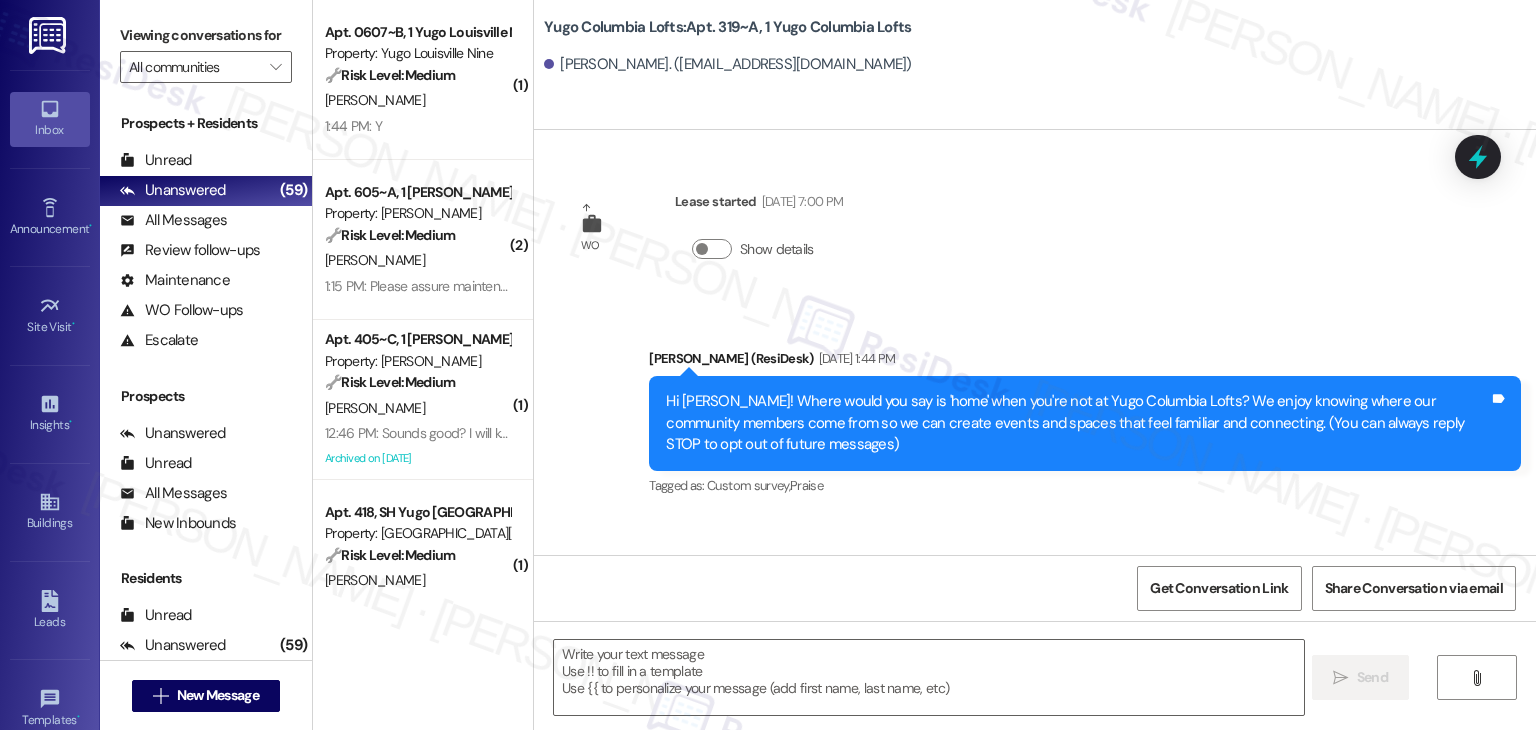scroll, scrollTop: 0, scrollLeft: 0, axis: both 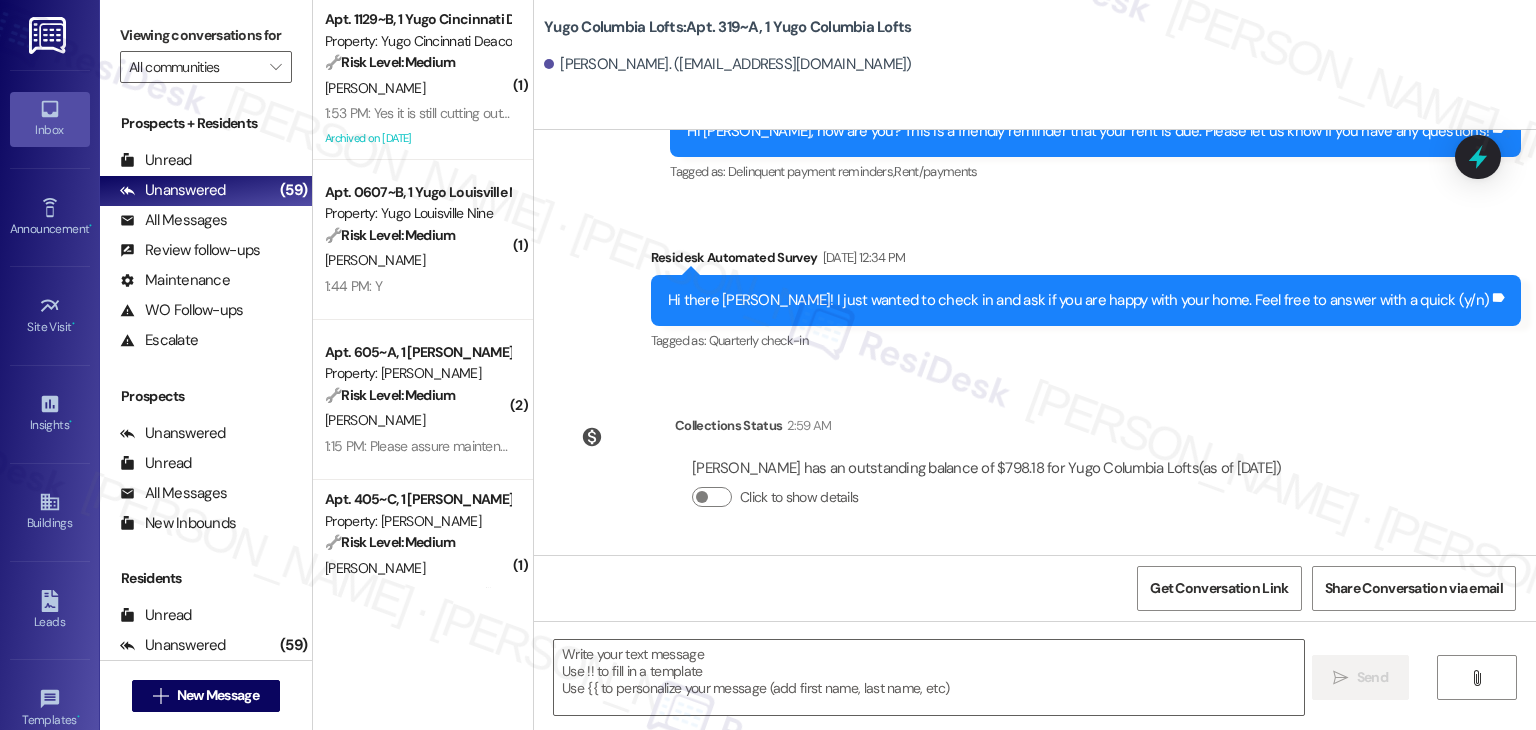 click on "Announcement, sent via SMS Sarah   (ResiDesk) May 22, 2025 at 1:44 PM Hi Laura! Where would you say is 'home' when you're not at Yugo Columbia Lofts? We enjoy knowing where our community members come from so we can create events and spaces that feel familiar and connecting. (You can always reply STOP to opt out of future messages) Tags and notes Tagged as:   Custom survey ,  Click to highlight conversations about Custom survey Praise Click to highlight conversations about Praise Survey, sent via SMS Residesk Automated Survey Jun 03, 2025 at 11:46 AM Hi Laura, how are you? This is a friendly reminder that your rent is due. Please let us know if you have any questions! Tags and notes Tagged as:   Delinquent payment reminders ,  Click to highlight conversations about Delinquent payment reminders Rent/payments Click to highlight conversations about Rent/payments Survey, sent via SMS Residesk Automated Survey Jun 16, 2025 at 12:34 PM Tags and notes Tagged as:   Quarterly check-in" at bounding box center (1035, 95) 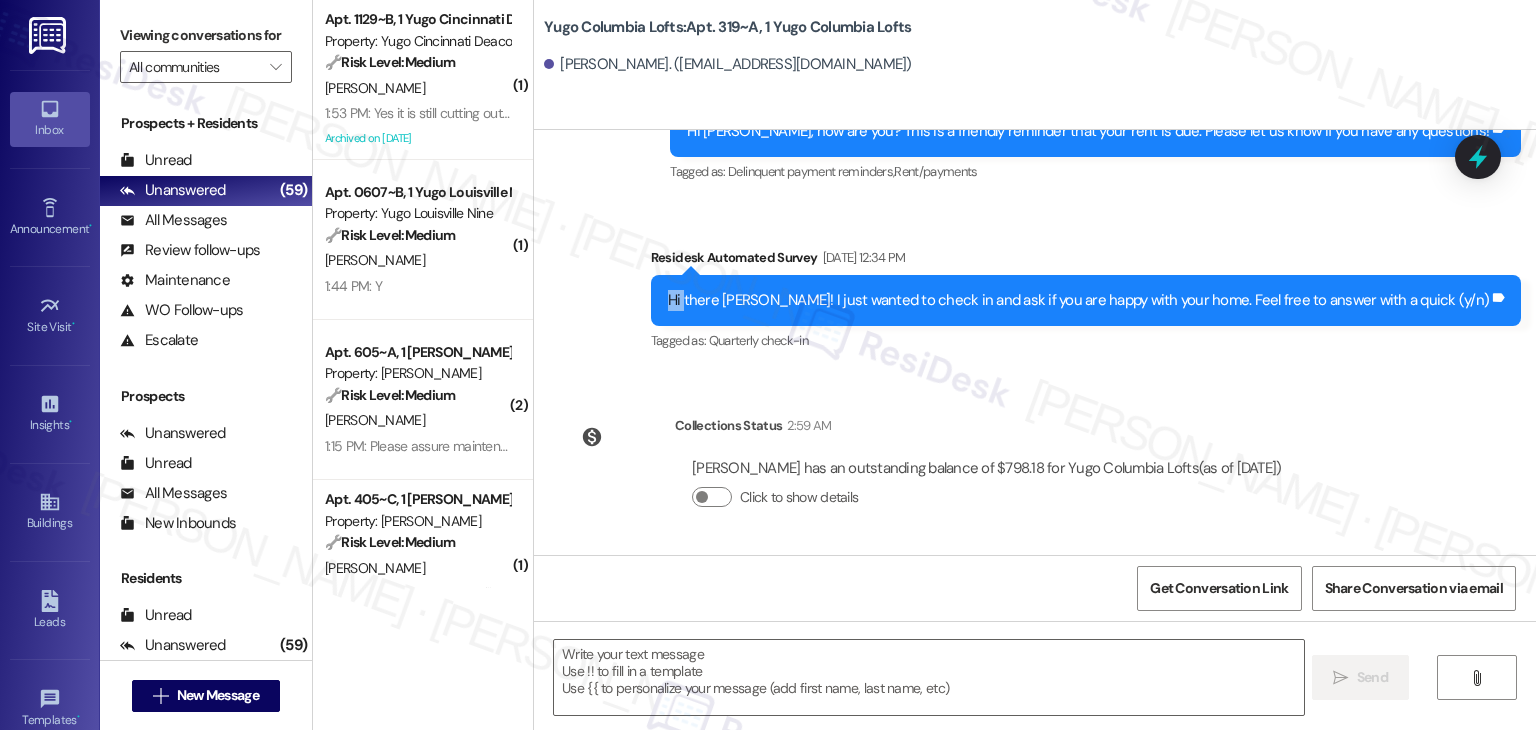 click on "Announcement, sent via SMS Sarah   (ResiDesk) May 22, 2025 at 1:44 PM Hi Laura! Where would you say is 'home' when you're not at Yugo Columbia Lofts? We enjoy knowing where our community members come from so we can create events and spaces that feel familiar and connecting. (You can always reply STOP to opt out of future messages) Tags and notes Tagged as:   Custom survey ,  Click to highlight conversations about Custom survey Praise Click to highlight conversations about Praise Survey, sent via SMS Residesk Automated Survey Jun 03, 2025 at 11:46 AM Hi Laura, how are you? This is a friendly reminder that your rent is due. Please let us know if you have any questions! Tags and notes Tagged as:   Delinquent payment reminders ,  Click to highlight conversations about Delinquent payment reminders Rent/payments Click to highlight conversations about Rent/payments Survey, sent via SMS Residesk Automated Survey Jun 16, 2025 at 12:34 PM Tags and notes Tagged as:   Quarterly check-in" at bounding box center (1035, 95) 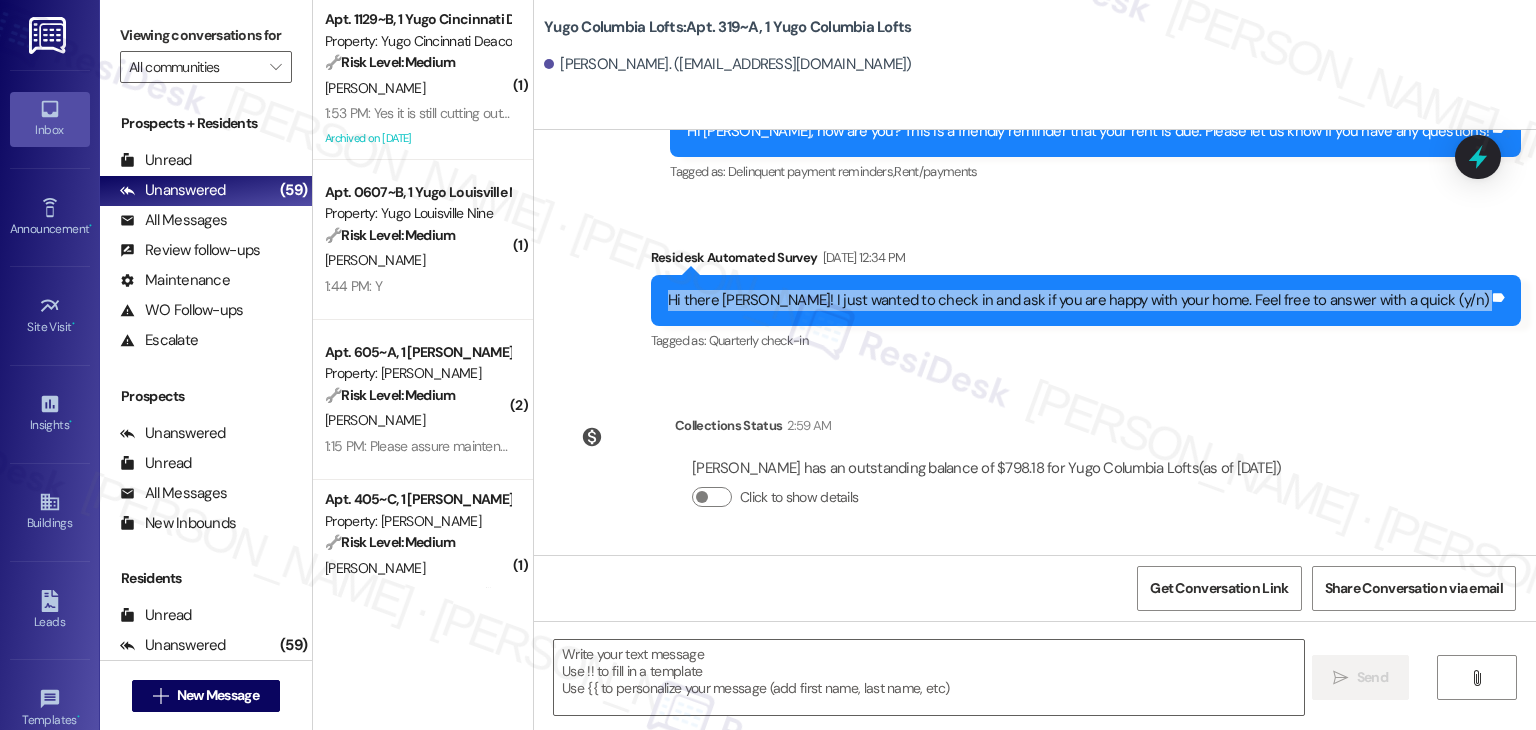 click on "Announcement, sent via SMS Sarah   (ResiDesk) May 22, 2025 at 1:44 PM Hi Laura! Where would you say is 'home' when you're not at Yugo Columbia Lofts? We enjoy knowing where our community members come from so we can create events and spaces that feel familiar and connecting. (You can always reply STOP to opt out of future messages) Tags and notes Tagged as:   Custom survey ,  Click to highlight conversations about Custom survey Praise Click to highlight conversations about Praise Survey, sent via SMS Residesk Automated Survey Jun 03, 2025 at 11:46 AM Hi Laura, how are you? This is a friendly reminder that your rent is due. Please let us know if you have any questions! Tags and notes Tagged as:   Delinquent payment reminders ,  Click to highlight conversations about Delinquent payment reminders Rent/payments Click to highlight conversations about Rent/payments Survey, sent via SMS Residesk Automated Survey Jun 16, 2025 at 12:34 PM Tags and notes Tagged as:   Quarterly check-in" at bounding box center (1035, 95) 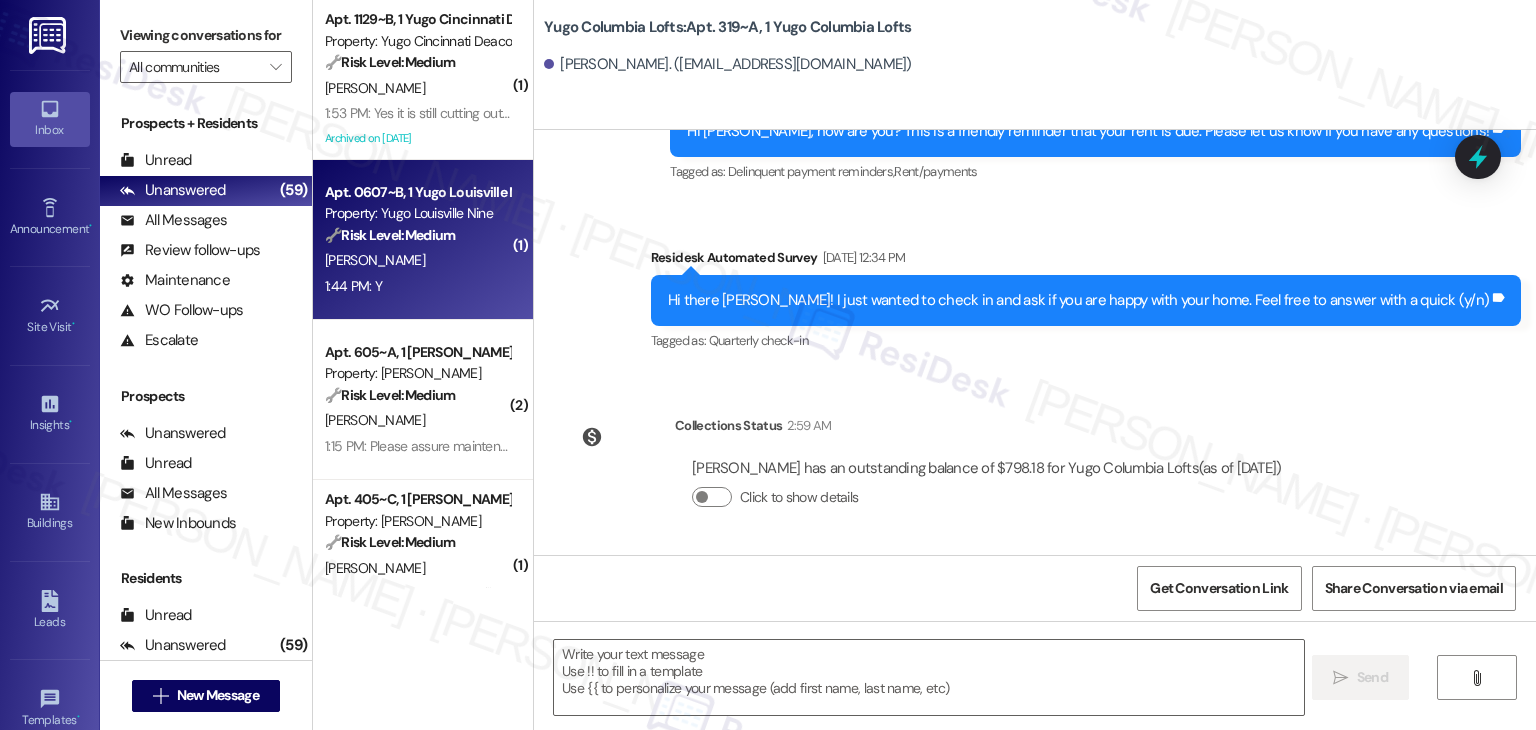 click on "Property: Yugo Louisville Nine" at bounding box center [417, 213] 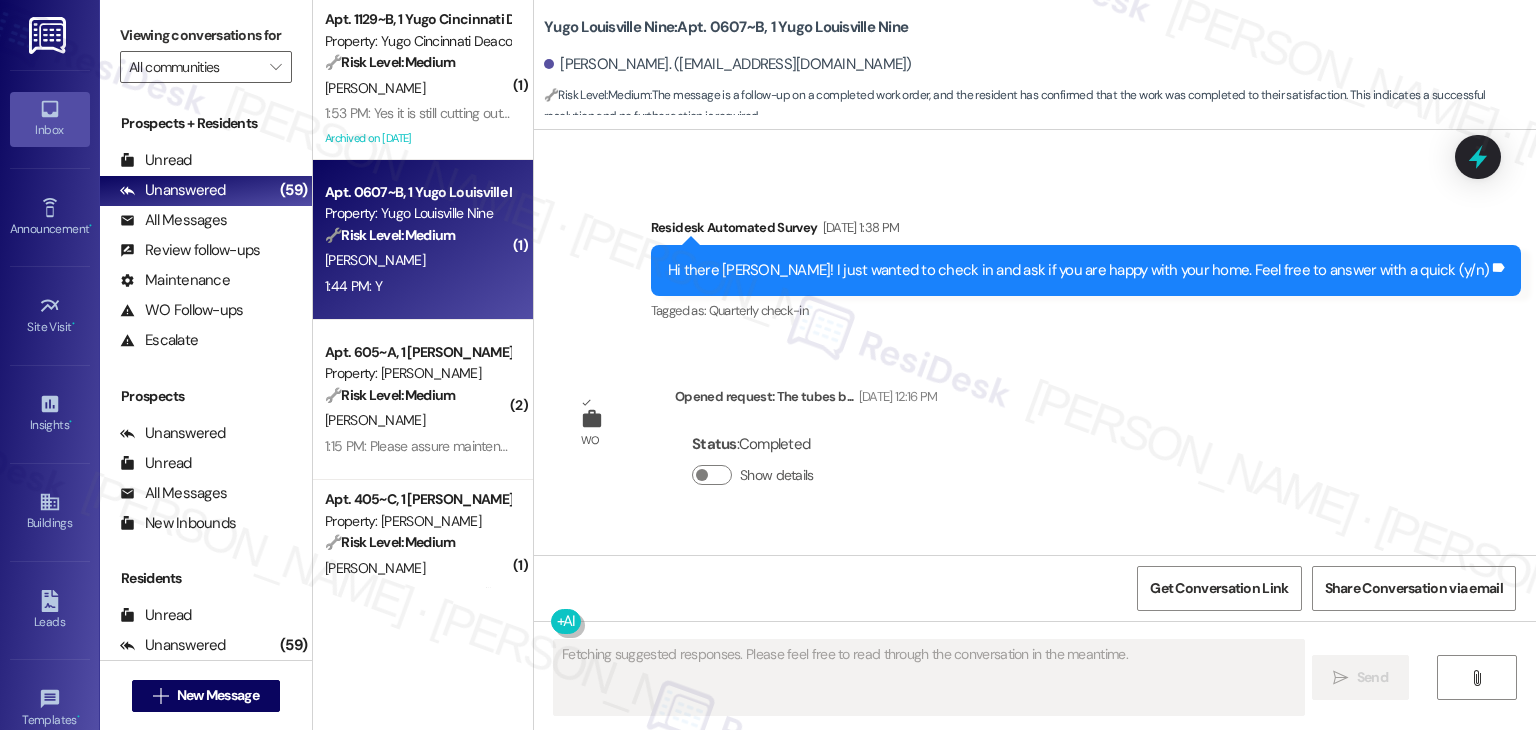 scroll, scrollTop: 3305, scrollLeft: 0, axis: vertical 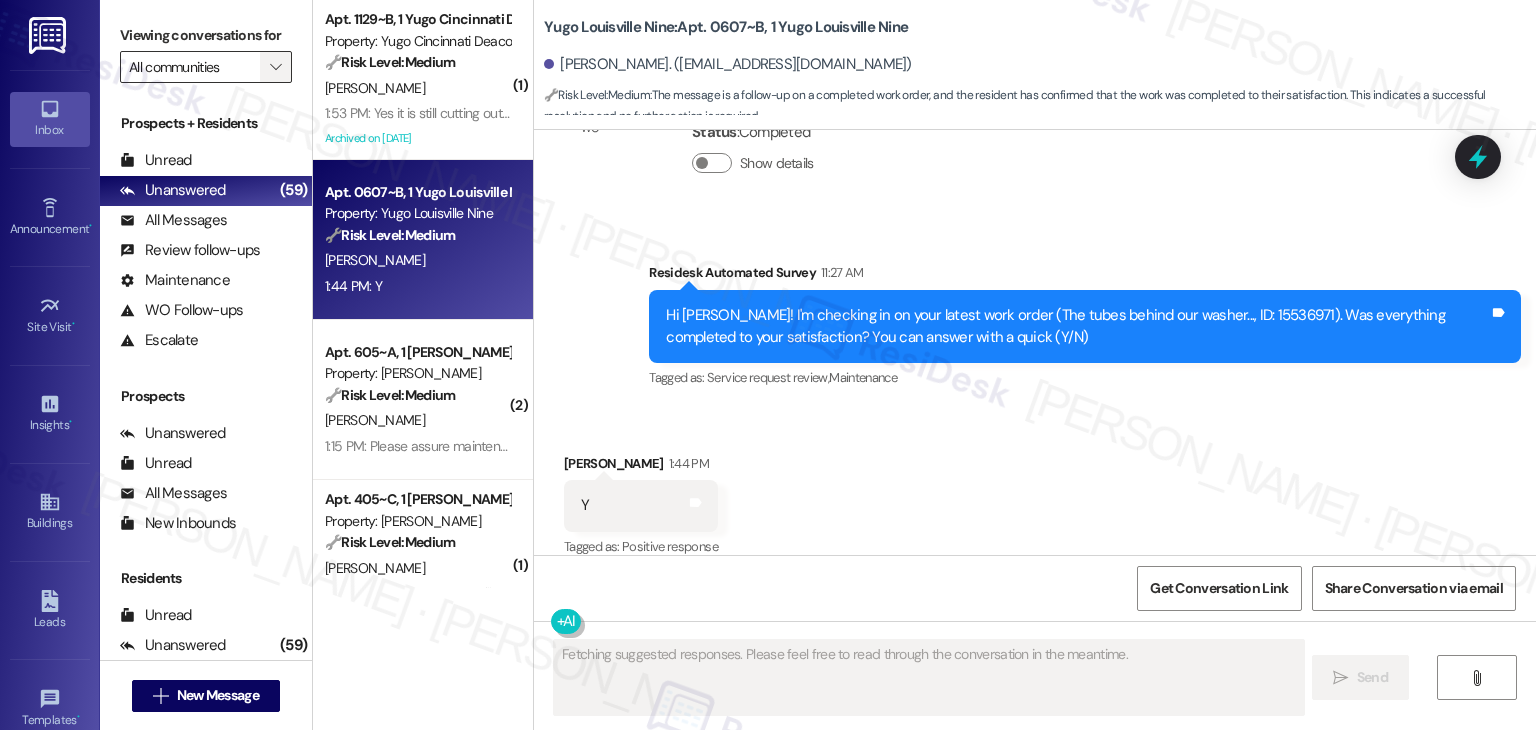 click on "" at bounding box center [275, 67] 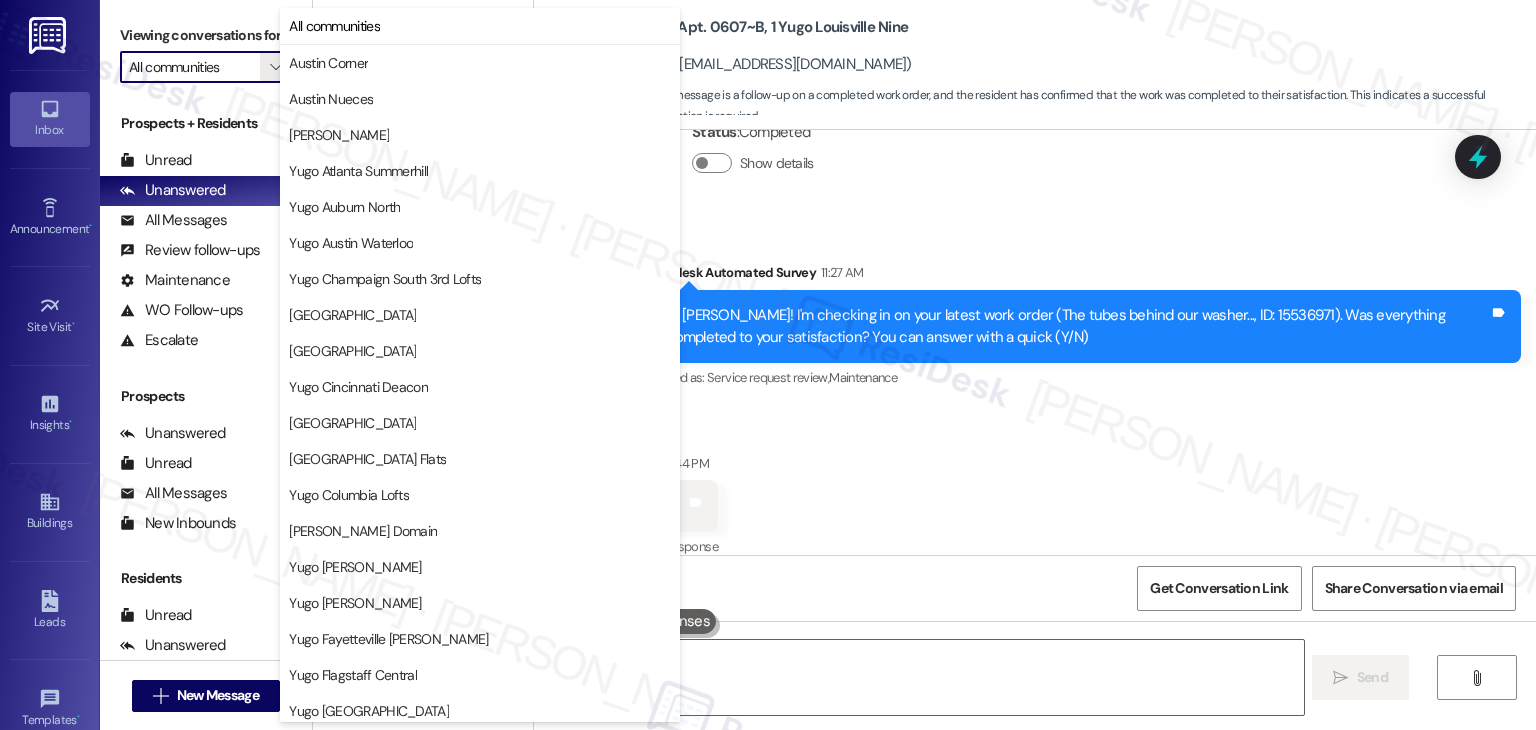 scroll, scrollTop: 500, scrollLeft: 0, axis: vertical 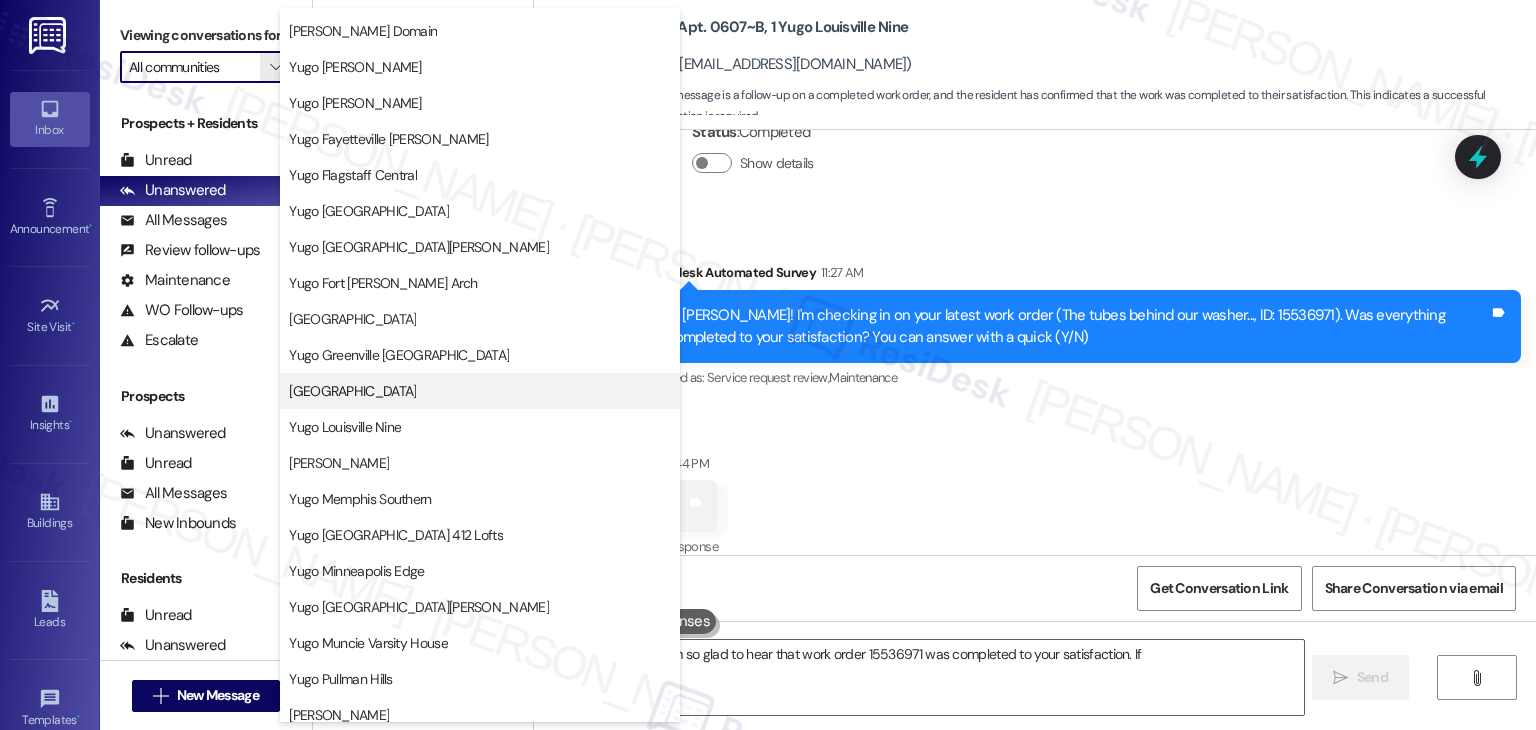 type on "Hi {{first_name}}! I'm so glad to hear that work order 15536971 was completed to your satisfaction. If you" 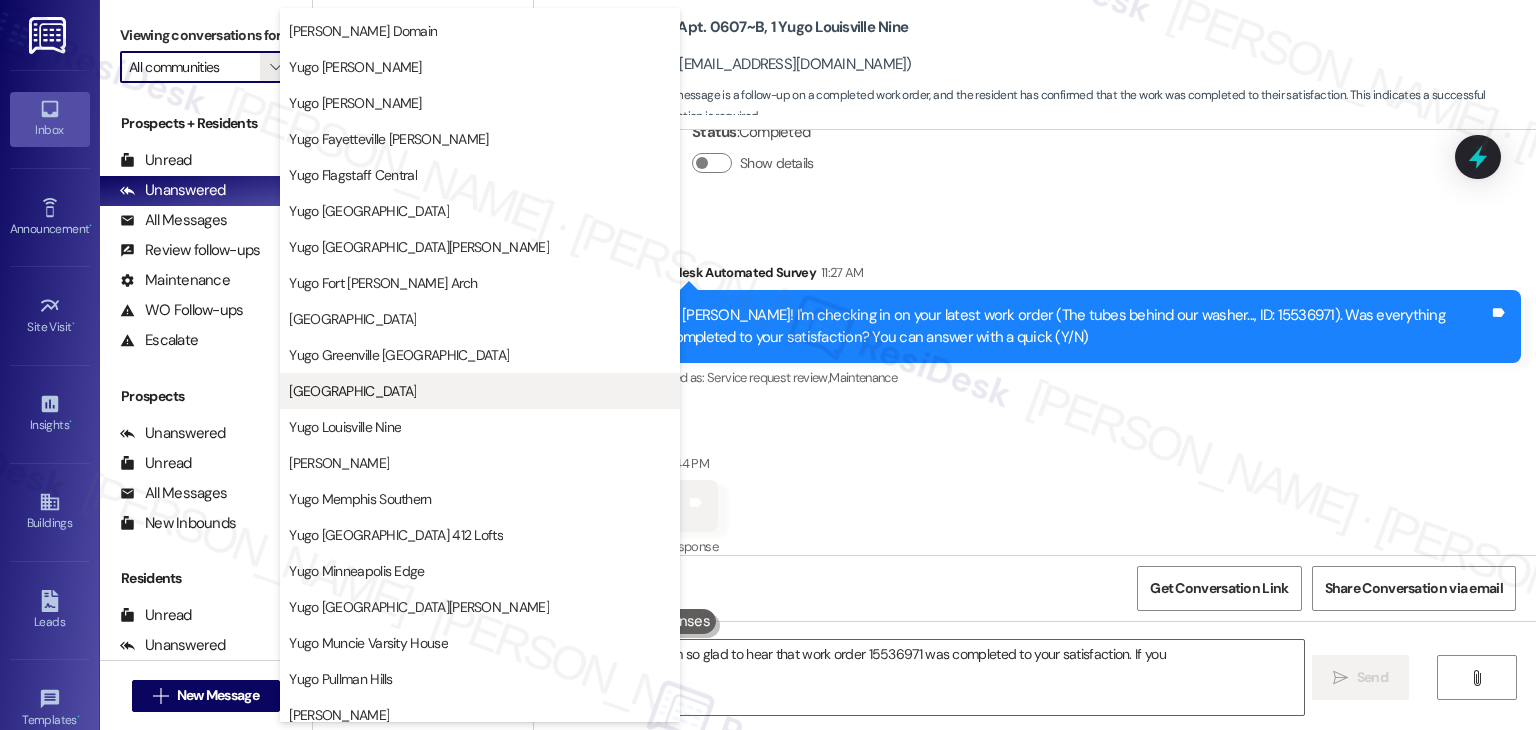 click on "Yugo Lexington Campus Court" at bounding box center (352, 391) 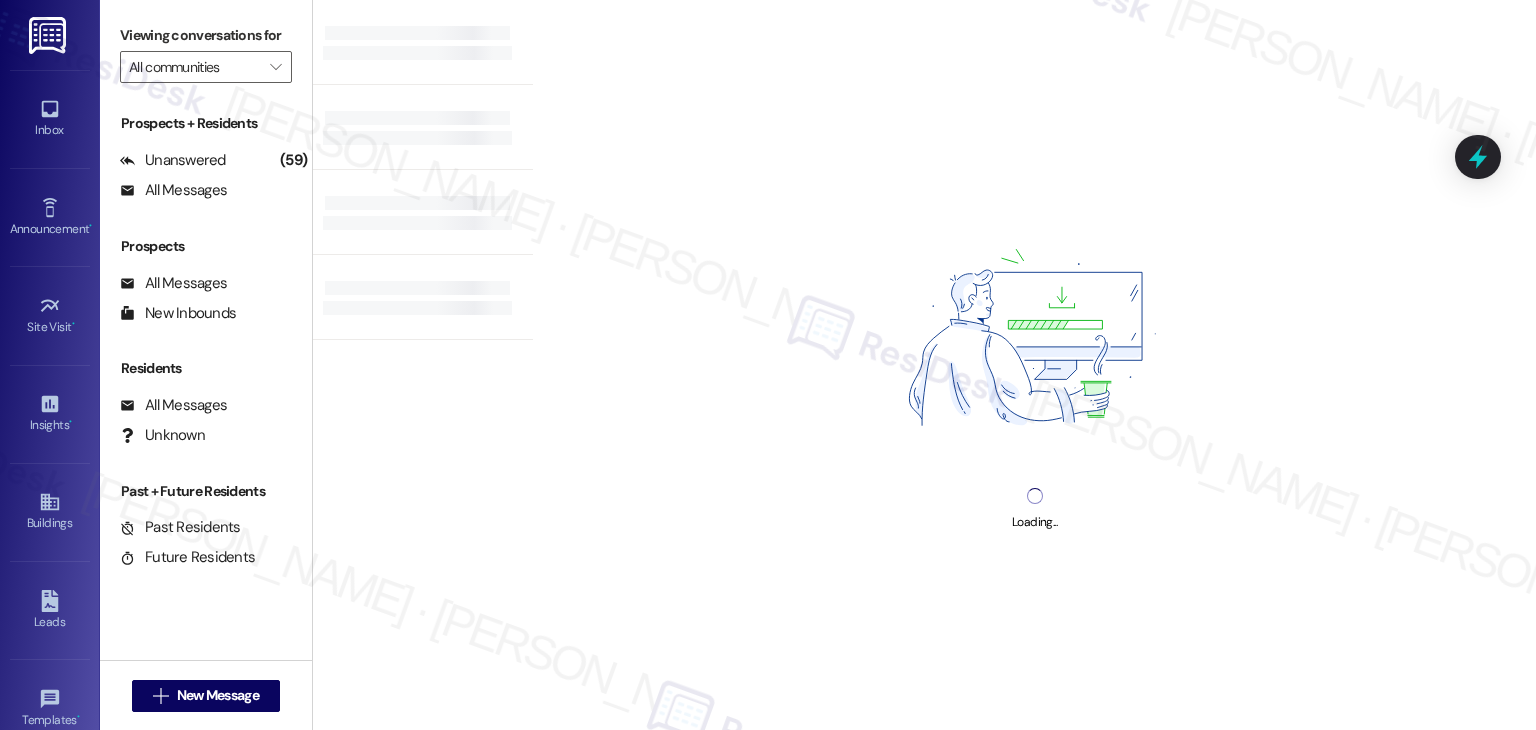 type on "Yugo Lexington Campus Court" 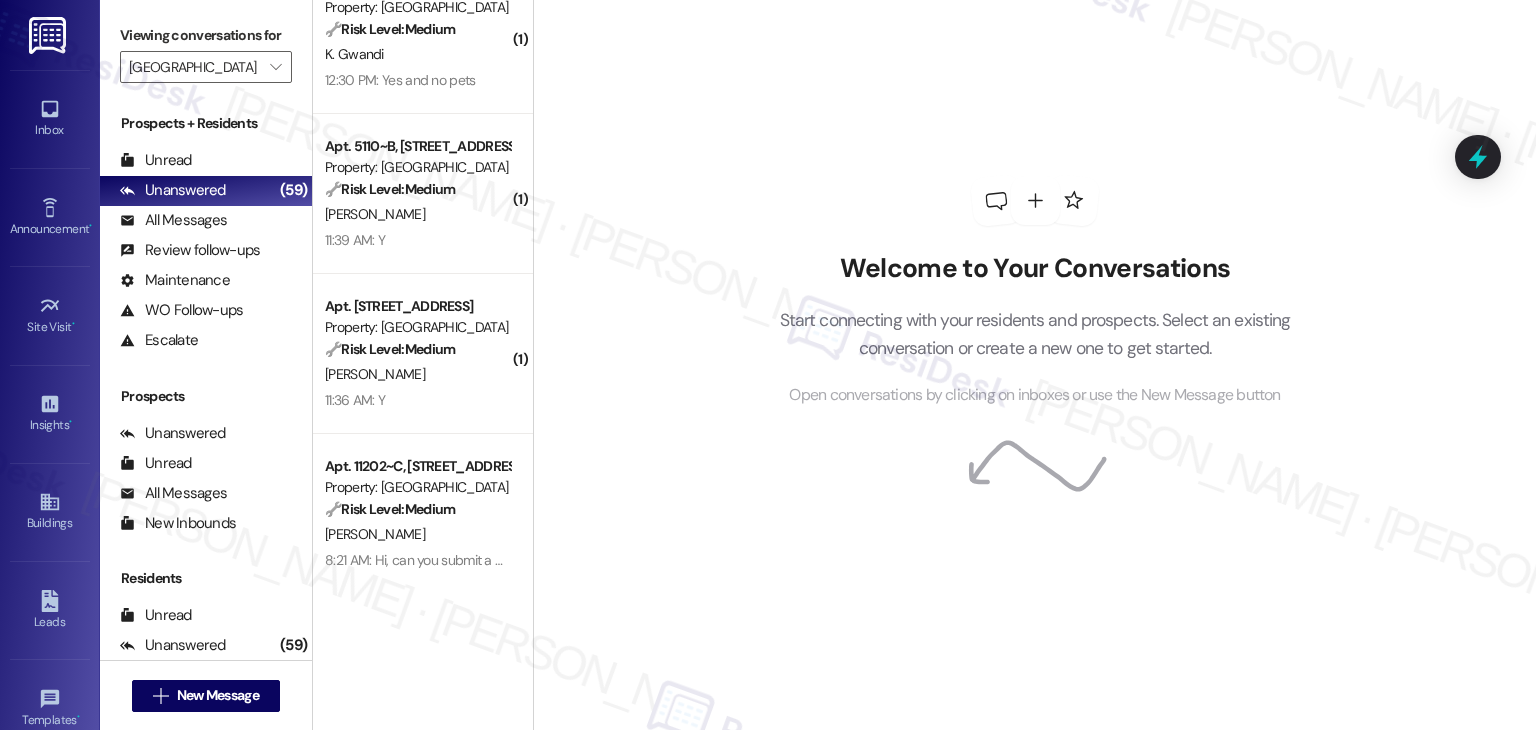 scroll, scrollTop: 52, scrollLeft: 0, axis: vertical 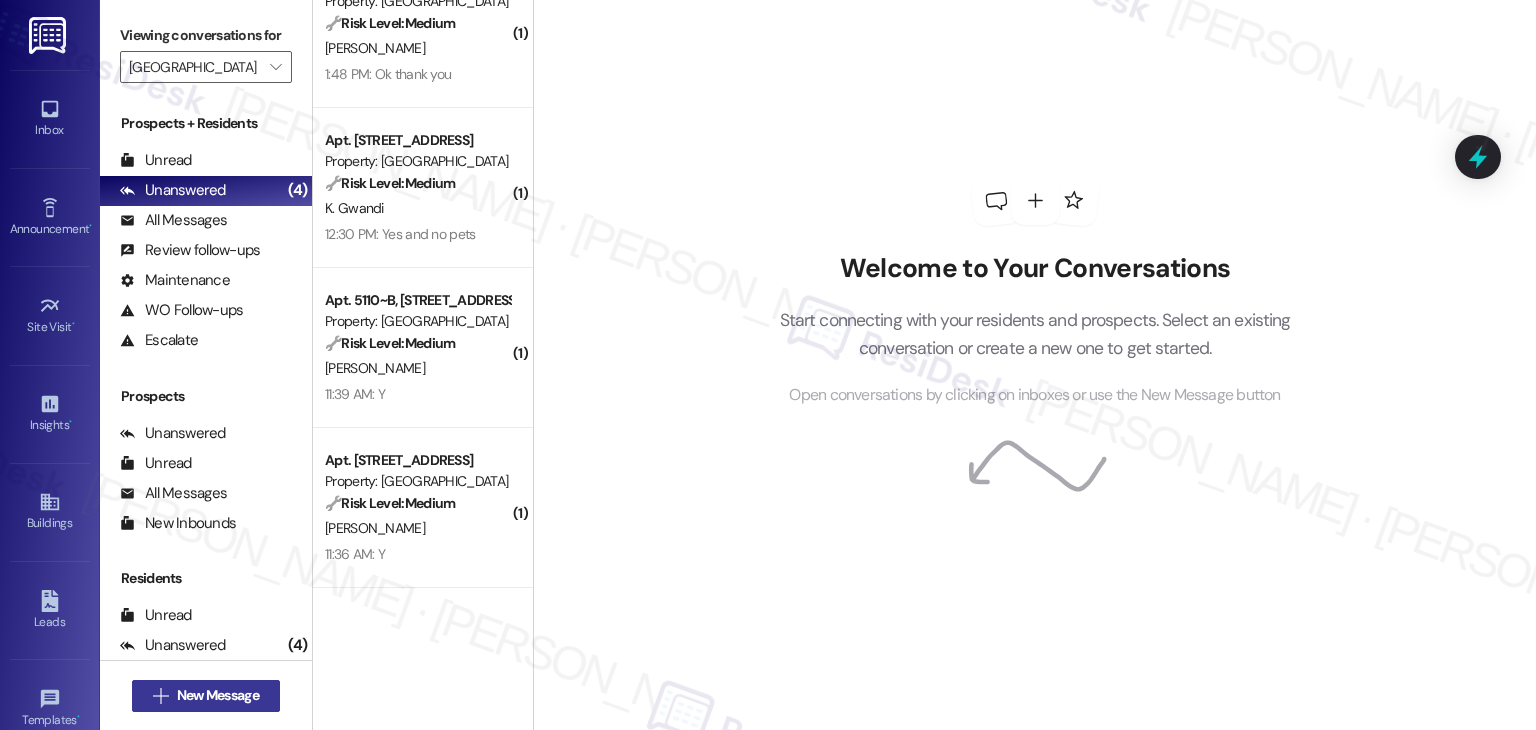 click on "New Message" at bounding box center (218, 695) 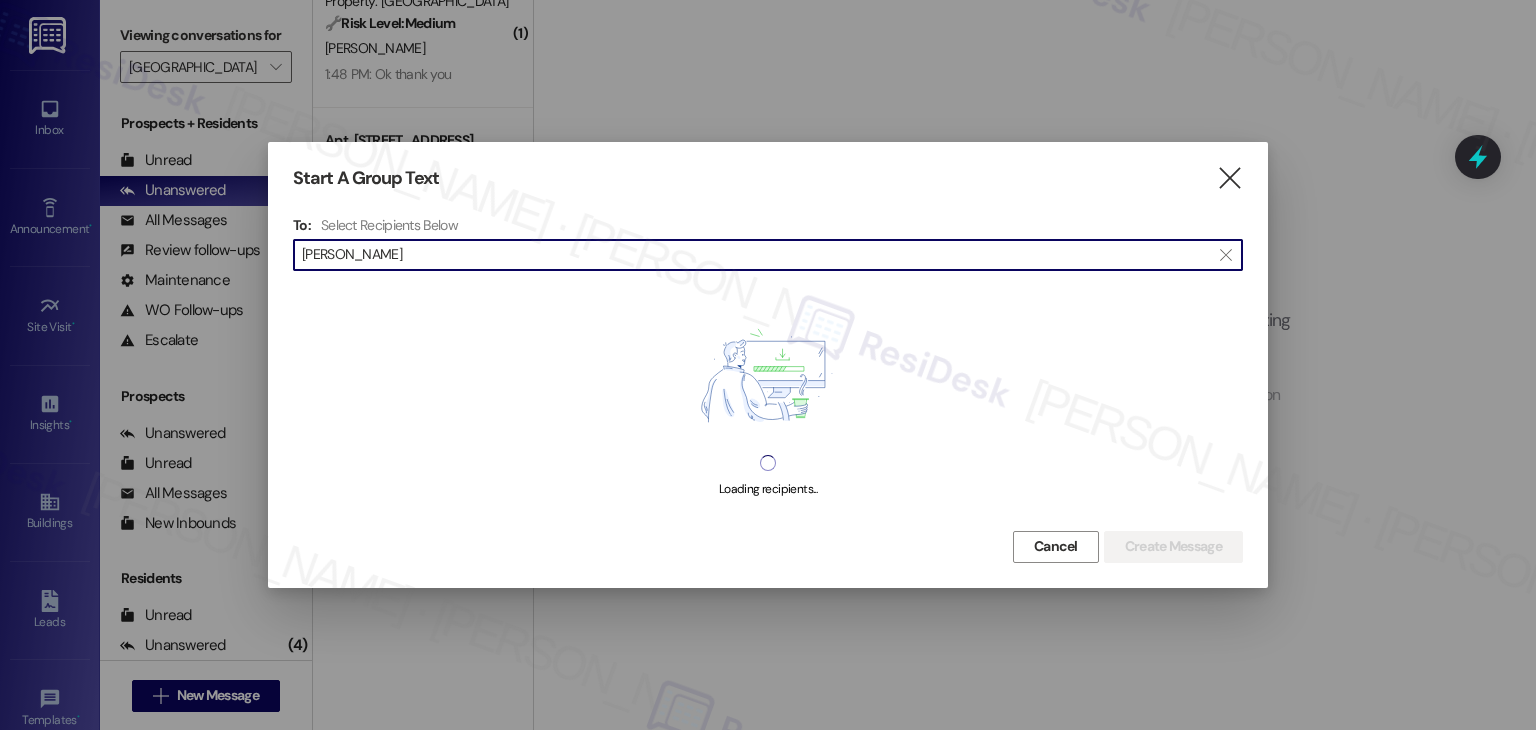 click on "Macy	Walter" at bounding box center (756, 255) 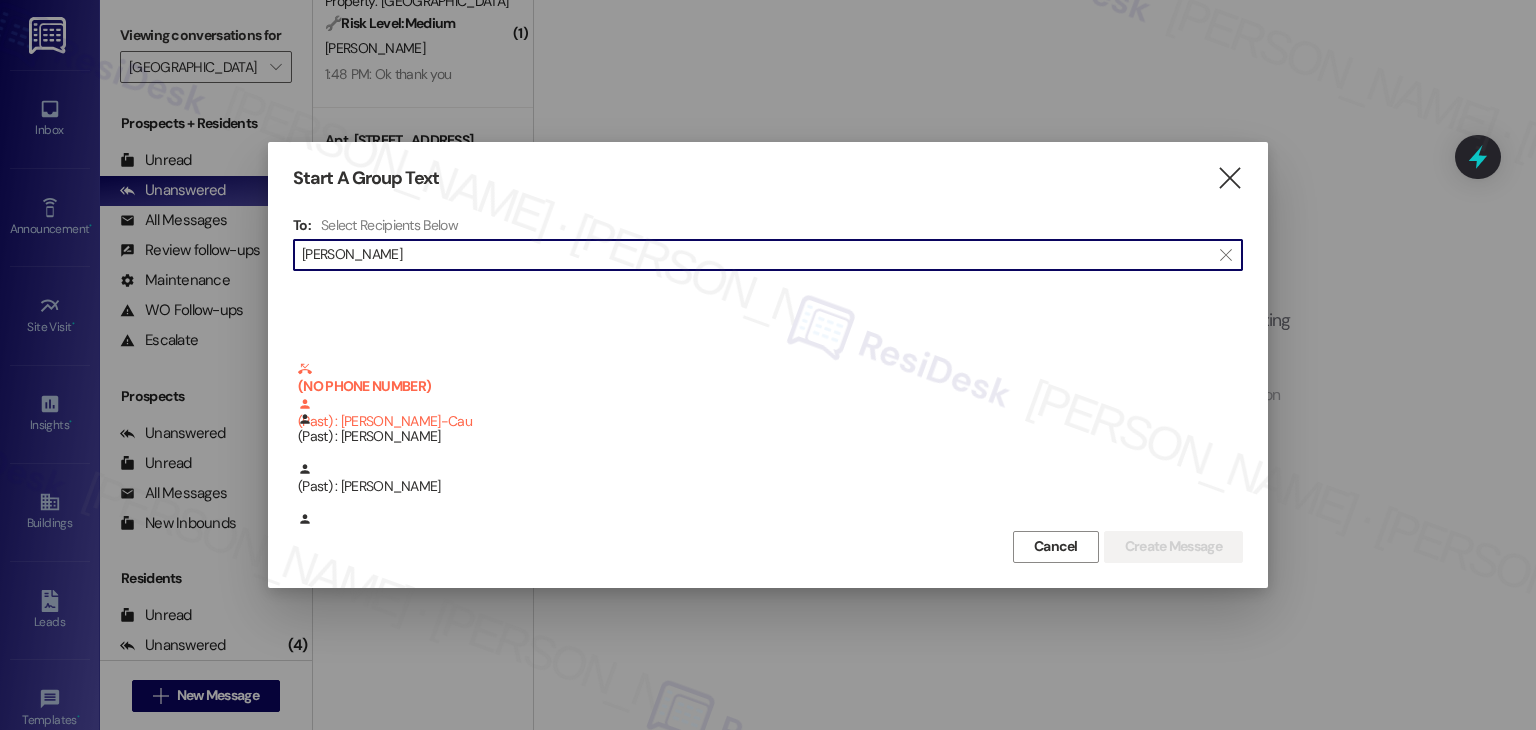 scroll, scrollTop: 1000, scrollLeft: 0, axis: vertical 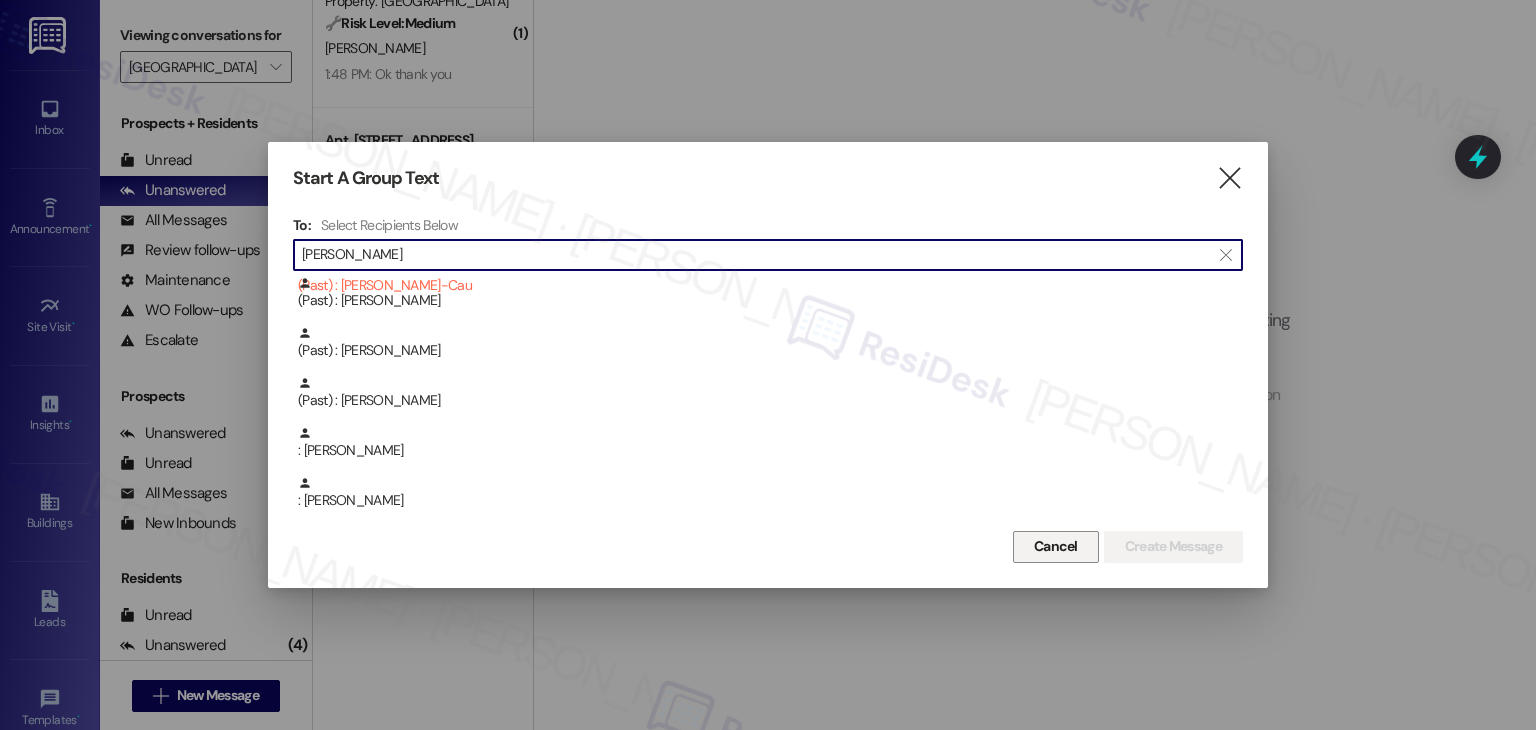 type on "Walter" 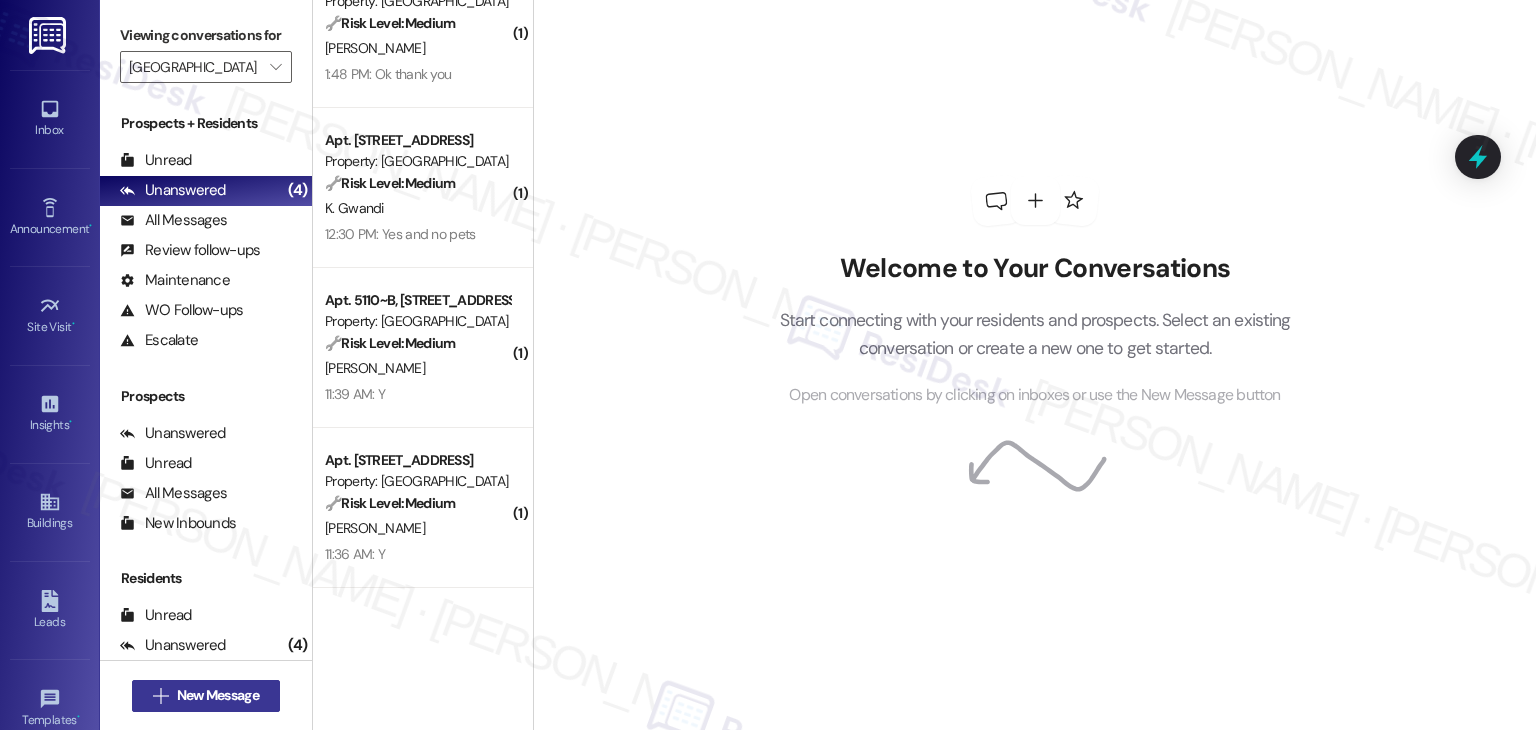 click on "New Message" at bounding box center [218, 695] 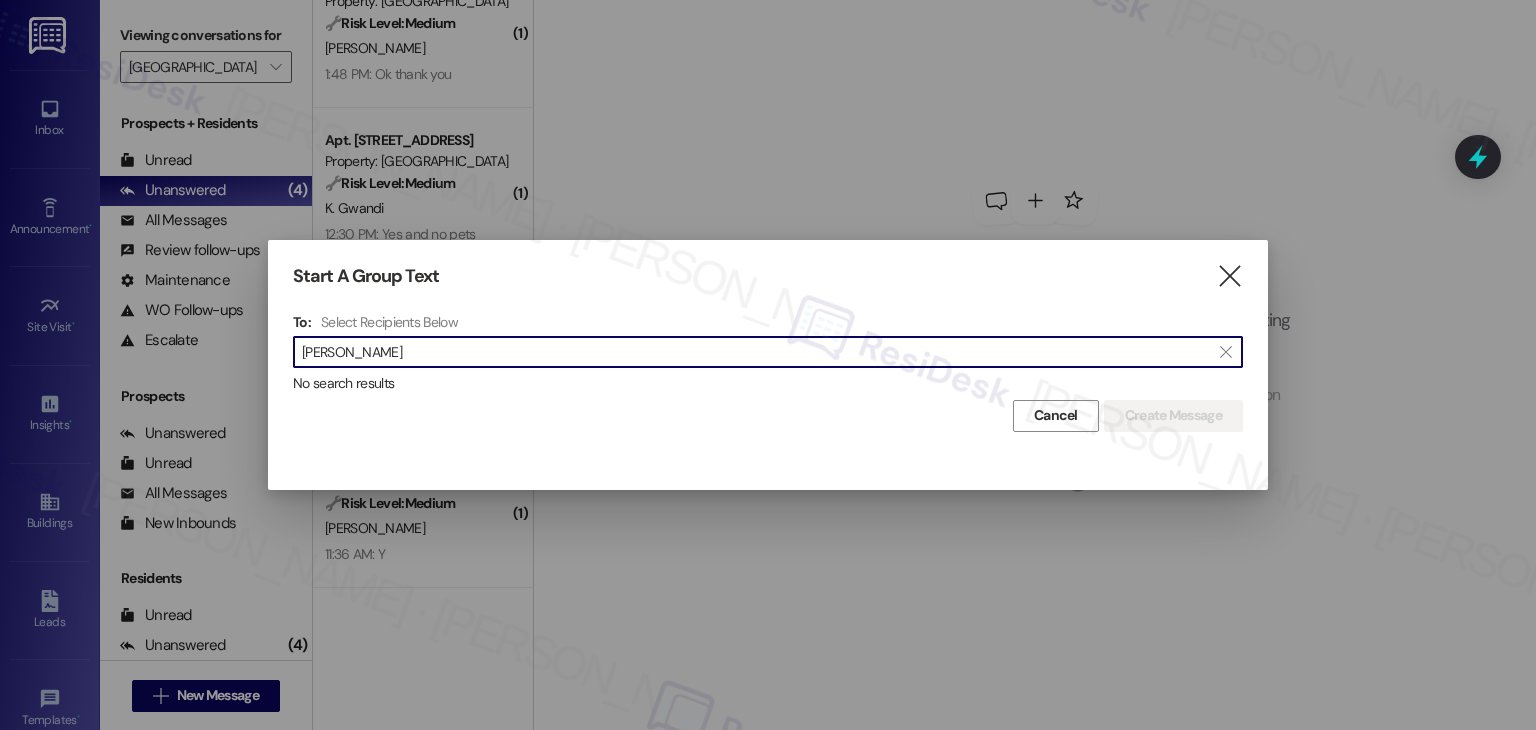 drag, startPoint x: 346, startPoint y: 354, endPoint x: 356, endPoint y: 369, distance: 18.027756 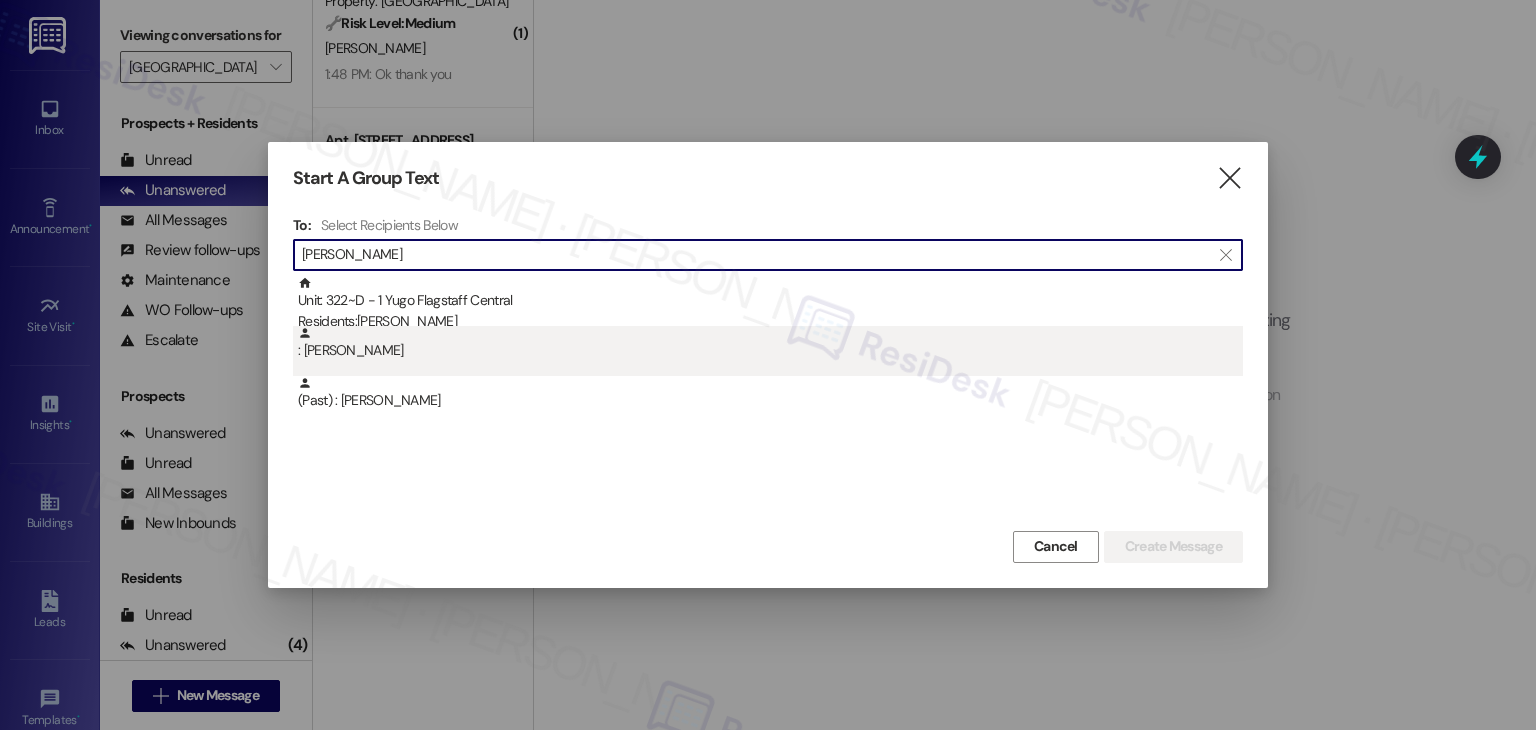 type on "Ashley Smith" 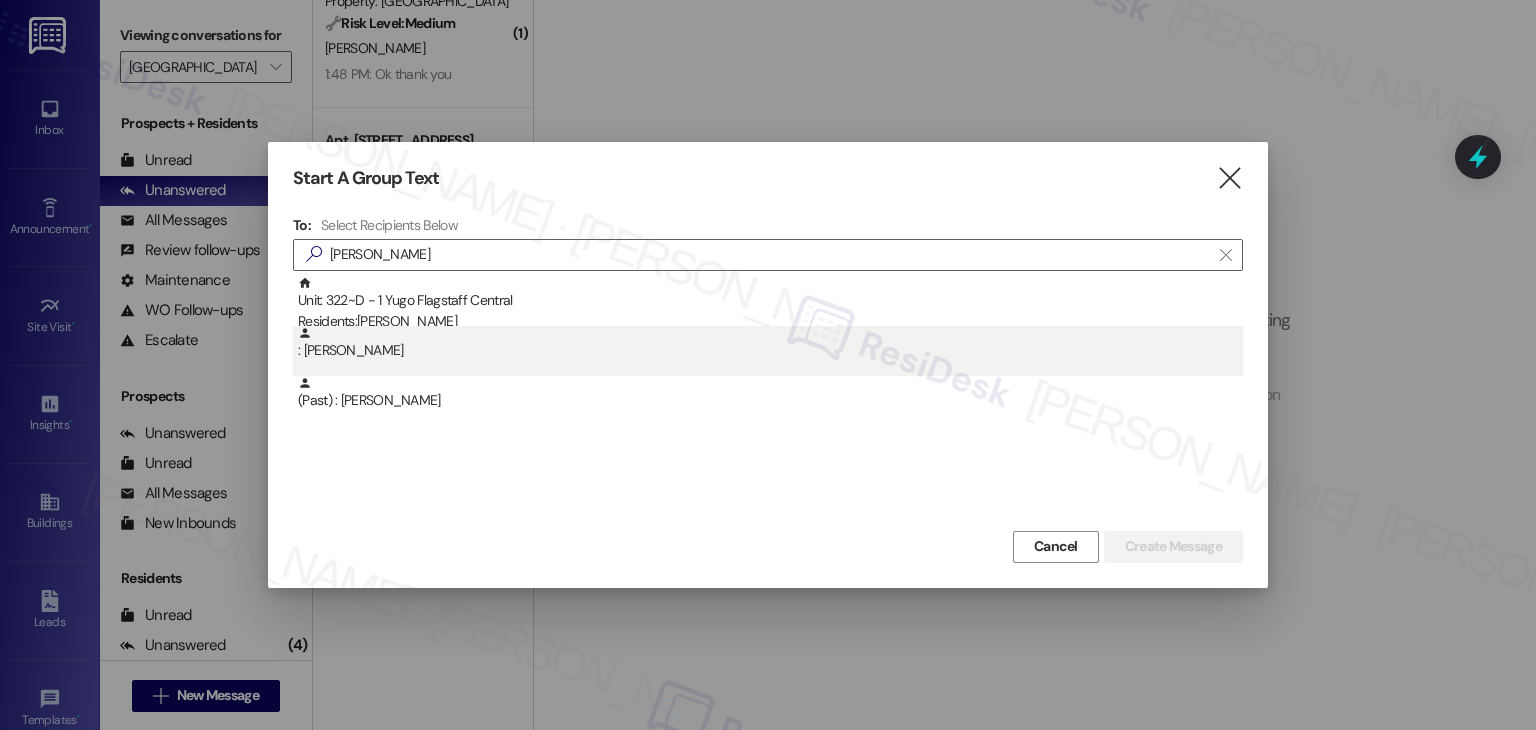 click on ": Ashley Smith" at bounding box center [770, 343] 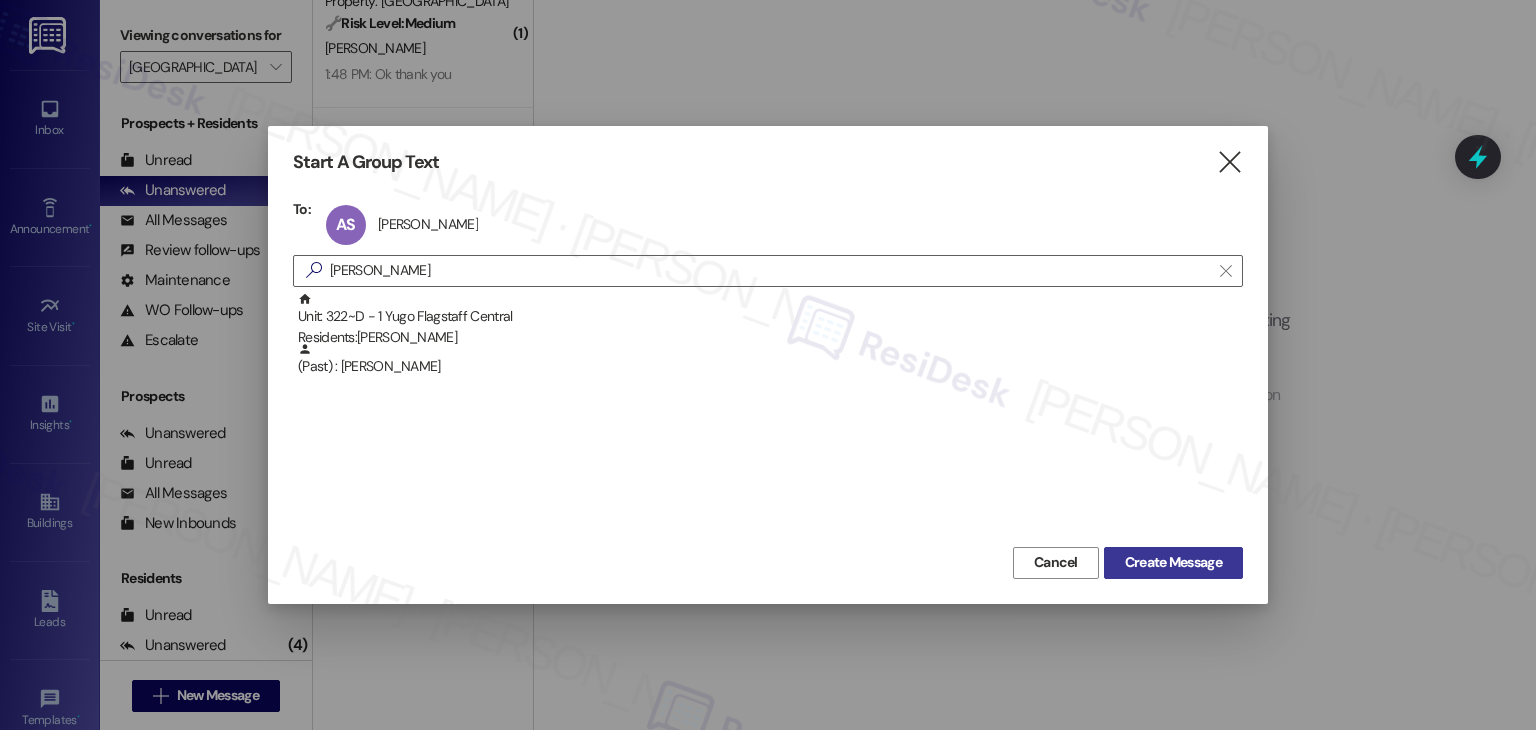 click on "Create Message" at bounding box center (1173, 563) 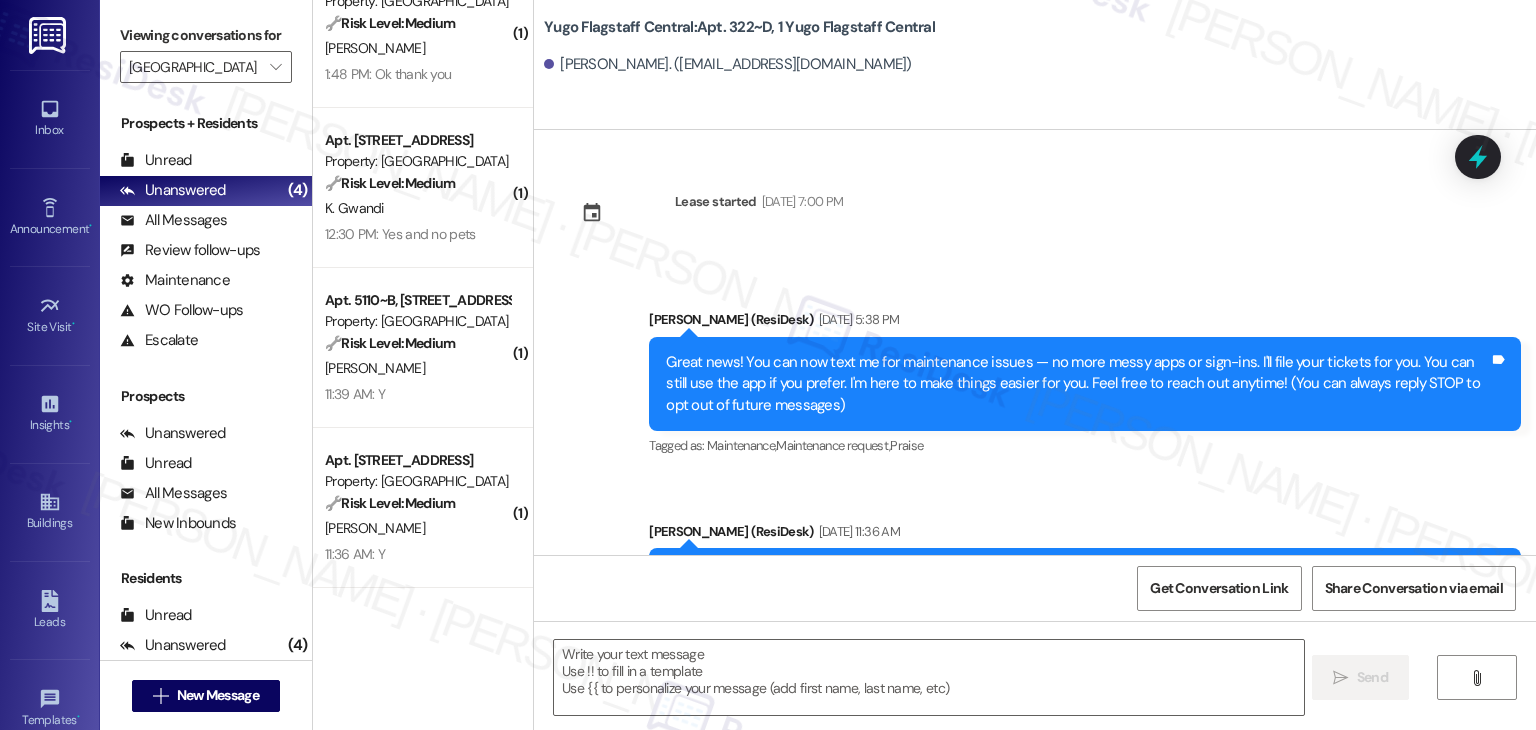 type on "Fetching suggested responses. Please feel free to read through the conversation in the meantime." 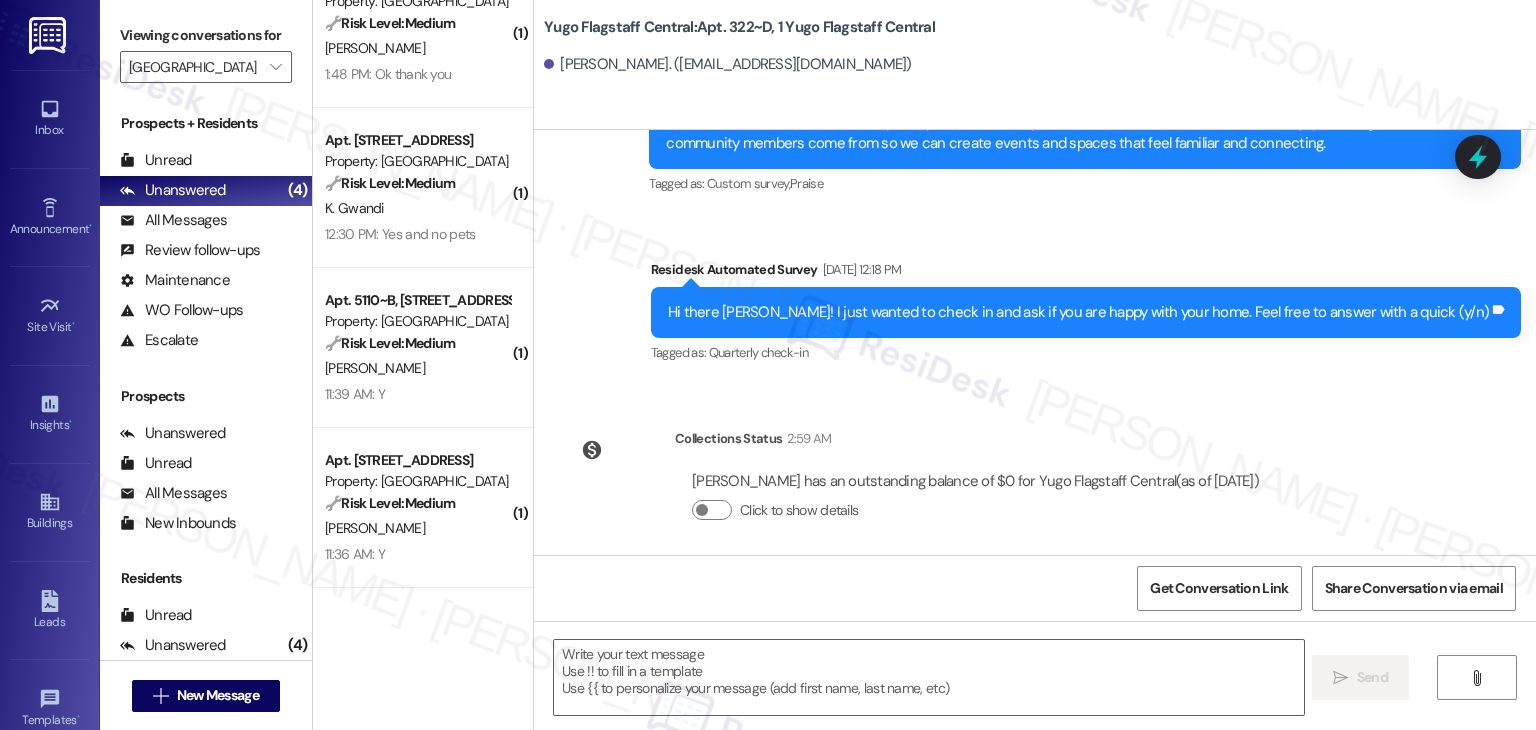 scroll, scrollTop: 654, scrollLeft: 0, axis: vertical 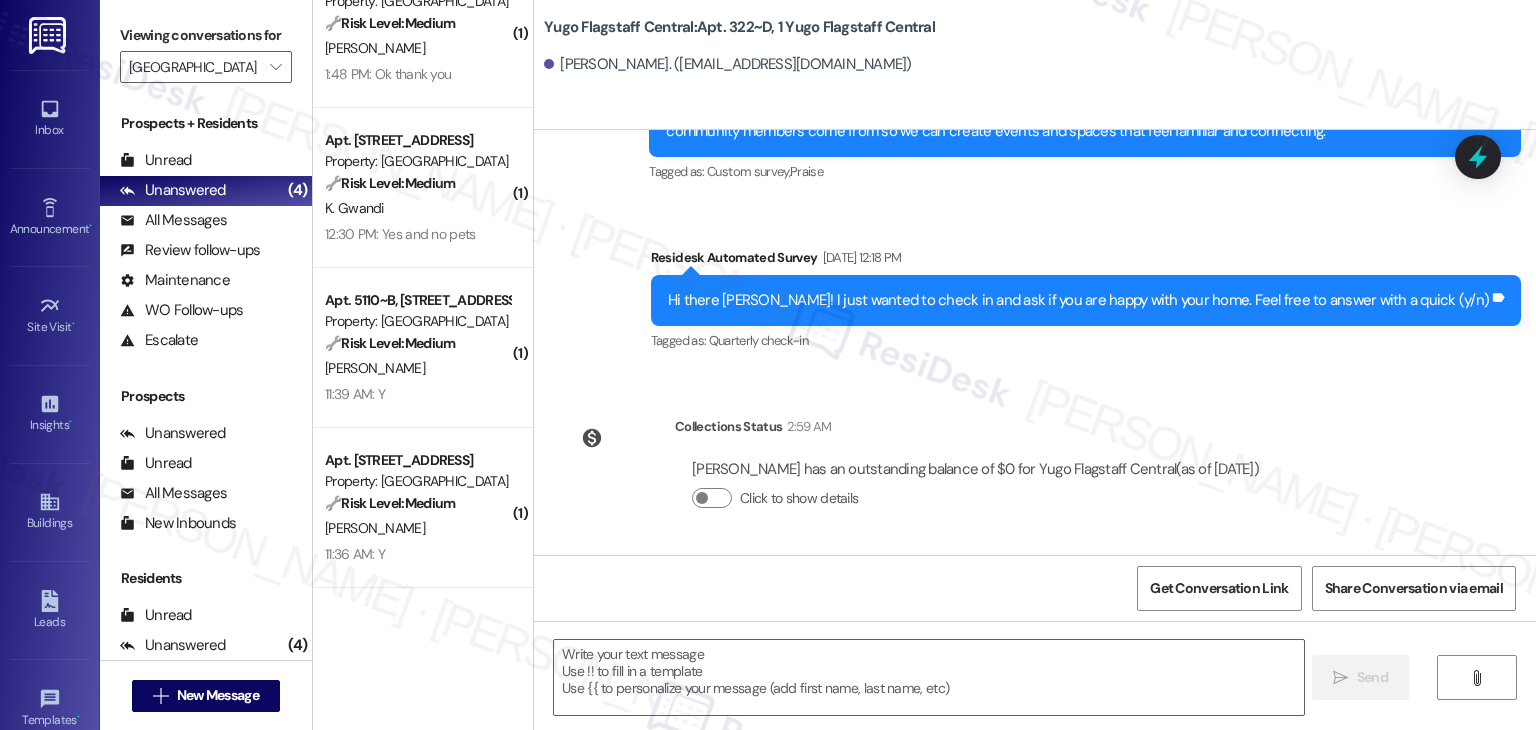 click on "Lease started Jul 31, 2024 at 7:00 PM Announcement, sent via SMS Sarah   (ResiDesk) Mar 31, 2025 at 5:38 PM Great news! You can now text me for maintenance issues — no more messy apps or sign-ins. I'll file your tickets for you. You can still use the app if you prefer.  I'm here to make things easier for you.  Feel free to reach out anytime! (You can always reply STOP to opt out of future messages) Tags and notes Tagged as:   Maintenance ,  Click to highlight conversations about Maintenance Maintenance request ,  Click to highlight conversations about Maintenance request Praise Click to highlight conversations about Praise Announcement, sent via SMS Sarah   (ResiDesk) May 20, 2025 at 11:36 AM Hi Ashley! Quick question — are you currently a student, and if so, when do you expect to graduate? This helps us tailor our resources to best support your journey. Tags and notes Tagged as:   Custom survey Click to highlight conversations about Custom survey Announcement, sent via SMS Sarah   (ResiDesk)
Tagged as:" at bounding box center (1035, 342) 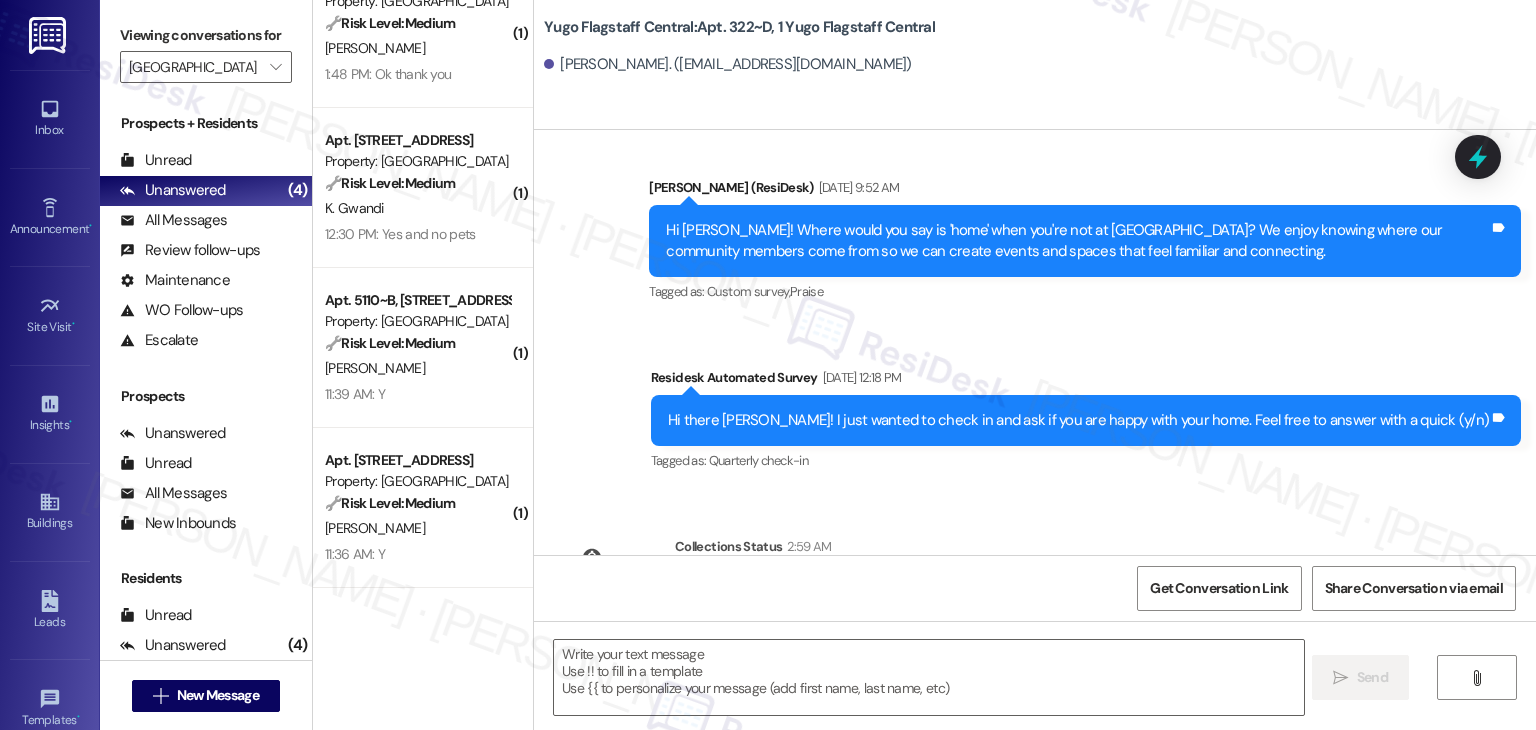 scroll, scrollTop: 654, scrollLeft: 0, axis: vertical 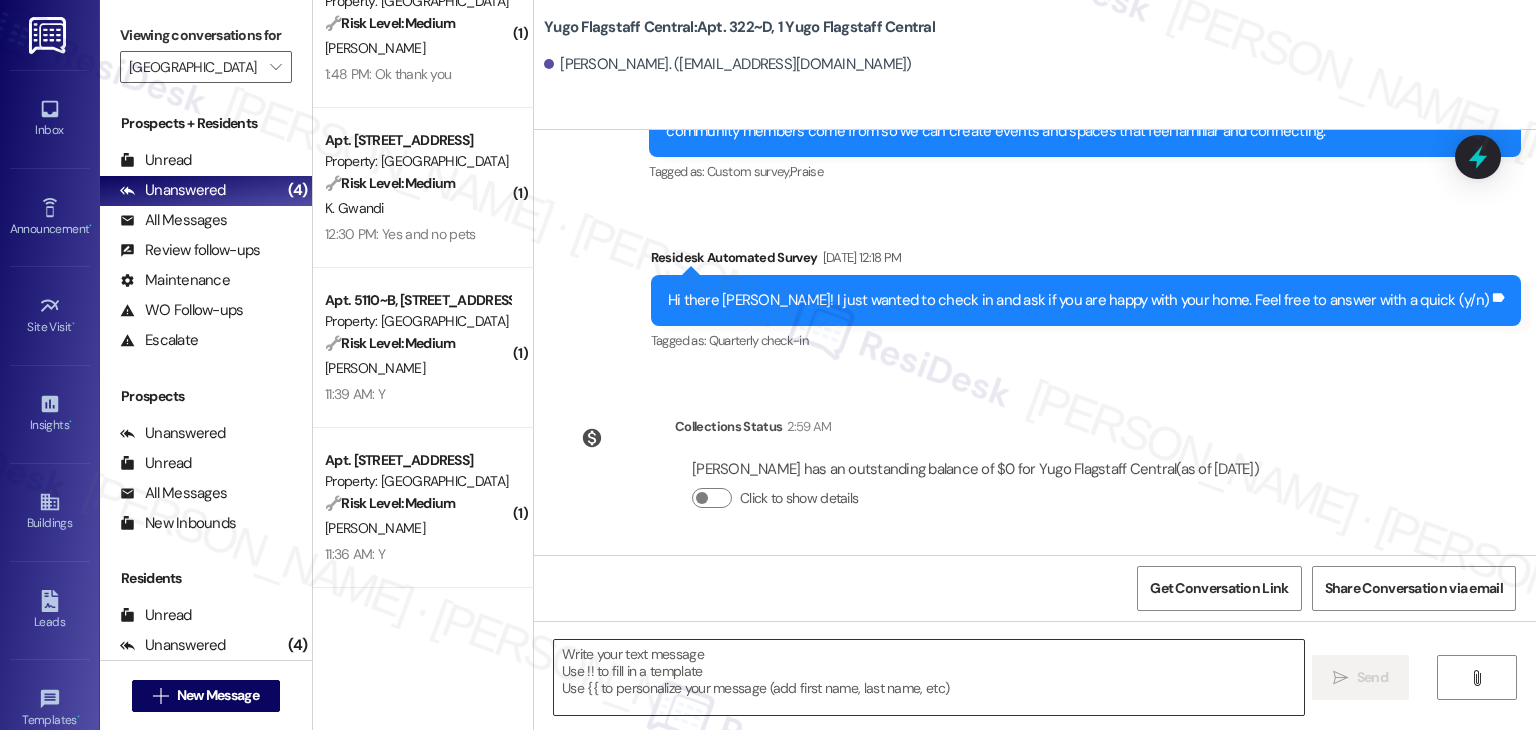 click at bounding box center (928, 677) 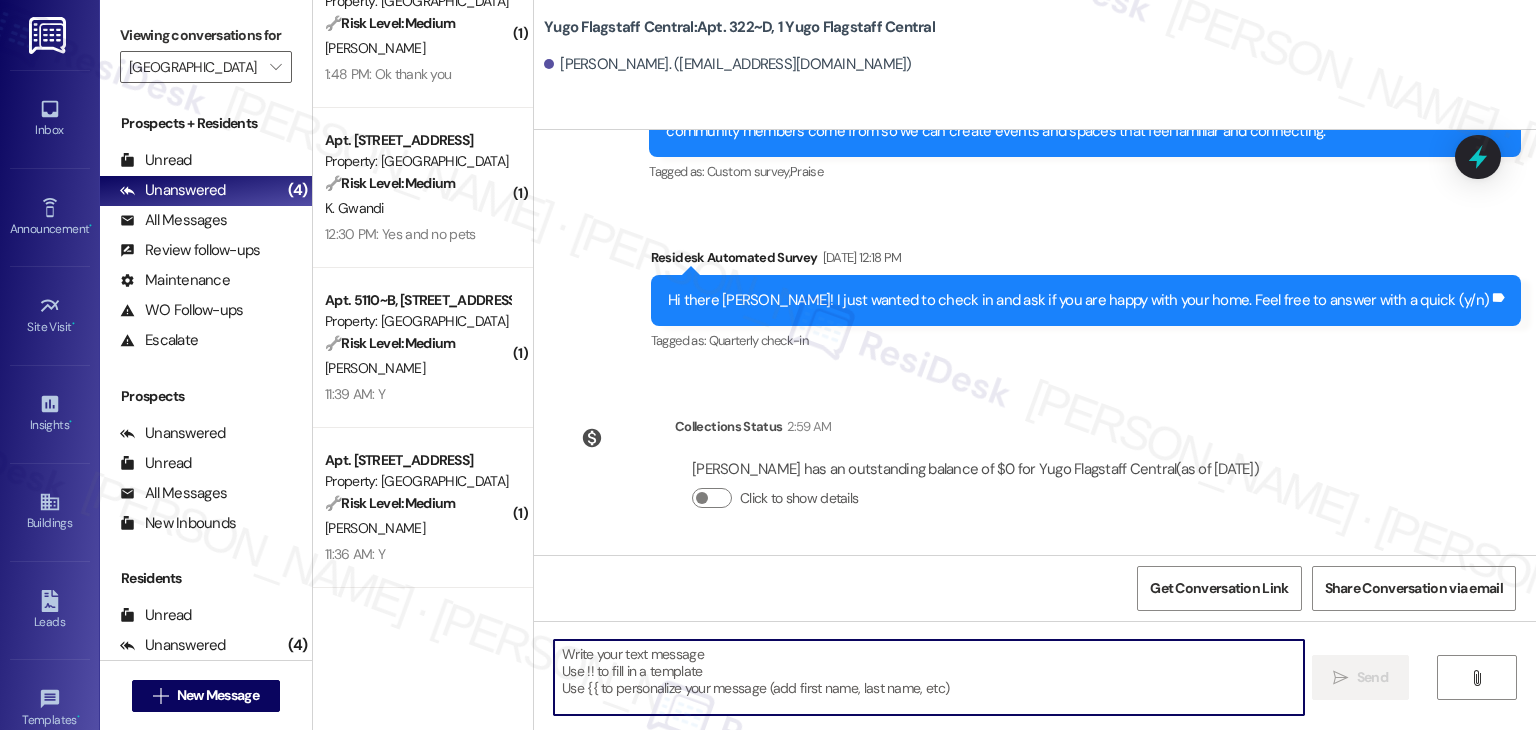 paste on "Hi {{first_name}}! We’re so excited you’ve chosen {{property}} as your future home! Moving is an exciting time, and I want to make sure you feel confident and ready." 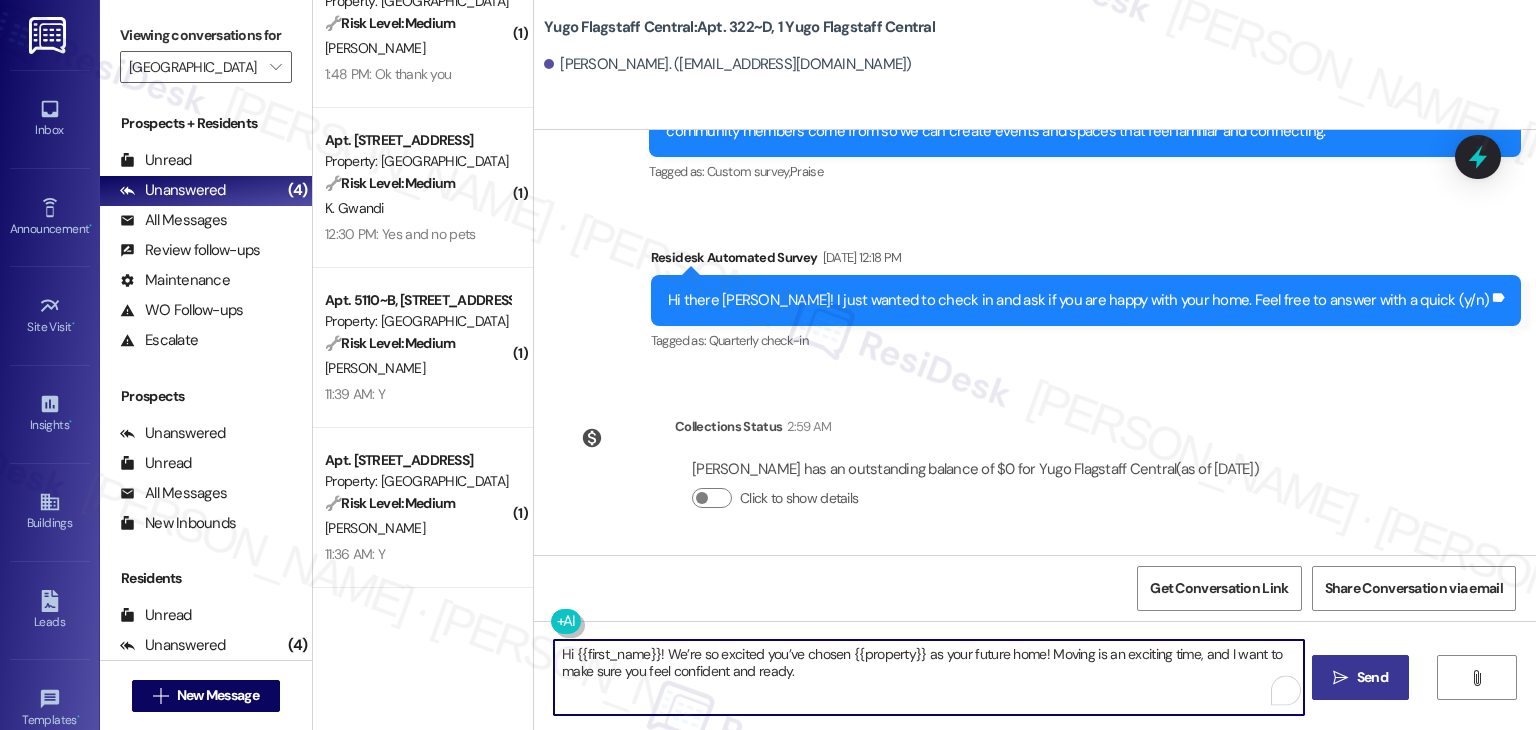 type on "Hi {{first_name}}! We’re so excited you’ve chosen {{property}} as your future home! Moving is an exciting time, and I want to make sure you feel confident and ready." 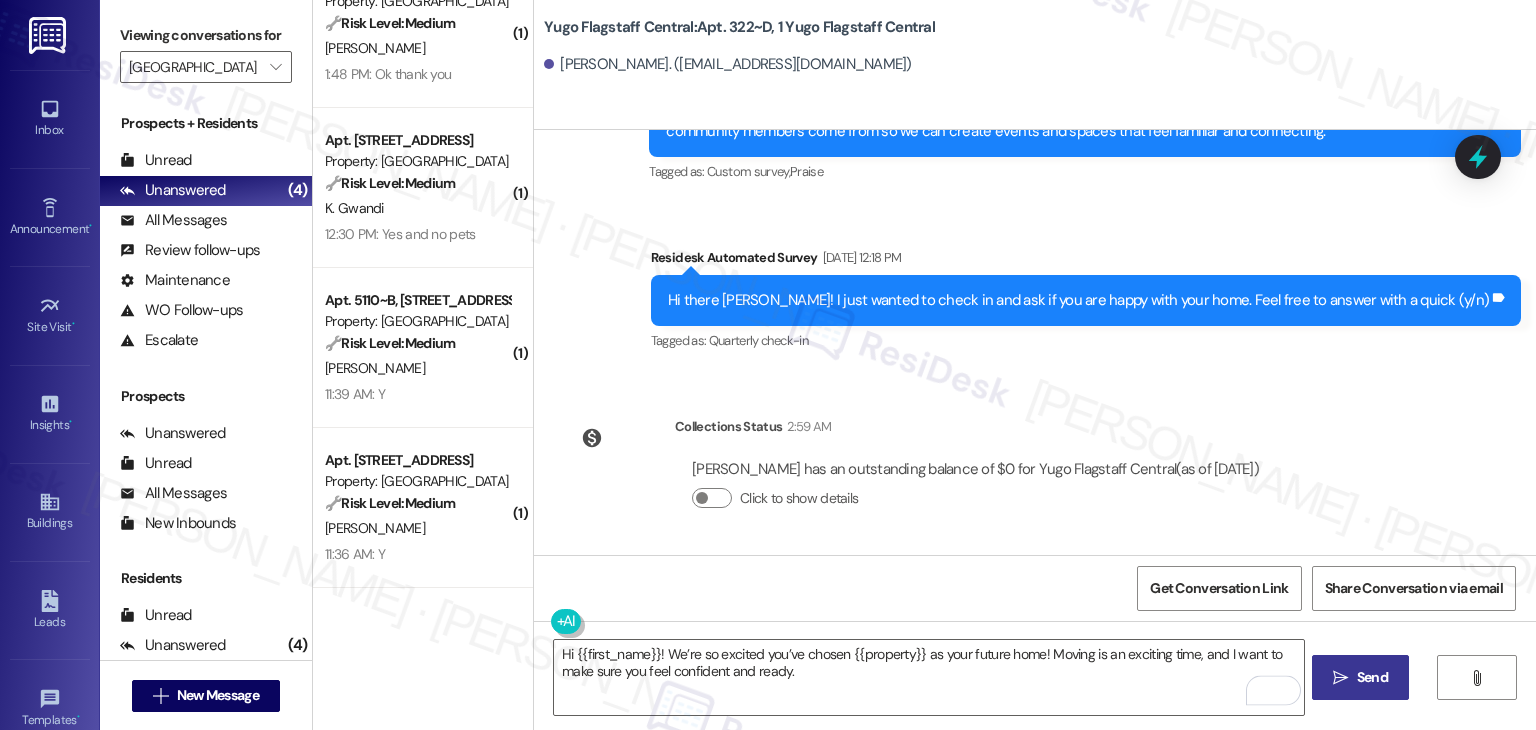 click on "Send" at bounding box center [1372, 677] 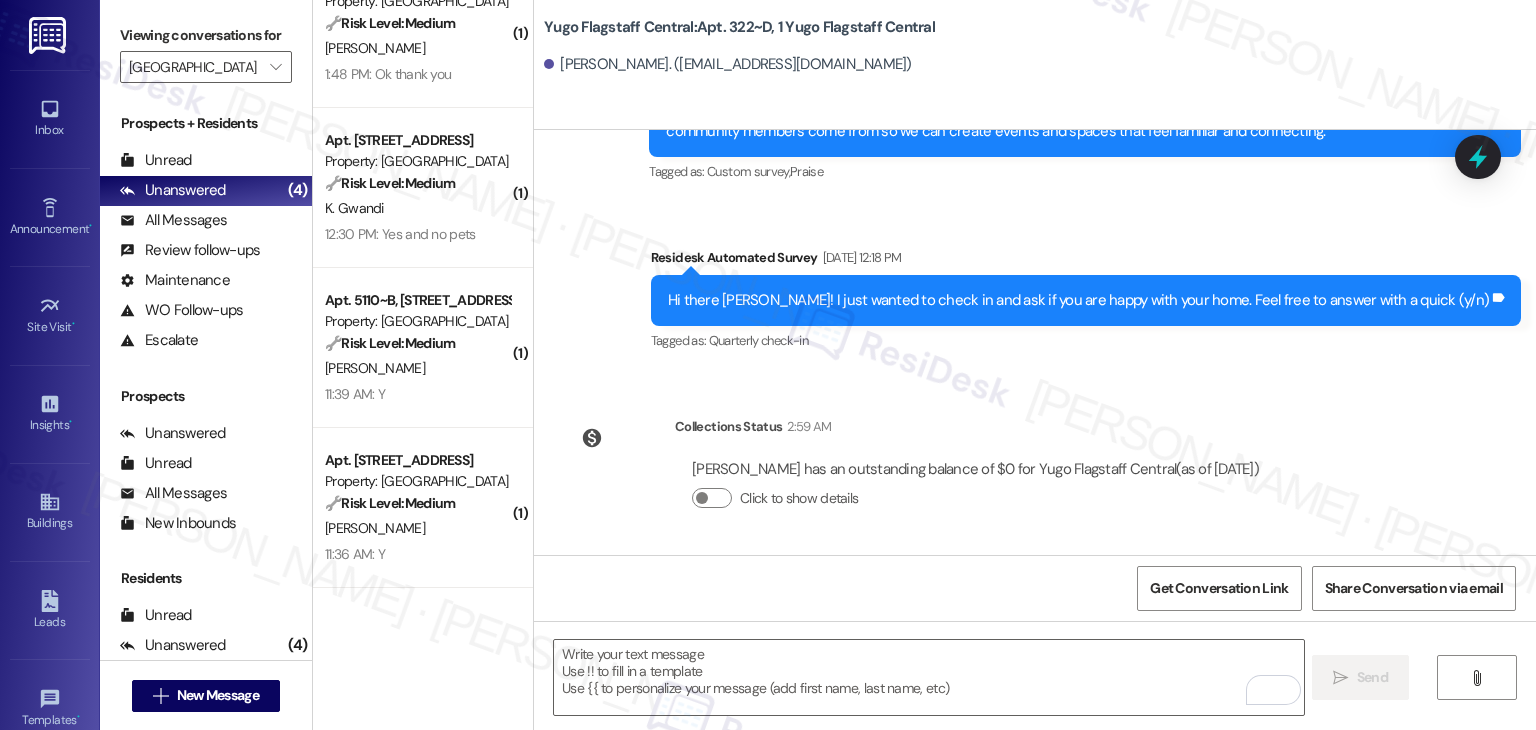 scroll, scrollTop: 815, scrollLeft: 0, axis: vertical 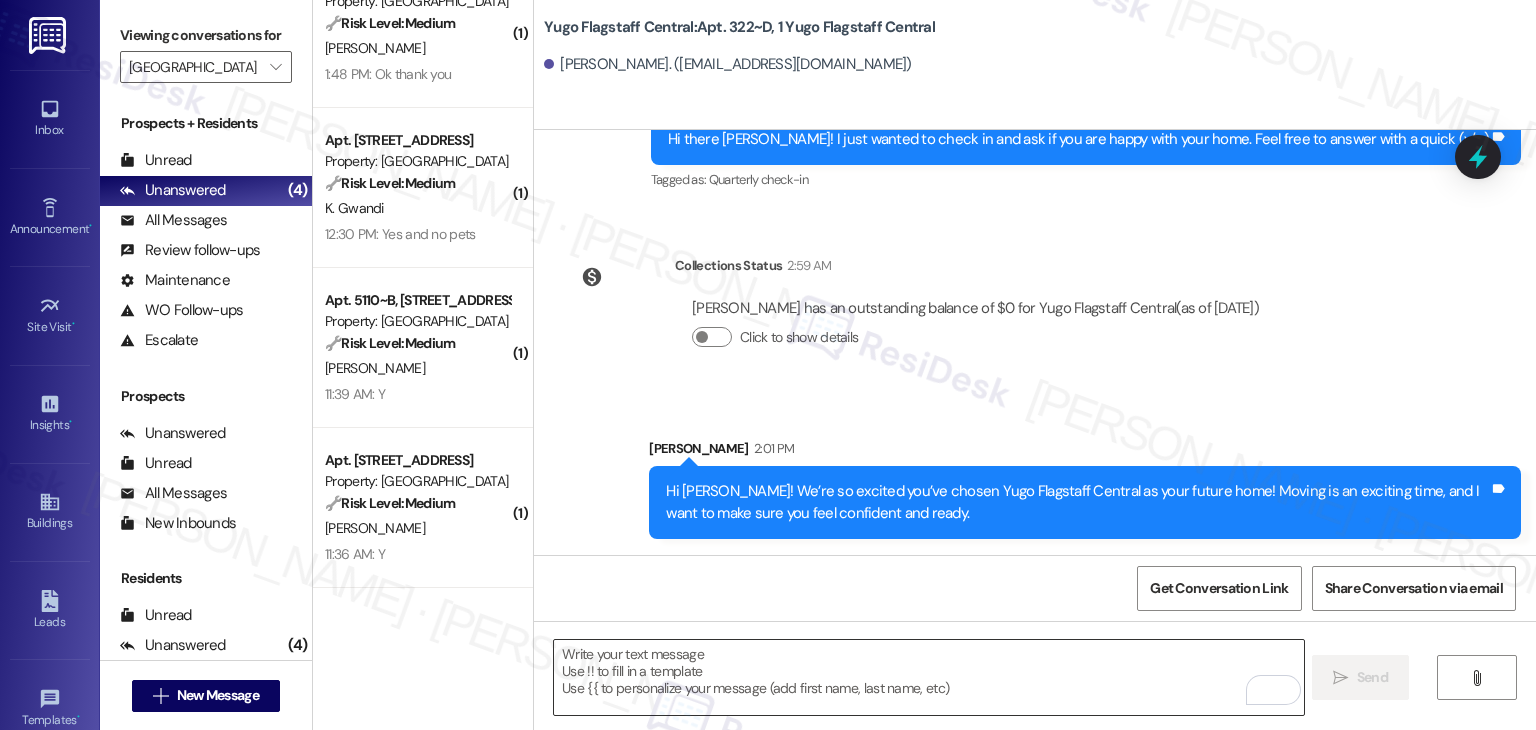 click at bounding box center (928, 677) 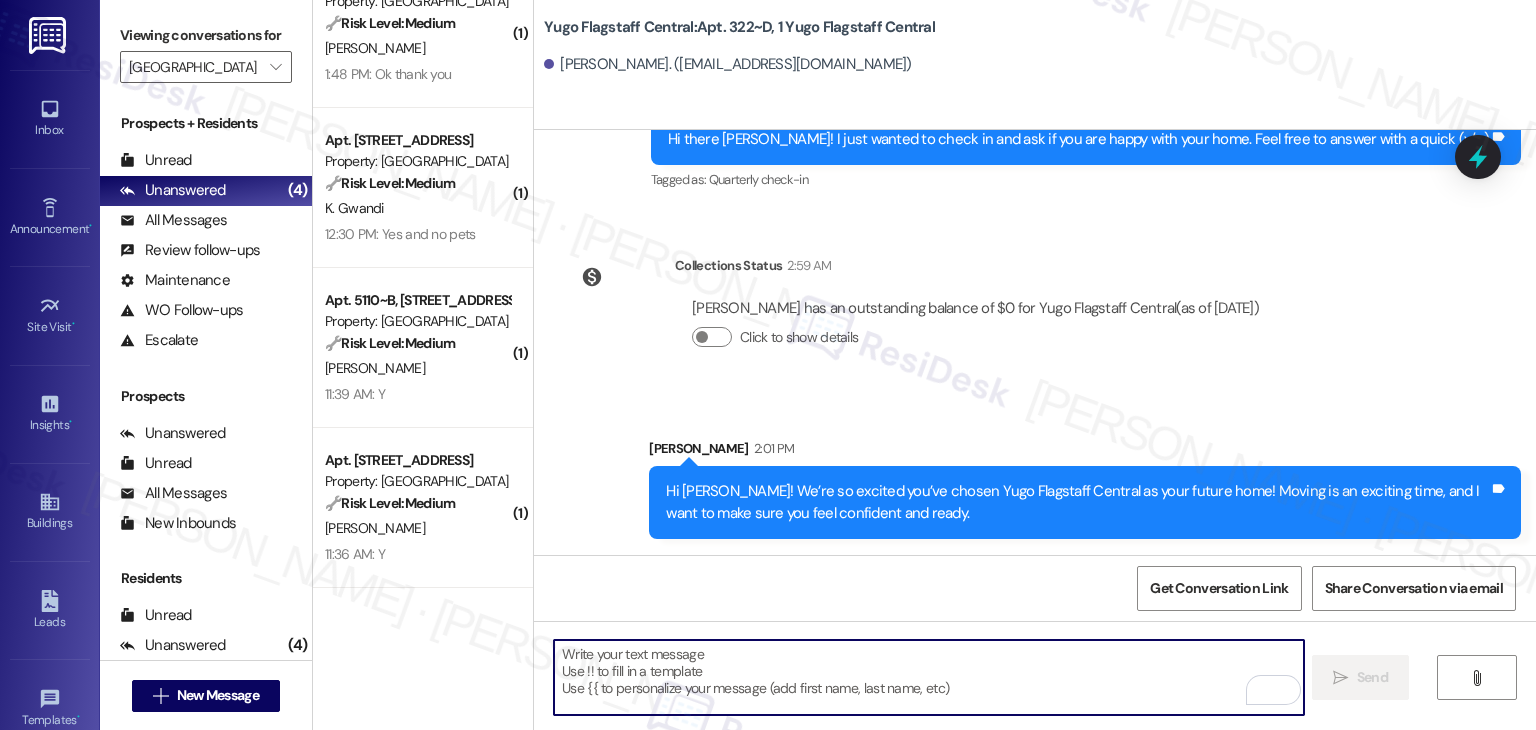 paste on "I’m [PERSON_NAME] from the off-site Resident Support Team. I work with your property’s team to help once you’ve moved in—whether it’s answering questions or assisting with maintenance. I’ll be in touch as your move-in date gets closer!" 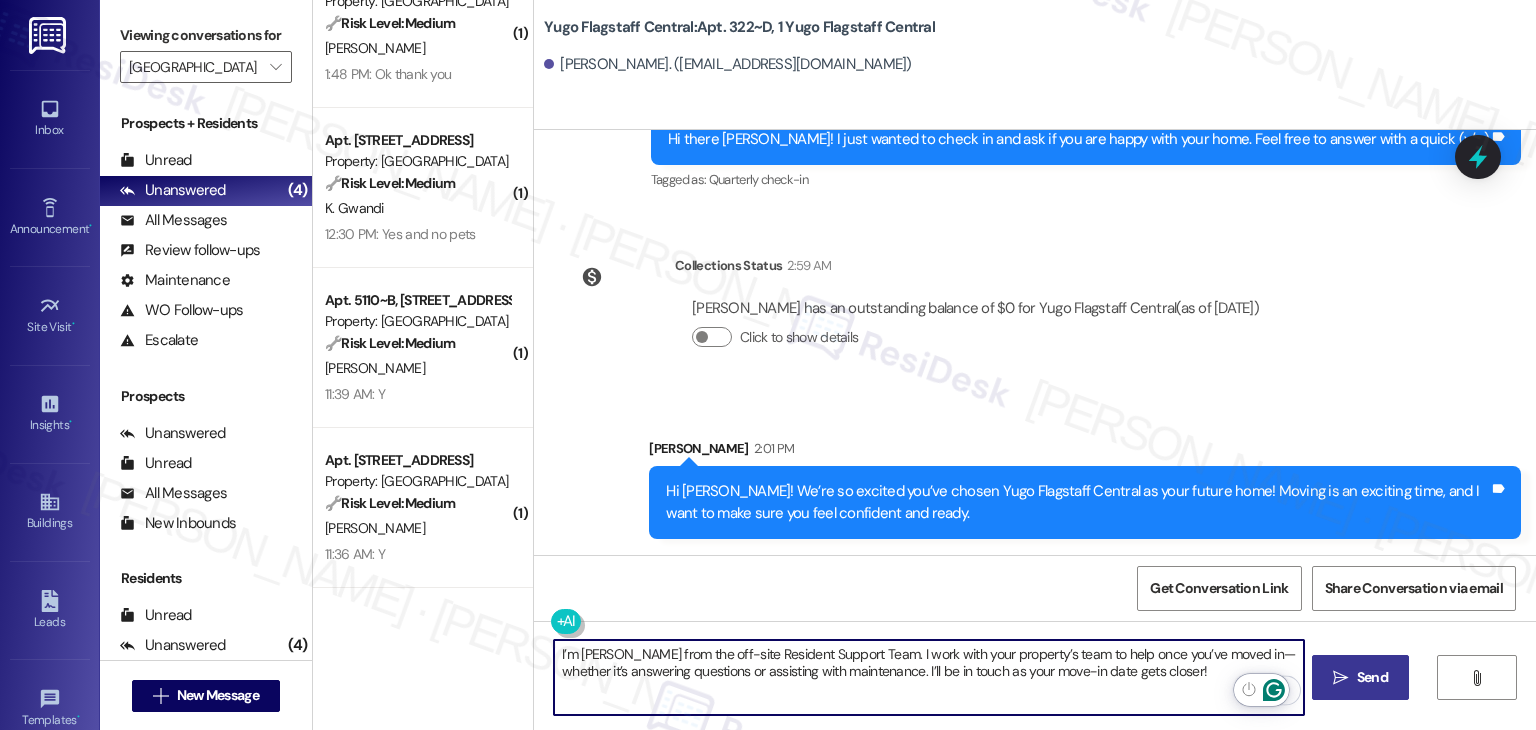 type on "I’m [PERSON_NAME] from the off-site Resident Support Team. I work with your property’s team to help once you’ve moved in—whether it’s answering questions or assisting with maintenance. I’ll be in touch as your move-in date gets closer!" 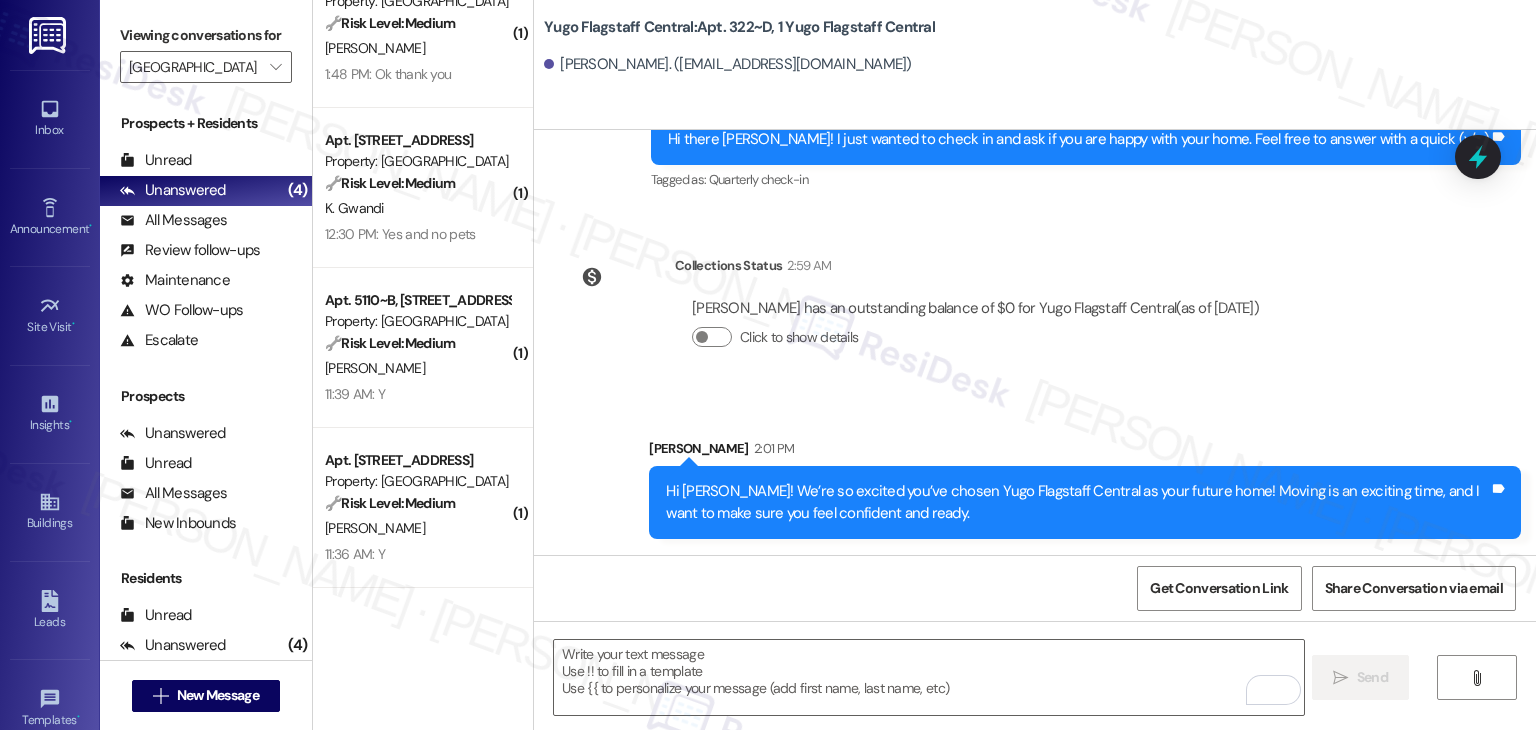 click on "Get Conversation Link Share Conversation via email" at bounding box center [1035, 588] 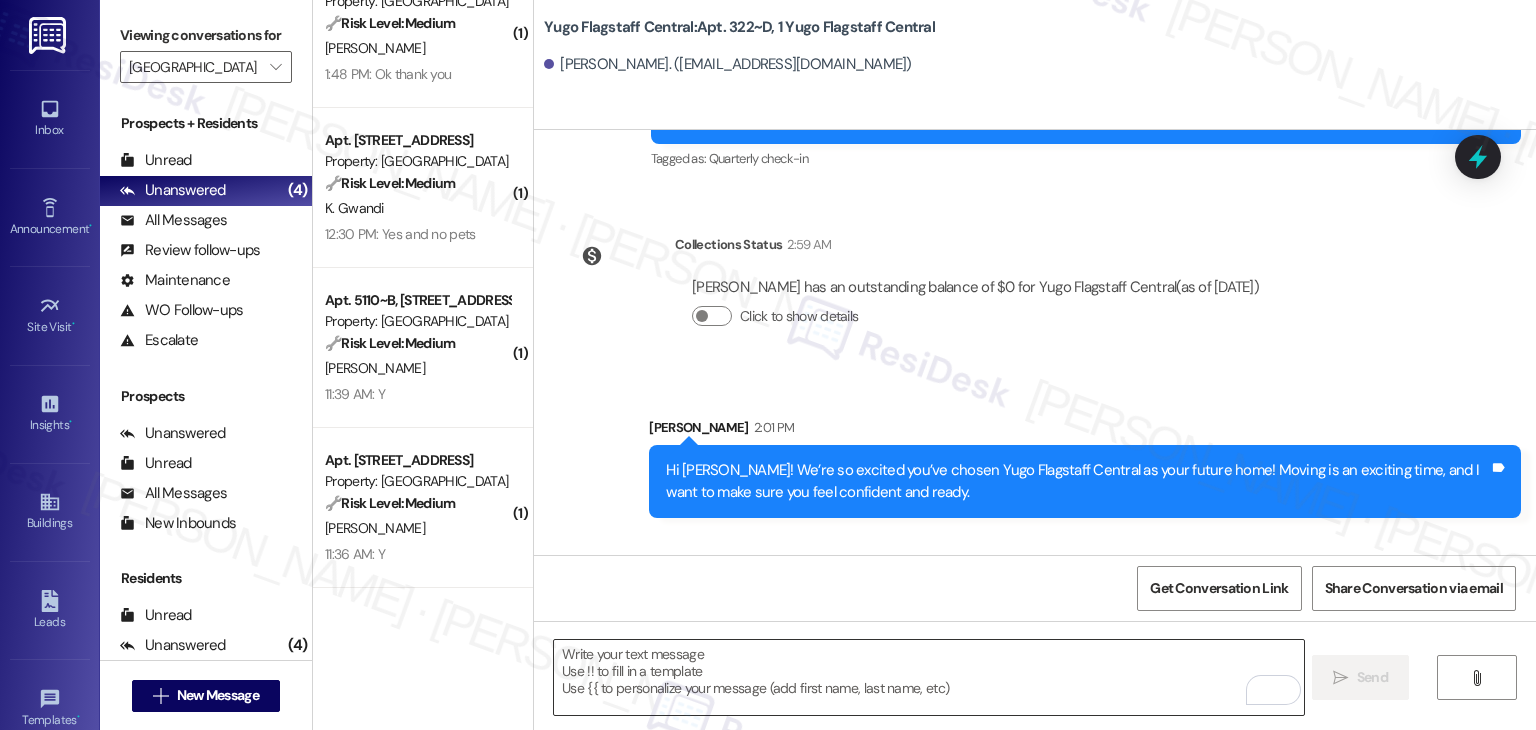 scroll, scrollTop: 876, scrollLeft: 0, axis: vertical 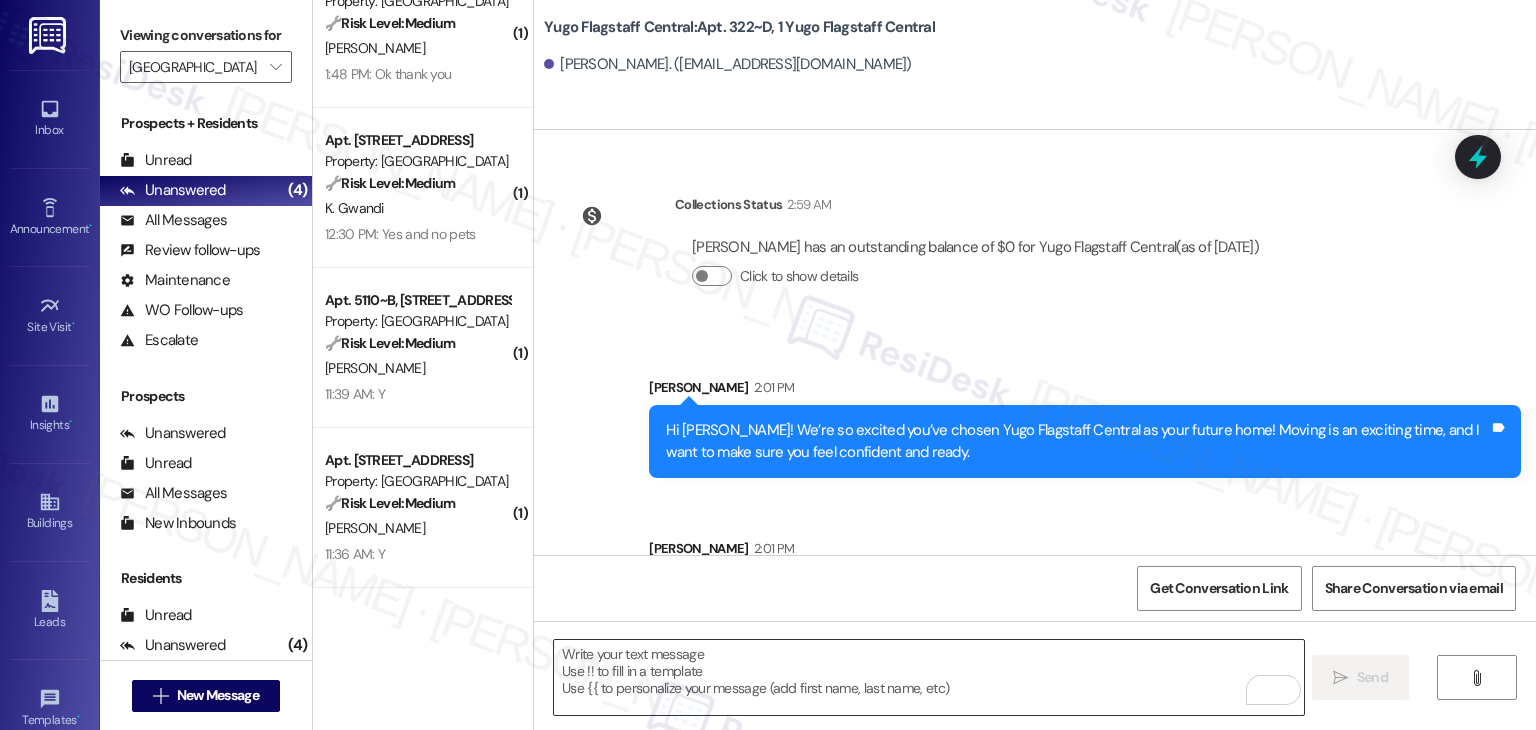 click at bounding box center [928, 677] 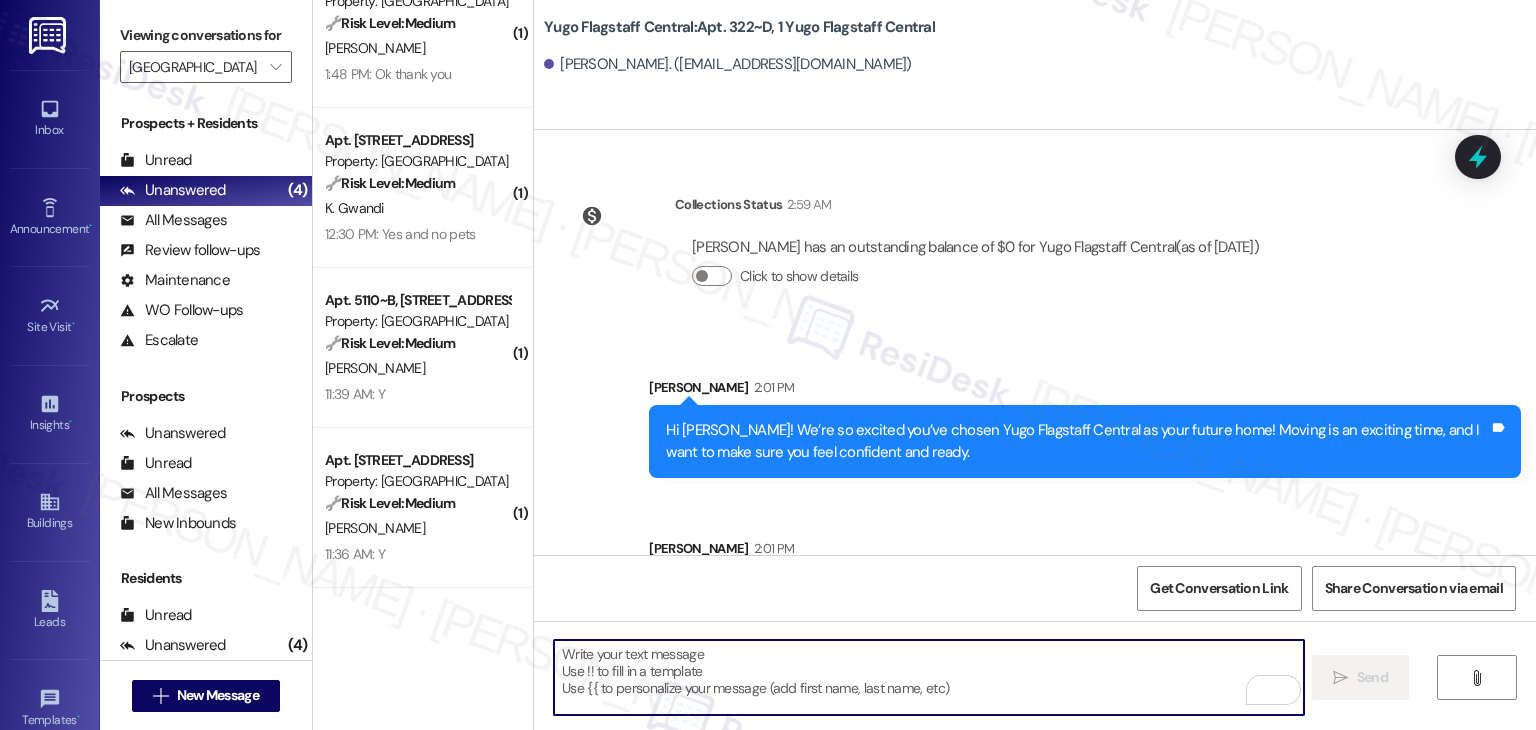 paste on "Move-in day will be busy as you get settled, but no reason it has to be stressful. Don’t forget that we offer a ⚡FAST PASS⚡for Move-In day if your checklist has been completed 2 weeks prior to move-in. Login to your Resident Portal today to complete those outstanding items!" 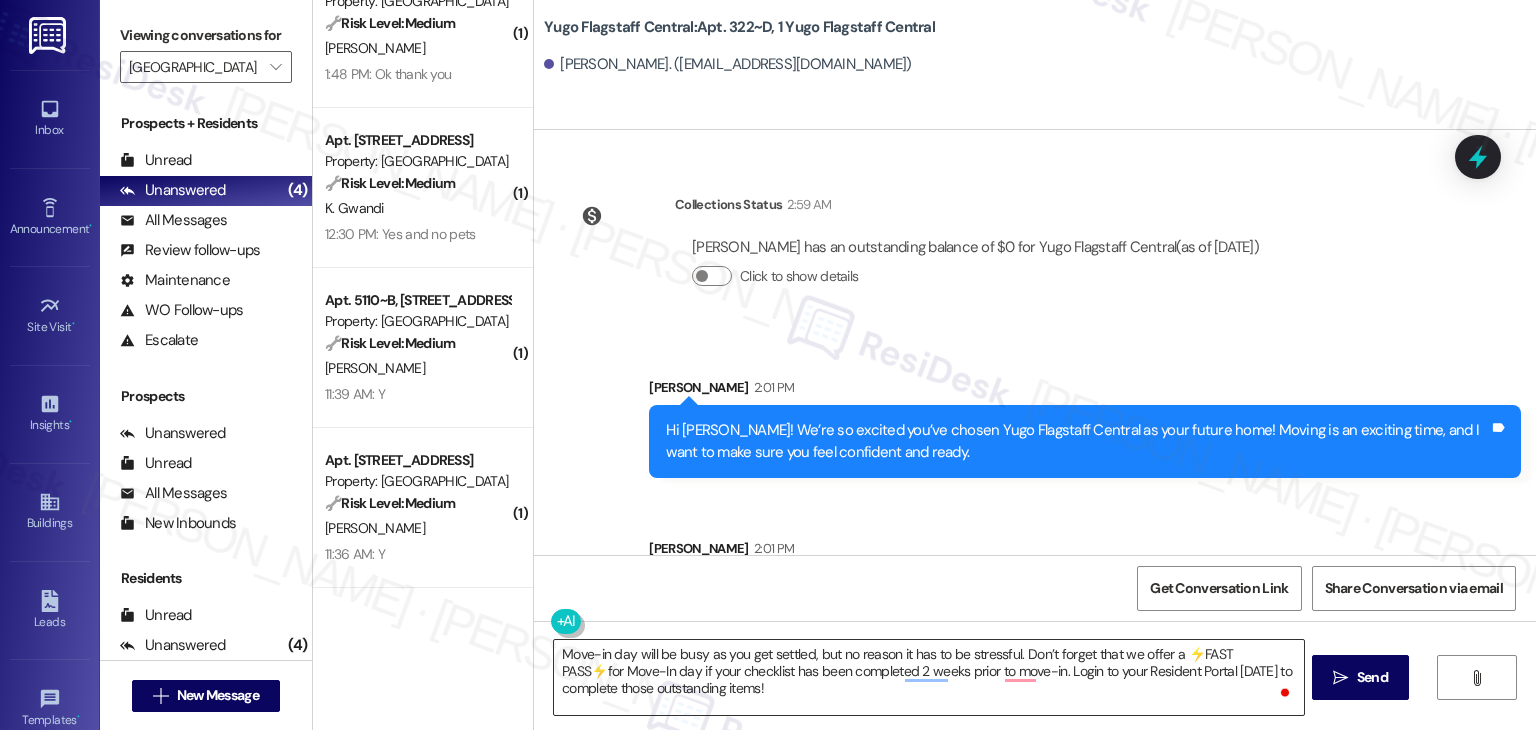 drag, startPoint x: 1362, startPoint y: 674, endPoint x: 1128, endPoint y: 652, distance: 235.0319 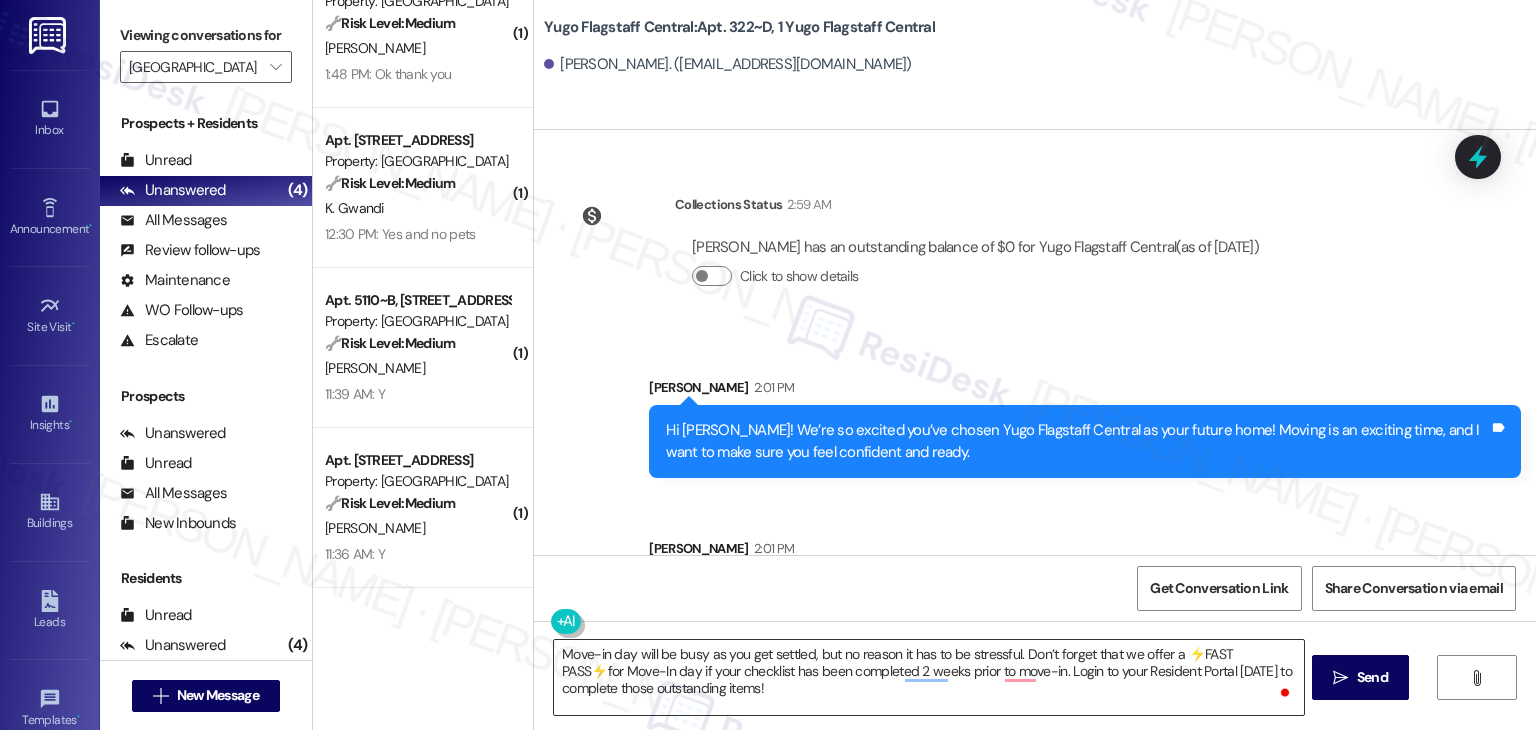 click on "Move-in day will be busy as you get settled, but no reason it has to be stressful. Don’t forget that we offer a ⚡FAST PASS⚡for Move-In day if your checklist has been completed 2 weeks prior to move-in. Login to your Resident Portal today to complete those outstanding items!
 Send " at bounding box center [1035, 696] 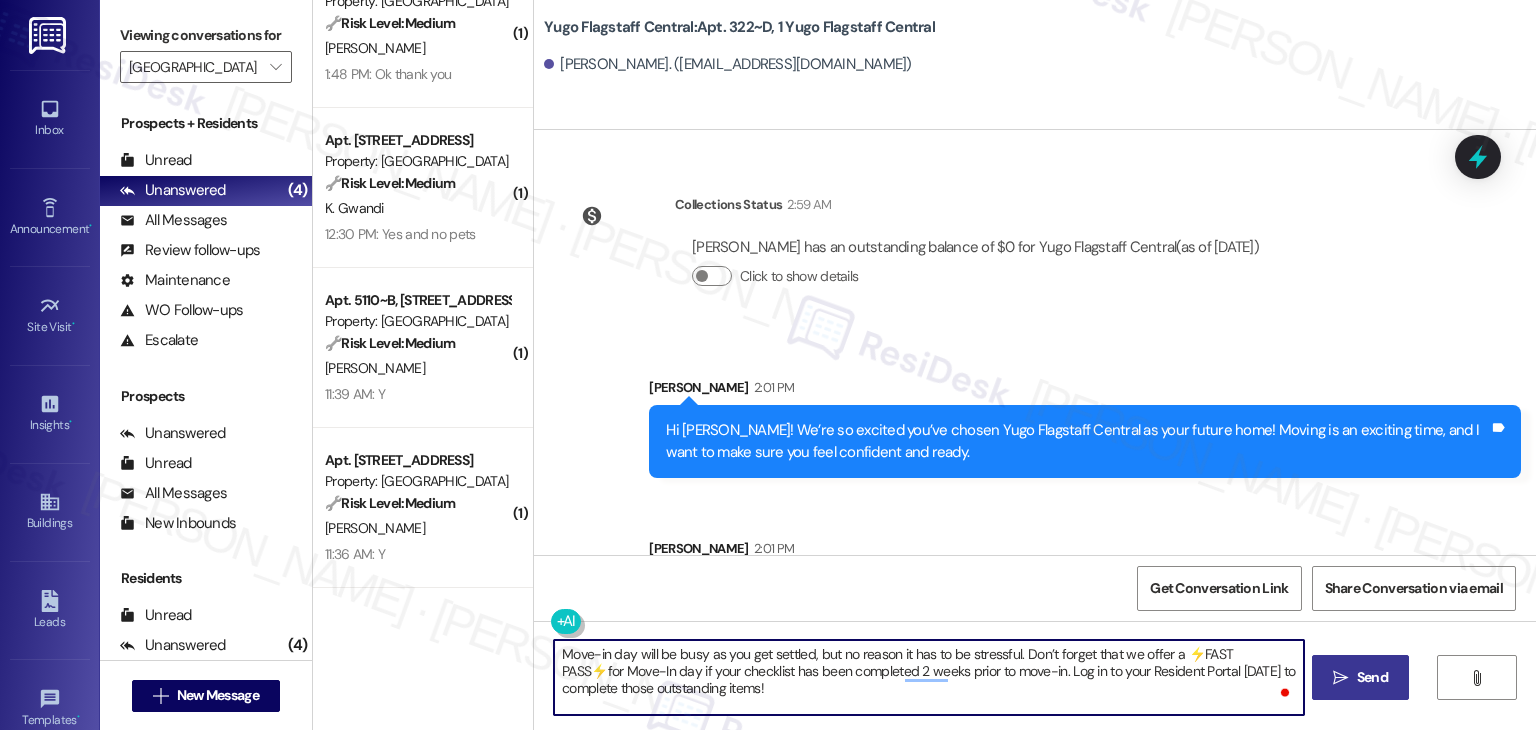 type on "Move-in day will be busy as you get settled, but no reason it has to be stressful. Don’t forget that we offer a ⚡FAST PASS⚡for Move-In day if your checklist has been completed 2 weeks prior to move-in. Log in to your Resident Portal [DATE] to complete those outstanding items!" 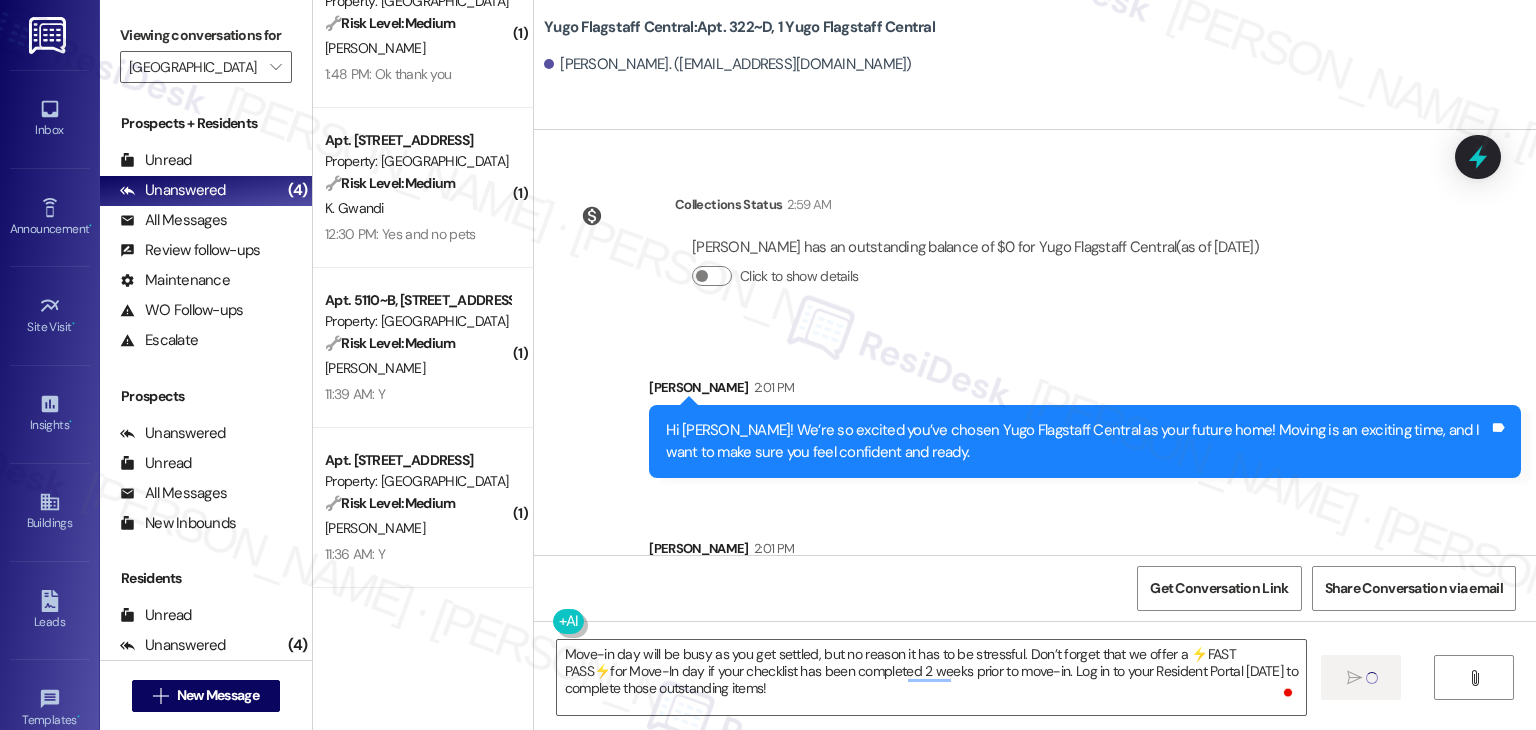 type 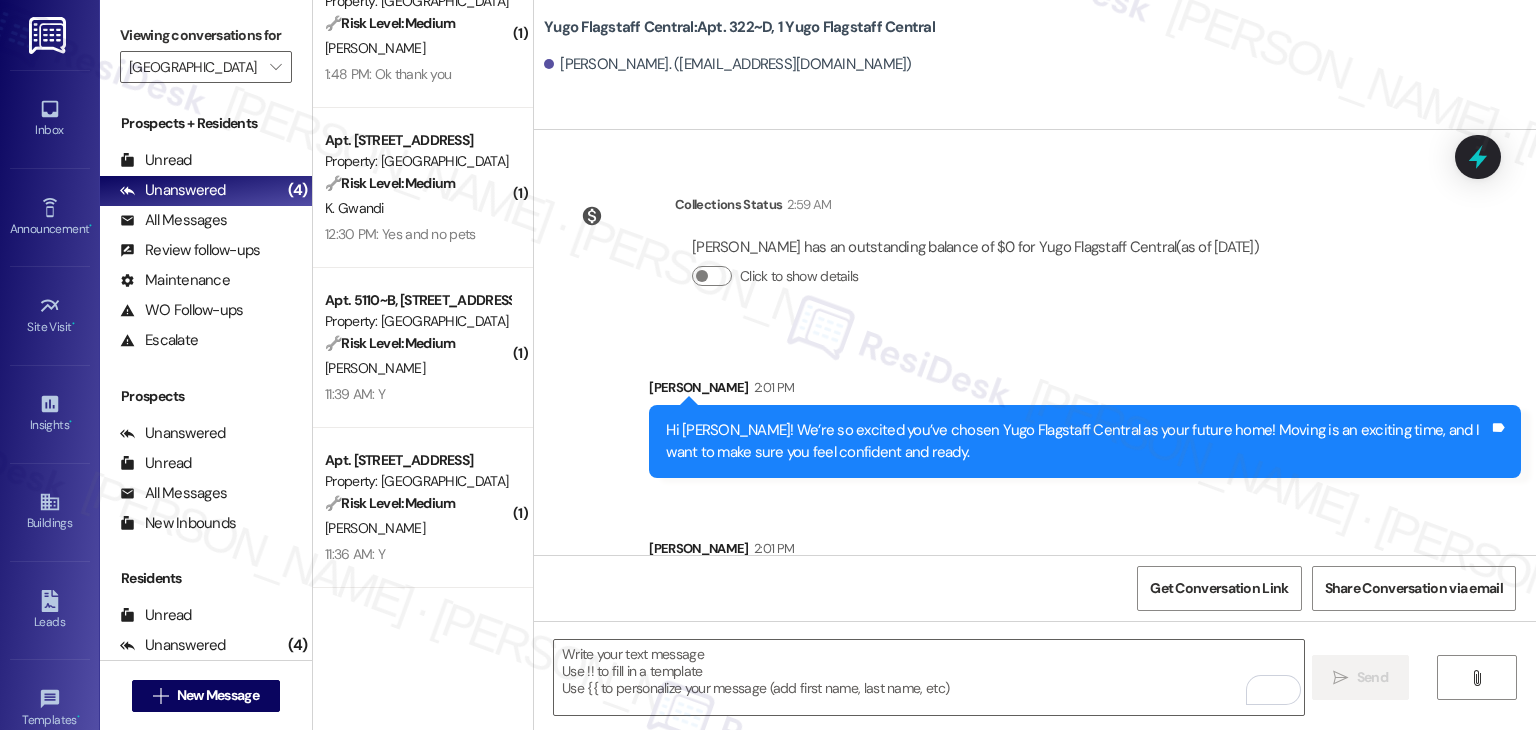scroll, scrollTop: 1158, scrollLeft: 0, axis: vertical 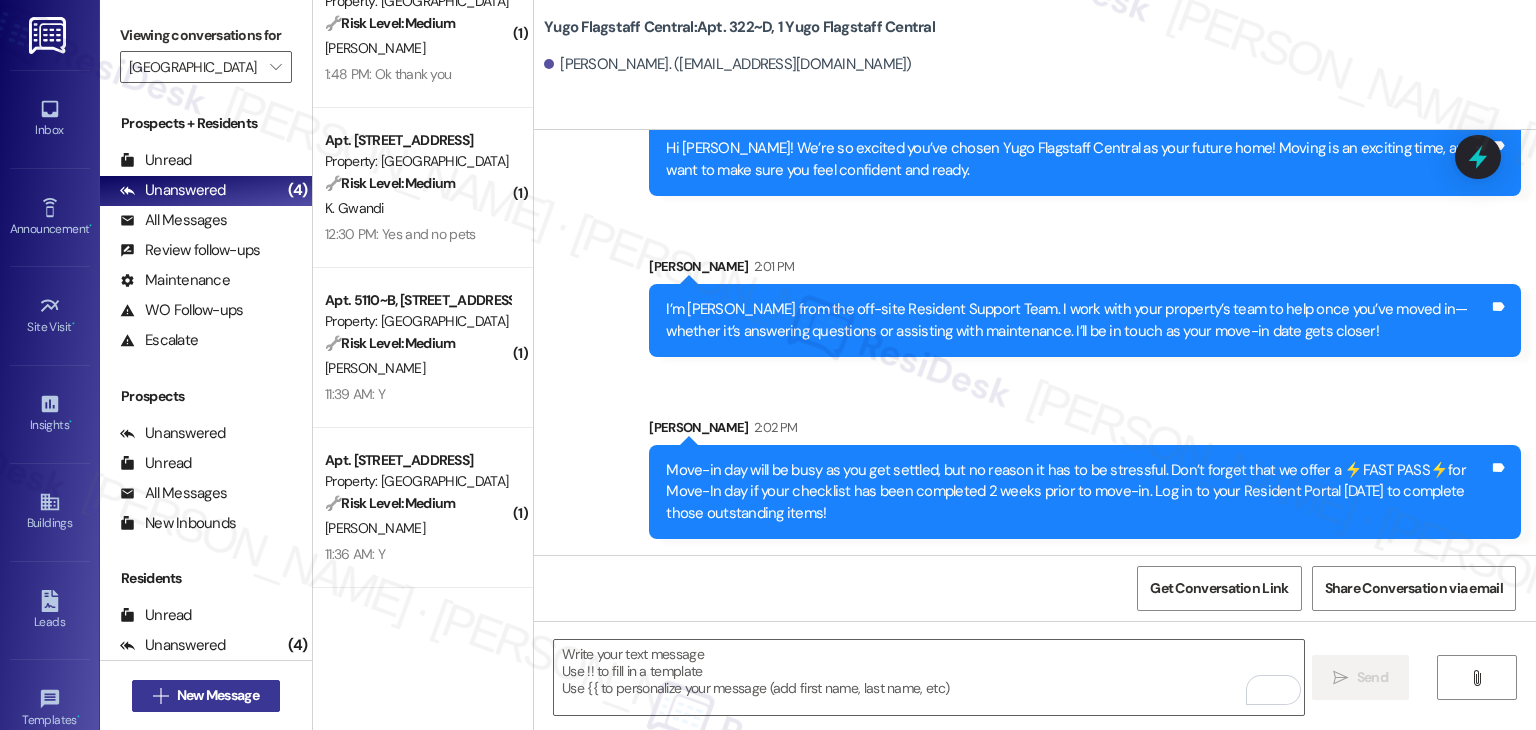 click on "New Message" at bounding box center (218, 695) 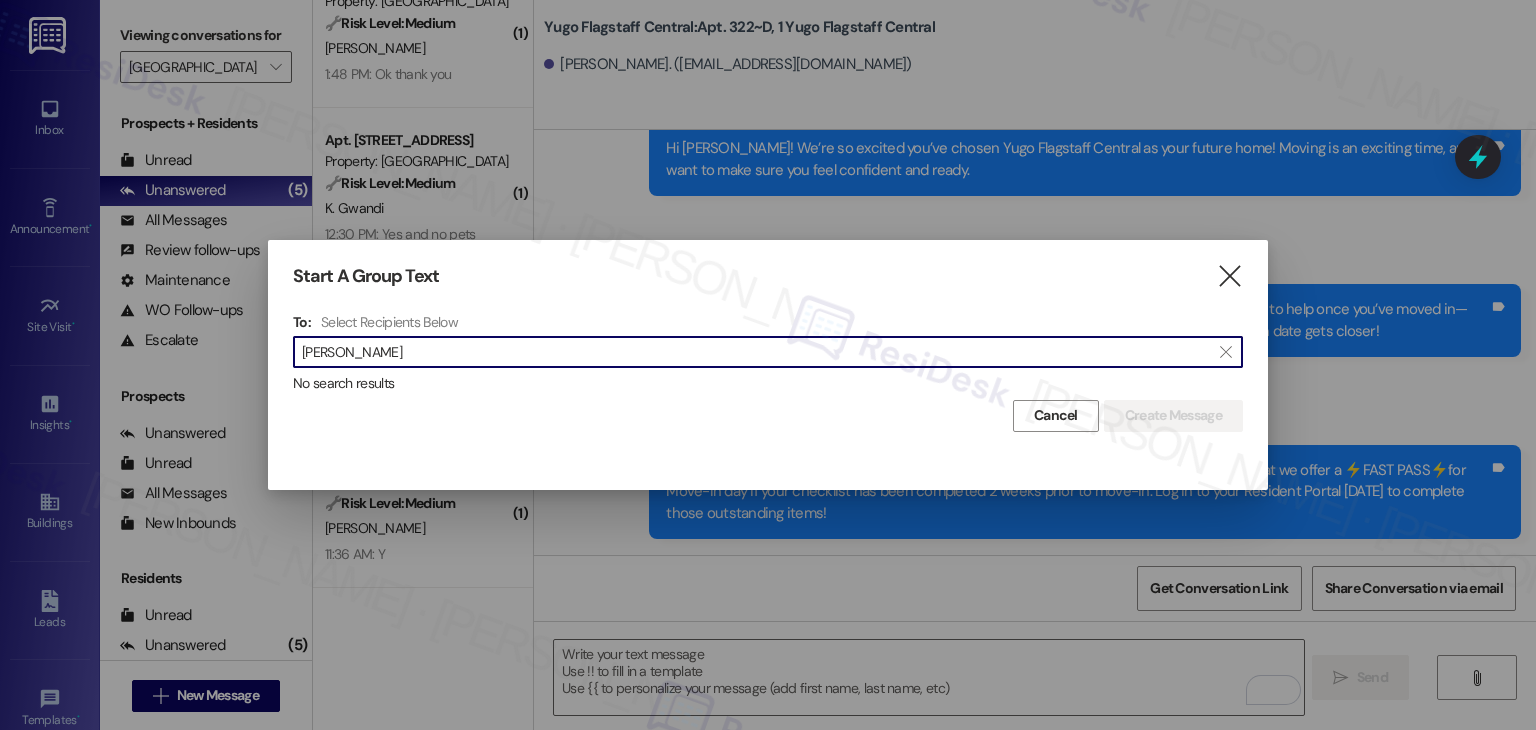 click on "Violette	Valencia" at bounding box center (756, 352) 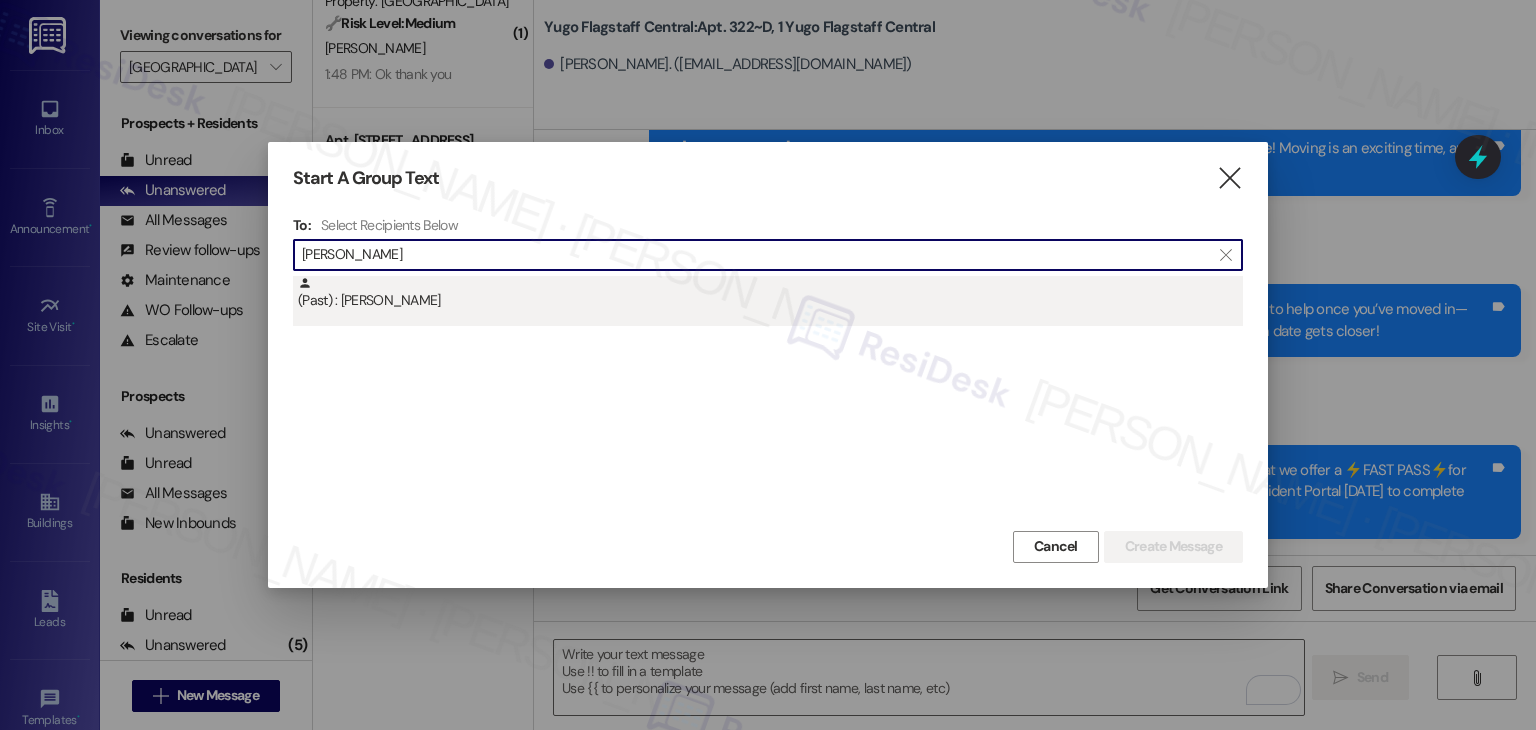 type on "Violette Valencia" 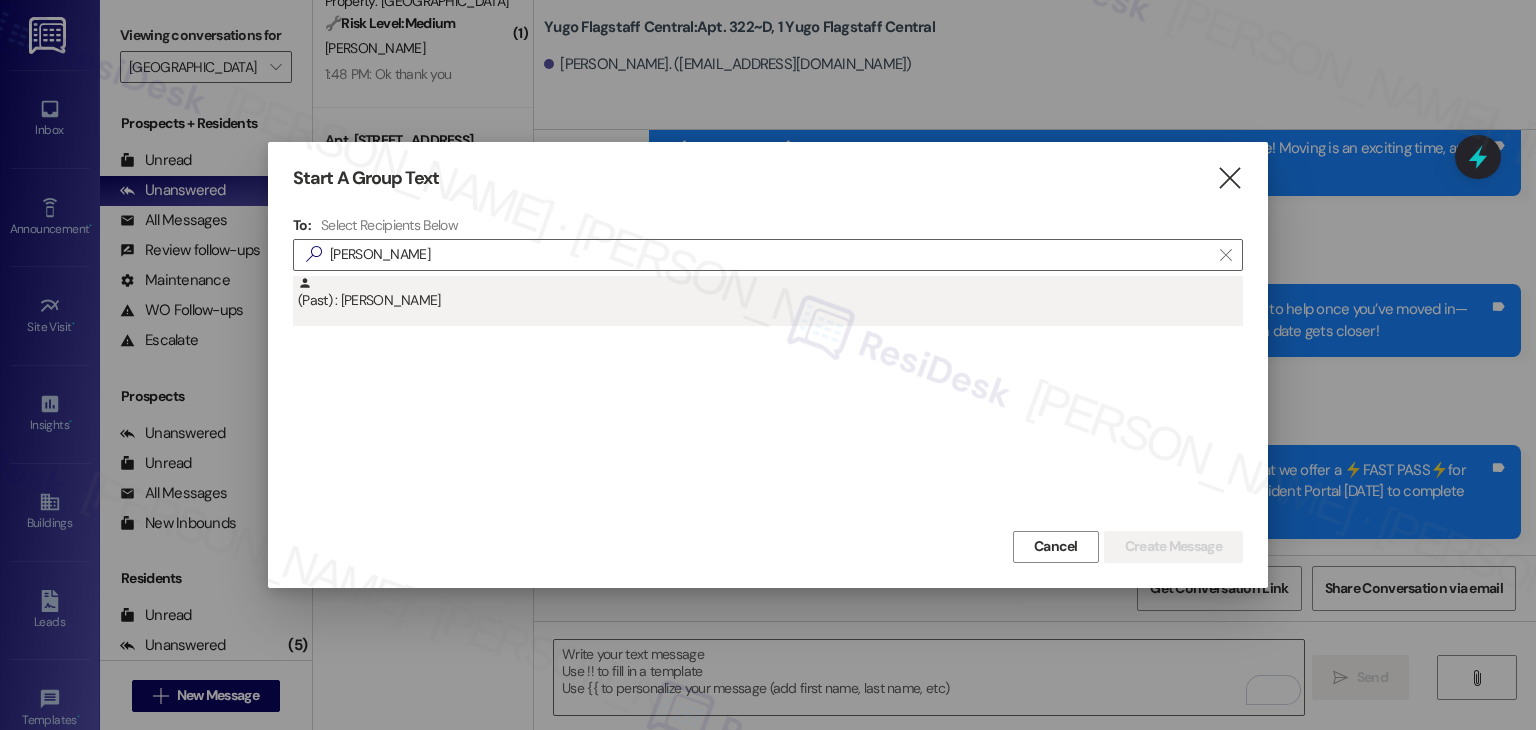 click on "(Past) : Violette Valencia" at bounding box center [770, 293] 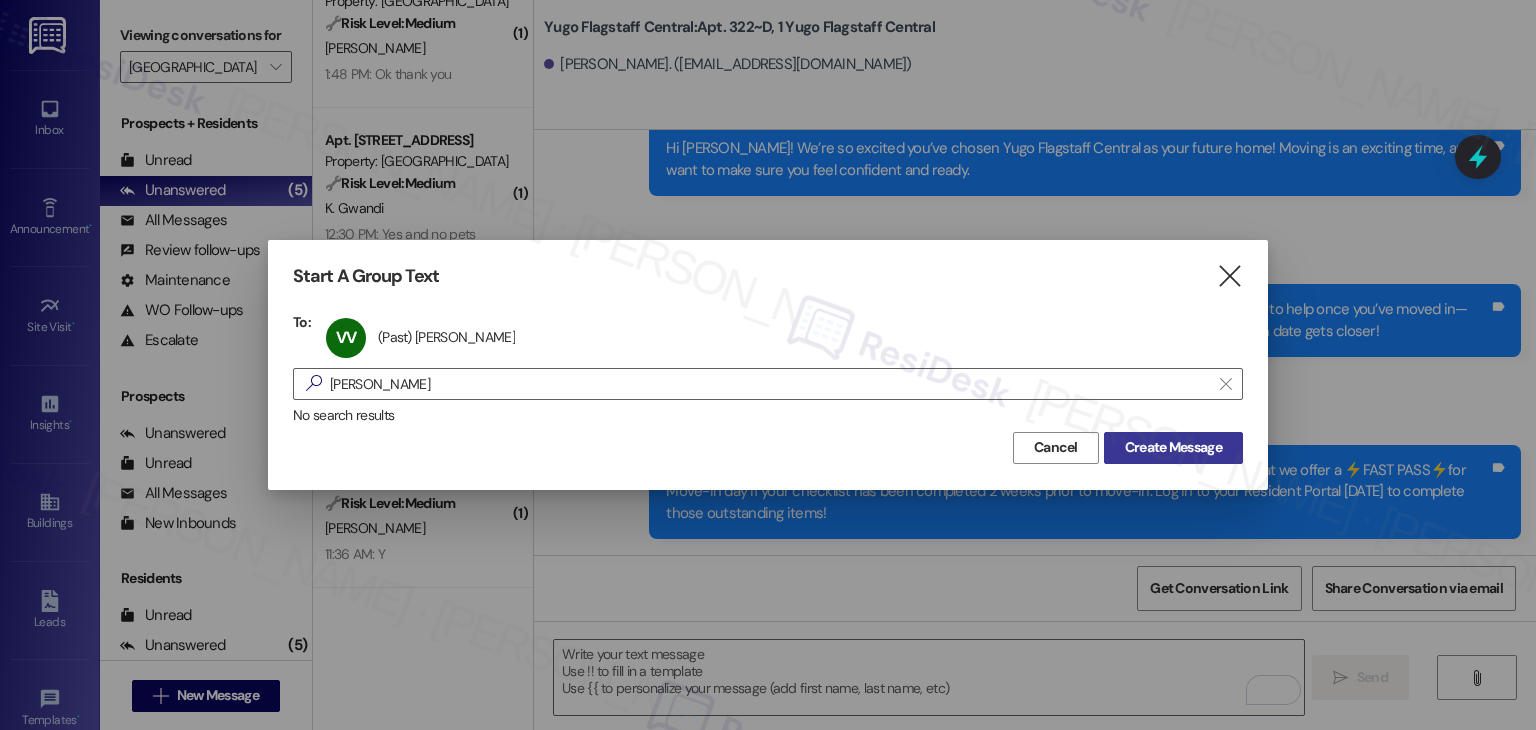click on "Create Message" at bounding box center (1173, 447) 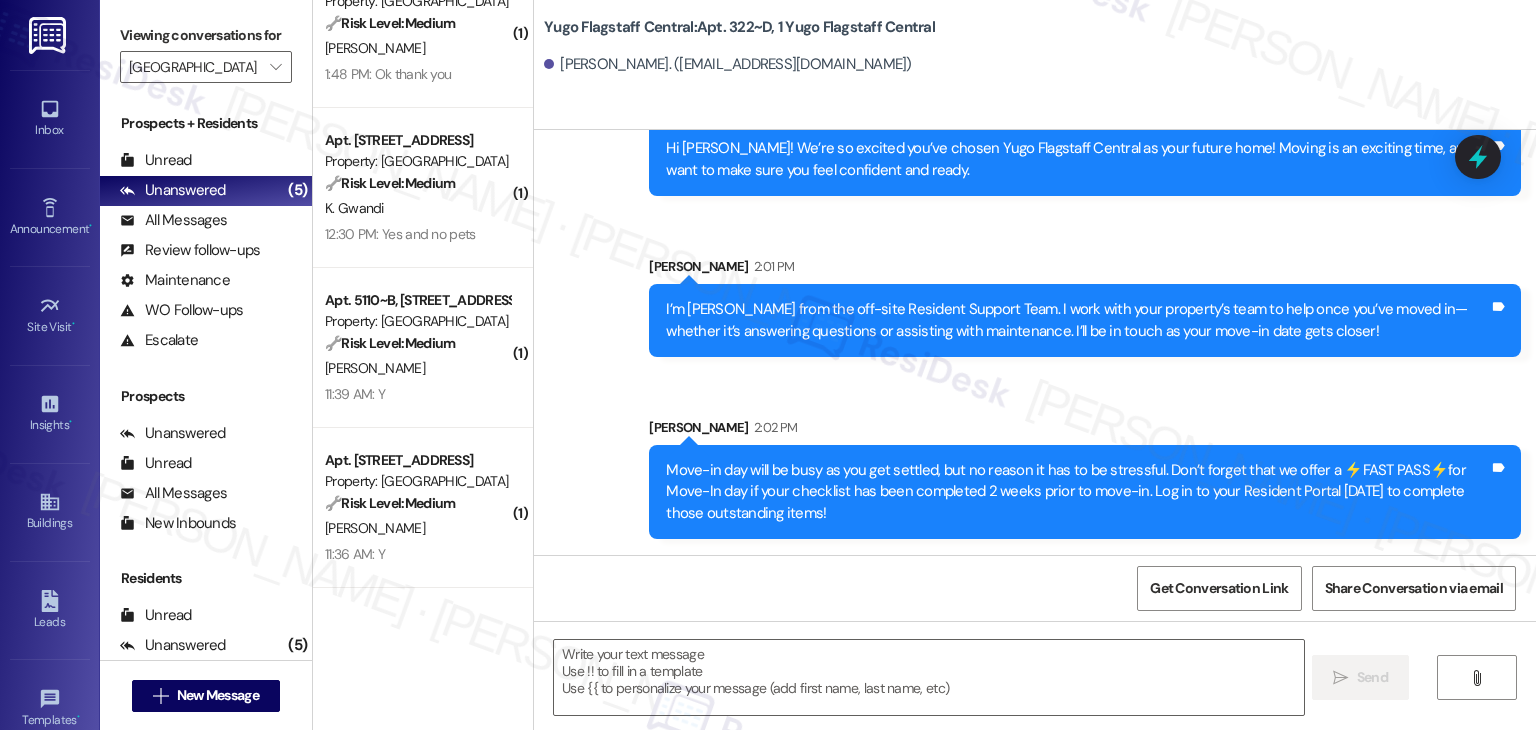 type on "Fetching suggested responses. Please feel free to read through the conversation in the meantime." 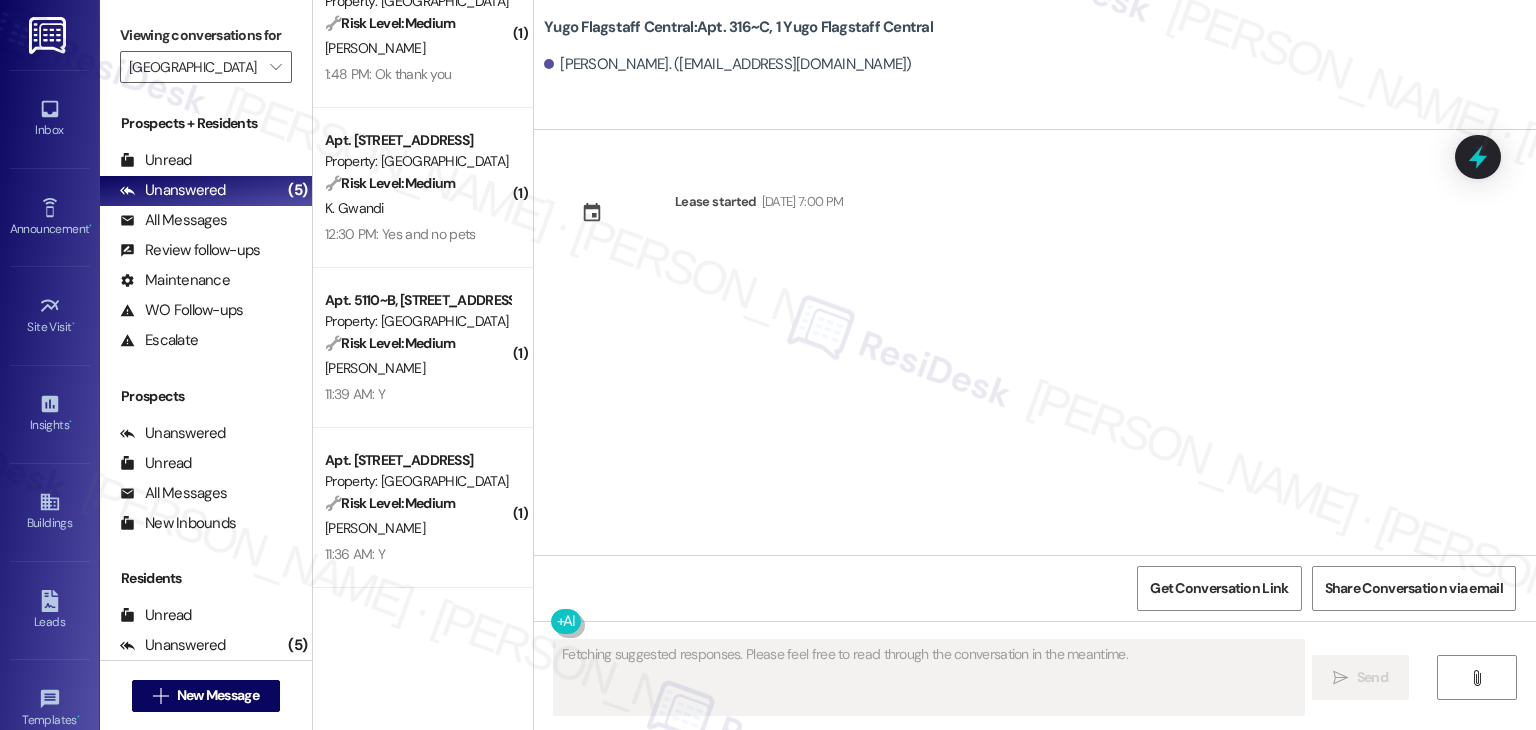 scroll, scrollTop: 0, scrollLeft: 0, axis: both 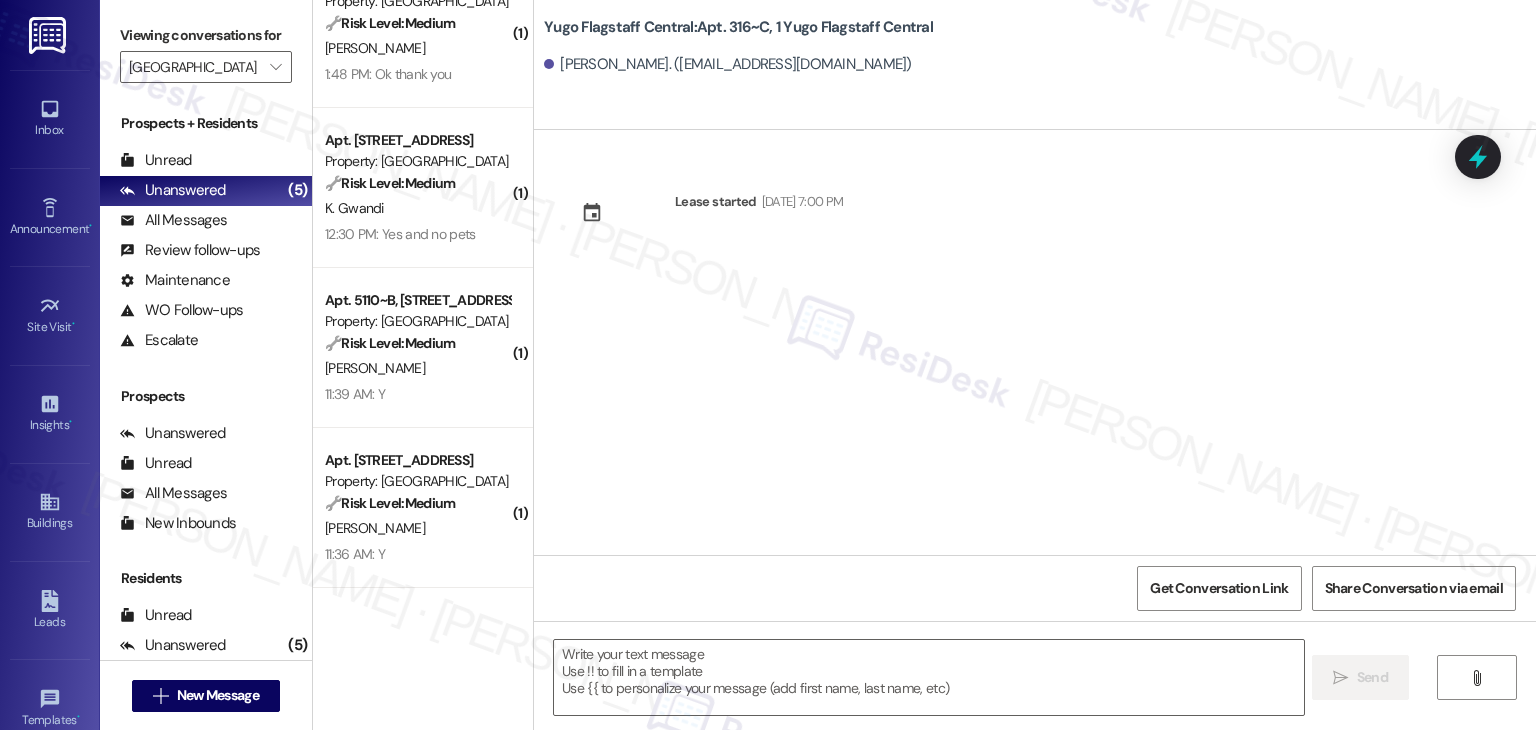 click on "Lease started Aug 19, 2024 at 7:00 PM" at bounding box center [1035, 342] 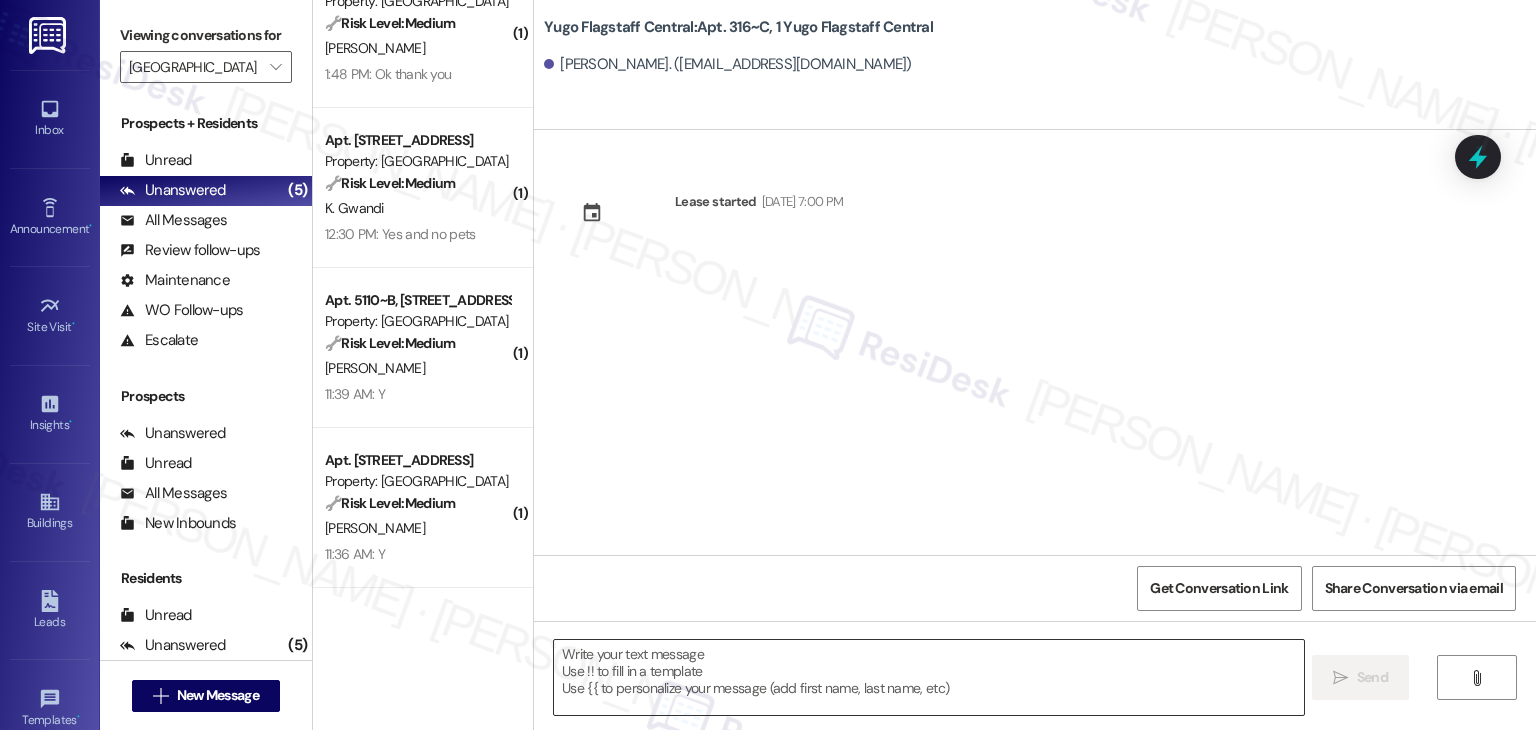 click at bounding box center [928, 677] 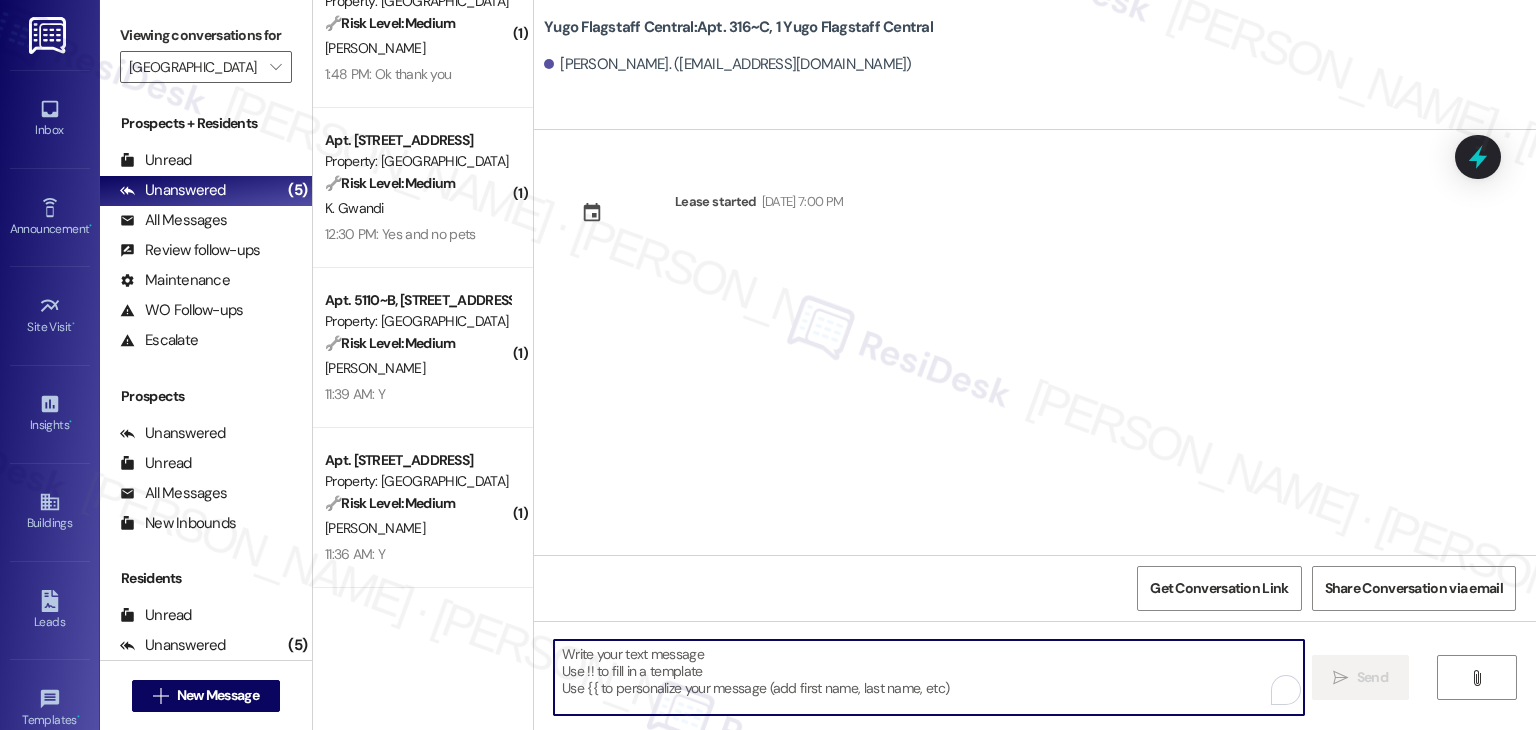 paste on "Hi {{first_name}}! We’re so excited you’ve chosen {{property}} as your future home! Moving is an exciting time, and I want to make sure you feel confident and ready." 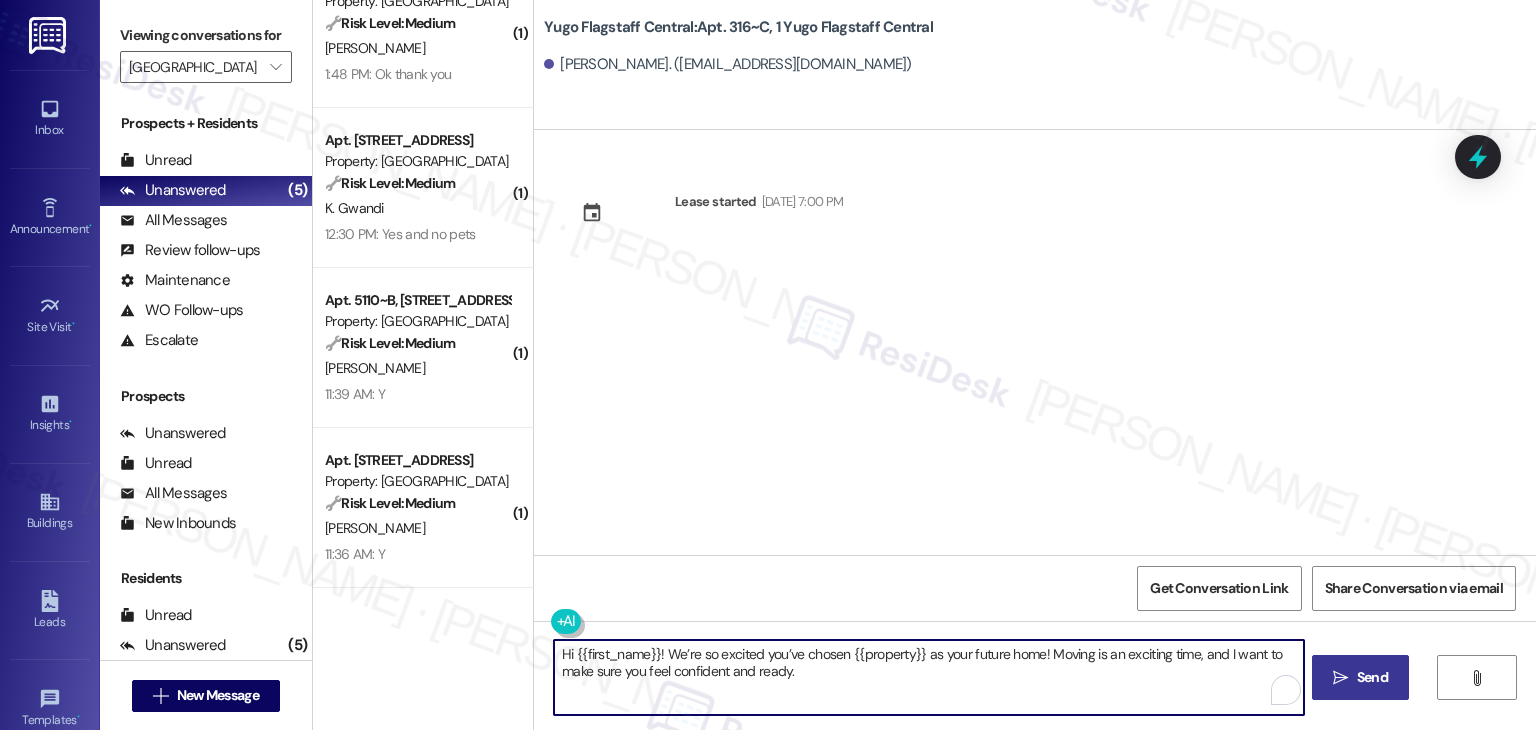 type on "Hi {{first_name}}! We’re so excited you’ve chosen {{property}} as your future home! Moving is an exciting time, and I want to make sure you feel confident and ready." 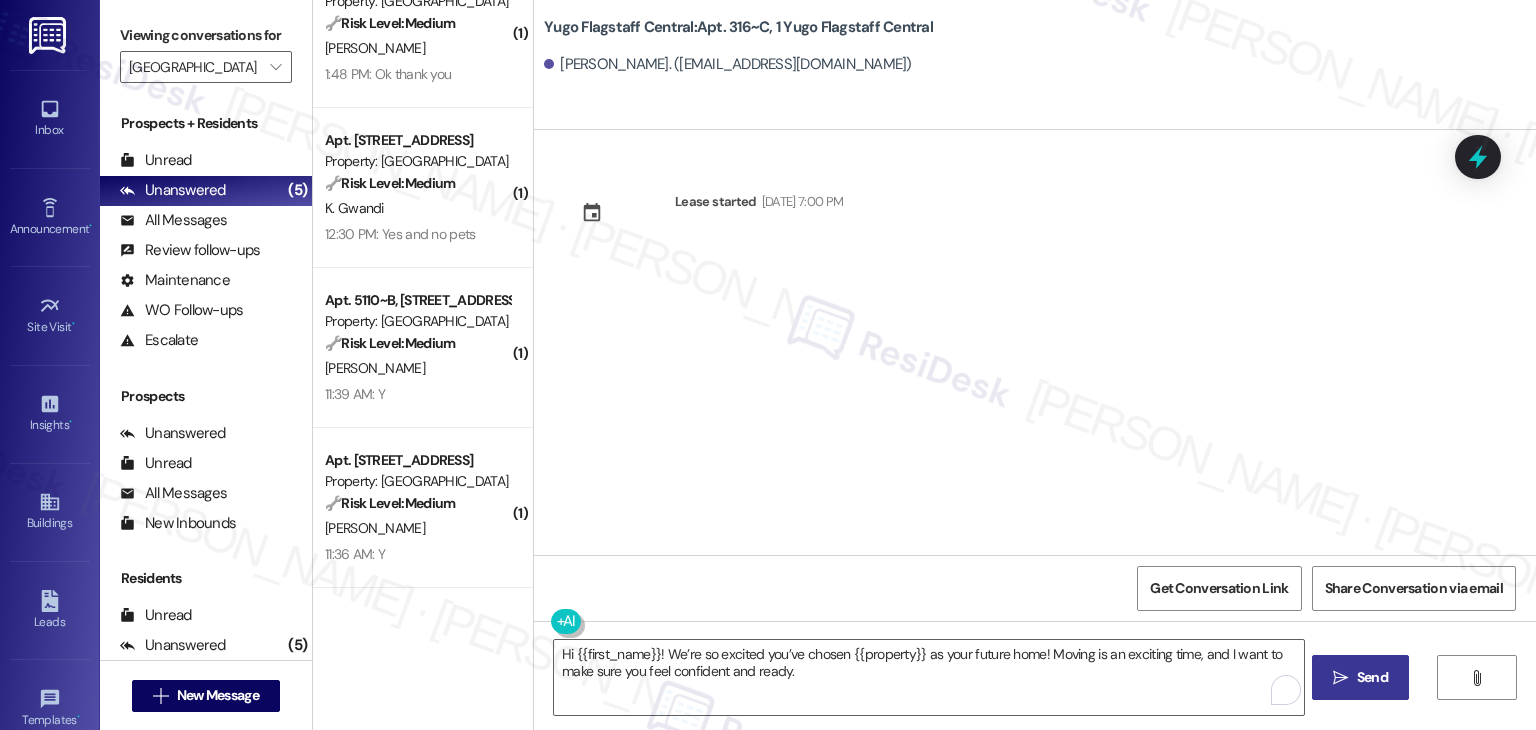 click on "Send" at bounding box center (1372, 677) 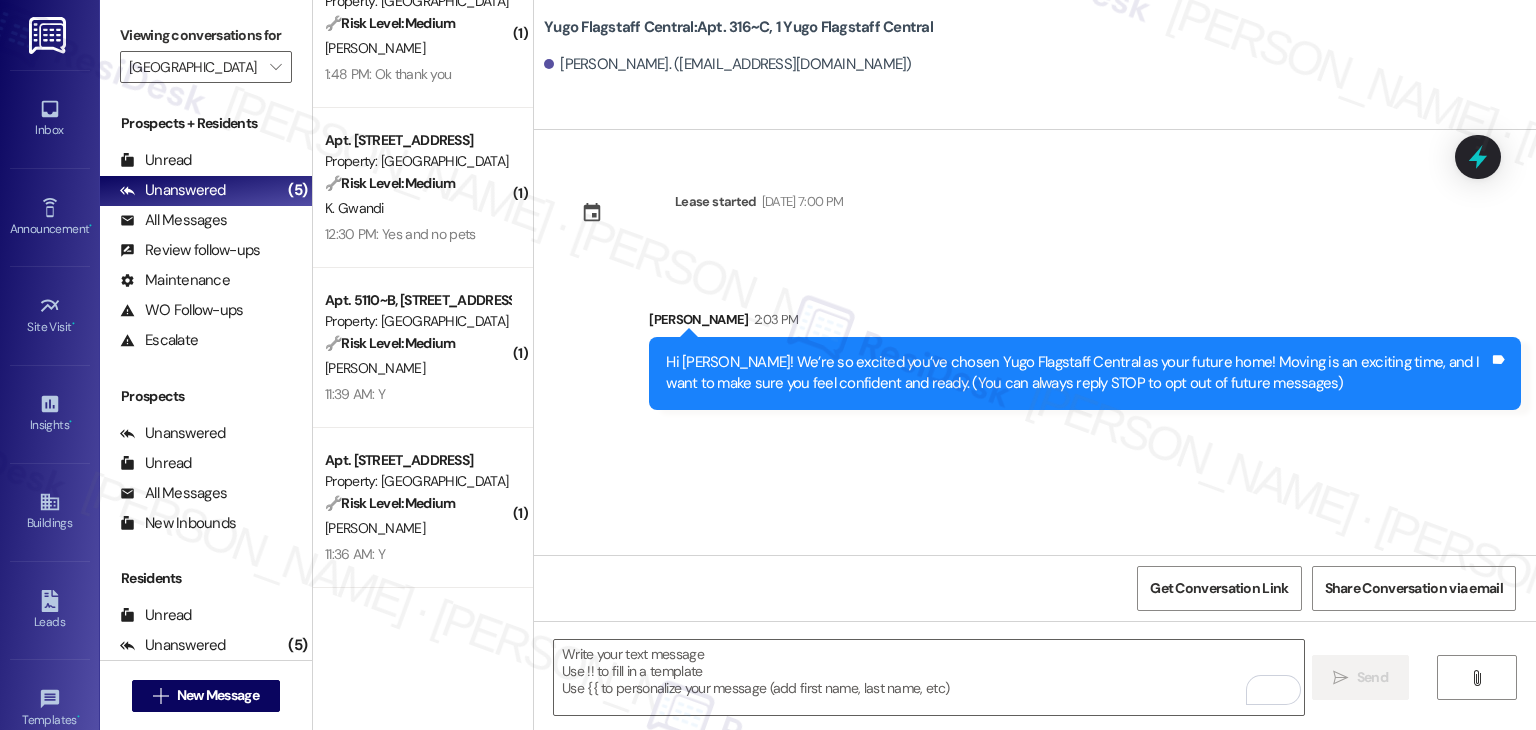 click on "Lease started Aug 19, 2024 at 7:00 PM Sent via SMS Sarah 2:03 PM Hi Violette! We’re so excited you’ve chosen Yugo Flagstaff Central as your future home! Moving is an exciting time, and I want to make sure you feel confident and ready. (You can always reply STOP to opt out of future messages) Tags and notes" at bounding box center (1035, 342) 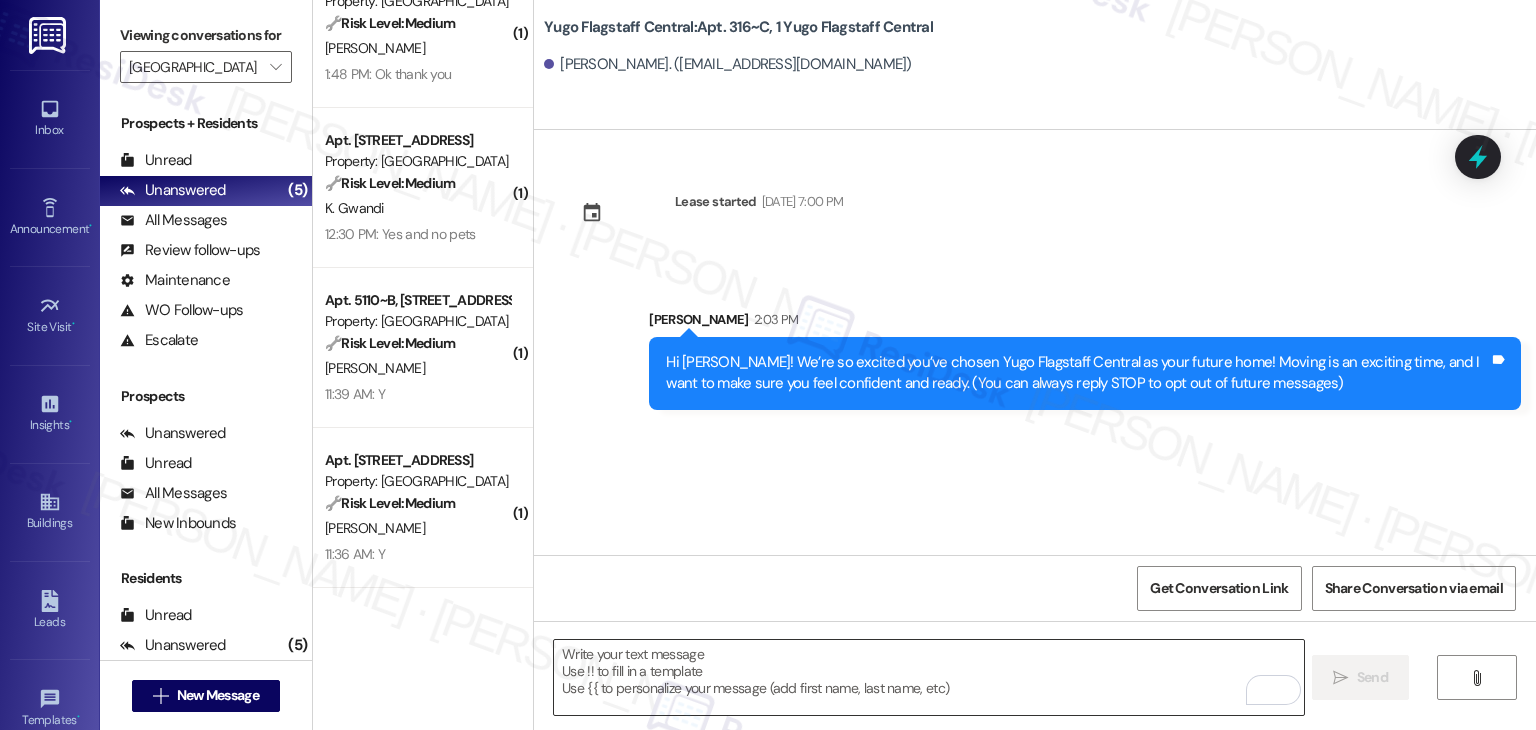 click at bounding box center [928, 677] 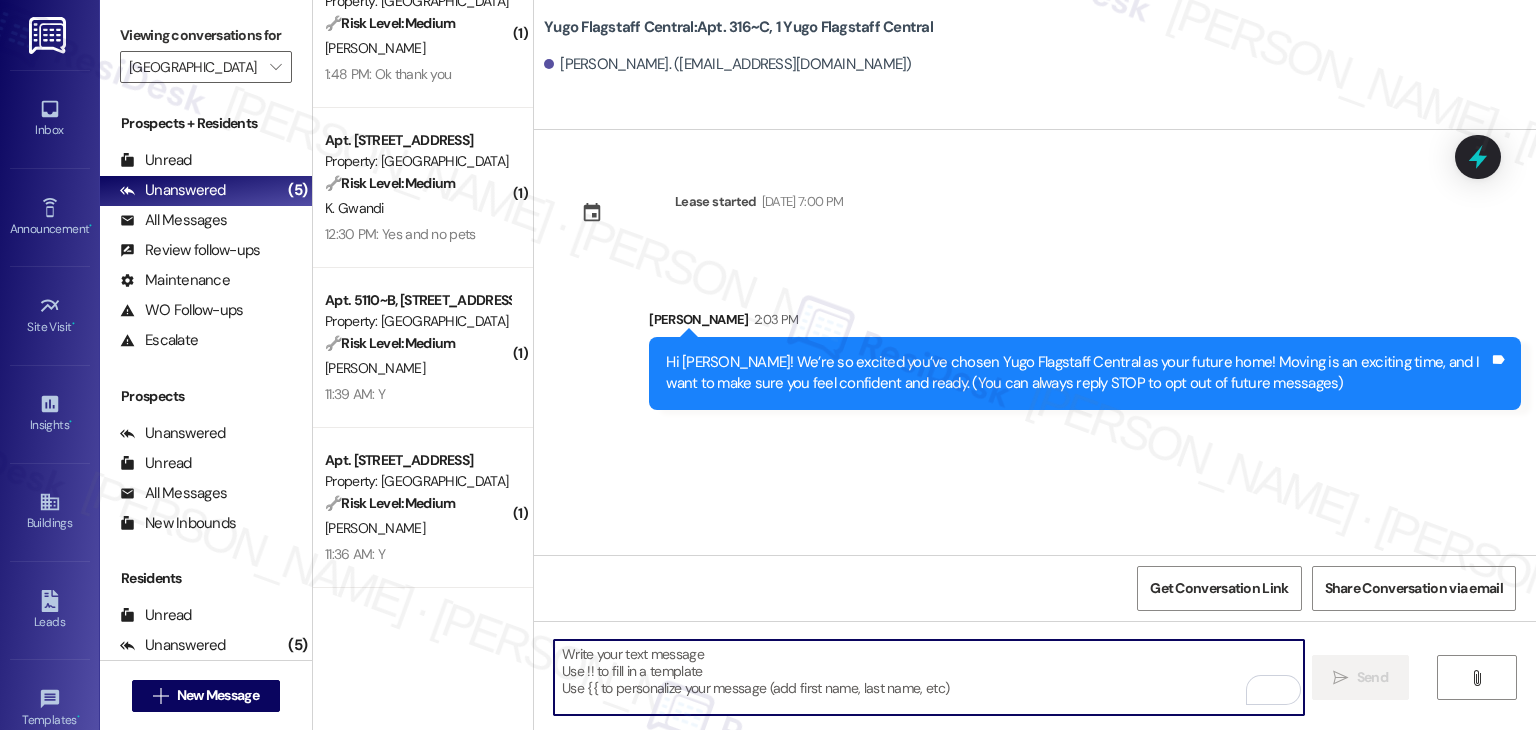 paste on "I’m [PERSON_NAME] from the off-site Resident Support Team. I work with your property’s team to help once you’ve moved in—whether it’s answering questions or assisting with maintenance. I’ll be in touch as your move-in date gets closer!" 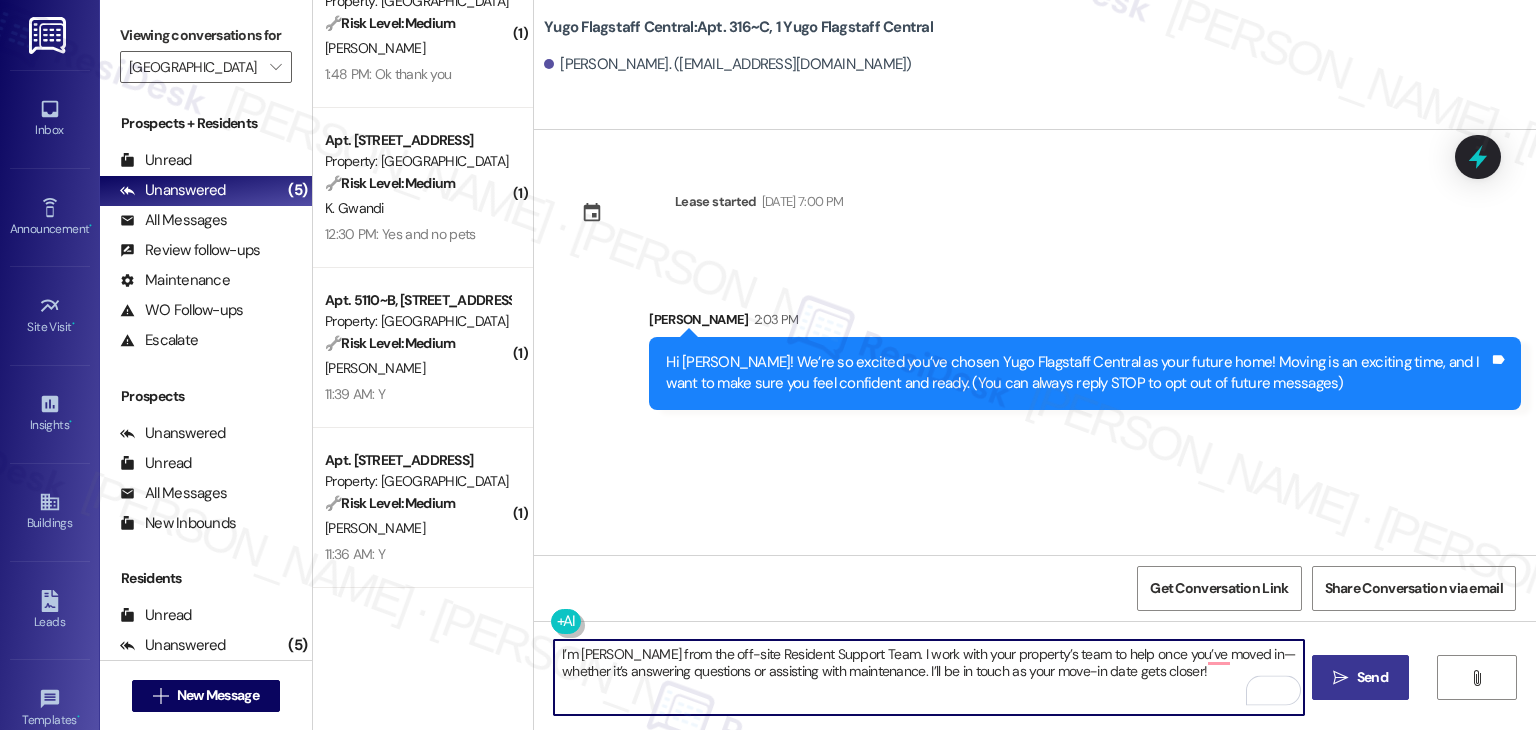 type on "I’m [PERSON_NAME] from the off-site Resident Support Team. I work with your property’s team to help once you’ve moved in—whether it’s answering questions or assisting with maintenance. I’ll be in touch as your move-in date gets closer!" 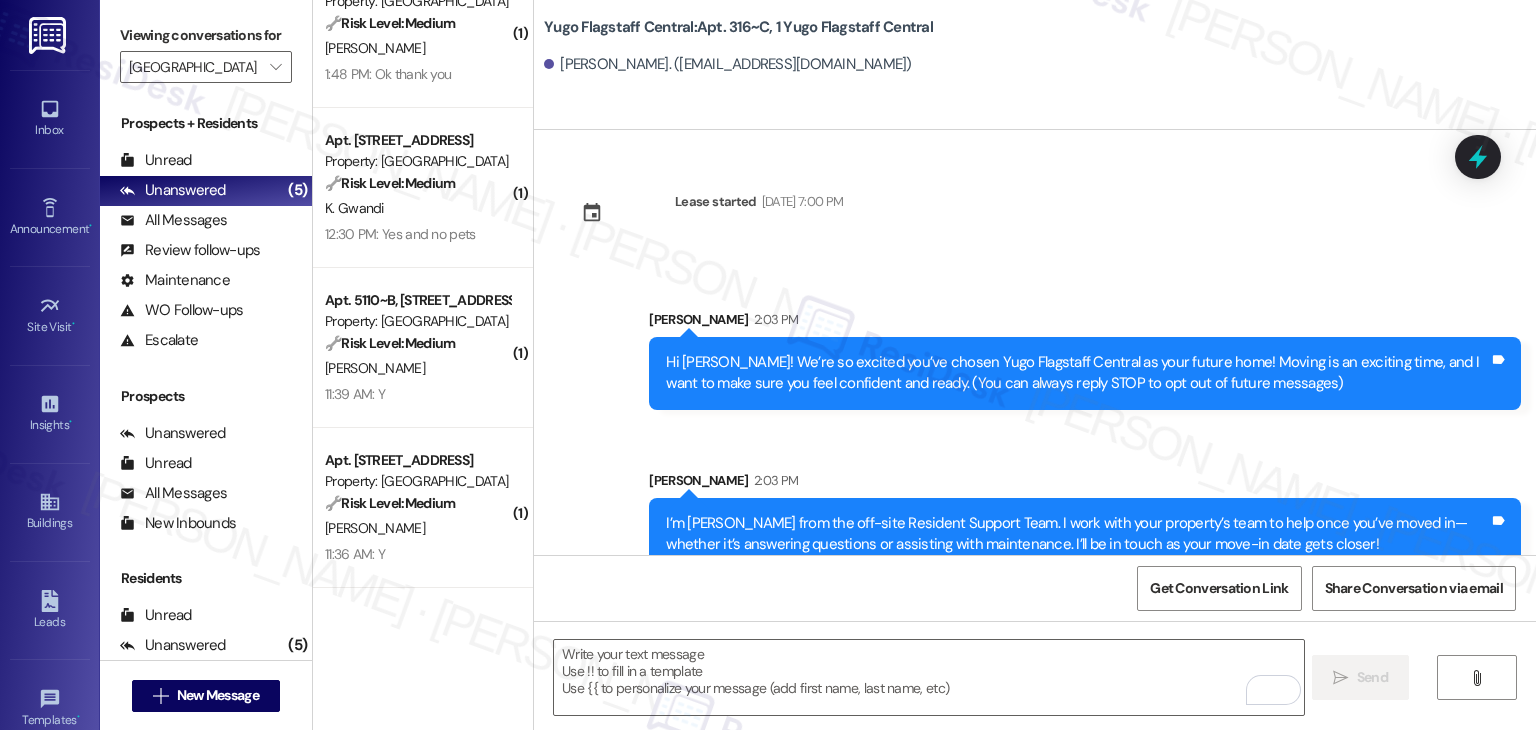click on "Get Conversation Link Share Conversation via email" at bounding box center [1035, 588] 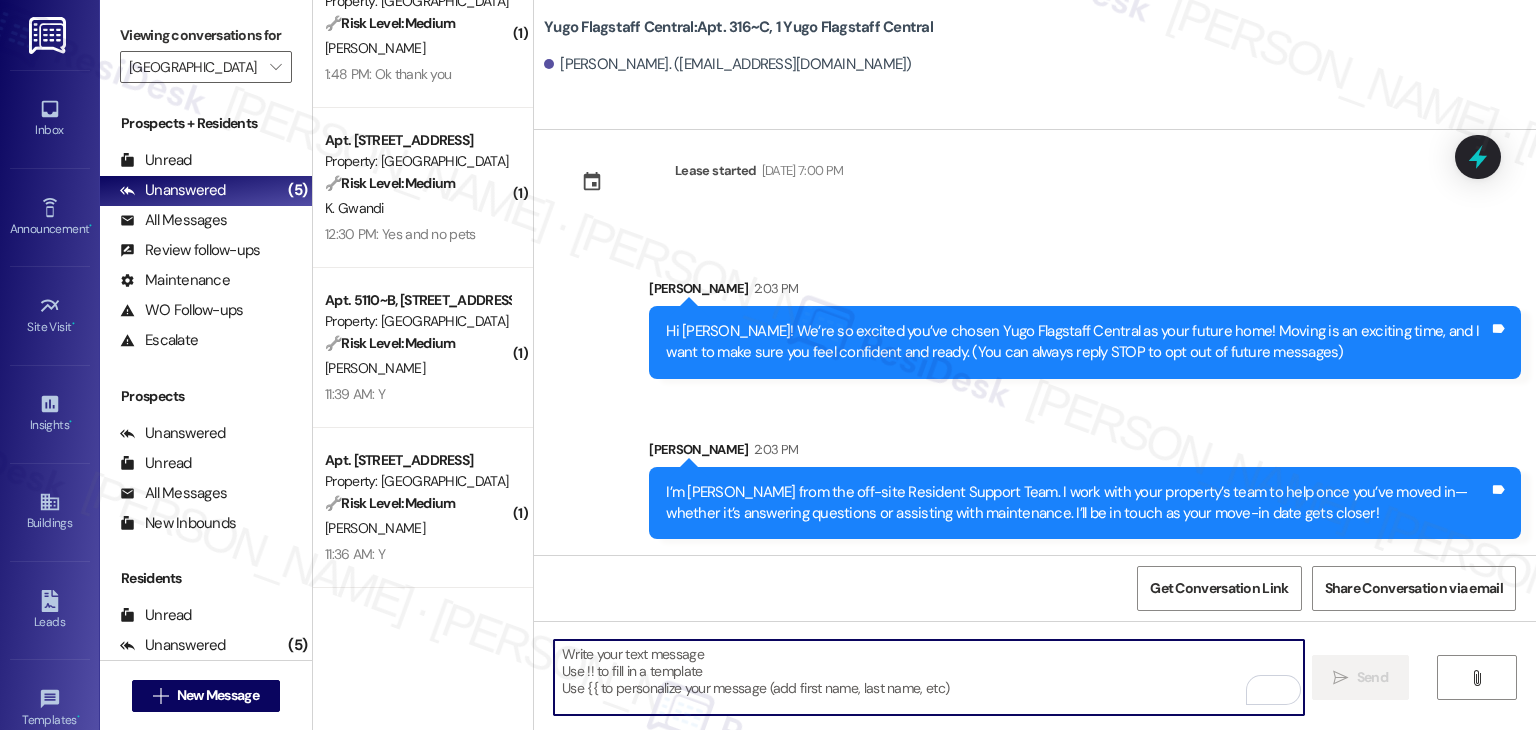 click at bounding box center (928, 677) 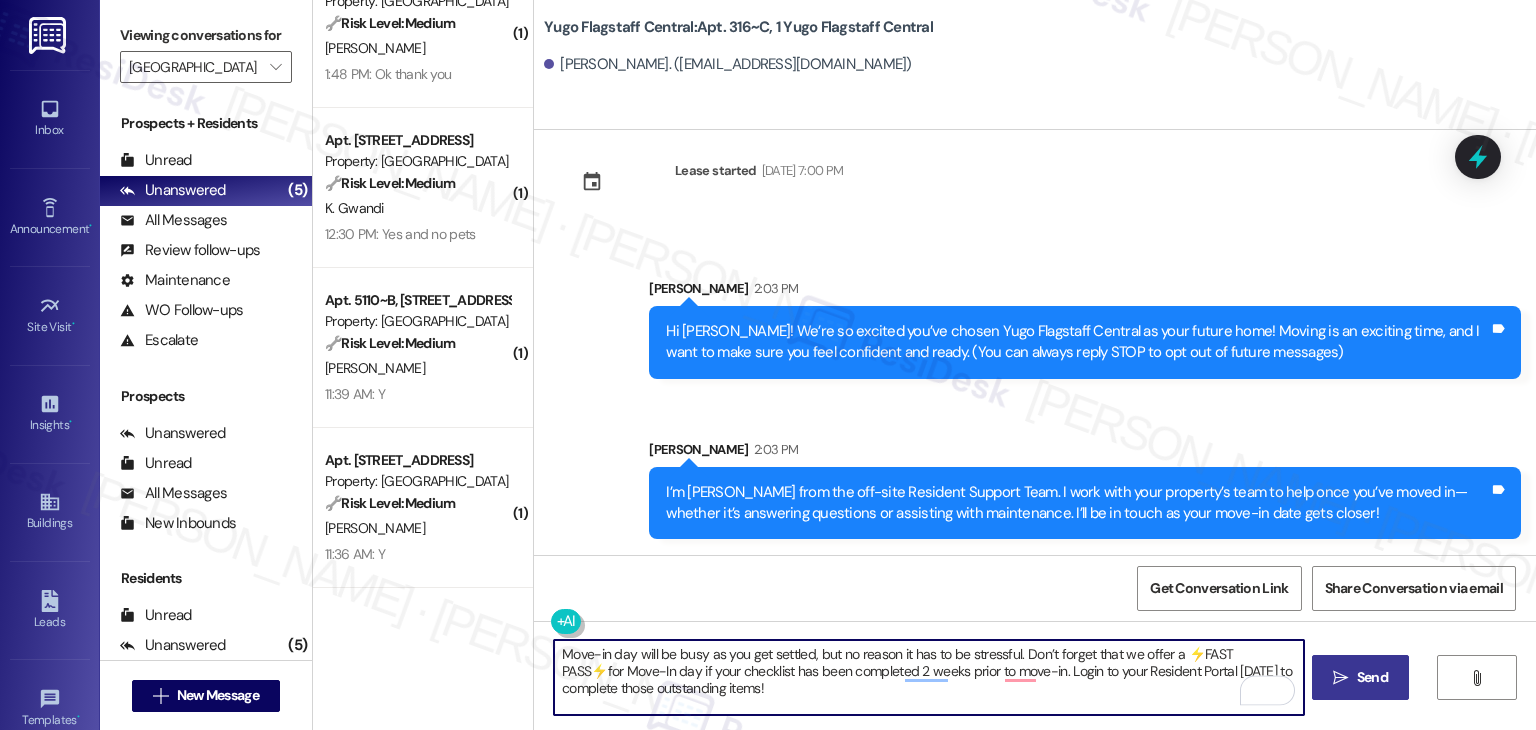 type on "Move-in day will be busy as you get settled, but no reason it has to be stressful. Don’t forget that we offer a ⚡FAST PASS⚡for Move-In day if your checklist has been completed 2 weeks prior to move-in. Login to your Resident Portal today to complete those outstanding items!" 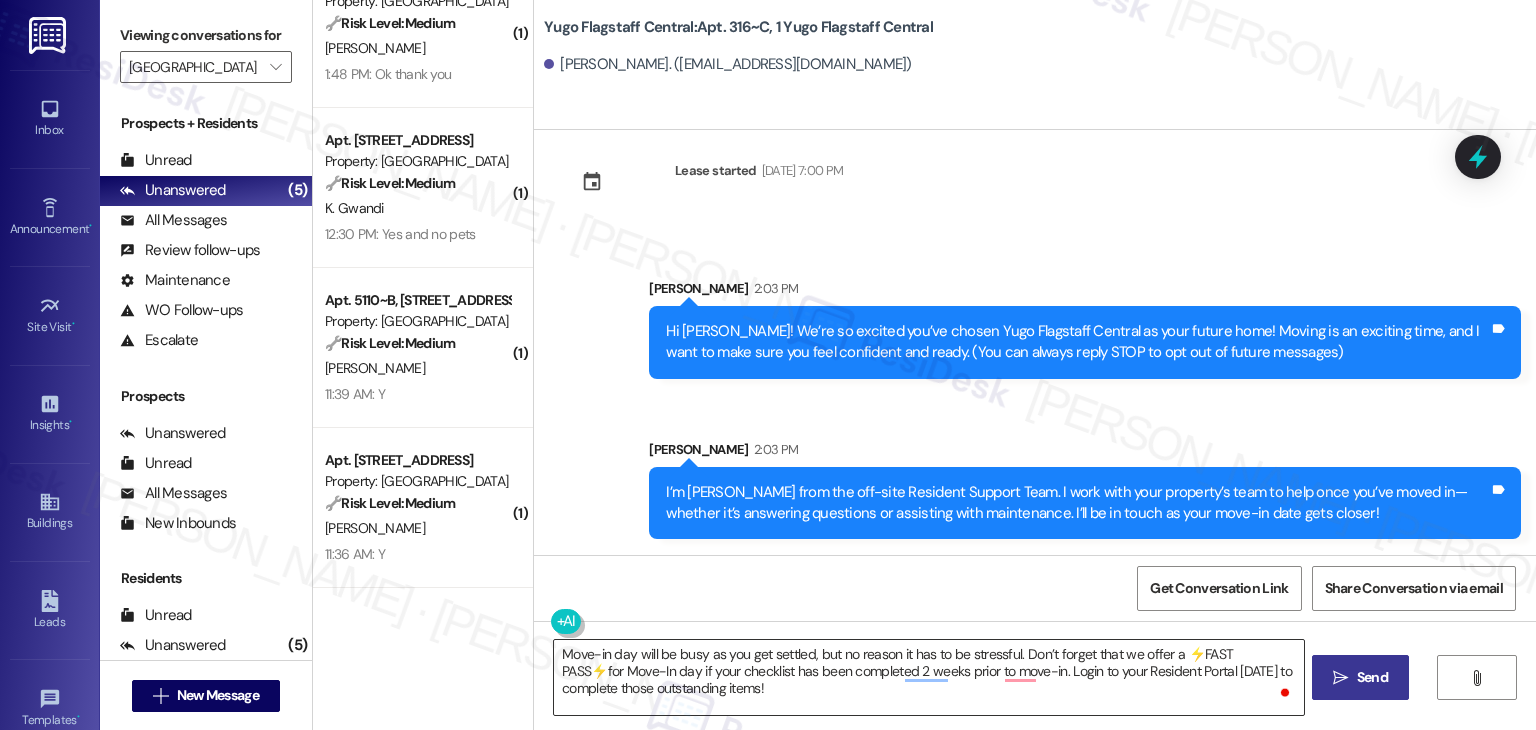 click on "Move-in day will be busy as you get settled, but no reason it has to be stressful. Don’t forget that we offer a ⚡FAST PASS⚡for Move-In day if your checklist has been completed 2 weeks prior to move-in. Login to your Resident Portal today to complete those outstanding items!" at bounding box center [928, 677] 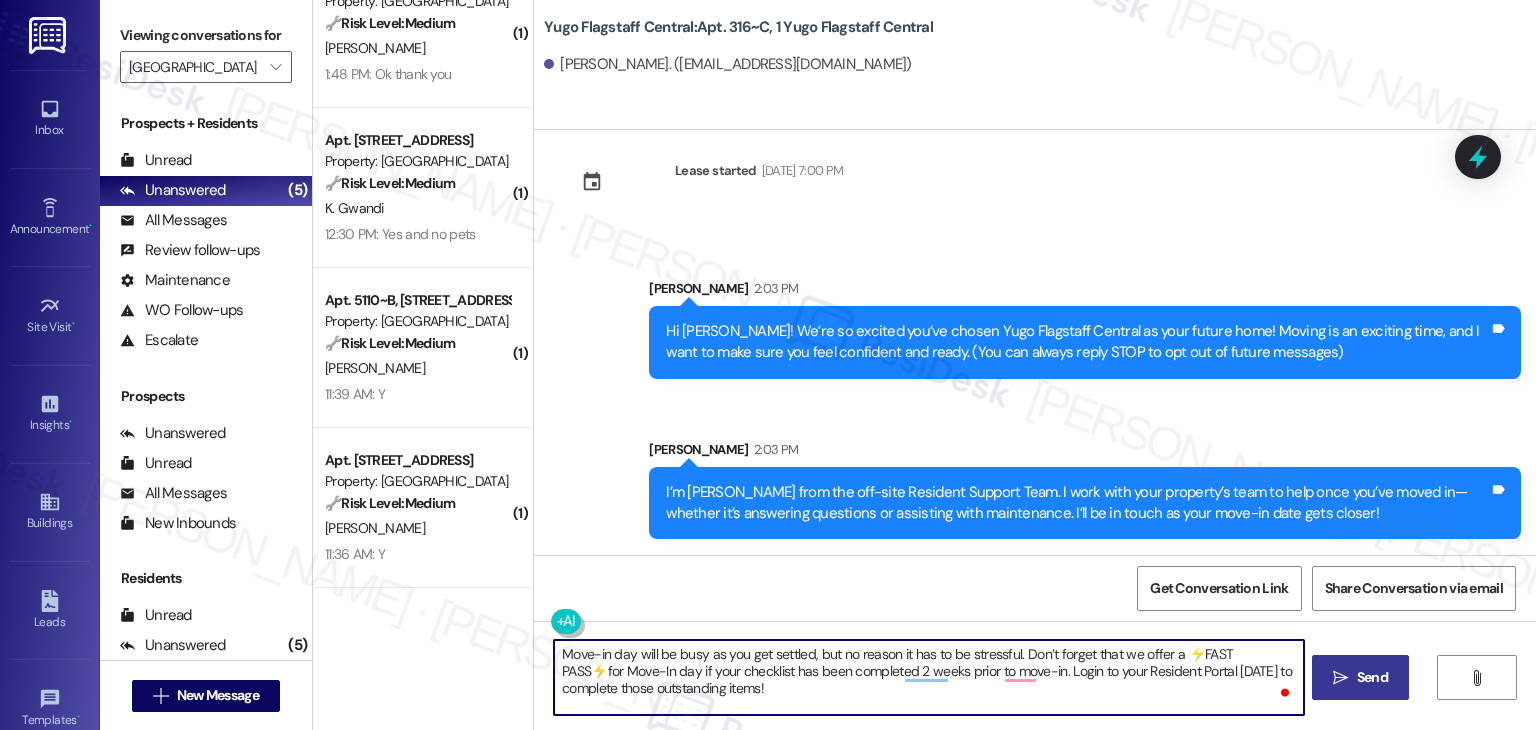 click on " Send" at bounding box center [1360, 677] 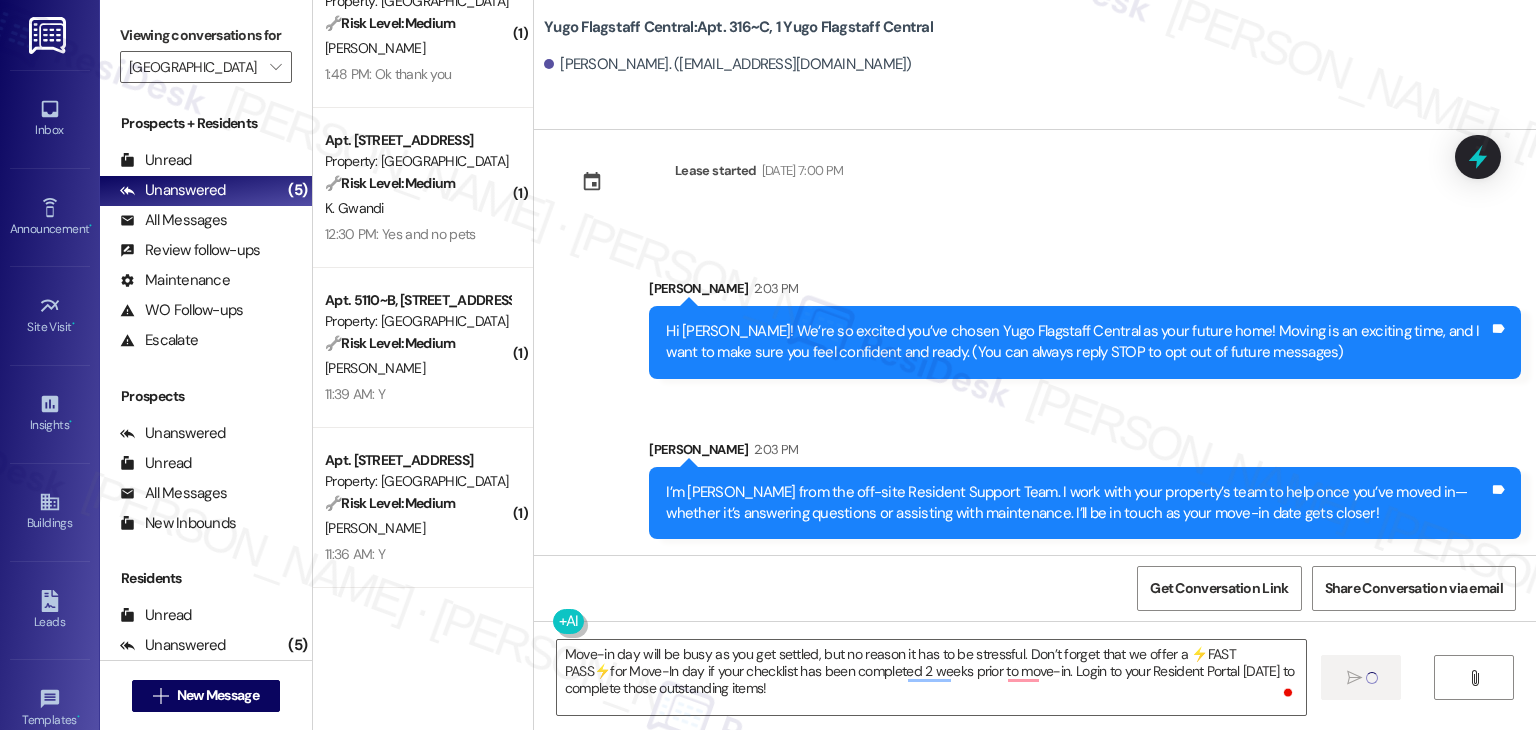 type 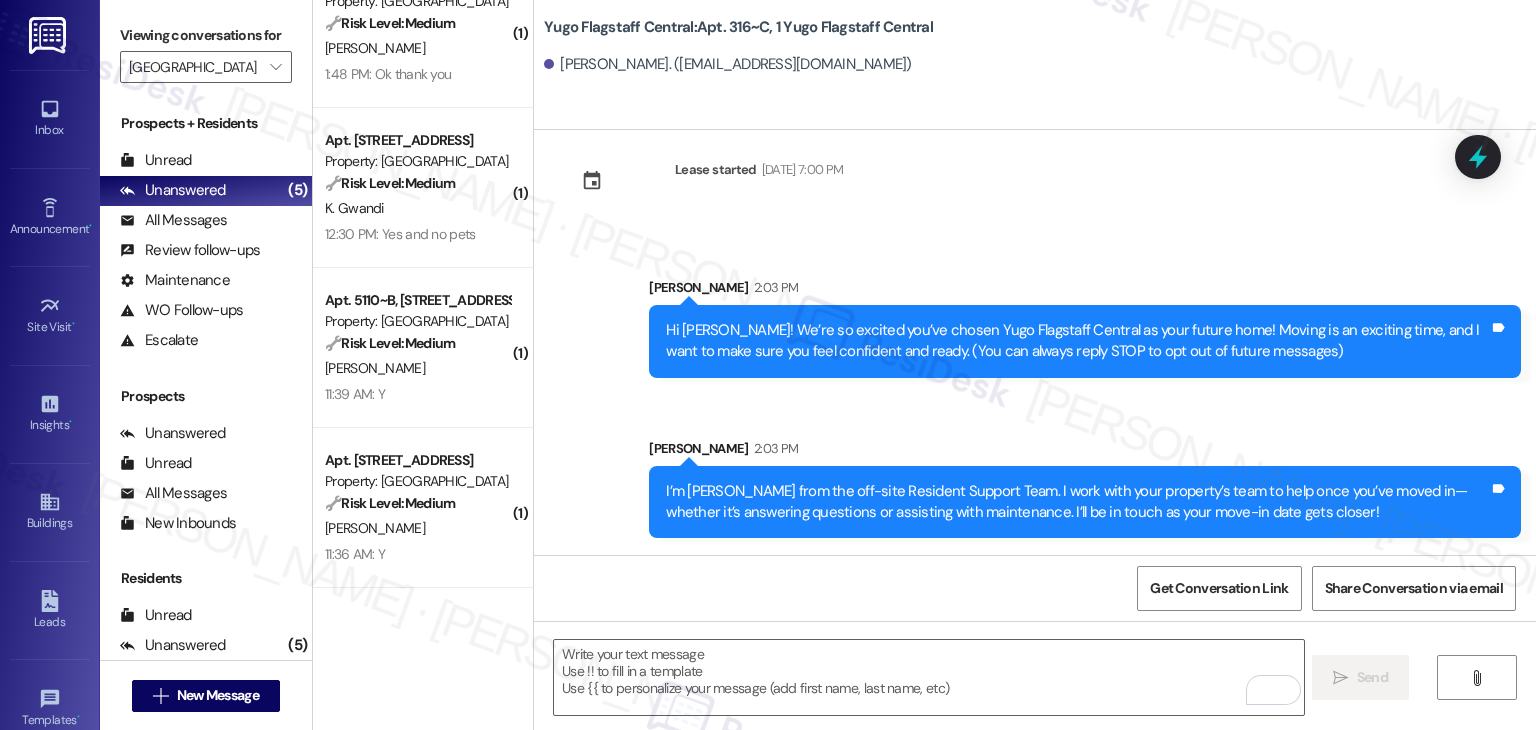 click on "Get Conversation Link Share Conversation via email" at bounding box center [1035, 588] 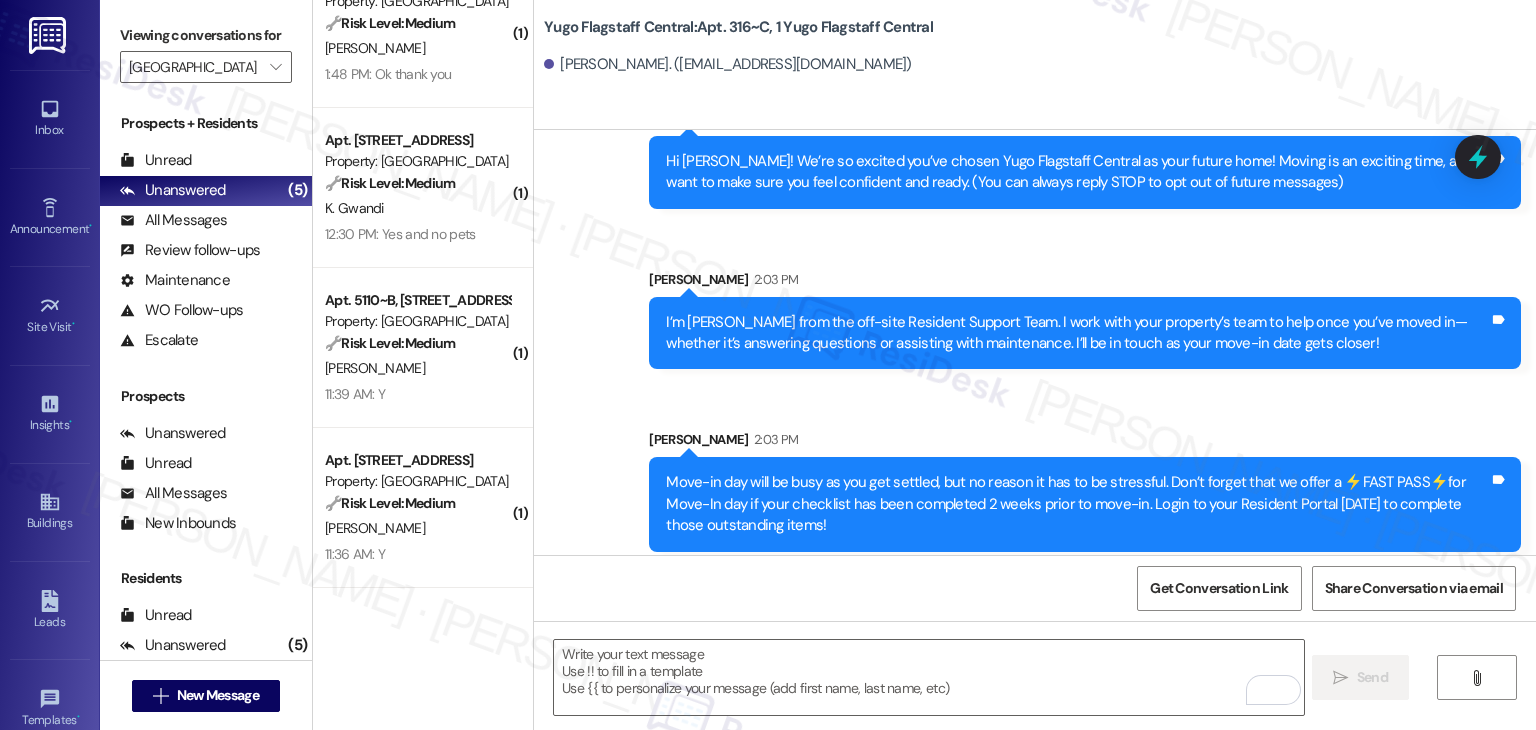 scroll, scrollTop: 213, scrollLeft: 0, axis: vertical 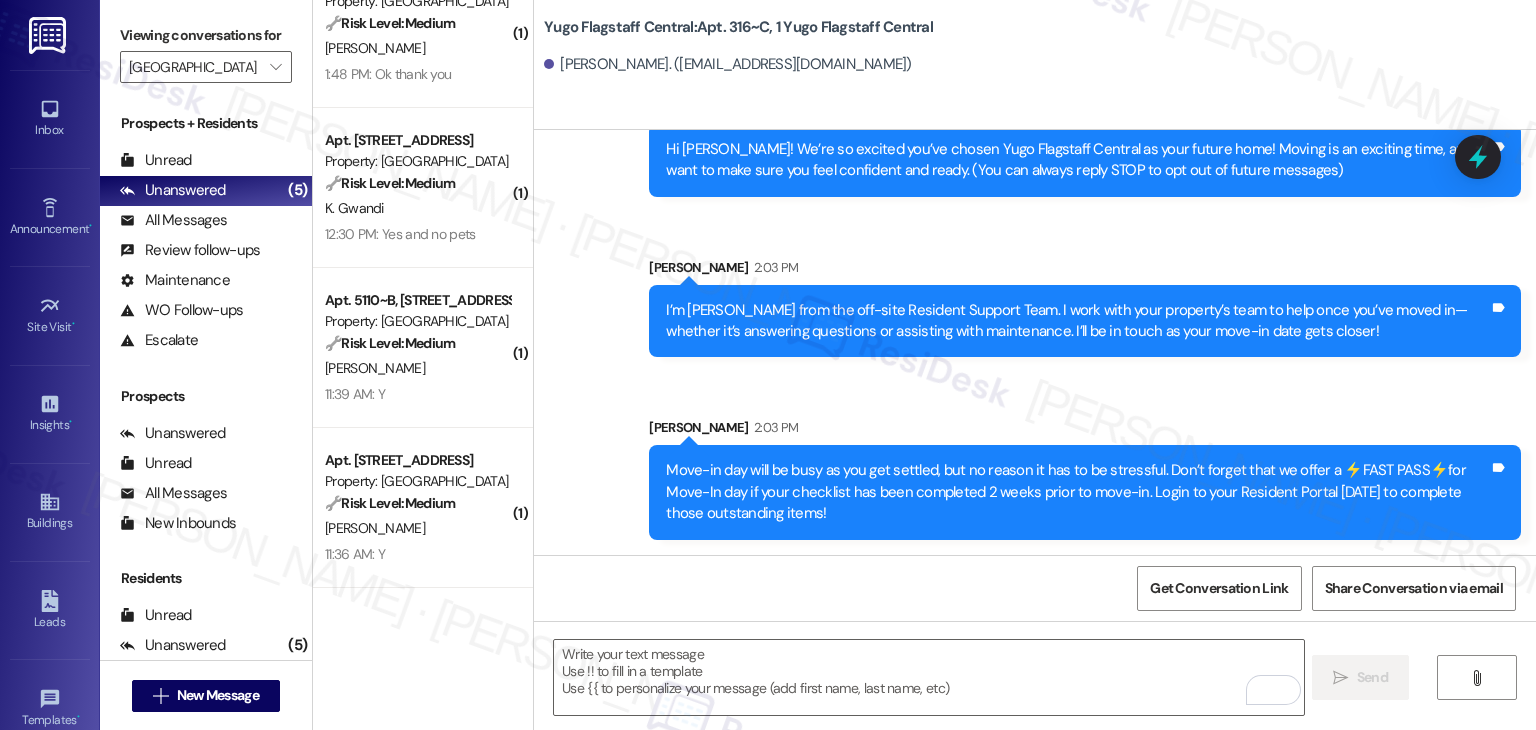 click on "Get Conversation Link Share Conversation via email" at bounding box center (1035, 588) 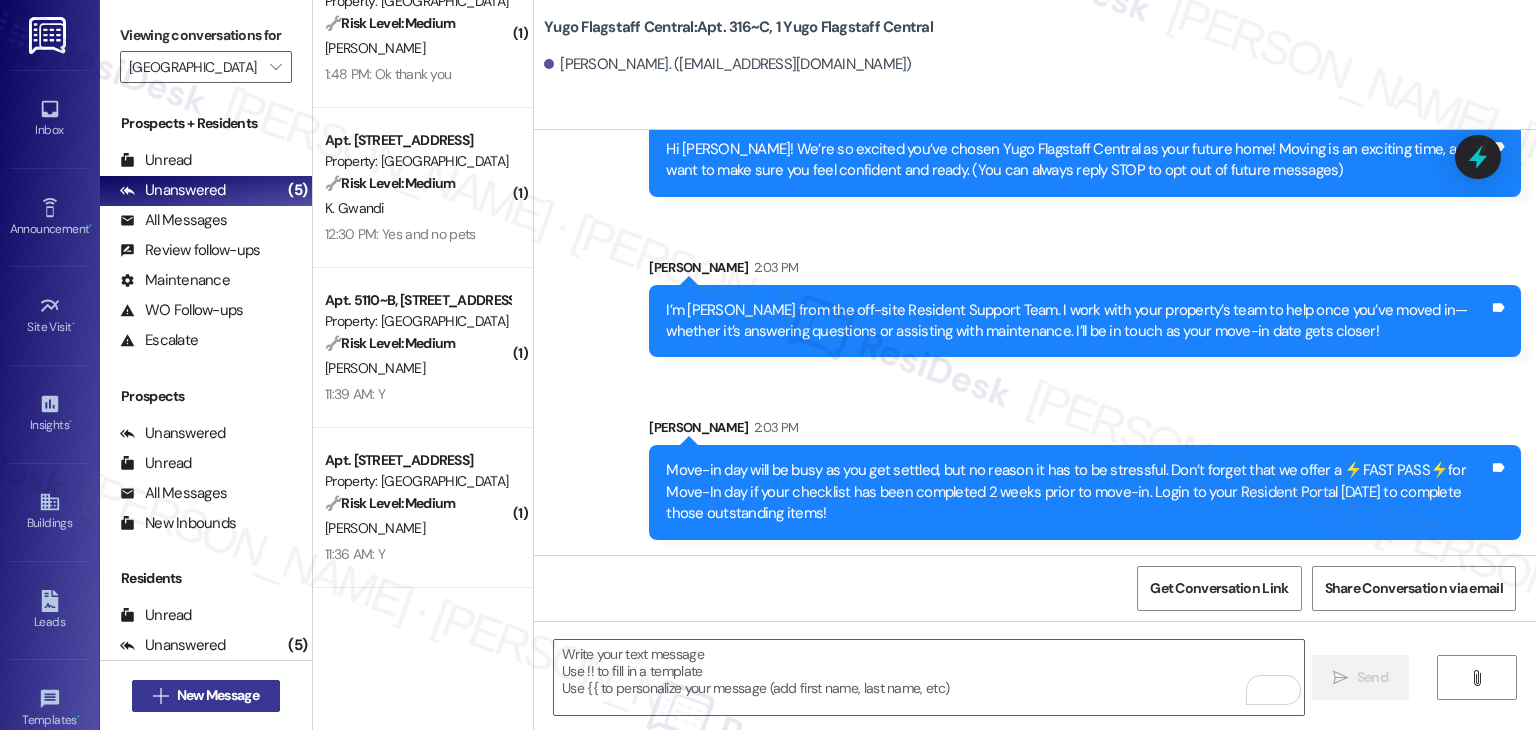 click on "New Message" at bounding box center [218, 695] 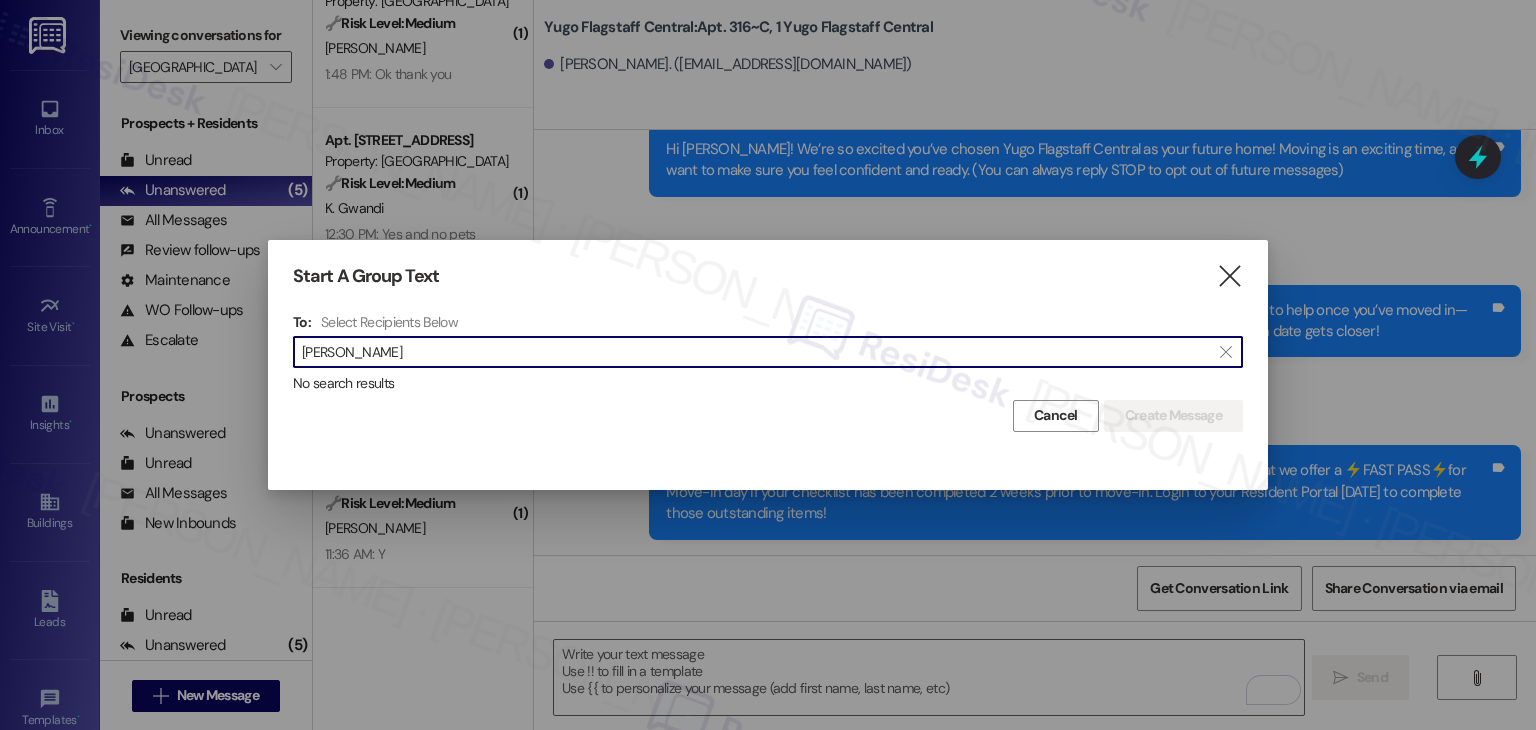 click on "Francisco	Flores-Morales" at bounding box center [756, 352] 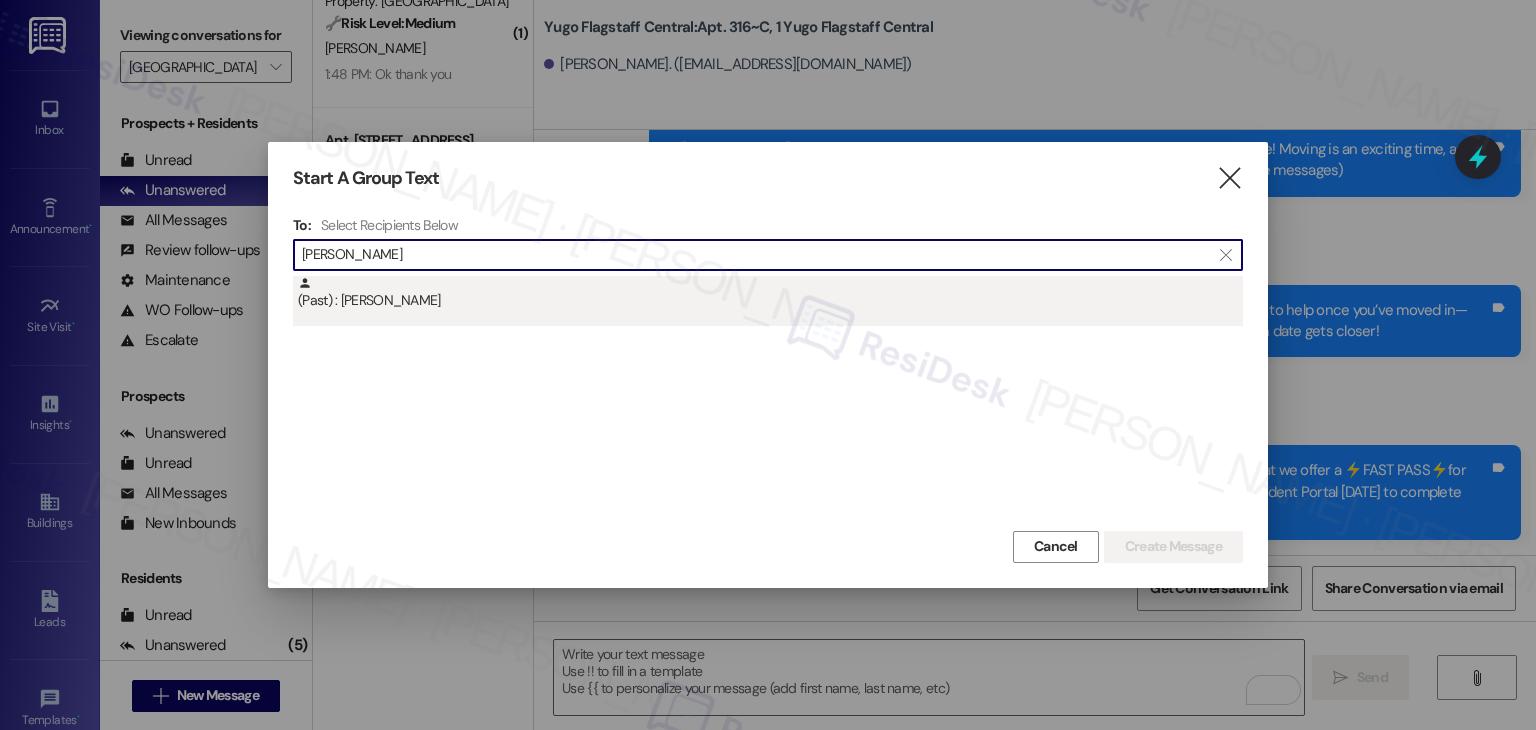 type on "Francisco Flores-Morales" 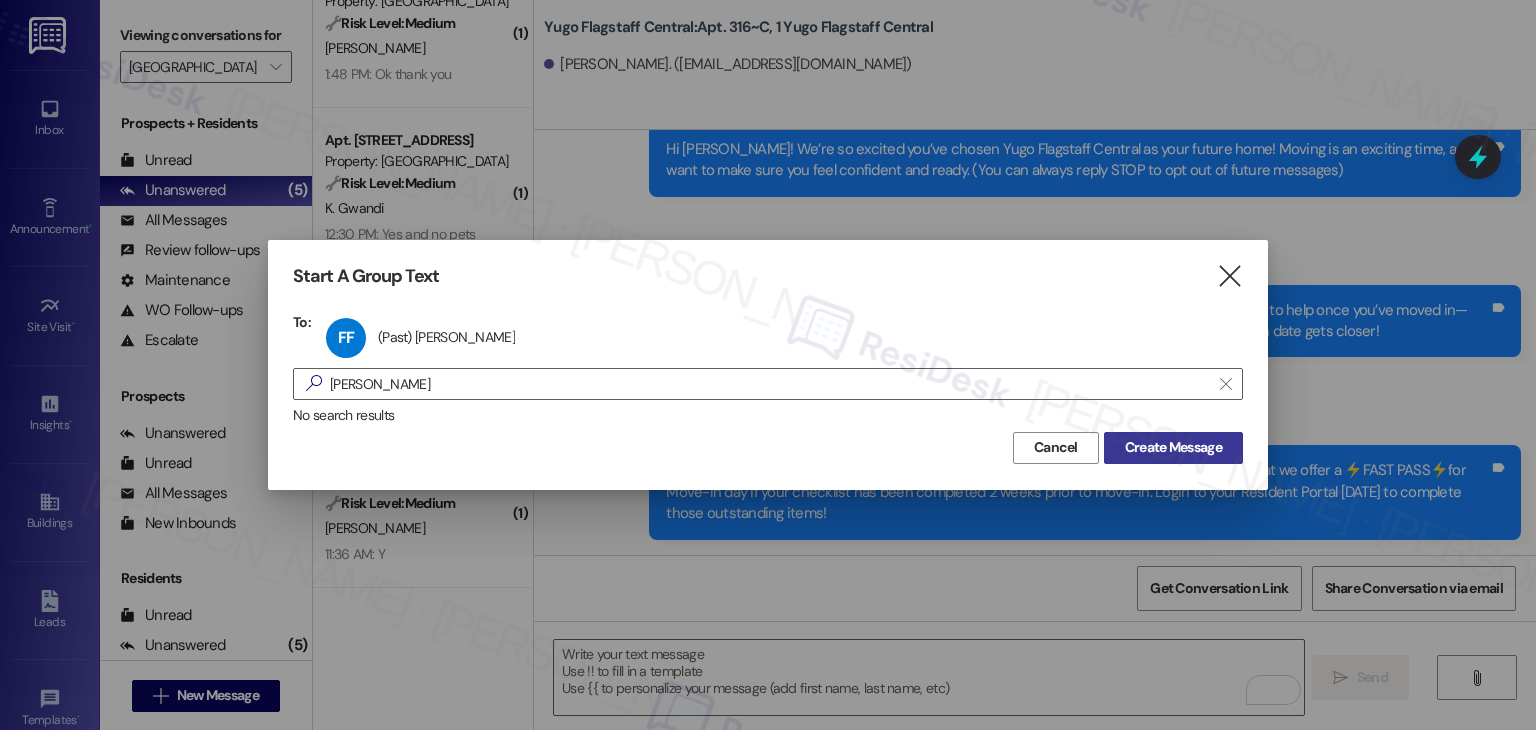 click on "Create Message" at bounding box center (1173, 447) 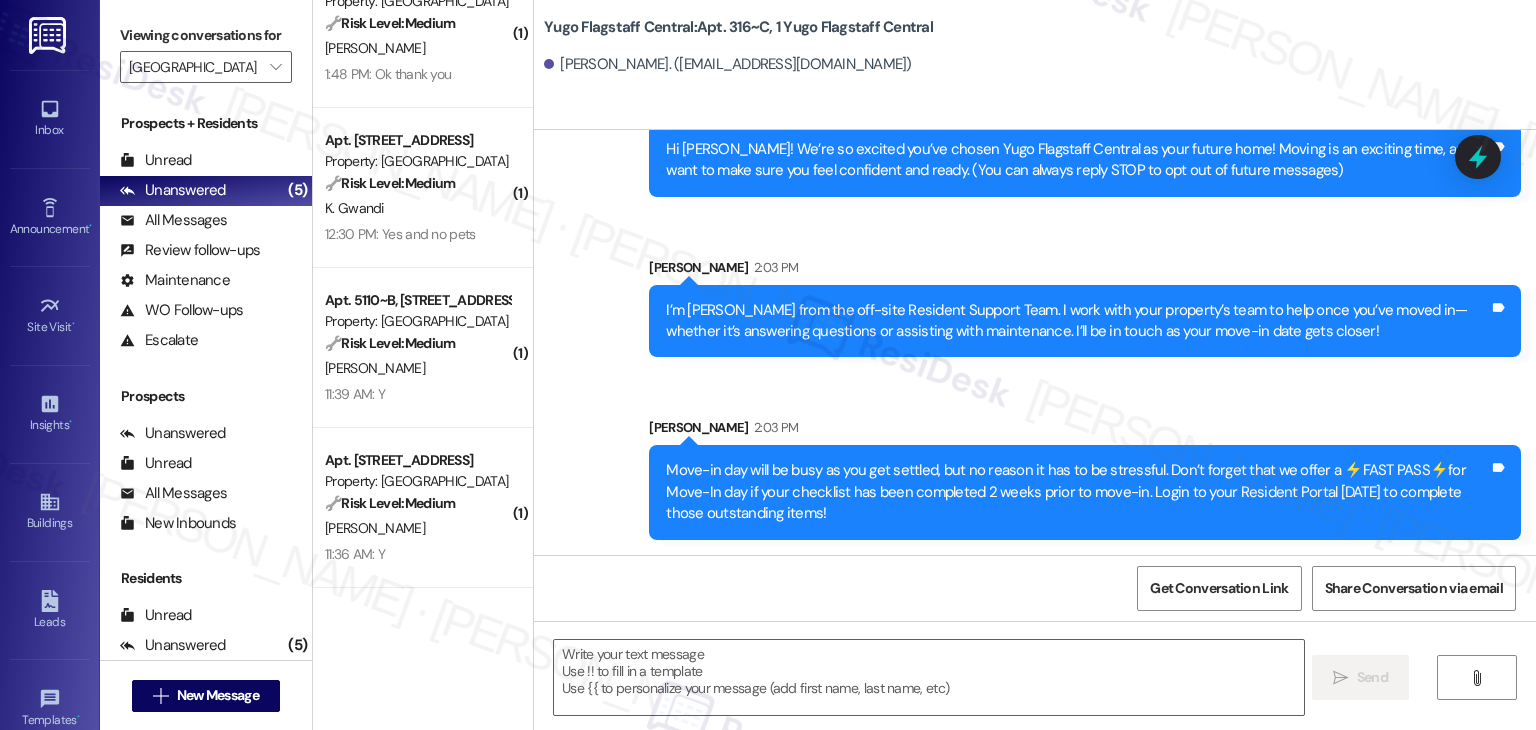 type on "Fetching suggested responses. Please feel free to read through the conversation in the meantime." 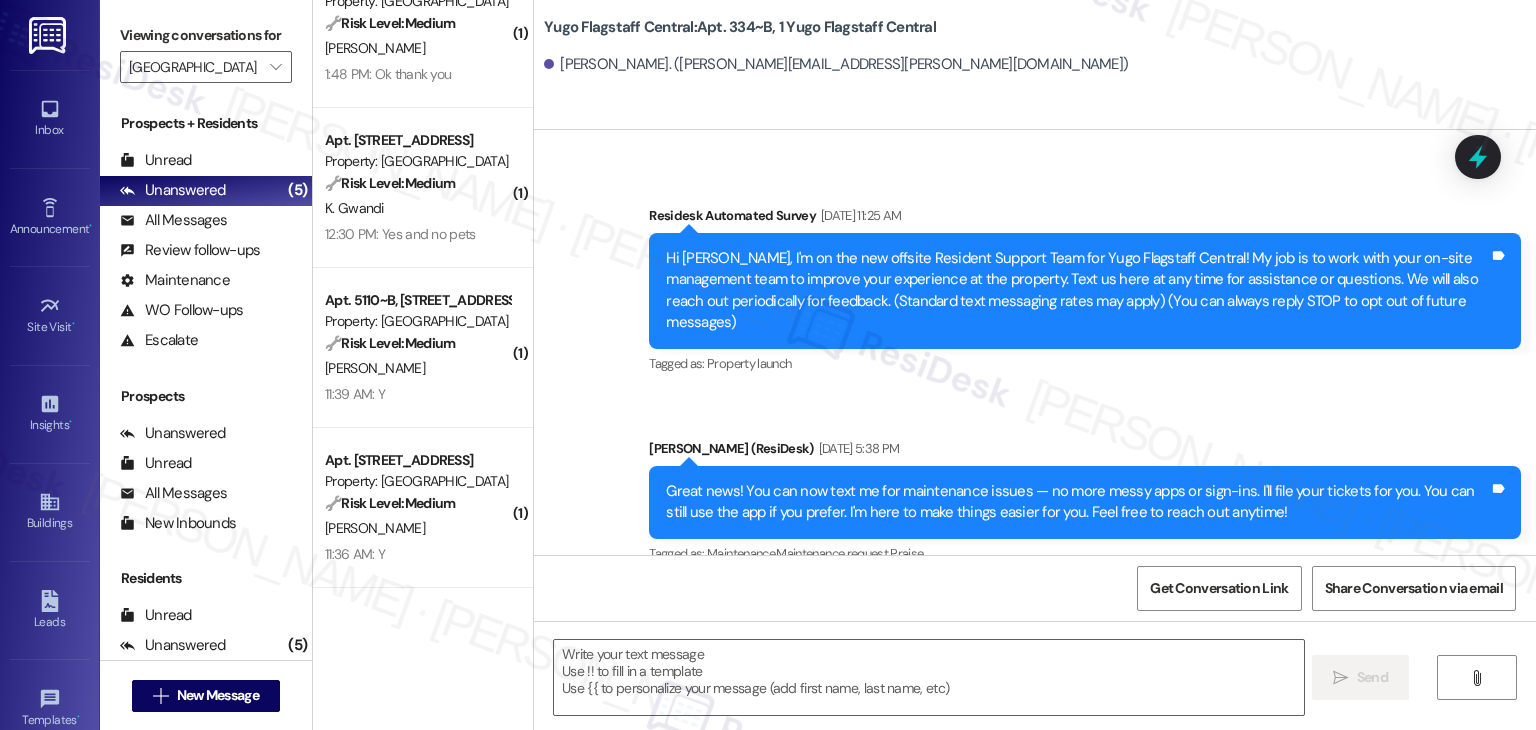 scroll, scrollTop: 366, scrollLeft: 0, axis: vertical 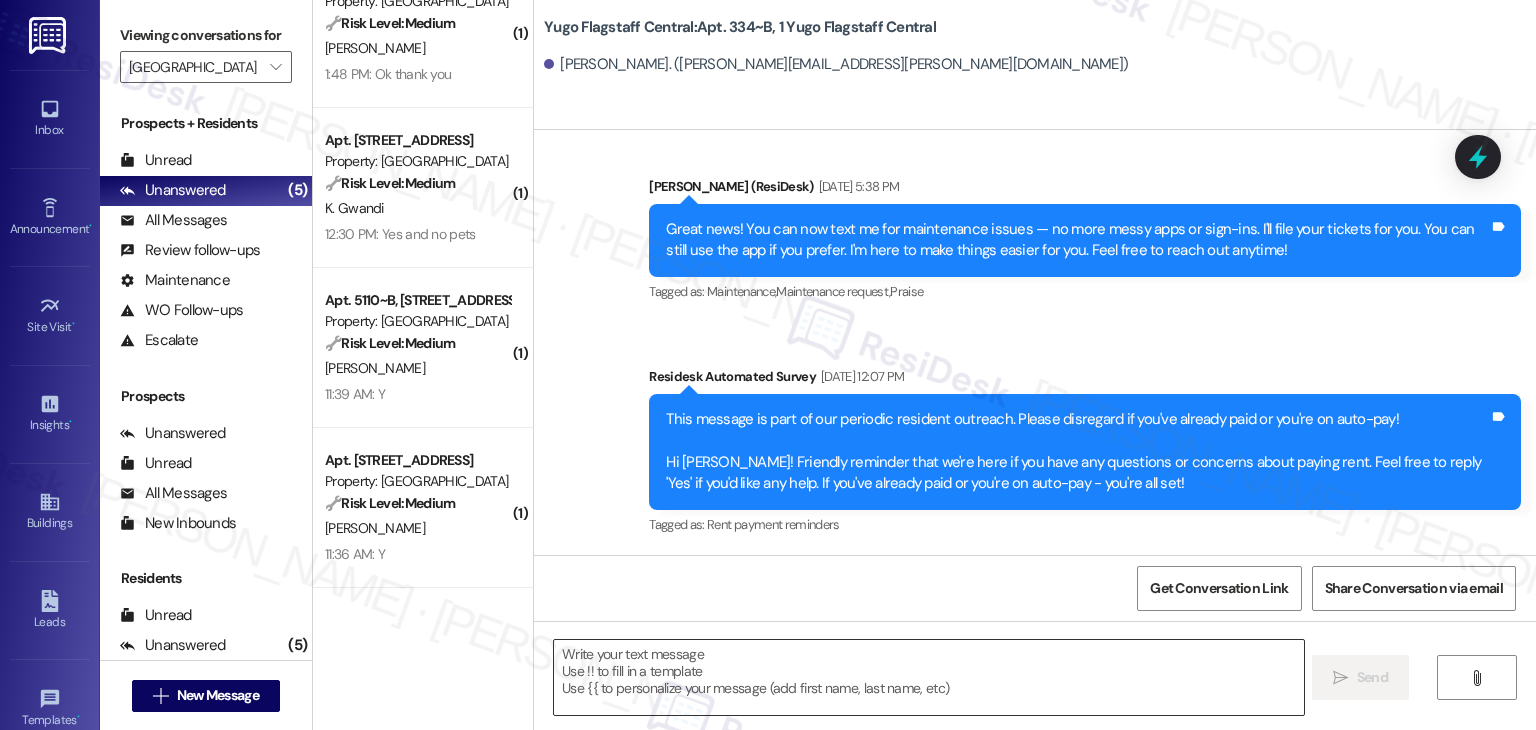 click at bounding box center (928, 677) 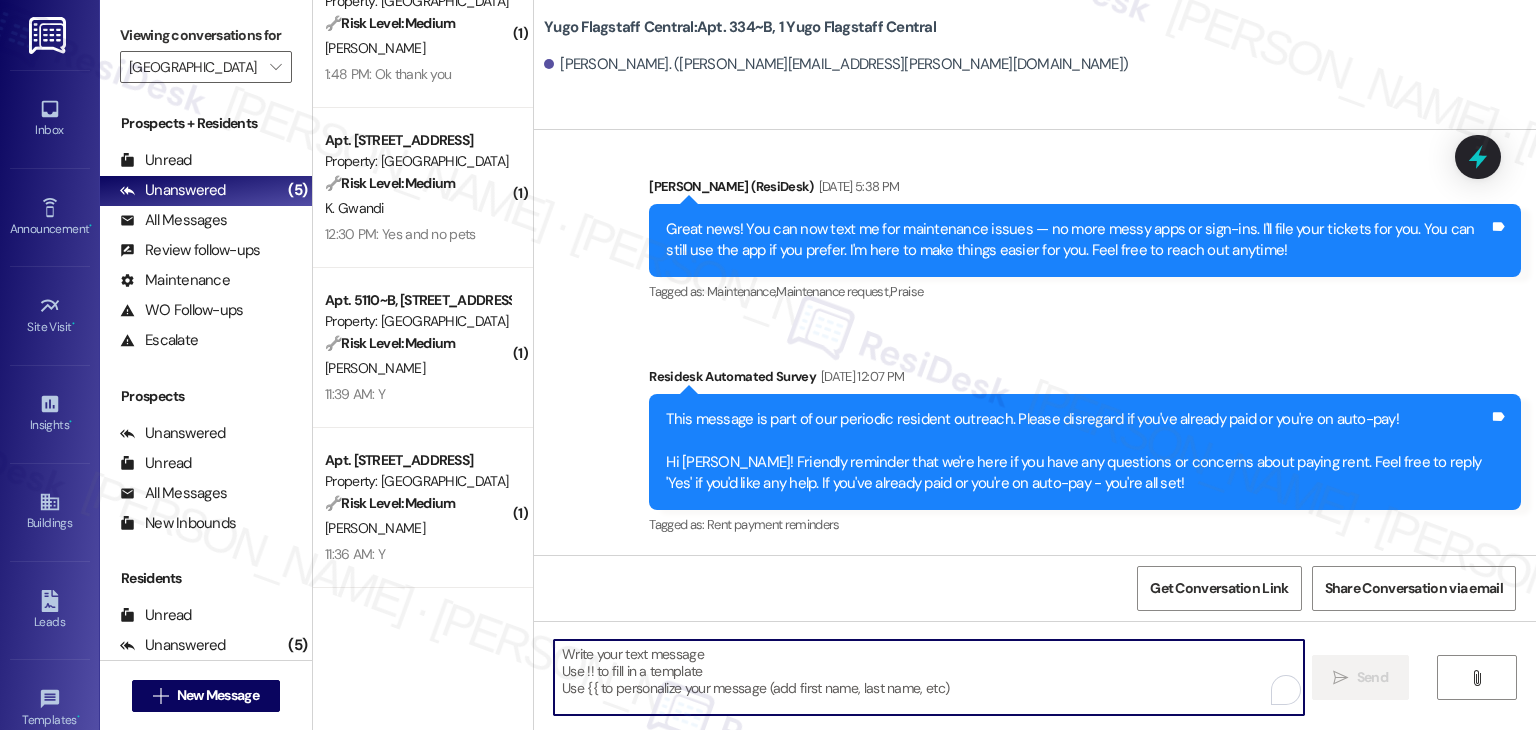 paste on "Hi {{first_name}}! We’re so excited you’ve chosen {{property}} as your future home! Moving is an exciting time, and I want to make sure you feel confident and ready." 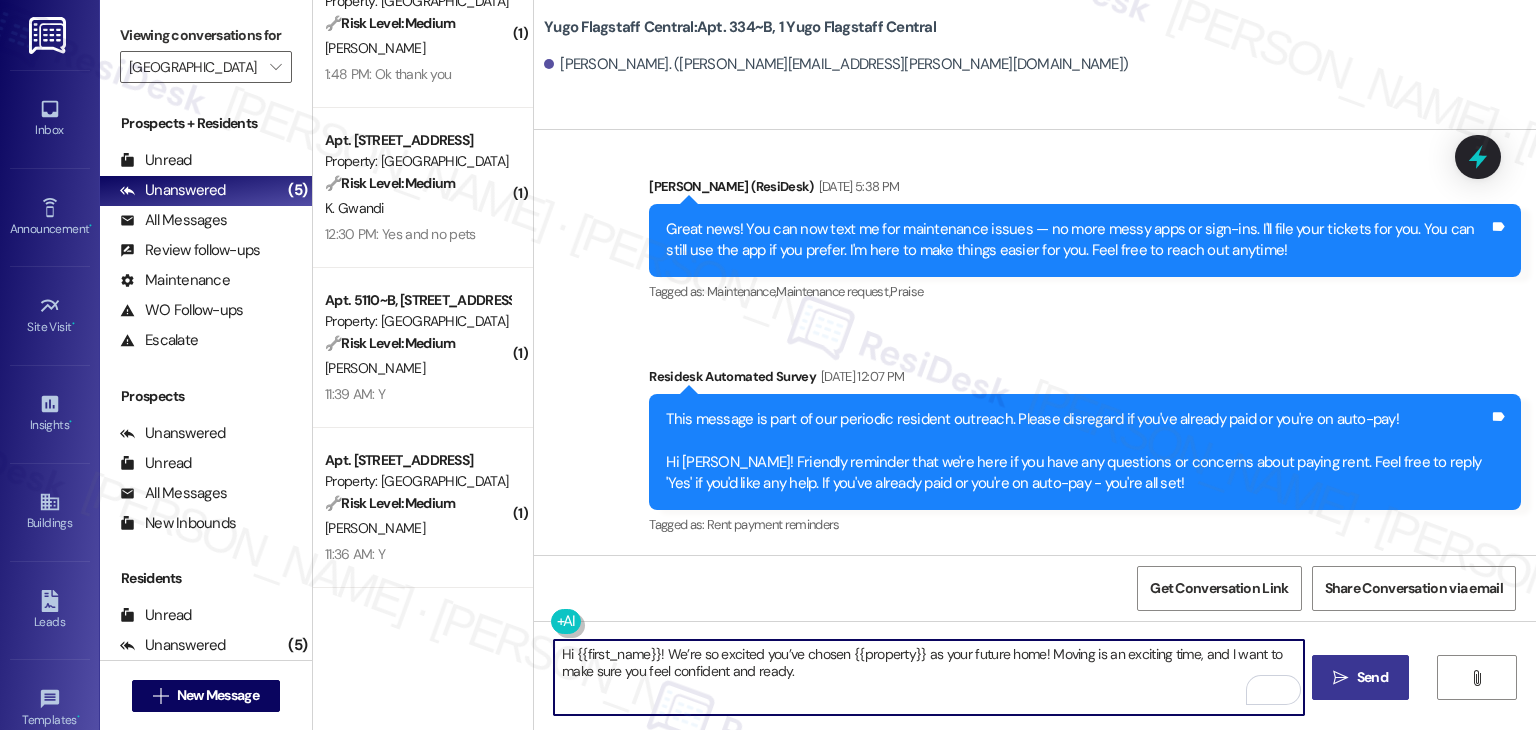 type on "Hi {{first_name}}! We’re so excited you’ve chosen {{property}} as your future home! Moving is an exciting time, and I want to make sure you feel confident and ready." 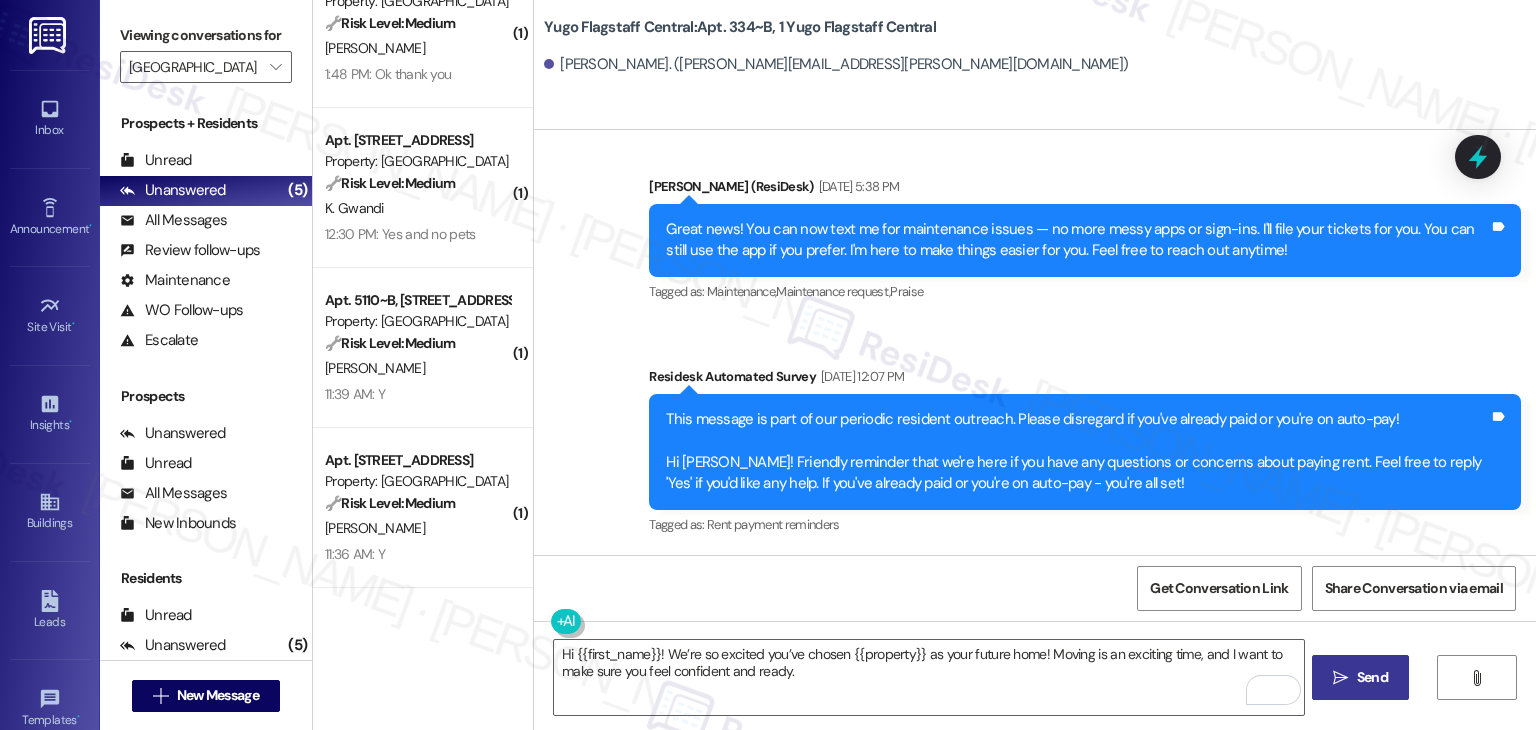 click on "Send" at bounding box center (1372, 677) 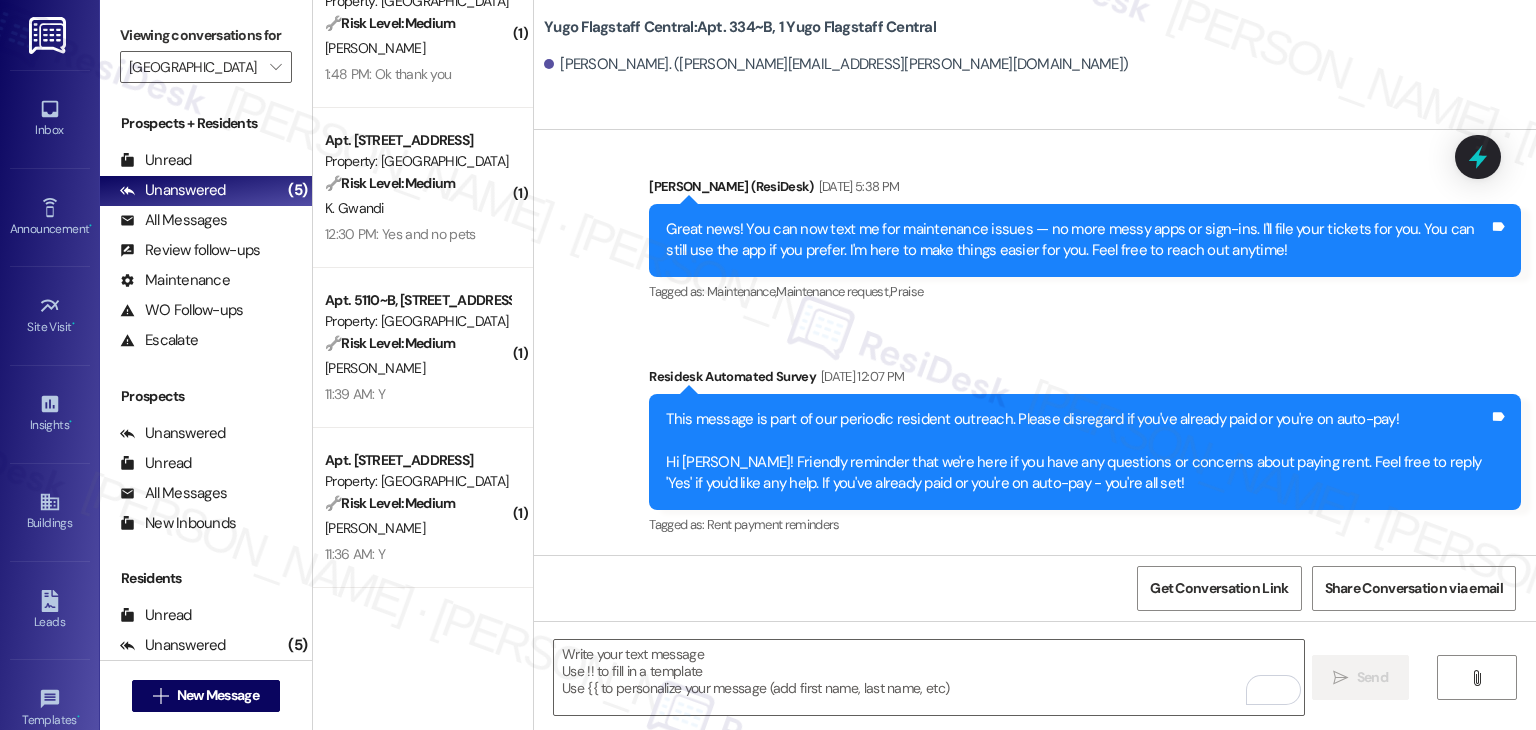 scroll, scrollTop: 527, scrollLeft: 0, axis: vertical 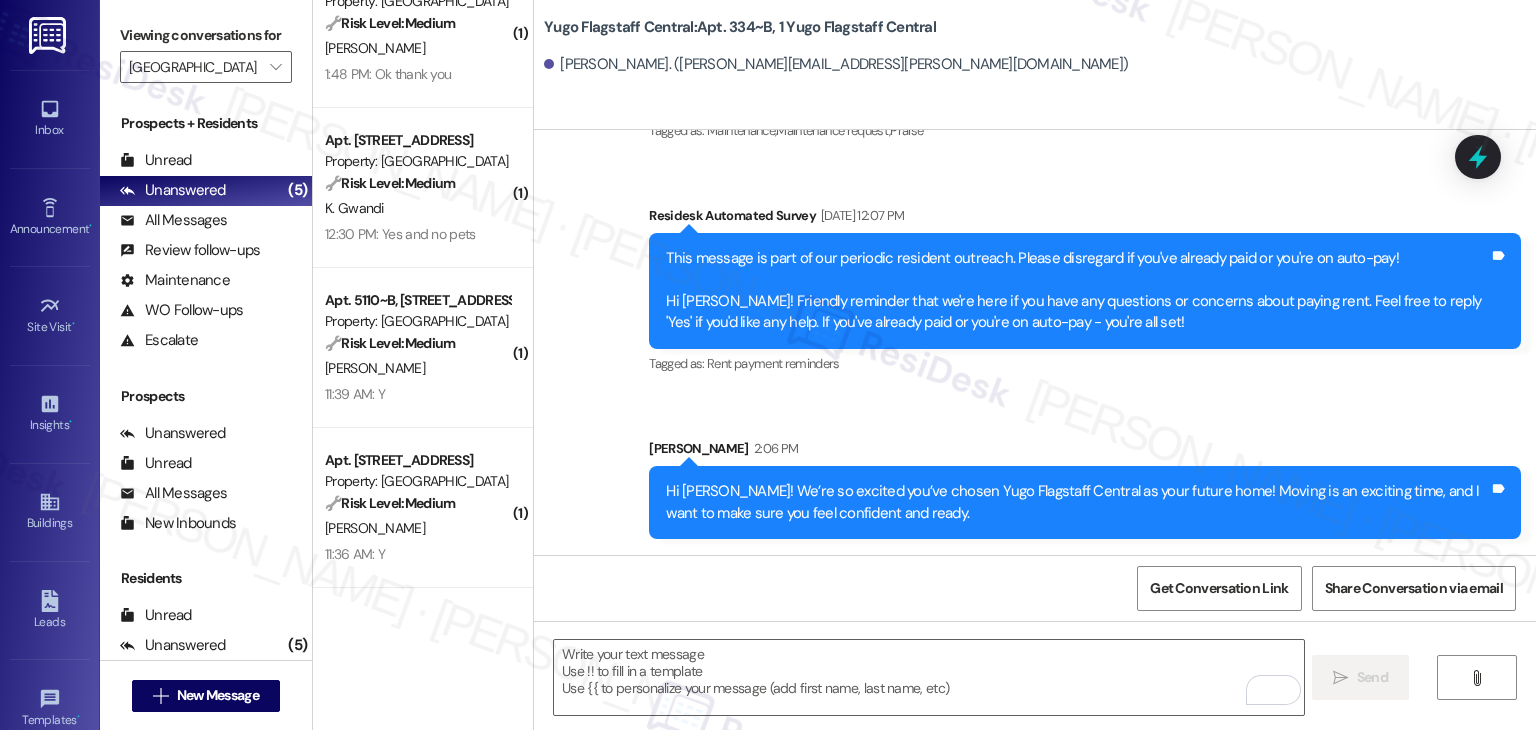 click on "Get Conversation Link Share Conversation via email" at bounding box center [1035, 588] 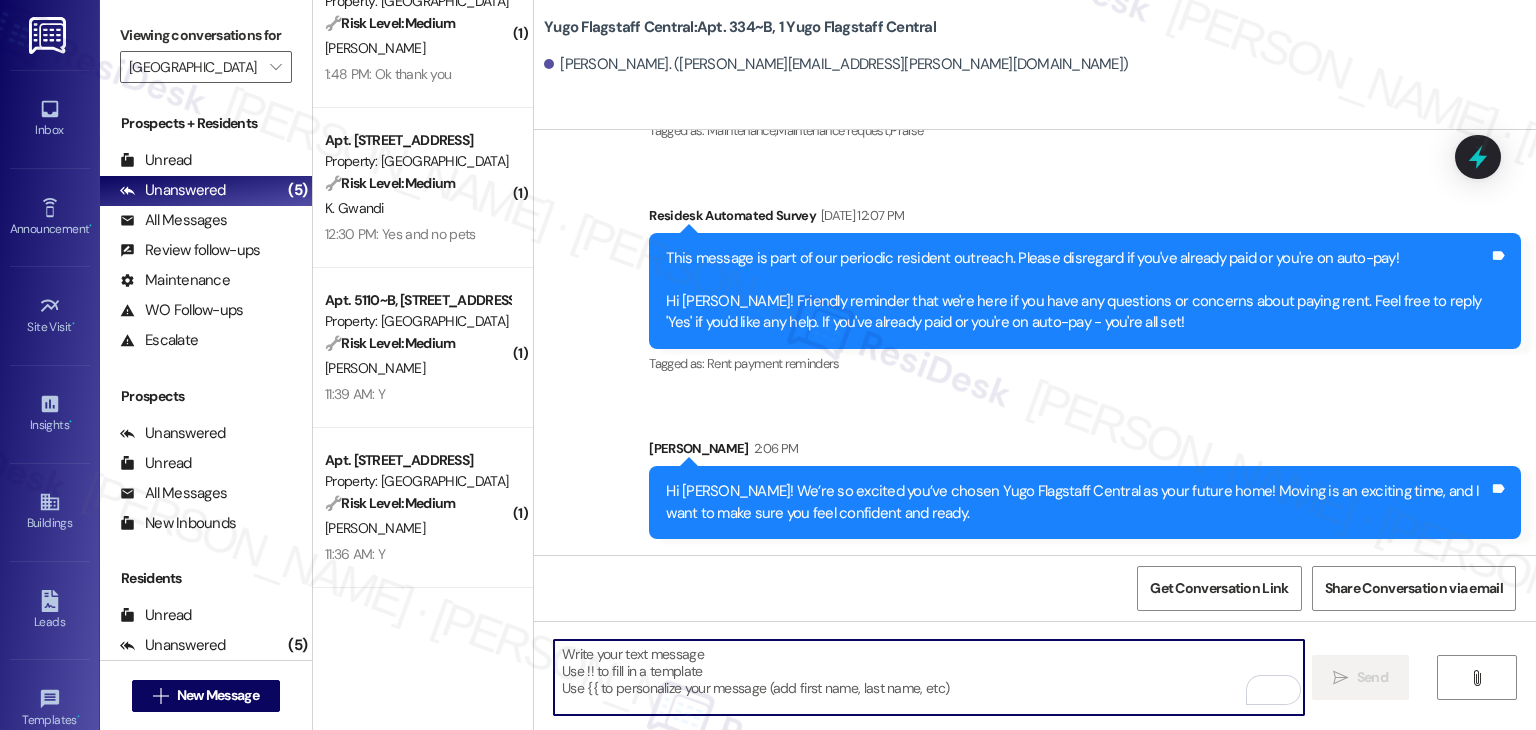 click at bounding box center [928, 677] 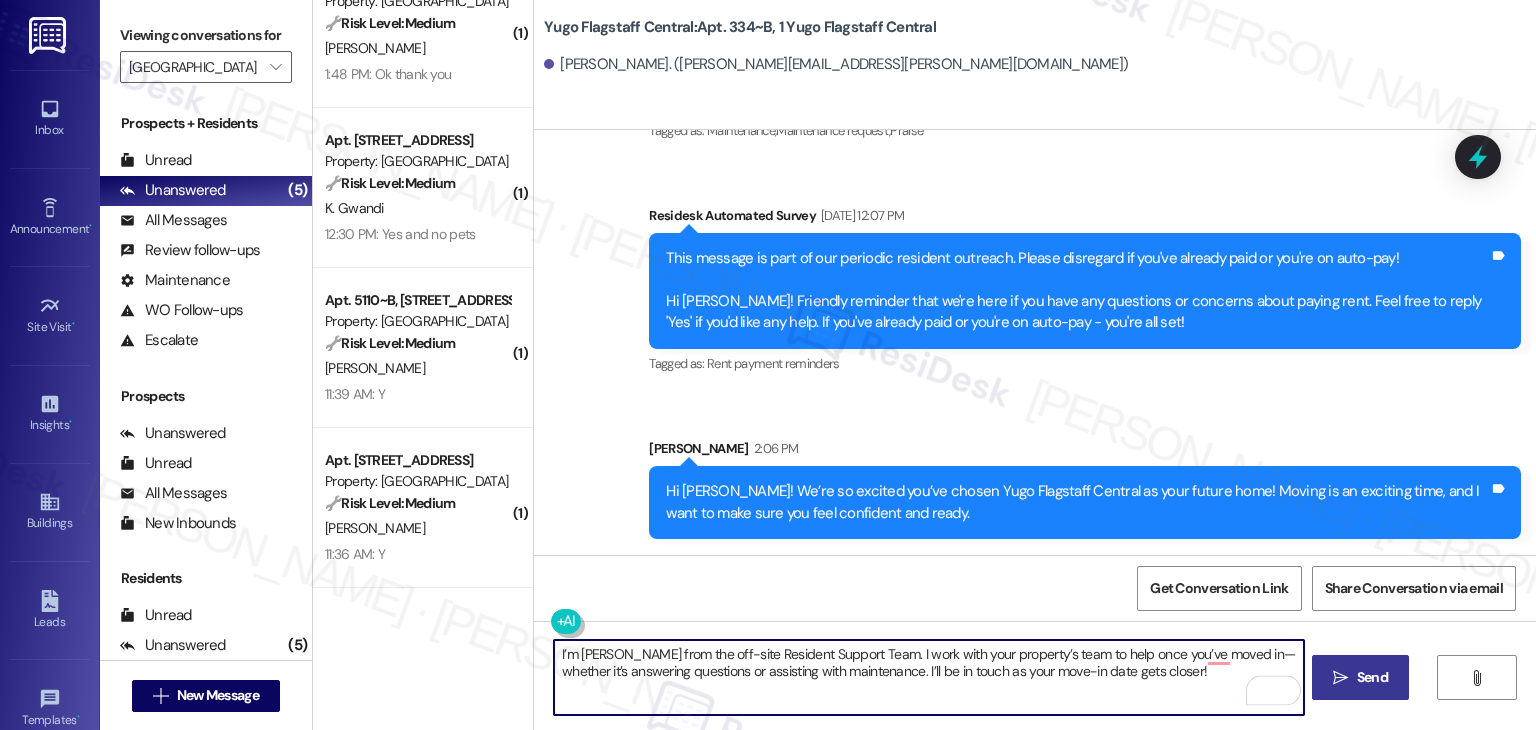 type on "I’m [PERSON_NAME] from the off-site Resident Support Team. I work with your property’s team to help once you’ve moved in—whether it’s answering questions or assisting with maintenance. I’ll be in touch as your move-in date gets closer!" 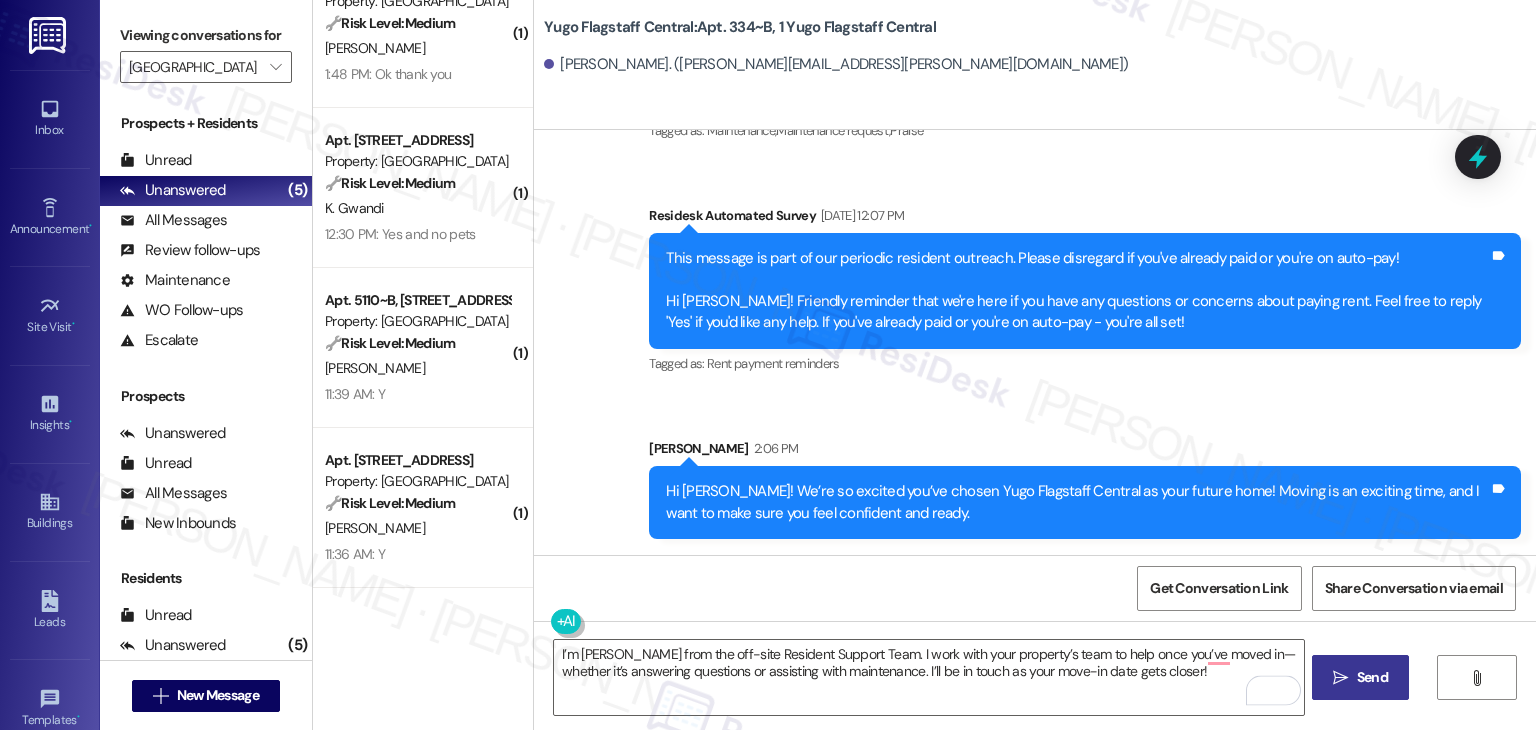 click on "Send" at bounding box center (1372, 677) 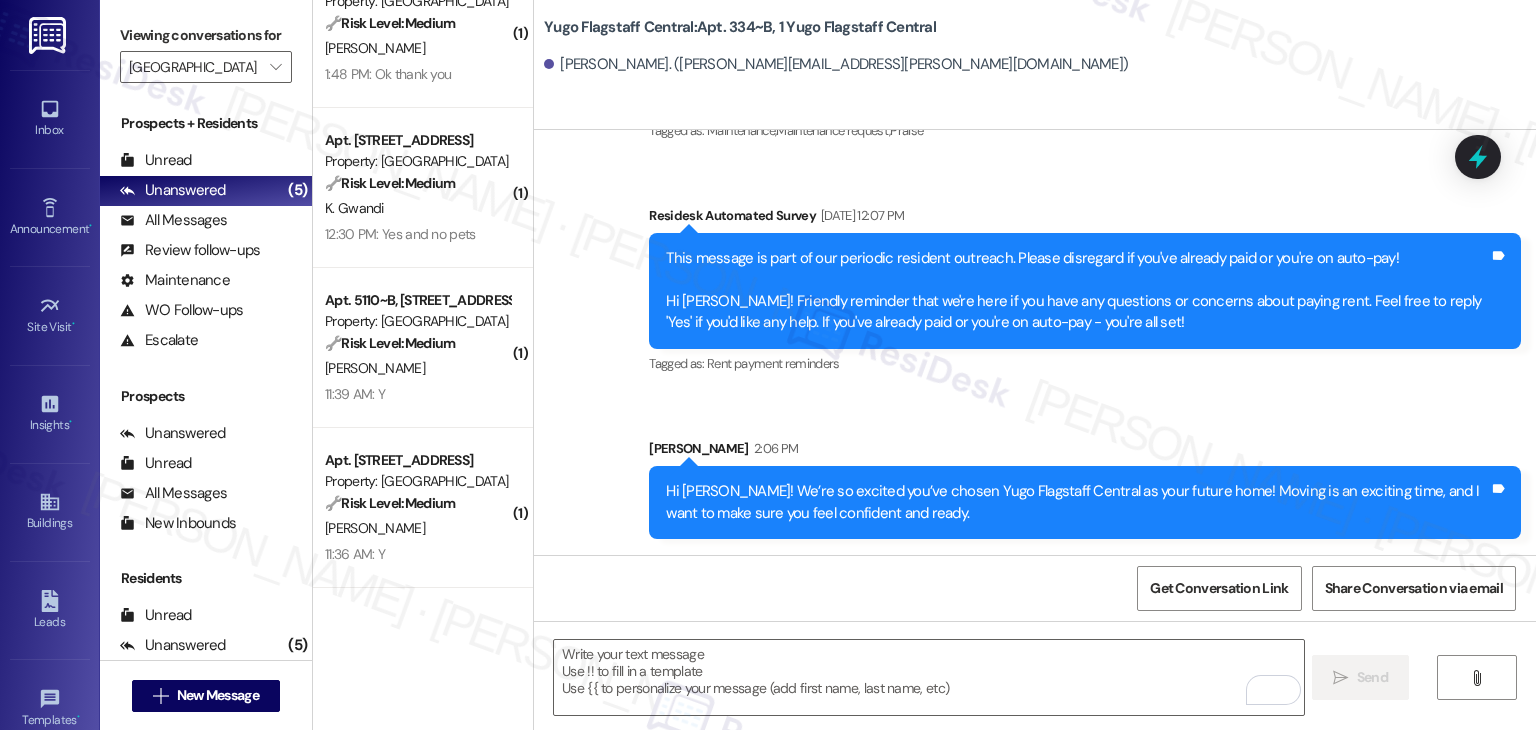 click on "Get Conversation Link Share Conversation via email" at bounding box center [1035, 588] 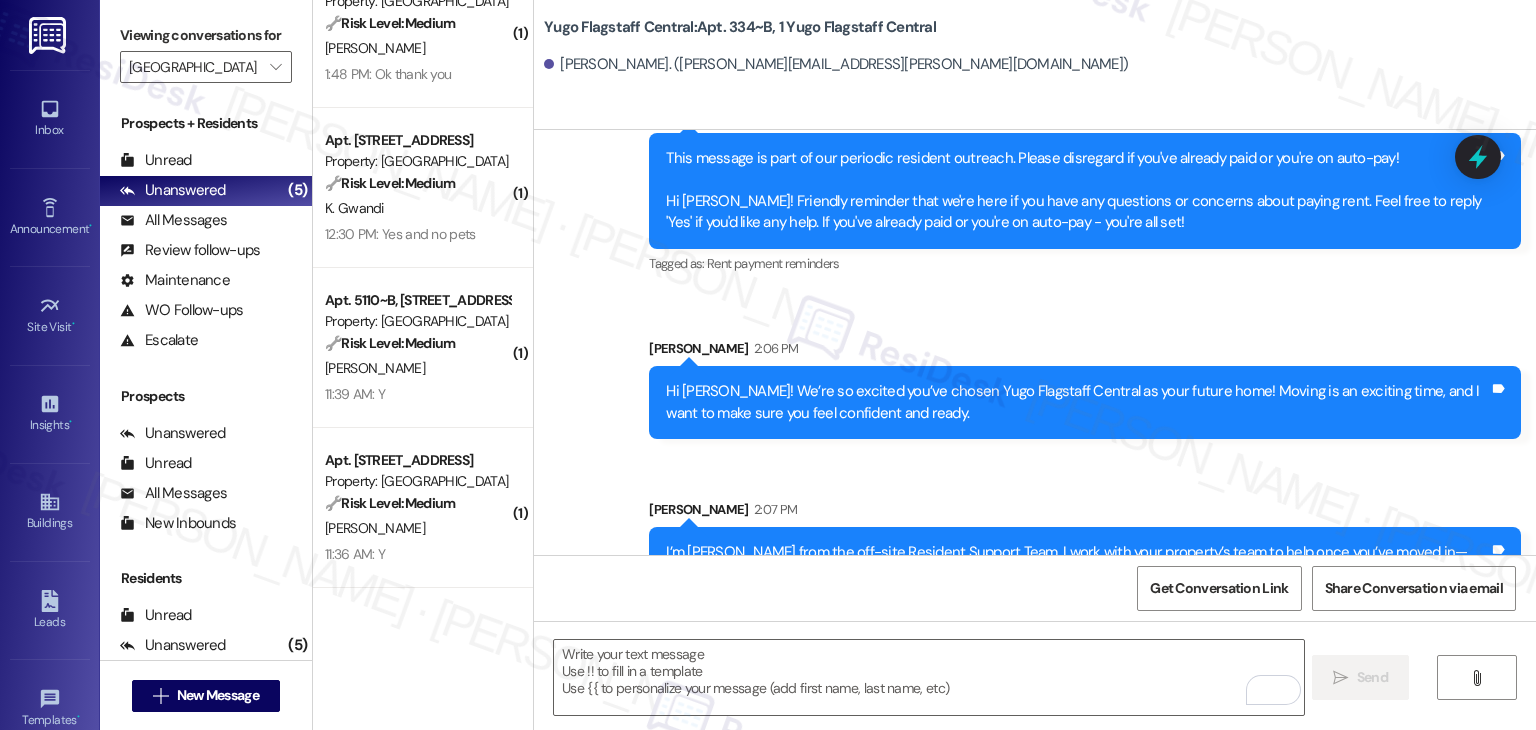 scroll, scrollTop: 688, scrollLeft: 0, axis: vertical 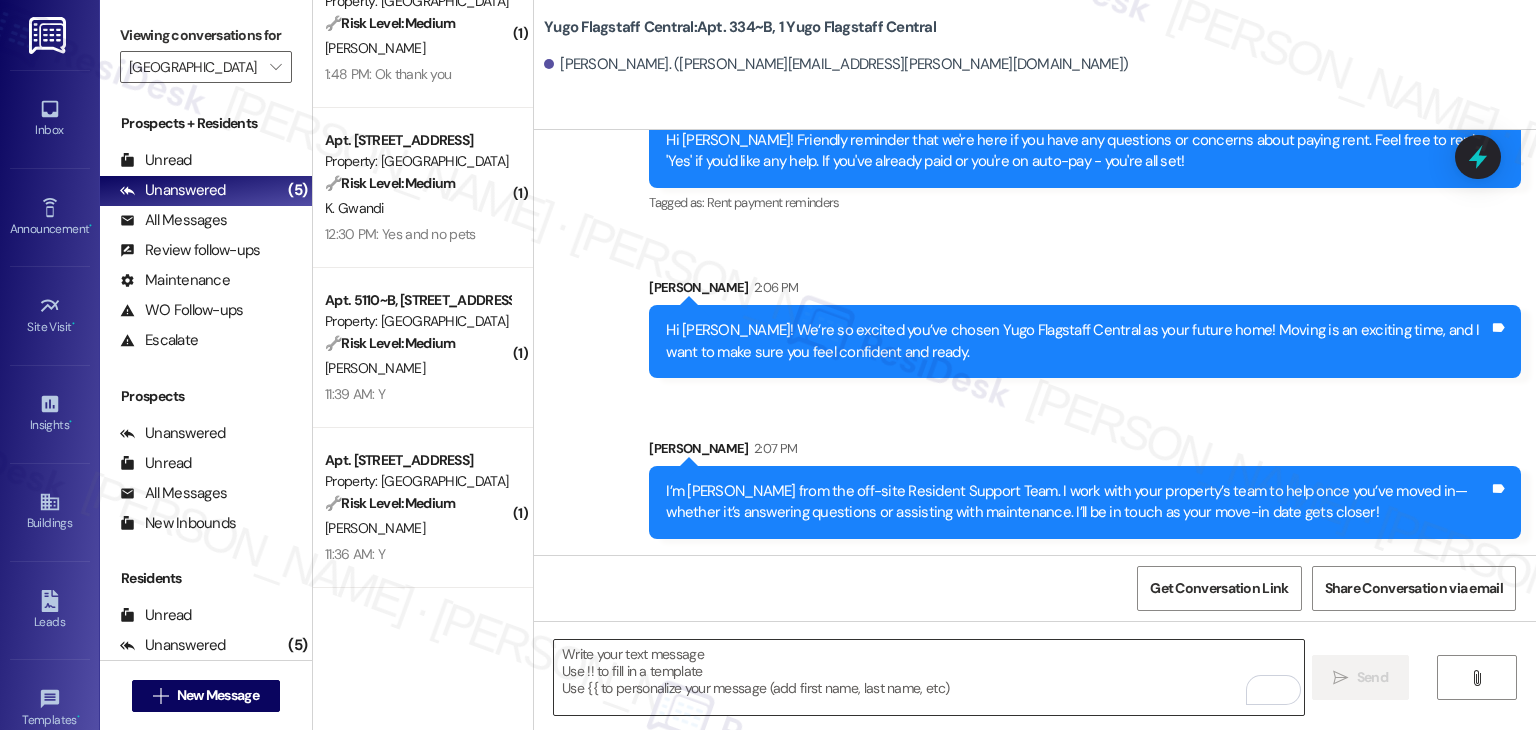 click at bounding box center [928, 677] 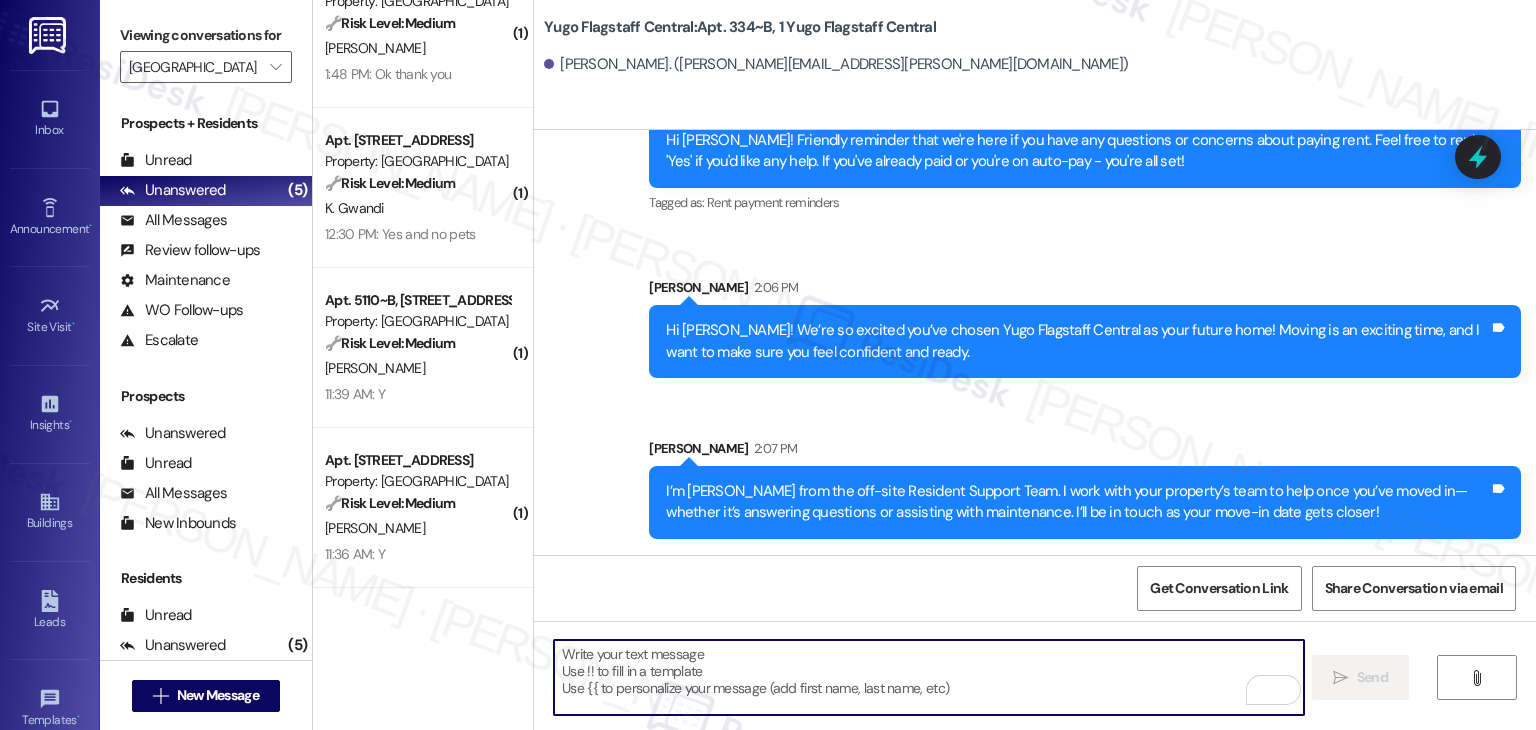 paste on "Move-in day will be busy as you get settled, but no reason it has to be stressful. Don’t forget that we offer a ⚡FAST PASS⚡for Move-In day if your checklist has been completed 2 weeks prior to move-in. Log in to your Resident Portal [DATE] to complete those outstanding items!" 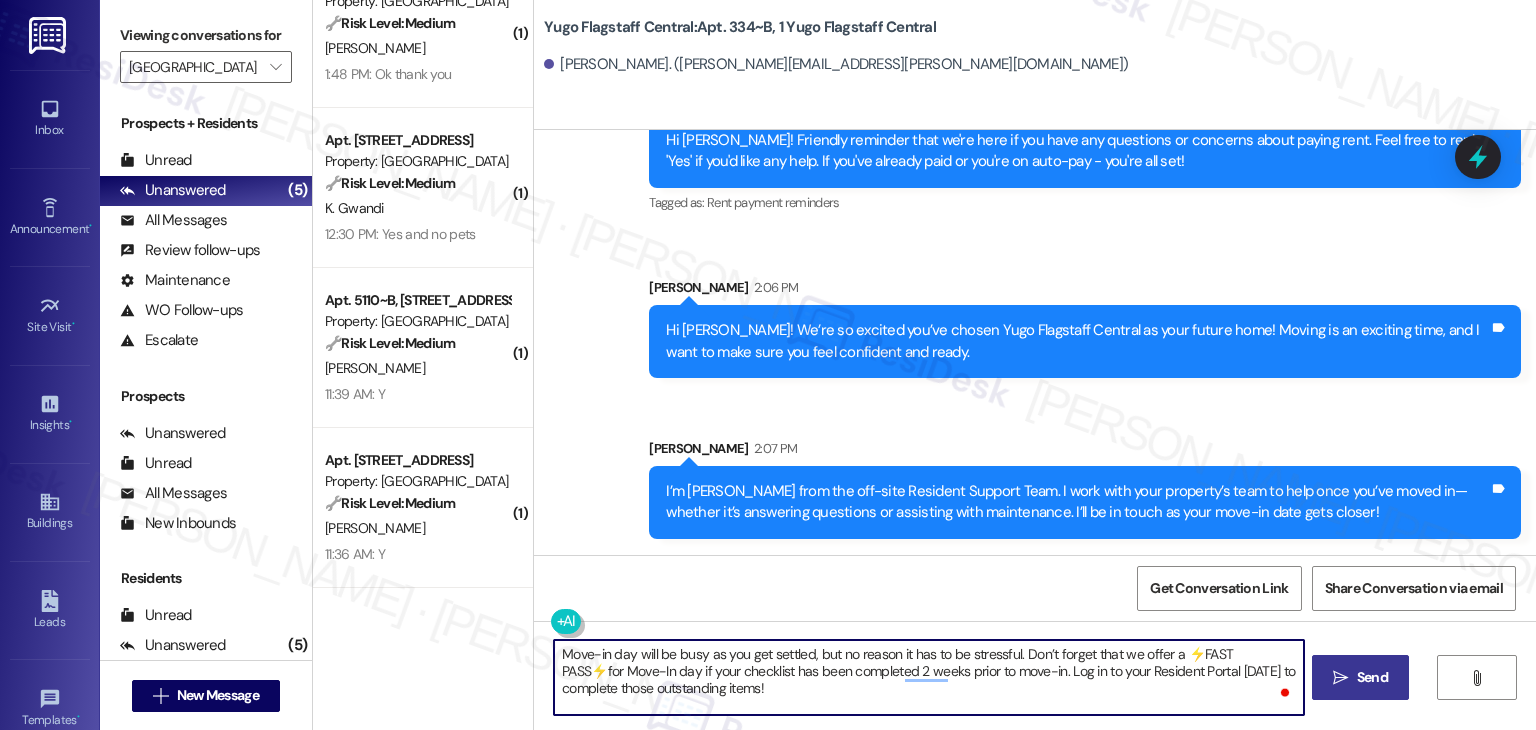 type on "Move-in day will be busy as you get settled, but no reason it has to be stressful. Don’t forget that we offer a ⚡FAST PASS⚡for Move-In day if your checklist has been completed 2 weeks prior to move-in. Log in to your Resident Portal [DATE] to complete those outstanding items!" 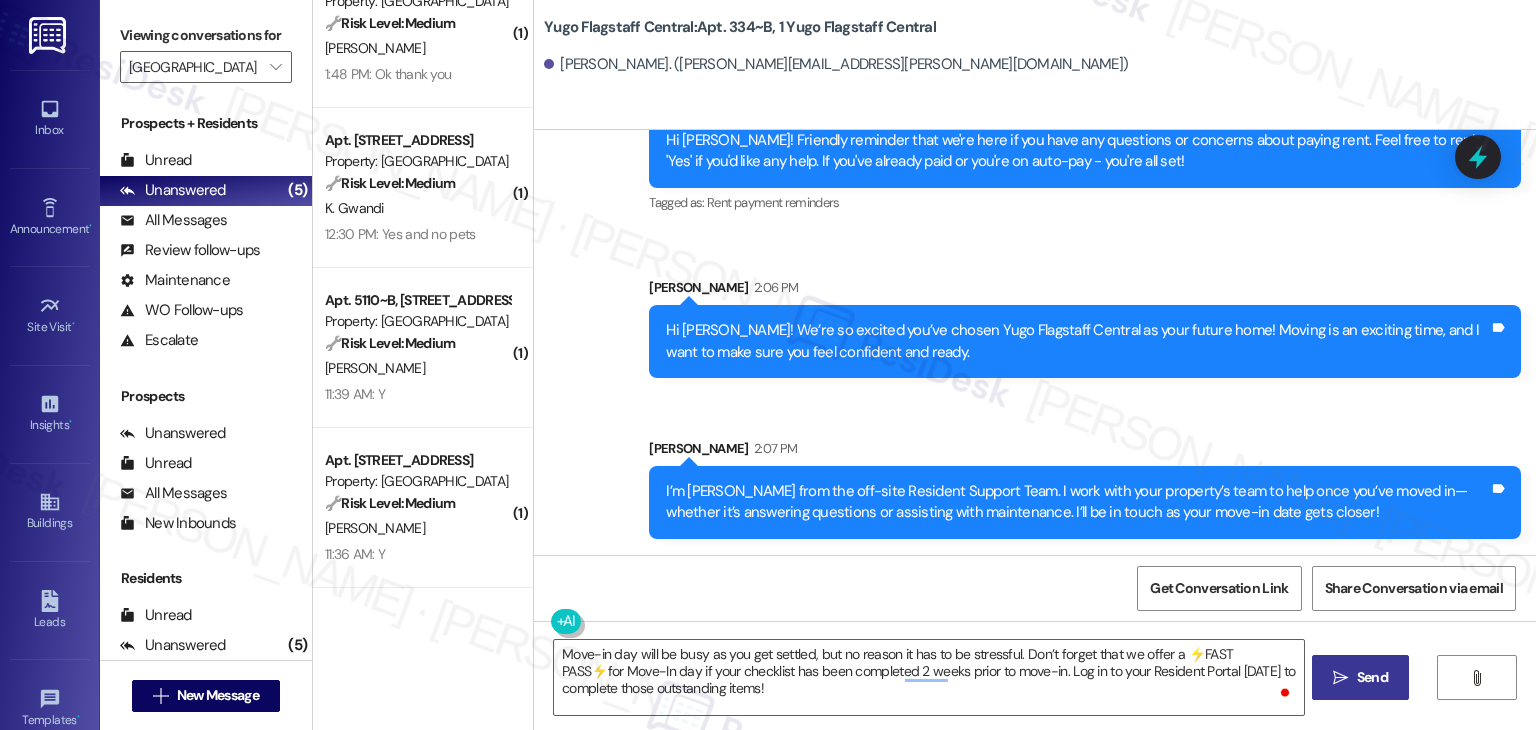 click on "Send" at bounding box center [1372, 677] 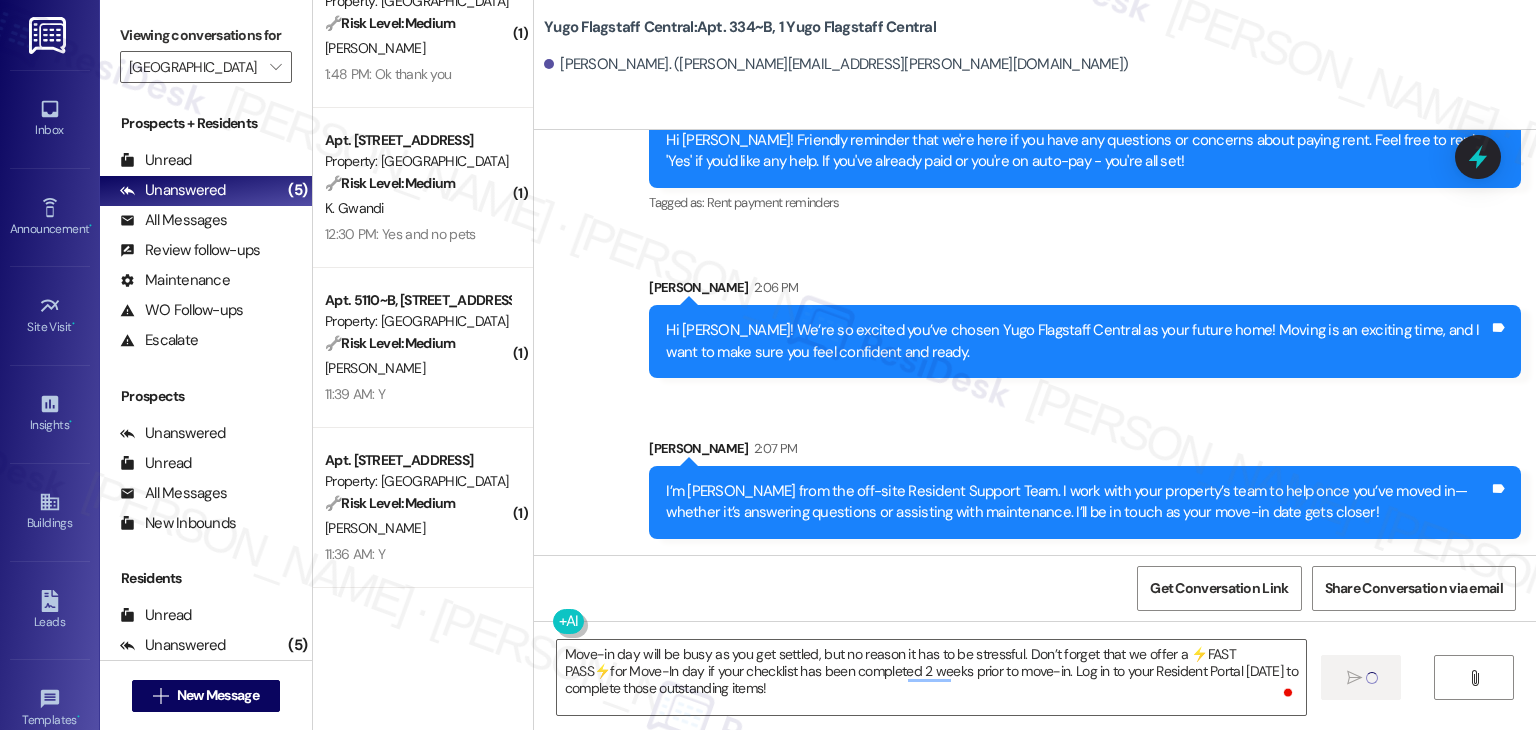 type 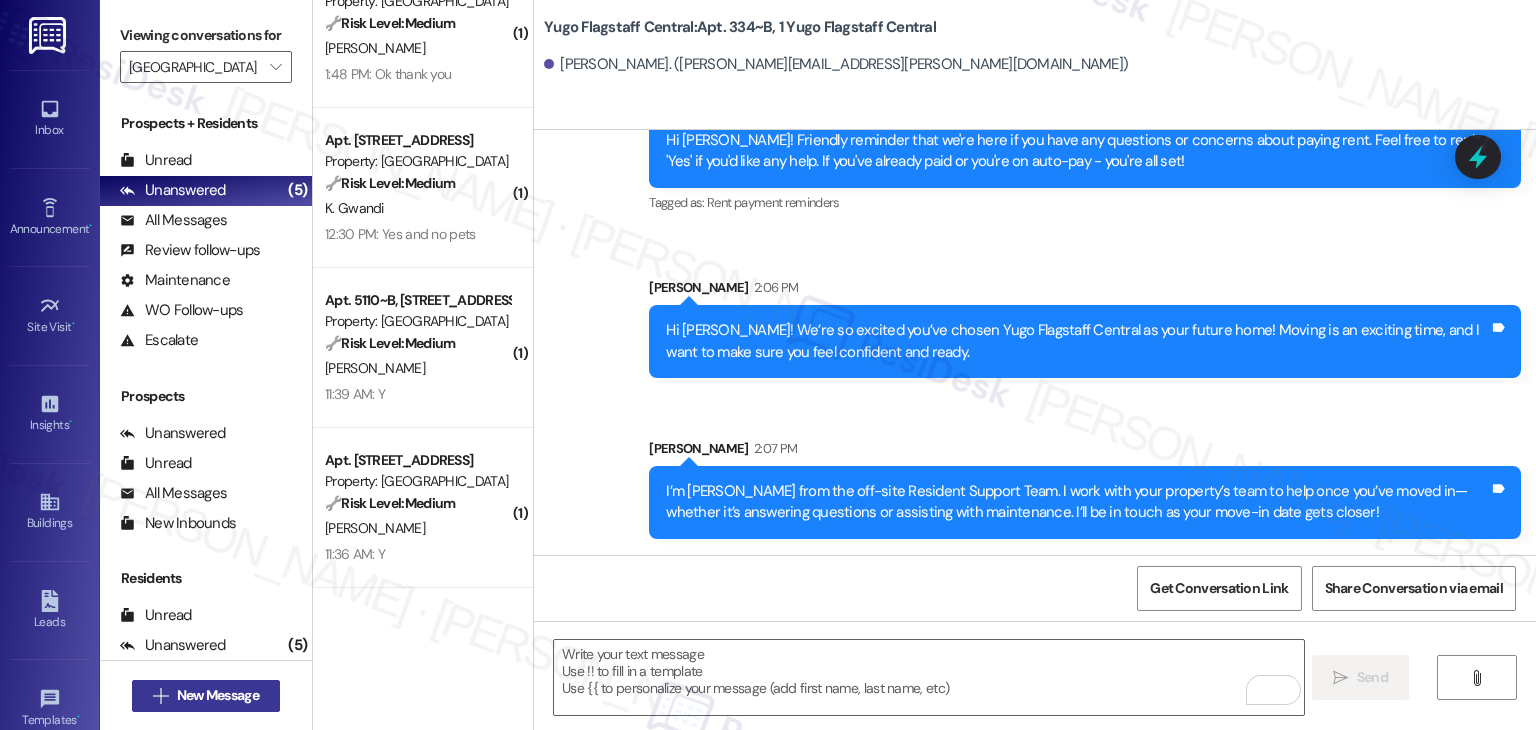 click on " New Message" at bounding box center [206, 696] 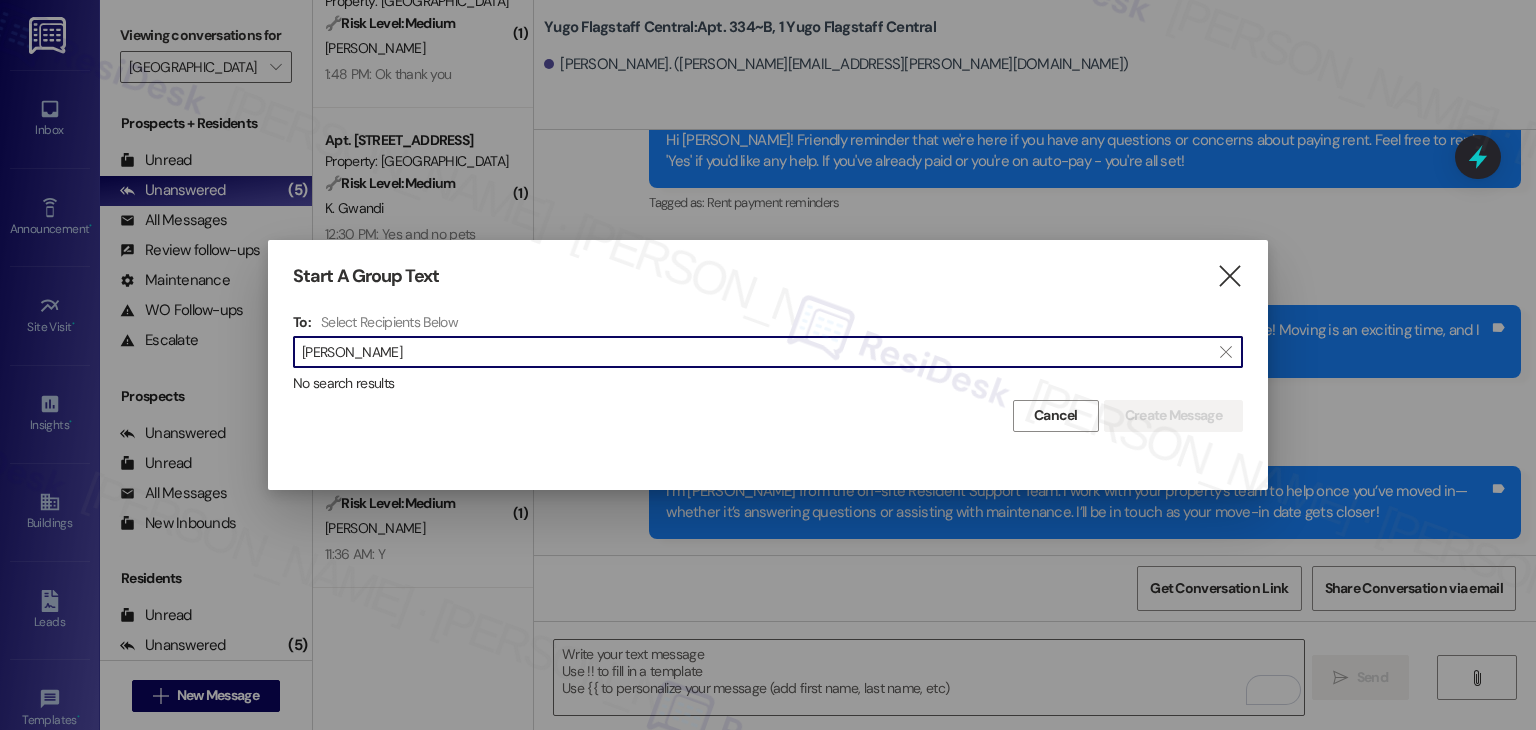 click on "Kylie	Hanson" at bounding box center [756, 352] 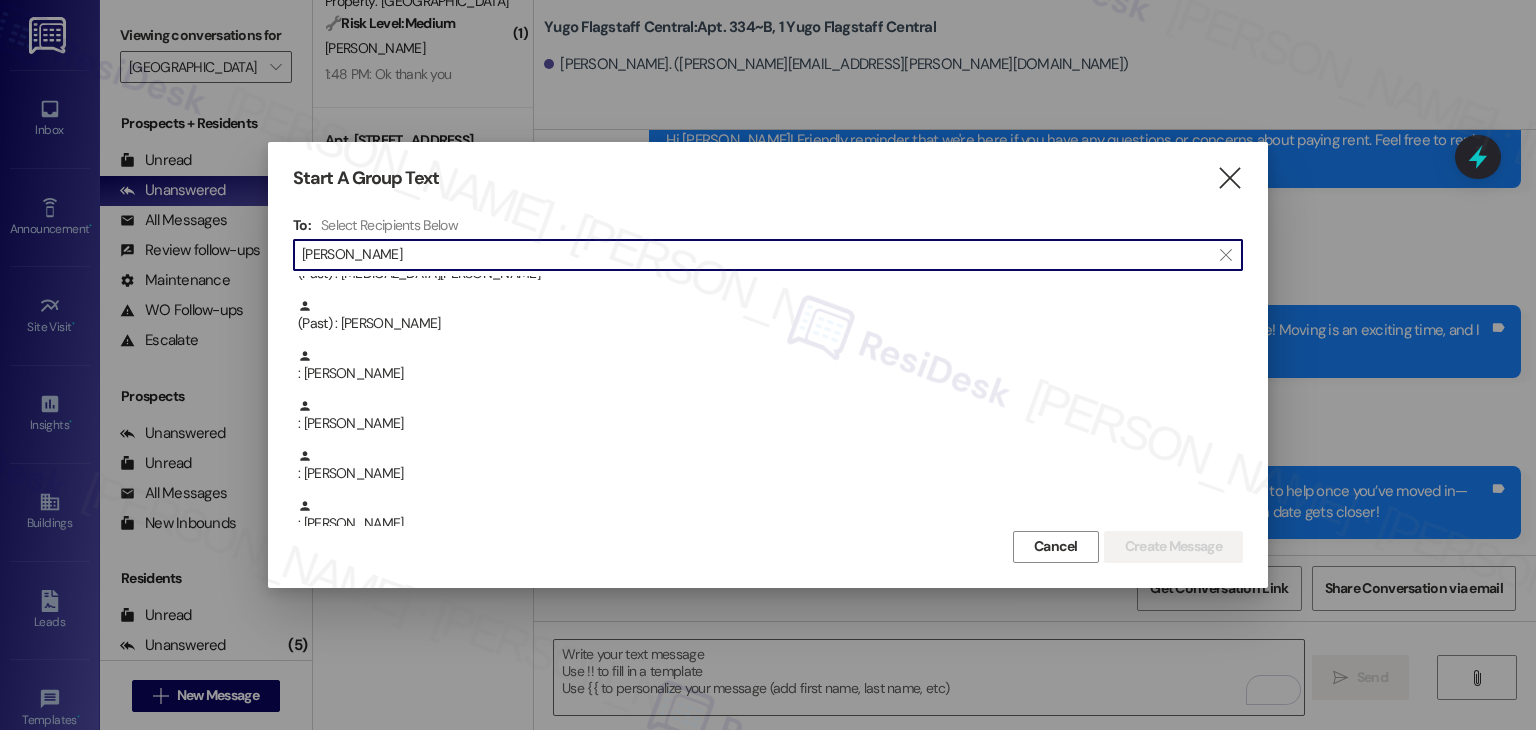 scroll, scrollTop: 449, scrollLeft: 0, axis: vertical 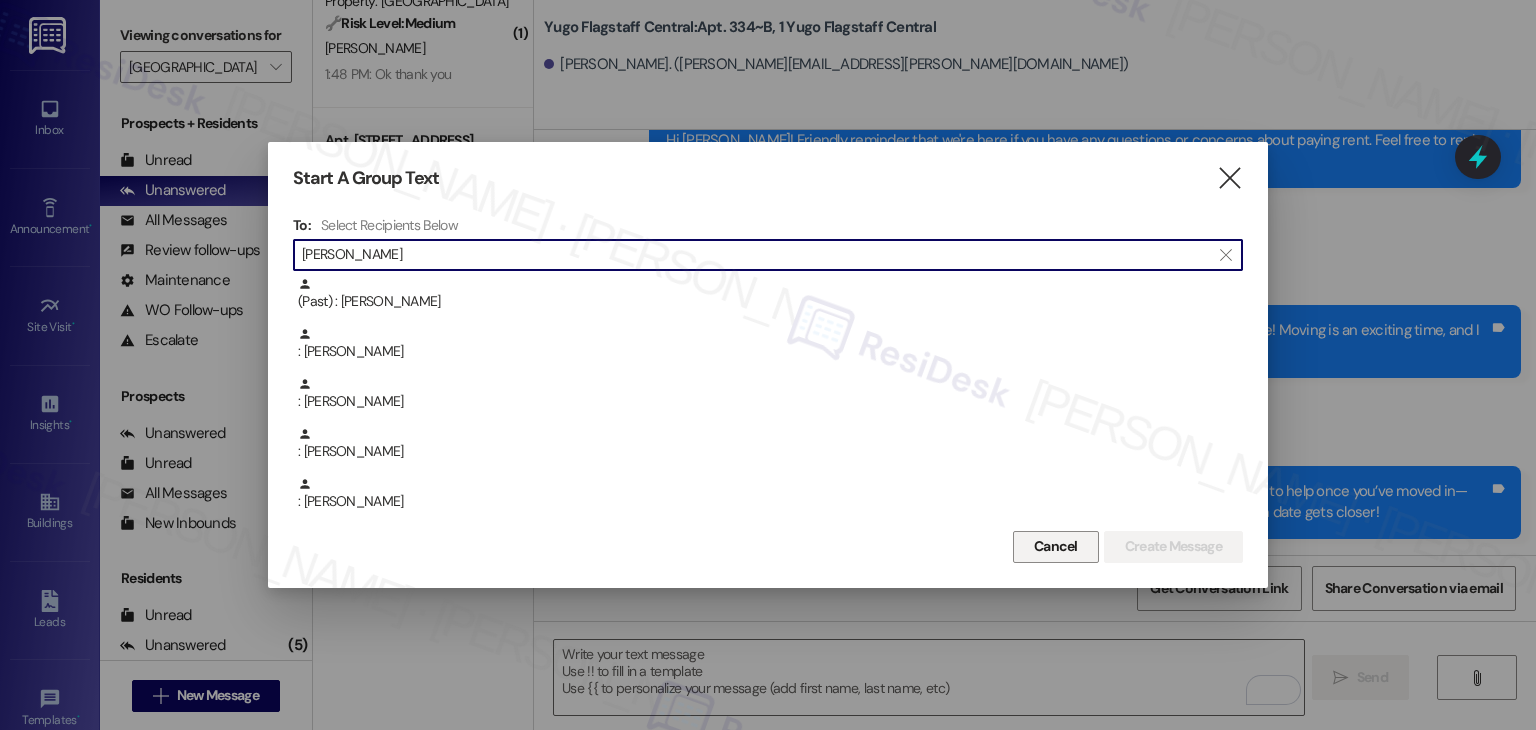 type on "Hanson" 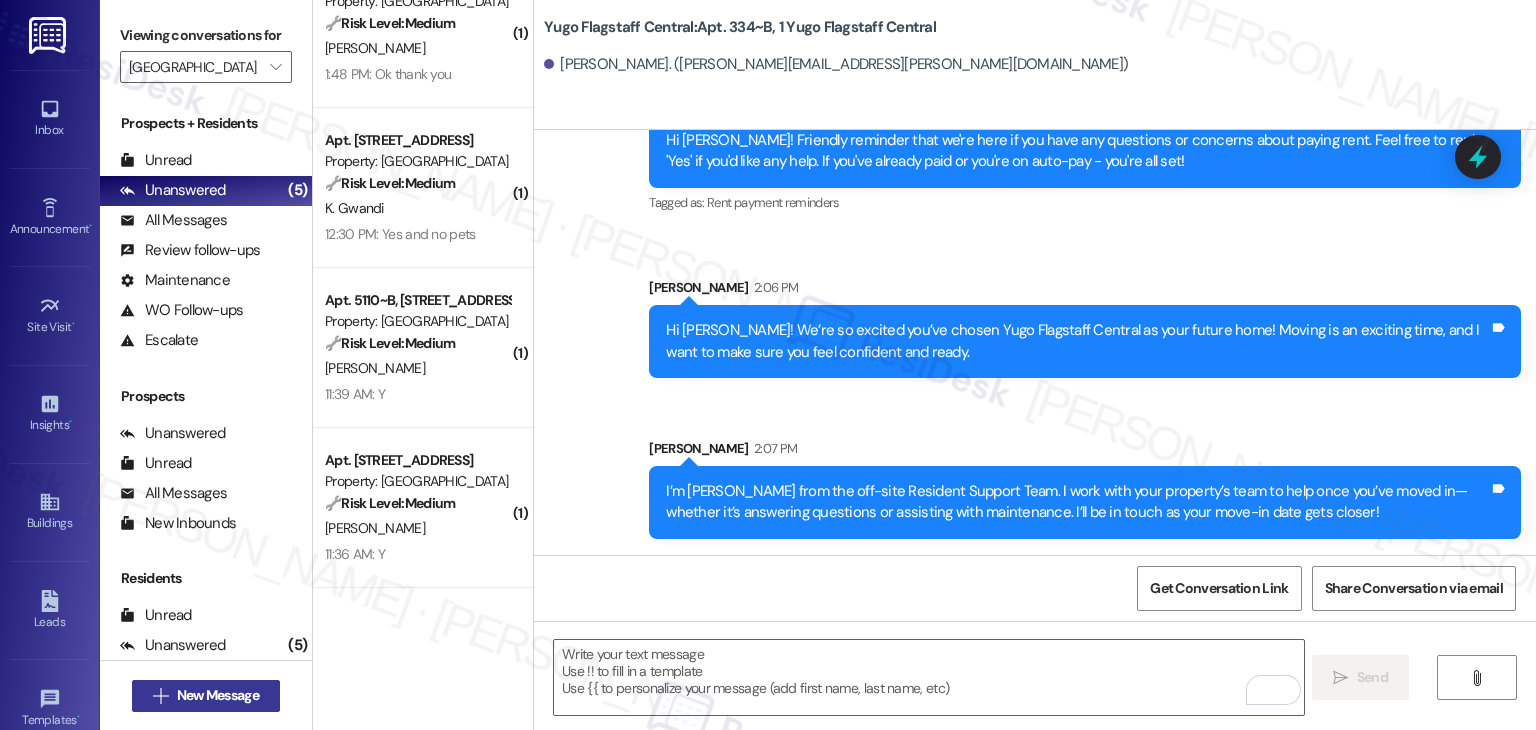 click on "New Message" at bounding box center (218, 695) 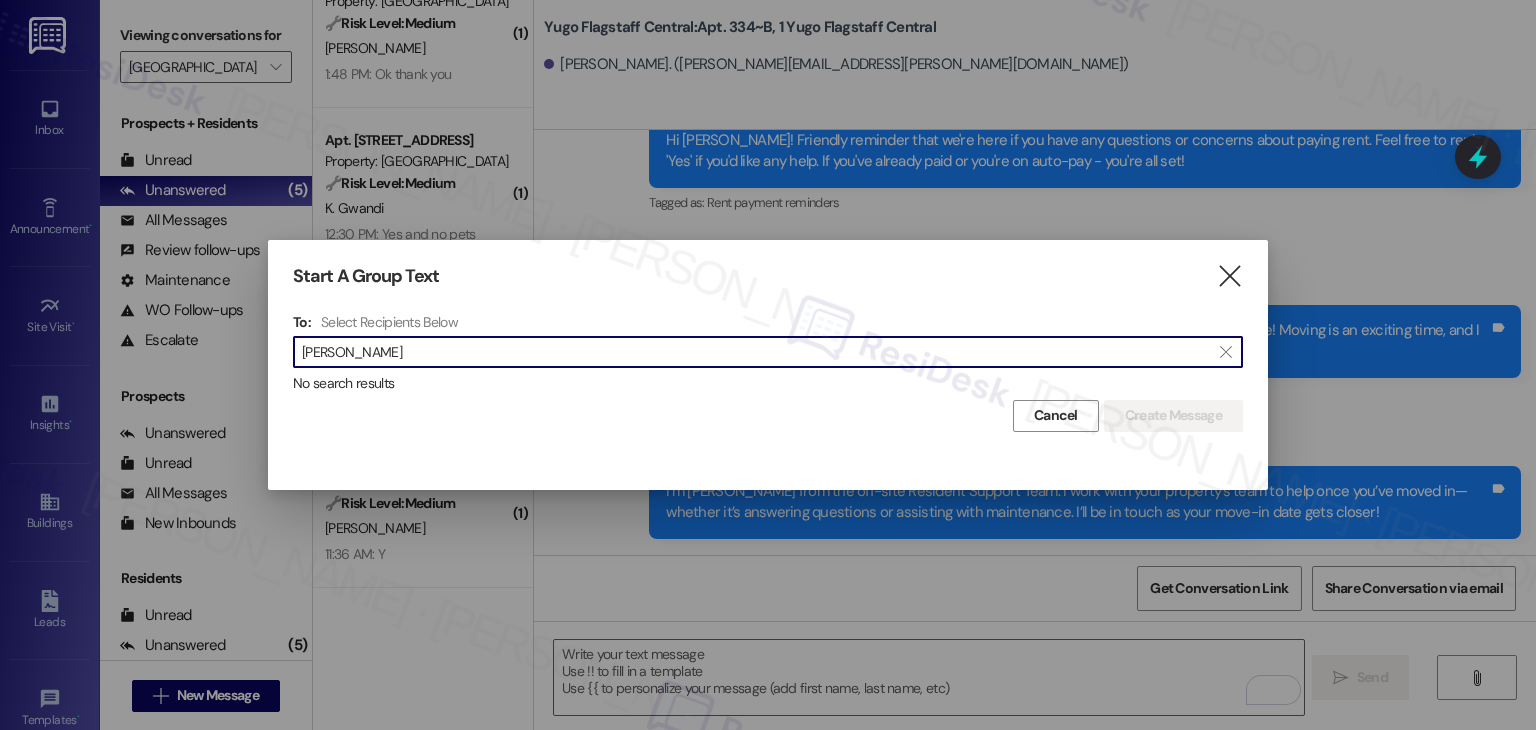 click on "Alana	Plisko" at bounding box center (756, 352) 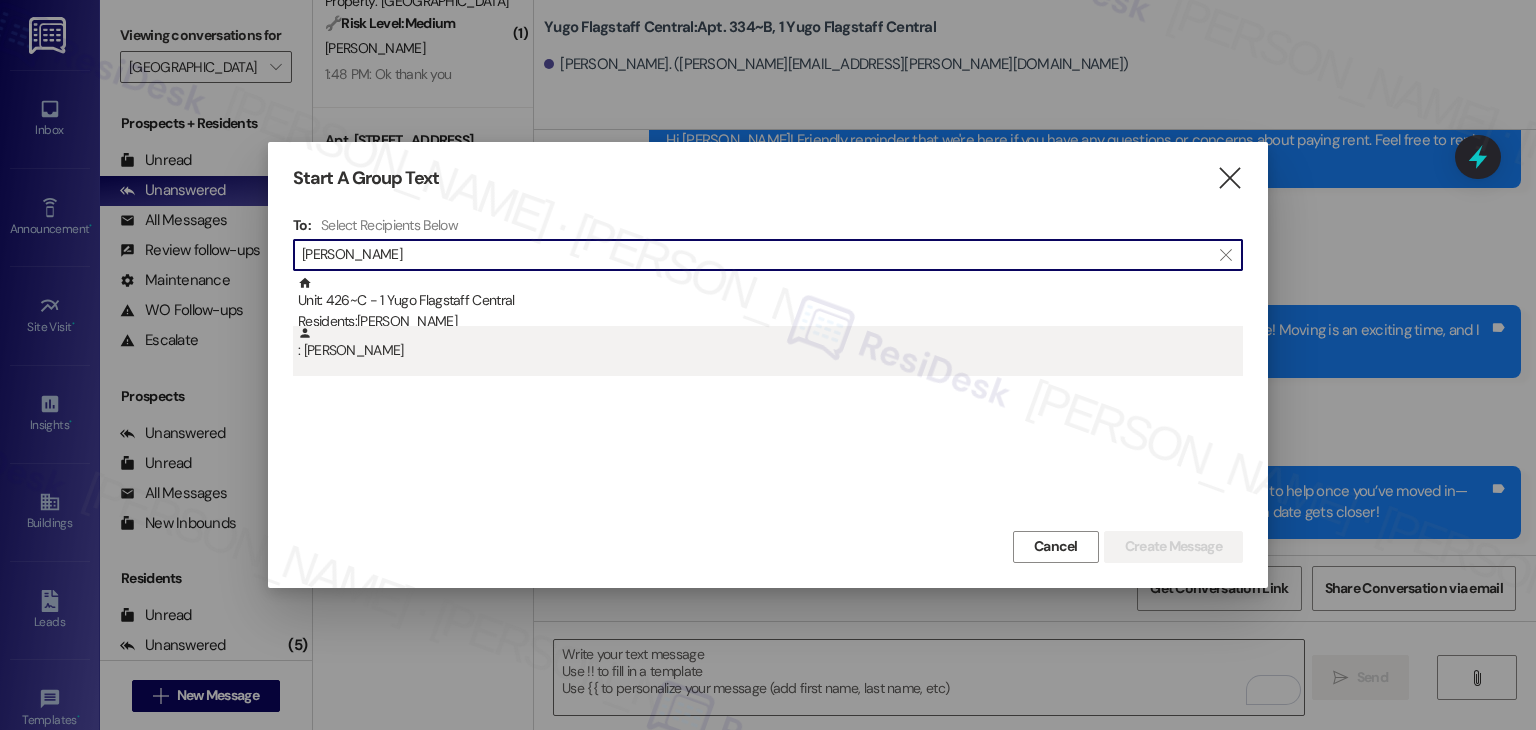 type on "Alana Plisko" 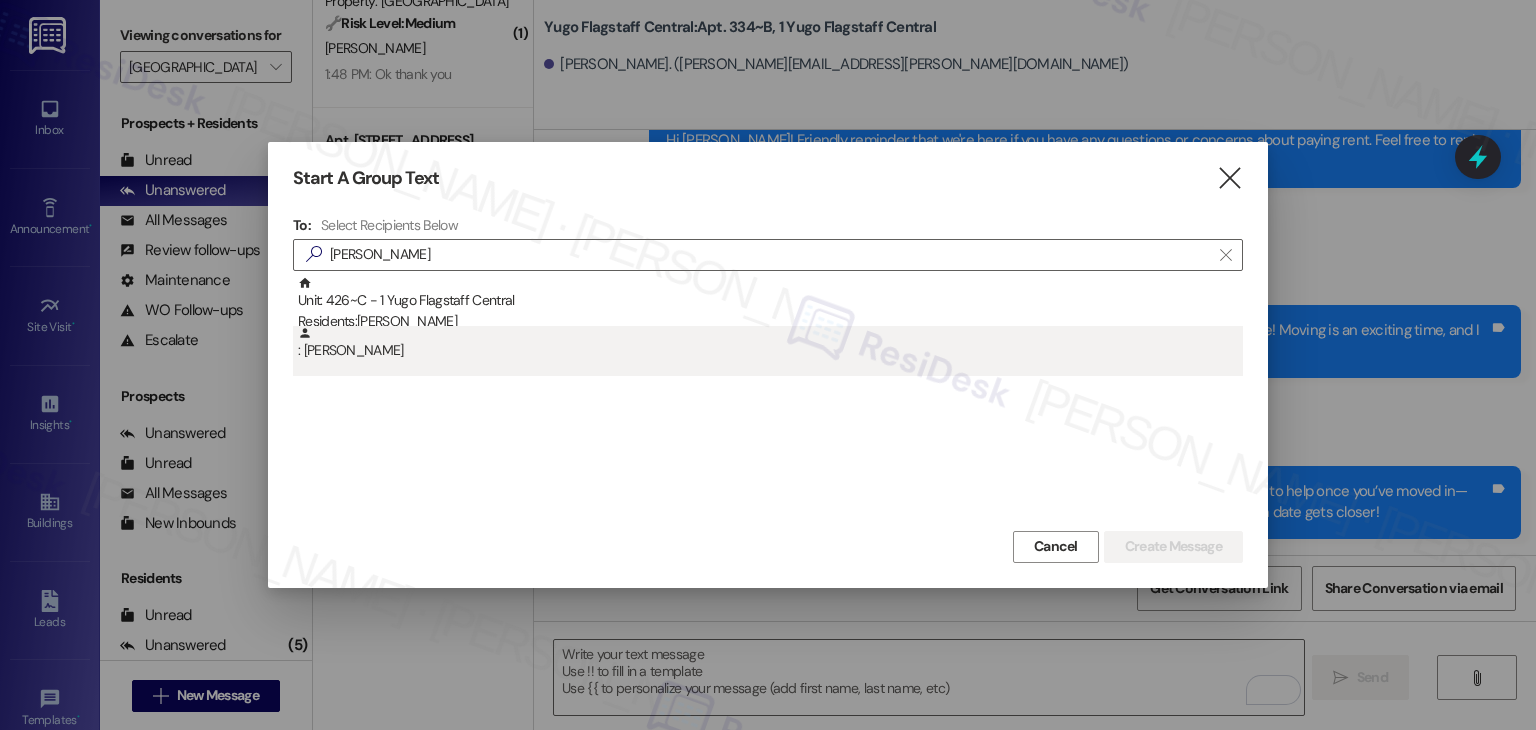 click on ": Alana Plisko" at bounding box center [770, 343] 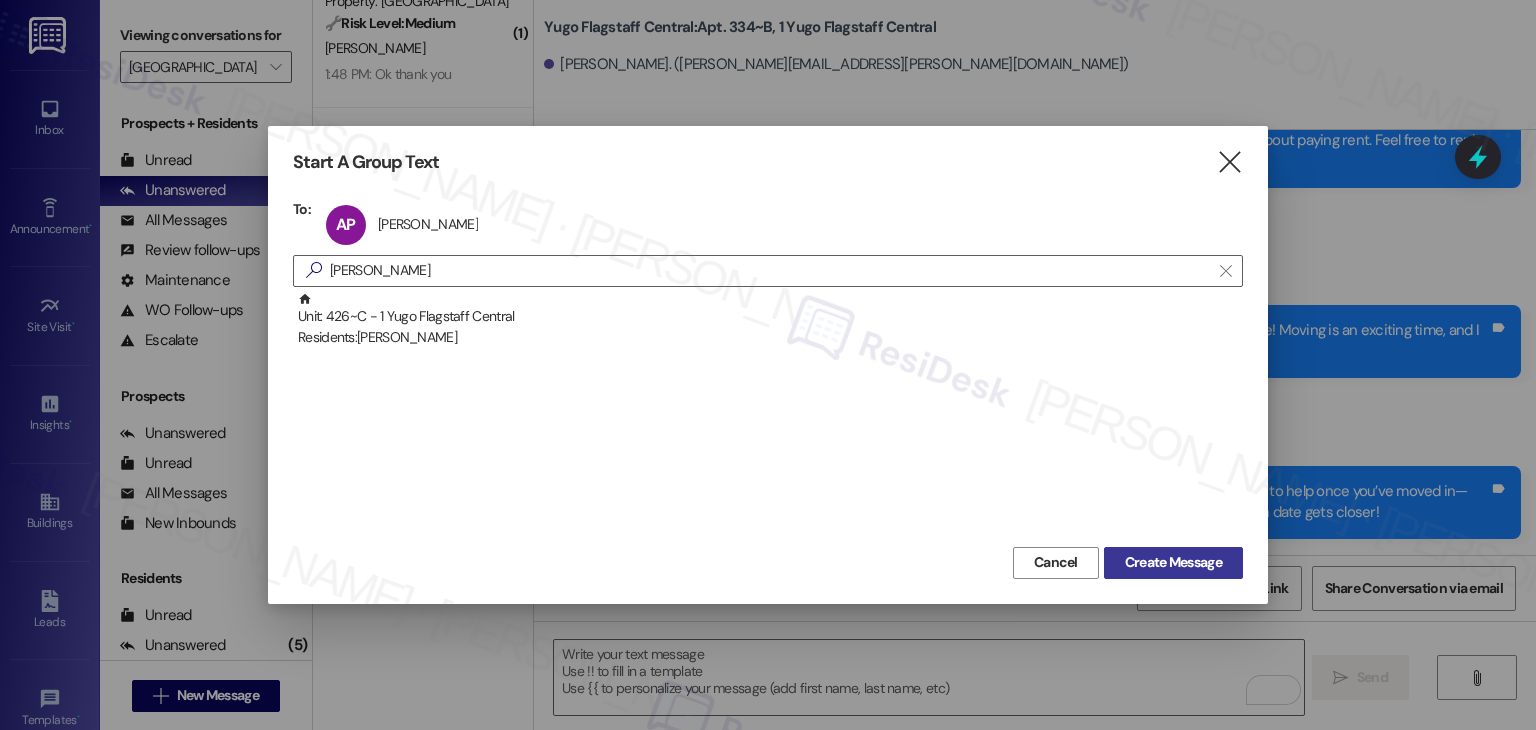 click on "Create Message" at bounding box center [1173, 562] 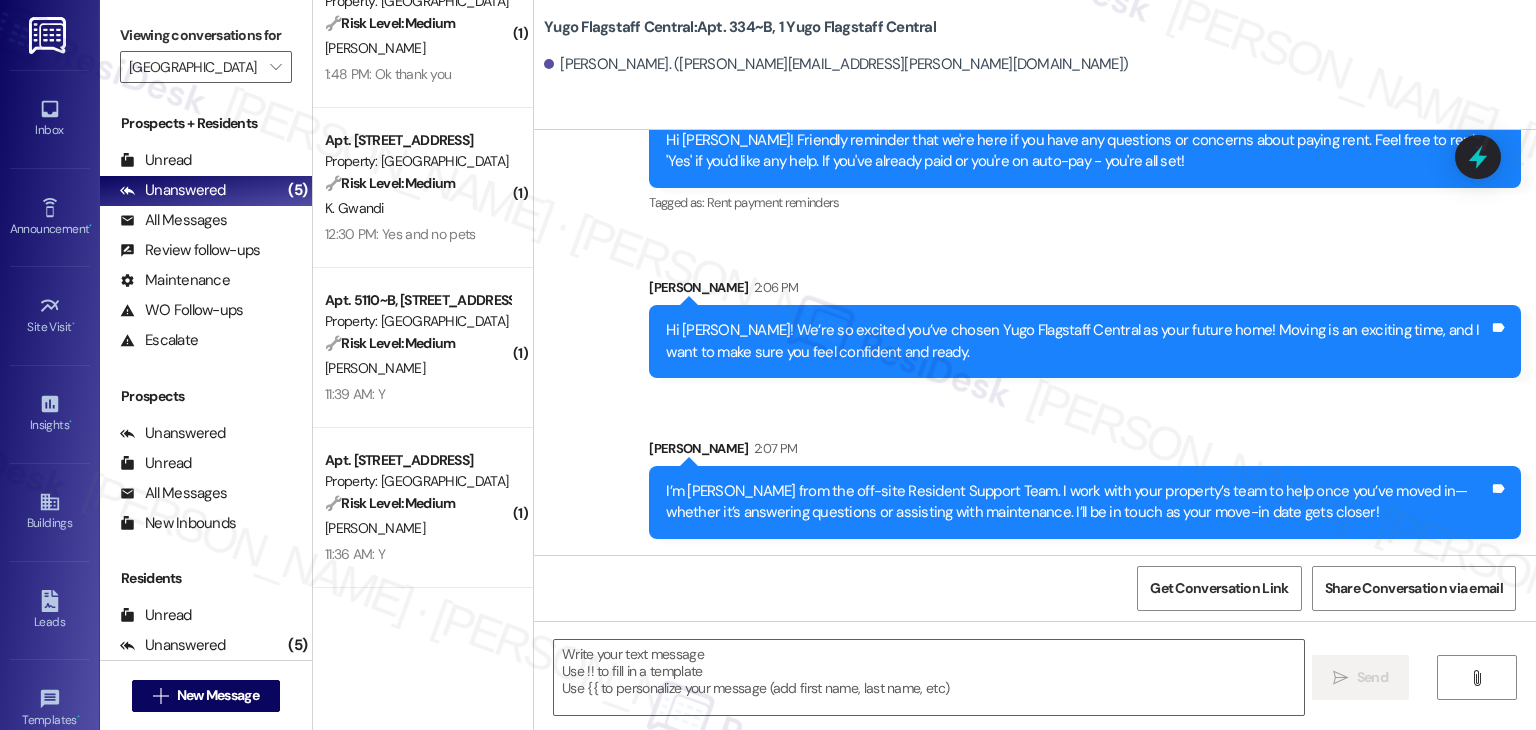 type on "Fetching suggested responses. Please feel free to read through the conversation in the meantime." 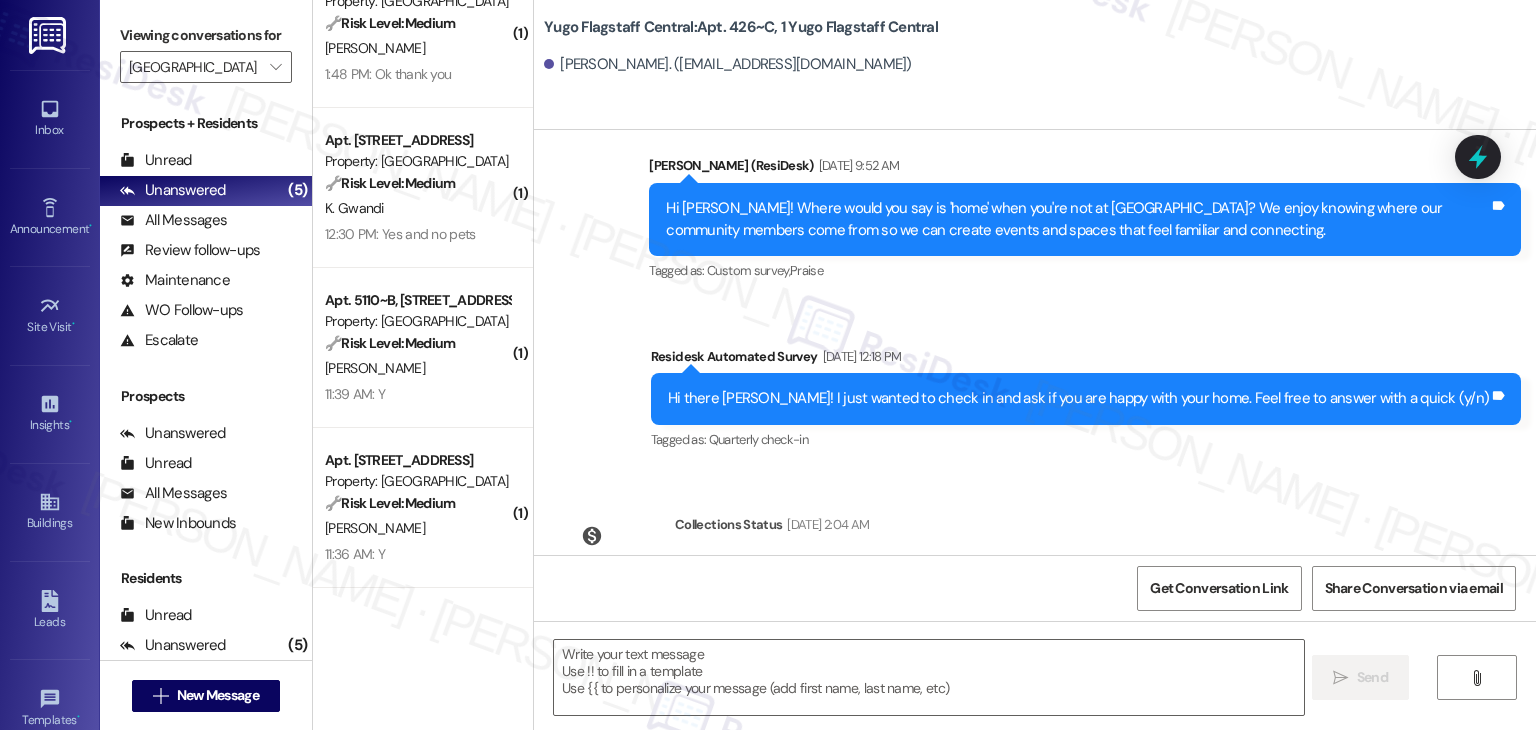 scroll, scrollTop: 1077, scrollLeft: 0, axis: vertical 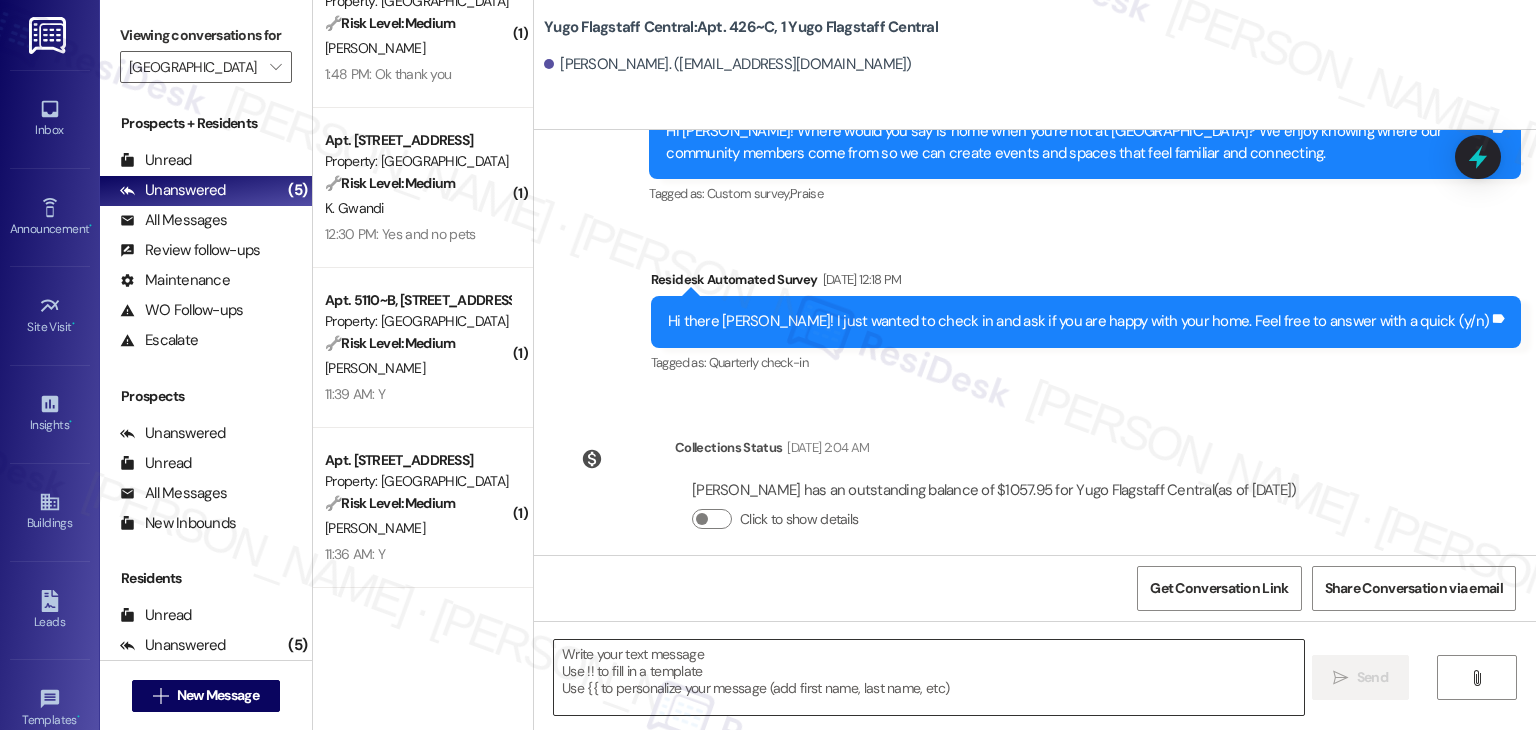 click at bounding box center (928, 677) 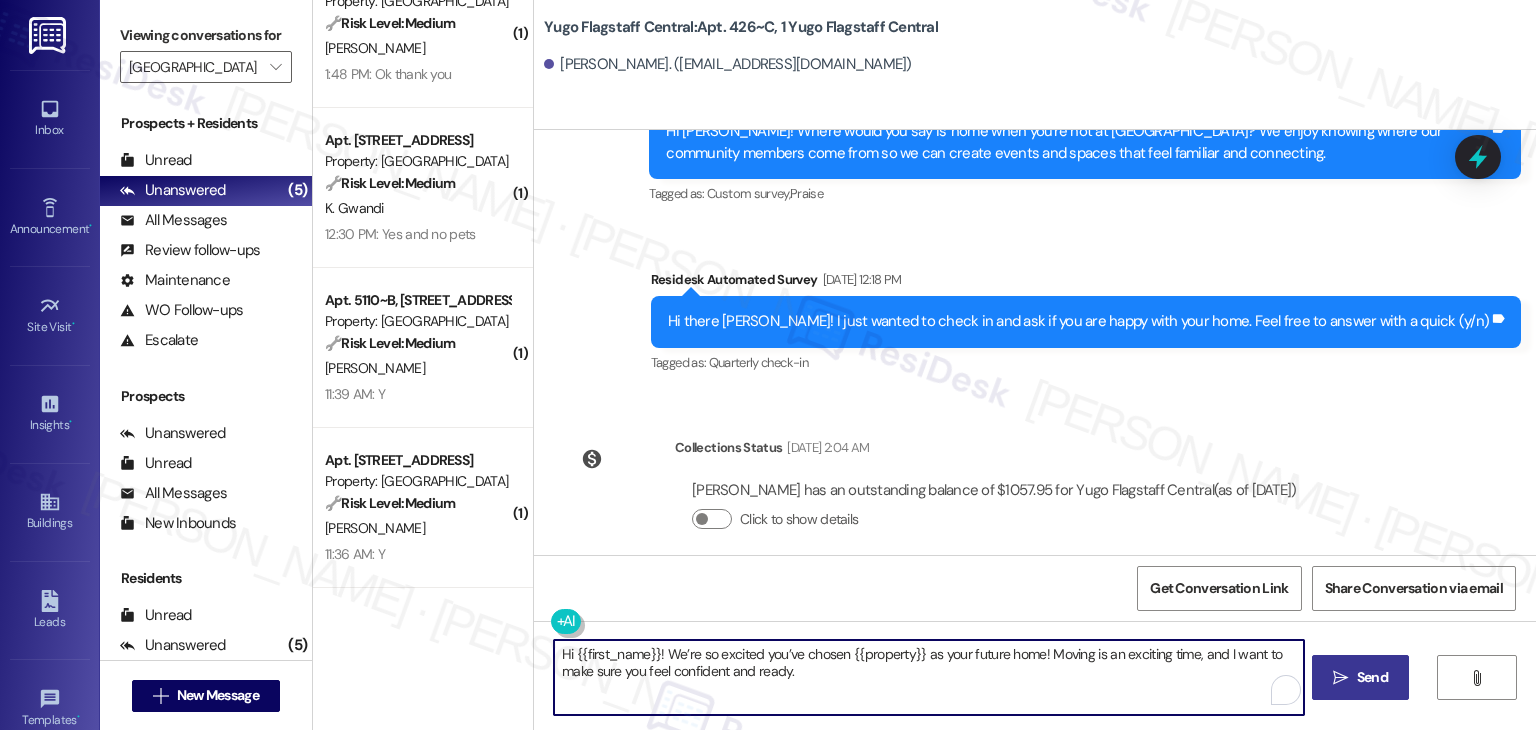 type on "Hi {{first_name}}! We’re so excited you’ve chosen {{property}} as your future home! Moving is an exciting time, and I want to make sure you feel confident and ready." 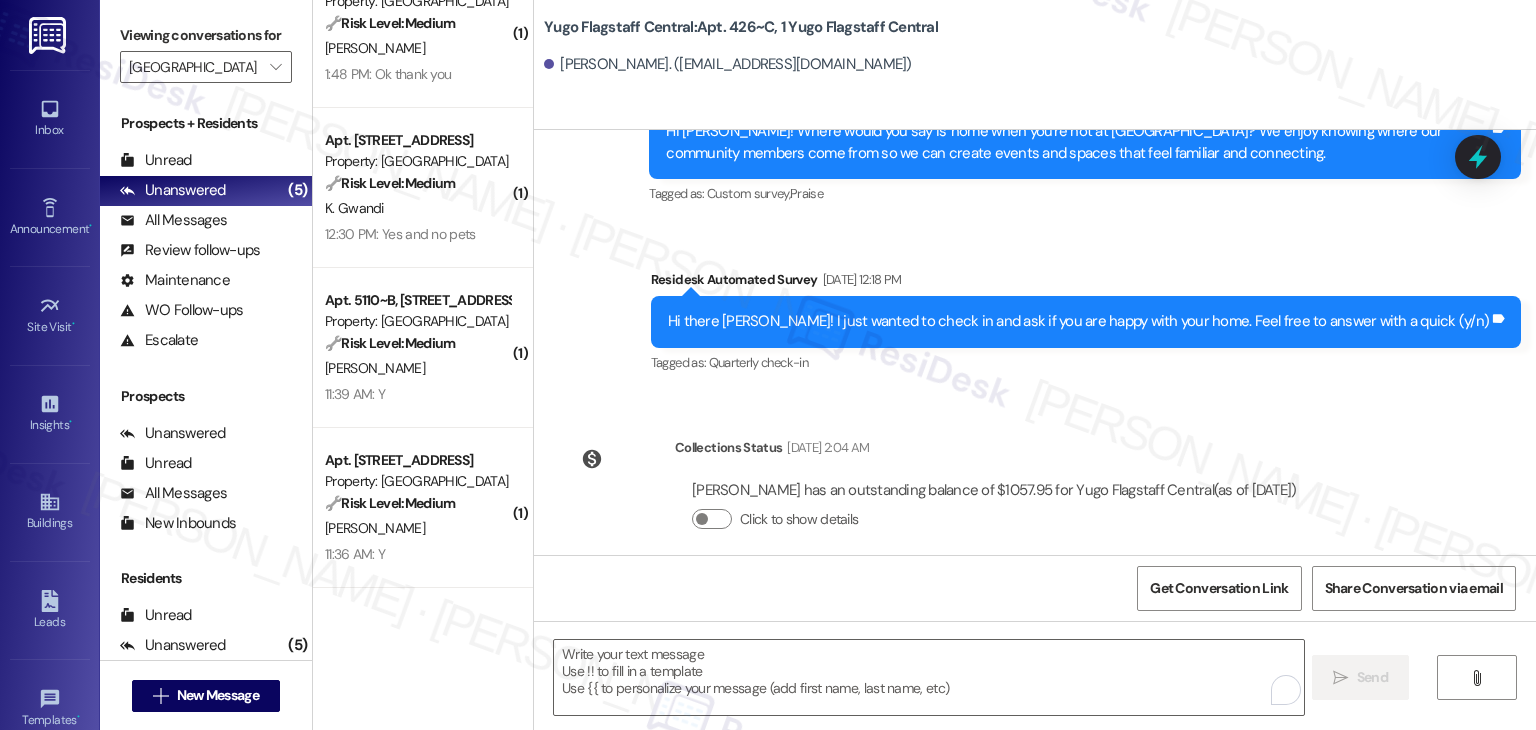click on "Get Conversation Link Share Conversation via email" at bounding box center (1035, 588) 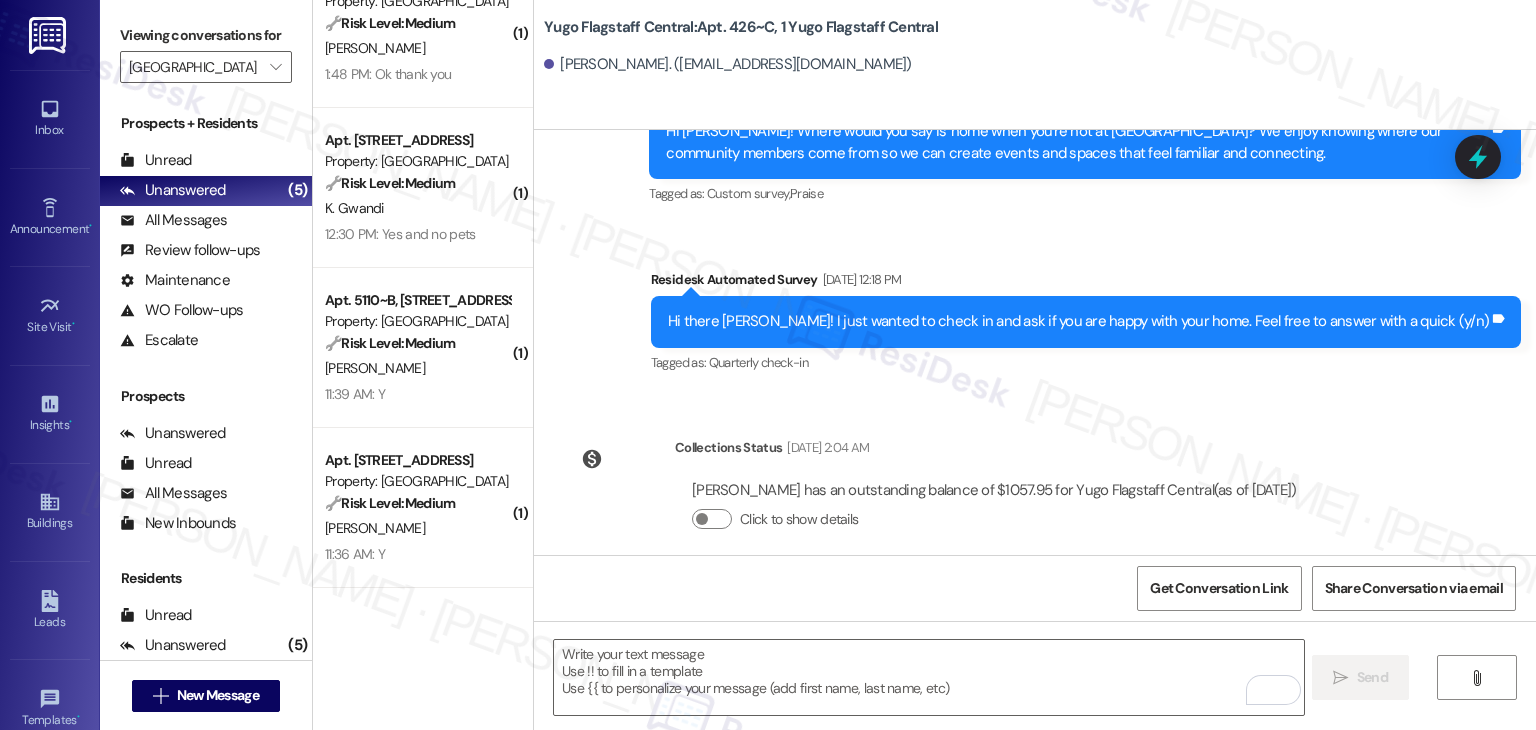 scroll, scrollTop: 1238, scrollLeft: 0, axis: vertical 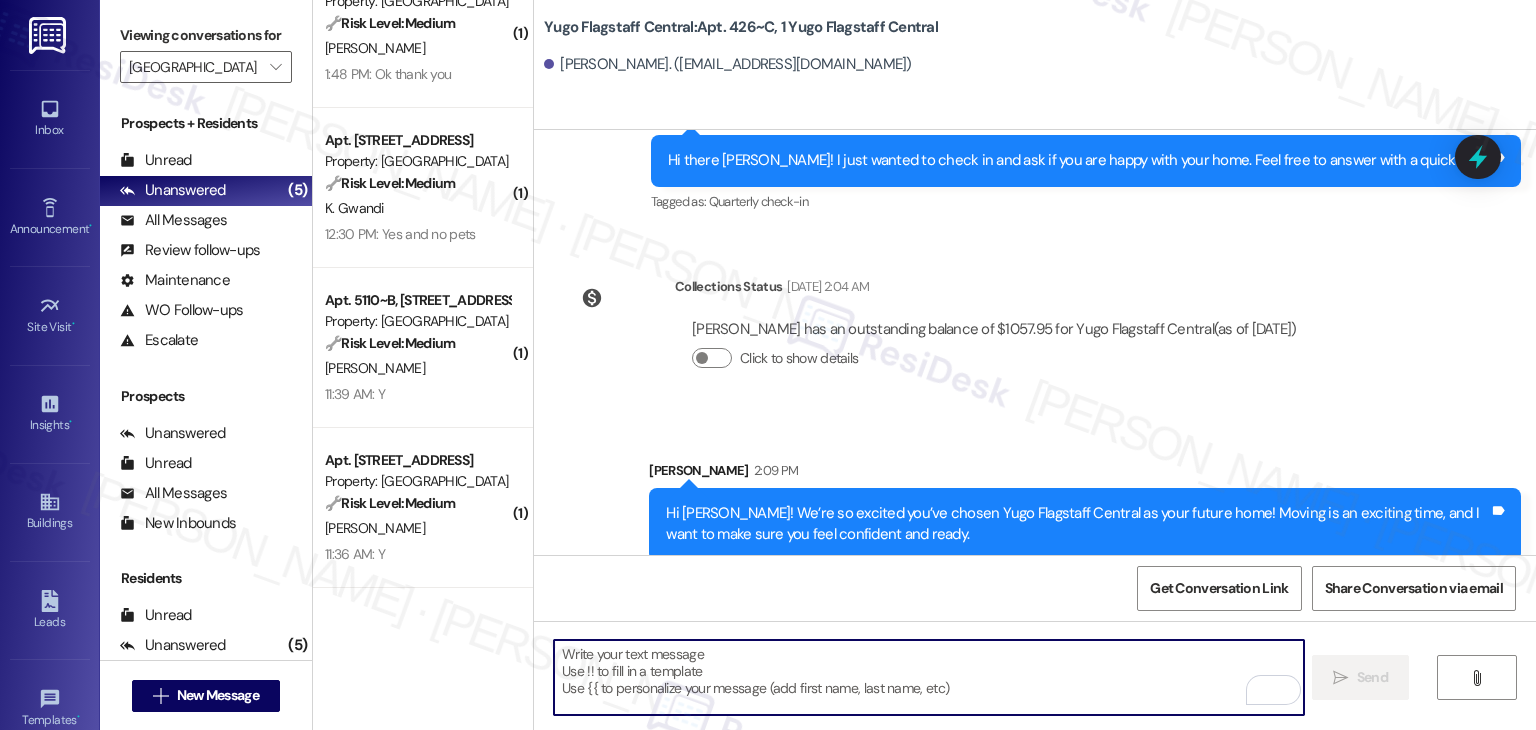 click at bounding box center (928, 677) 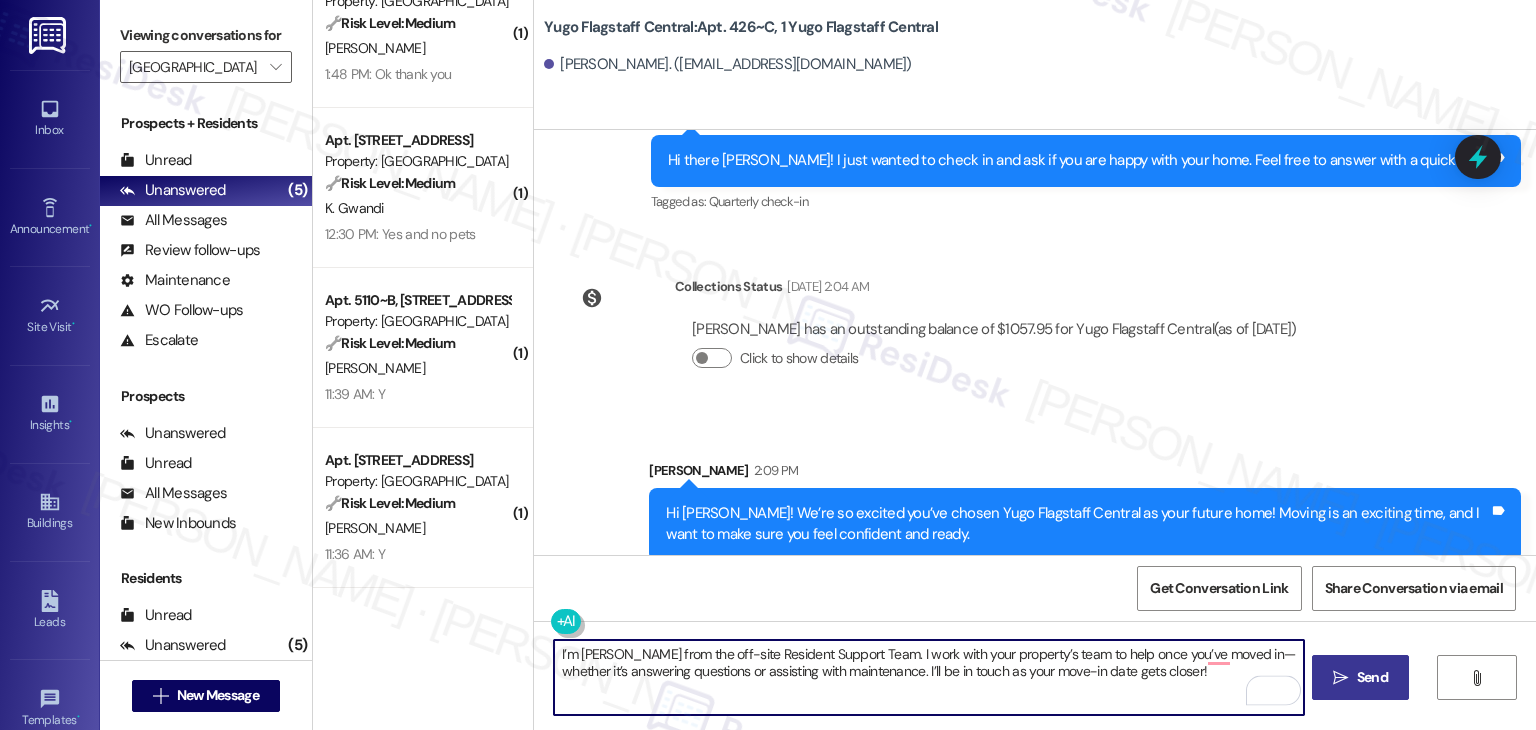 type on "I’m [PERSON_NAME] from the off-site Resident Support Team. I work with your property’s team to help once you’ve moved in—whether it’s answering questions or assisting with maintenance. I’ll be in touch as your move-in date gets closer!" 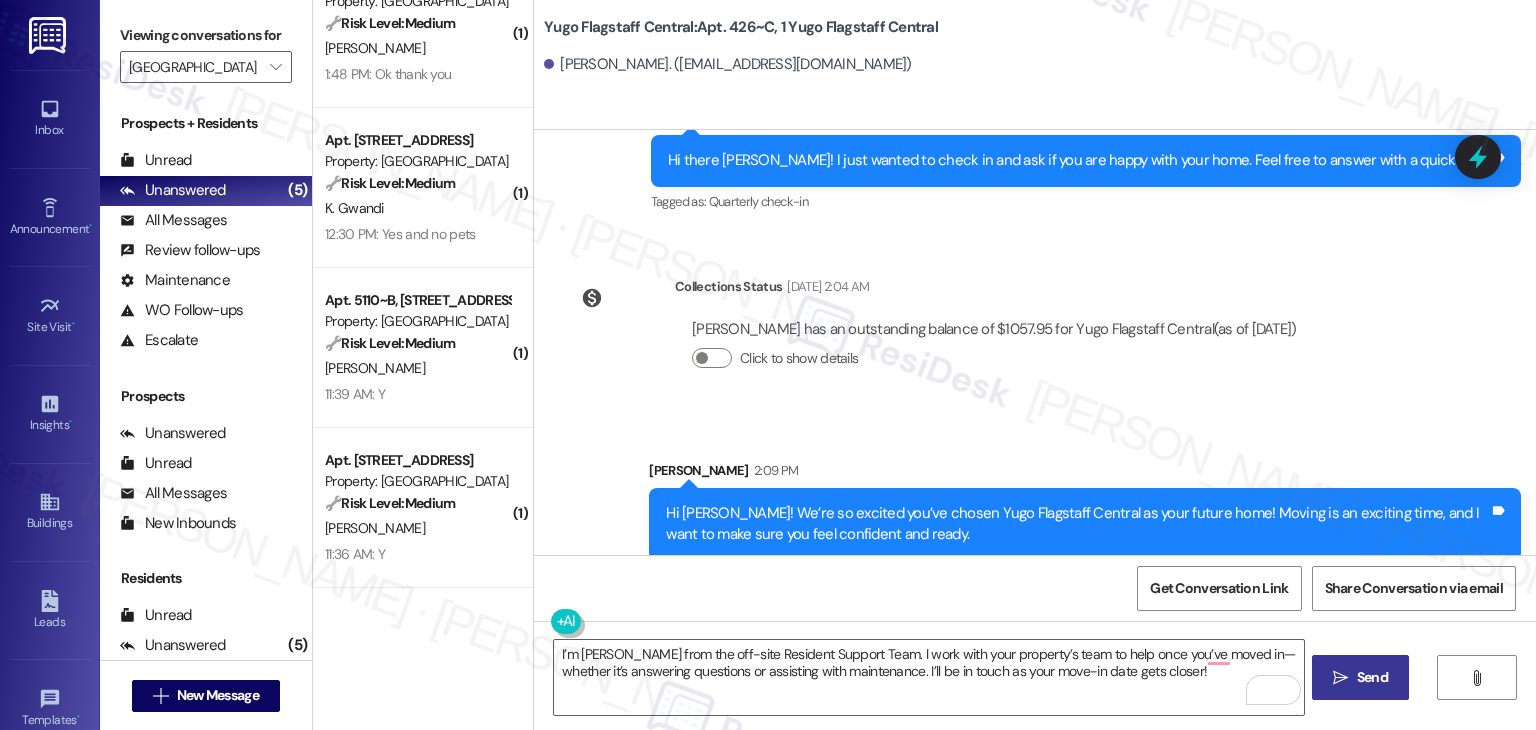 click on "Send" at bounding box center (1372, 677) 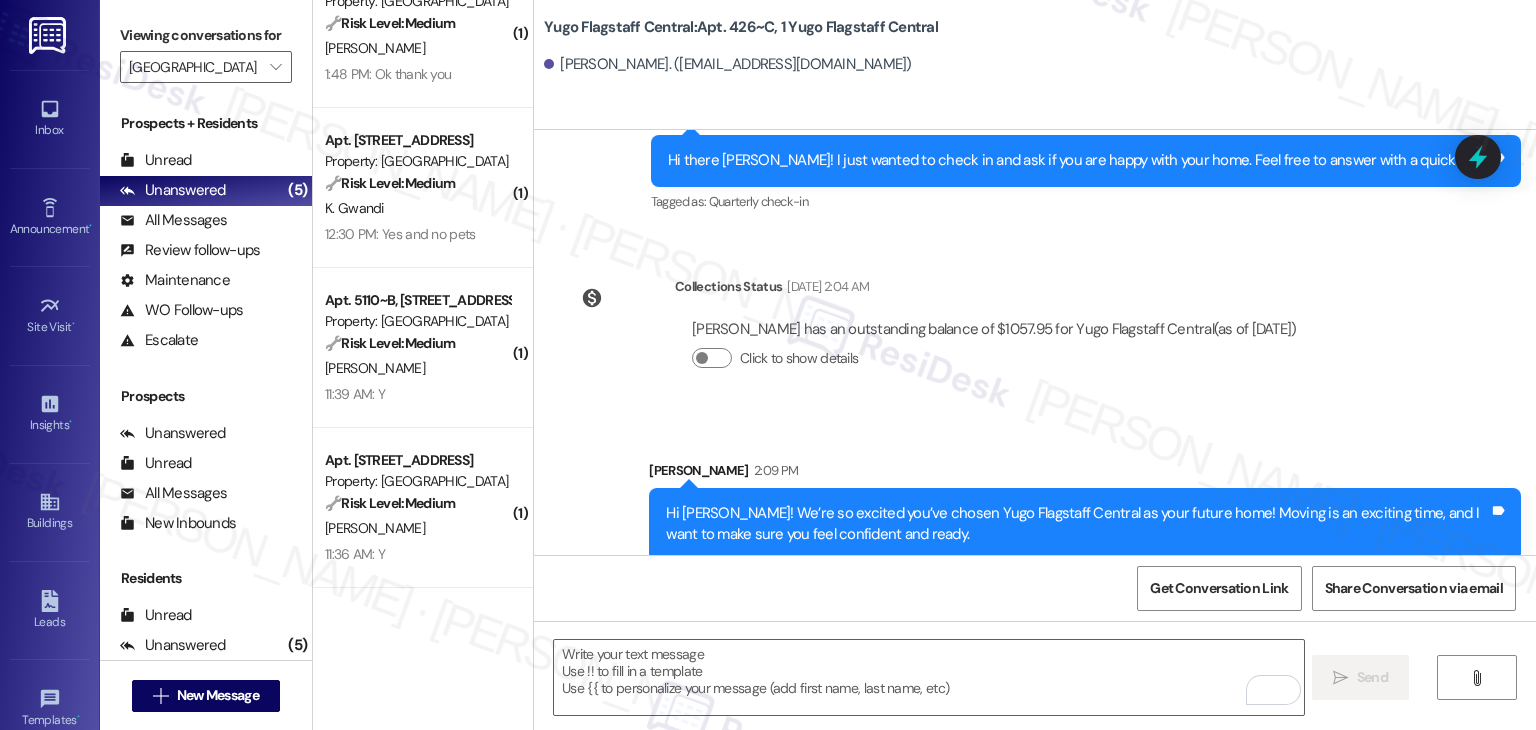 click on "Get Conversation Link Share Conversation via email" at bounding box center [1035, 588] 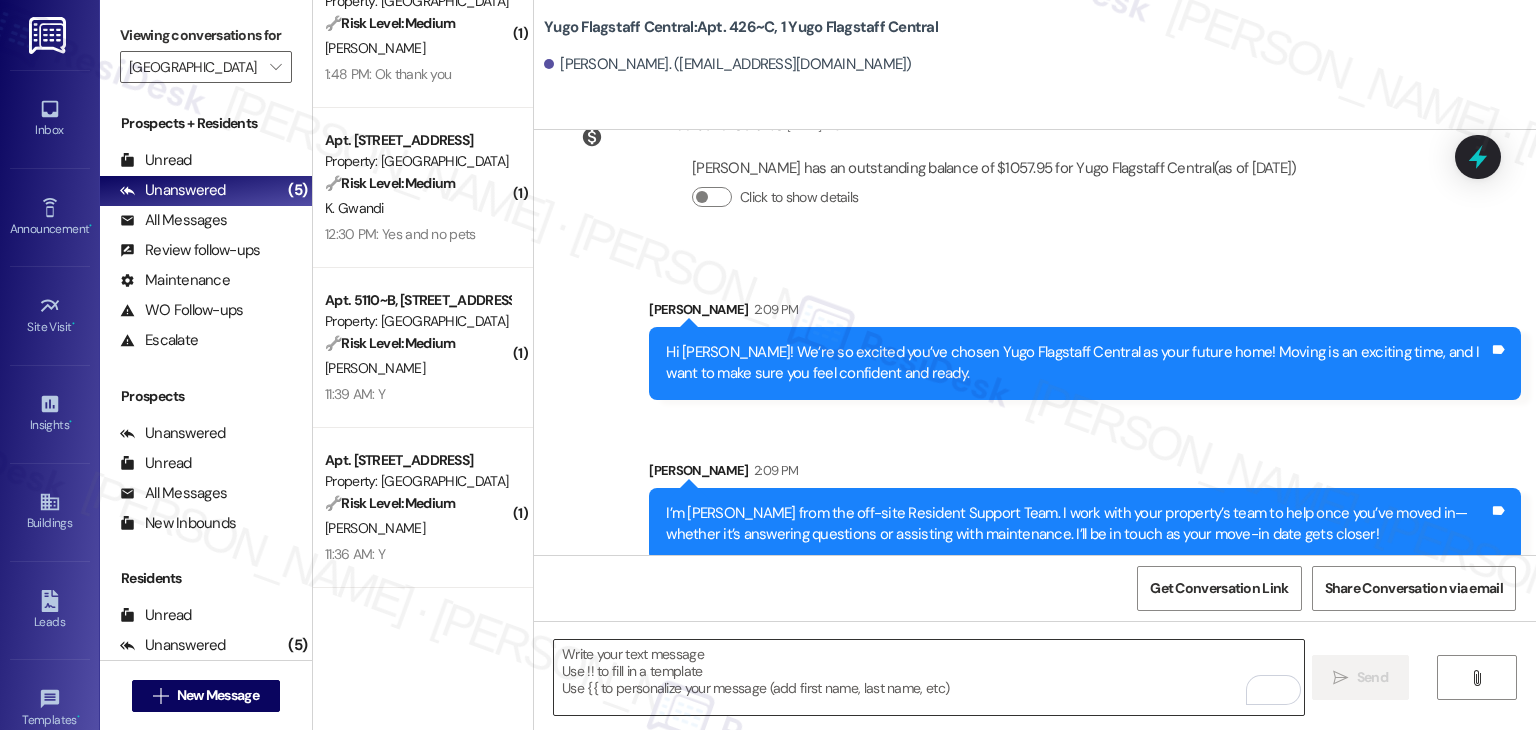 click at bounding box center [928, 677] 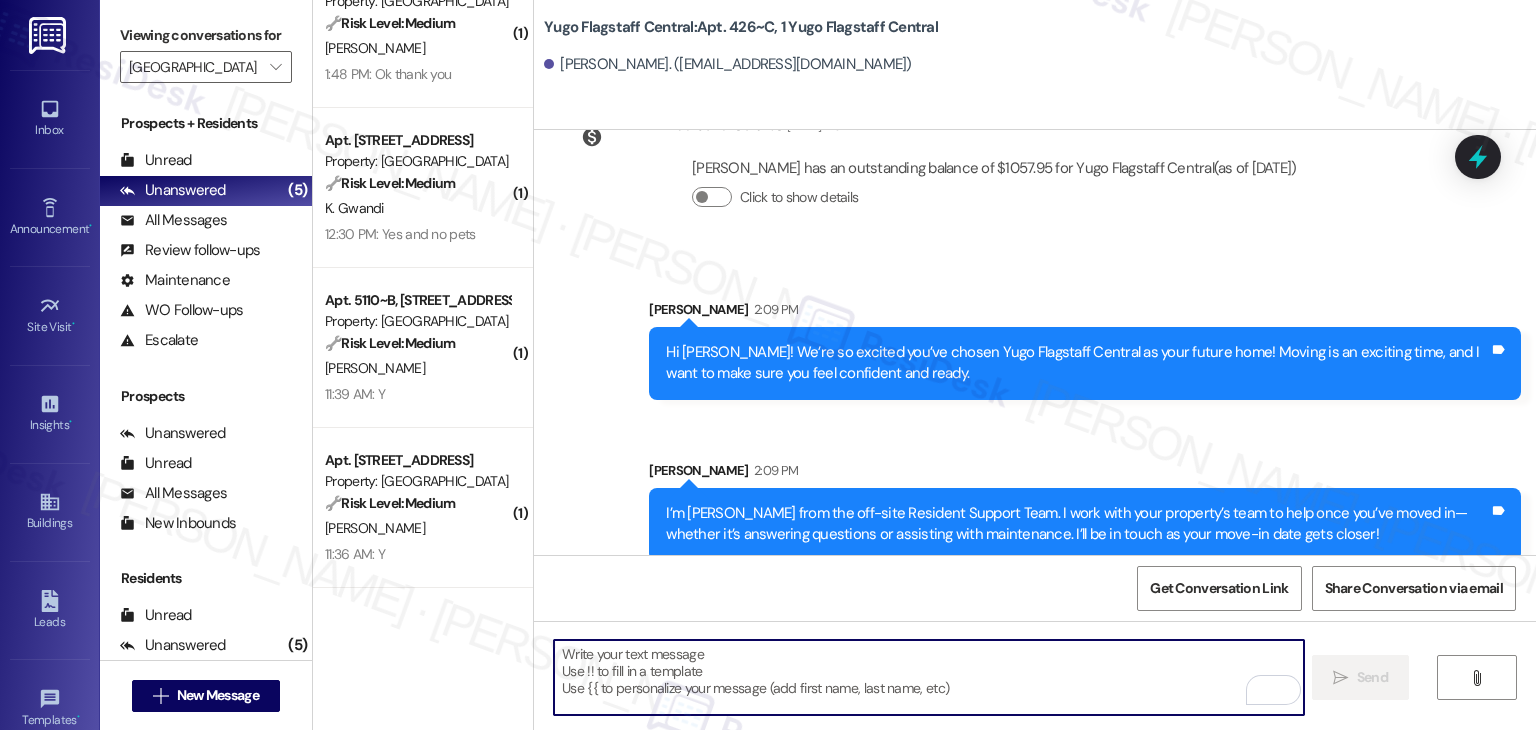 paste on "Move-in day will be busy as you get settled, but no reason it has to be stressful. Don’t forget that we offer a ⚡FAST PASS⚡for Move-In day if your checklist has been completed 2 weeks prior to move-in. Log in to your Resident Portal [DATE] to complete those outstanding items!" 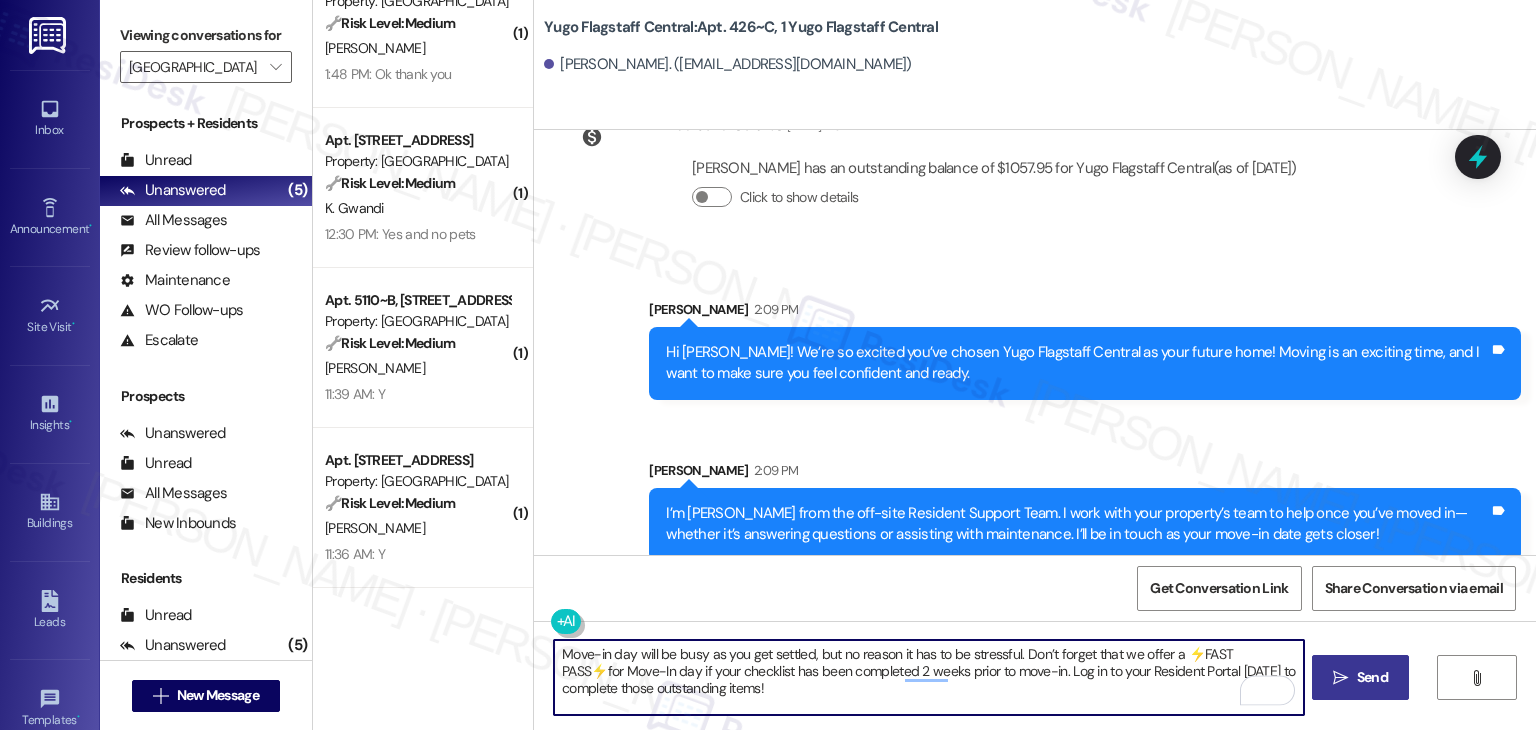 type on "Move-in day will be busy as you get settled, but no reason it has to be stressful. Don’t forget that we offer a ⚡FAST PASS⚡for Move-In day if your checklist has been completed 2 weeks prior to move-in. Log in to your Resident Portal [DATE] to complete those outstanding items!" 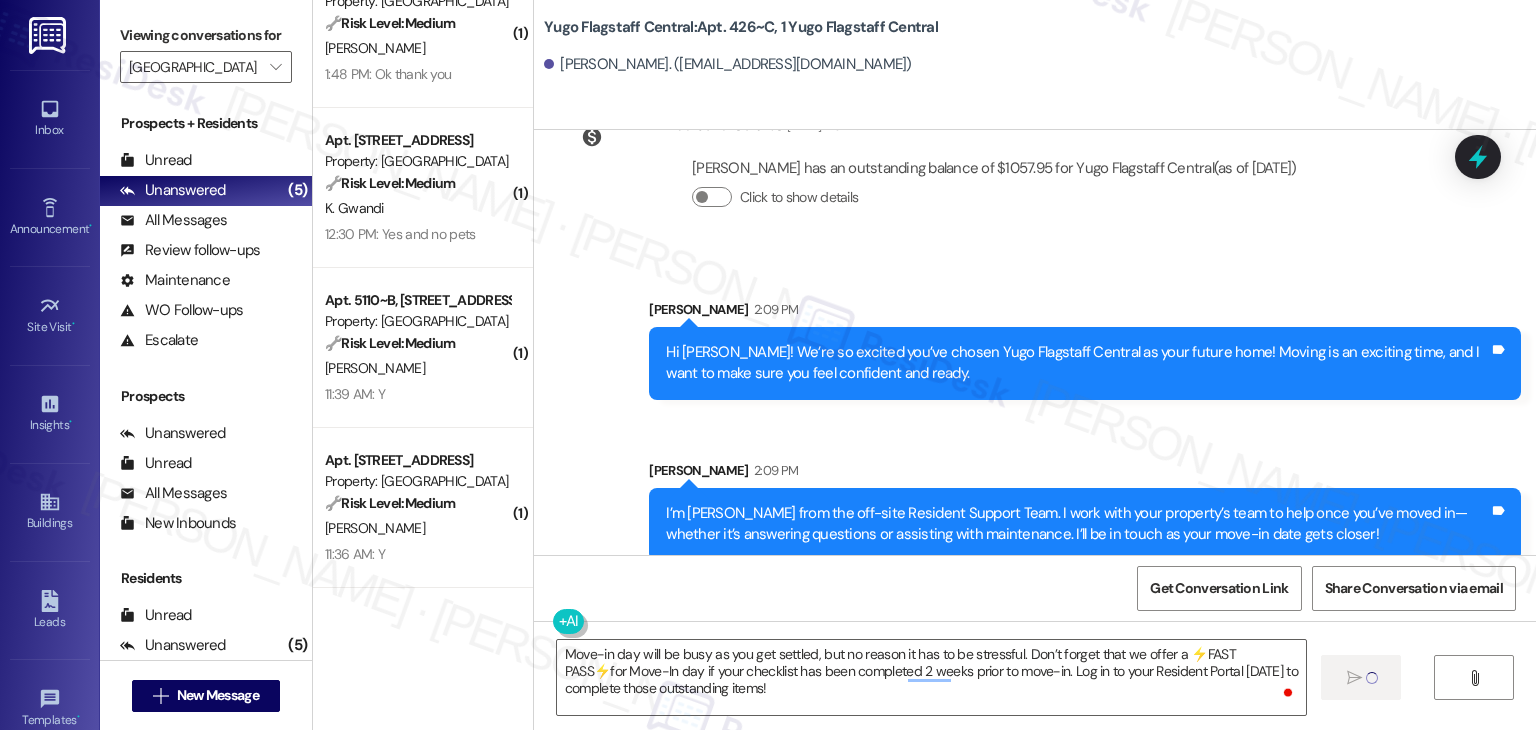 type 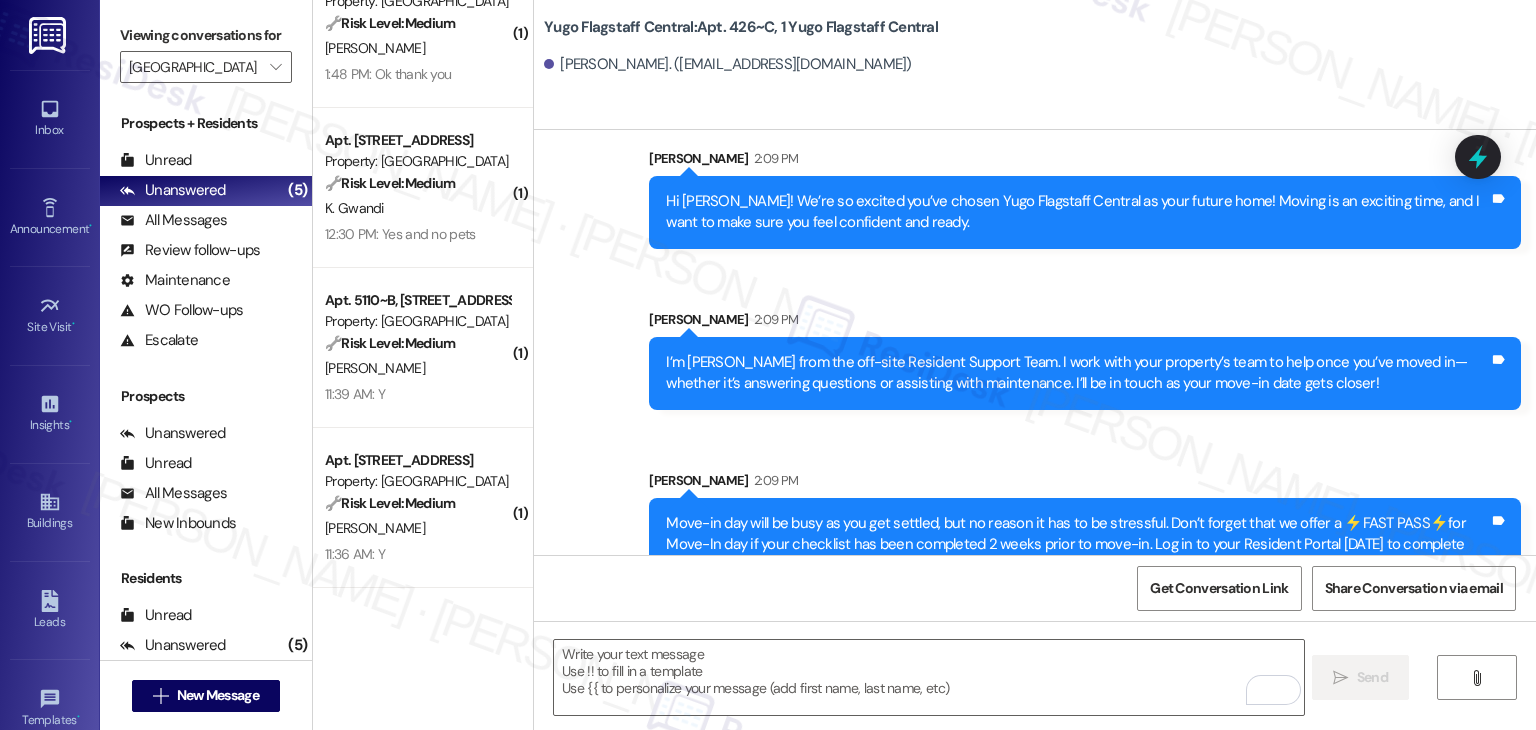 scroll, scrollTop: 1581, scrollLeft: 0, axis: vertical 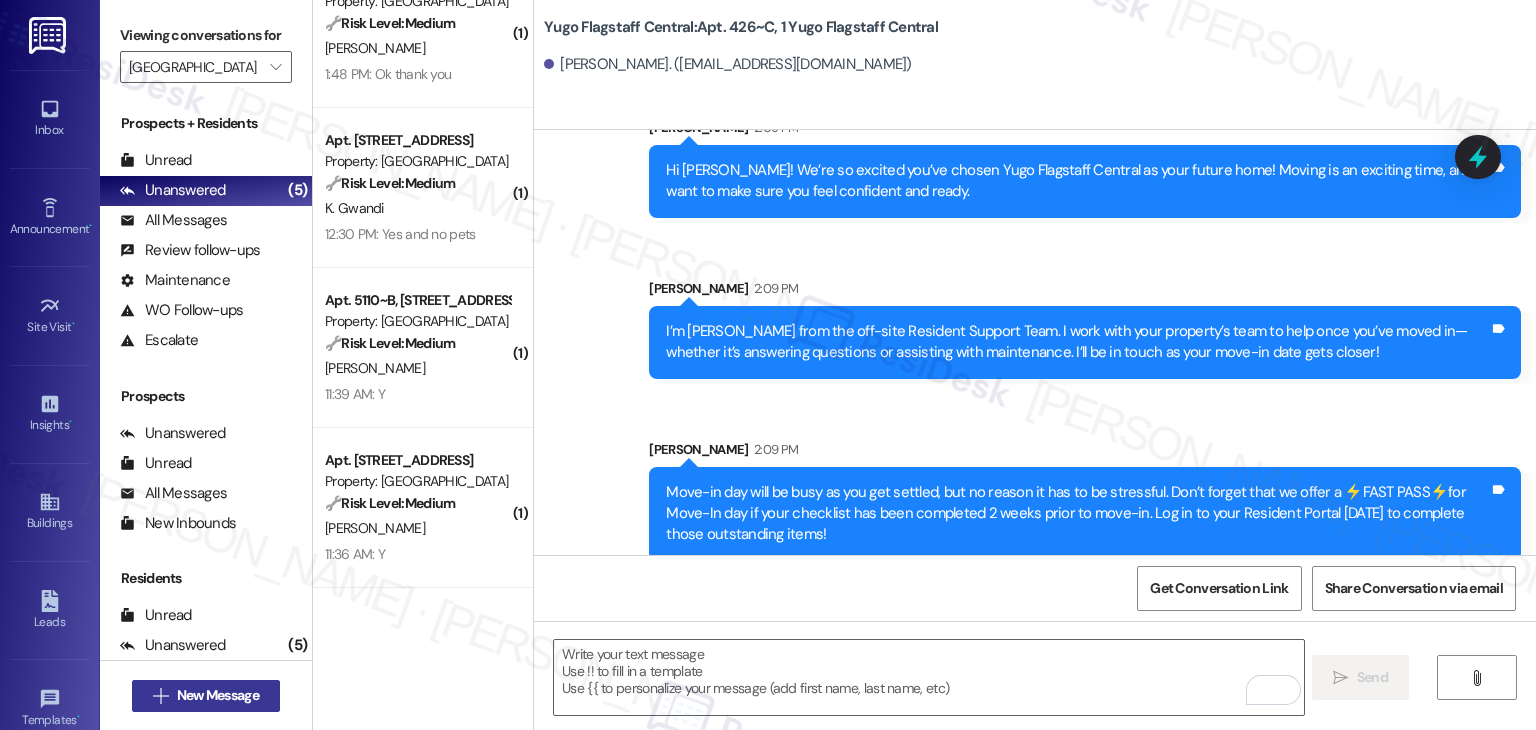 click on "New Message" at bounding box center (218, 695) 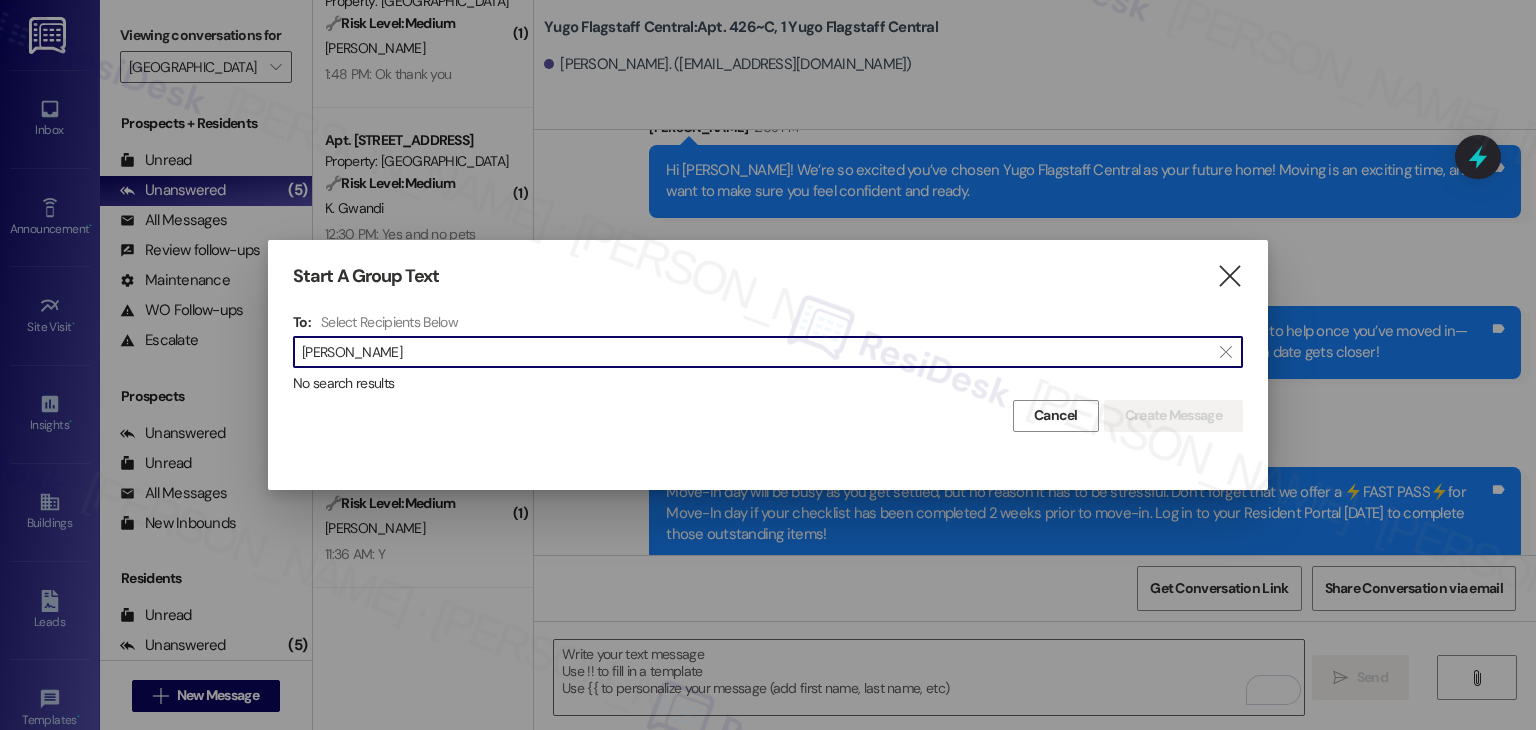 click on "Aidan	Willson" at bounding box center (756, 352) 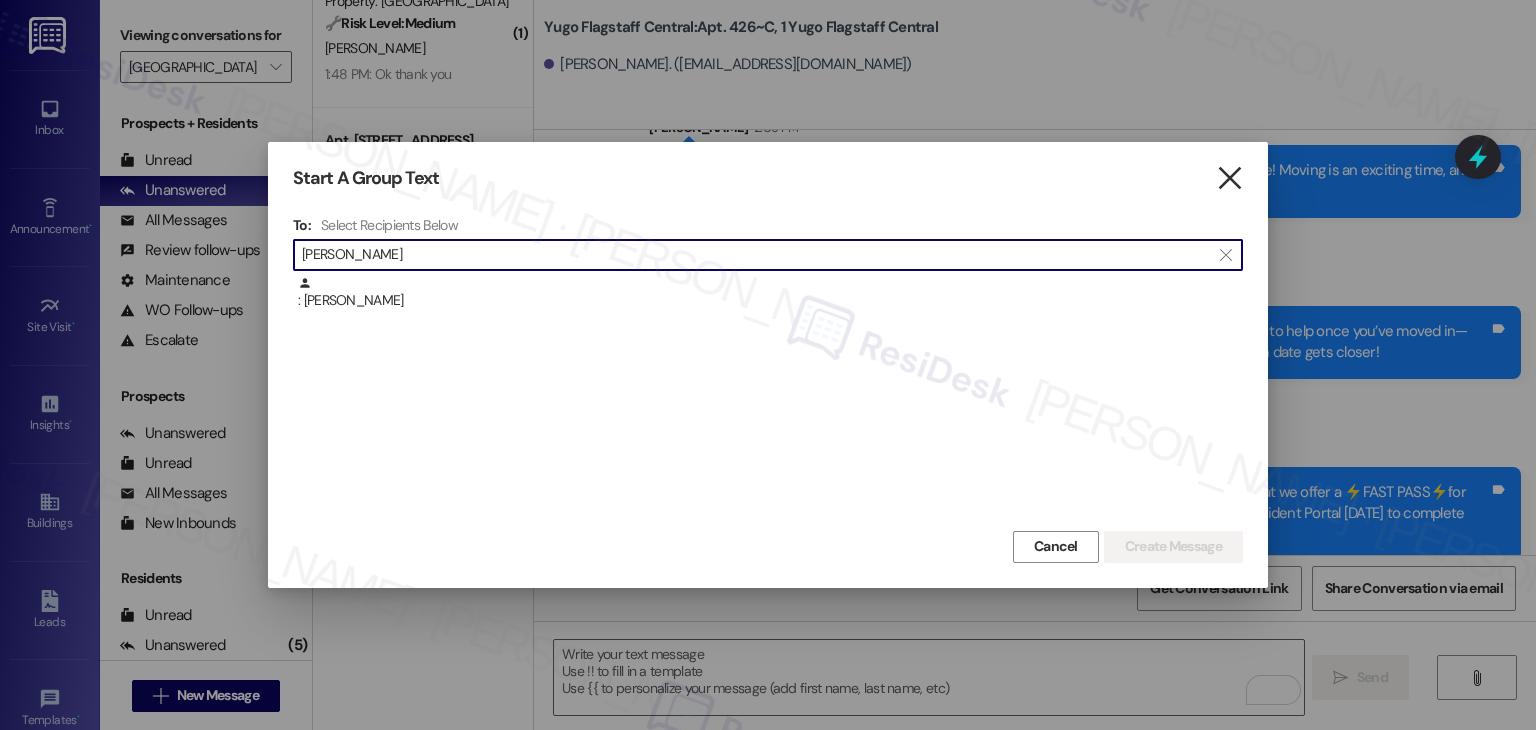 type on "Willson" 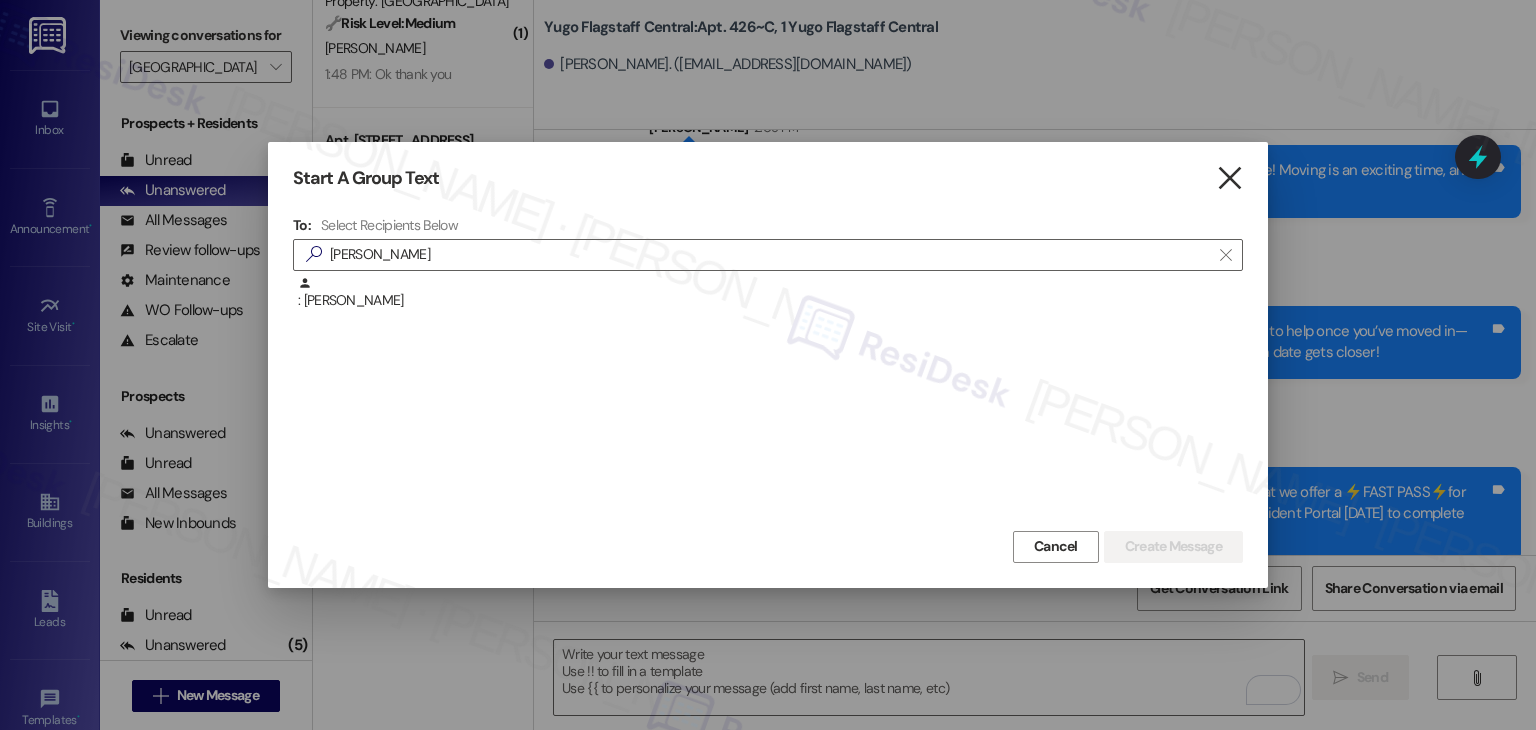 click on "" at bounding box center (1229, 178) 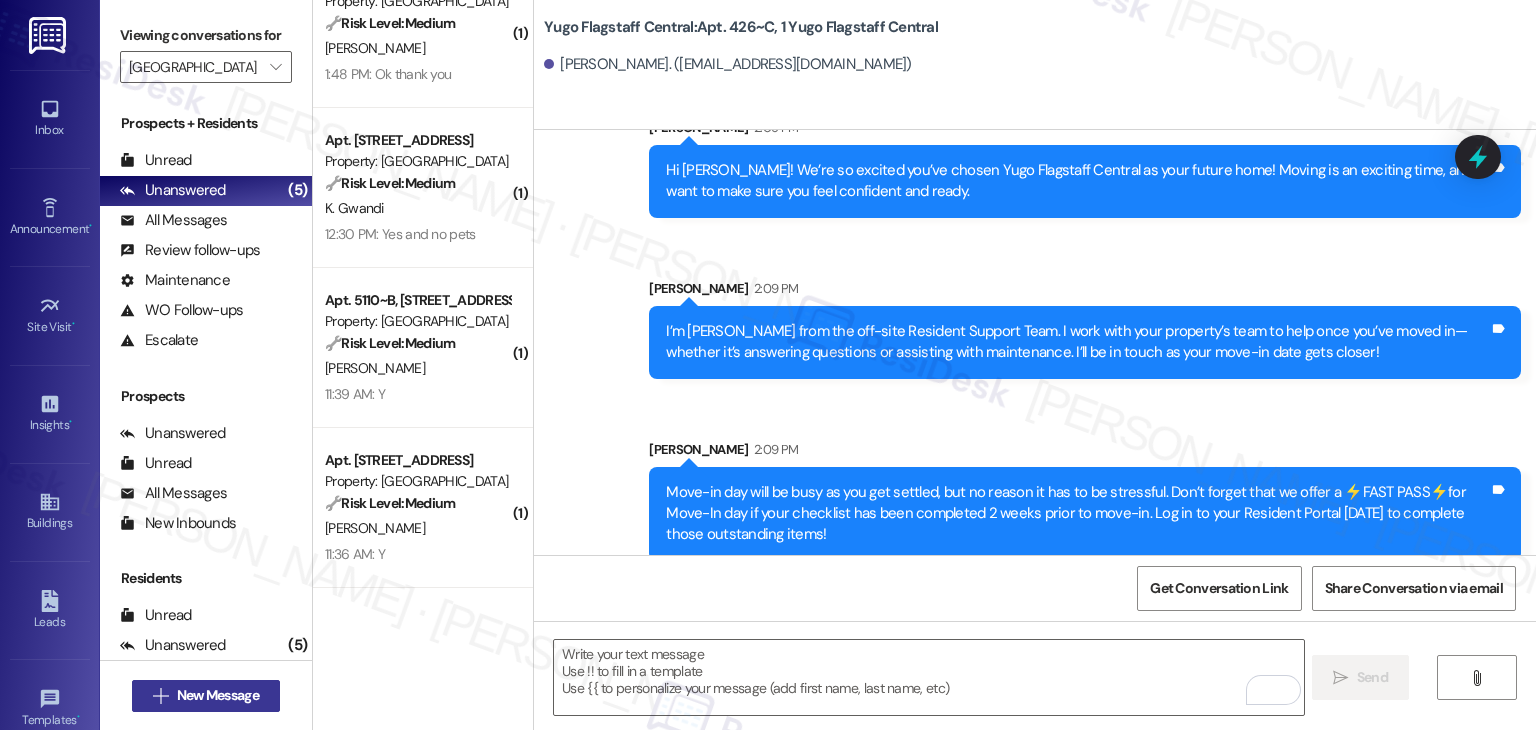 click on "New Message" at bounding box center [218, 695] 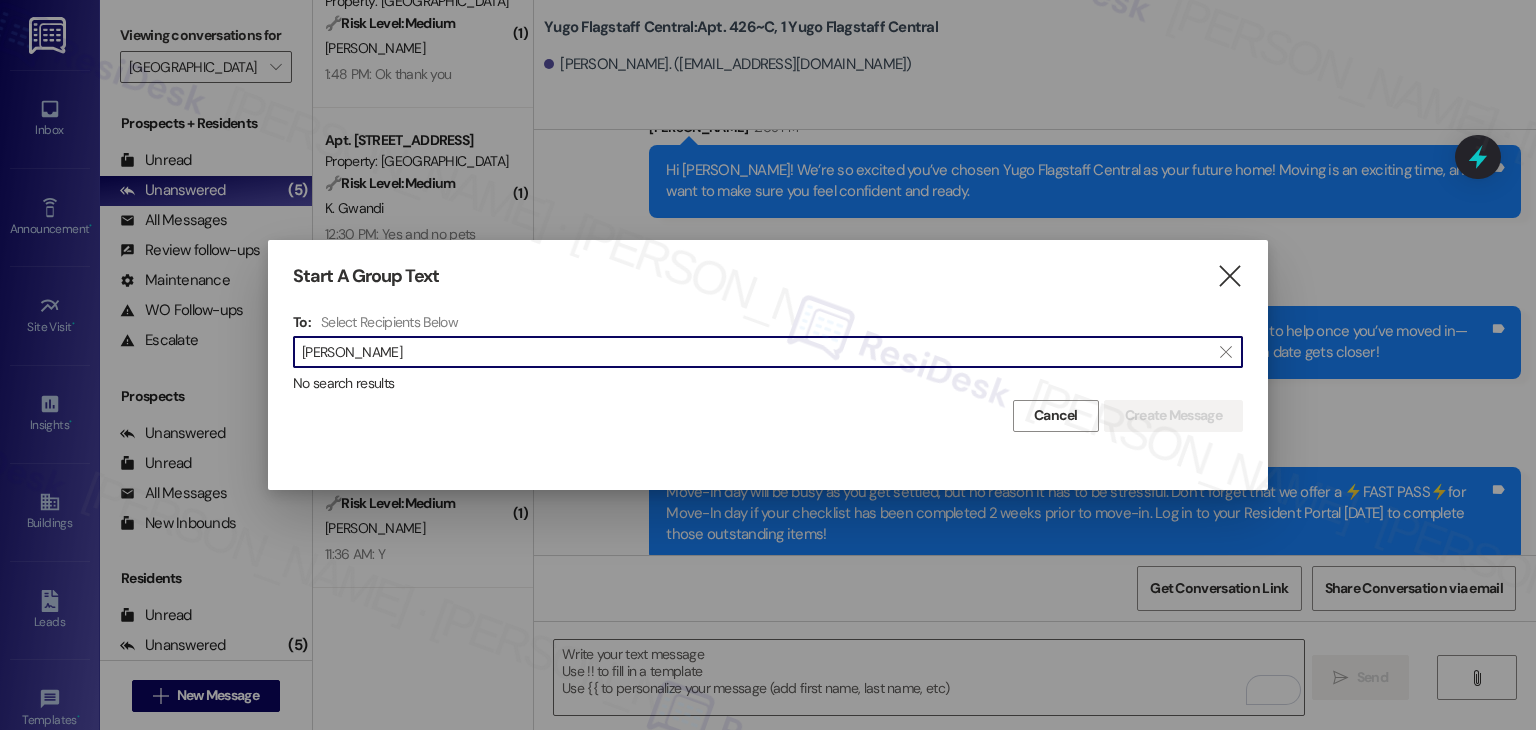 click on "Jaylie	Watson" at bounding box center (756, 352) 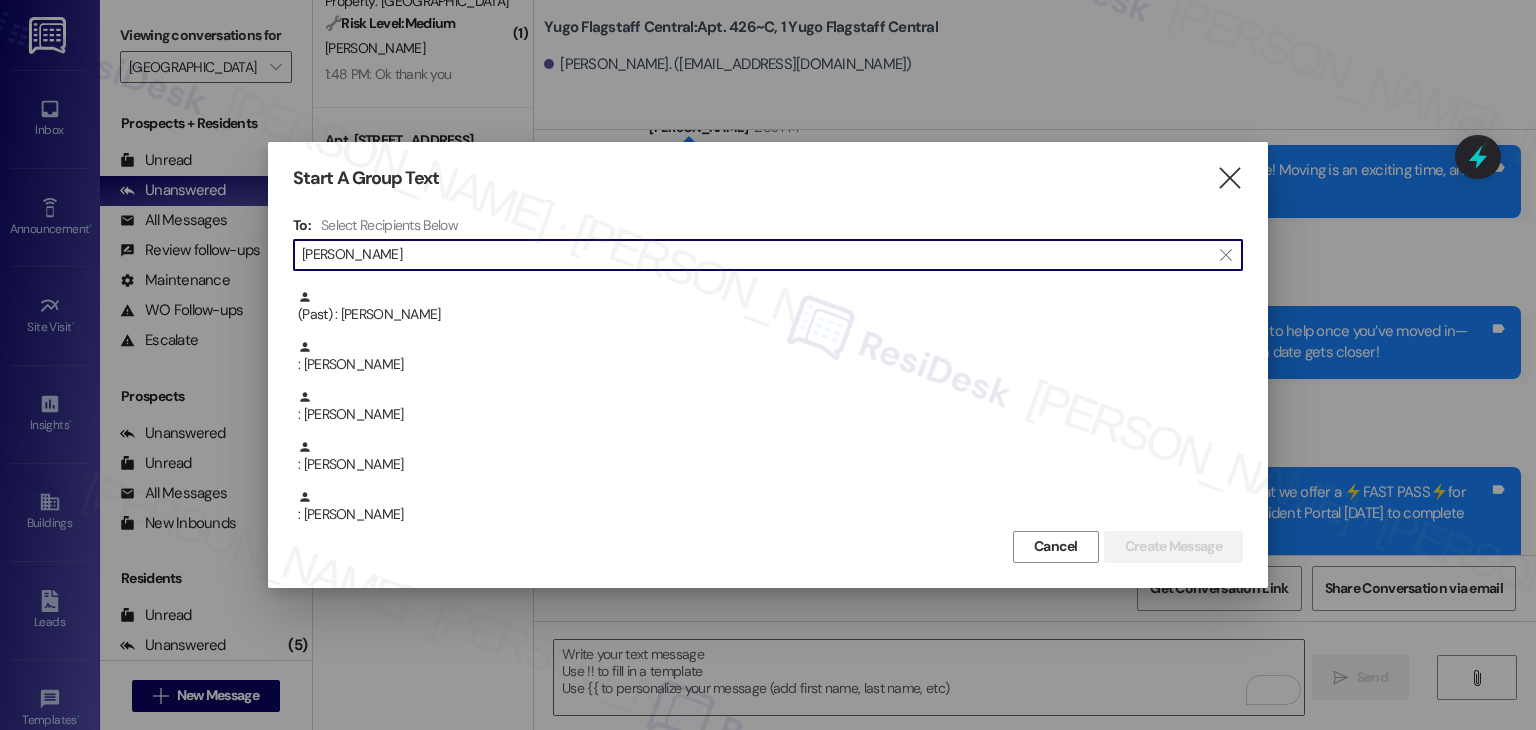 scroll, scrollTop: 1749, scrollLeft: 0, axis: vertical 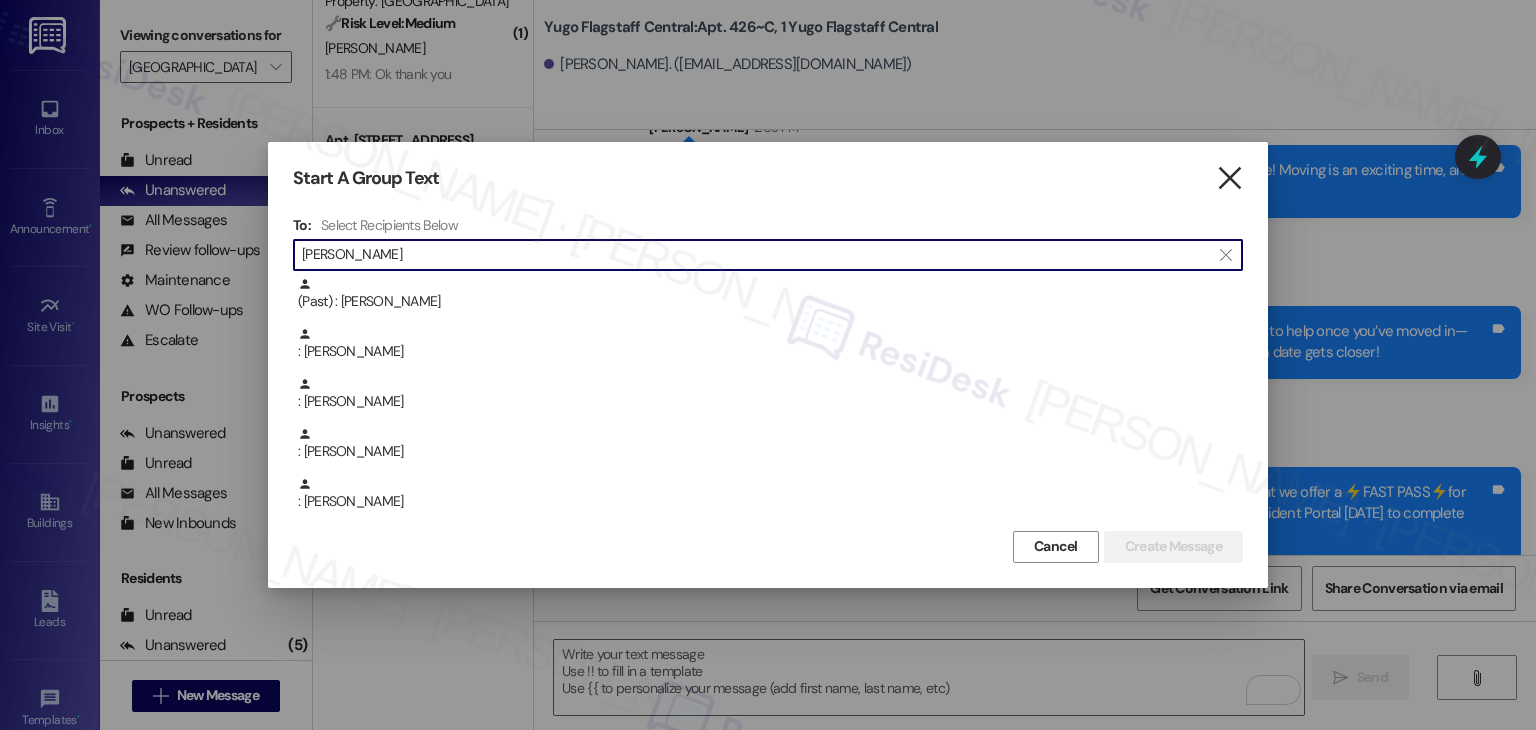 type on "Watson" 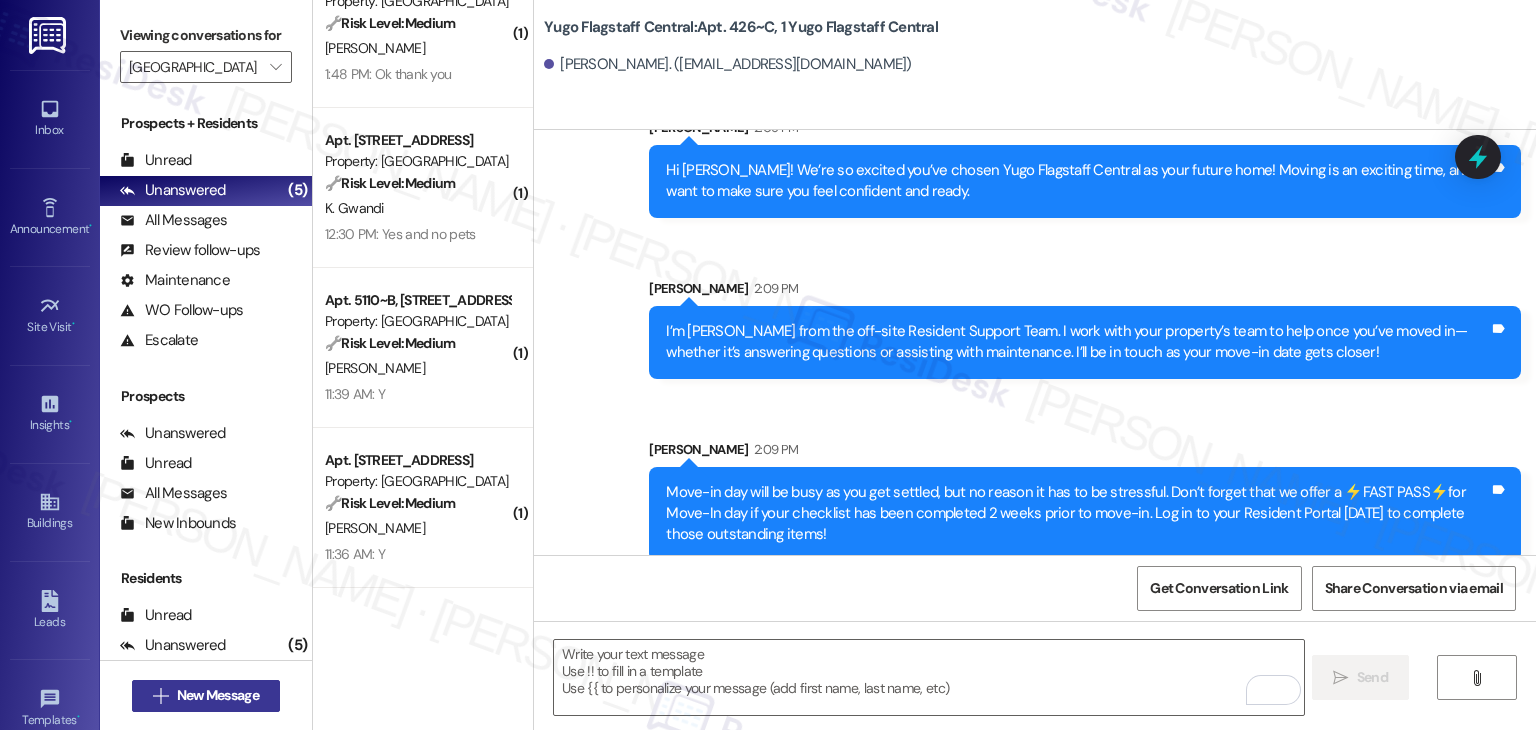 click on "New Message" at bounding box center [218, 695] 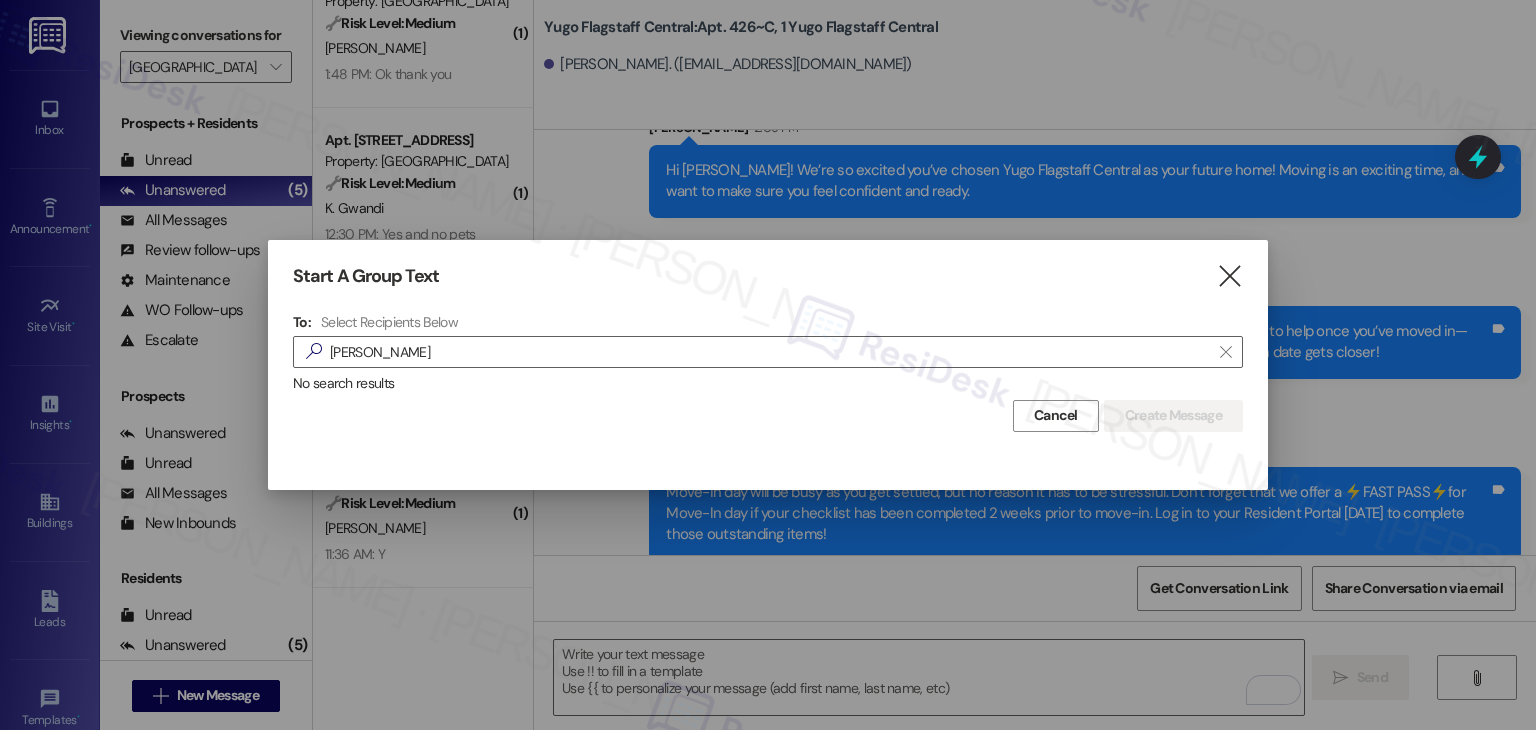 click on "To:  Select Recipients Below  Owen	Hartman  No search results" at bounding box center [768, 353] 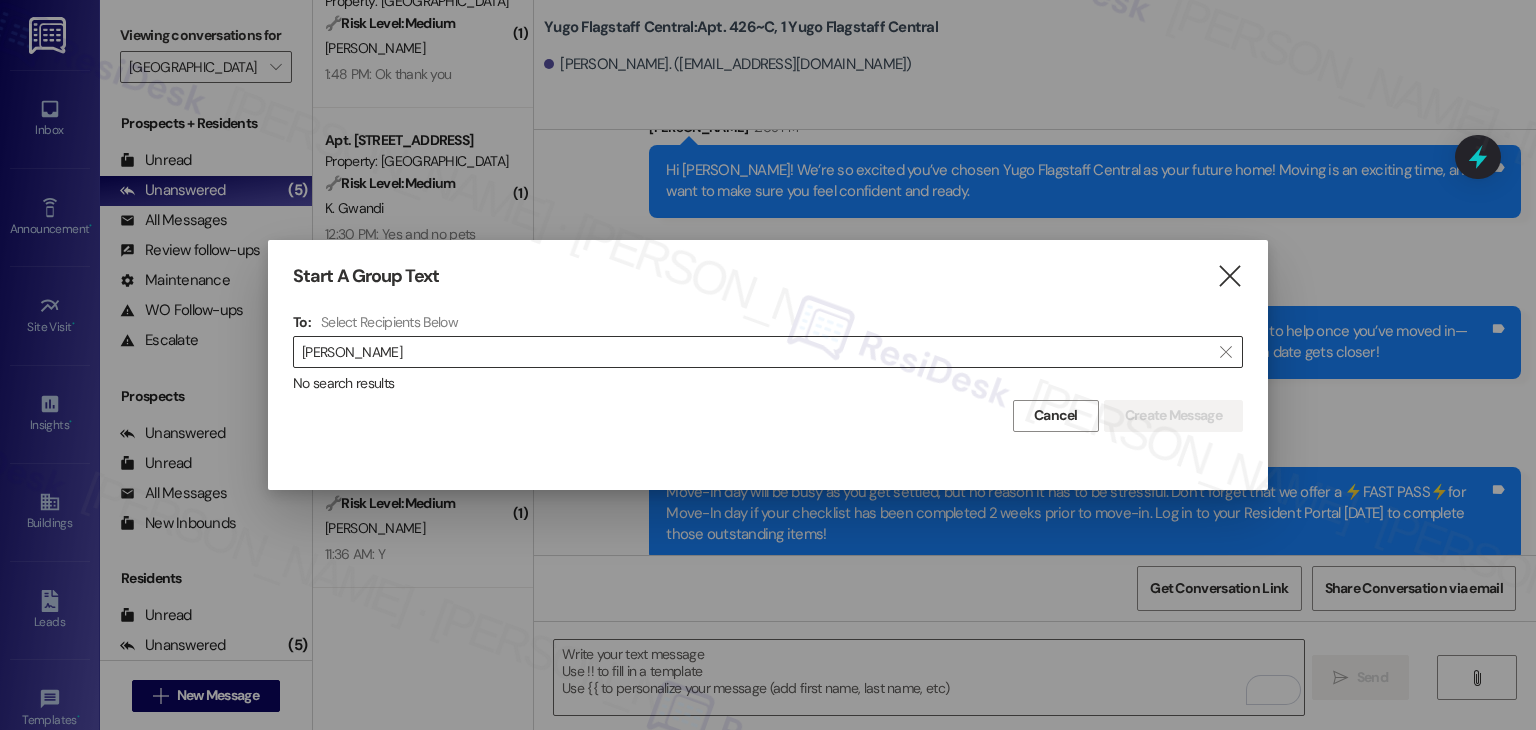 click on "Owen	Hartman" at bounding box center (756, 352) 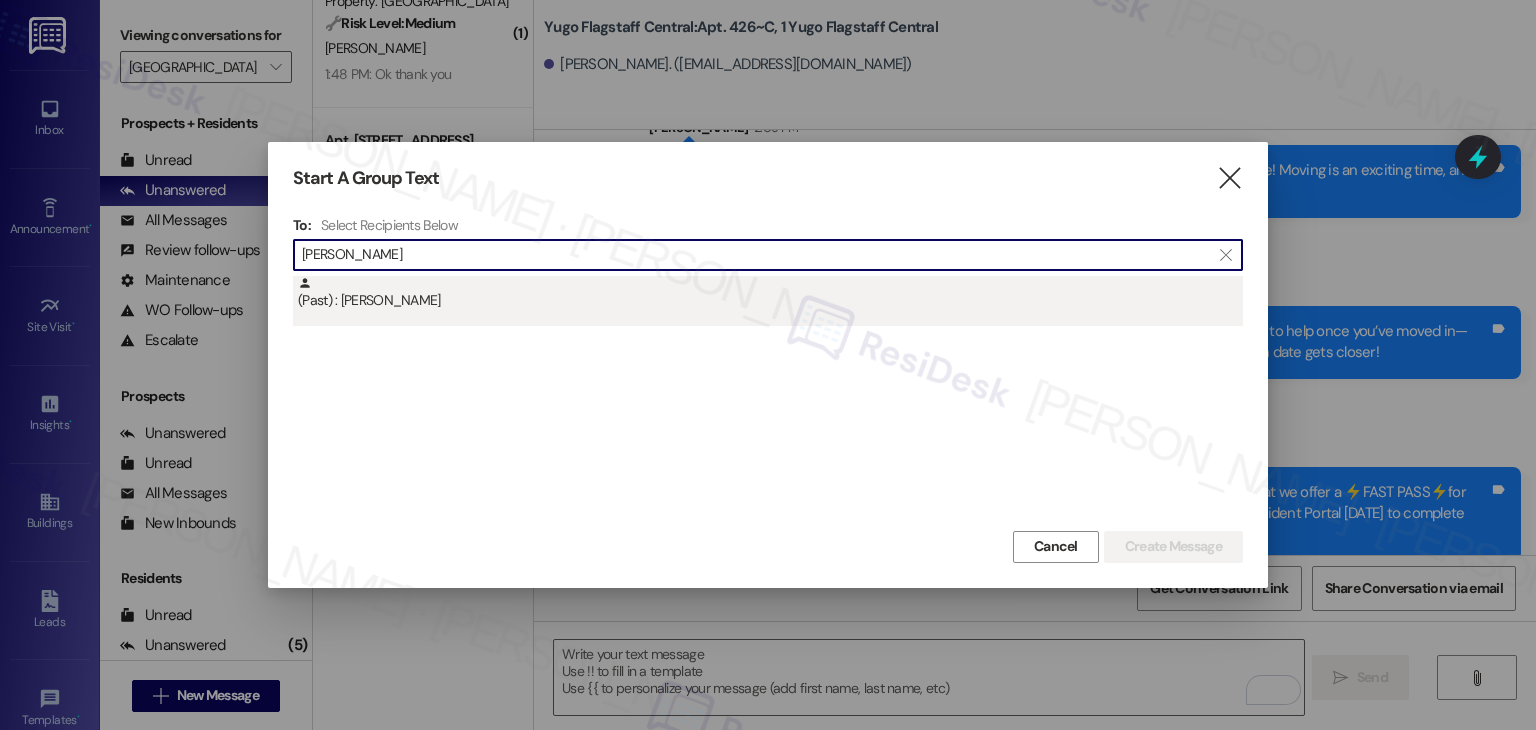 type on "Owen Hartman" 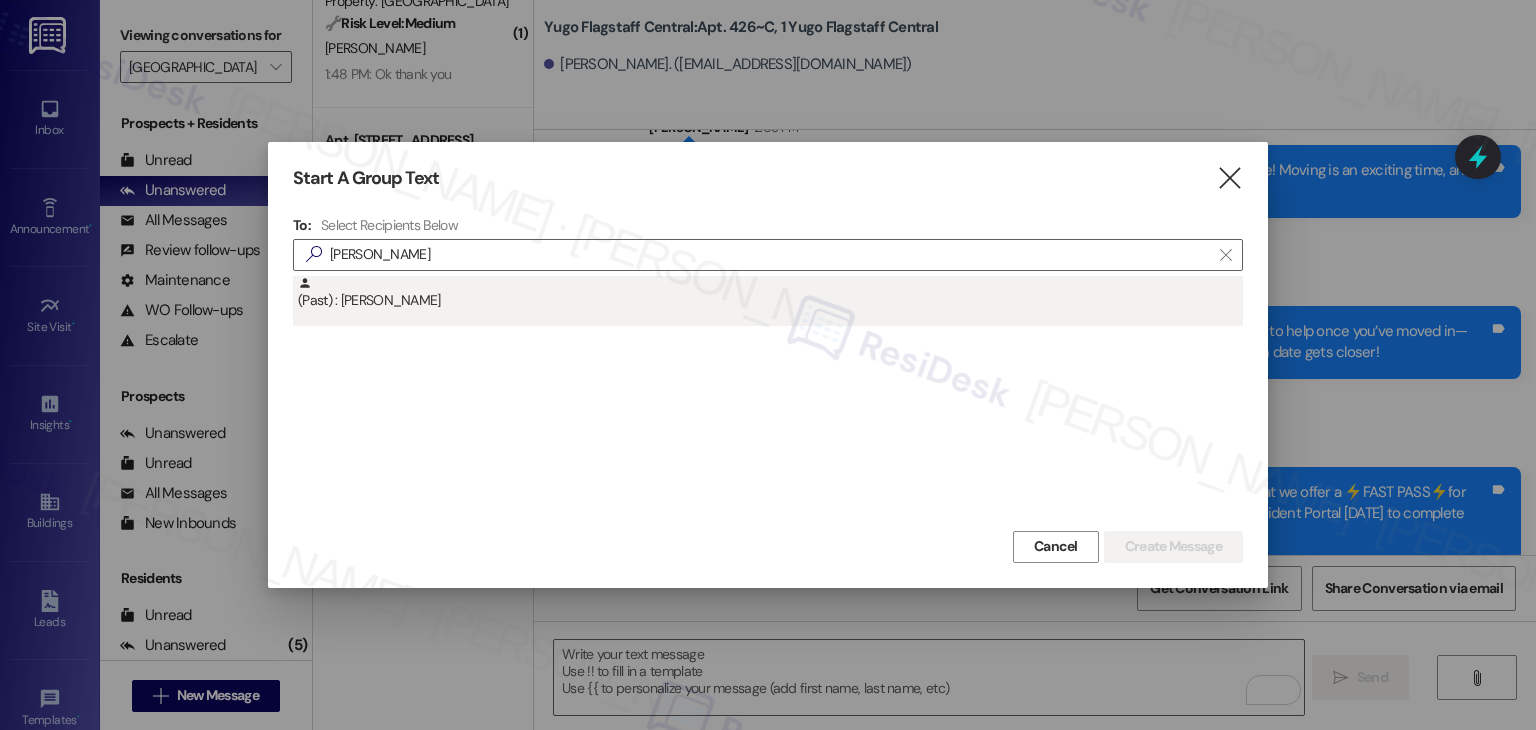 click on "(Past) : Owen Hartman" at bounding box center (768, 301) 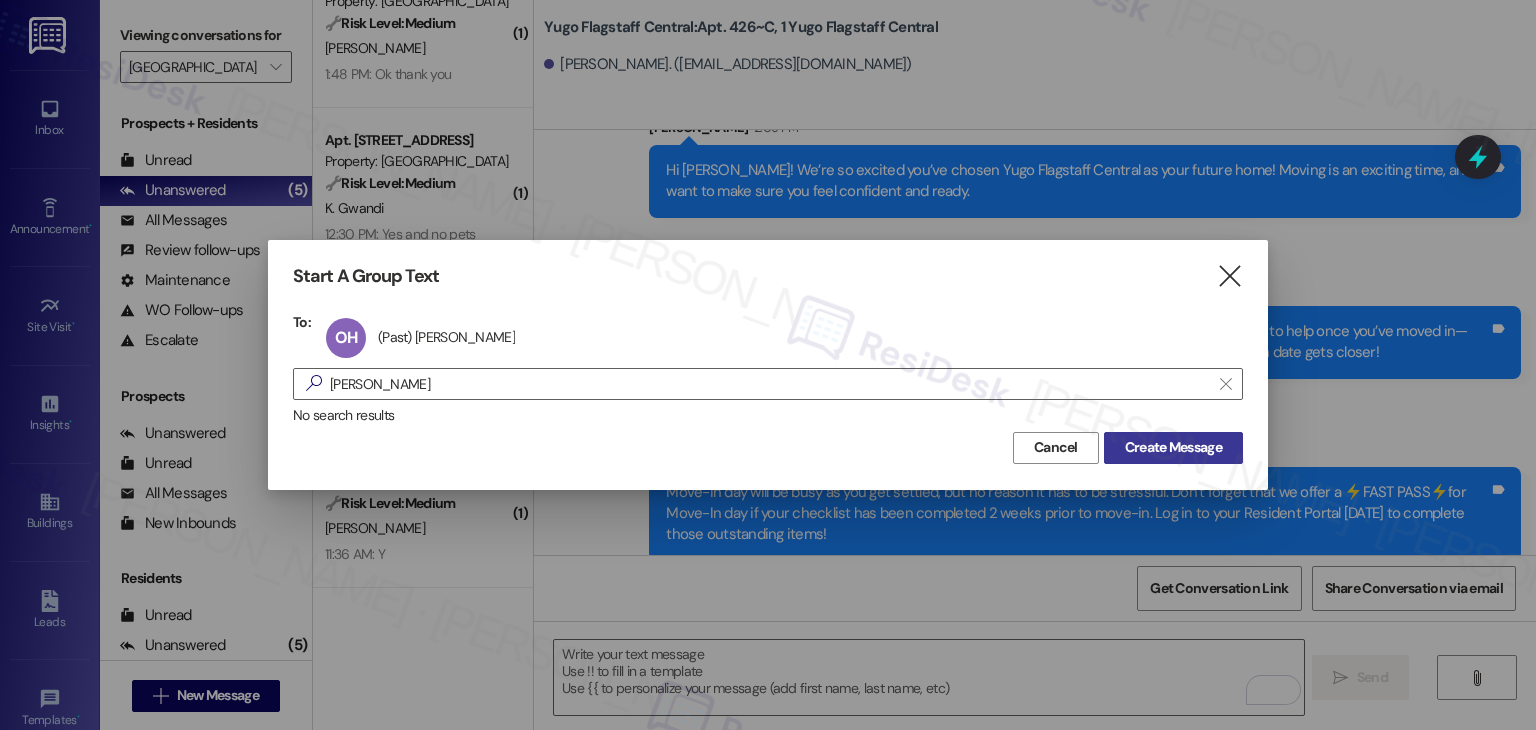 click on "Create Message" at bounding box center [1173, 447] 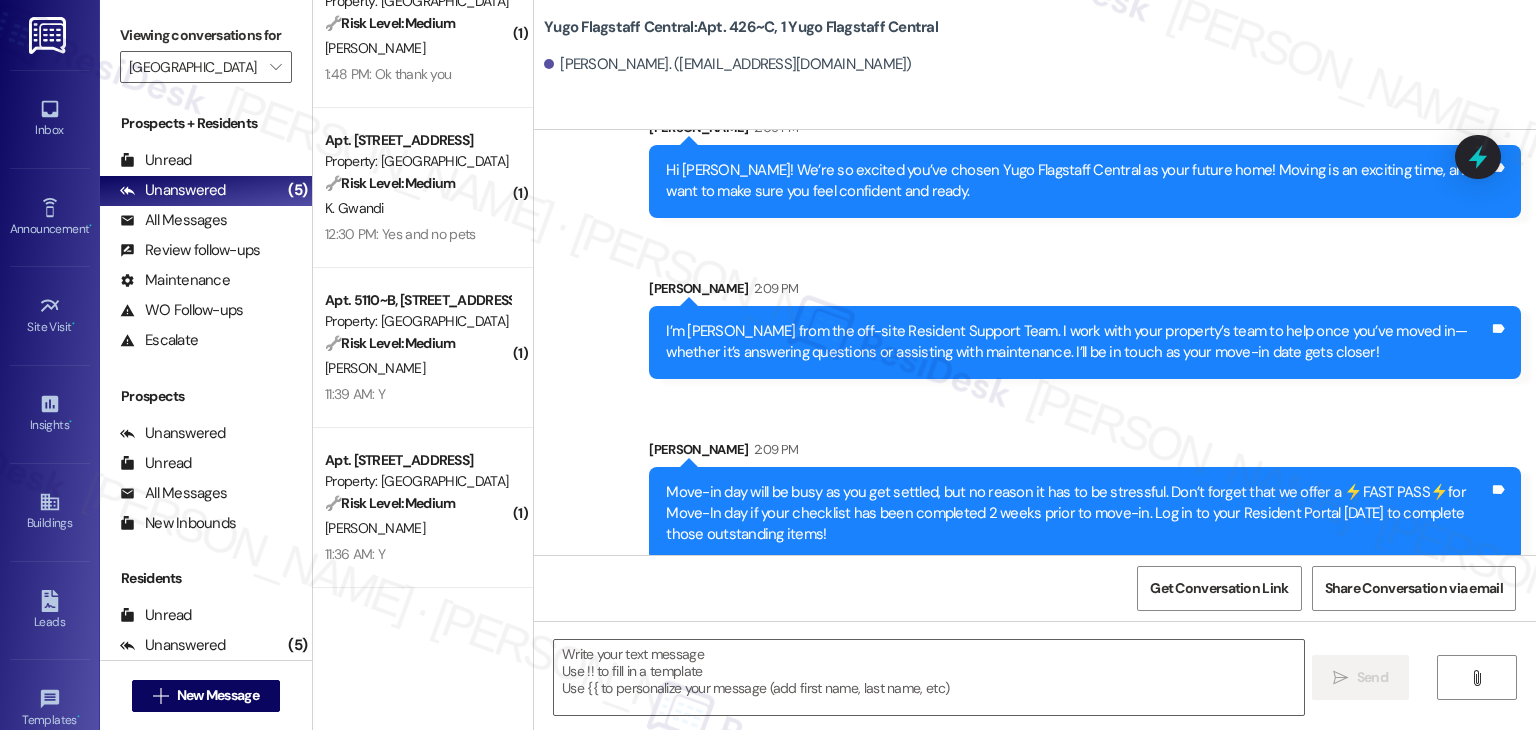 type on "Fetching suggested responses. Please feel free to read through the conversation in the meantime." 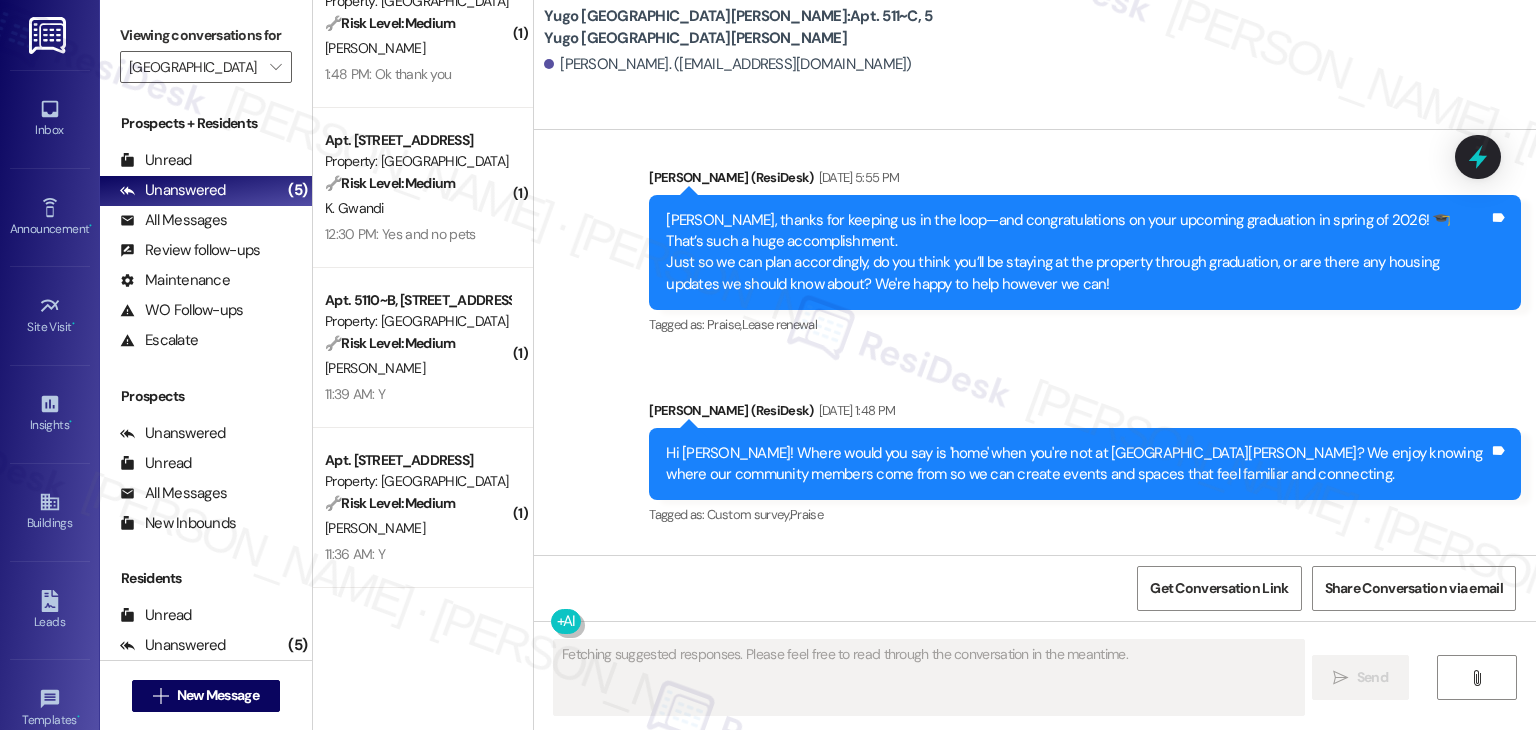 type 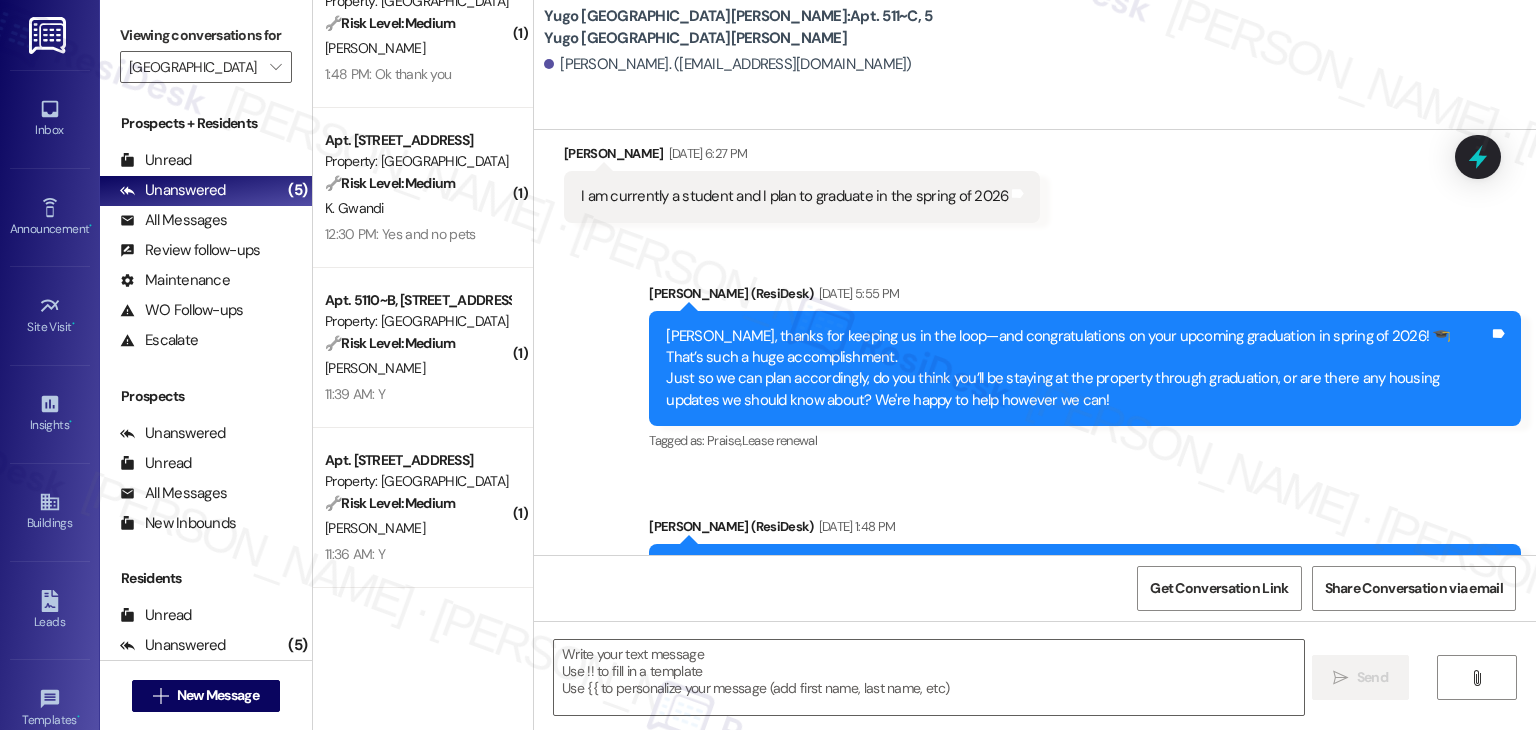 scroll, scrollTop: 440, scrollLeft: 0, axis: vertical 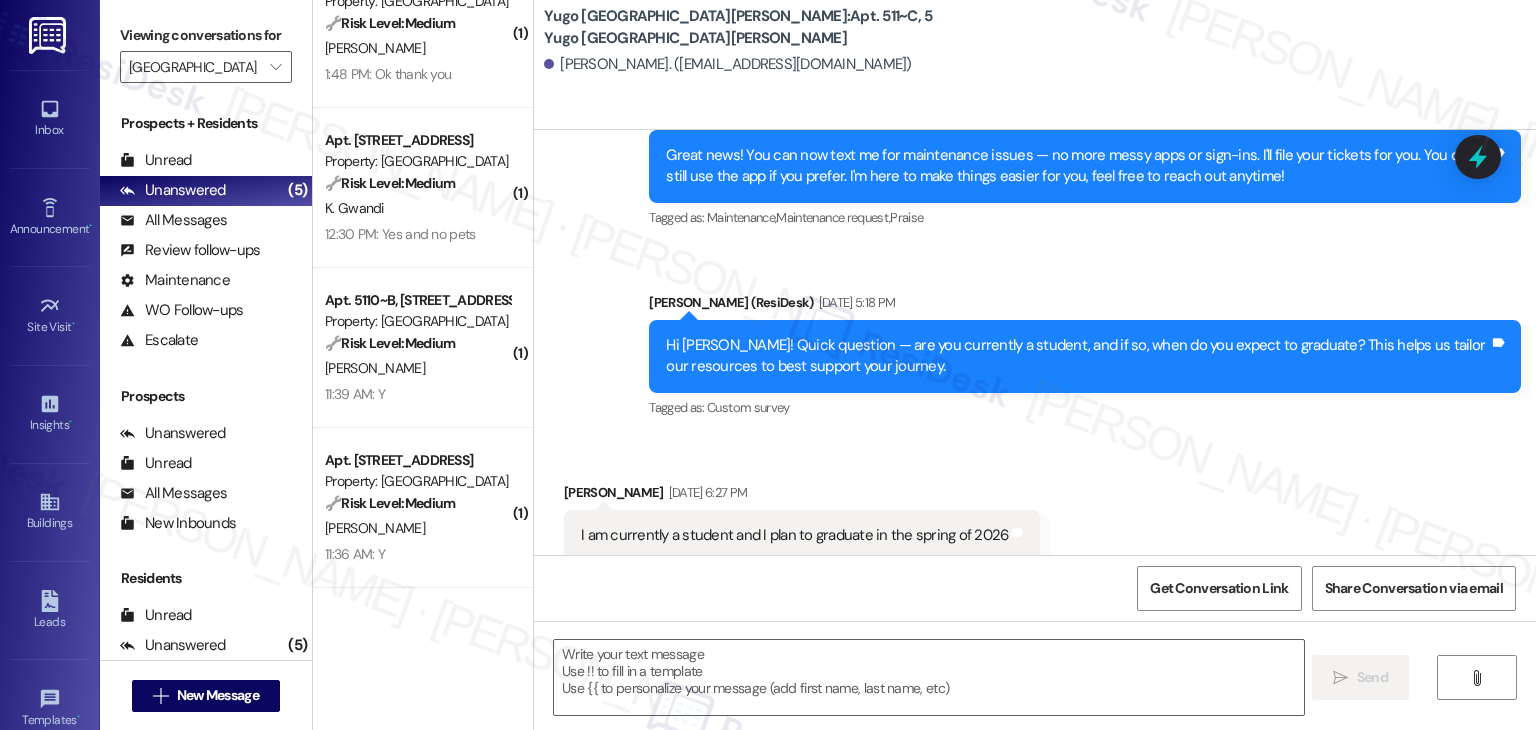 click on "Received via SMS Owen Hartman May 12, 2025 at 6:27 PM I am currently a student and I plan to graduate in the spring of 2026 Tags and notes" at bounding box center (1035, 506) 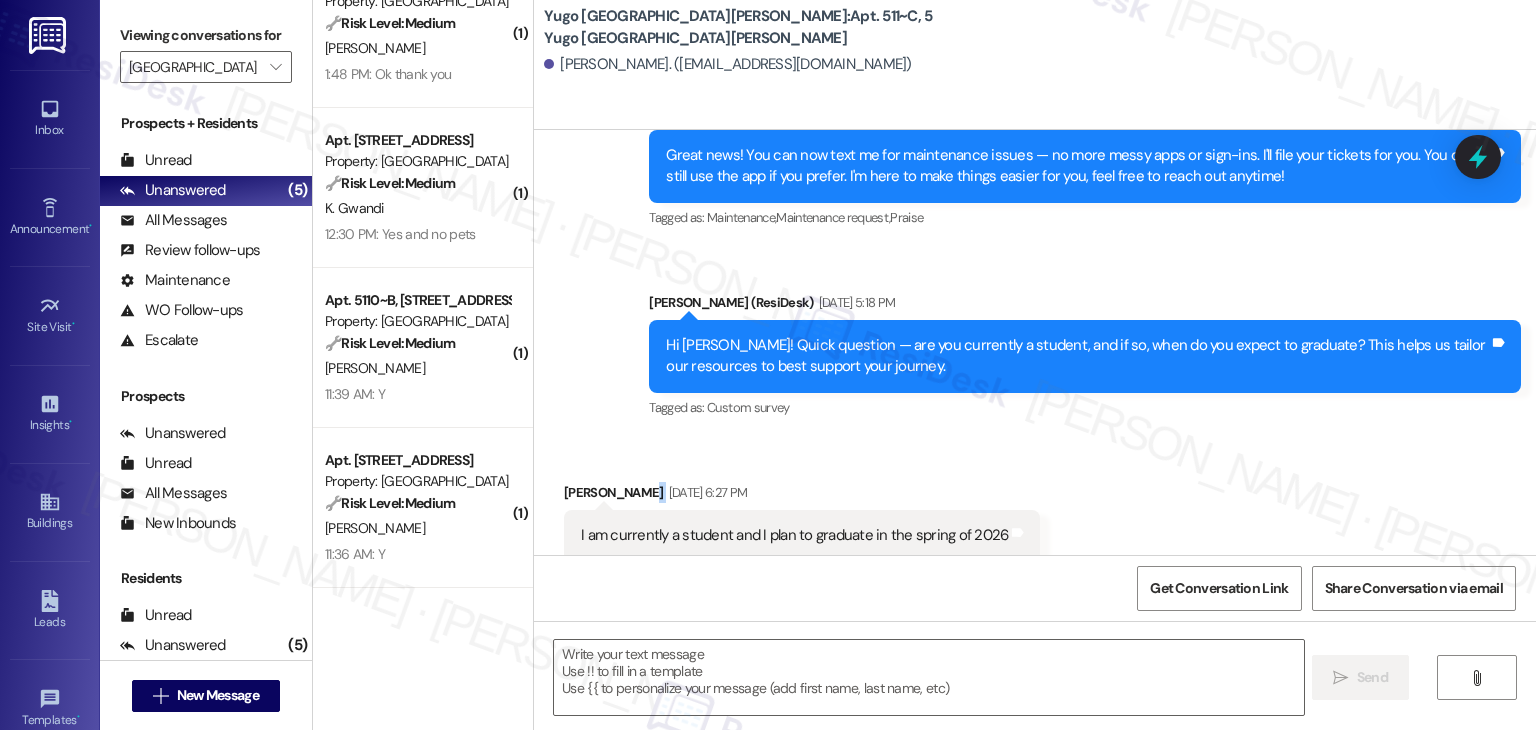 click on "Received via SMS Owen Hartman May 12, 2025 at 6:27 PM I am currently a student and I plan to graduate in the spring of 2026 Tags and notes" at bounding box center [1035, 506] 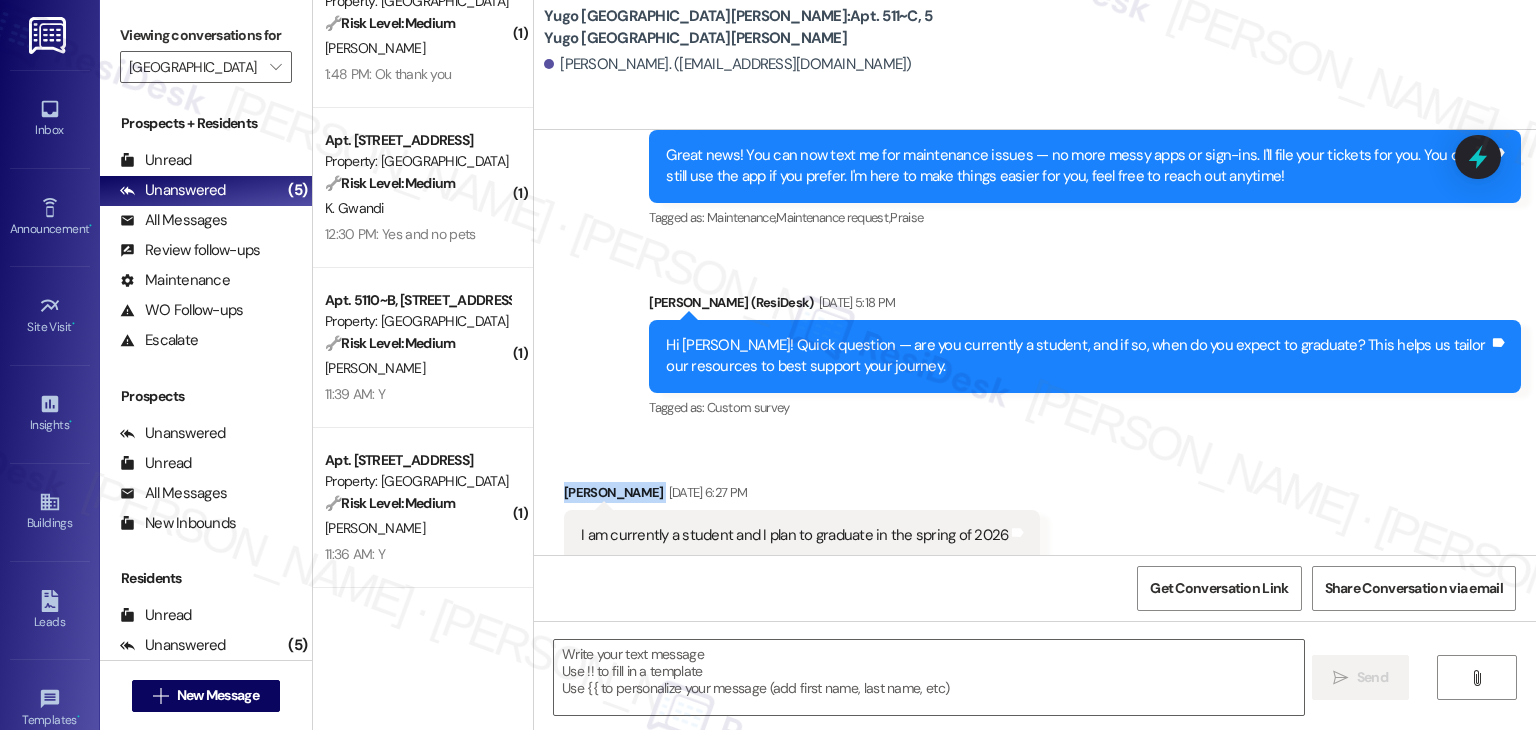 click on "Received via SMS Owen Hartman May 12, 2025 at 6:27 PM I am currently a student and I plan to graduate in the spring of 2026 Tags and notes" at bounding box center [1035, 506] 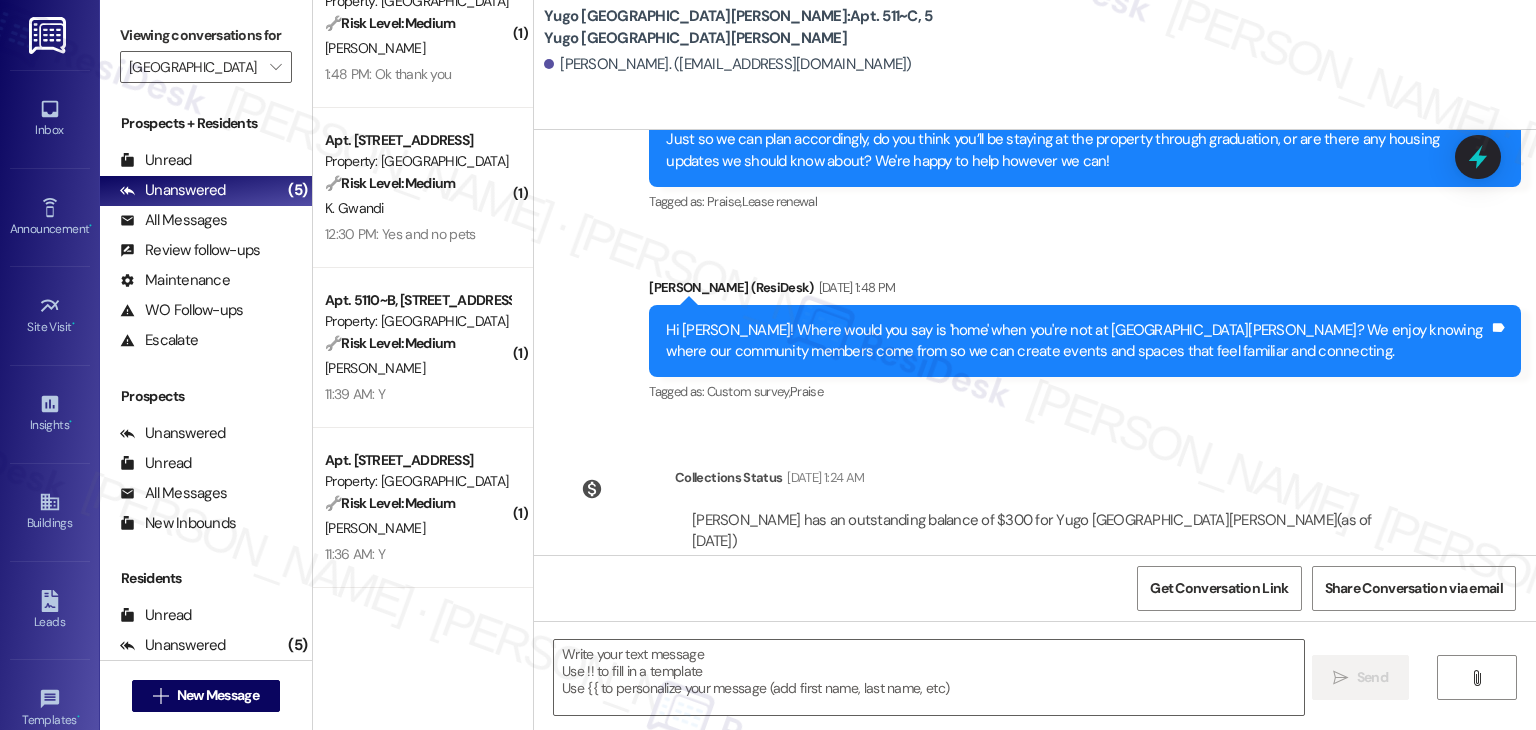 scroll, scrollTop: 1048, scrollLeft: 0, axis: vertical 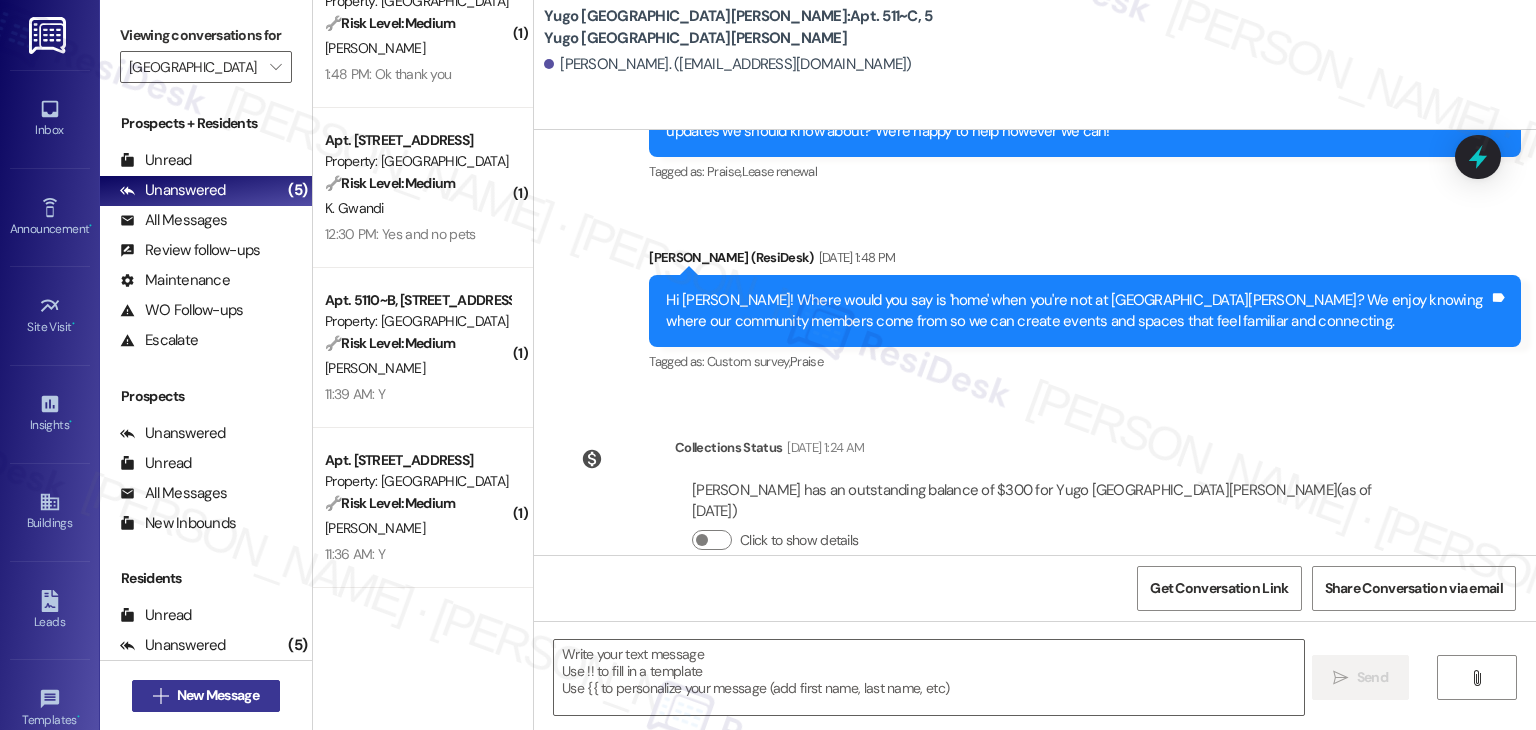 click on "New Message" at bounding box center [218, 695] 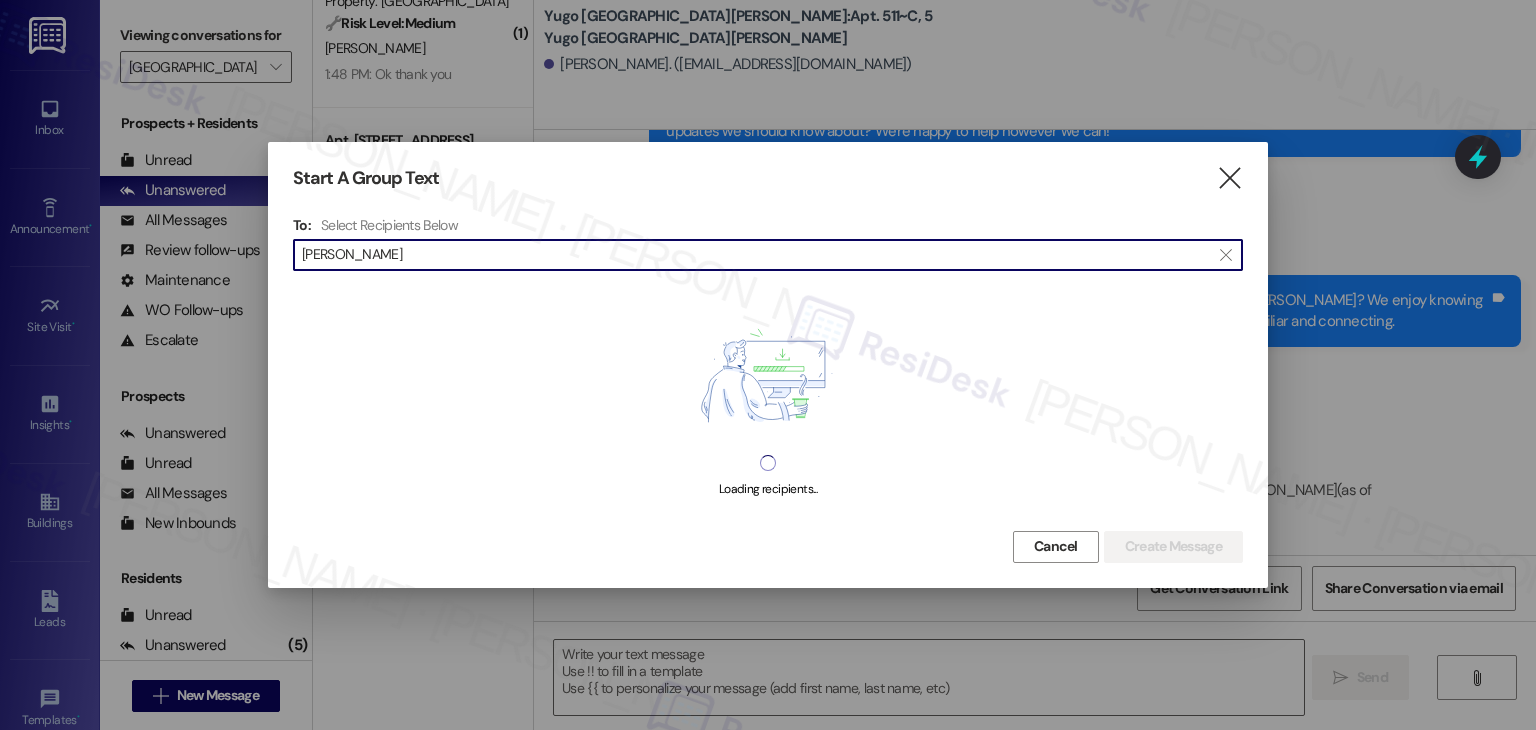 click on "Annabelle	Moore" at bounding box center (756, 255) 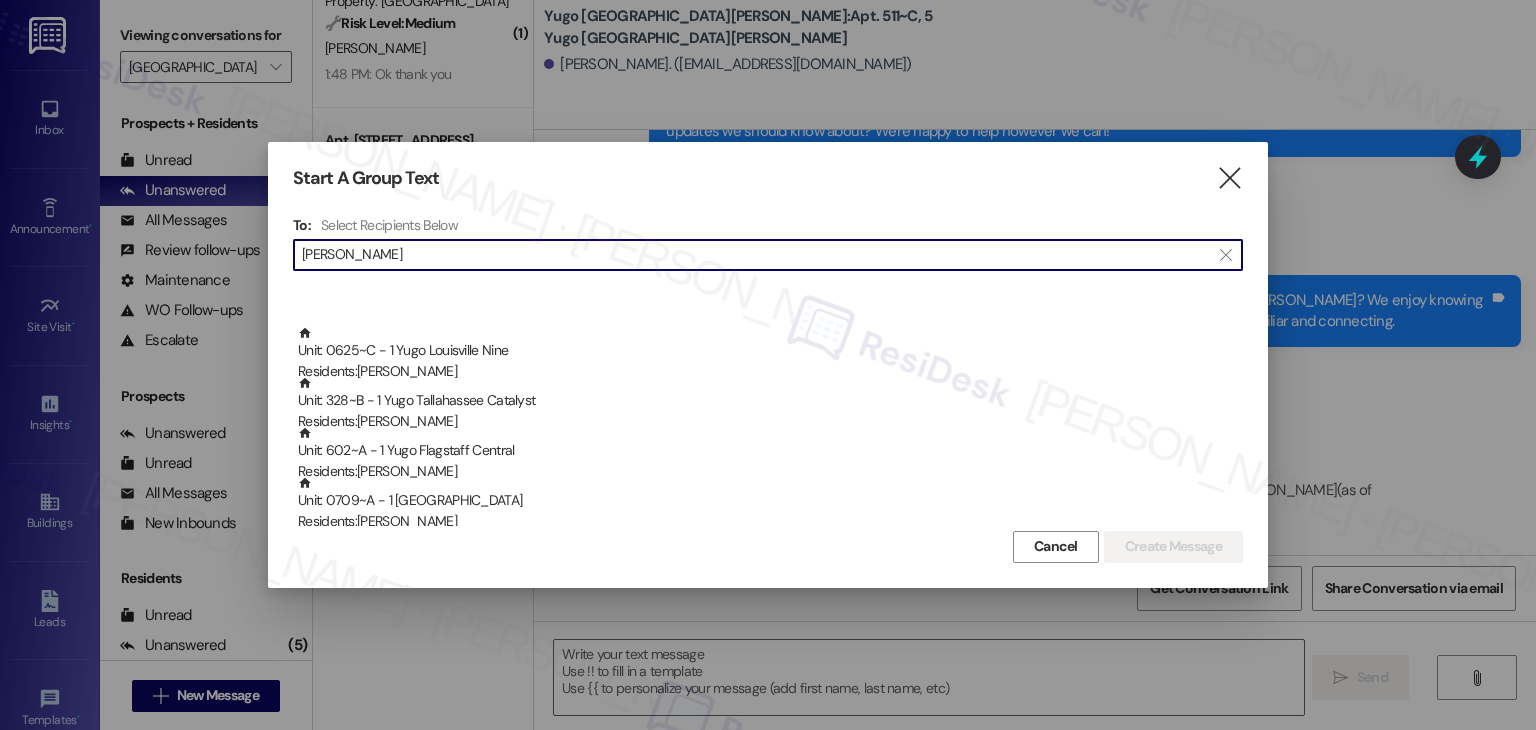 scroll, scrollTop: 100, scrollLeft: 0, axis: vertical 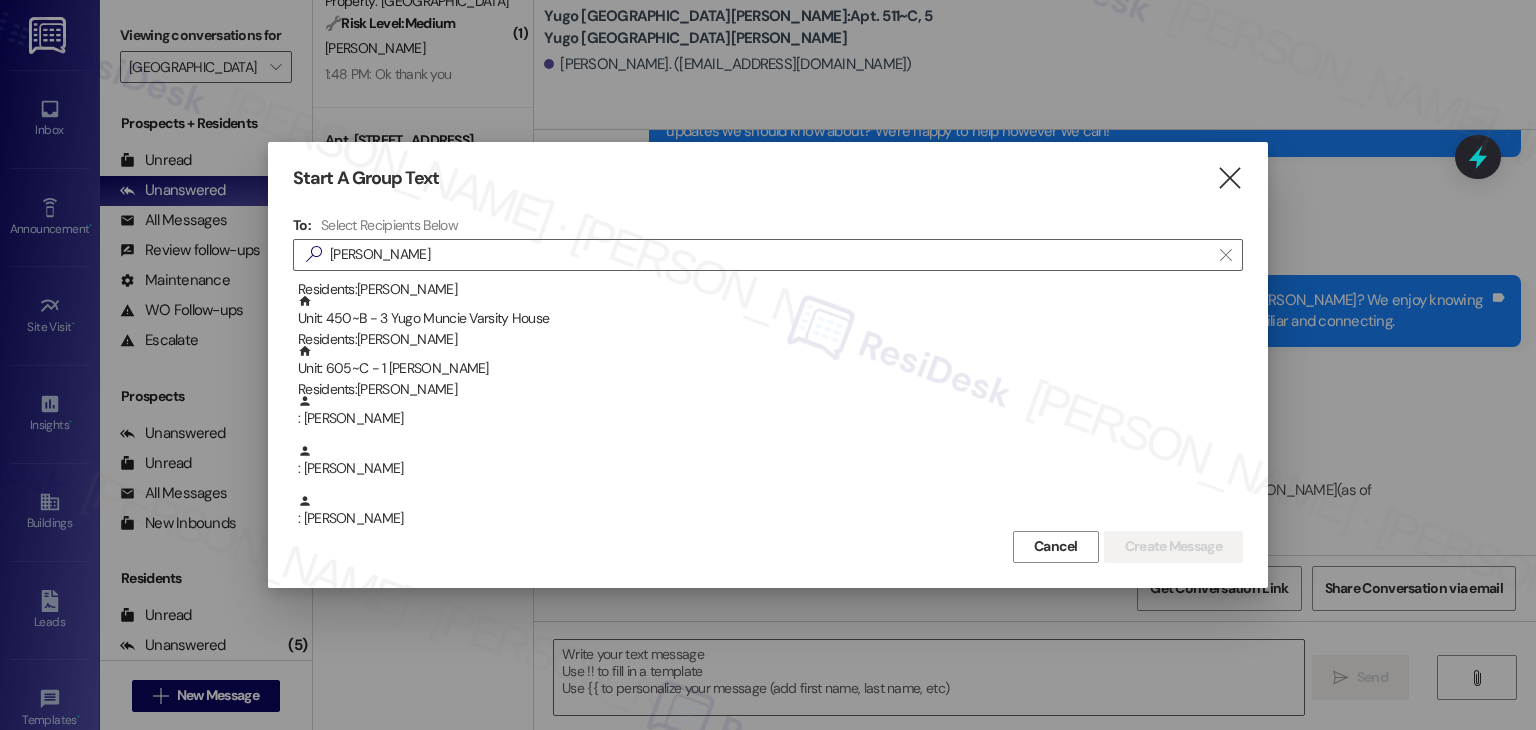 click on "Start A Group Text  To:  Select Recipients Below  Moore    Unit: 102~D - 8 Yugo Starkville Campus Common Residents:  Austin Moore   Unit: 125~B - 7 Yugo Muncie Varsity House Residents:  Mackenzie Moore   Unit: 441~A - 1 Yugo West Lafayette River Market Residents:  Tiler Moore   Unit: 450~B - 3 Yugo Muncie Varsity House Residents:  Anna Moore   Unit: 605~C - 1 Yugo Austin Rio Residents:  Alison Moore : Jada Moore : Taylor Moore : William Moore : Jniya Moore : Hallee Mitchell-Moore : Sierra Moore : Shawn Moore : Anniston Moore : Jordan Moore : Sada Moore Cancel Create Message" at bounding box center (768, 364) 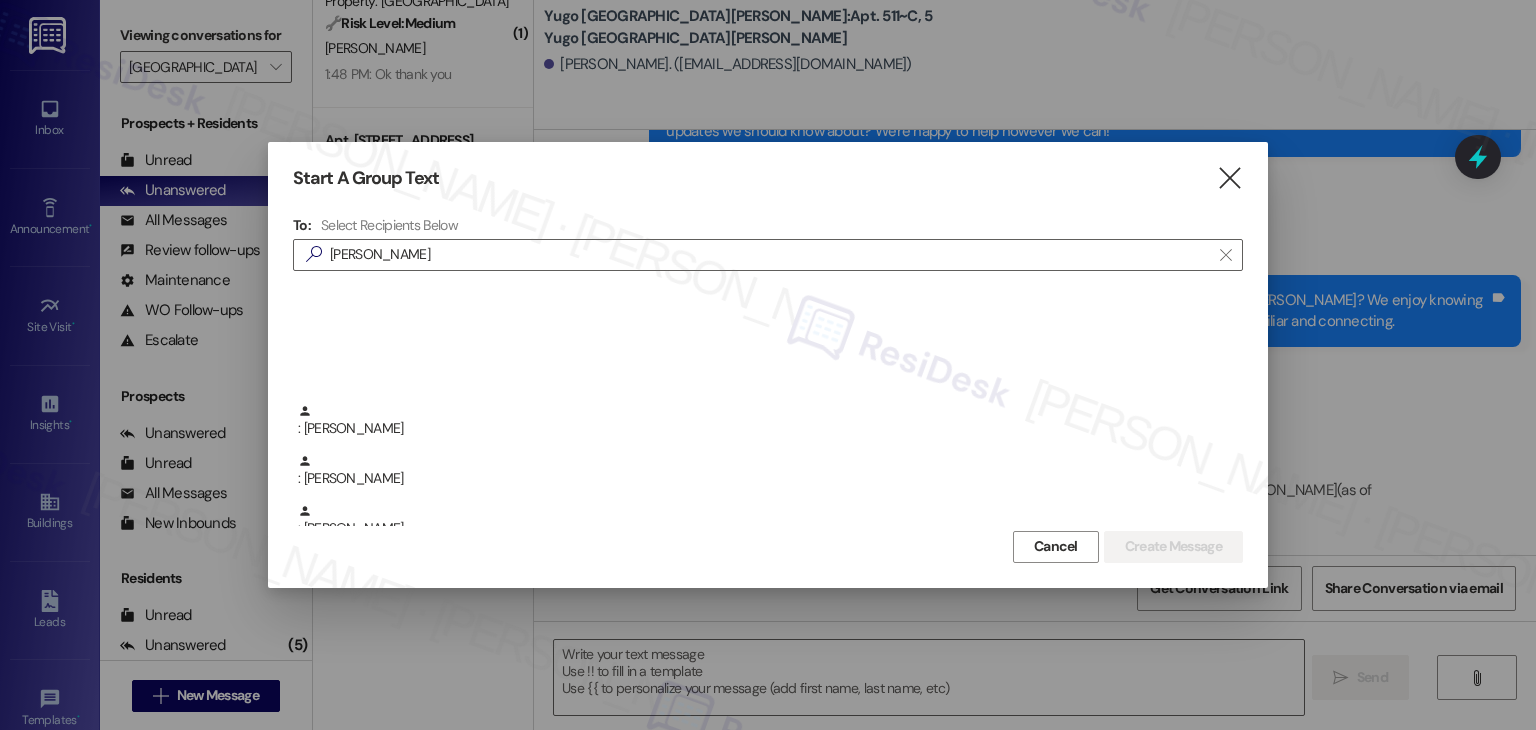 scroll, scrollTop: 5800, scrollLeft: 0, axis: vertical 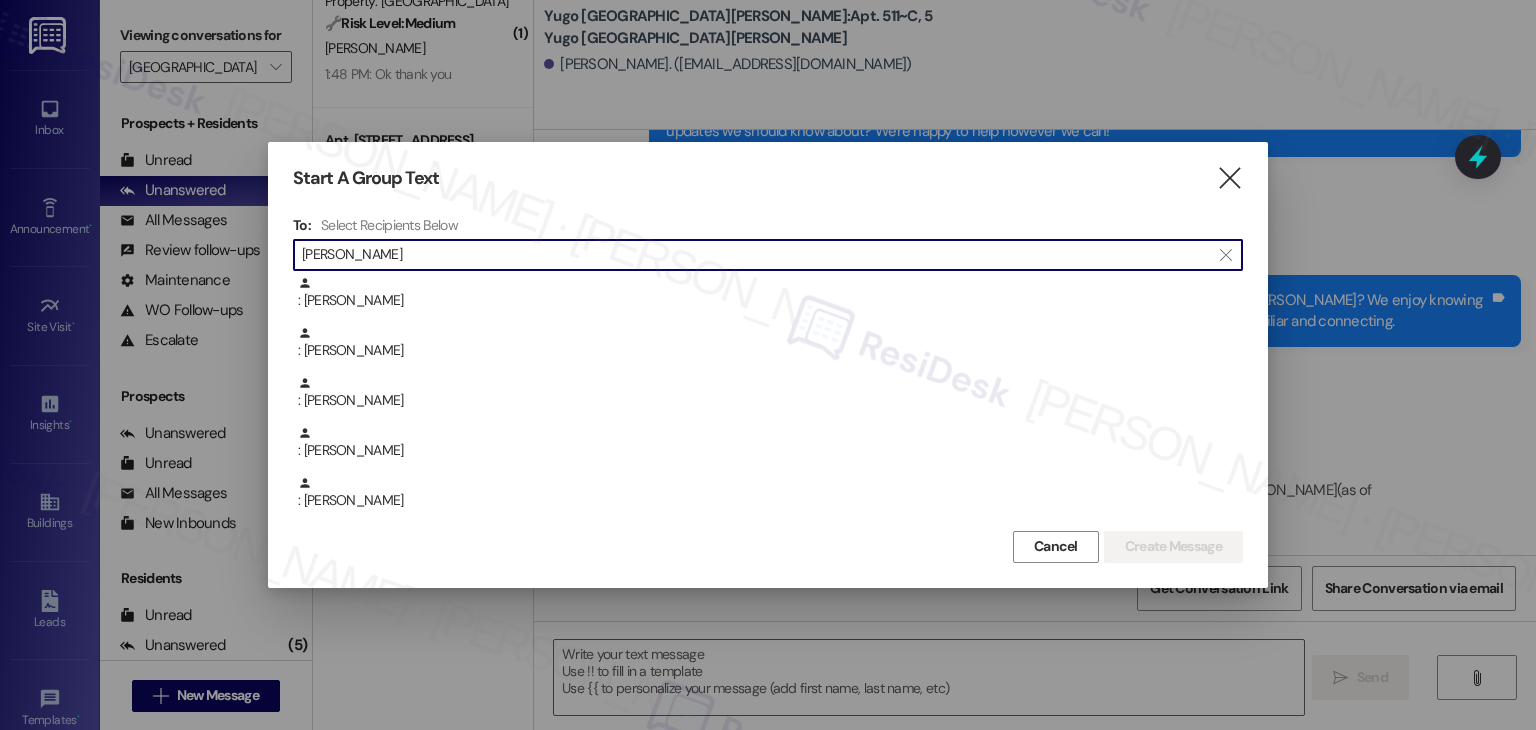 click on "Moore" at bounding box center (756, 255) 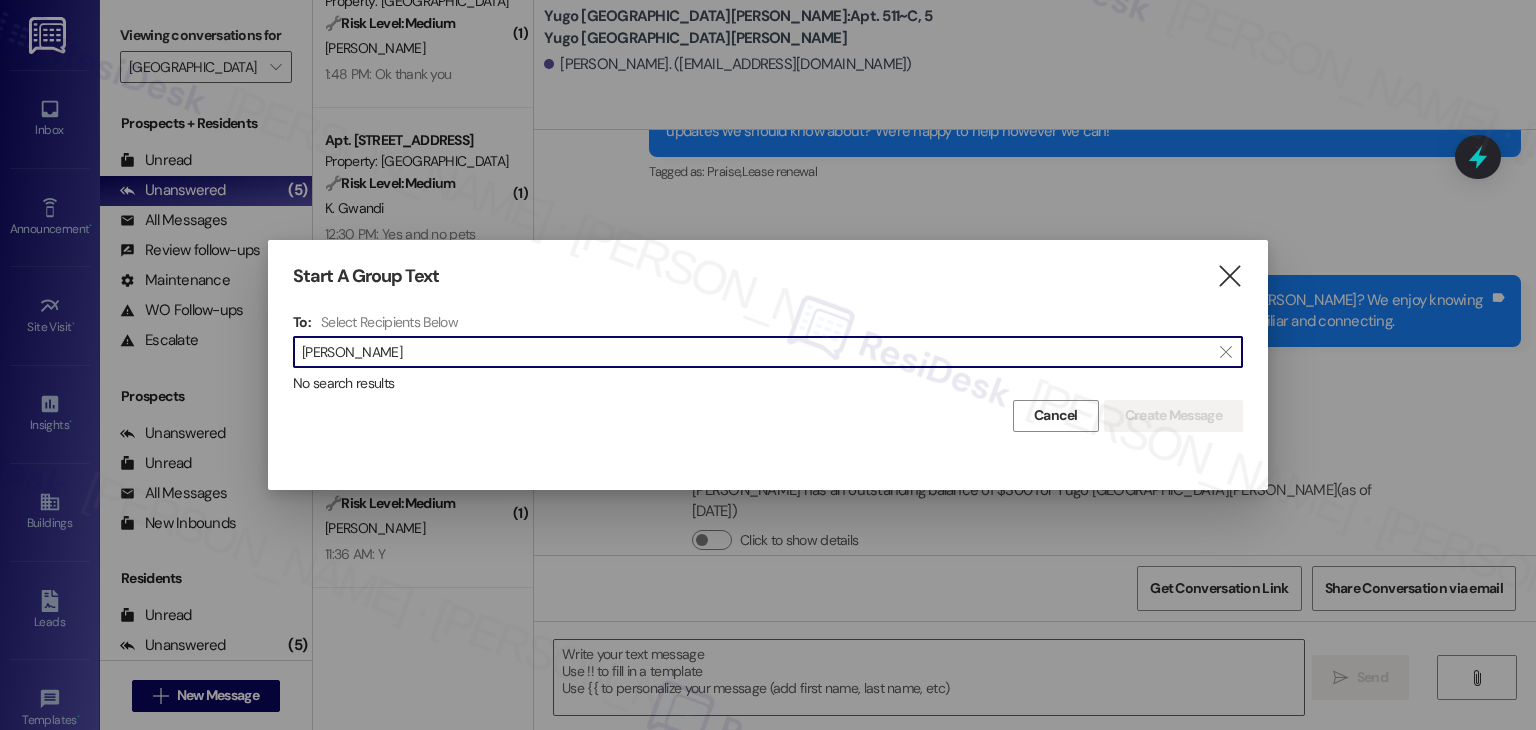 click on "Samantha	Oravec" at bounding box center [756, 352] 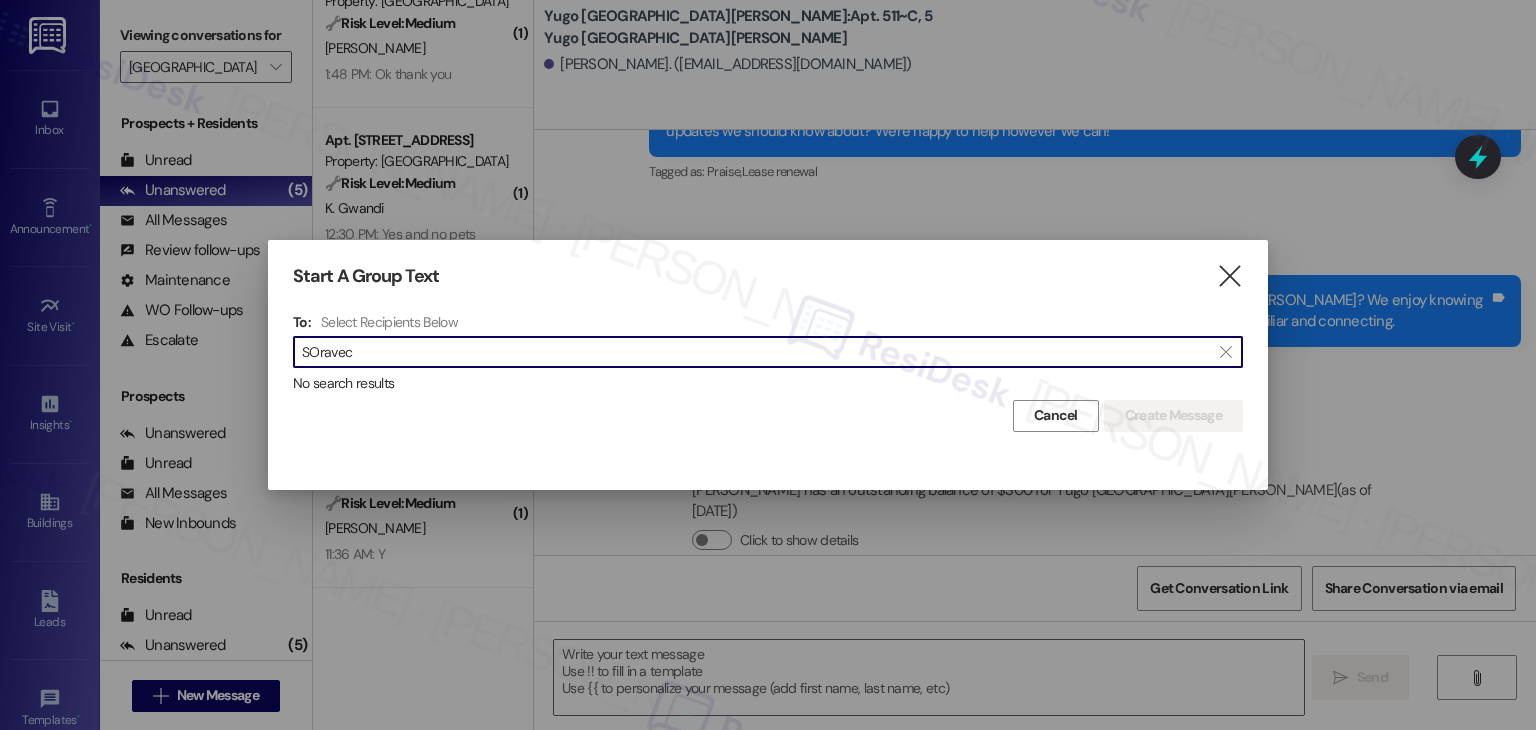 type on "Oravec" 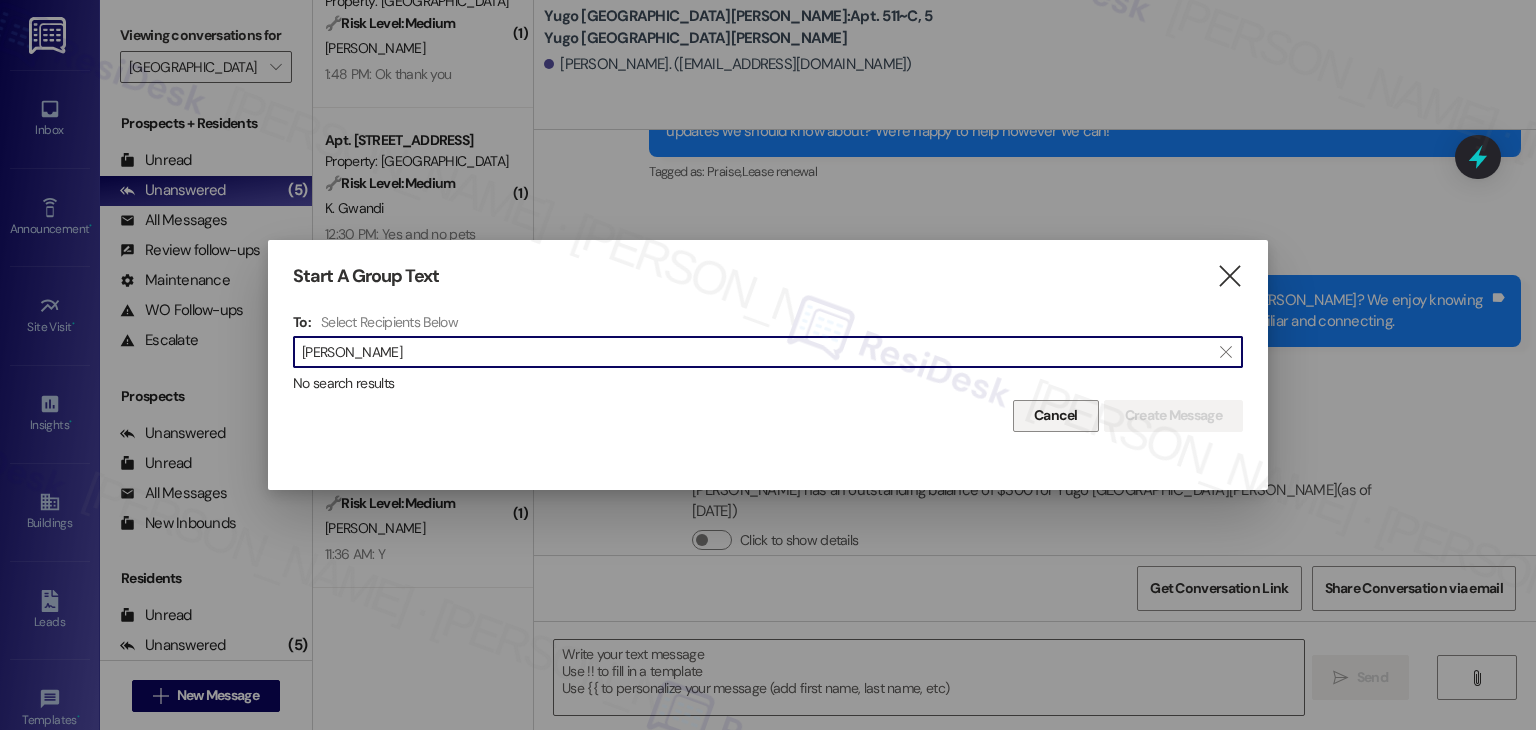 click on "Cancel" at bounding box center (1056, 416) 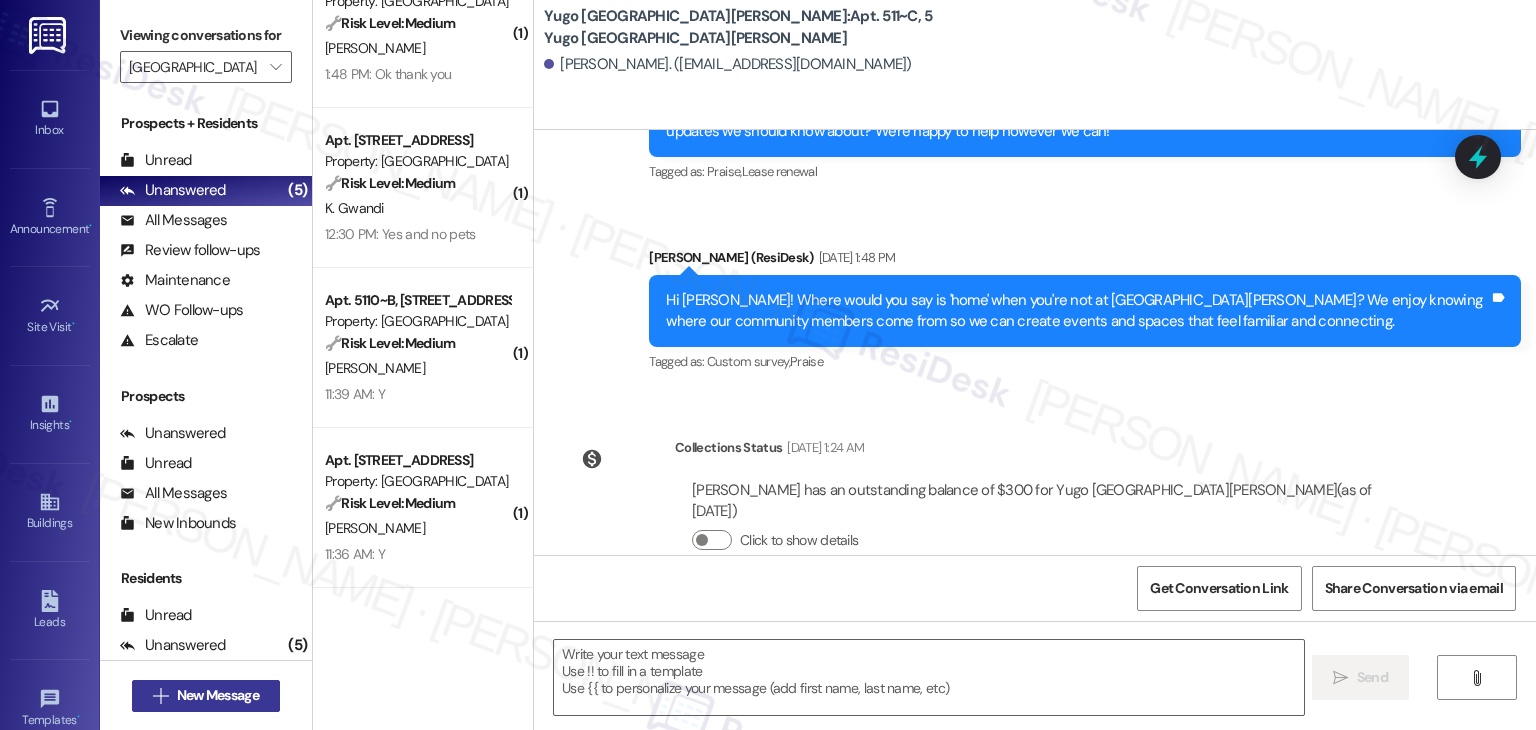 click on "New Message" at bounding box center [218, 695] 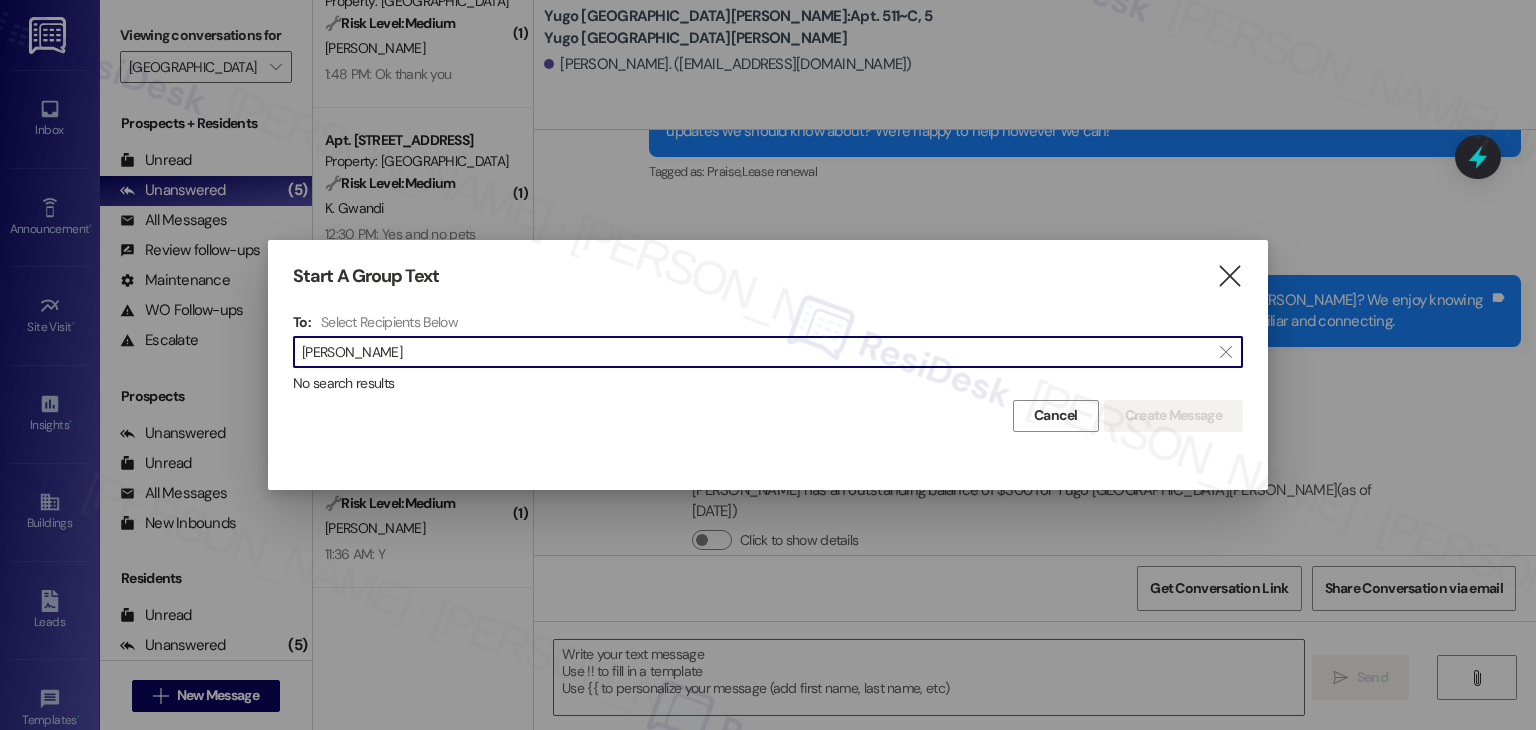 click on "Lucero	Gomez Andazola" at bounding box center [756, 352] 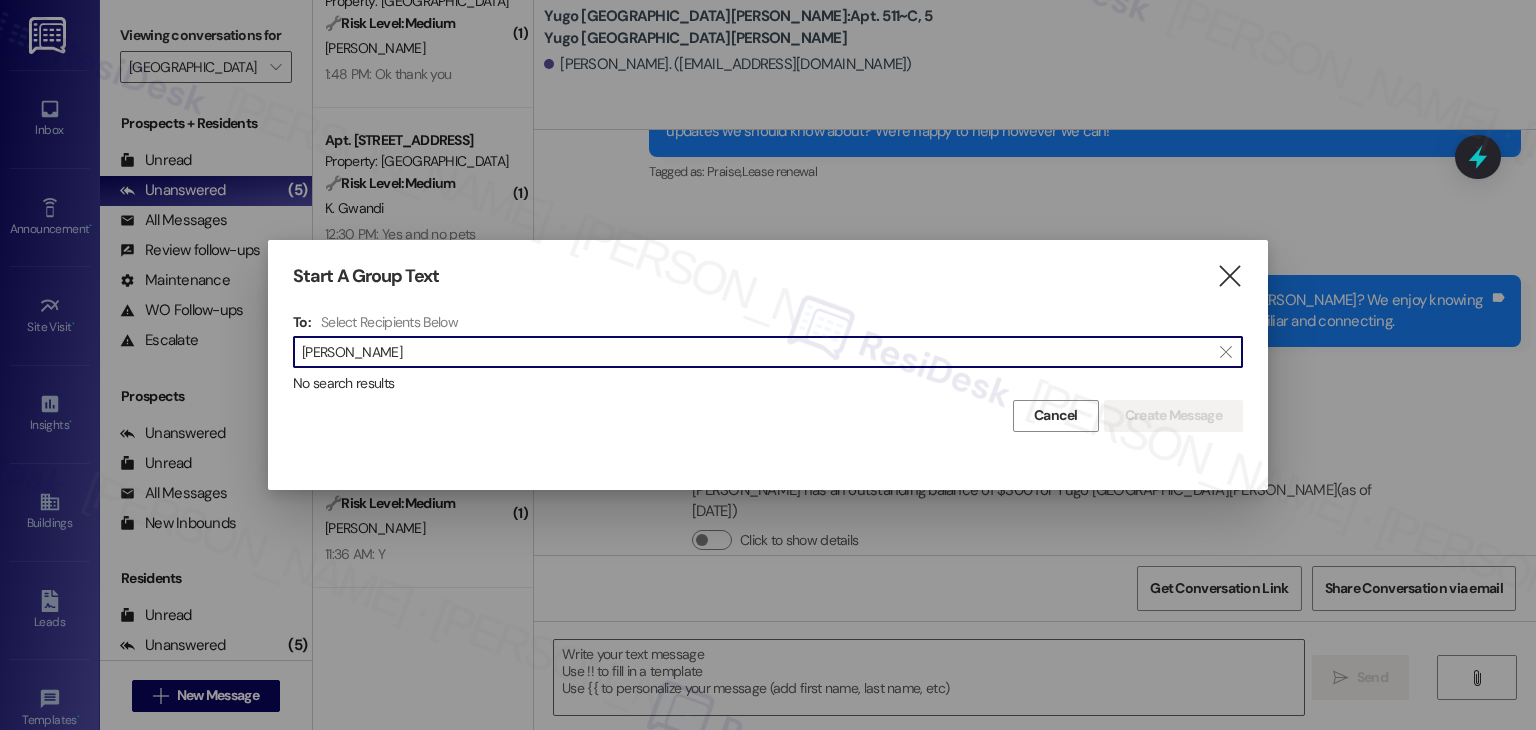 drag, startPoint x: 389, startPoint y: 358, endPoint x: 268, endPoint y: 355, distance: 121.037186 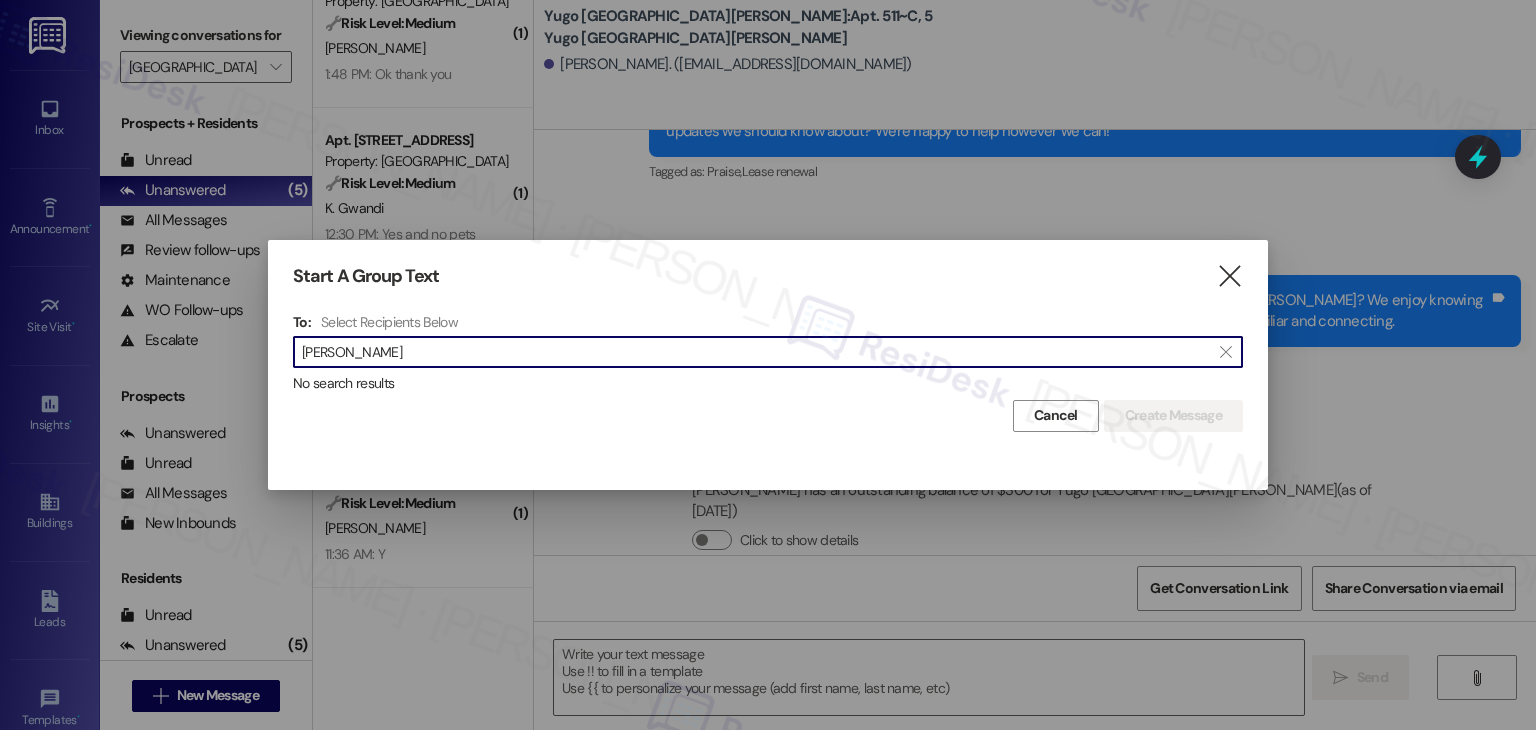 click on "Andazola" at bounding box center (756, 352) 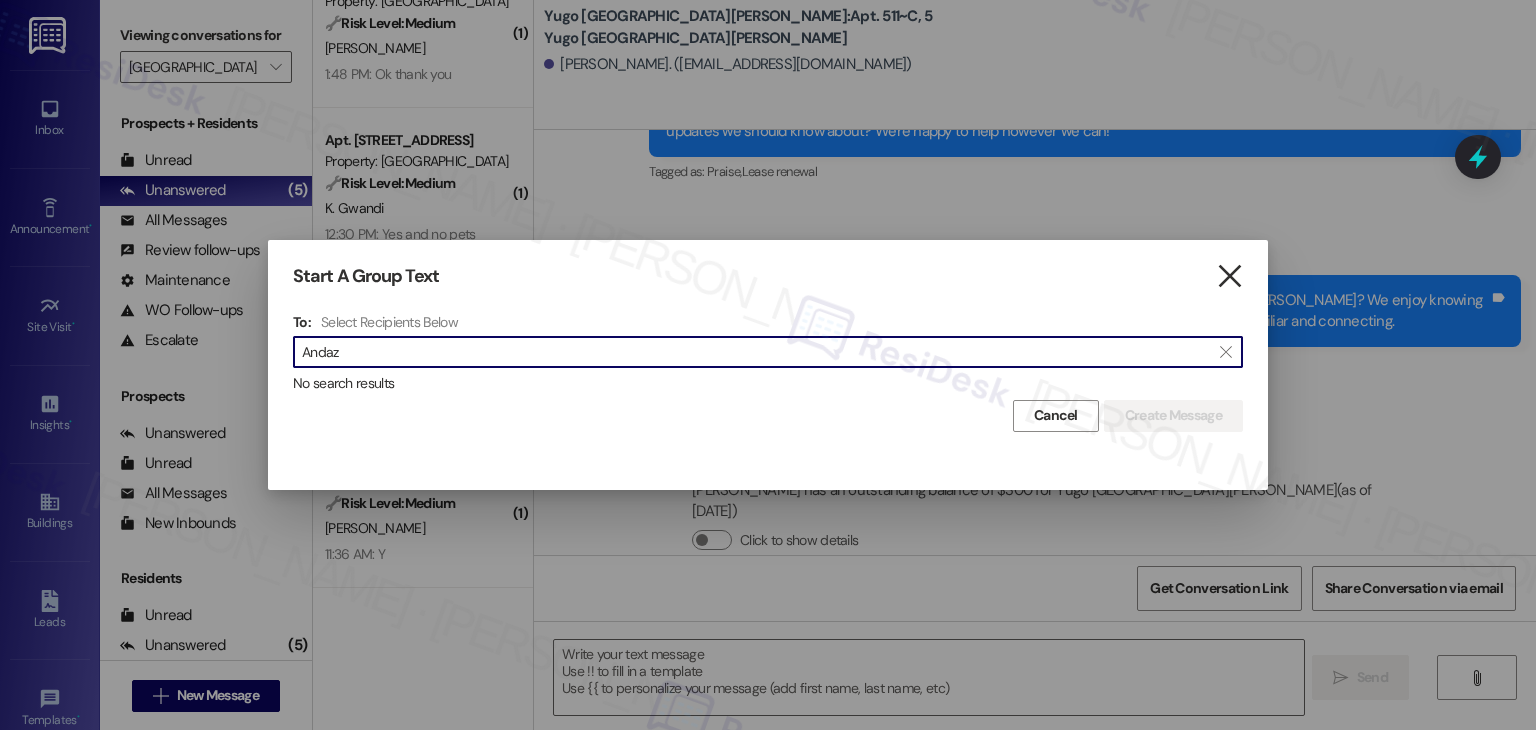 type on "Andaz" 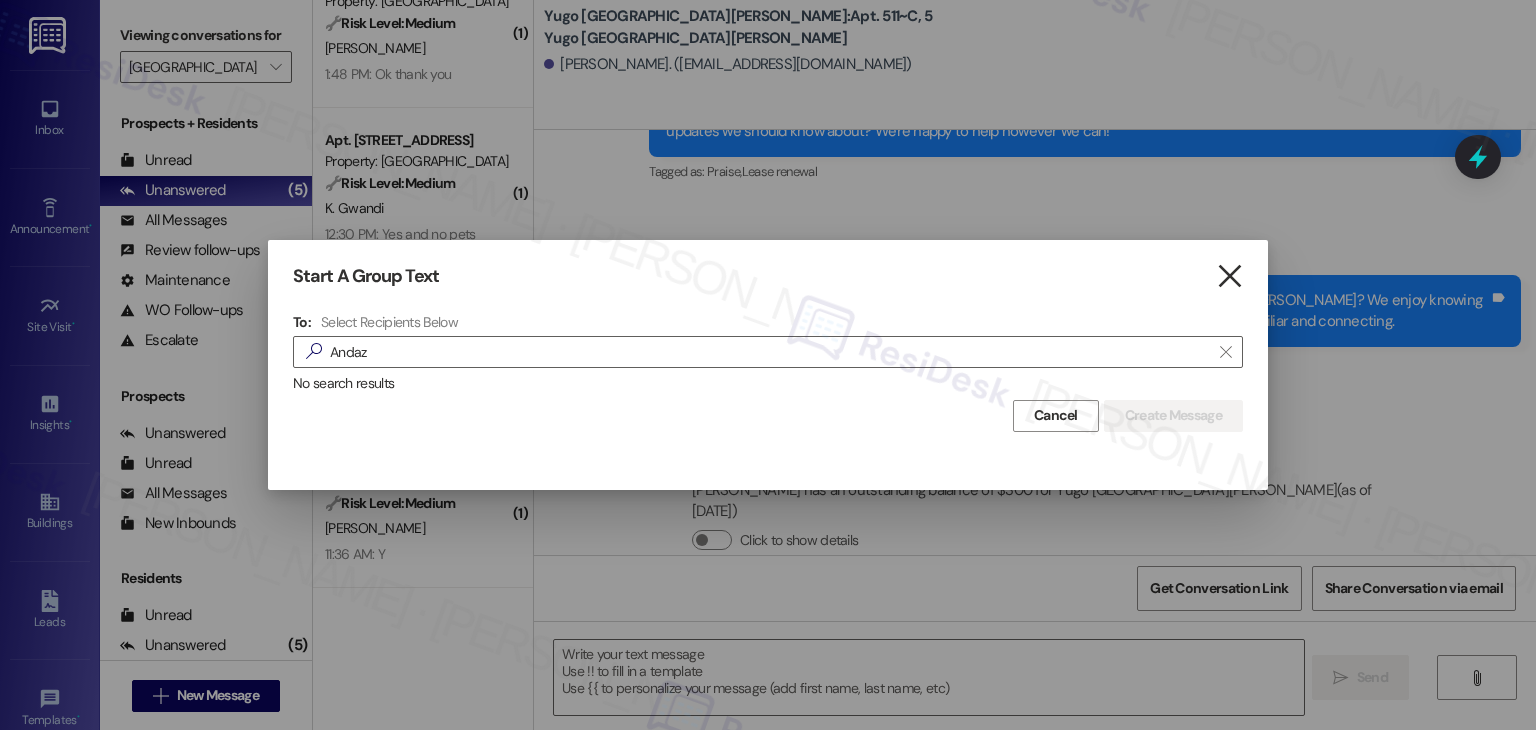 click on "" at bounding box center [1229, 276] 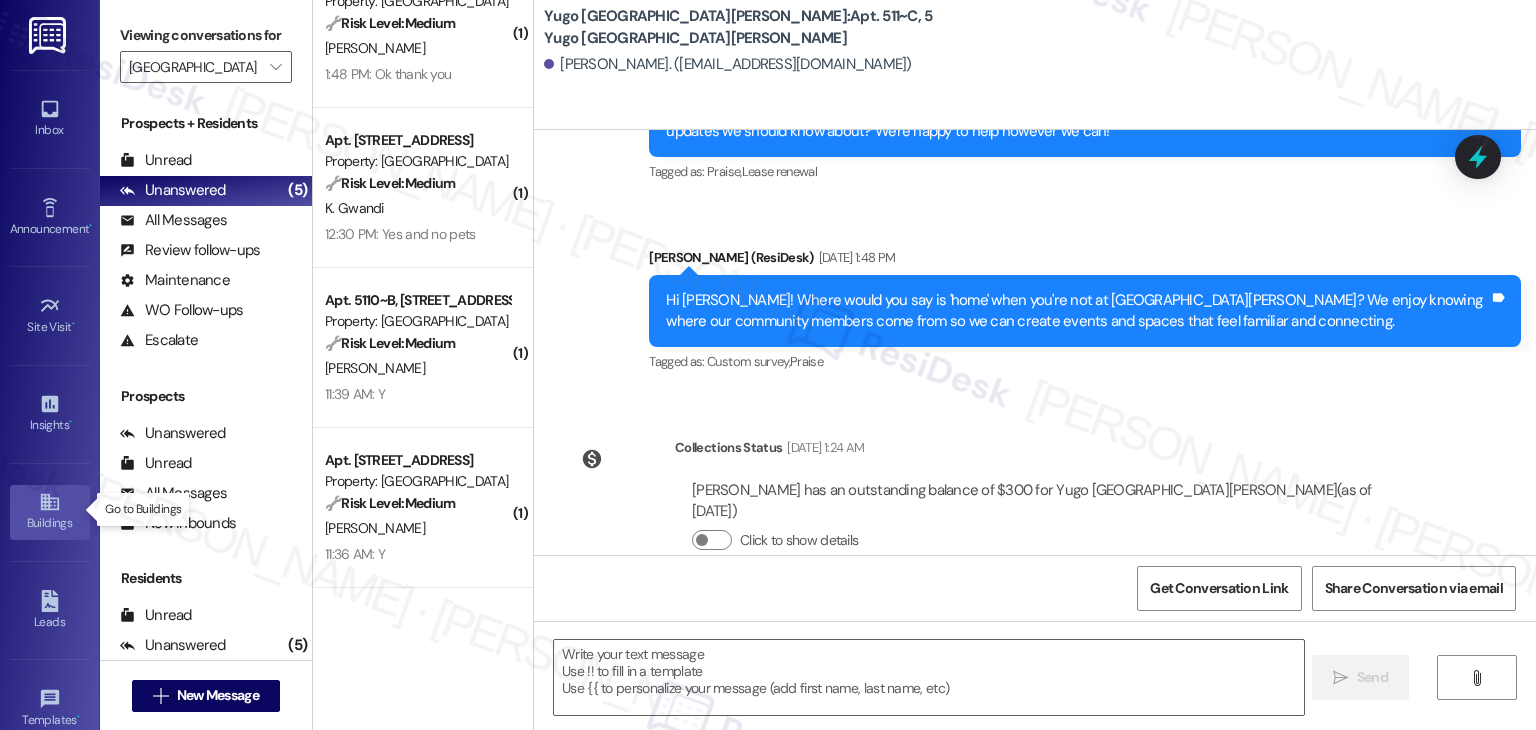 click 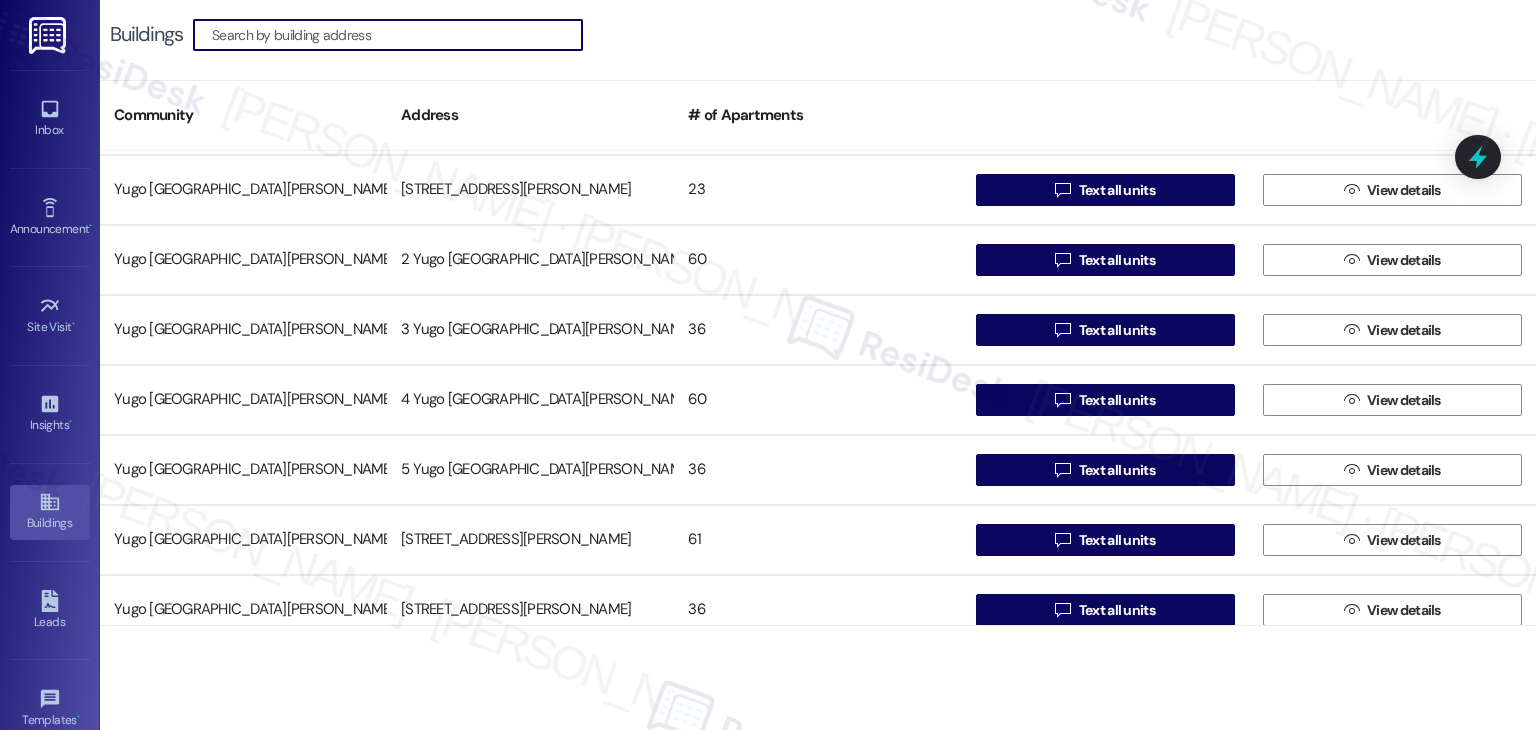scroll, scrollTop: 6949, scrollLeft: 0, axis: vertical 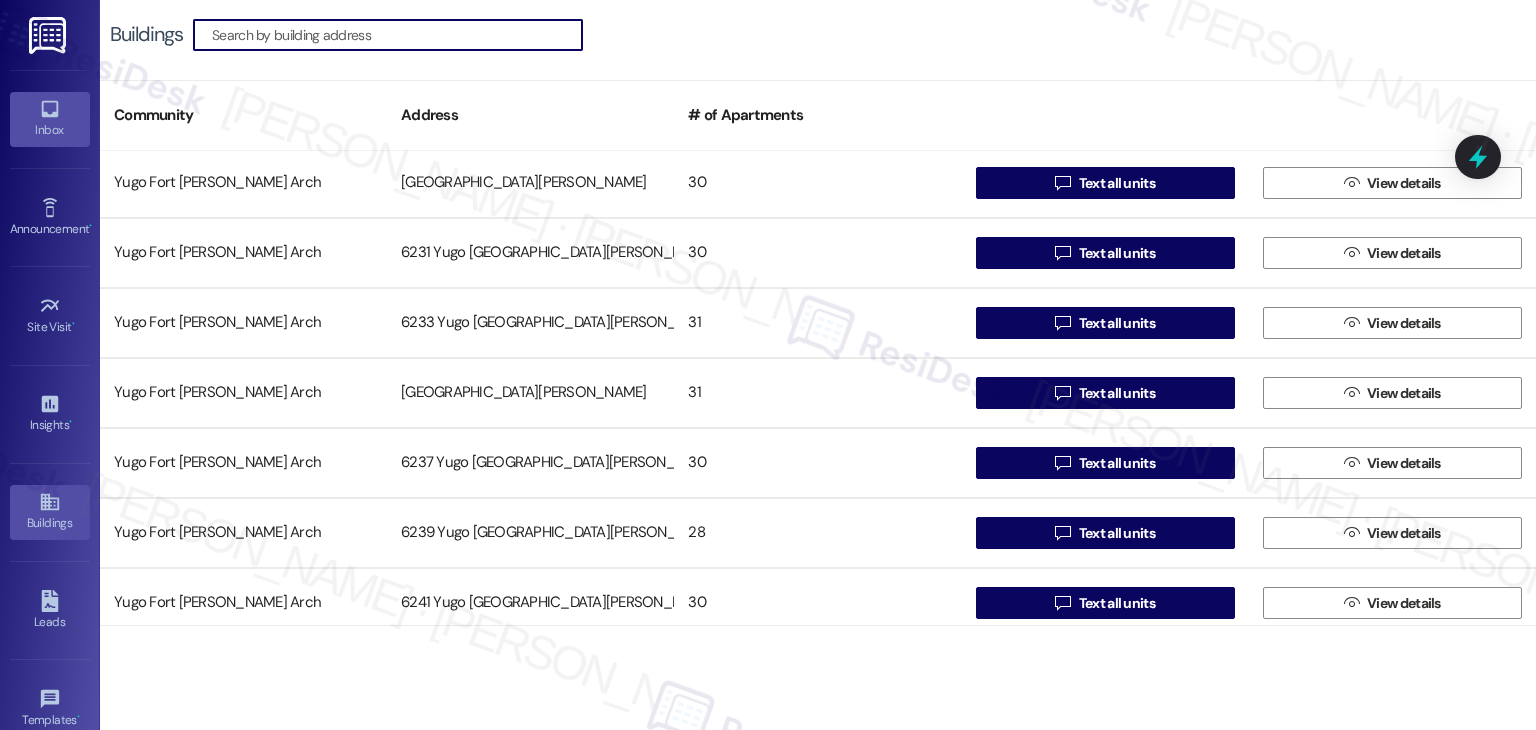 click on "Inbox" at bounding box center (50, 130) 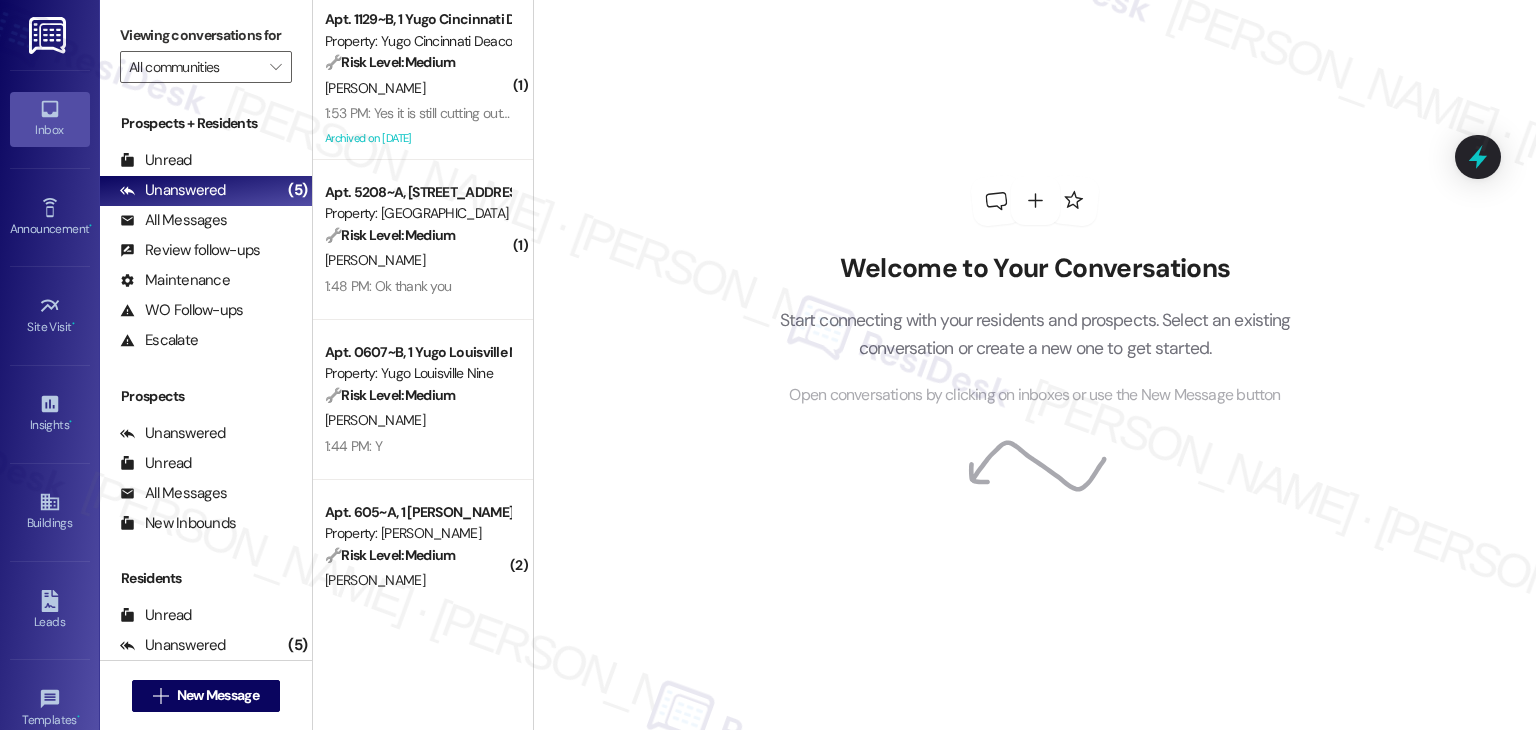 click on "Welcome to Your Conversations Start connecting with your residents and prospects. Select an existing conversation or create a new one to get started. Open conversations by clicking on inboxes or use the New Message button" at bounding box center (1034, 365) 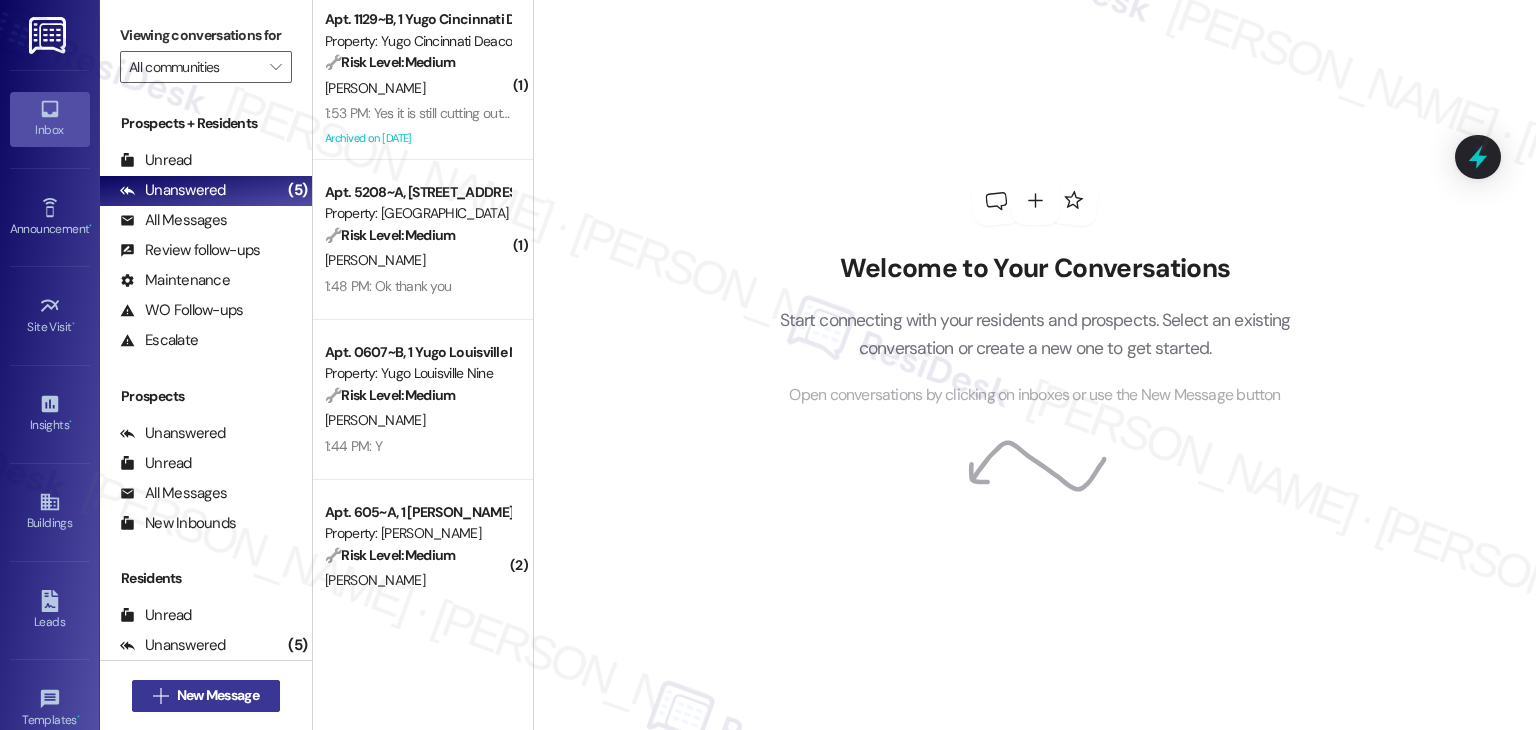 click on "New Message" at bounding box center [218, 695] 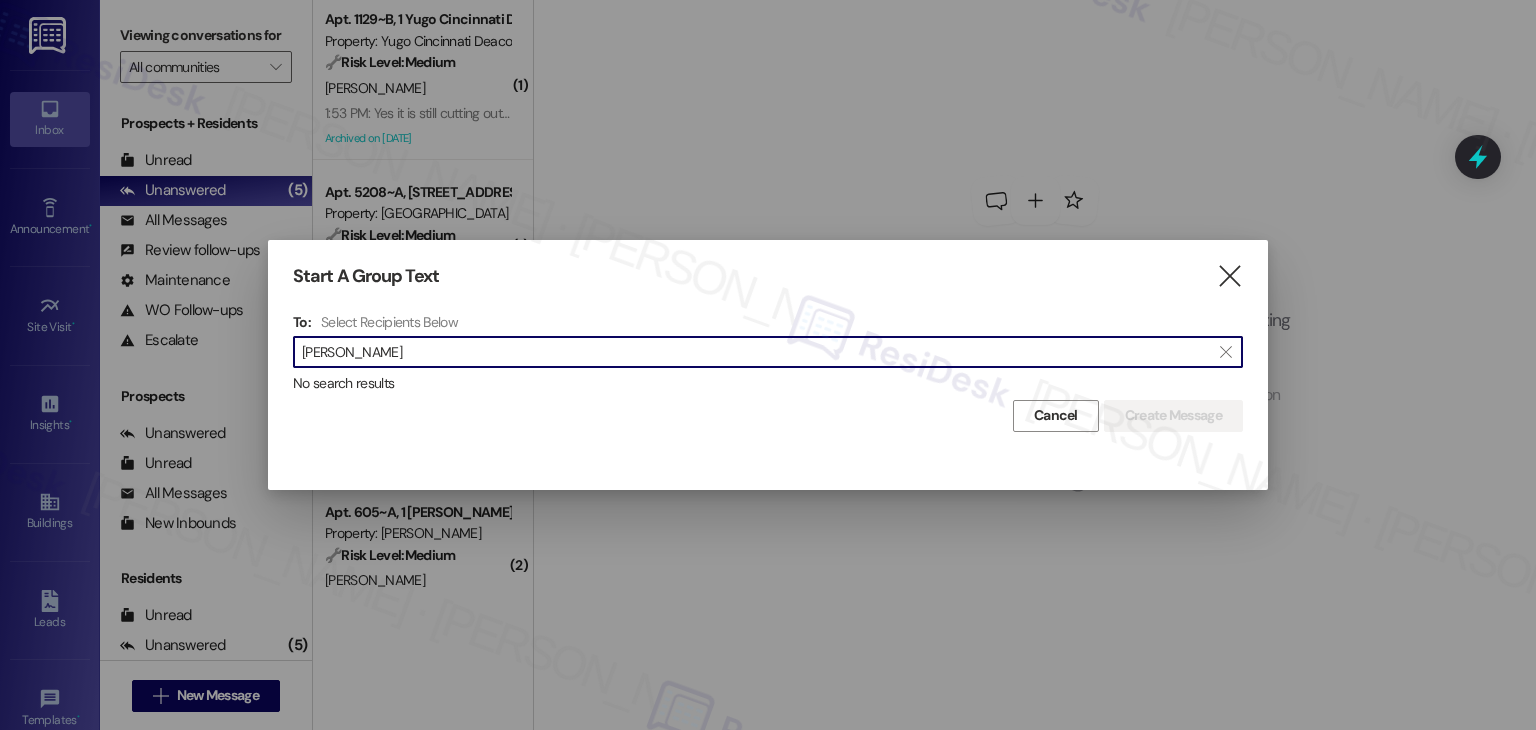 click on "Enes	Shakeshaft" at bounding box center (756, 352) 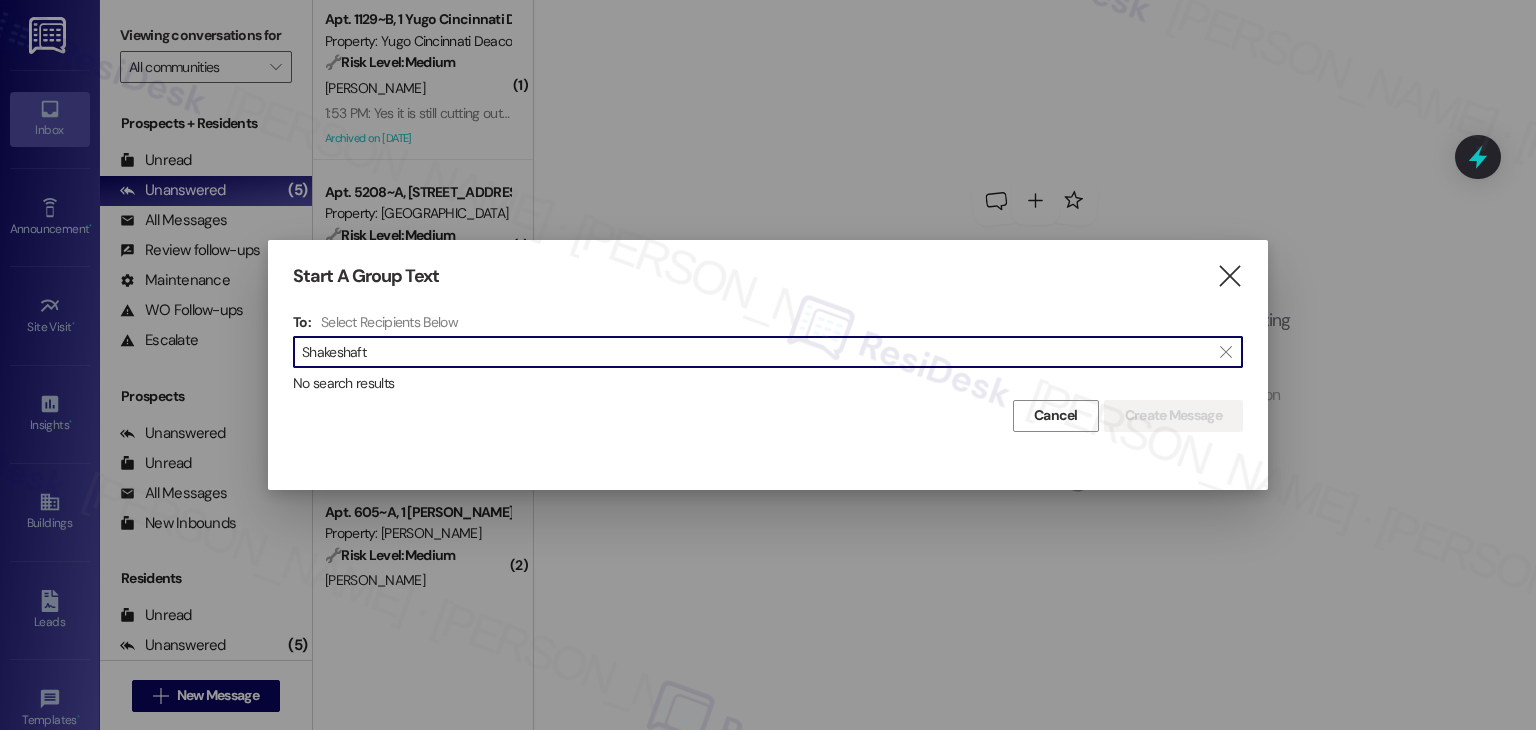 drag, startPoint x: 397, startPoint y: 357, endPoint x: 289, endPoint y: 357, distance: 108 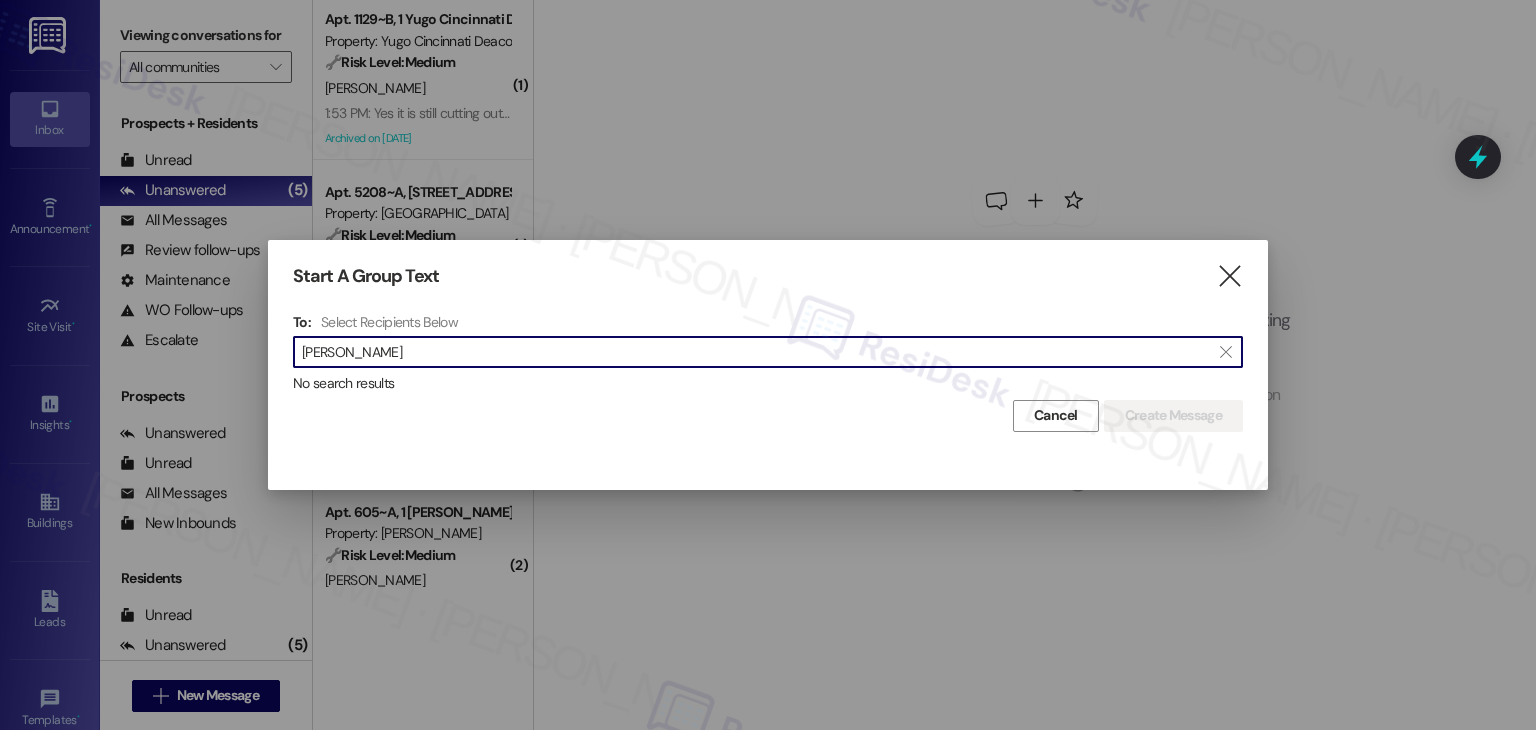 click on "Owen	Hartman" at bounding box center (756, 352) 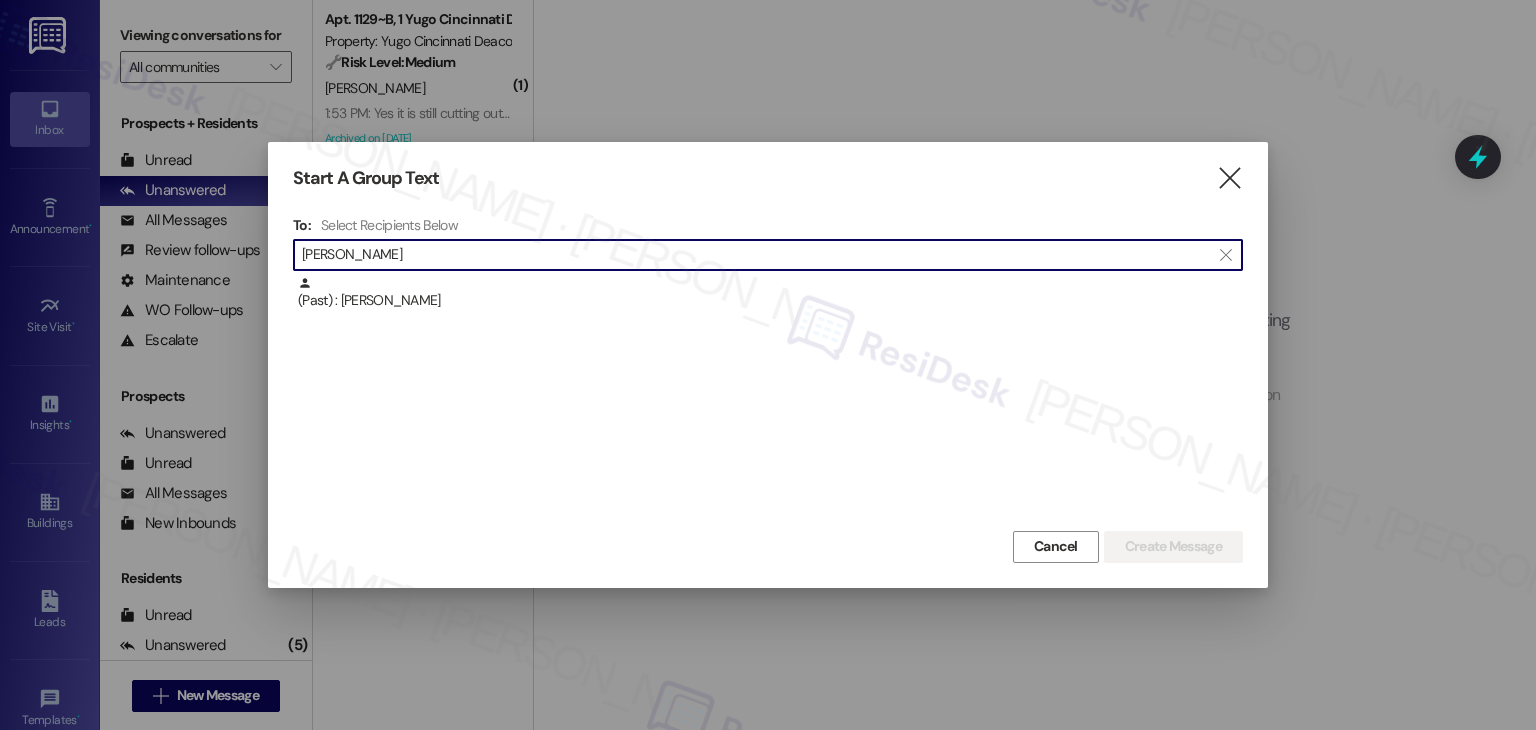 click on "Owen Hartman" at bounding box center (756, 255) 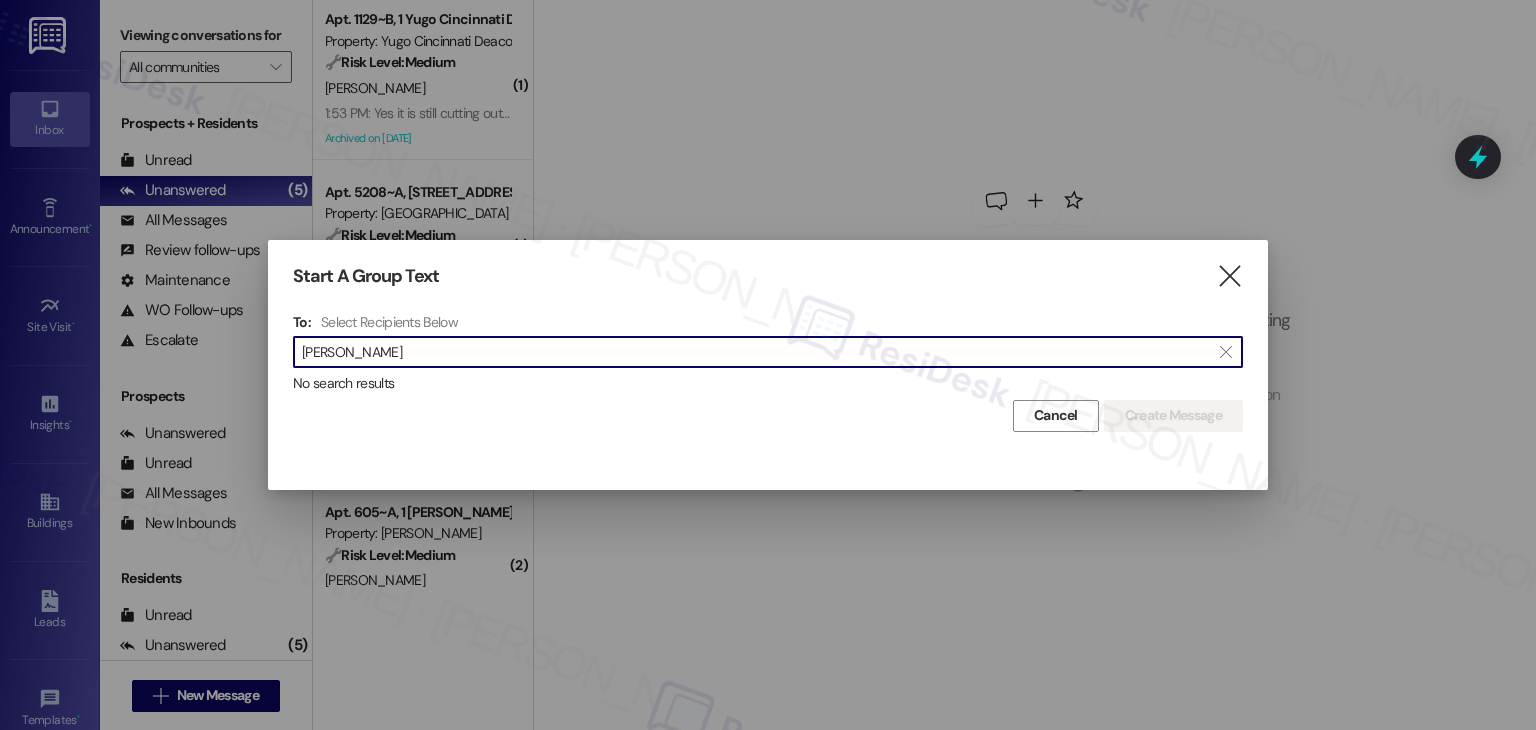 click on "Isabela	Goodridge" at bounding box center (756, 352) 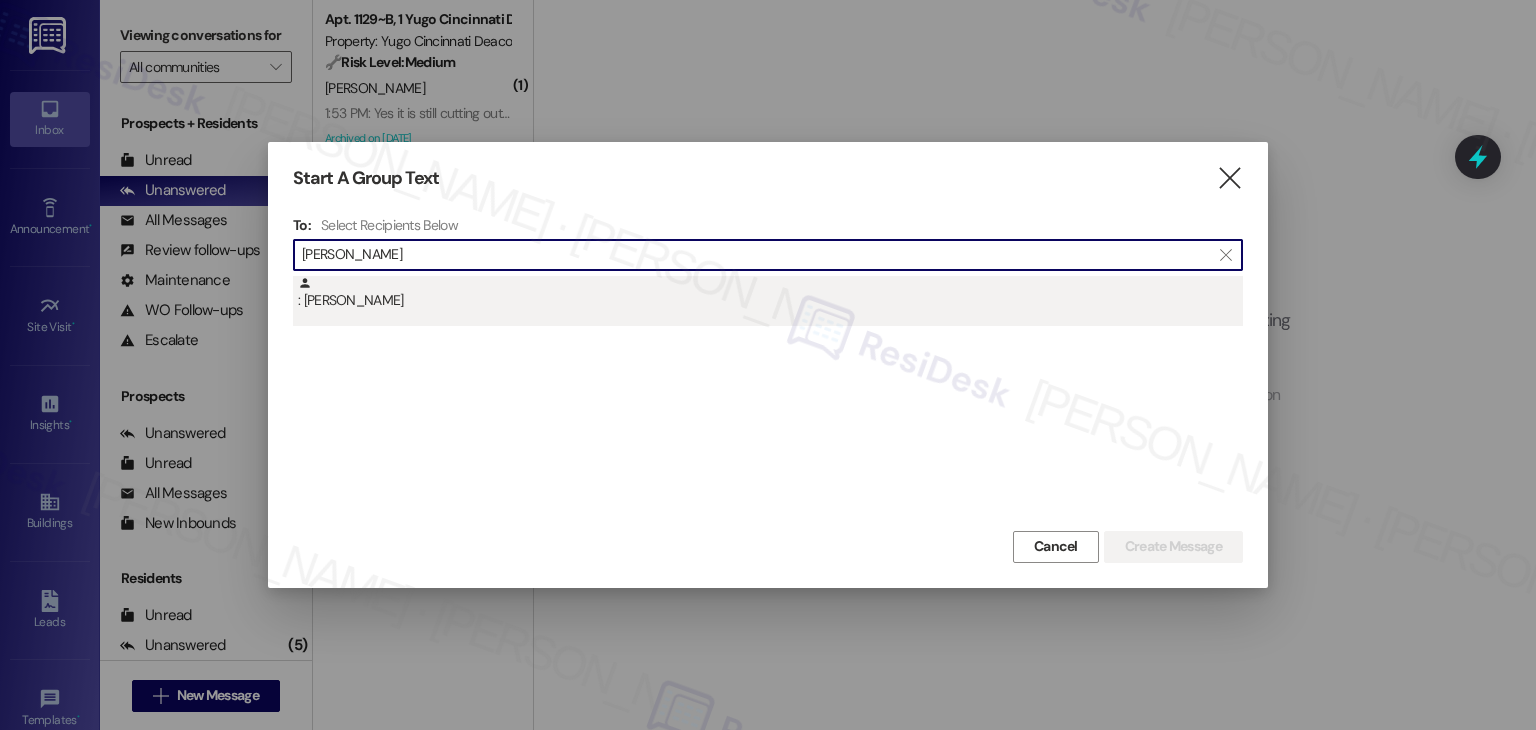 type on "Isabela Goodridge" 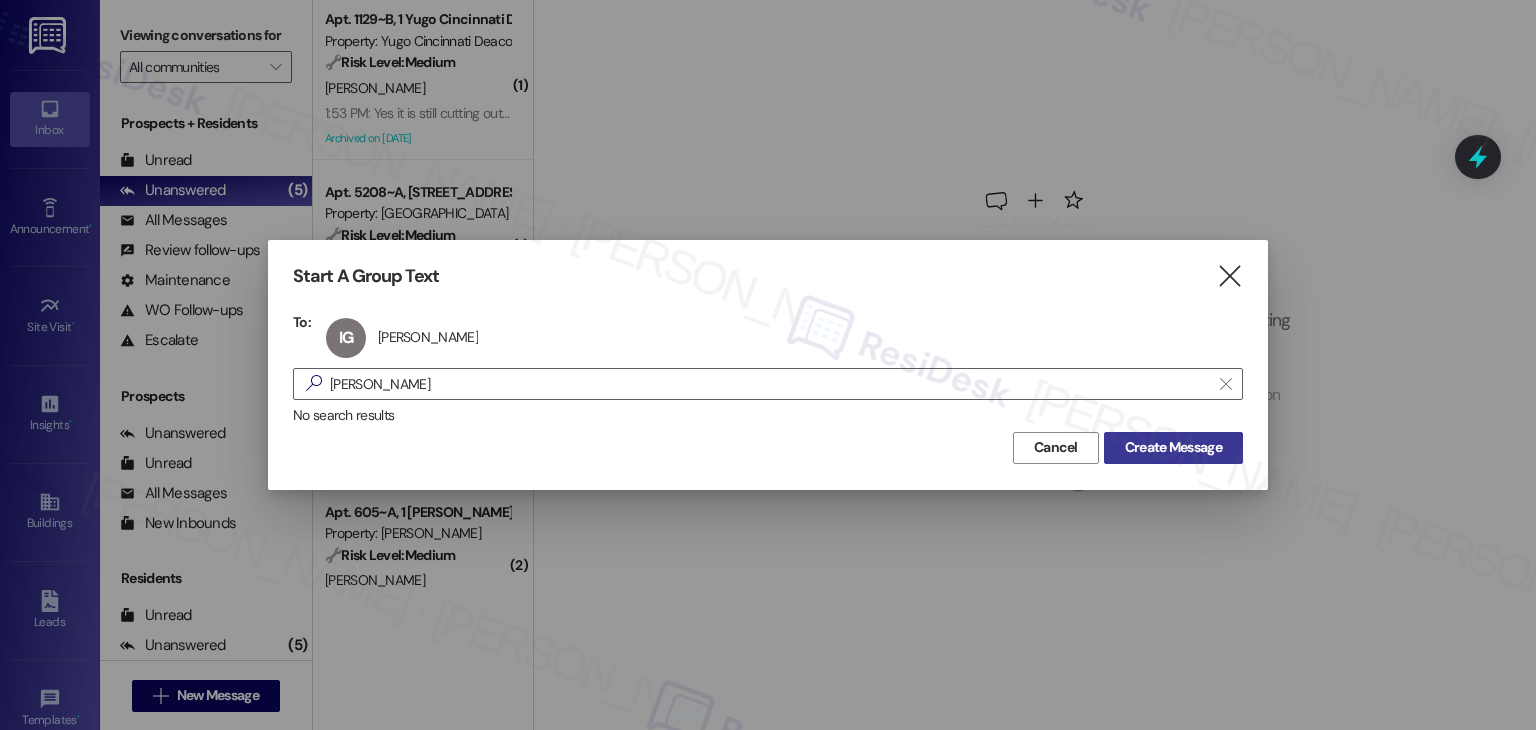 click on "Create Message" at bounding box center (1173, 447) 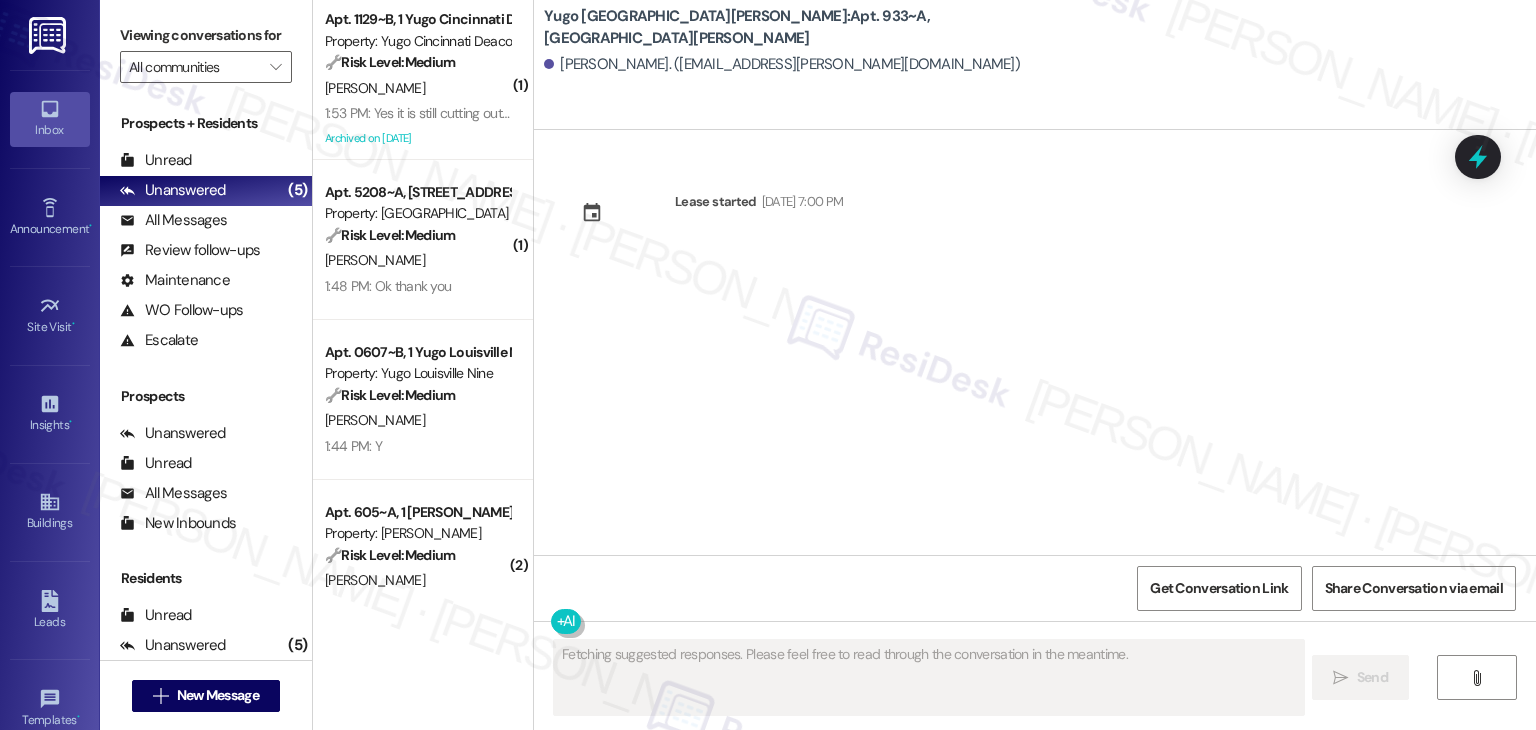 type on "Fetching suggested responses. Please feel free to read through the conversation in the meantime." 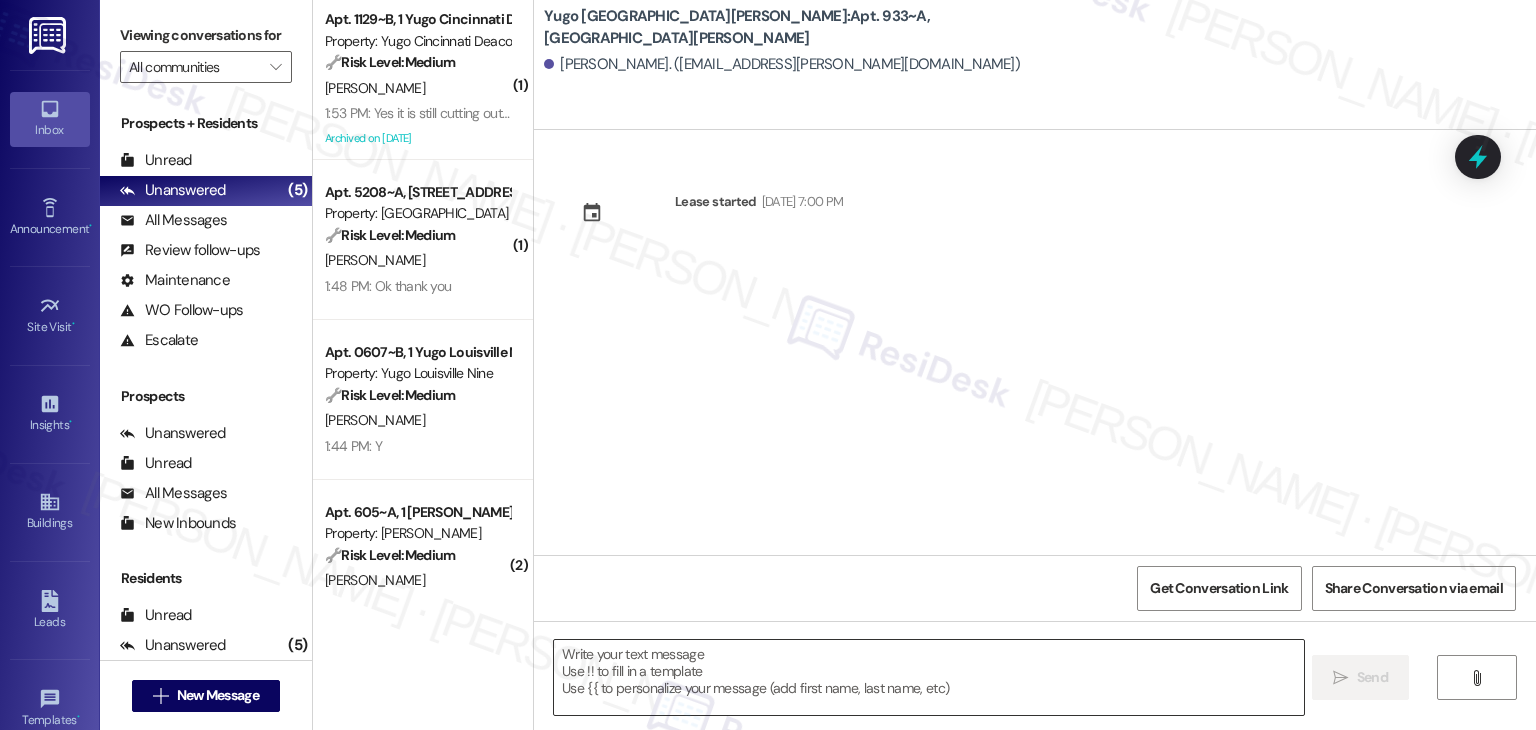 click at bounding box center [928, 677] 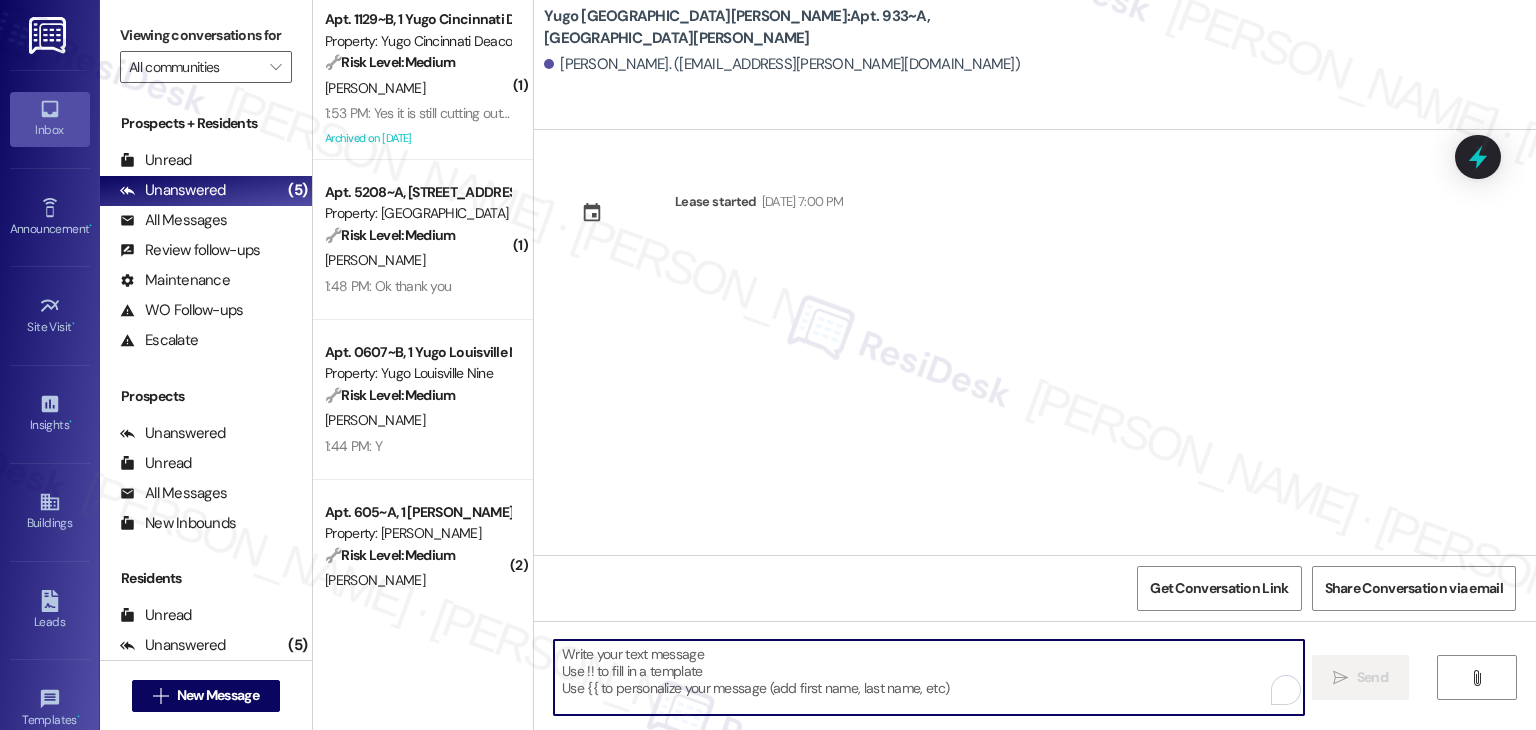 paste on "Hi {{first_name}}! We’re so excited you’ve chosen {{property}} as your future home! Moving is an exciting time, and I want to make sure you feel confident and ready." 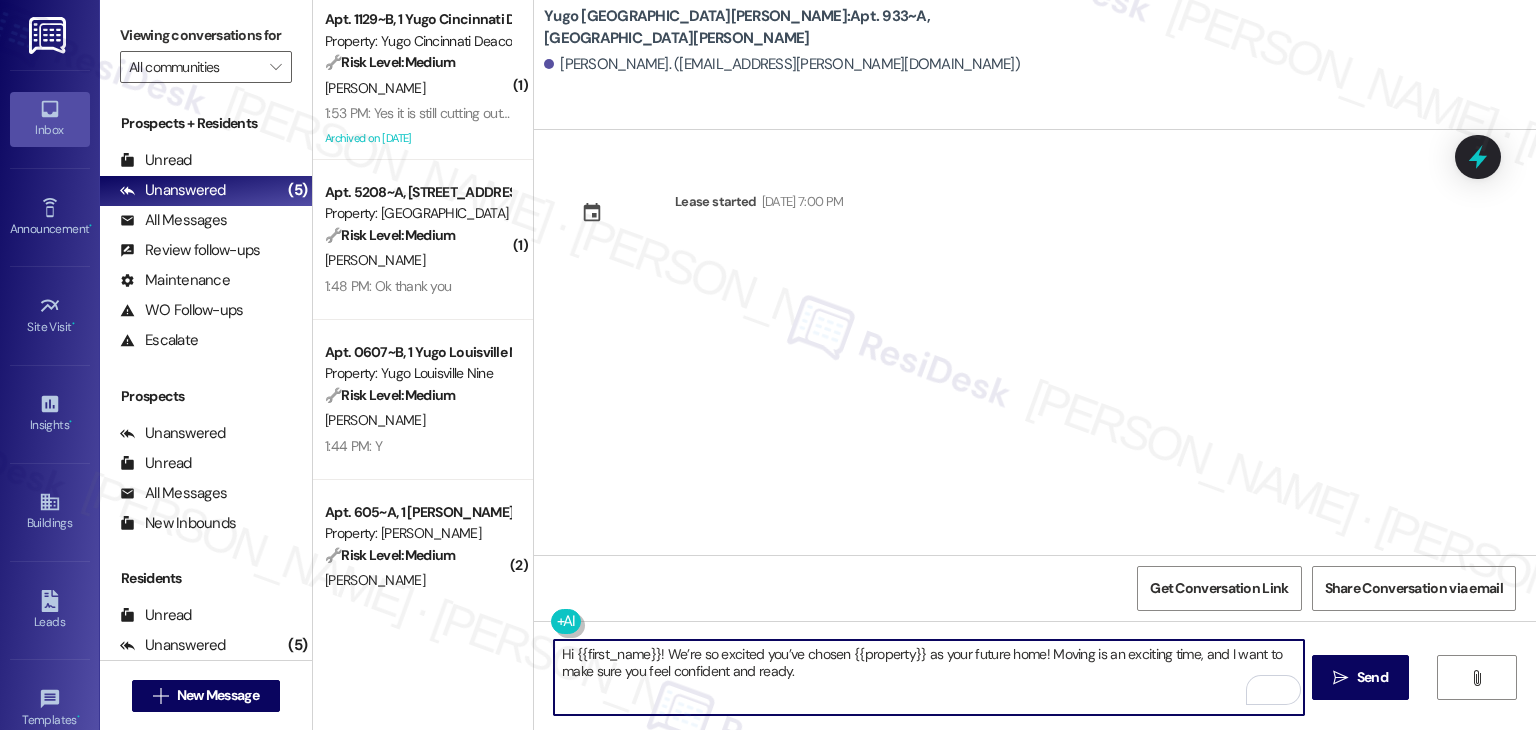 type on "Hi {{first_name}}! We’re so excited you’ve chosen {{property}} as your future home! Moving is an exciting time, and I want to make sure you feel confident and ready." 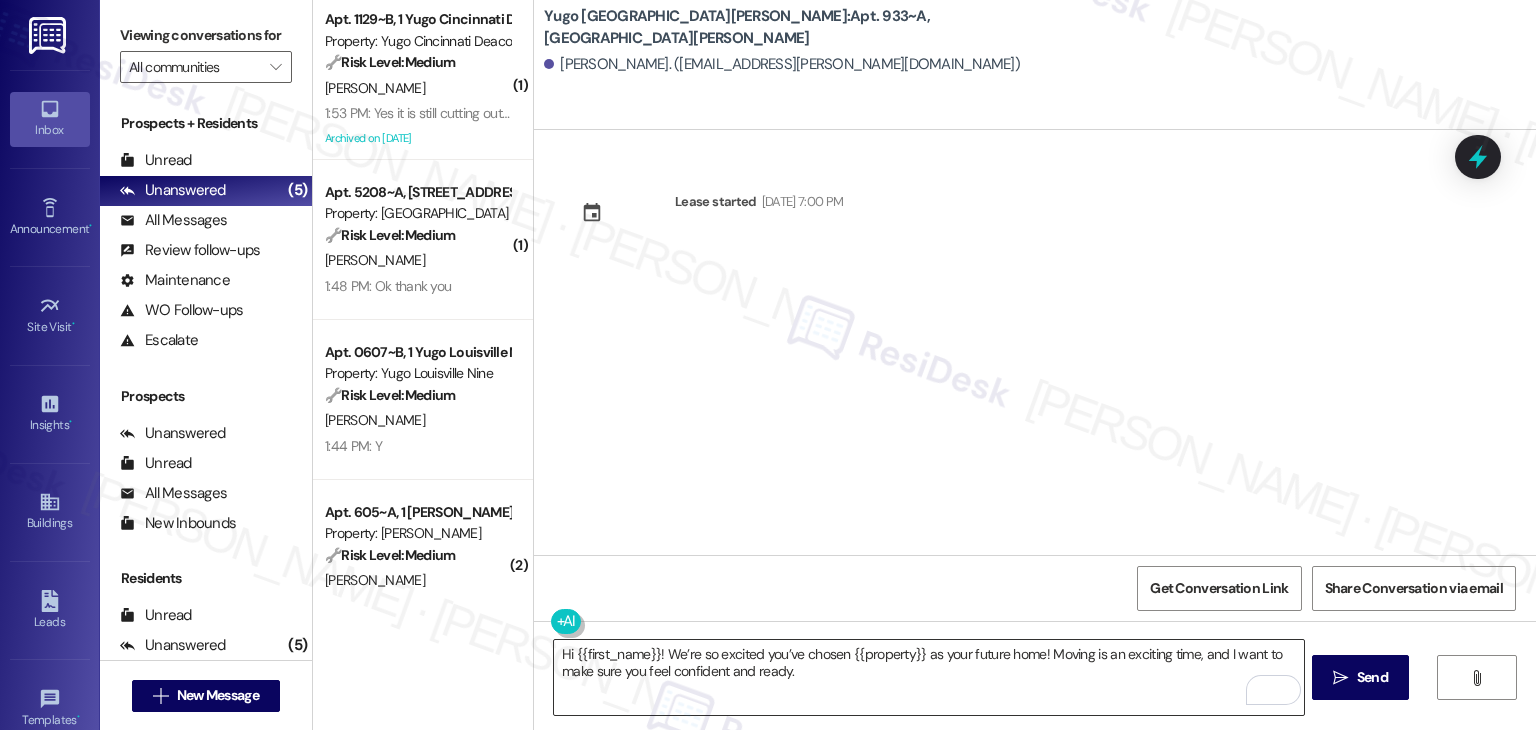 click on "Hi {{first_name}}! We’re so excited you’ve chosen {{property}} as your future home! Moving is an exciting time, and I want to make sure you feel confident and ready." at bounding box center [928, 677] 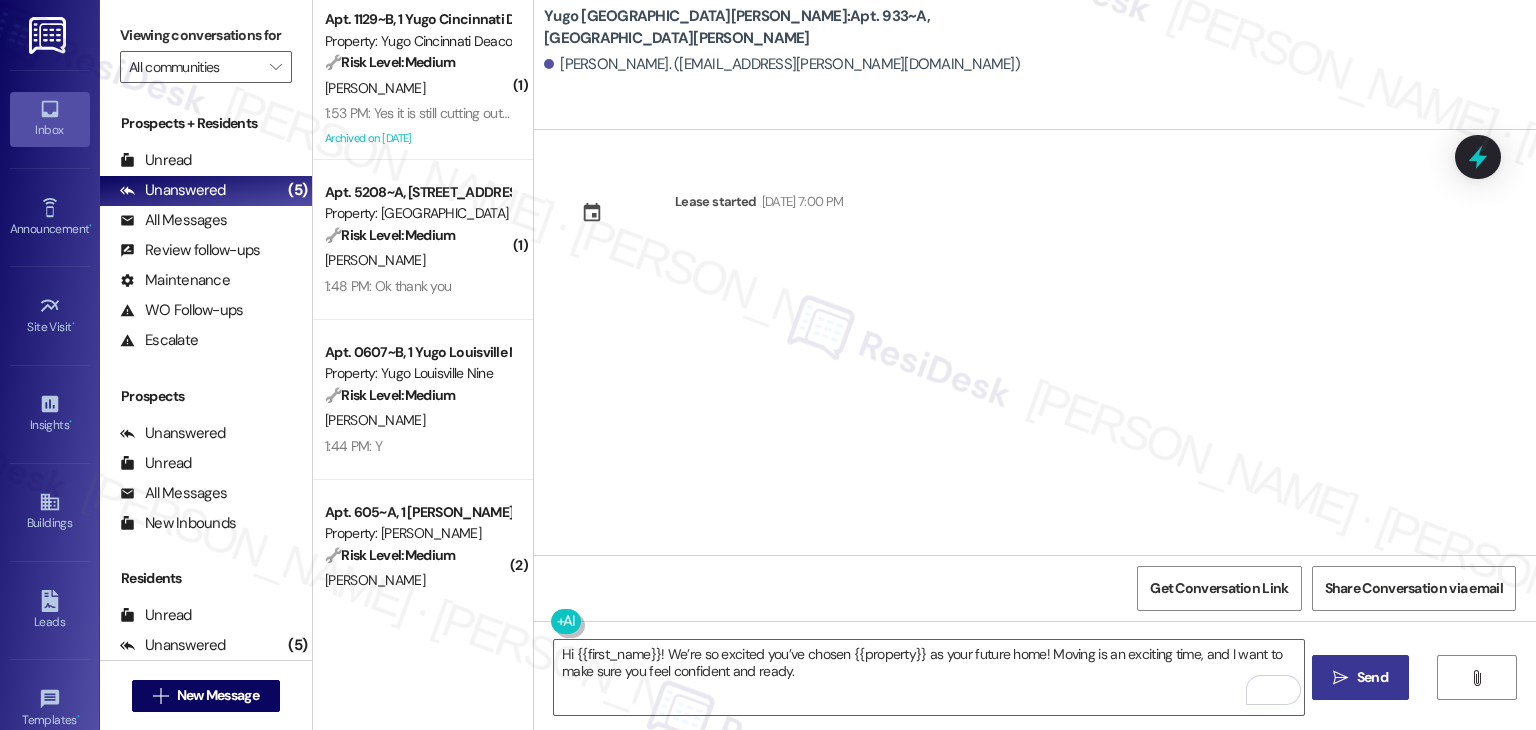 click on "Send" at bounding box center [1372, 677] 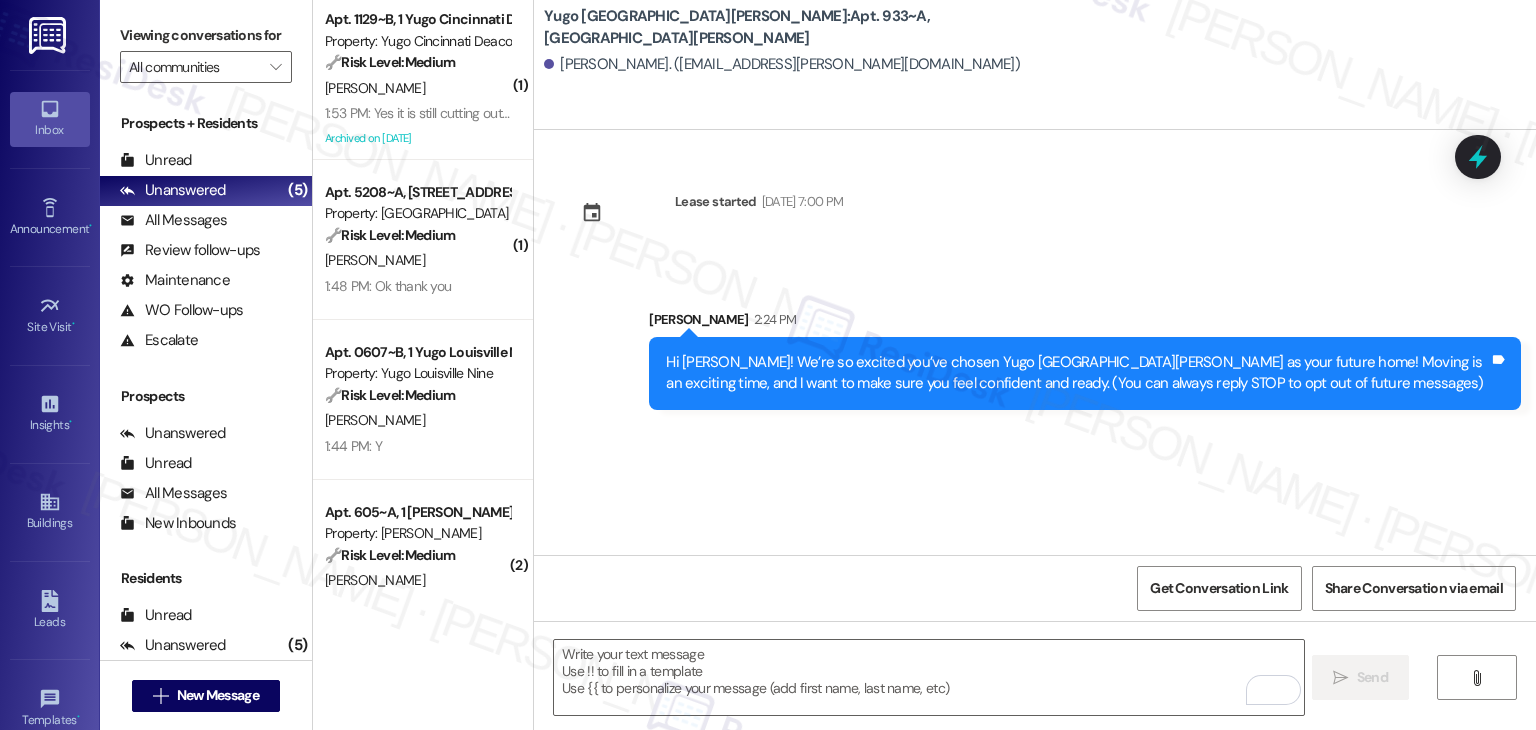 click on "Lease started Jul 31, 2025 at 7:00 PM Sent via SMS Sarah 2:24 PM Hi Isabela! We’re so excited you’ve chosen Yugo Fort Collins Grove as your future home! Moving is an exciting time, and I want to make sure you feel confident and ready. (You can always reply STOP to opt out of future messages) Tags and notes" at bounding box center [1035, 342] 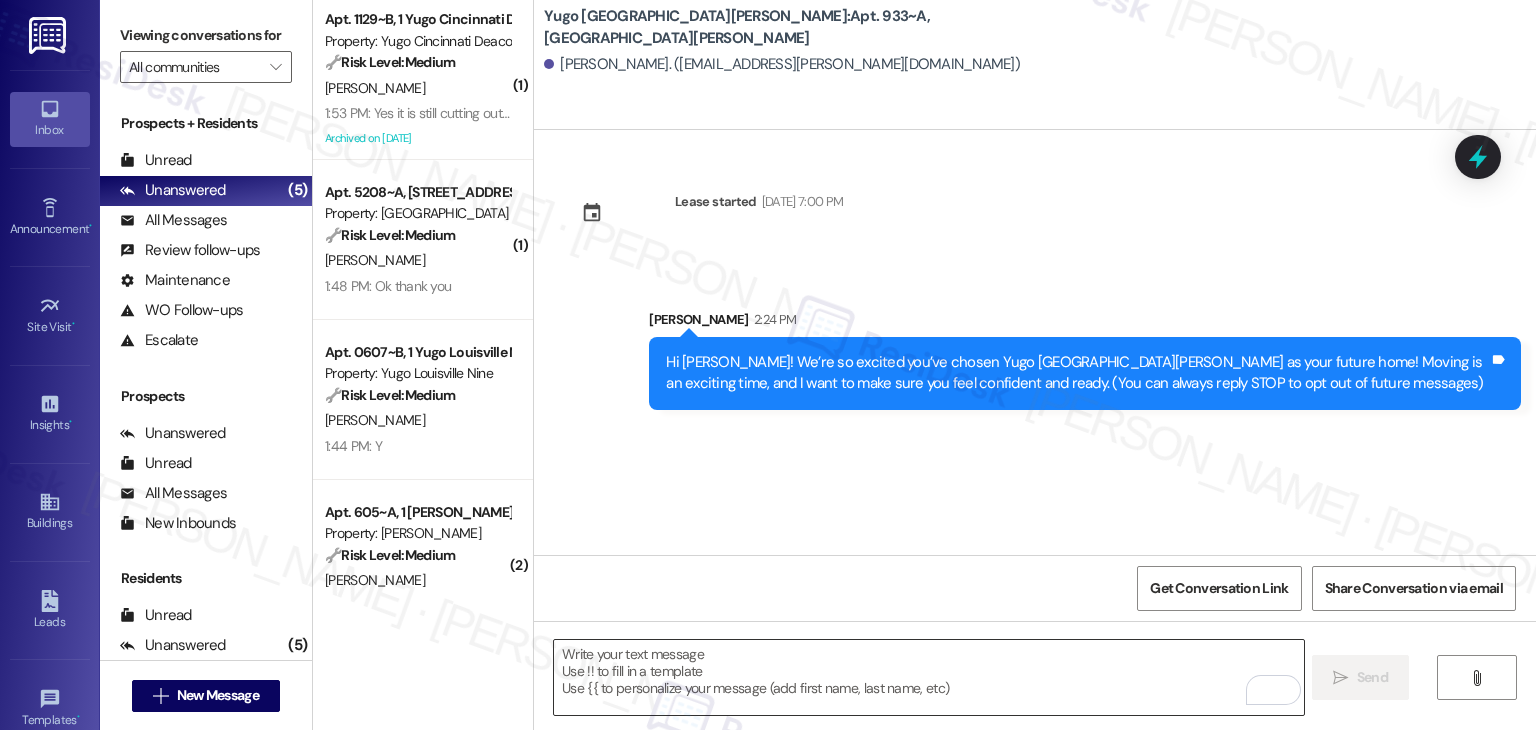 click at bounding box center [928, 677] 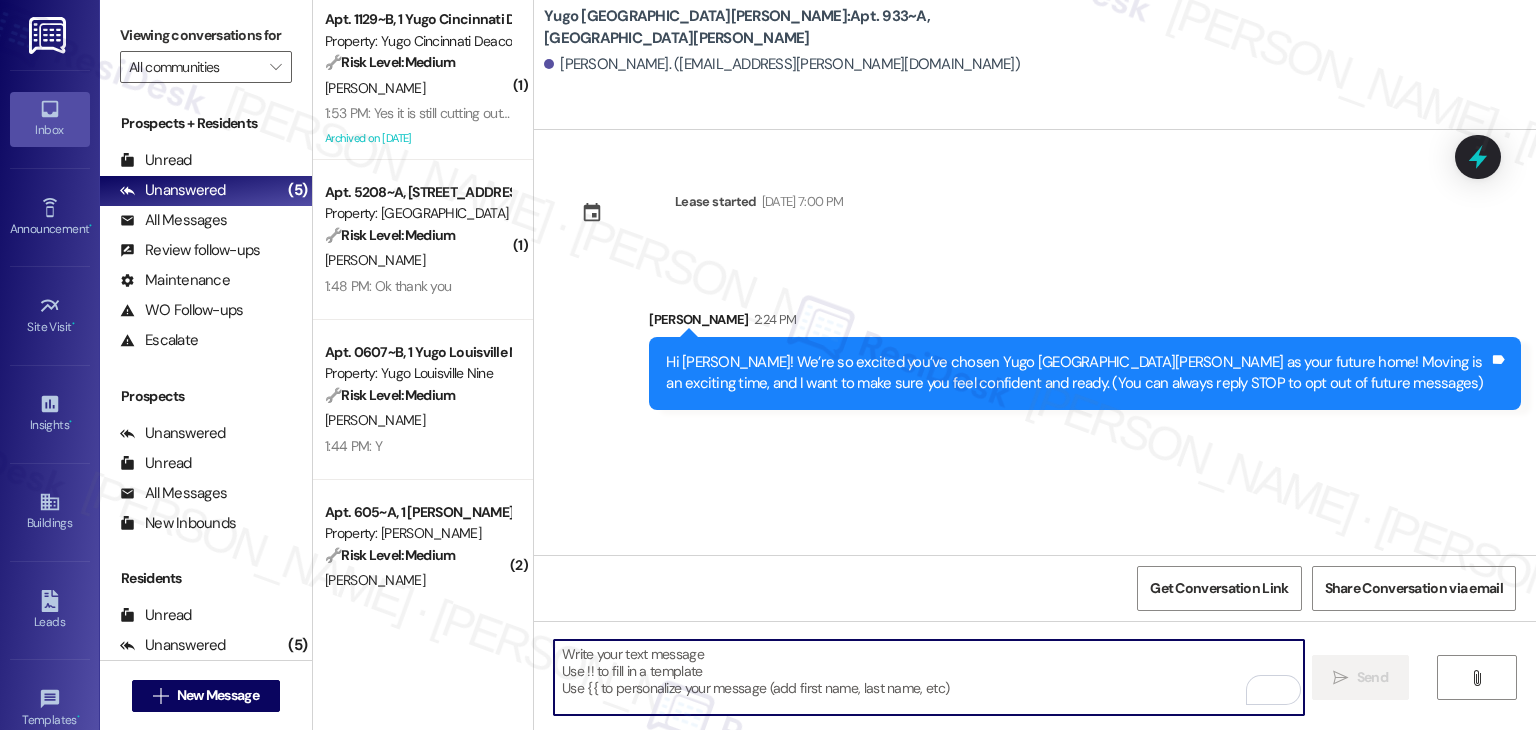 paste on "I’m [PERSON_NAME] from the off-site Resident Support Team. I work with your property’s team to help once you’ve moved in—whether it’s answering questions or assisting with maintenance. I’ll be in touch as your move-in date gets closer!" 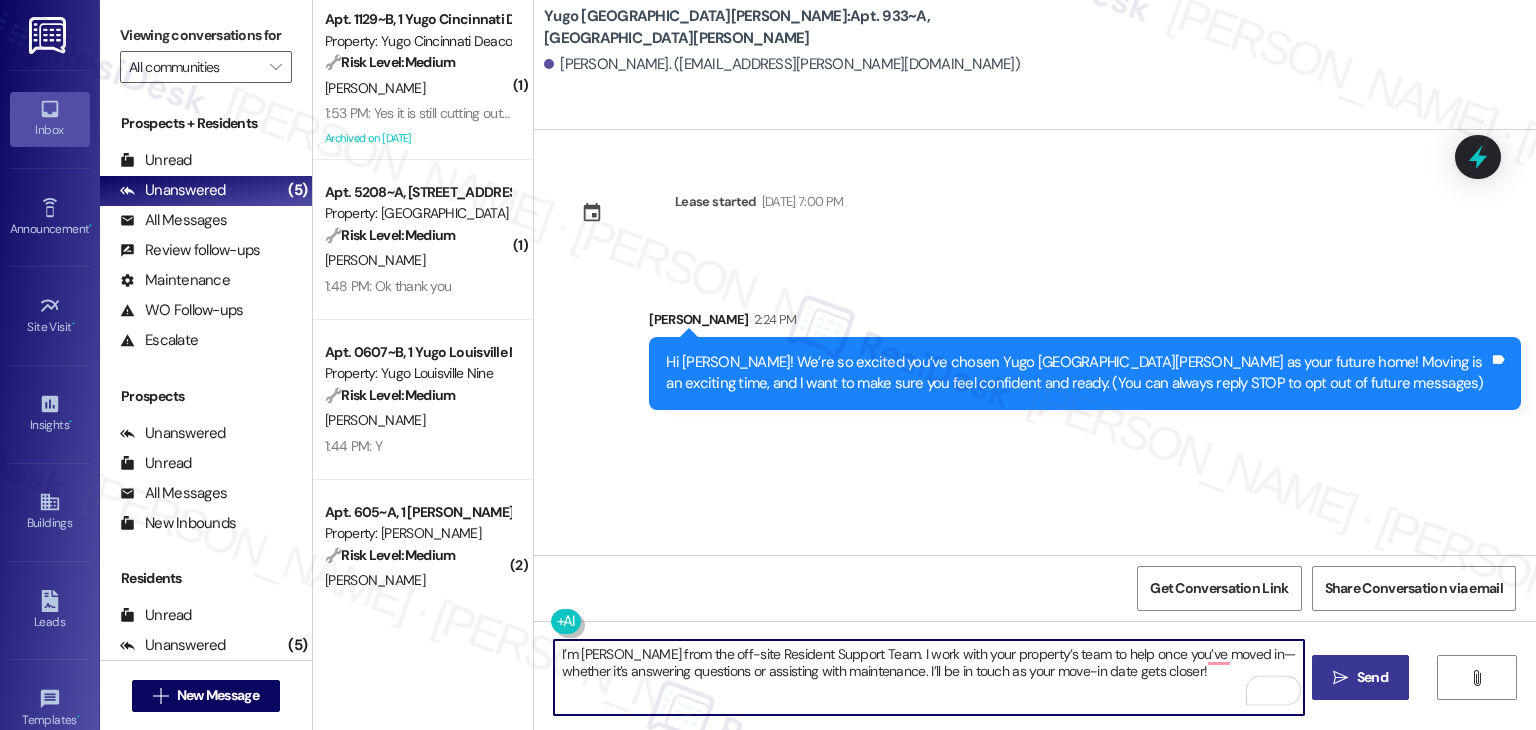 type on "I’m [PERSON_NAME] from the off-site Resident Support Team. I work with your property’s team to help once you’ve moved in—whether it’s answering questions or assisting with maintenance. I’ll be in touch as your move-in date gets closer!" 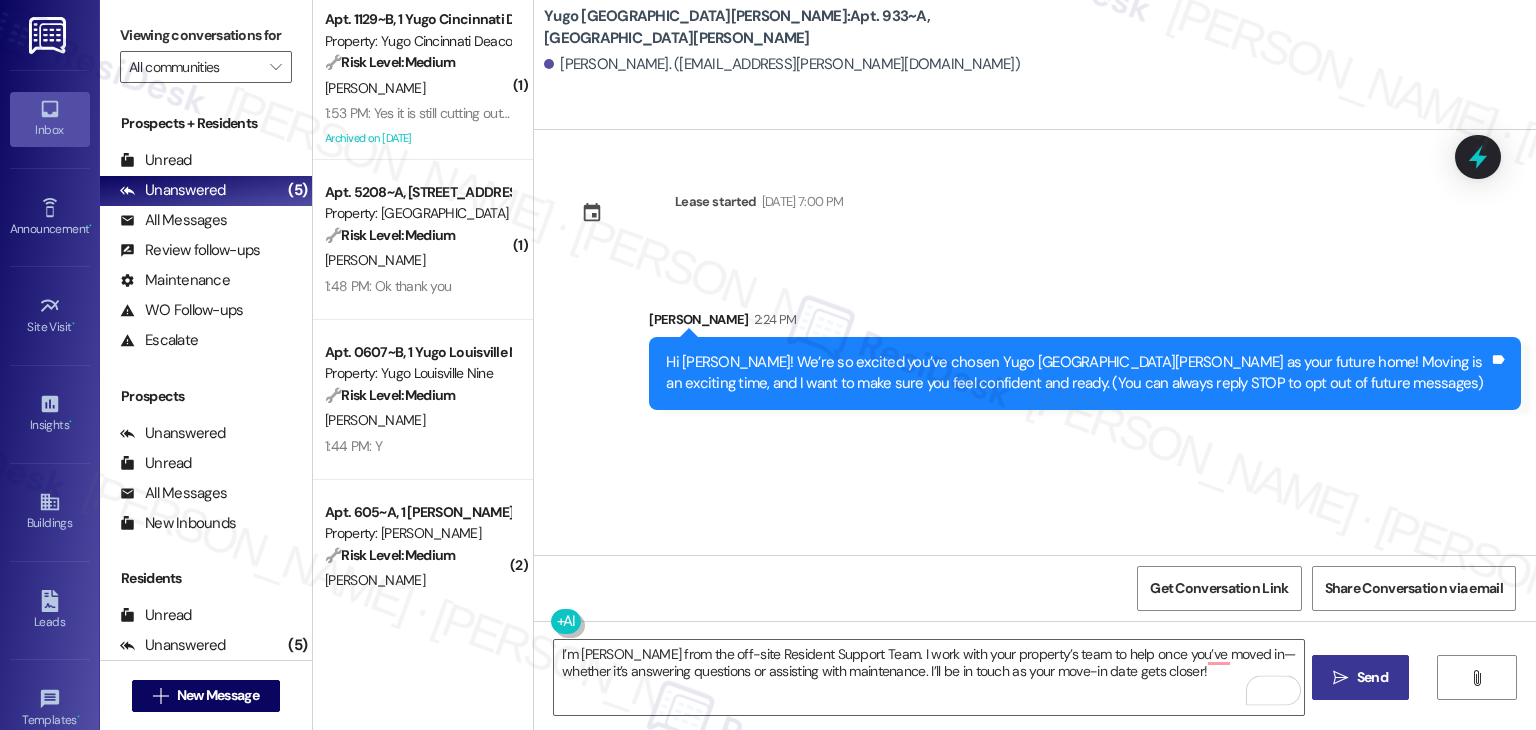 click on "Send" at bounding box center (1372, 677) 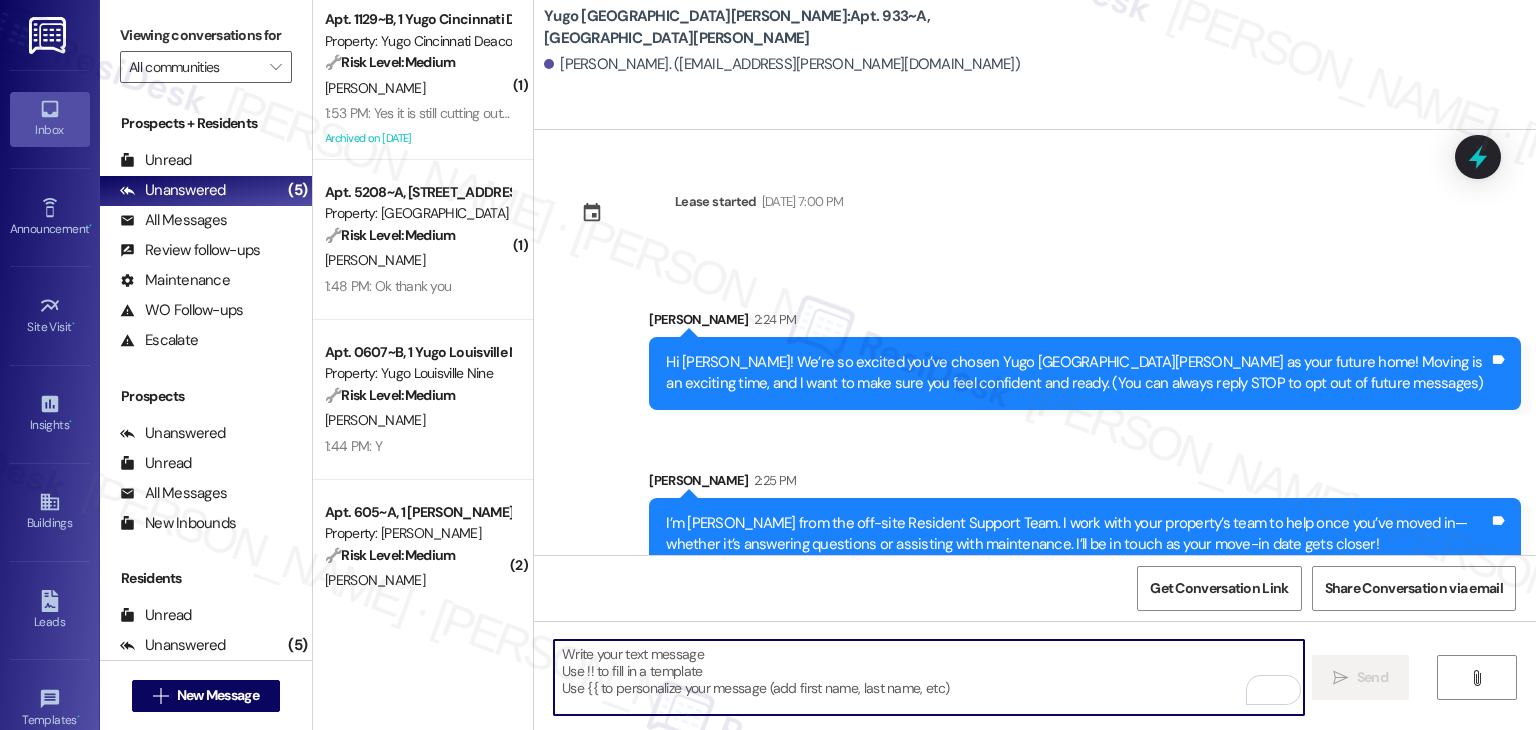 click at bounding box center (928, 677) 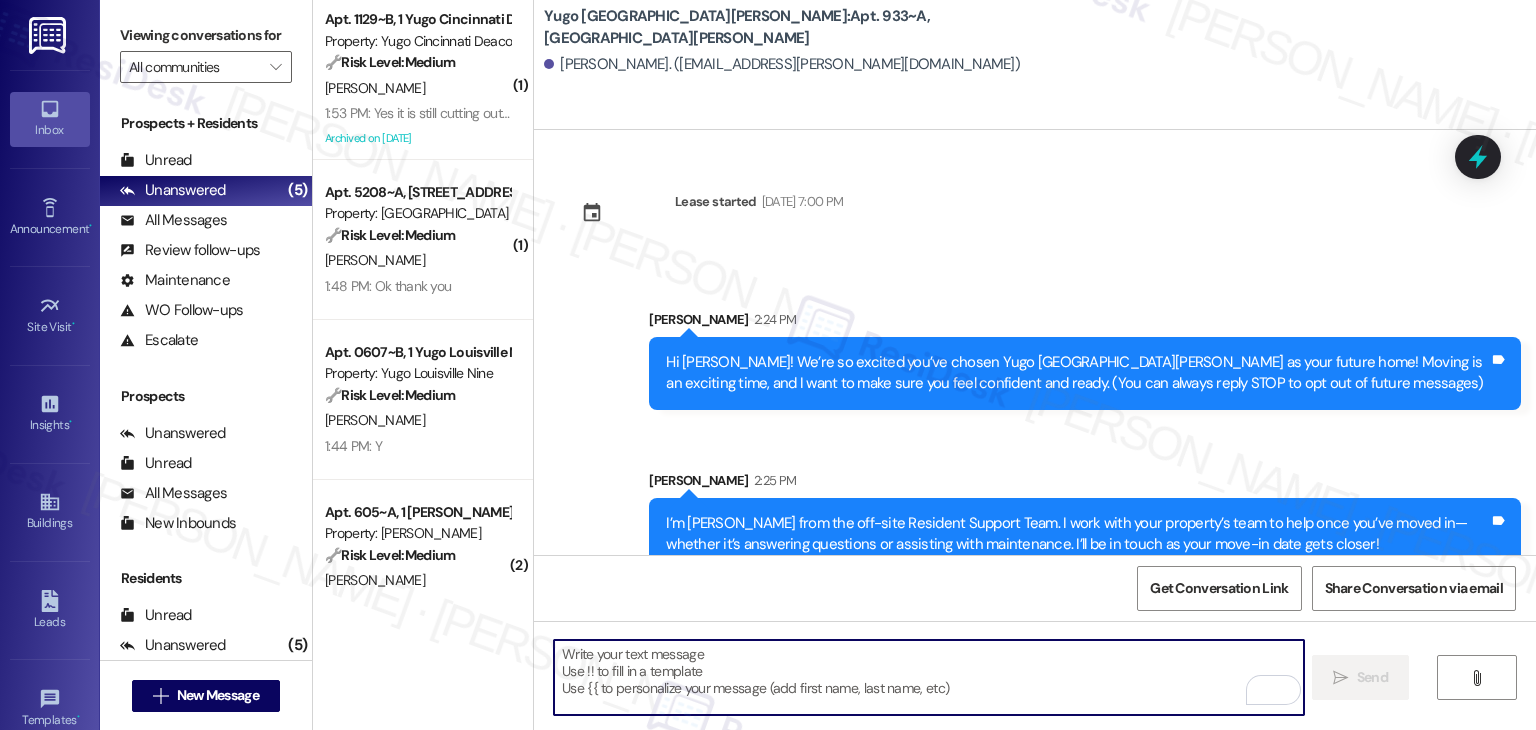 paste on "Move-in day will be busy as you get settled, but no reason it has to be stressful. Don’t forget that we offer a ⚡FAST PASS⚡for Move-In day if your checklist has been completed 2 weeks prior to move-in. Log in to your Resident Portal [DATE] to complete those outstanding items!" 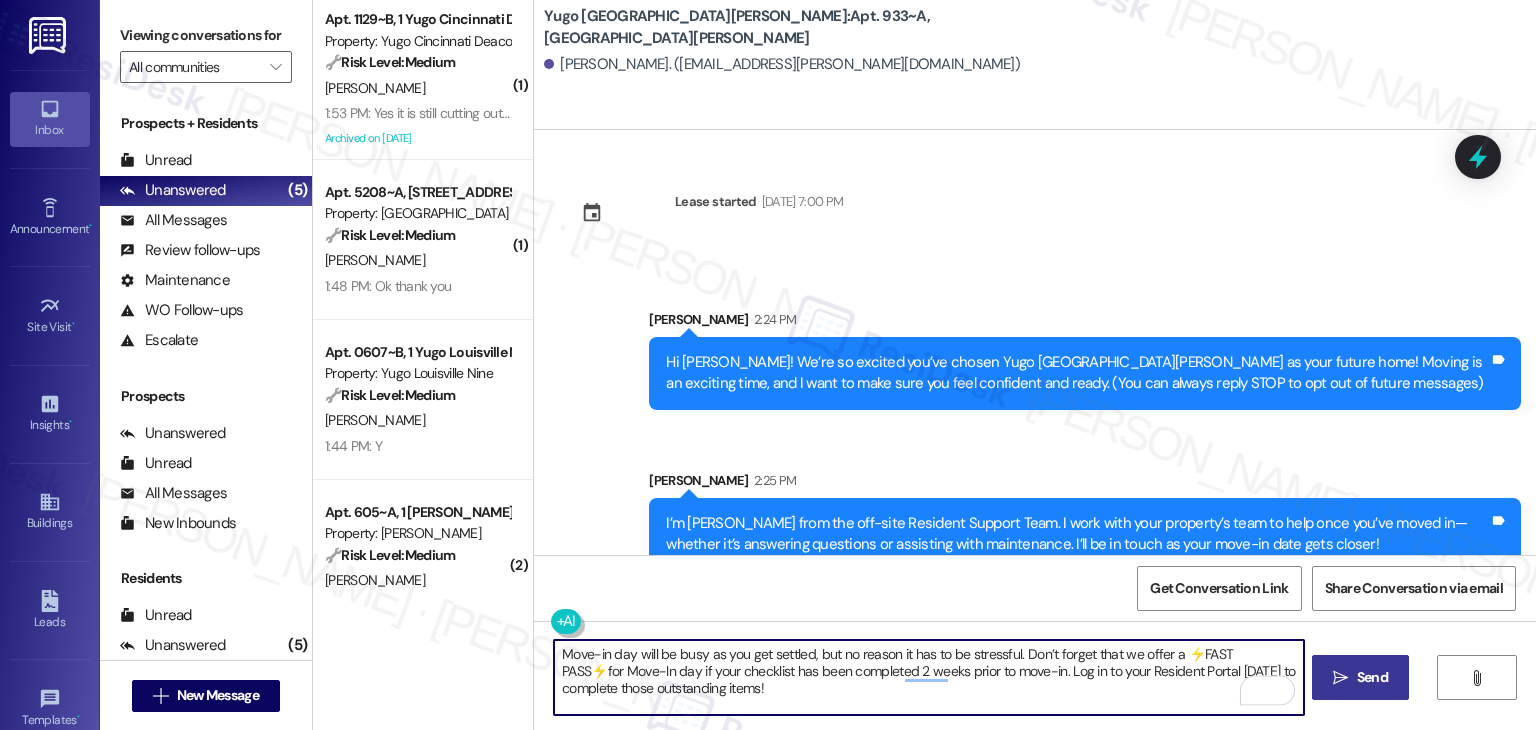 type on "Move-in day will be busy as you get settled, but no reason it has to be stressful. Don’t forget that we offer a ⚡FAST PASS⚡for Move-In day if your checklist has been completed 2 weeks prior to move-in. Log in to your Resident Portal [DATE] to complete those outstanding items!" 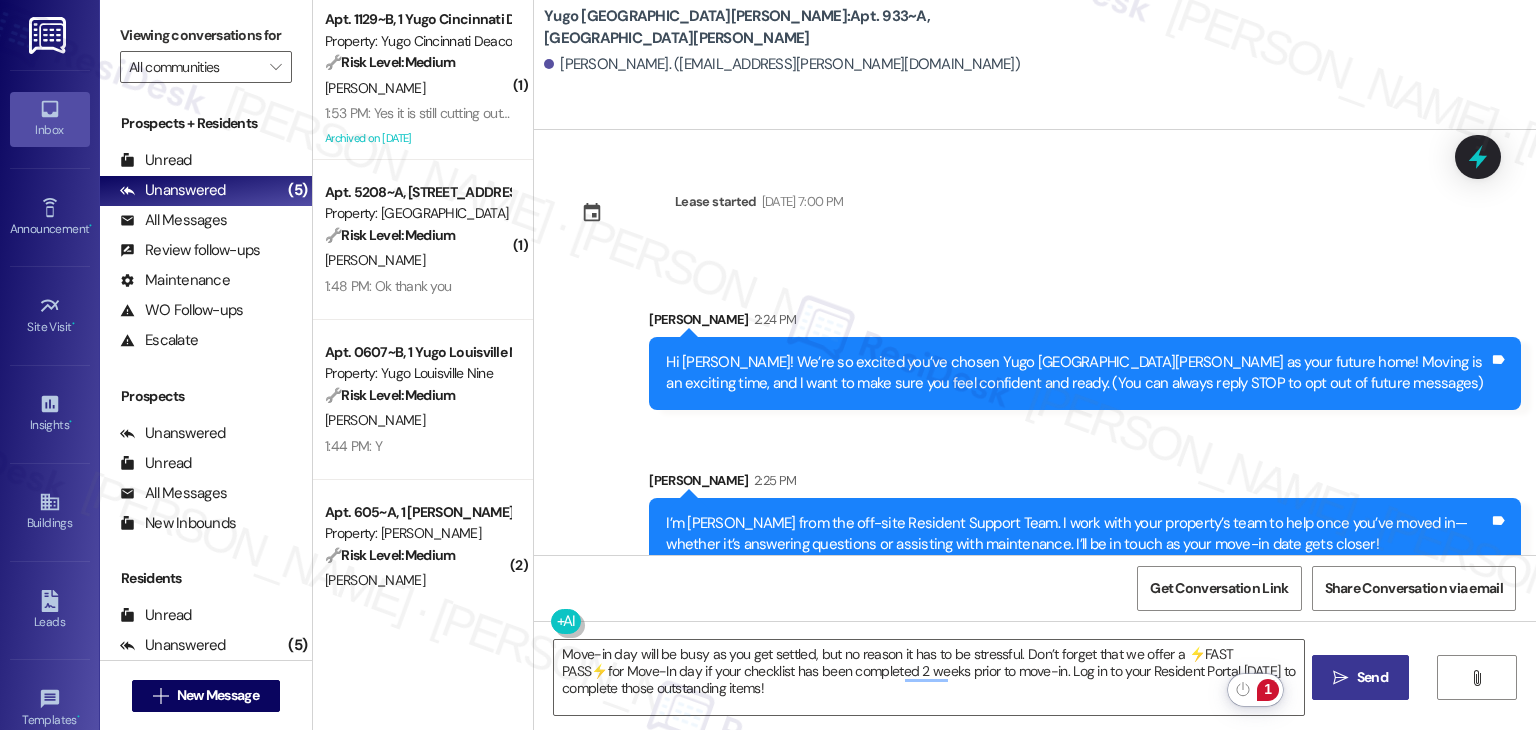 click on "Send" at bounding box center [1372, 677] 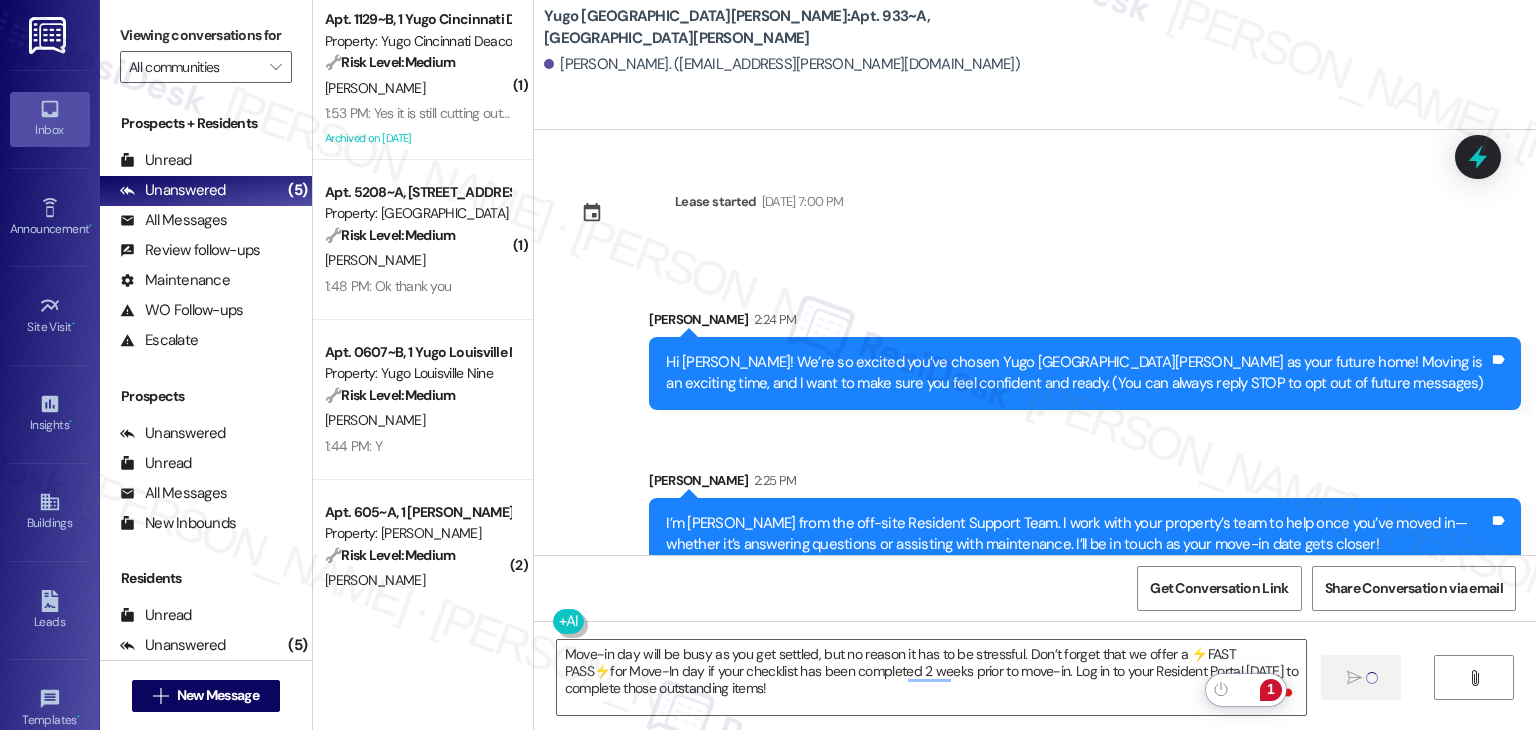 type 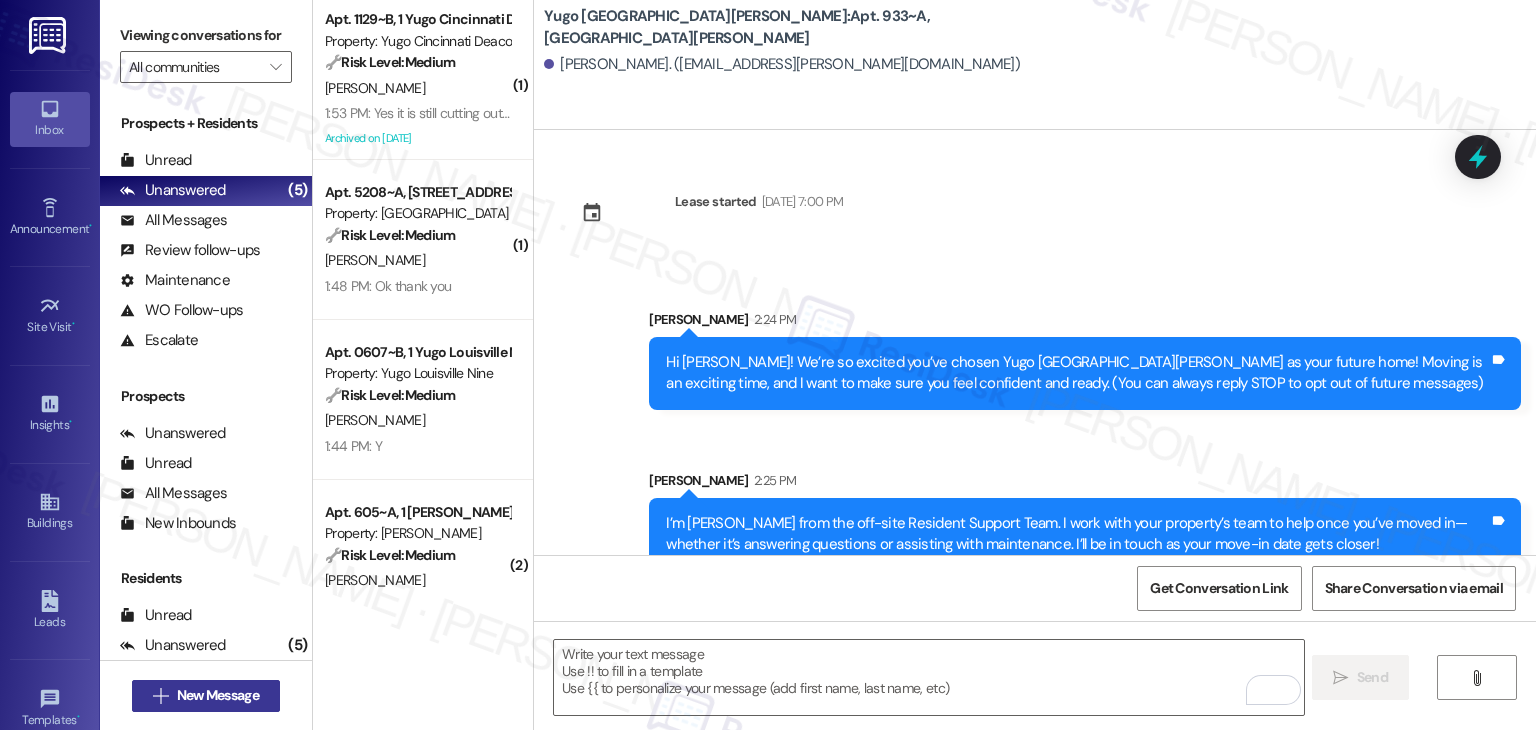 click on "New Message" at bounding box center [218, 695] 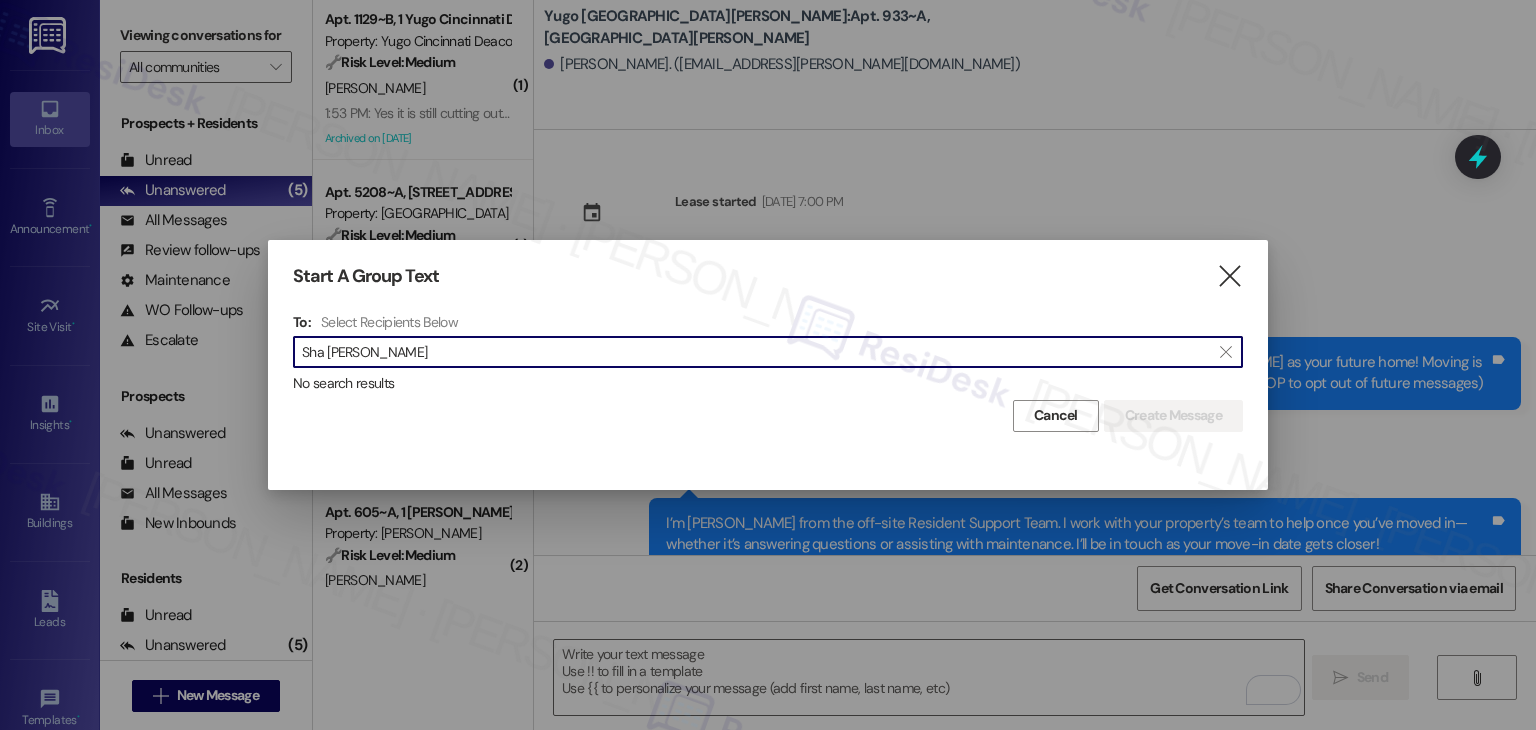 click on "Sha Mariea	Crowder" at bounding box center (756, 352) 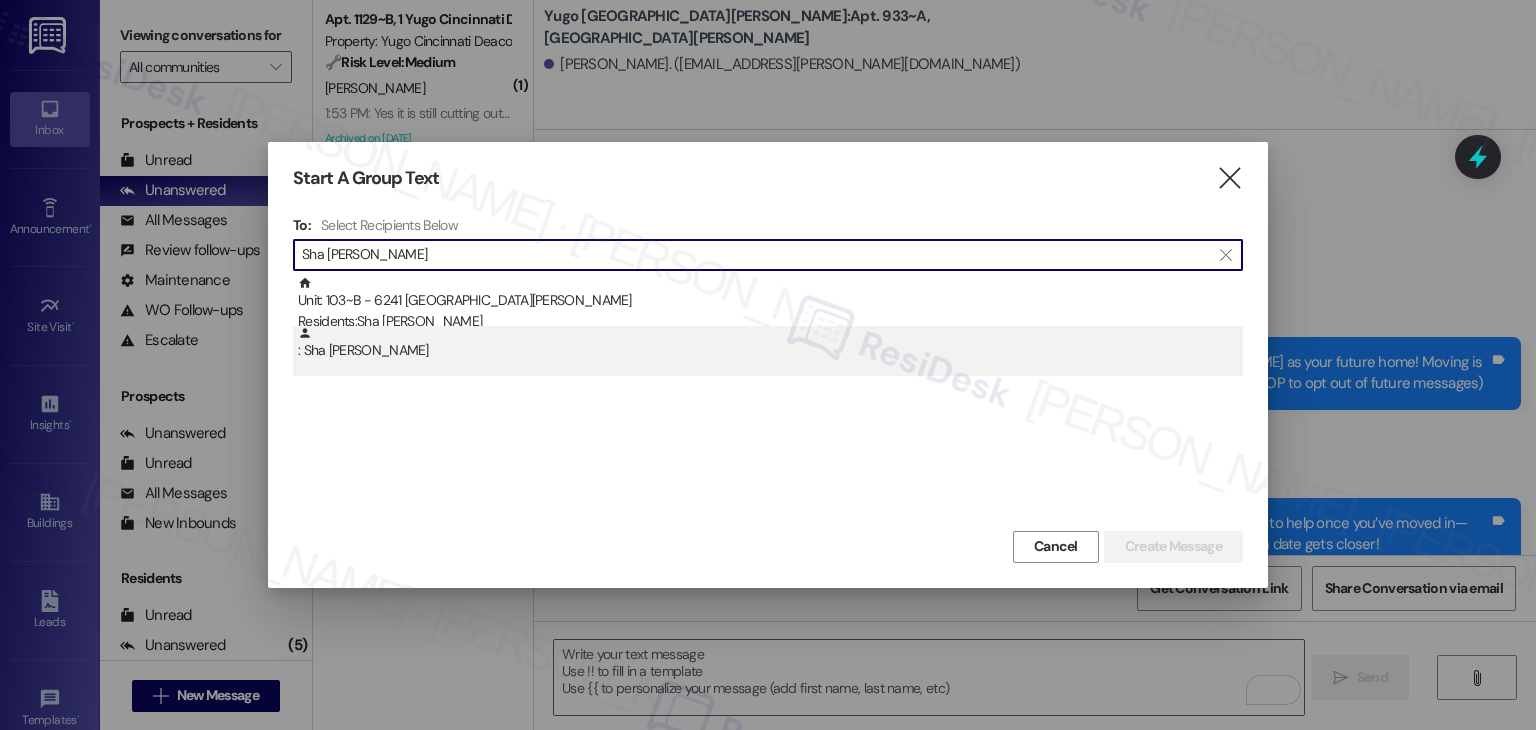 type on "Sha Mariea Crowder" 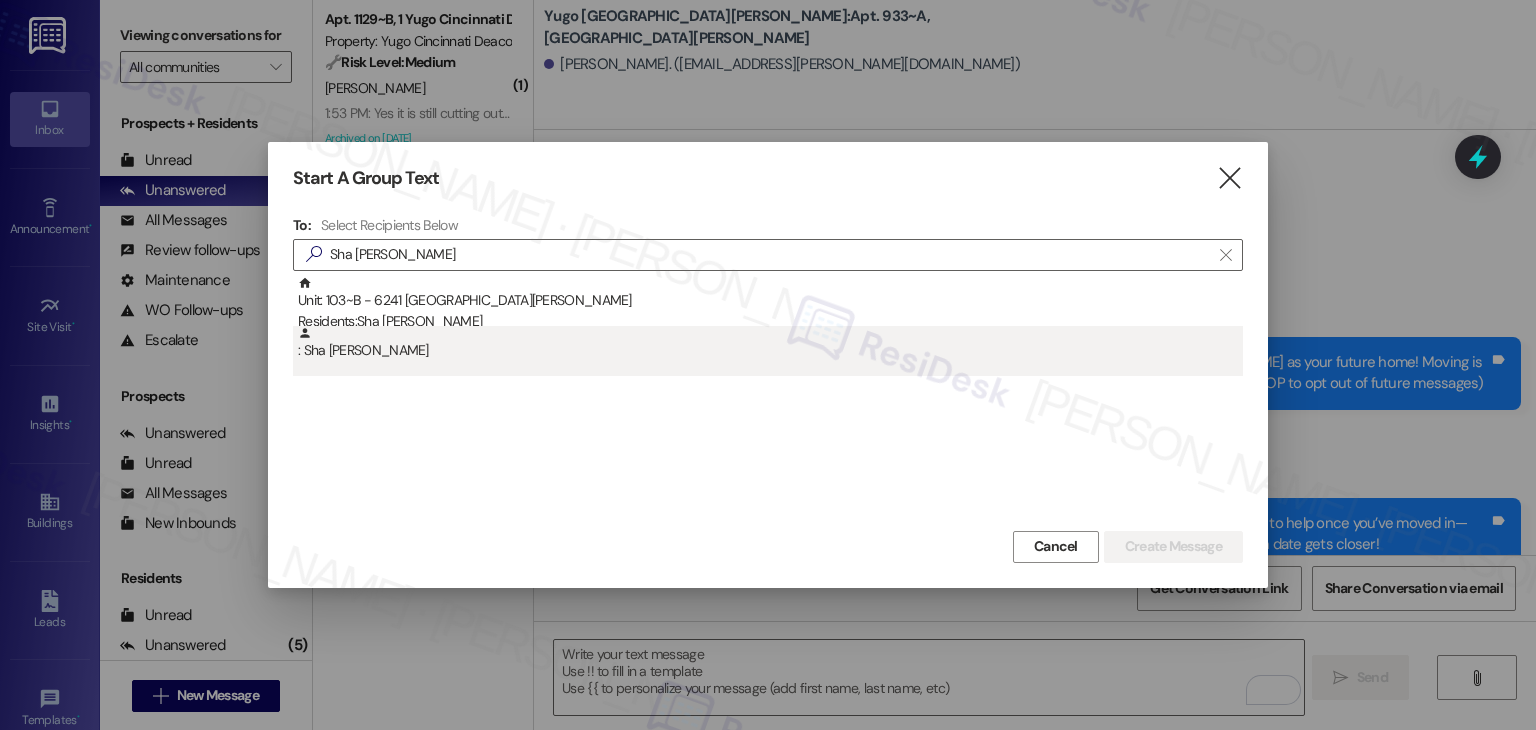 click on ": Sha Mariea Crowder" at bounding box center [770, 343] 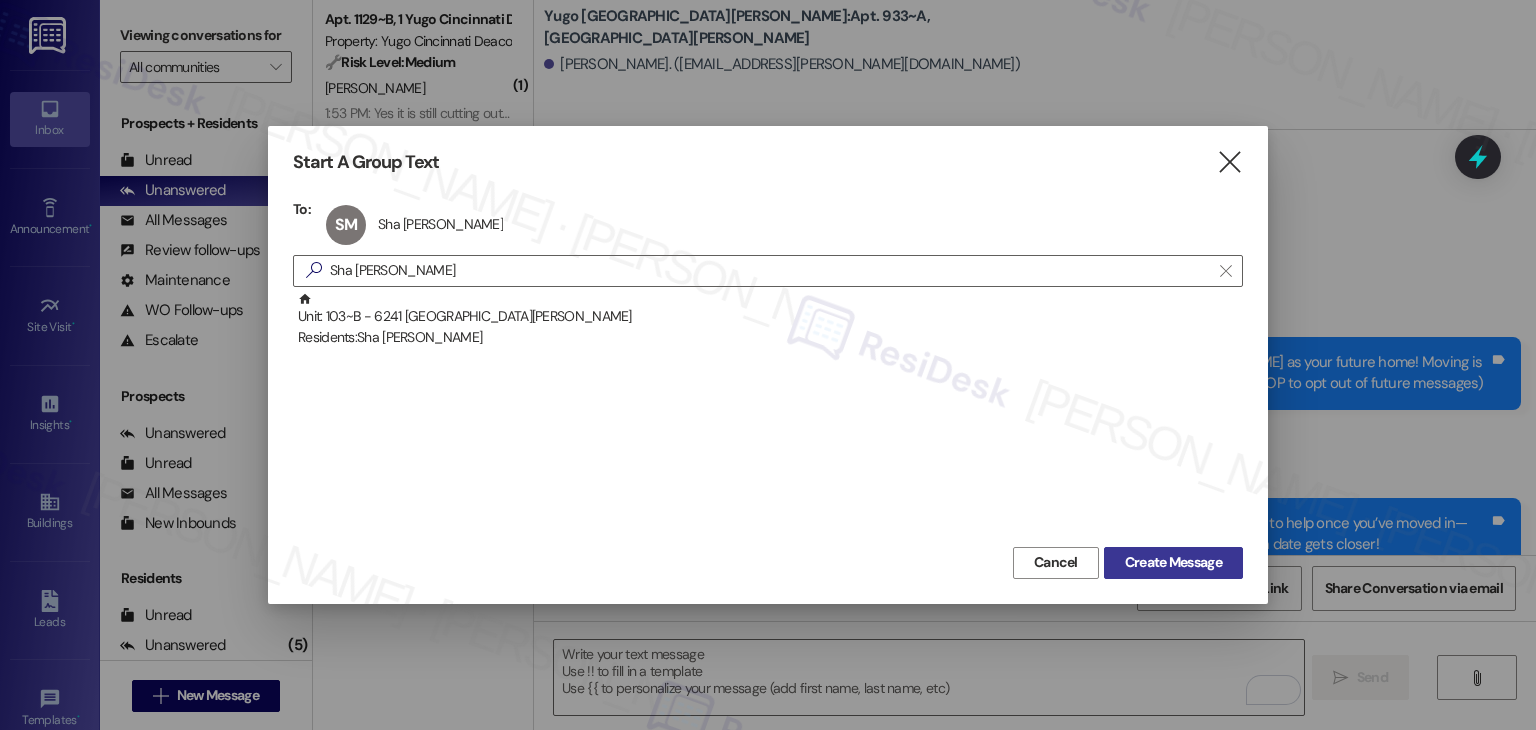 click on "Create Message" at bounding box center (1173, 562) 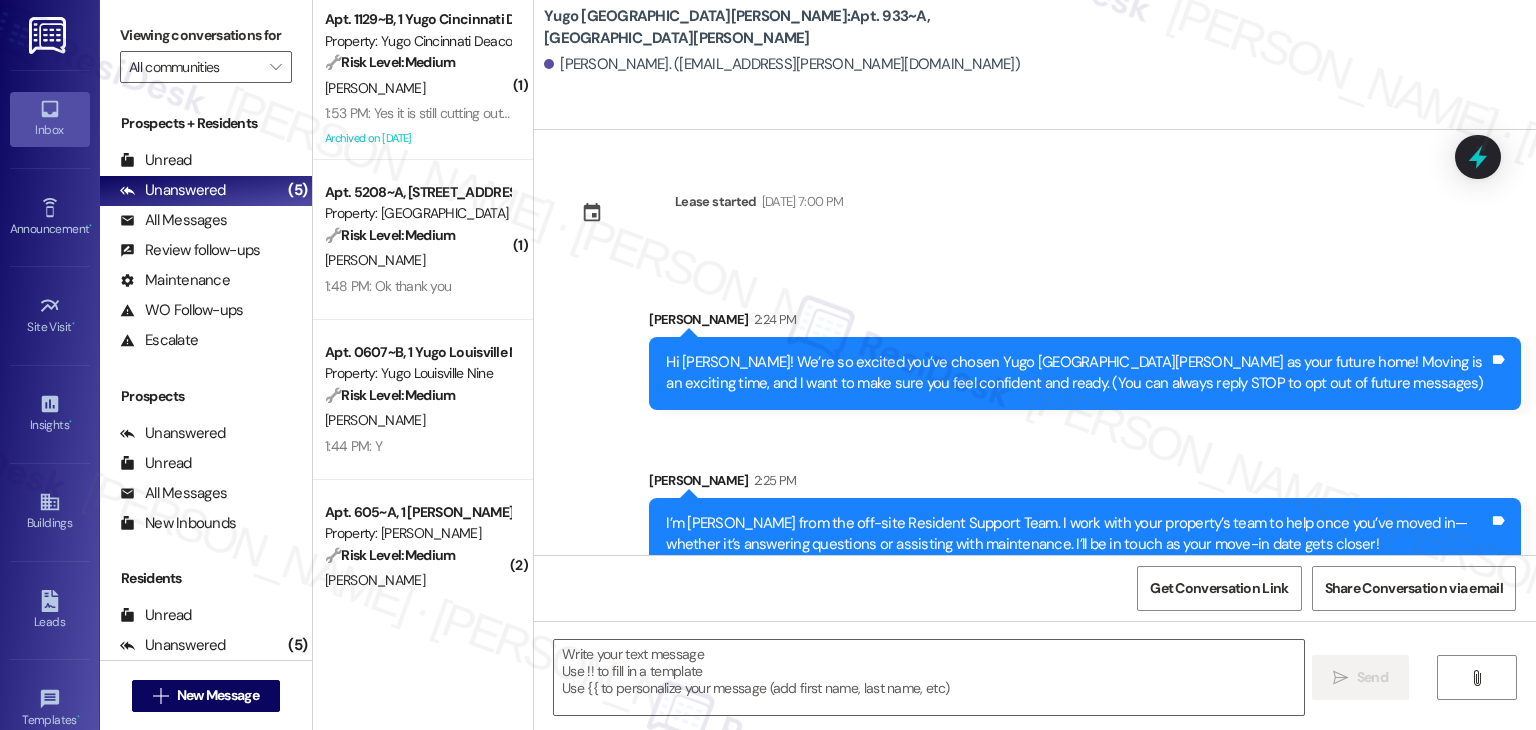 type on "Fetching suggested responses. Please feel free to read through the conversation in the meantime." 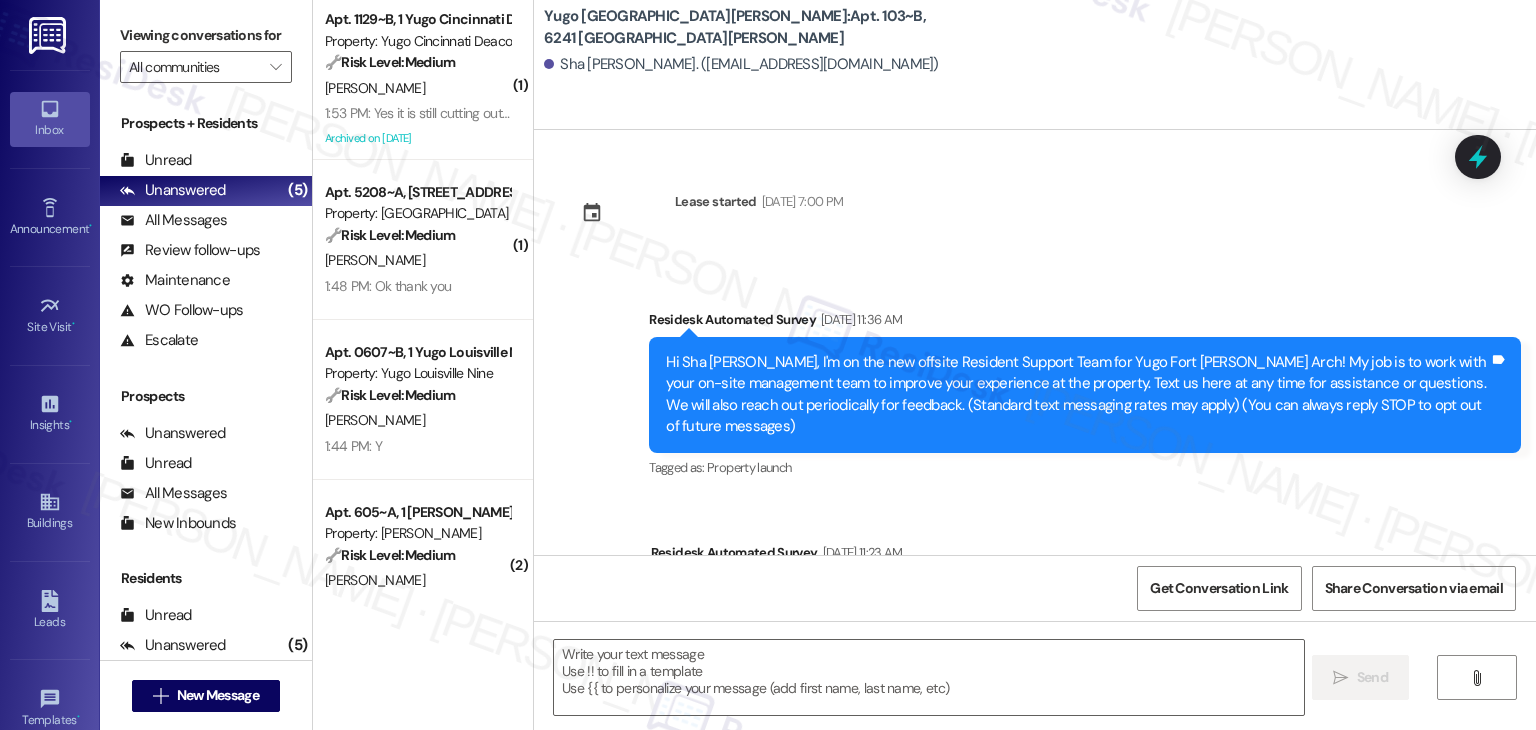 scroll, scrollTop: 664, scrollLeft: 0, axis: vertical 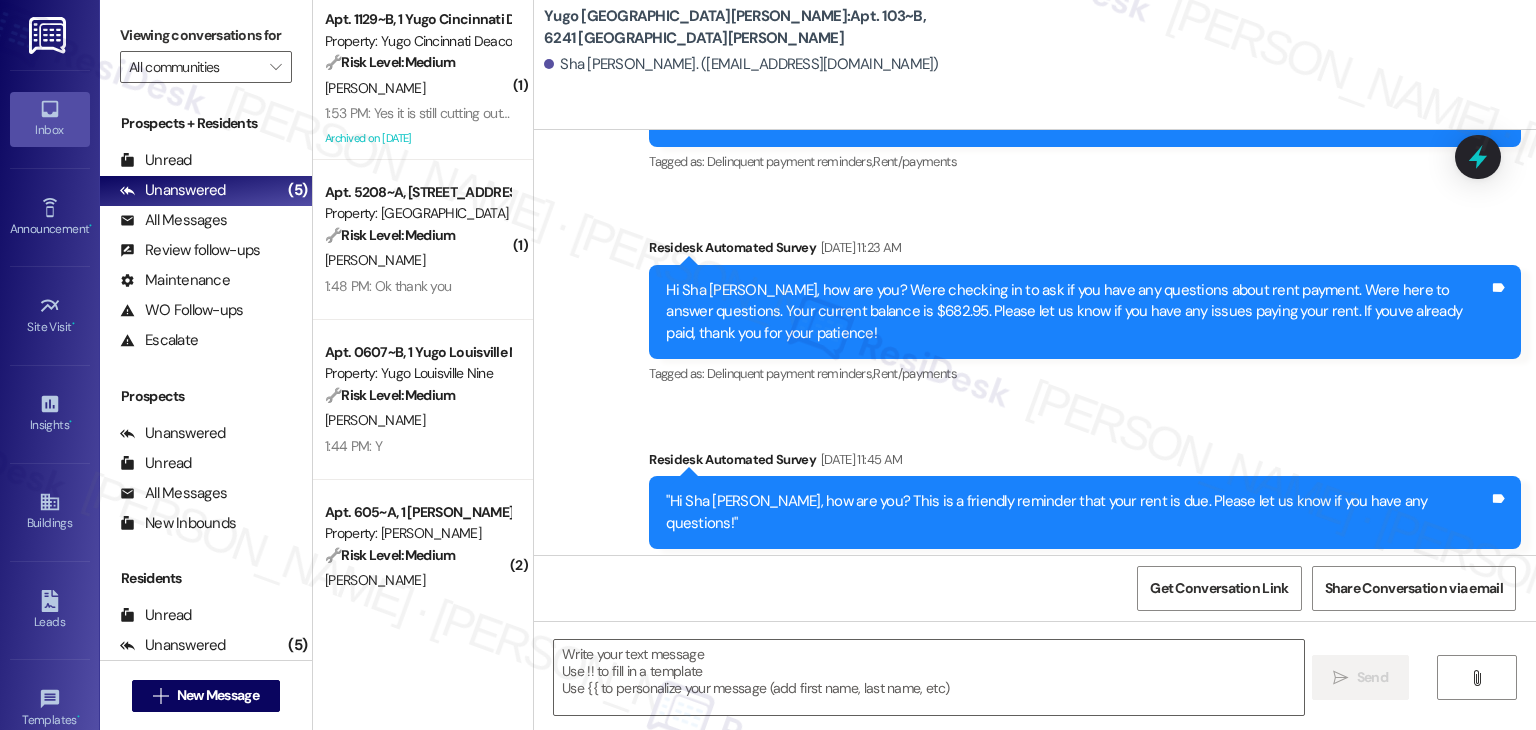 type on "Fetching suggested responses. Please feel free to read through the conversation in the meantime." 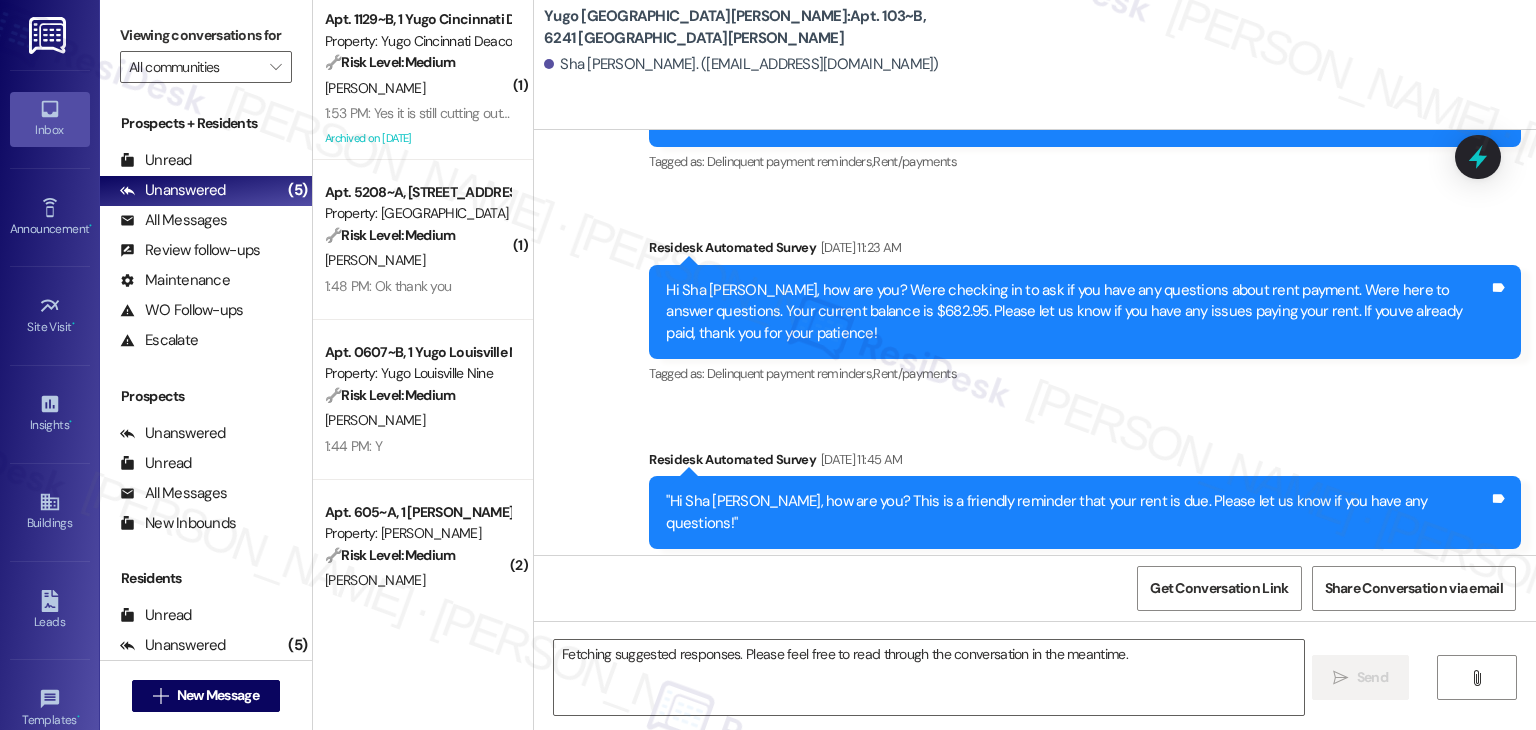 scroll, scrollTop: 1589, scrollLeft: 0, axis: vertical 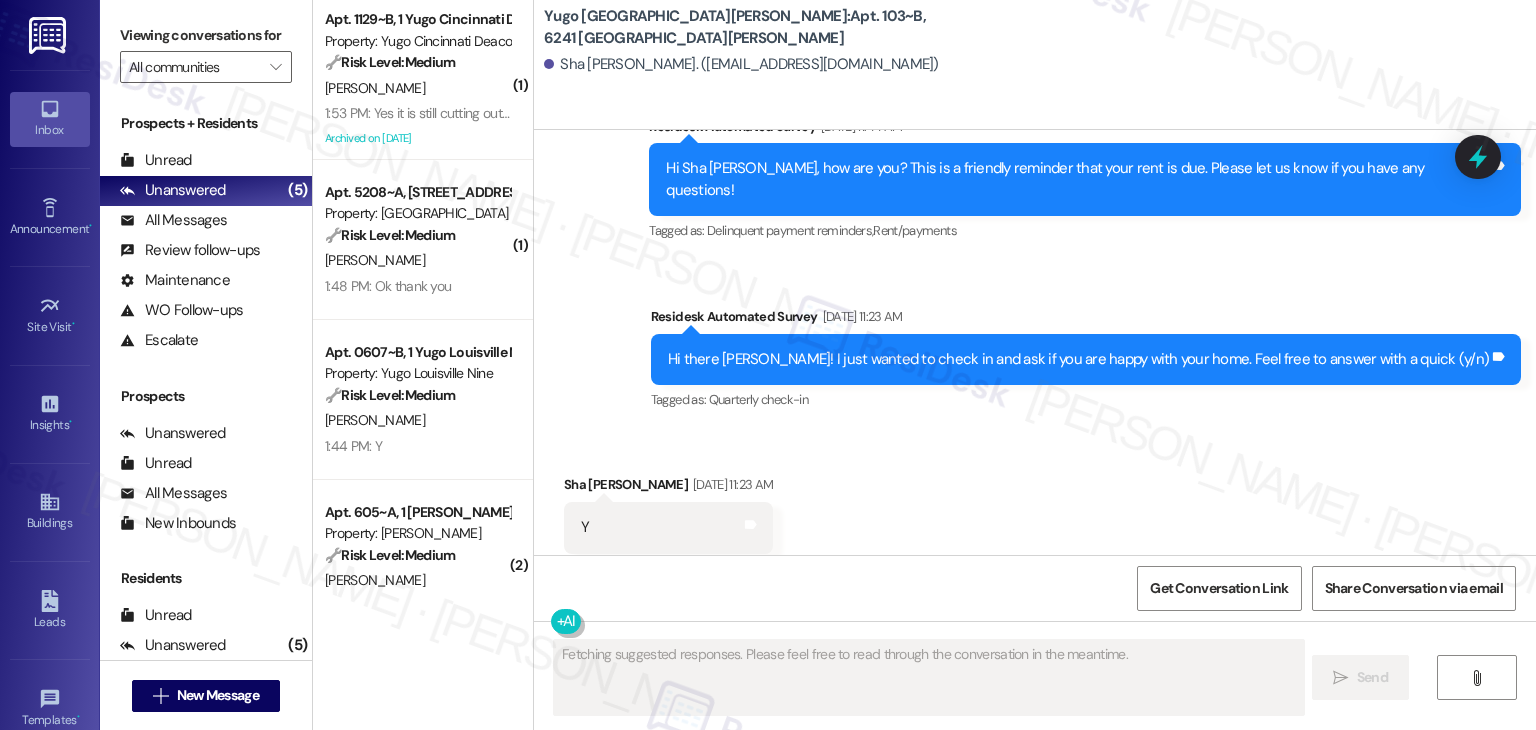 type 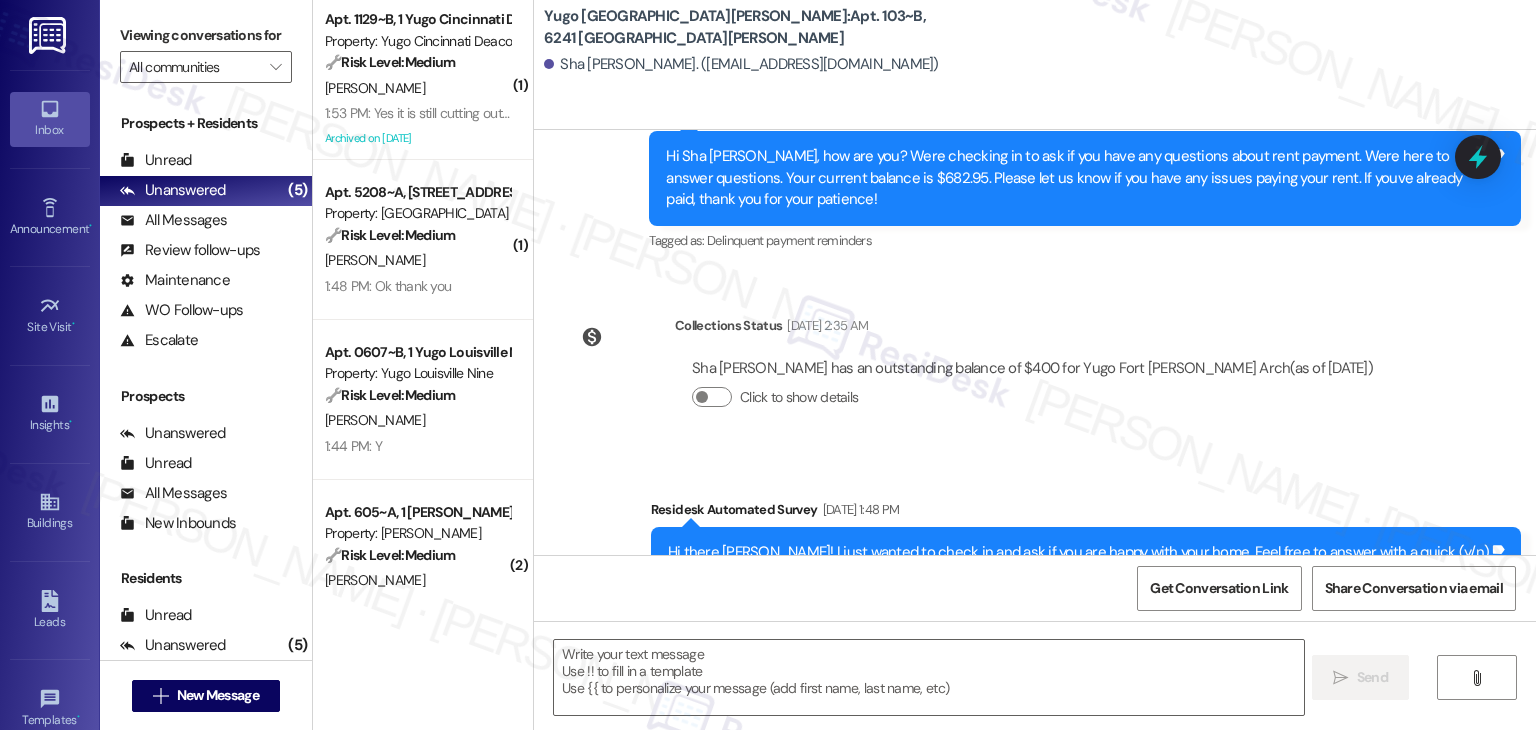 scroll, scrollTop: 4495, scrollLeft: 0, axis: vertical 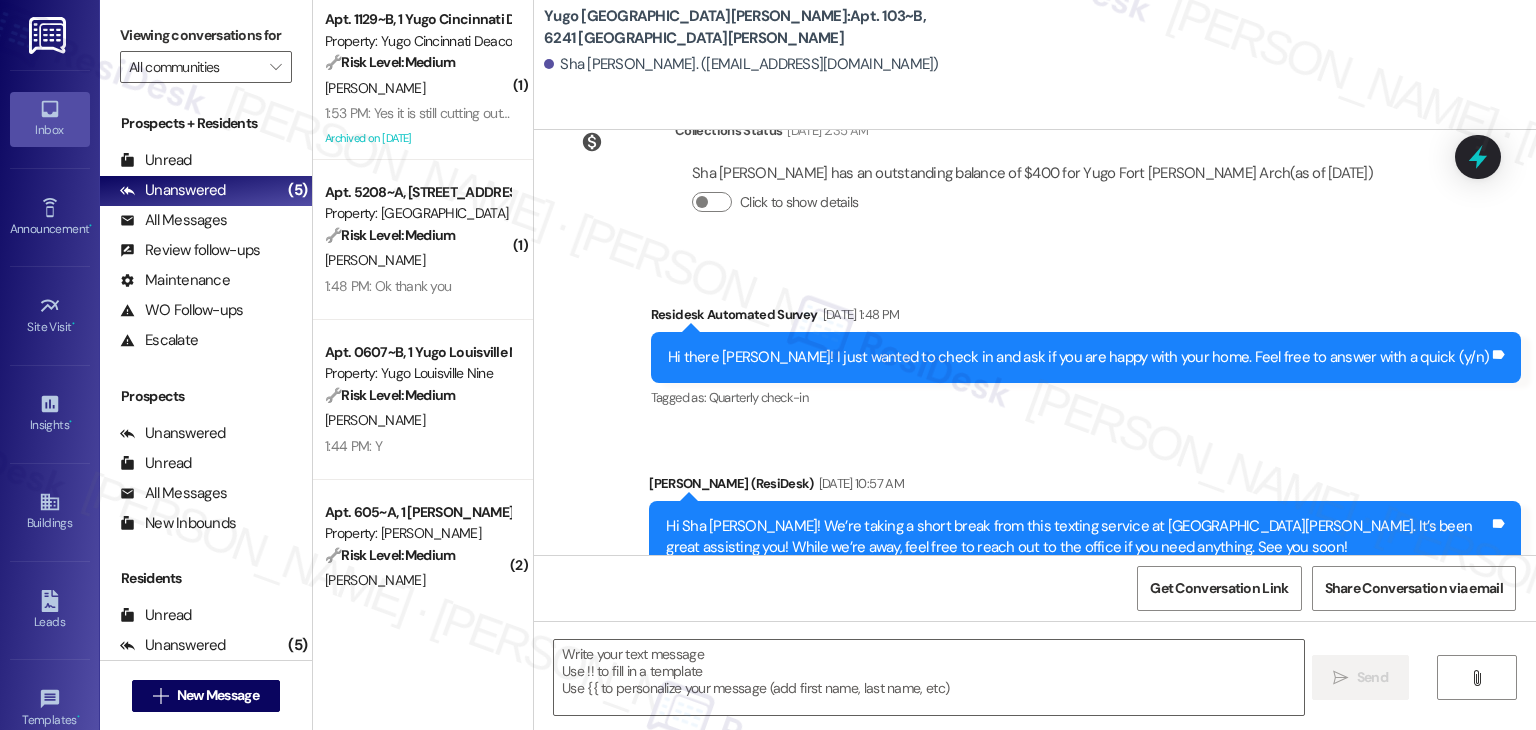 click on "Survey, sent via SMS Residesk Automated Survey Jun 16, 2025 at 1:48 PM Hi there Sha Mariea! I just wanted to check in and ask if you are happy with your home.  Feel free to answer with a quick (y/n) Tags and notes Tagged as:   Quarterly check-in Click to highlight conversations about Quarterly check-in Announcement, sent via SMS Sarah   (ResiDesk) Jun 27, 2025 at 10:57 AM Hi Sha Mariea! We’re taking a short break from this texting service at Yugo Fort Wayne Arch. It’s been great assisting you! While we’re away, feel free to reach out to the office if you need anything. See you soon! Tags and notes Tagged as:   Praise ,  Click to highlight conversations about Praise Call request Click to highlight conversations about Call request" at bounding box center [1035, 438] 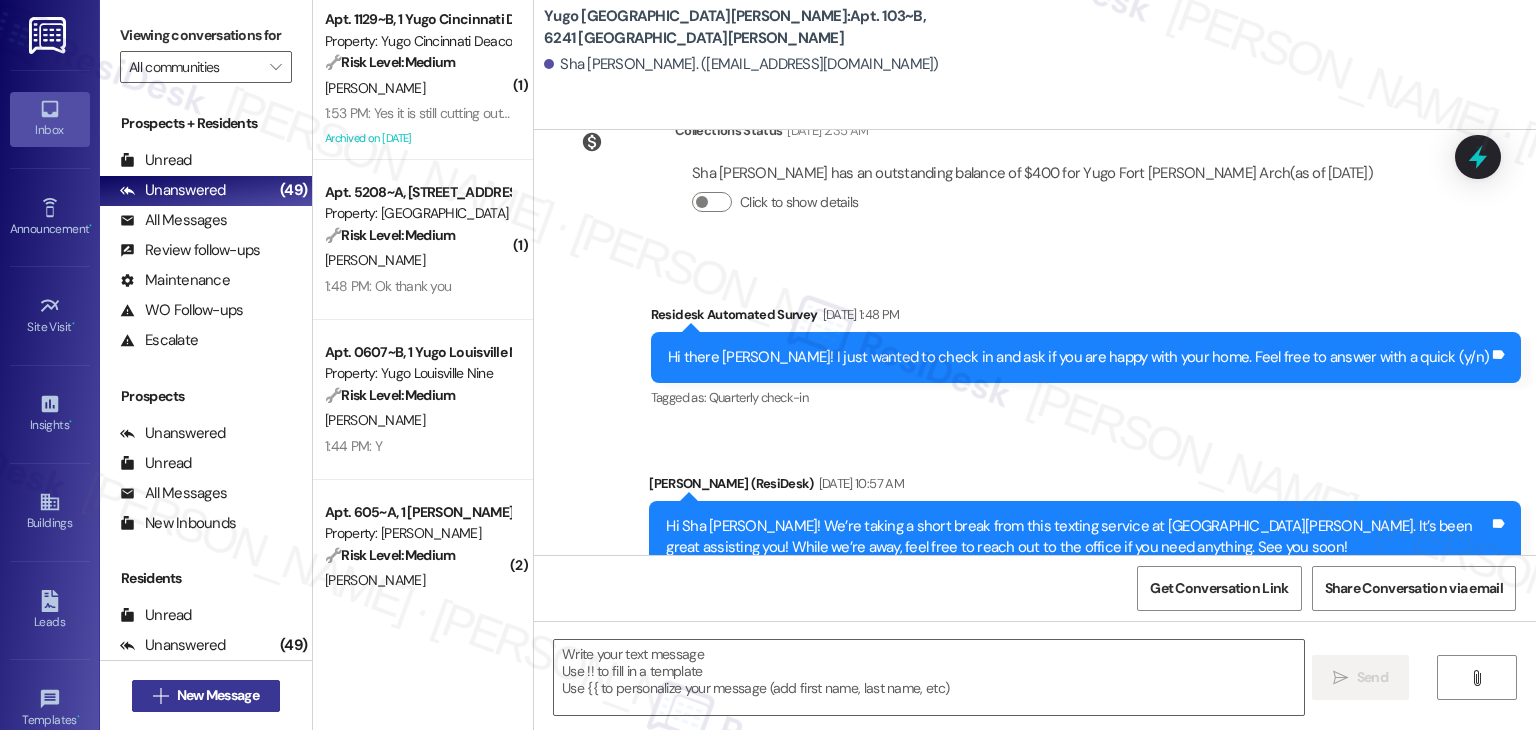 click on "New Message" at bounding box center [218, 695] 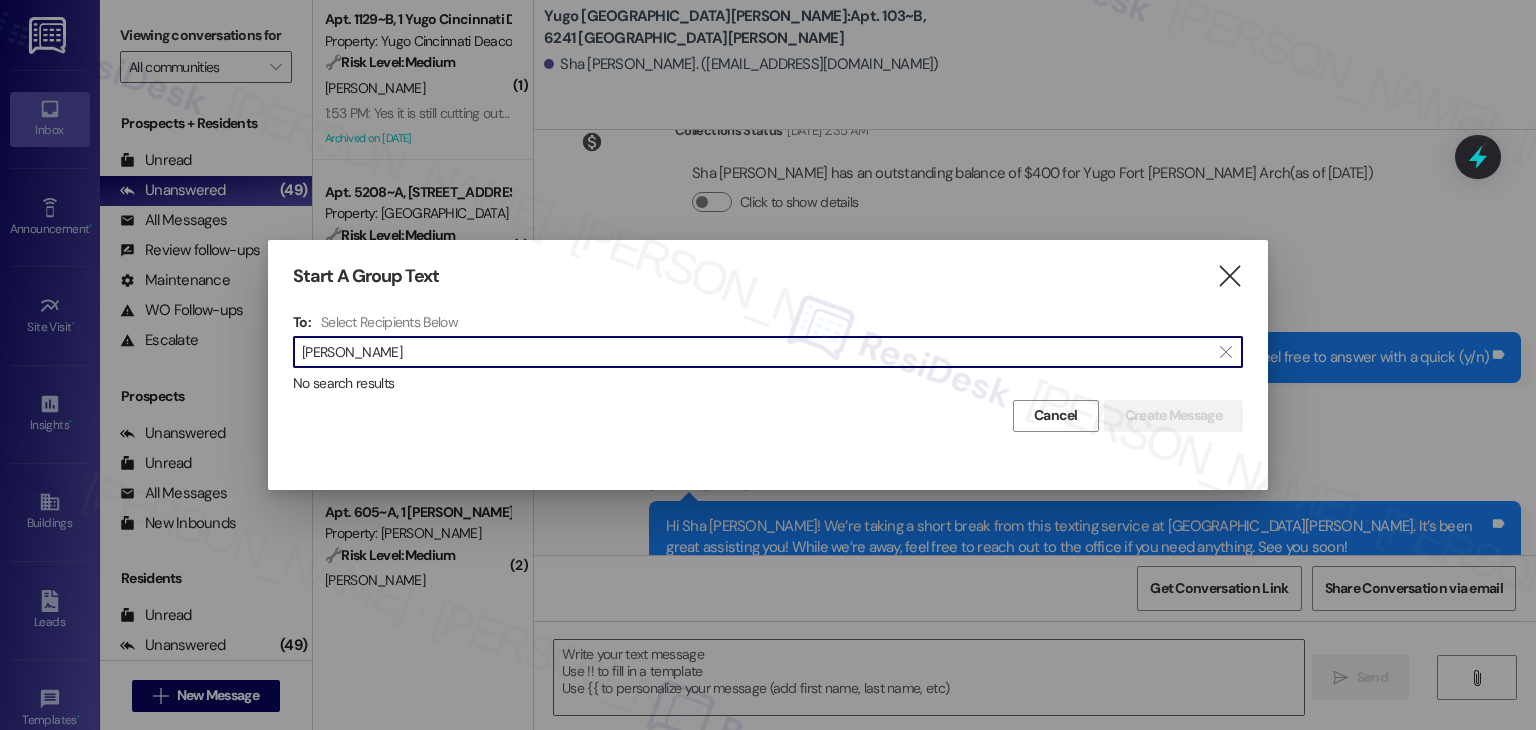 click on "Anthony	Consuegra" at bounding box center (756, 352) 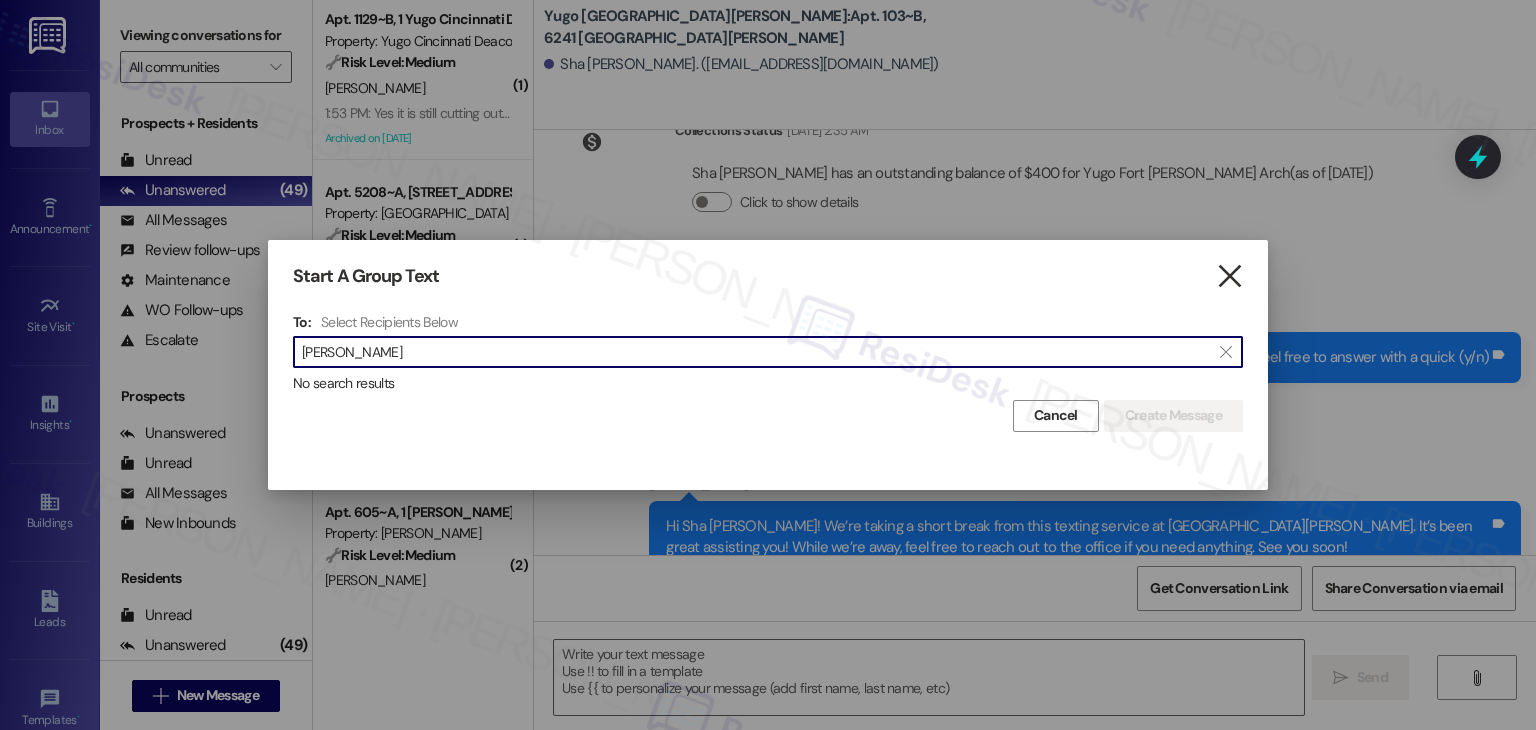 type on "Consuegra" 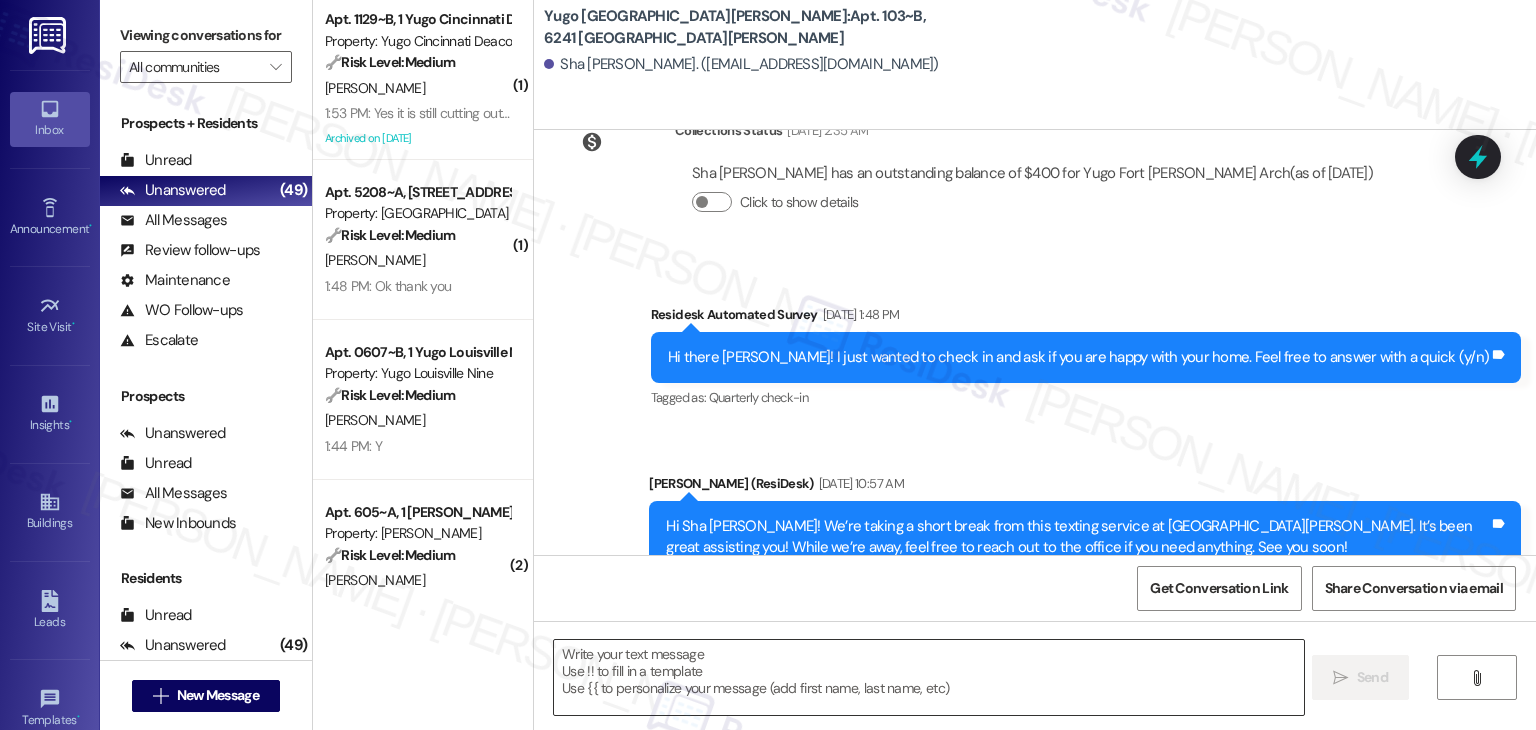 drag, startPoint x: 823, startPoint y: 667, endPoint x: 809, endPoint y: 669, distance: 14.142136 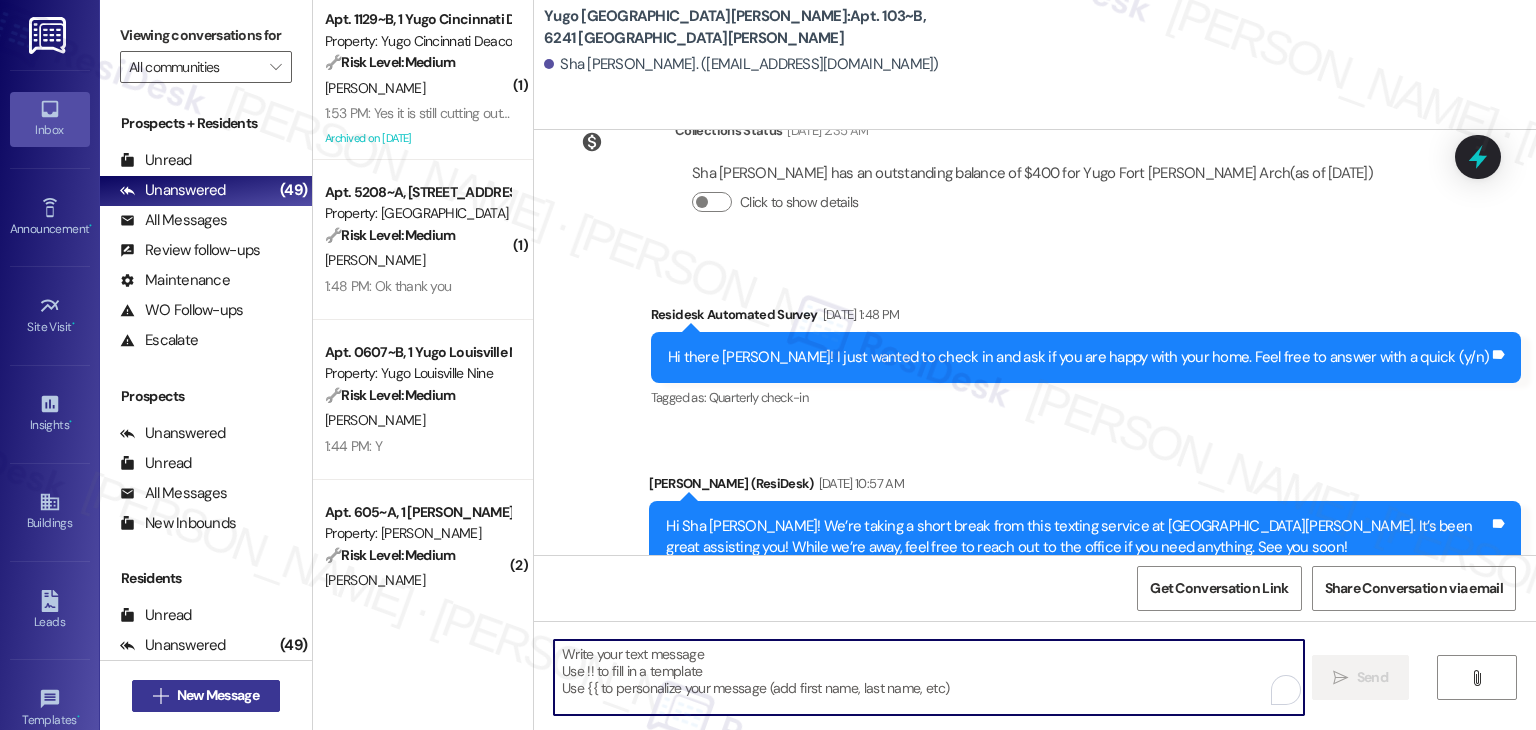 click on "New Message" at bounding box center [218, 695] 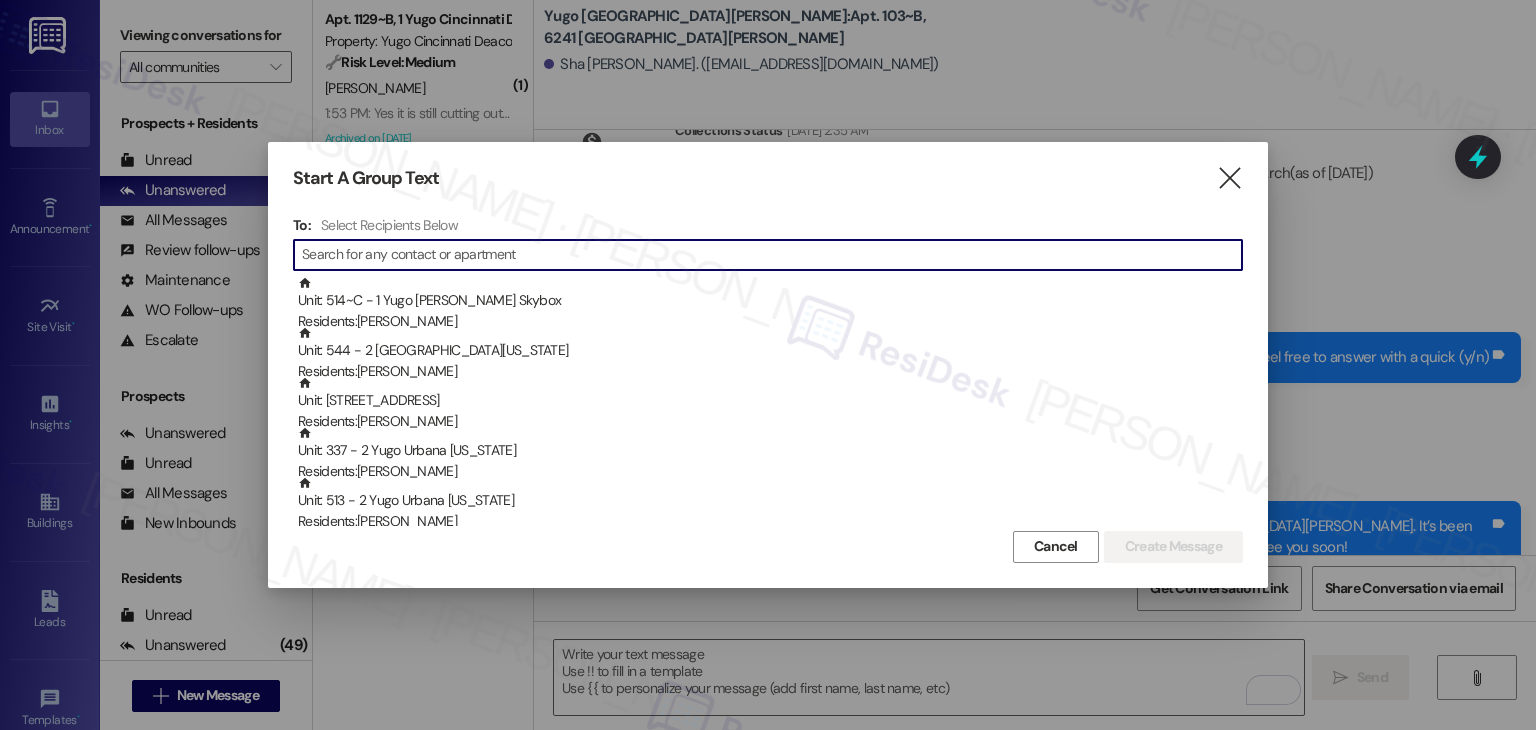 type on "Ja'queze	Anderson" 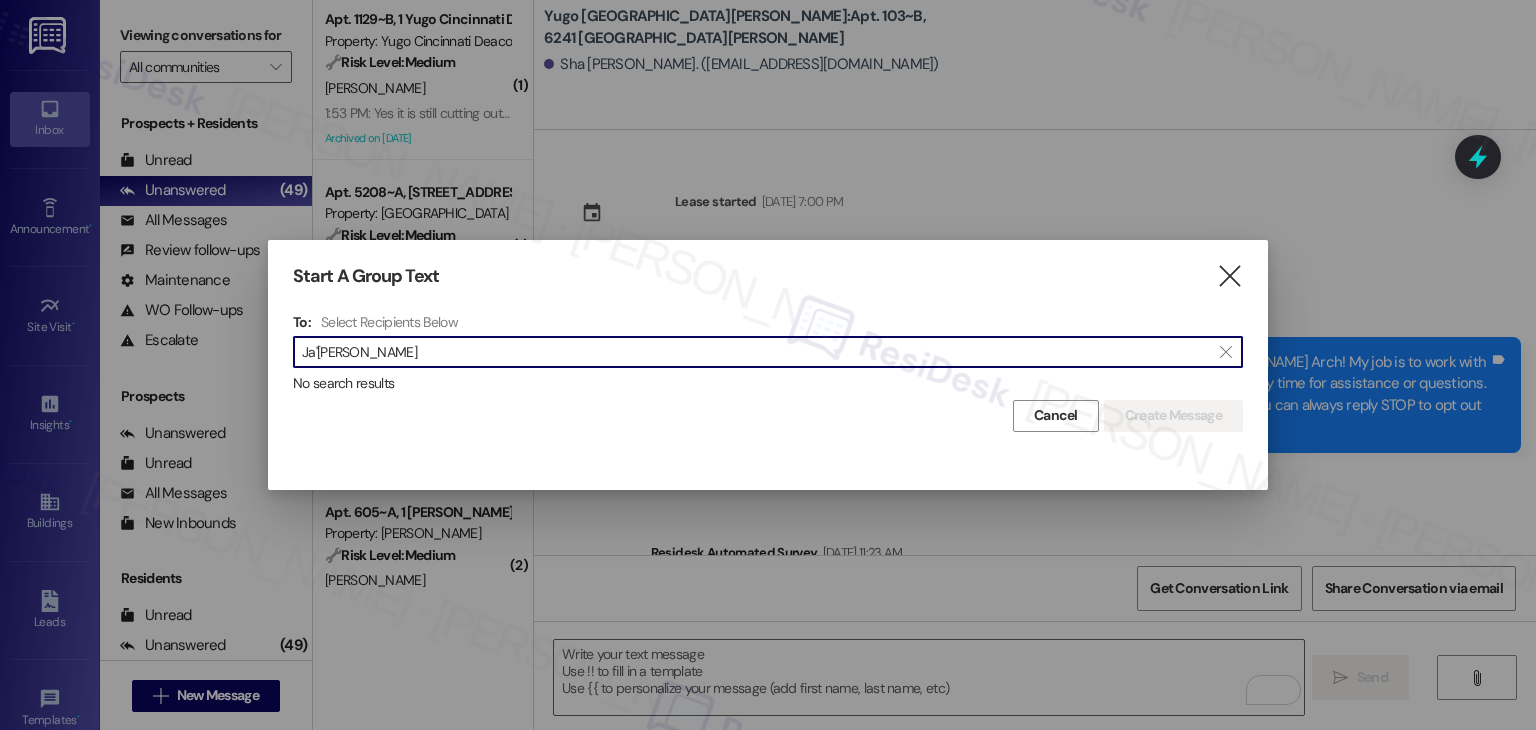 scroll, scrollTop: 0, scrollLeft: 0, axis: both 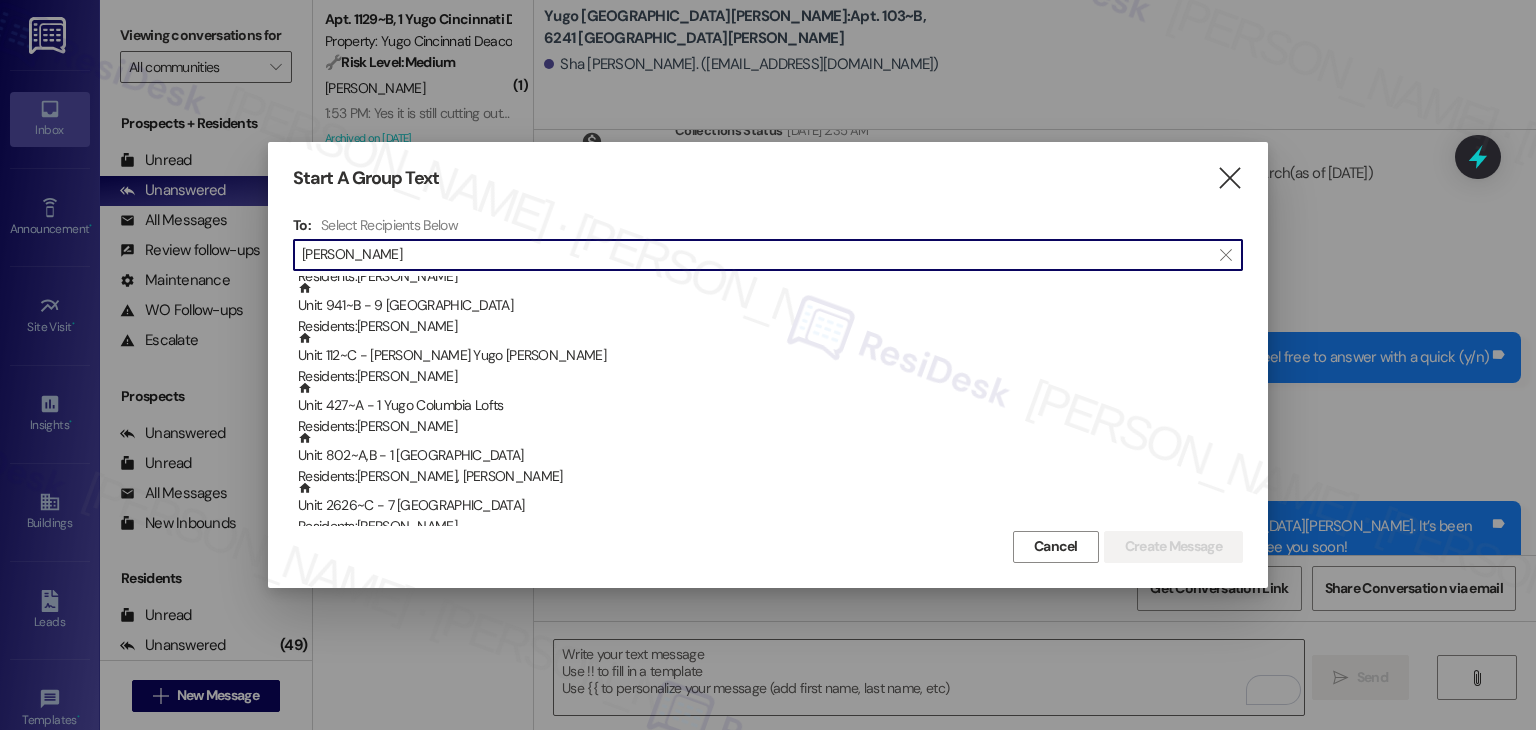 paste on "[PERSON_NAME]" 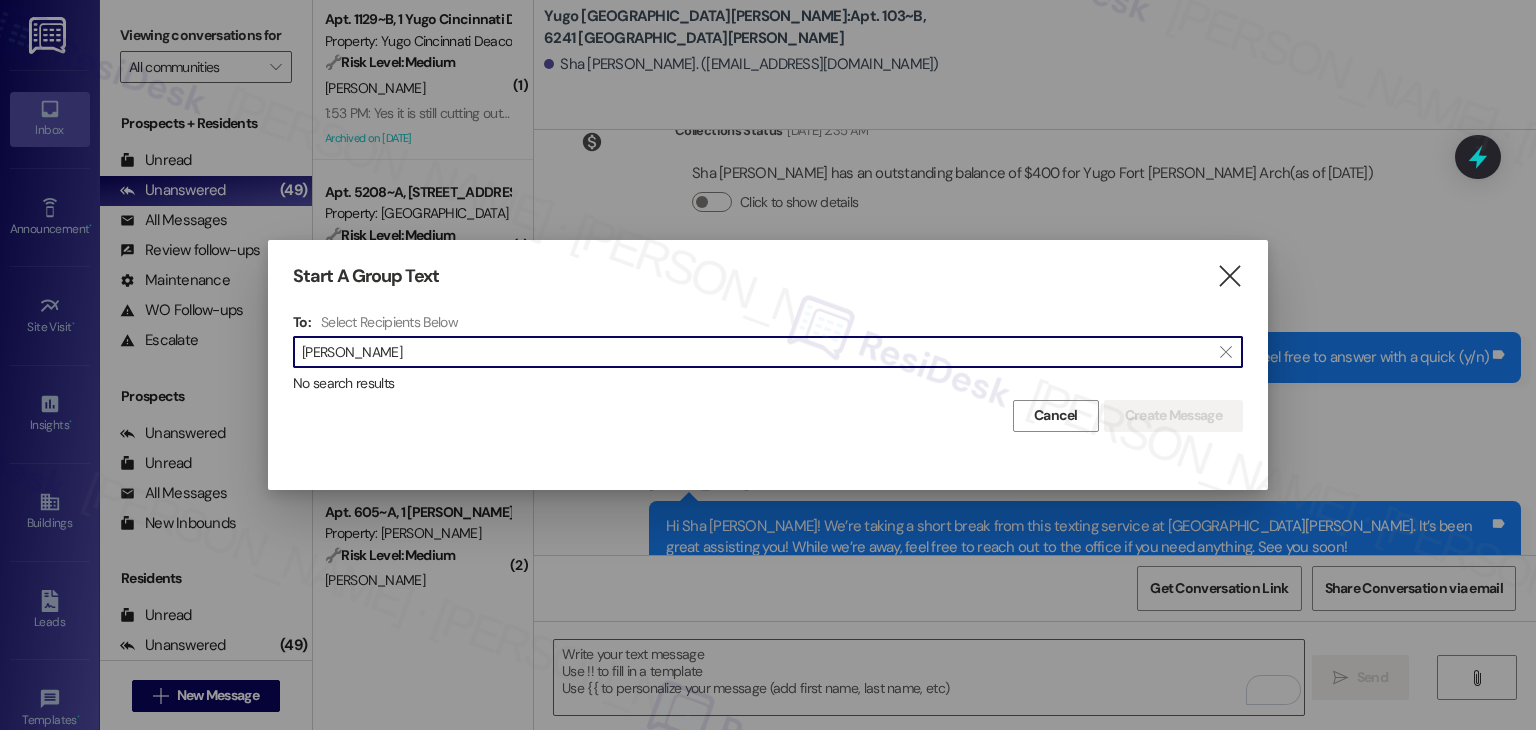 click on "[PERSON_NAME]" at bounding box center [756, 352] 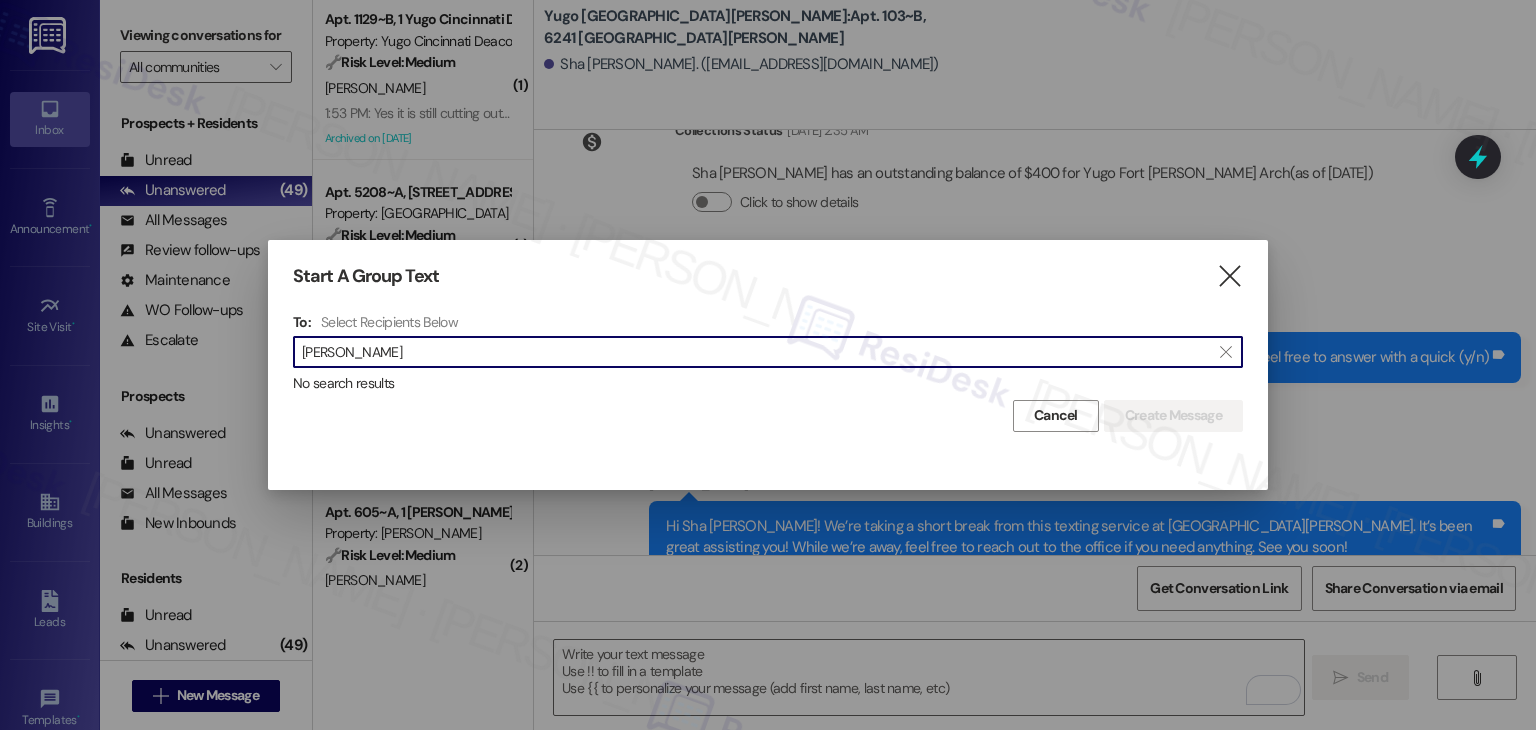 drag, startPoint x: 356, startPoint y: 352, endPoint x: 267, endPoint y: 349, distance: 89.050545 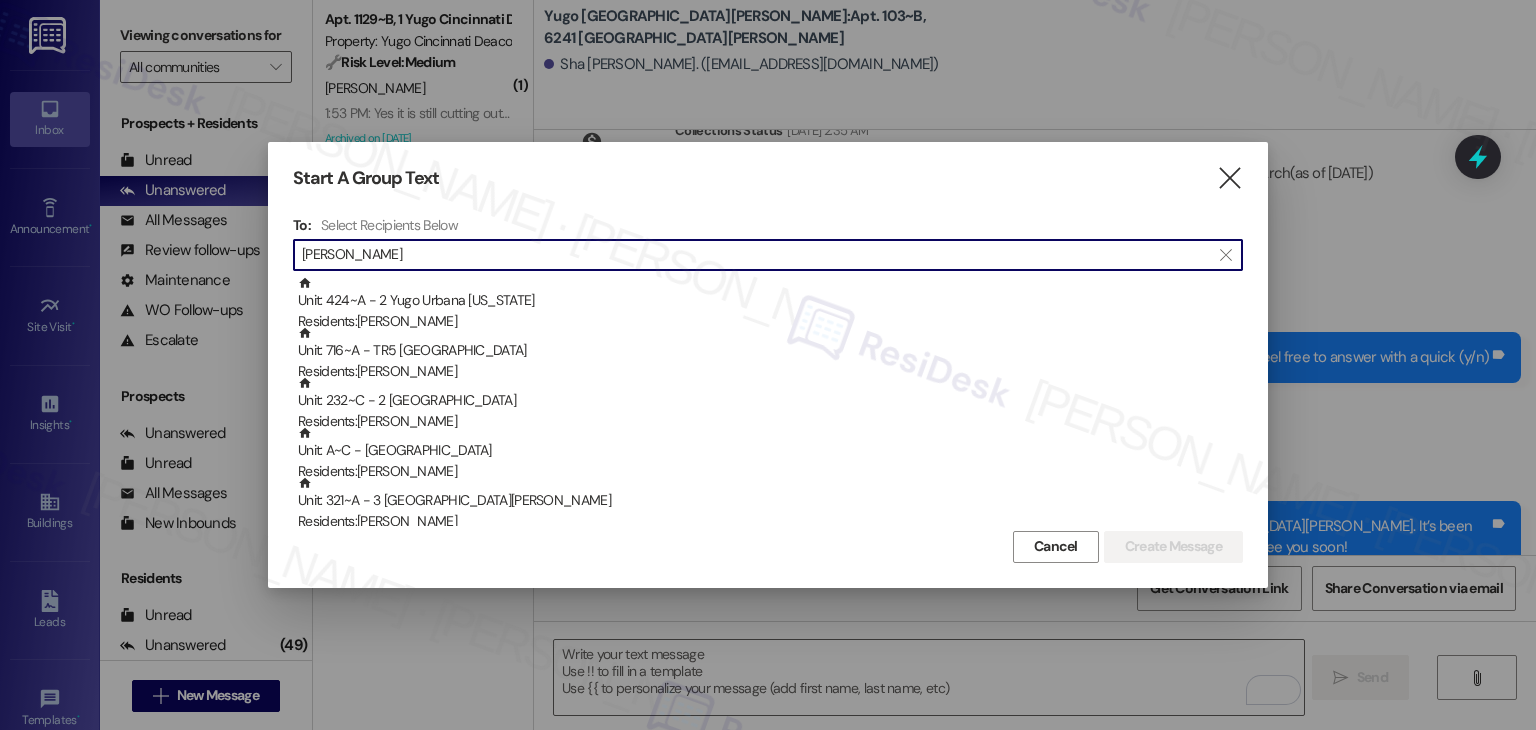 click on "Cancel" at bounding box center (1056, 546) 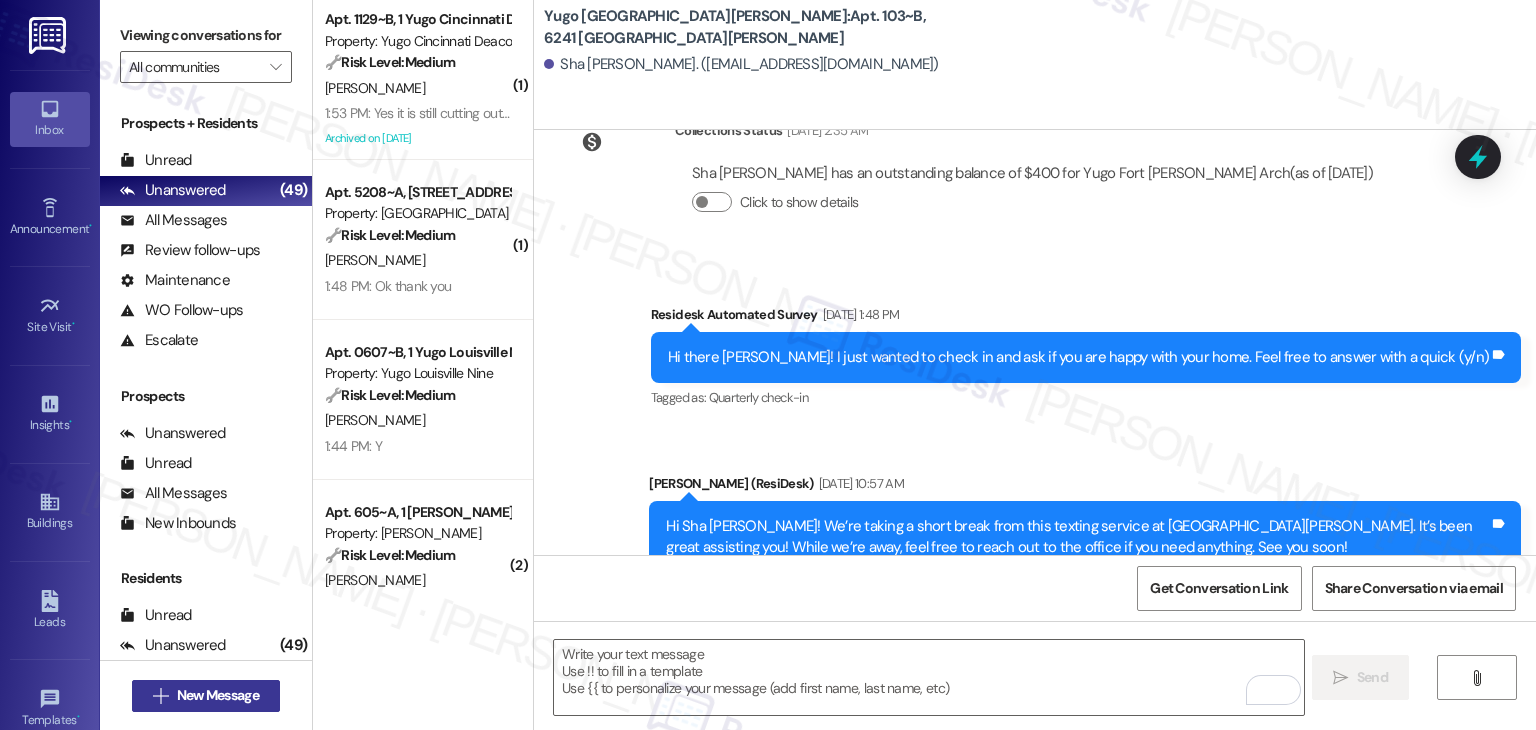 click on "New Message" at bounding box center [218, 695] 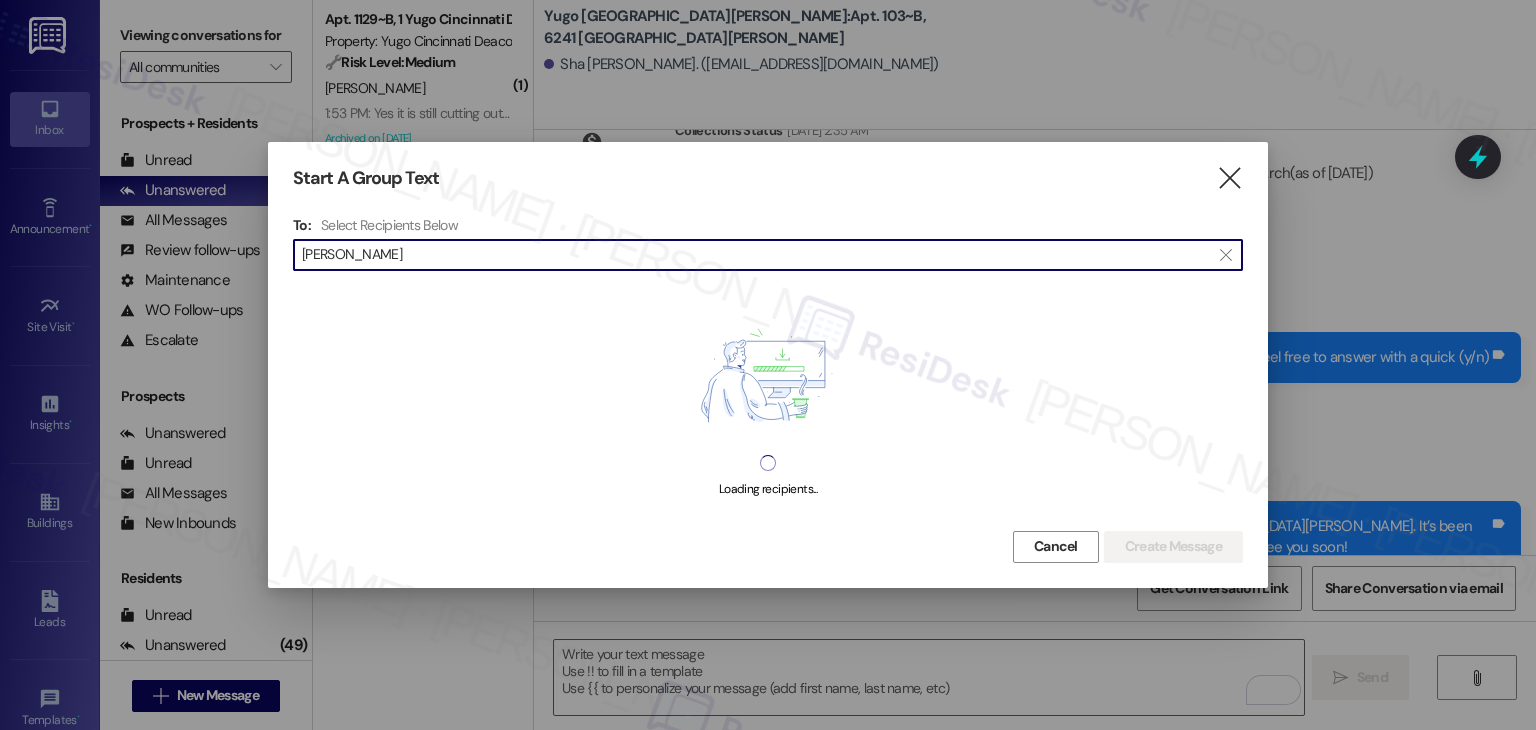 click on "[PERSON_NAME]" at bounding box center (756, 255) 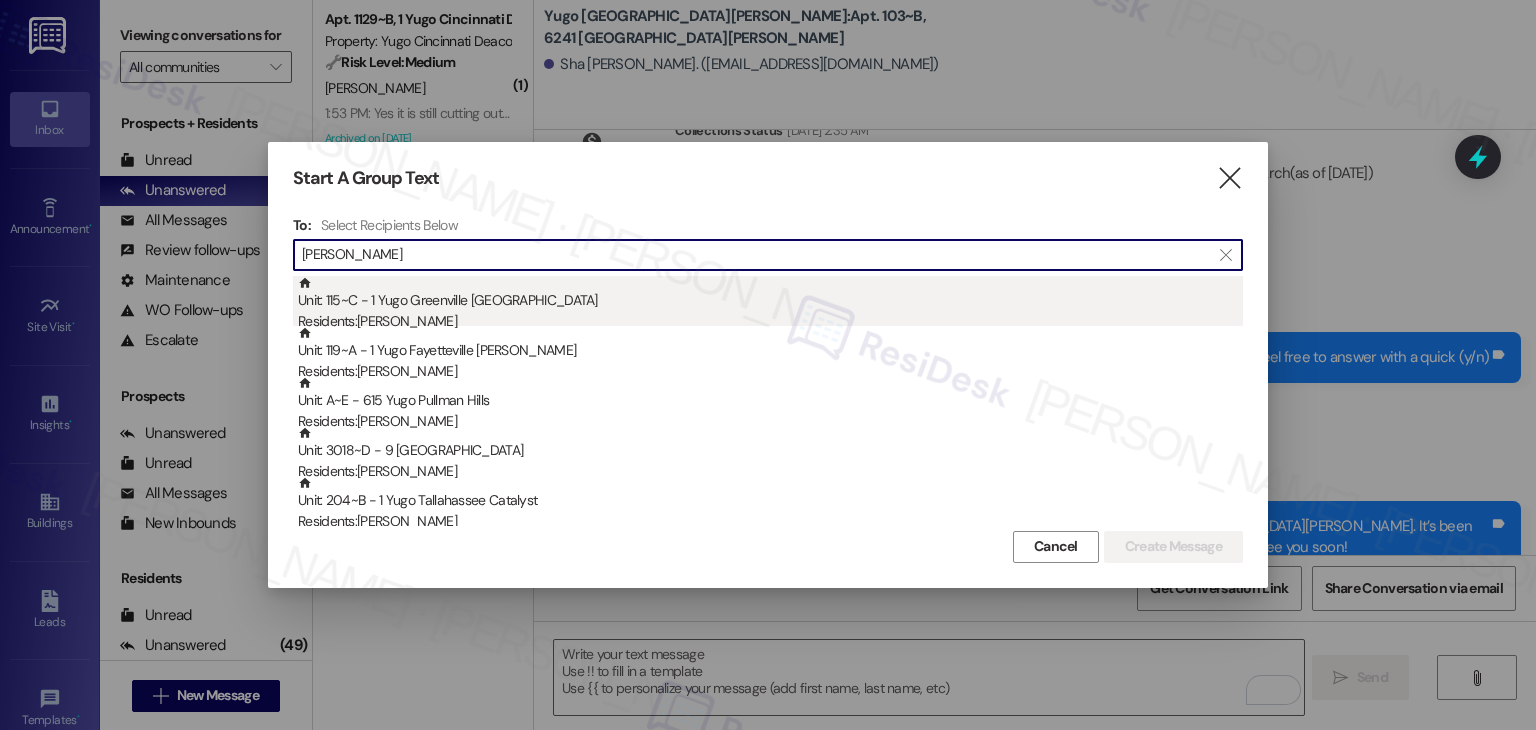 click on "Unit: 115~C - 1 [GEOGRAPHIC_DATA] Uptown Residents:  [PERSON_NAME][GEOGRAPHIC_DATA]" at bounding box center [770, 304] 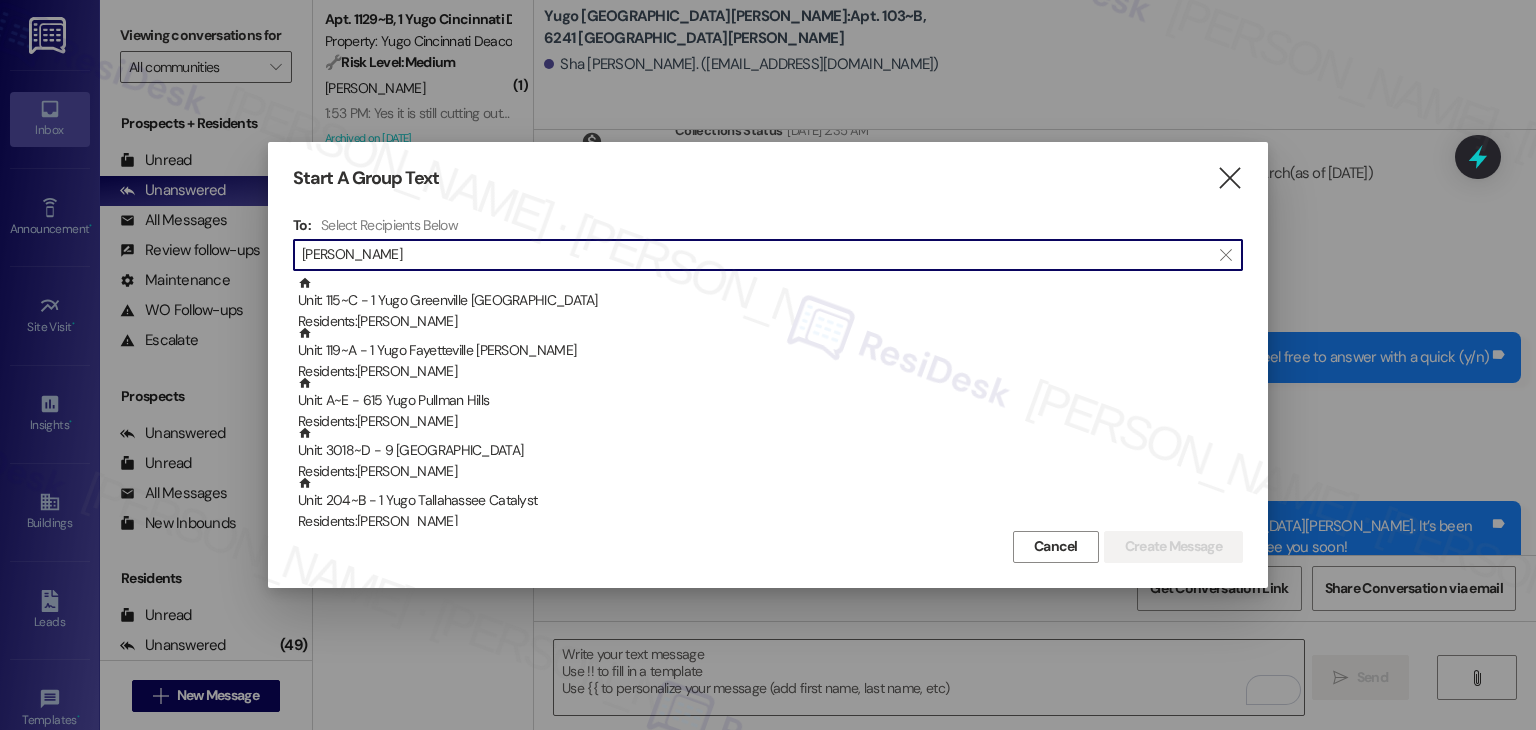 drag, startPoint x: 365, startPoint y: 275, endPoint x: 328, endPoint y: 251, distance: 44.102154 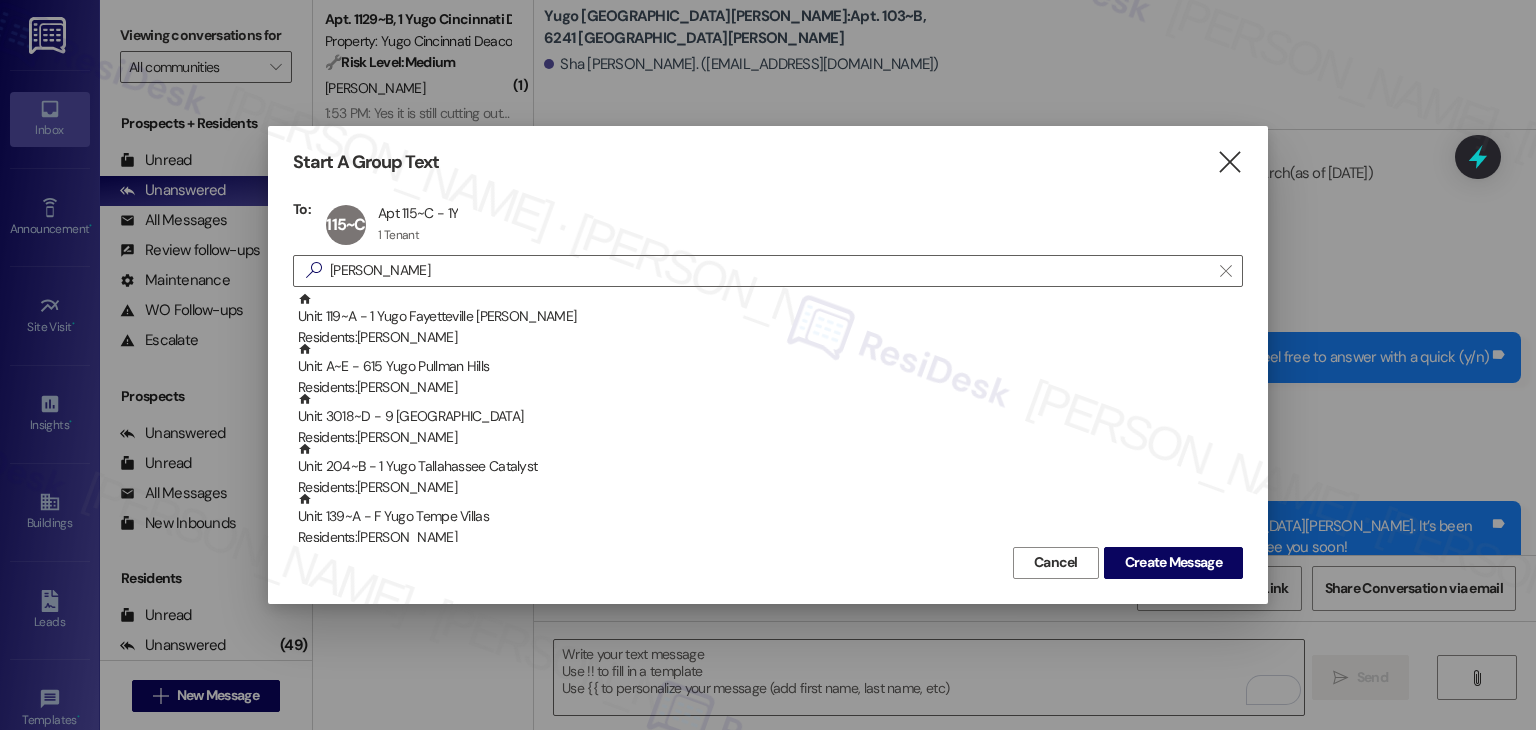 click on "To:  115~C Apt 115~C - 1Y Apt 115~C - 1Y 1 Tenant 1 Tenant click to remove  [PERSON_NAME]    Unit: 119~A - 1 Yugo [GEOGRAPHIC_DATA] [PERSON_NAME] Residents:  [PERSON_NAME]   Unit: A~E - [GEOGRAPHIC_DATA] Residents:  [PERSON_NAME]   Unit: 3018~D - 9 [GEOGRAPHIC_DATA] Residents:  [PERSON_NAME][GEOGRAPHIC_DATA]: 204~B - 1 Yugo Tallahassee Catalyst Residents:  [PERSON_NAME]   Unit: 139~A - F Yugo Tempe Villas Residents:  [PERSON_NAME]   Unit: 208~C - 8 [GEOGRAPHIC_DATA] Common Residents:  [PERSON_NAME]   Unit: 517~B - 1 Yugo [GEOGRAPHIC_DATA] 412 Lofts Residents:  [PERSON_NAME]   Unit: 335~C - 1 Yugo [GEOGRAPHIC_DATA] Summerhill Residents:  [PERSON_NAME]   Unit: 206~B - 1 [GEOGRAPHIC_DATA] Residents:  [PERSON_NAME]   Unit: 0304~D - 1 [GEOGRAPHIC_DATA] Residents:  [PERSON_NAME]   Unit: 223~D - 1 [GEOGRAPHIC_DATA] Uptown Residents:  [PERSON_NAME][GEOGRAPHIC_DATA]: 21101~C - [GEOGRAPHIC_DATA] Domain Residents:  [PERSON_NAME]" at bounding box center [768, 371] 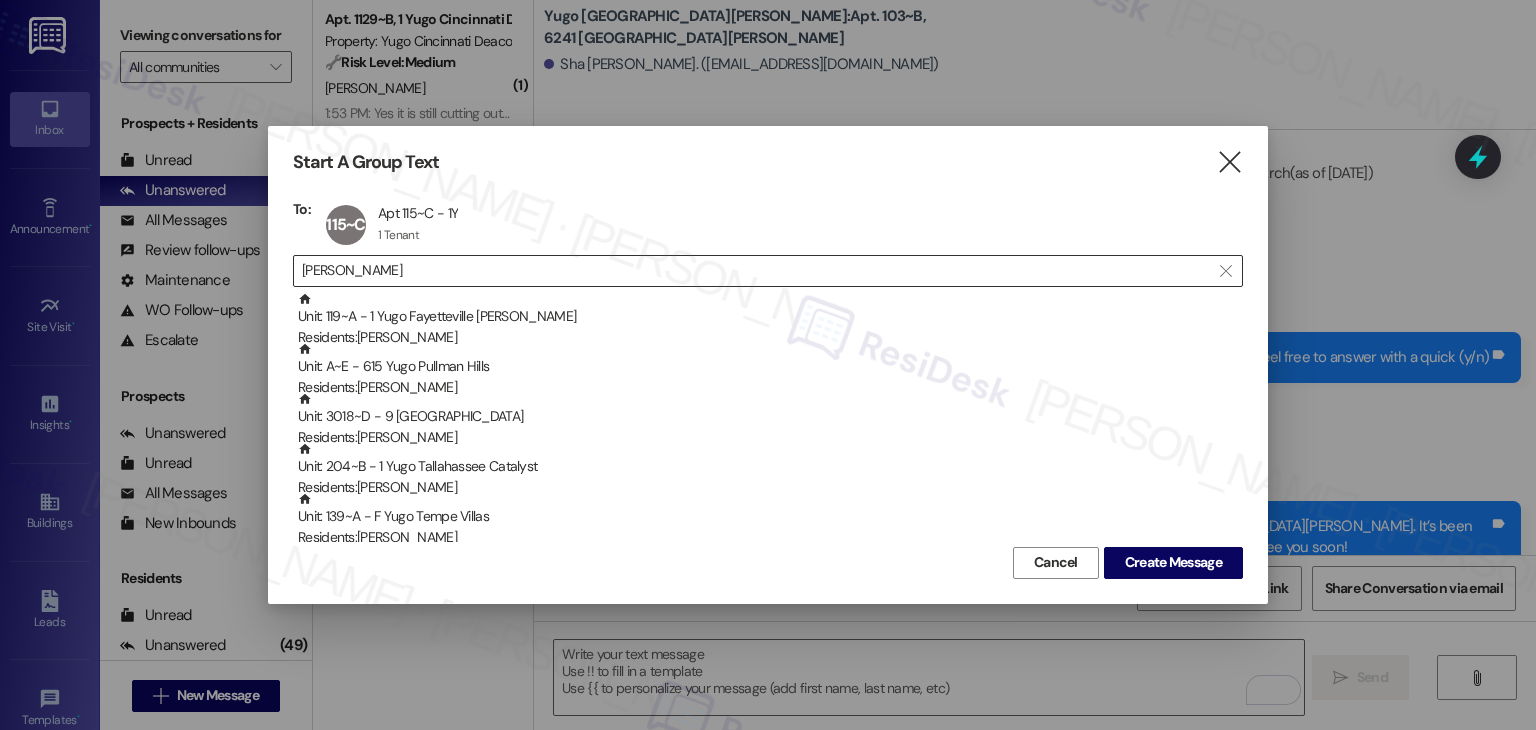 click on "[PERSON_NAME]" at bounding box center [756, 271] 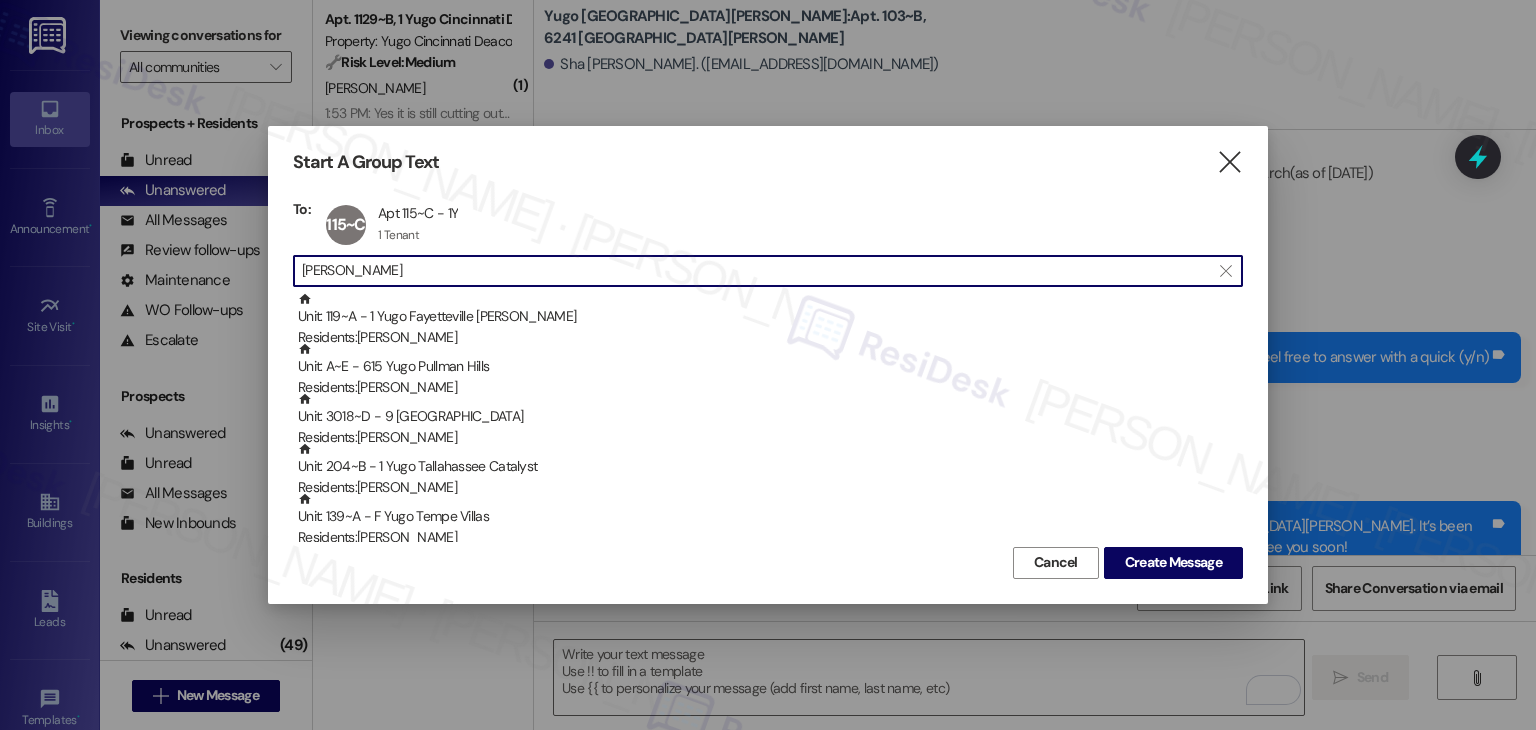 click on "[PERSON_NAME]" at bounding box center [756, 271] 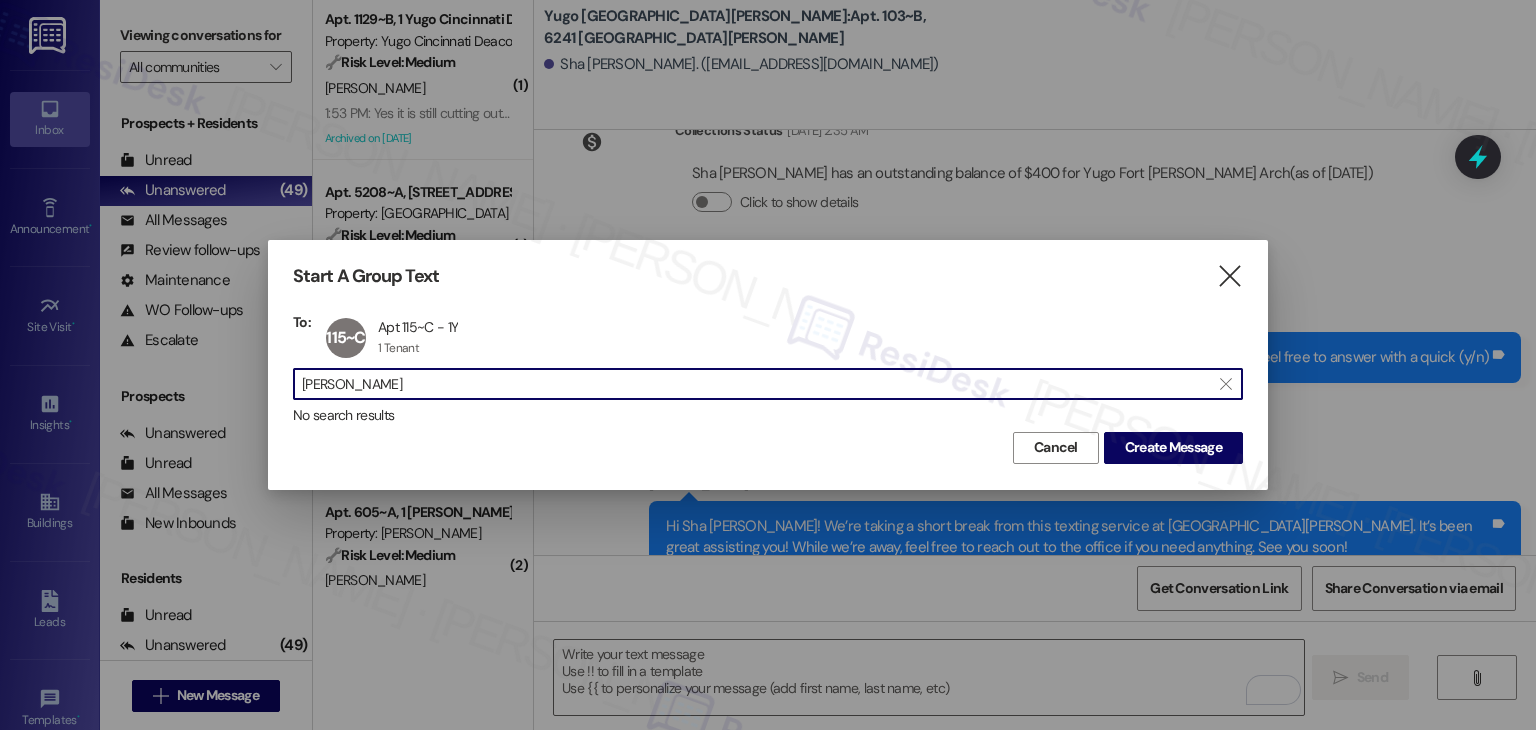 click on "[PERSON_NAME]" at bounding box center (756, 384) 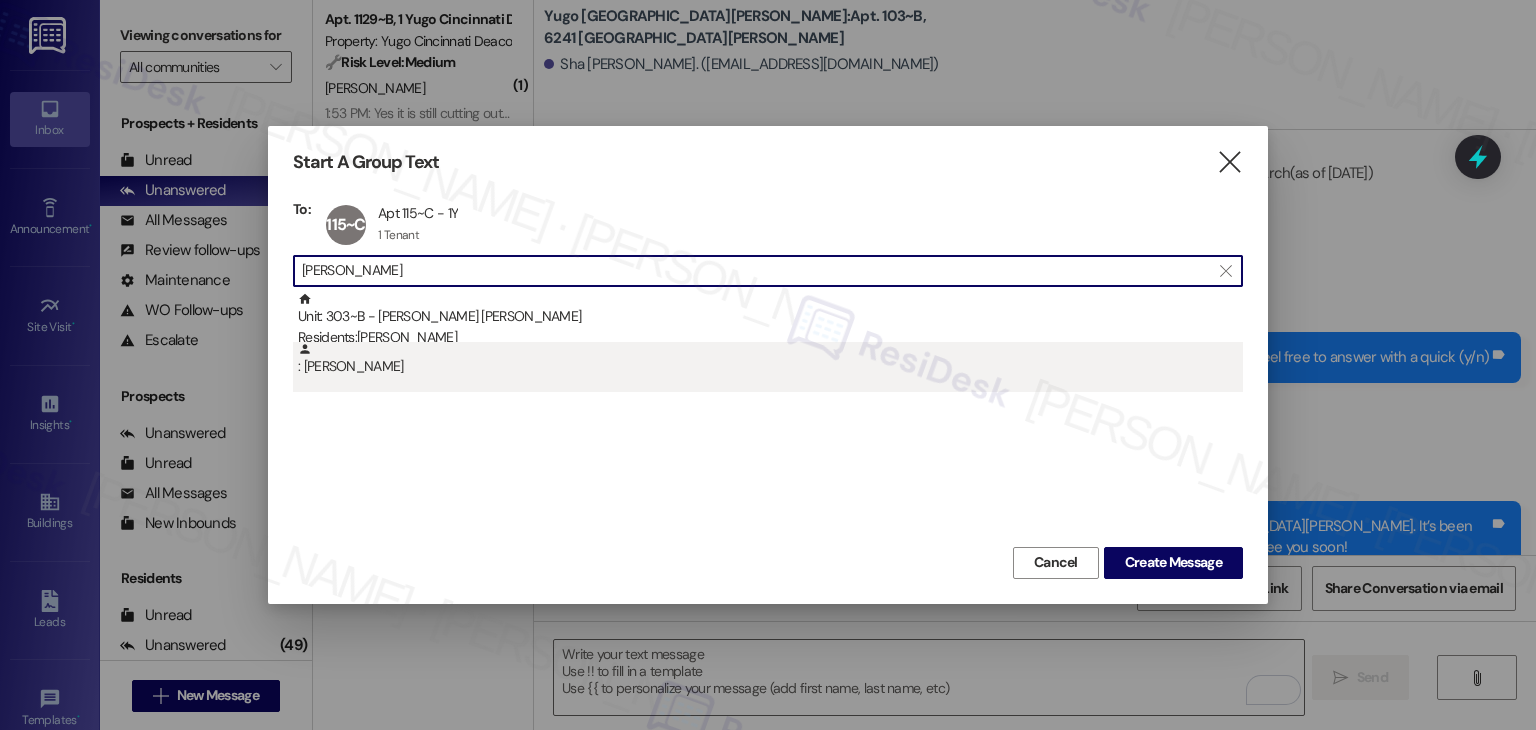 type on "[PERSON_NAME]" 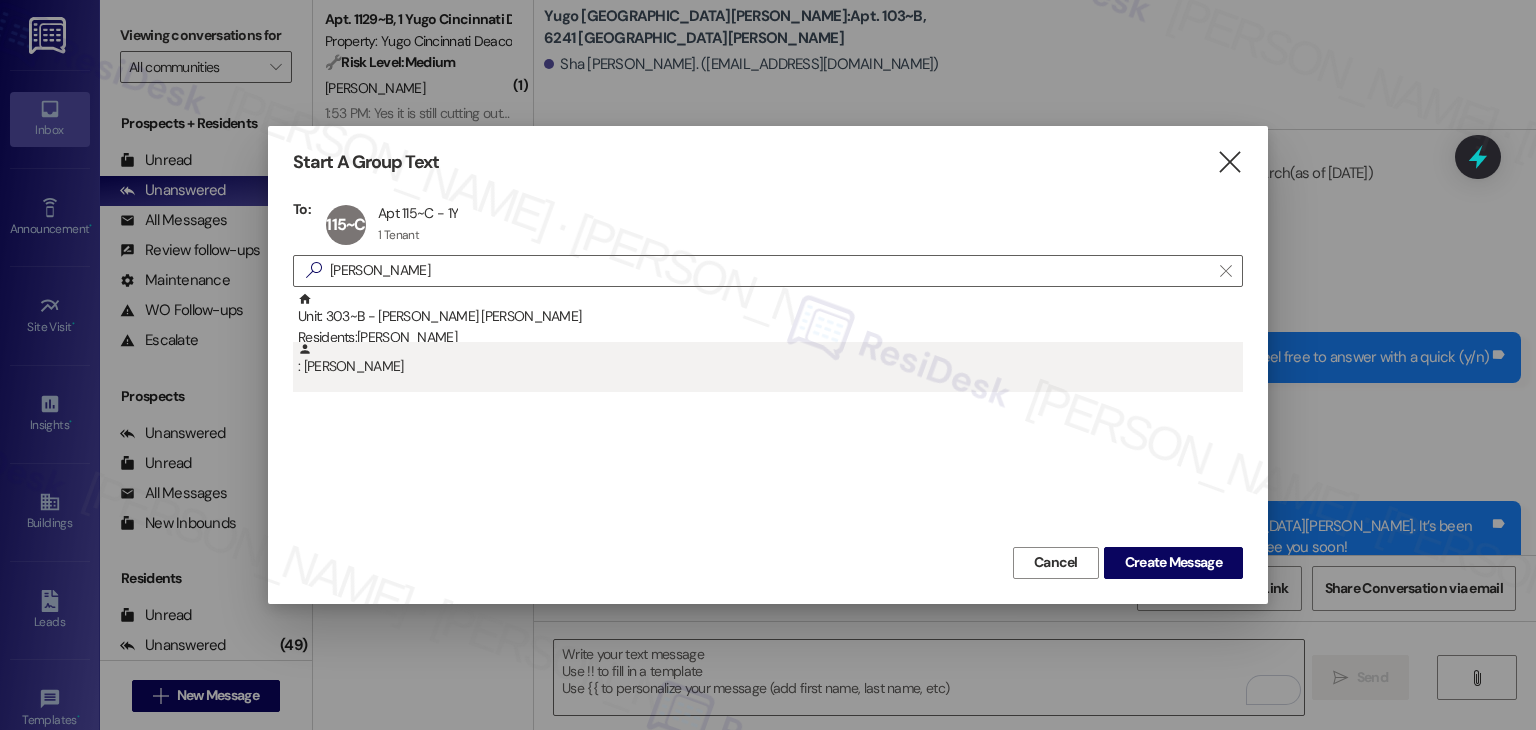 click on ": [PERSON_NAME]" at bounding box center (768, 367) 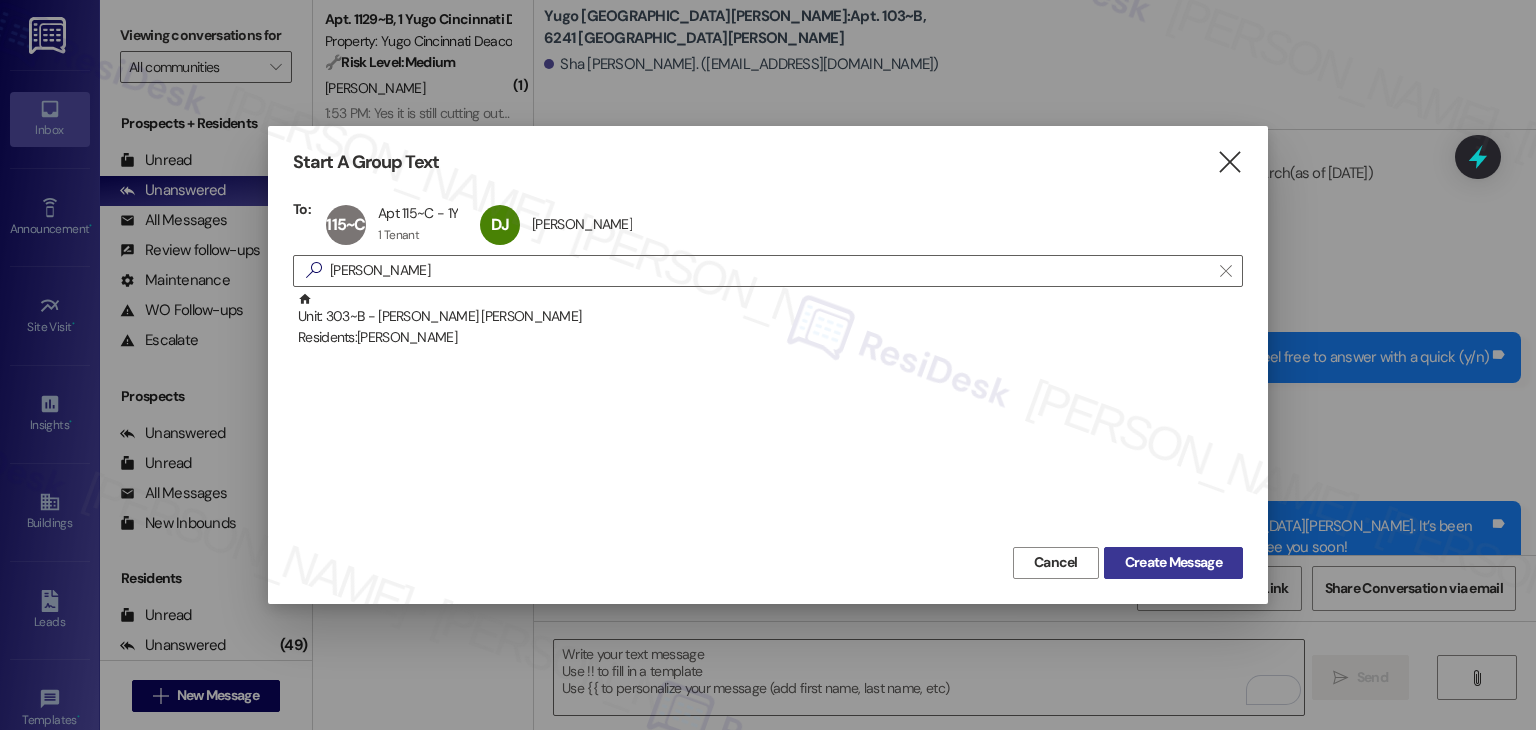 click on "Create Message" at bounding box center [1173, 562] 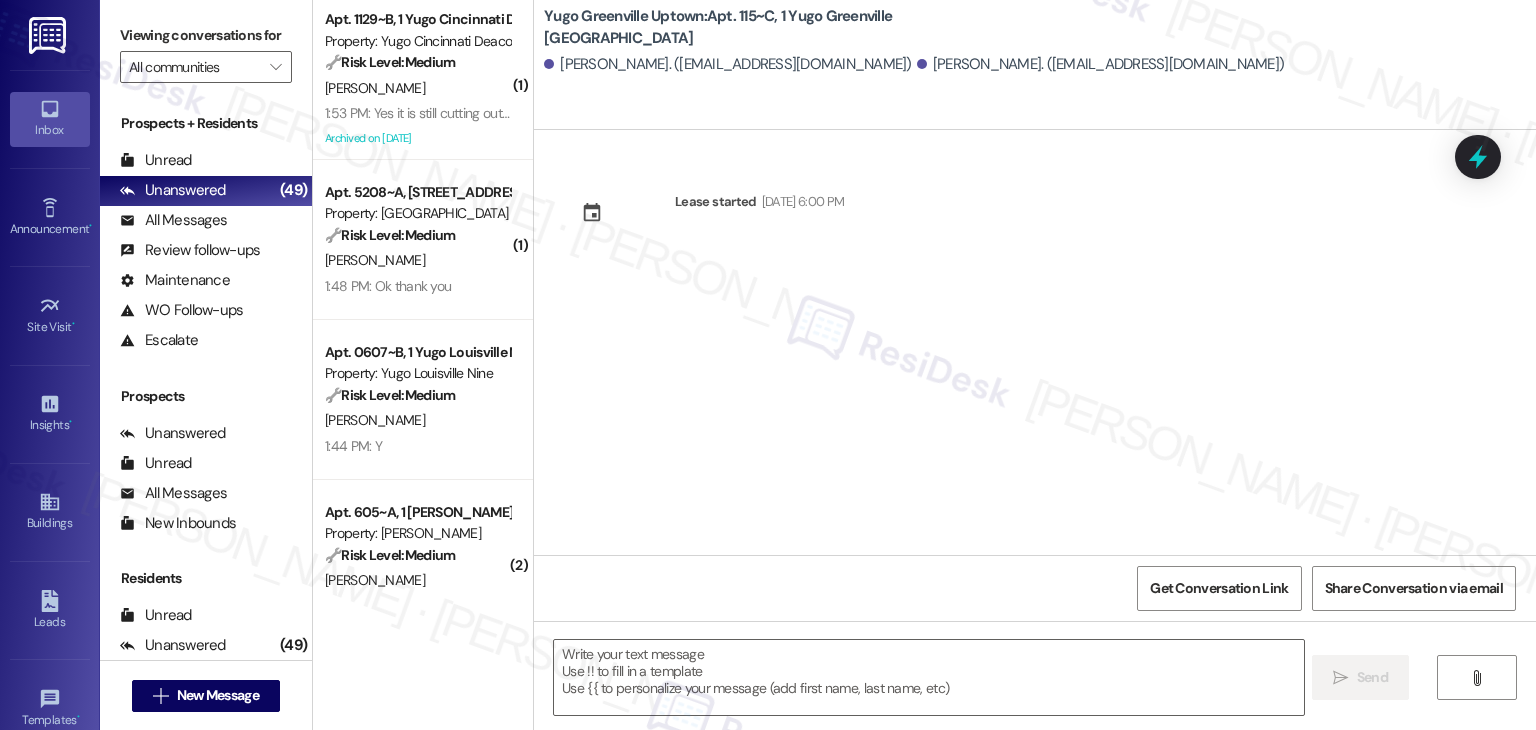 type on "Fetching suggested responses. Please feel free to read through the conversation in the meantime." 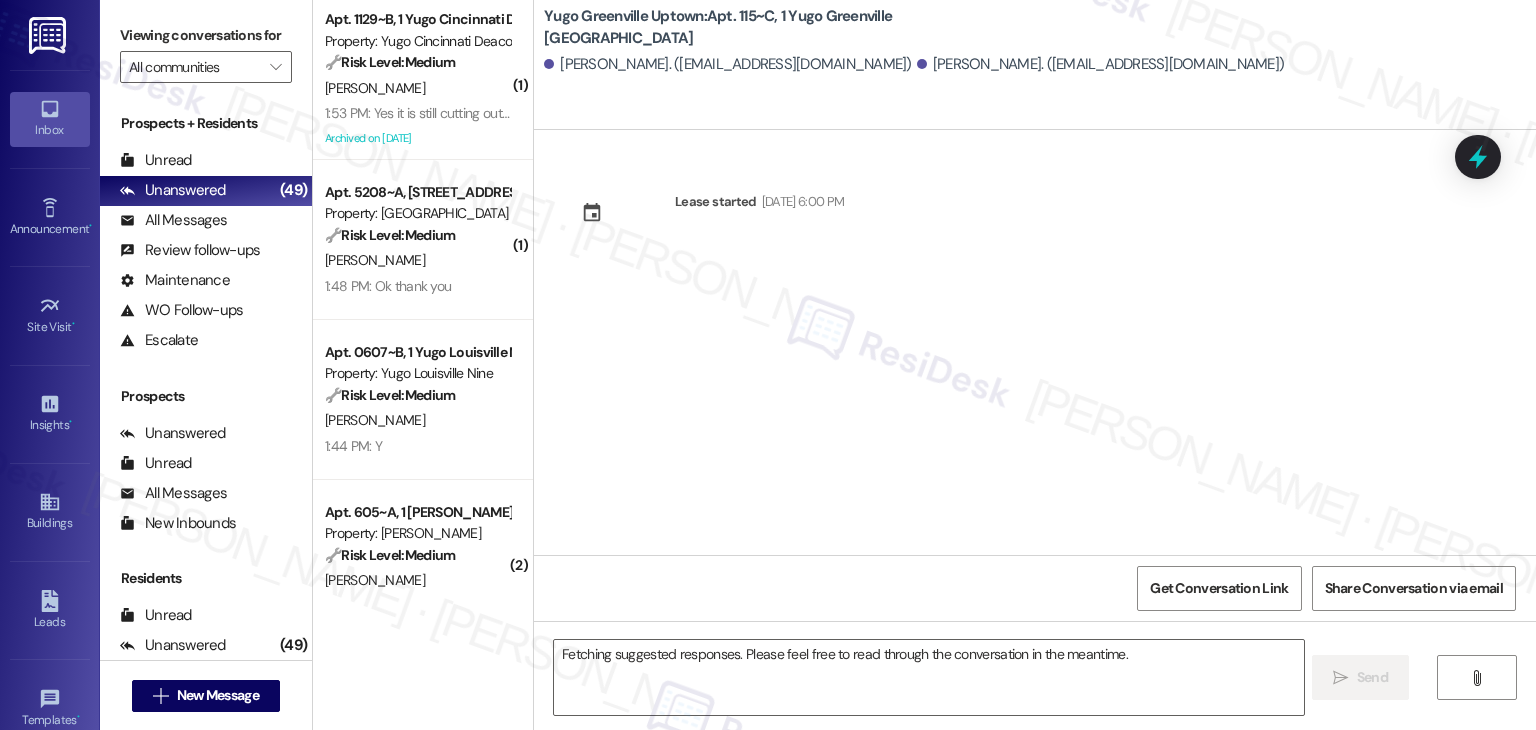 type 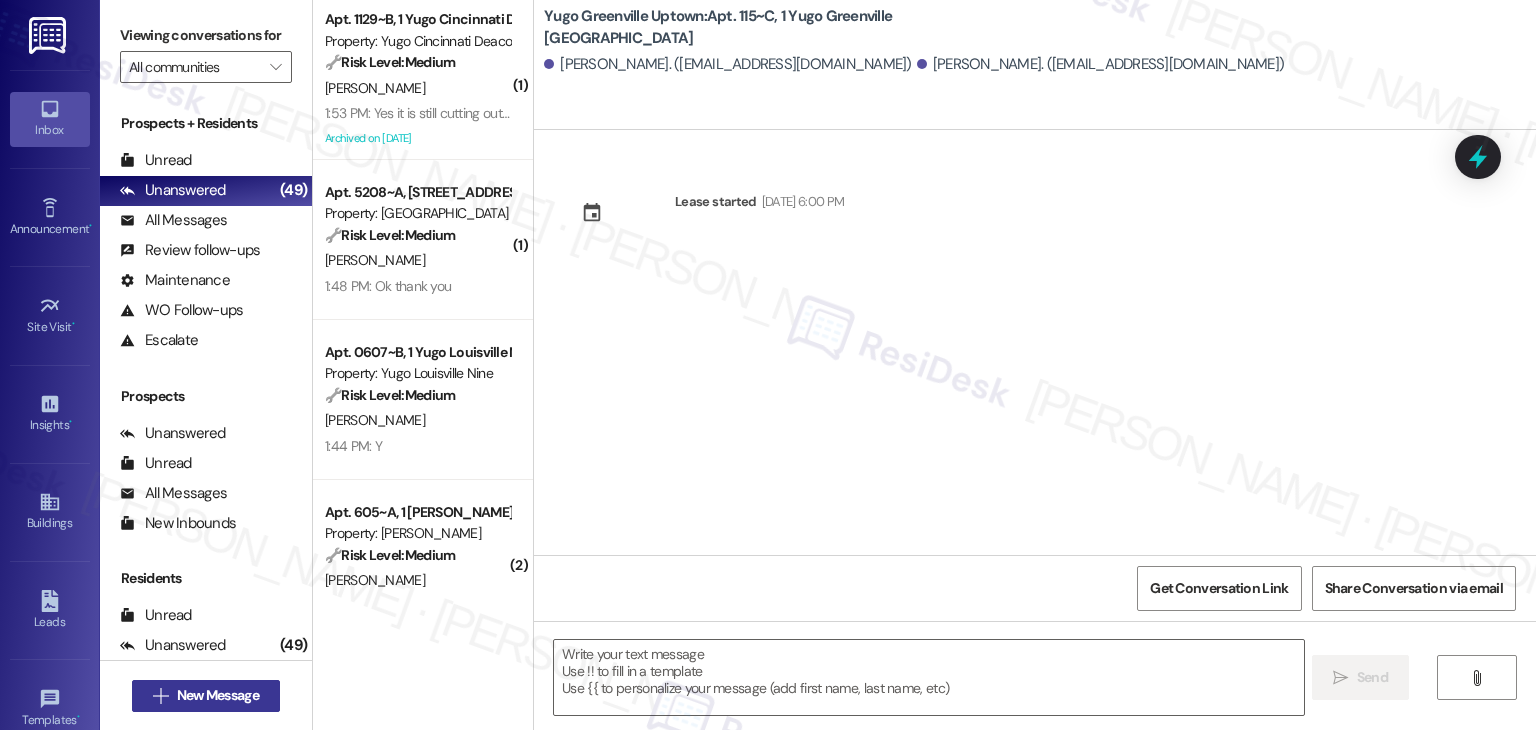 click on "New Message" at bounding box center (218, 695) 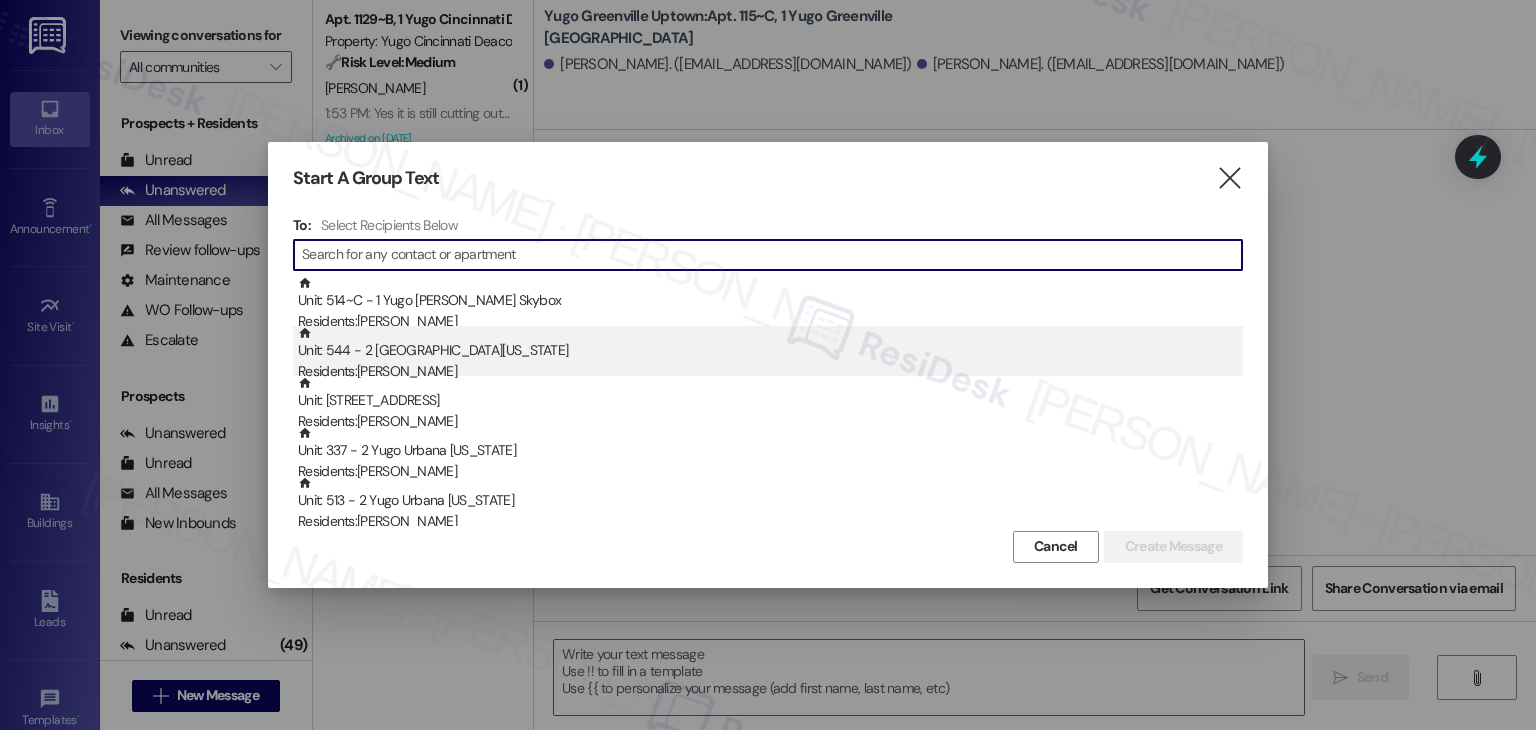 paste on "[PERSON_NAME]" 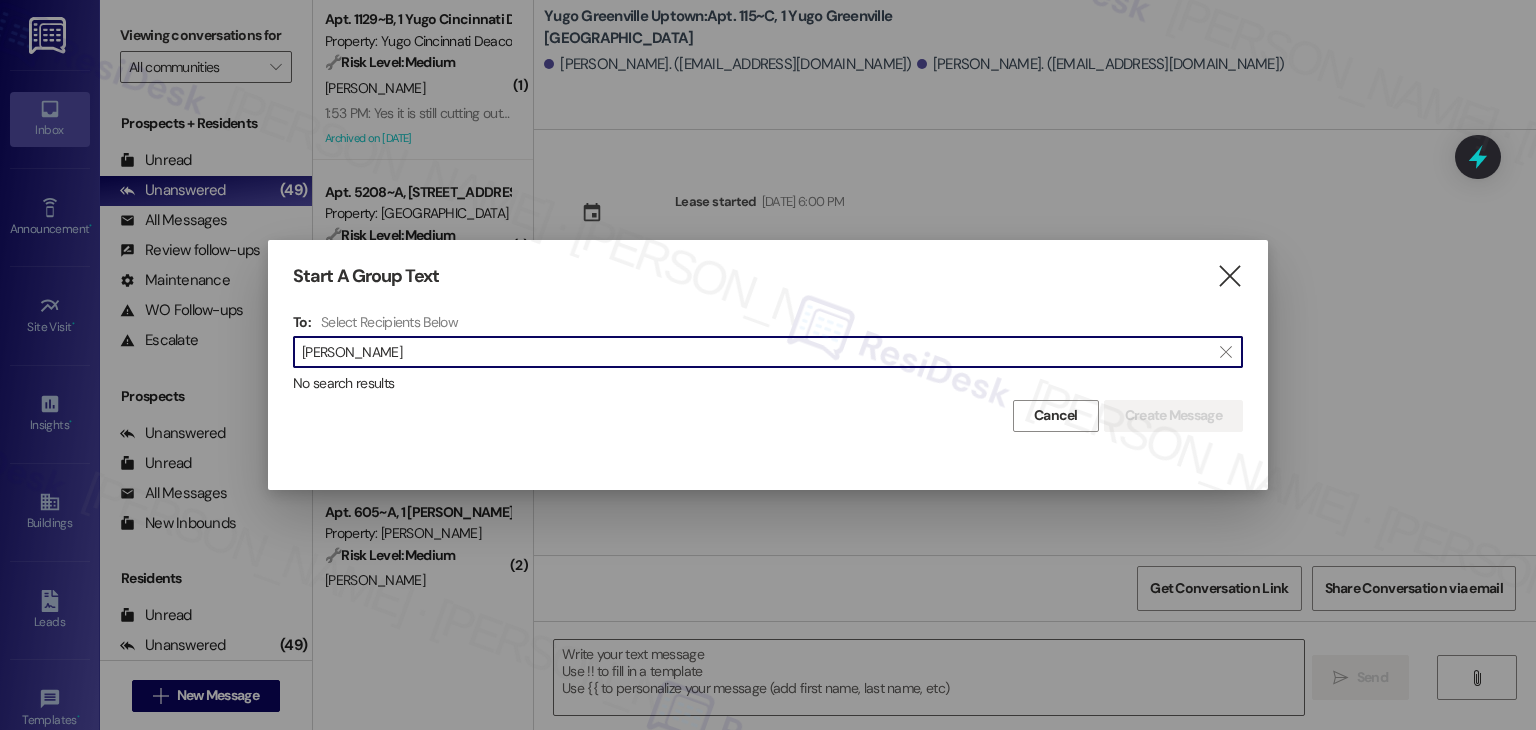 click on "[PERSON_NAME]" at bounding box center [756, 352] 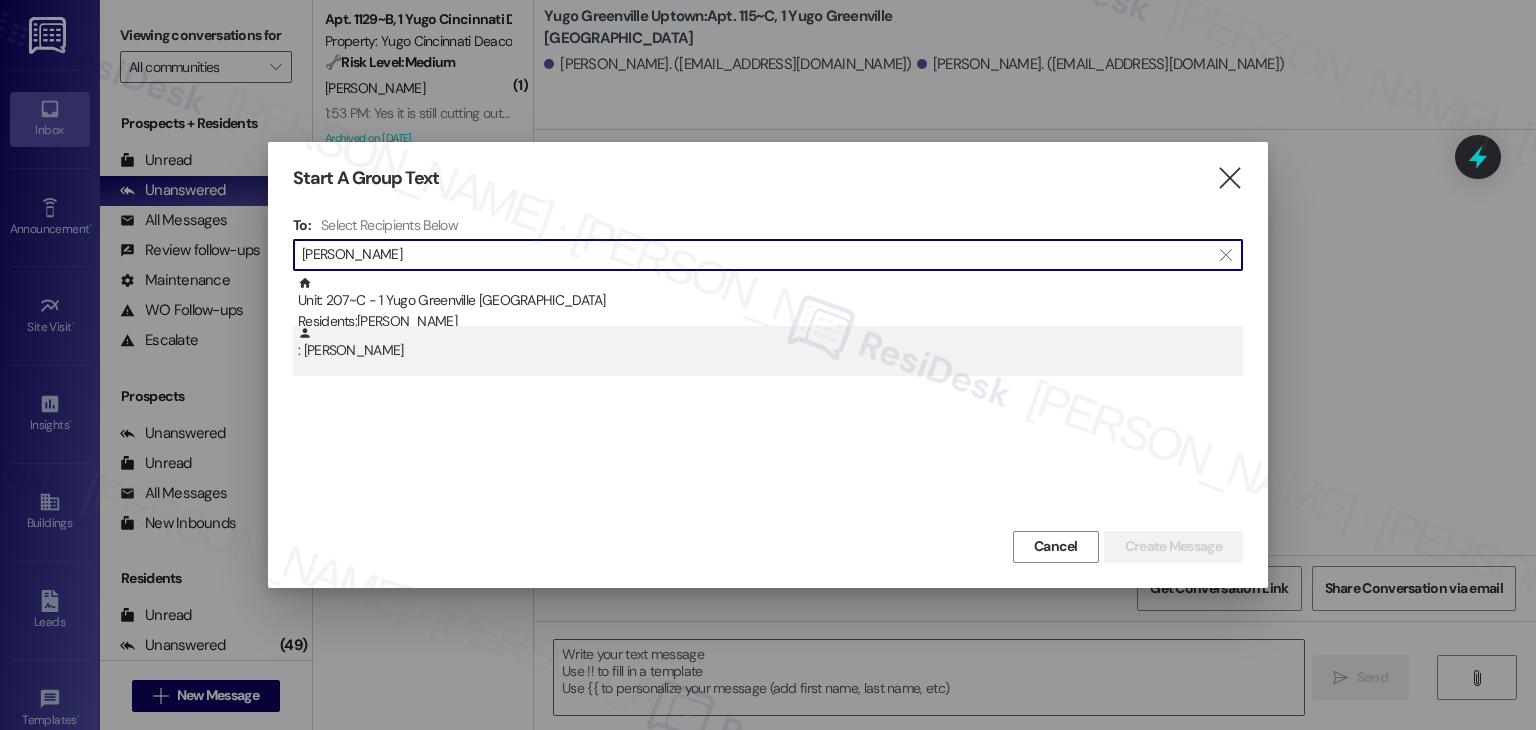 type on "[PERSON_NAME]" 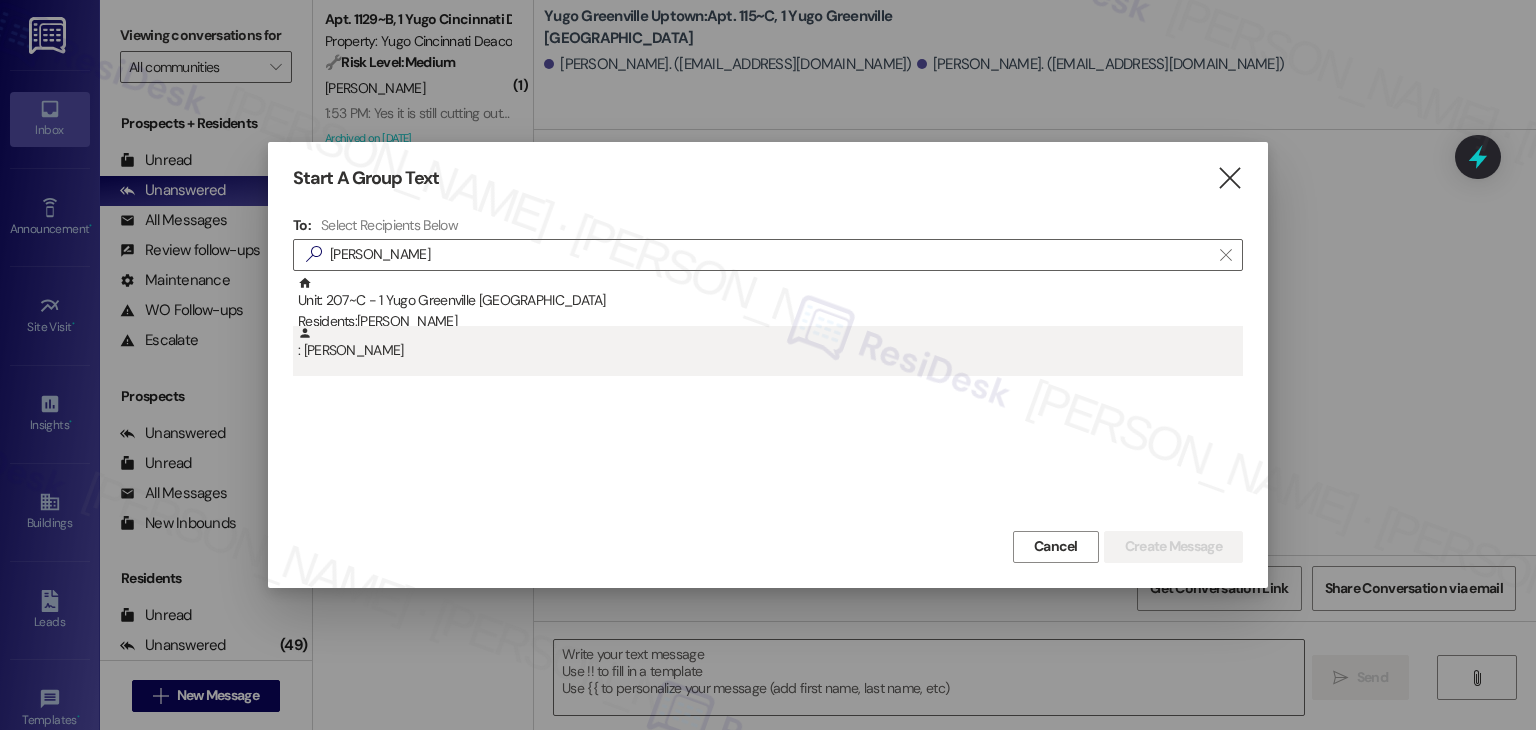 click on ": [PERSON_NAME]" at bounding box center (770, 343) 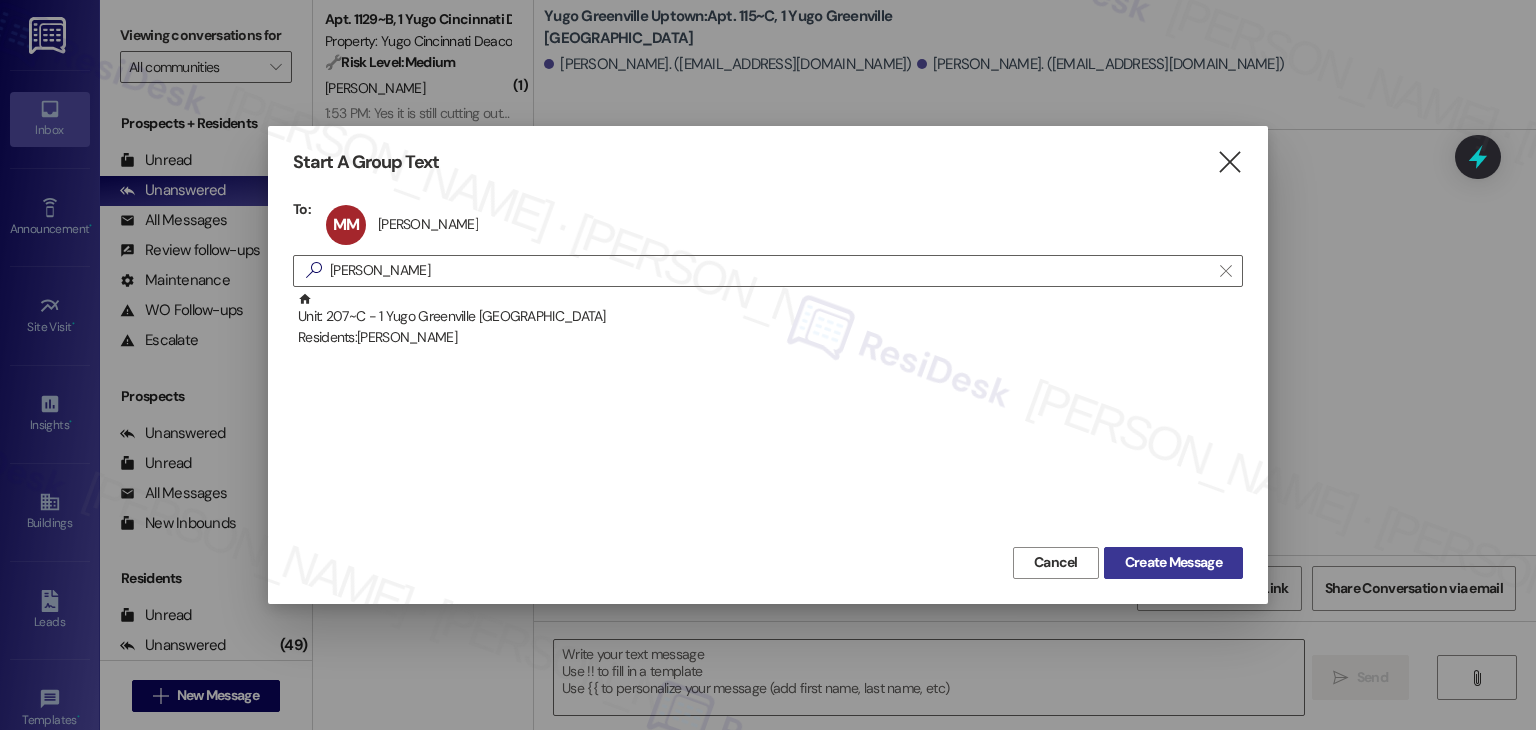click on "Create Message" at bounding box center (1173, 562) 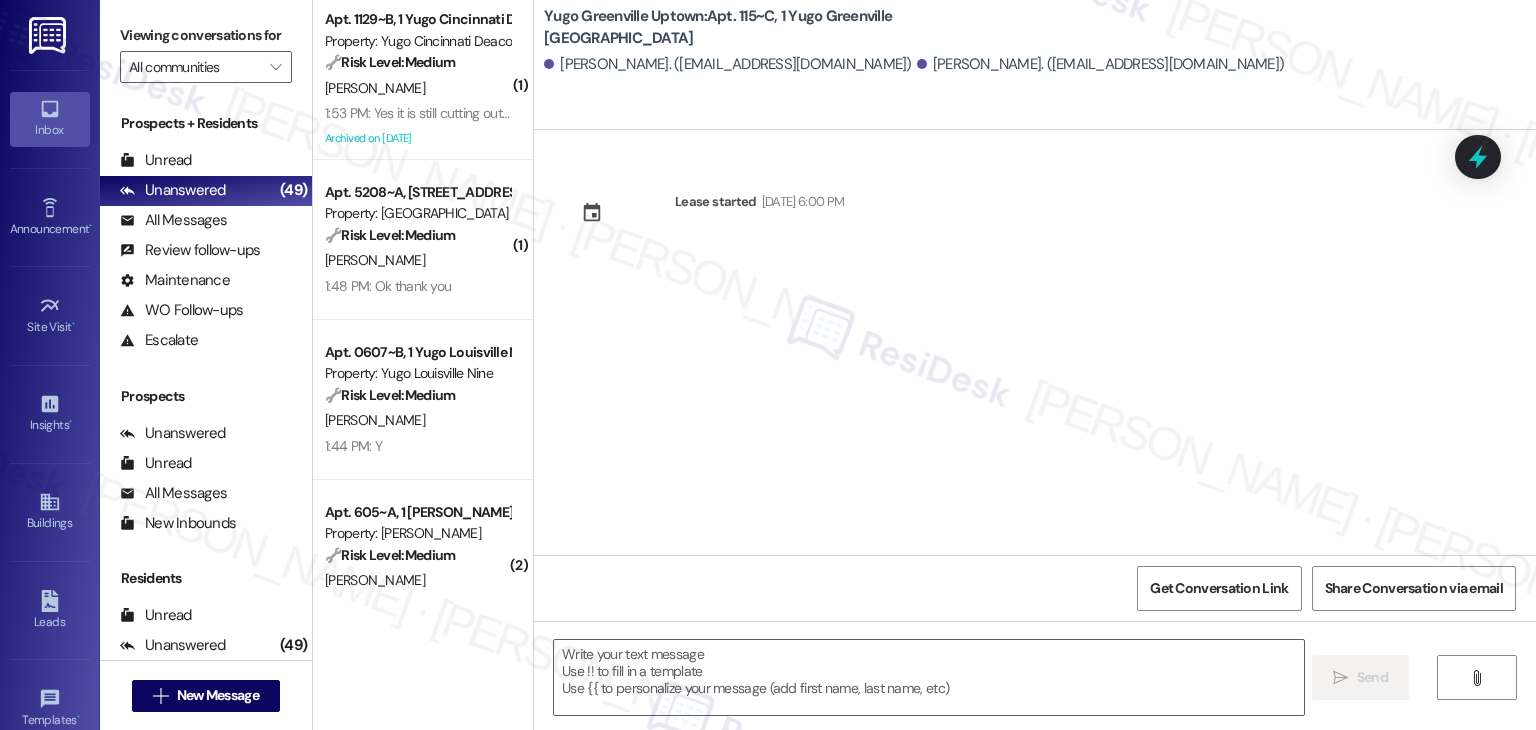 type on "Fetching suggested responses. Please feel free to read through the conversation in the meantime." 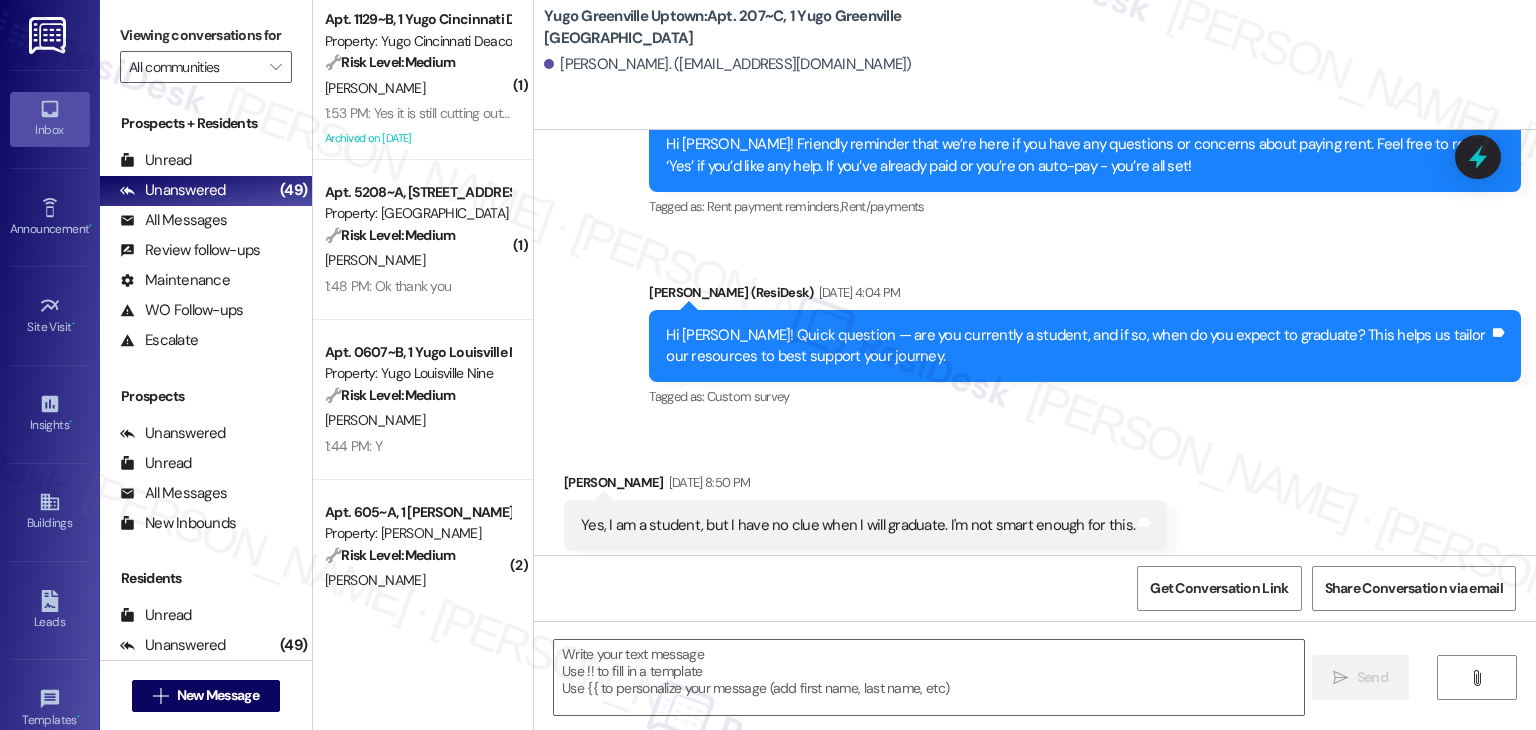type on "Fetching suggested responses. Please feel free to read through the conversation in the meantime." 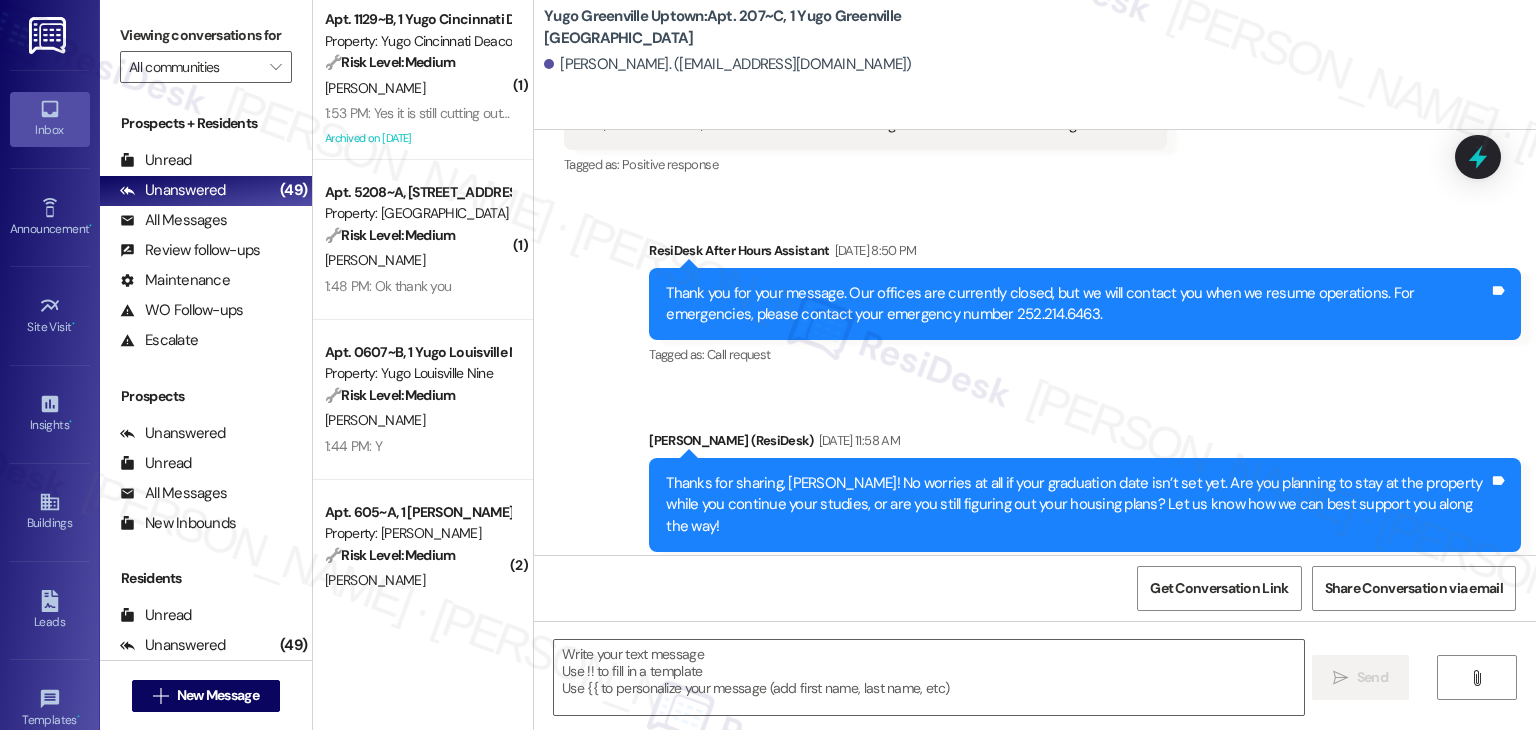 scroll, scrollTop: 2412, scrollLeft: 0, axis: vertical 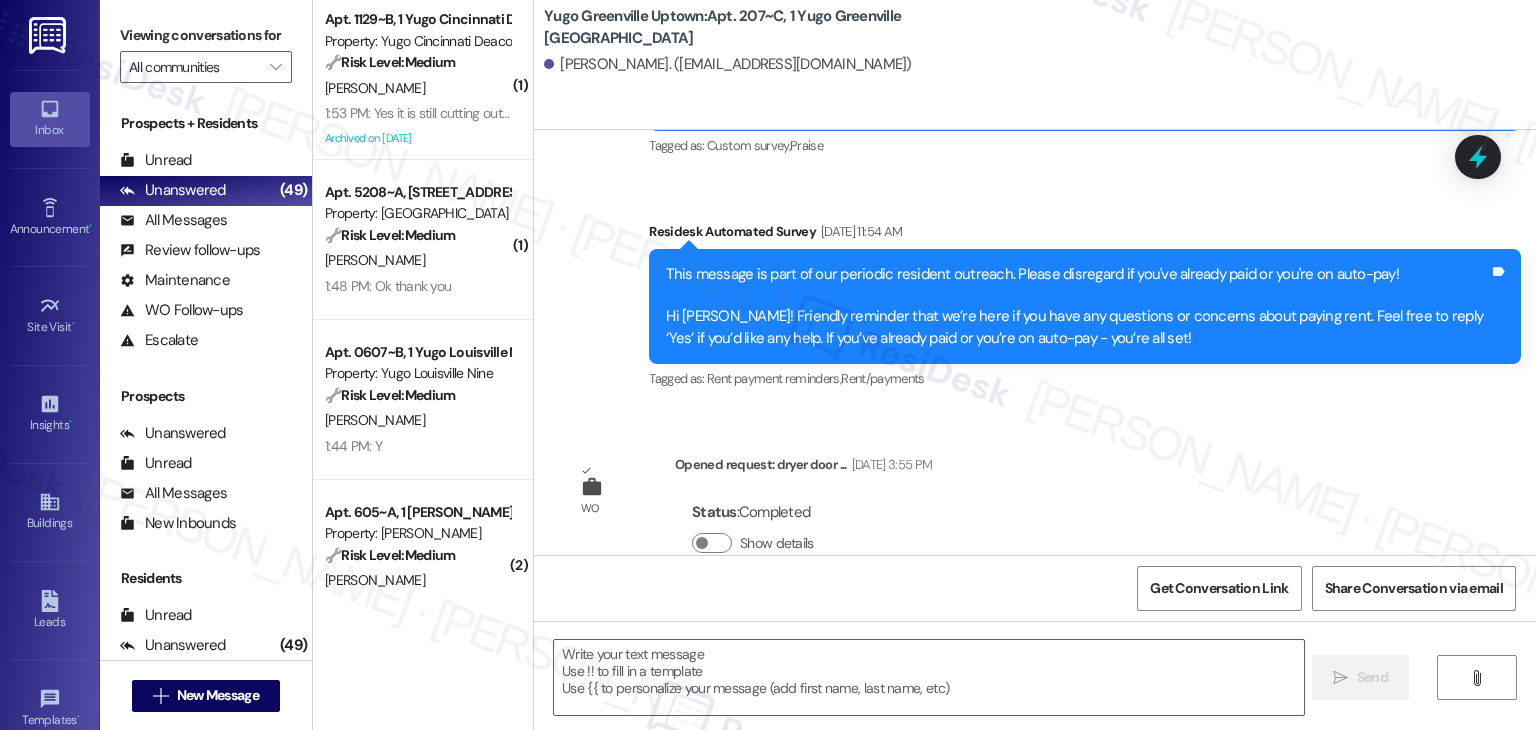click on "Lease started [DATE] 7:00 PM Survey, sent via SMS Residesk Automated Survey [DATE] 11:21 AM Hi [PERSON_NAME], I'm on the new offsite Resident Support Team for Yugo Greenville Uptown! My job is to work with your on-site management team to improve your experience at the property. Text us here at any time for assistance or questions. We will also reach out periodically for feedback. (Standard text messaging rates may apply) (You can always reply STOP to opt out of future messages) Tags and notes Tagged as:   Property launch Click to highlight conversations about Property launch Announcement, sent via SMS [PERSON_NAME]   (ResiDesk) [DATE] 1:07 PM Great news! You can now text me for maintenance issues — no more messy apps or sign-ins. I'll file your tickets for you. You can still use the app if you prefer.  I'm here to make things easier for you, feel free to reach out anytime! Tags and notes Tagged as:   Maintenance ,  Click to highlight conversations about Maintenance Maintenance request ,  Praise" at bounding box center [1035, 342] 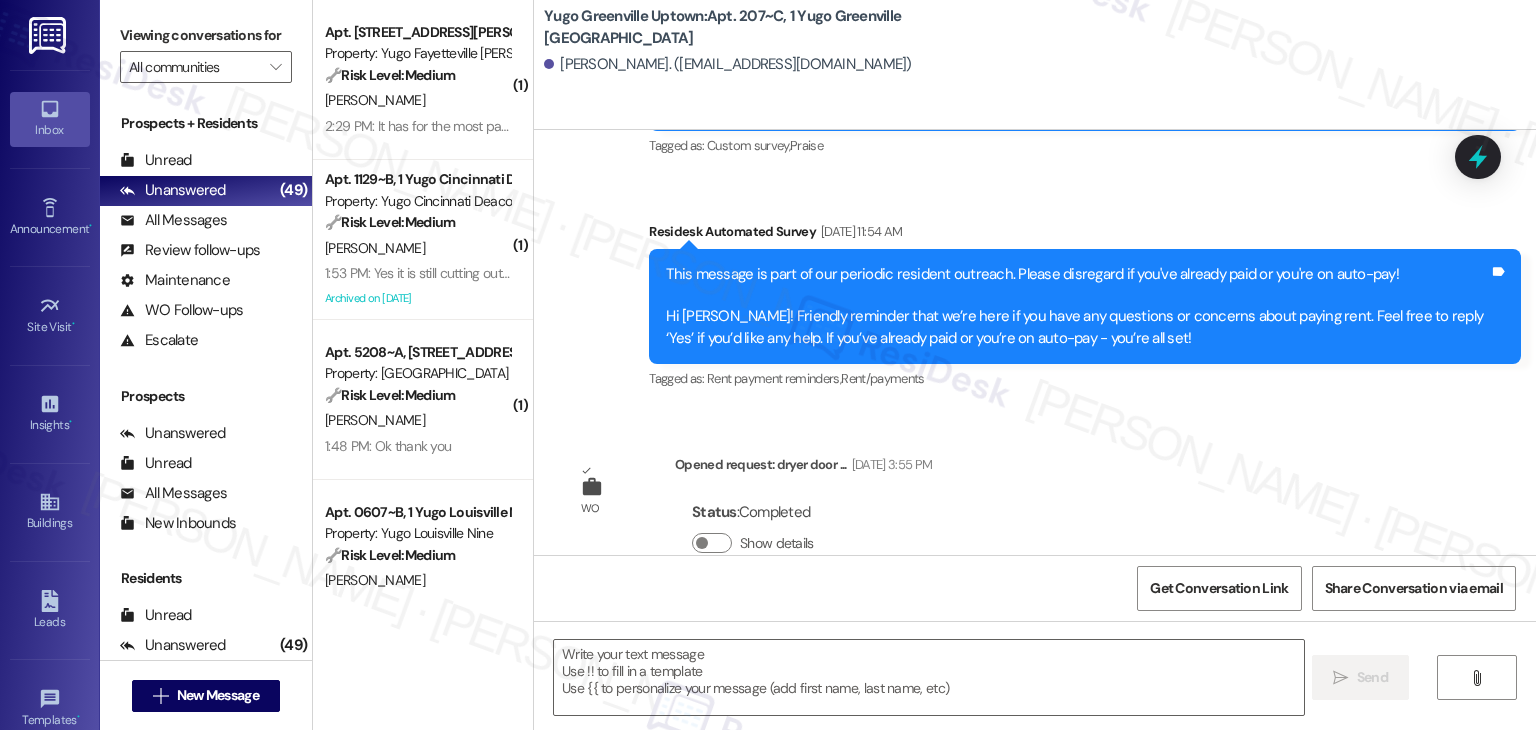 click on "Get Conversation Link Share Conversation via email" at bounding box center [1035, 588] 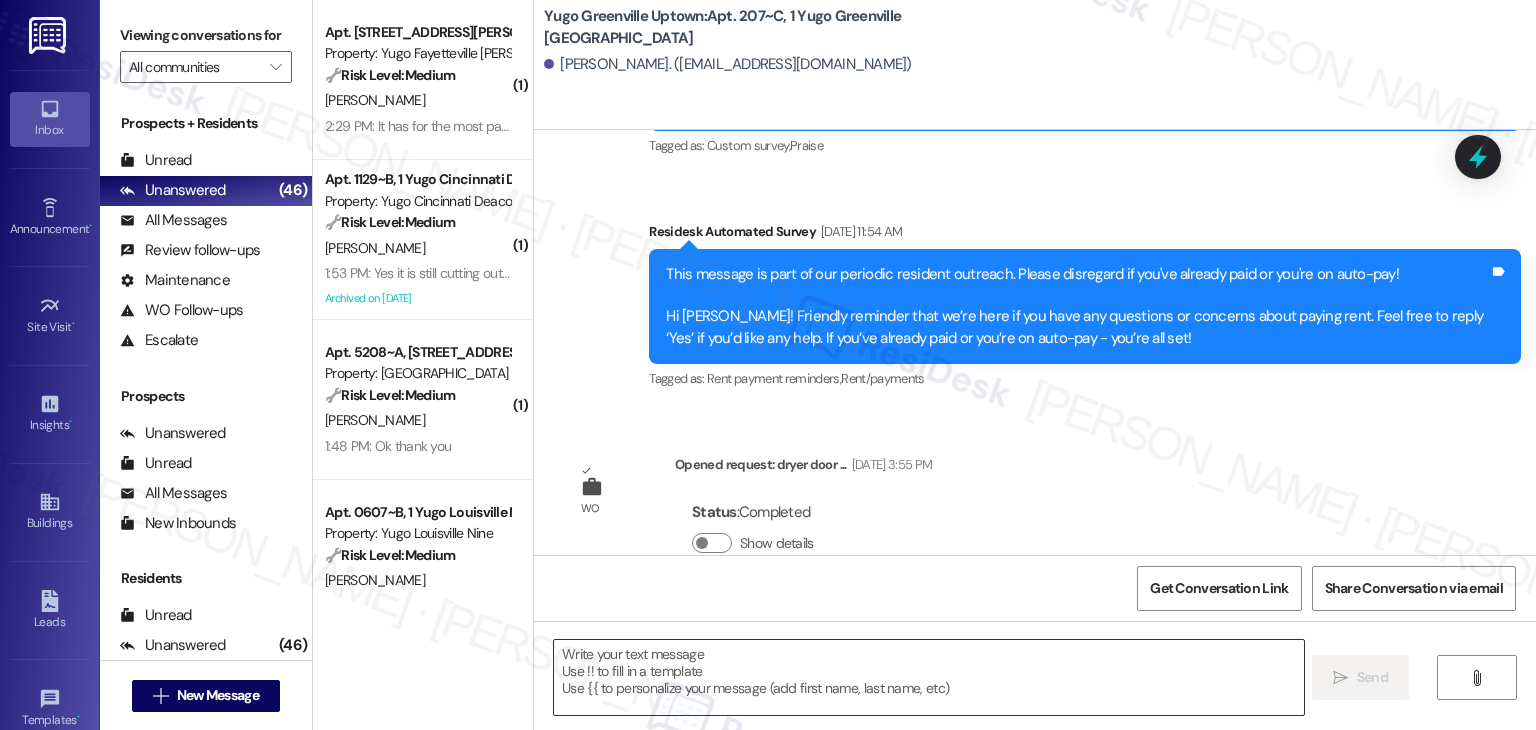 click at bounding box center (928, 677) 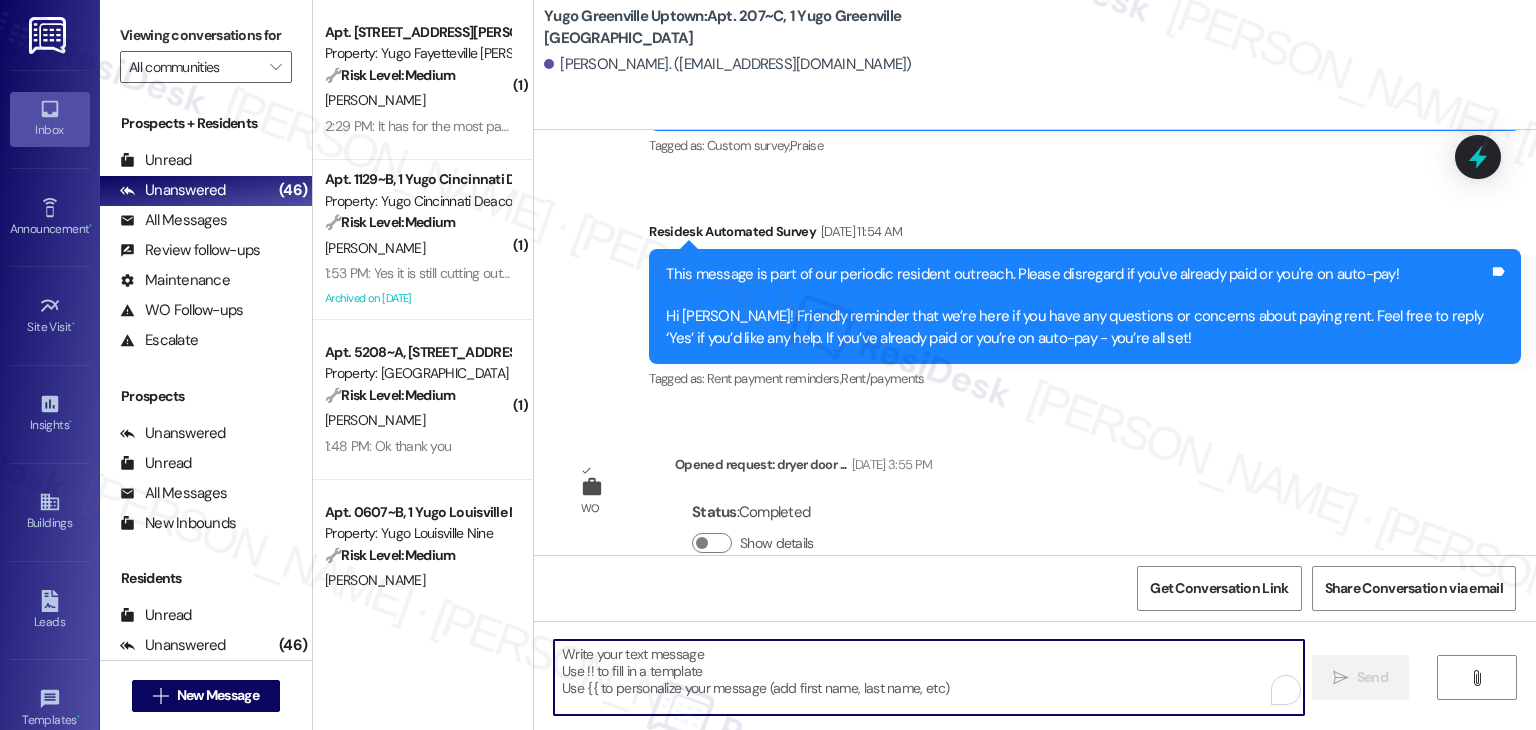paste on "Move-in day will be busy as you get settled, but no reason it has to be stressful. Don’t forget that we offer a ⚡FAST PASS⚡for Move-In day if your checklist has been completed 2 weeks prior to move-in. Log in to your Resident Portal [DATE] to complete those outstanding items!" 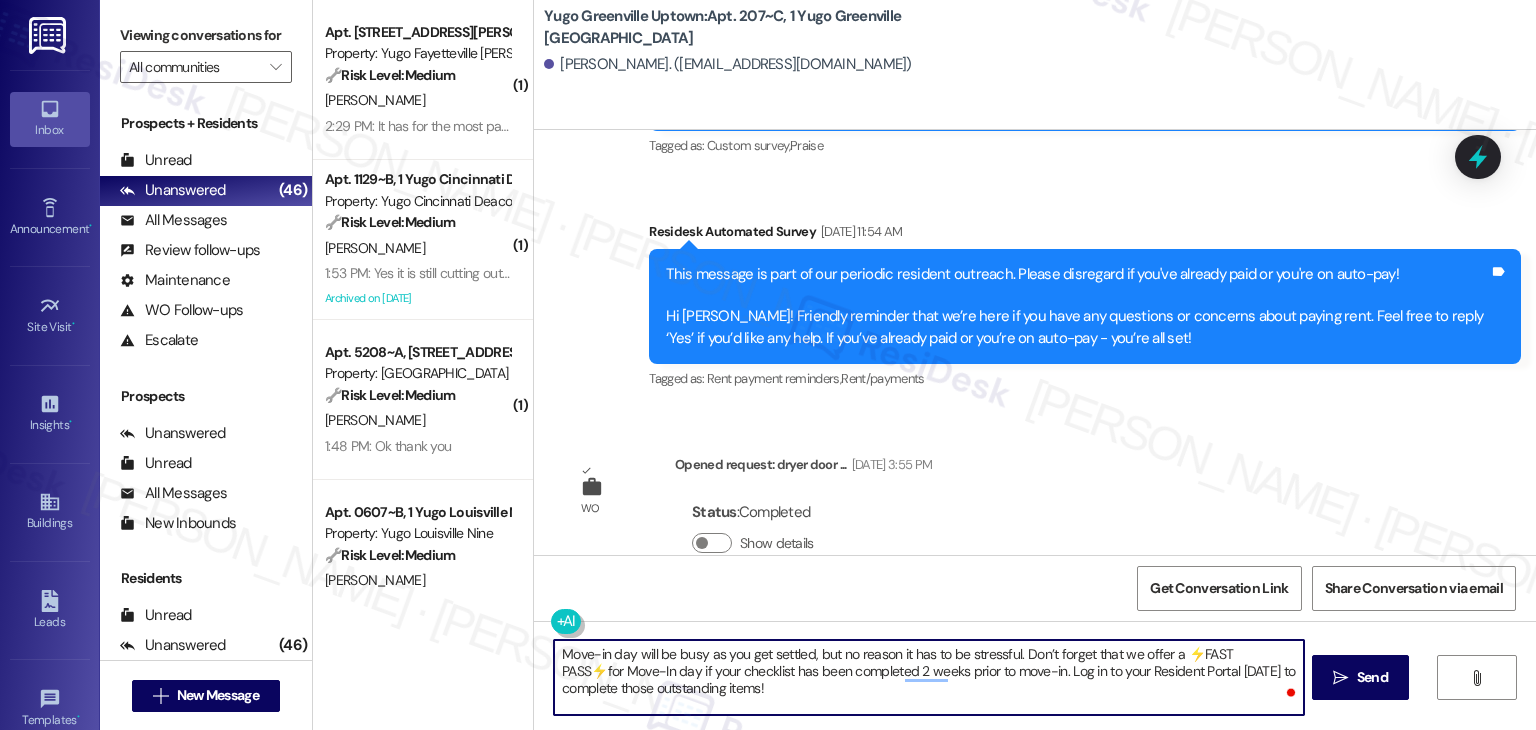 click on "Status :  Completed Show details" at bounding box center (803, 532) 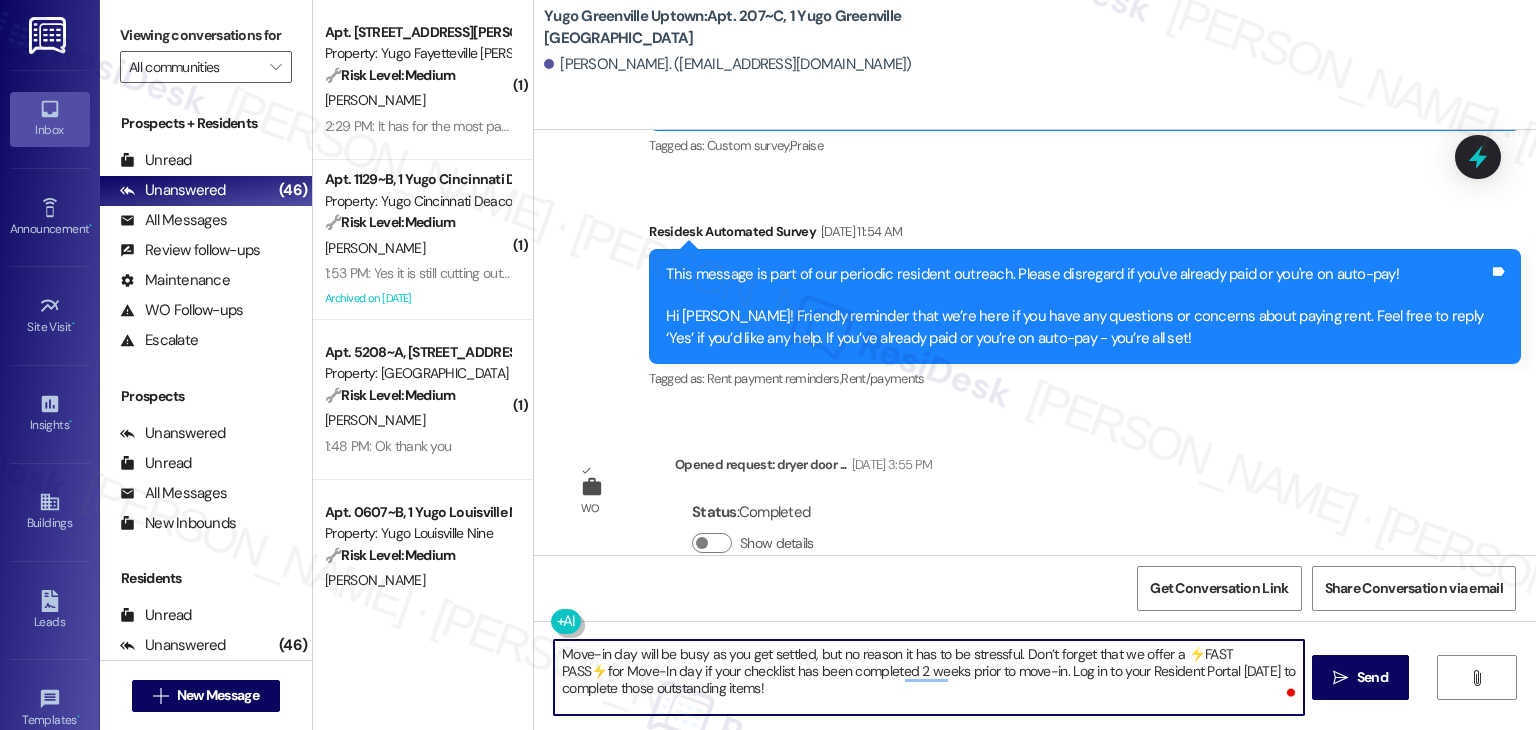click on "Move-in day will be busy as you get settled, but no reason it has to be stressful. Don’t forget that we offer a ⚡FAST PASS⚡for Move-In day if your checklist has been completed 2 weeks prior to move-in. Log in to your Resident Portal [DATE] to complete those outstanding items!" at bounding box center [928, 677] 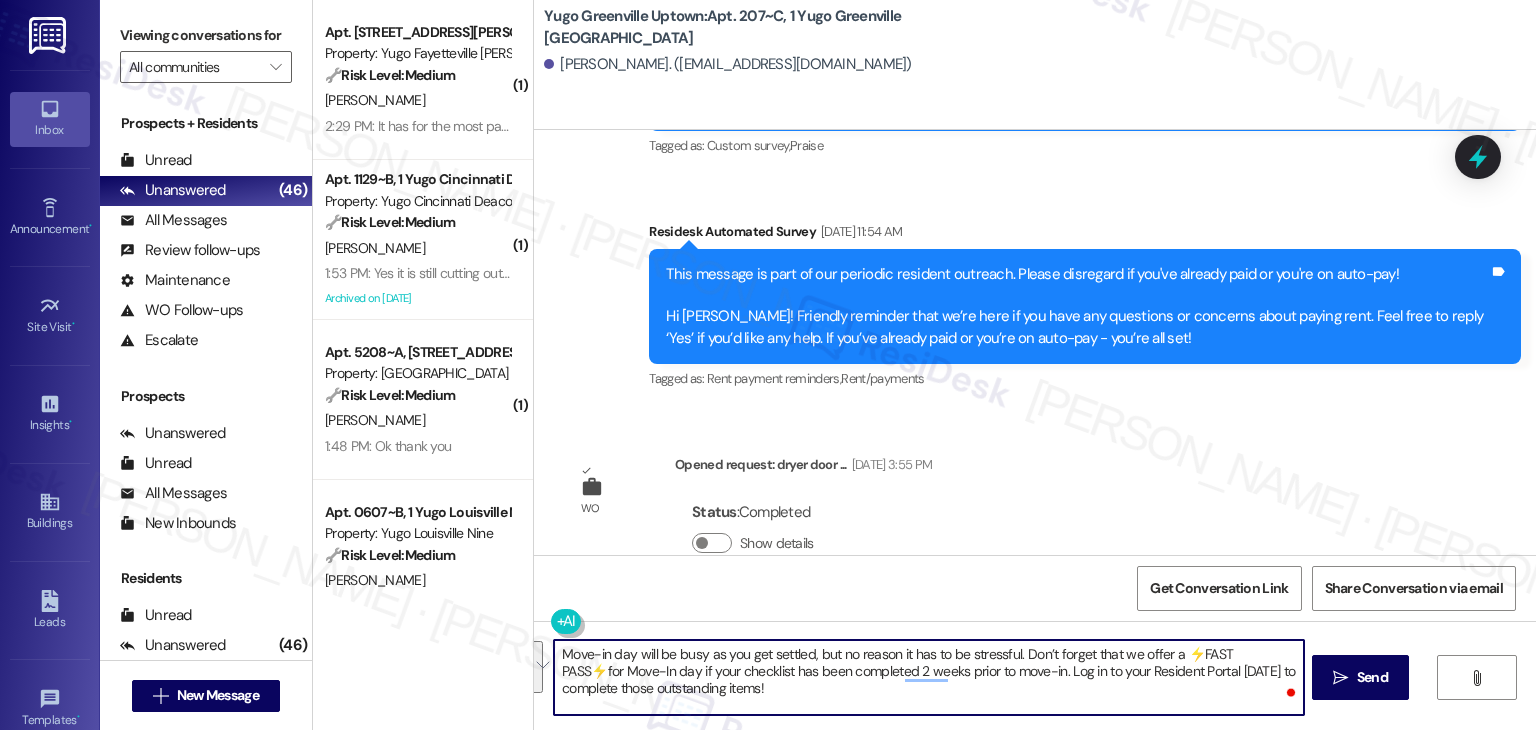 paste on "Our team is so excited to see you on move-in day and we're here to help make the move-in process that much smoother. If you have not completed all required items on your Move-In Checklist, please login to your ResidentPortal [DATE] to complete" 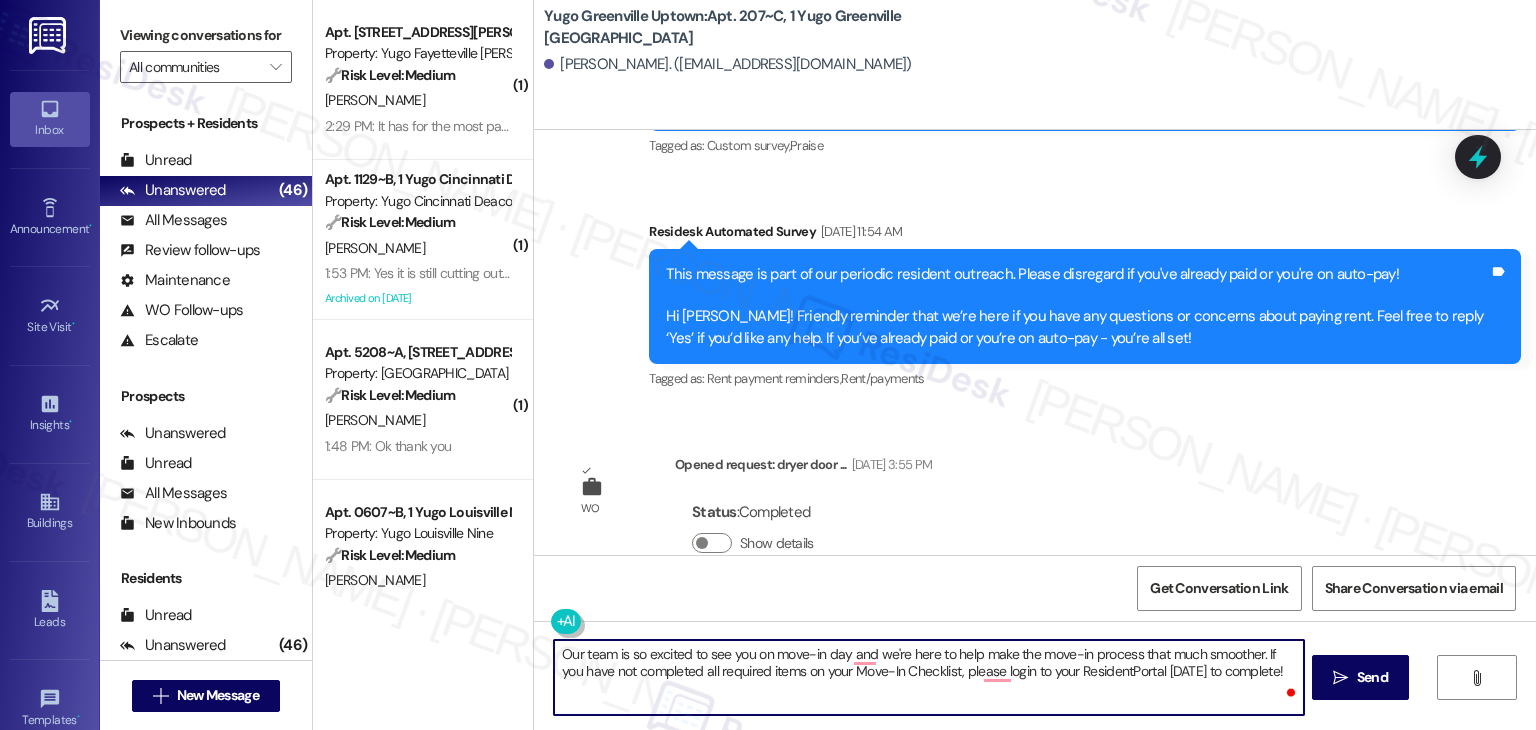 click on "Our team is so excited to see you on move-in day and we're here to help make the move-in process that much smoother. If you have not completed all required items on your Move-In Checklist, please login to your ResidentPortal [DATE] to complete!" at bounding box center [928, 677] 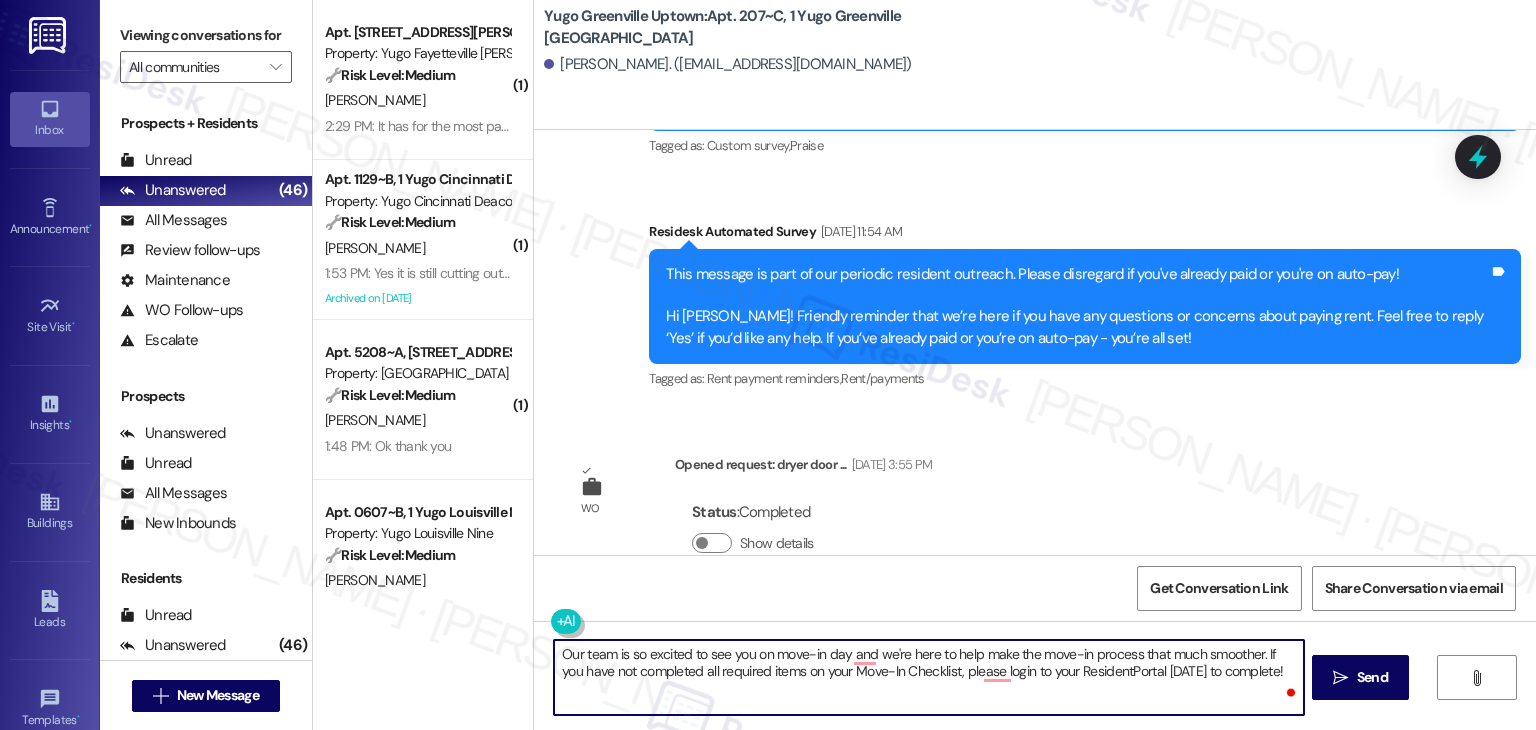 click on "Our team is so excited to see you on move-in day and we're here to help make the move-in process that much smoother. If you have not completed all required items on your Move-In Checklist, please login to your ResidentPortal [DATE] to complete!" at bounding box center [928, 677] 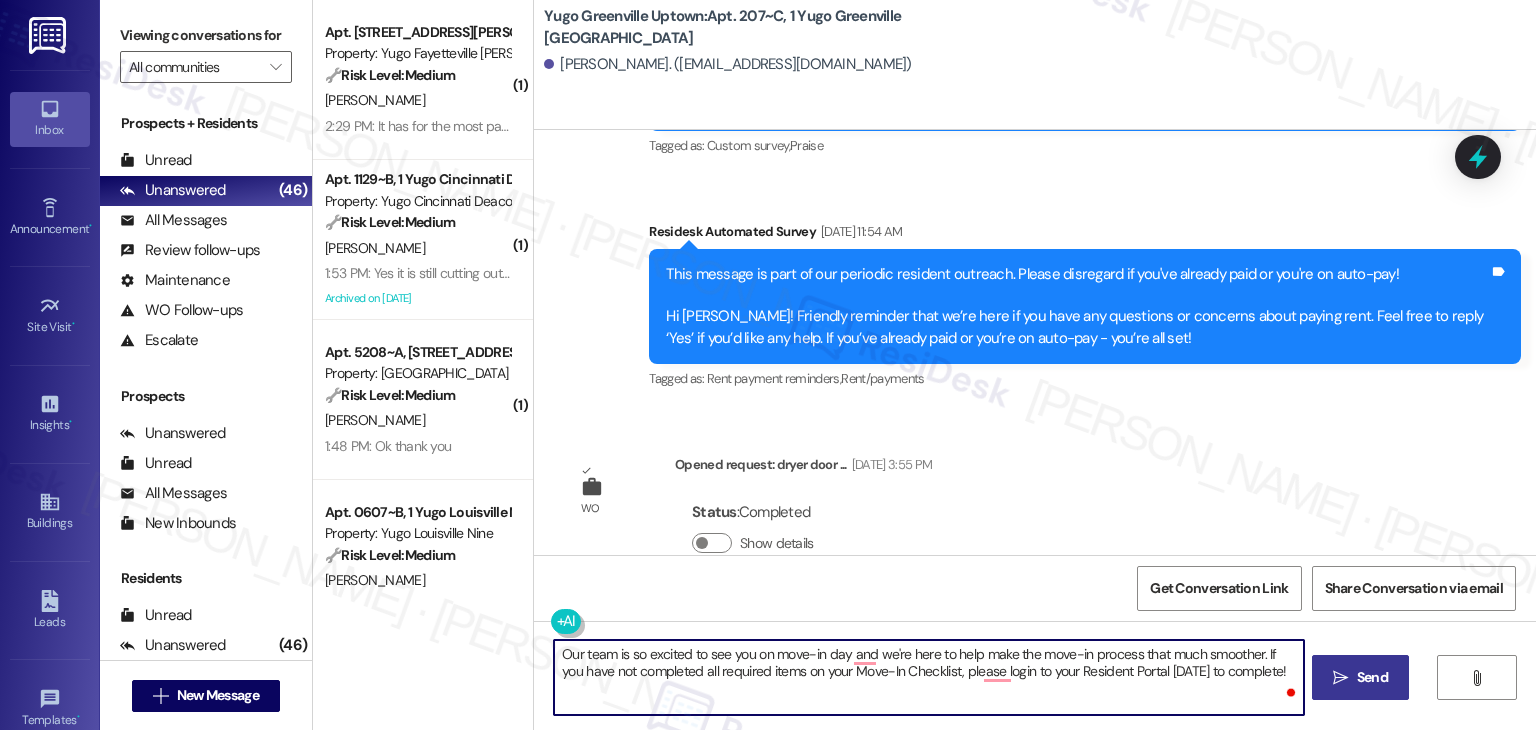 type on "Our team is so excited to see you on move-in day and we're here to help make the move-in process that much smoother. If you have not completed all required items on your Move-In Checklist, please login to your Resident Portal [DATE] to complete!" 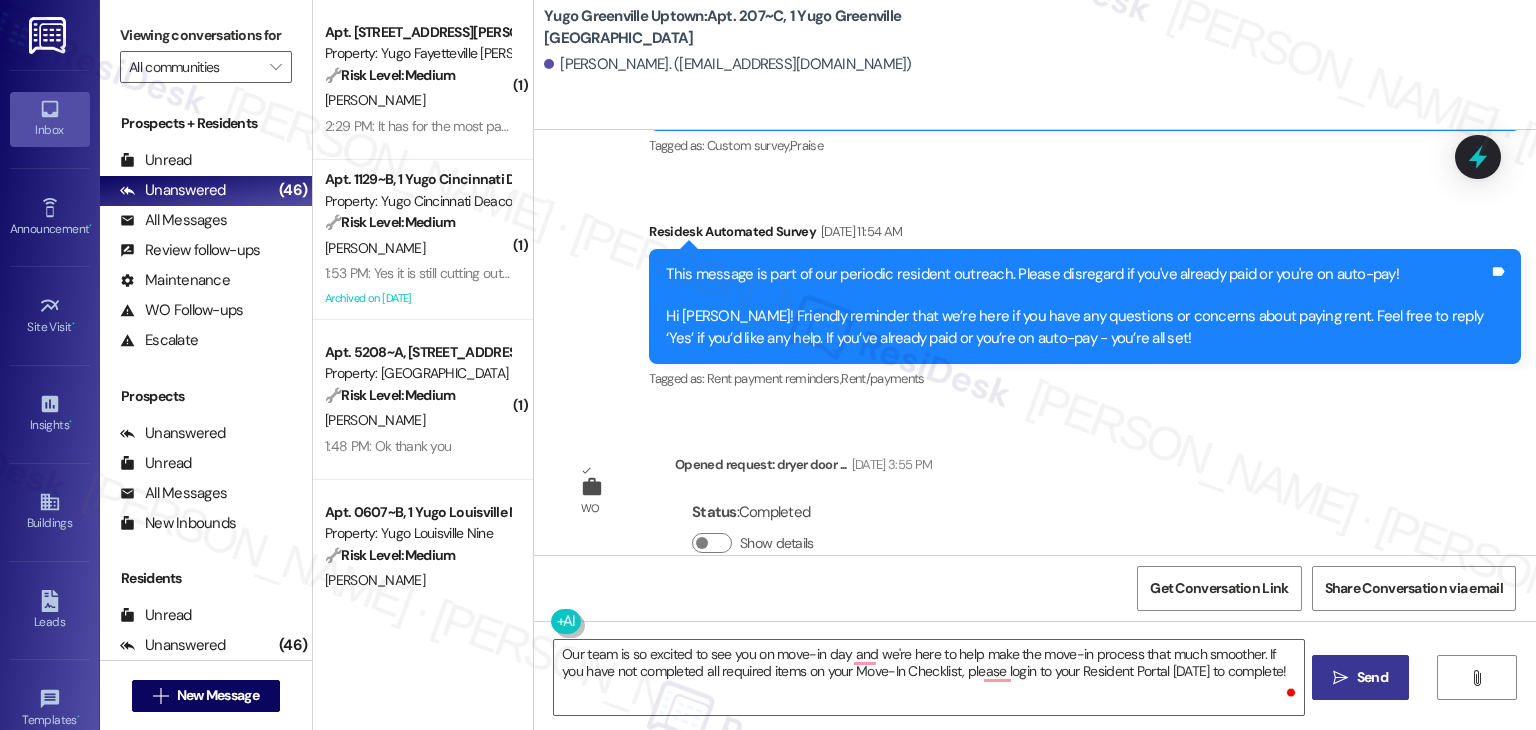 click on "Send" at bounding box center [1372, 677] 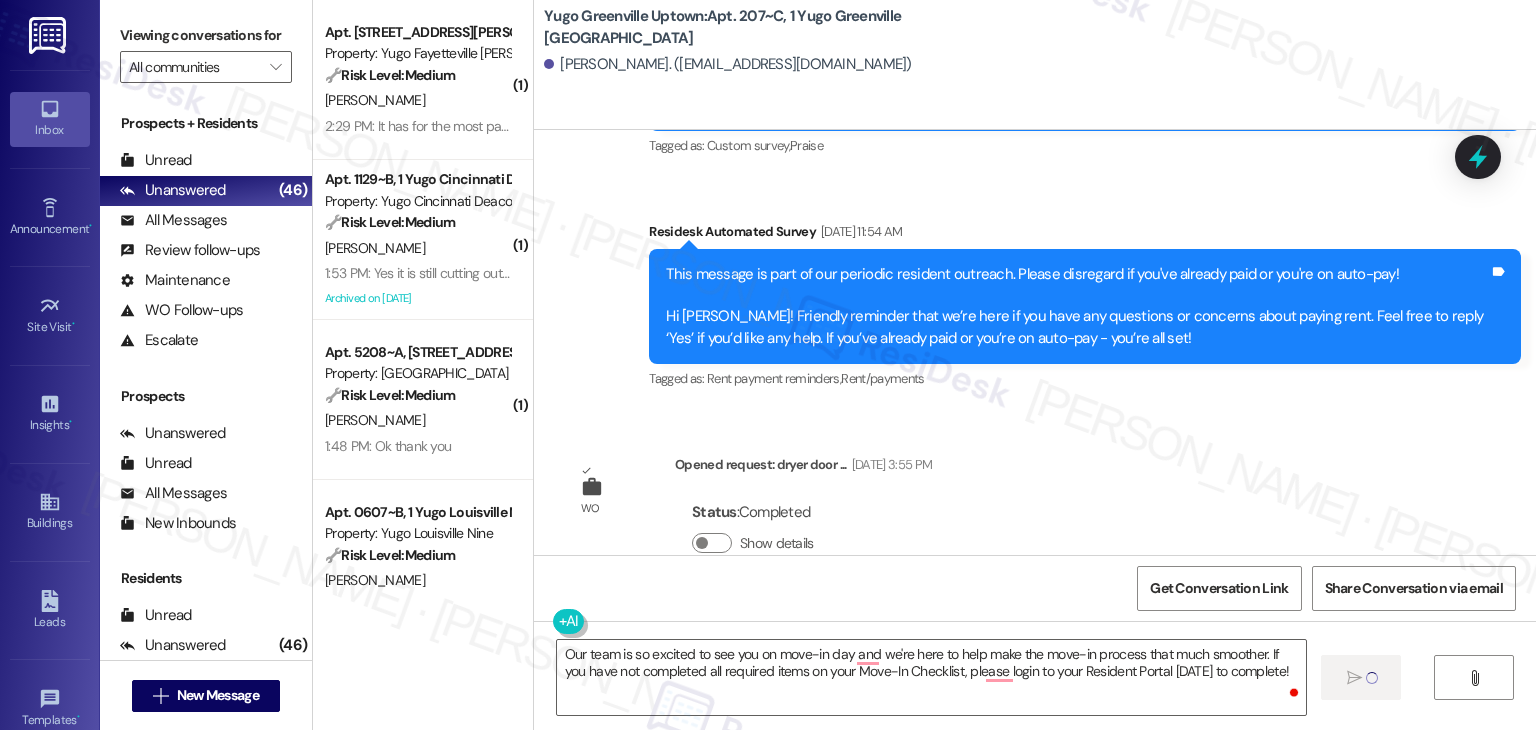 type 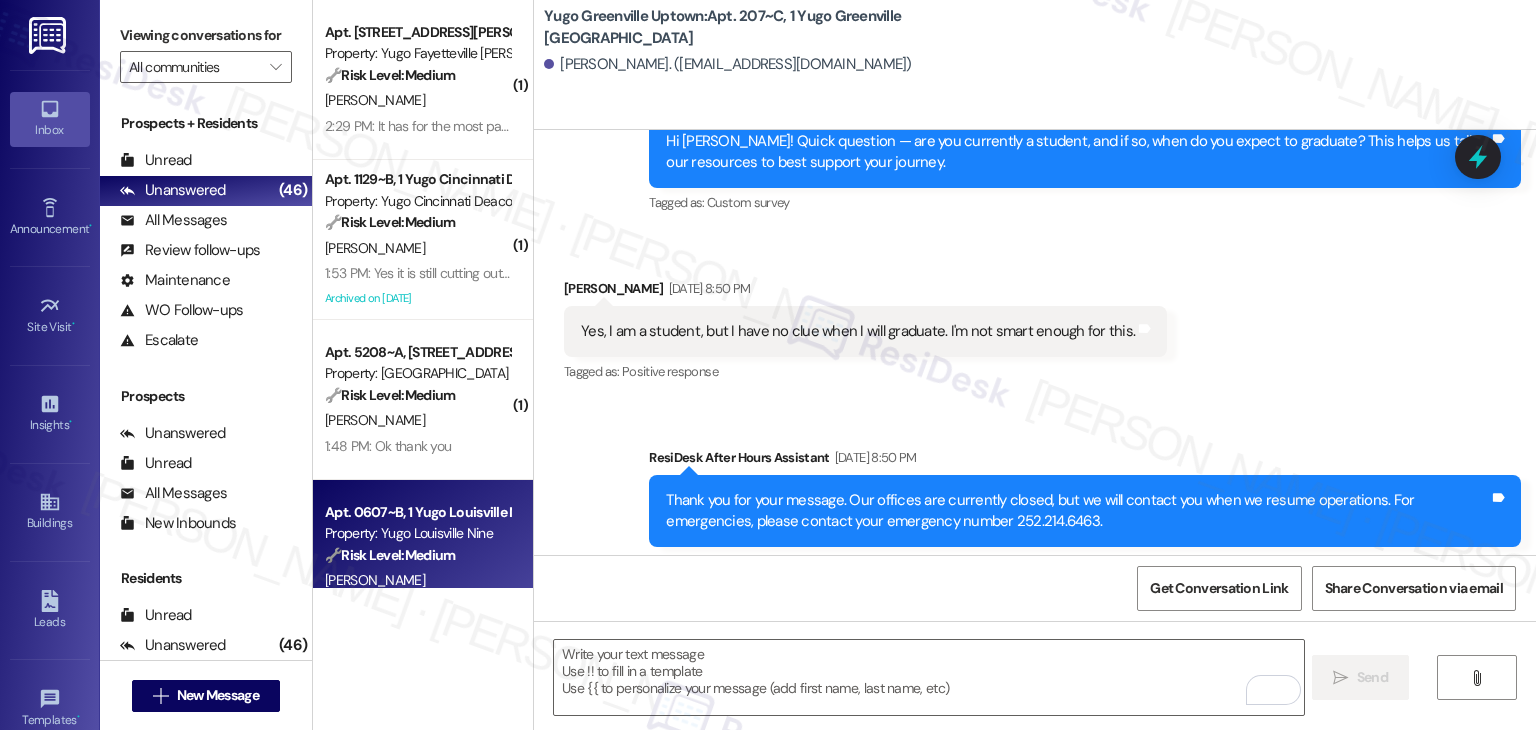 scroll, scrollTop: 2012, scrollLeft: 0, axis: vertical 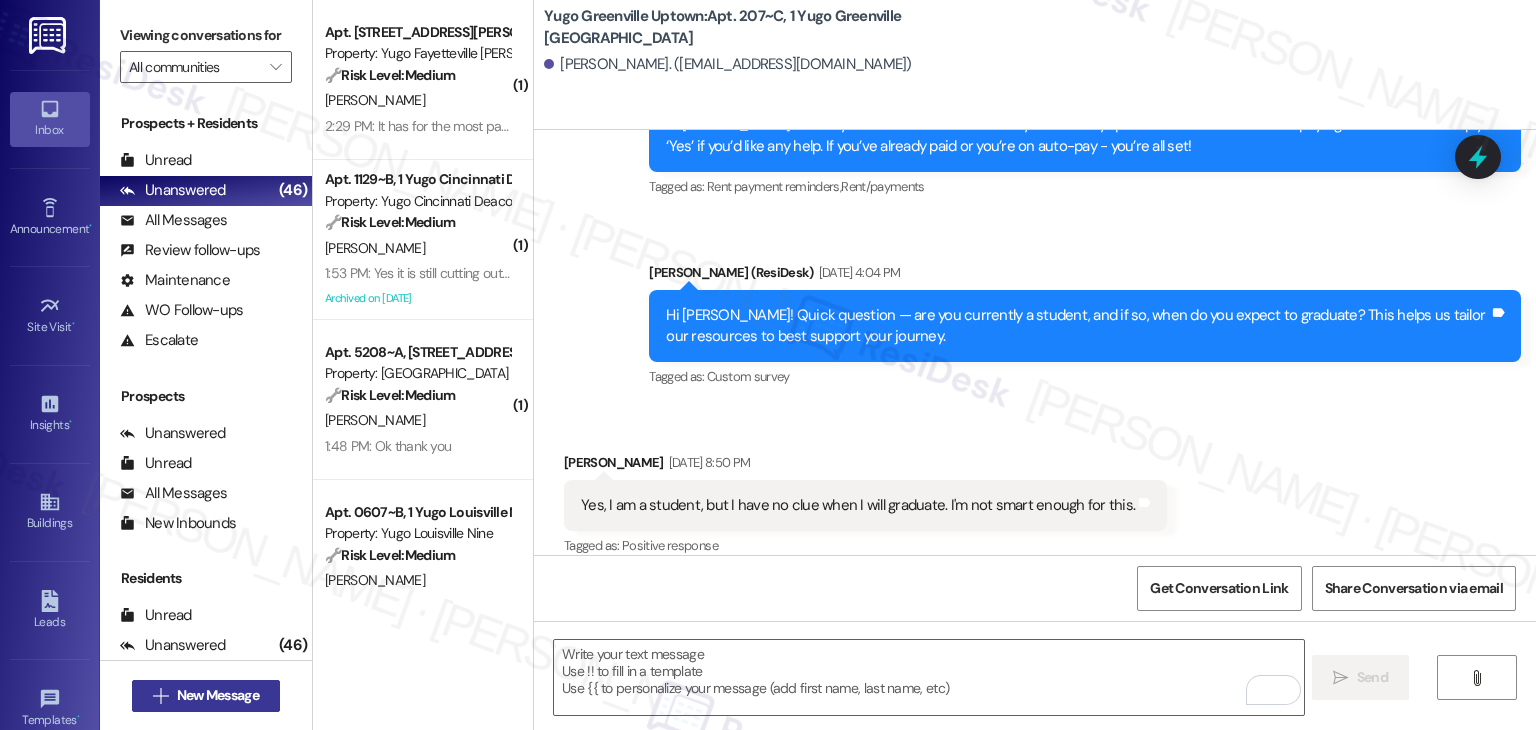 click on "New Message" at bounding box center (218, 695) 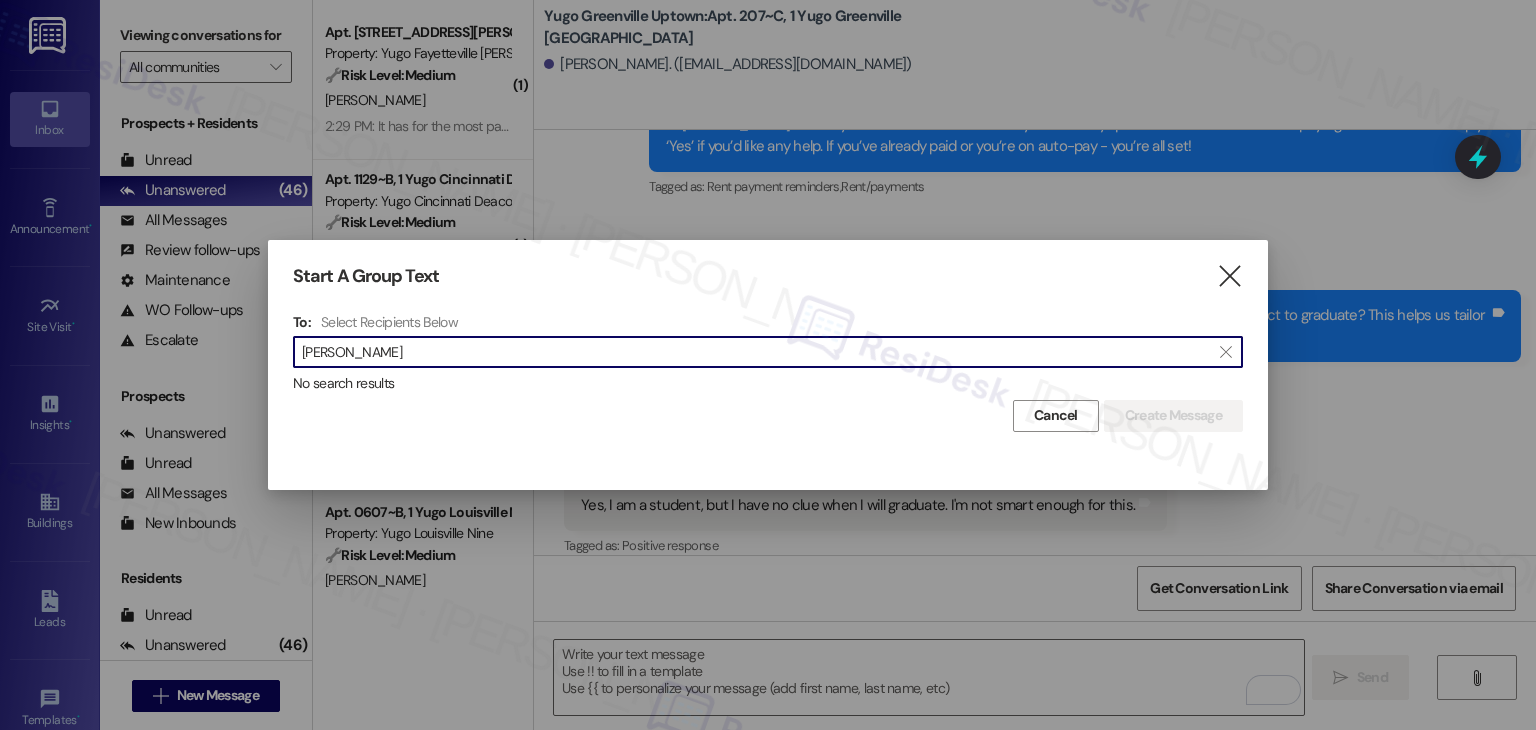 click on "[PERSON_NAME]" at bounding box center (756, 352) 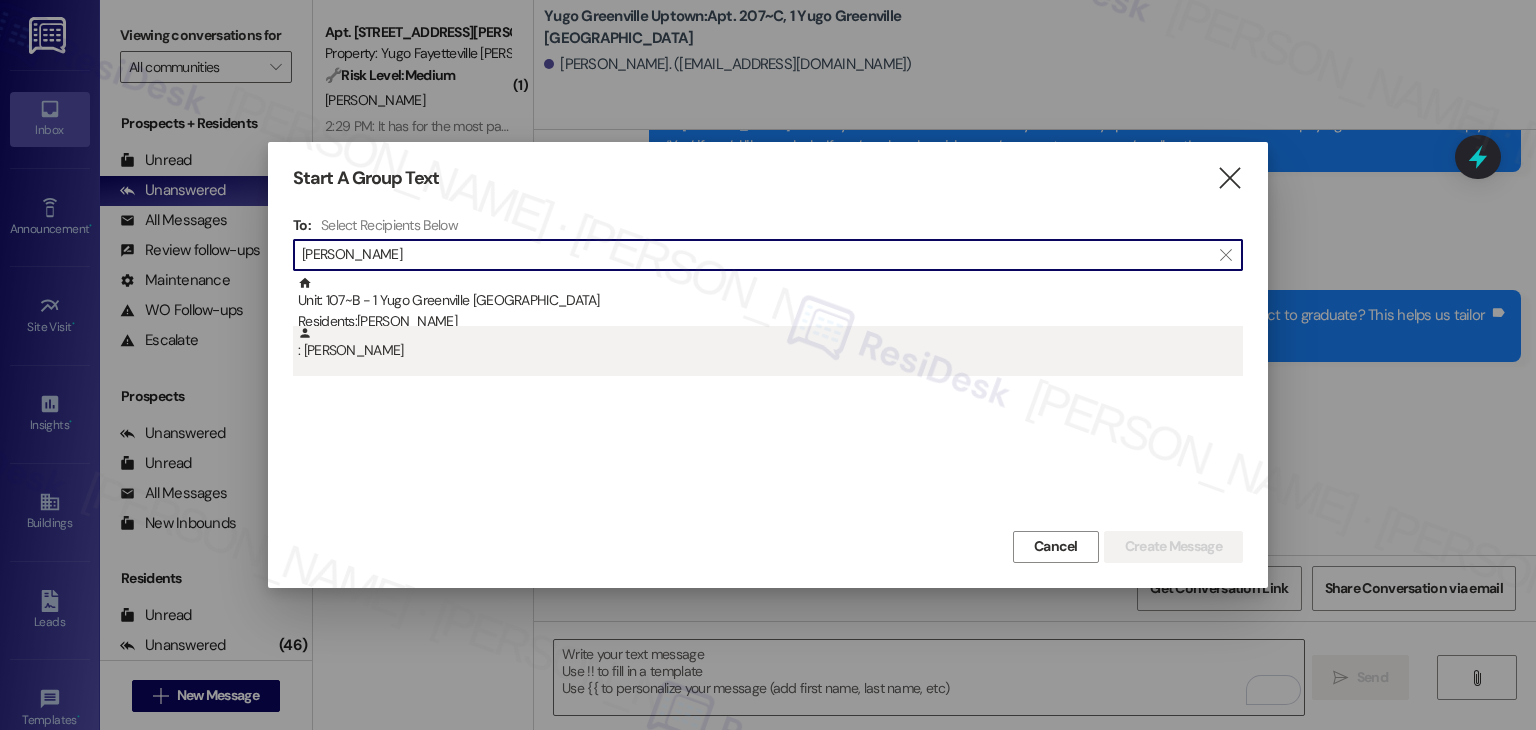 type on "[PERSON_NAME]" 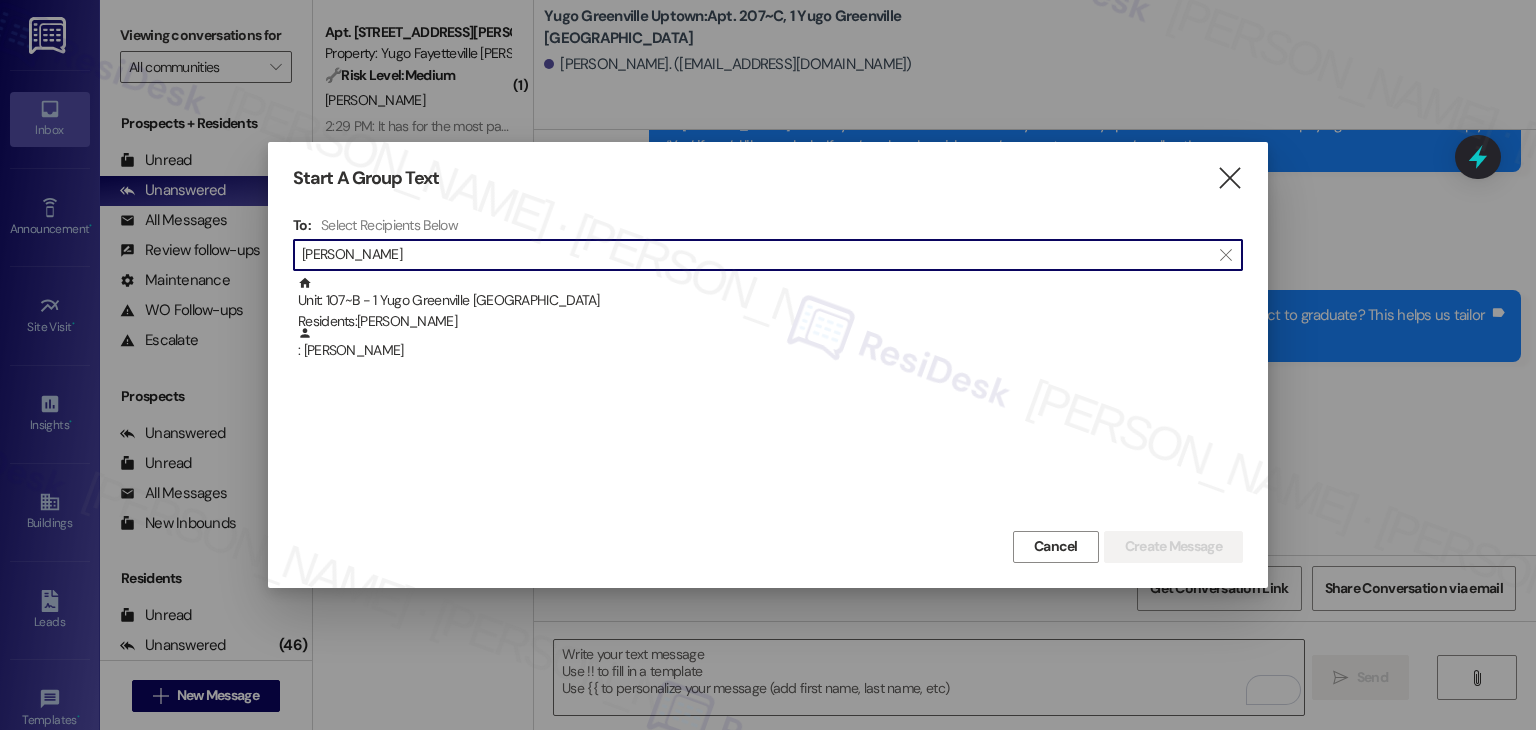 click on ": [PERSON_NAME]" at bounding box center [770, 343] 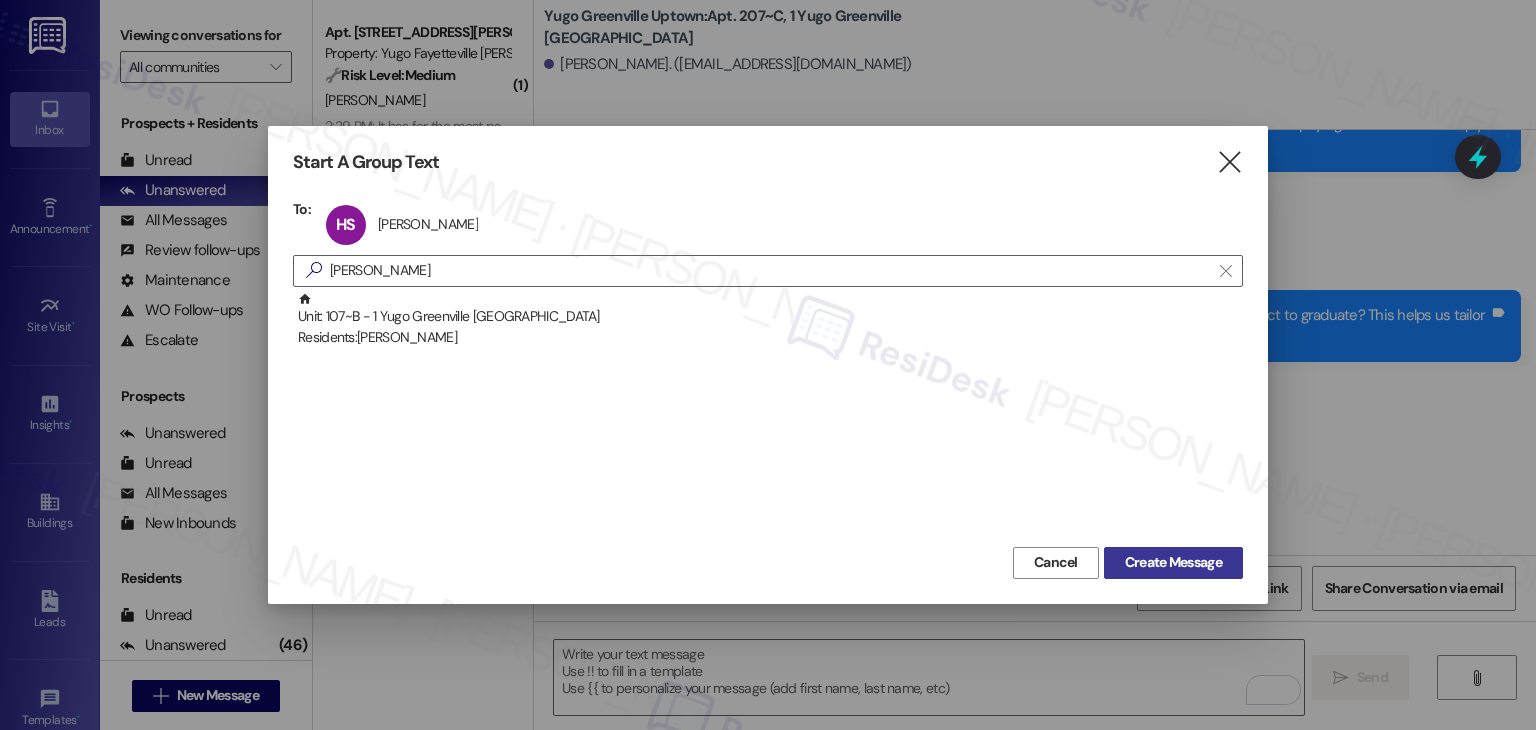 click on "Create Message" at bounding box center [1173, 562] 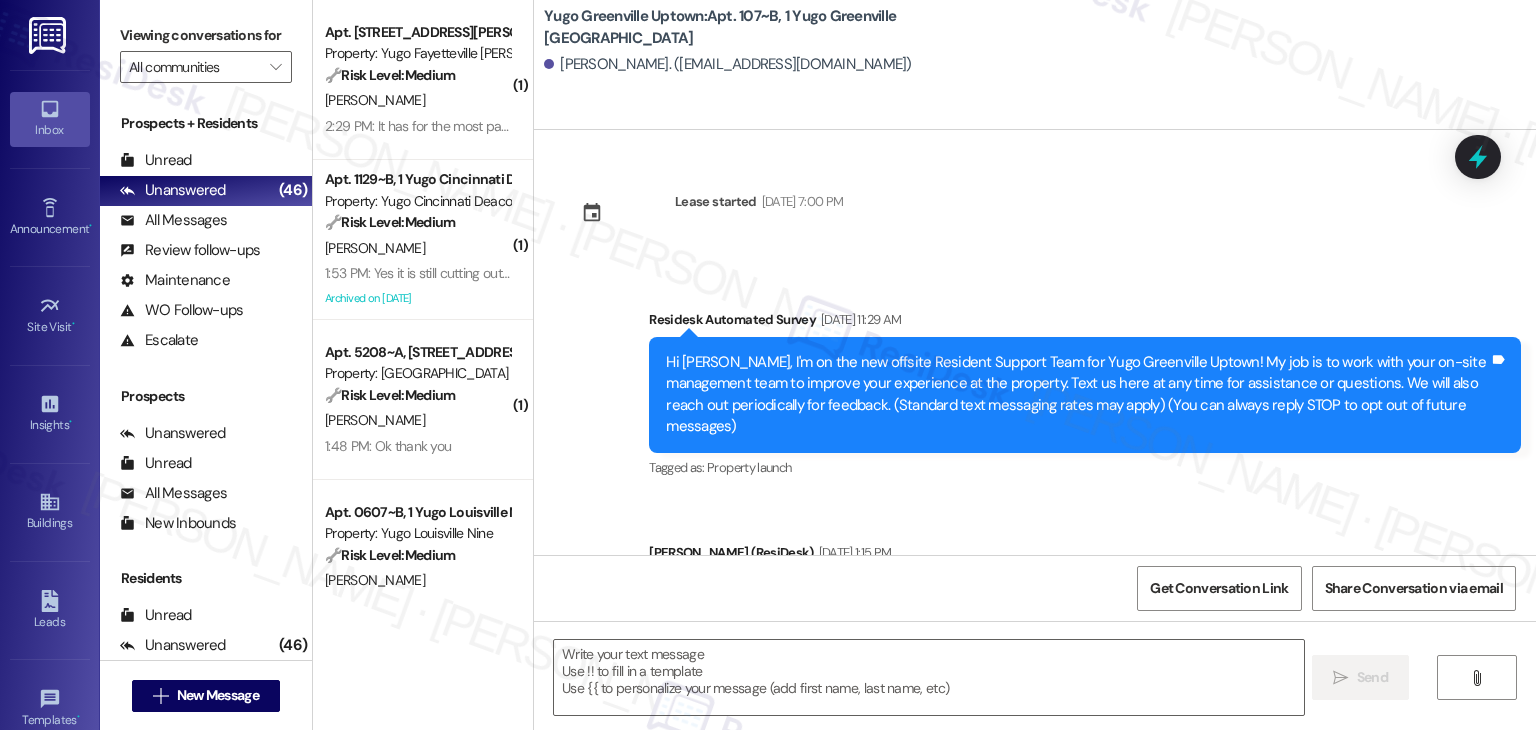 type on "Fetching suggested responses. Please feel free to read through the conversation in the meantime." 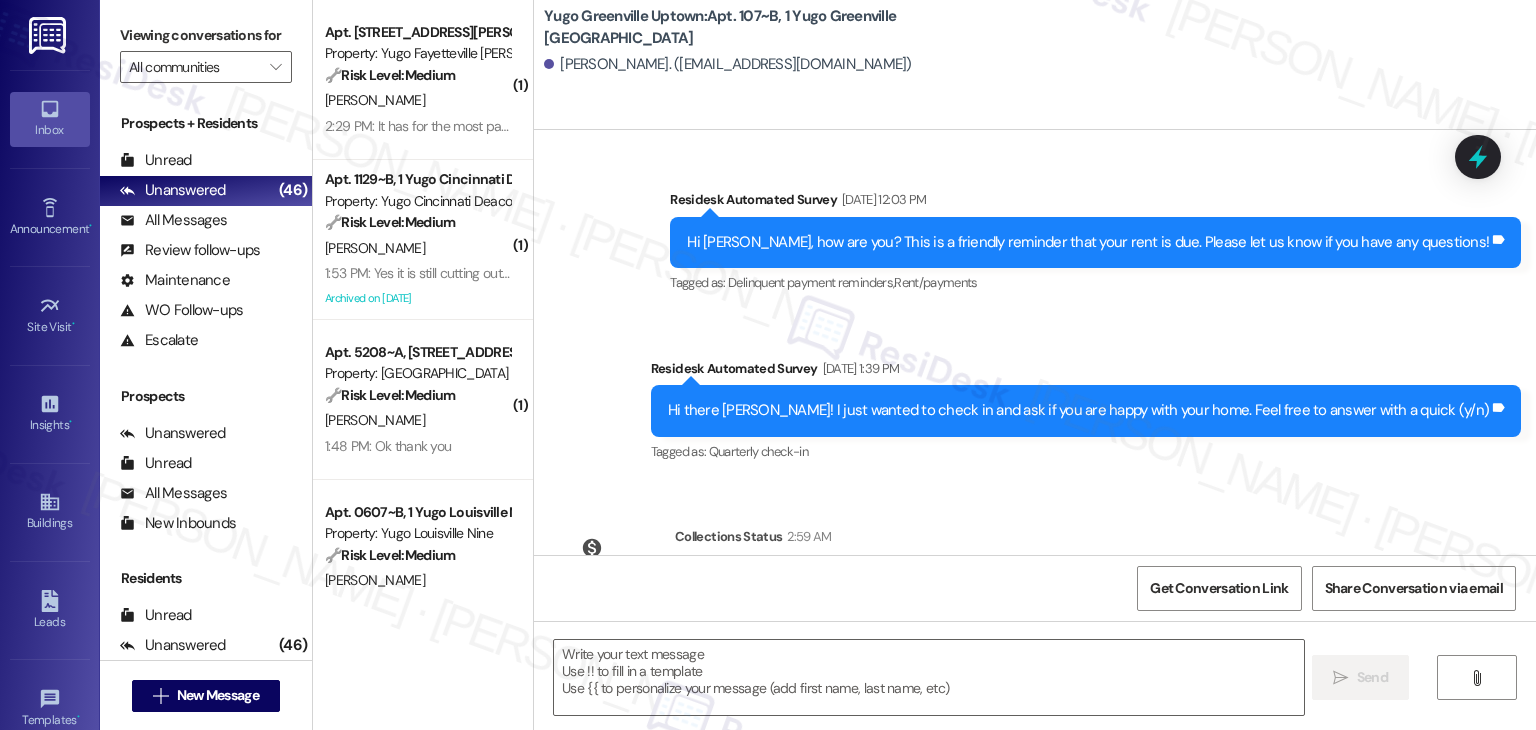 scroll, scrollTop: 2724, scrollLeft: 0, axis: vertical 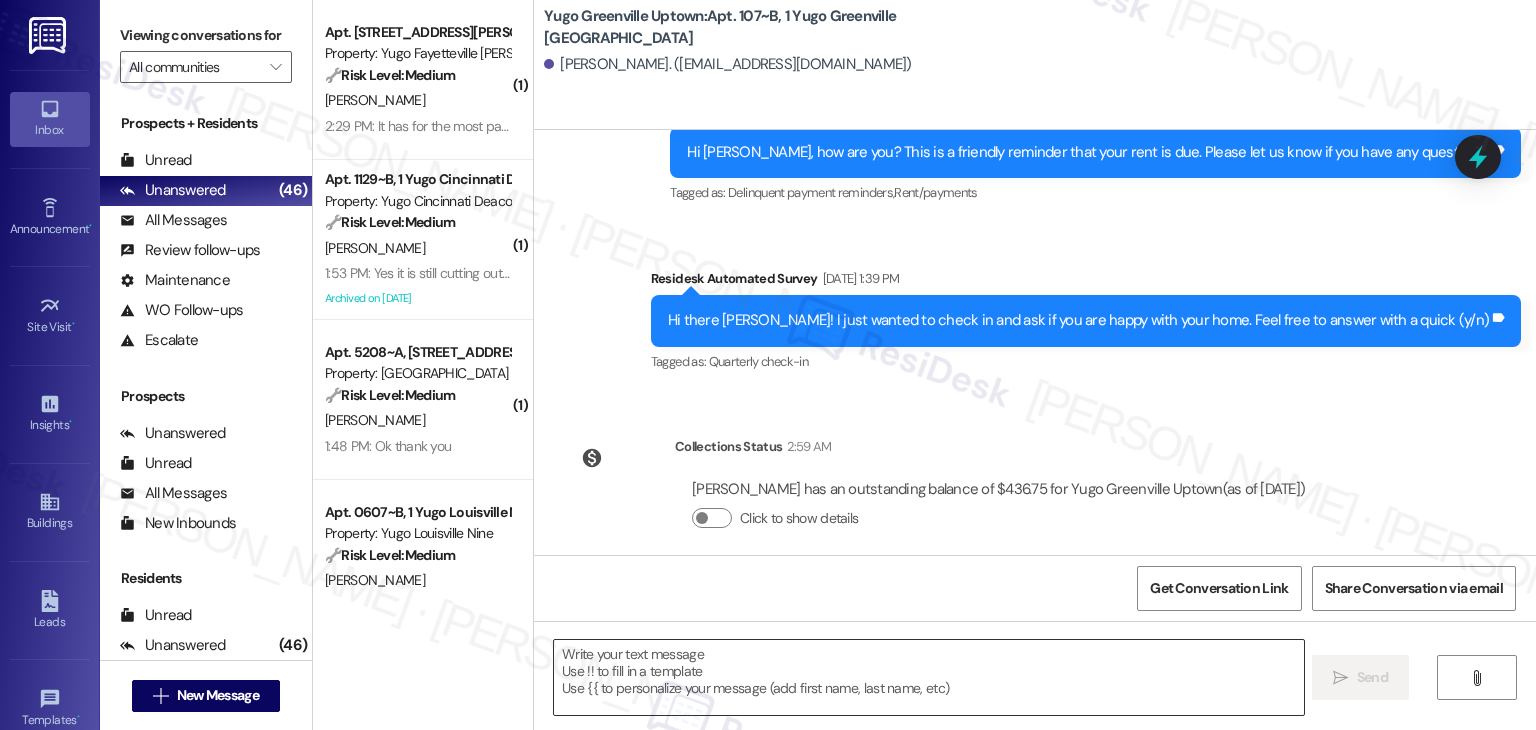 click at bounding box center [928, 677] 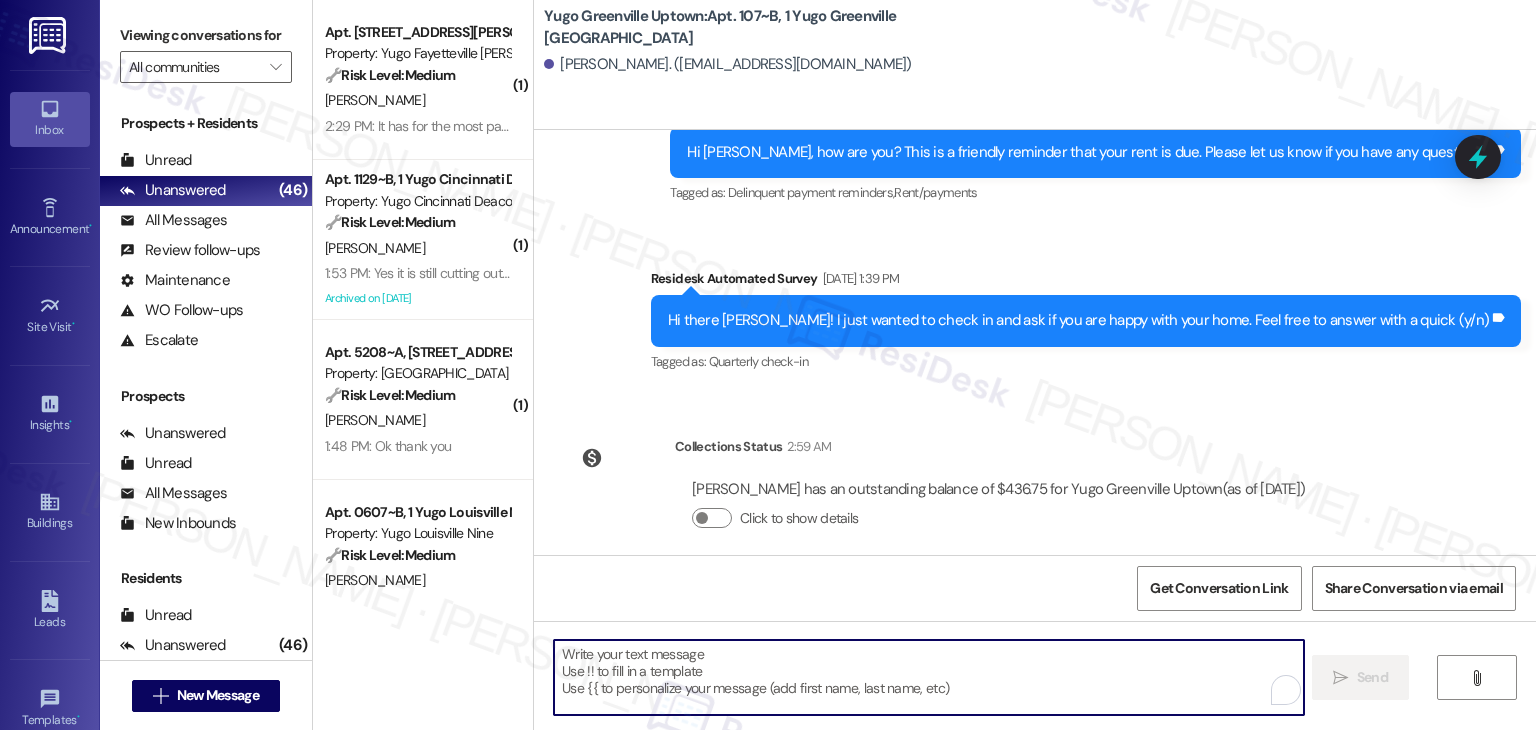 paste on "Our team is so excited to see you on move-in day and we're here to help make the move-in process that much smoother. If you have not completed all required items on your Move-In Checklist, please login to your Resident Portal [DATE] to complete!" 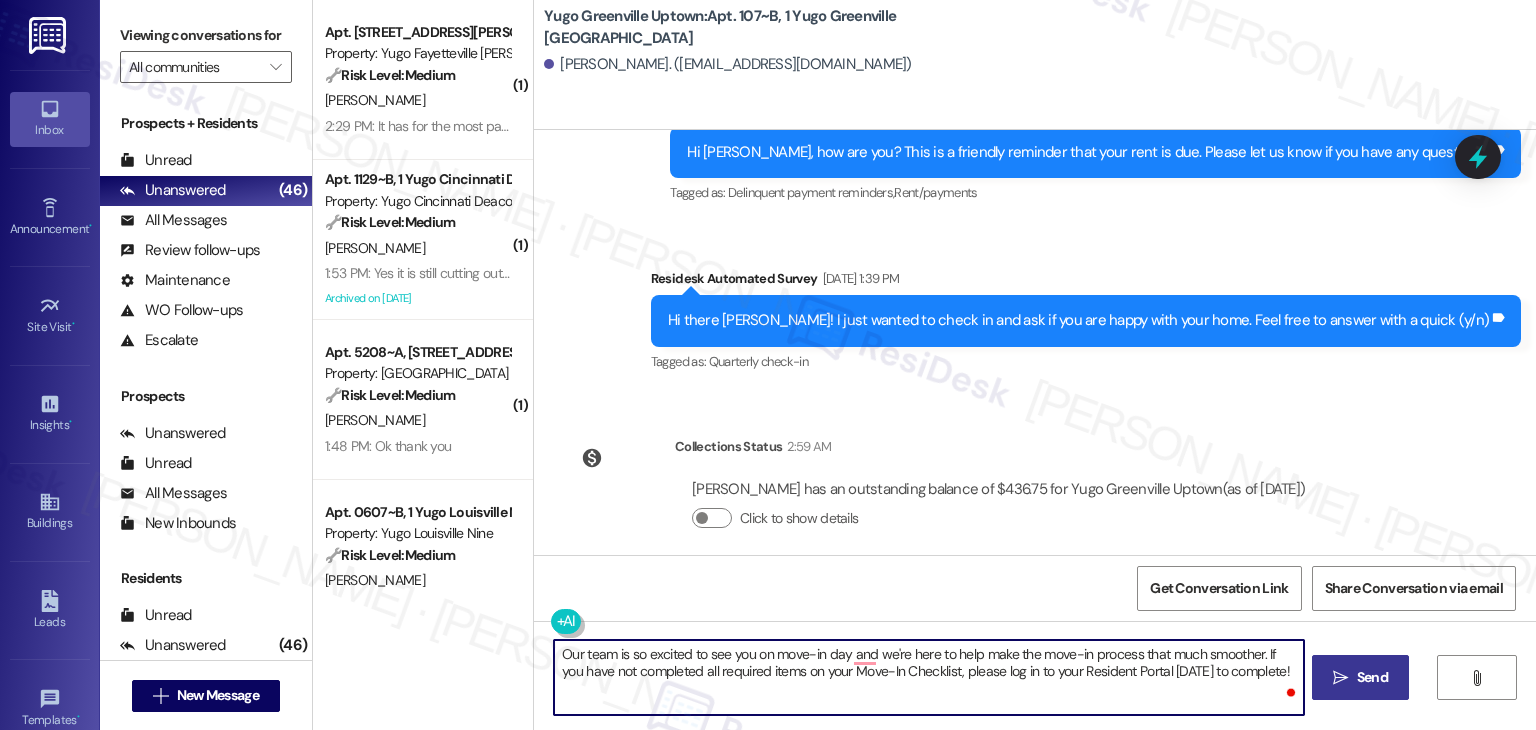 type on "Our team is so excited to see you on move-in day and we're here to help make the move-in process that much smoother. If you have not completed all required items on your Move-In Checklist, please log in to your Resident Portal [DATE] to complete!" 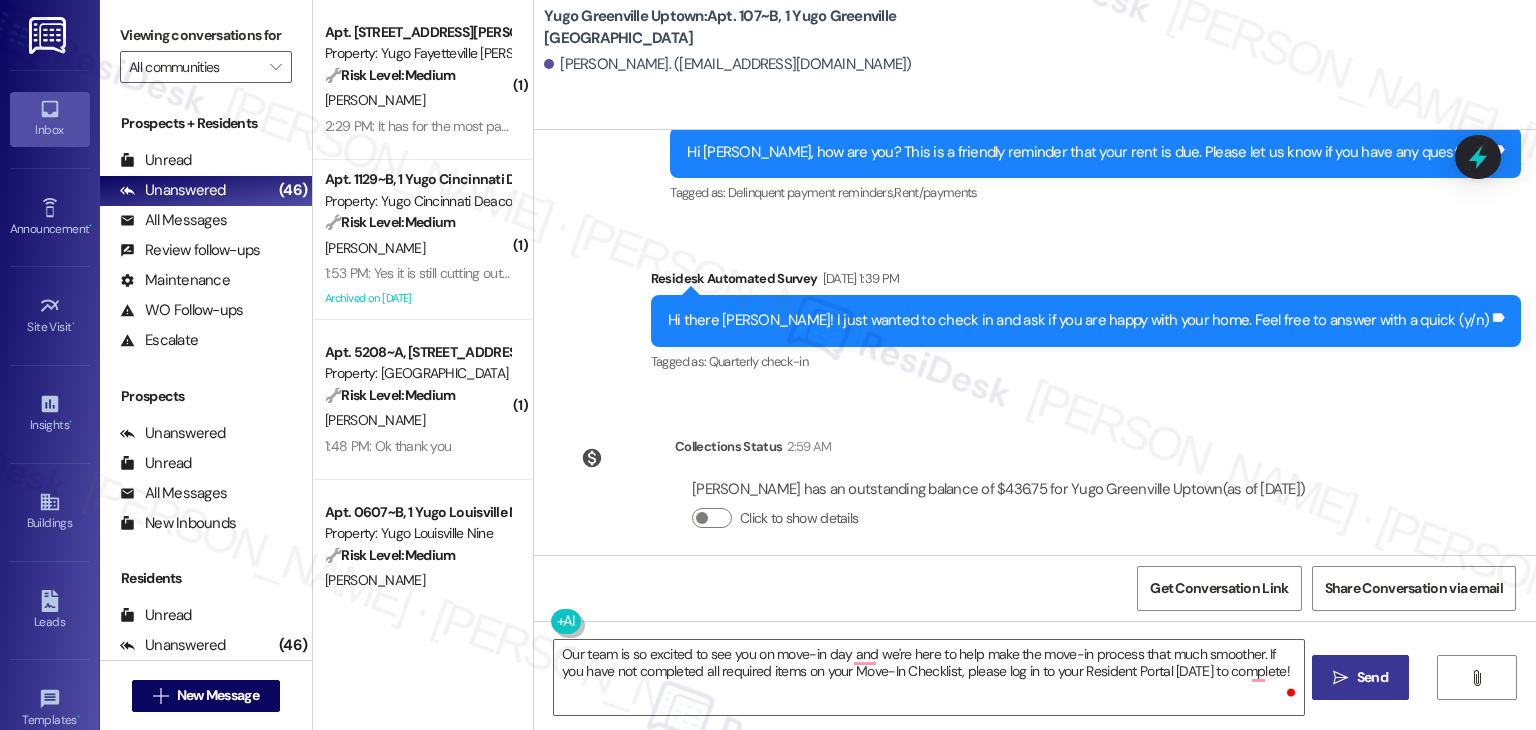 click on "Send" at bounding box center [1372, 677] 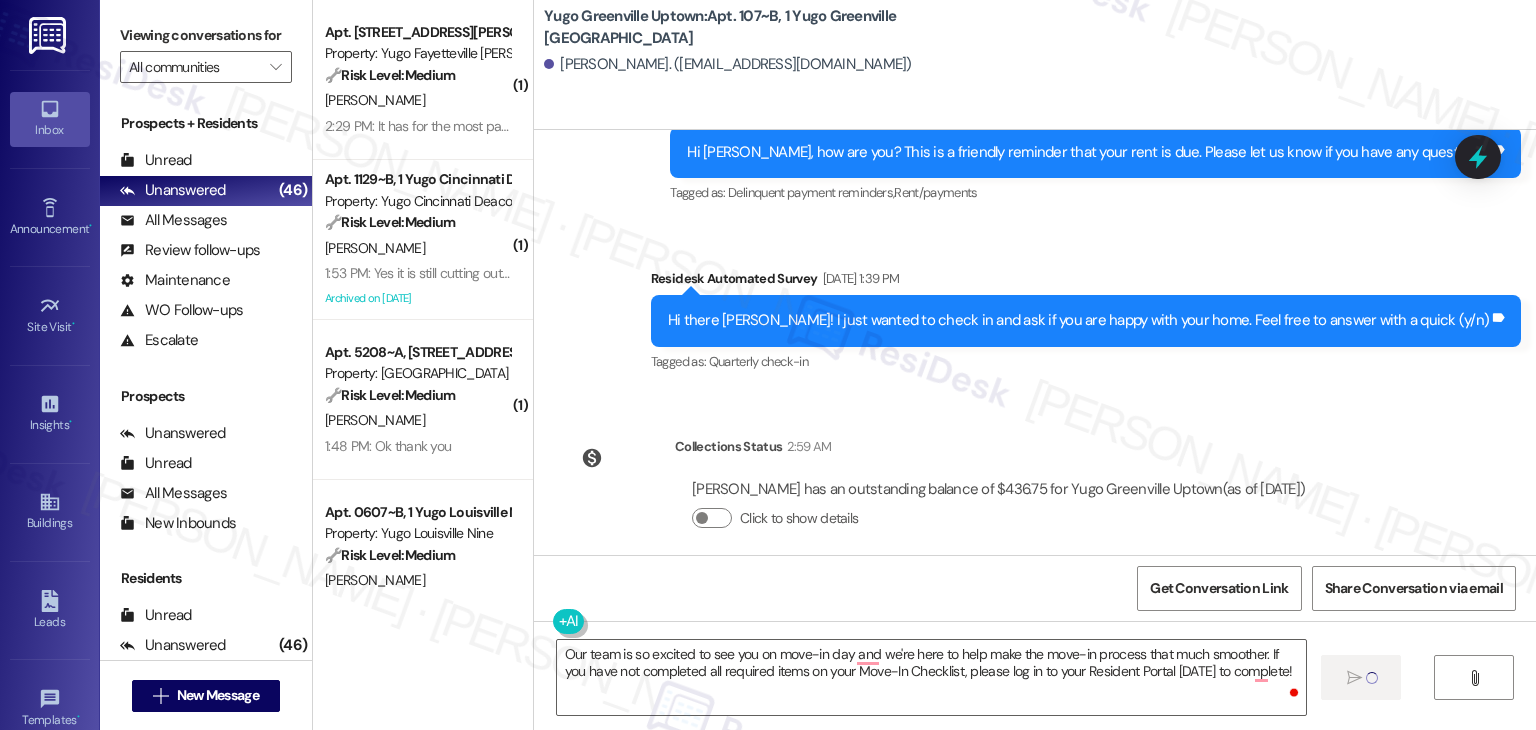 type 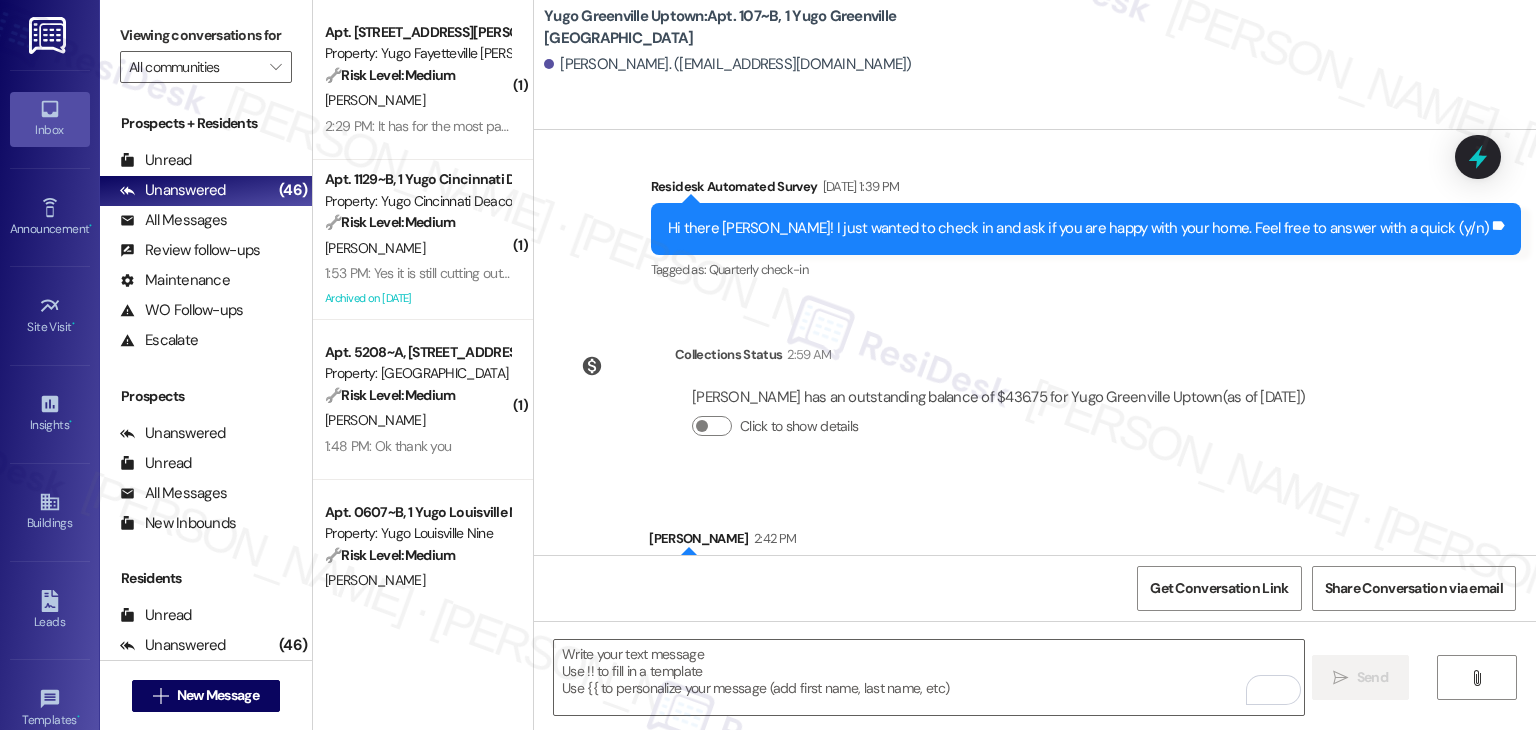 scroll, scrollTop: 2884, scrollLeft: 0, axis: vertical 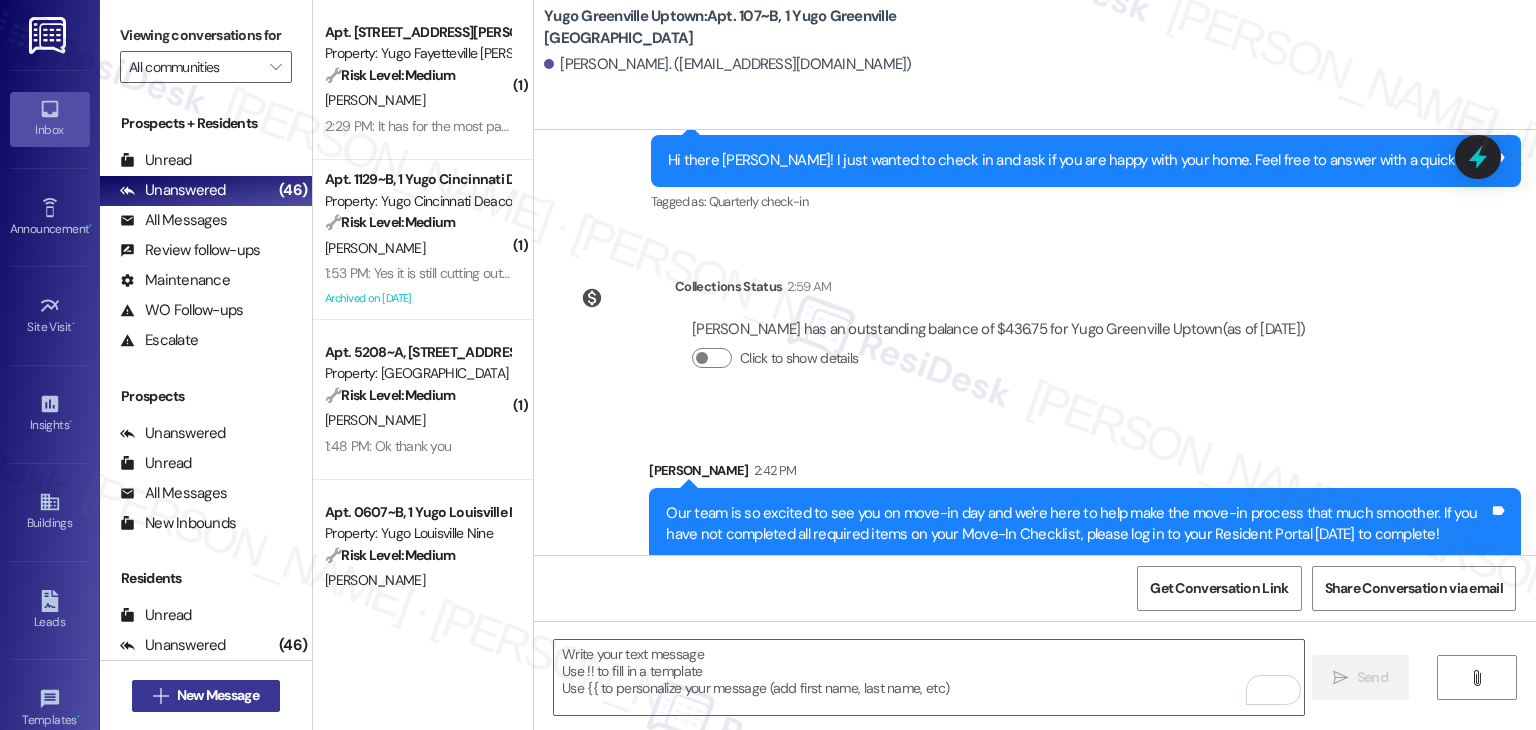 click on "New Message" at bounding box center [218, 695] 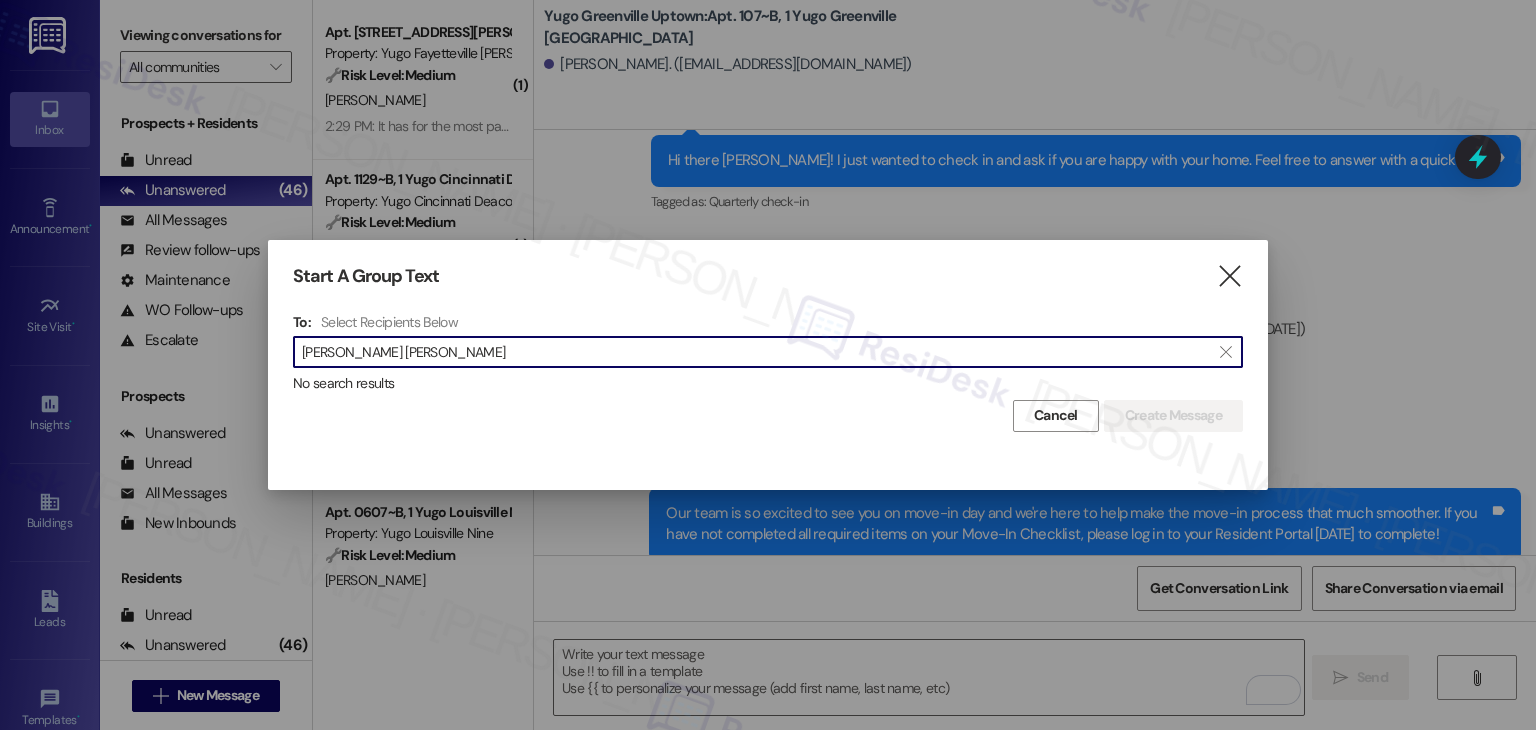 click on "[PERSON_NAME] [PERSON_NAME]" at bounding box center (756, 352) 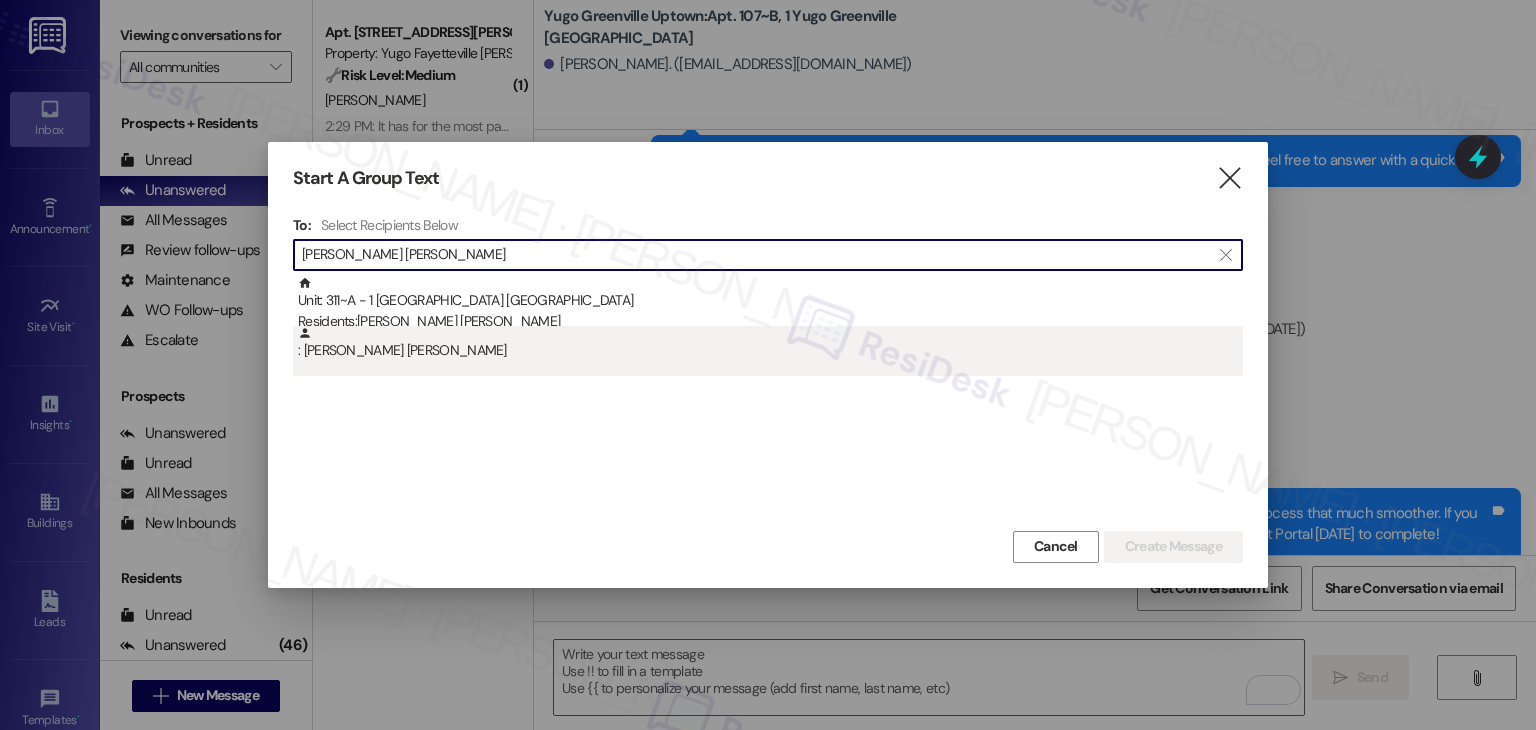 type on "[PERSON_NAME] [PERSON_NAME]" 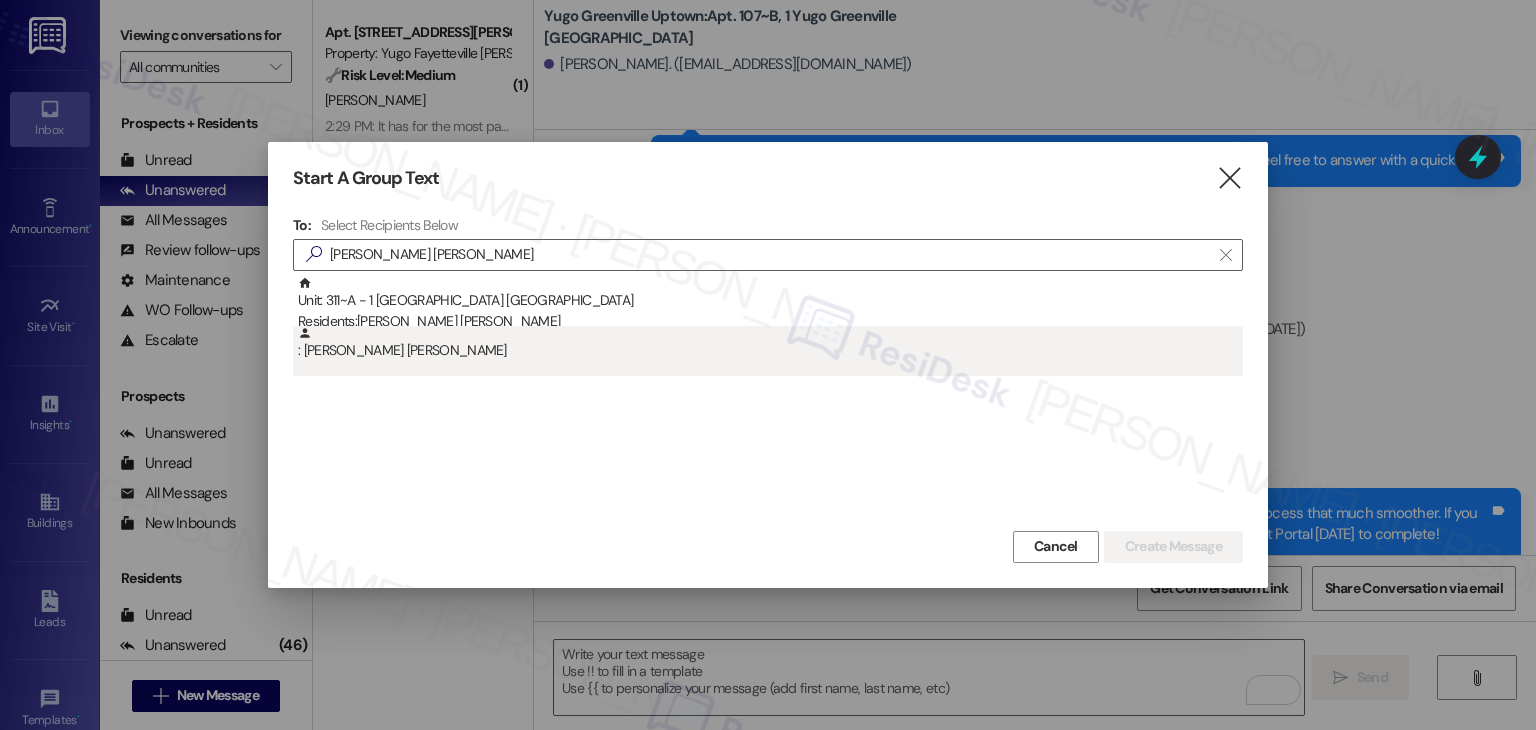 click on ": [PERSON_NAME] [PERSON_NAME]" at bounding box center (770, 343) 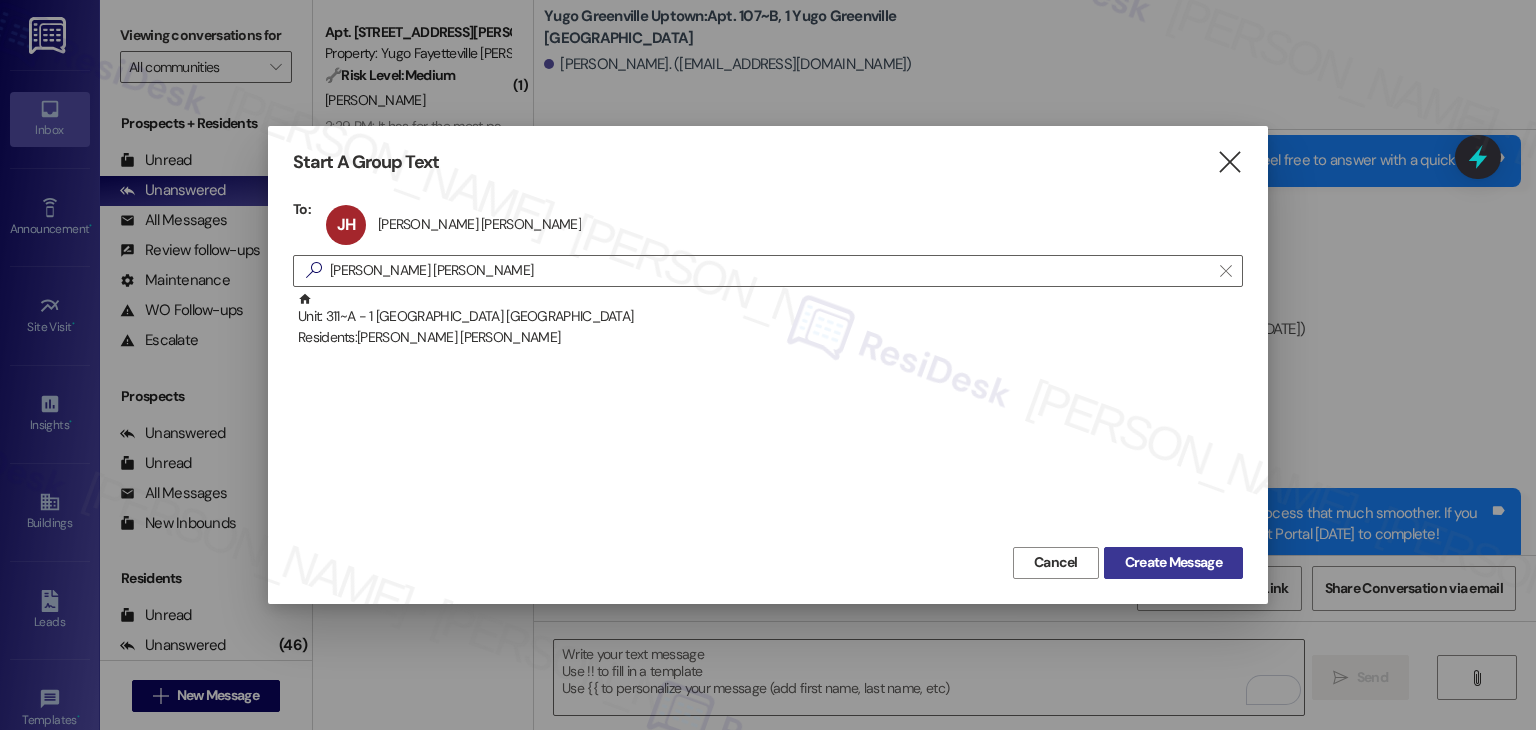 click on "Create Message" at bounding box center (1173, 562) 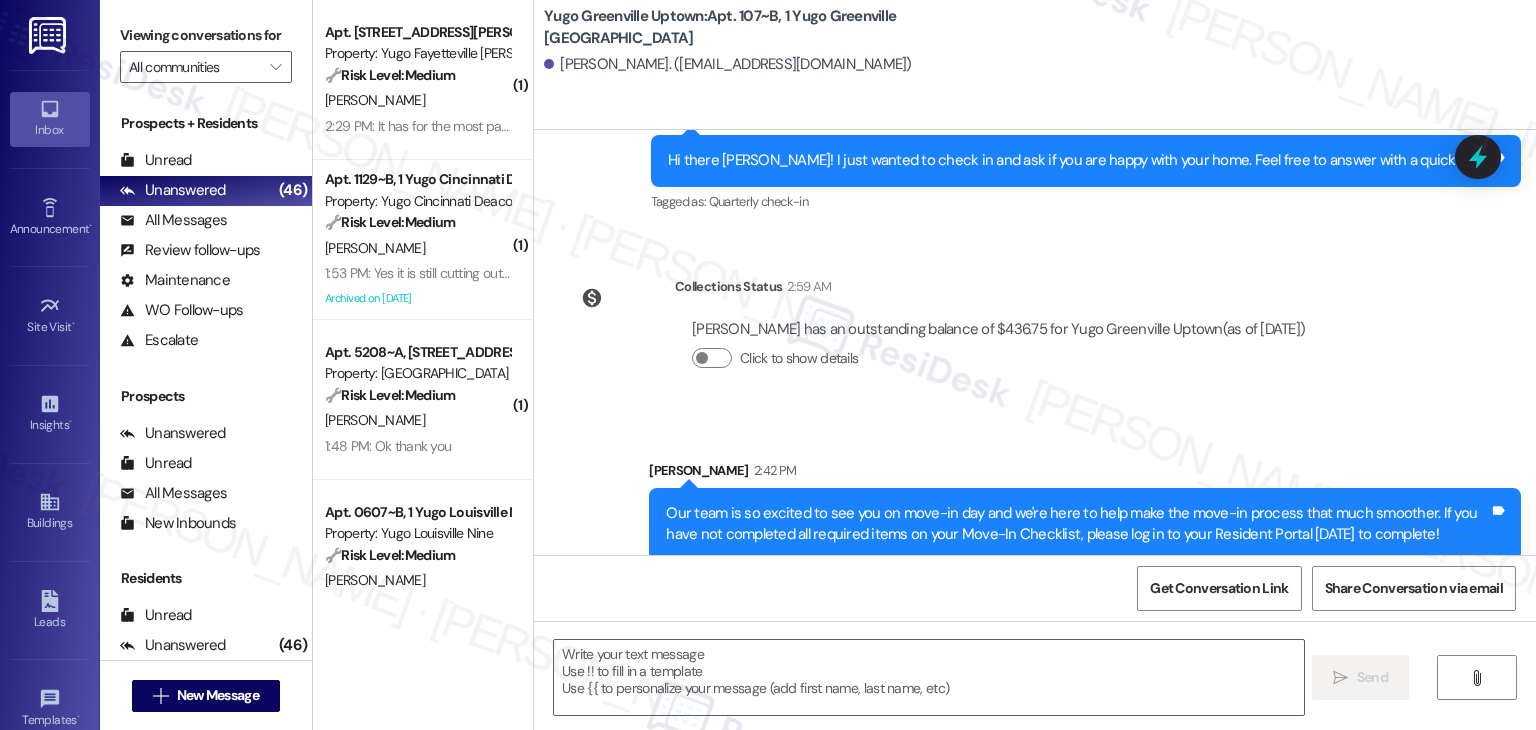 type on "Fetching suggested responses. Please feel free to read through the conversation in the meantime." 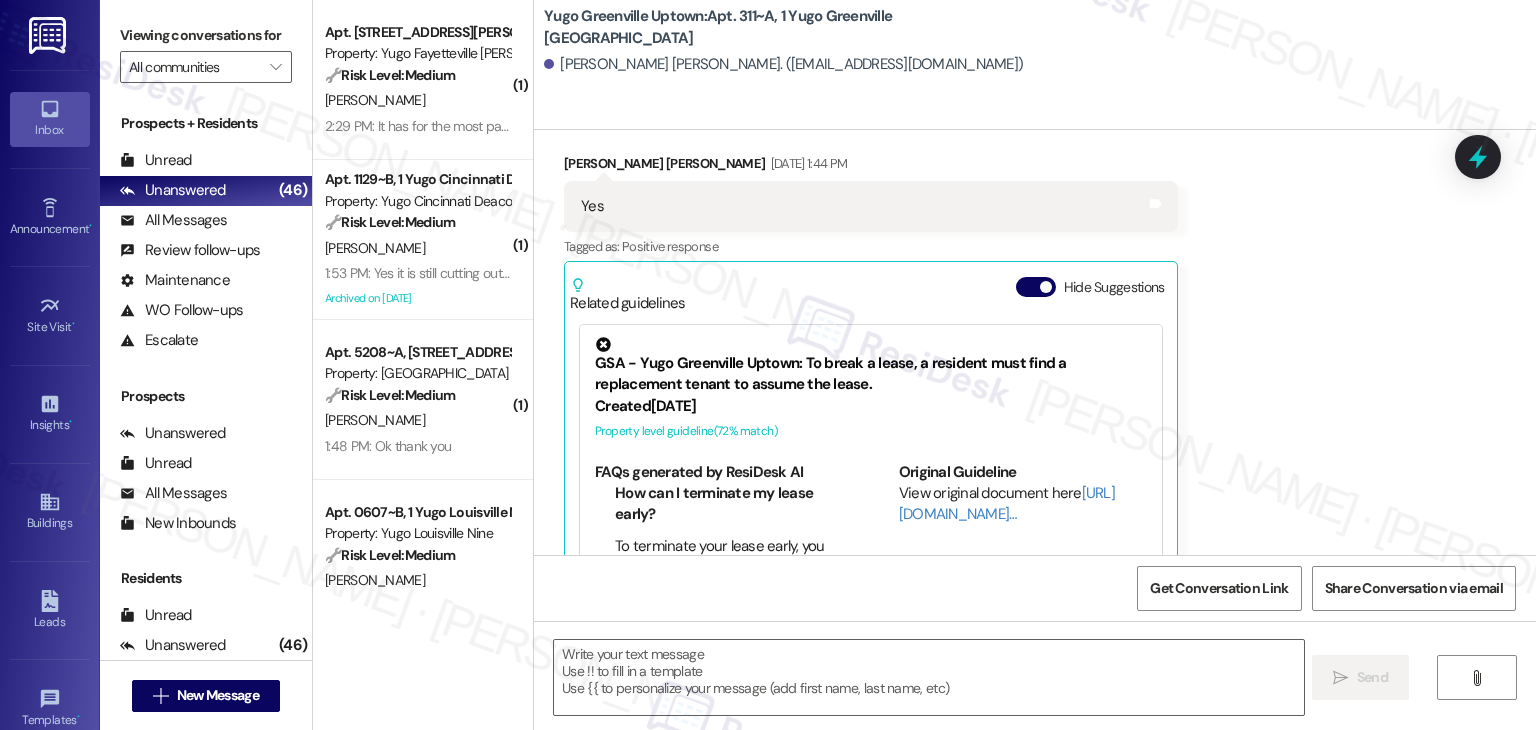 type on "Fetching suggested responses. Please feel free to read through the conversation in the meantime." 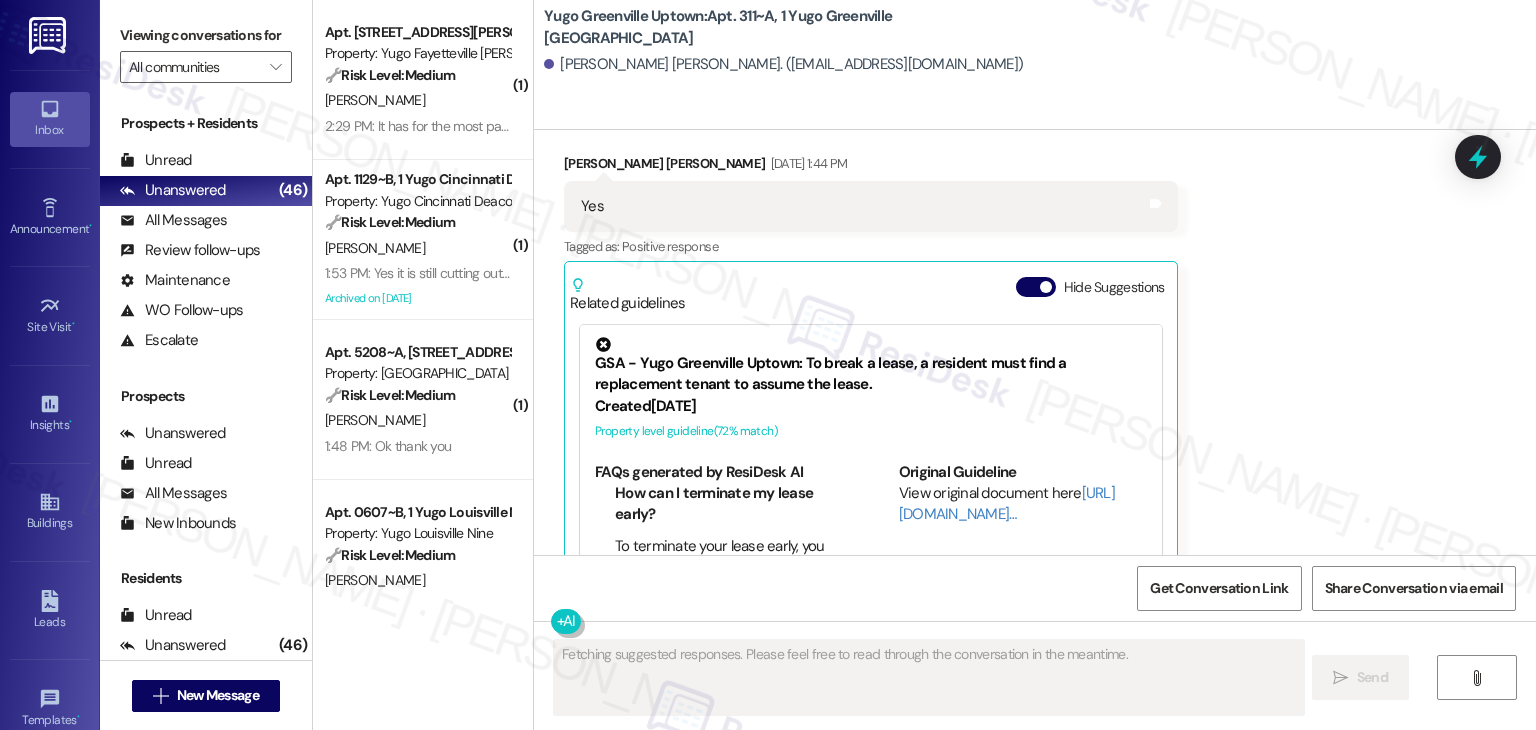 scroll, scrollTop: 1388, scrollLeft: 0, axis: vertical 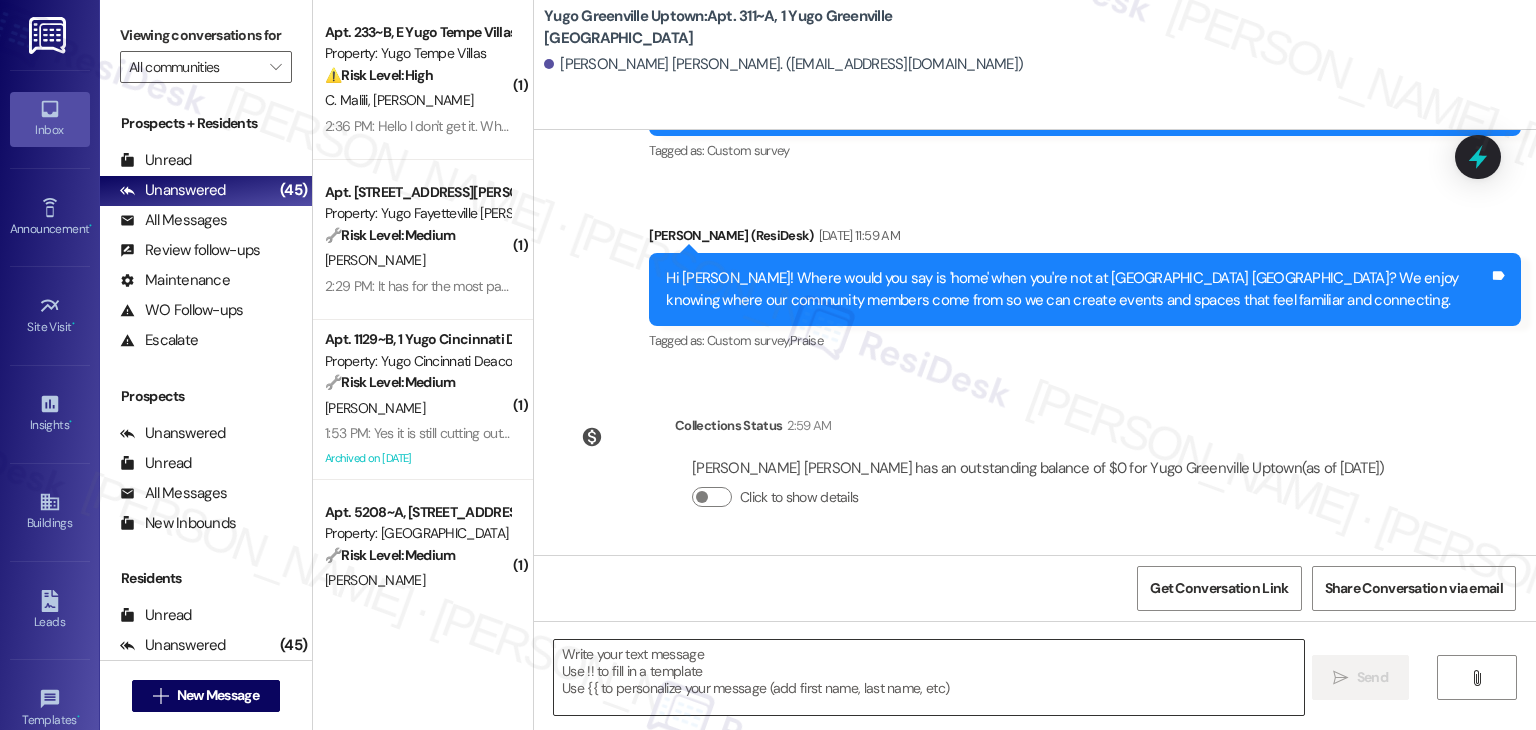 click at bounding box center (928, 677) 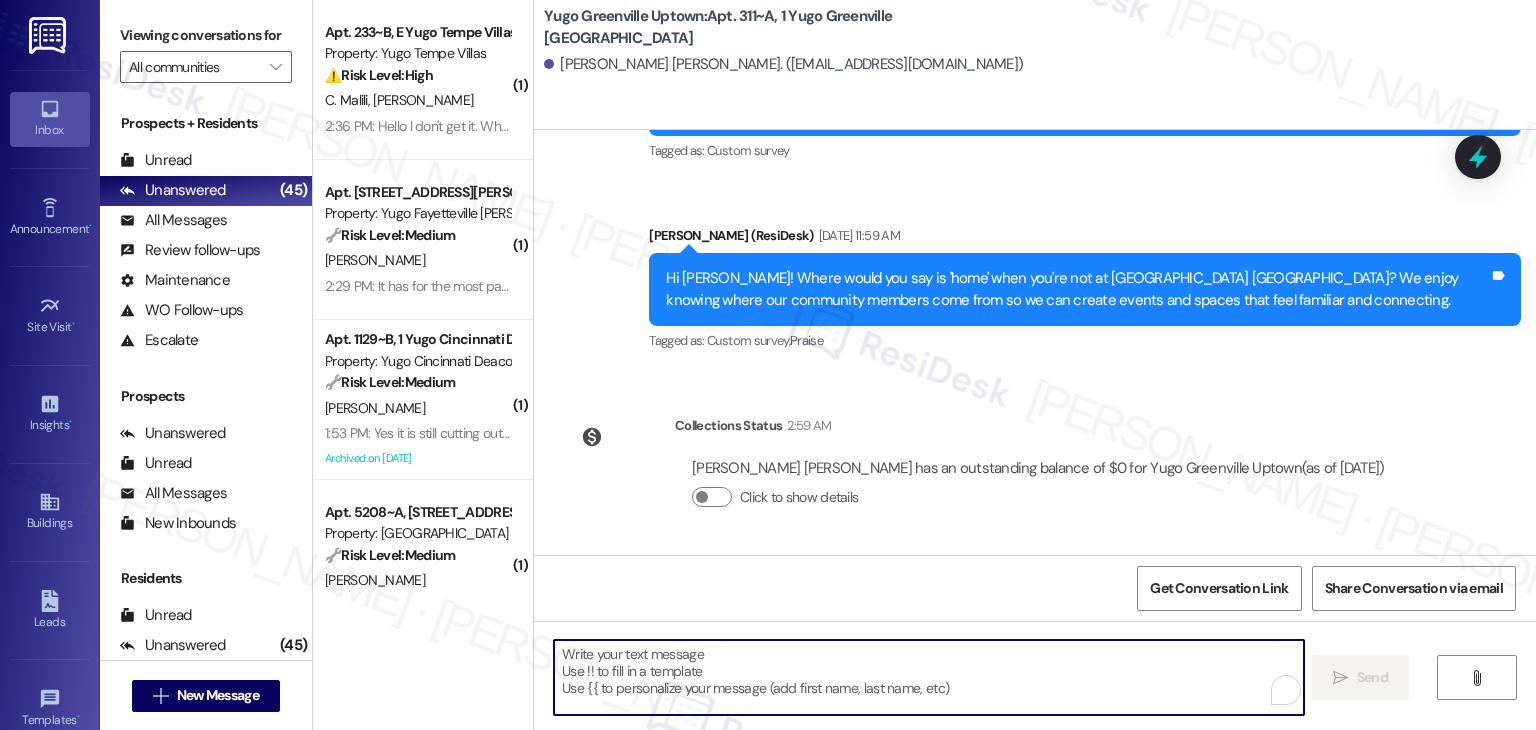 paste on "Our team is so excited to see you on move-in day and we're here to help make the move-in process that much smoother. If you have not completed all required items on your Move-In Checklist, please login to your Resident Portal [DATE] to complete!" 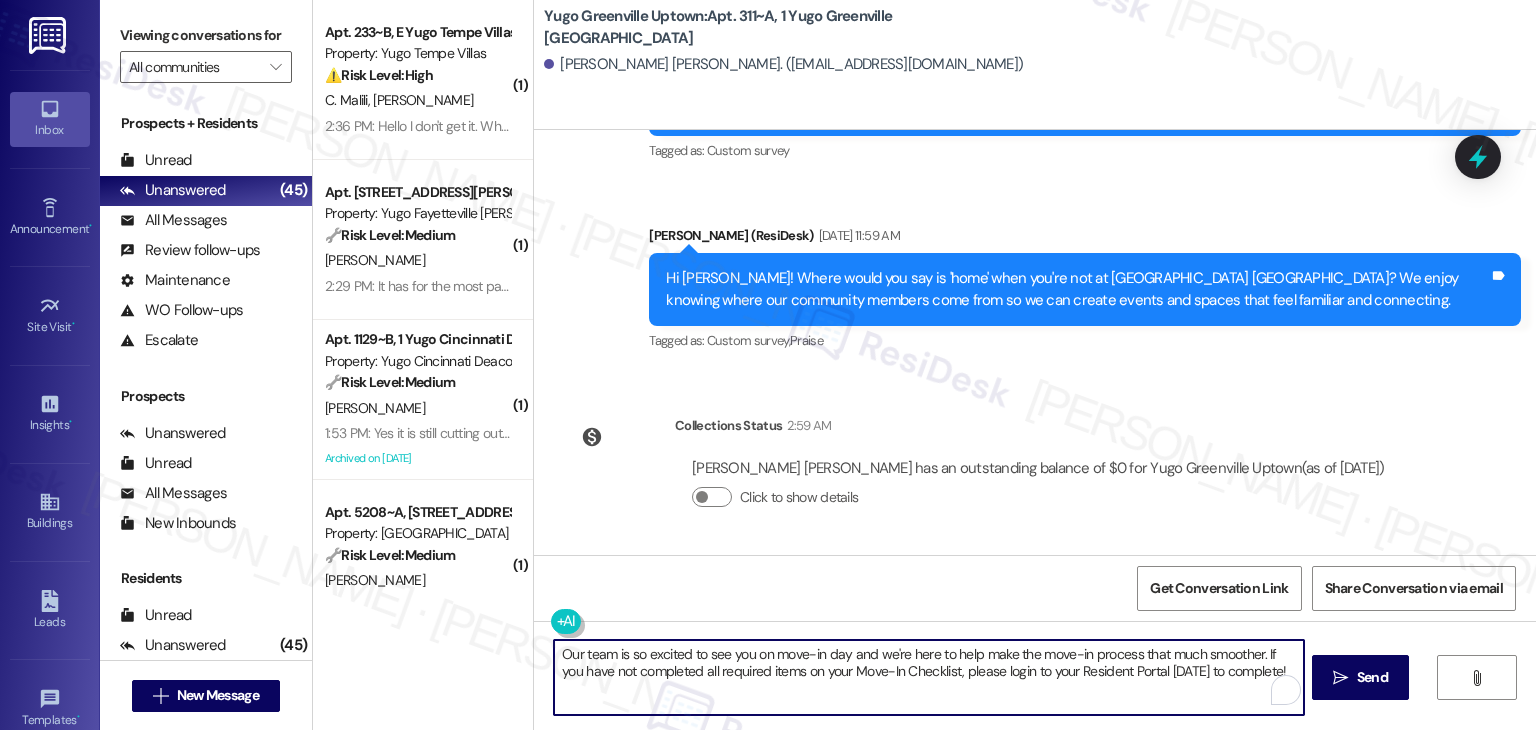 type on "Our team is so excited to see you on move-in day and we're here to help make the move-in process that much smoother. If you have not completed all required items on your Move-In Checklist, please login to your Resident Portal [DATE] to complete!" 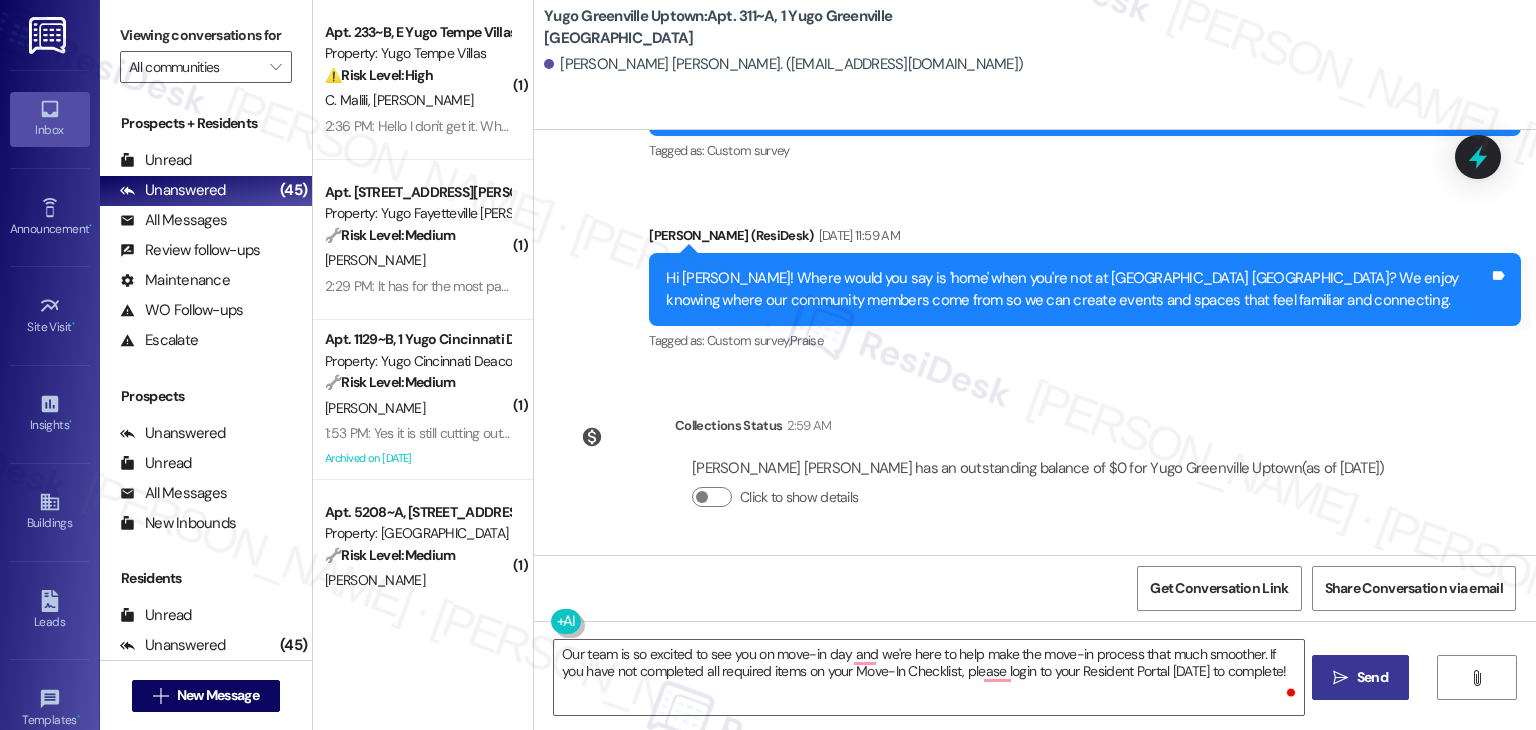 click on "Send" at bounding box center [1372, 677] 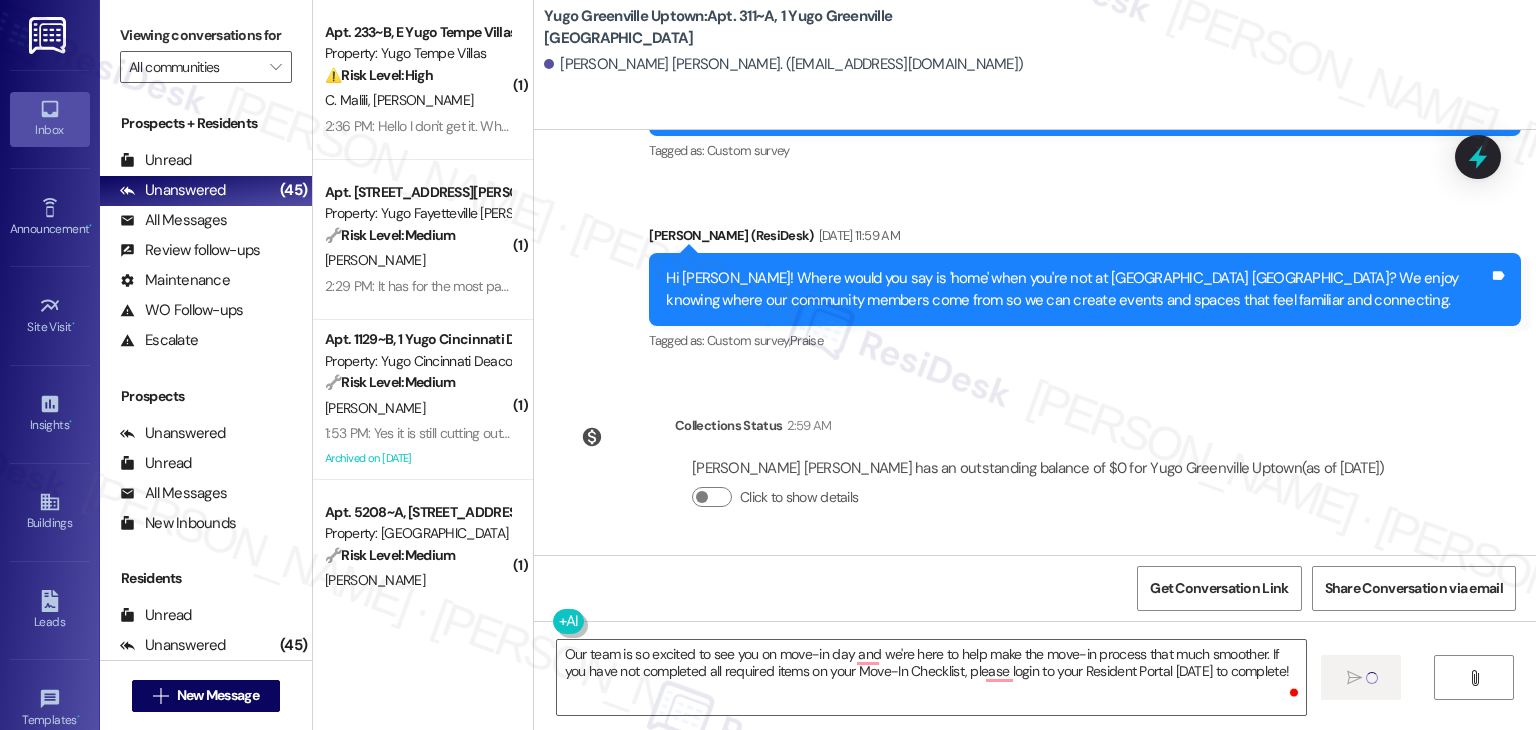 type 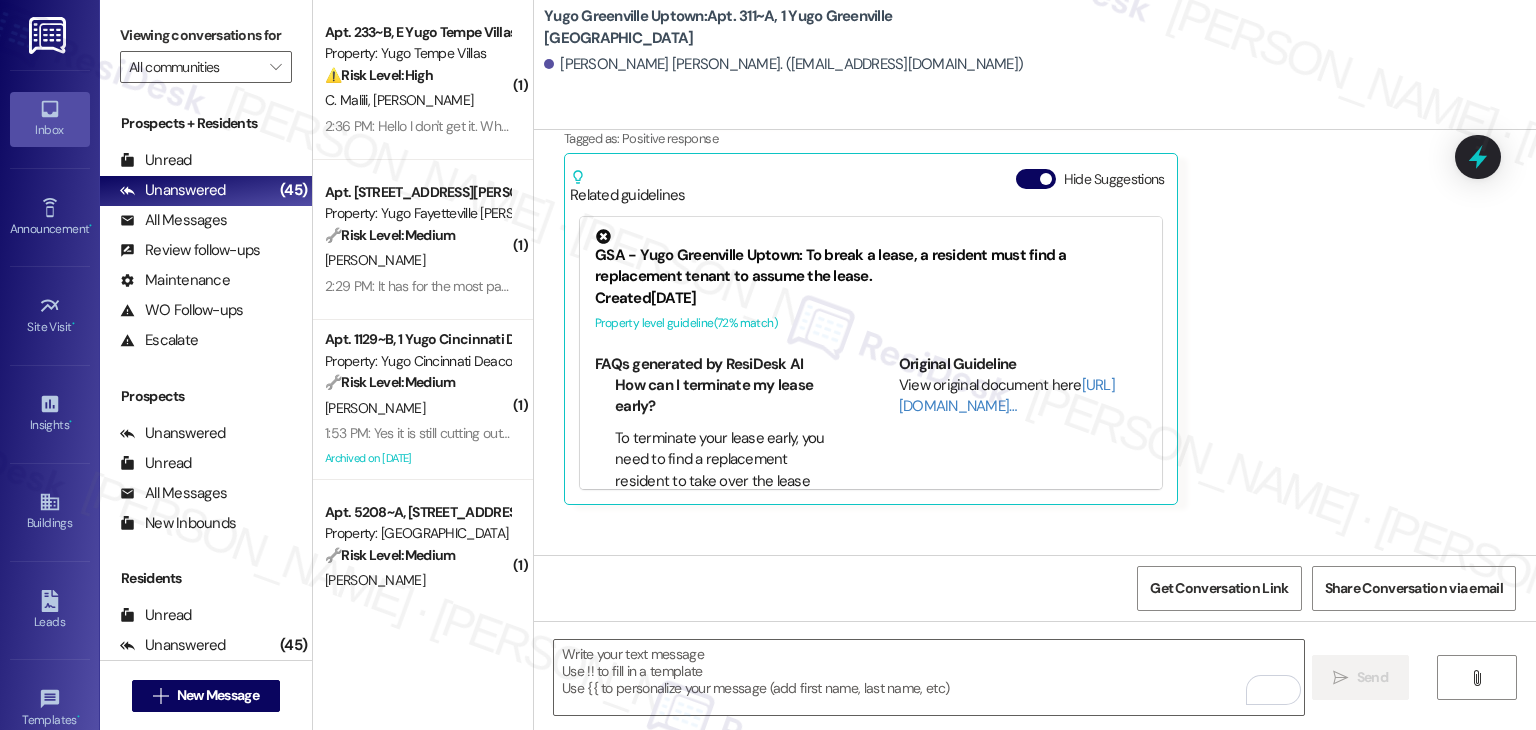 scroll, scrollTop: 1388, scrollLeft: 0, axis: vertical 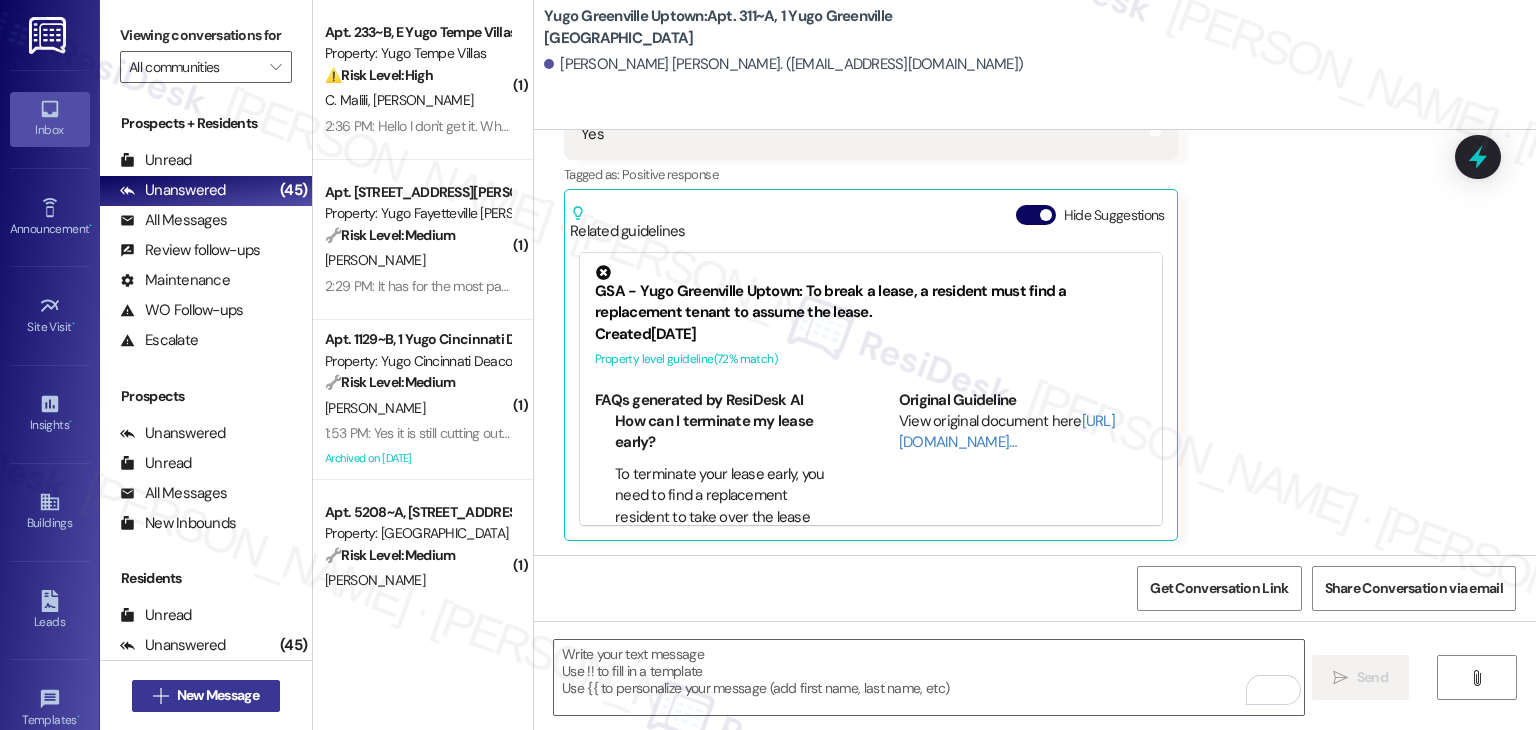 click on "New Message" at bounding box center [218, 695] 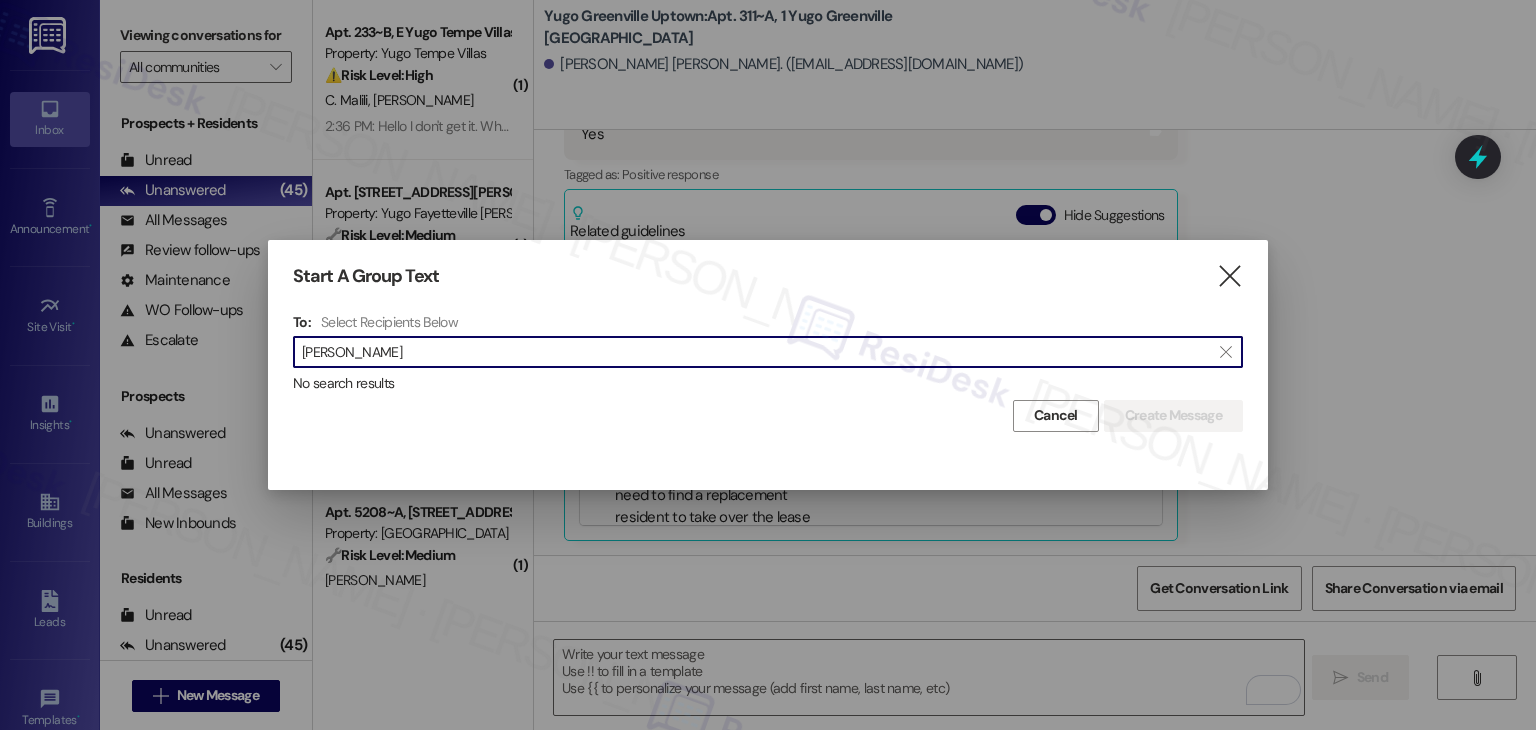 click on "[PERSON_NAME]" at bounding box center (756, 352) 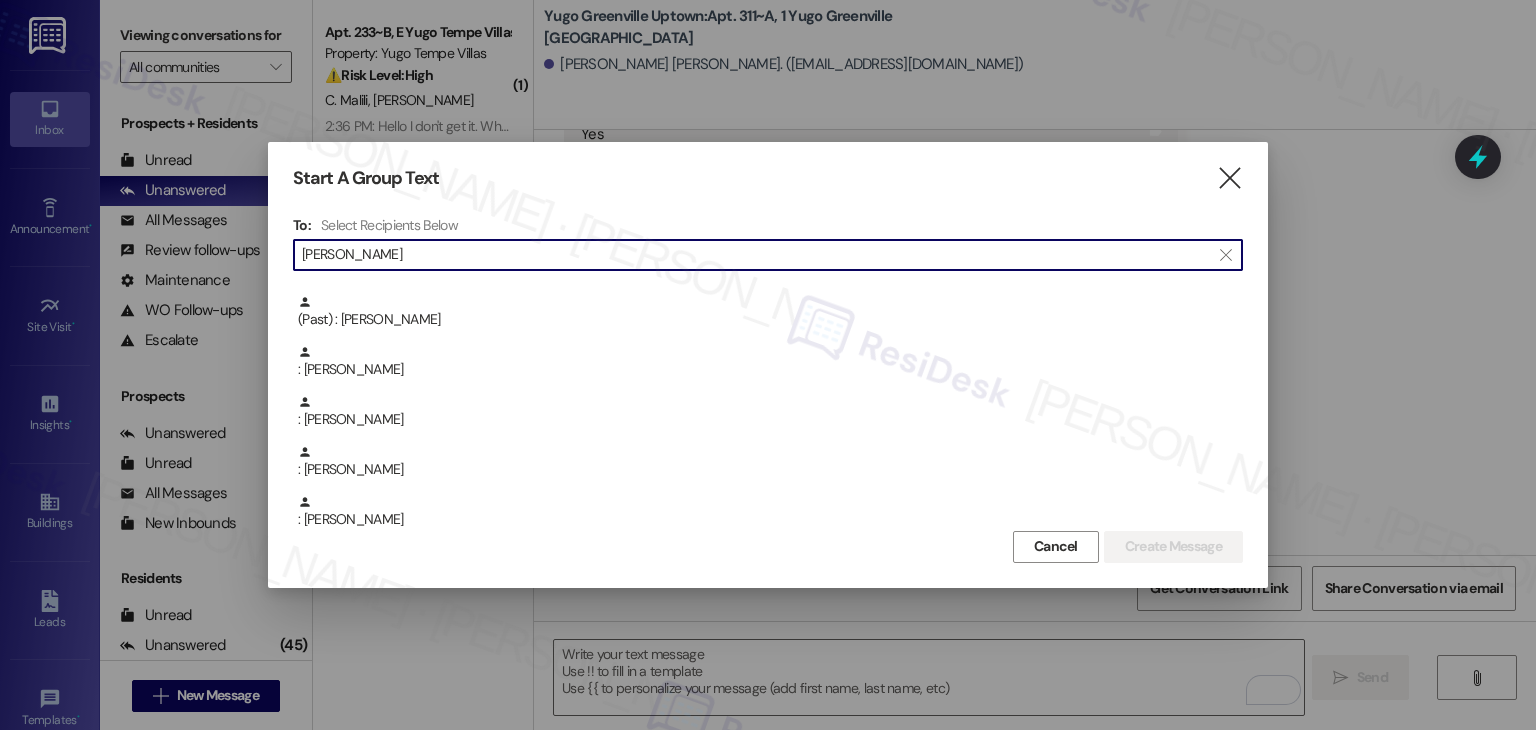scroll, scrollTop: 1632, scrollLeft: 0, axis: vertical 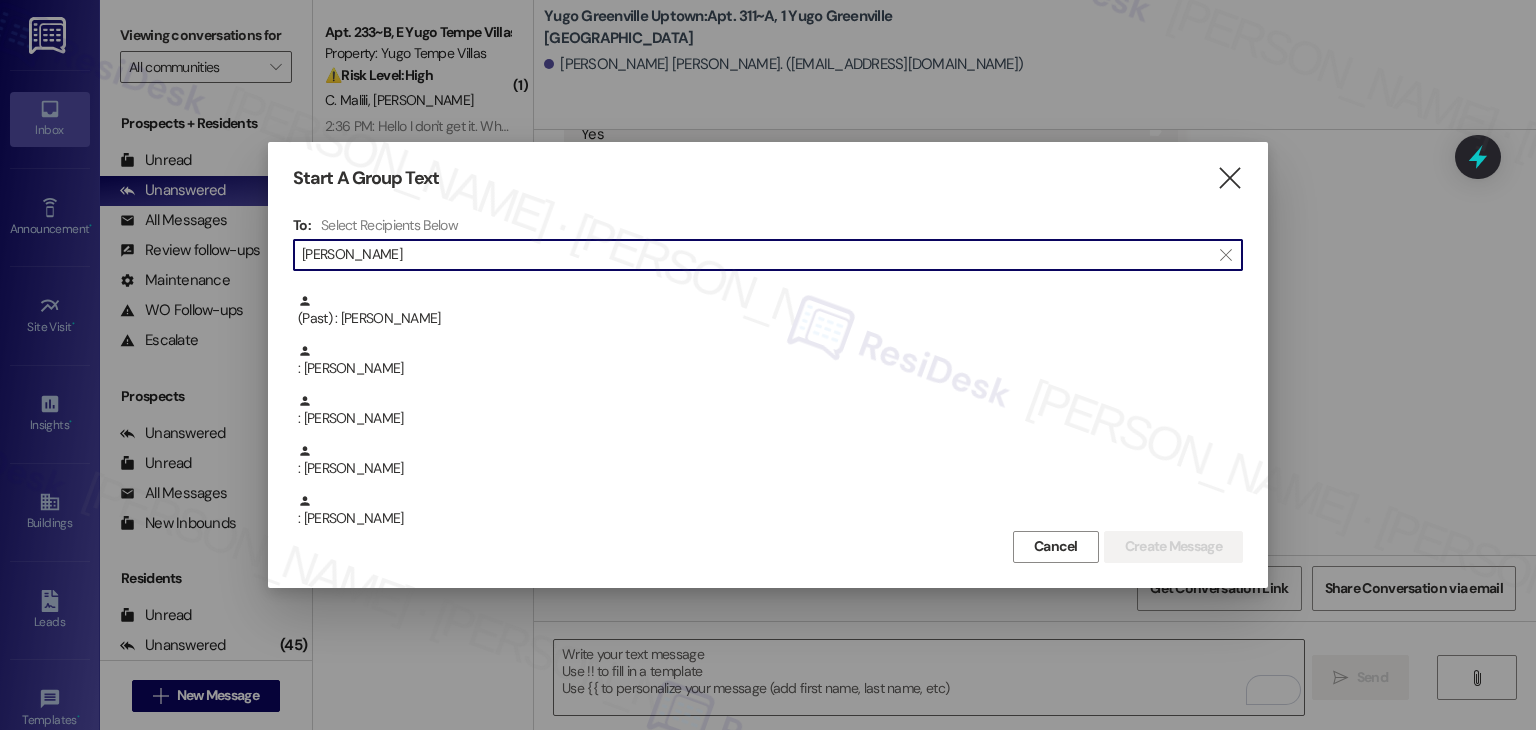 type on "[PERSON_NAME]" 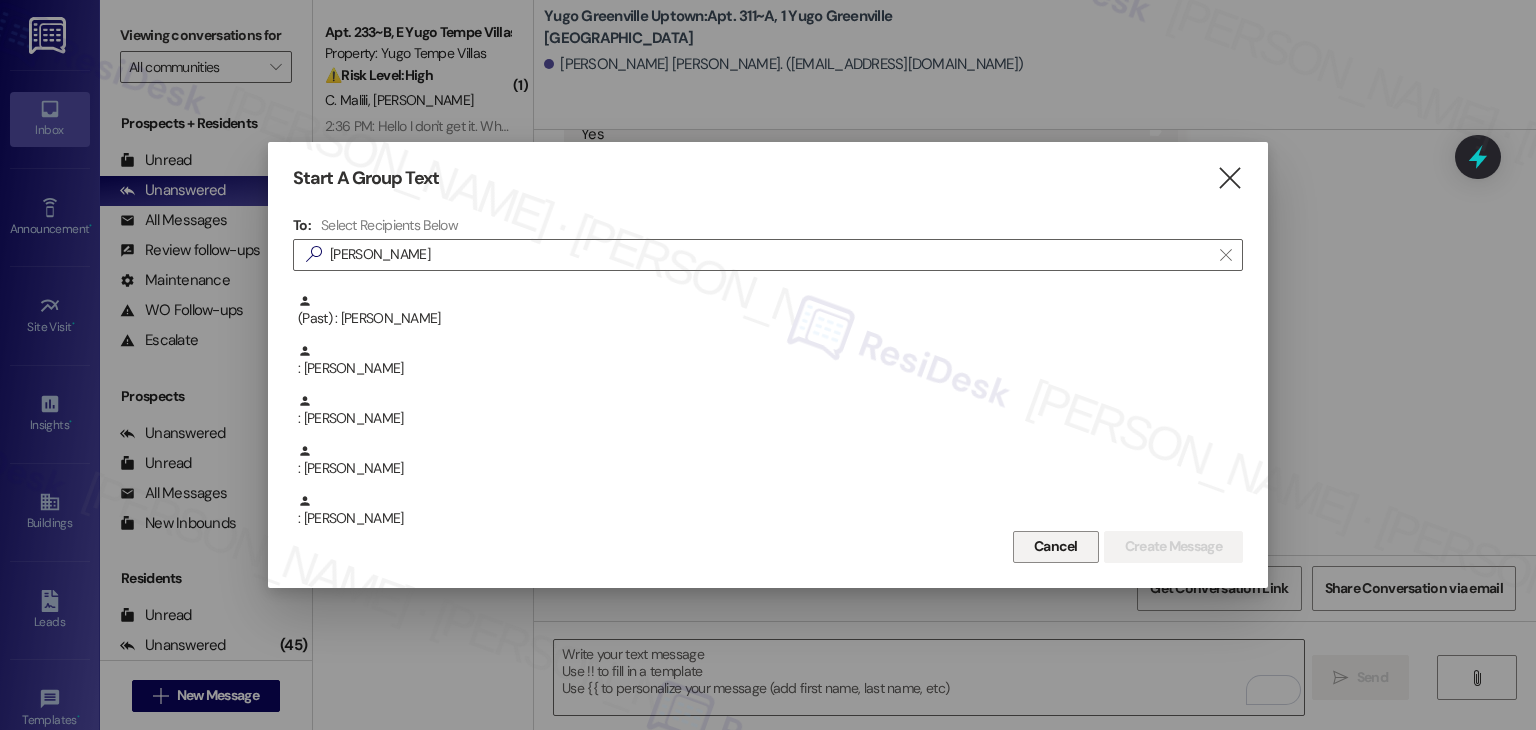click on "Cancel" at bounding box center [1056, 546] 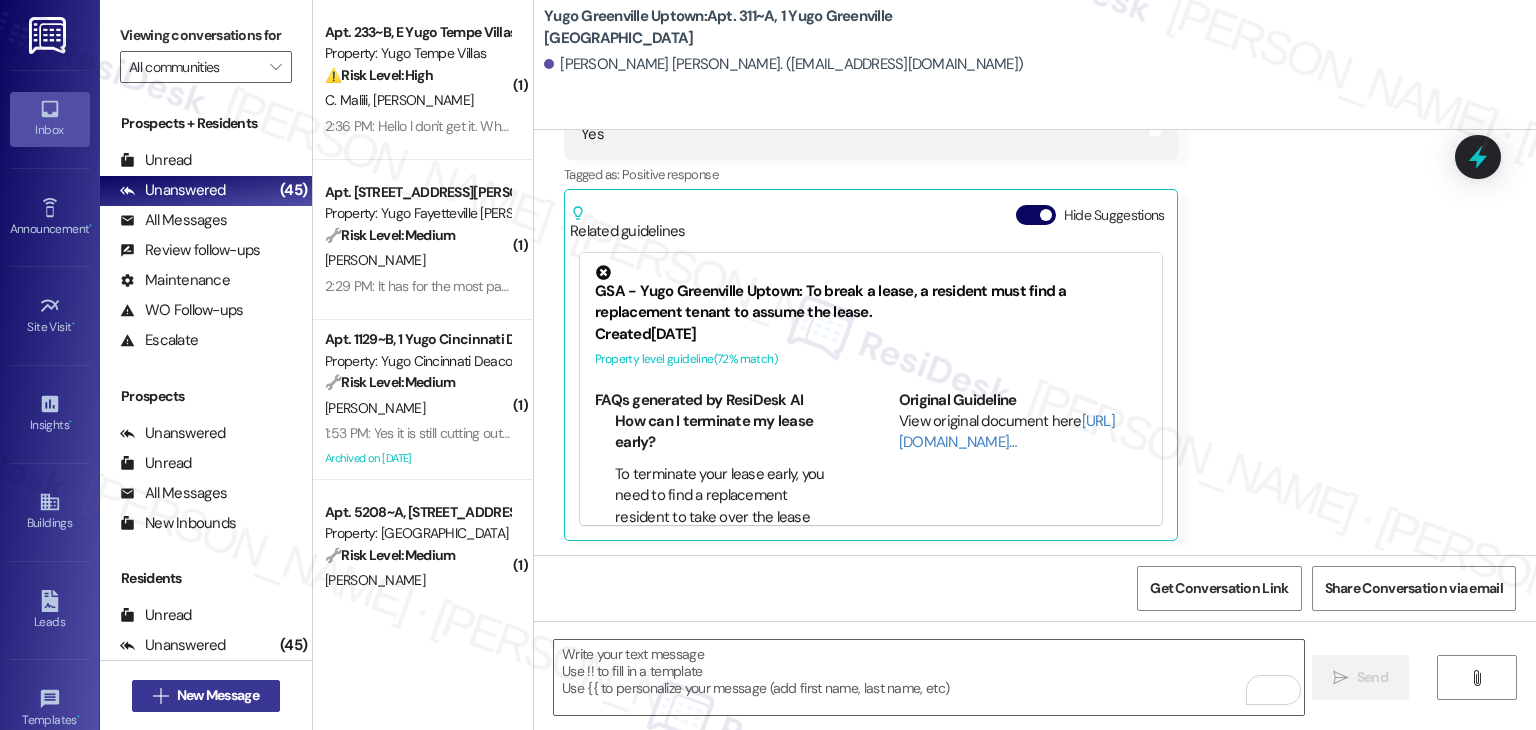 click on "New Message" at bounding box center [218, 695] 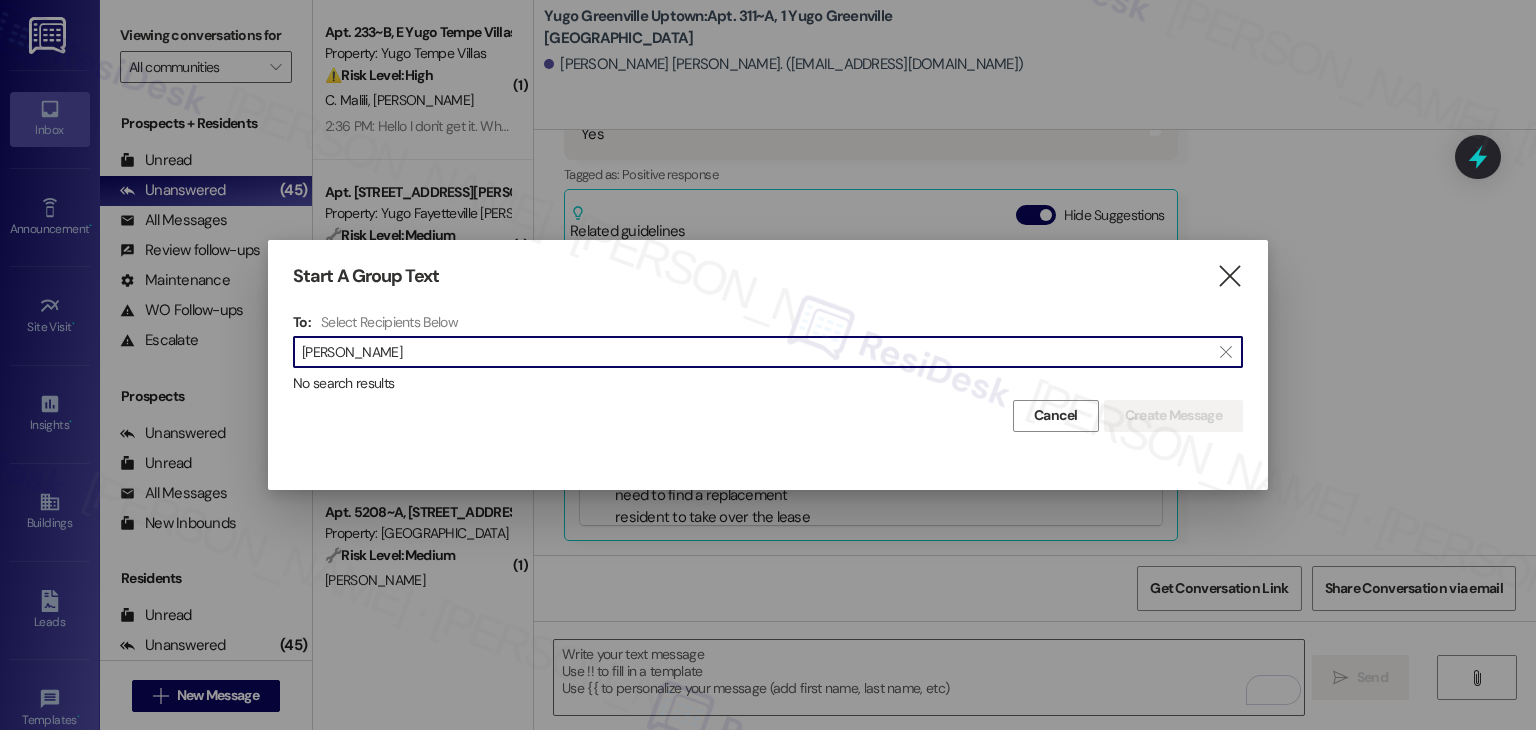 click on "[PERSON_NAME]" at bounding box center [756, 352] 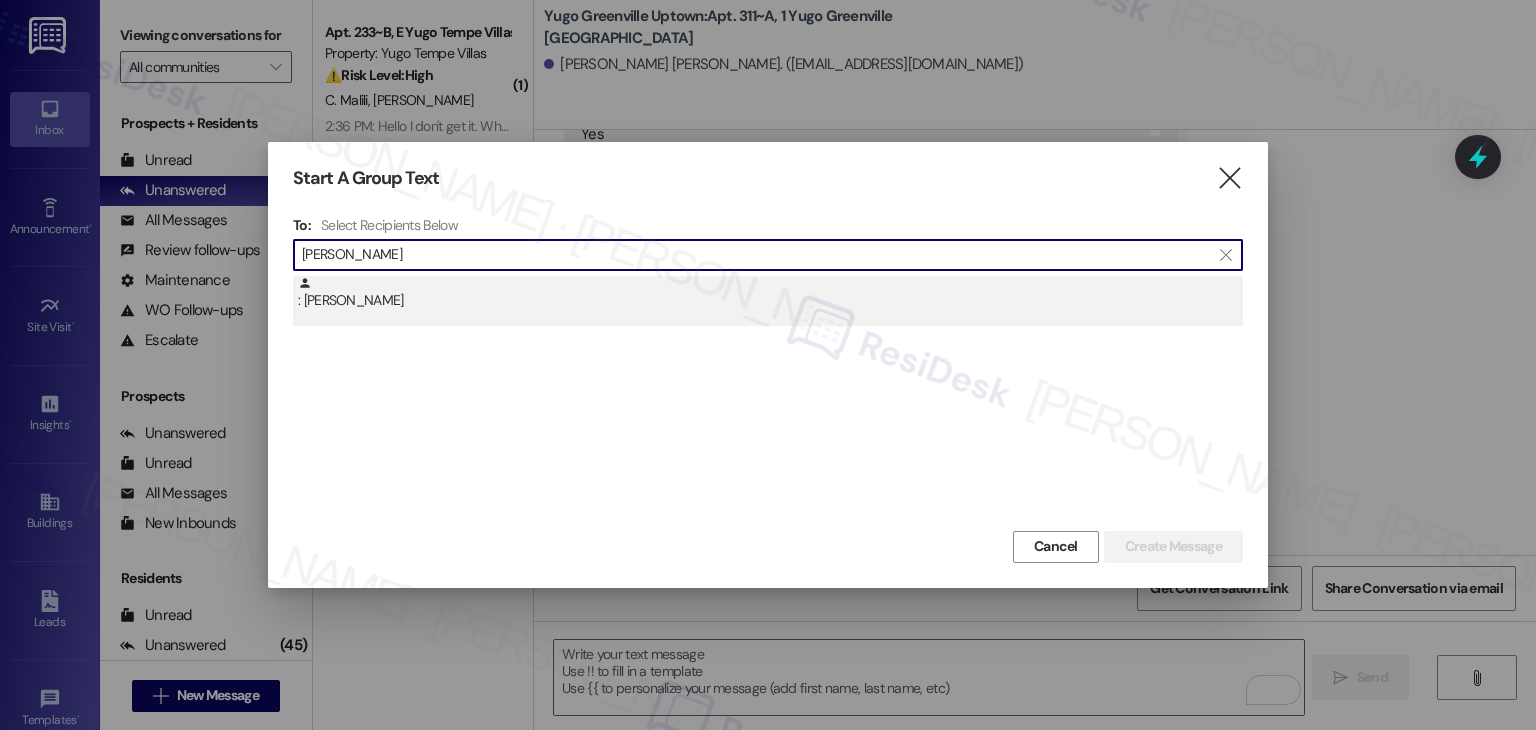 type on "[PERSON_NAME]" 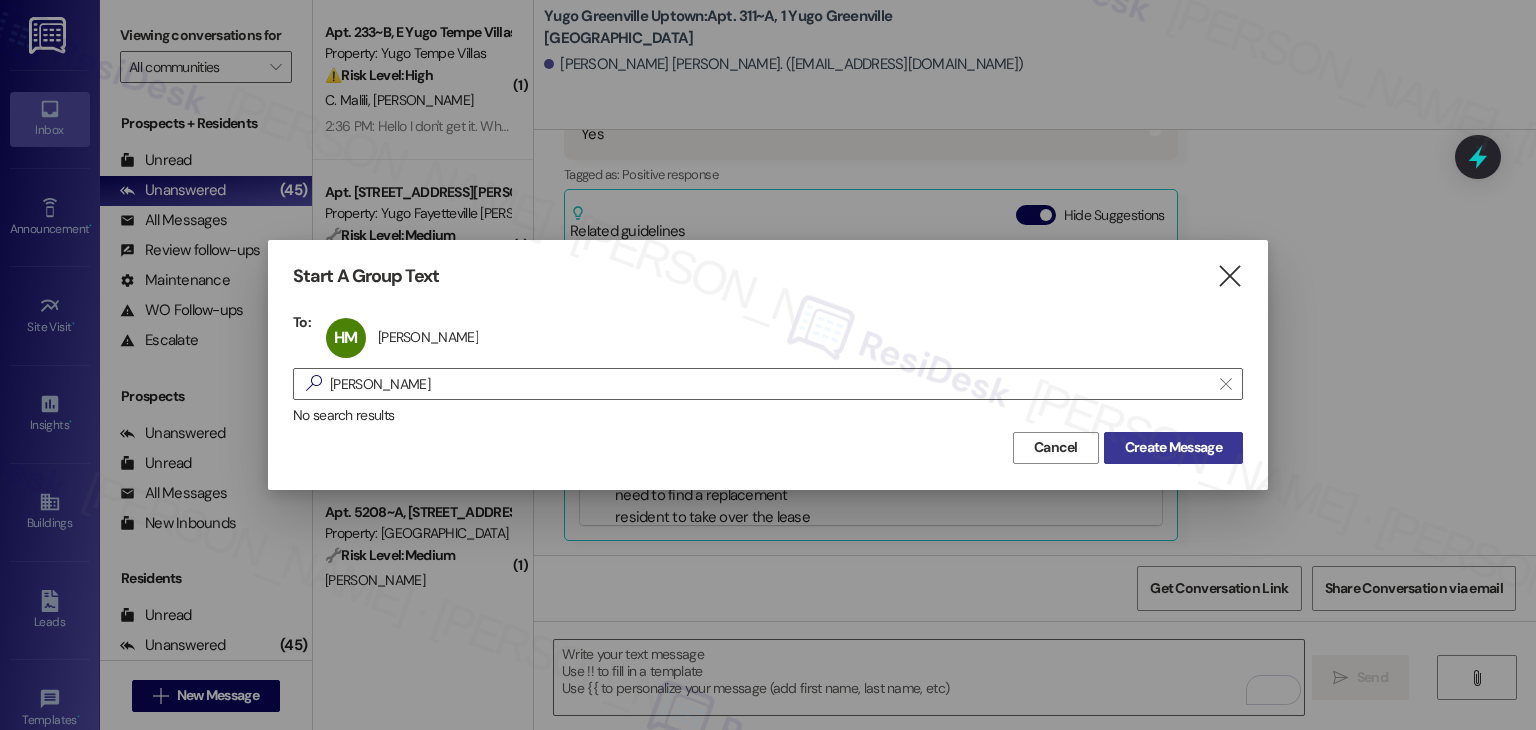 click on "Create Message" at bounding box center [1173, 447] 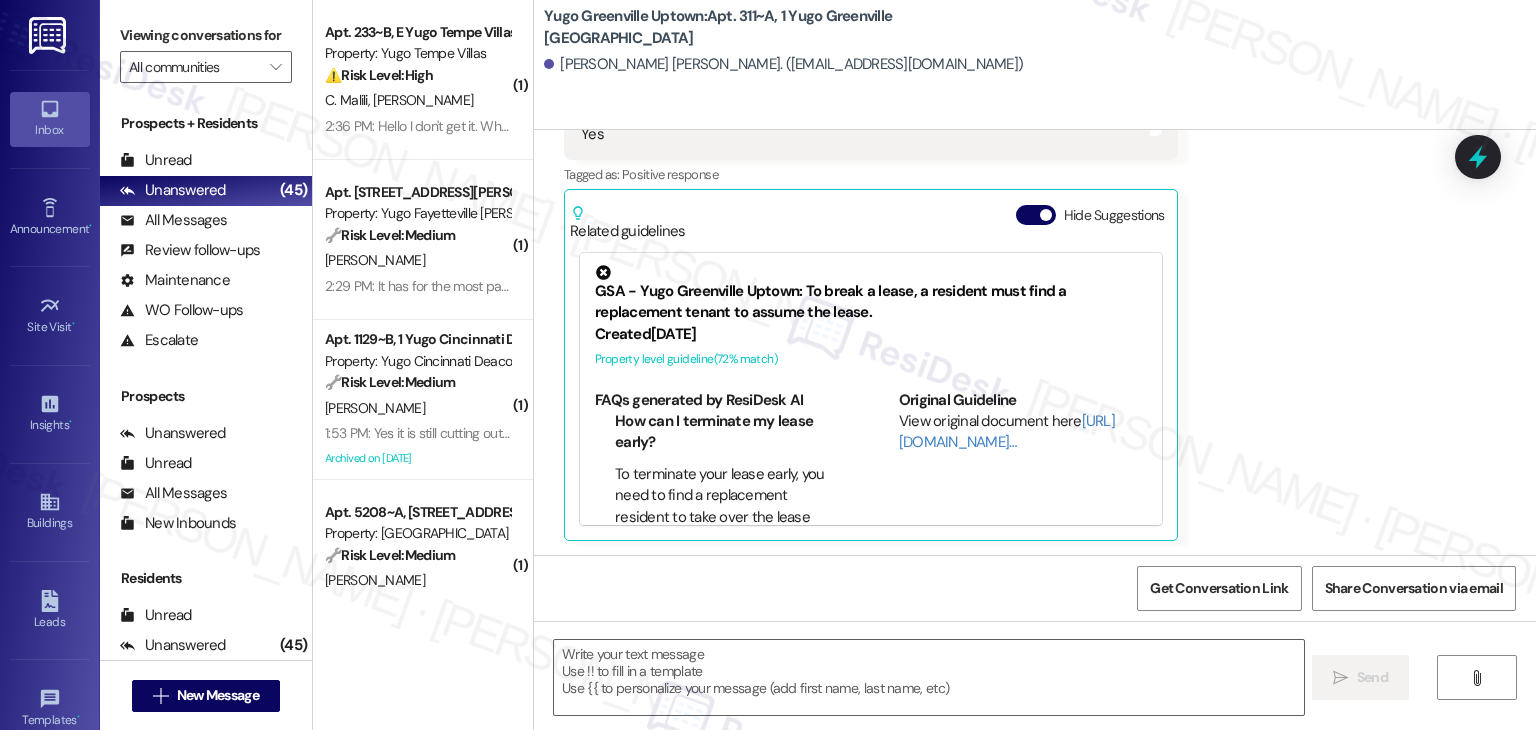 type on "Fetching suggested responses. Please feel free to read through the conversation in the meantime." 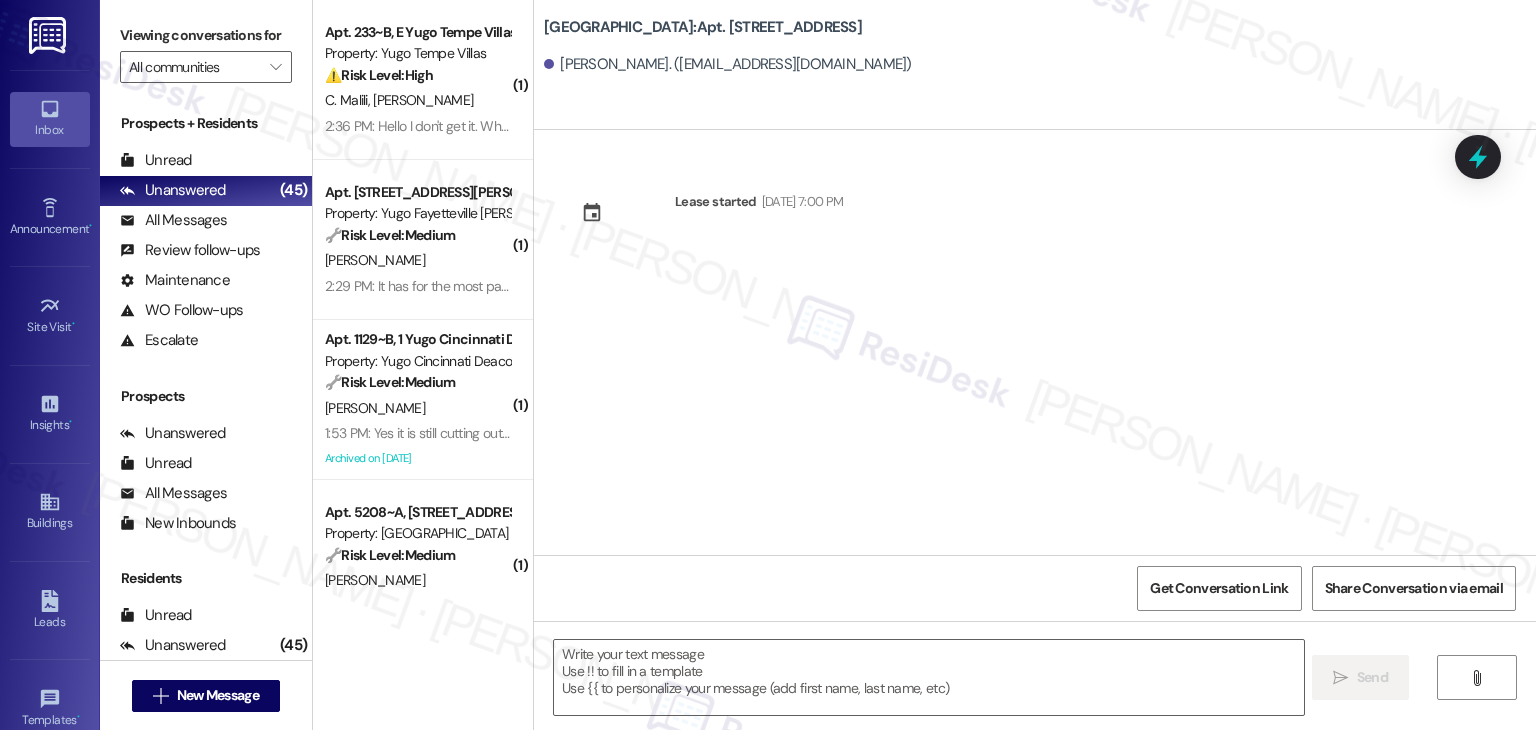 type on "Fetching suggested responses. Please feel free to read through the conversation in the meantime." 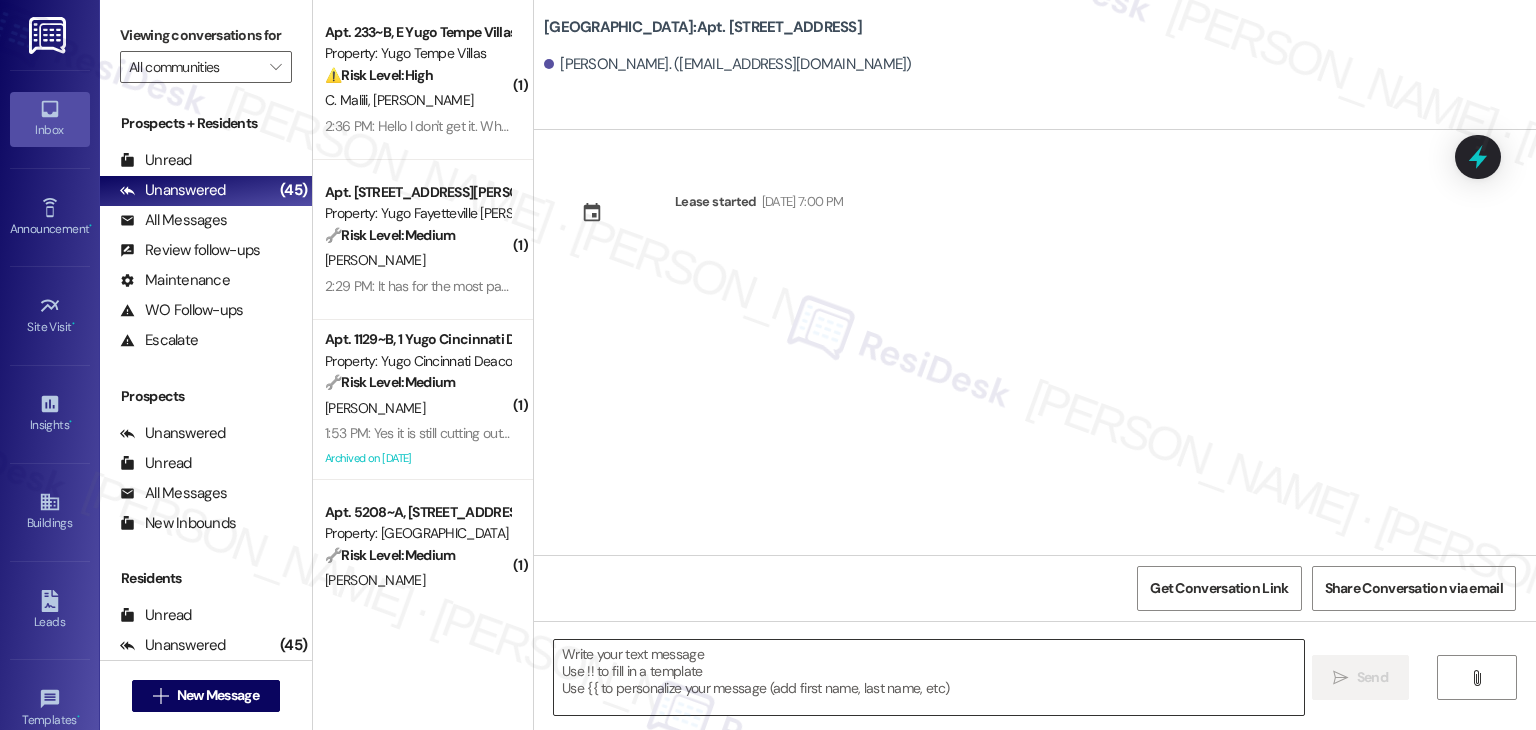 click on "Lease started [DATE] 7:00 PM" at bounding box center (1035, 342) 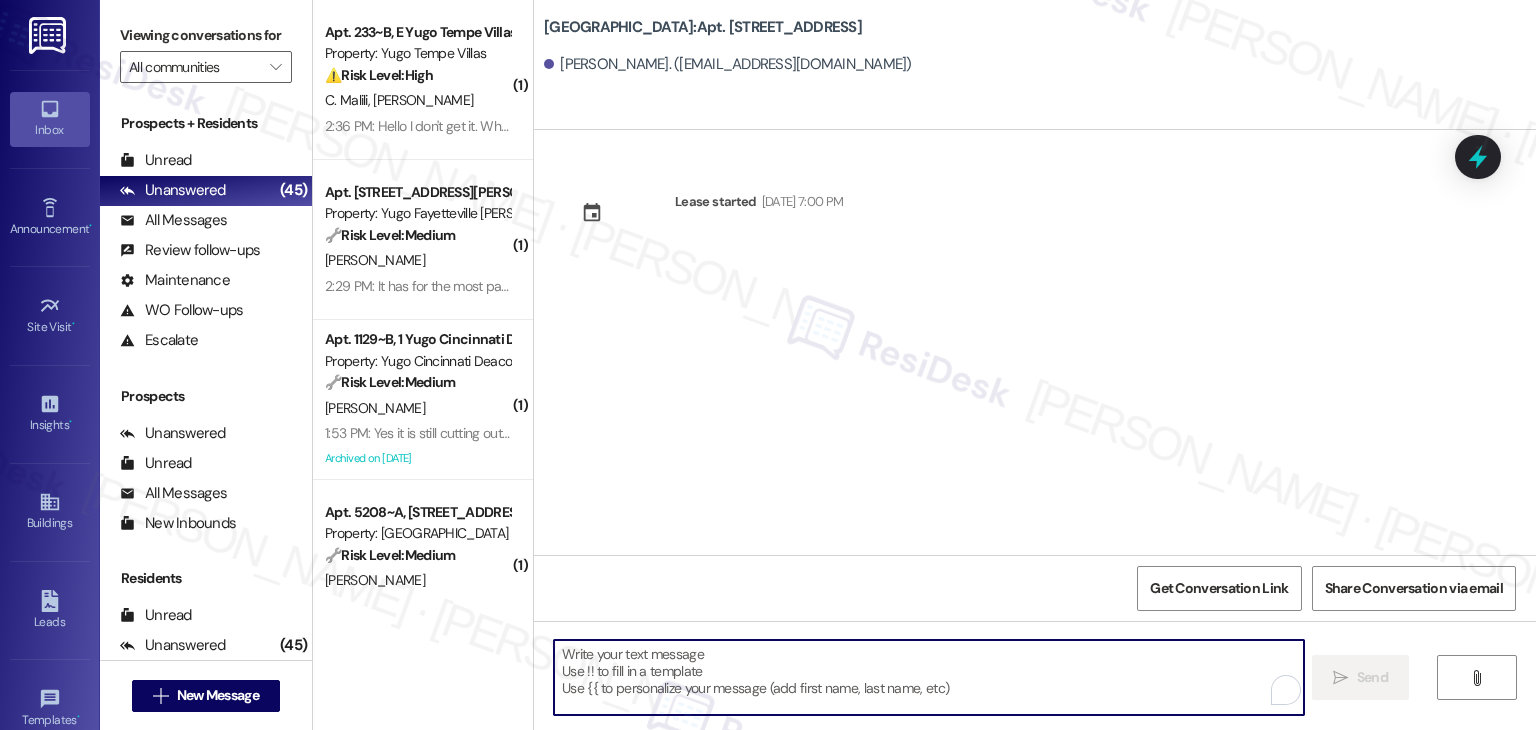 paste on "Hi {{first_name}}! We’re so excited you’ve chosen {{property}} as your future home! Moving is an exciting time, and I want to make sure you feel confident and ready." 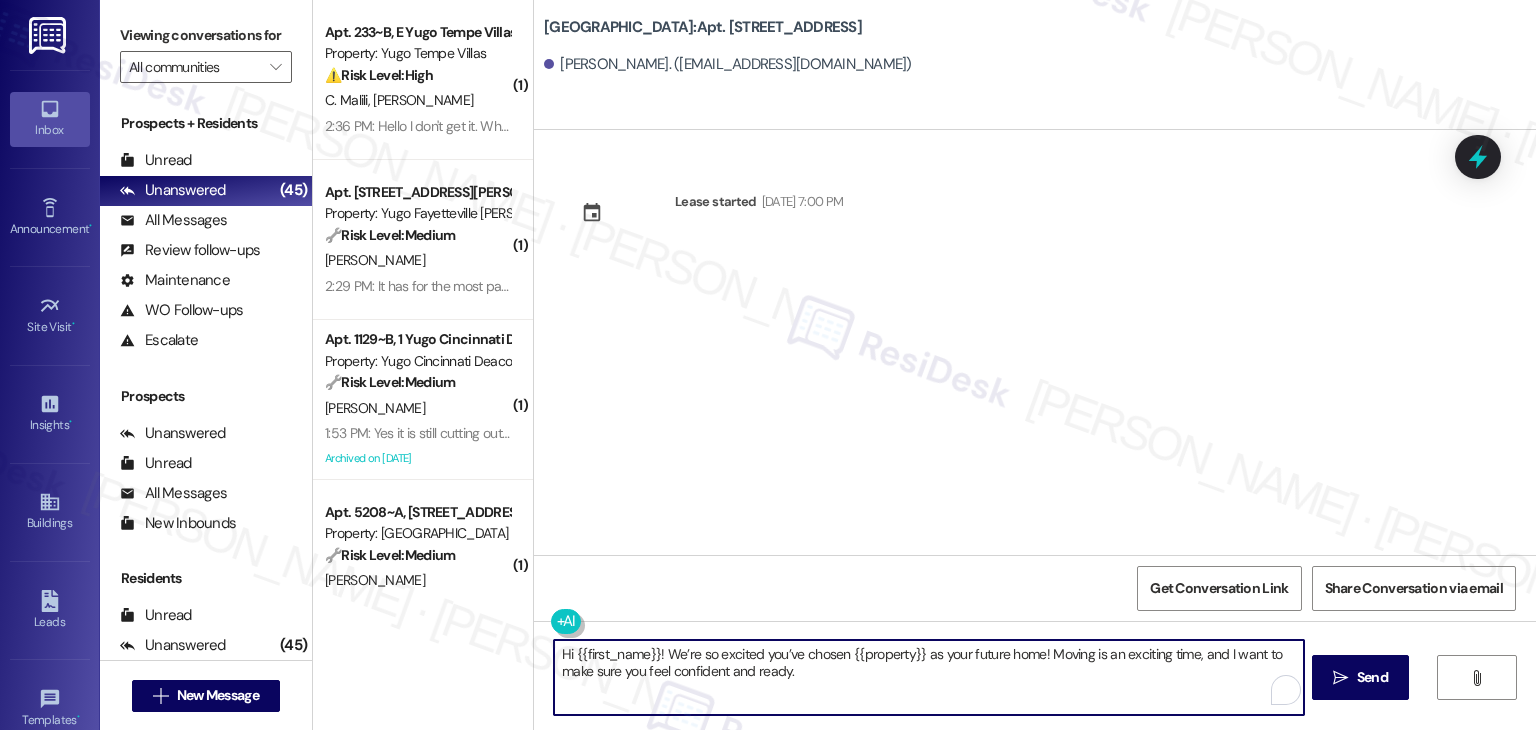 click on "Hi {{first_name}}! We’re so excited you’ve chosen {{property}} as your future home! Moving is an exciting time, and I want to make sure you feel confident and ready." at bounding box center [928, 677] 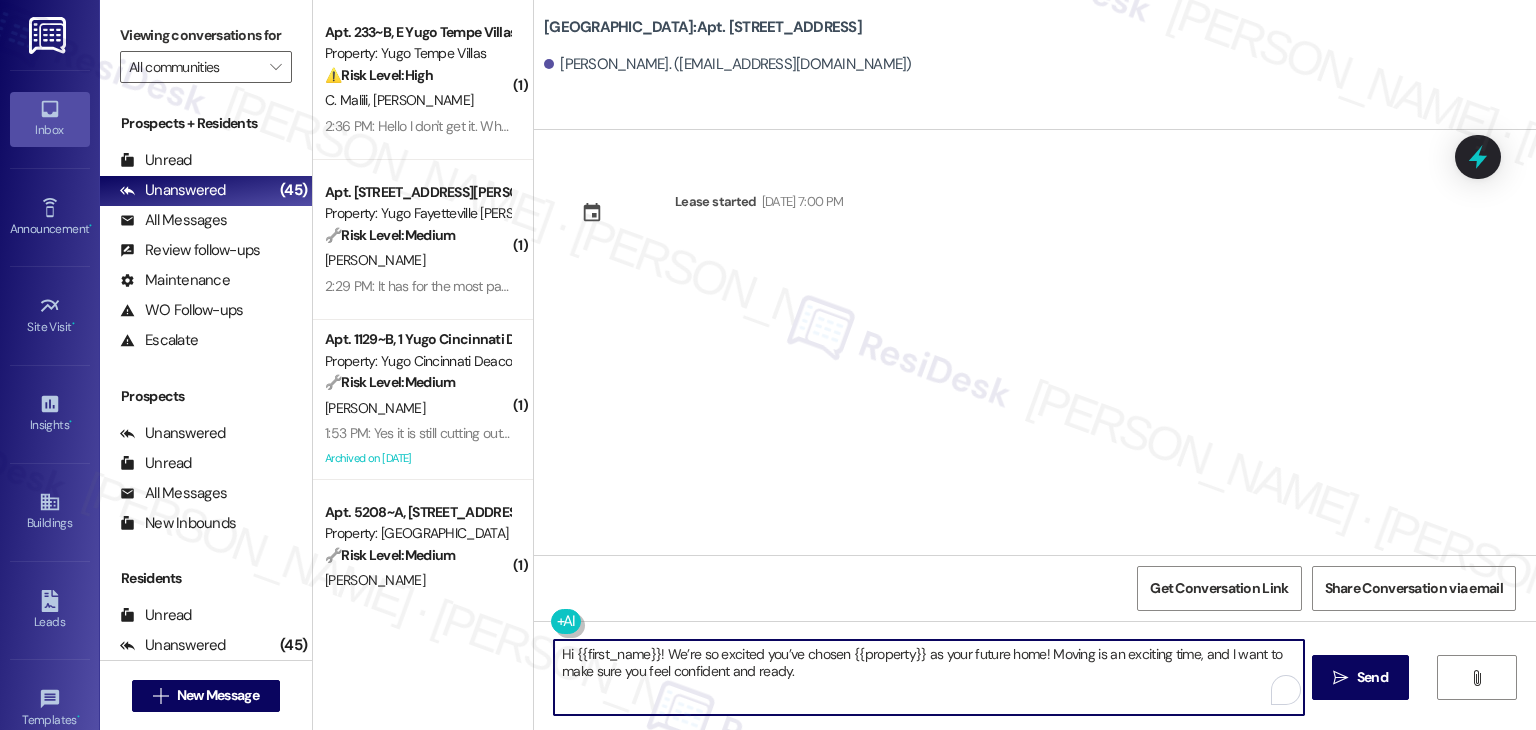 type on "Hi {{first_name}}! We’re so excited you’ve chosen {{property}} as your future home! Moving is an exciting time, and I want to make sure you feel confident and ready." 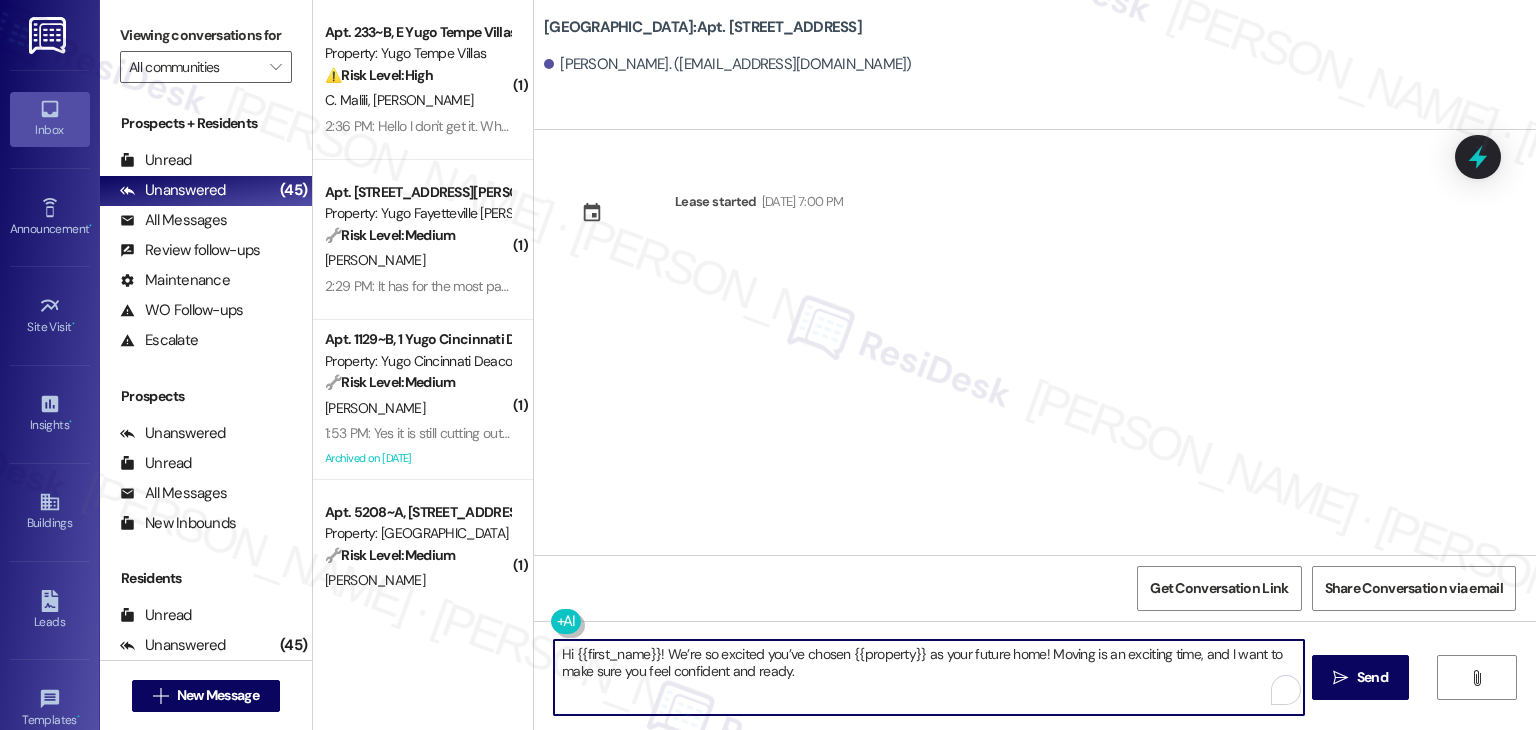 click on "Hi {{first_name}}! We’re so excited you’ve chosen {{property}} as your future home! Moving is an exciting time, and I want to make sure you feel confident and ready." at bounding box center (928, 677) 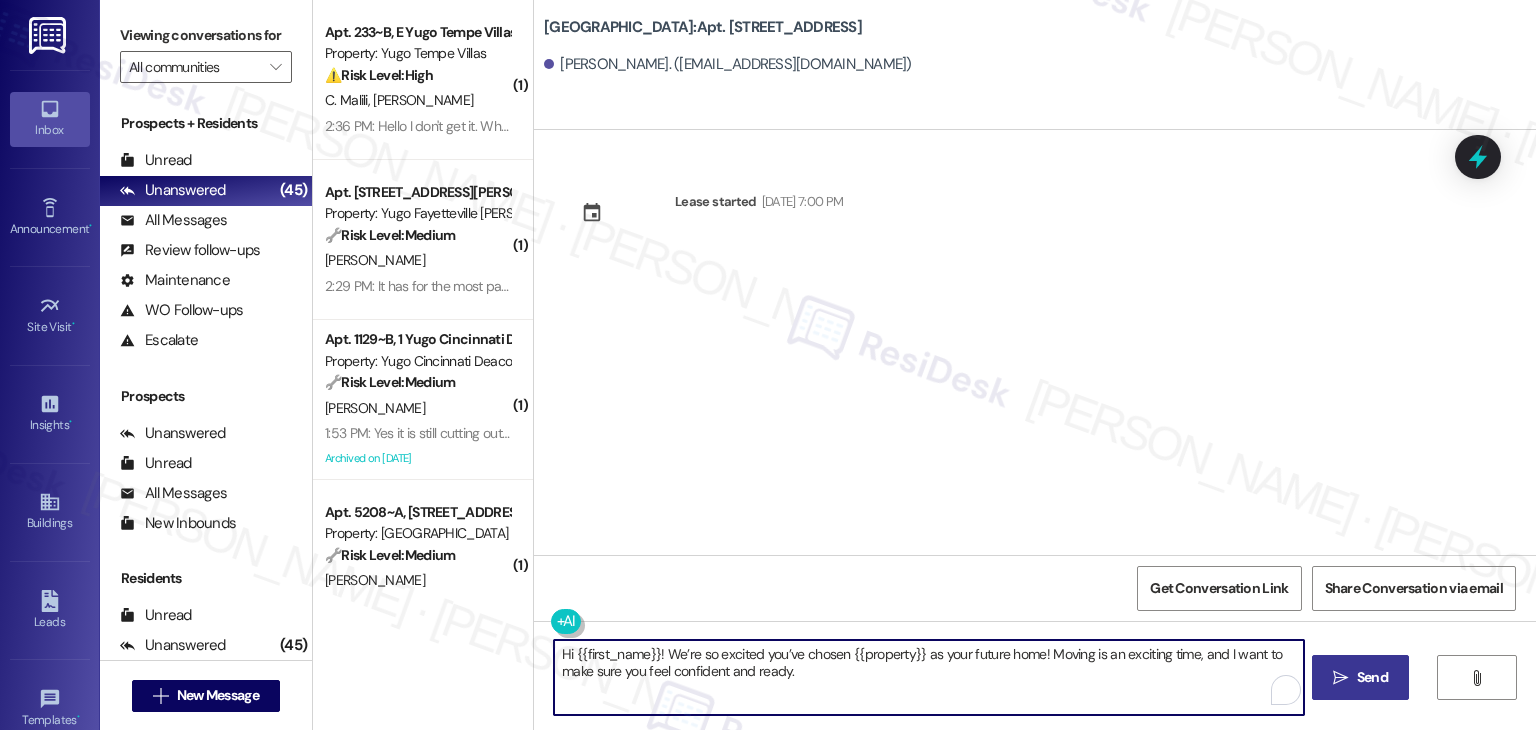 click on "Send" at bounding box center (1372, 677) 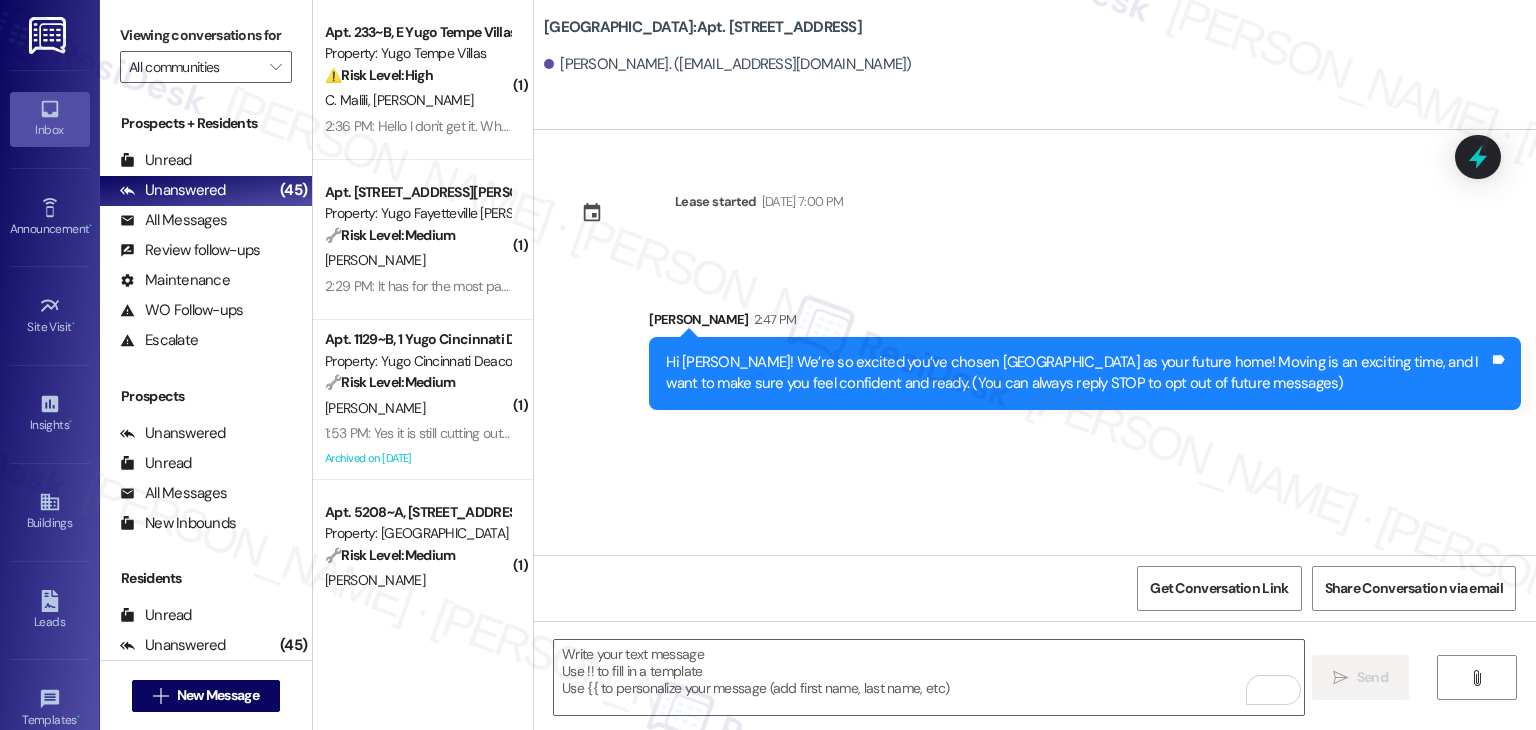 click on "Lease started [DATE] 7:00 PM Sent via SMS [PERSON_NAME] 2:47 PM Hi Harsh! We’re so excited you’ve chosen [GEOGRAPHIC_DATA] as your future home! Moving is an exciting time, and I want to make sure you feel confident and ready. (You can always reply STOP to opt out of future messages) Tags and notes" at bounding box center (1035, 342) 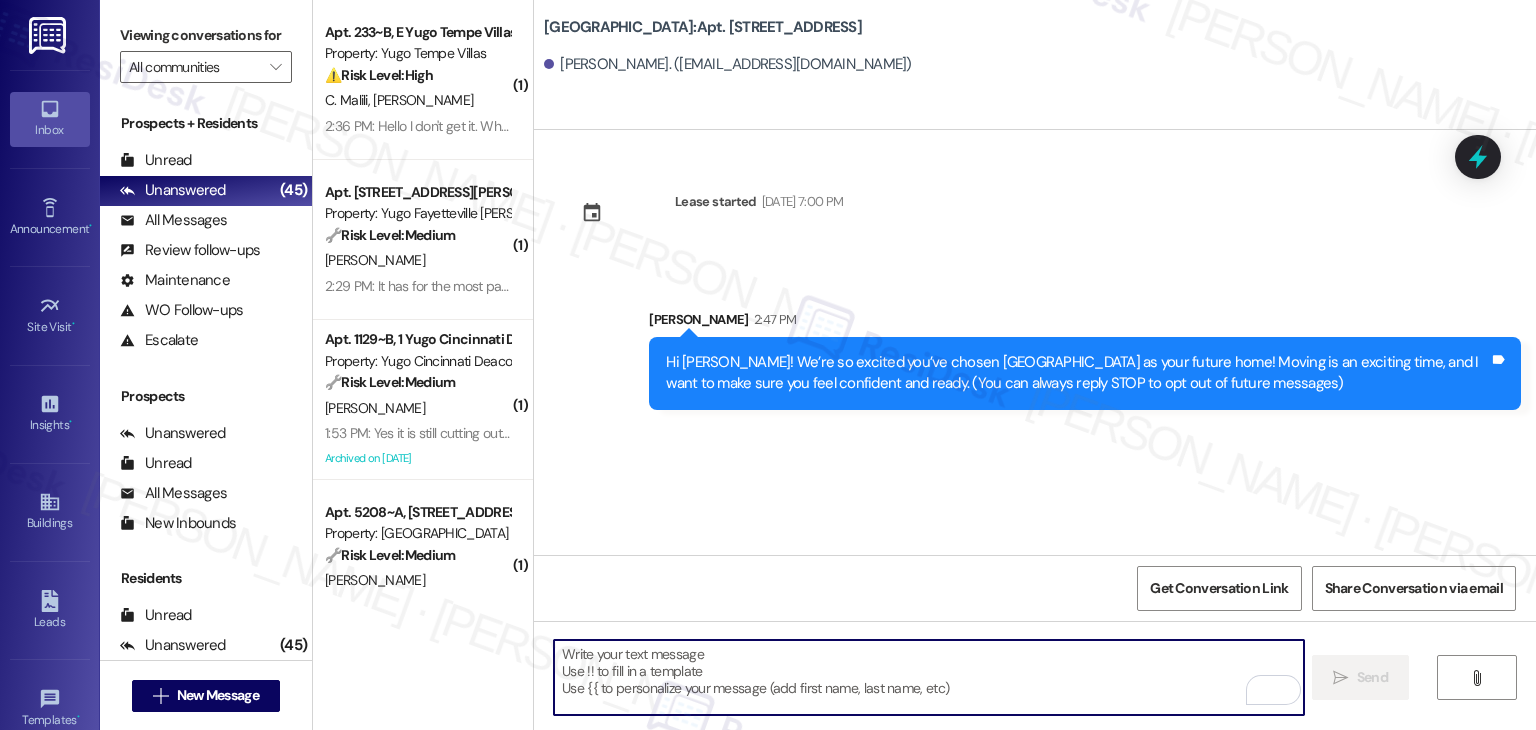 click at bounding box center (928, 677) 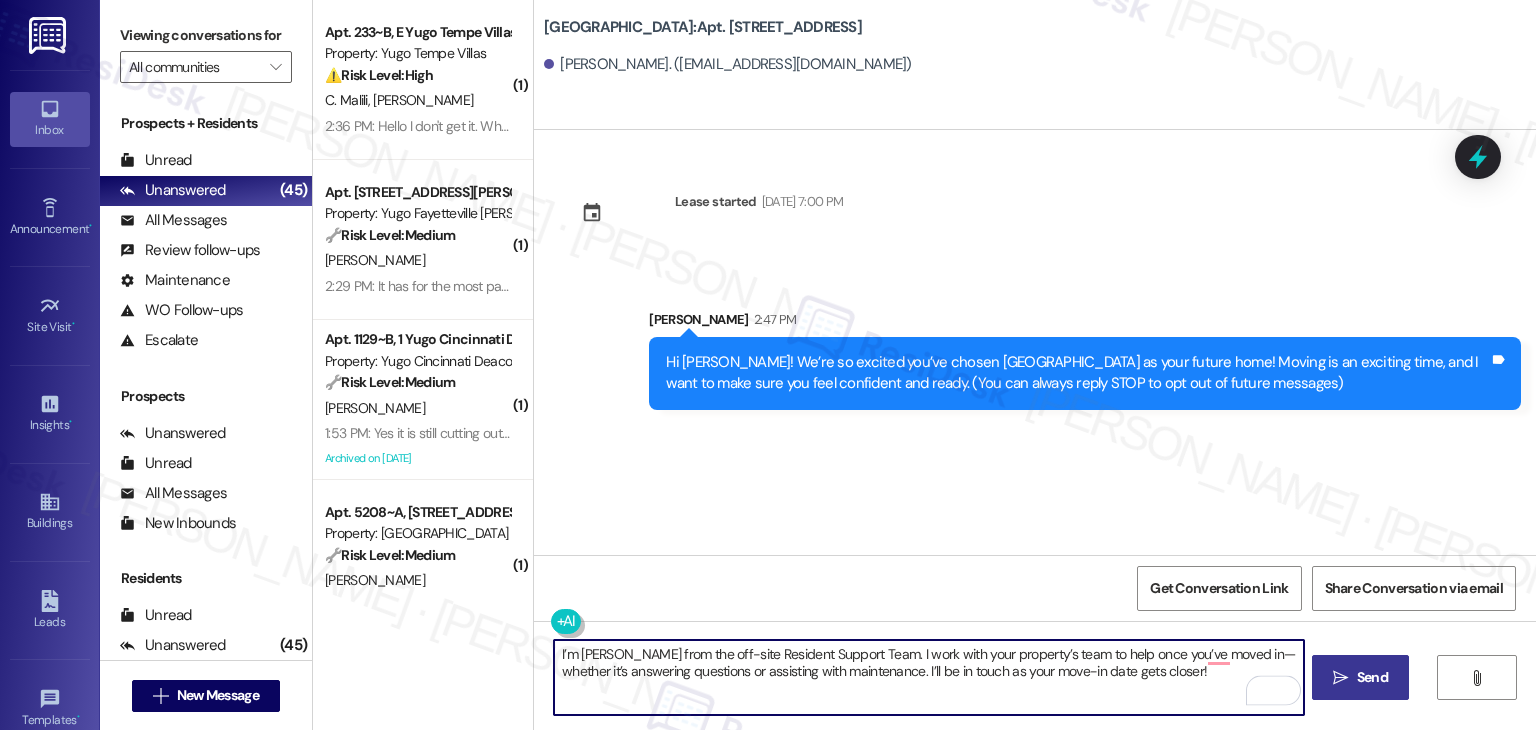 type on "I’m [PERSON_NAME] from the off-site Resident Support Team. I work with your property’s team to help once you’ve moved in—whether it’s answering questions or assisting with maintenance. I’ll be in touch as your move-in date gets closer!" 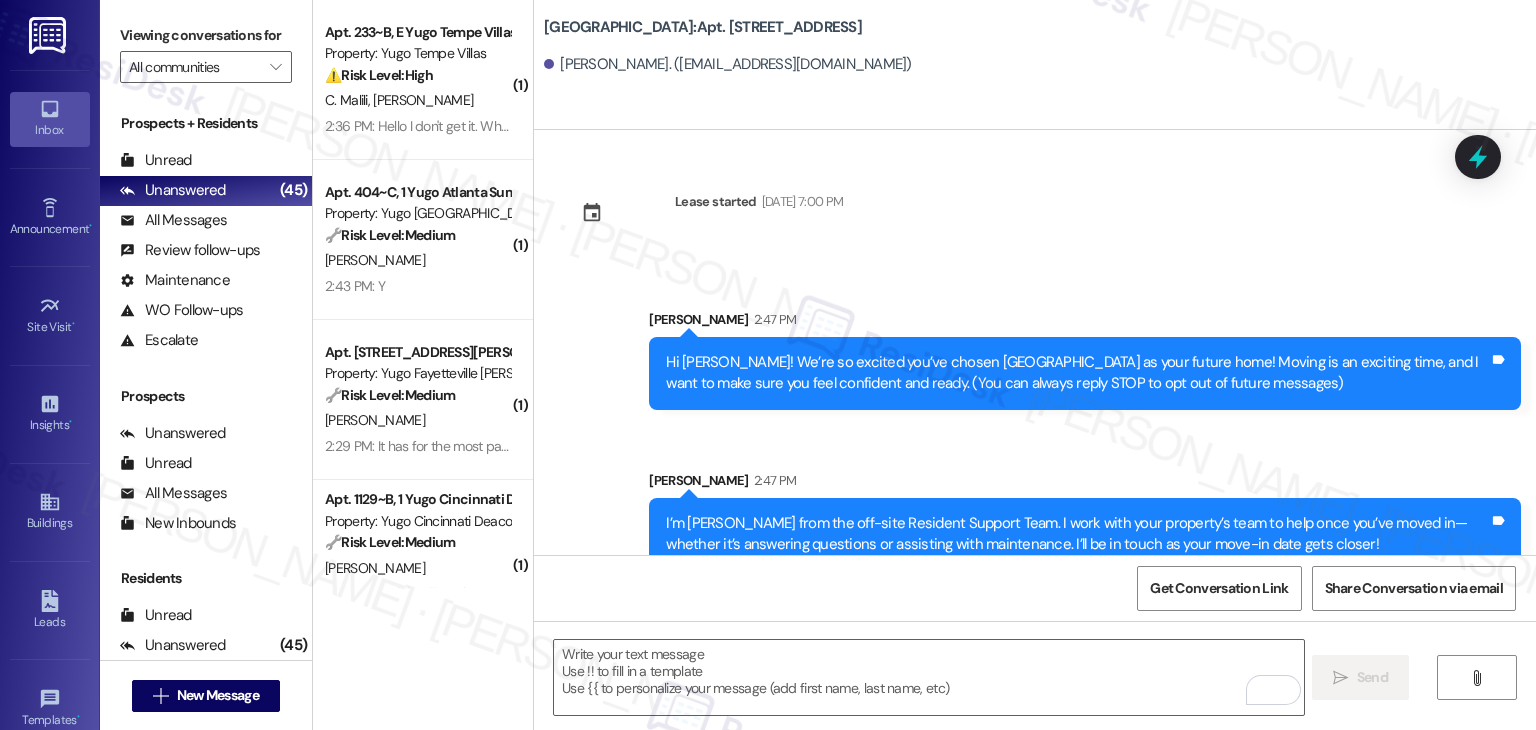 click on "Get Conversation Link Share Conversation via email" at bounding box center (1035, 588) 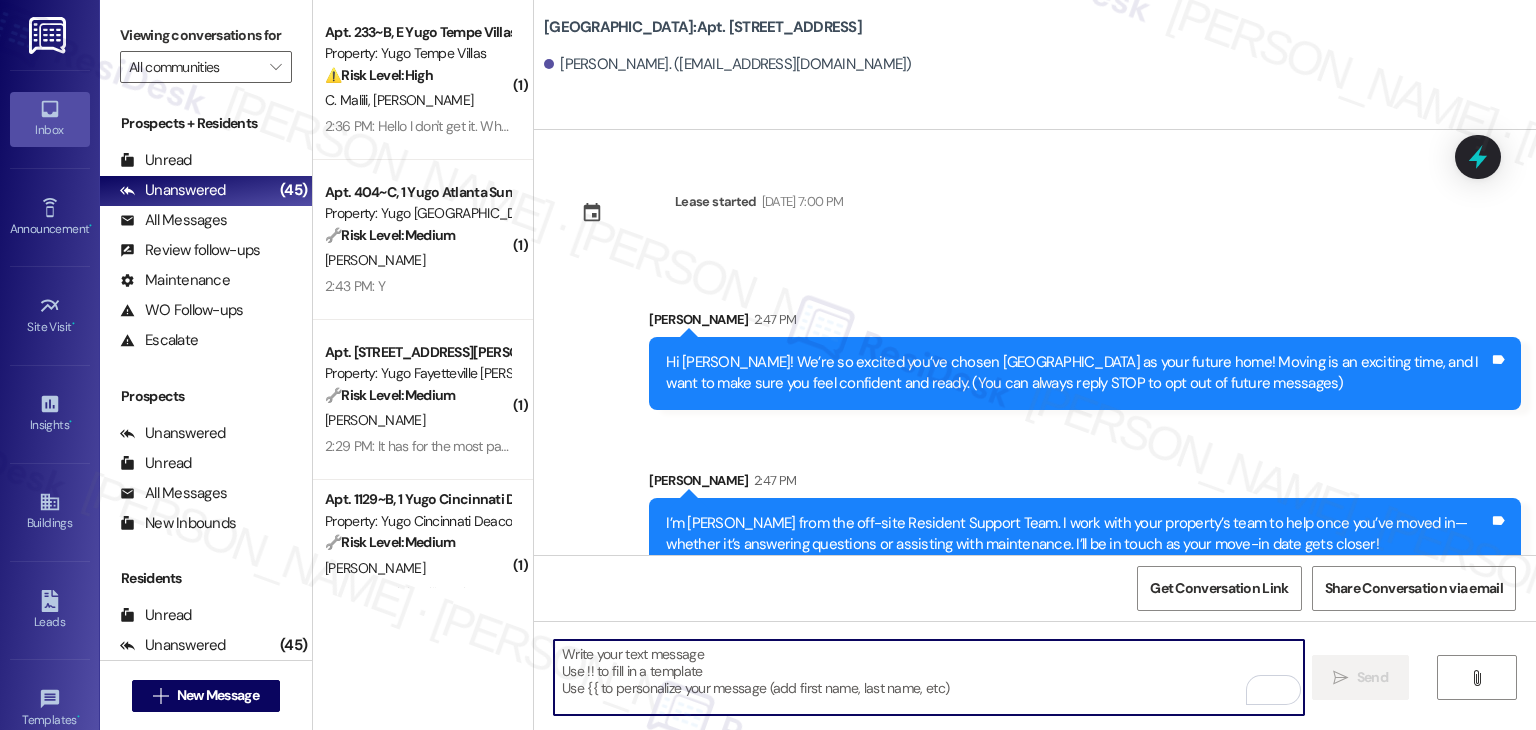 click at bounding box center [928, 677] 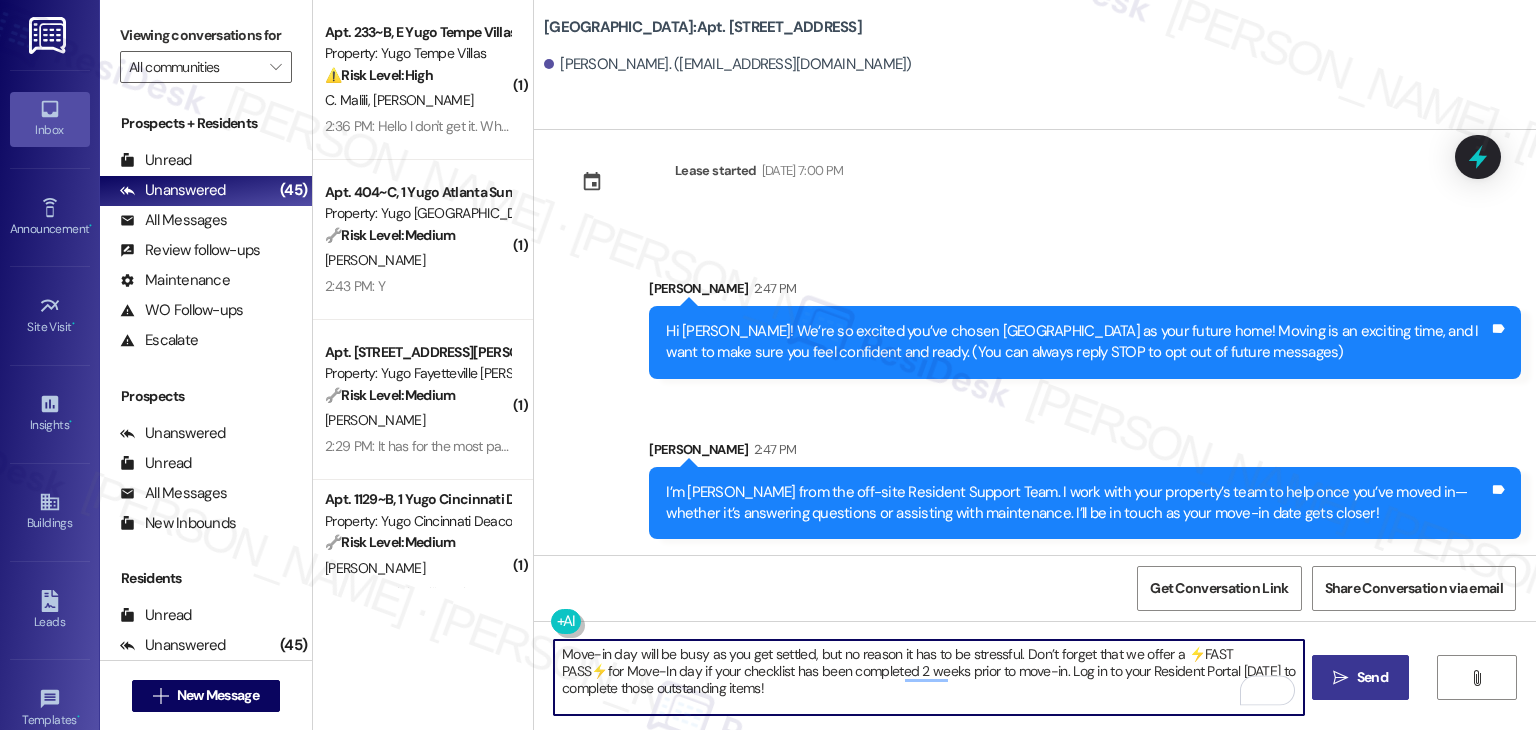 scroll, scrollTop: 0, scrollLeft: 0, axis: both 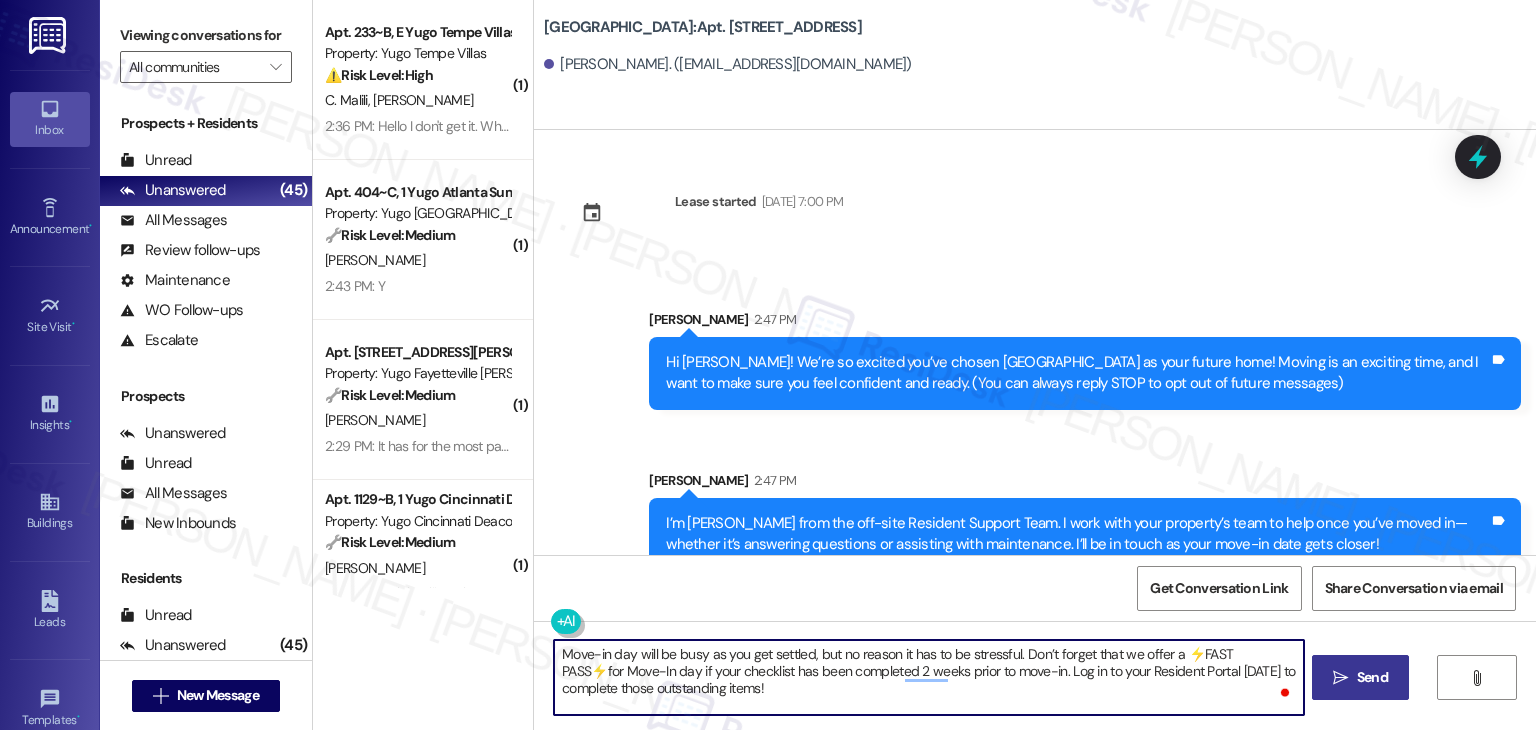 type on "Move-in day will be busy as you get settled, but no reason it has to be stressful. Don’t forget that we offer a ⚡FAST PASS⚡for Move-In day if your checklist has been completed 2 weeks prior to move-in. Log in to your Resident Portal [DATE] to complete those outstanding items!" 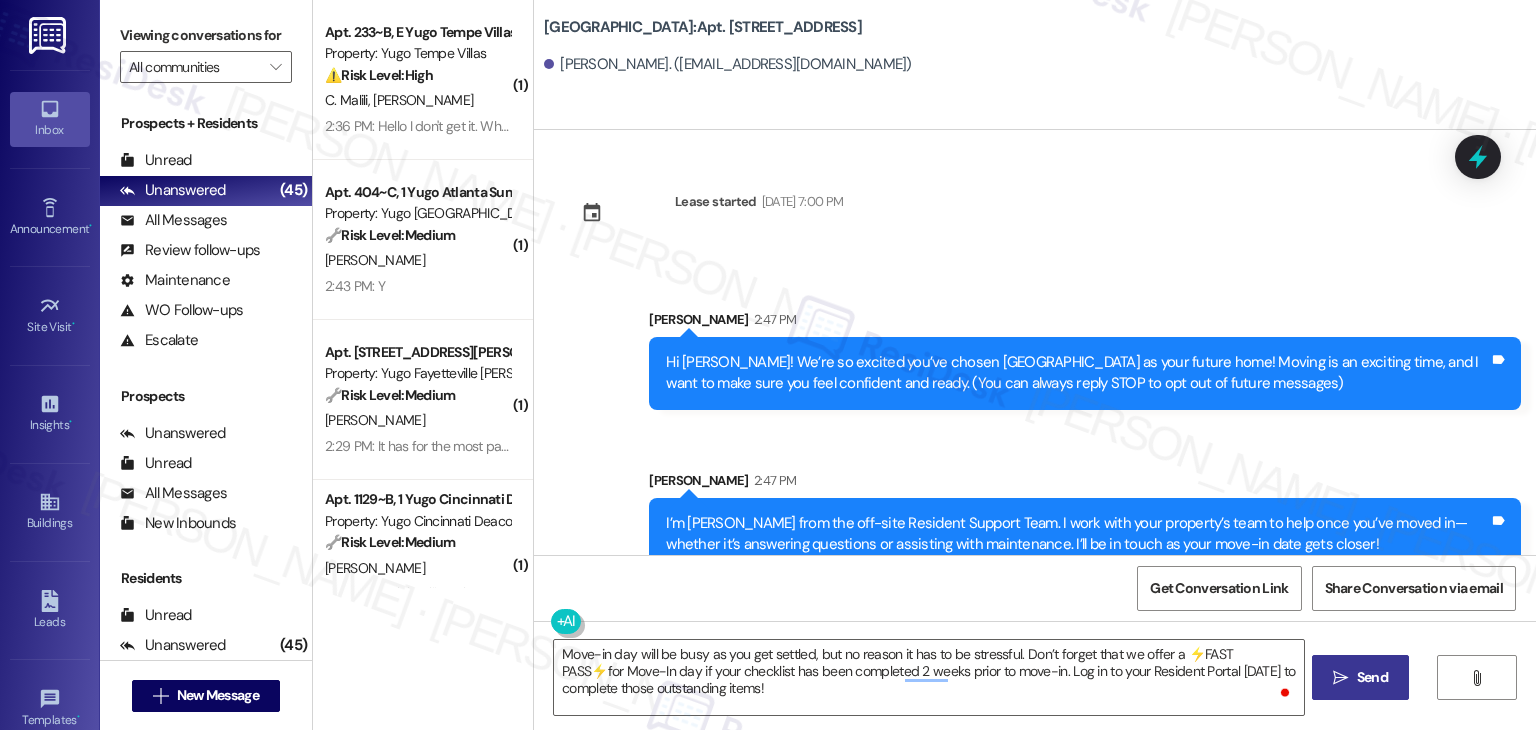 click on "Send" at bounding box center (1372, 677) 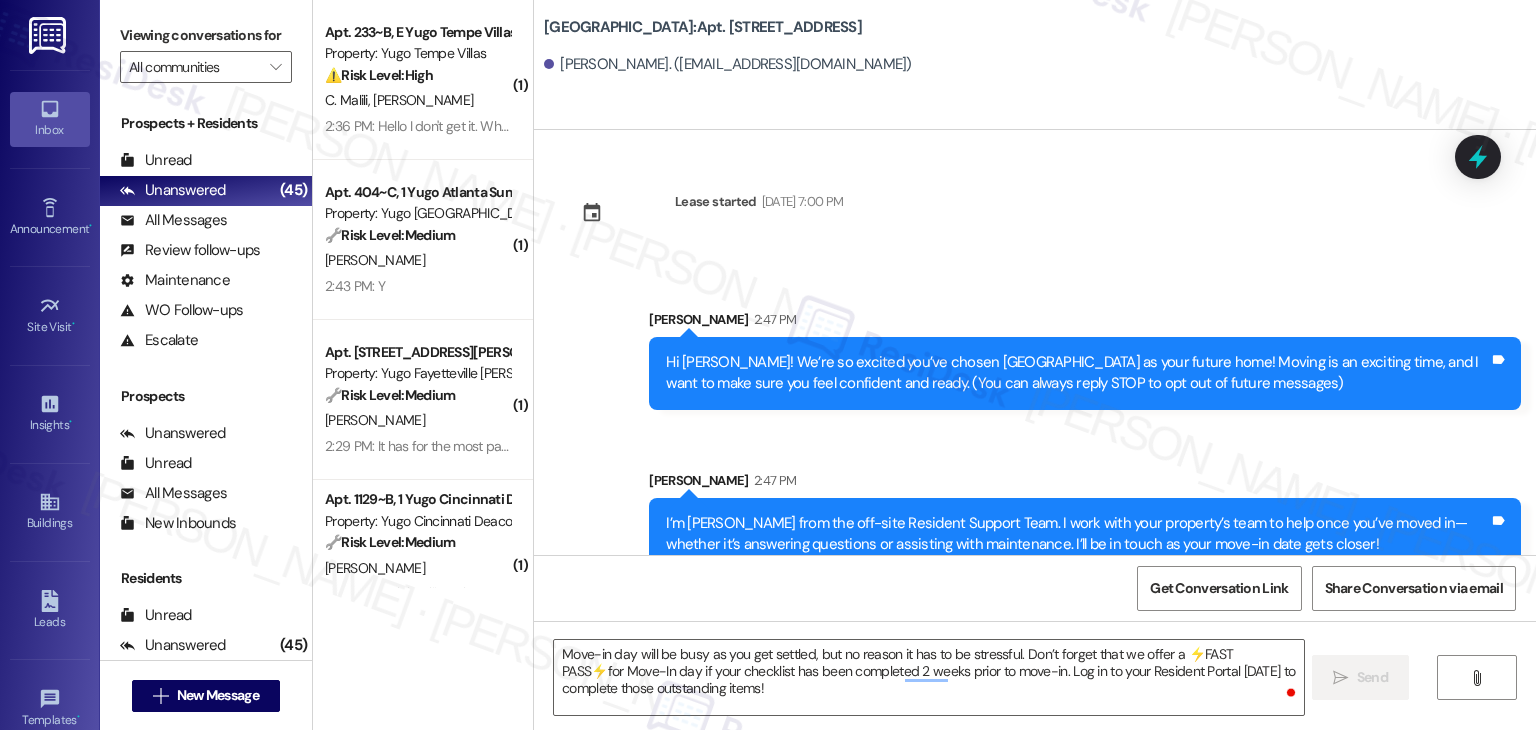 type 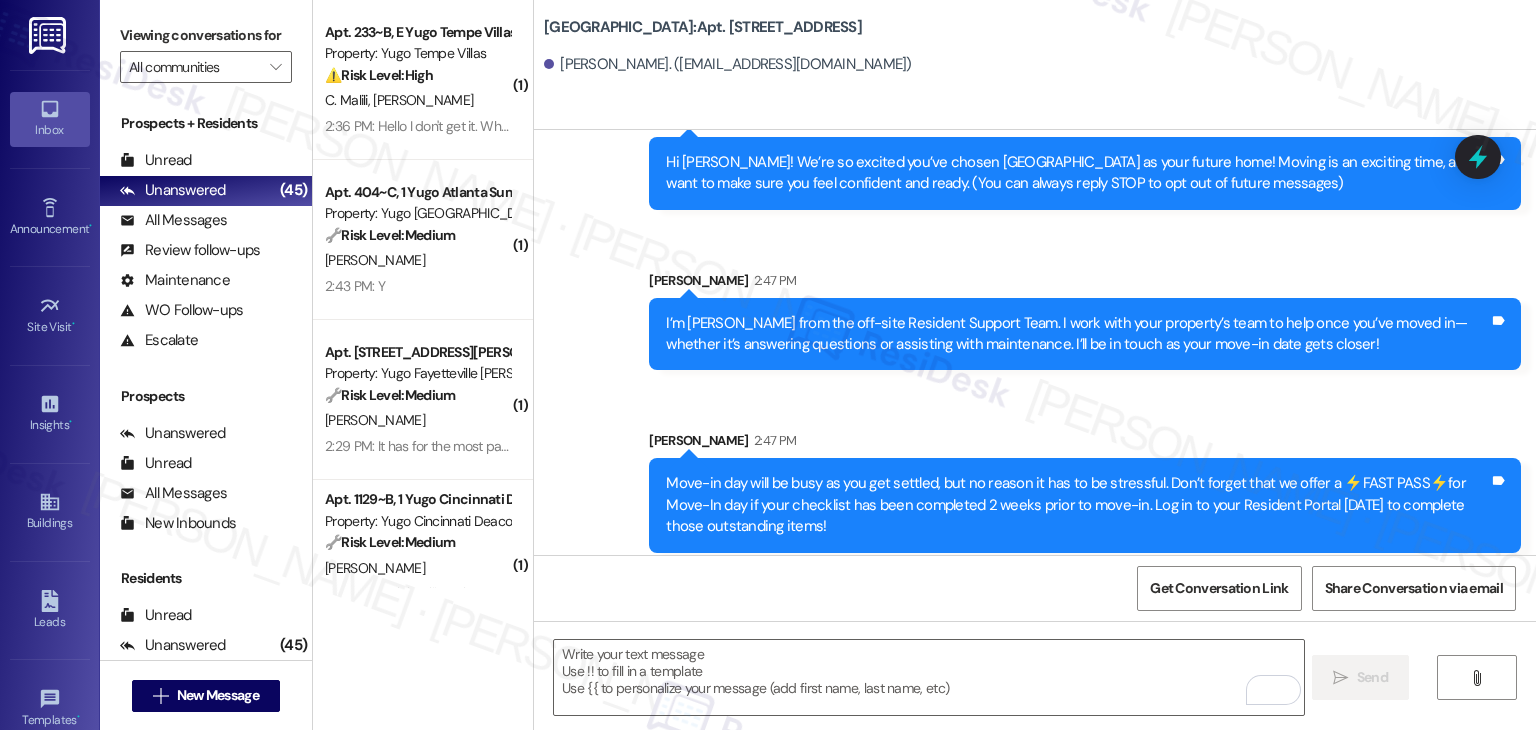 scroll, scrollTop: 213, scrollLeft: 0, axis: vertical 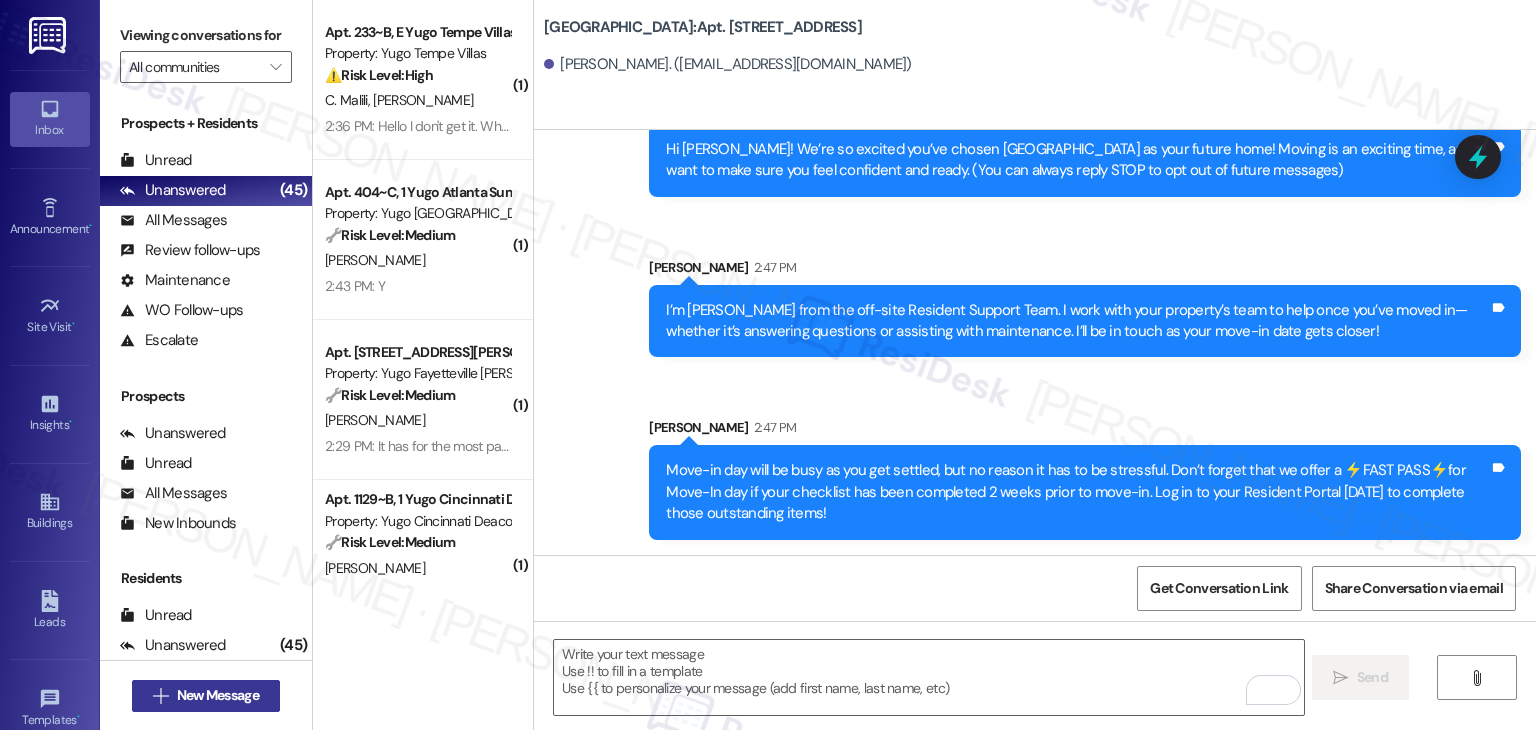 click on "New Message" at bounding box center [218, 695] 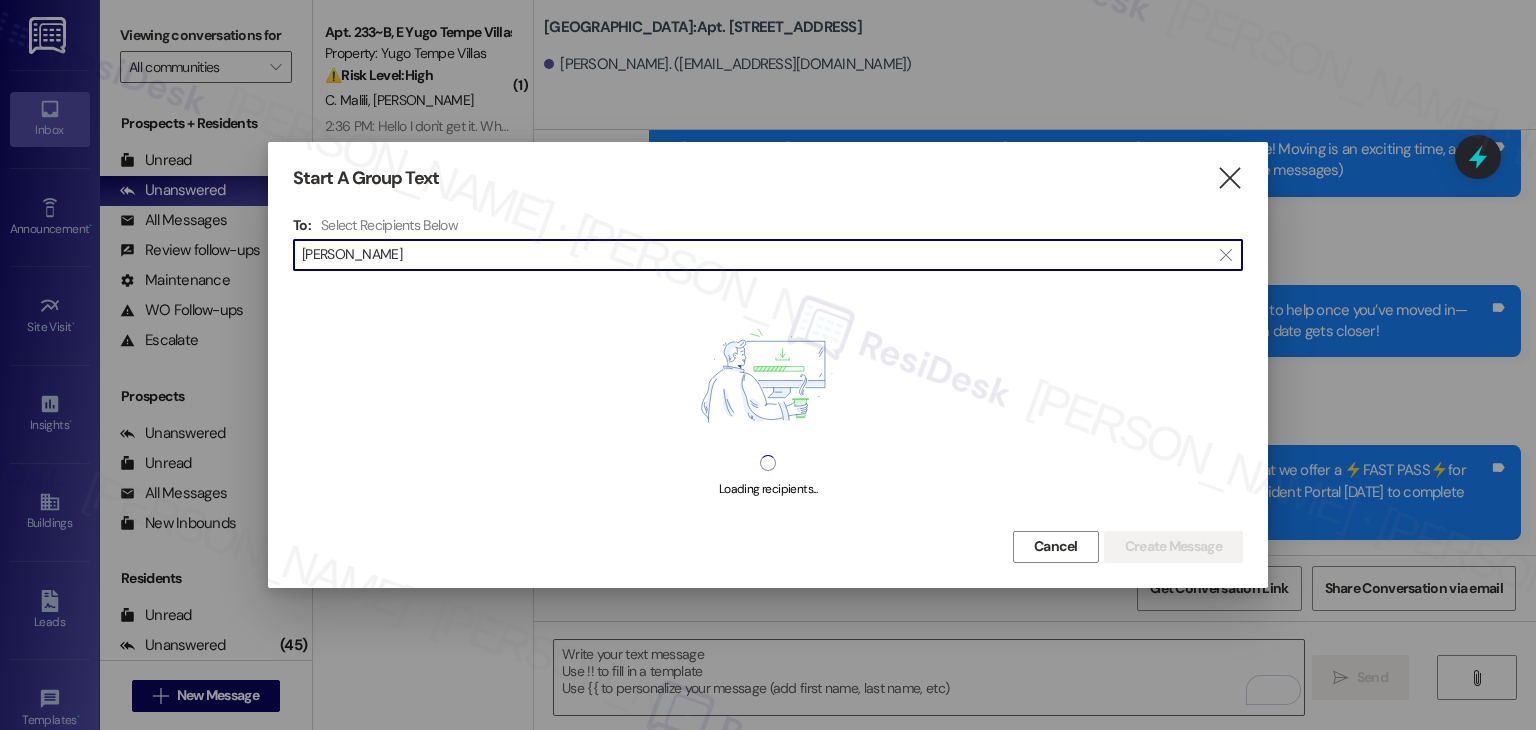 click on "[PERSON_NAME]" at bounding box center (756, 255) 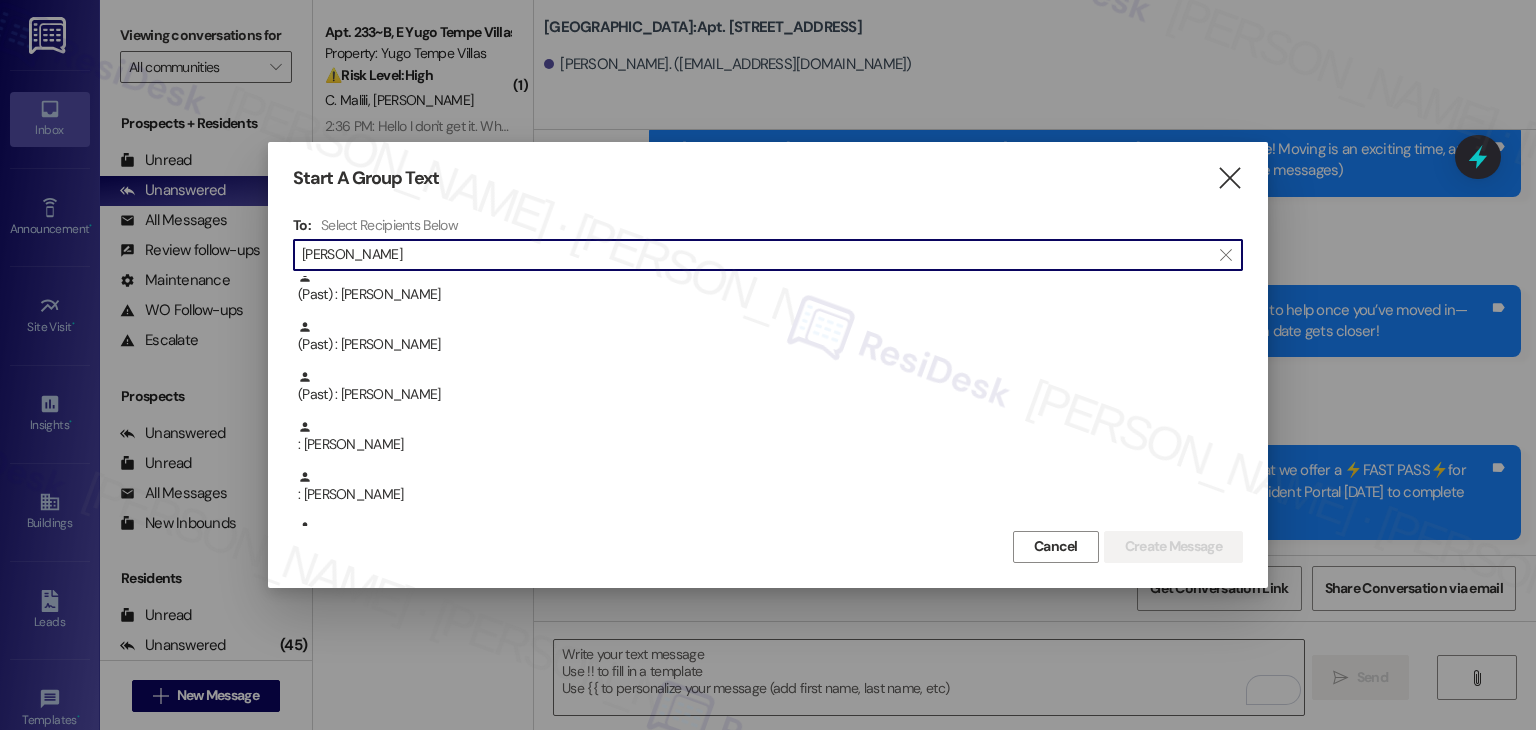 scroll, scrollTop: 900, scrollLeft: 0, axis: vertical 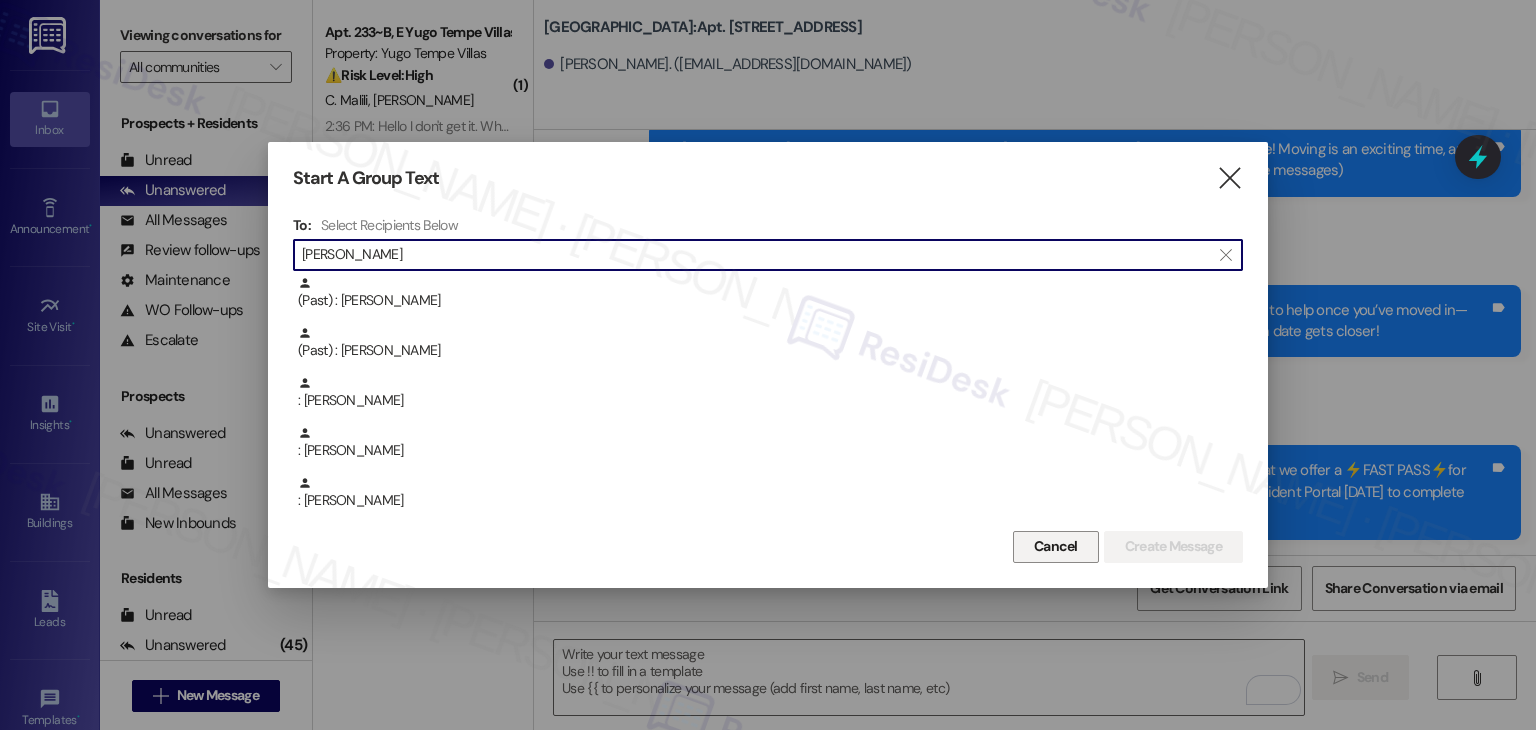 type on "[PERSON_NAME]" 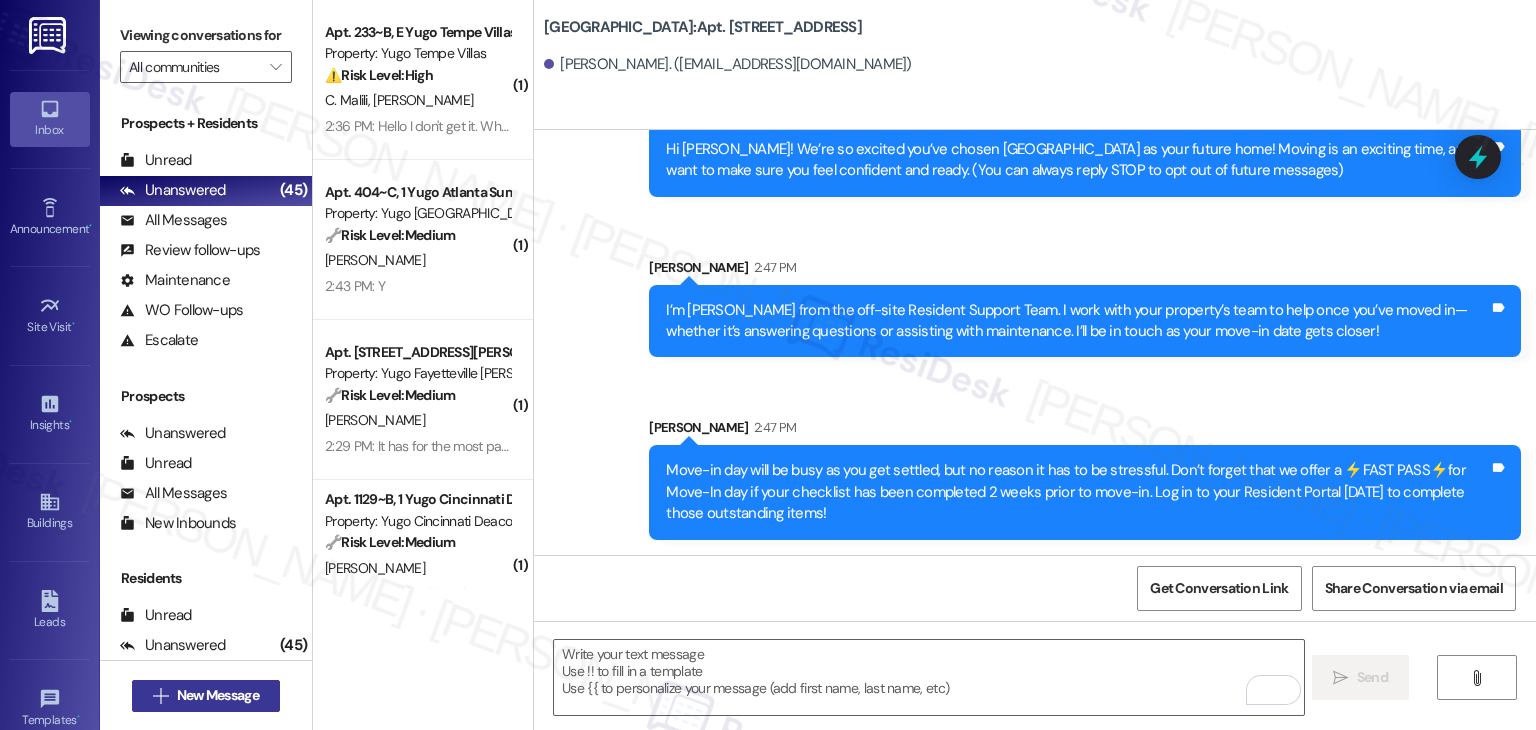 click on "New Message" at bounding box center (218, 695) 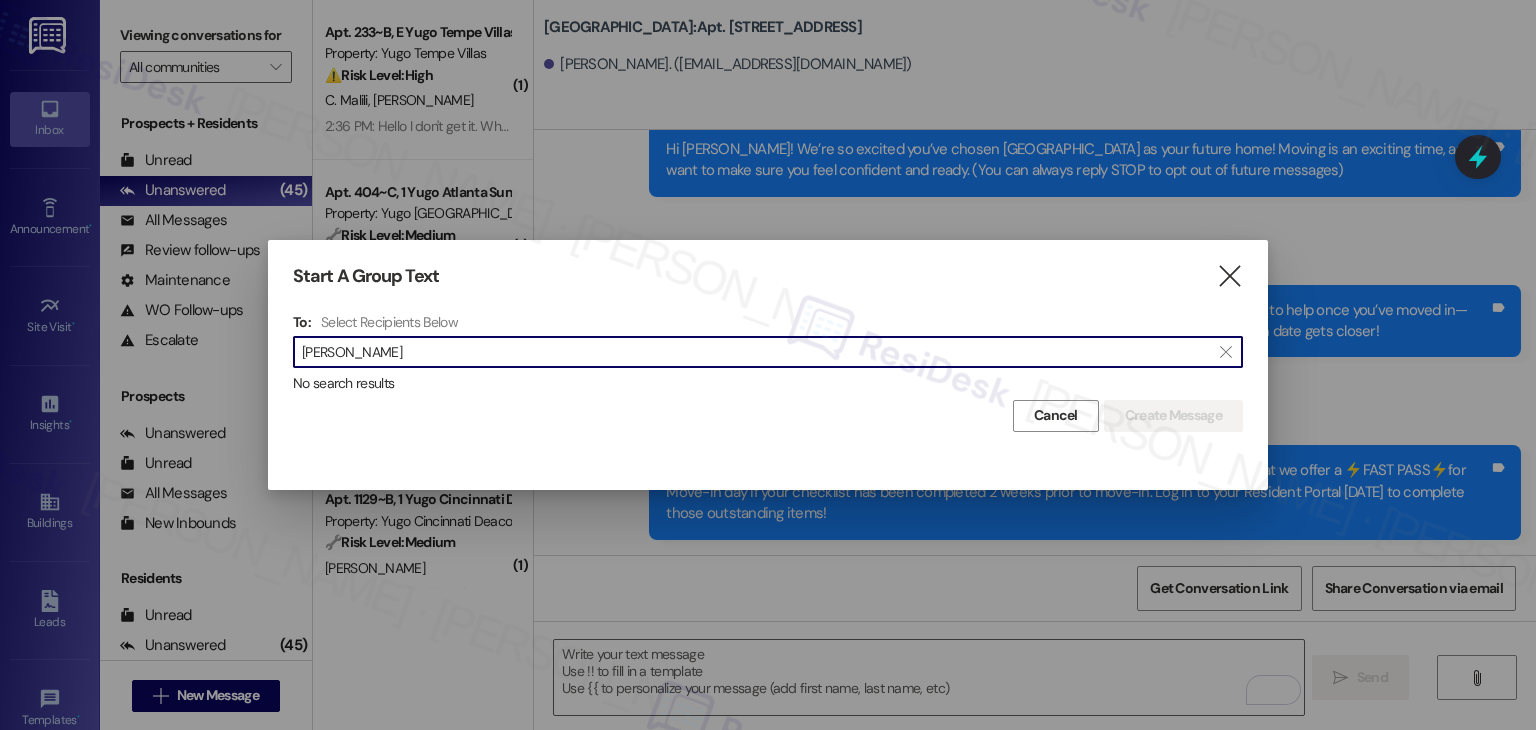 click on "[PERSON_NAME]" at bounding box center (756, 352) 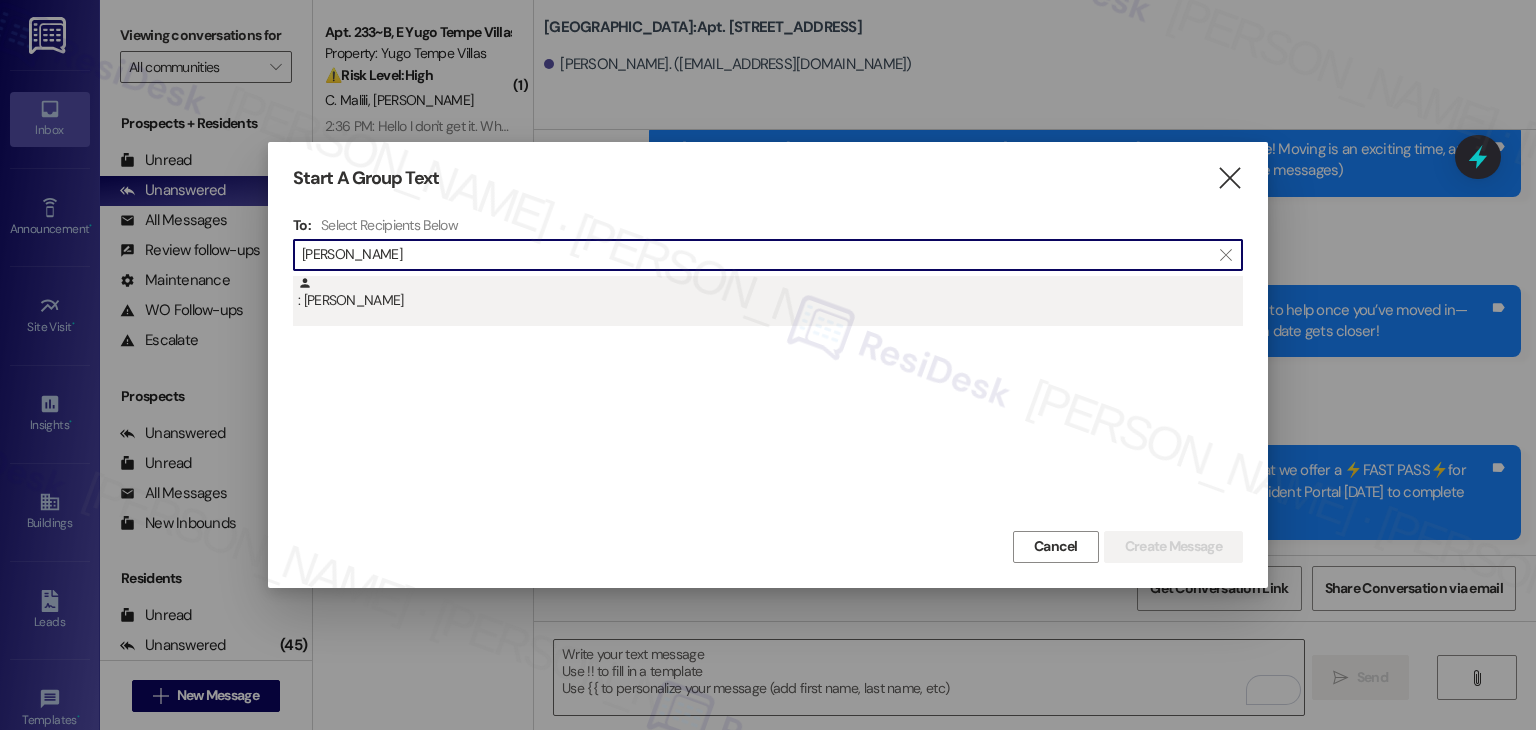 type on "[PERSON_NAME]" 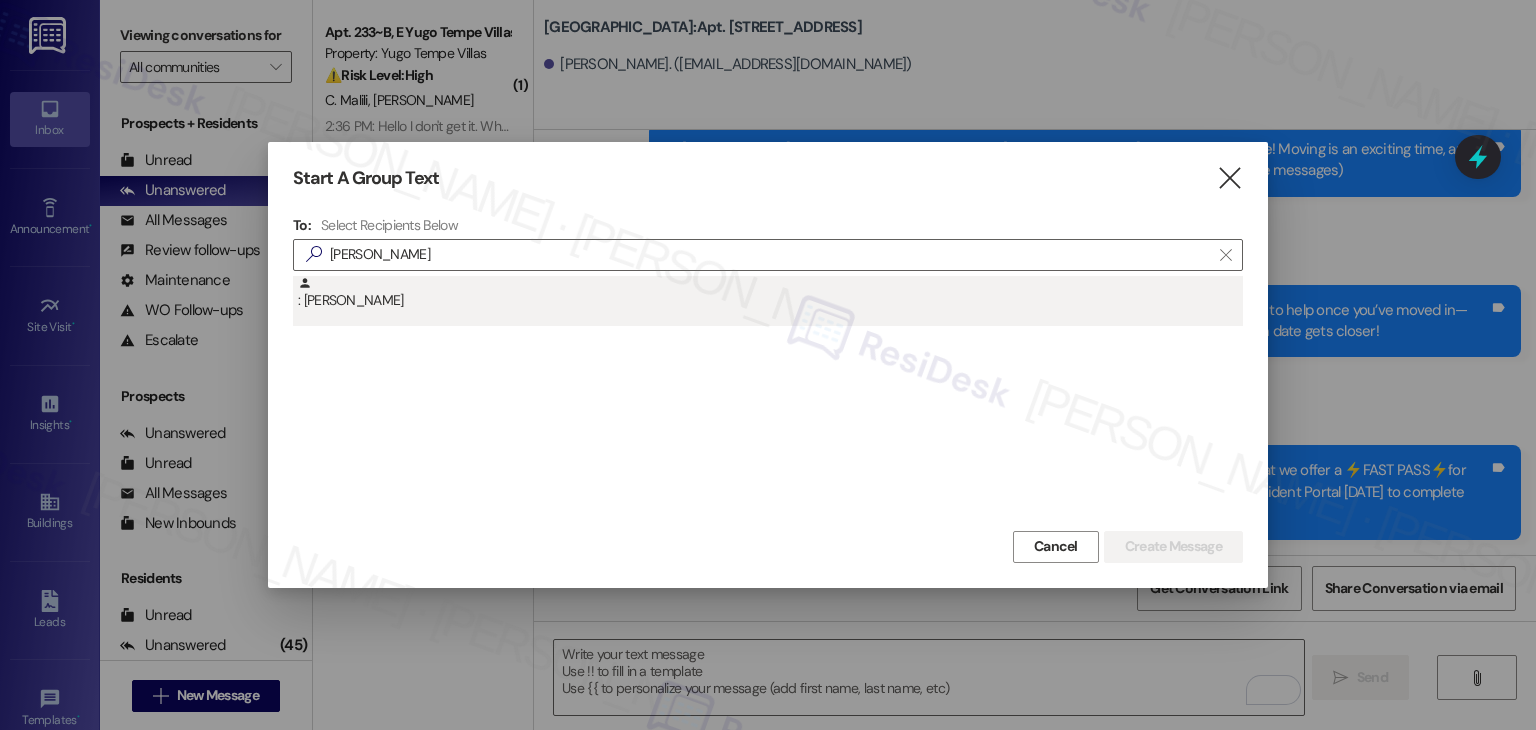click on ": [PERSON_NAME]" at bounding box center (770, 293) 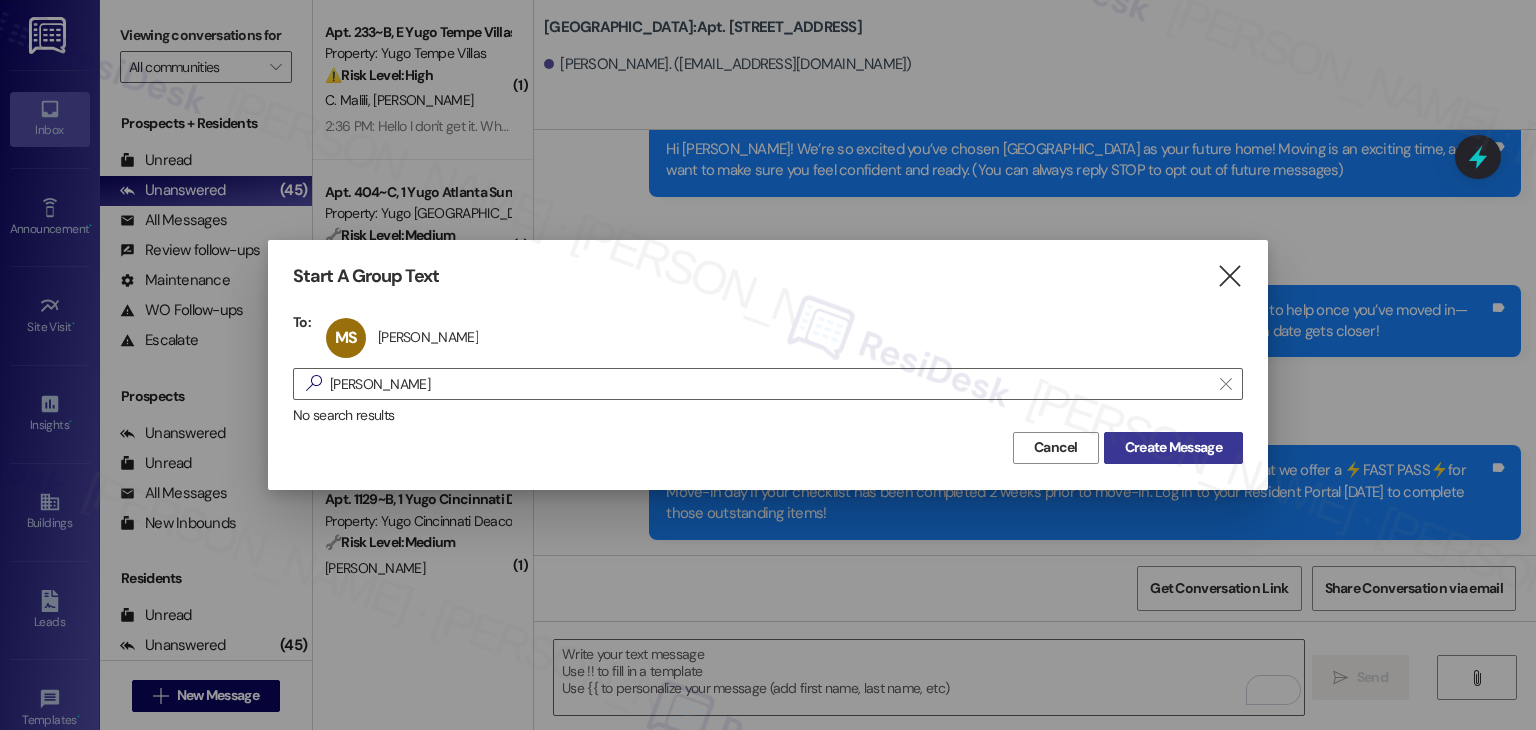 click on "Create Message" at bounding box center (1173, 447) 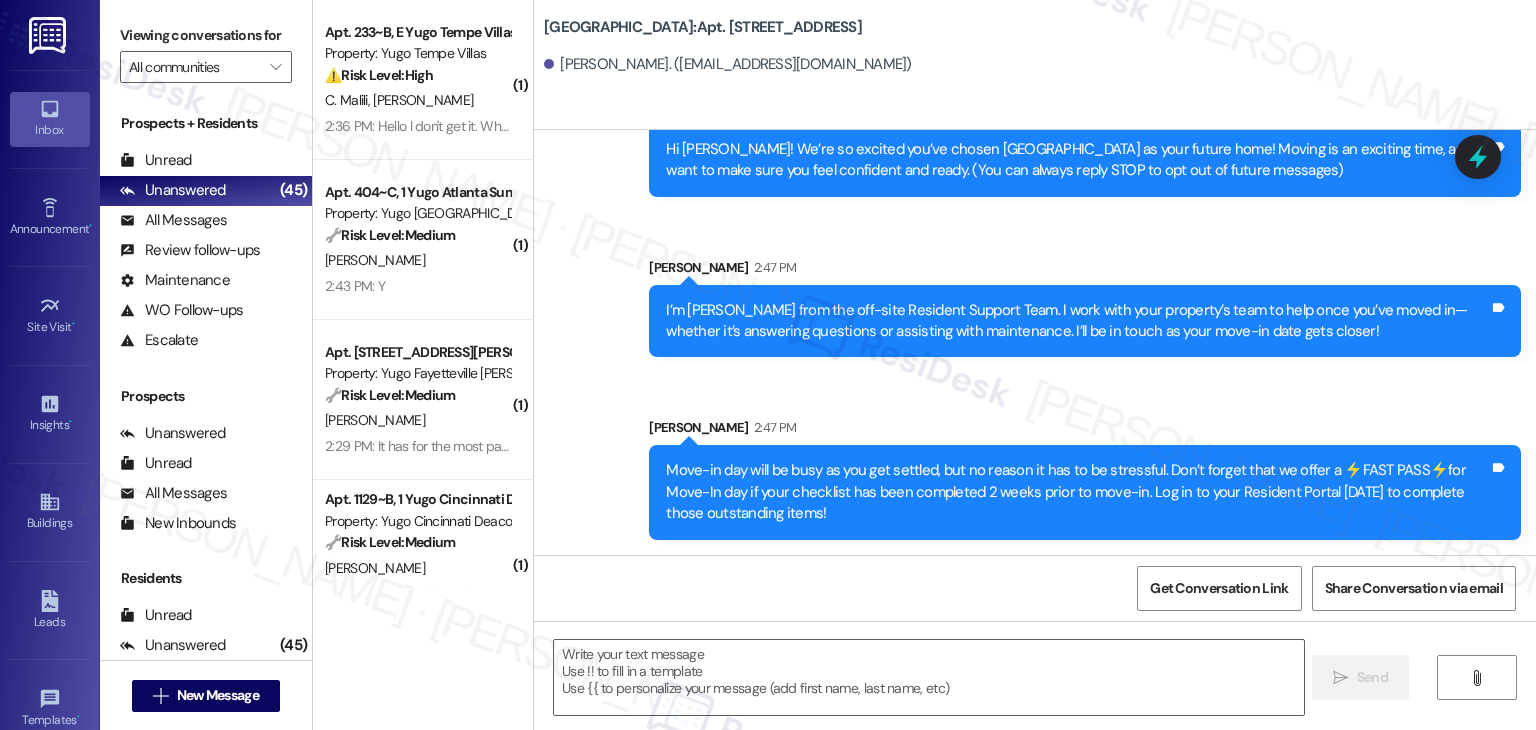 type on "Fetching suggested responses. Please feel free to read through the conversation in the meantime." 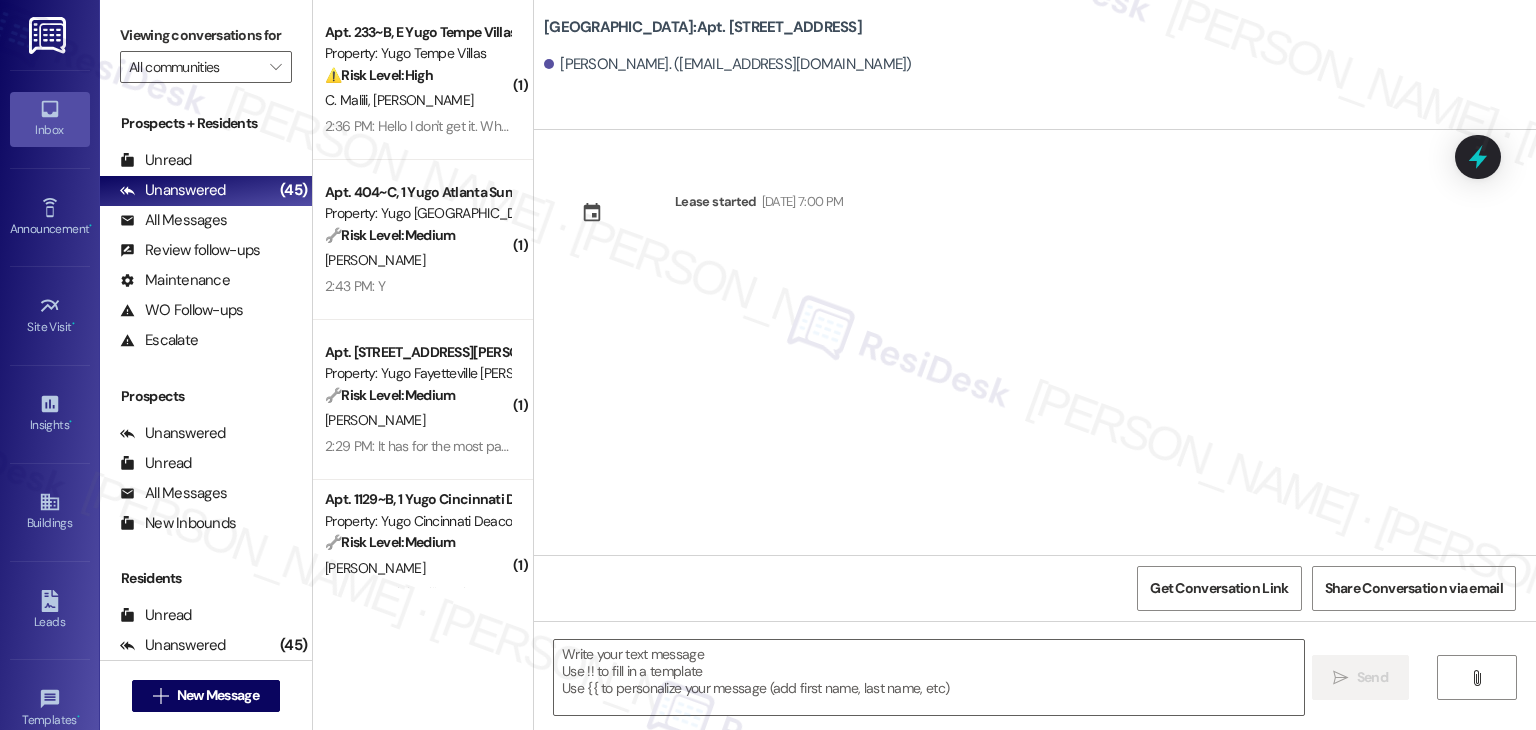 type on "Fetching suggested responses. Please feel free to read through the conversation in the meantime." 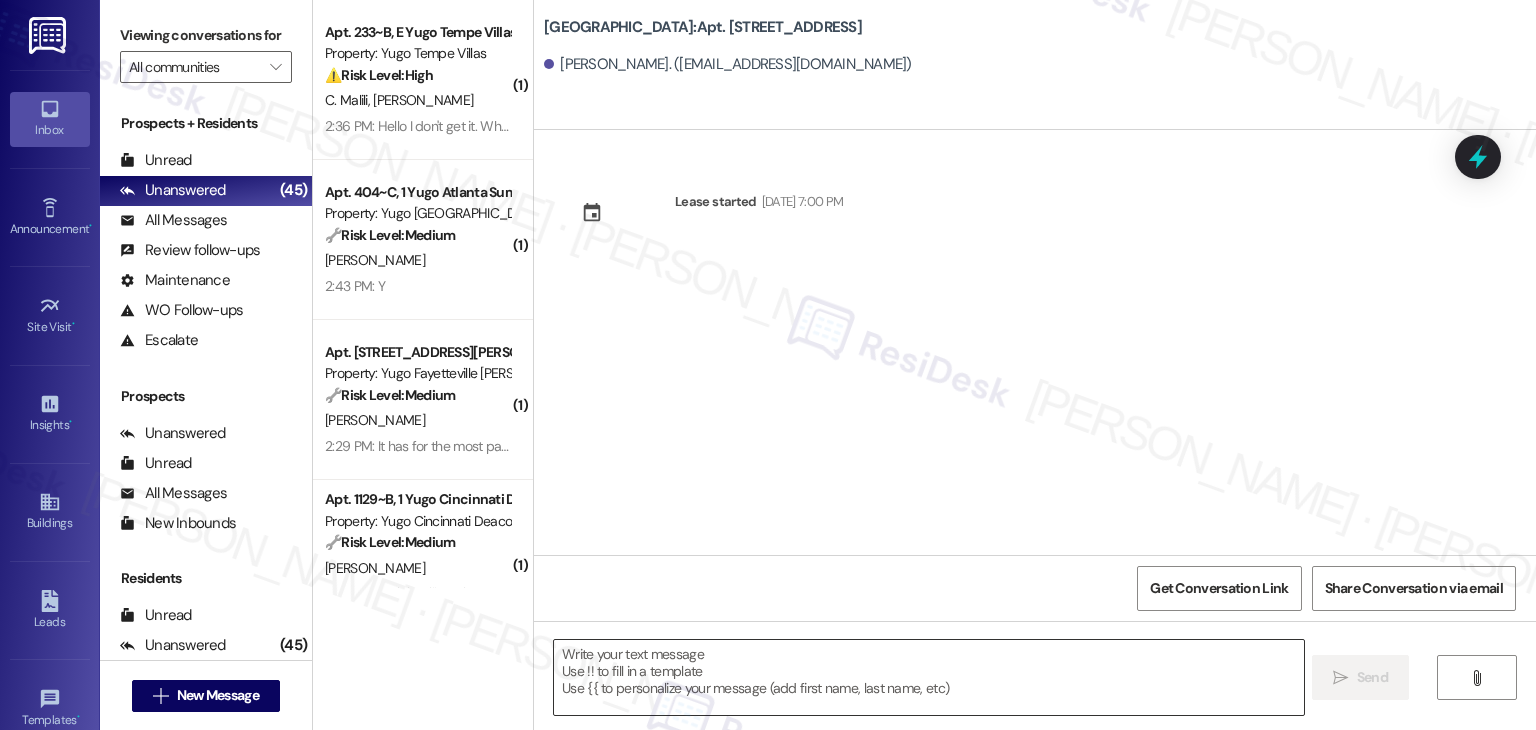 click at bounding box center (928, 677) 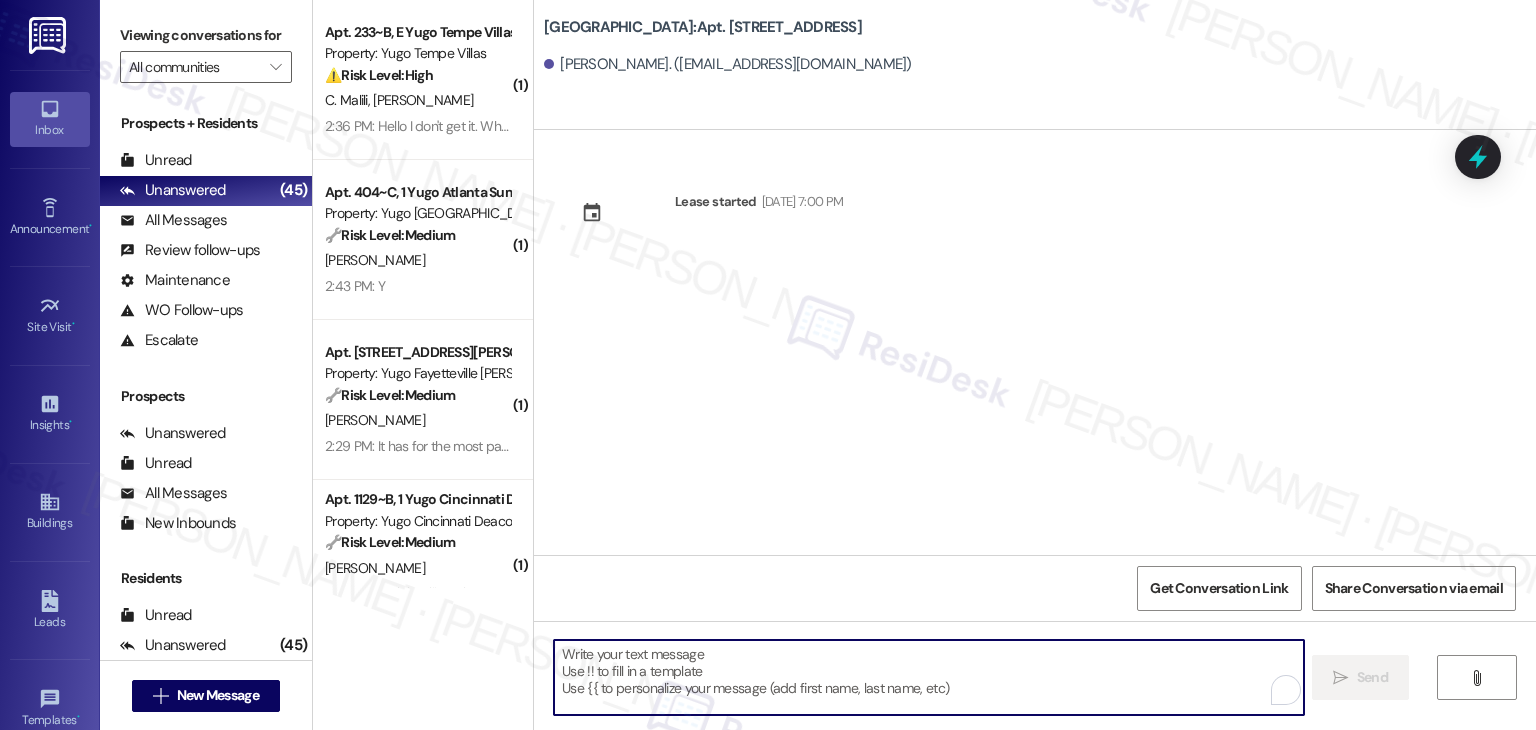 paste on "Hi {{first_name}}! We’re so excited you’ve chosen {{property}} as your future home! Moving is an exciting time, and I want to make sure you feel confident and ready." 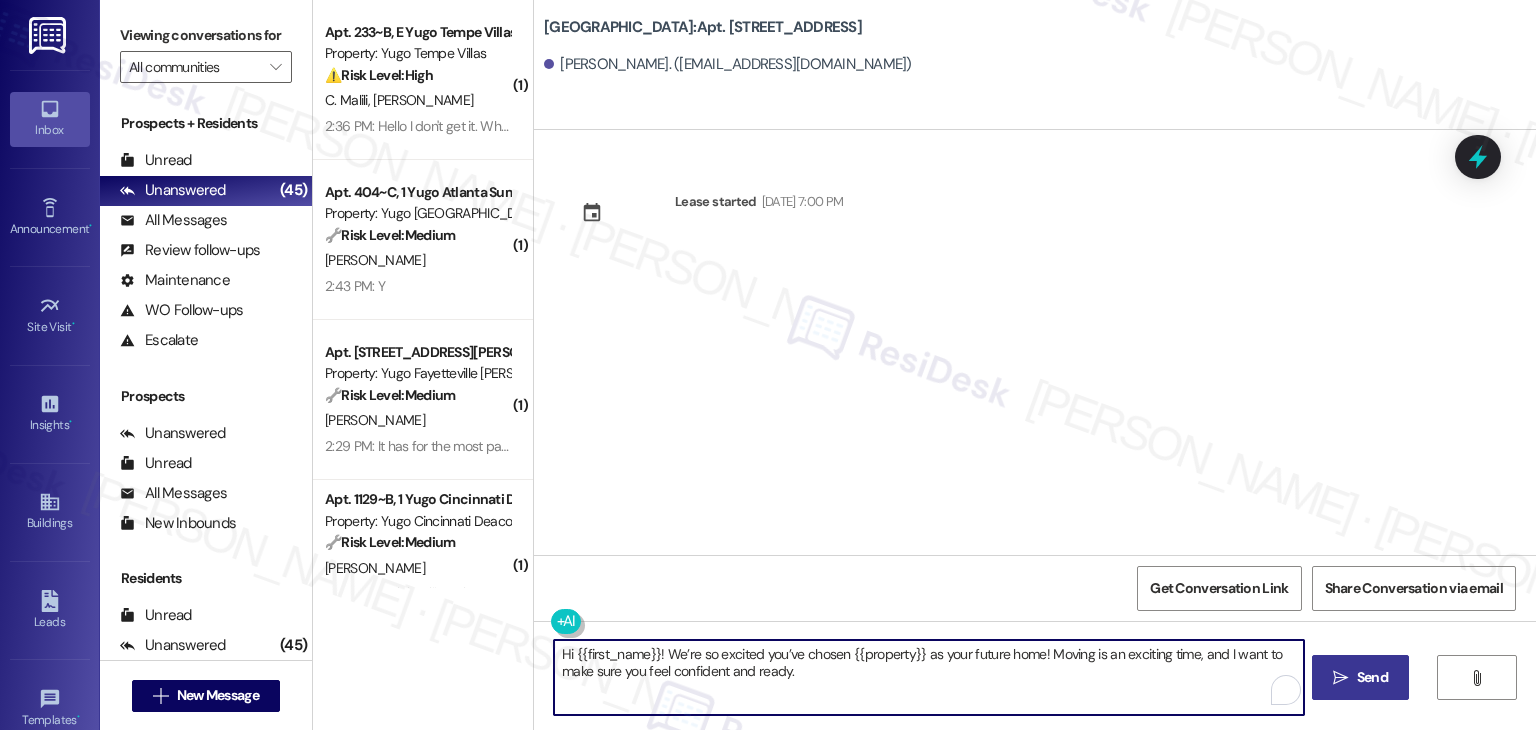 type on "Hi {{first_name}}! We’re so excited you’ve chosen {{property}} as your future home! Moving is an exciting time, and I want to make sure you feel confident and ready." 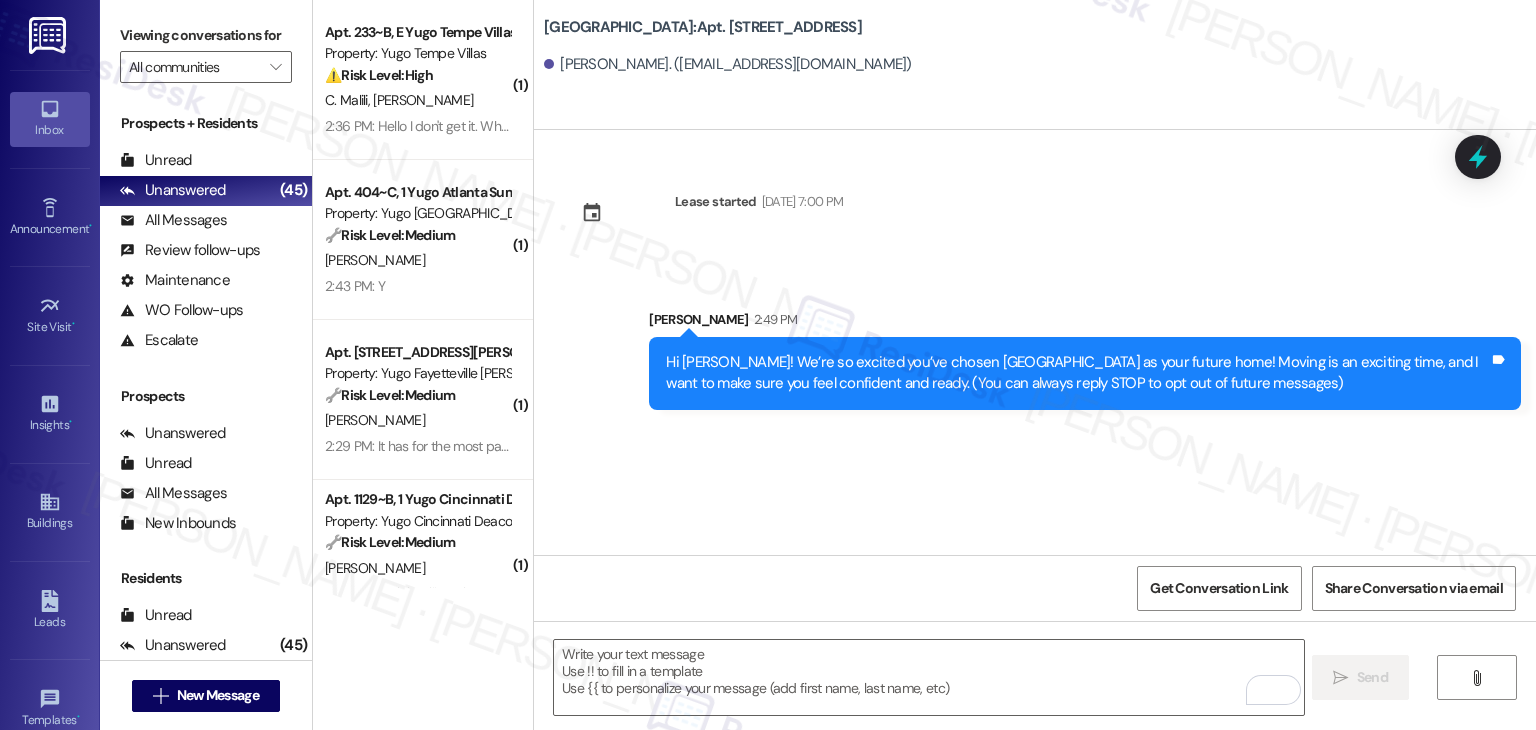 scroll, scrollTop: 0, scrollLeft: 0, axis: both 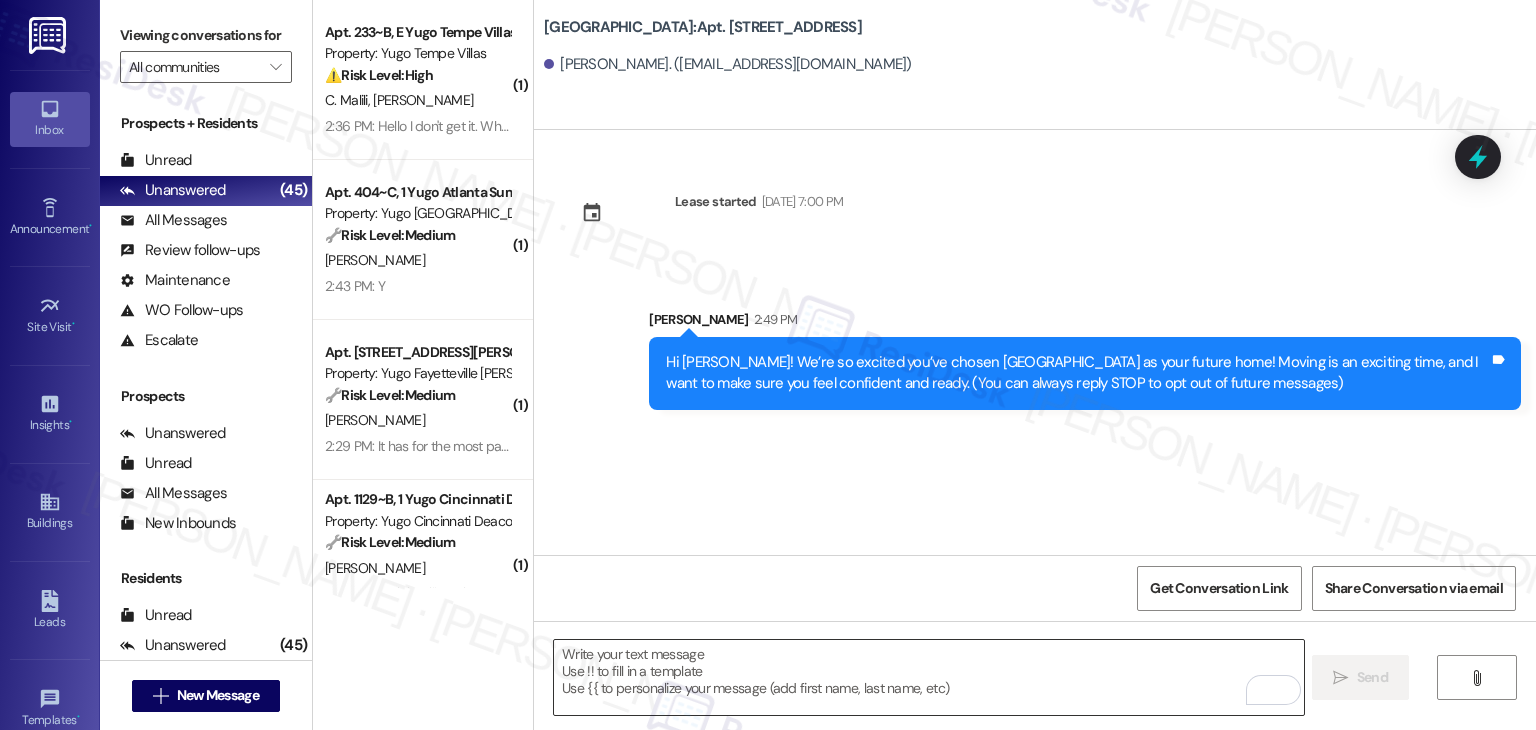 click on "Lease started Jul 31, 2025 at 7:00 PM Sent via SMS Sarah 2:49 PM Hi Madelaine! We’re so excited you’ve chosen Yugo Lexington Campus Court as your future home! Moving is an exciting time, and I want to make sure you feel confident and ready. (You can always reply STOP to opt out of future messages) Tags and notes" at bounding box center [1035, 342] 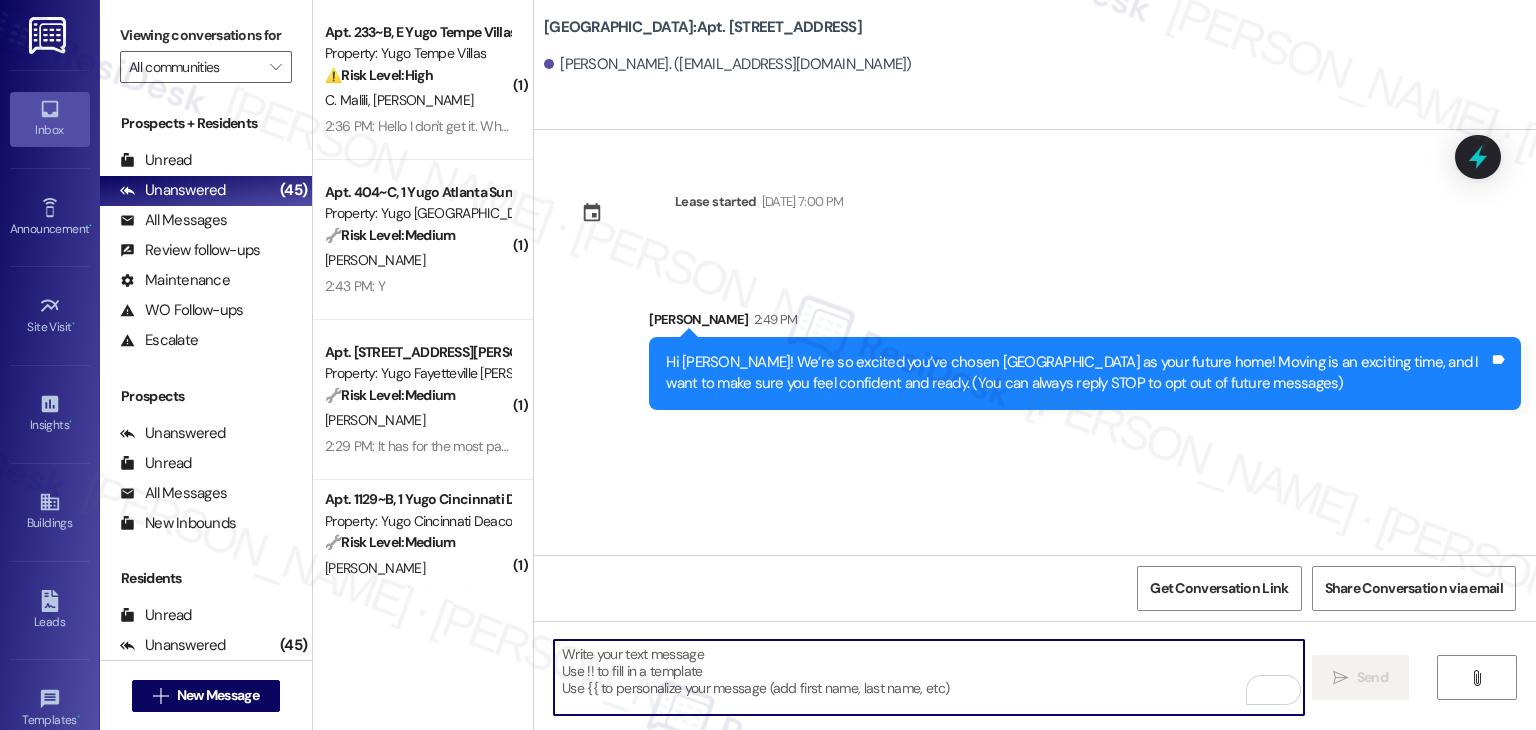 click at bounding box center [928, 677] 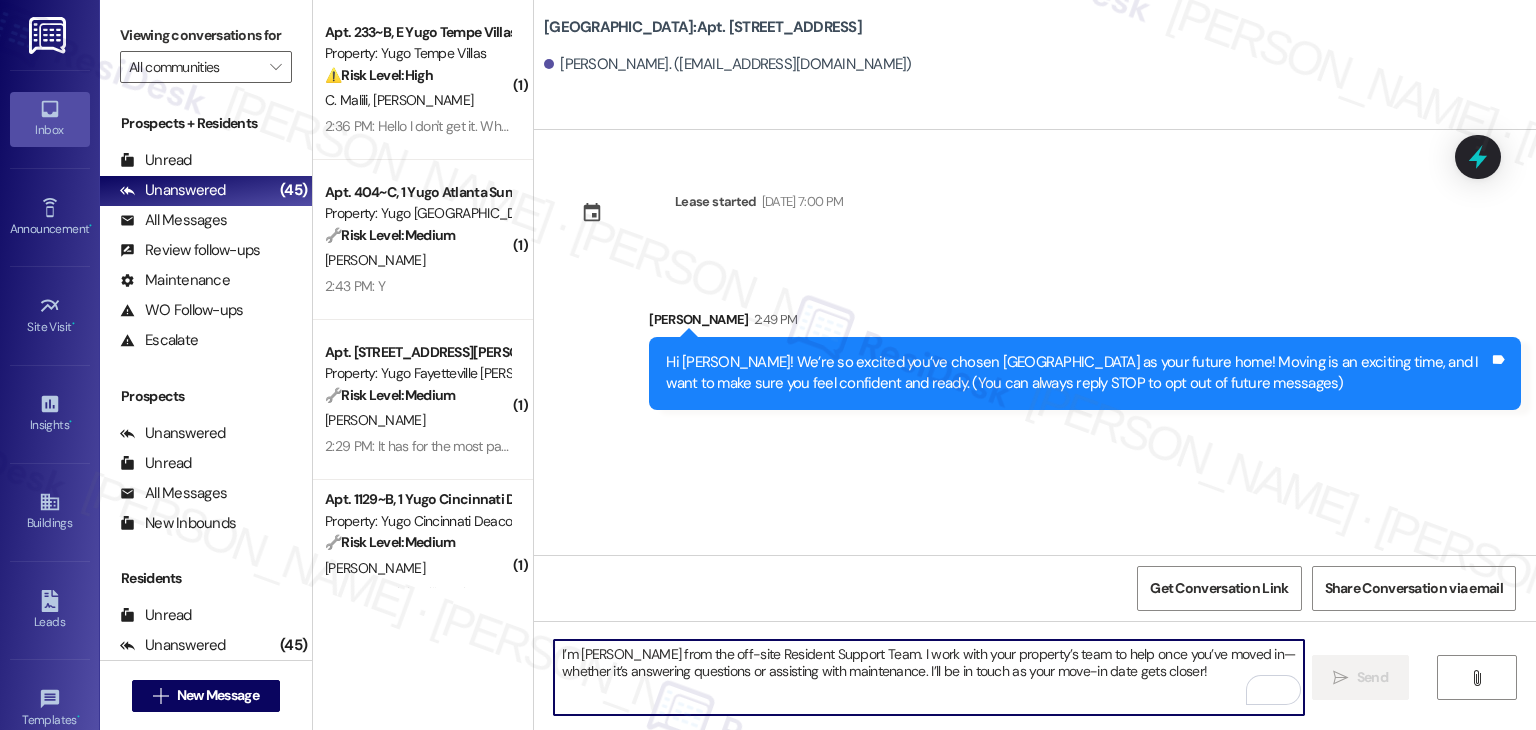 type on "I’m [PERSON_NAME] from the off-site Resident Support Team. I work with your property’s team to help once you’ve moved in—whether it’s answering questions or assisting with maintenance. I’ll be in touch as your move-in date gets closer!" 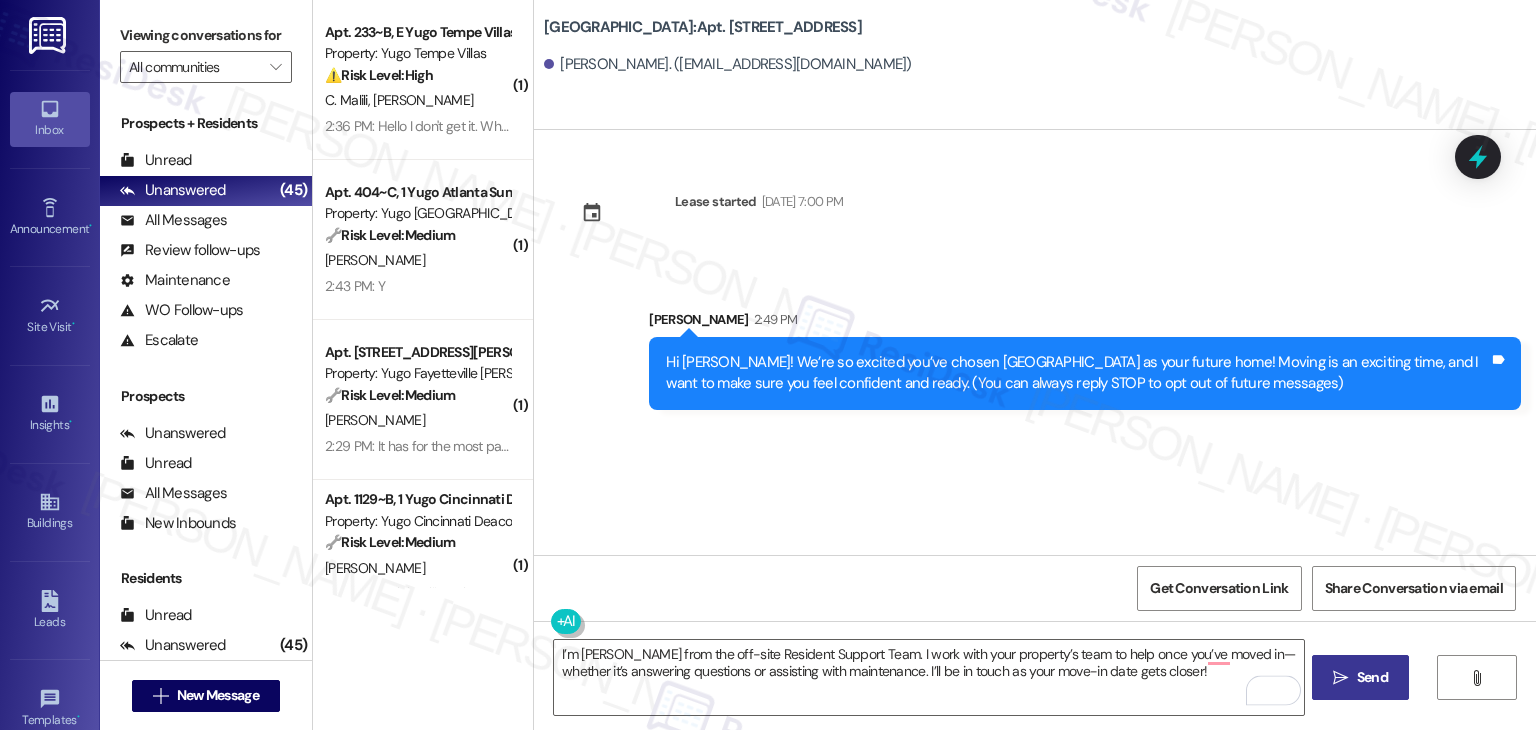 click on "Send" at bounding box center (1372, 677) 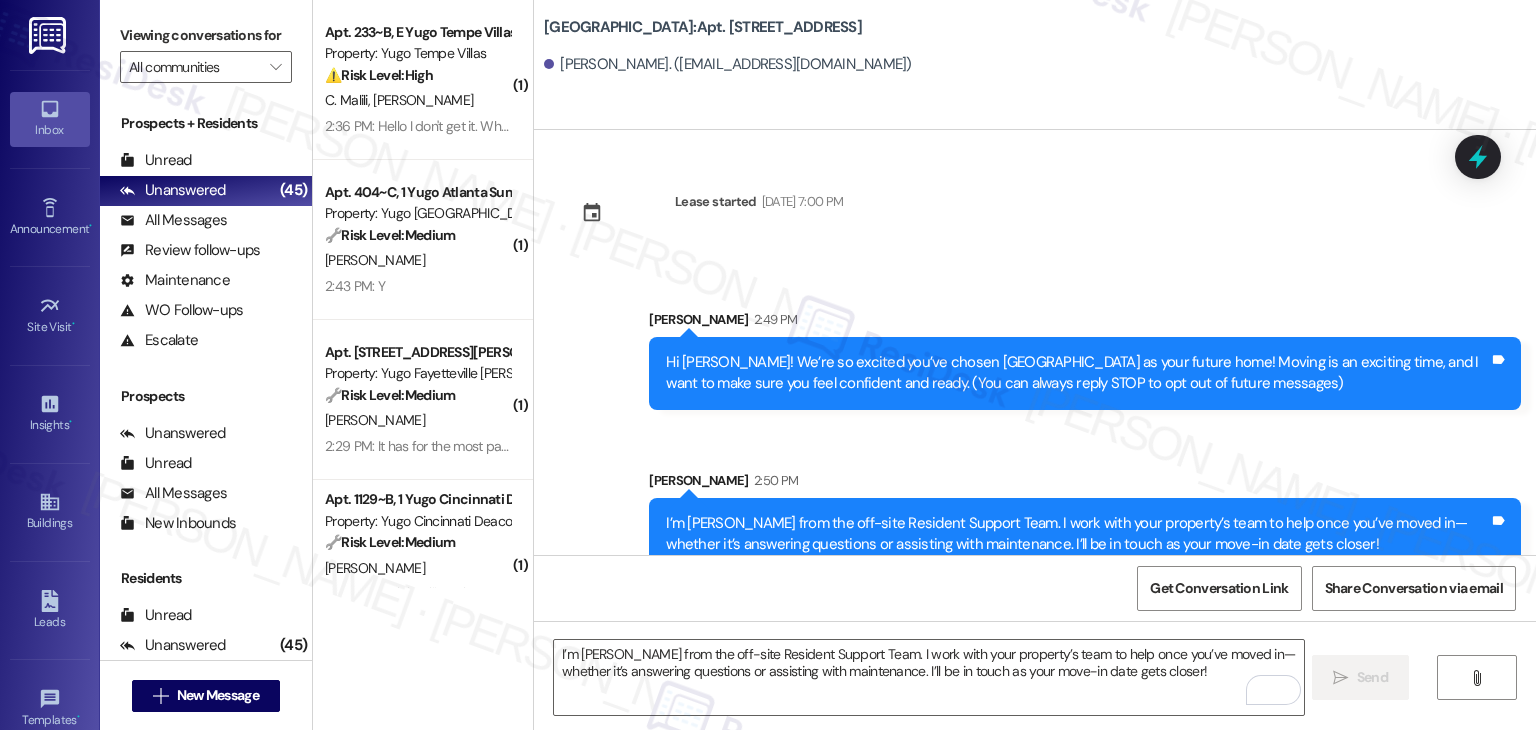 click on "Get Conversation Link Share Conversation via email" at bounding box center [1035, 588] 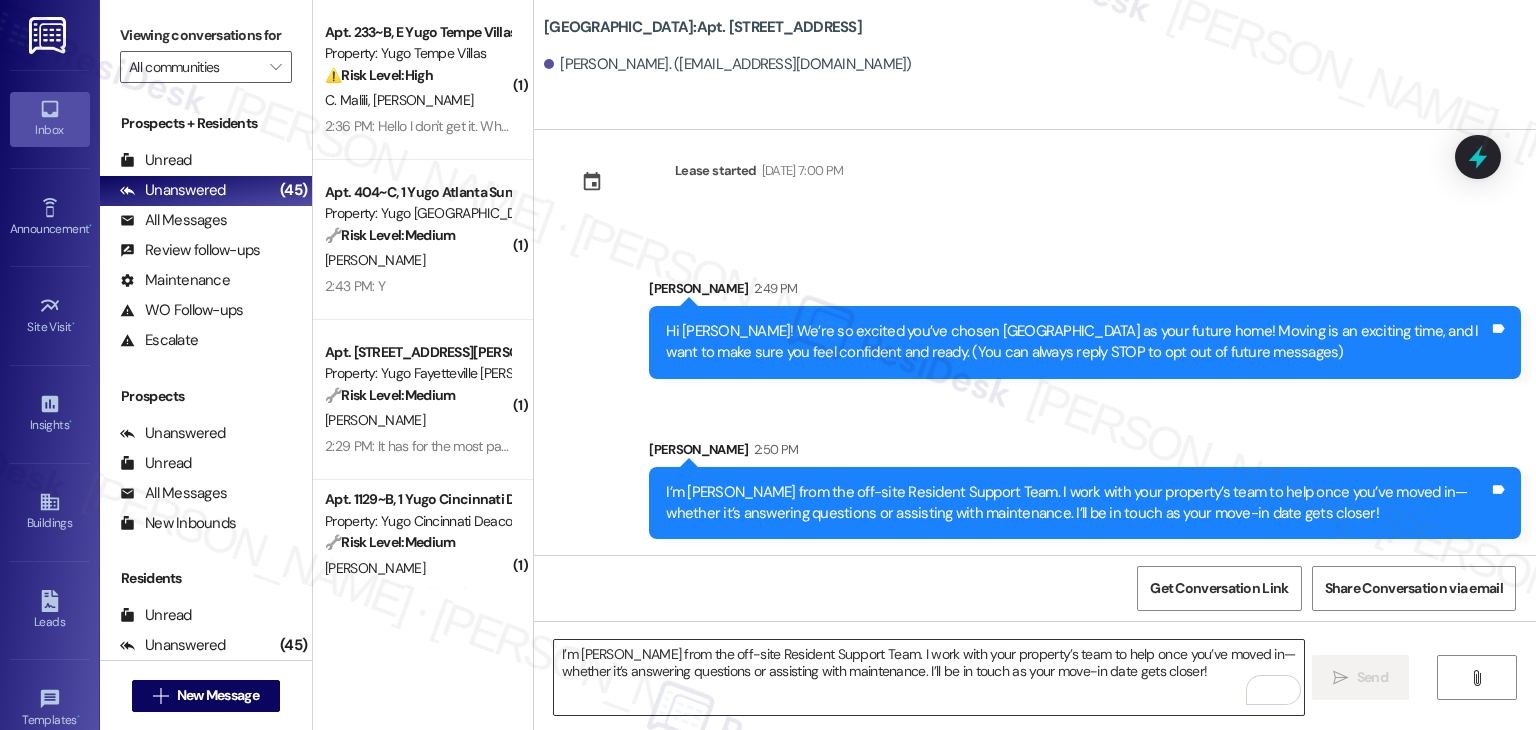 click on "I’m [PERSON_NAME] from the off-site Resident Support Team. I work with your property’s team to help once you’ve moved in—whether it’s answering questions or assisting with maintenance. I’ll be in touch as your move-in date gets closer!" at bounding box center (928, 677) 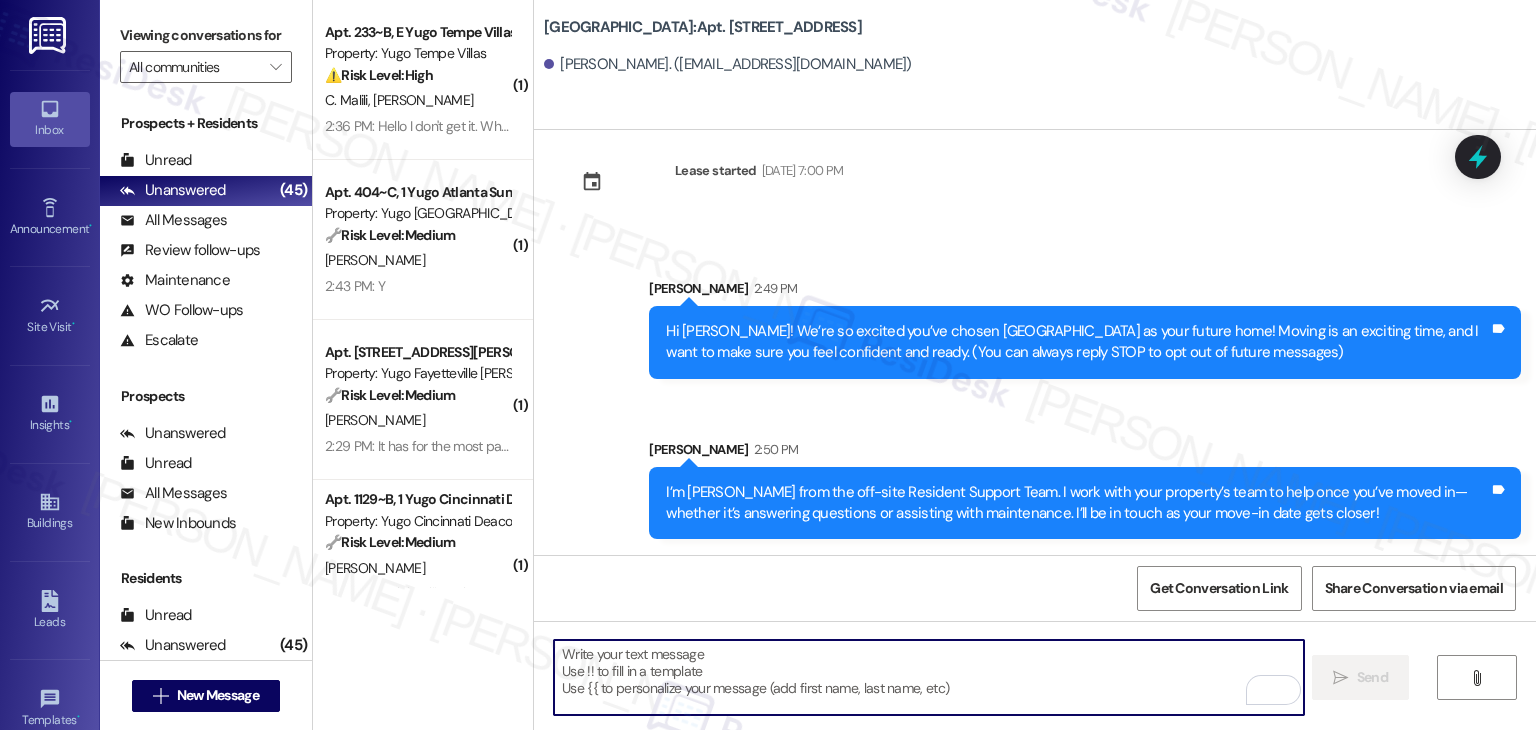 paste on "Move-in day will be busy as you get settled, but no reason it has to be stressful. Don’t forget that we offer a ⚡FAST PASS⚡for Move-In day if your checklist has been completed 2 weeks prior to move-in. Log in to your Resident Portal [DATE] to complete those outstanding items!" 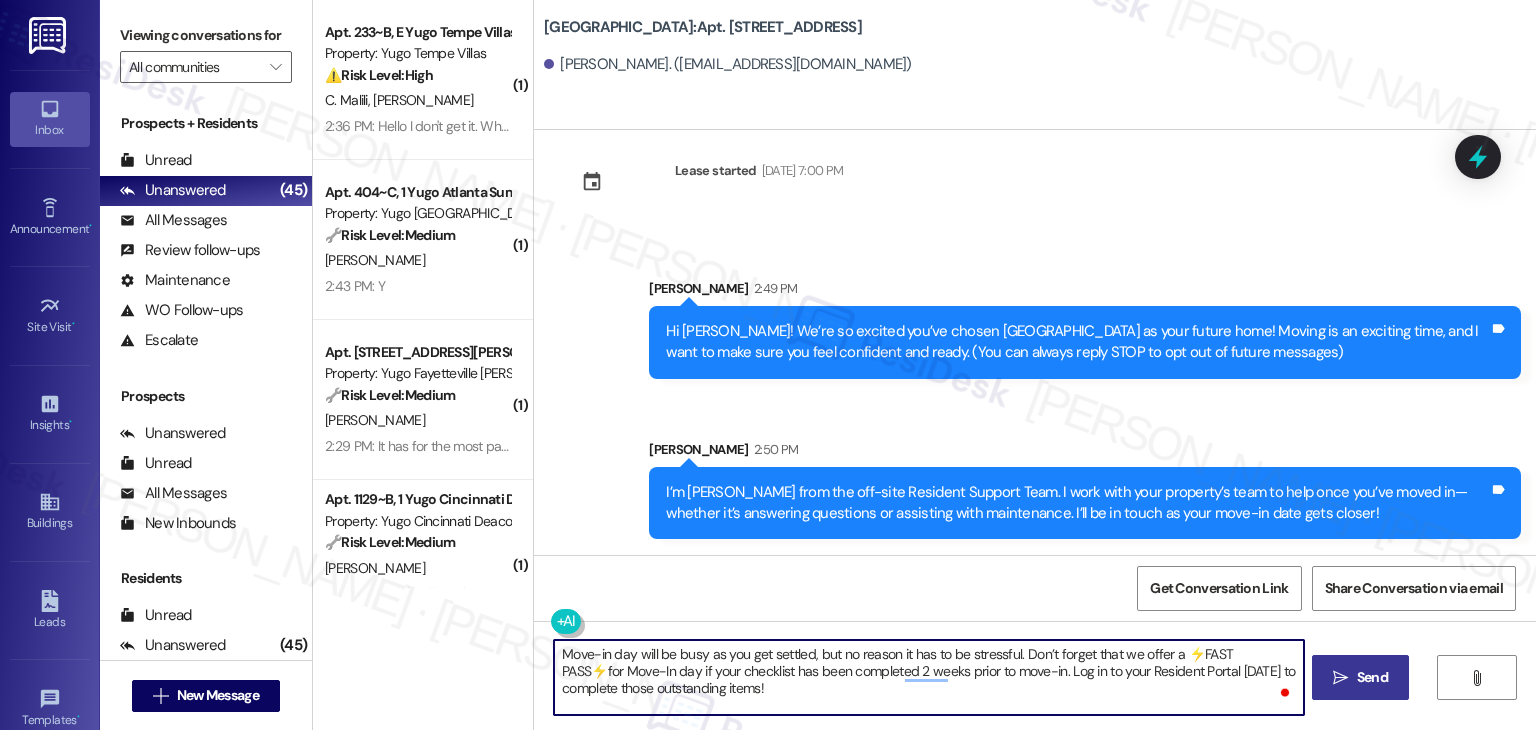 type on "Move-in day will be busy as you get settled, but no reason it has to be stressful. Don’t forget that we offer a ⚡FAST PASS⚡for Move-In day if your checklist has been completed 2 weeks prior to move-in. Log in to your Resident Portal [DATE] to complete those outstanding items!" 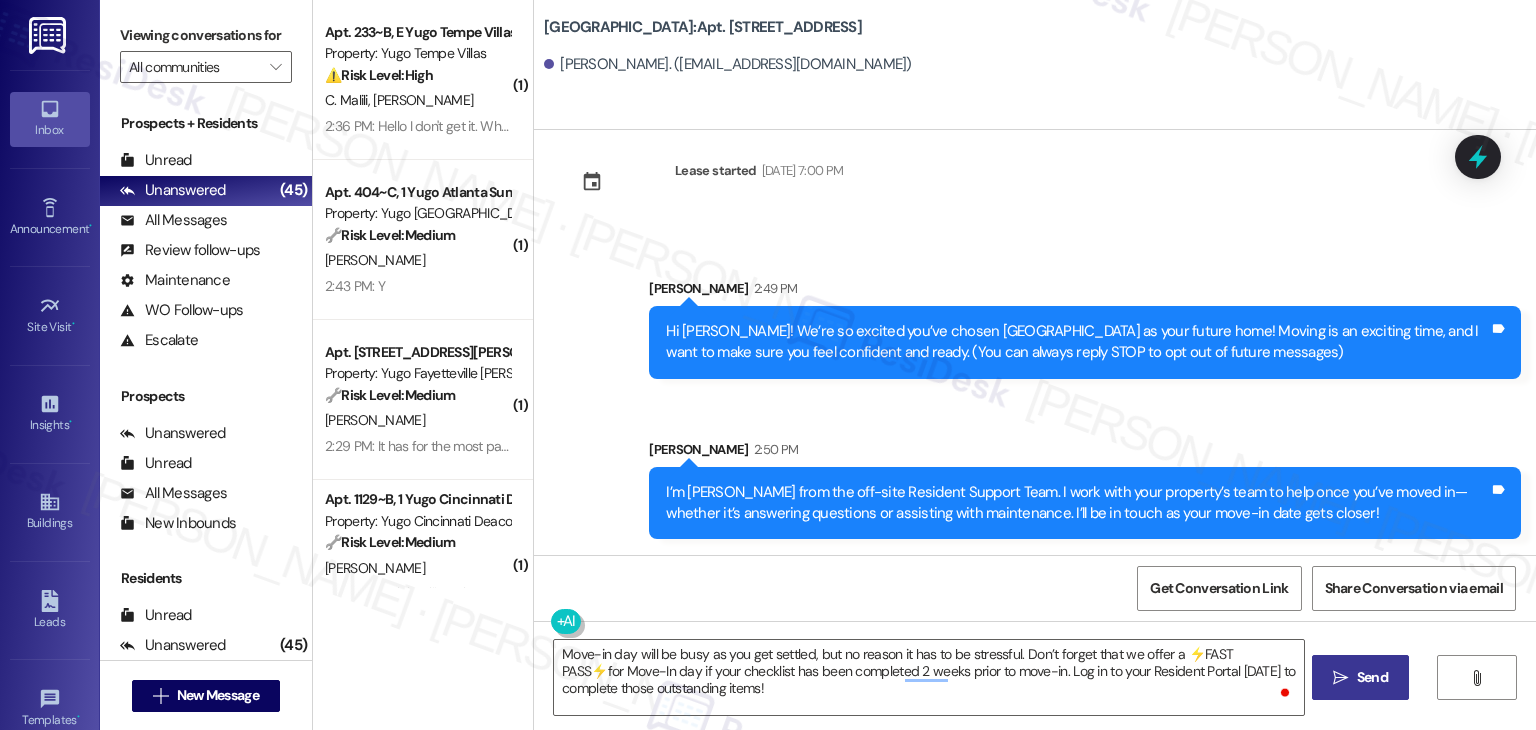 click on " Send" at bounding box center [1360, 677] 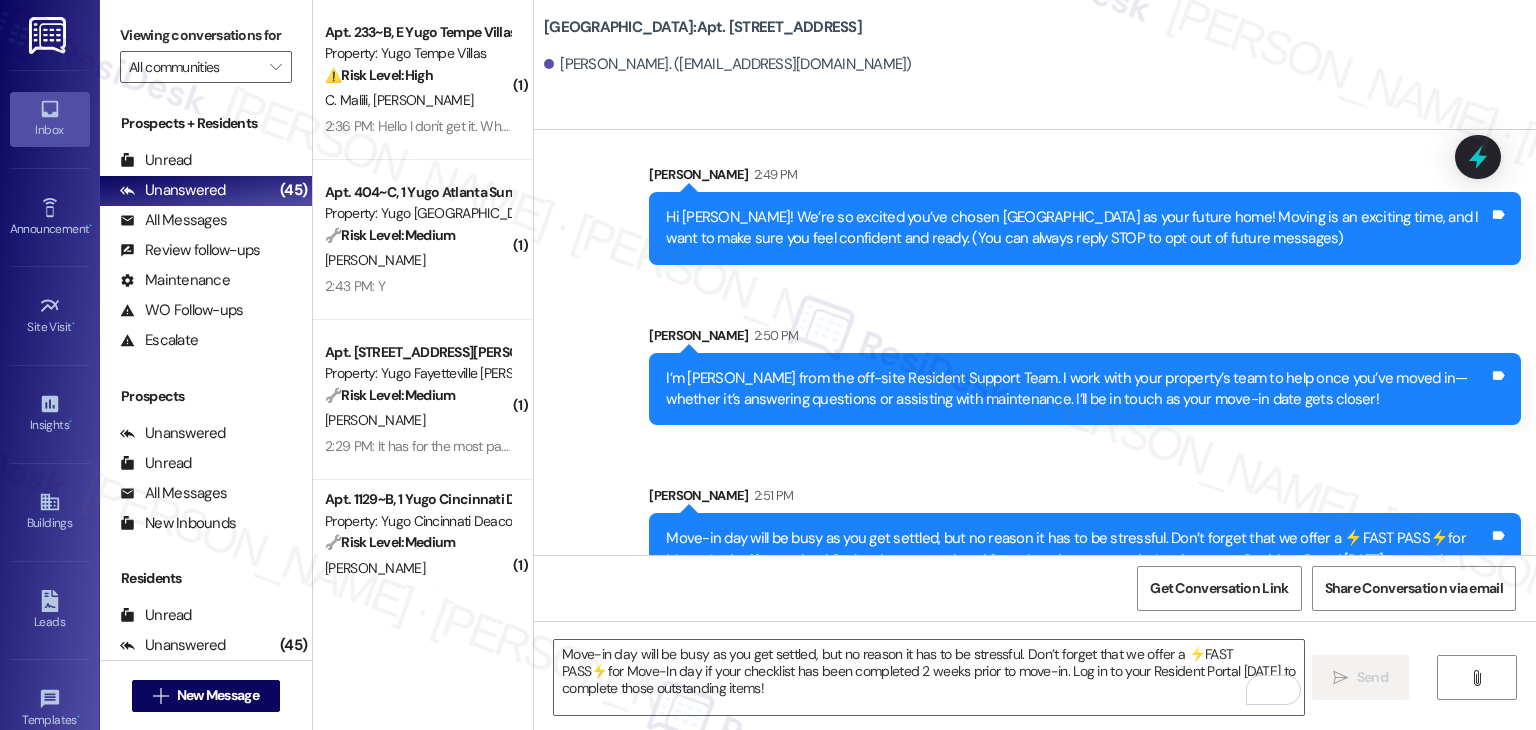 scroll, scrollTop: 213, scrollLeft: 0, axis: vertical 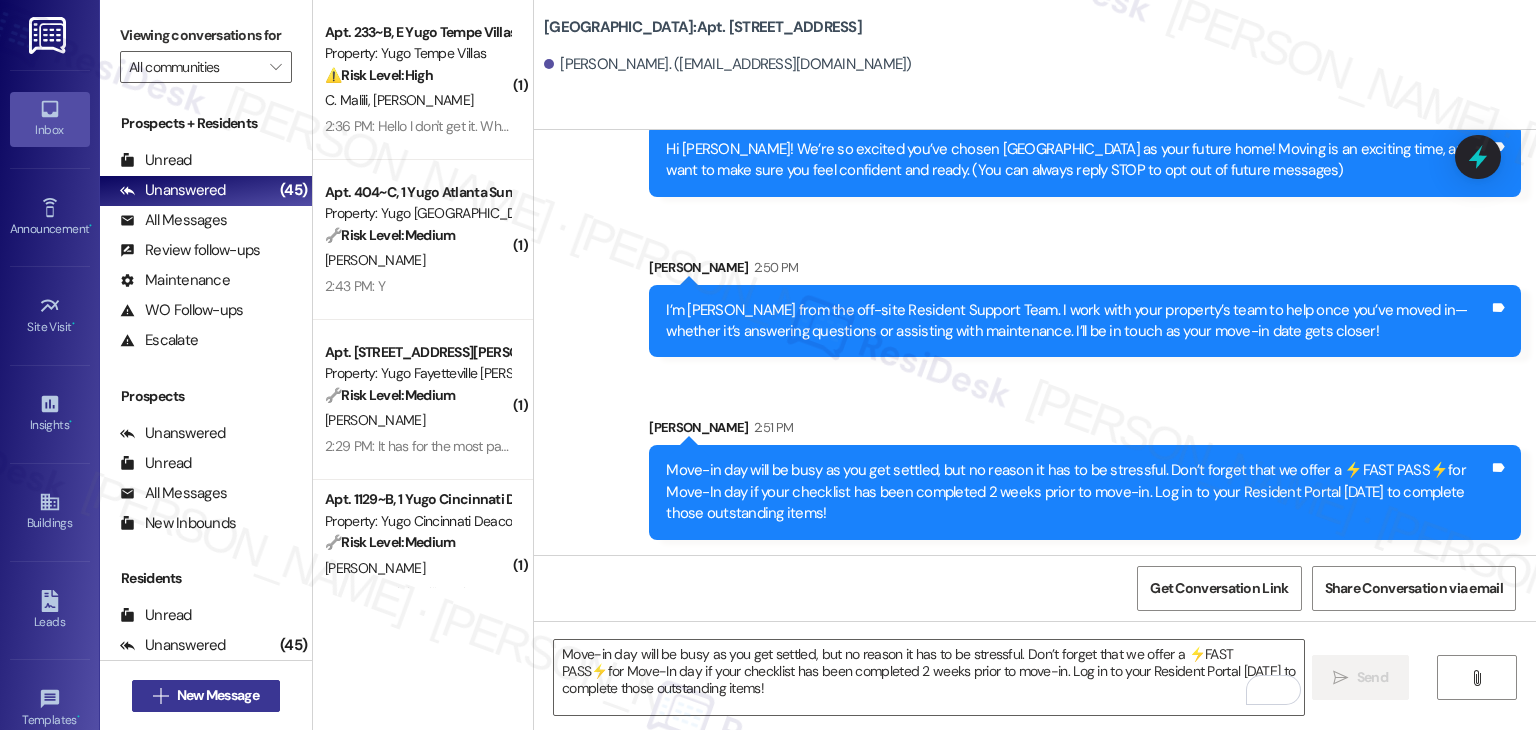 click on "New Message" at bounding box center [218, 695] 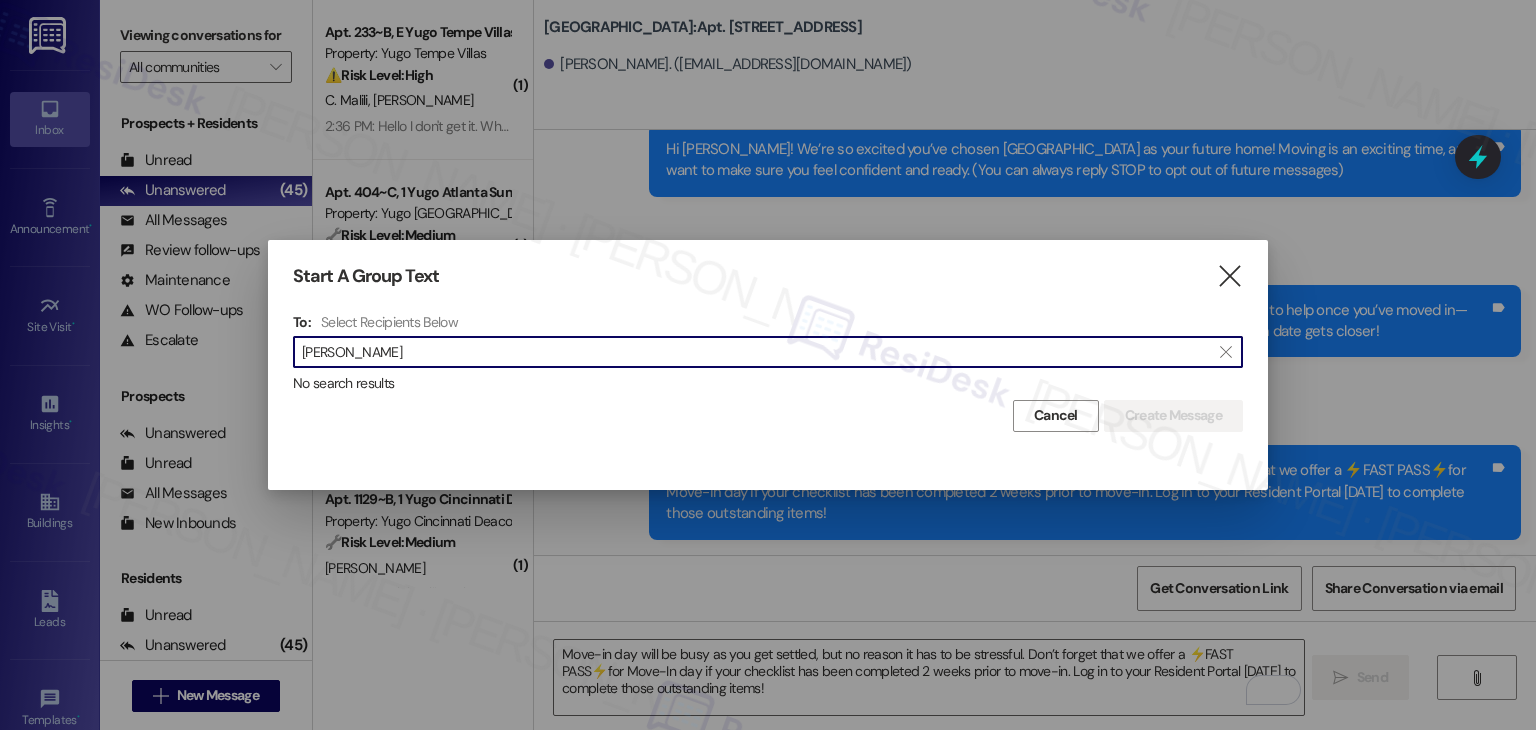 click on "Kristofer	Vanzant" at bounding box center (756, 352) 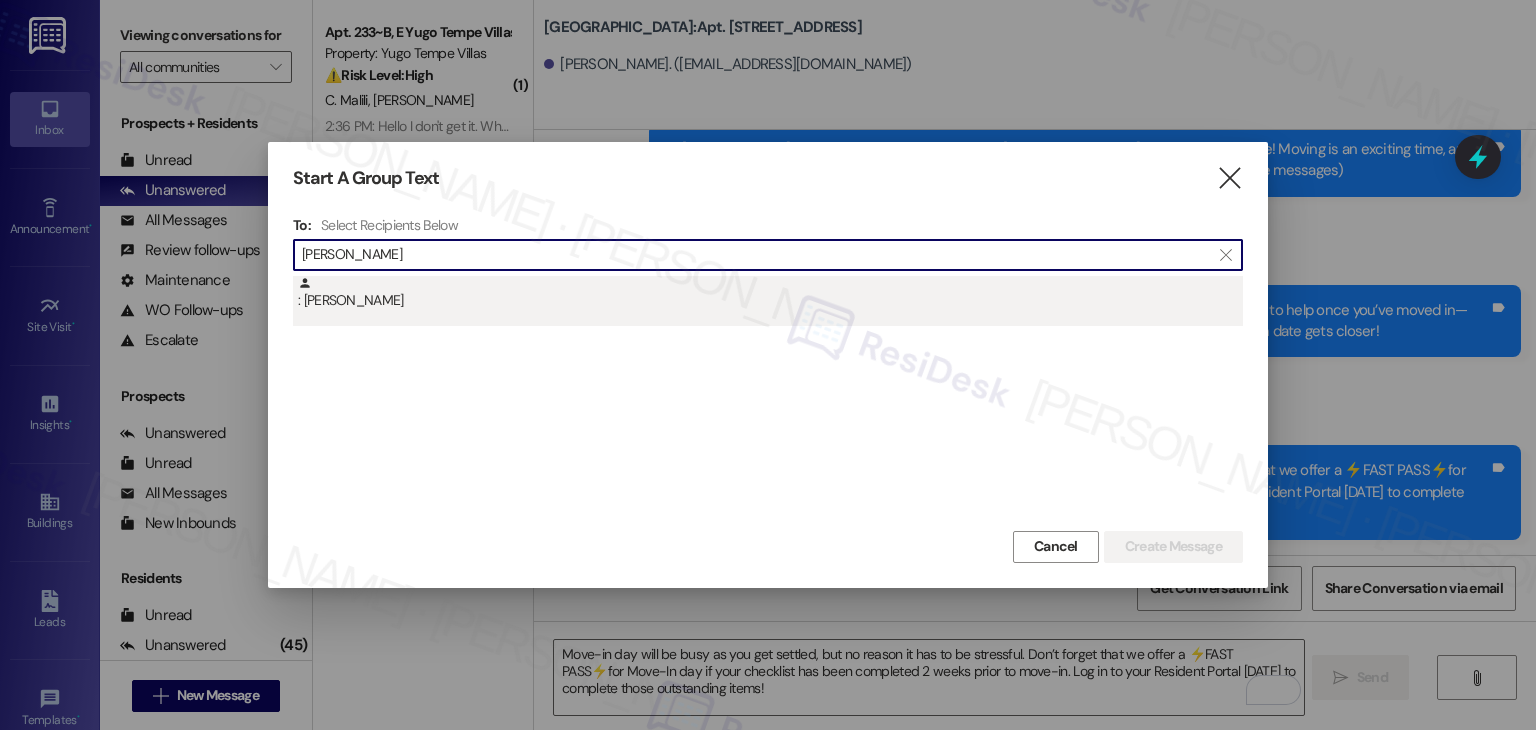 type on "Kristofer Vanzant" 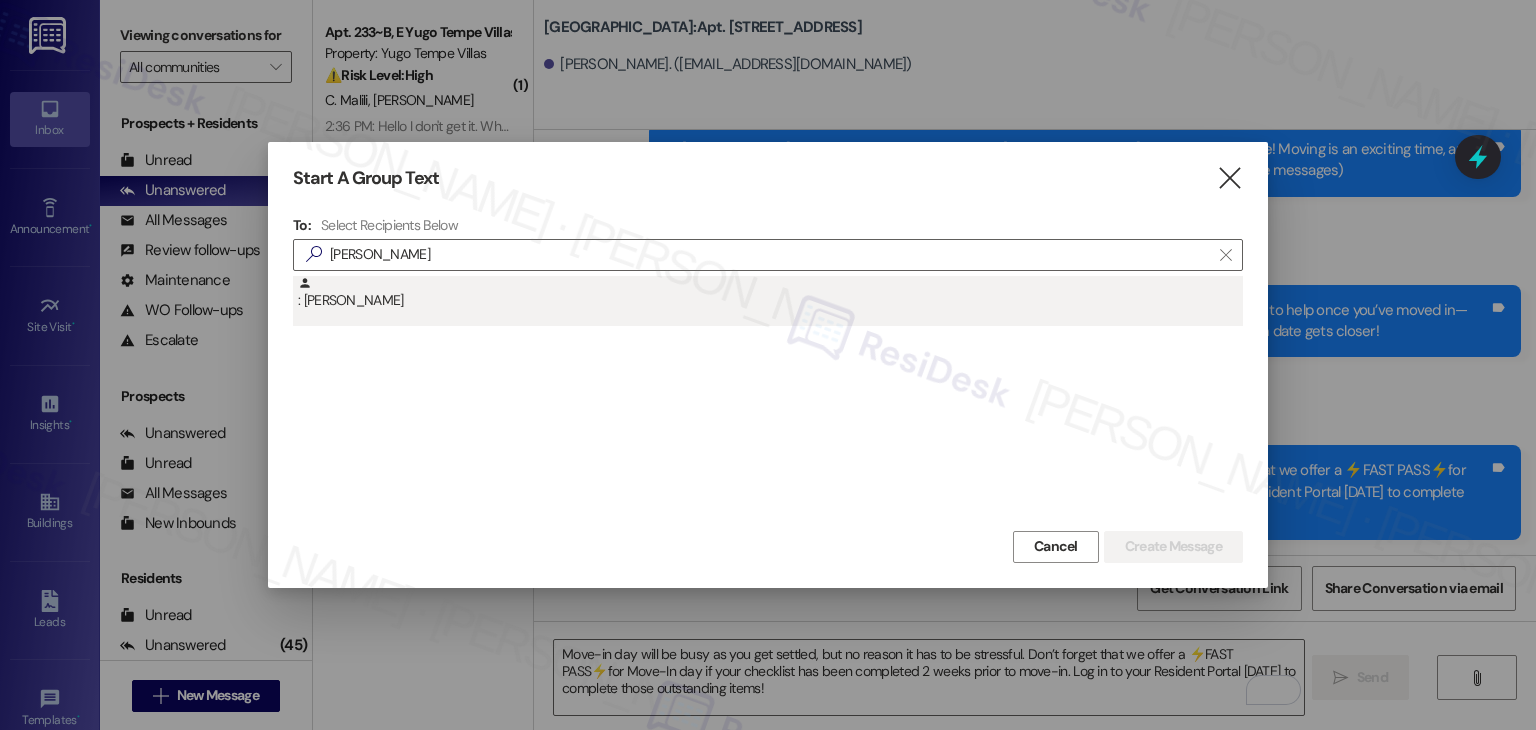 click on ": Kristofer Vanzant" at bounding box center [770, 293] 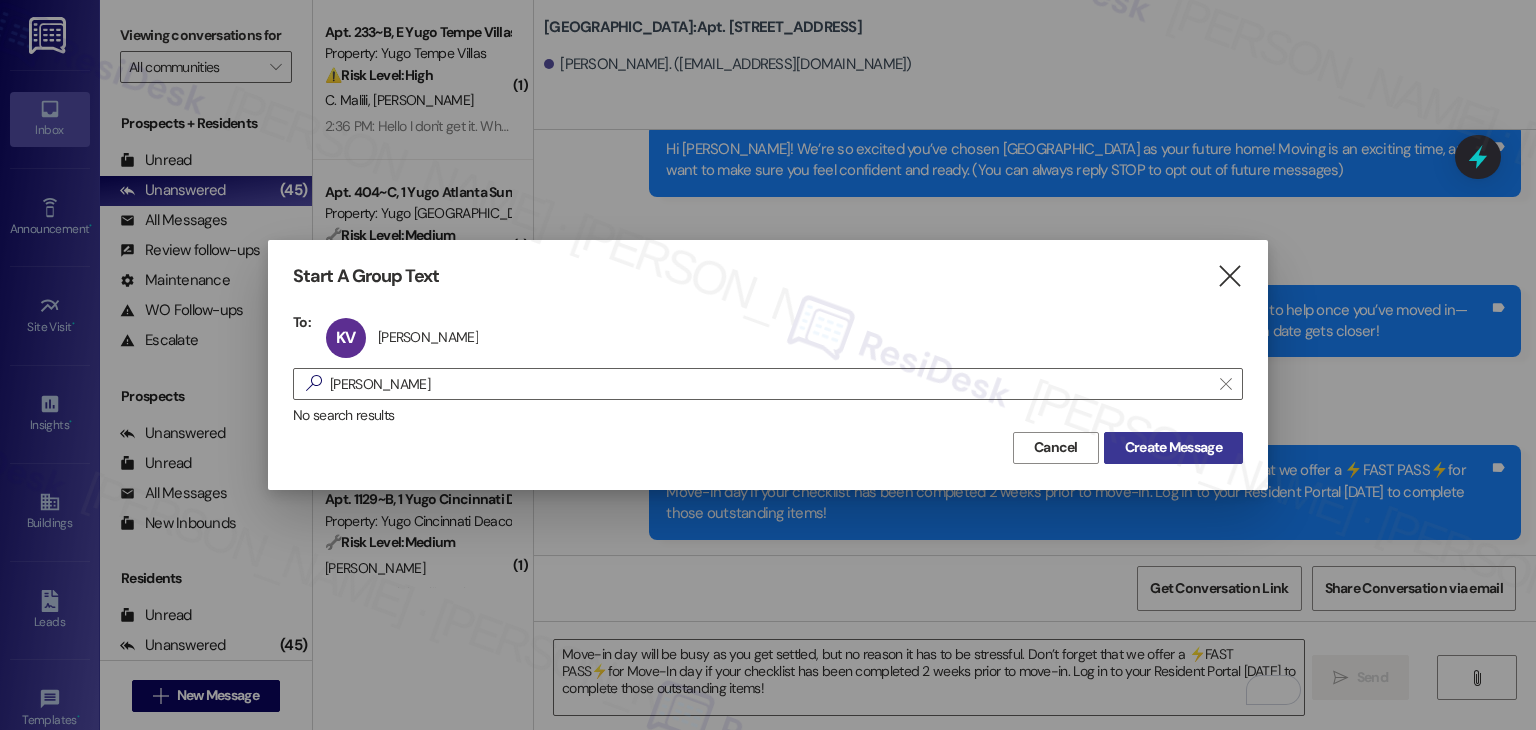 click on "Create Message" at bounding box center (1173, 447) 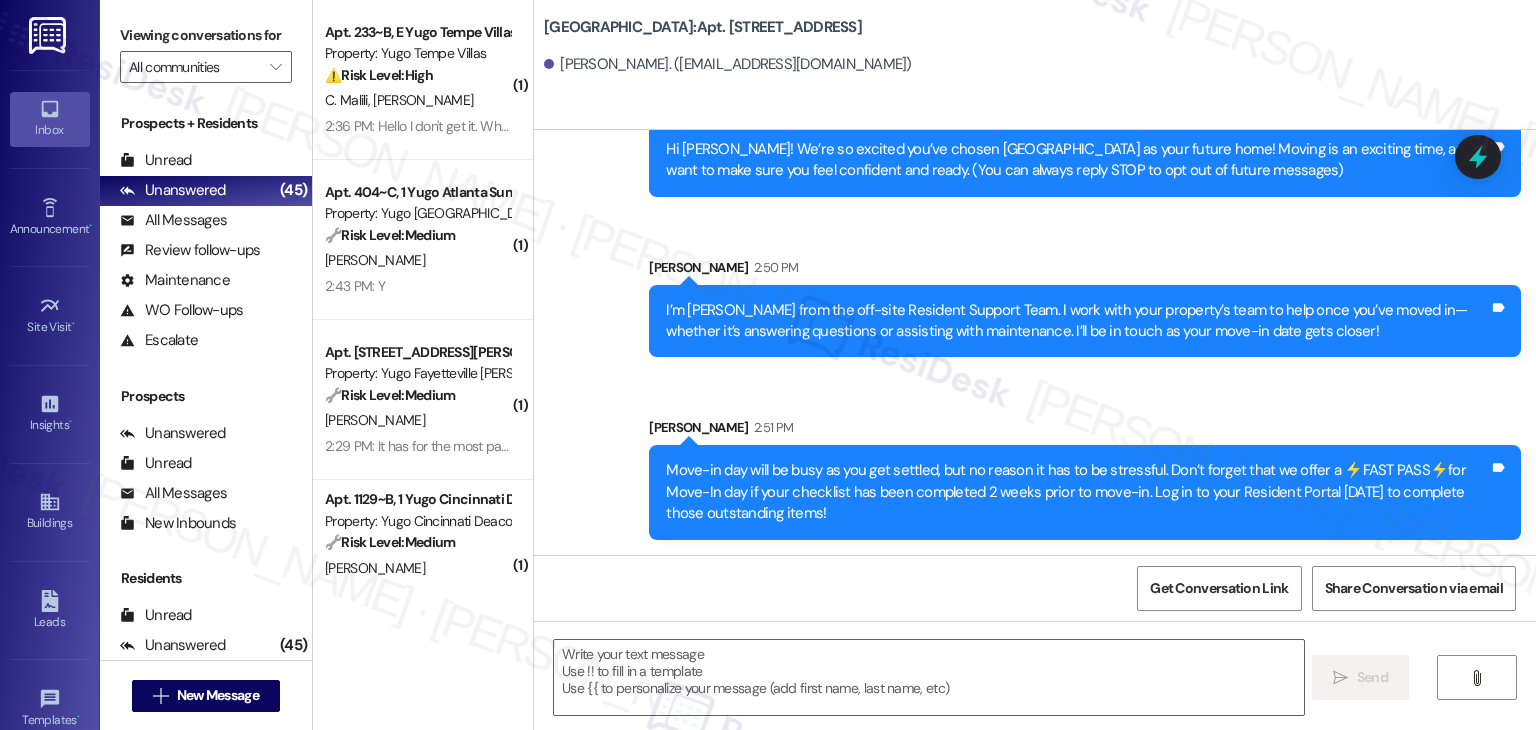 type on "Fetching suggested responses. Please feel free to read through the conversation in the meantime." 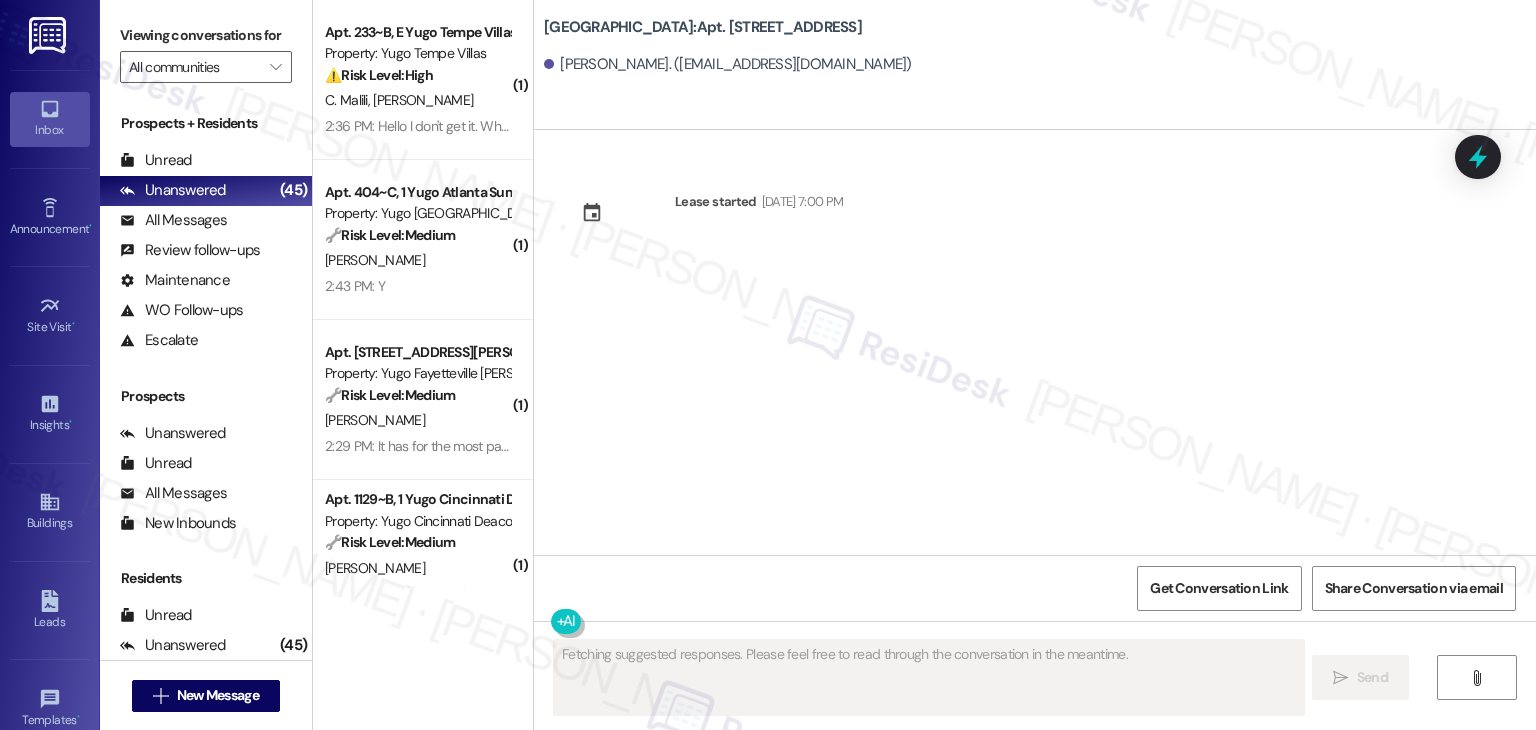 scroll, scrollTop: 0, scrollLeft: 0, axis: both 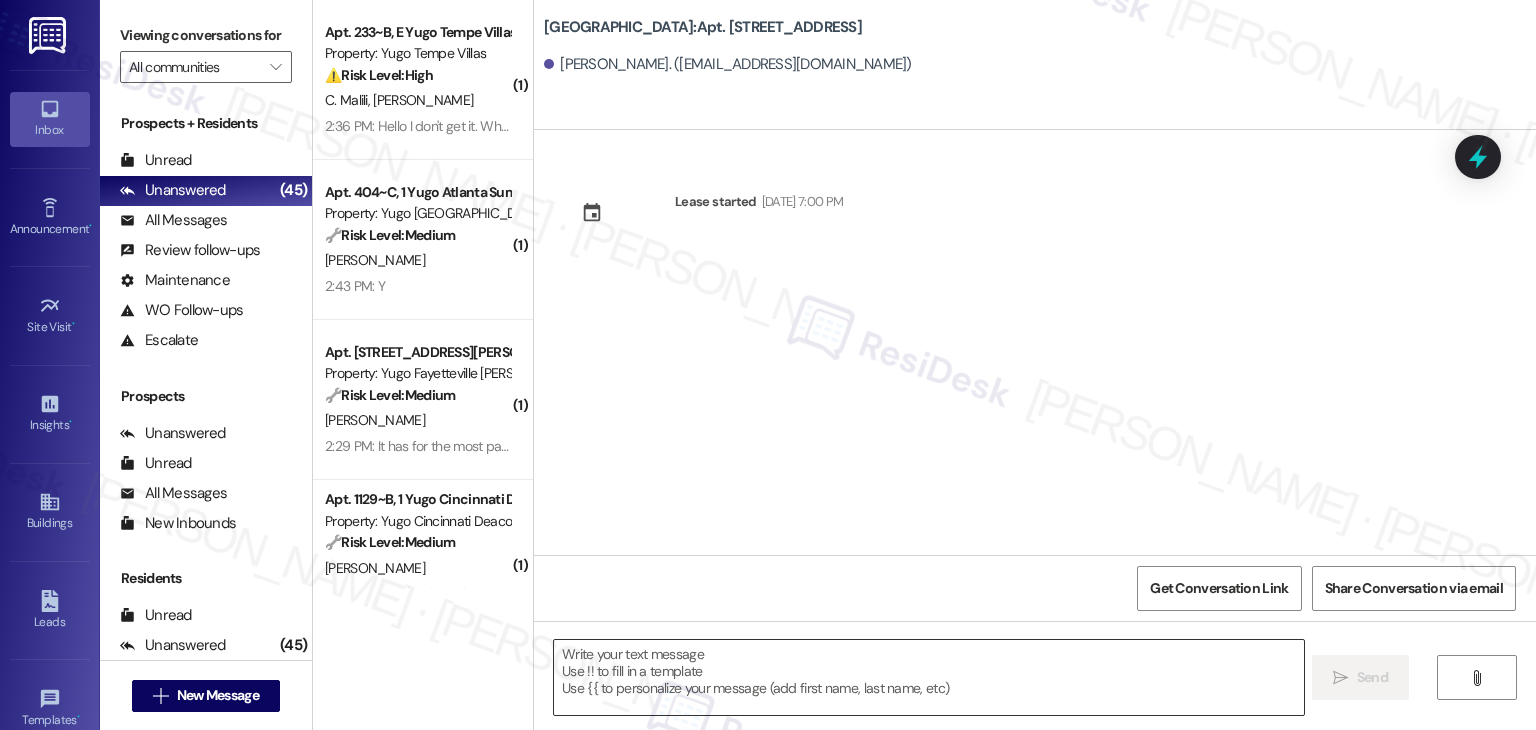 click at bounding box center (928, 677) 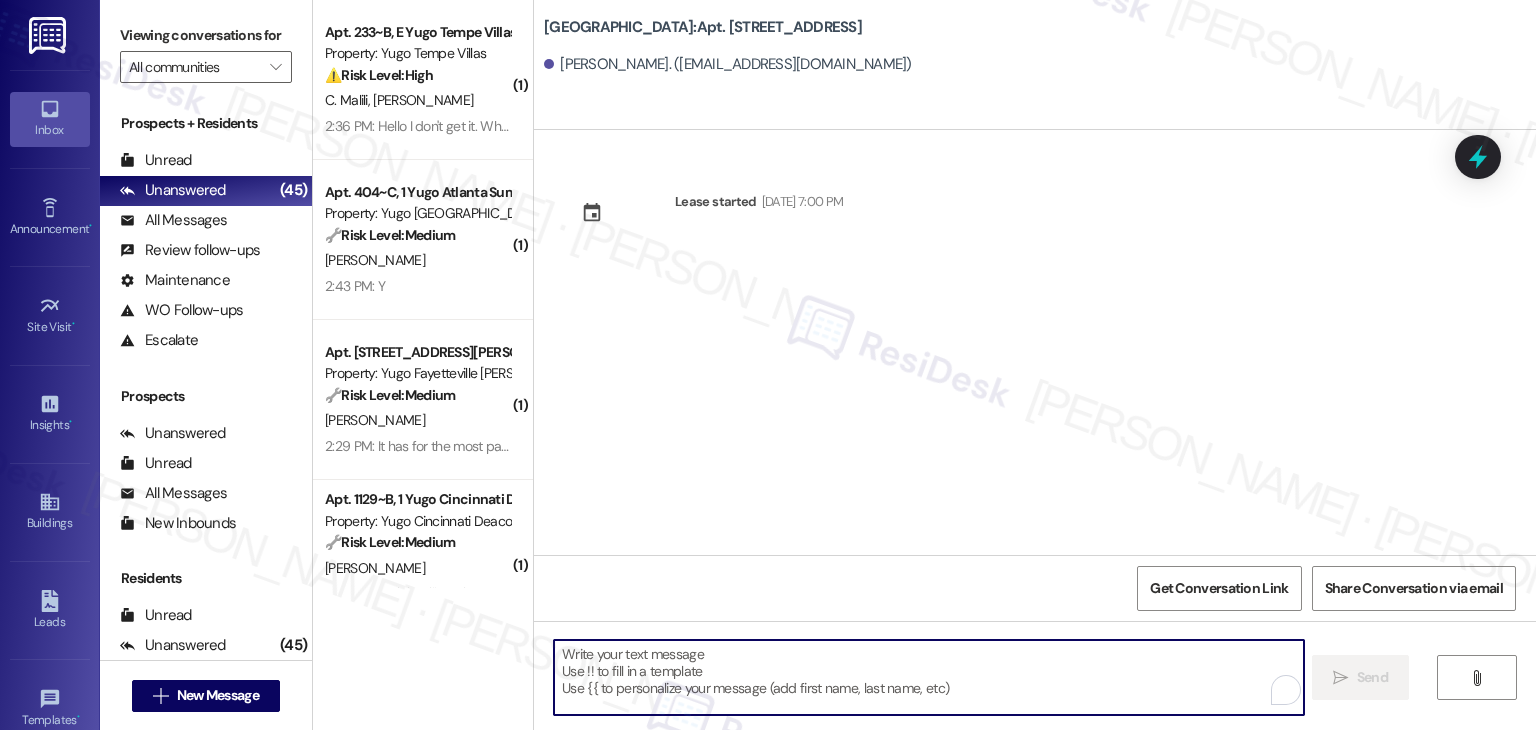 paste on "Hi {{first_name}}! We’re so excited you’ve chosen {{property}} as your future home! Moving is an exciting time, and I want to make sure you feel confident and ready." 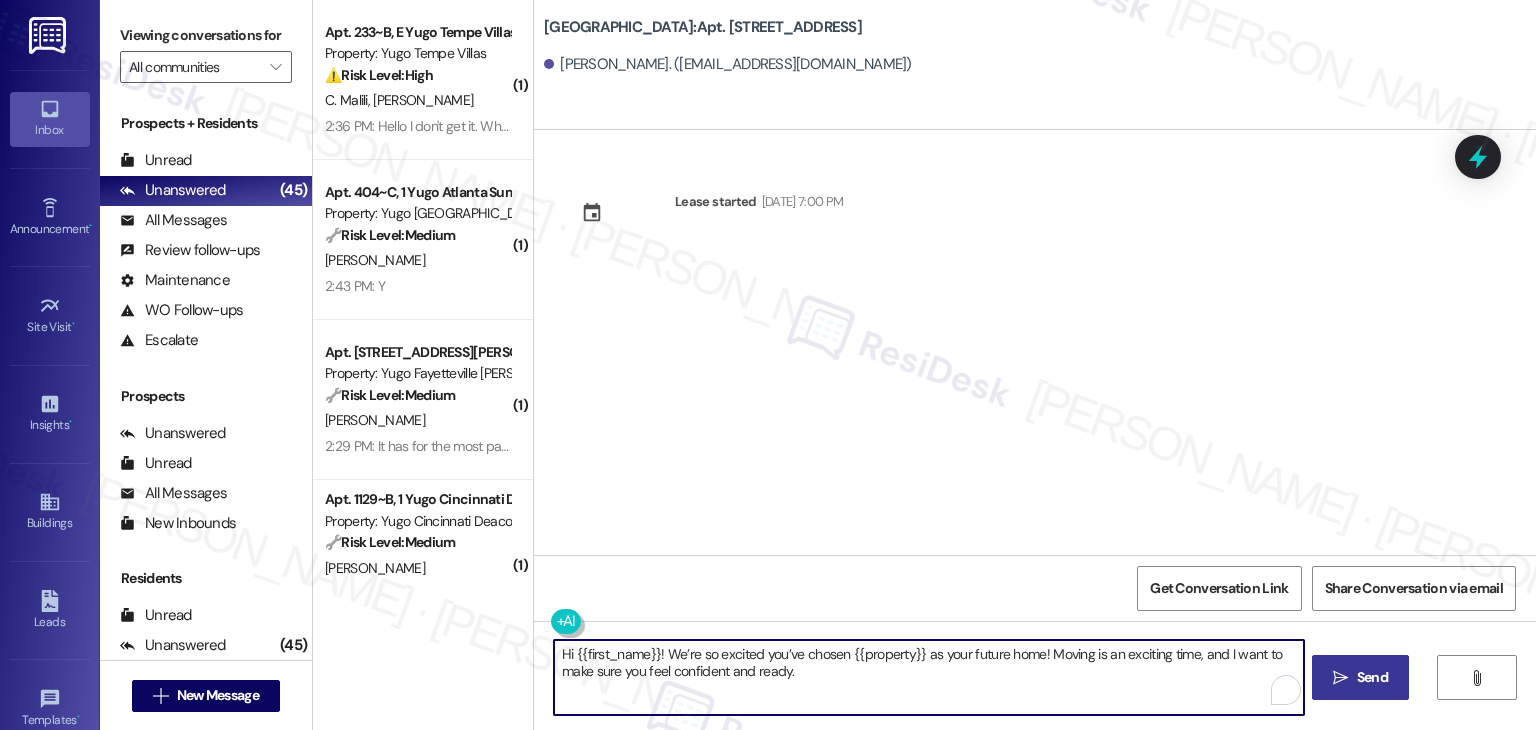 type on "Hi {{first_name}}! We’re so excited you’ve chosen {{property}} as your future home! Moving is an exciting time, and I want to make sure you feel confident and ready." 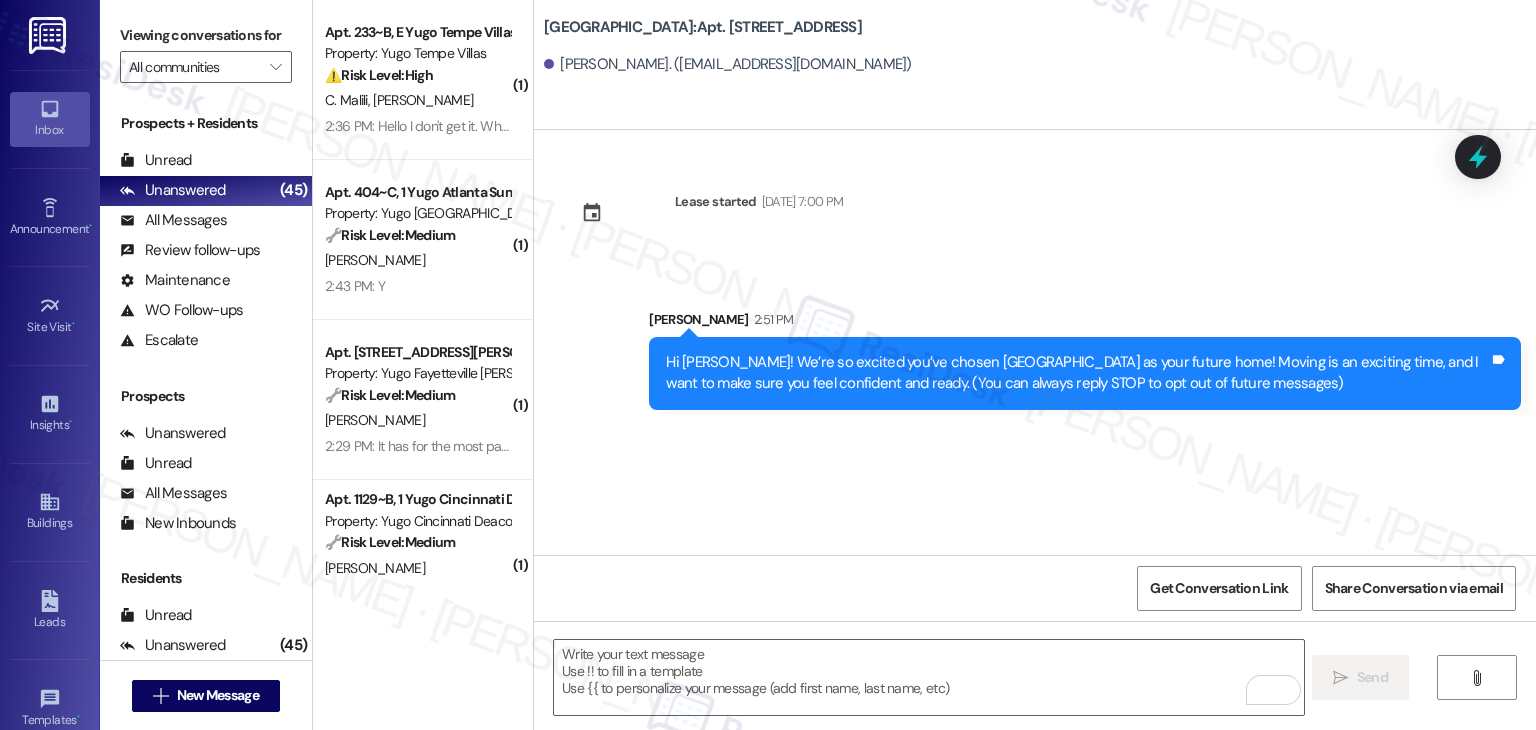 click on "Lease started Jul 31, 2025 at 7:00 PM Sent via SMS Sarah 2:51 PM Hi Kristofer! We’re so excited you’ve chosen Yugo Lexington Campus Court as your future home! Moving is an exciting time, and I want to make sure you feel confident and ready. (You can always reply STOP to opt out of future messages) Tags and notes" at bounding box center (1035, 342) 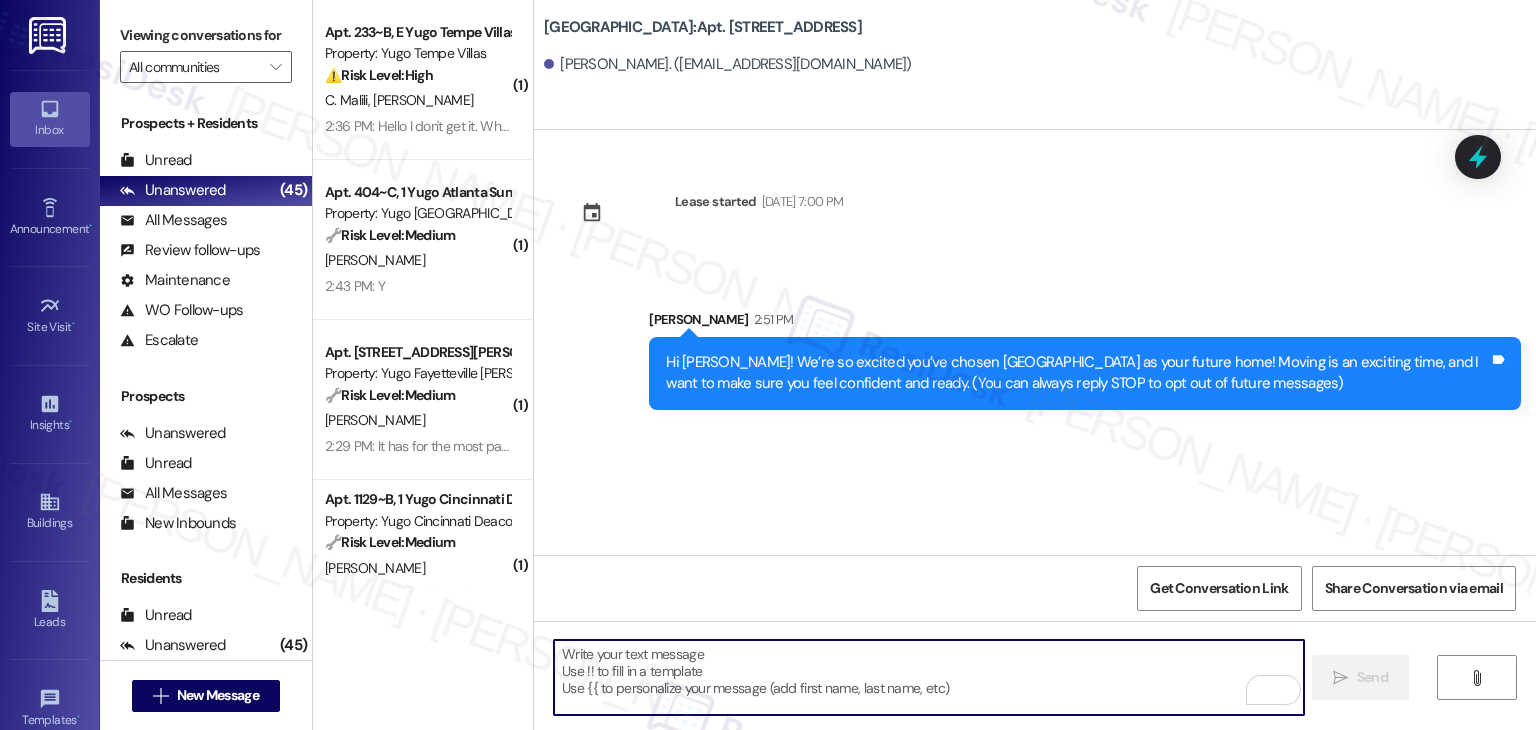 click at bounding box center [928, 677] 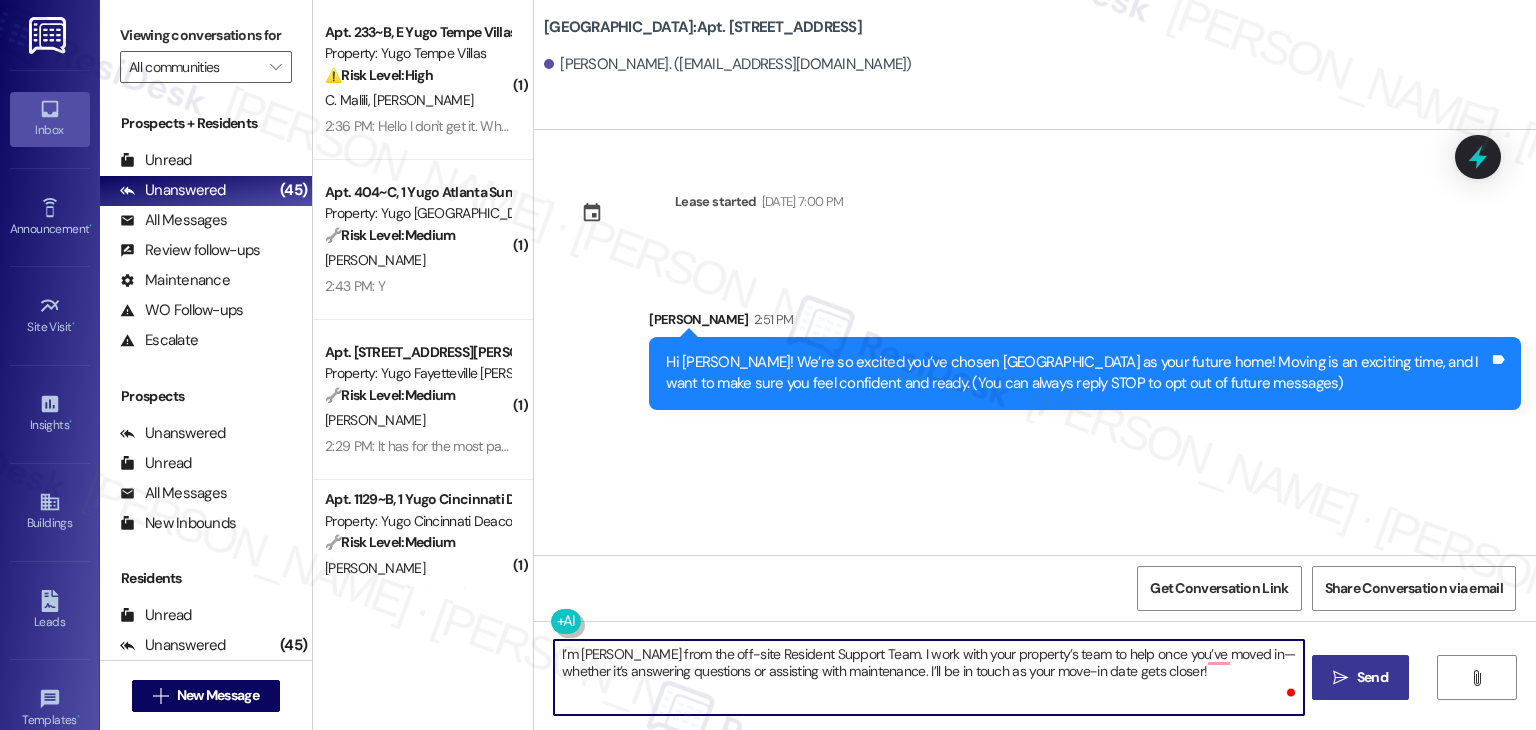 type on "I’m [PERSON_NAME] from the off-site Resident Support Team. I work with your property’s team to help once you’ve moved in—whether it’s answering questions or assisting with maintenance. I’ll be in touch as your move-in date gets closer!" 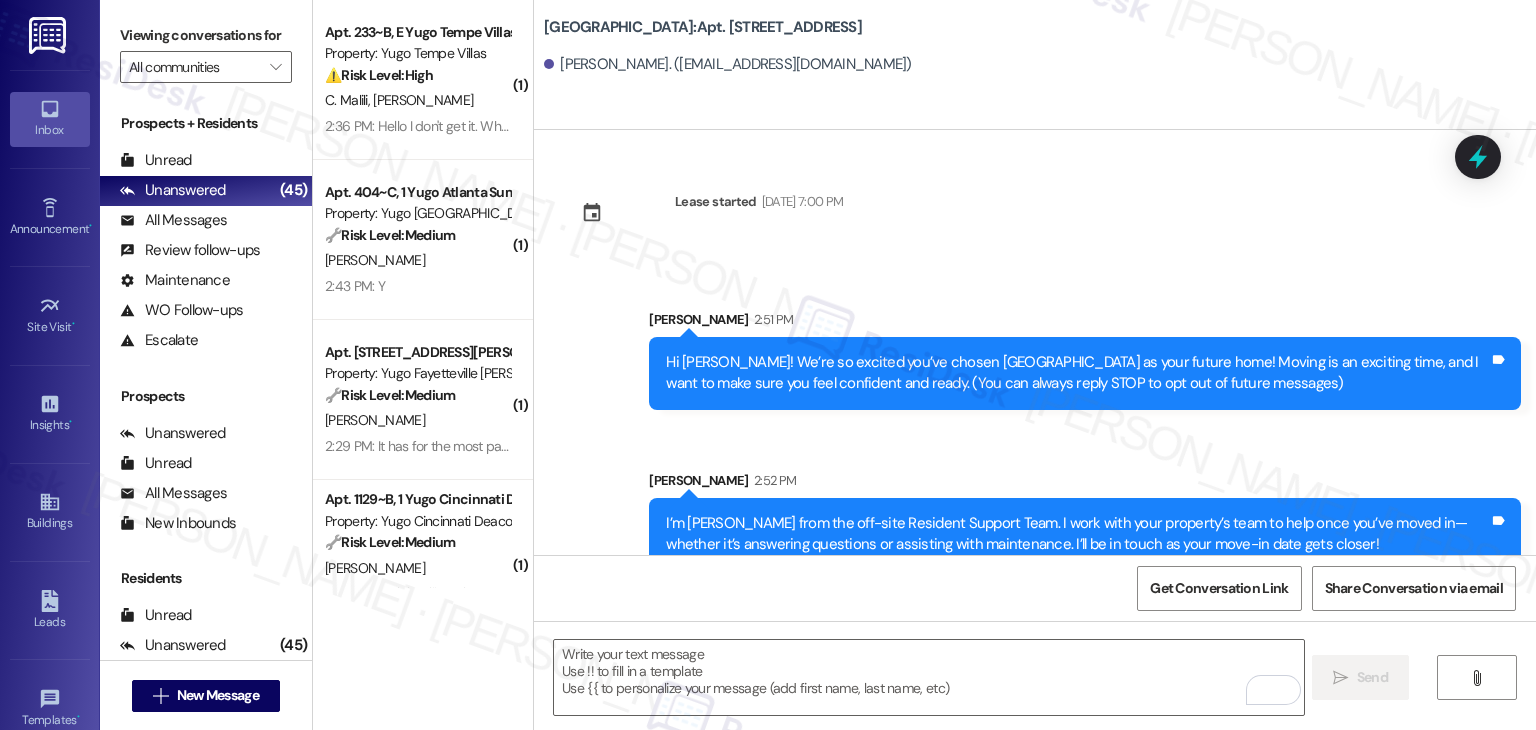 drag, startPoint x: 835, startPoint y: 470, endPoint x: 1535, endPoint y: 502, distance: 700.731 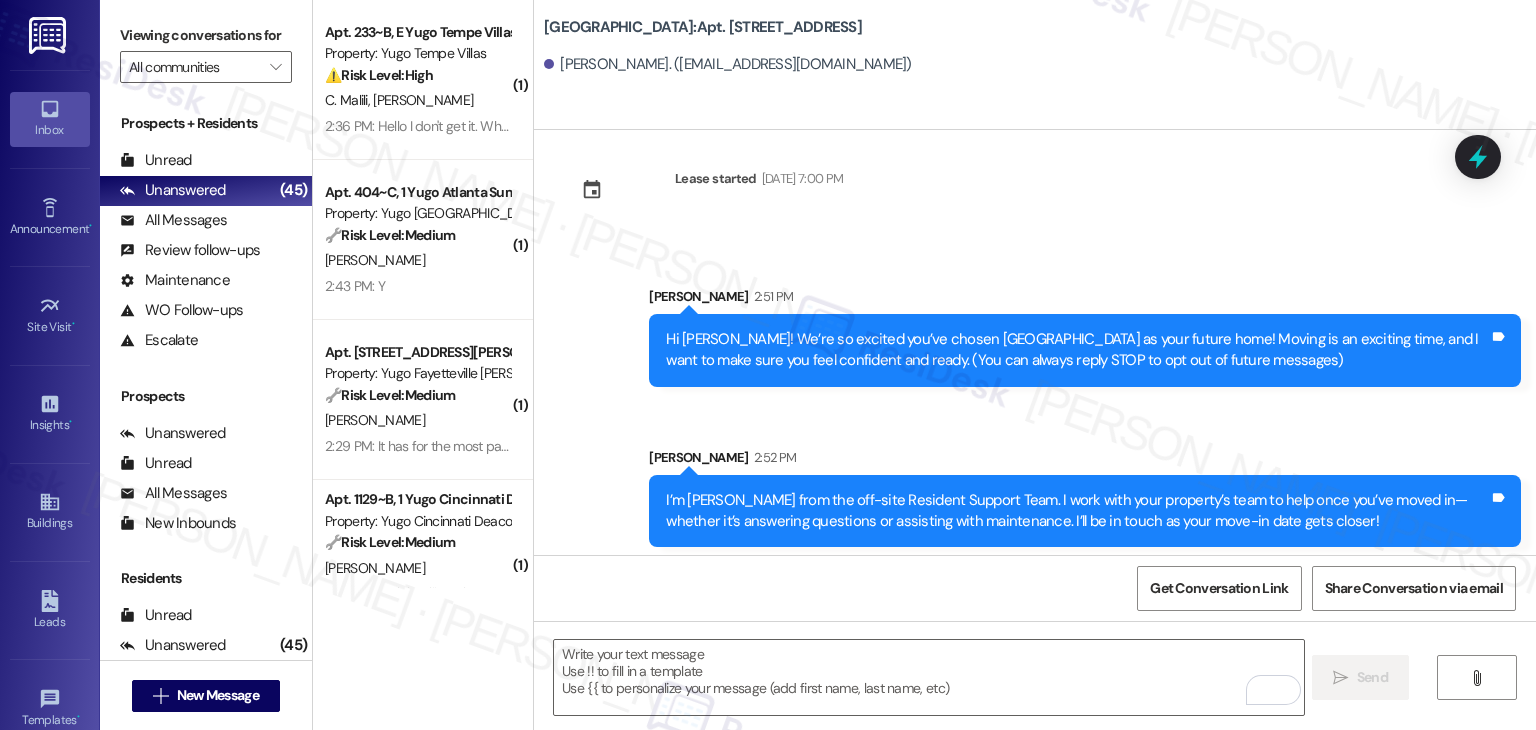scroll, scrollTop: 32, scrollLeft: 0, axis: vertical 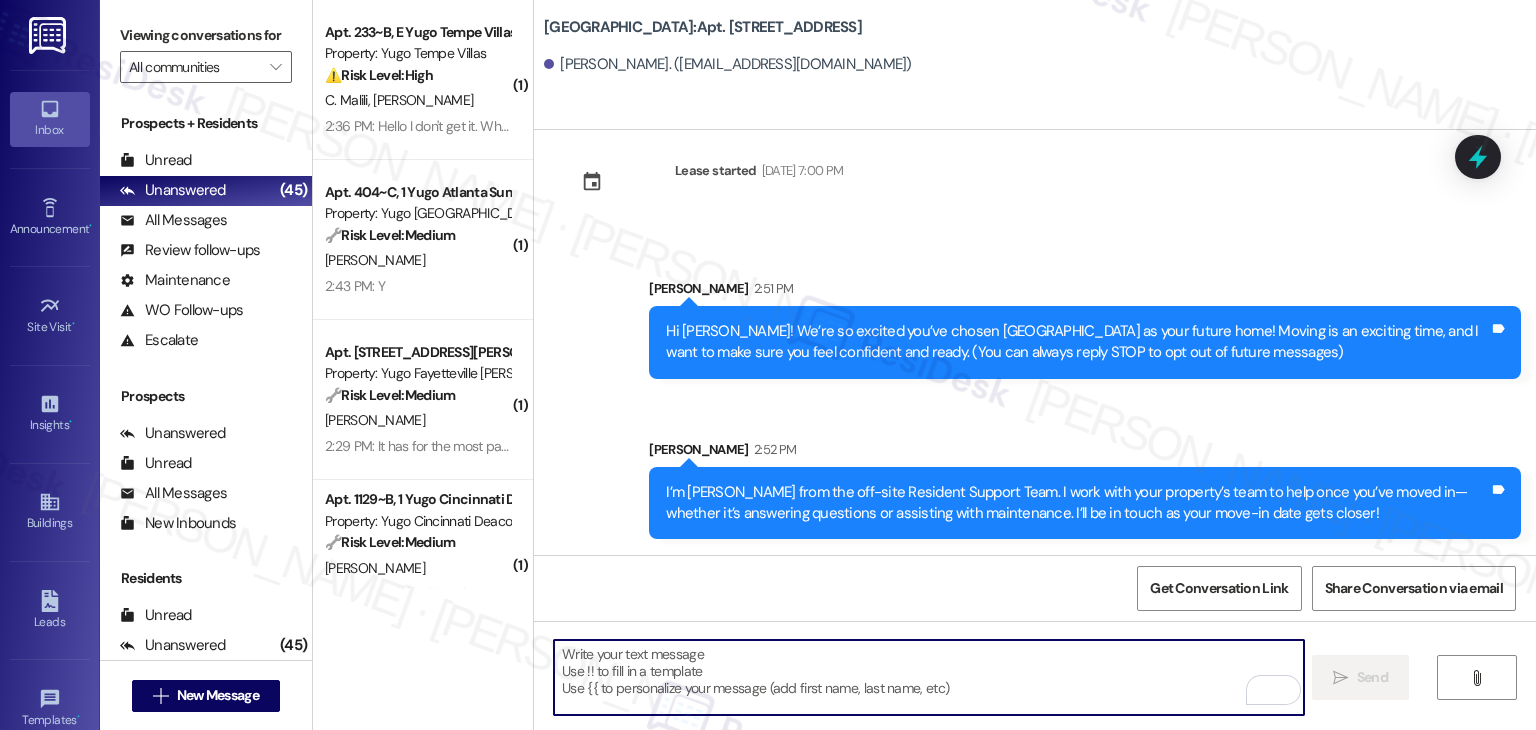 click at bounding box center [928, 677] 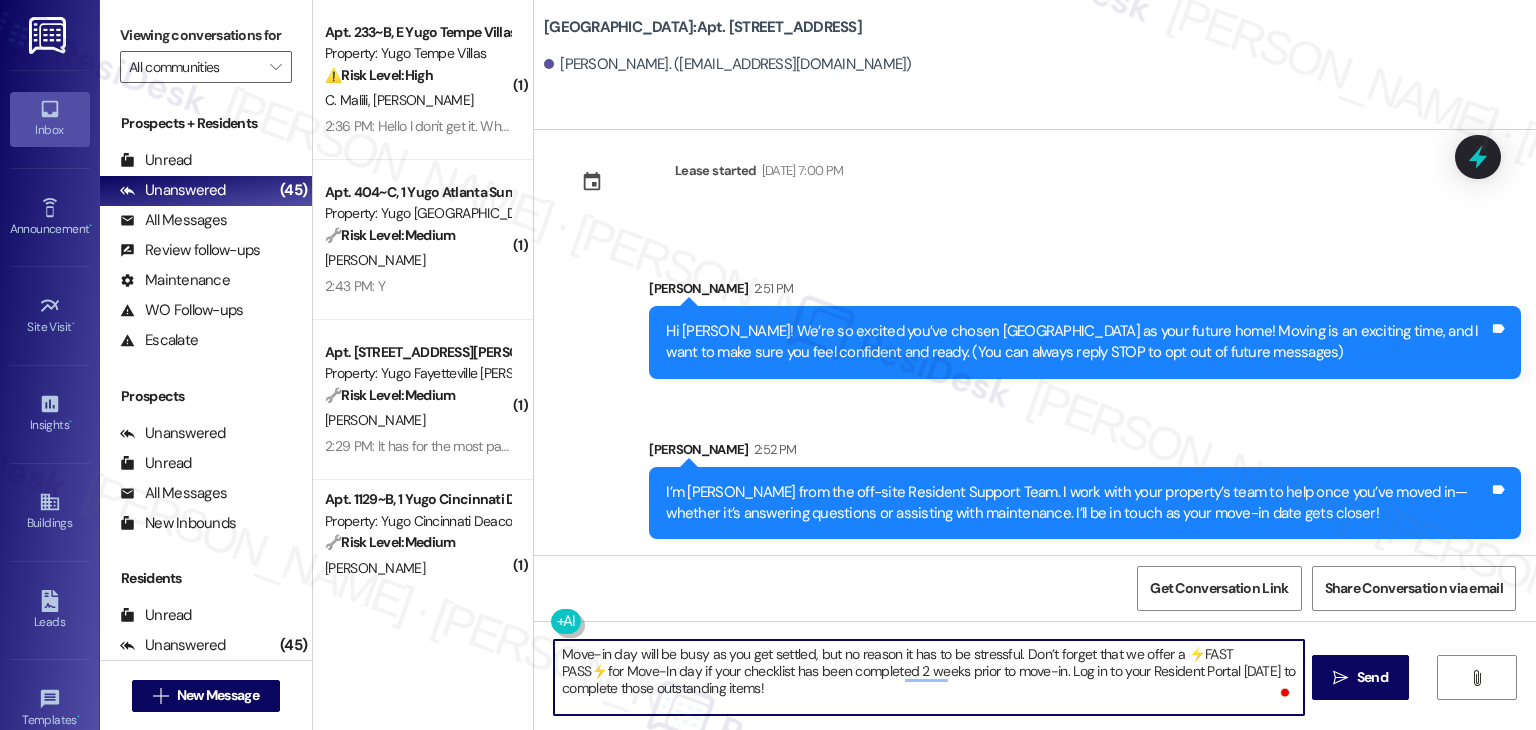 type on "Move-in day will be busy as you get settled, but no reason it has to be stressful. Don’t forget that we offer a ⚡FAST PASS⚡for Move-In day if your checklist has been completed 2 weeks prior to move-in. Log in to your Resident Portal [DATE] to complete those outstanding items!" 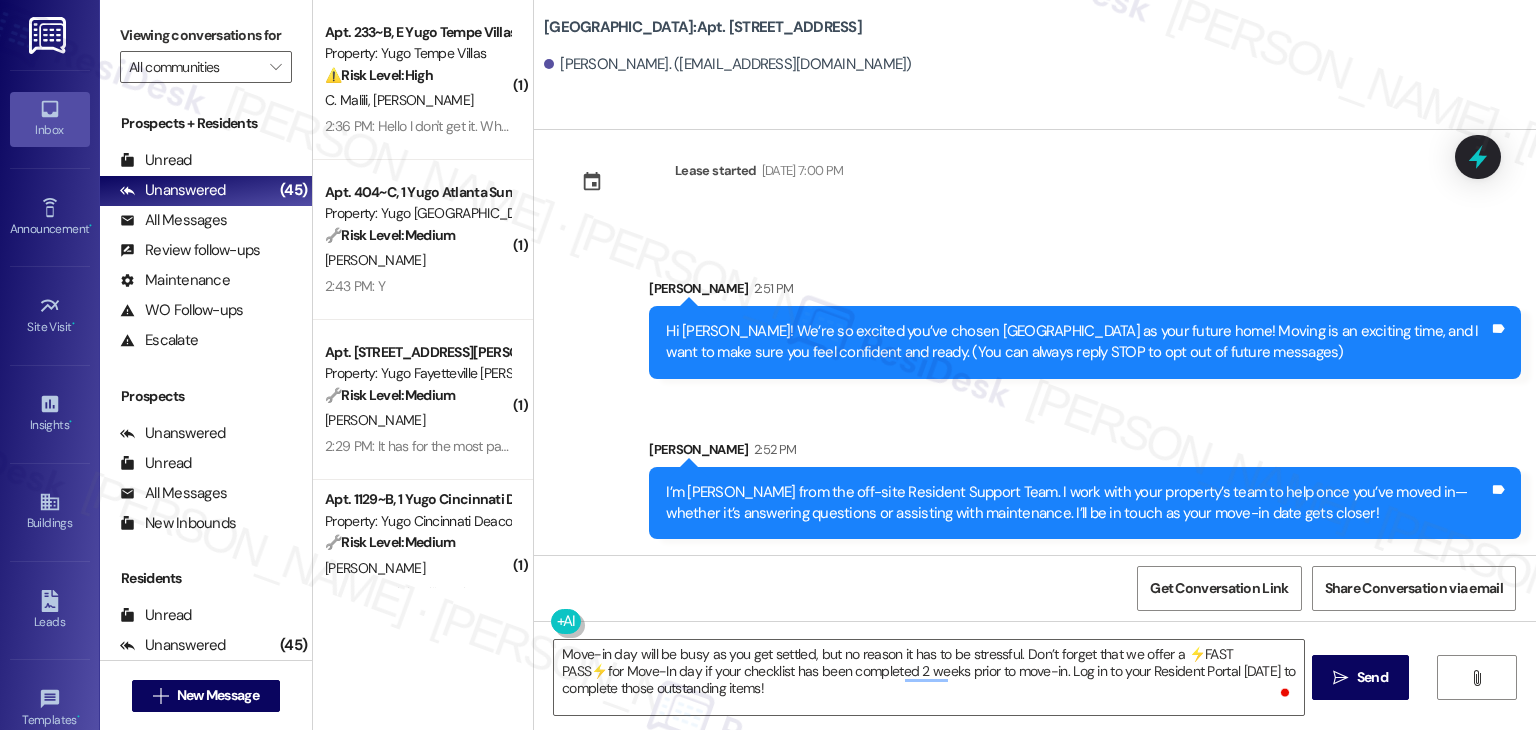 click on "Send" at bounding box center (1372, 677) 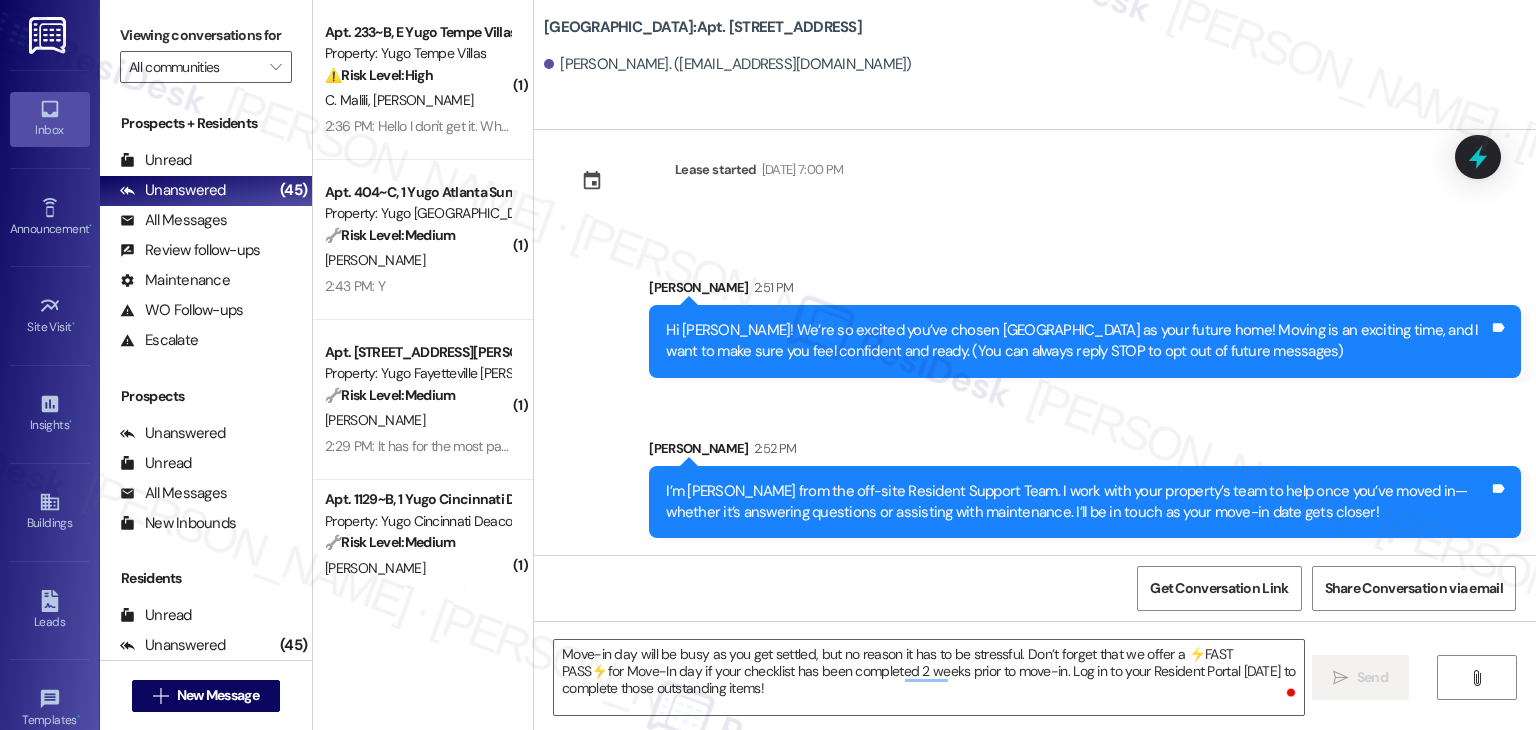 type 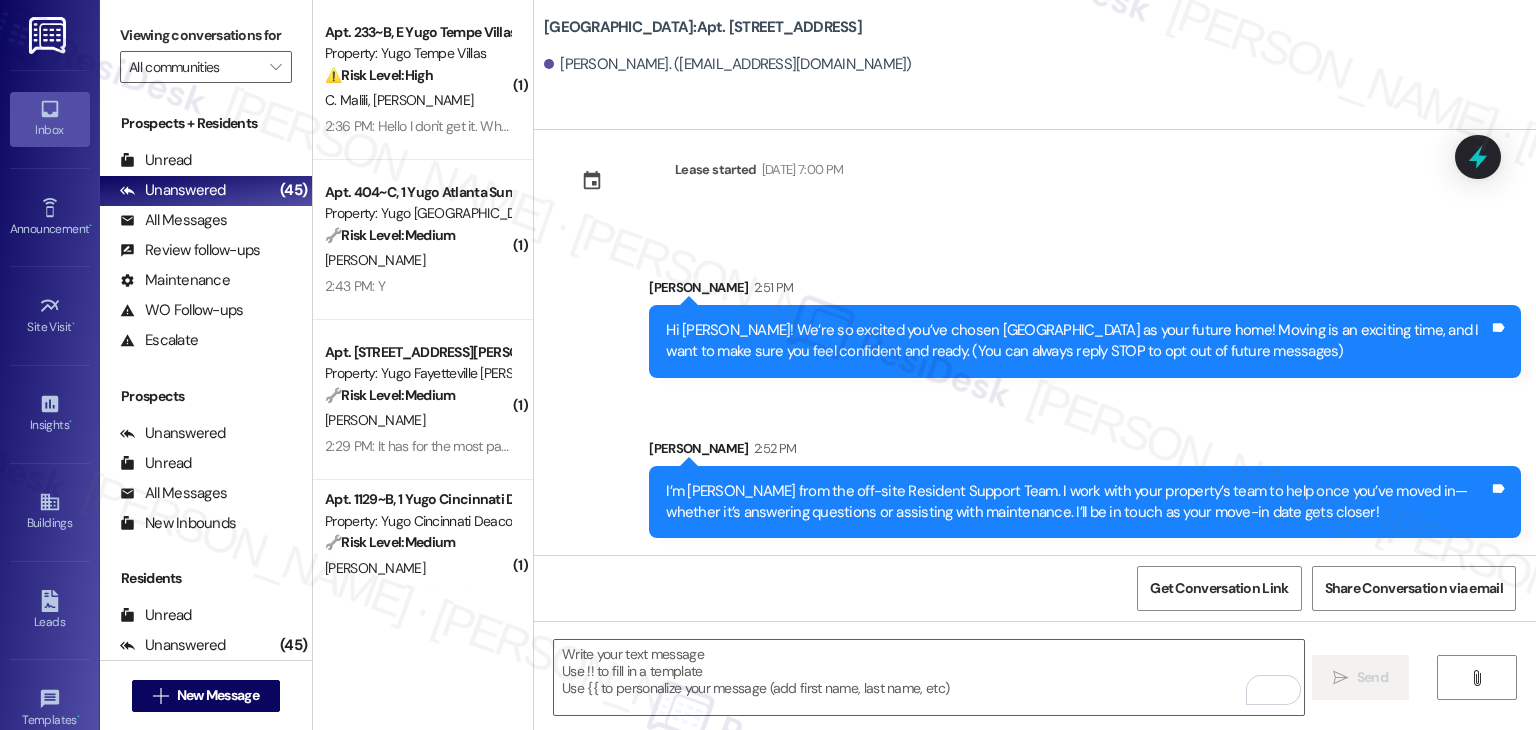 scroll, scrollTop: 213, scrollLeft: 0, axis: vertical 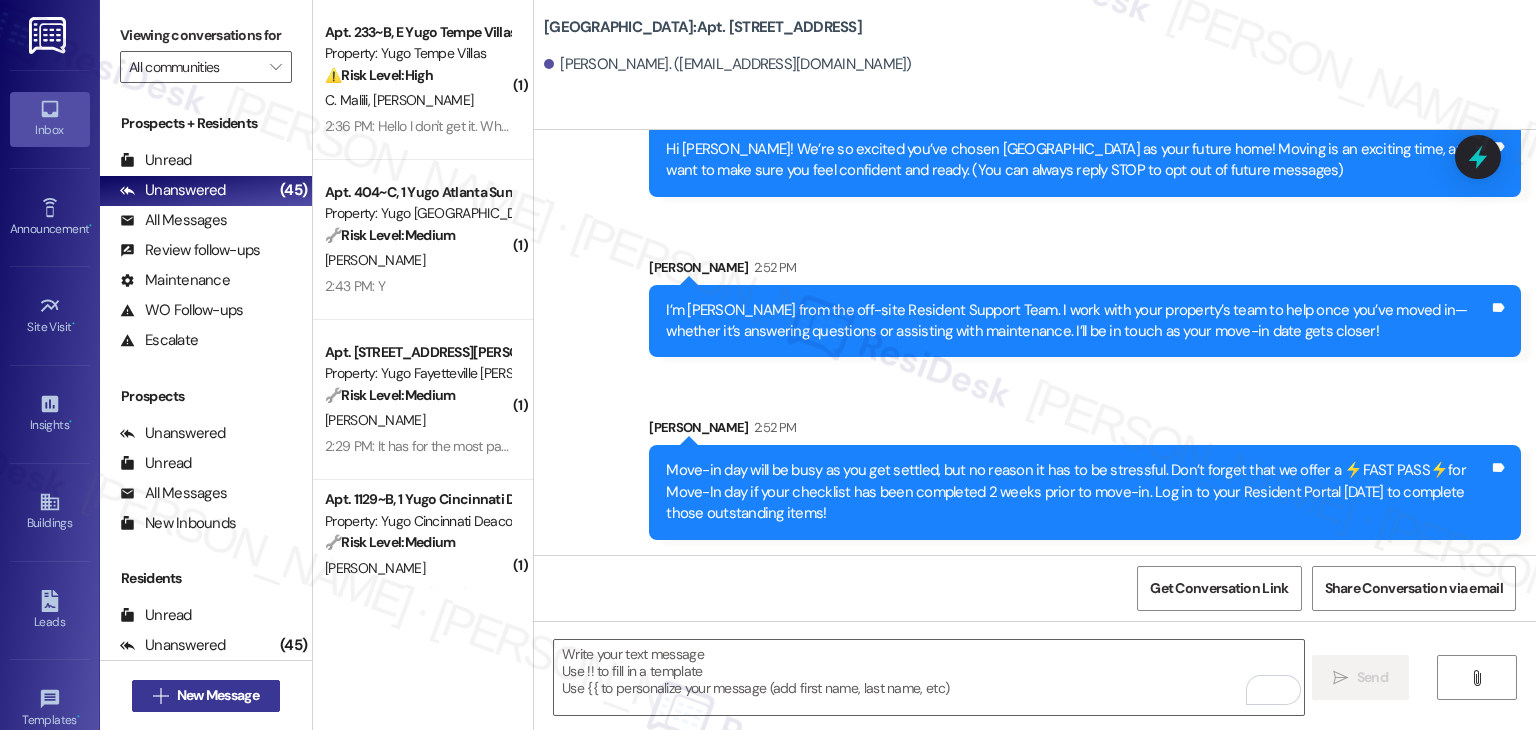 click on "New Message" at bounding box center (218, 695) 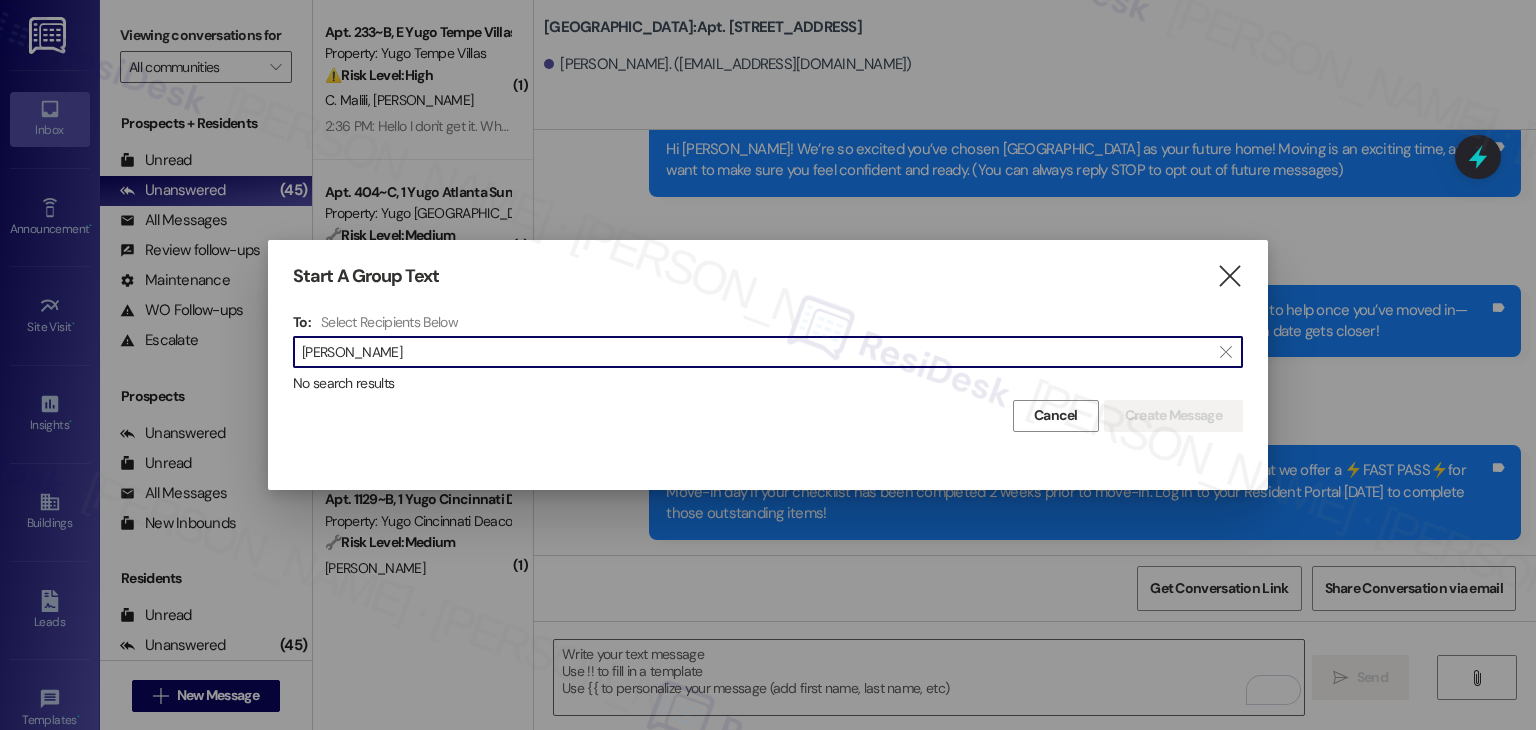 click on "Brianna	Saunders" at bounding box center (756, 352) 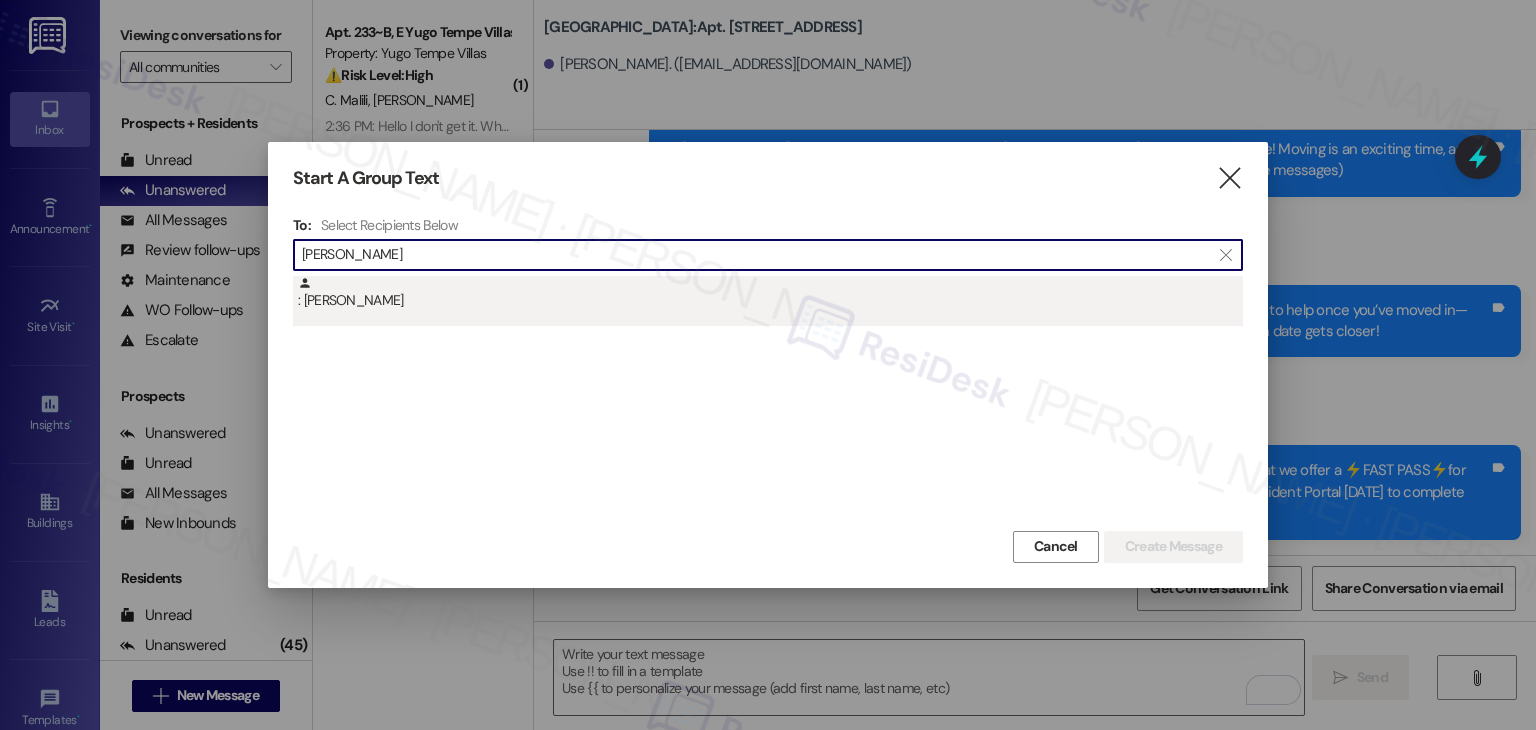 type on "Brianna Saunders" 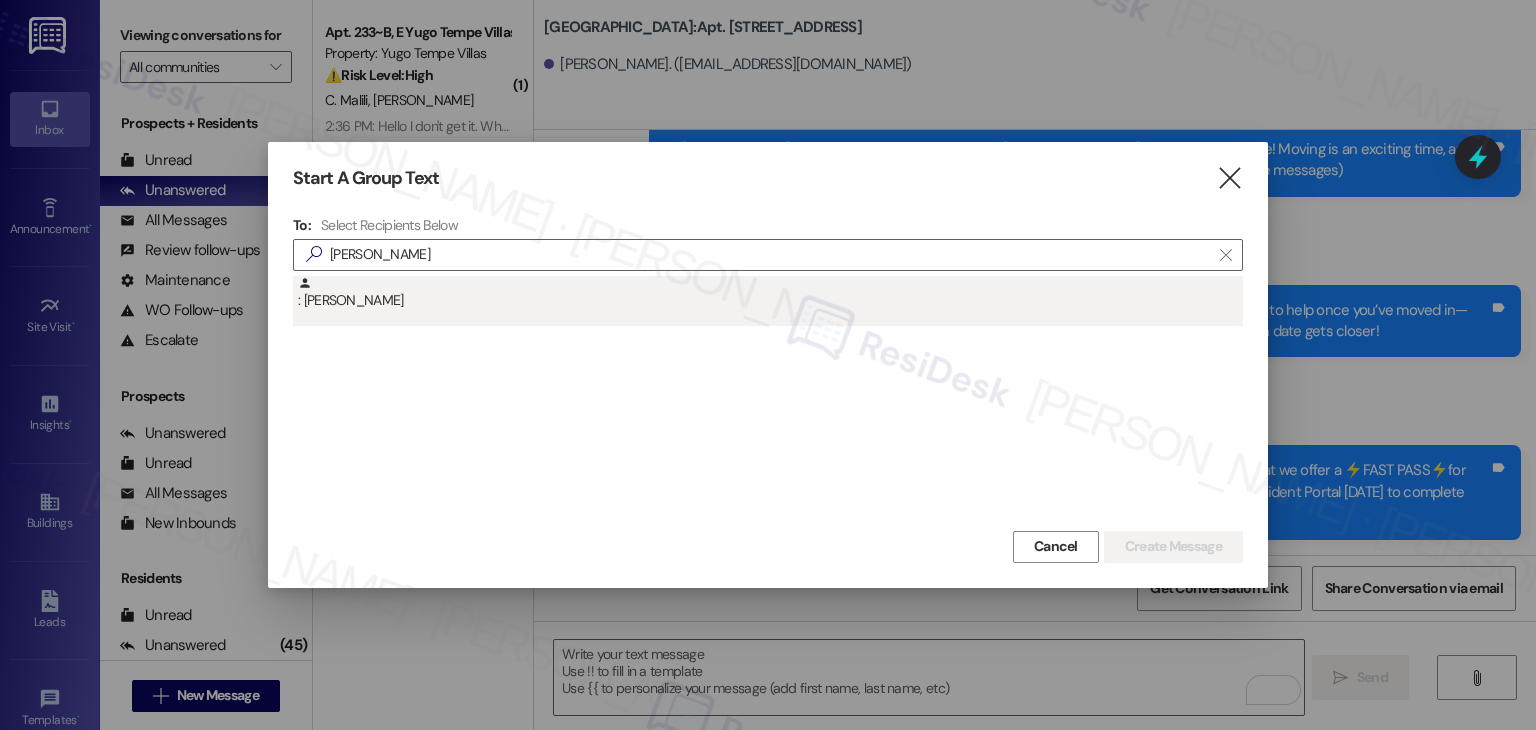 click on ": Brianna Saunders" at bounding box center (770, 293) 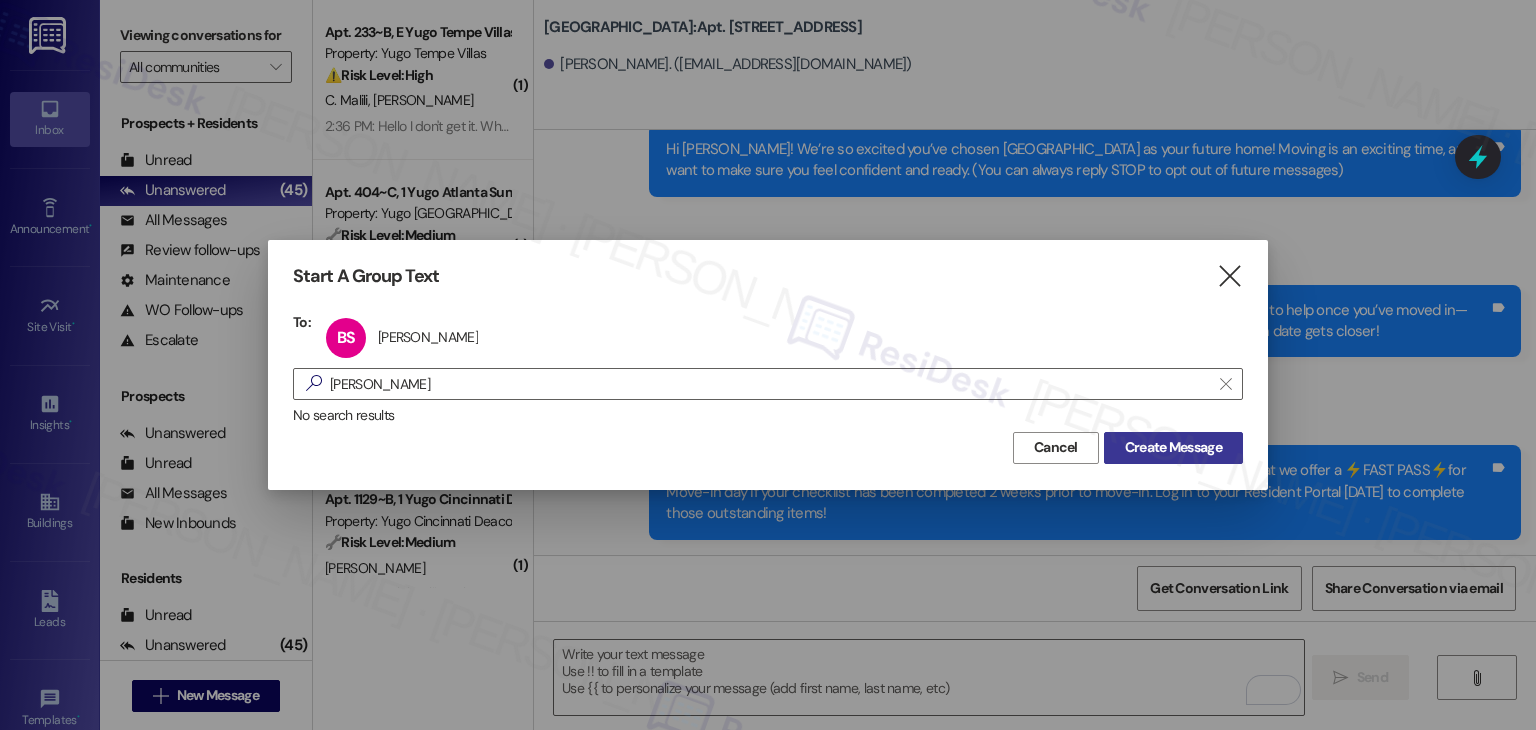 click on "Create Message" at bounding box center [1173, 447] 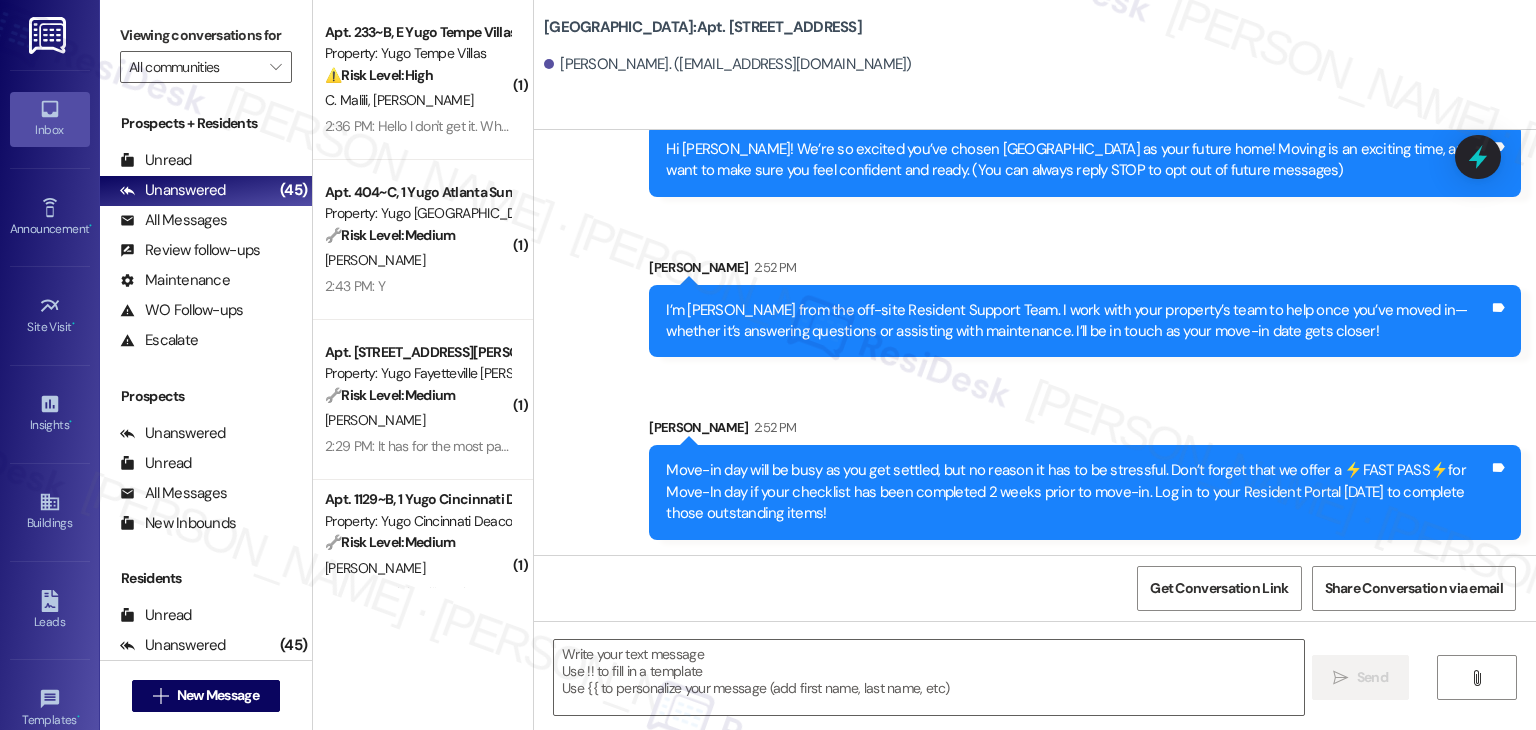 type on "Fetching suggested responses. Please feel free to read through the conversation in the meantime." 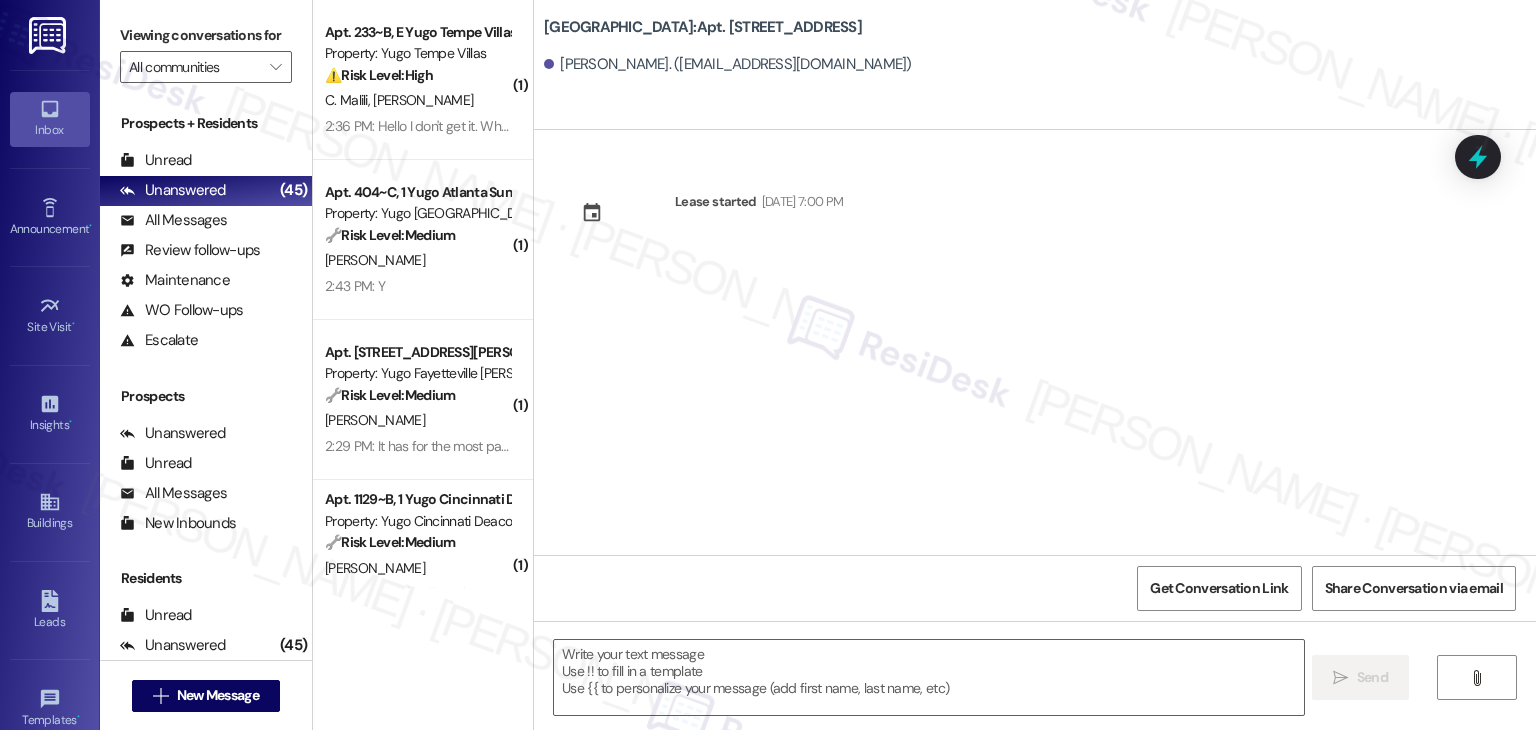type on "Fetching suggested responses. Please feel free to read through the conversation in the meantime." 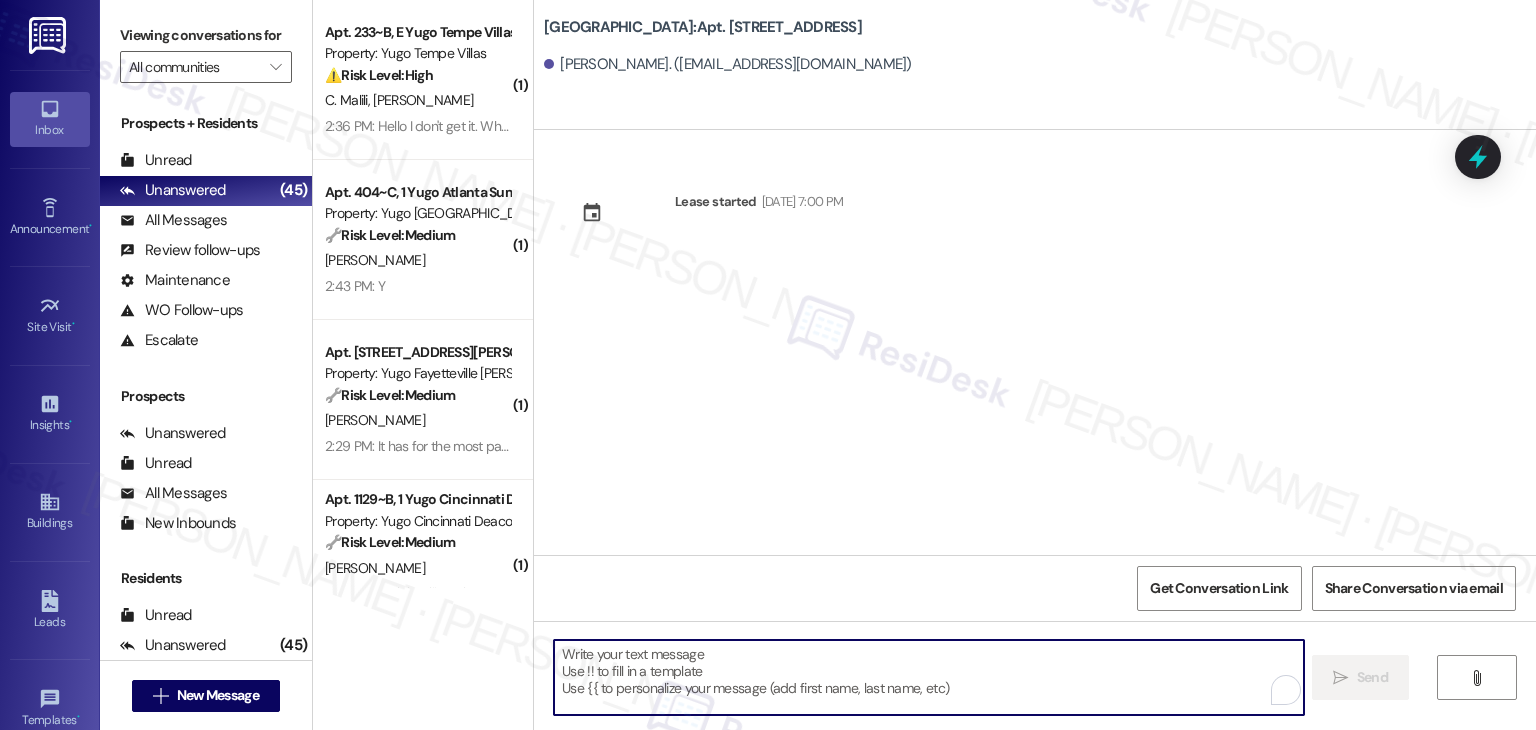 click at bounding box center (928, 677) 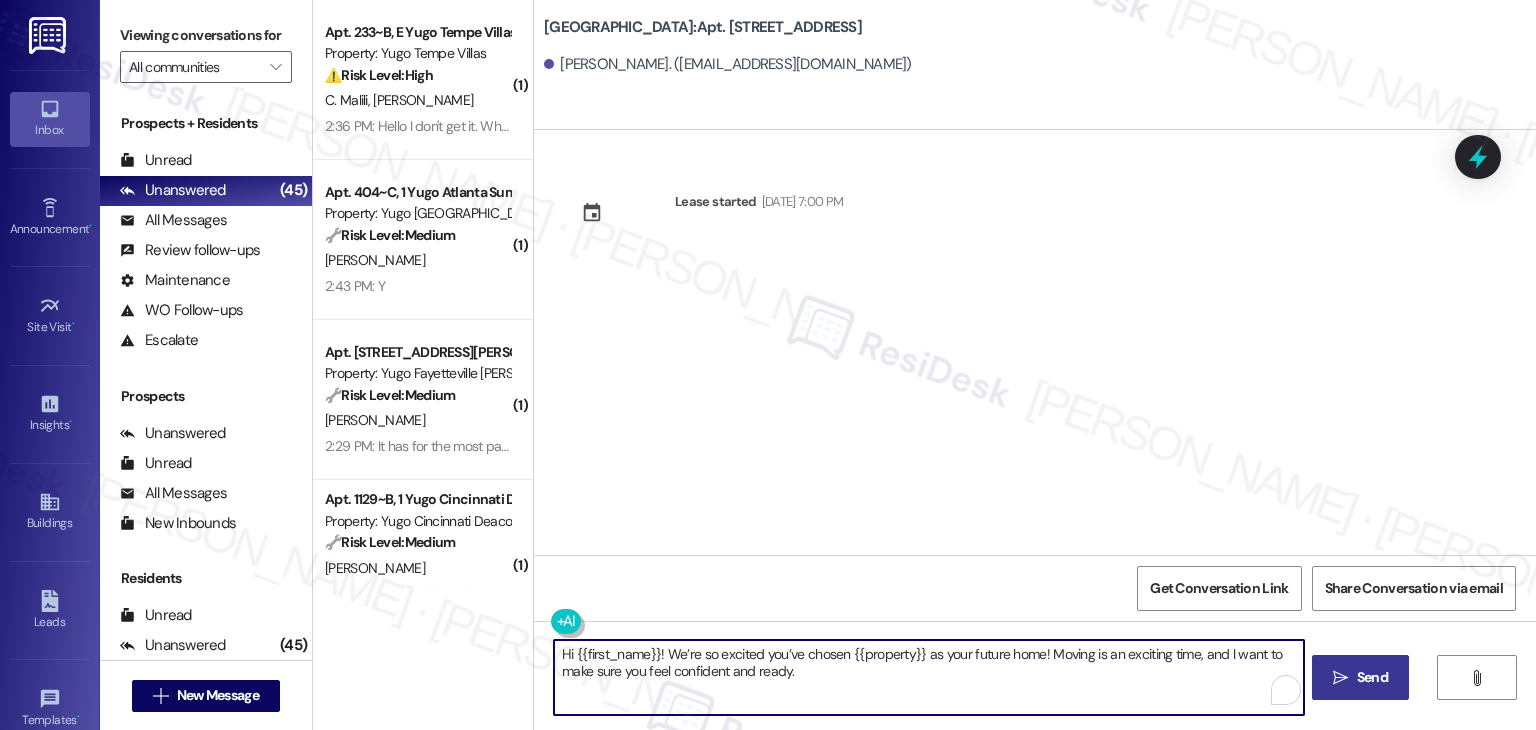 type on "Hi {{first_name}}! We’re so excited you’ve chosen {{property}} as your future home! Moving is an exciting time, and I want to make sure you feel confident and ready." 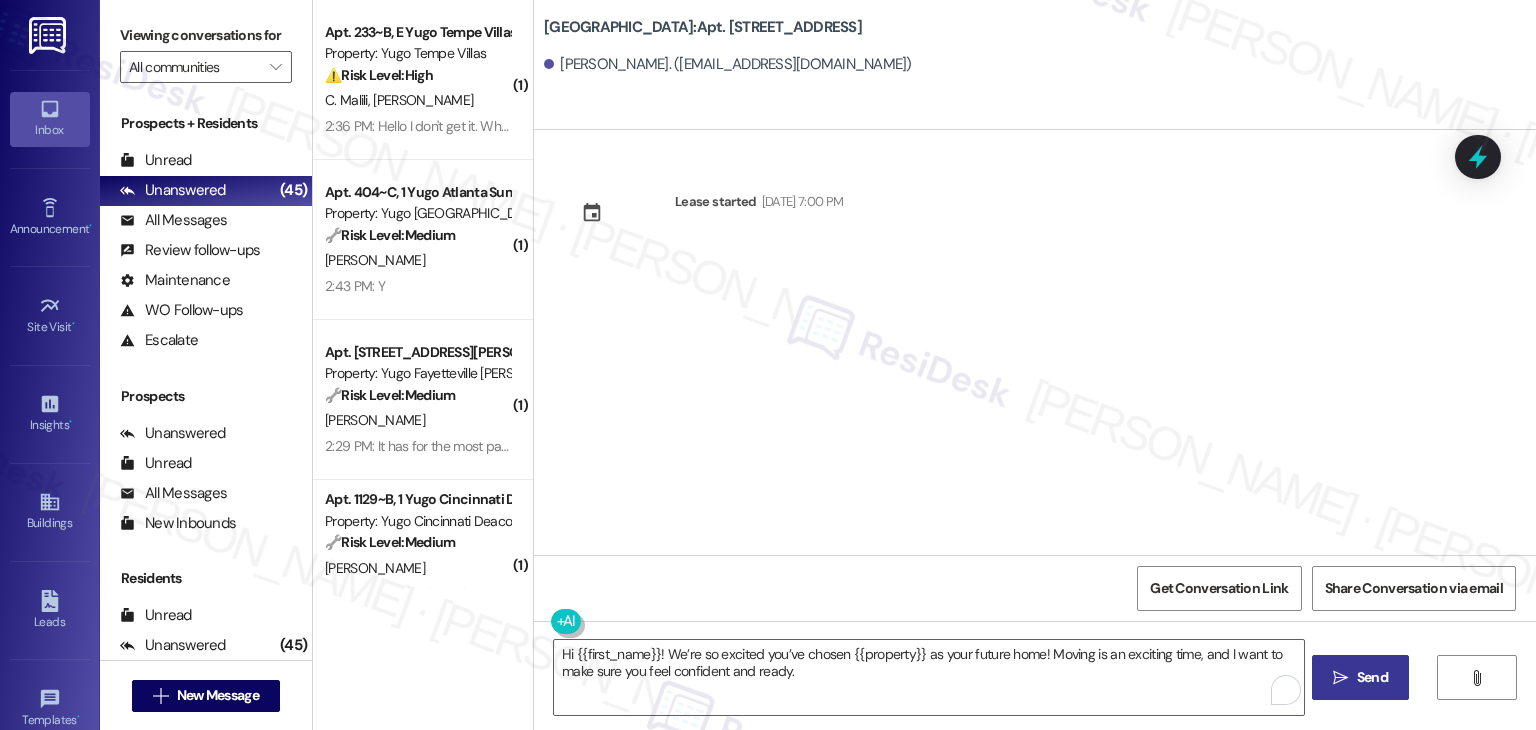 click on "Send" at bounding box center [1372, 677] 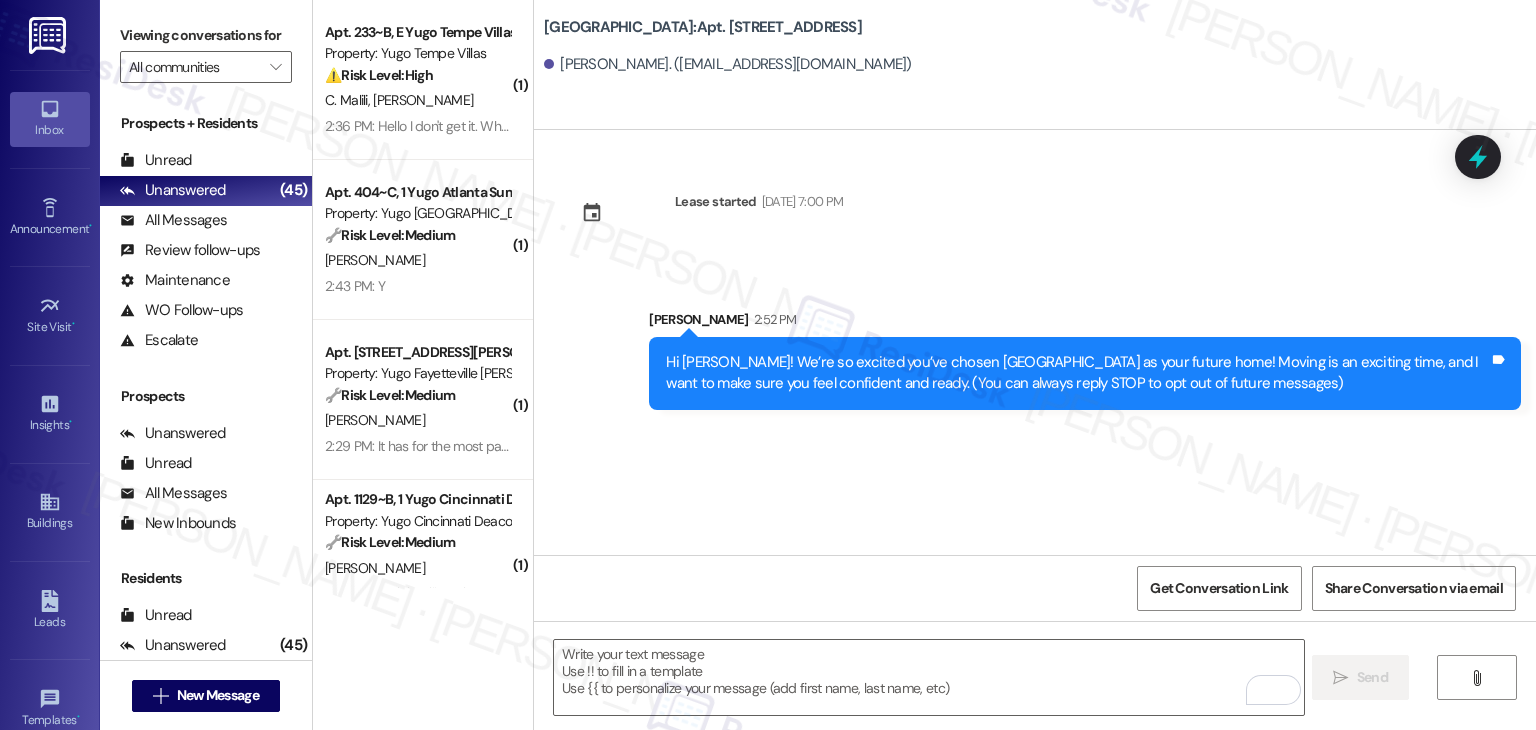 click on "Lease started Jul 31, 2025 at 7:00 PM Sent via SMS Sarah 2:52 PM Hi Brianna! We’re so excited you’ve chosen Yugo Lexington Campus Court as your future home! Moving is an exciting time, and I want to make sure you feel confident and ready. (You can always reply STOP to opt out of future messages) Tags and notes" at bounding box center (1035, 342) 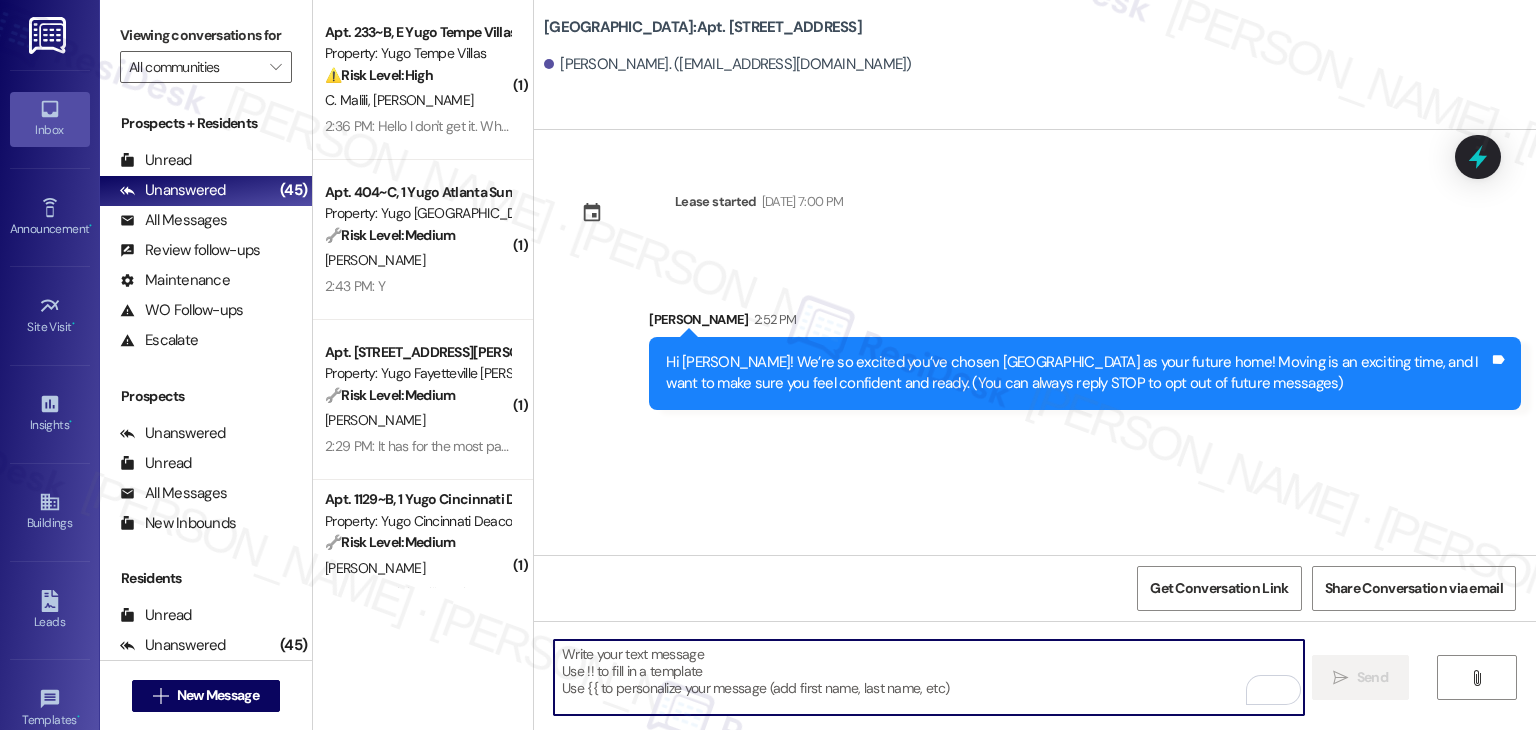 click at bounding box center [928, 677] 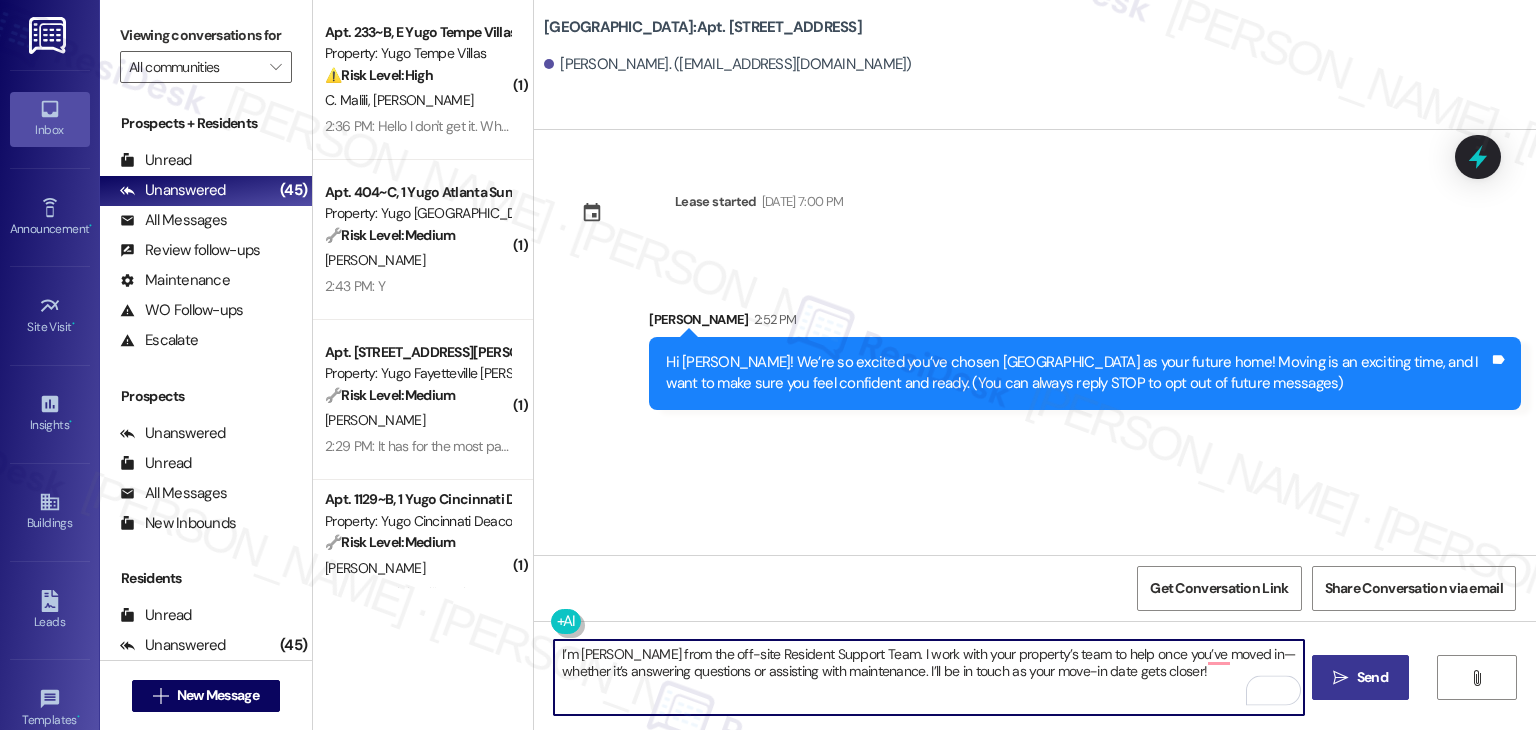 type on "I’m [PERSON_NAME] from the off-site Resident Support Team. I work with your property’s team to help once you’ve moved in—whether it’s answering questions or assisting with maintenance. I’ll be in touch as your move-in date gets closer!" 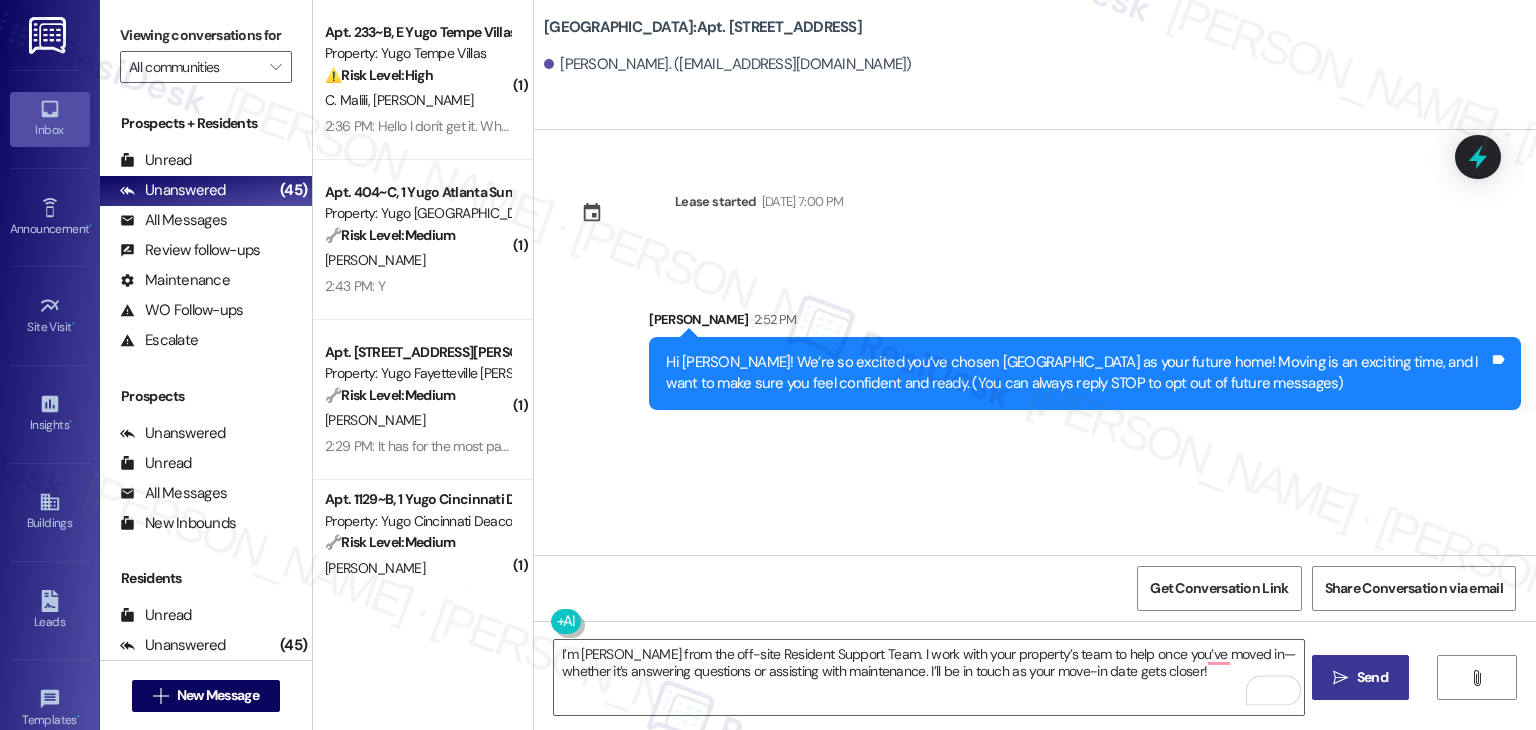 click on "Send" at bounding box center (1372, 677) 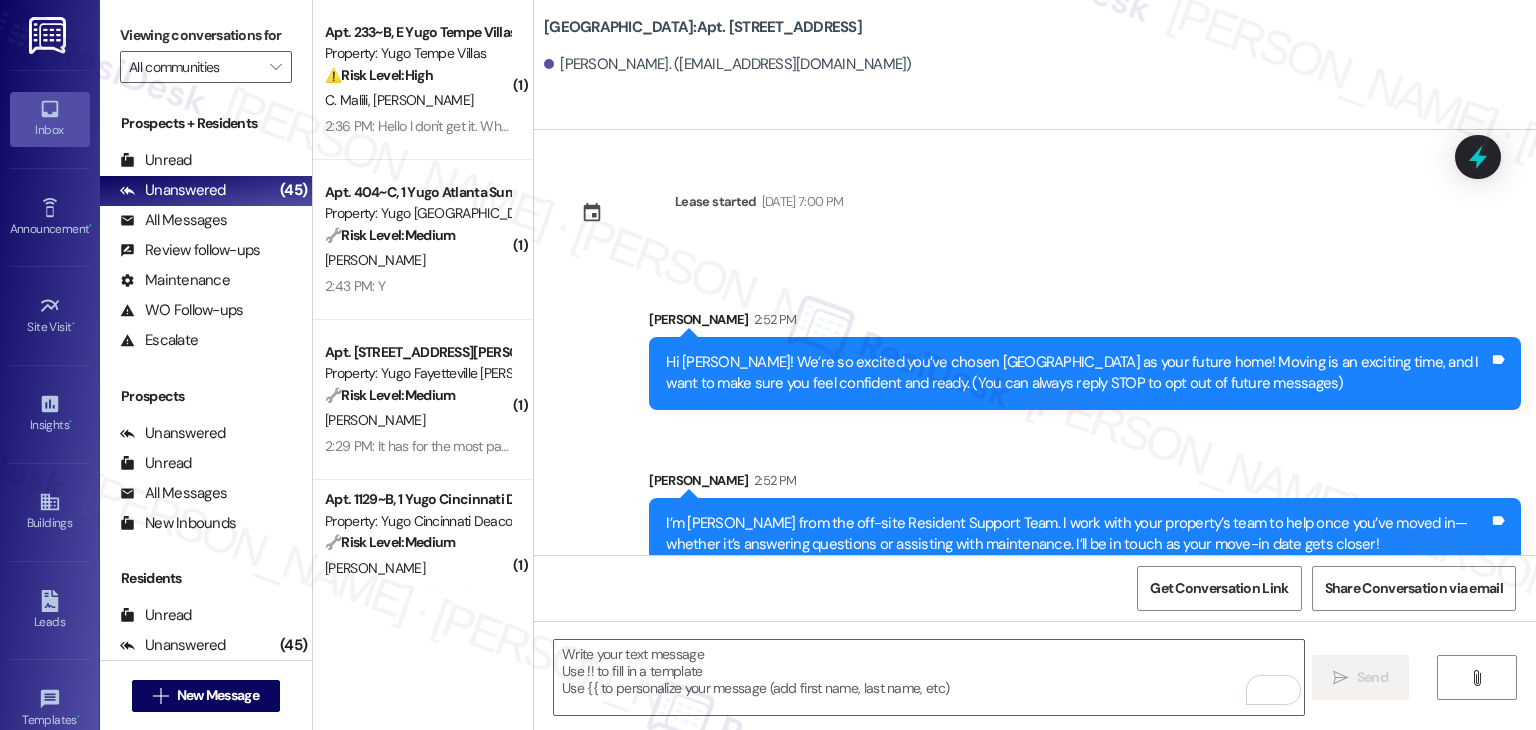 click on "Get Conversation Link Share Conversation via email" at bounding box center [1035, 588] 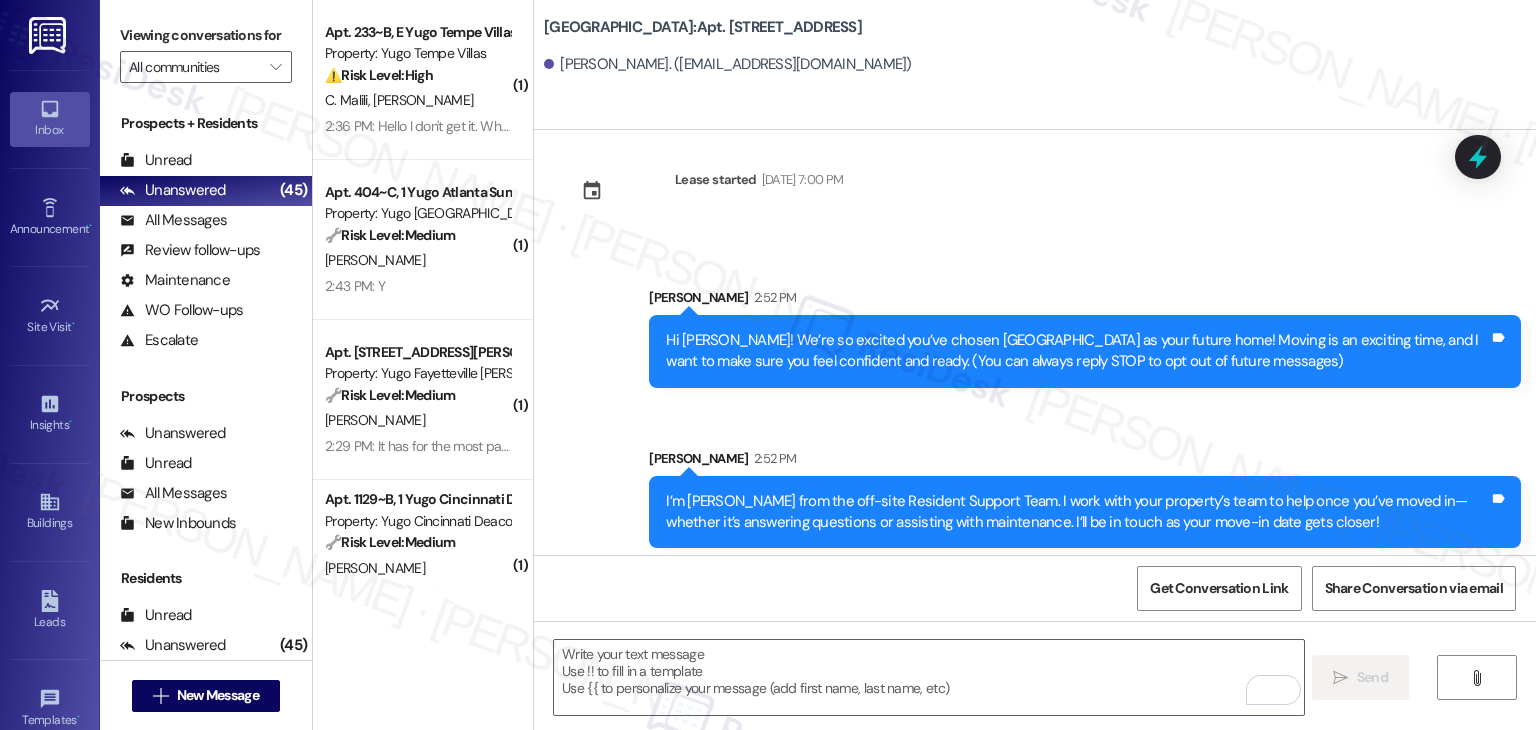 scroll, scrollTop: 32, scrollLeft: 0, axis: vertical 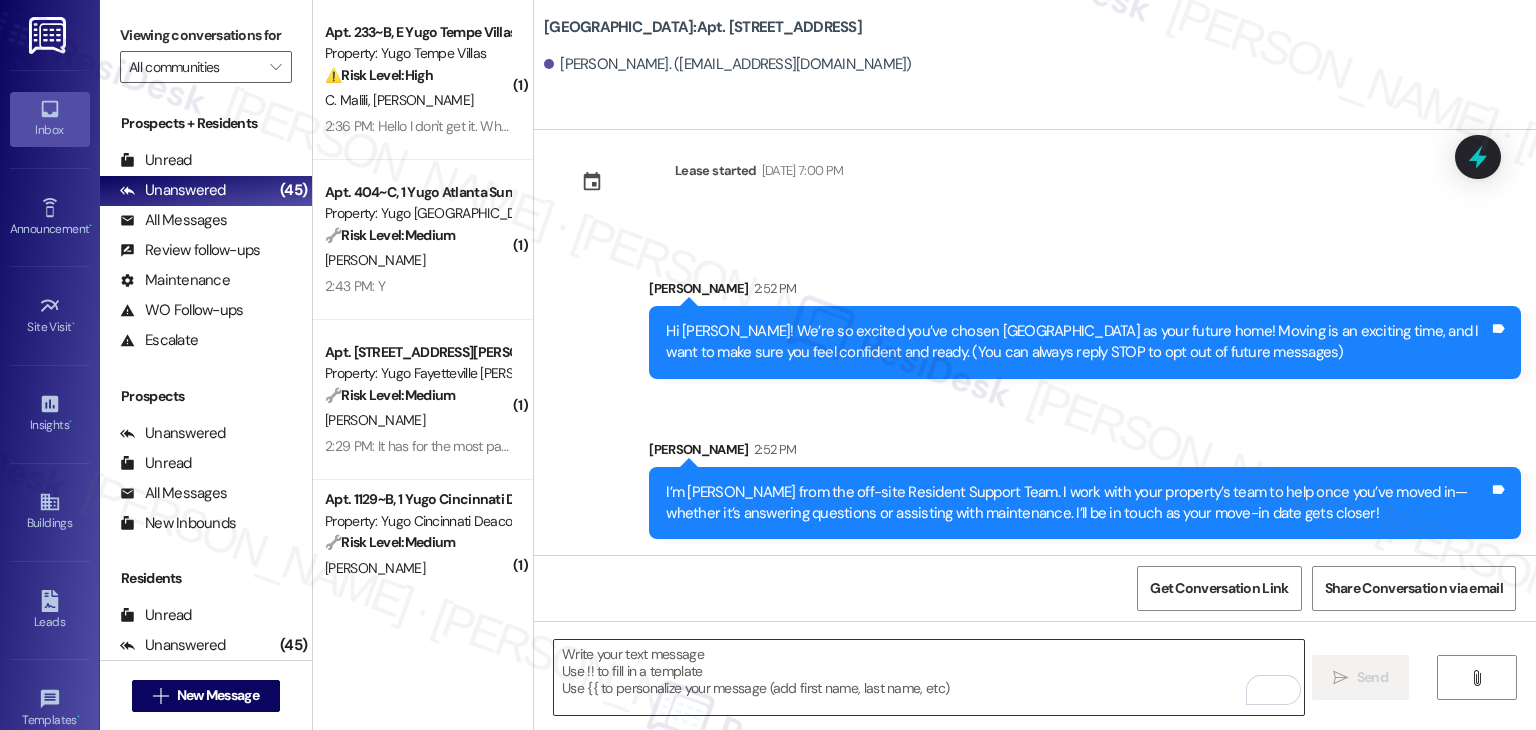 click at bounding box center (928, 677) 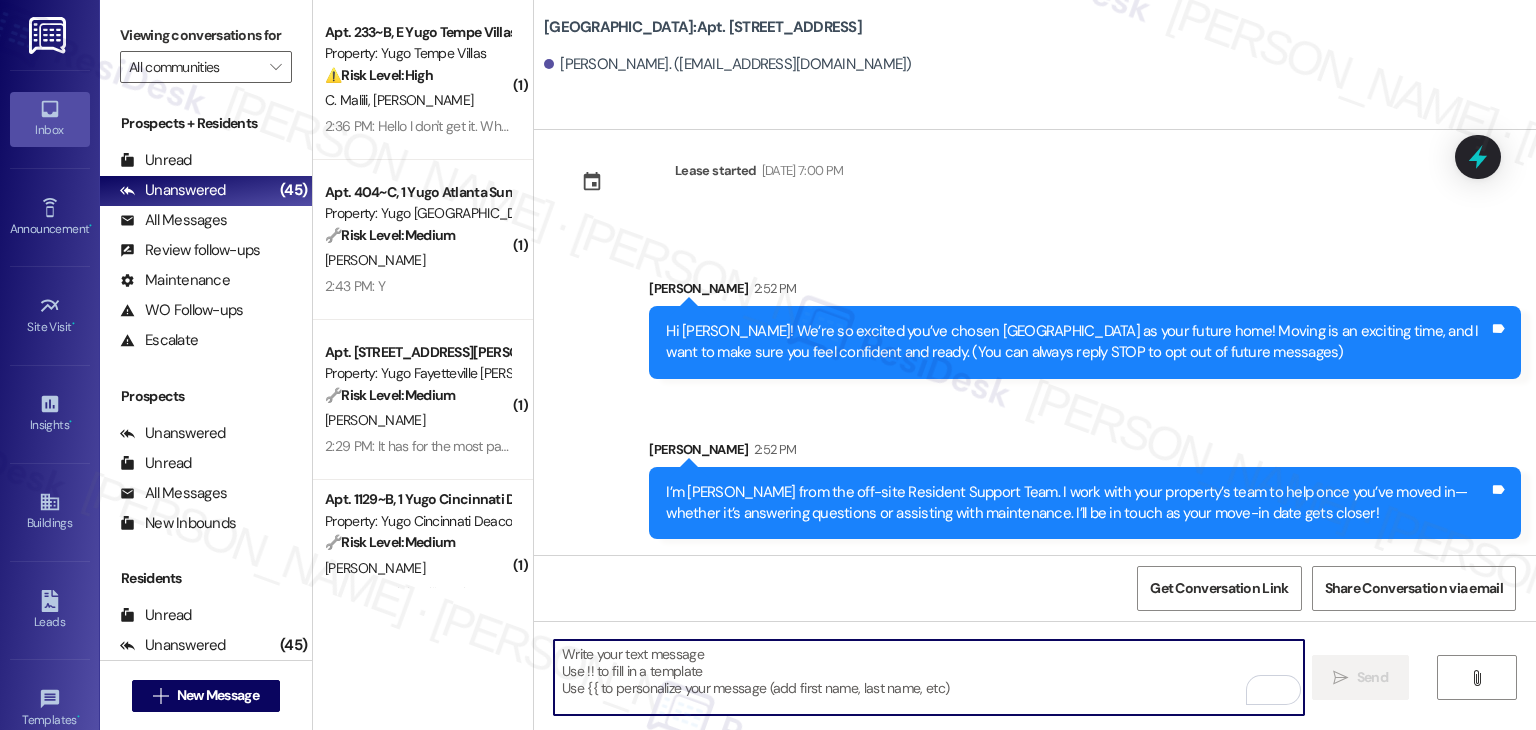 paste on "Move-in day will be busy as you get settled, but no reason it has to be stressful. Don’t forget that we offer a ⚡FAST PASS⚡for Move-In day if your checklist has been completed 2 weeks prior to move-in. Log in to your Resident Portal [DATE] to complete those outstanding items!" 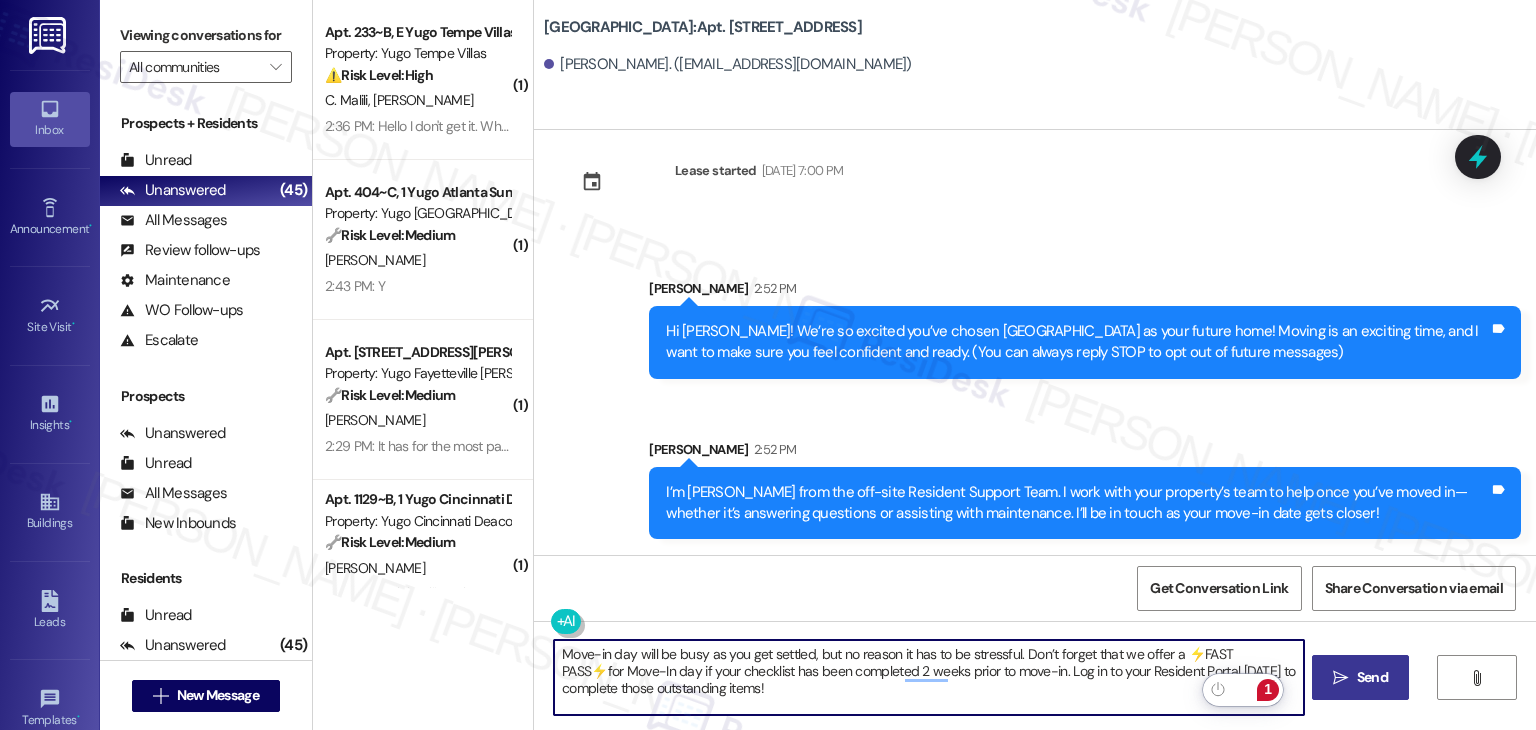 type on "Move-in day will be busy as you get settled, but no reason it has to be stressful. Don’t forget that we offer a ⚡FAST PASS⚡for Move-In day if your checklist has been completed 2 weeks prior to move-in. Log in to your Resident Portal [DATE] to complete those outstanding items!" 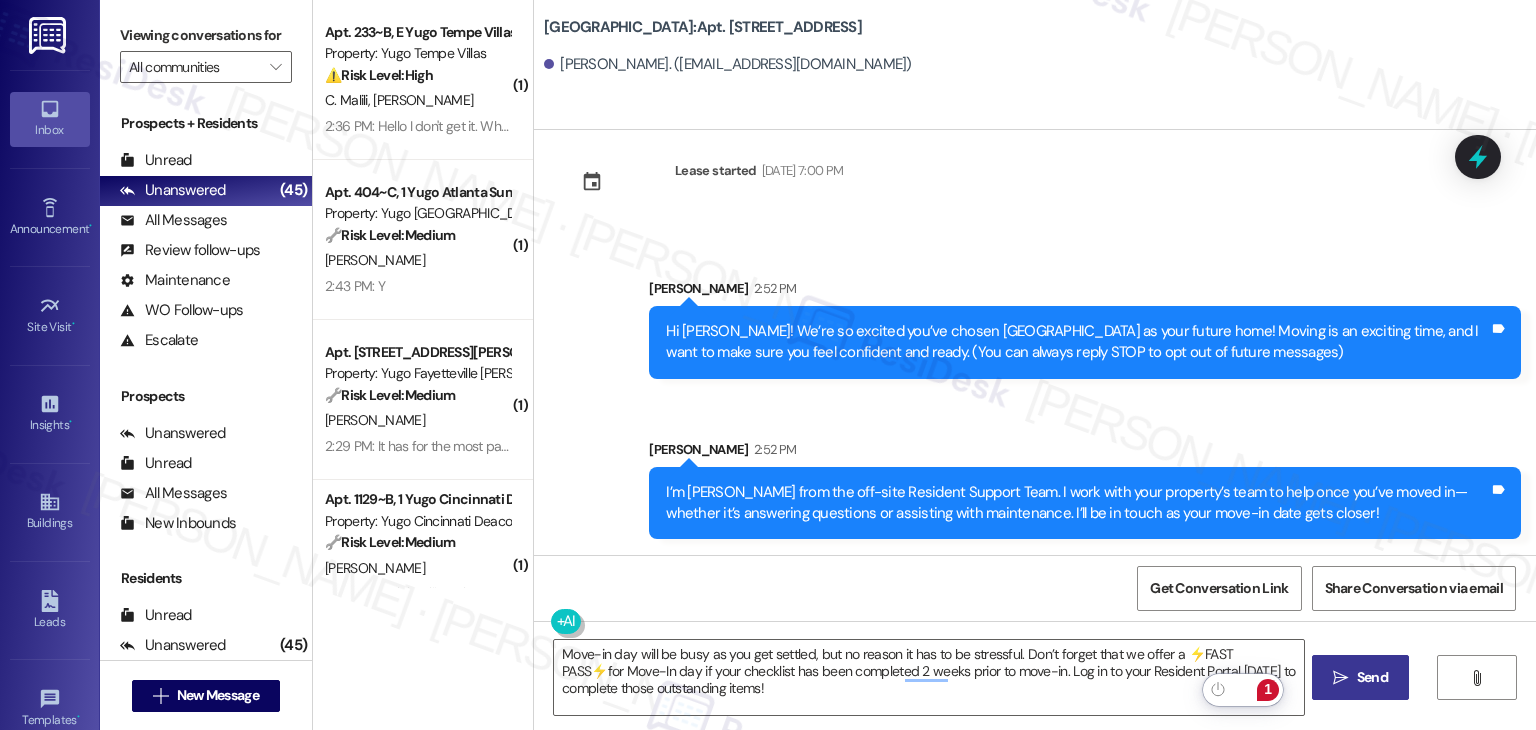 click on " Send" at bounding box center [1360, 677] 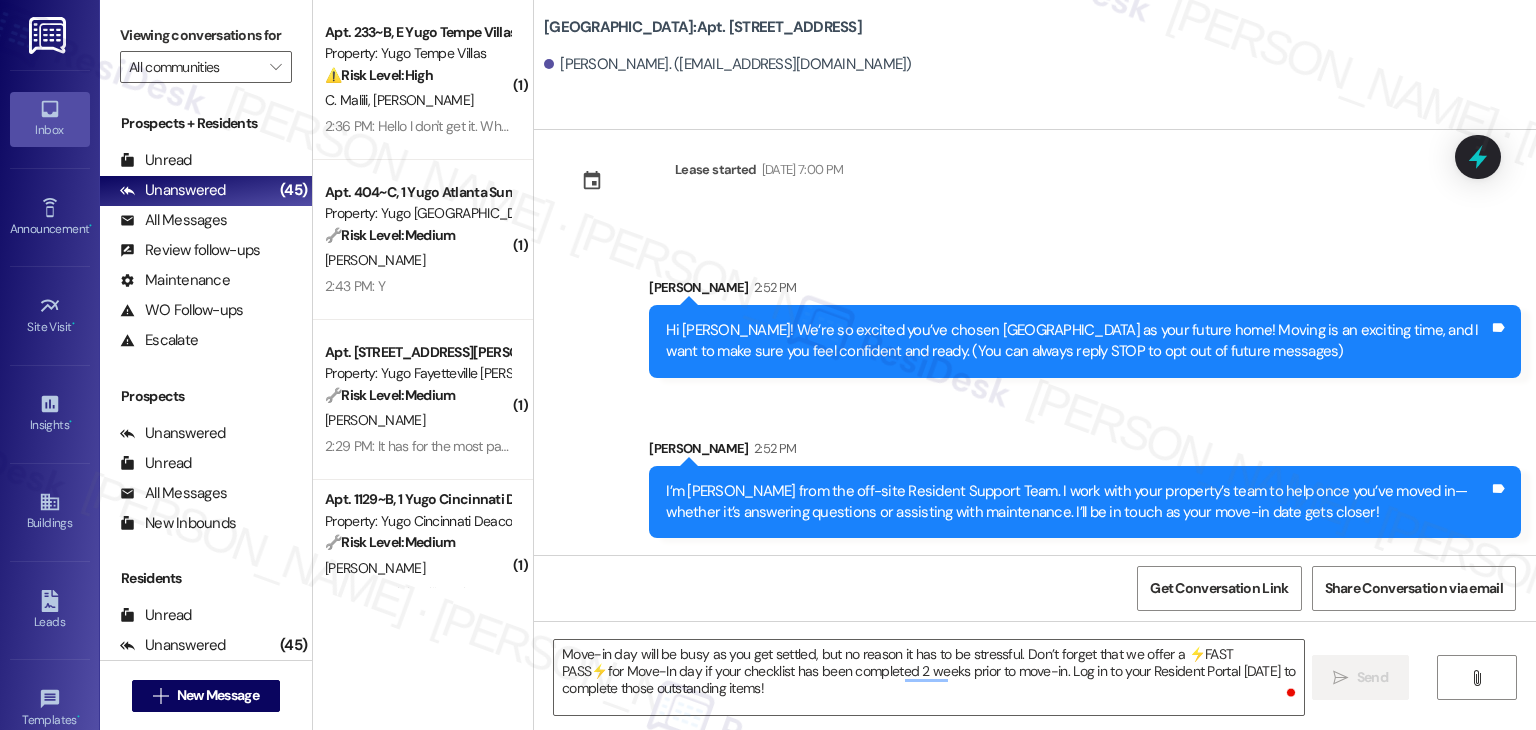 type 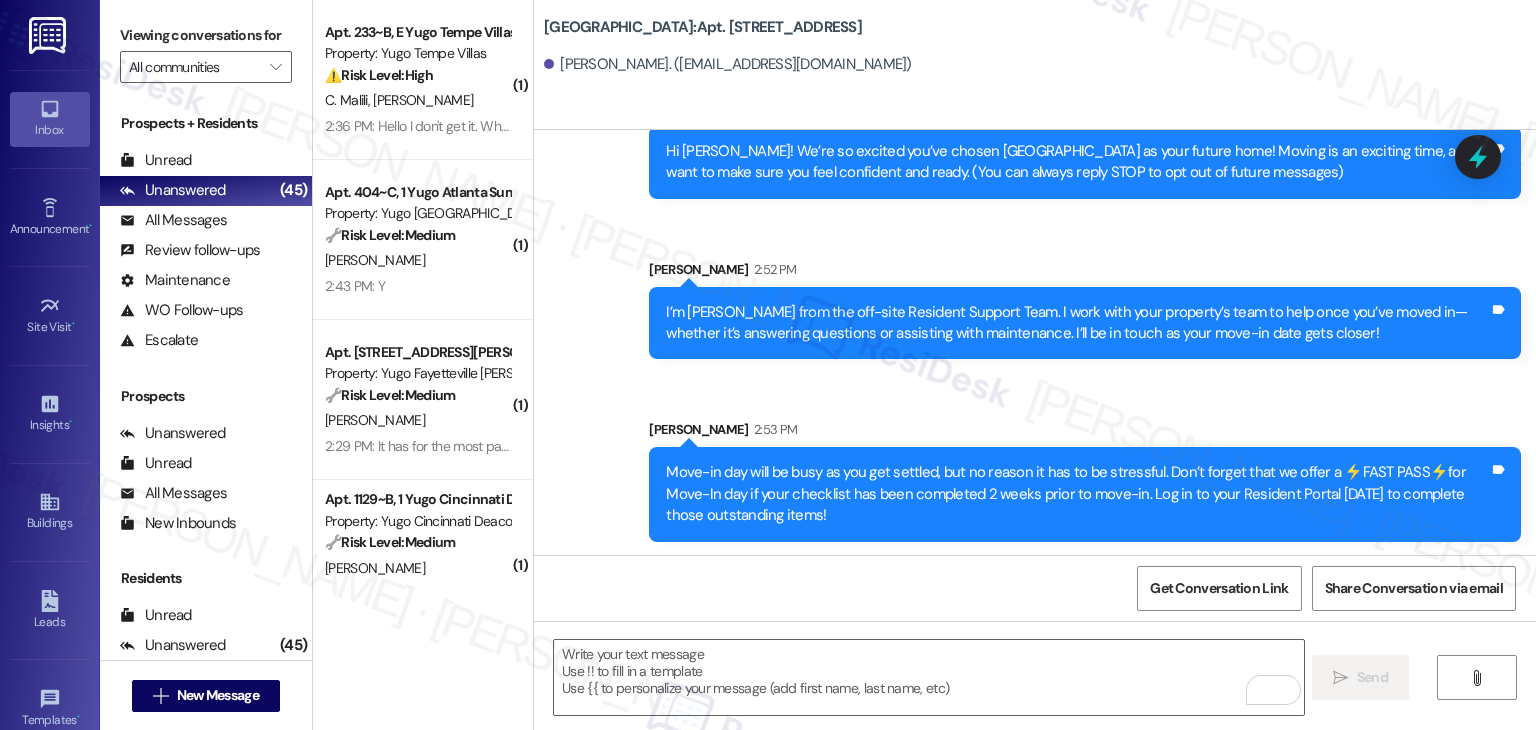 scroll, scrollTop: 213, scrollLeft: 0, axis: vertical 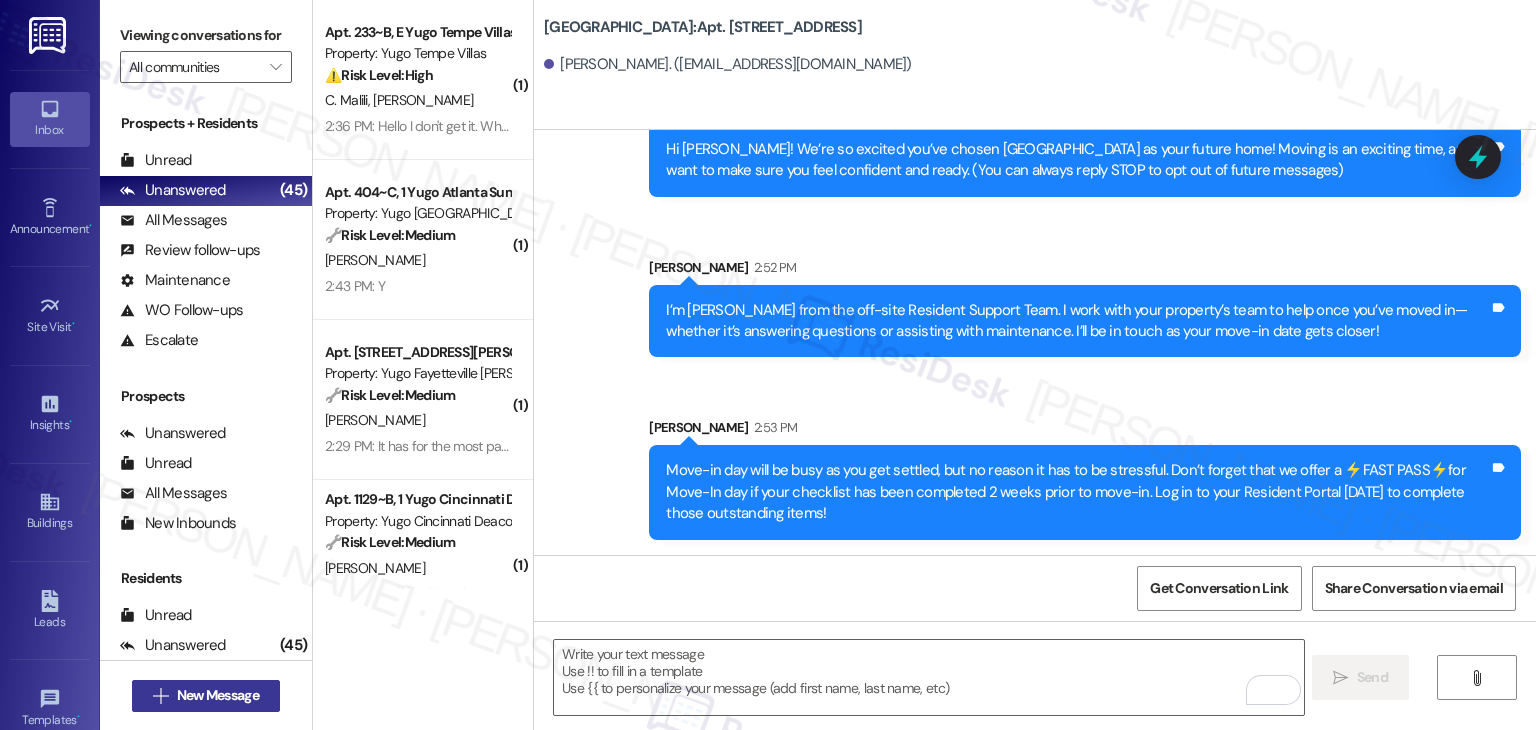 click on " New Message" at bounding box center (206, 696) 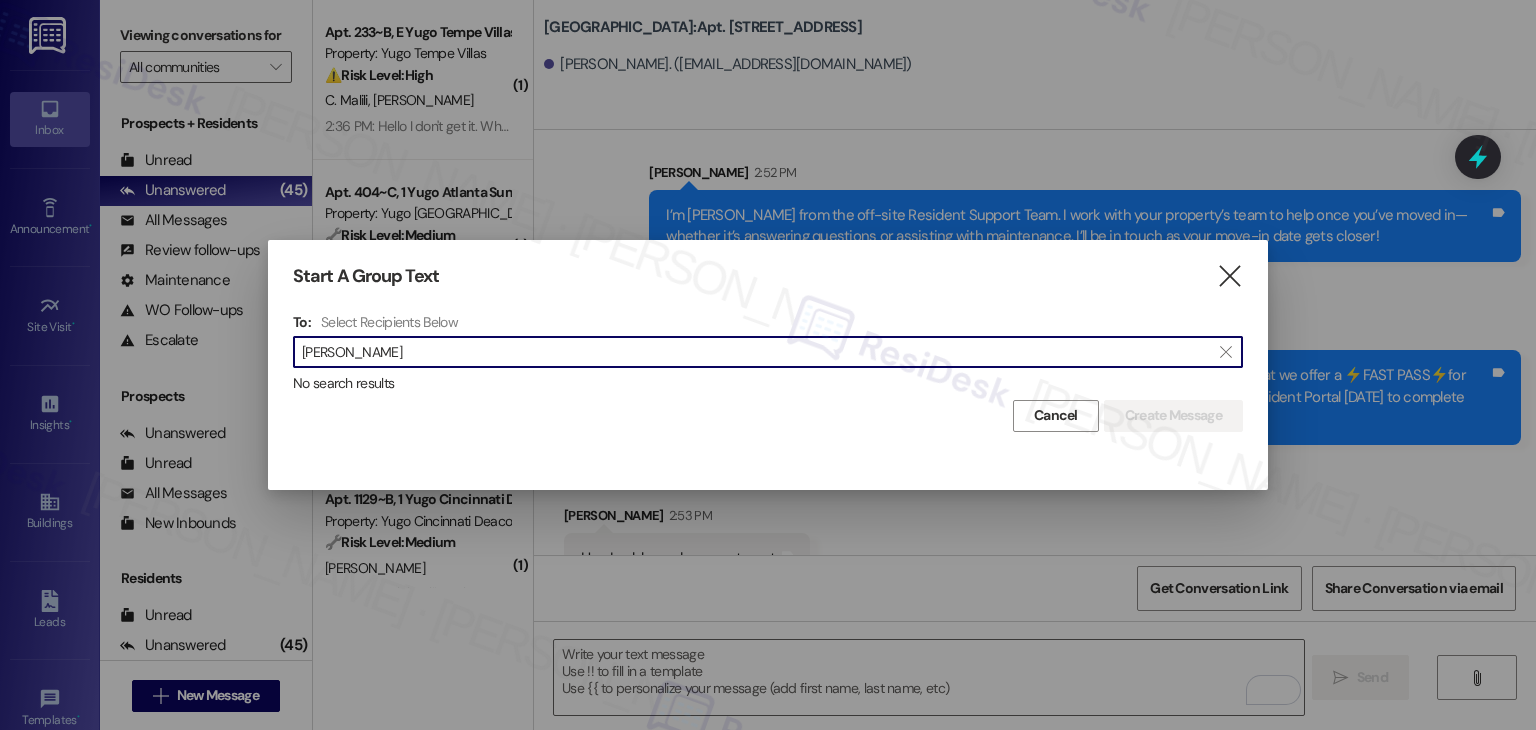 scroll, scrollTop: 352, scrollLeft: 0, axis: vertical 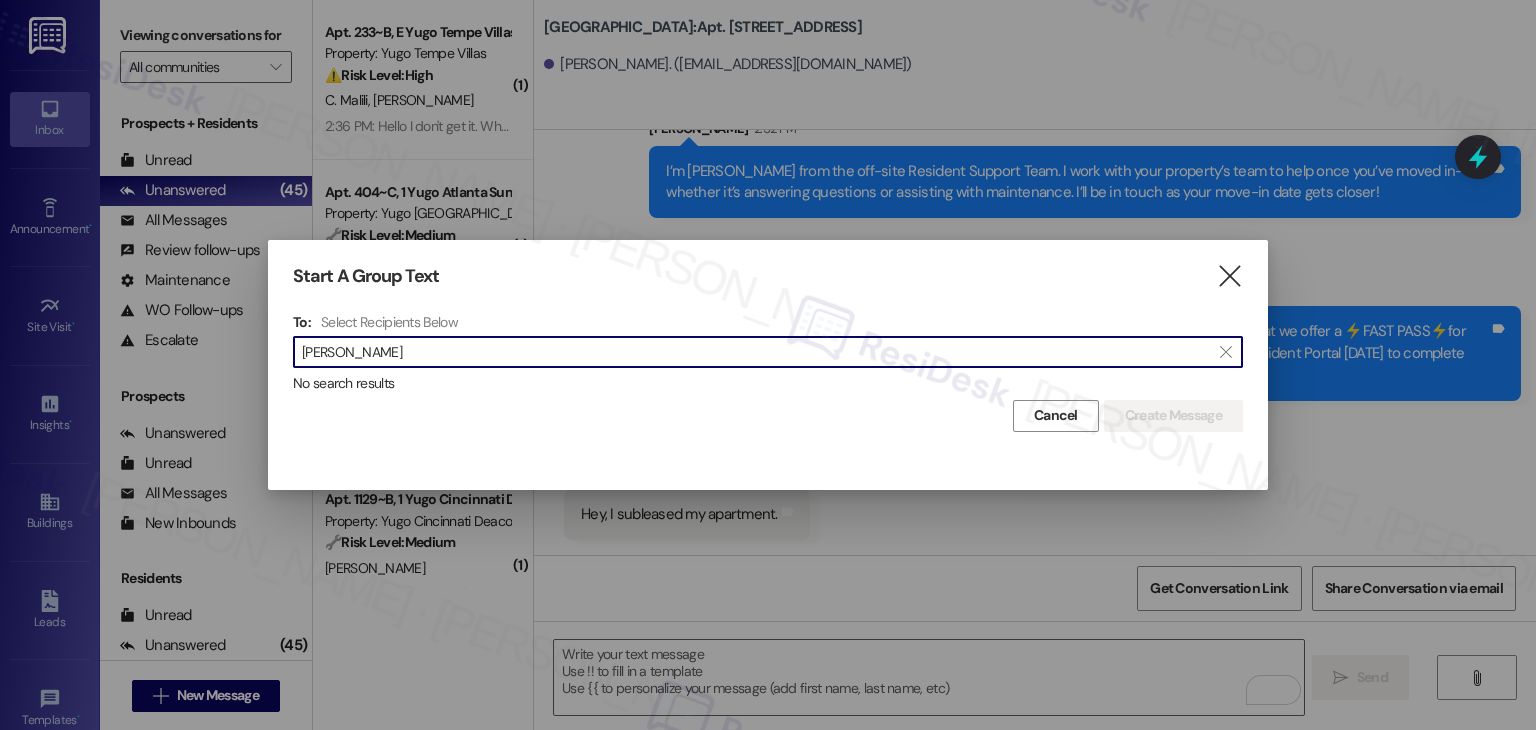 click on "Nhi	Nguyen" at bounding box center (756, 352) 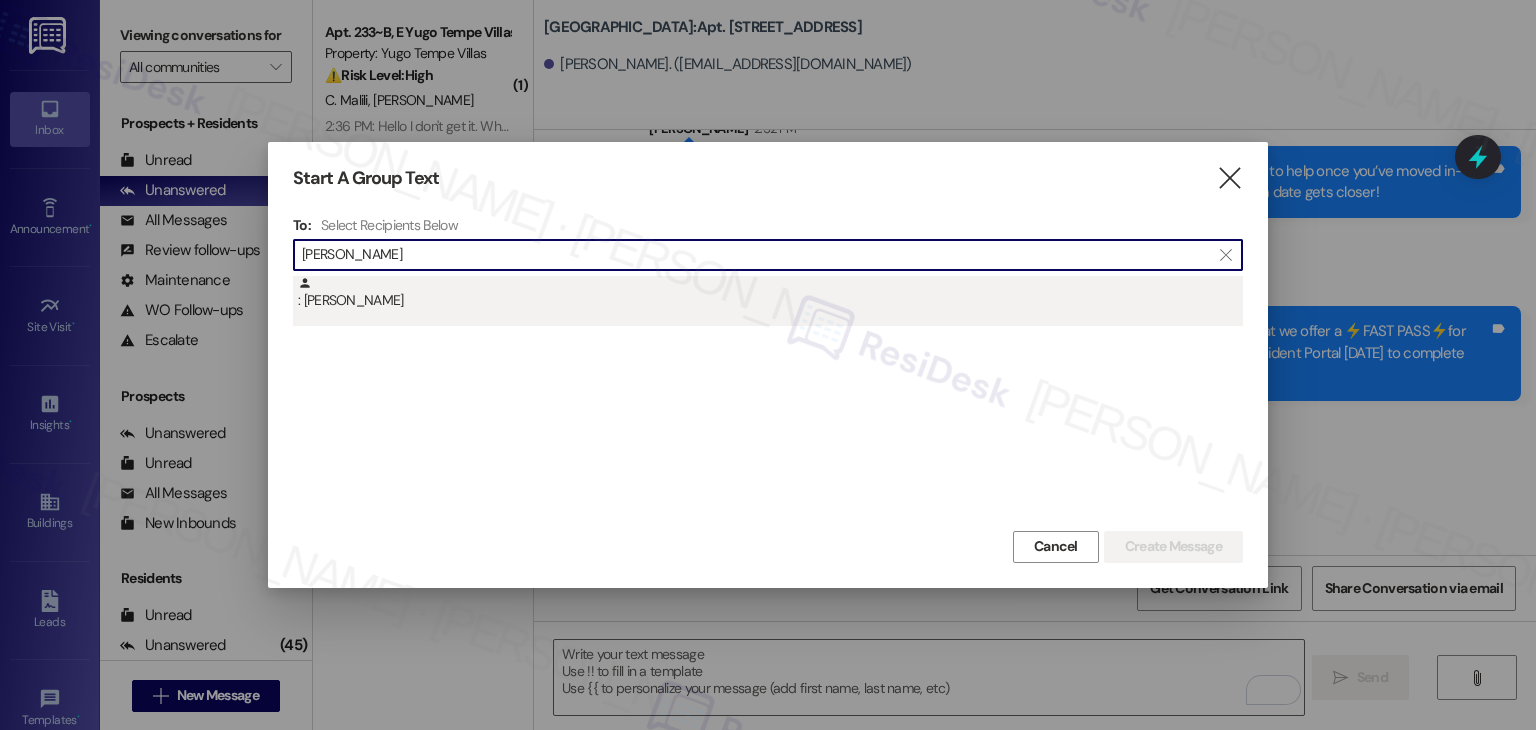 type on "Nhi Nguyen" 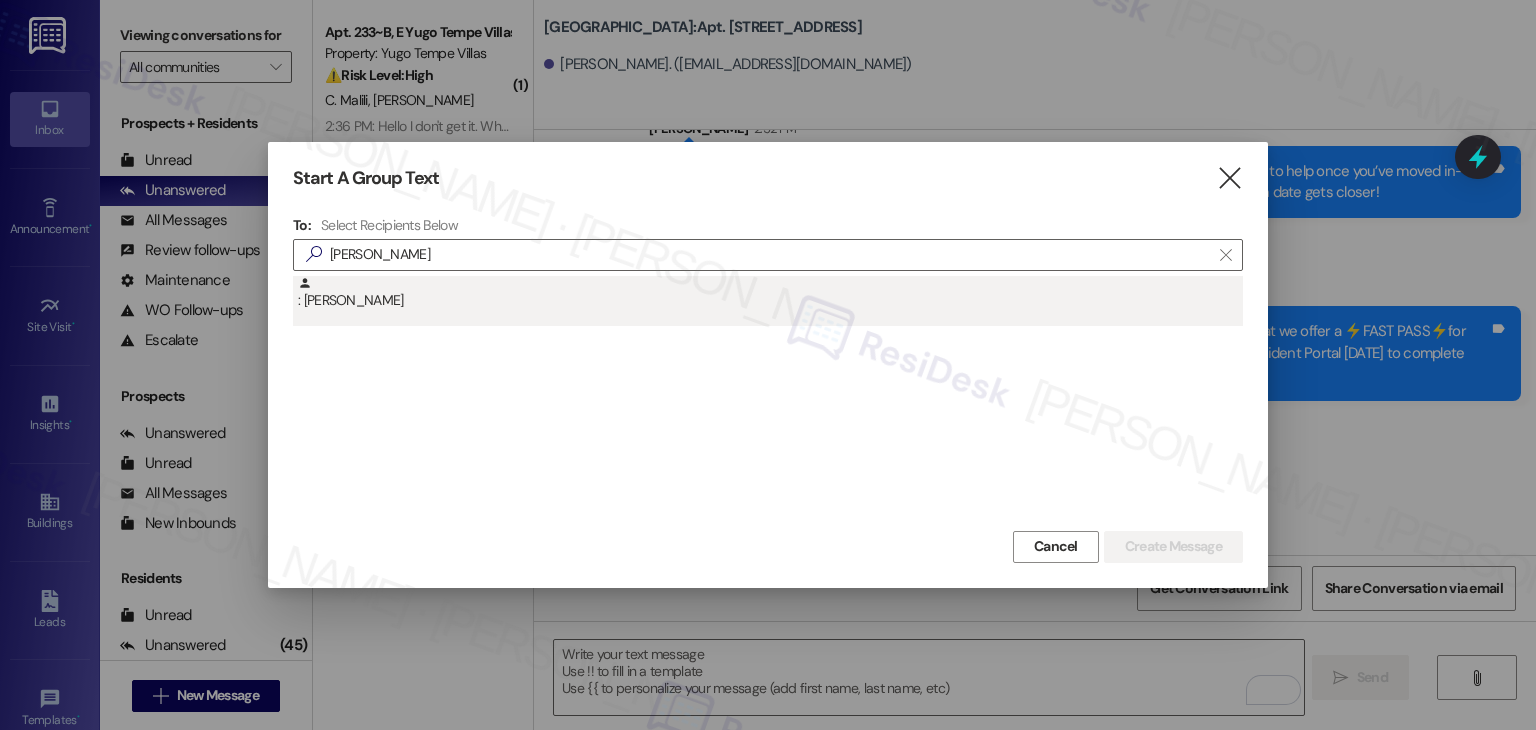 click on ": Nhi Nguyen" at bounding box center [770, 293] 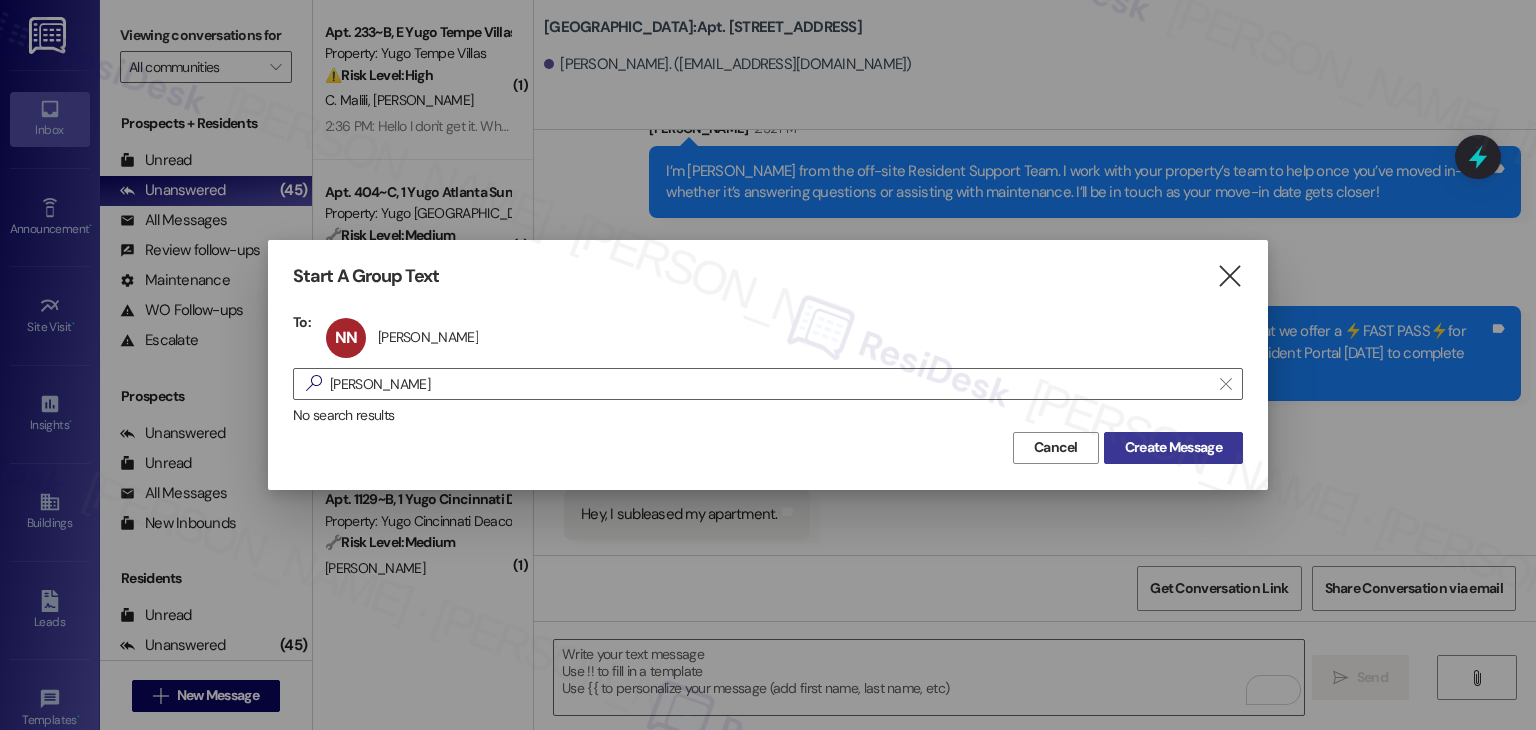 click on "Create Message" at bounding box center (1173, 447) 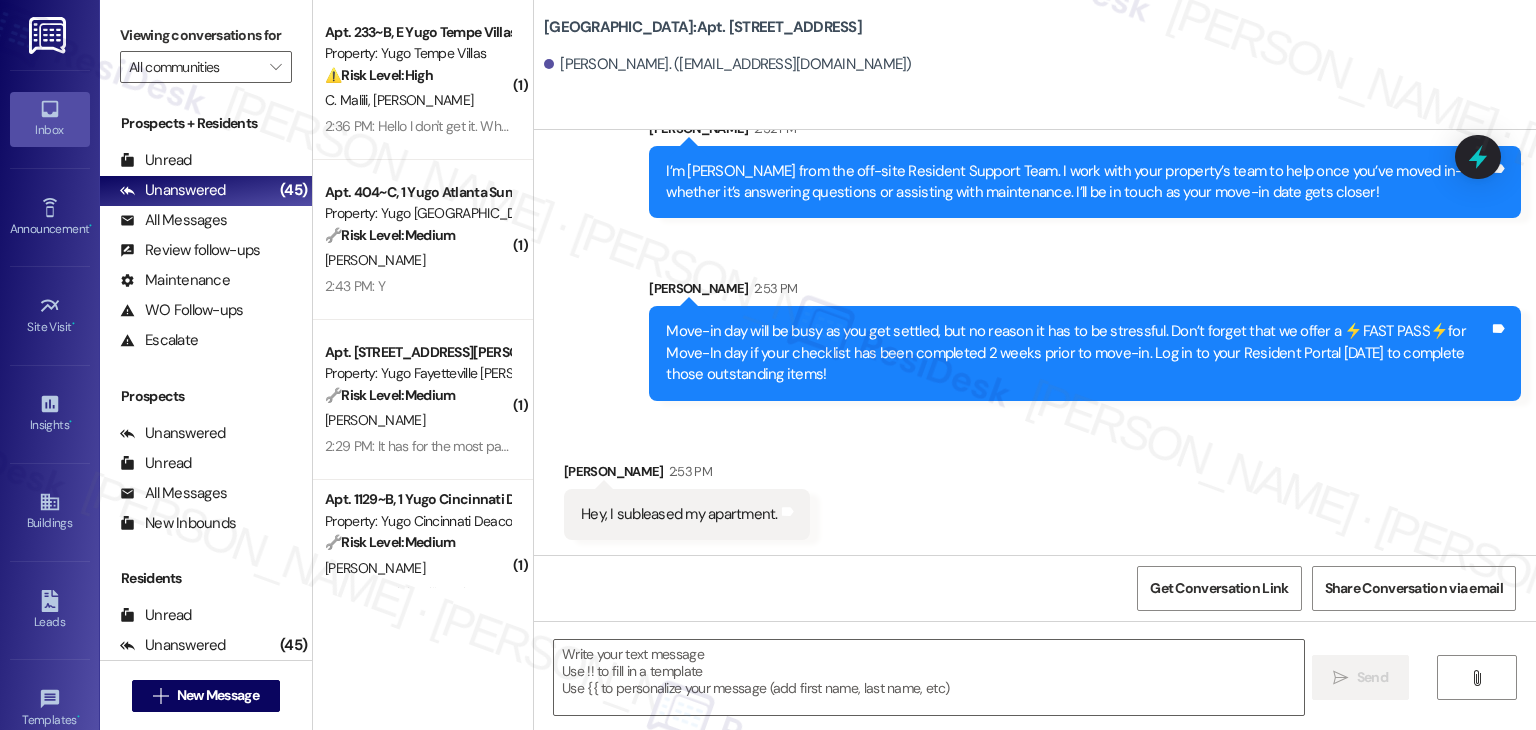 type on "Fetching suggested responses. Please feel free to read through the conversation in the meantime." 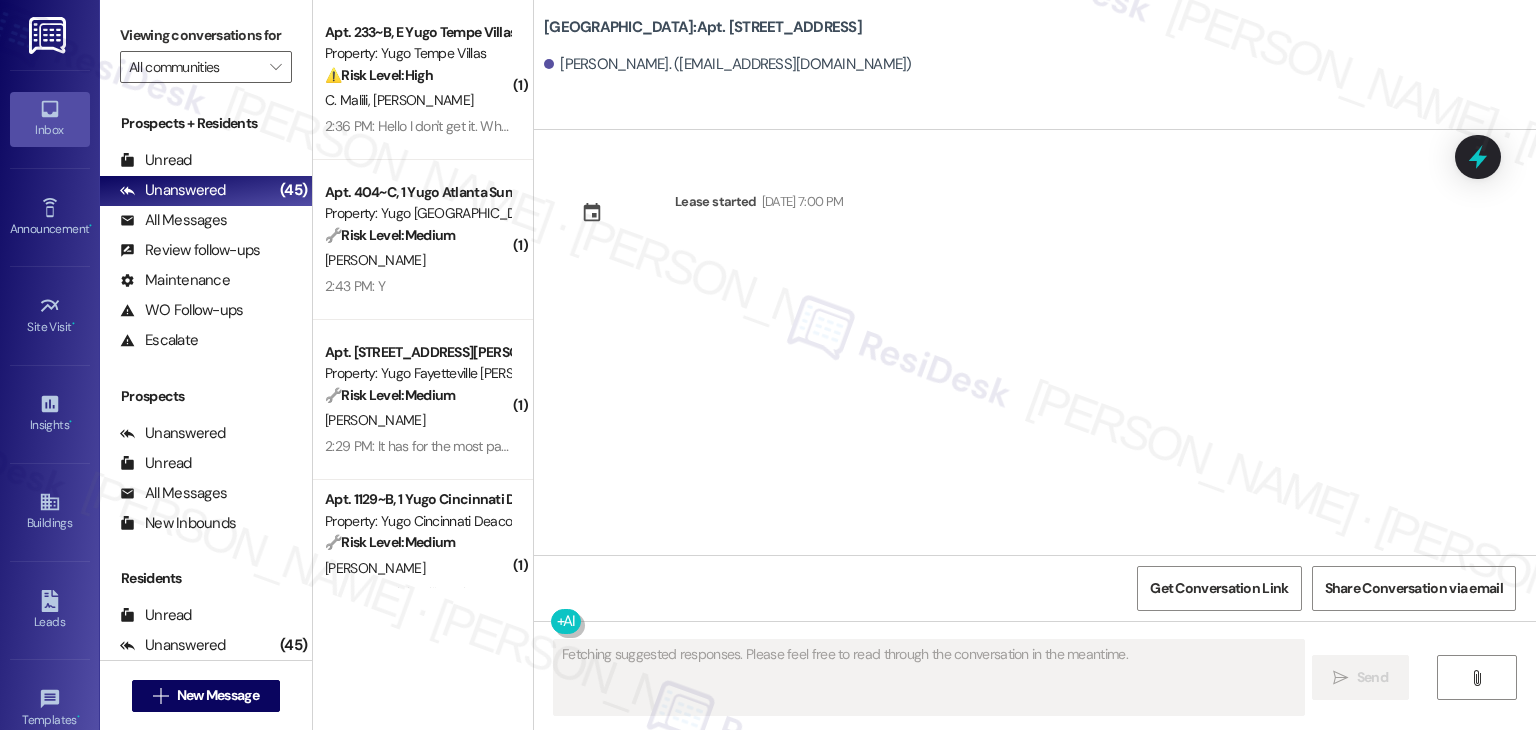 scroll, scrollTop: 0, scrollLeft: 0, axis: both 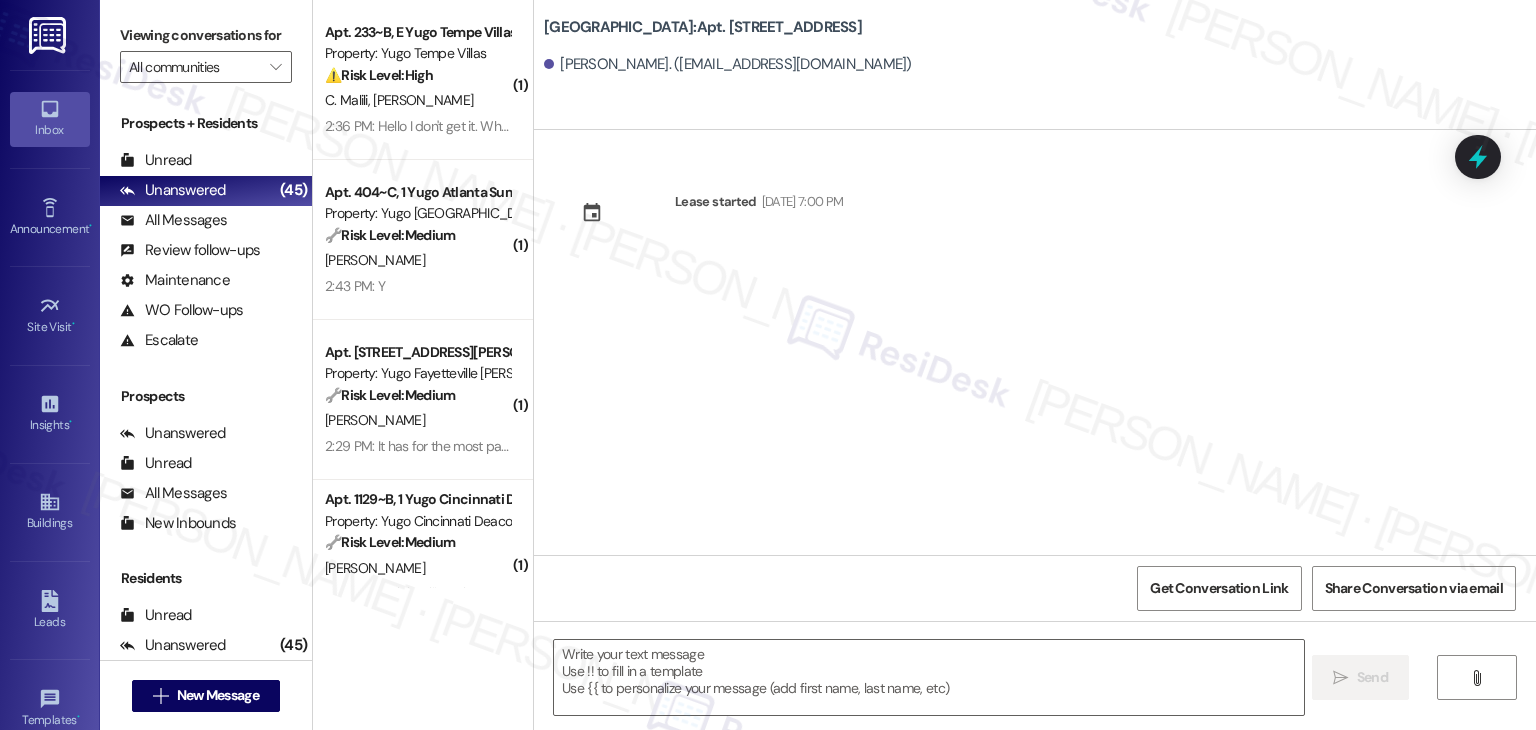 click on "Lease started [DATE] 7:00 PM" at bounding box center [1035, 342] 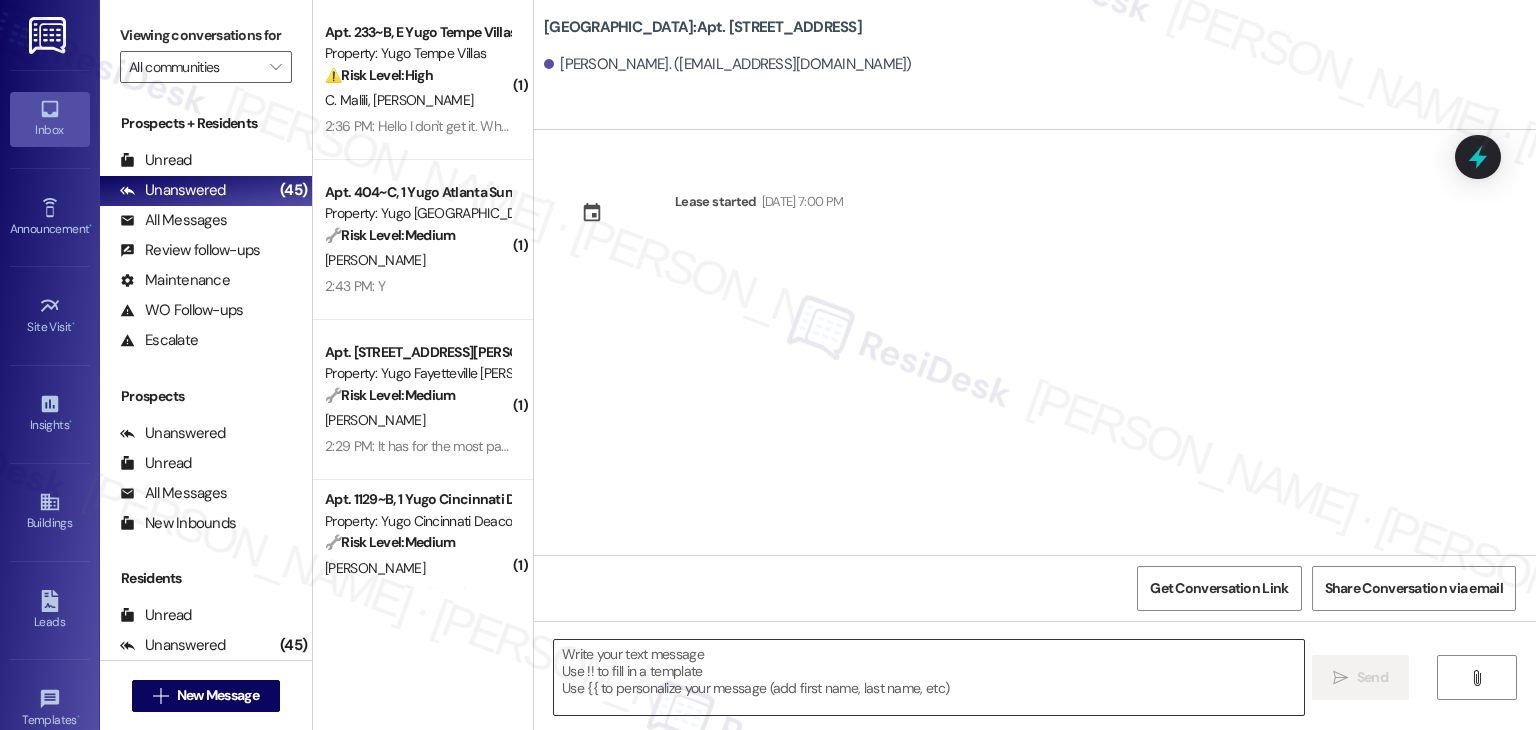 click at bounding box center [928, 677] 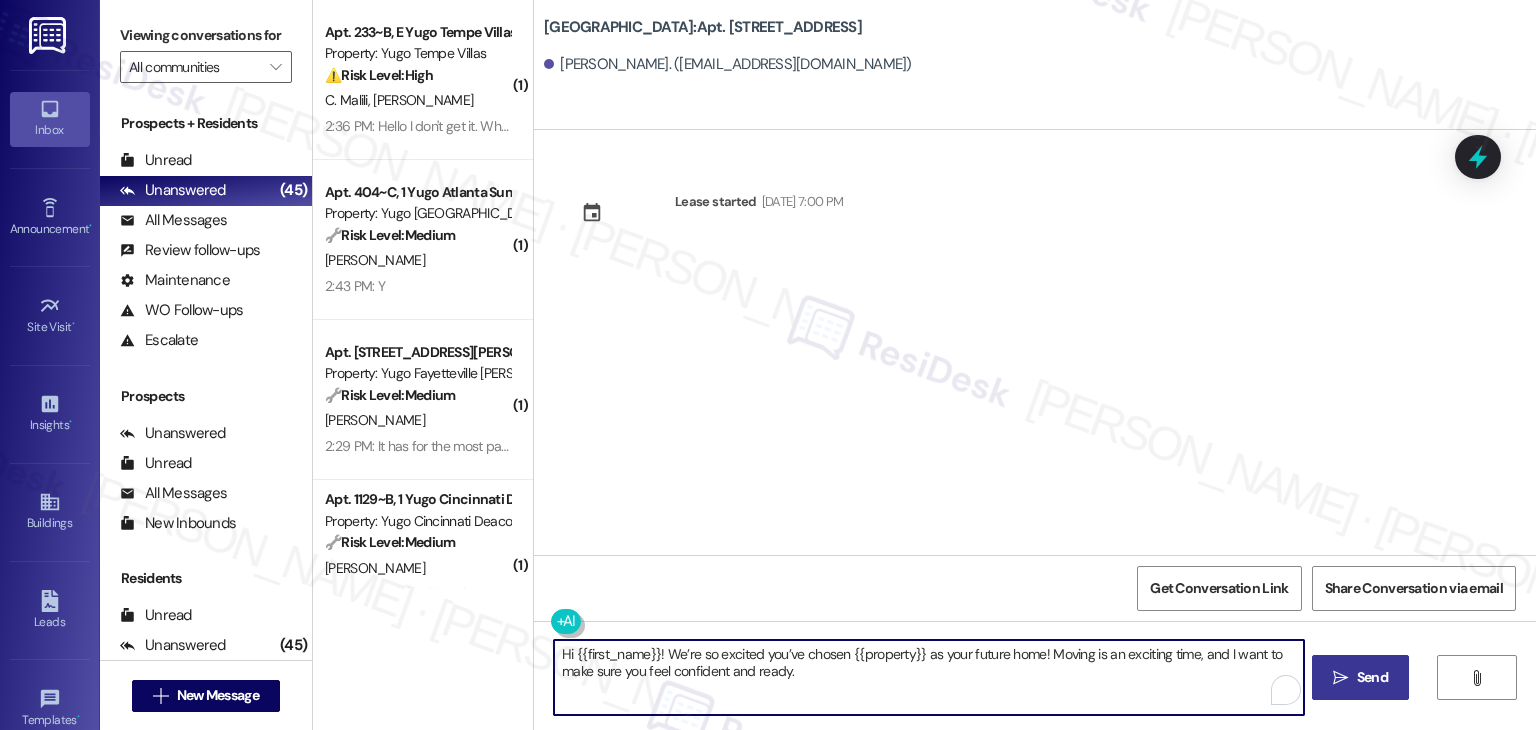 type on "Hi {{first_name}}! We’re so excited you’ve chosen {{property}} as your future home! Moving is an exciting time, and I want to make sure you feel confident and ready." 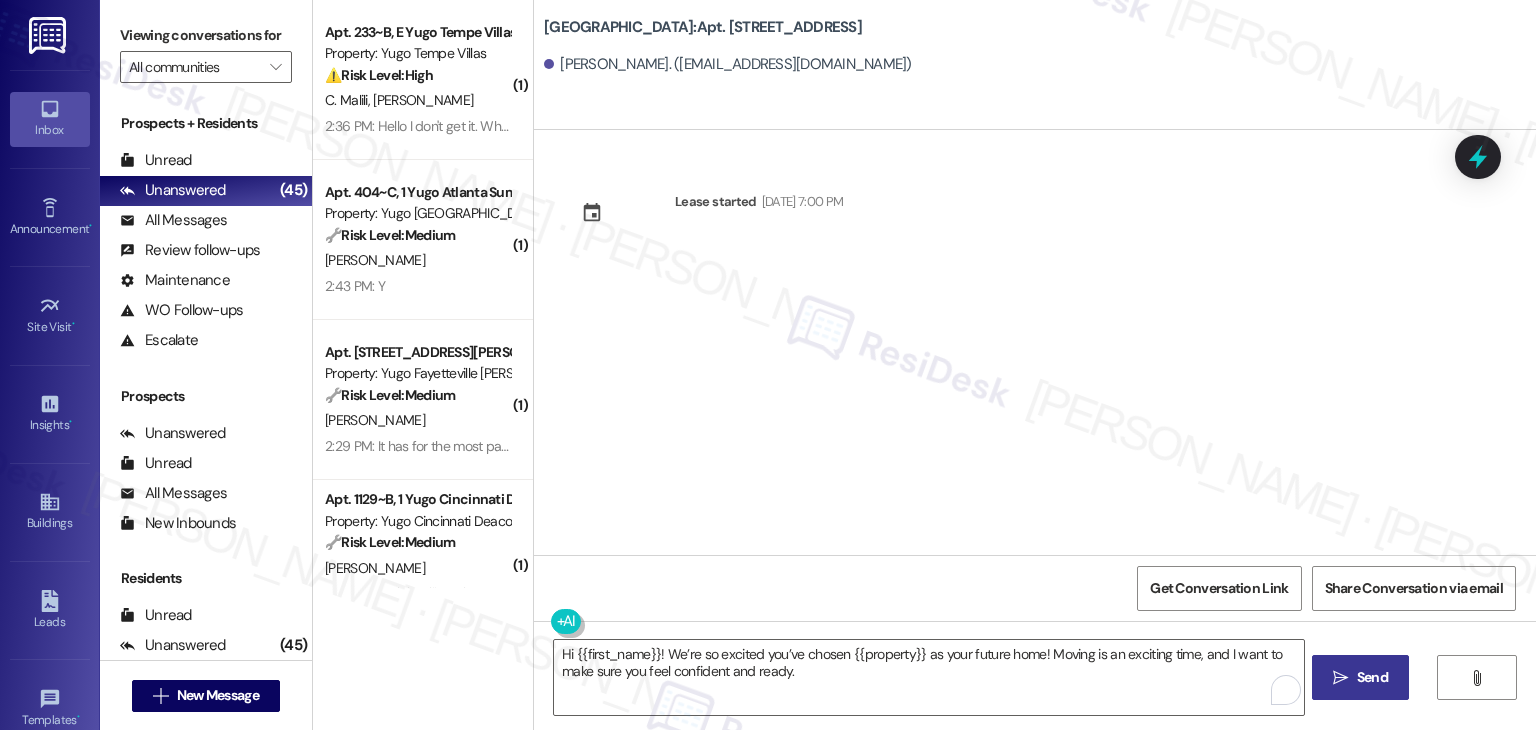 click on " Send" at bounding box center (1360, 677) 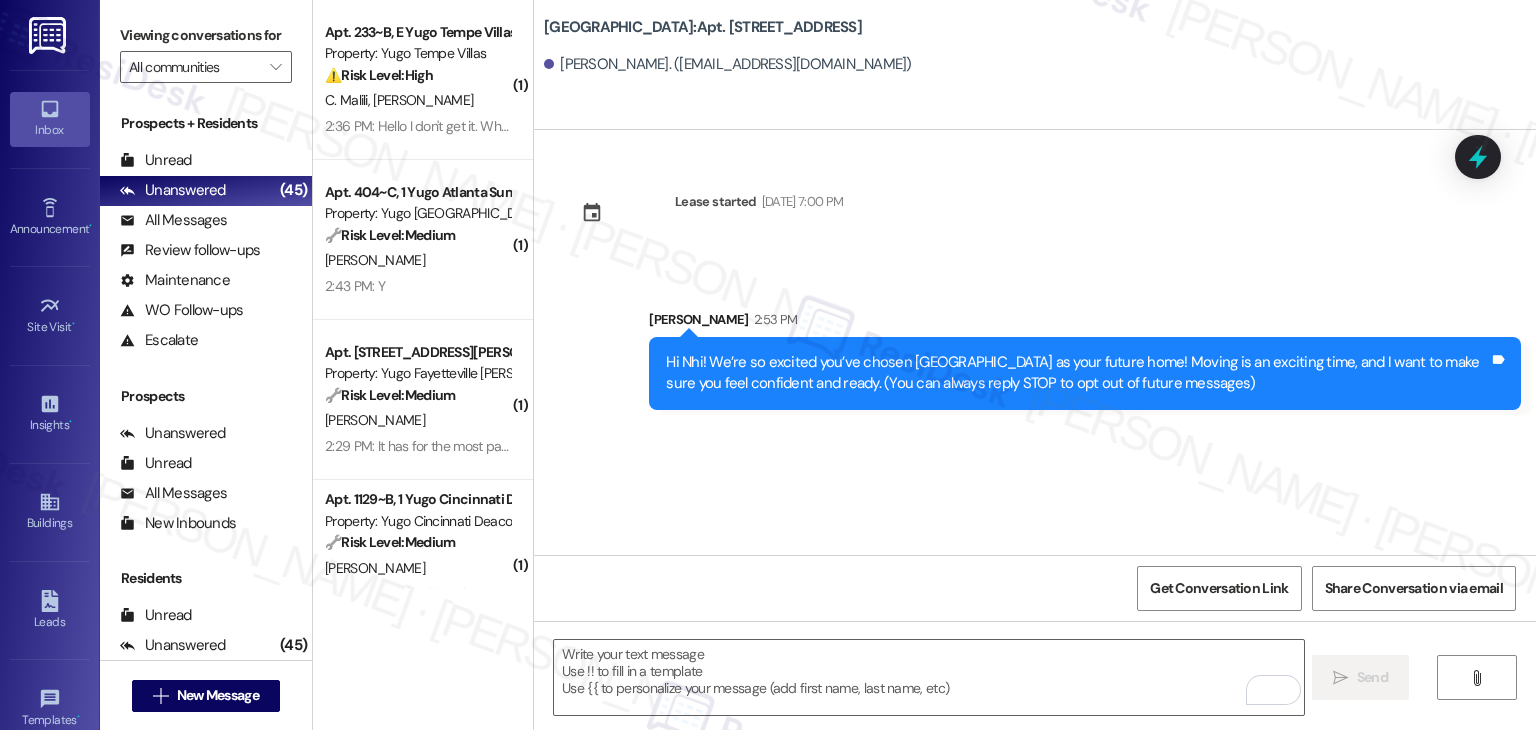 drag, startPoint x: 804, startPoint y: 501, endPoint x: 832, endPoint y: 621, distance: 123.22337 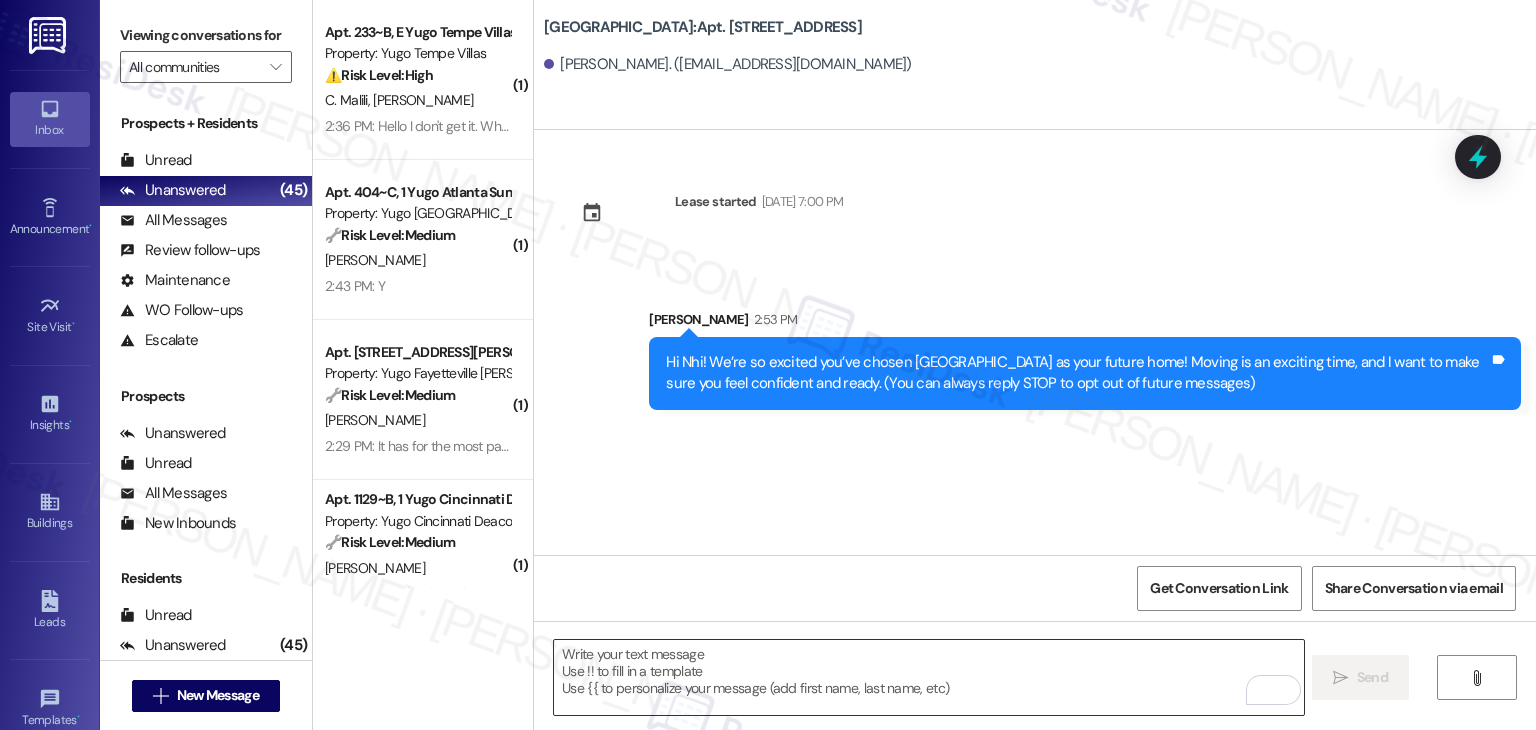 click at bounding box center [928, 677] 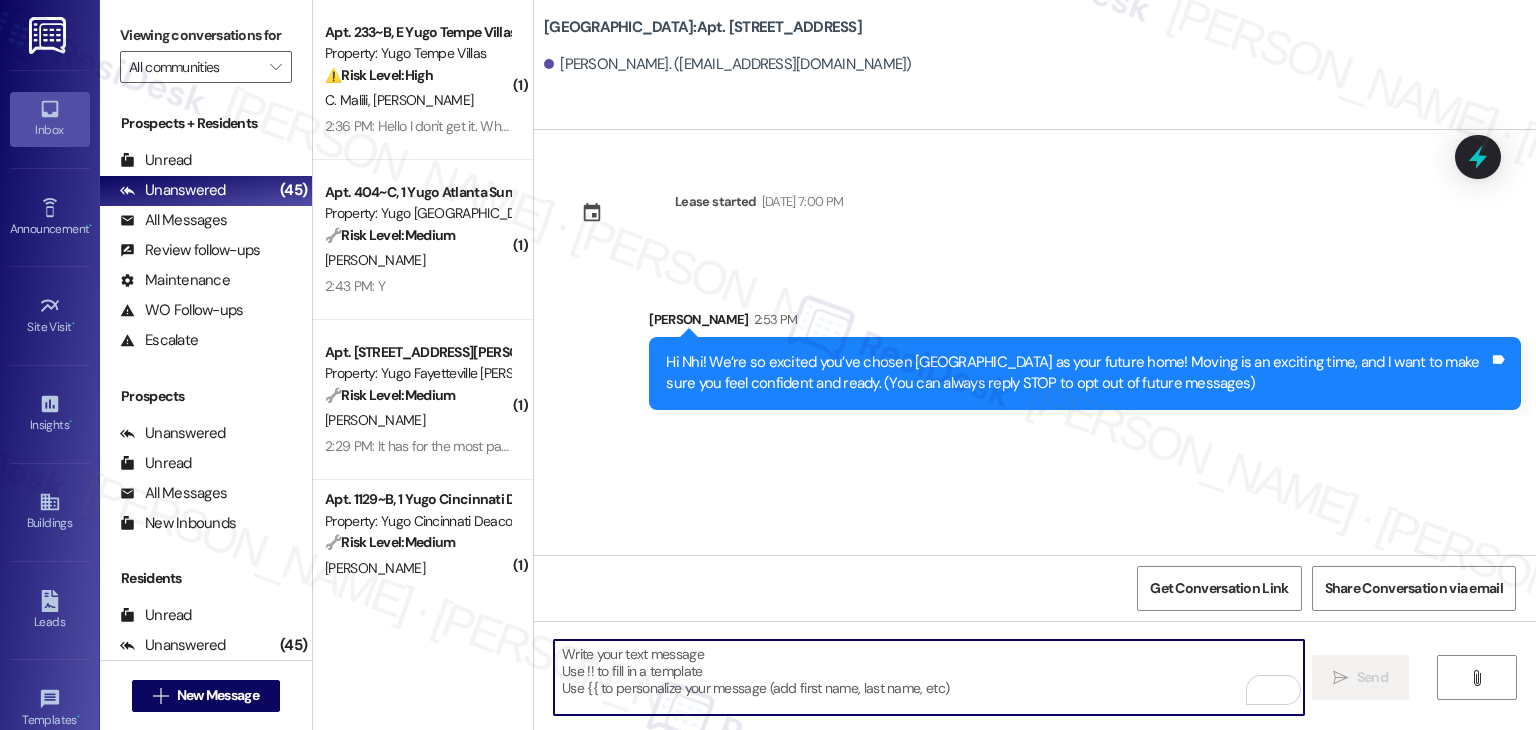 paste on "I’m [PERSON_NAME] from the off-site Resident Support Team. I work with your property’s team to help once you’ve moved in—whether it’s answering questions or assisting with maintenance. I’ll be in touch as your move-in date gets closer!" 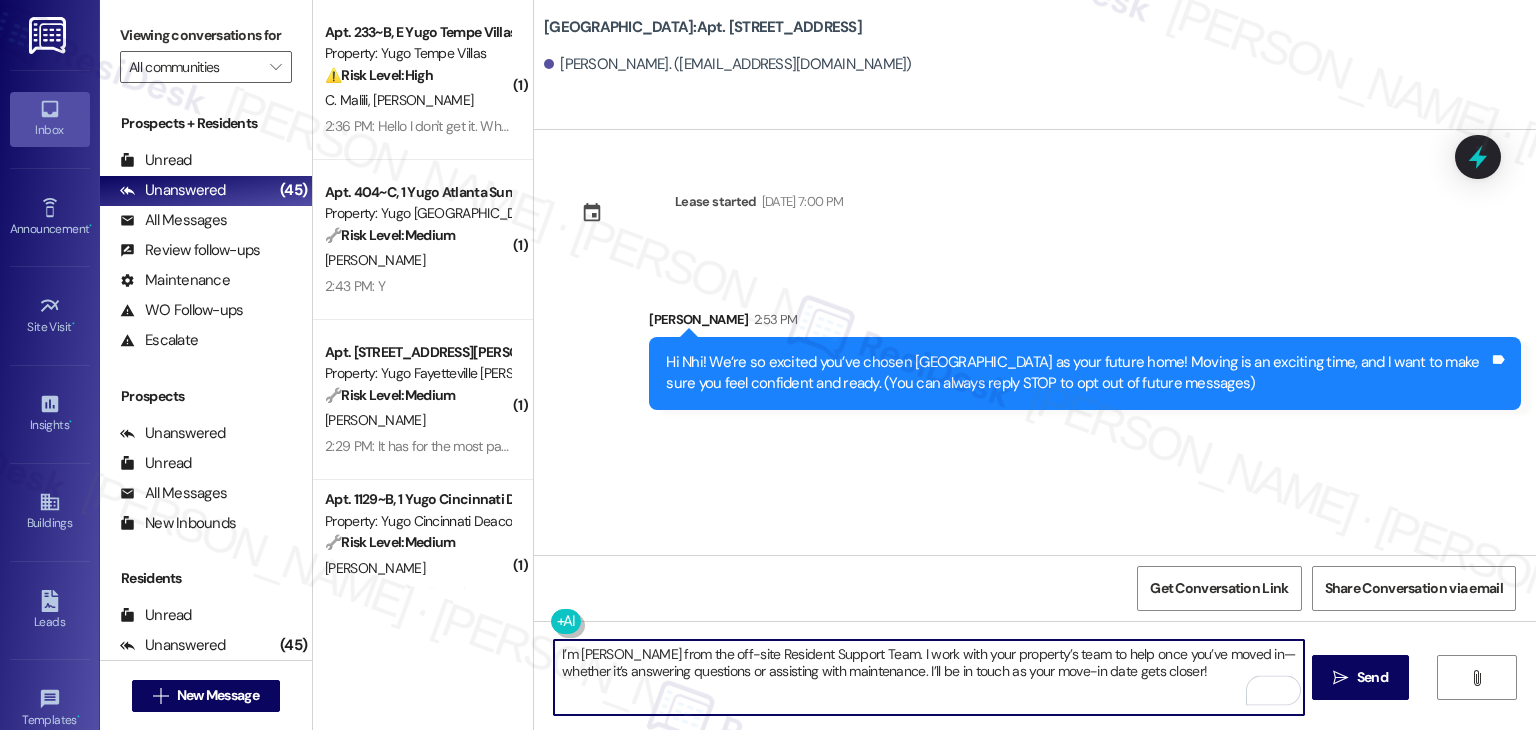 type on "I’m [PERSON_NAME] from the off-site Resident Support Team. I work with your property’s team to help once you’ve moved in—whether it’s answering questions or assisting with maintenance. I’ll be in touch as your move-in date gets closer!" 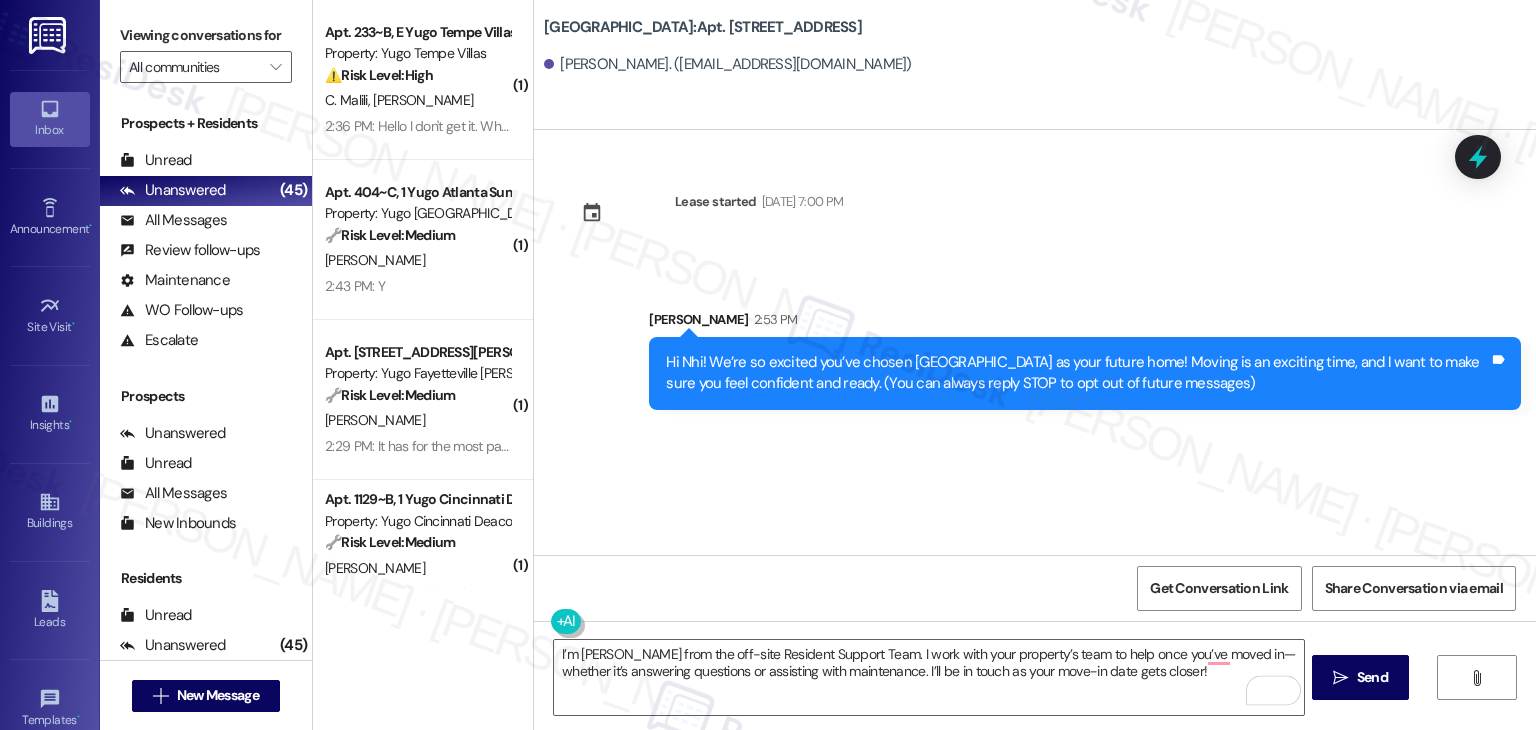 click on " Send" at bounding box center (1360, 677) 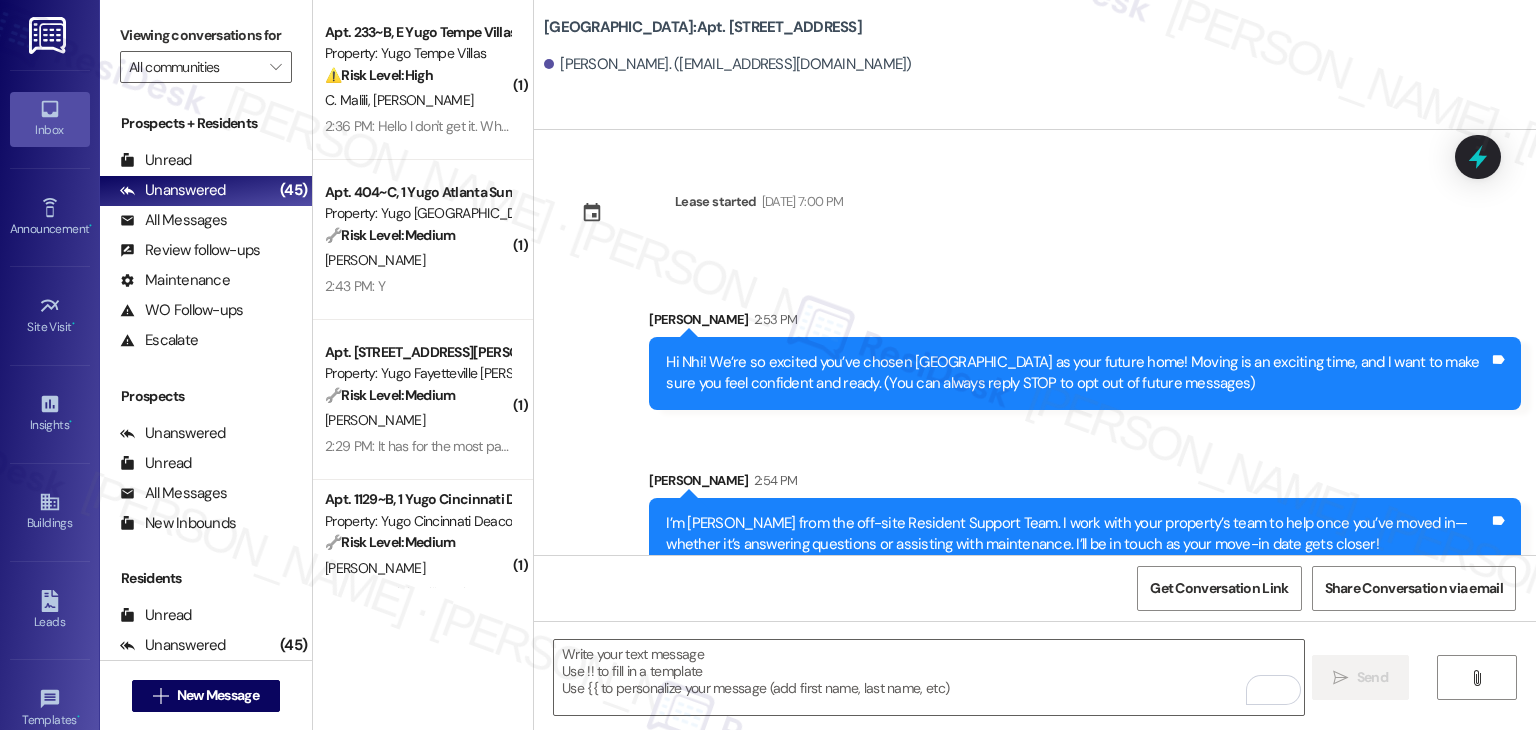 click on "Get Conversation Link Share Conversation via email" at bounding box center [1035, 588] 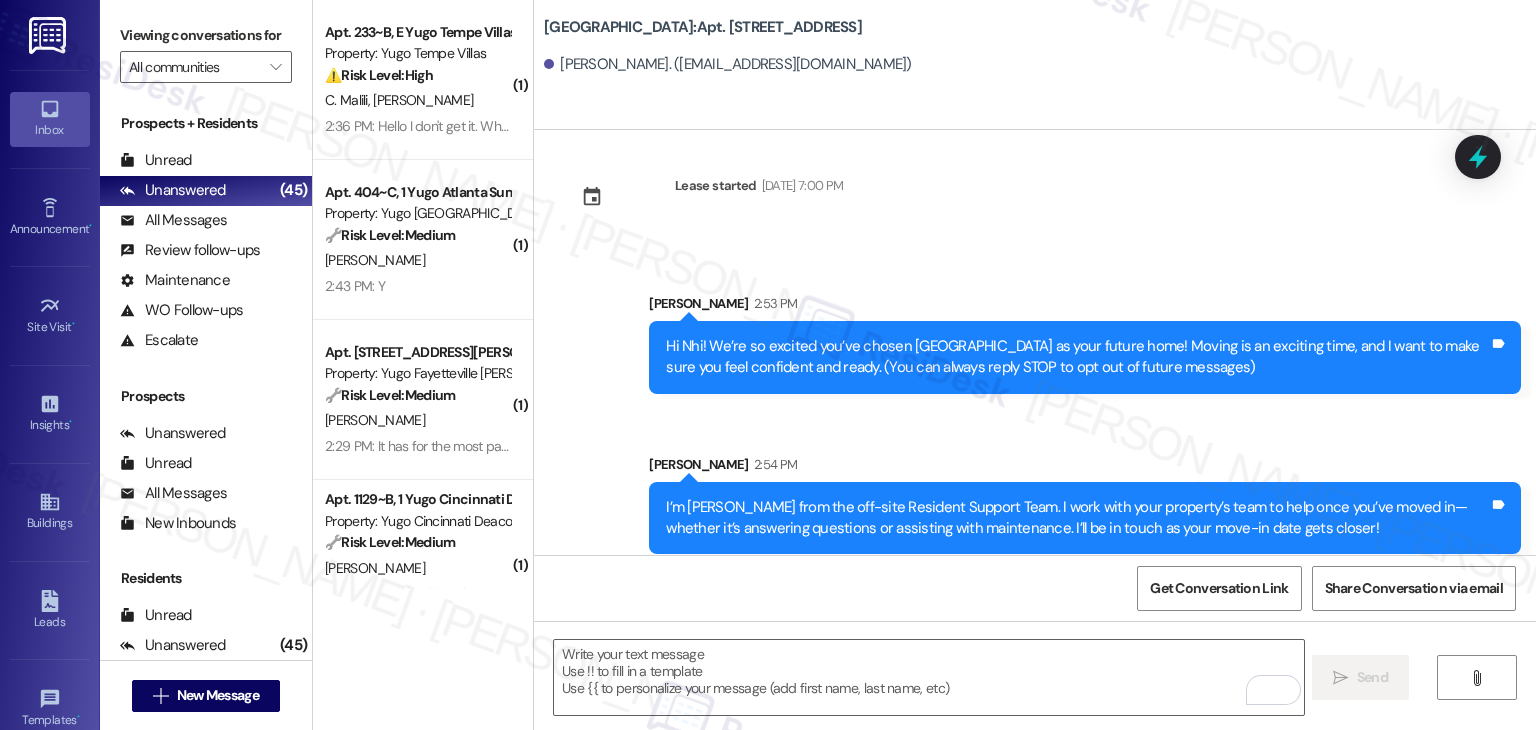 scroll, scrollTop: 32, scrollLeft: 0, axis: vertical 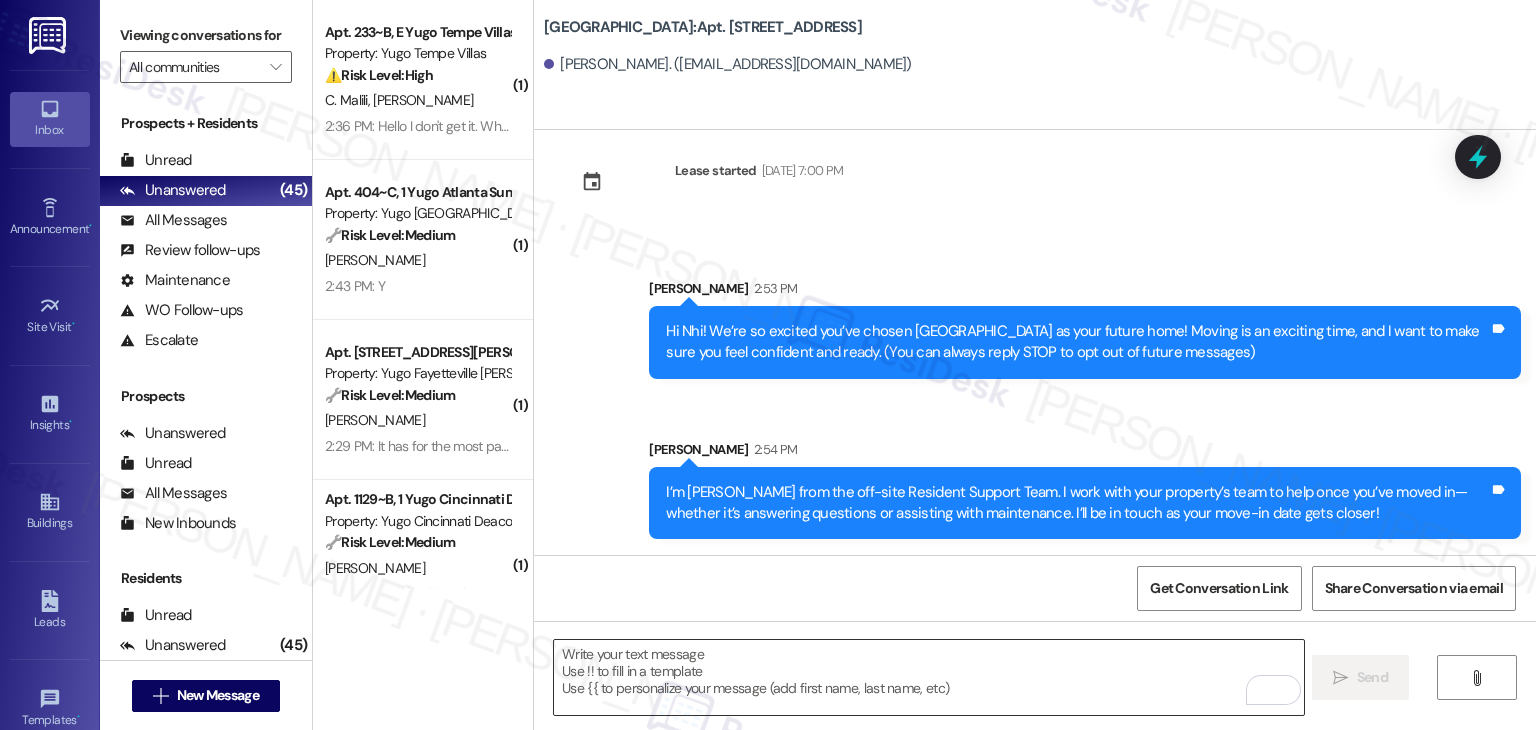 click at bounding box center (928, 677) 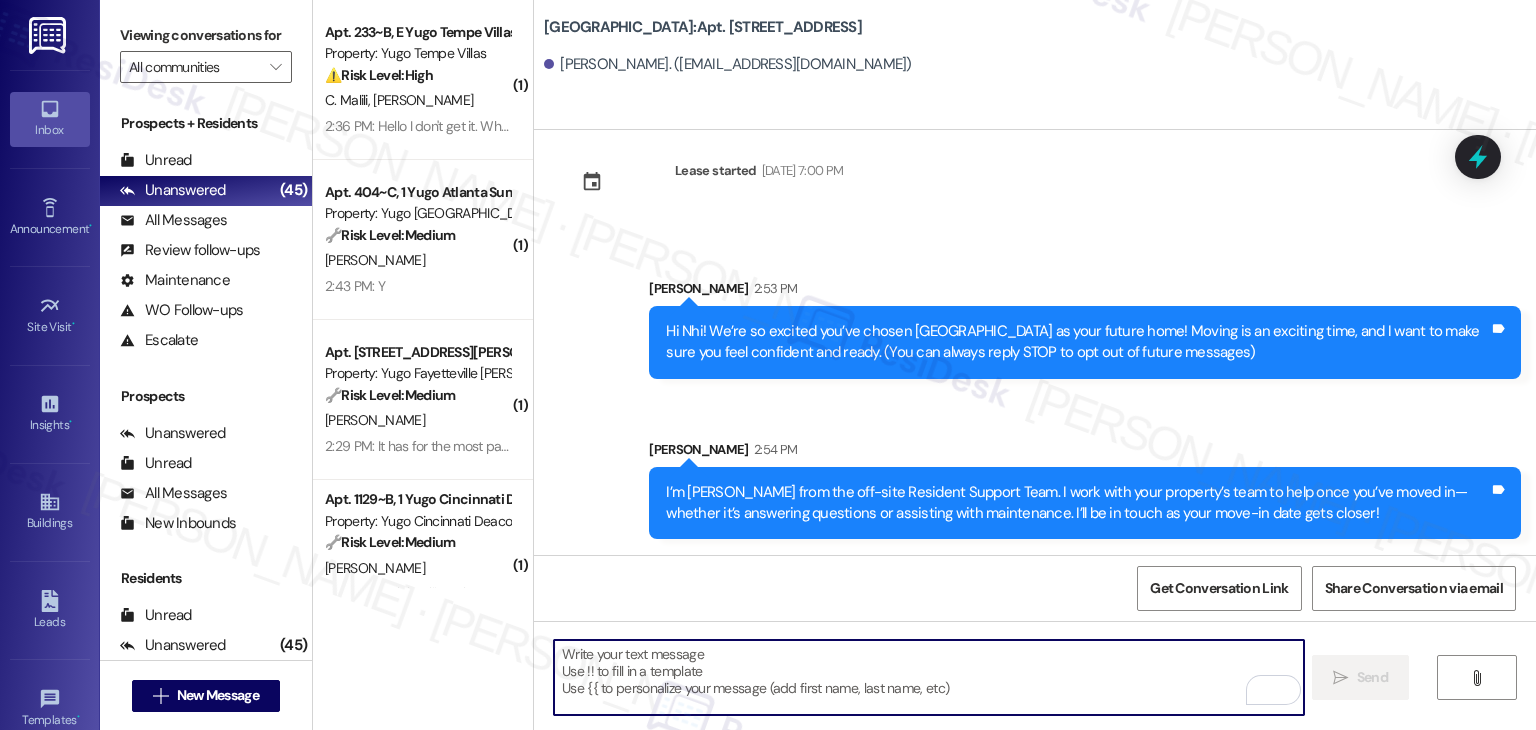 paste on "Move-in day will be busy as you get settled, but no reason it has to be stressful. Don’t forget that we offer a ⚡FAST PASS⚡for Move-In day if your checklist has been completed 2 weeks prior to move-in. Log in to your Resident Portal [DATE] to complete those outstanding items!" 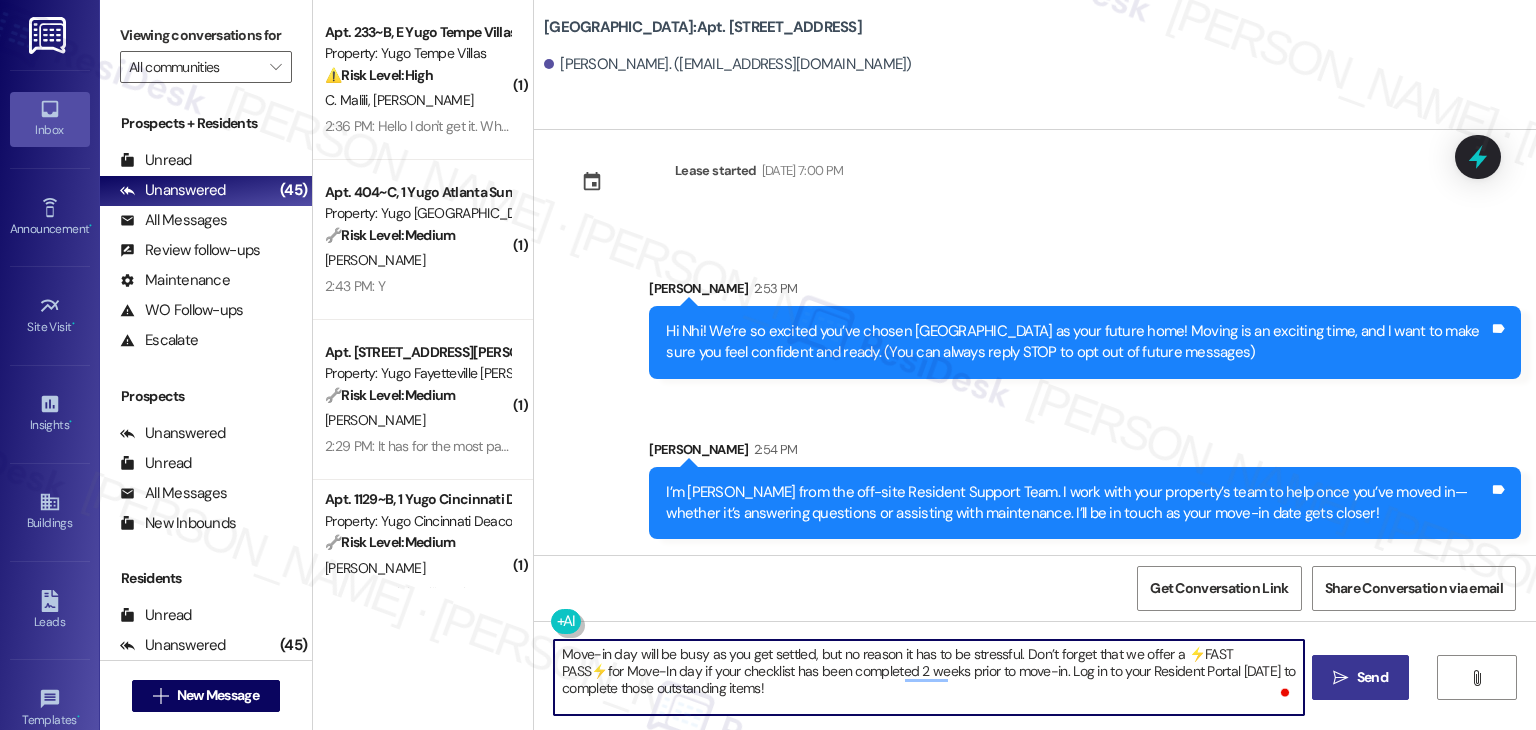 type on "Move-in day will be busy as you get settled, but no reason it has to be stressful. Don’t forget that we offer a ⚡FAST PASS⚡for Move-In day if your checklist has been completed 2 weeks prior to move-in. Log in to your Resident Portal [DATE] to complete those outstanding items!" 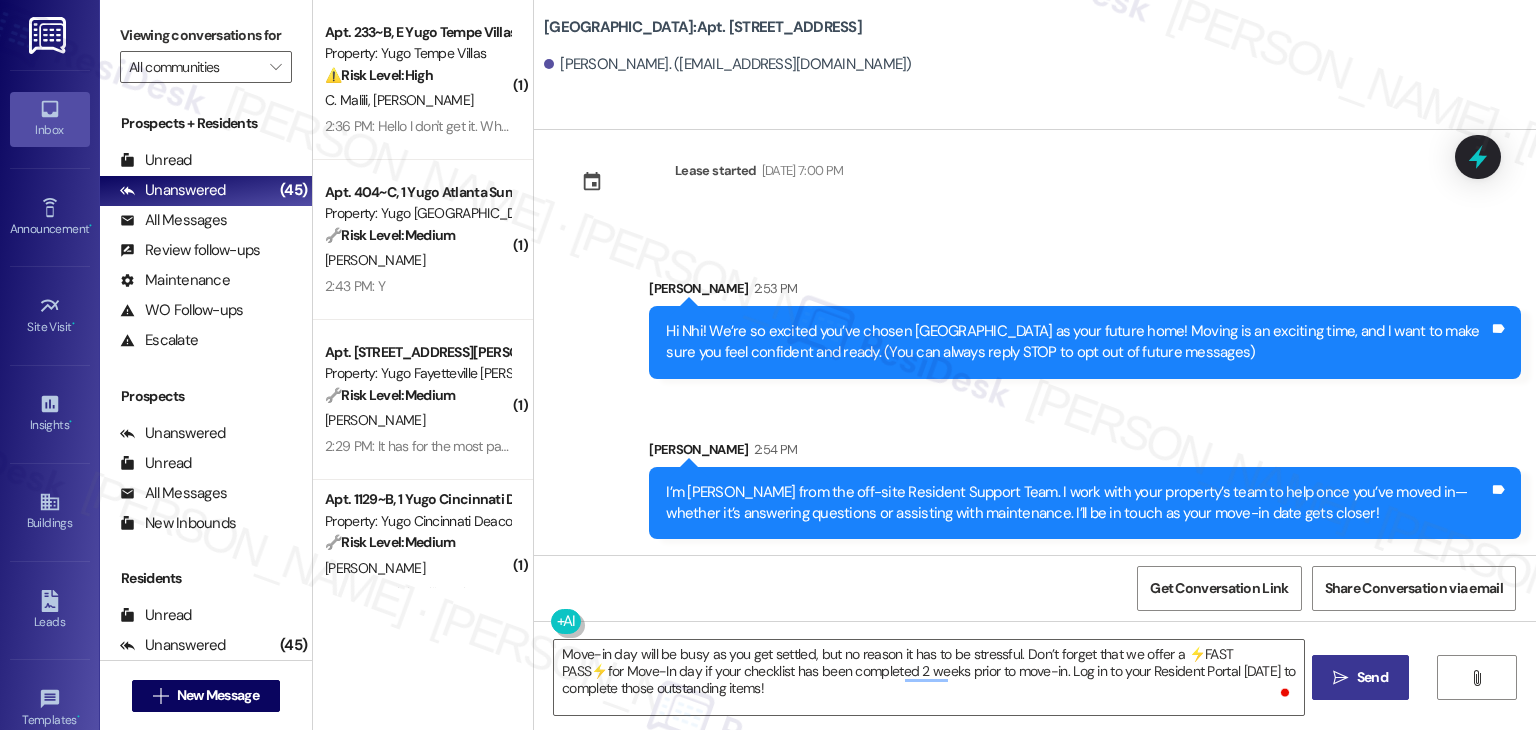click on " Send" at bounding box center (1360, 677) 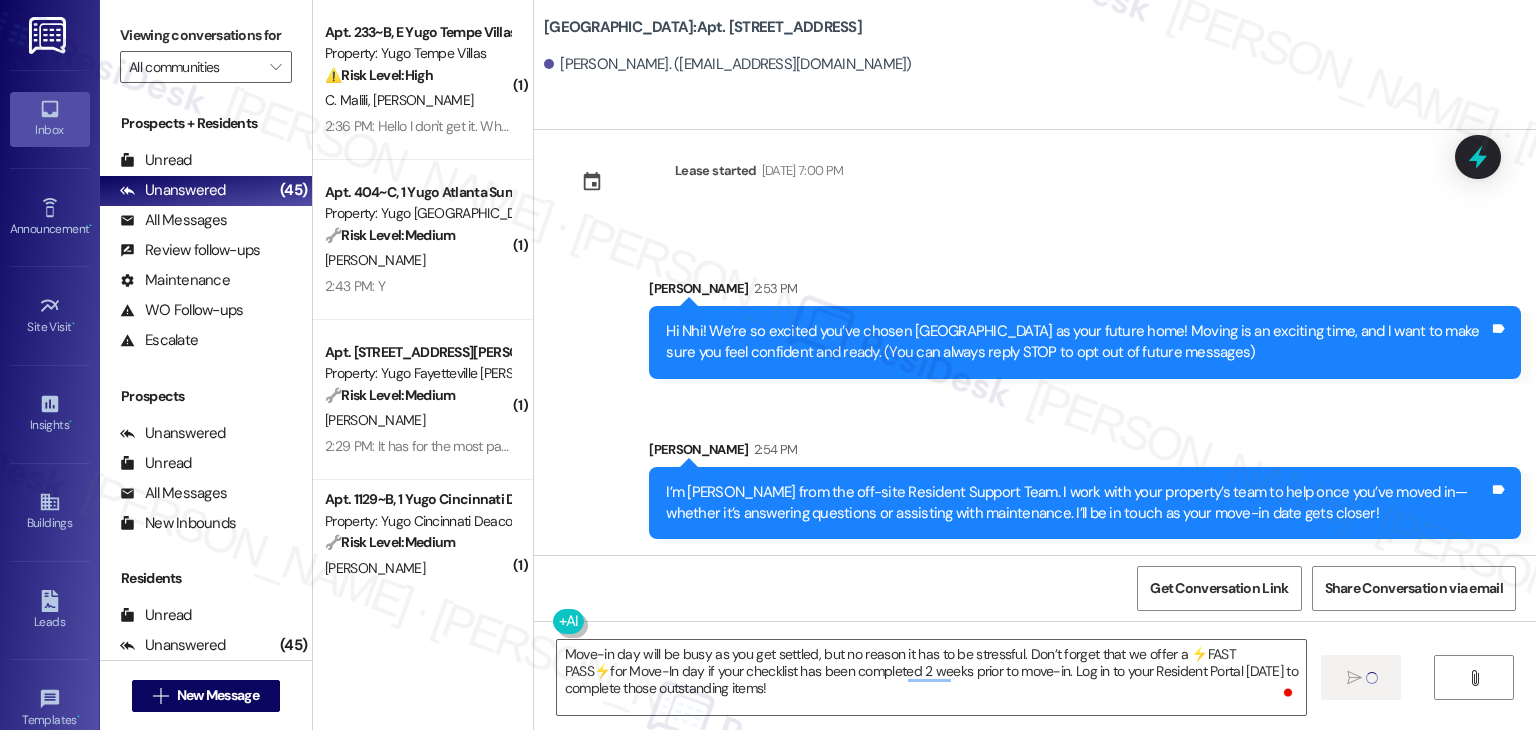 type 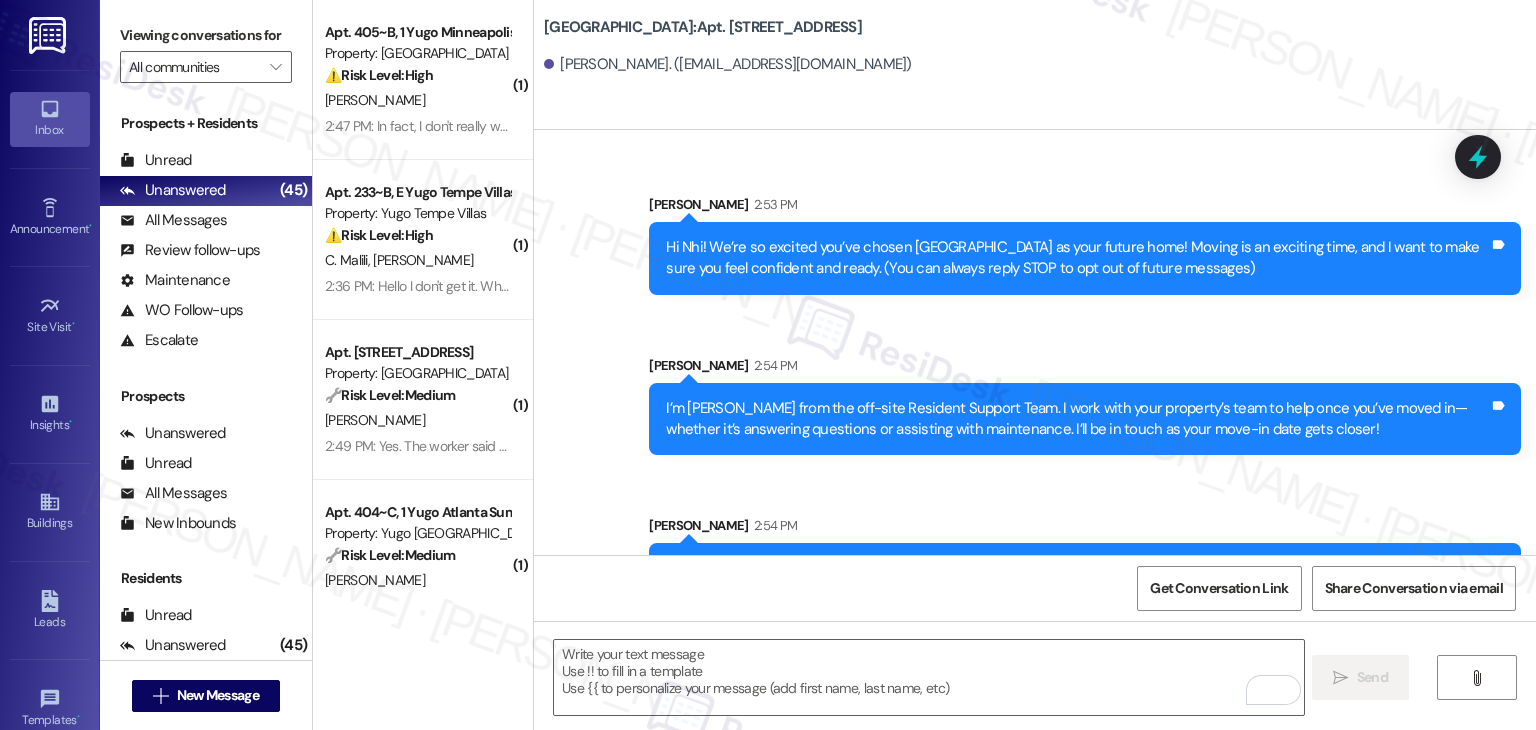 scroll, scrollTop: 114, scrollLeft: 0, axis: vertical 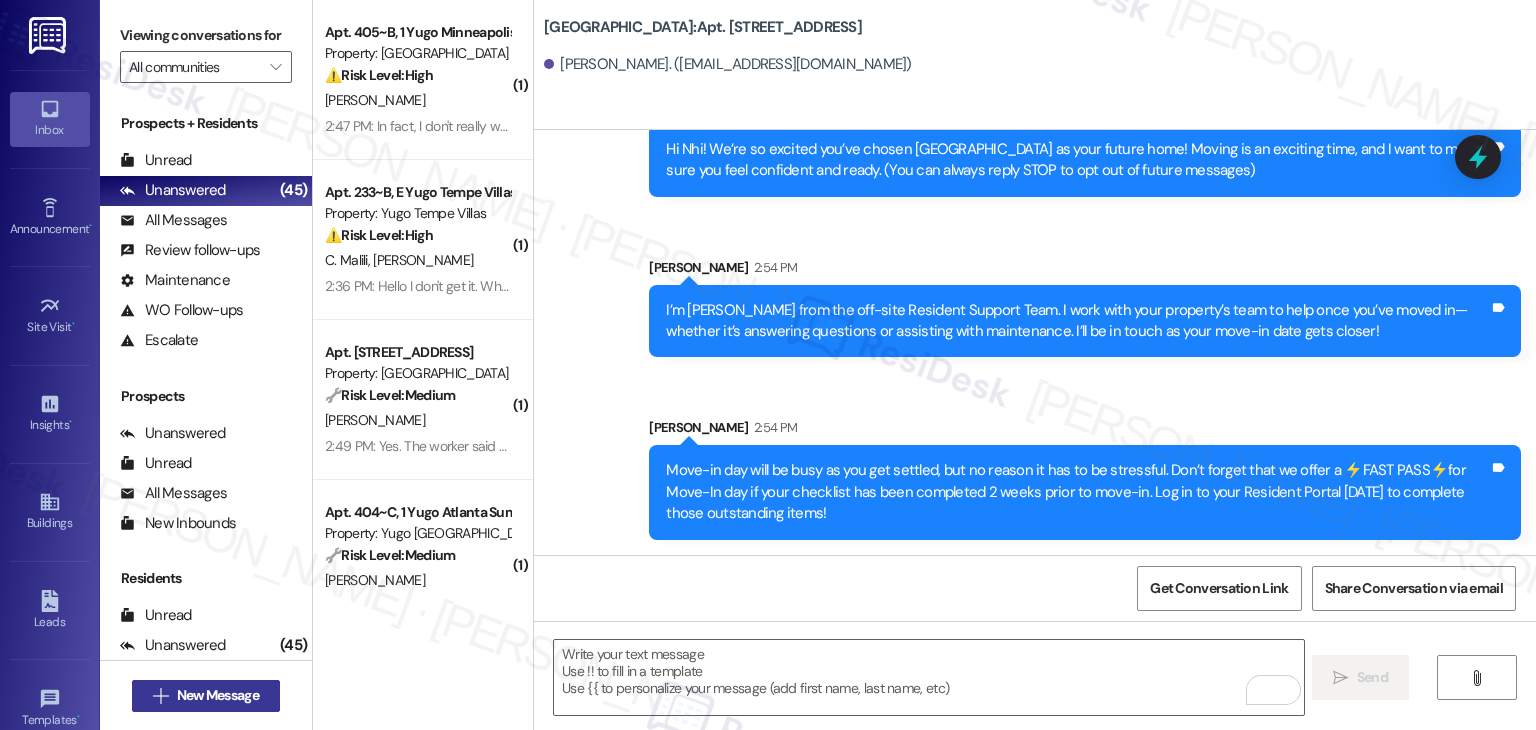 click on "New Message" at bounding box center (218, 695) 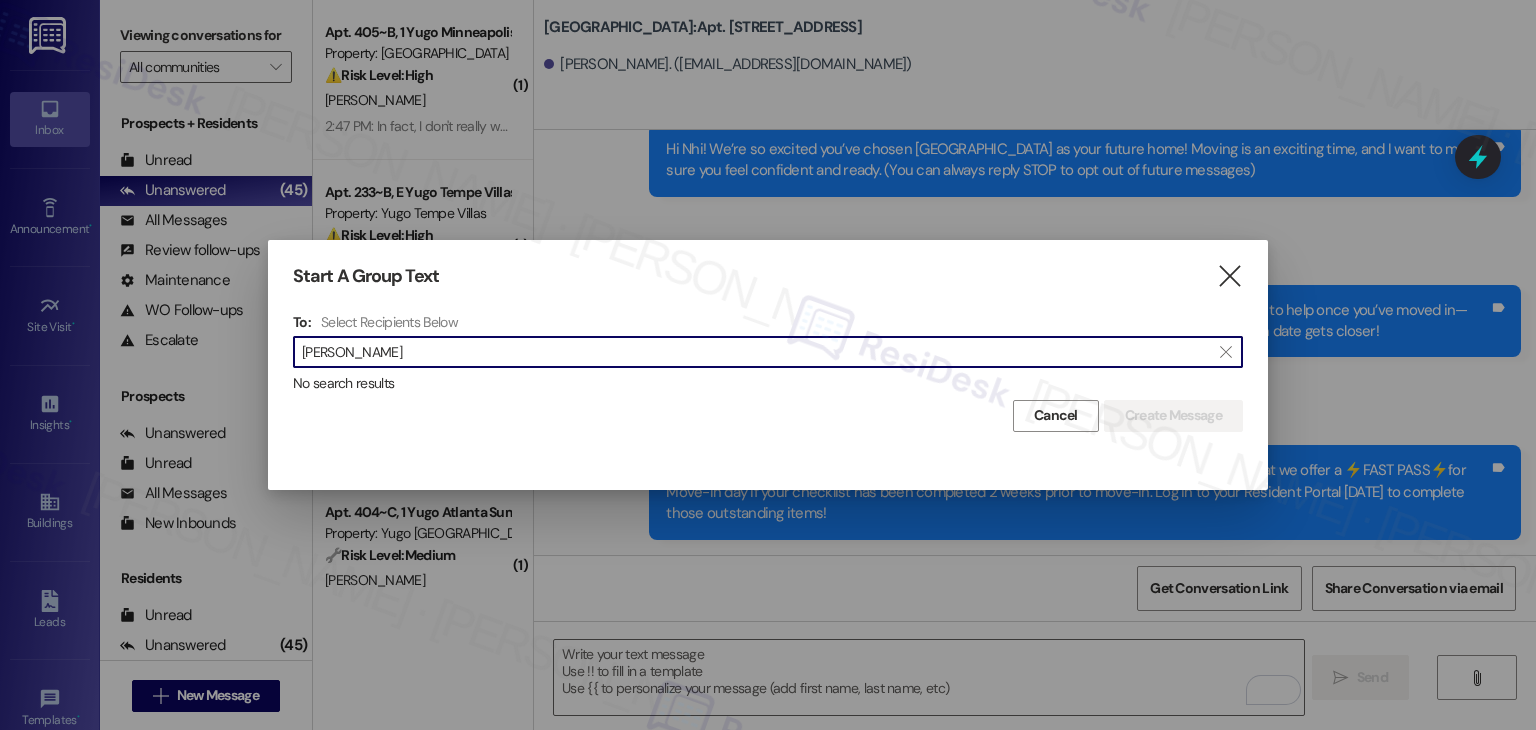 click on "Taylor	Pierce" at bounding box center [756, 352] 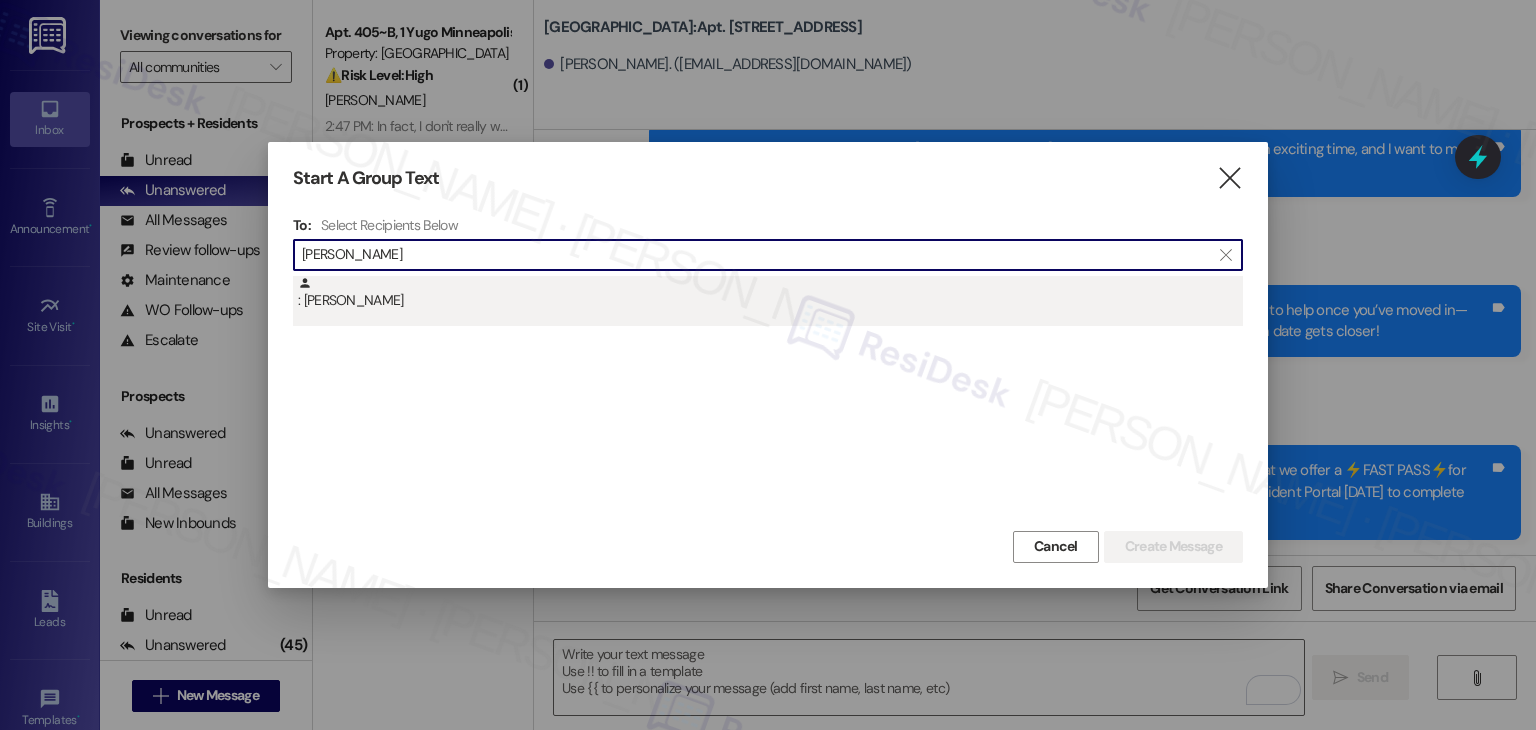 type on "Taylor Pierce" 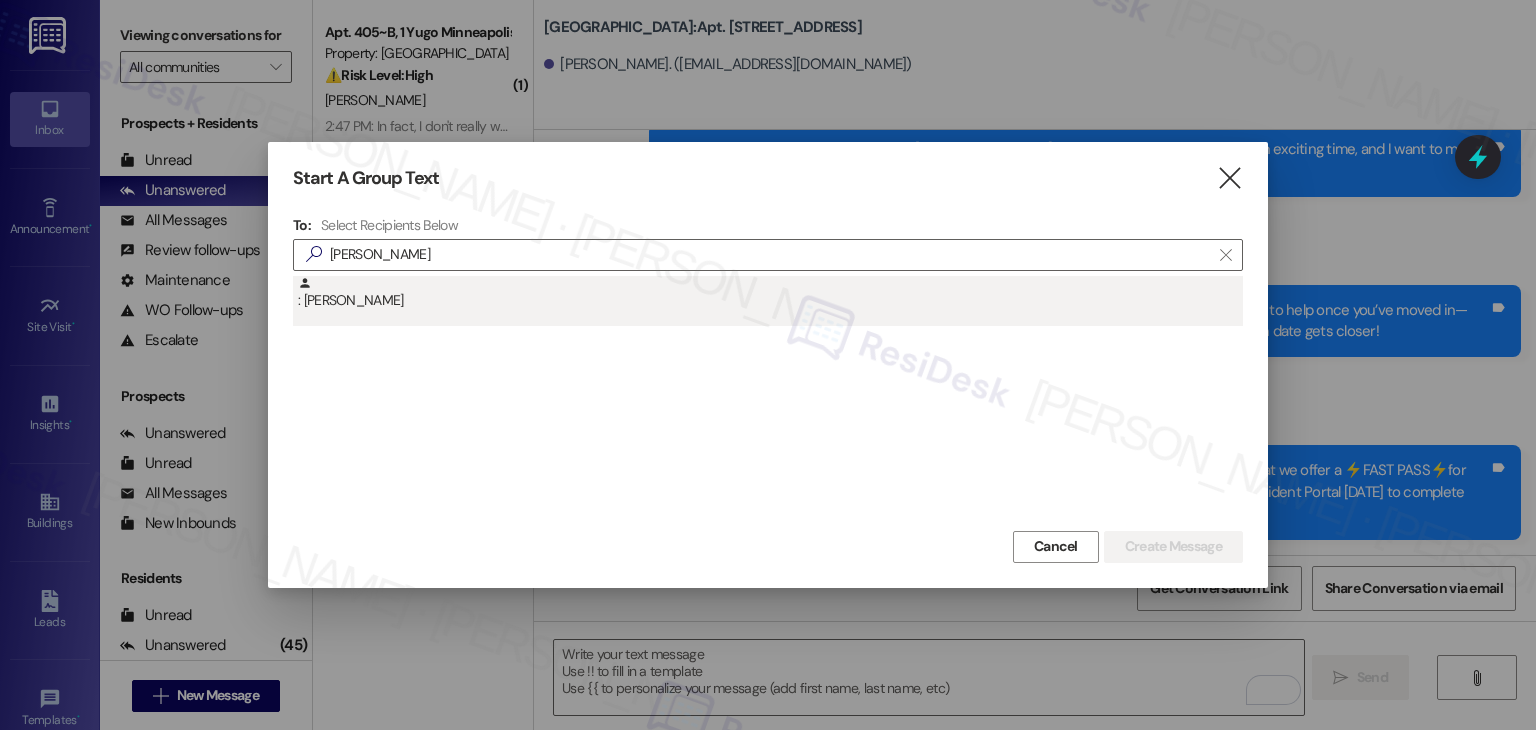click on ": Taylor Pierce" at bounding box center (770, 293) 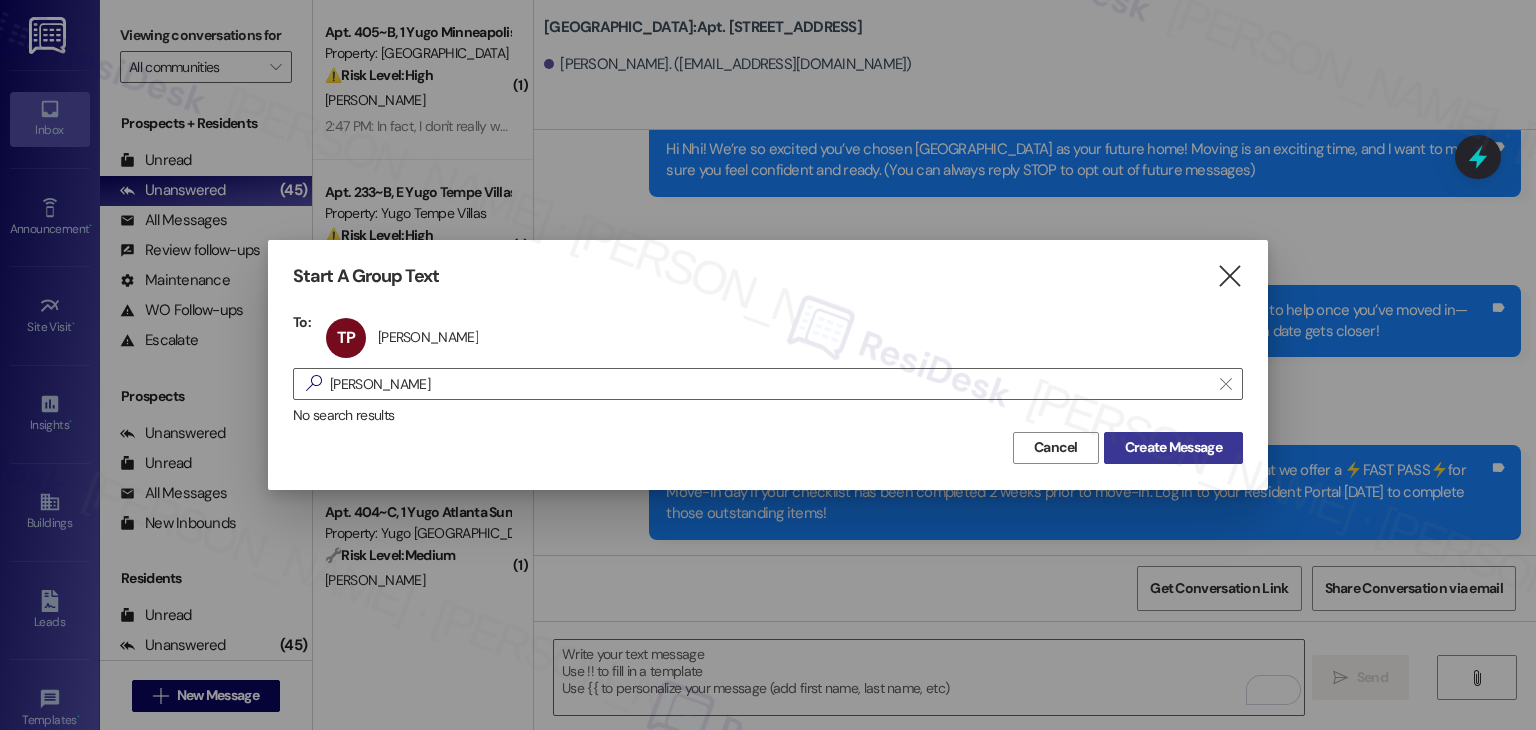 click on "Create Message" at bounding box center (1173, 447) 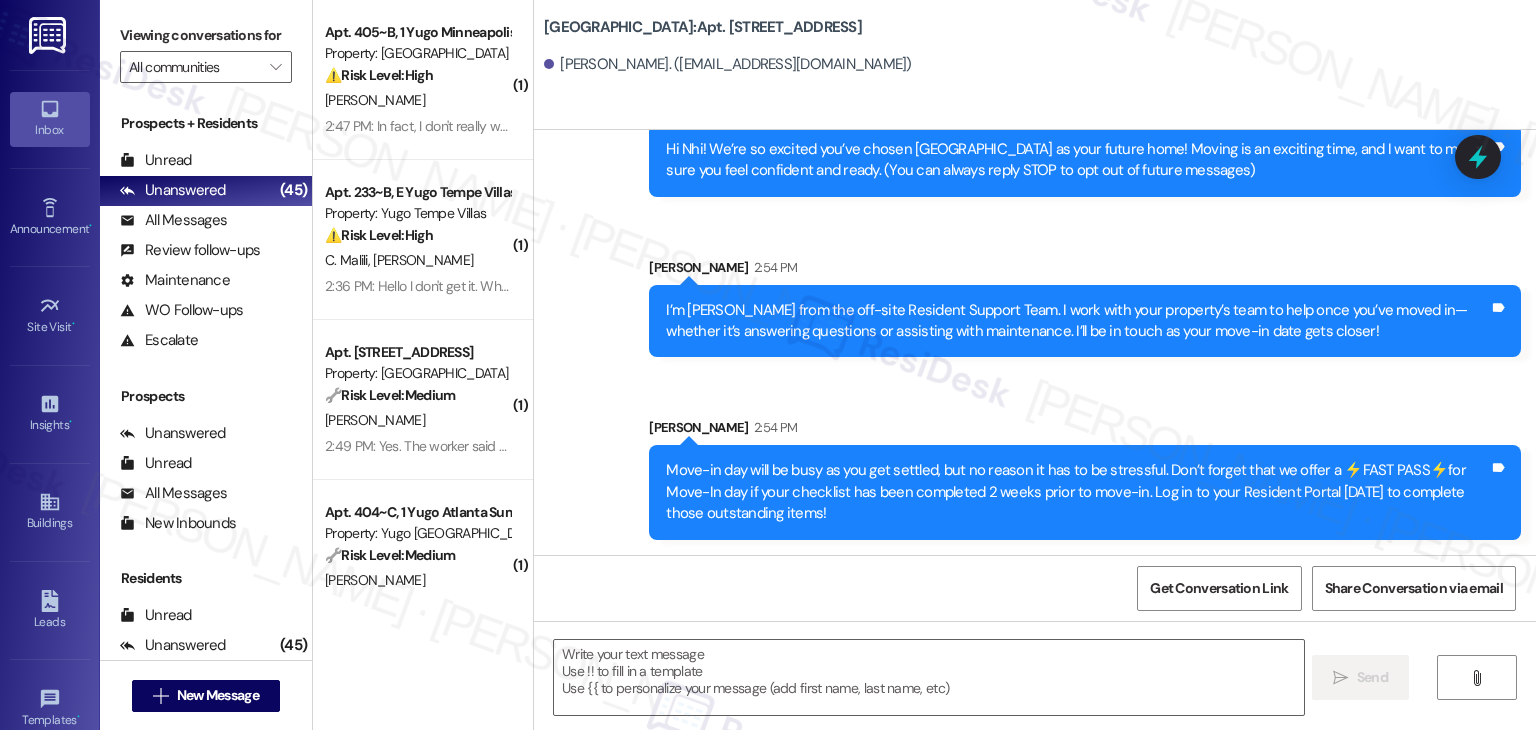 type on "Fetching suggested responses. Please feel free to read through the conversation in the meantime." 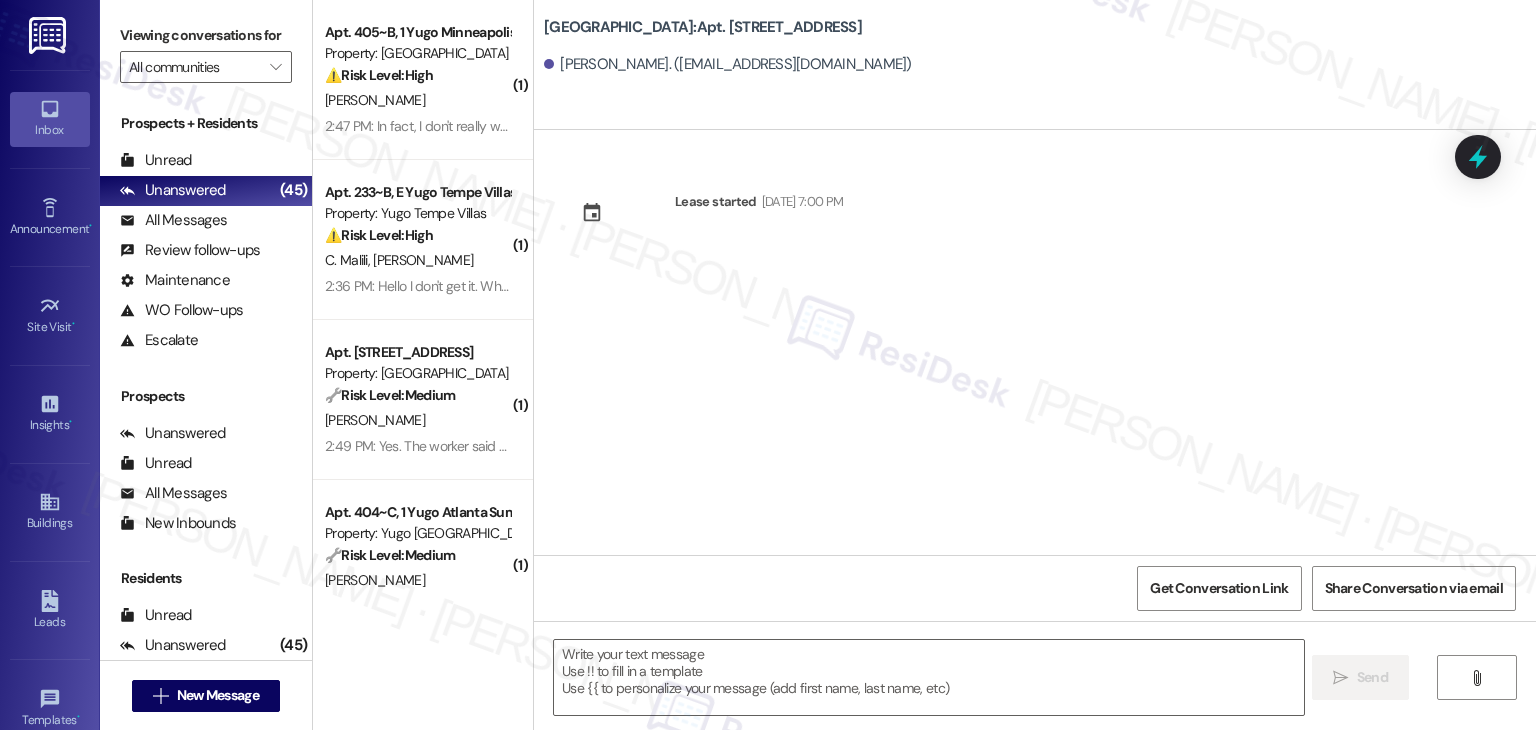 type on "Fetching suggested responses. Please feel free to read through the conversation in the meantime." 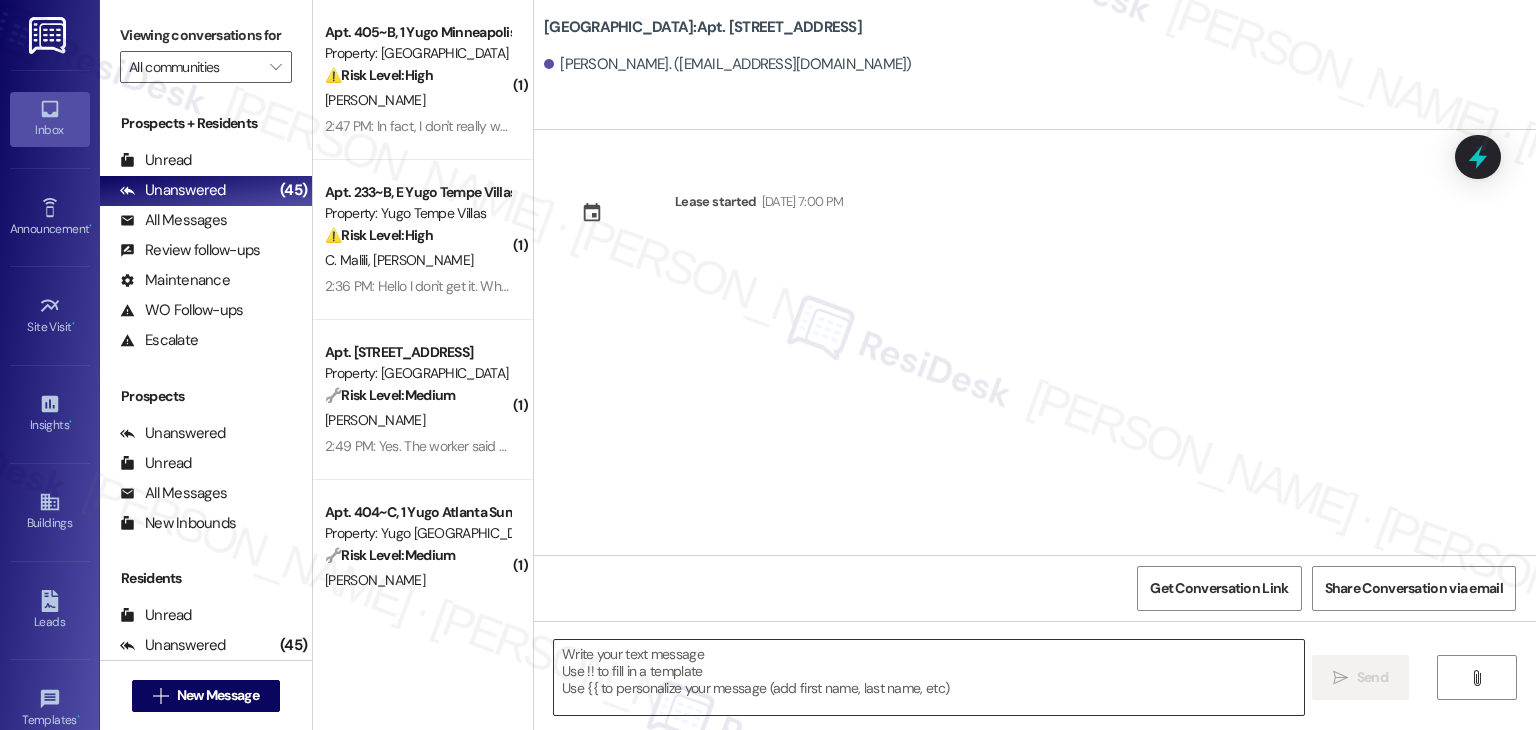 drag, startPoint x: 743, startPoint y: 659, endPoint x: 1140, endPoint y: 677, distance: 397.40784 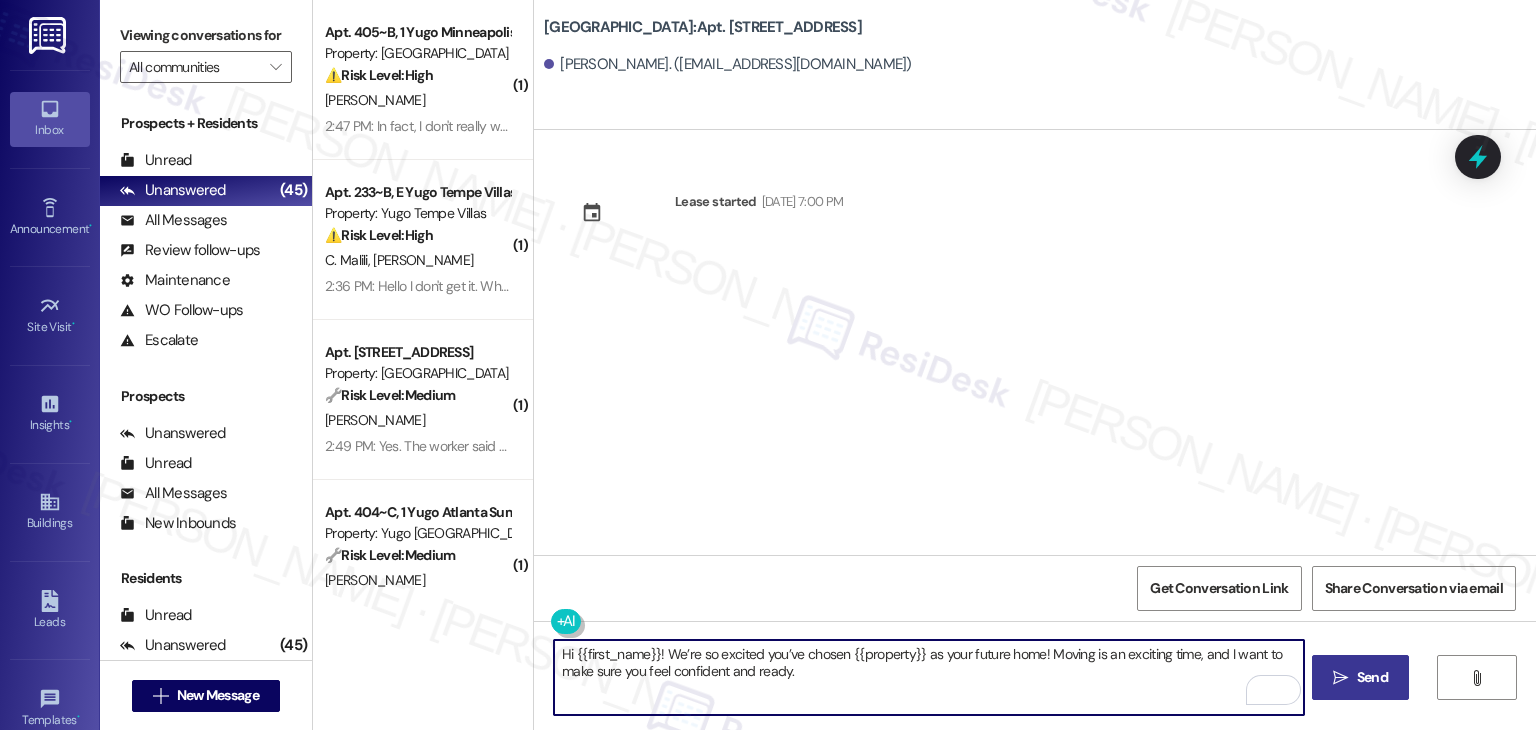 type on "Hi {{first_name}}! We’re so excited you’ve chosen {{property}} as your future home! Moving is an exciting time, and I want to make sure you feel confident and ready." 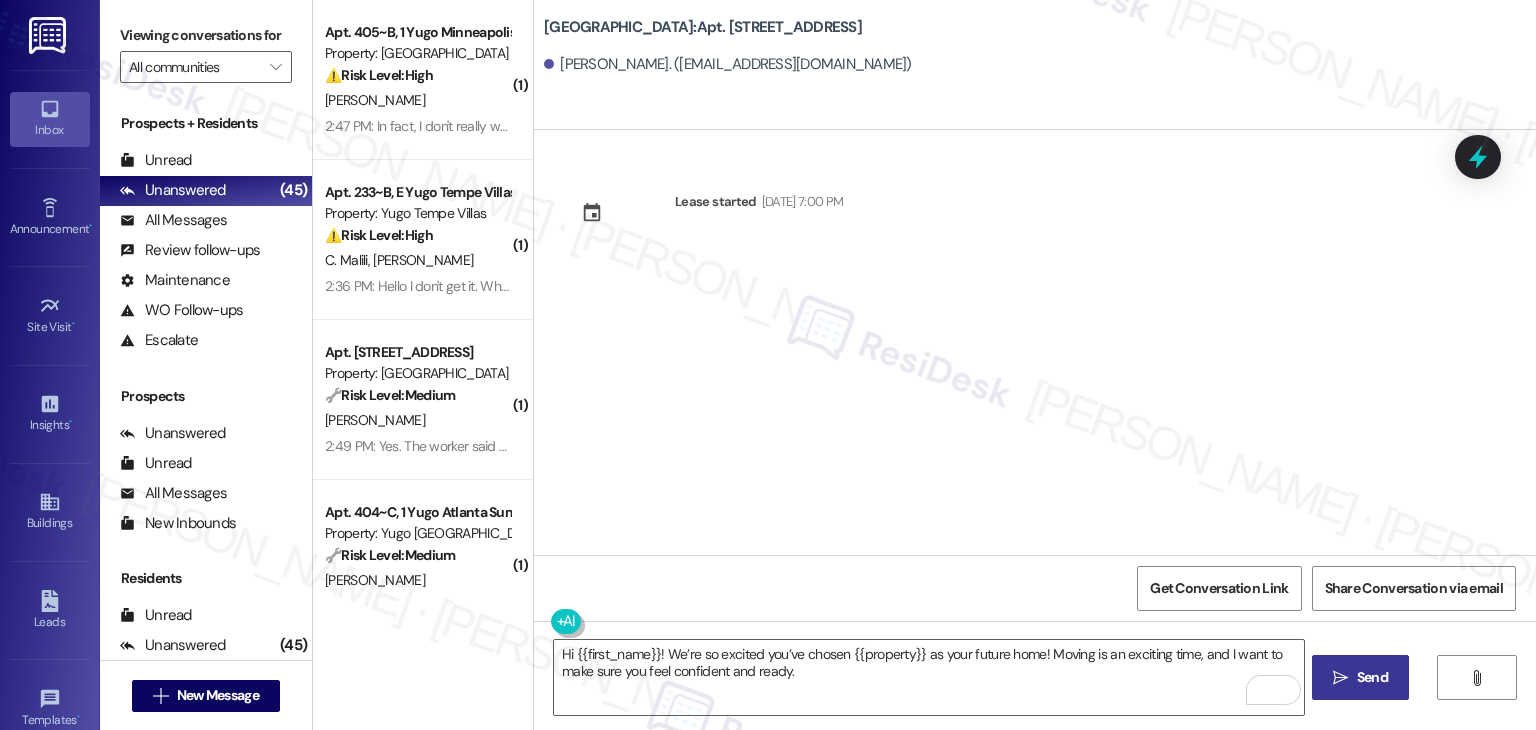 click on "Send" at bounding box center (1372, 677) 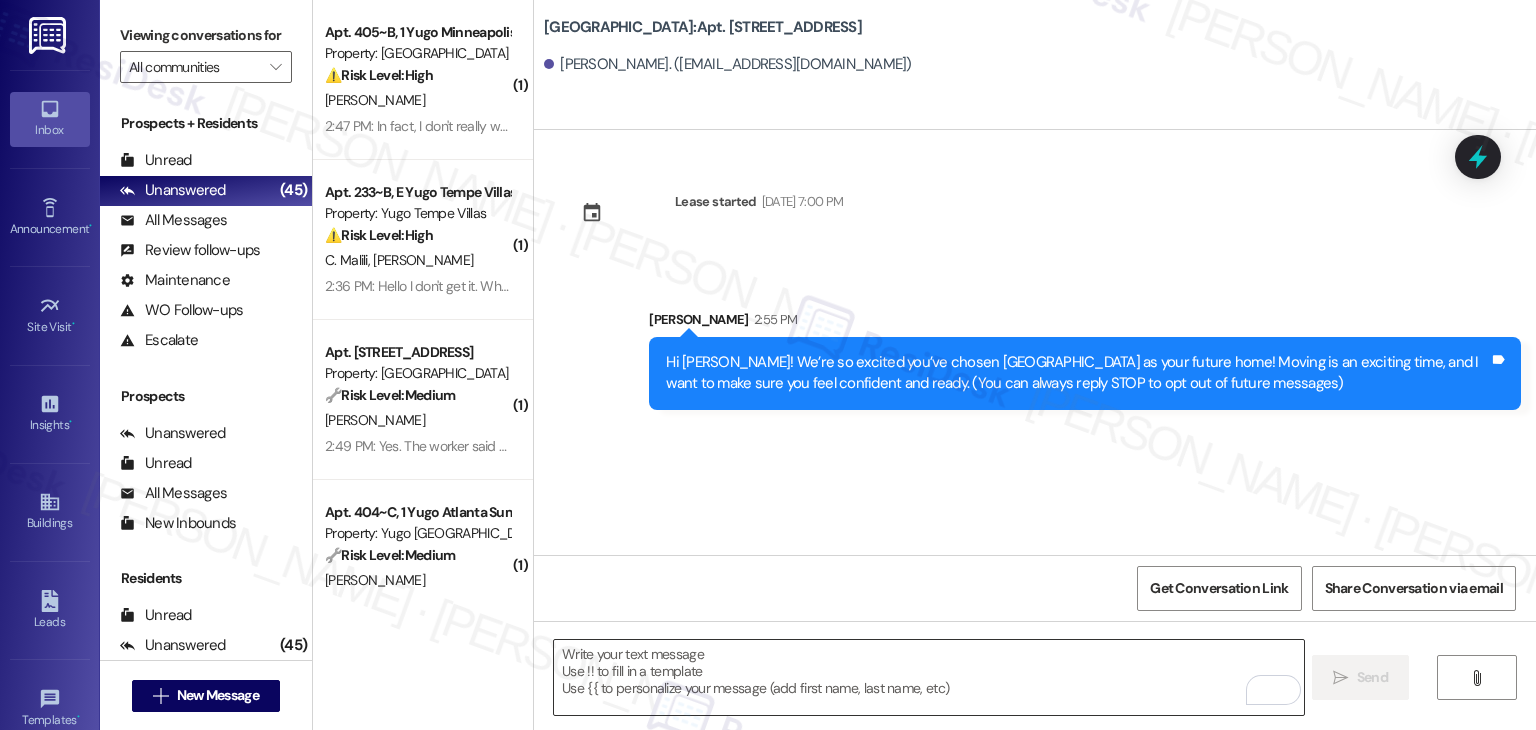 click at bounding box center [928, 677] 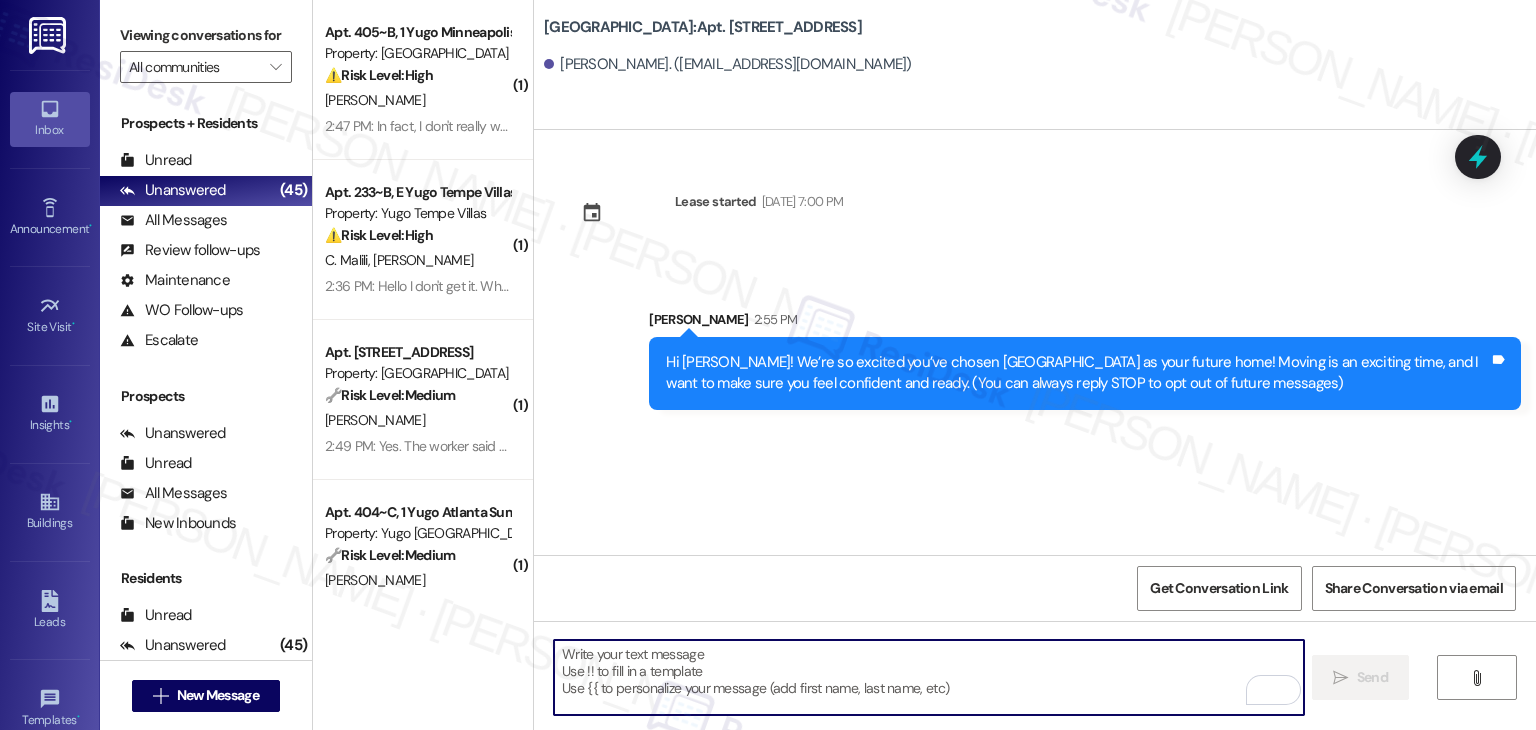paste on "I’m [PERSON_NAME] from the off-site Resident Support Team. I work with your property’s team to help once you’ve moved in—whether it’s answering questions or assisting with maintenance. I’ll be in touch as your move-in date gets closer!" 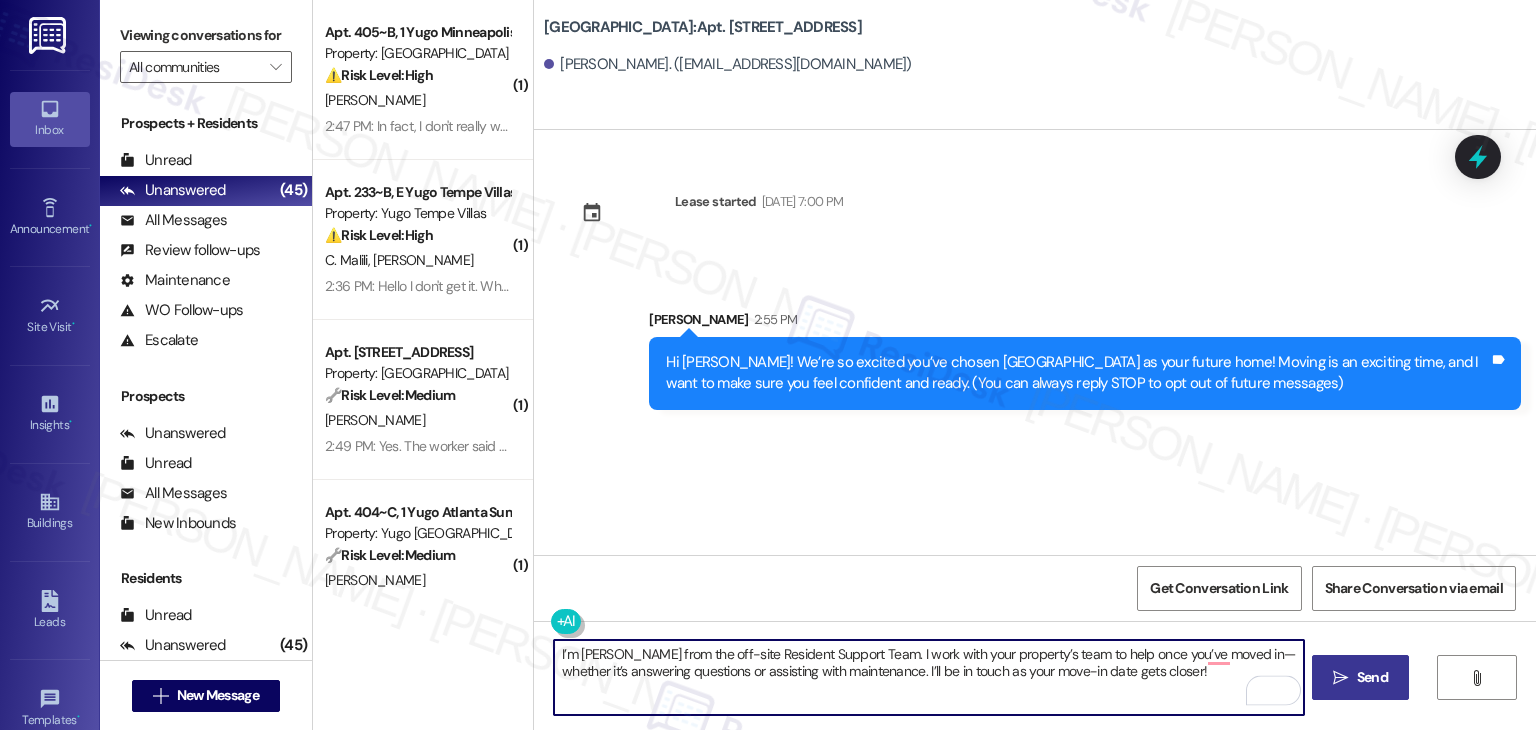 type on "I’m [PERSON_NAME] from the off-site Resident Support Team. I work with your property’s team to help once you’ve moved in—whether it’s answering questions or assisting with maintenance. I’ll be in touch as your move-in date gets closer!" 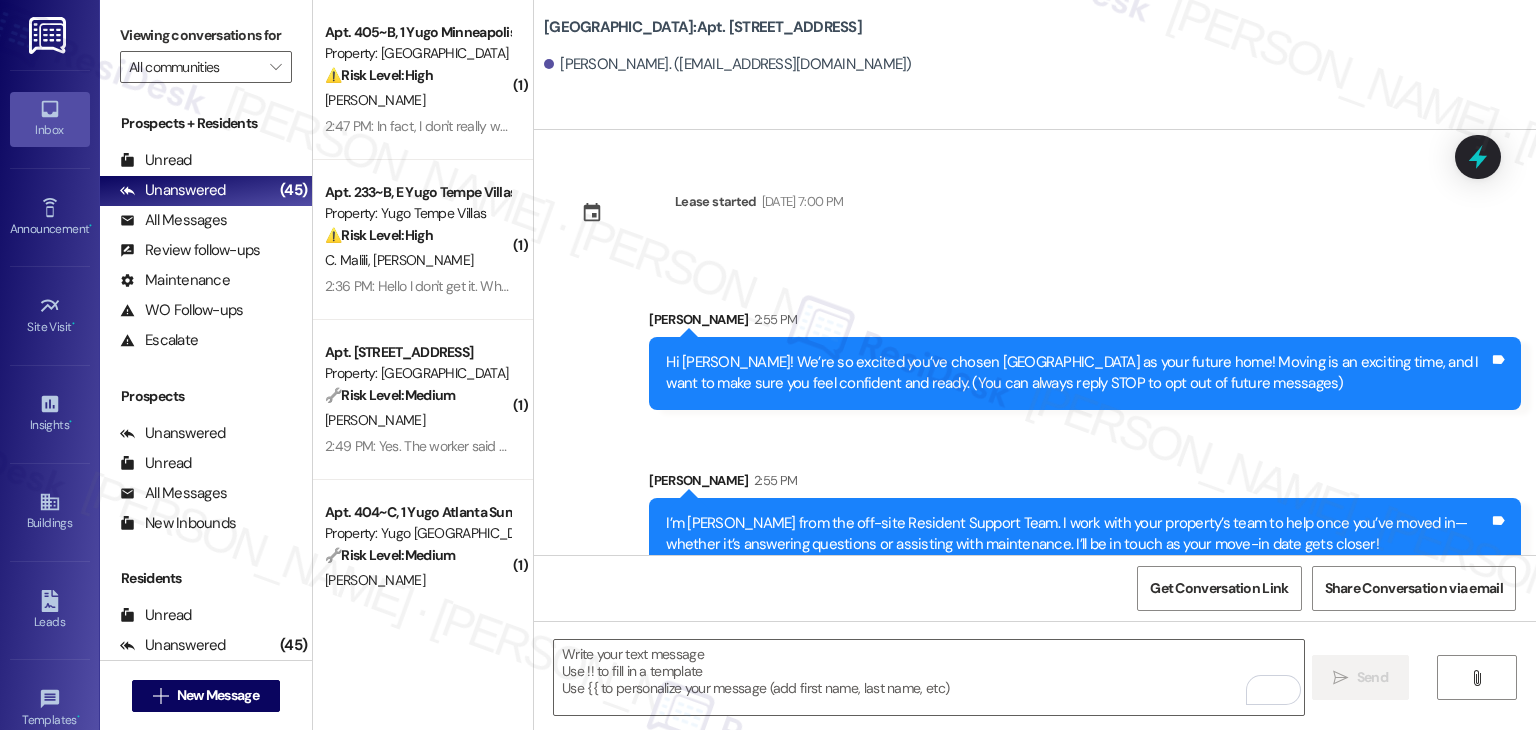 click on "Get Conversation Link Share Conversation via email" at bounding box center [1035, 588] 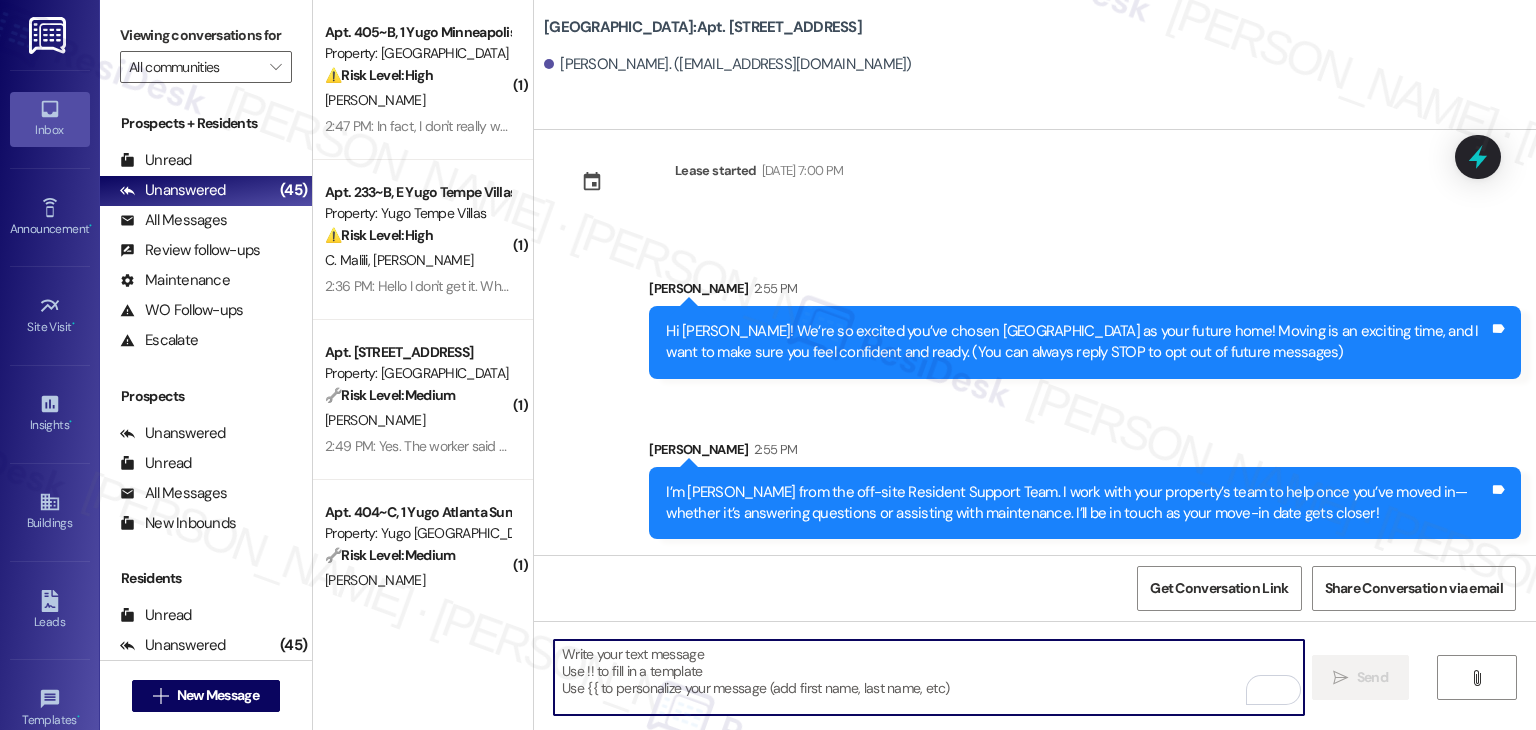 click at bounding box center (928, 677) 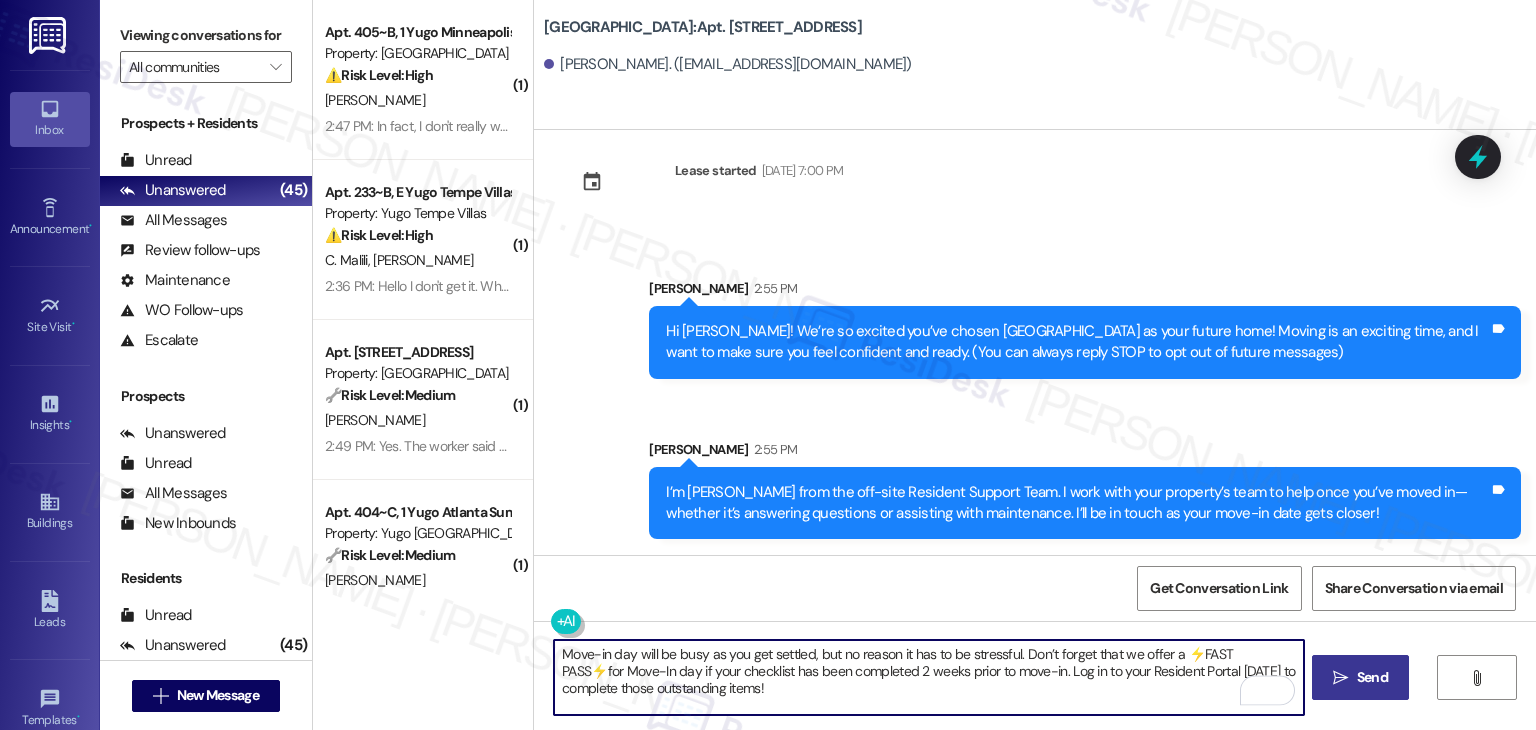 type on "Move-in day will be busy as you get settled, but no reason it has to be stressful. Don’t forget that we offer a ⚡FAST PASS⚡for Move-In day if your checklist has been completed 2 weeks prior to move-in. Log in to your Resident Portal [DATE] to complete those outstanding items!" 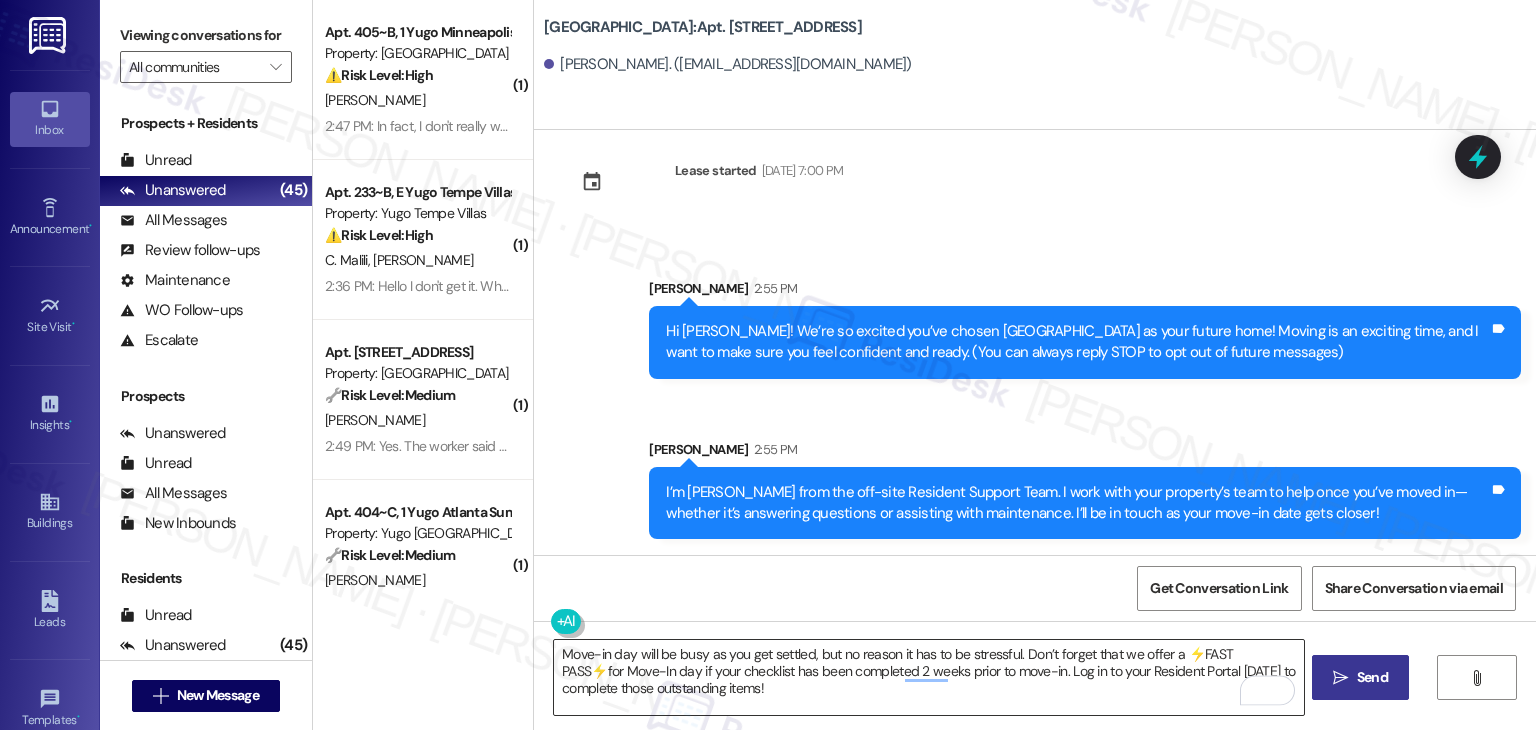 click on "Move-in day will be busy as you get settled, but no reason it has to be stressful. Don’t forget that we offer a ⚡FAST PASS⚡for Move-In day if your checklist has been completed 2 weeks prior to move-in. Log in to your Resident Portal [DATE] to complete those outstanding items!" at bounding box center [928, 677] 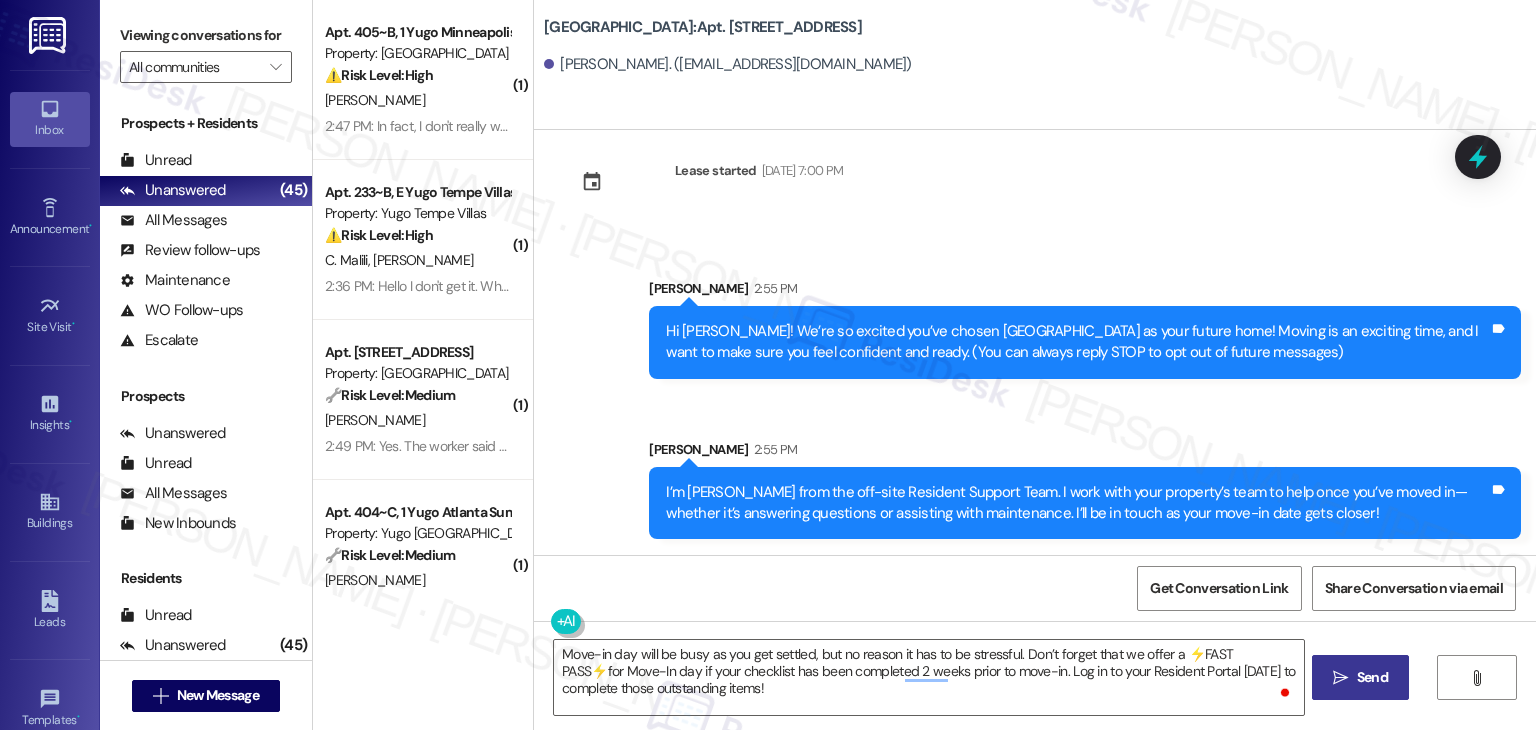 click on "Send" at bounding box center [1372, 677] 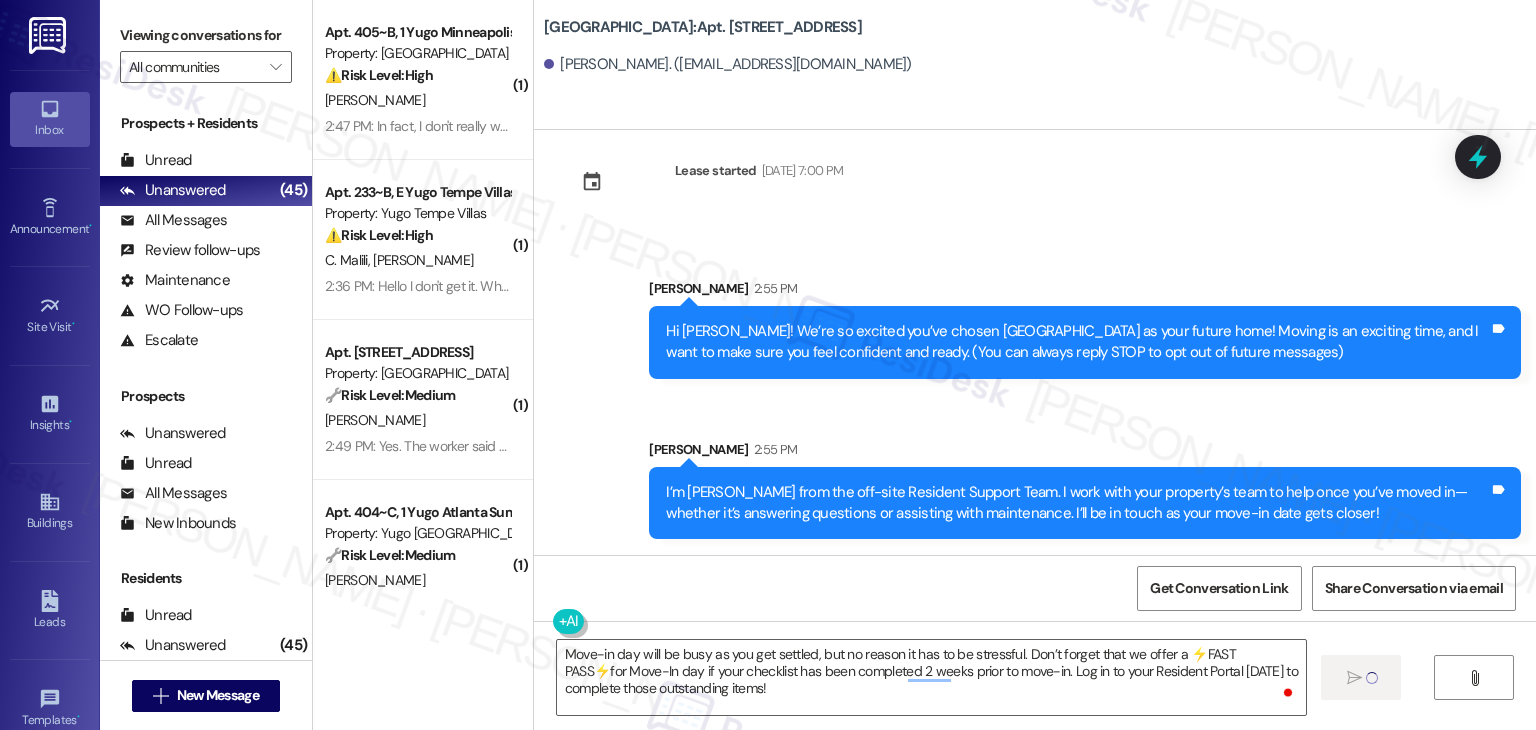 type 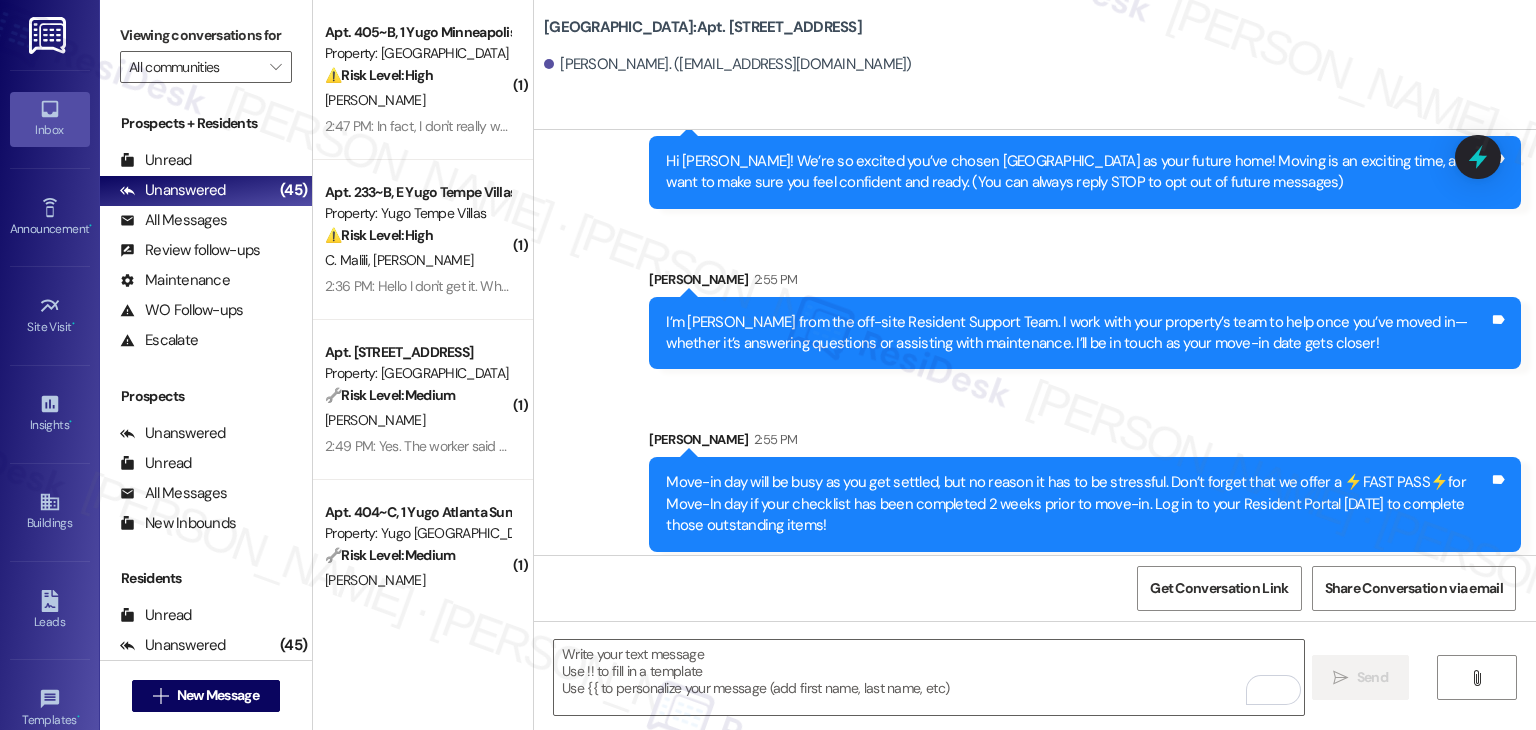 scroll, scrollTop: 213, scrollLeft: 0, axis: vertical 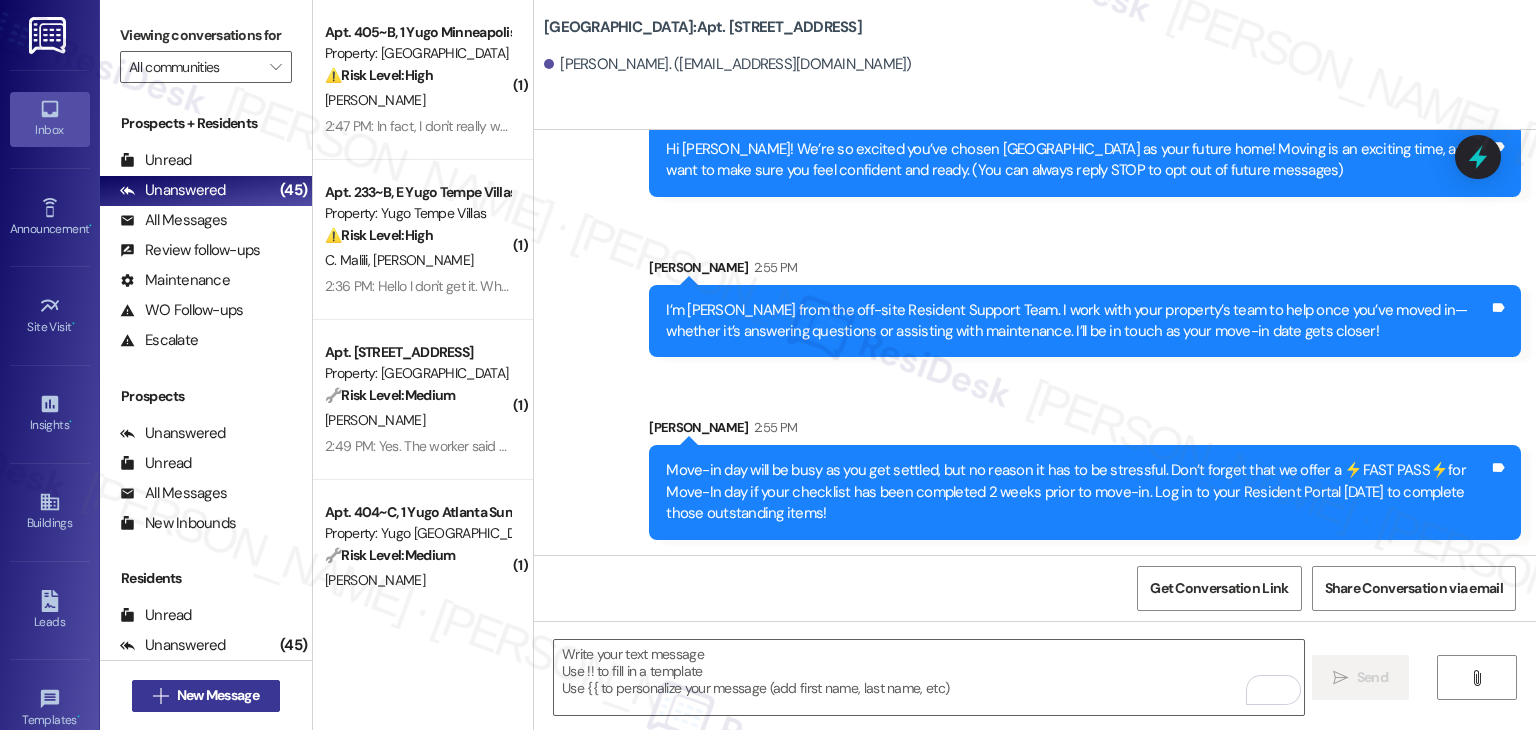 click on "New Message" at bounding box center (218, 695) 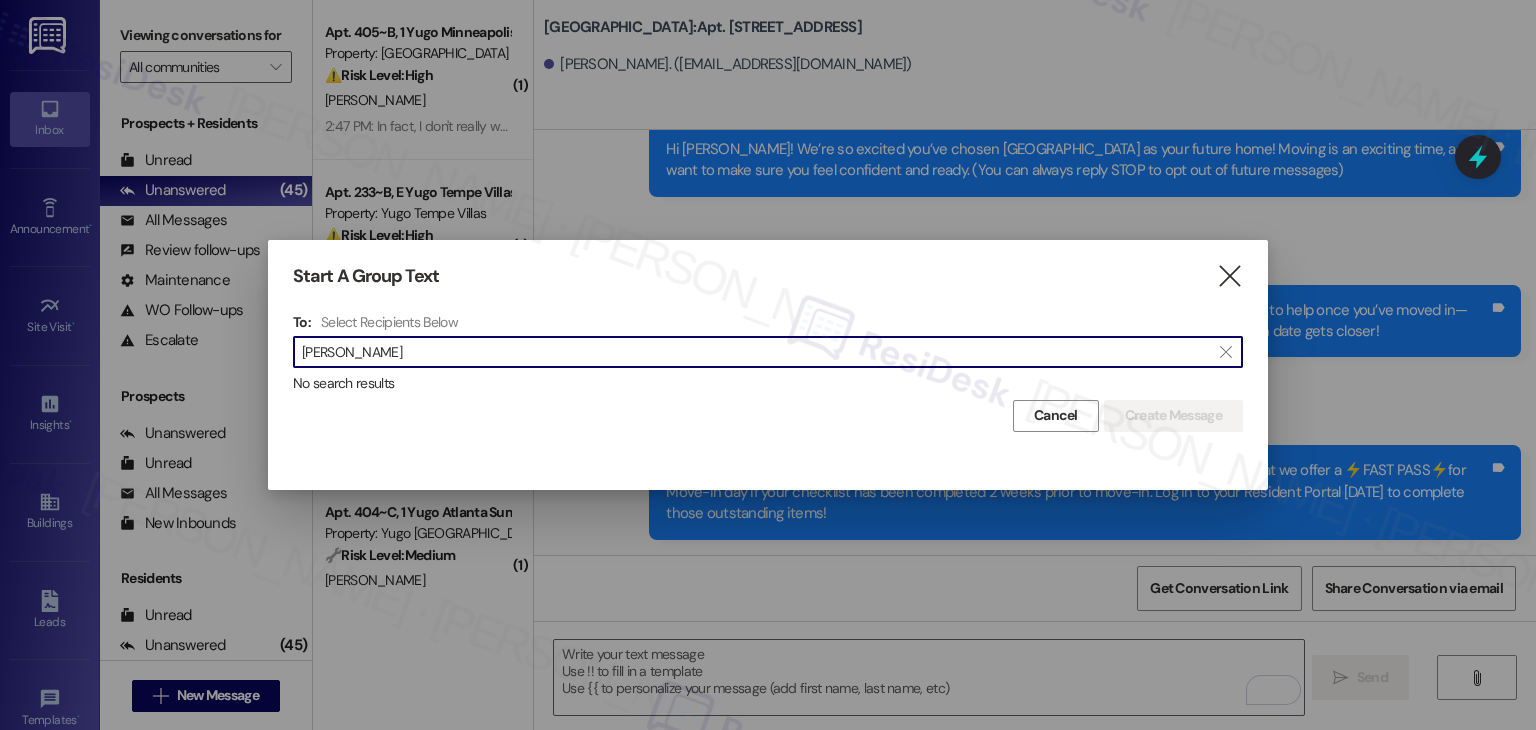 click on "Chloe	Woodard" at bounding box center (756, 352) 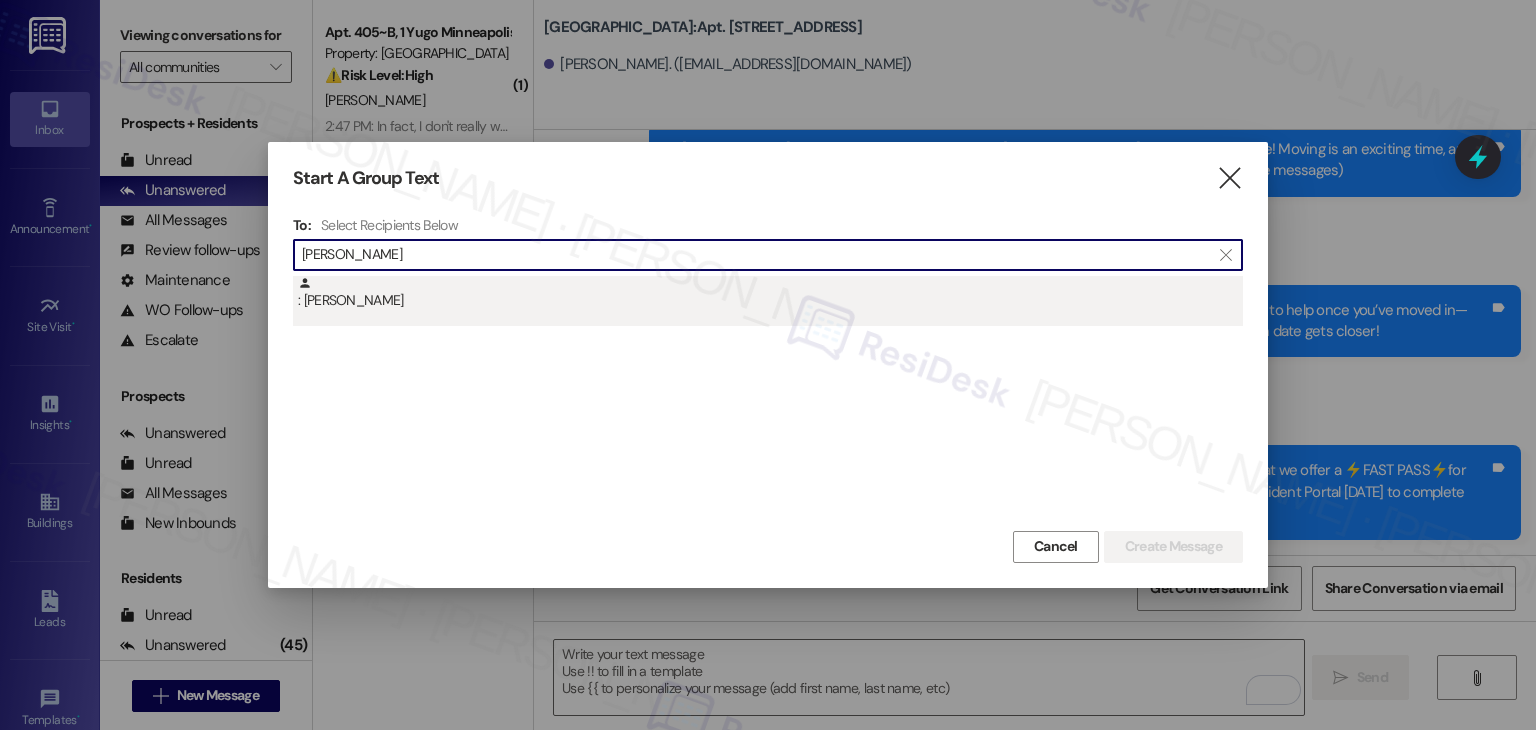 type on "Chloe Woodard" 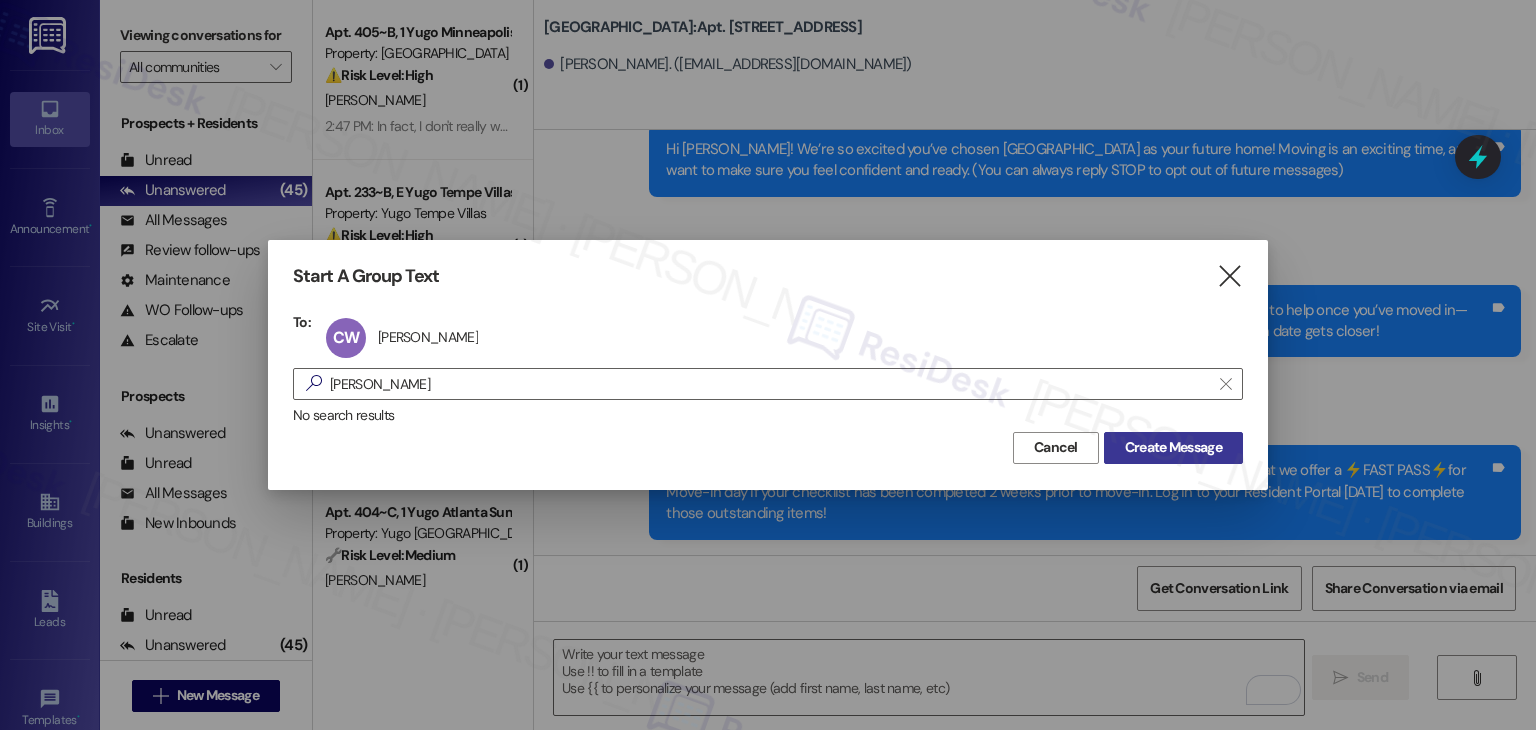 click on "Create Message" at bounding box center [1173, 447] 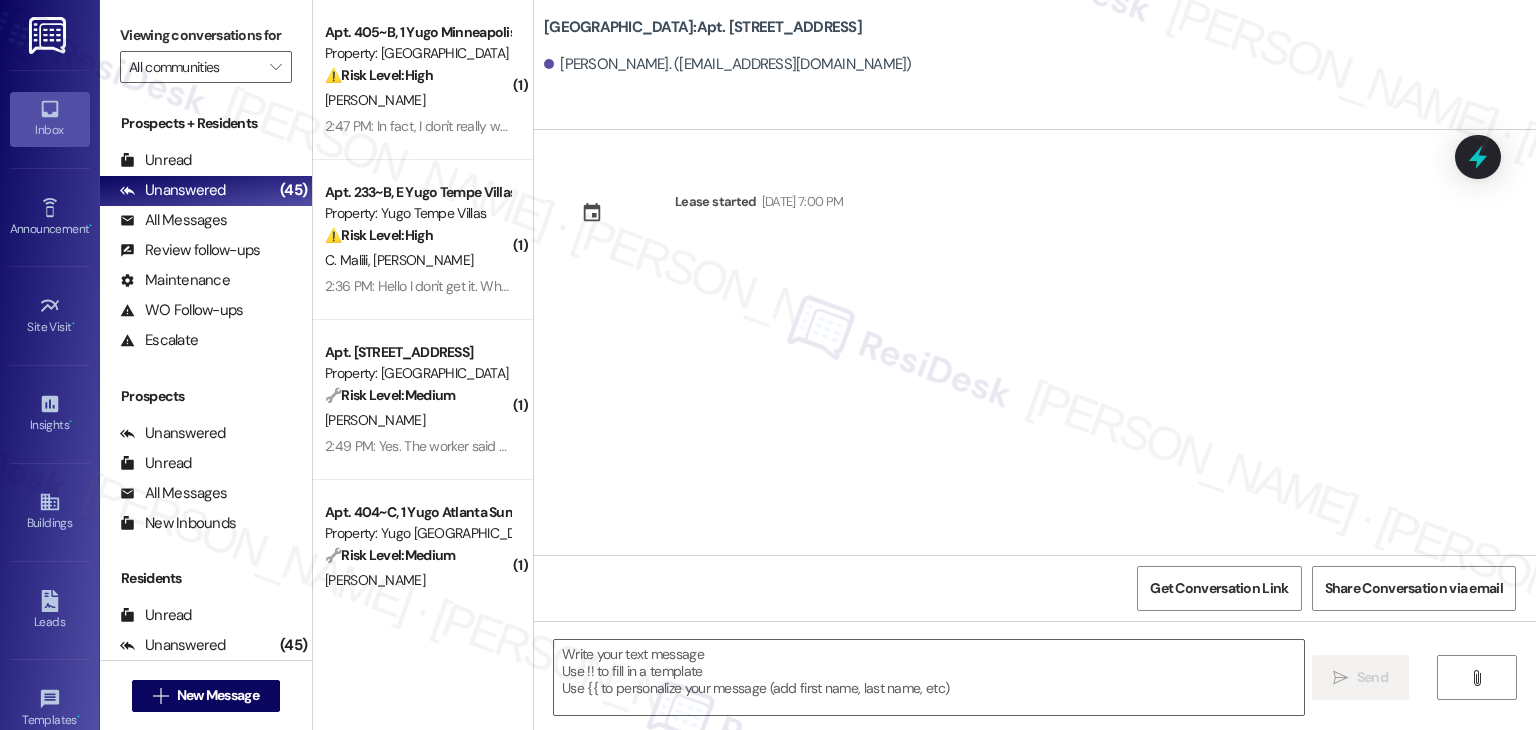 type on "Fetching suggested responses. Please feel free to read through the conversation in the meantime." 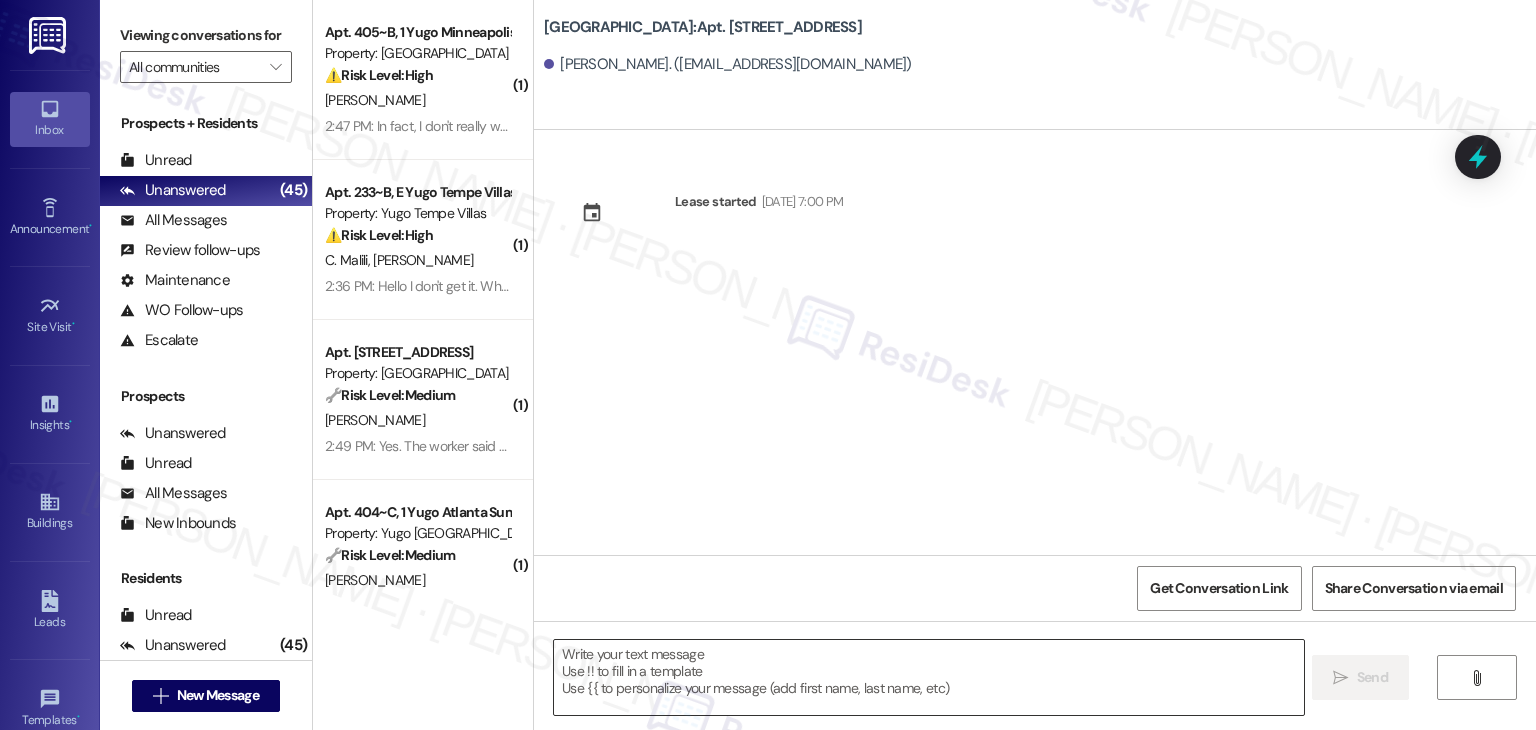 click at bounding box center [928, 677] 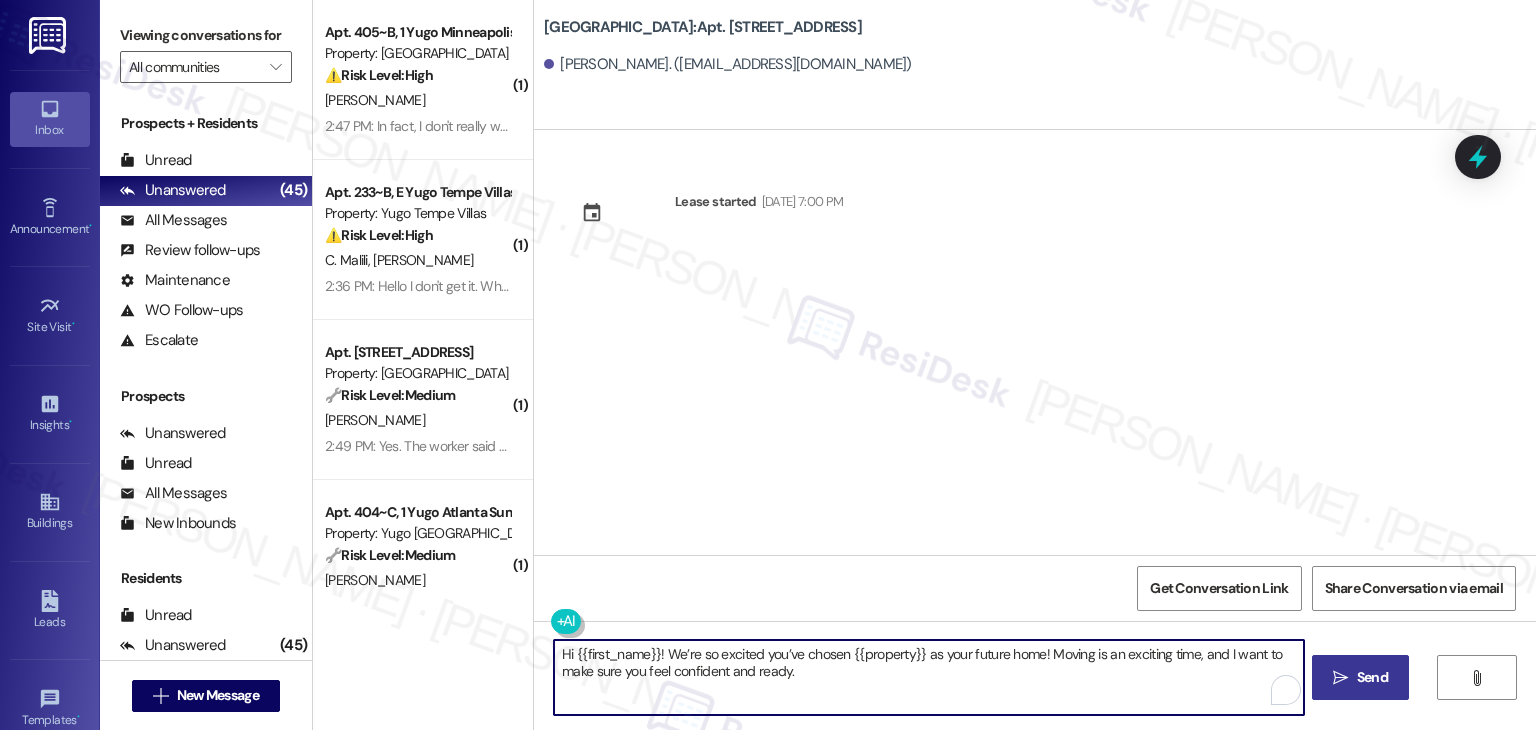 type on "Hi {{first_name}}! We’re so excited you’ve chosen {{property}} as your future home! Moving is an exciting time, and I want to make sure you feel confident and ready." 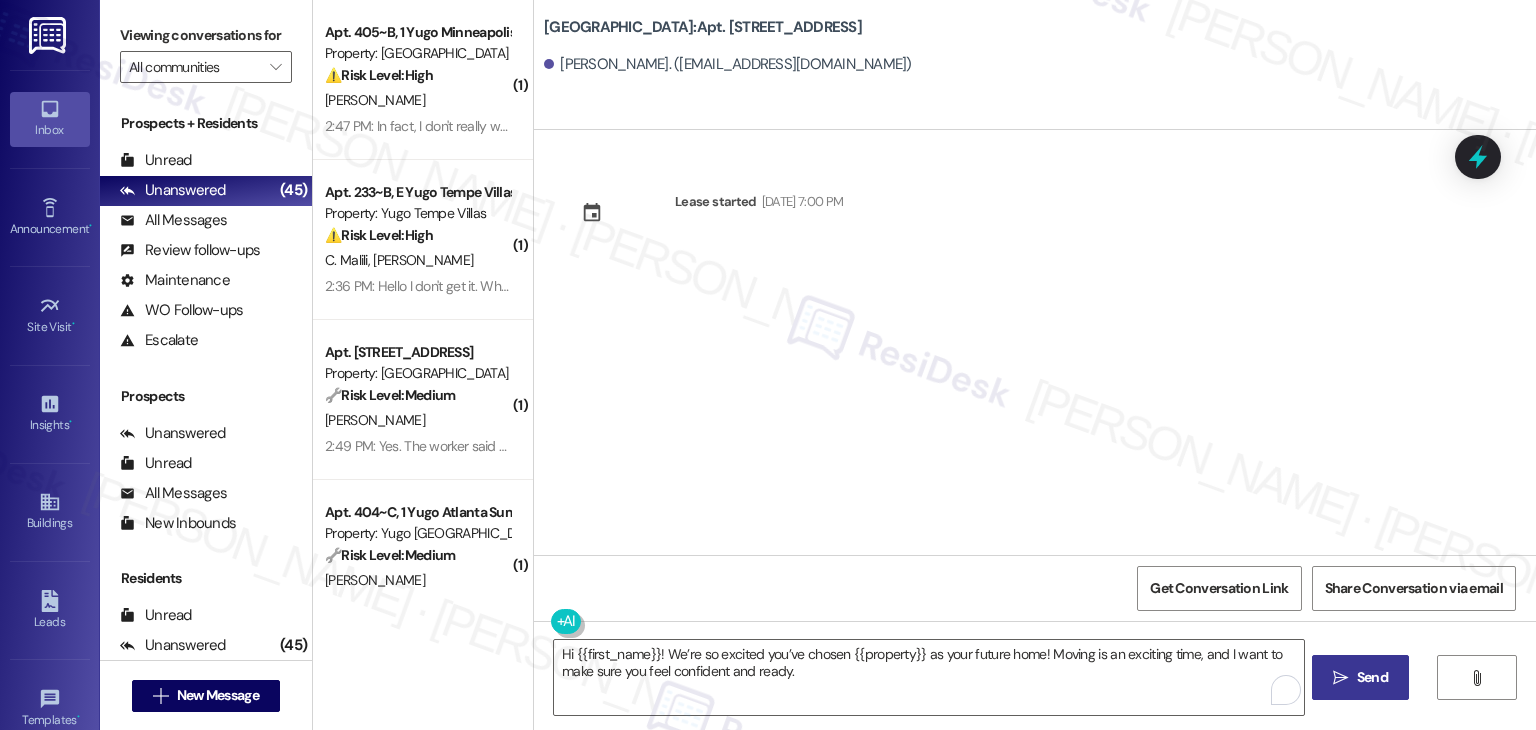click on "Send" at bounding box center (1372, 677) 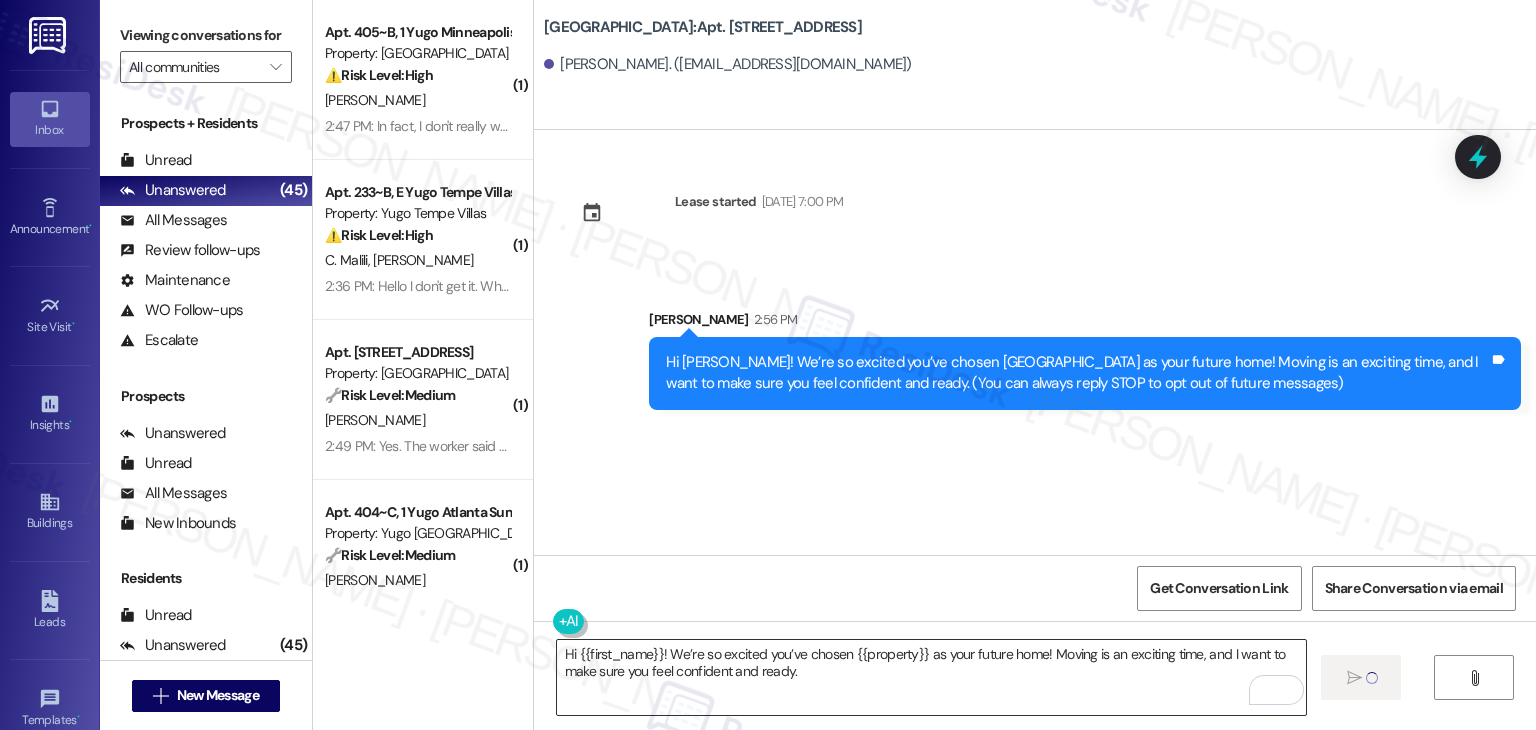 click on "Lease started Jul 31, 2025 at 7:00 PM Sent via SMS Sarah 2:56 PM Hi Chloe! We’re so excited you’ve chosen Yugo Lexington Campus Court as your future home! Moving is an exciting time, and I want to make sure you feel confident and ready. (You can always reply STOP to opt out of future messages) Tags and notes" at bounding box center [1035, 342] 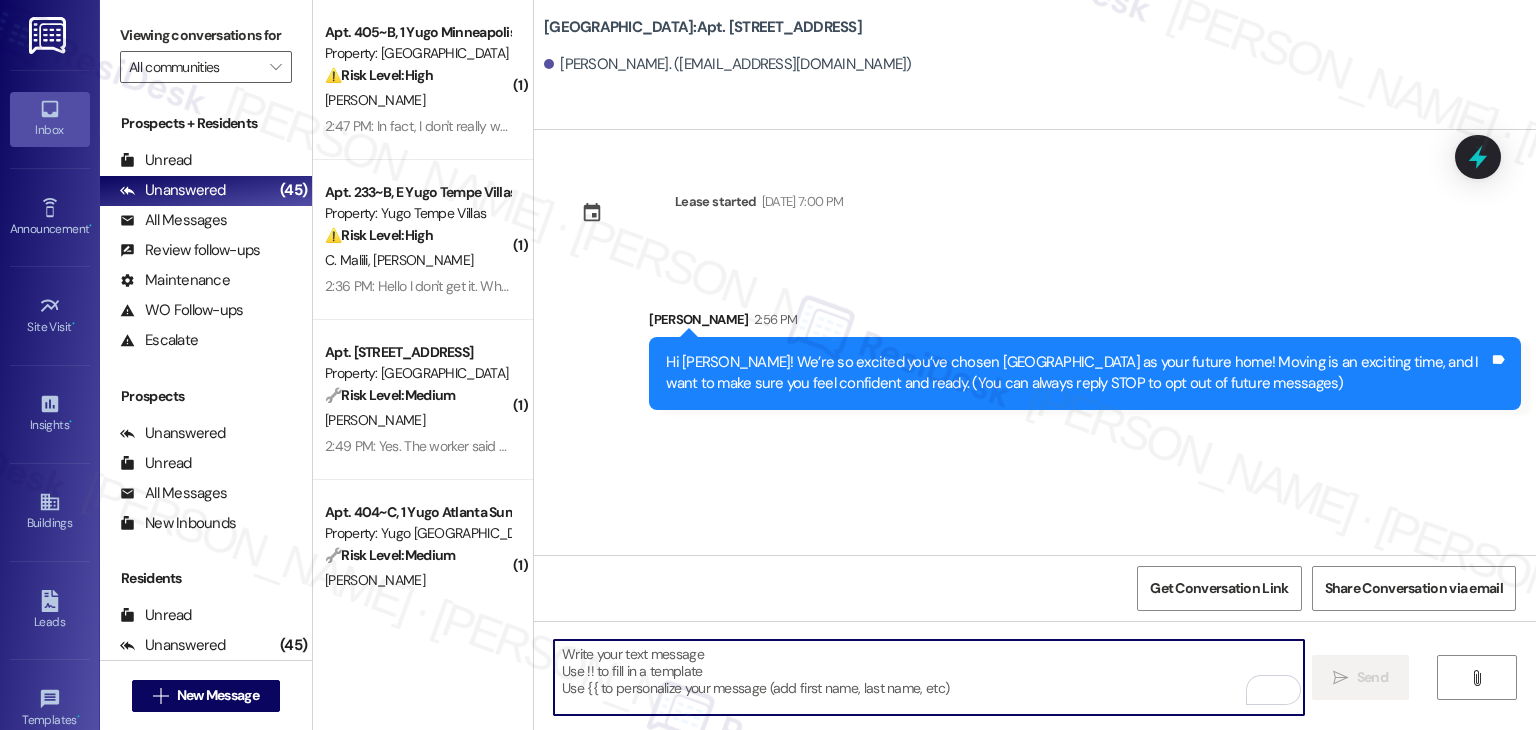 click at bounding box center (928, 677) 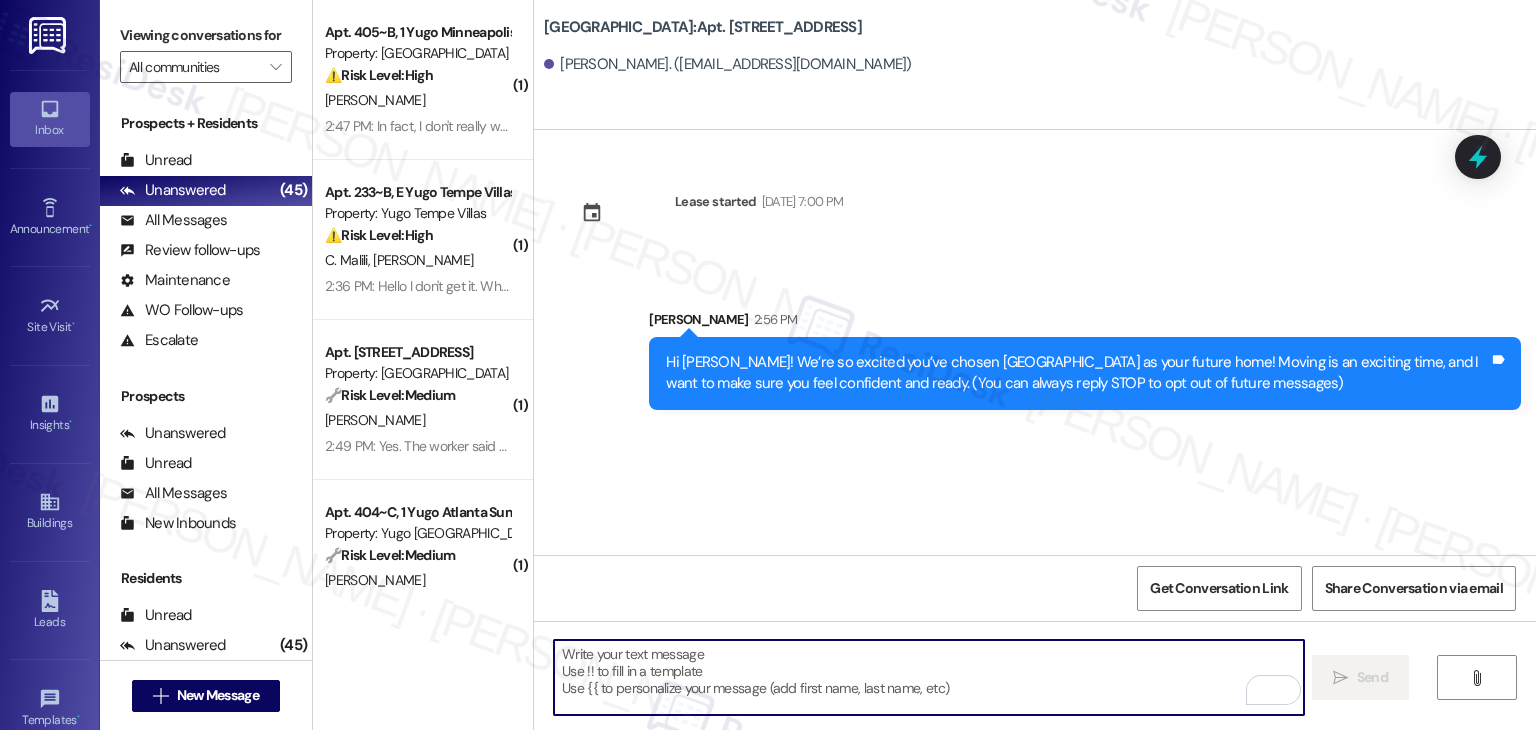 click at bounding box center (928, 677) 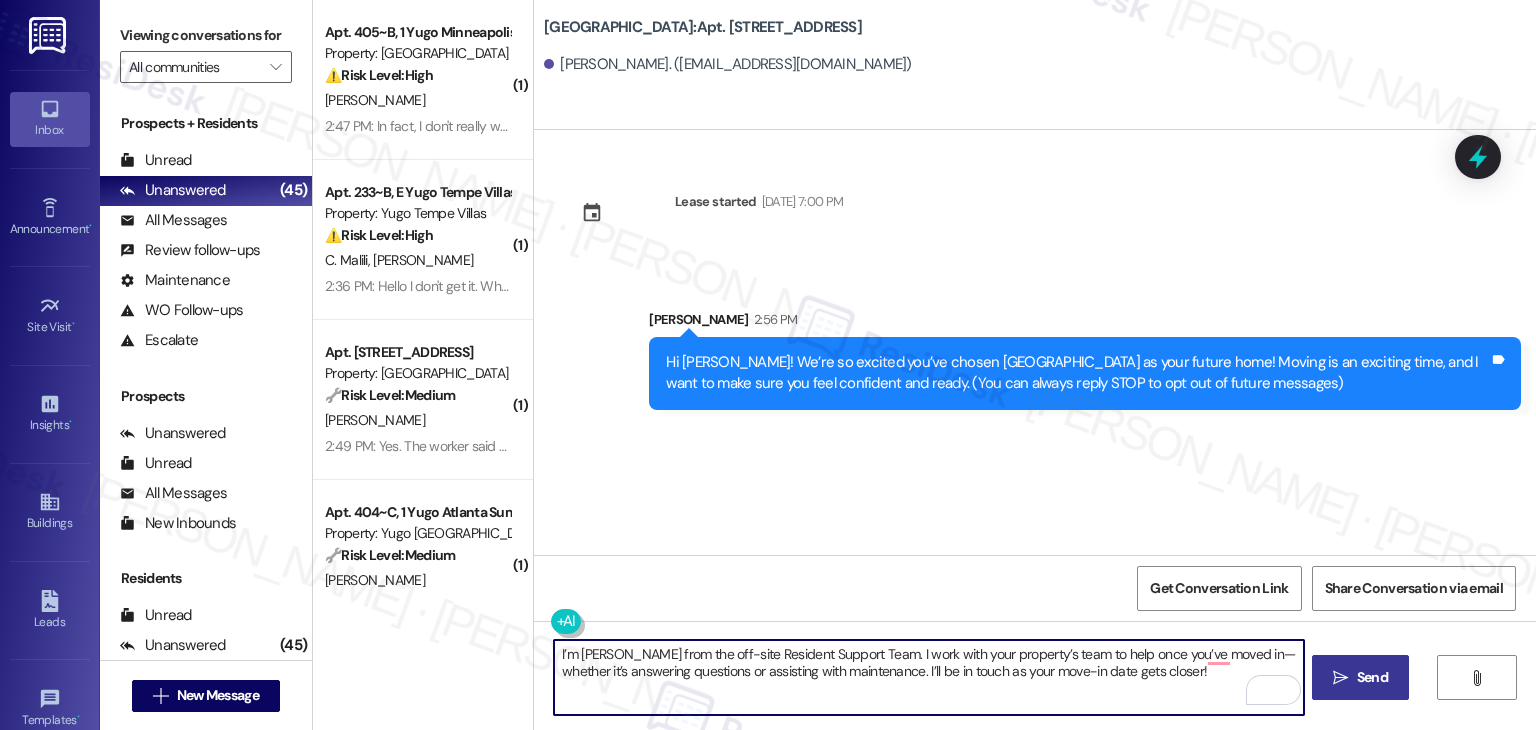 type on "I’m [PERSON_NAME] from the off-site Resident Support Team. I work with your property’s team to help once you’ve moved in—whether it’s answering questions or assisting with maintenance. I’ll be in touch as your move-in date gets closer!" 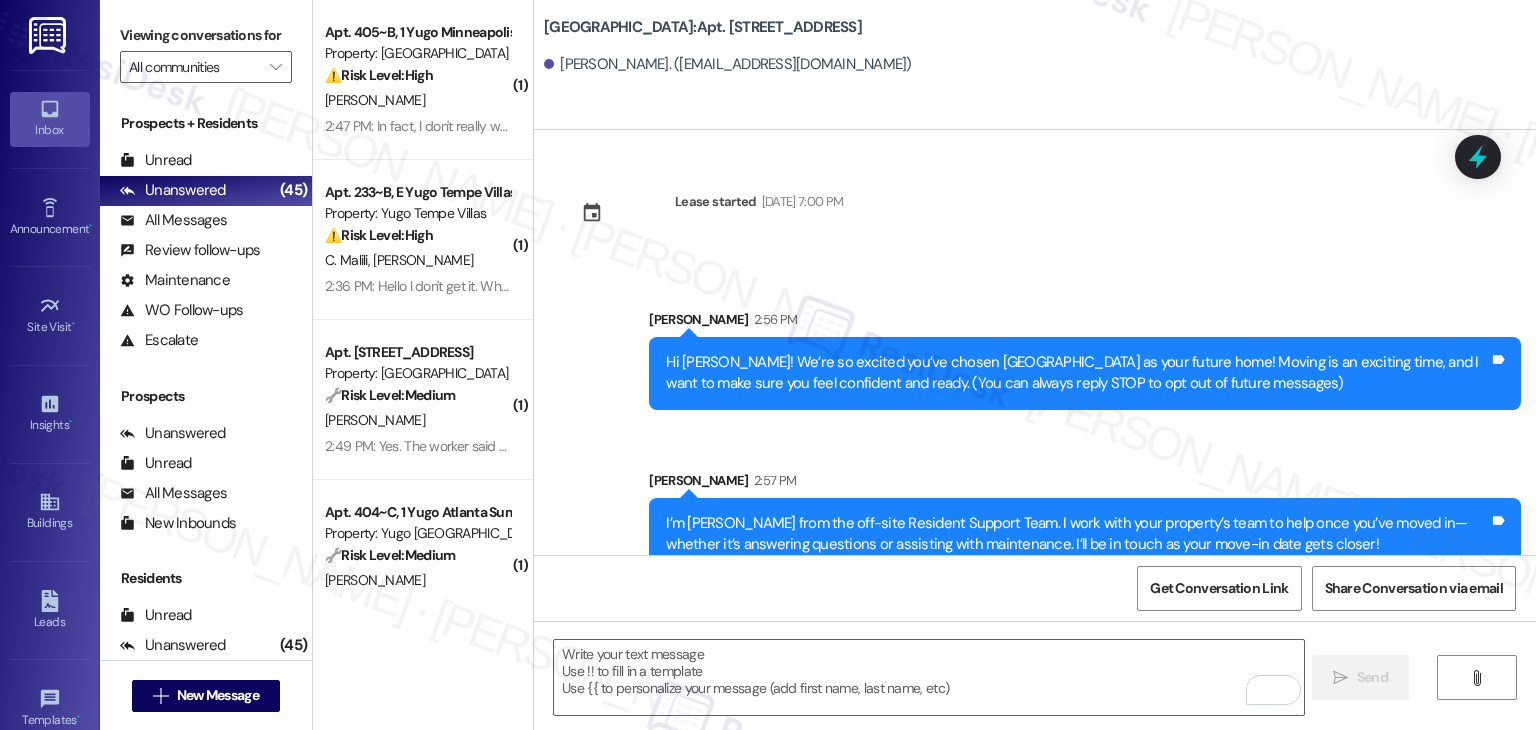 drag, startPoint x: 832, startPoint y: 605, endPoint x: 1383, endPoint y: 548, distance: 553.9404 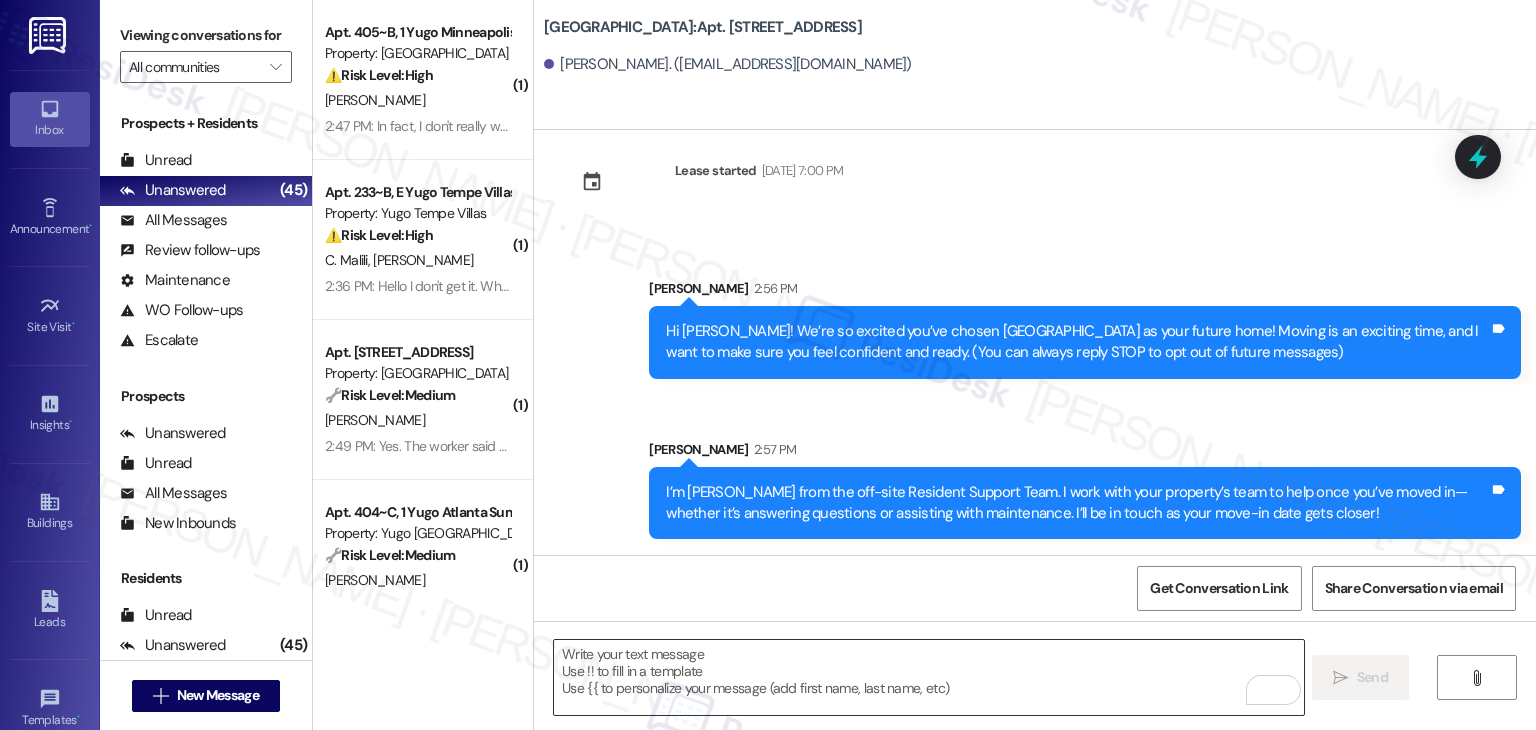 click at bounding box center [928, 677] 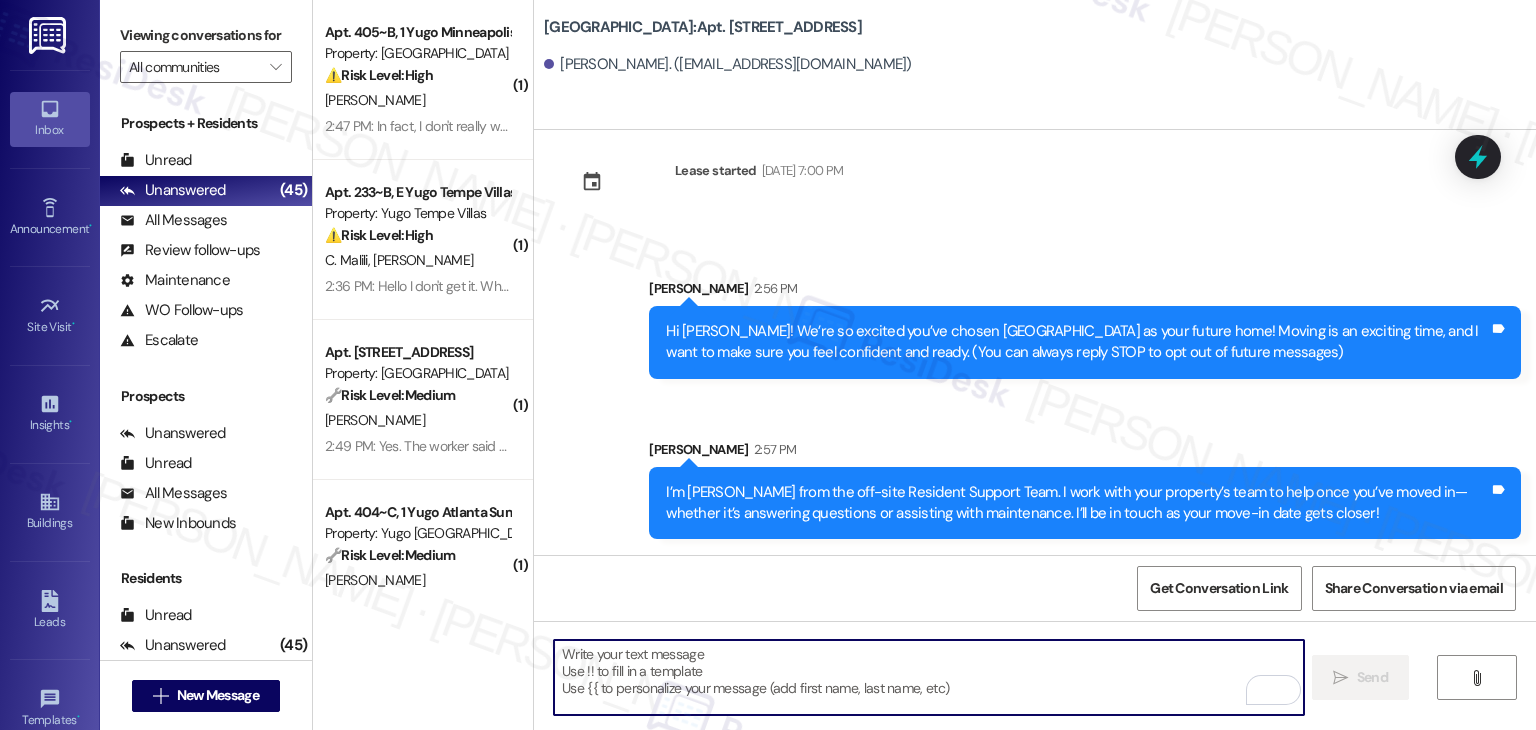 paste on "Move-in day will be busy as you get settled, but no reason it has to be stressful. Don’t forget that we offer a ⚡FAST PASS⚡for Move-In day if your checklist has been completed 2 weeks prior to move-in. Log in to your Resident Portal [DATE] to complete those outstanding items!" 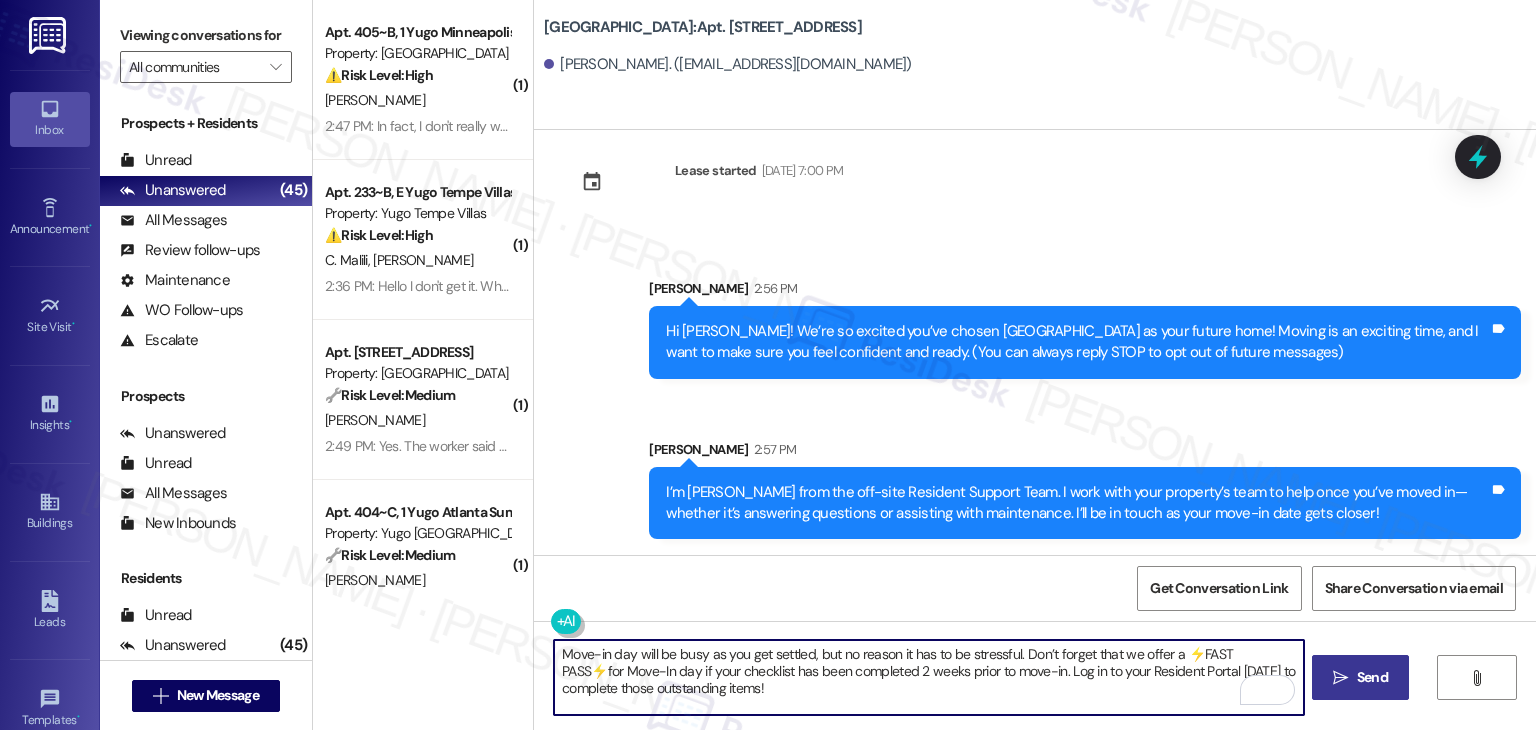 type on "Move-in day will be busy as you get settled, but no reason it has to be stressful. Don’t forget that we offer a ⚡FAST PASS⚡for Move-In day if your checklist has been completed 2 weeks prior to move-in. Log in to your Resident Portal [DATE] to complete those outstanding items!" 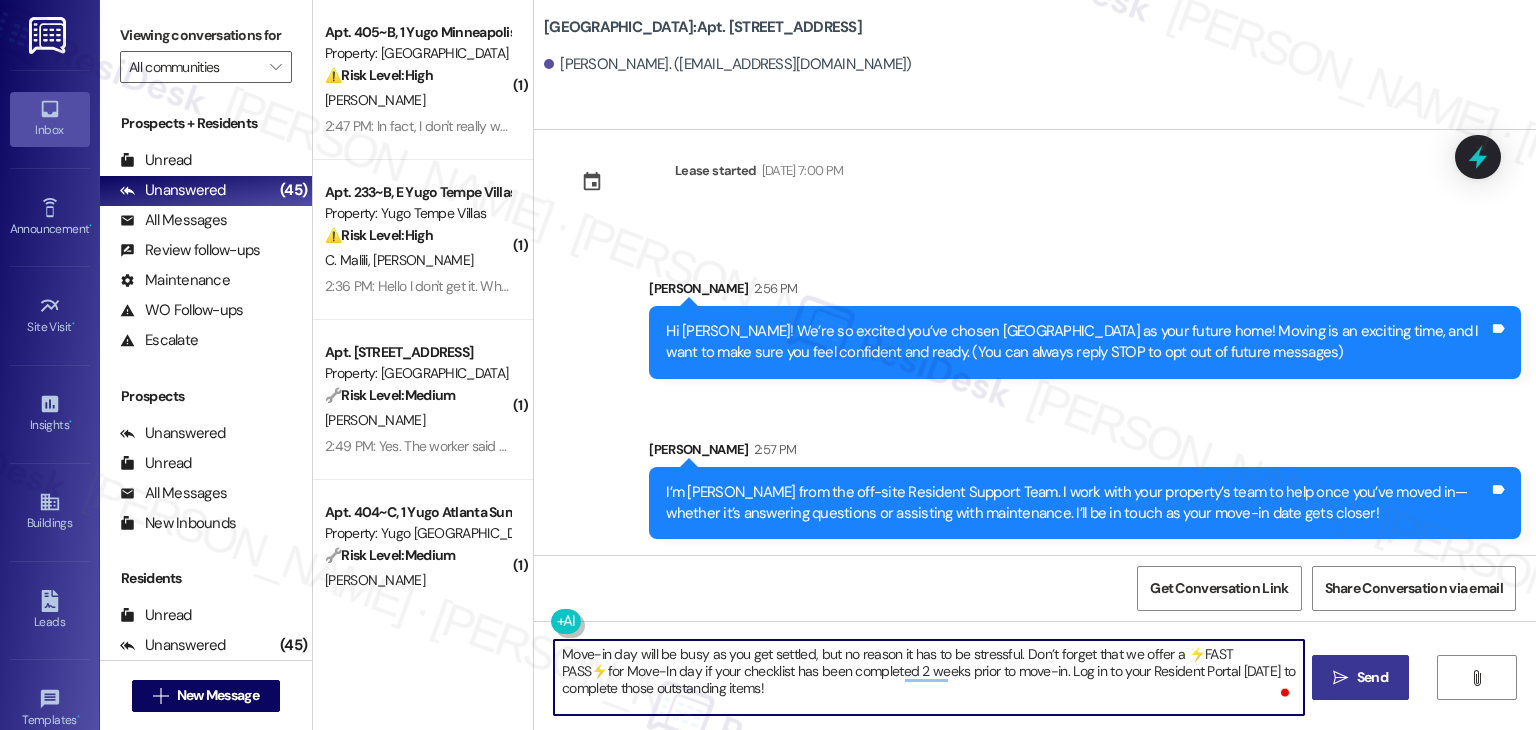 click on "Move-in day will be busy as you get settled, but no reason it has to be stressful. Don’t forget that we offer a ⚡FAST PASS⚡for Move-In day if your checklist has been completed 2 weeks prior to move-in. Log in to your Resident Portal [DATE] to complete those outstanding items!" at bounding box center [928, 677] 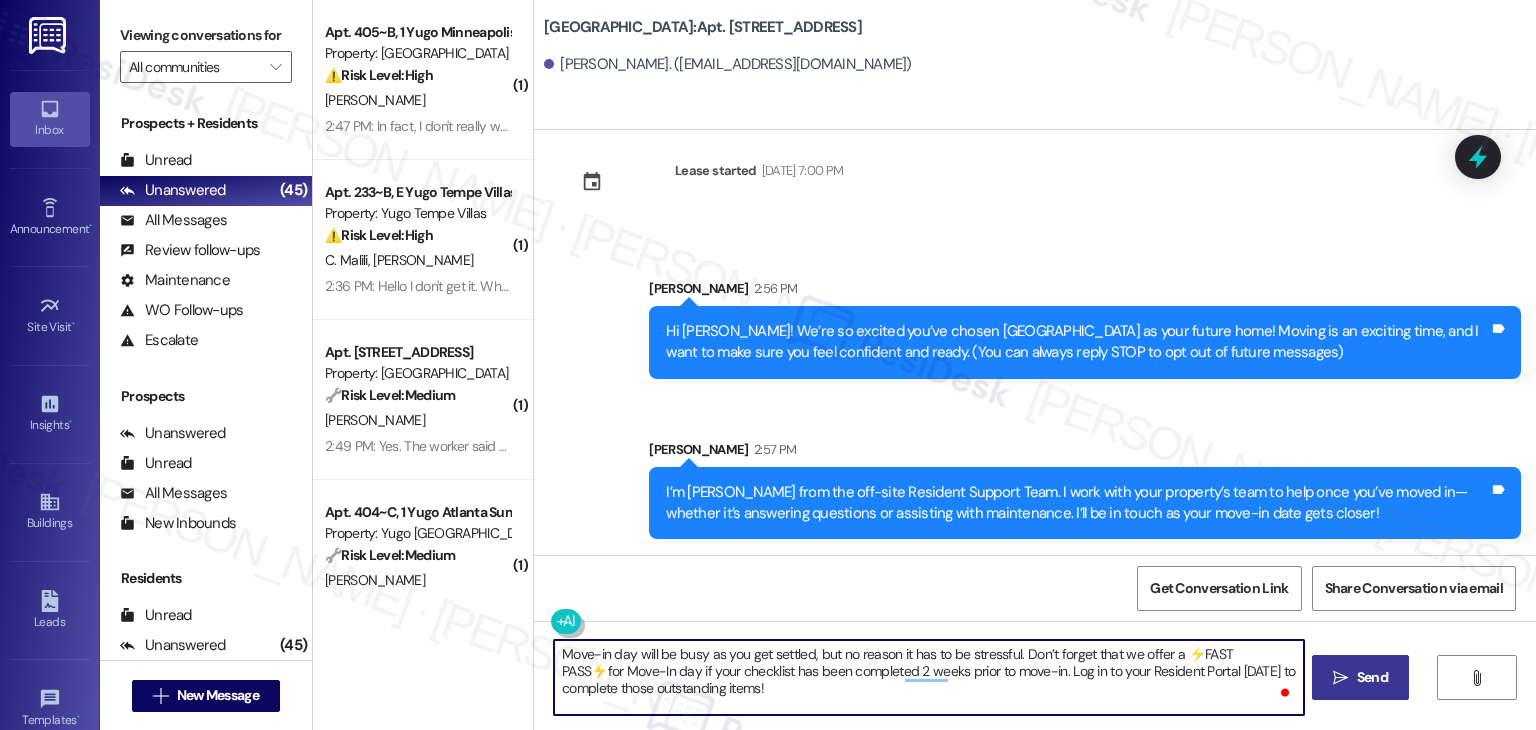 click on "Send" at bounding box center (1372, 677) 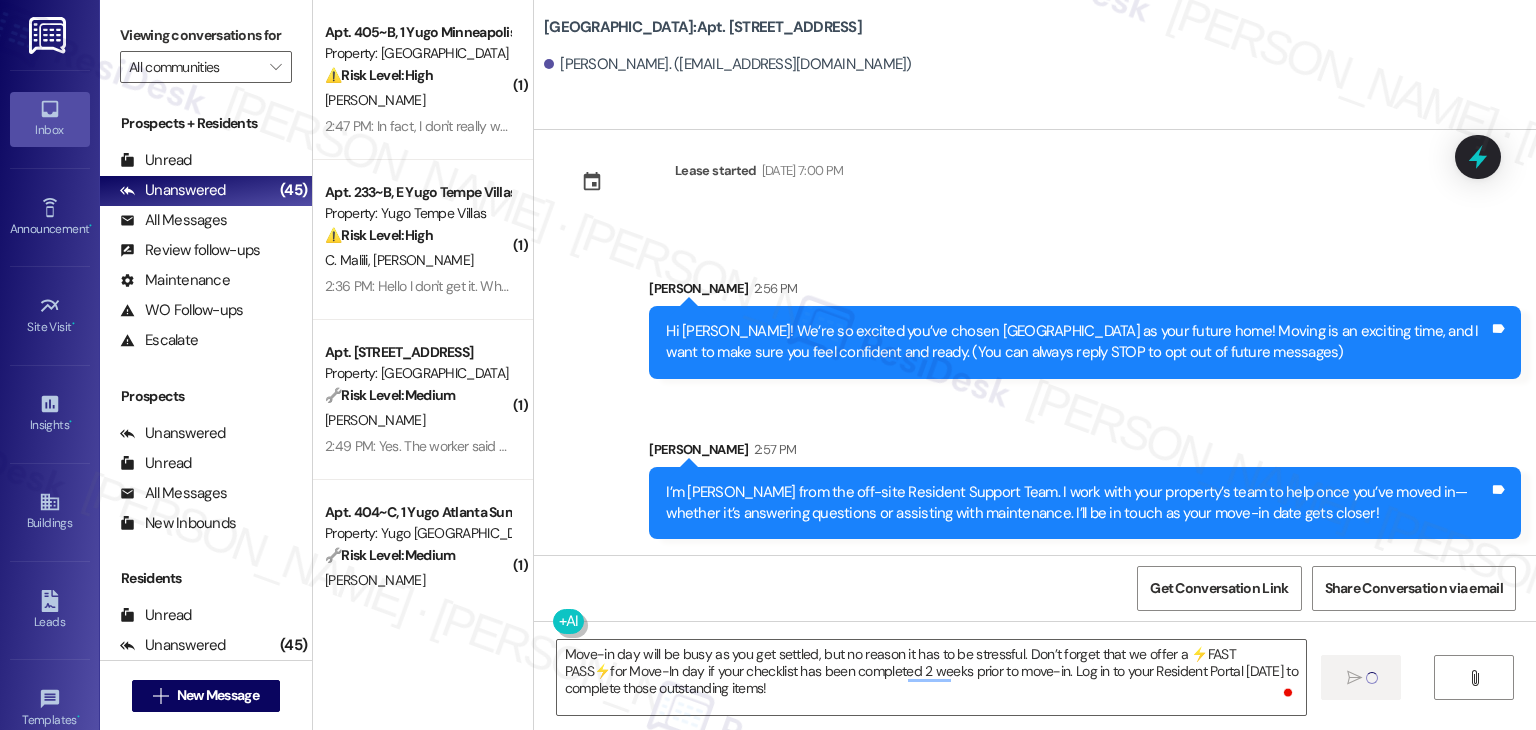 type 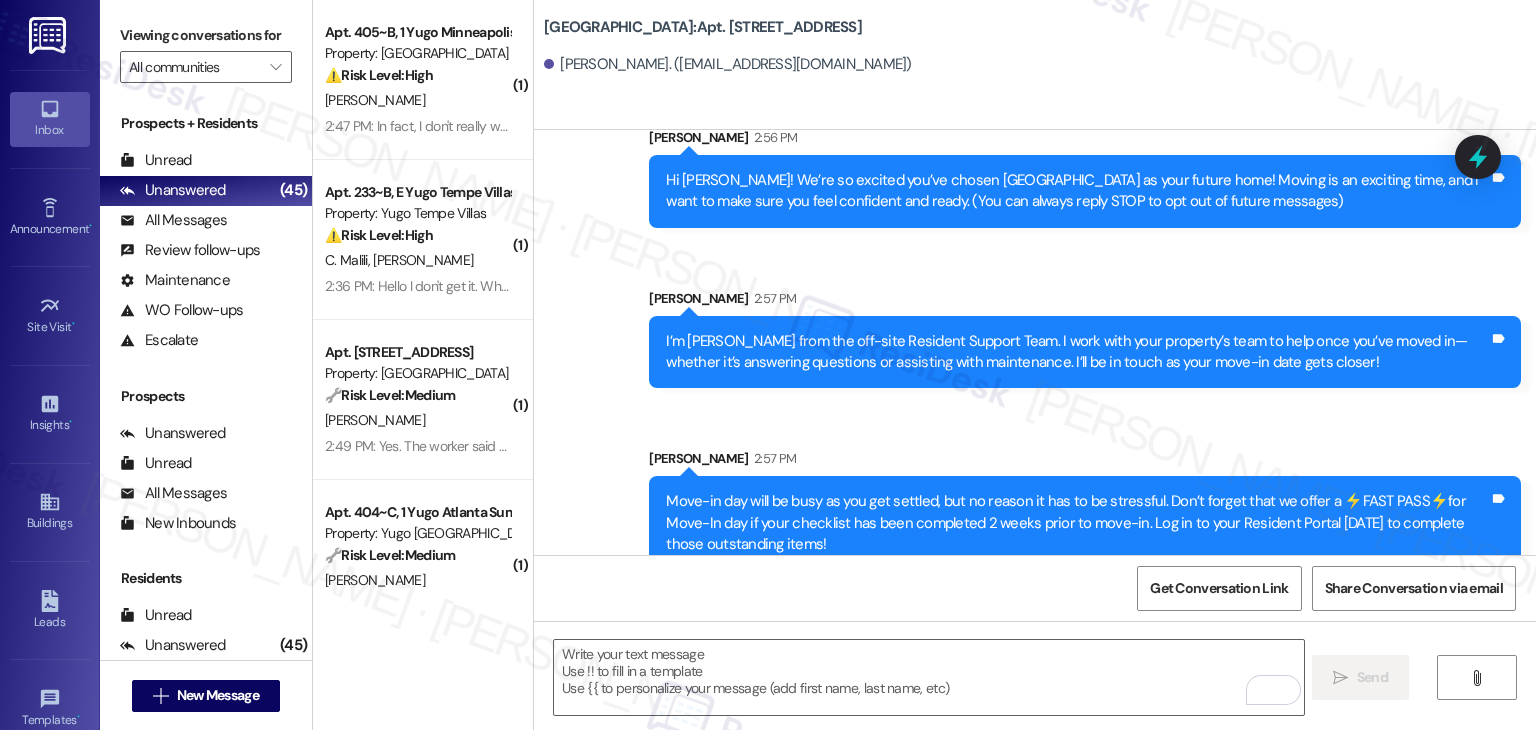 scroll, scrollTop: 213, scrollLeft: 0, axis: vertical 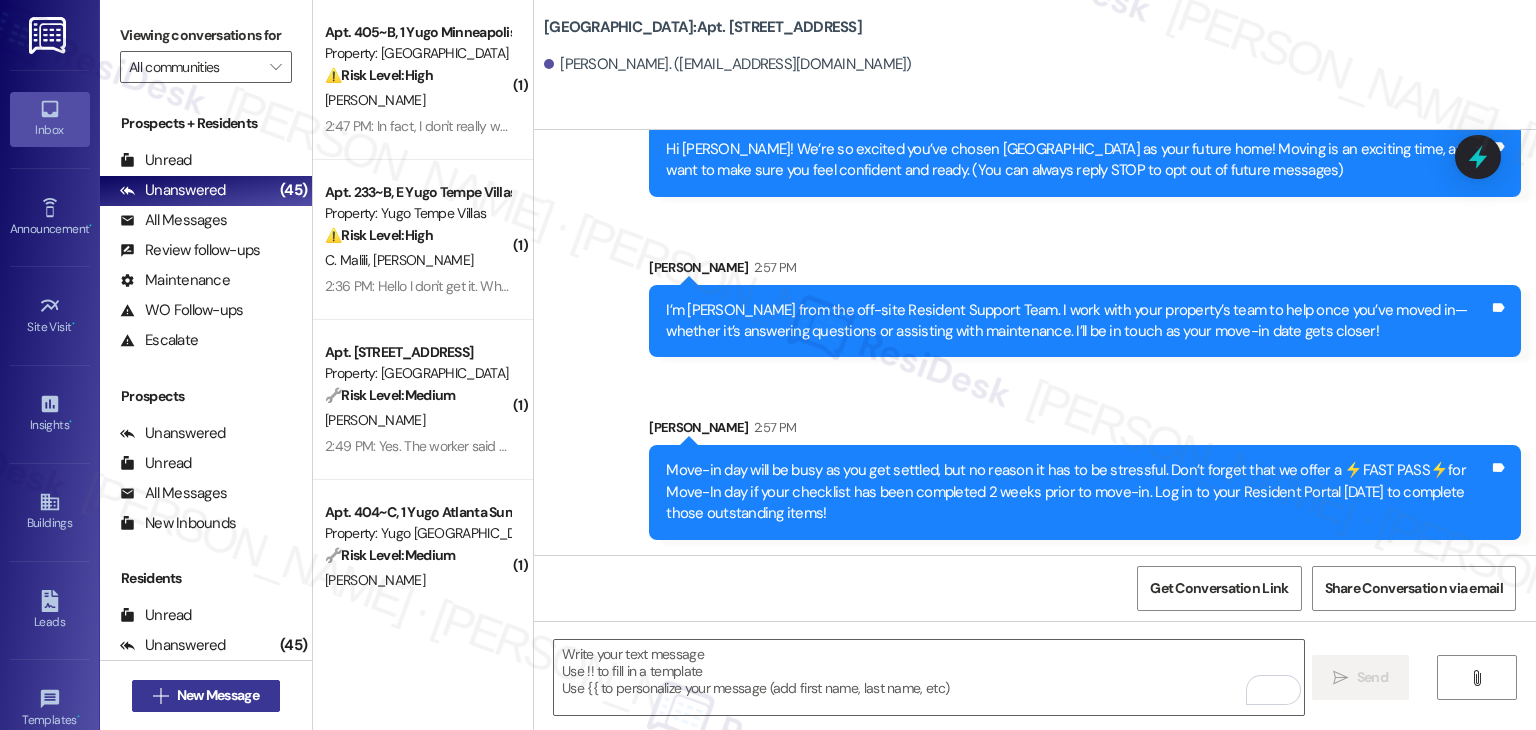 click on "New Message" at bounding box center (218, 695) 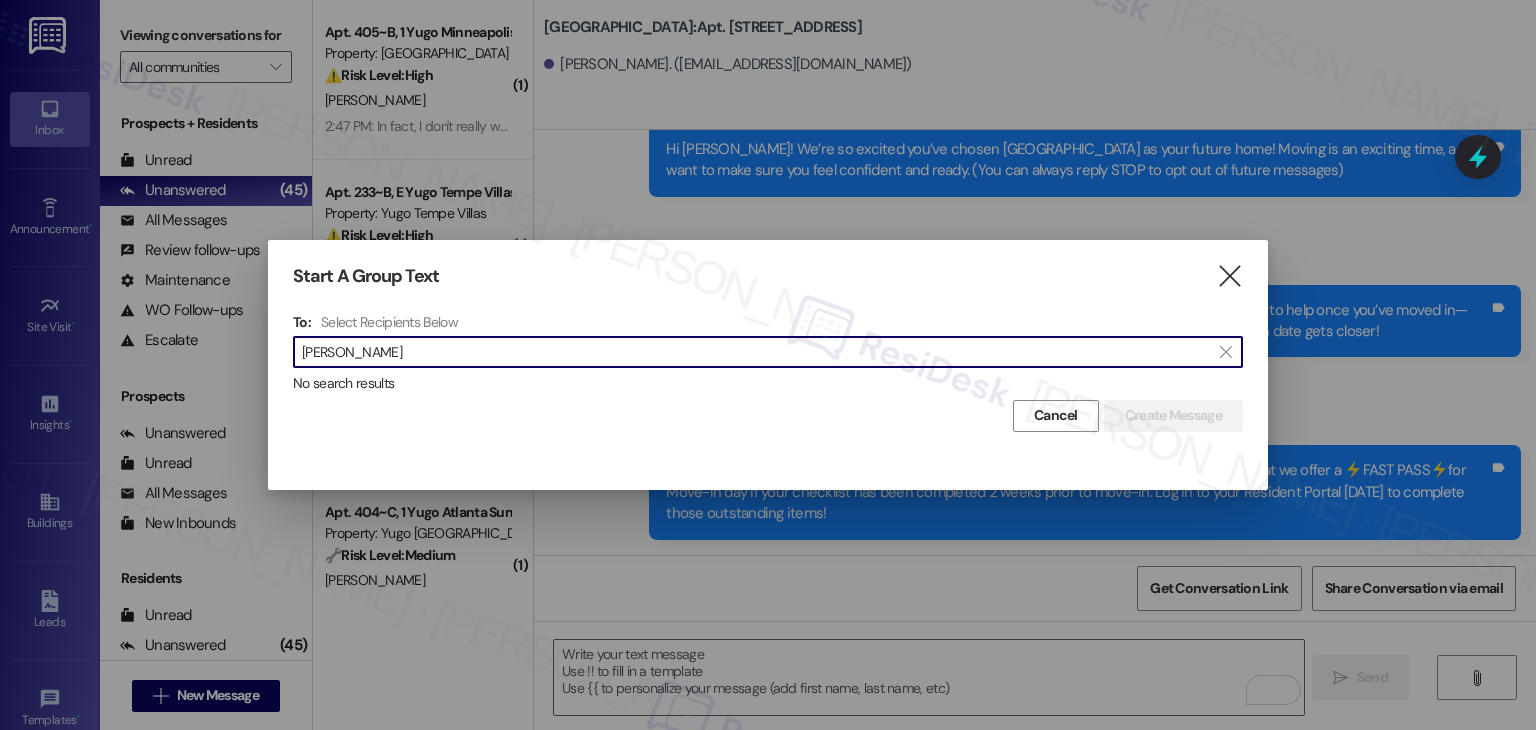 click on "Claire	Irish" at bounding box center [756, 352] 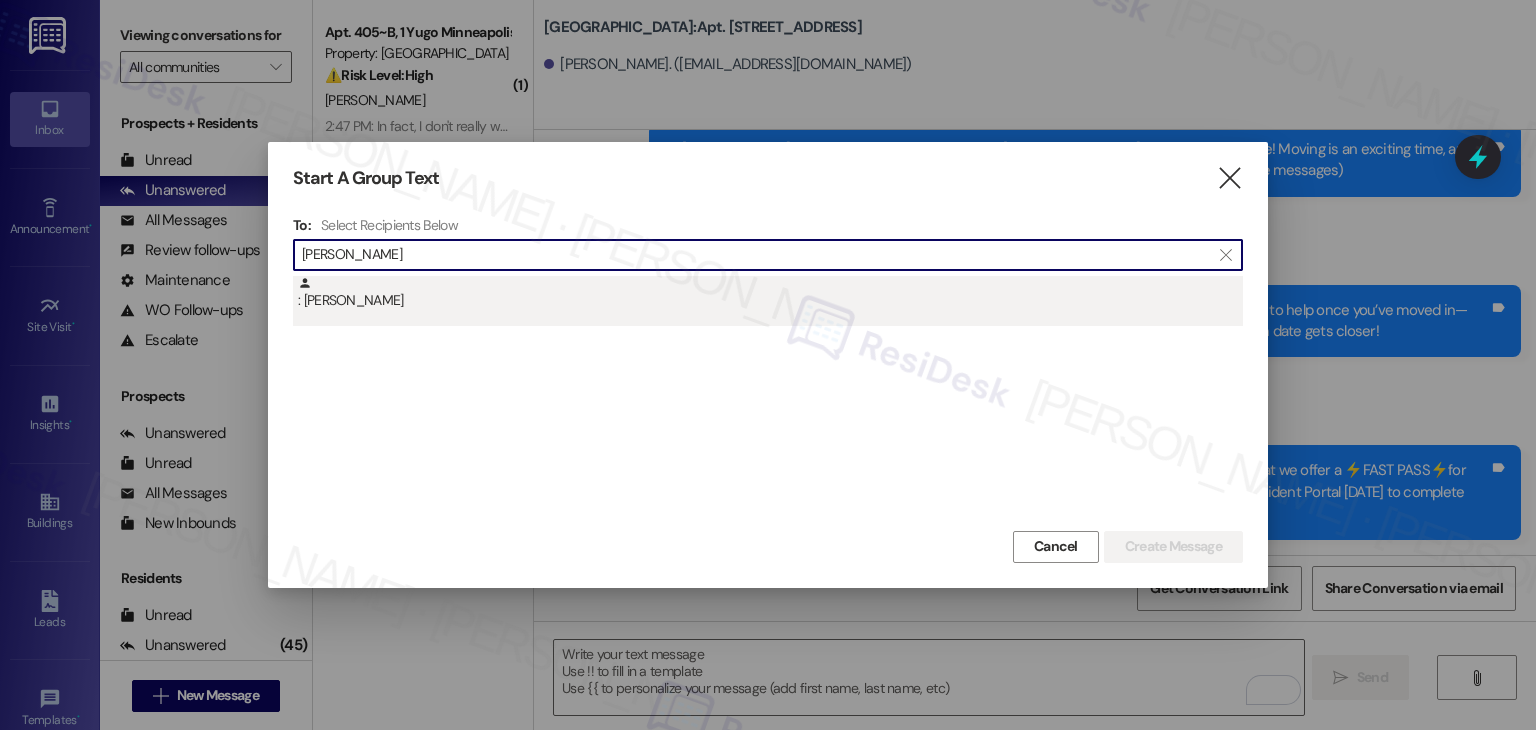 type on "Claire Irish" 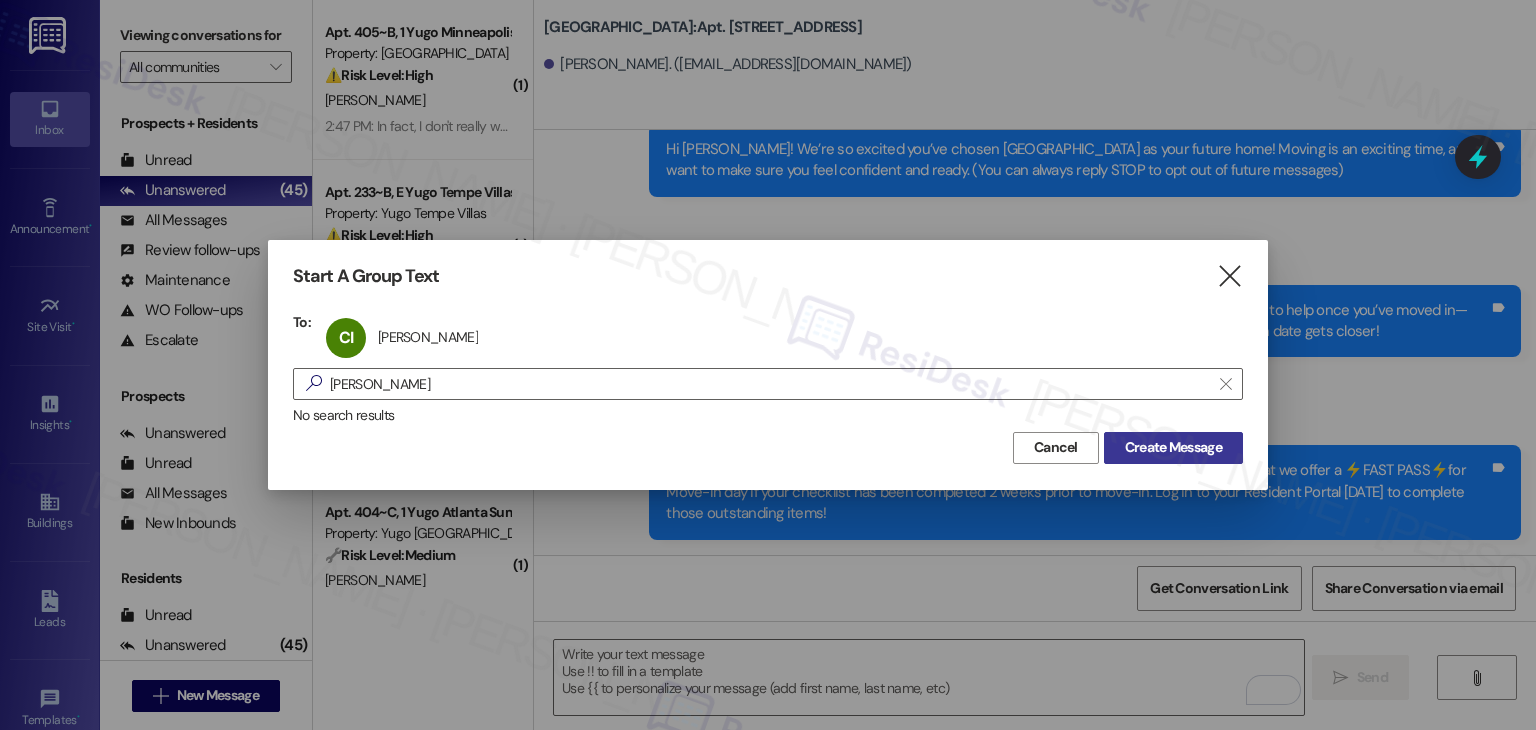 click on "Create Message" at bounding box center [1173, 448] 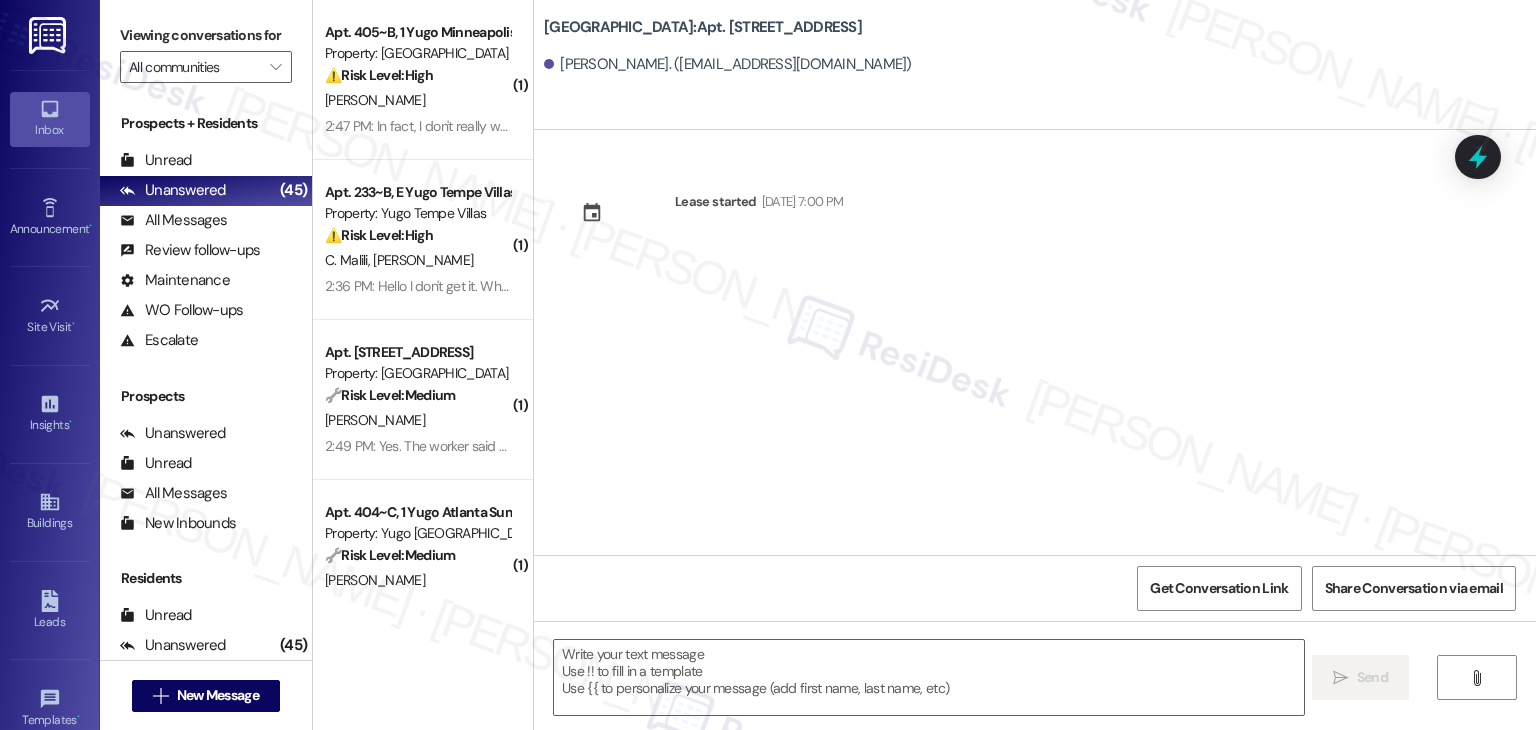 type on "Fetching suggested responses. Please feel free to read through the conversation in the meantime." 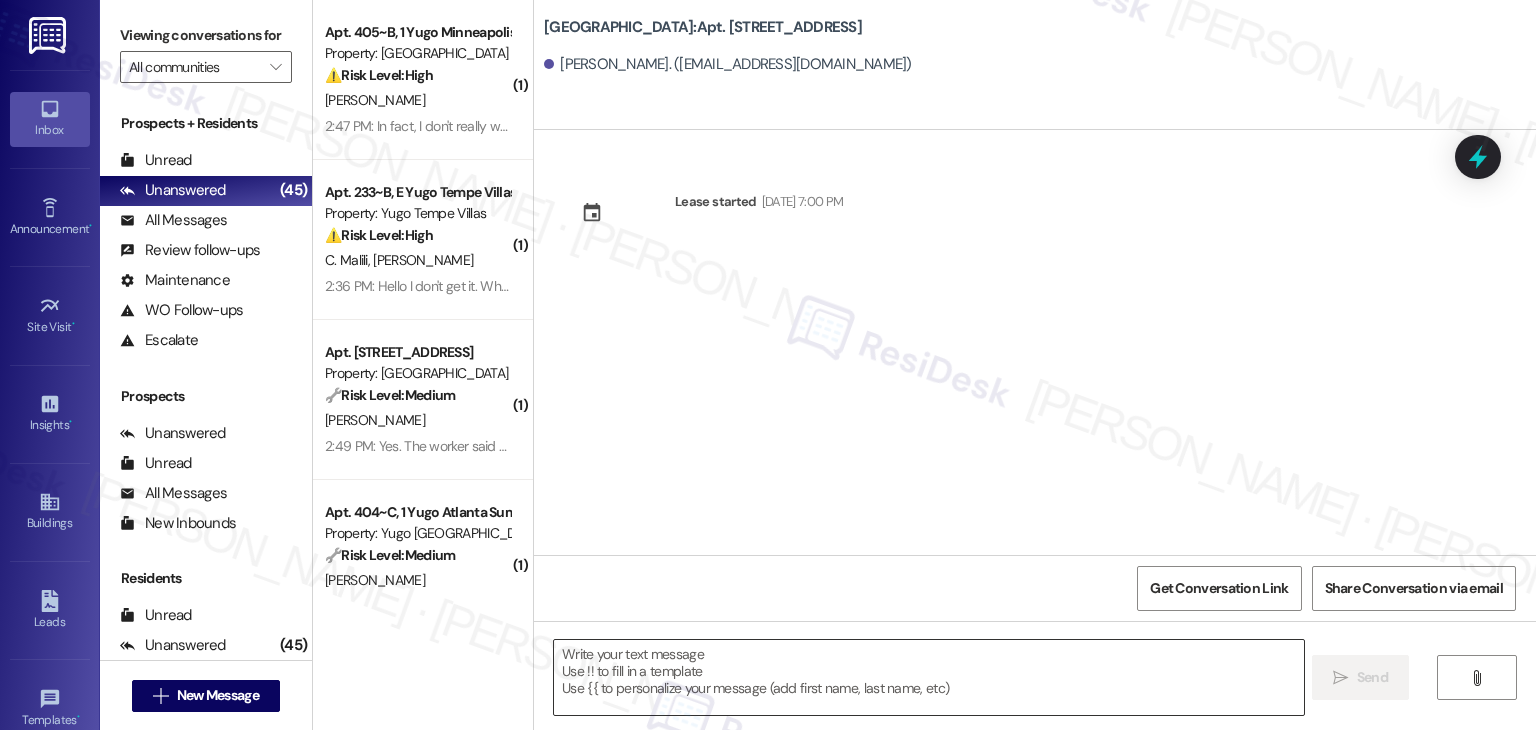 click at bounding box center [928, 677] 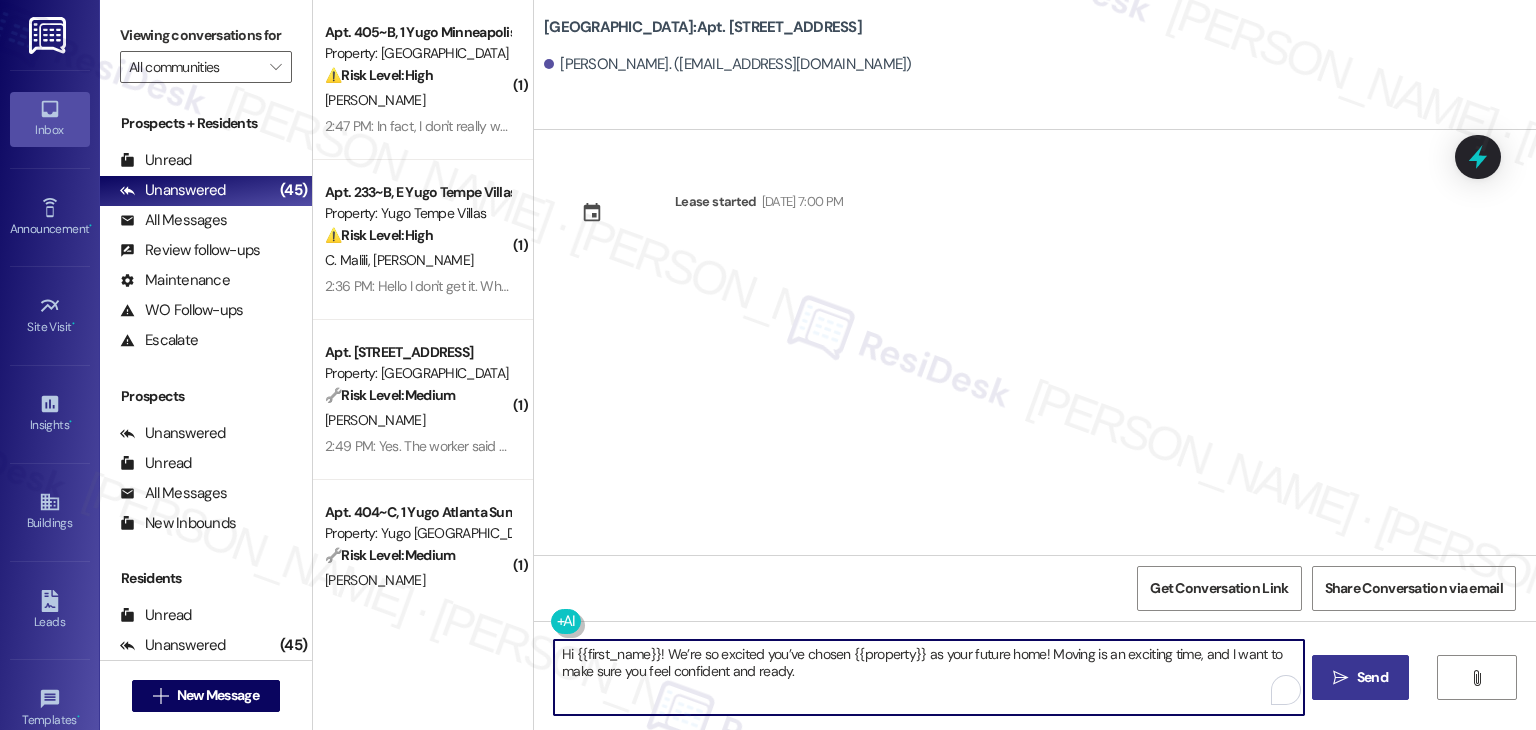 type on "Hi {{first_name}}! We’re so excited you’ve chosen {{property}} as your future home! Moving is an exciting time, and I want to make sure you feel confident and ready." 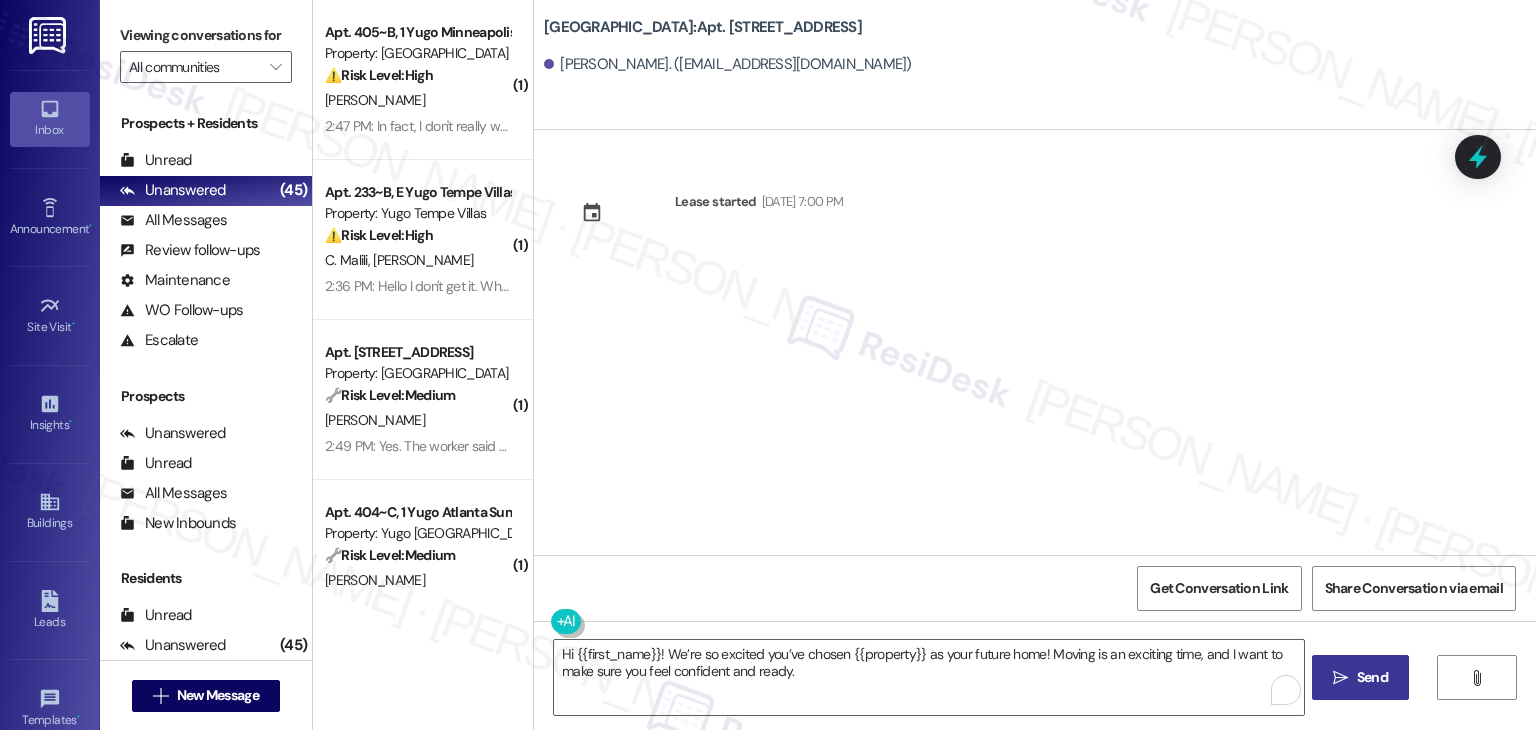 click on "Send" at bounding box center [1372, 677] 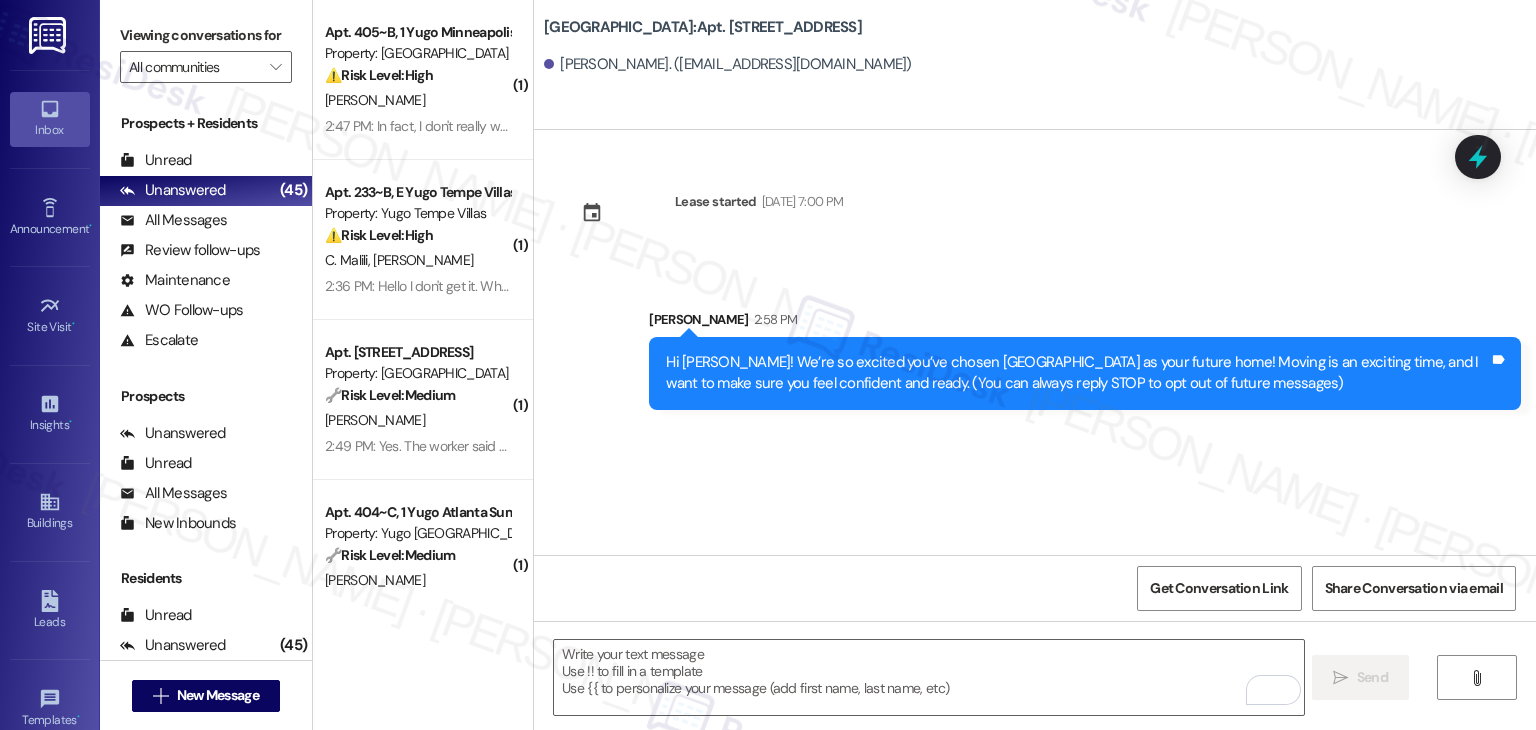 click on "Lease started Jul 31, 2025 at 7:00 PM Sent via SMS Sarah 2:58 PM Hi Claire! We’re so excited you’ve chosen Yugo Lexington Campus Court as your future home! Moving is an exciting time, and I want to make sure you feel confident and ready. (You can always reply STOP to opt out of future messages) Tags and notes" at bounding box center [1035, 342] 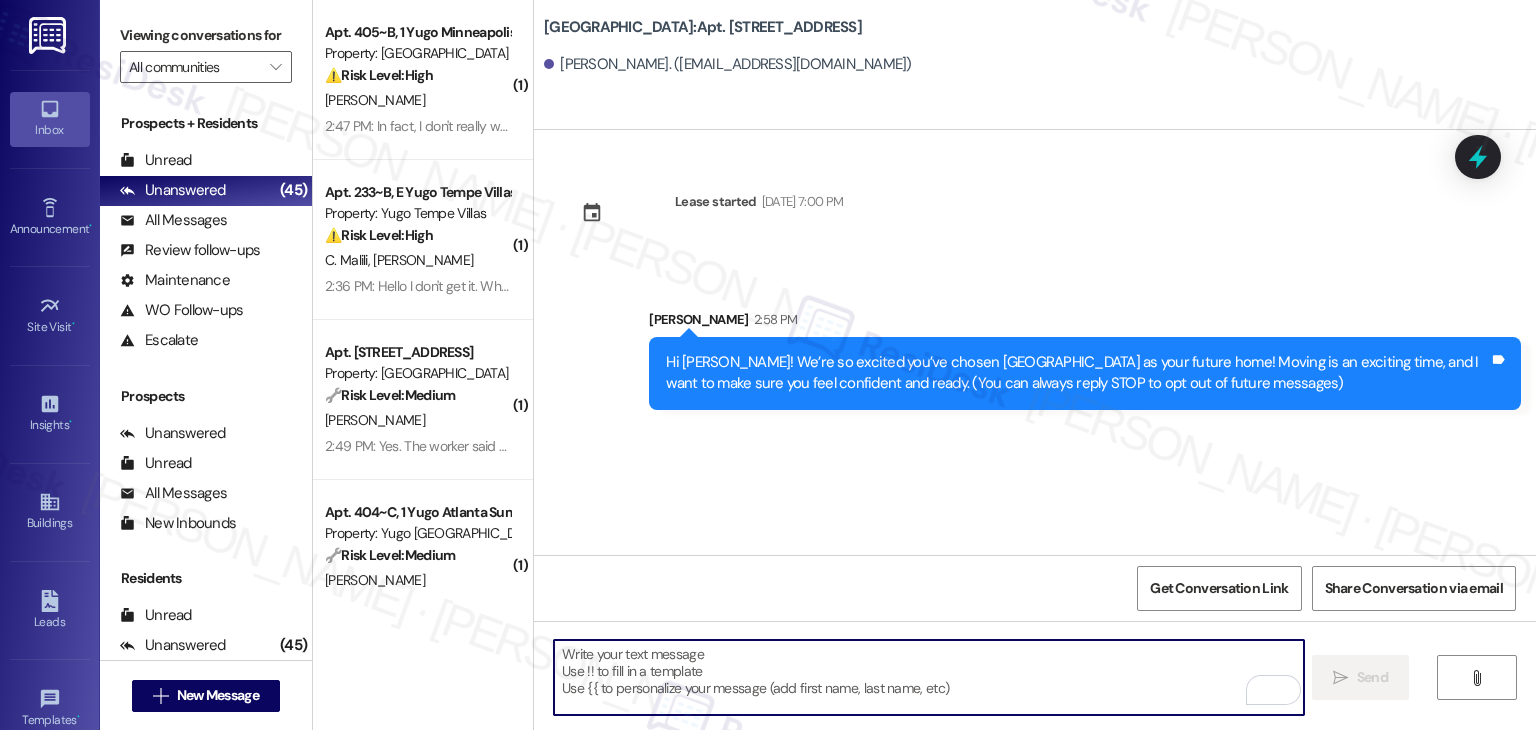 click at bounding box center [928, 677] 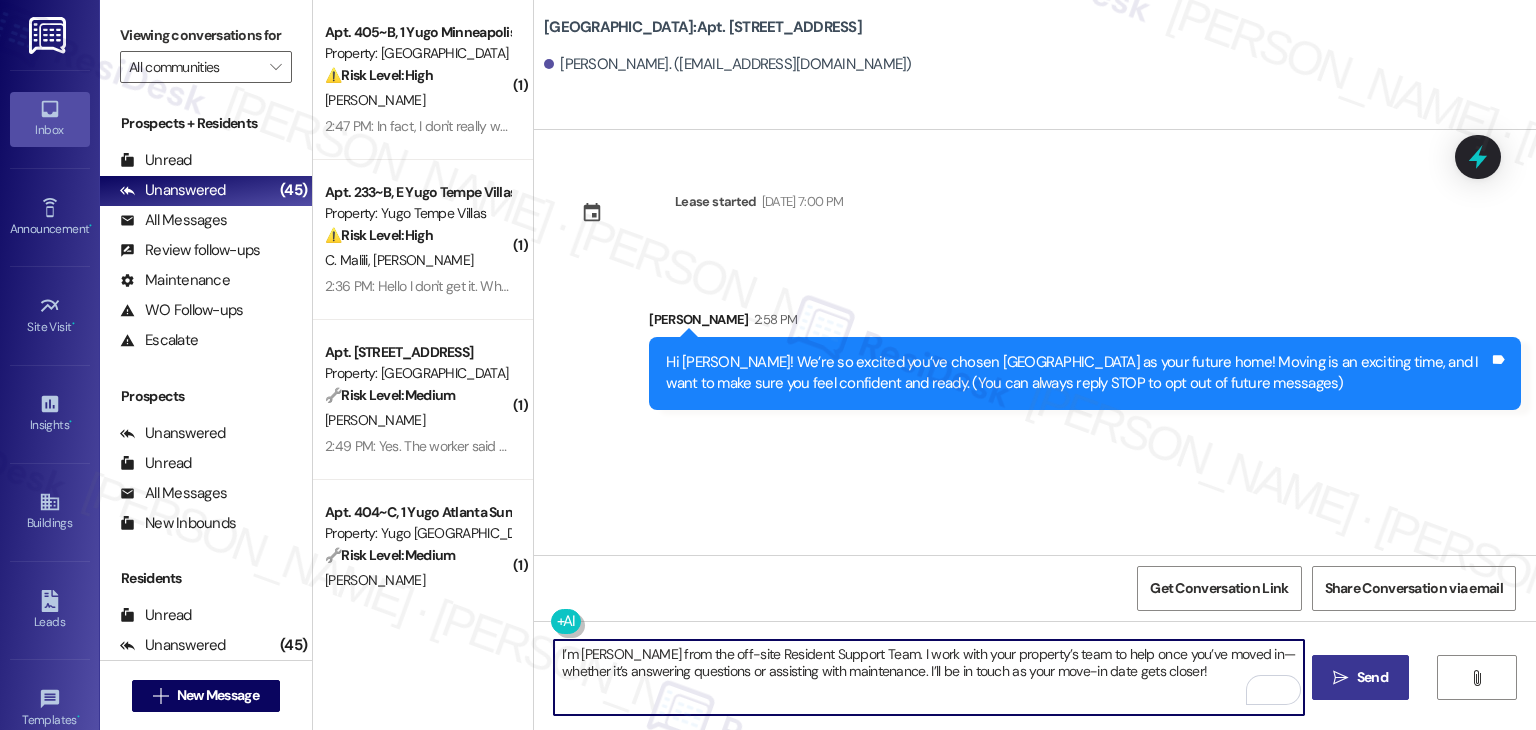 type on "I’m [PERSON_NAME] from the off-site Resident Support Team. I work with your property’s team to help once you’ve moved in—whether it’s answering questions or assisting with maintenance. I’ll be in touch as your move-in date gets closer!" 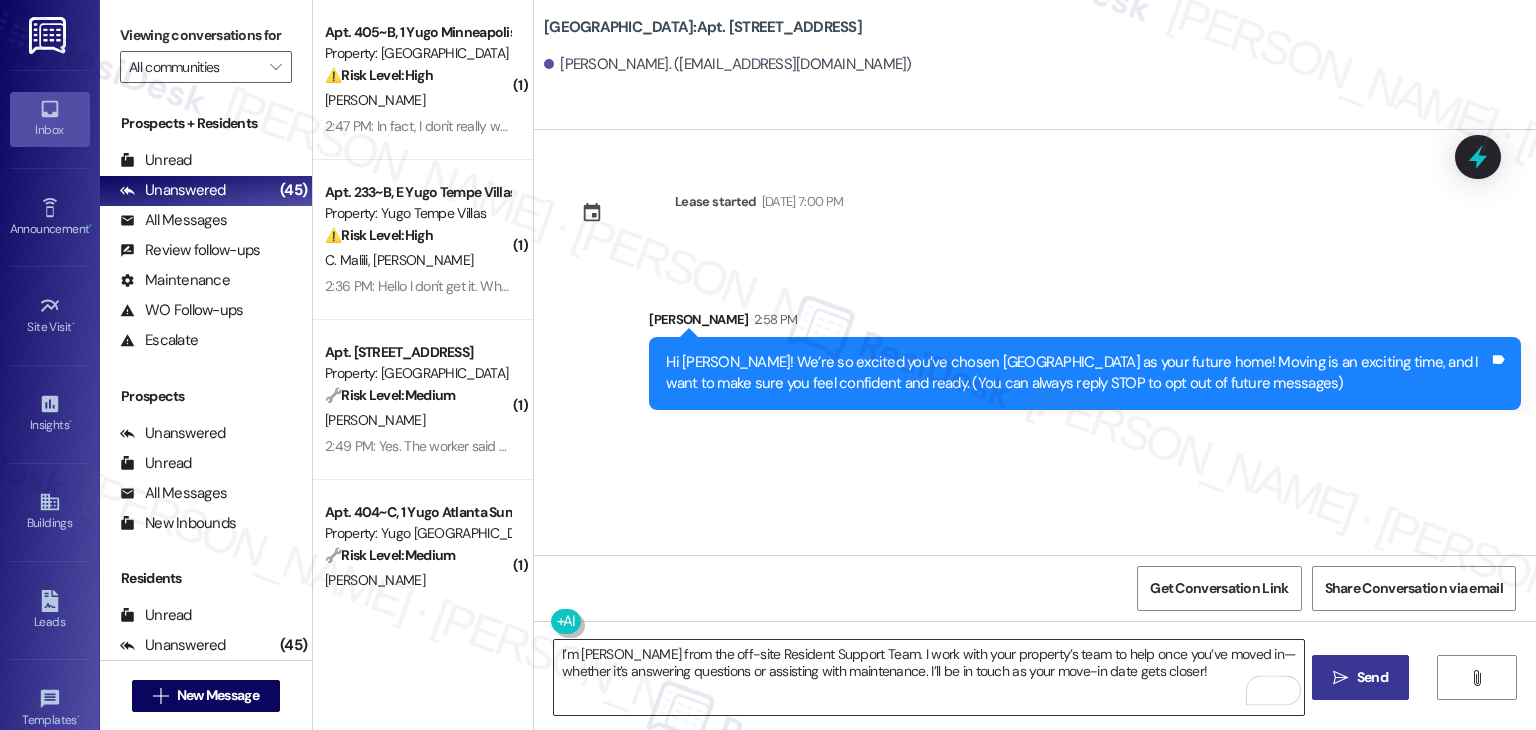 click on "I’m [PERSON_NAME] from the off-site Resident Support Team. I work with your property’s team to help once you’ve moved in—whether it’s answering questions or assisting with maintenance. I’ll be in touch as your move-in date gets closer!" at bounding box center [928, 677] 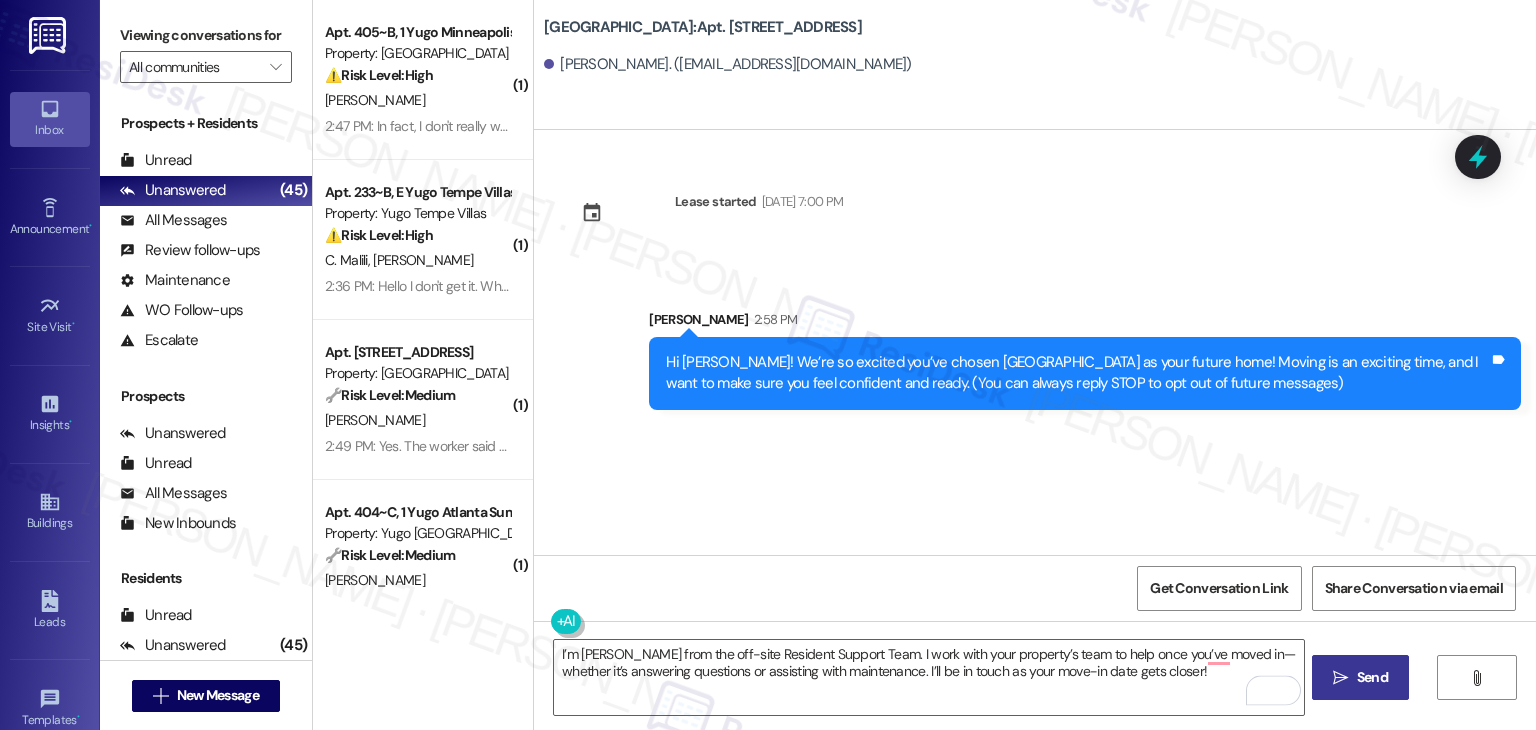 click on "Send" at bounding box center (1372, 677) 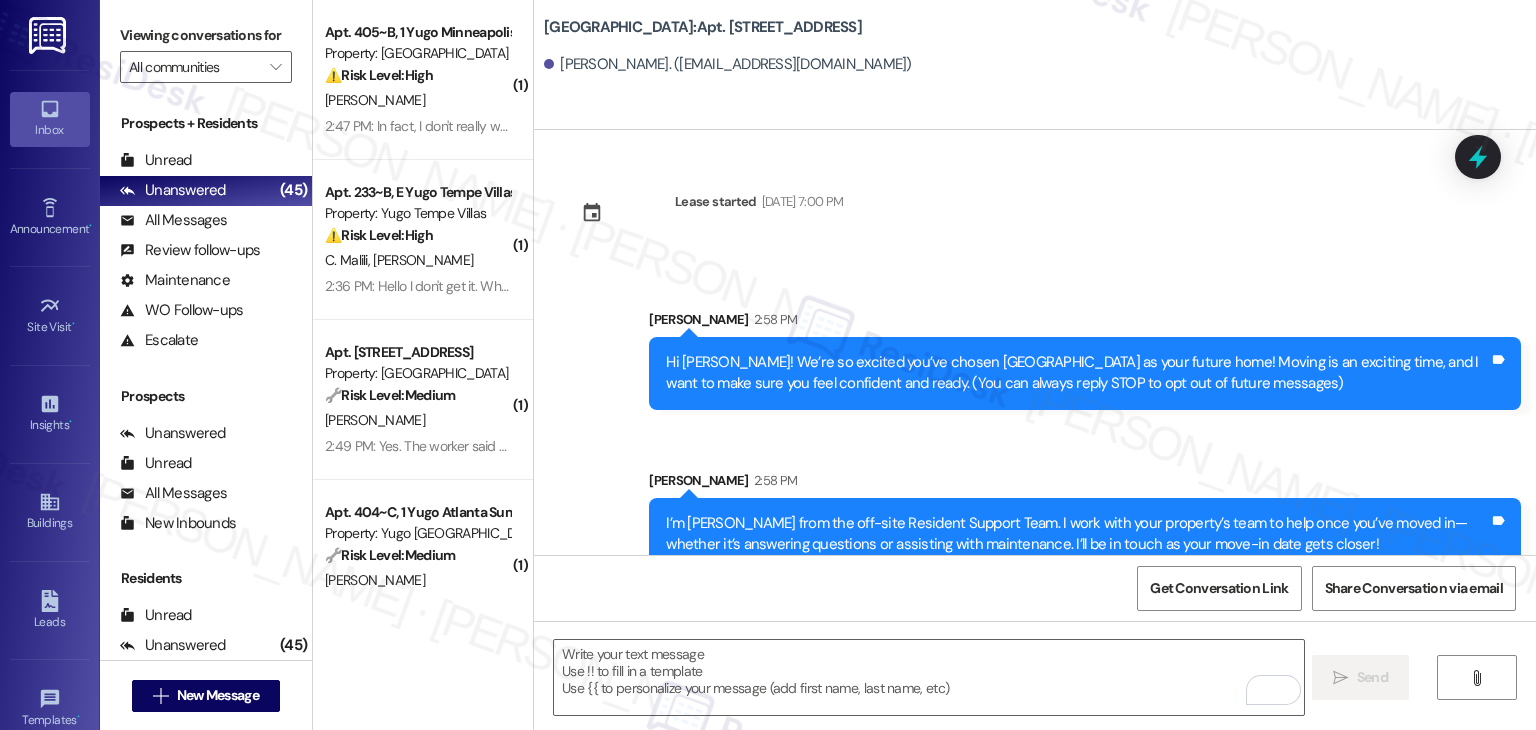 drag, startPoint x: 910, startPoint y: 571, endPoint x: 1324, endPoint y: 535, distance: 415.56226 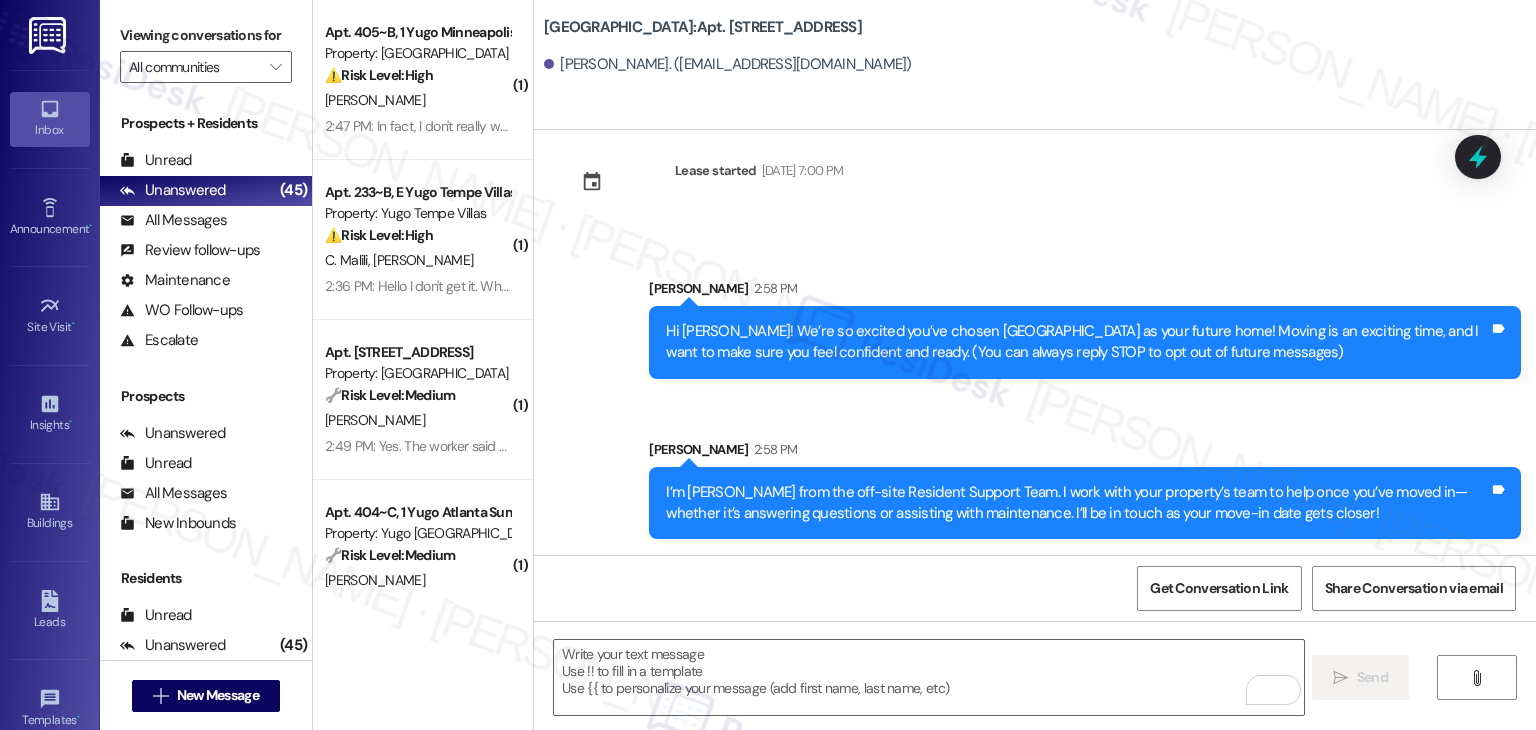scroll, scrollTop: 32, scrollLeft: 0, axis: vertical 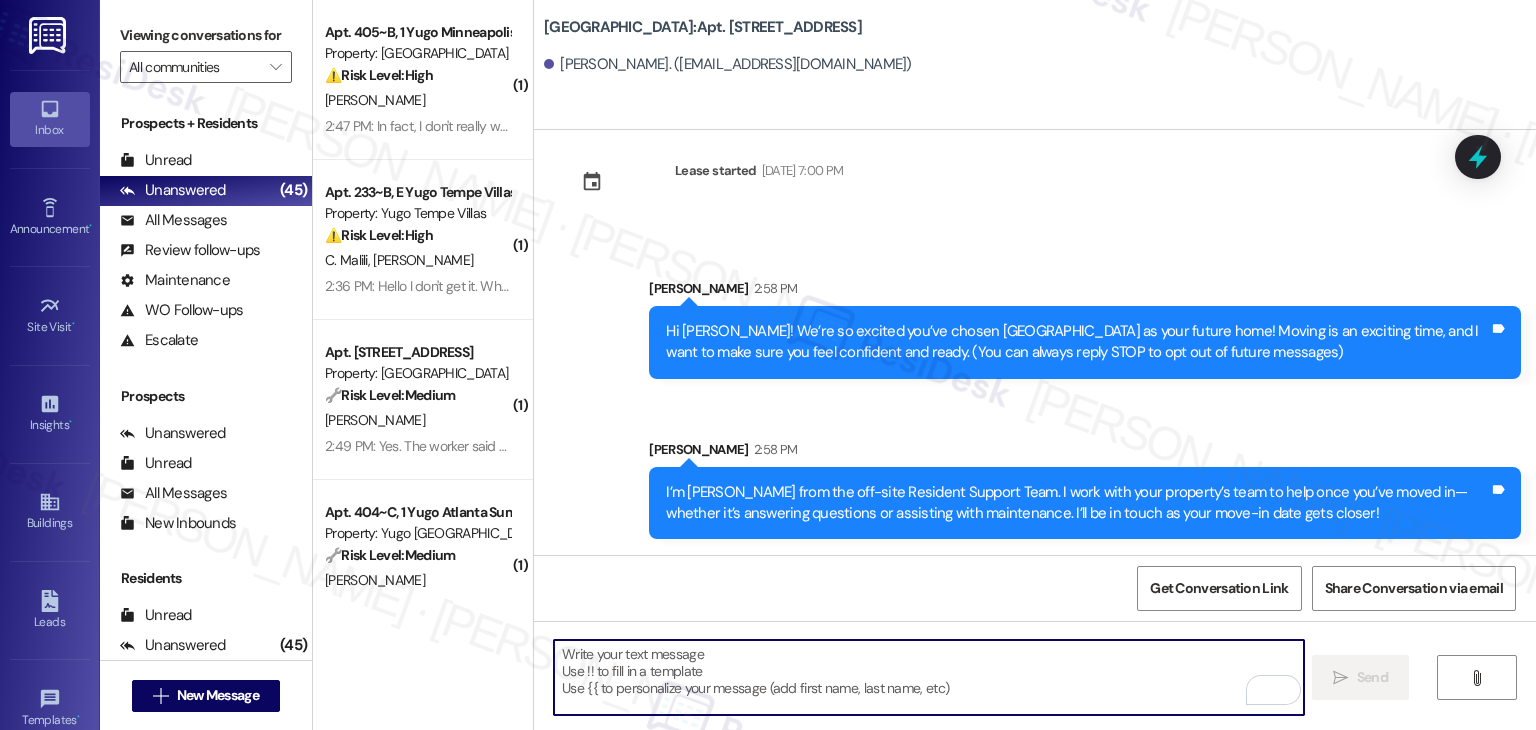 click at bounding box center [928, 677] 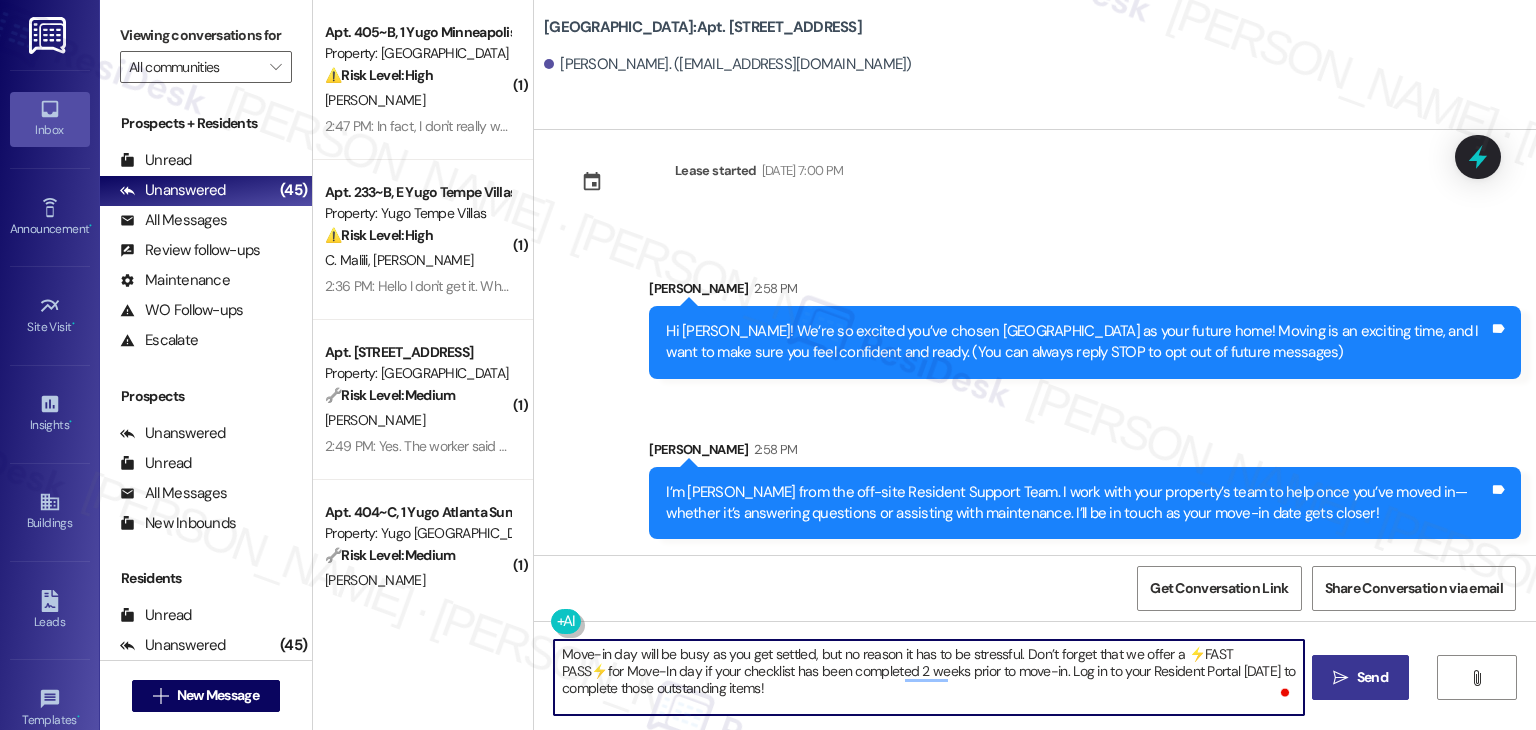 type on "Move-in day will be busy as you get settled, but no reason it has to be stressful. Don’t forget that we offer a ⚡FAST PASS⚡for Move-In day if your checklist has been completed 2 weeks prior to move-in. Log in to your Resident Portal [DATE] to complete those outstanding items!" 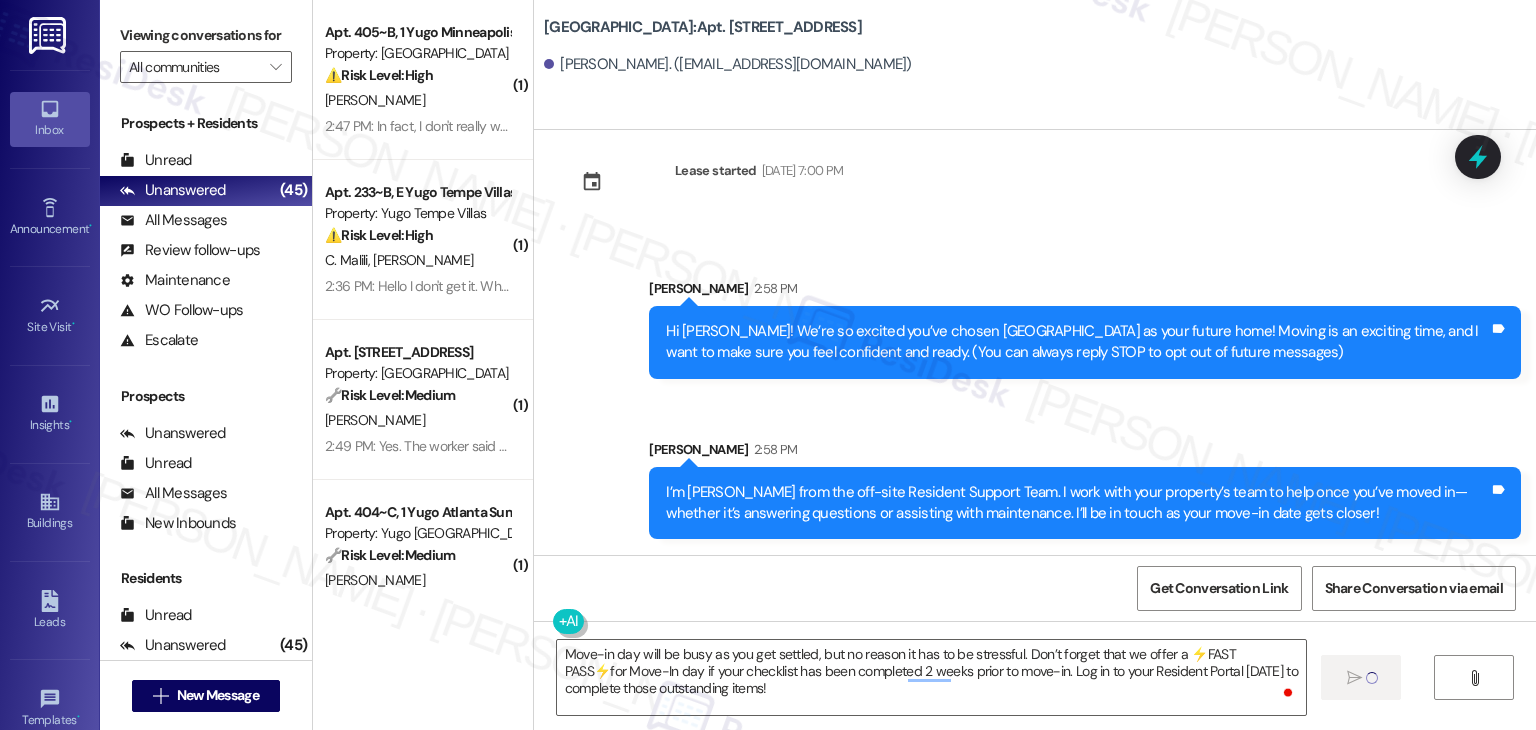 type 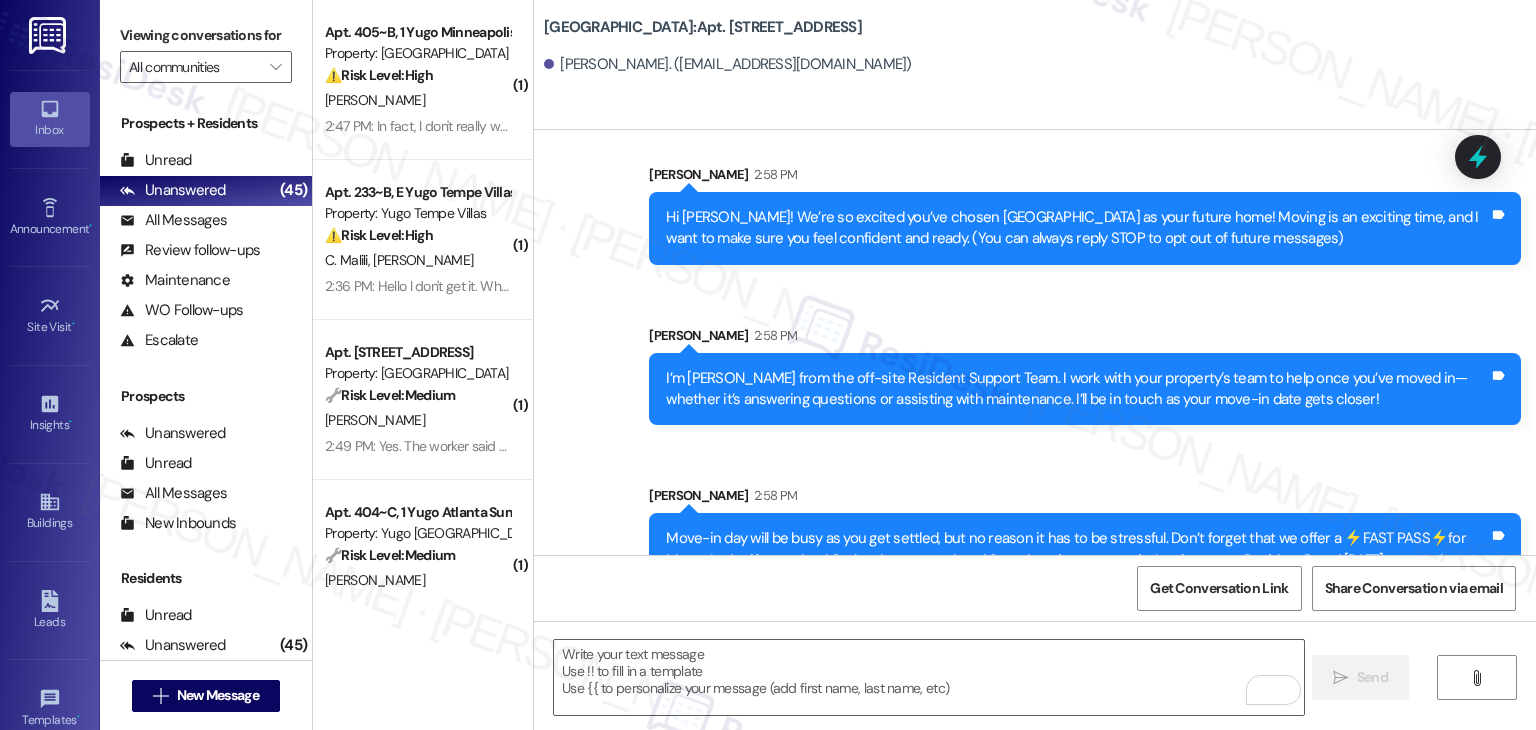 scroll, scrollTop: 213, scrollLeft: 0, axis: vertical 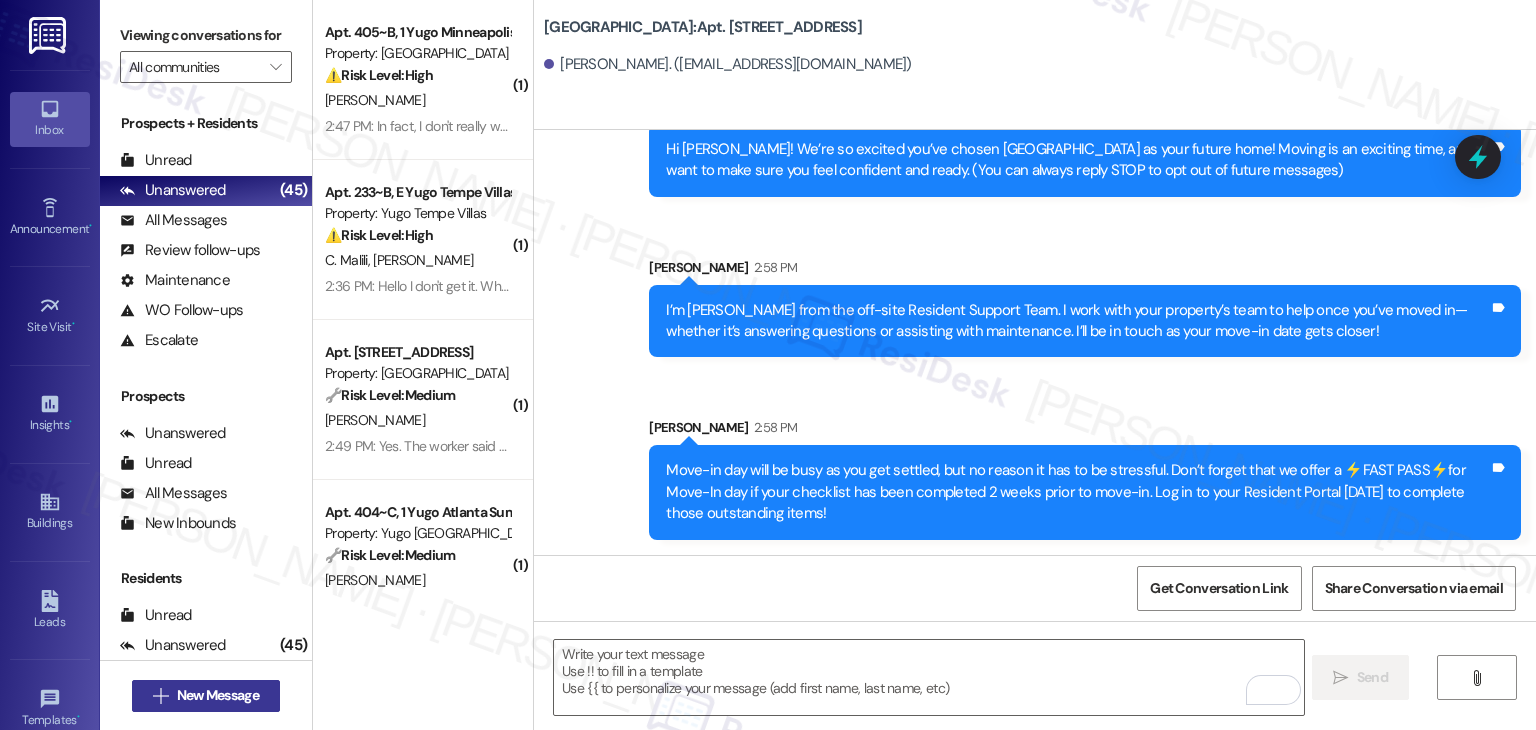 click on "New Message" at bounding box center (218, 695) 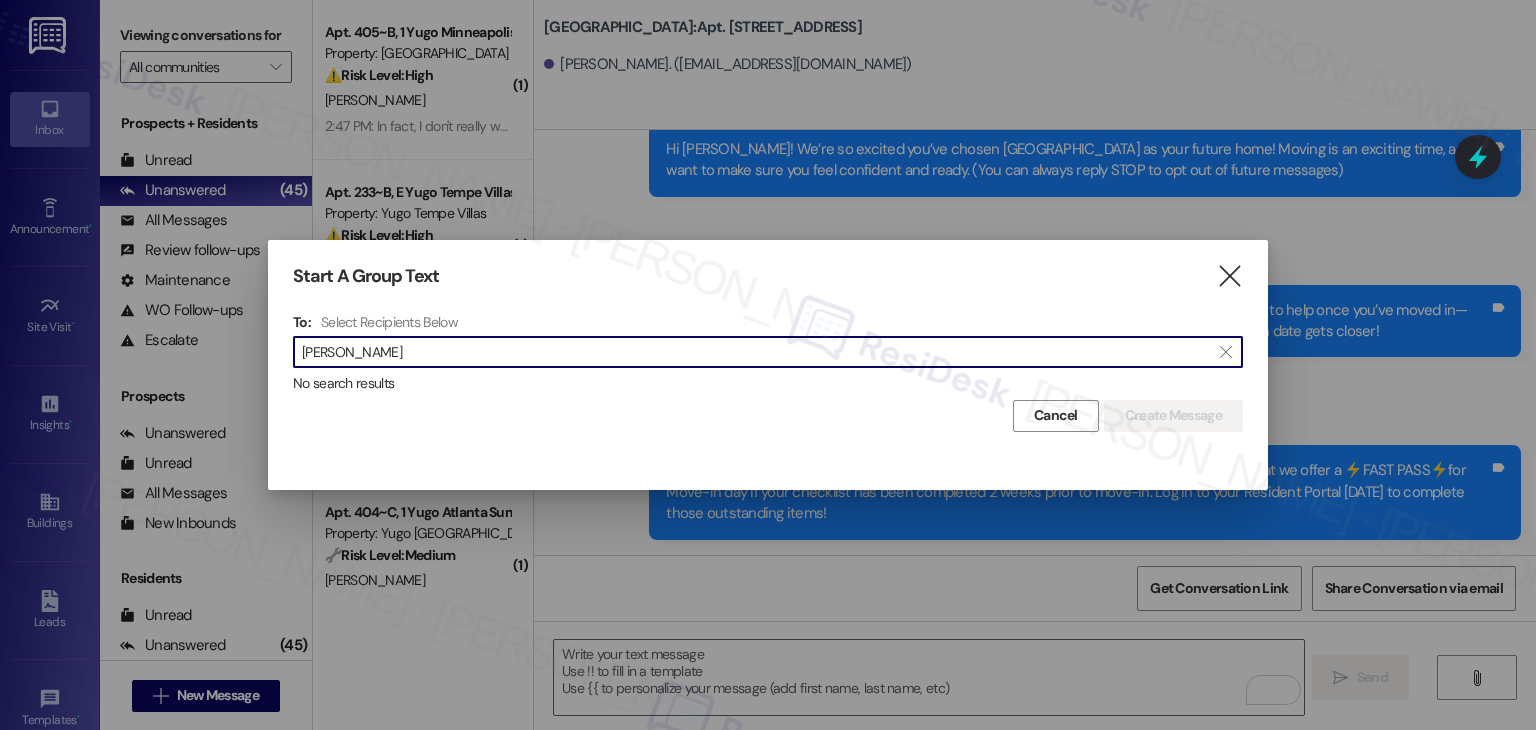 click on "Garrett	McNeill" at bounding box center (756, 352) 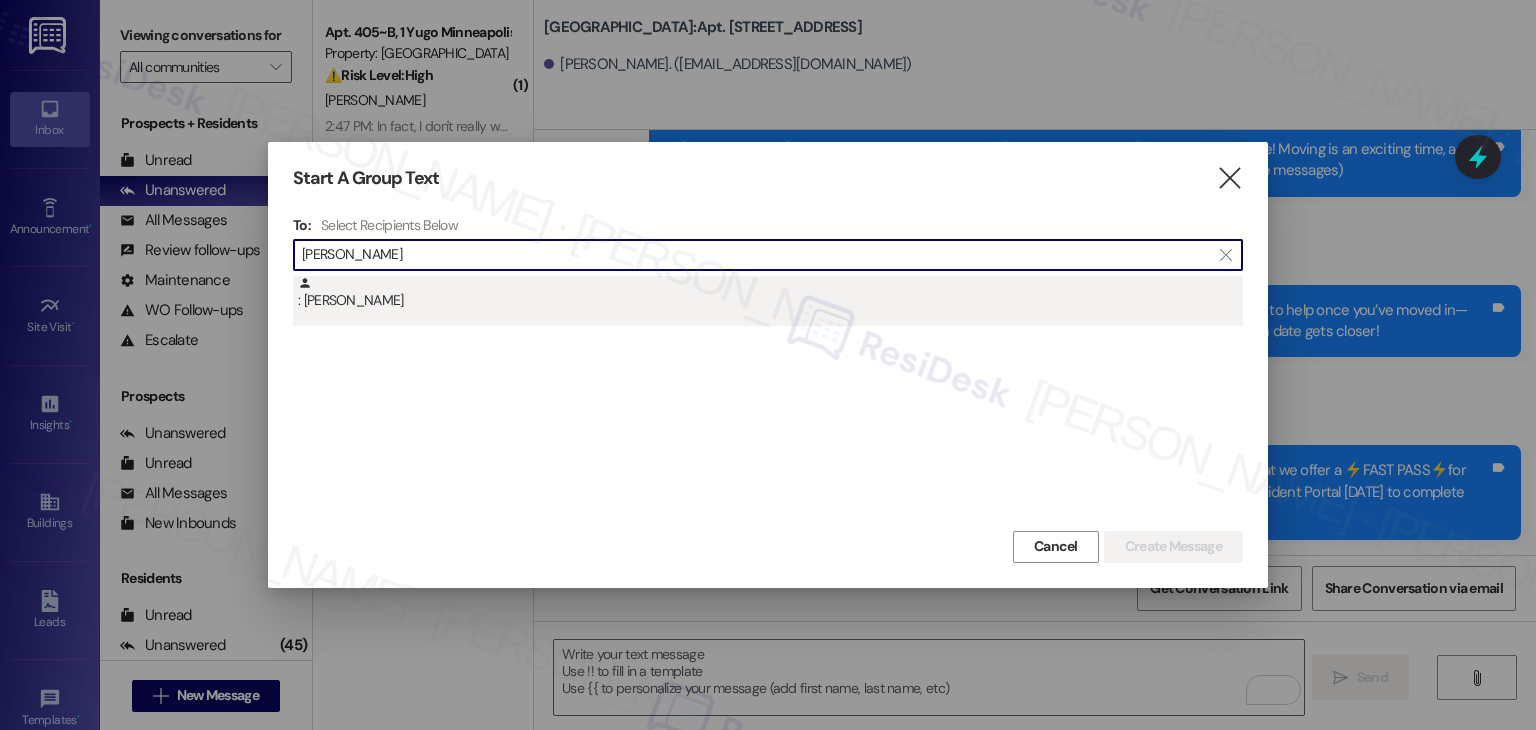 type on "Garrett McNeill" 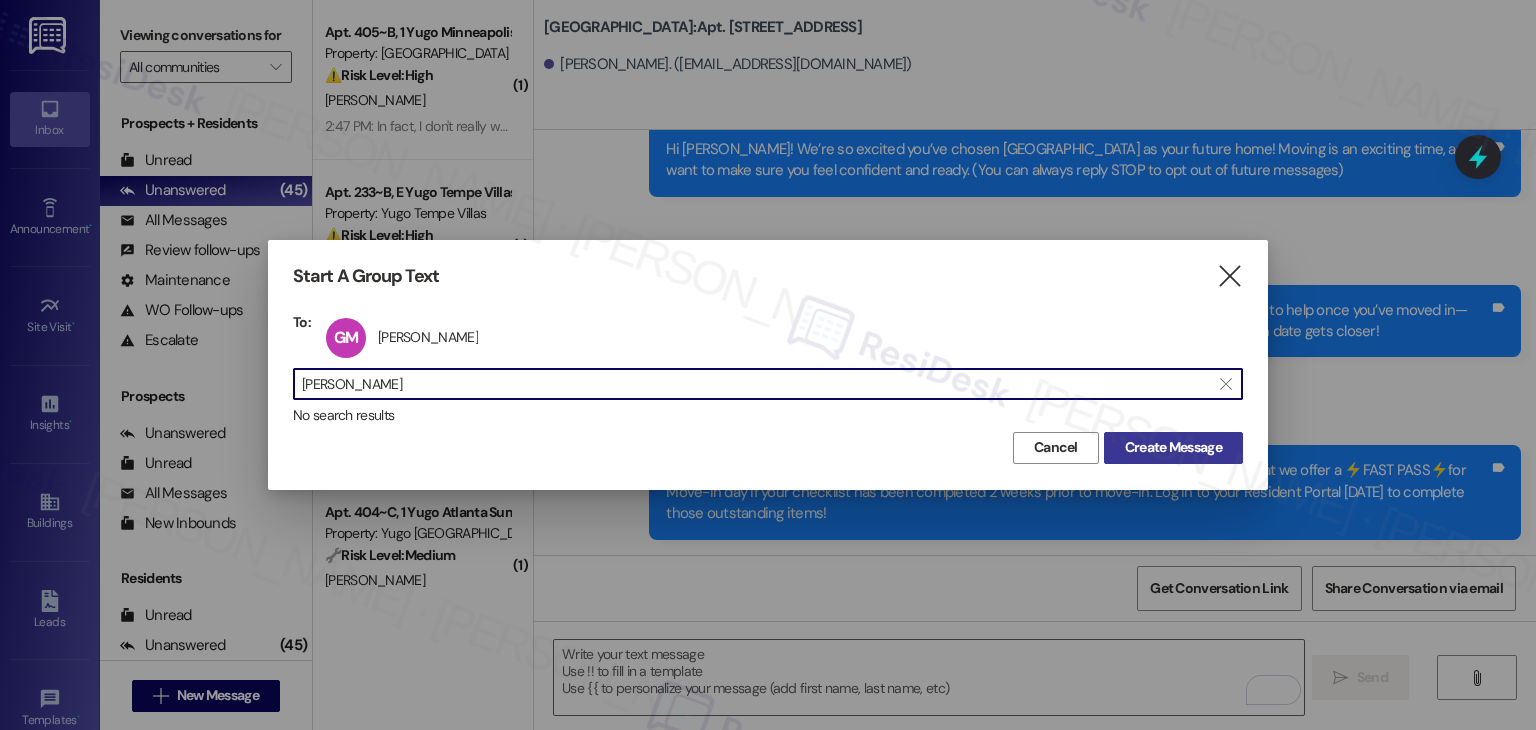 click on "Create Message" at bounding box center (1173, 448) 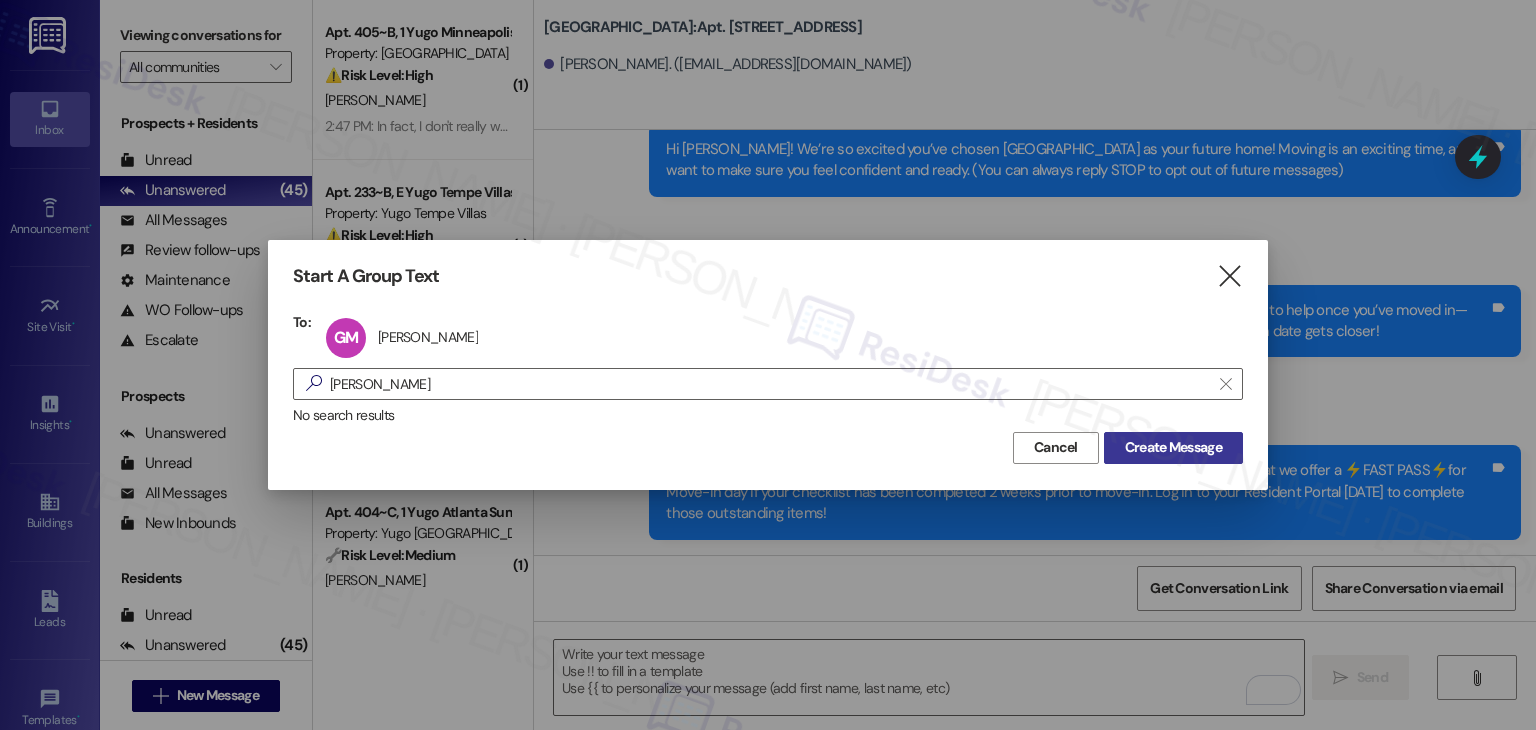 click on "Create Message" at bounding box center [1173, 447] 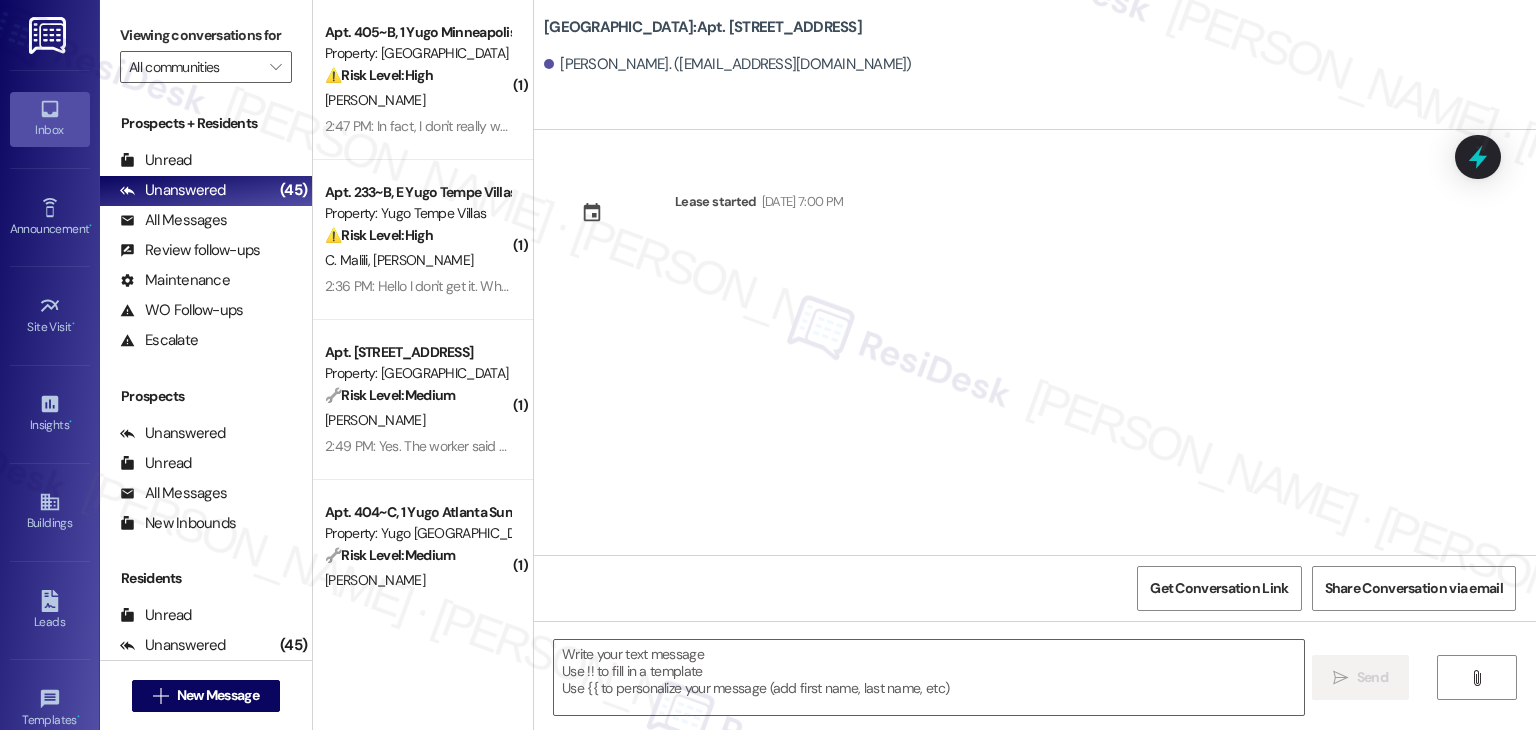 type on "Fetching suggested responses. Please feel free to read through the conversation in the meantime." 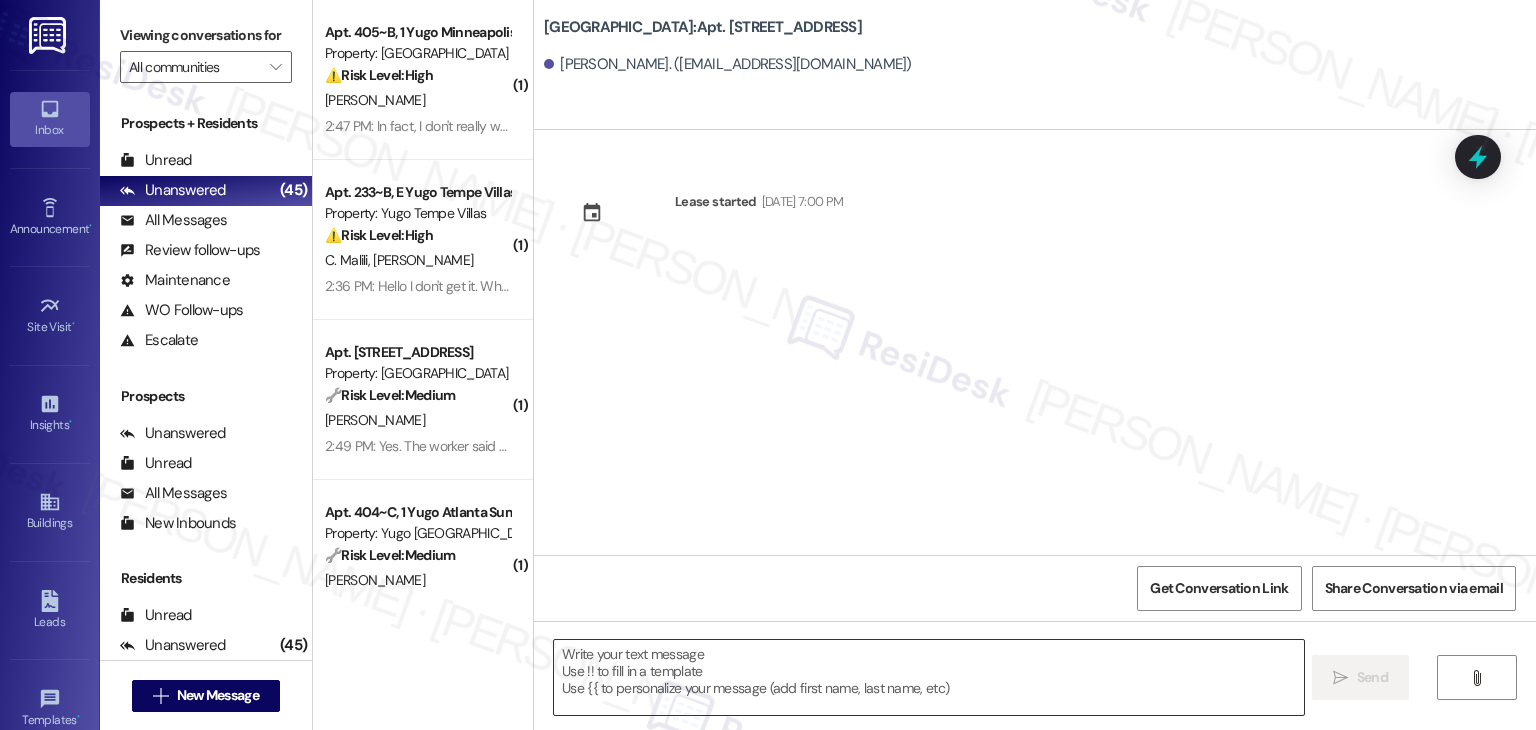 drag, startPoint x: 778, startPoint y: 436, endPoint x: 766, endPoint y: 657, distance: 221.32555 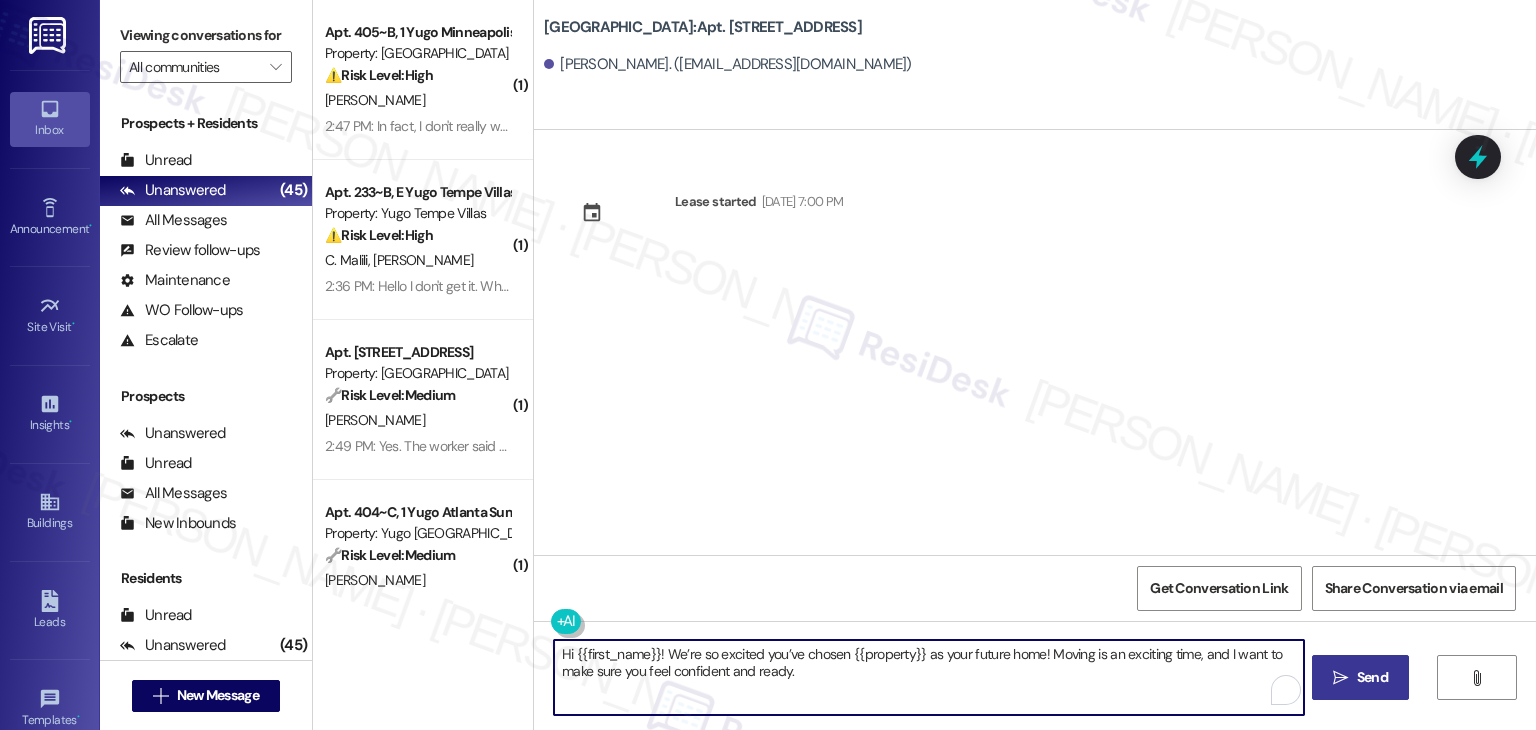 type on "Hi {{first_name}}! We’re so excited you’ve chosen {{property}} as your future home! Moving is an exciting time, and I want to make sure you feel confident and ready." 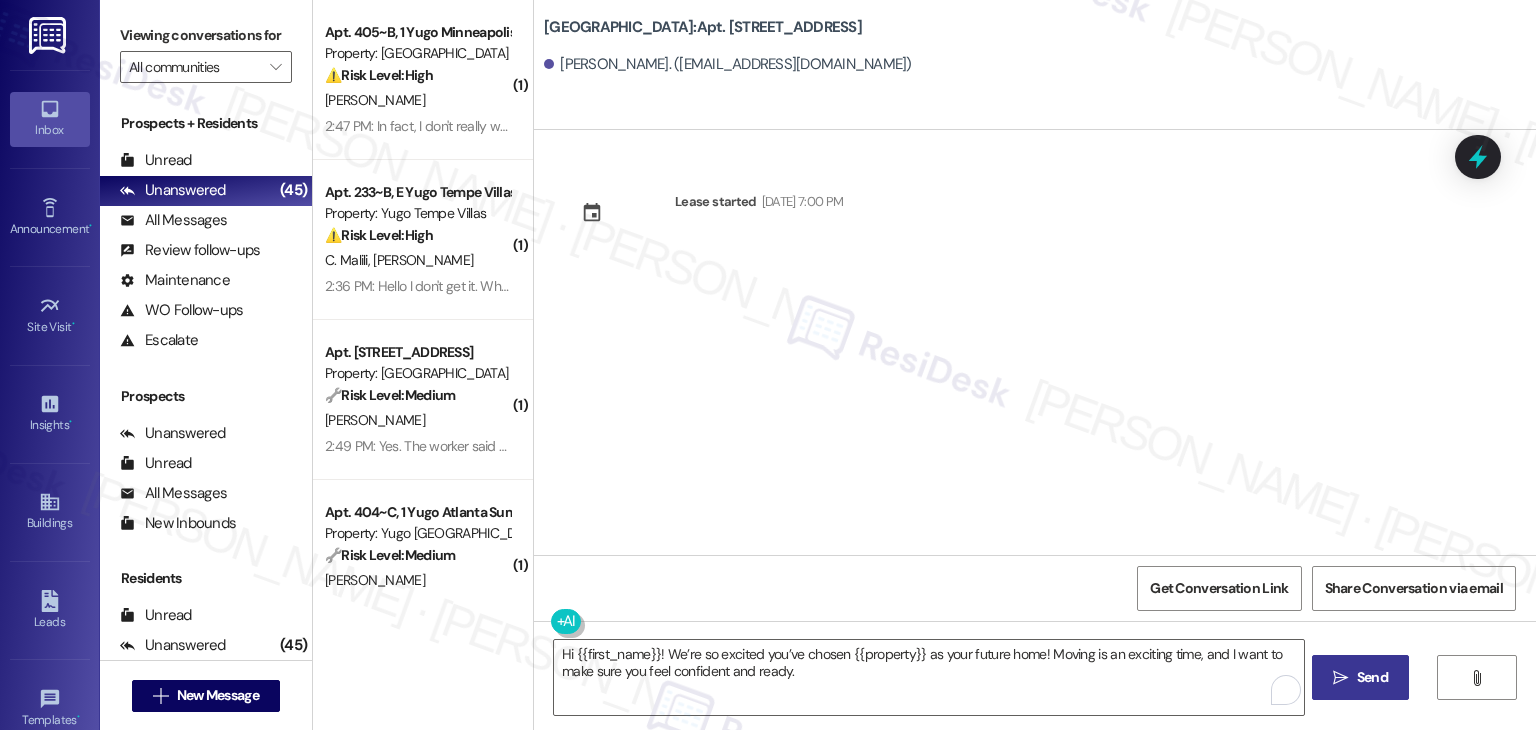 click on "Send" at bounding box center [1372, 677] 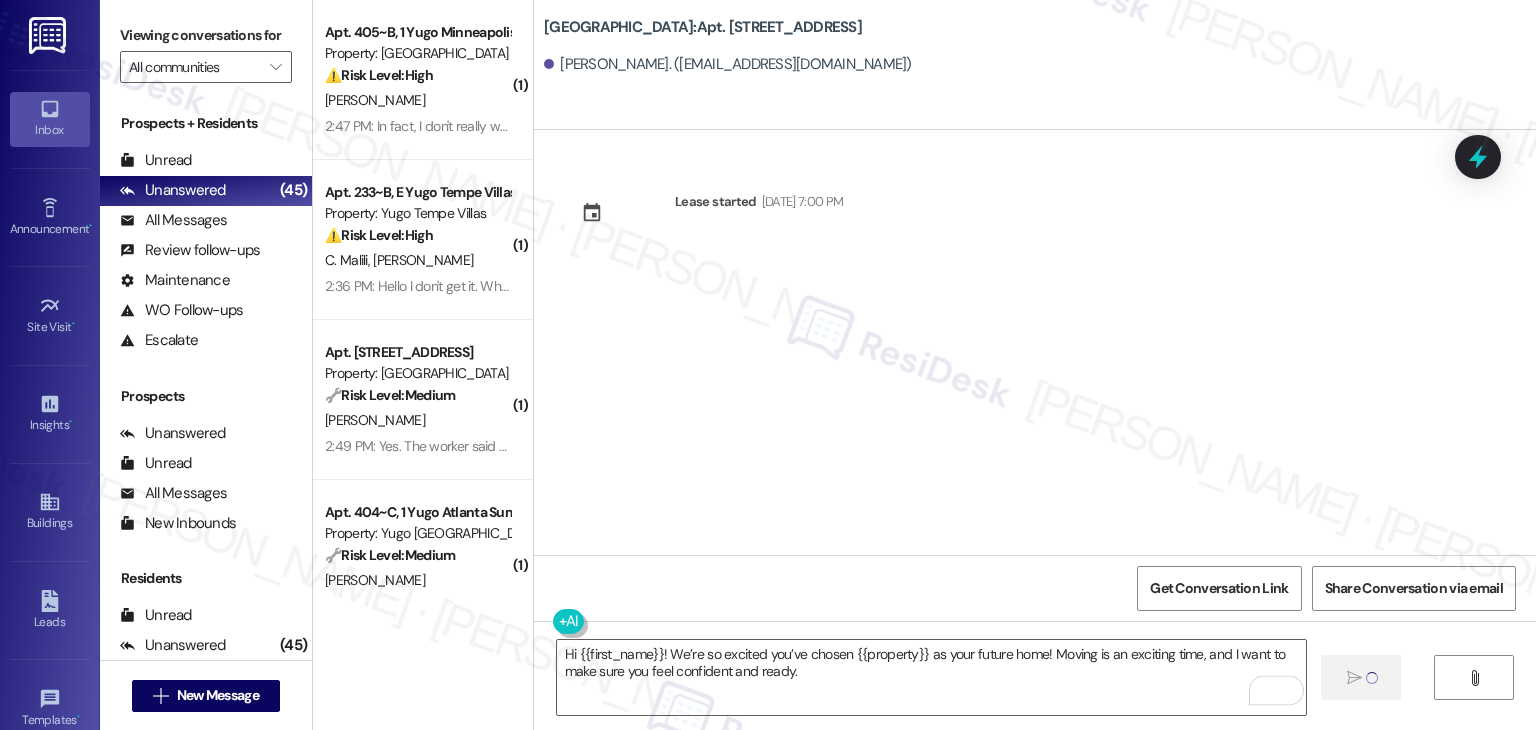 type 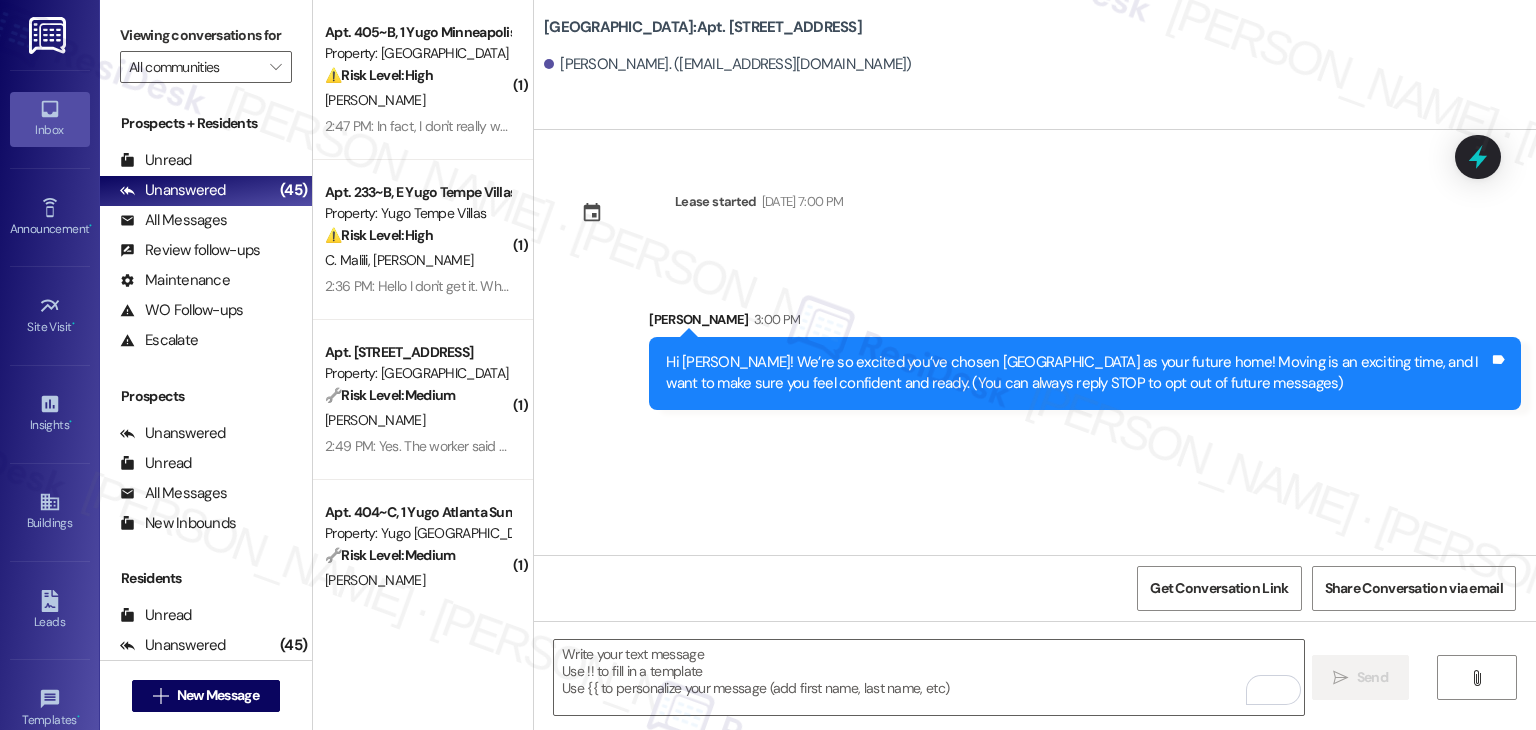 scroll, scrollTop: 0, scrollLeft: 0, axis: both 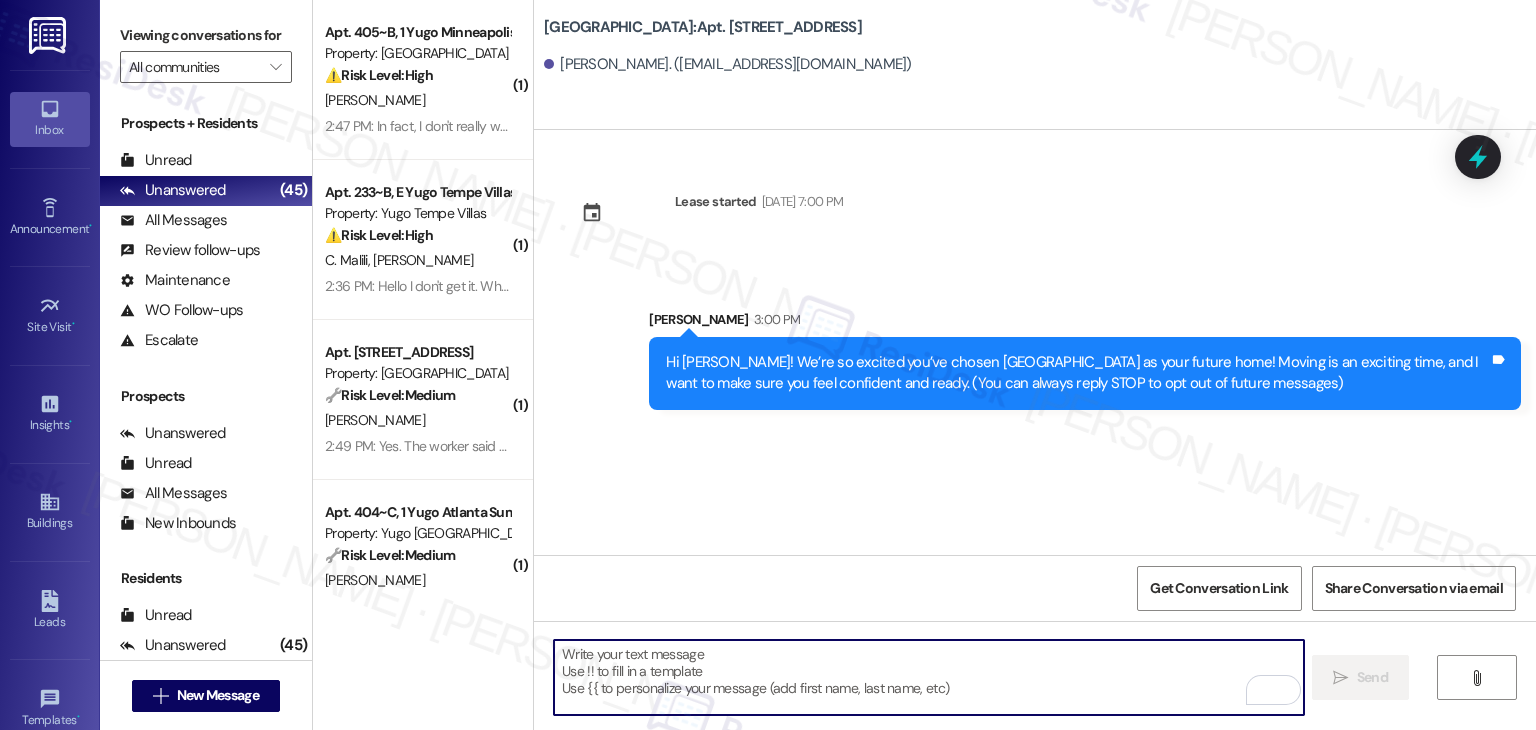 click at bounding box center [928, 677] 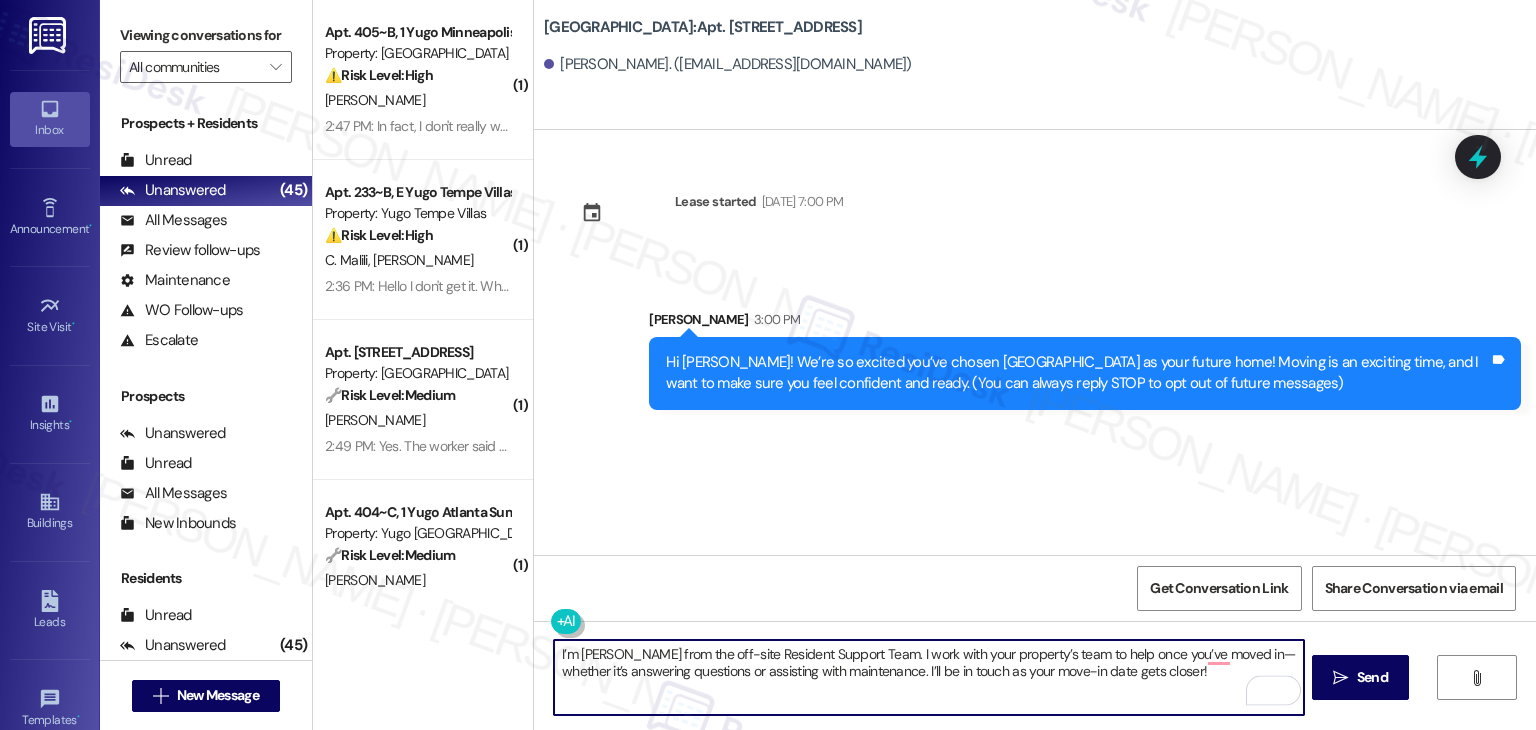 type on "I’m [PERSON_NAME] from the off-site Resident Support Team. I work with your property’s team to help once you’ve moved in—whether it’s answering questions or assisting with maintenance. I’ll be in touch as your move-in date gets closer!" 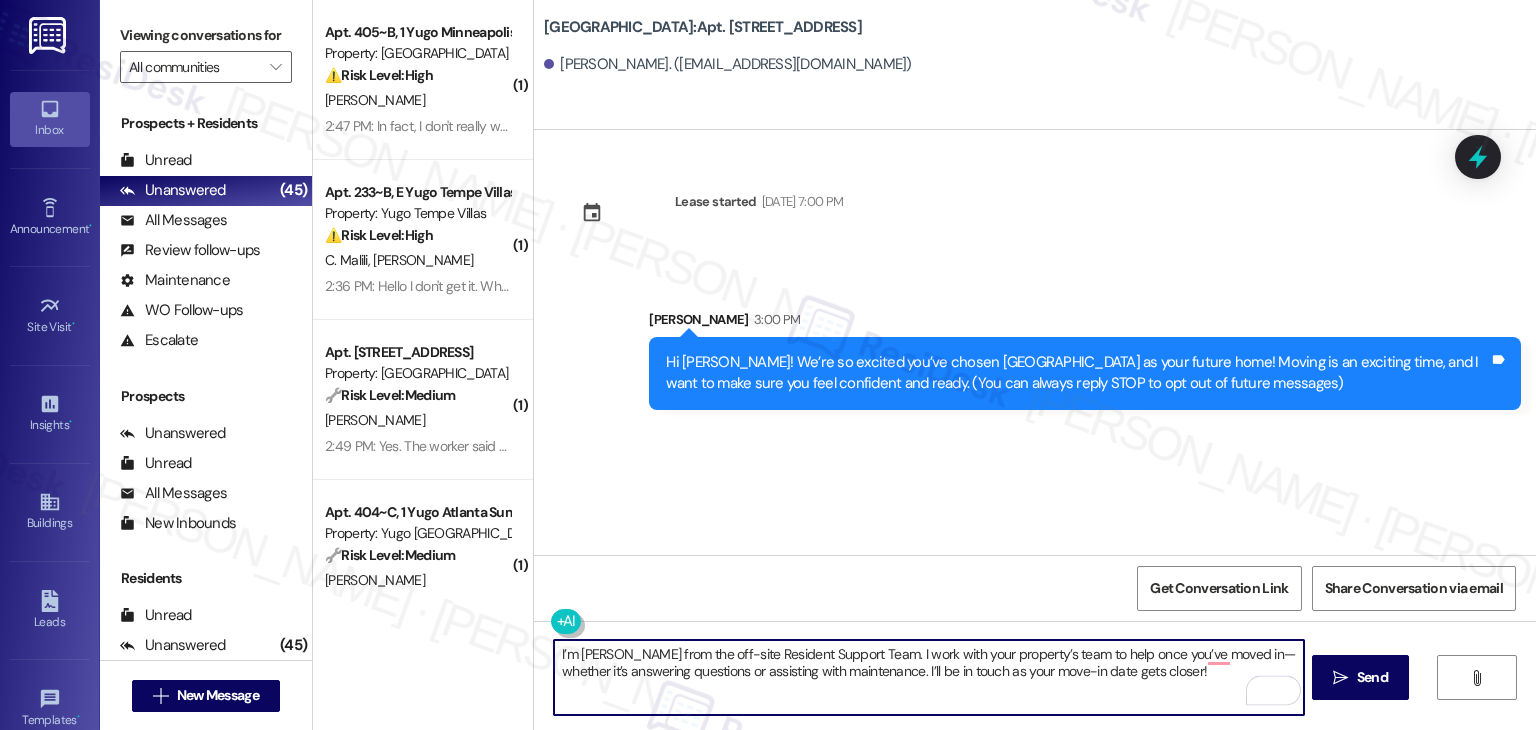 click on "I’m [PERSON_NAME] from the off-site Resident Support Team. I work with your property’s team to help once you’ve moved in—whether it’s answering questions or assisting with maintenance. I’ll be in touch as your move-in date gets closer!" at bounding box center (928, 677) 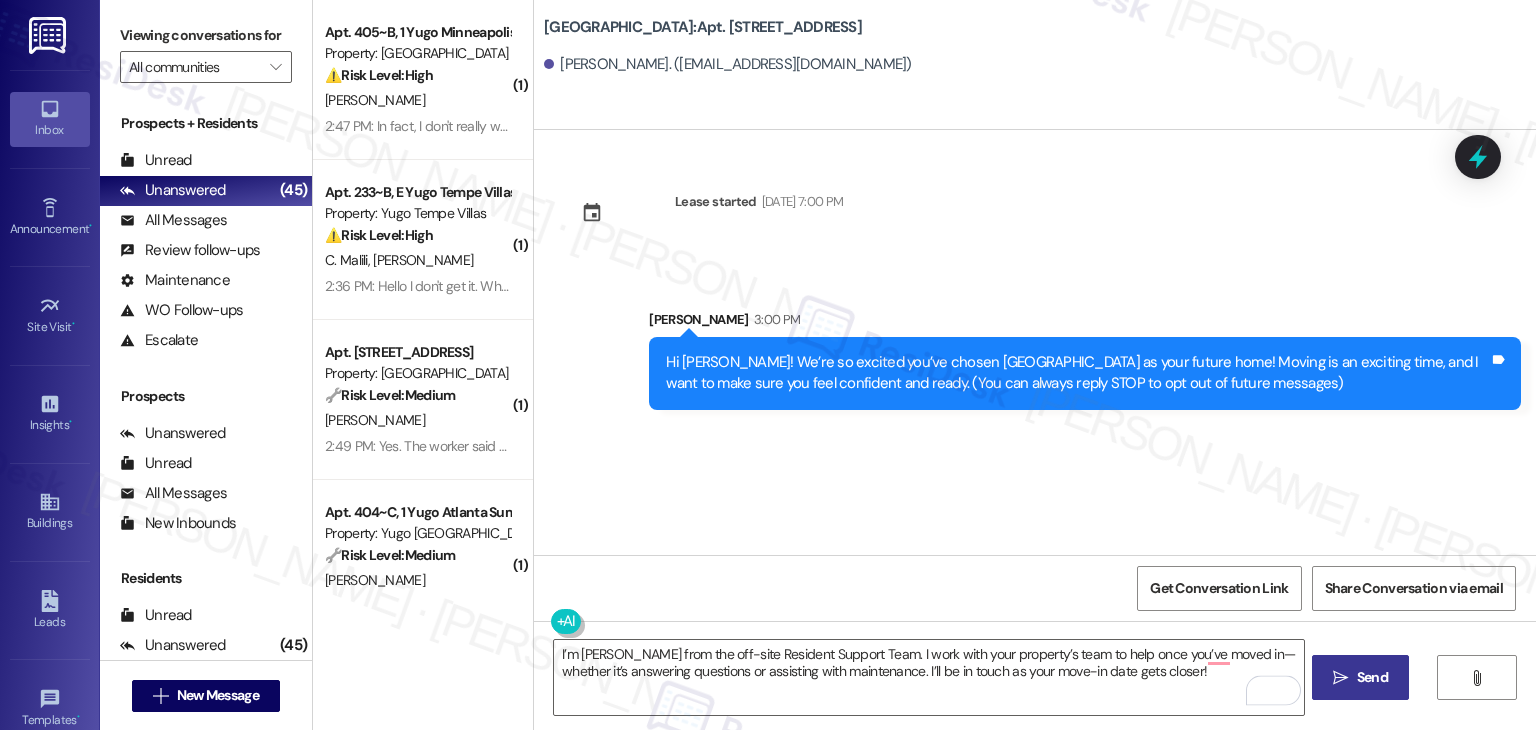 click on "Send" at bounding box center (1372, 677) 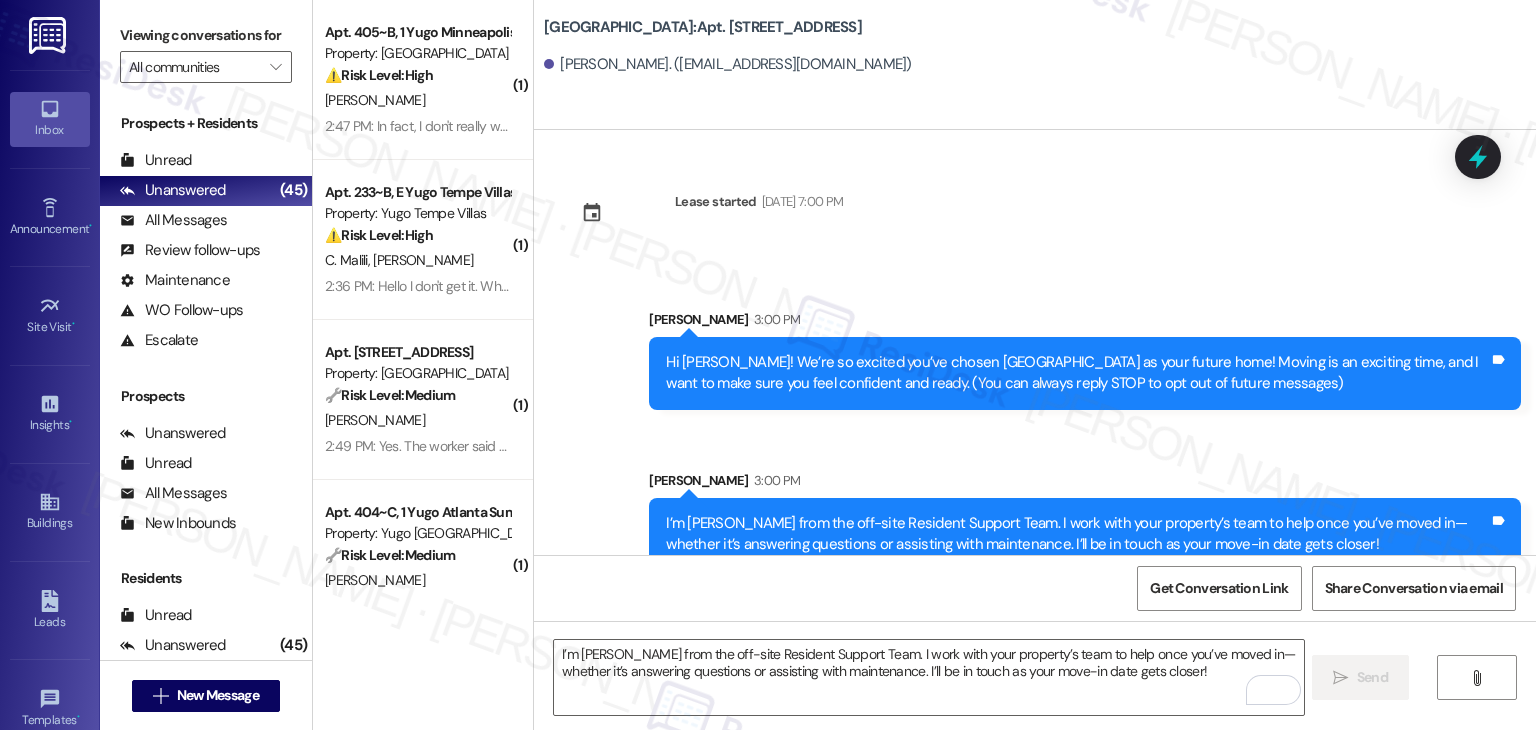 click on "Get Conversation Link Share Conversation via email" at bounding box center [1035, 588] 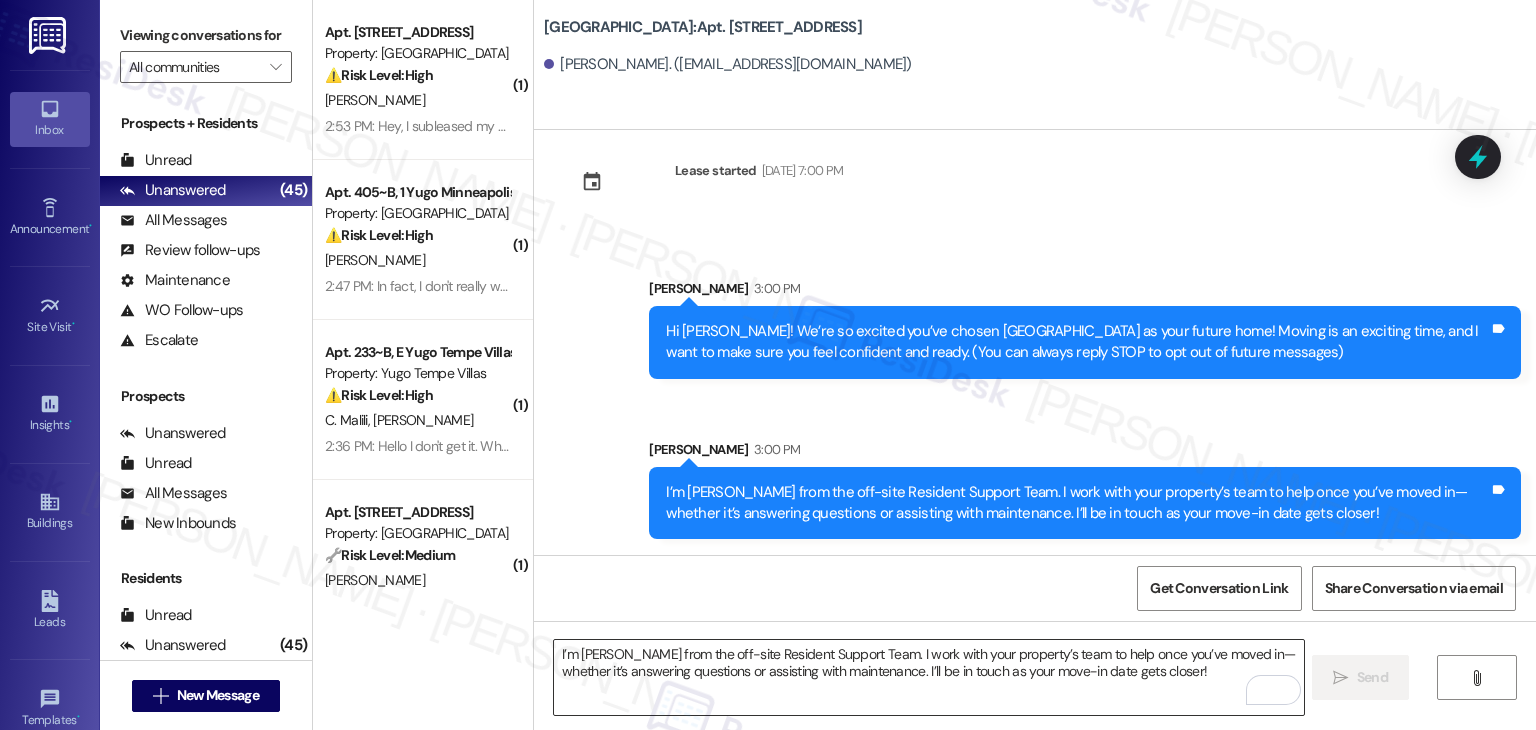 click on "I’m [PERSON_NAME] from the off-site Resident Support Team. I work with your property’s team to help once you’ve moved in—whether it’s answering questions or assisting with maintenance. I’ll be in touch as your move-in date gets closer!" at bounding box center (928, 677) 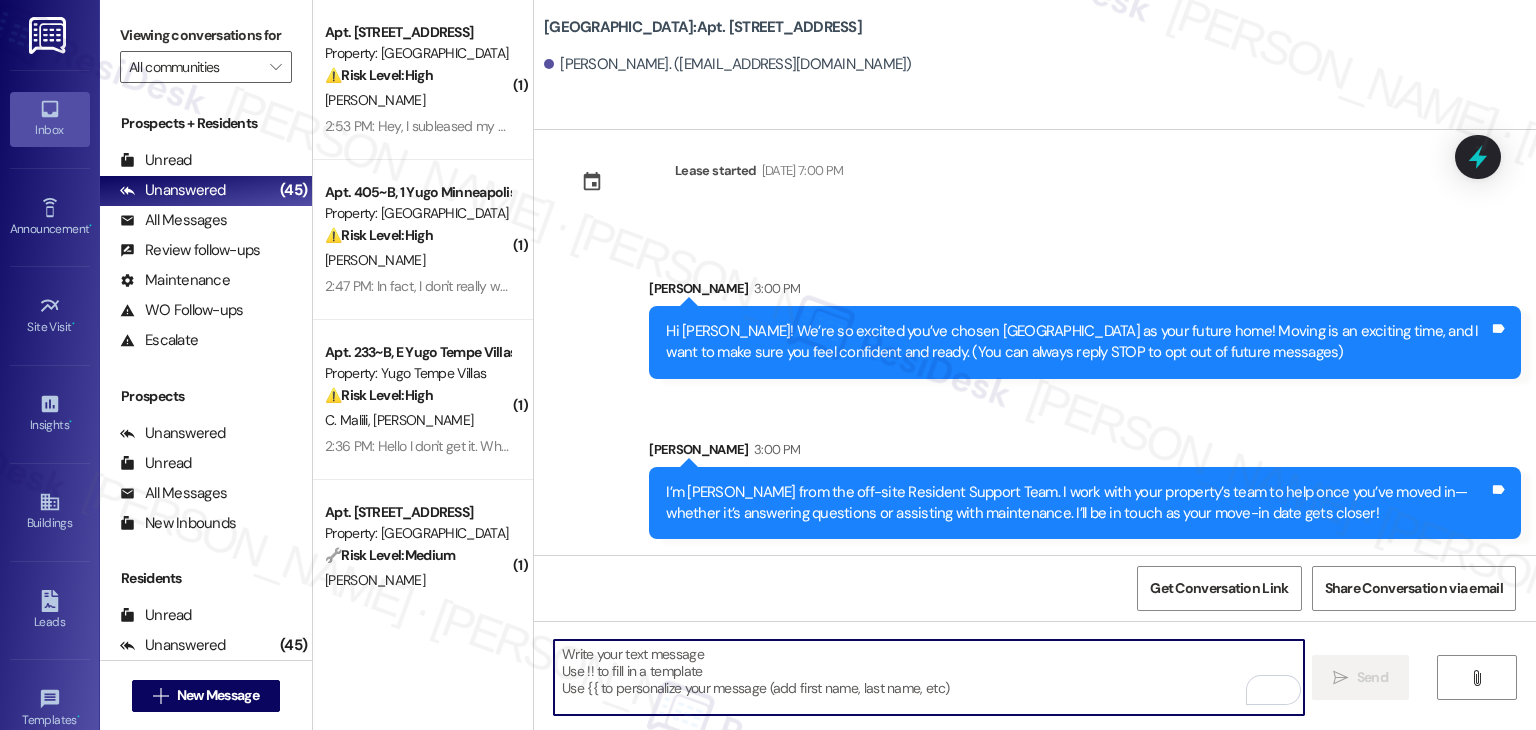 paste on "Move-in day will be busy as you get settled, but no reason it has to be stressful. Don’t forget that we offer a ⚡FAST PASS⚡for Move-In day if your checklist has been completed 2 weeks prior to move-in. Log in to your Resident Portal [DATE] to complete those outstanding items!" 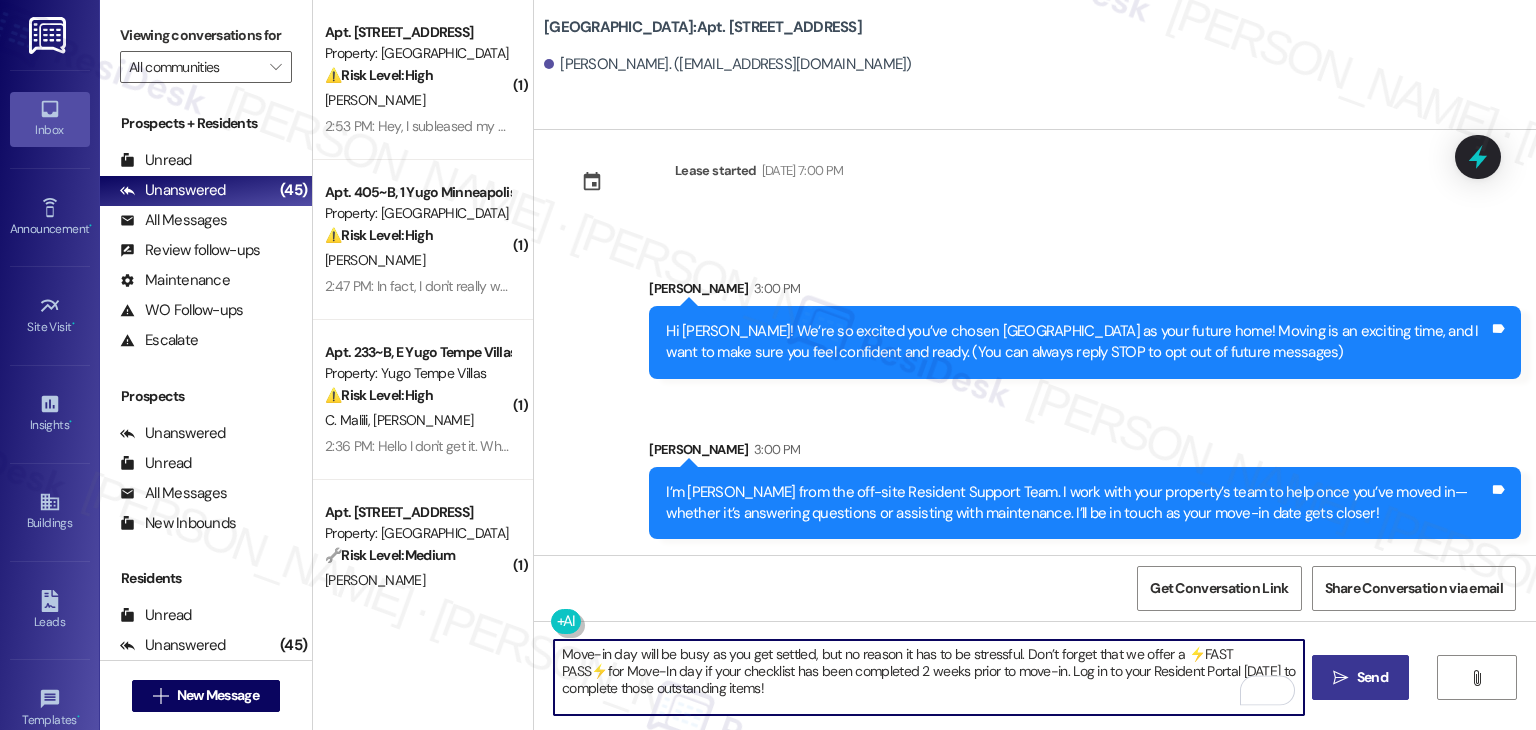 type on "Move-in day will be busy as you get settled, but no reason it has to be stressful. Don’t forget that we offer a ⚡FAST PASS⚡for Move-In day if your checklist has been completed 2 weeks prior to move-in. Log in to your Resident Portal [DATE] to complete those outstanding items!" 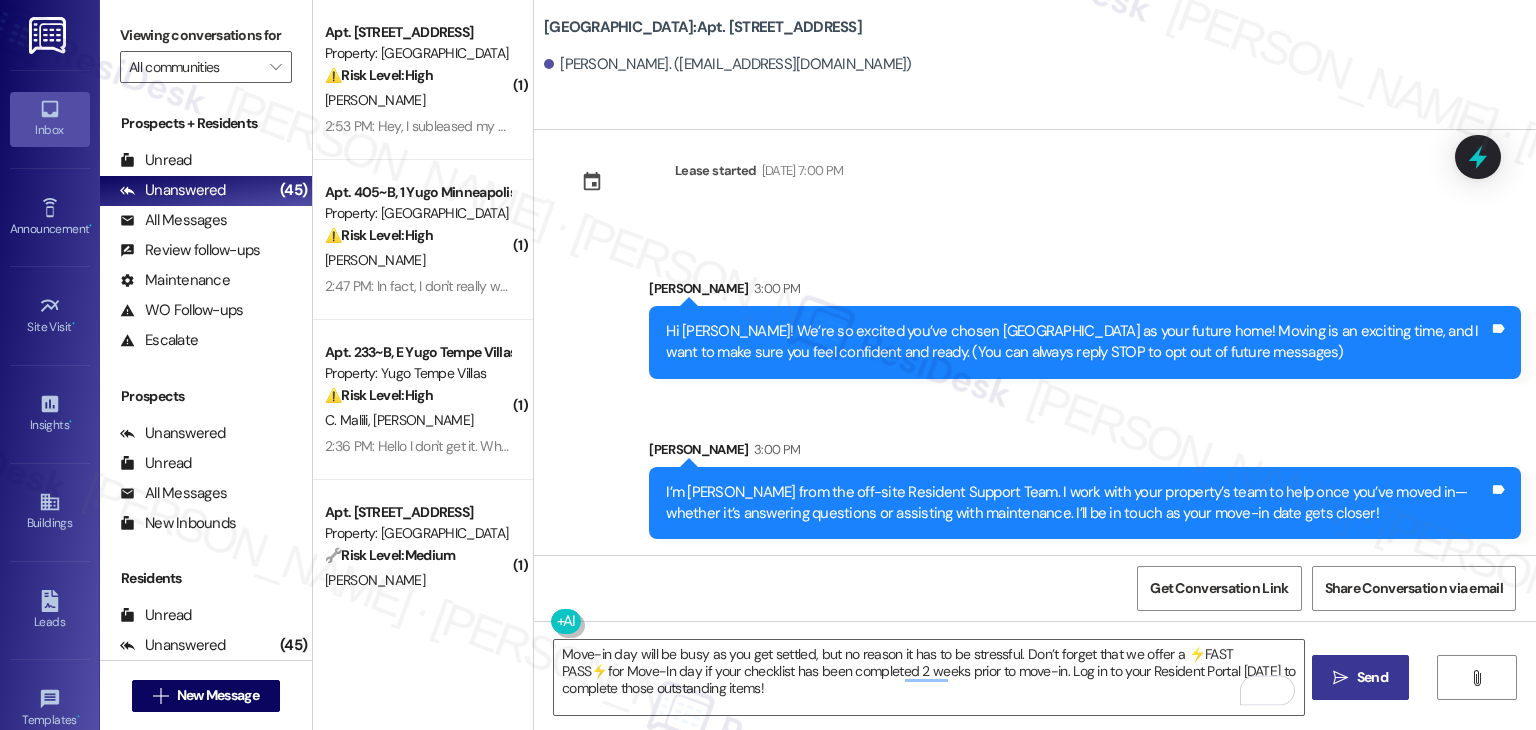 click on "Send" at bounding box center [1372, 677] 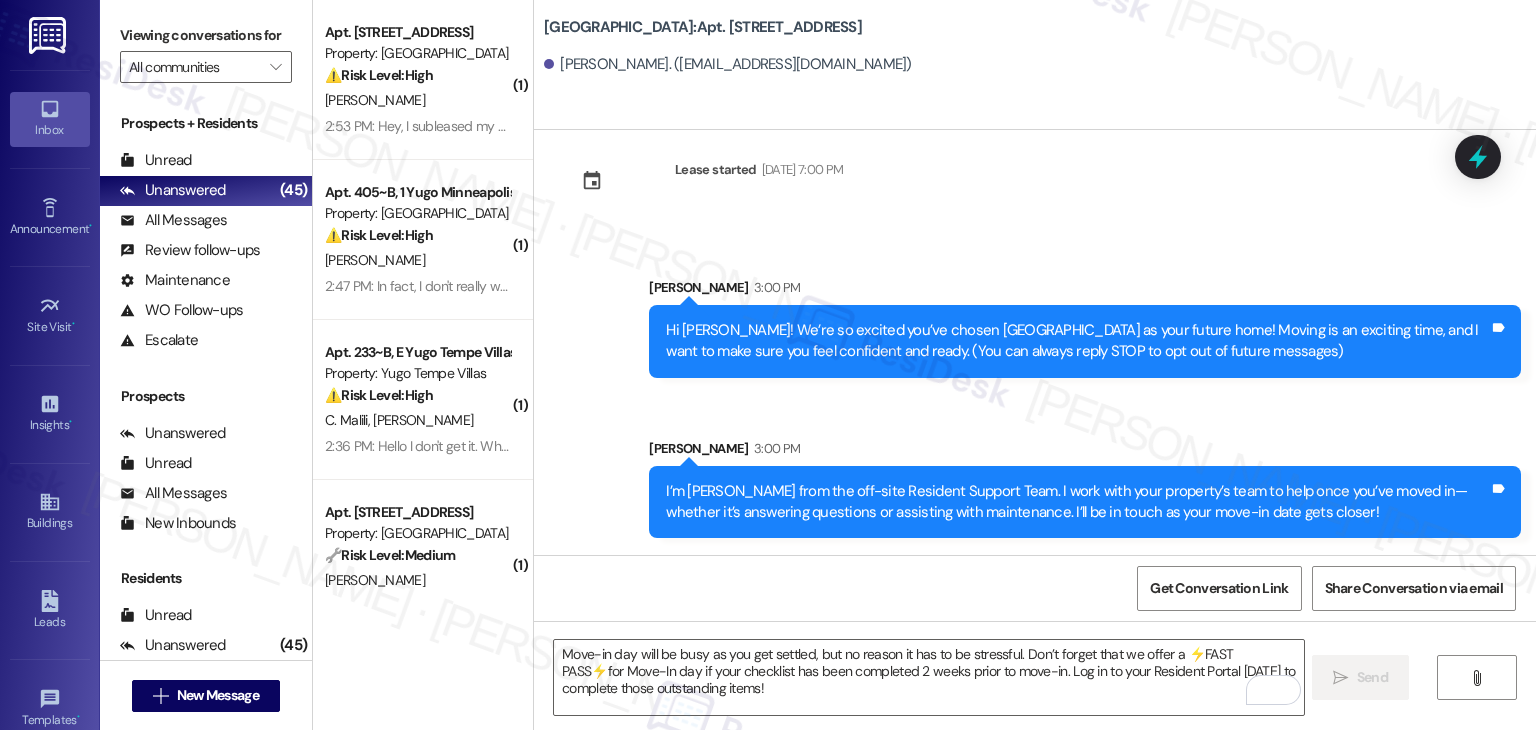 click on "Lease started Jul 31, 2025 at 7:00 PM Sent via SMS Sarah 3:00 PM Hi Garrett! We’re so excited you’ve chosen Yugo Lexington Campus Court as your future home! Moving is an exciting time, and I want to make sure you feel confident and ready. (You can always reply STOP to opt out of future messages) Tags and notes Sent via SMS Sarah 3:00 PM I’m Sarah from the off-site Resident Support Team. I work with your property’s team to help once you’ve moved in—whether it’s answering questions or assisting with maintenance. I’ll be in touch as your move-in date gets closer! Tags and notes Sent via SMS Sarah 3:00 PM Move-in day will be busy as you get settled, but no reason it has to be stressful. Don’t forget that we offer a ⚡FAST PASS⚡for Move-In day if your checklist has been completed 2 weeks prior to move-in. Log in to your Resident Portal today to complete those outstanding items! Tags and notes" at bounding box center [1035, 342] 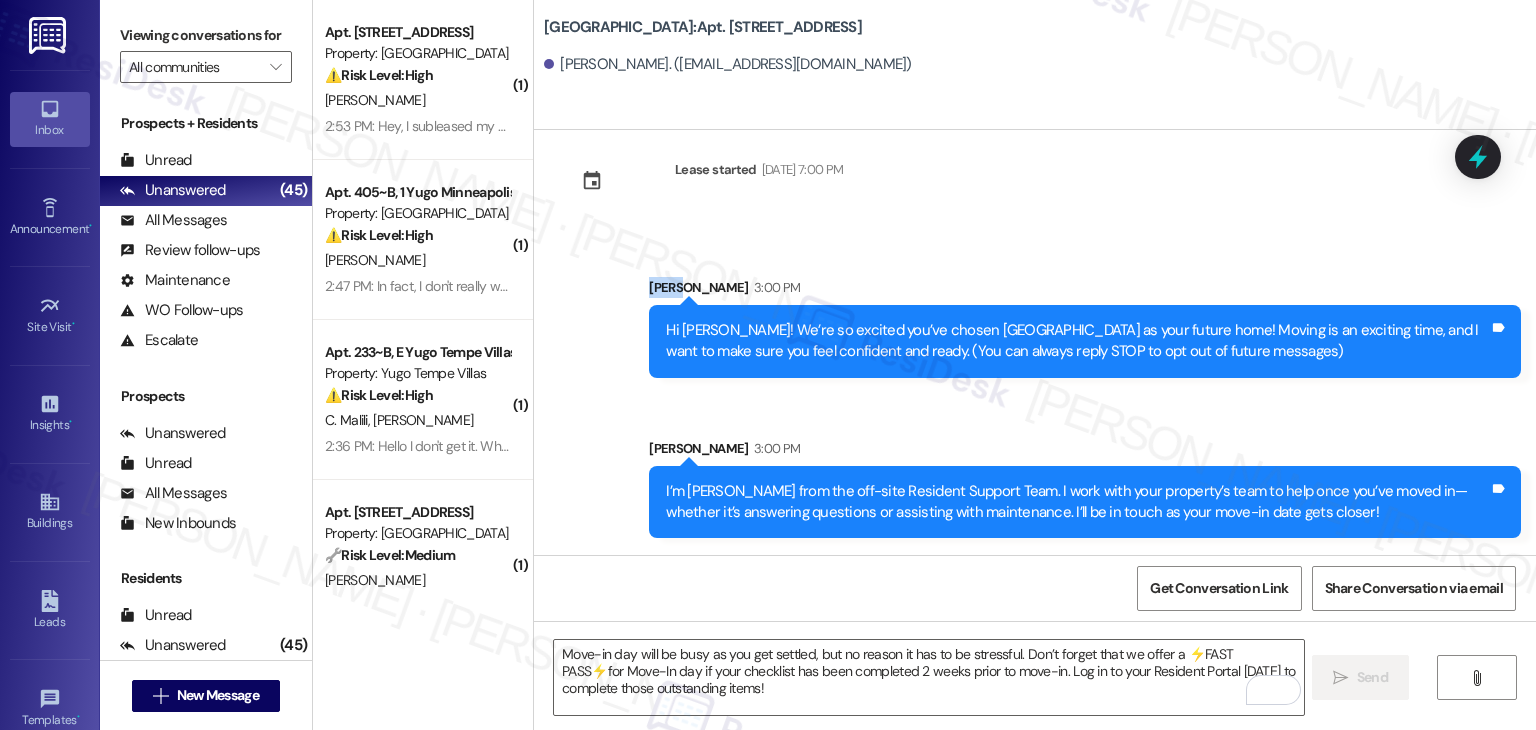 click on "Lease started Jul 31, 2025 at 7:00 PM Sent via SMS Sarah 3:00 PM Hi Garrett! We’re so excited you’ve chosen Yugo Lexington Campus Court as your future home! Moving is an exciting time, and I want to make sure you feel confident and ready. (You can always reply STOP to opt out of future messages) Tags and notes Sent via SMS Sarah 3:00 PM I’m Sarah from the off-site Resident Support Team. I work with your property’s team to help once you’ve moved in—whether it’s answering questions or assisting with maintenance. I’ll be in touch as your move-in date gets closer! Tags and notes Sent via SMS Sarah 3:00 PM Move-in day will be busy as you get settled, but no reason it has to be stressful. Don’t forget that we offer a ⚡FAST PASS⚡for Move-In day if your checklist has been completed 2 weeks prior to move-in. Log in to your Resident Portal today to complete those outstanding items! Tags and notes" at bounding box center (1035, 342) 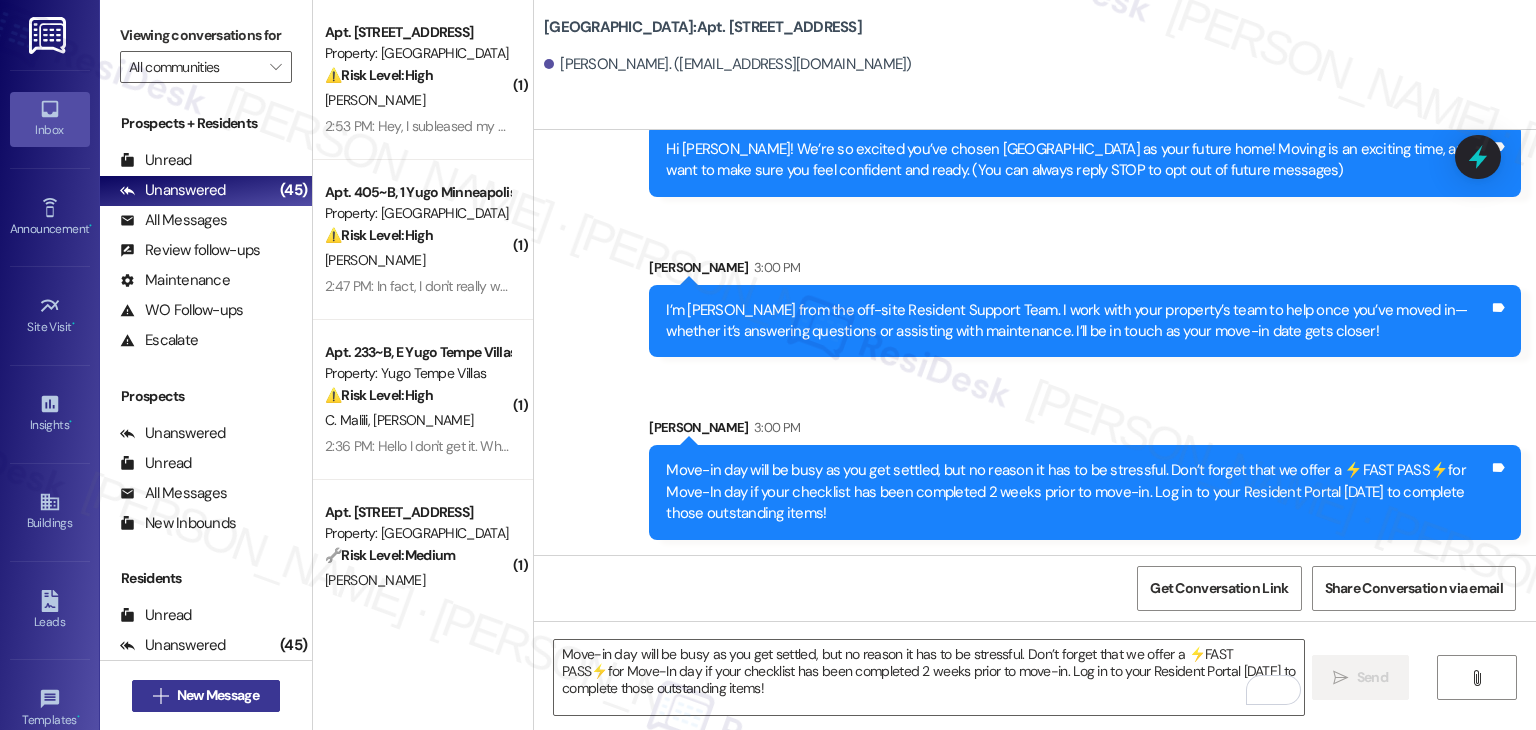 click on "New Message" at bounding box center [218, 695] 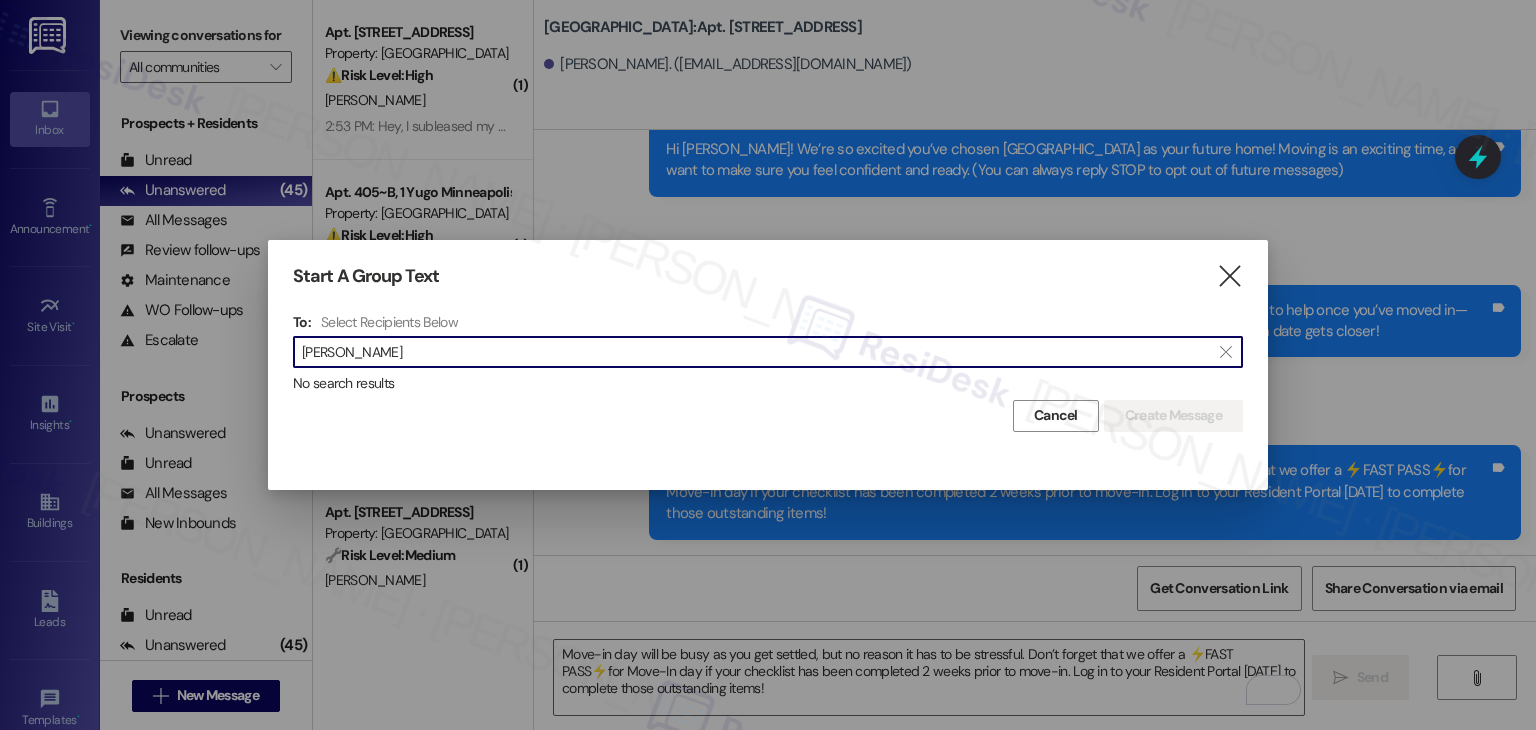 click on "Isabella	Slone" at bounding box center (756, 352) 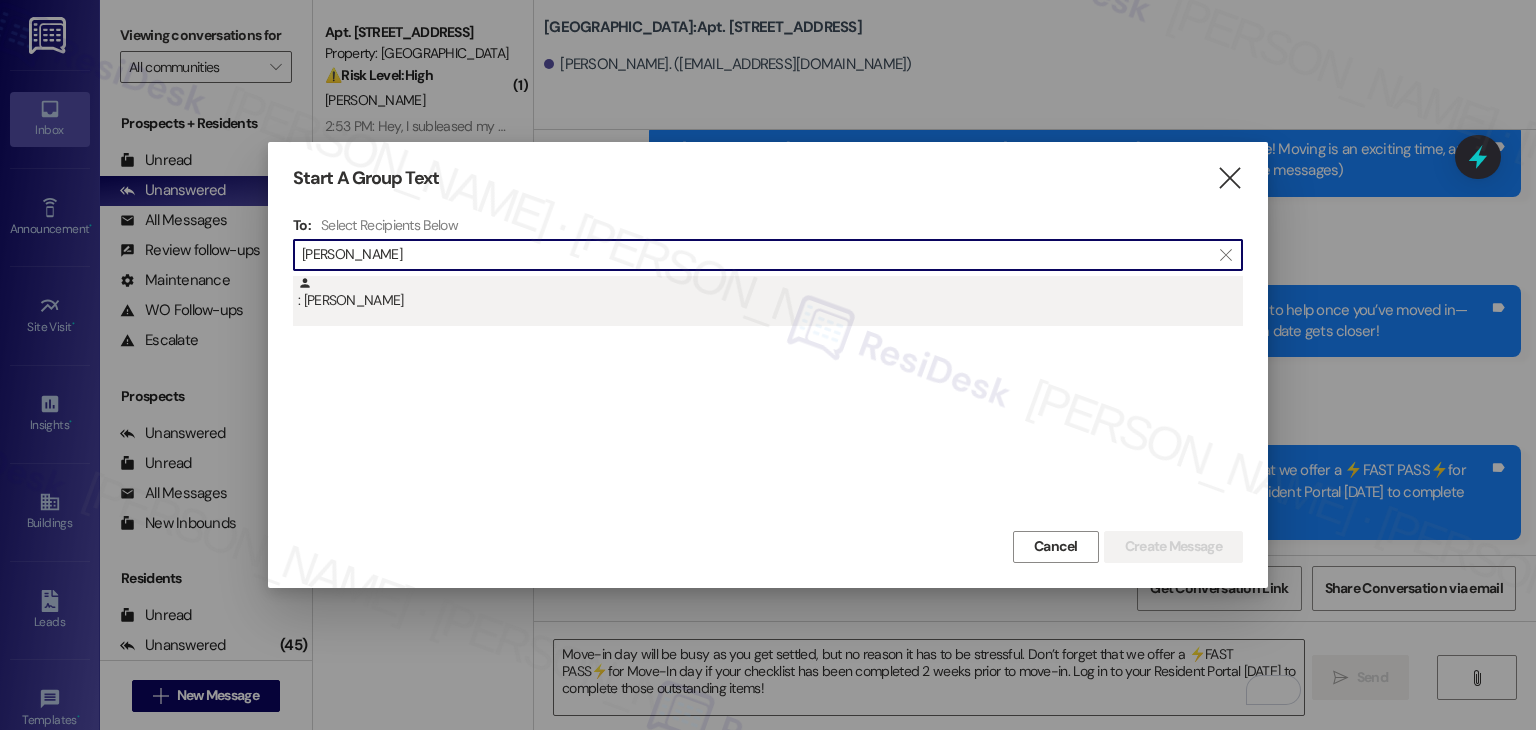 type on "Isabella Slone" 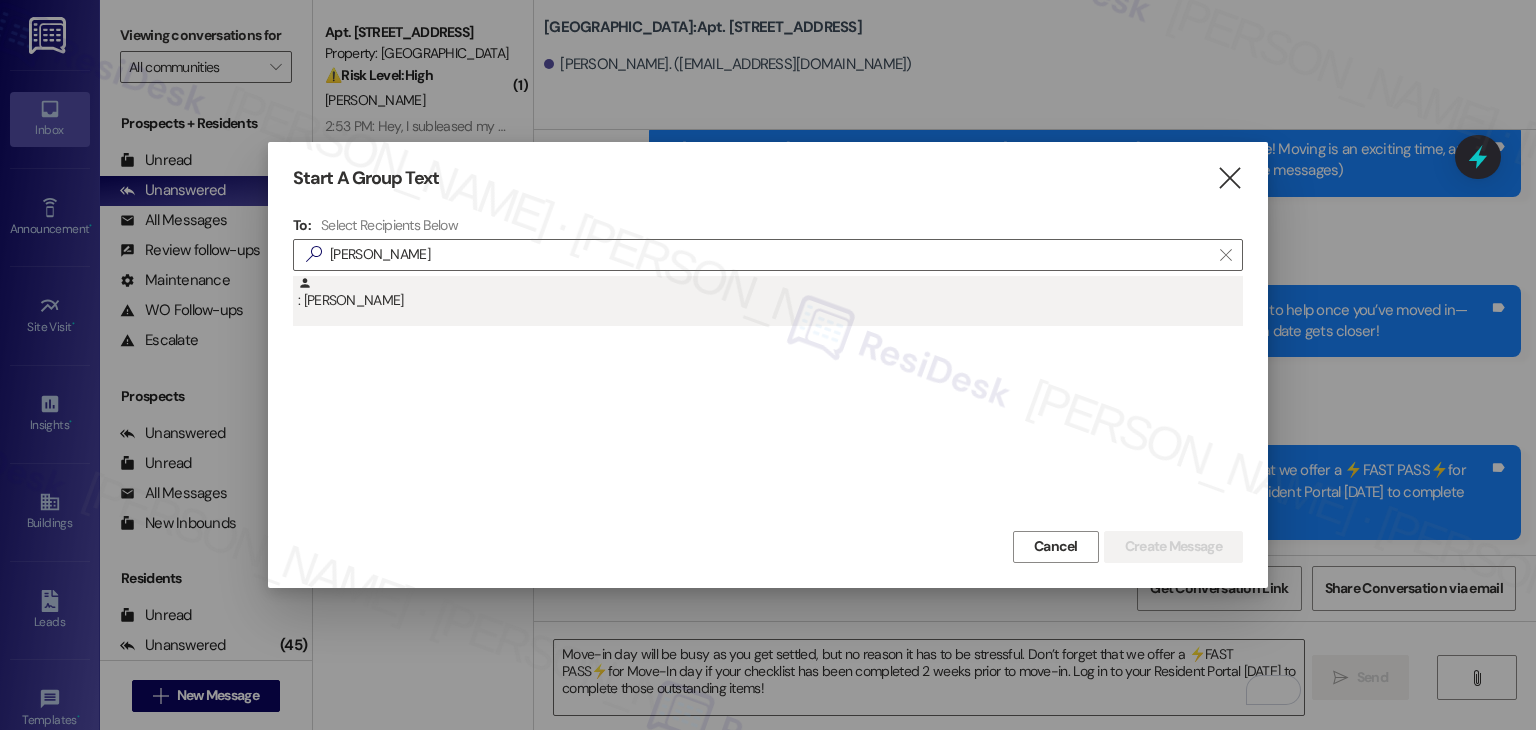 click on ": Isabella Slone" at bounding box center (770, 293) 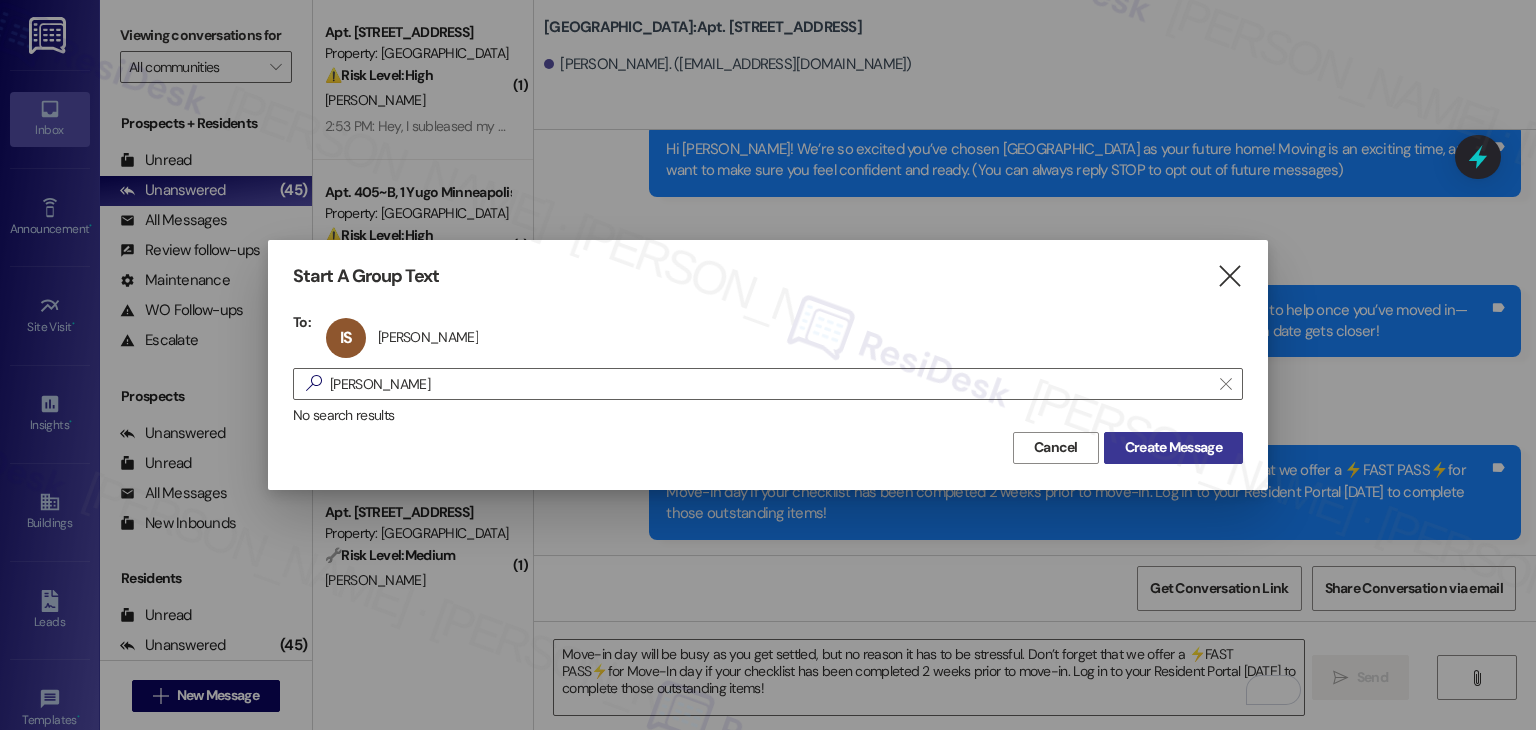 click on "Create Message" at bounding box center (1173, 447) 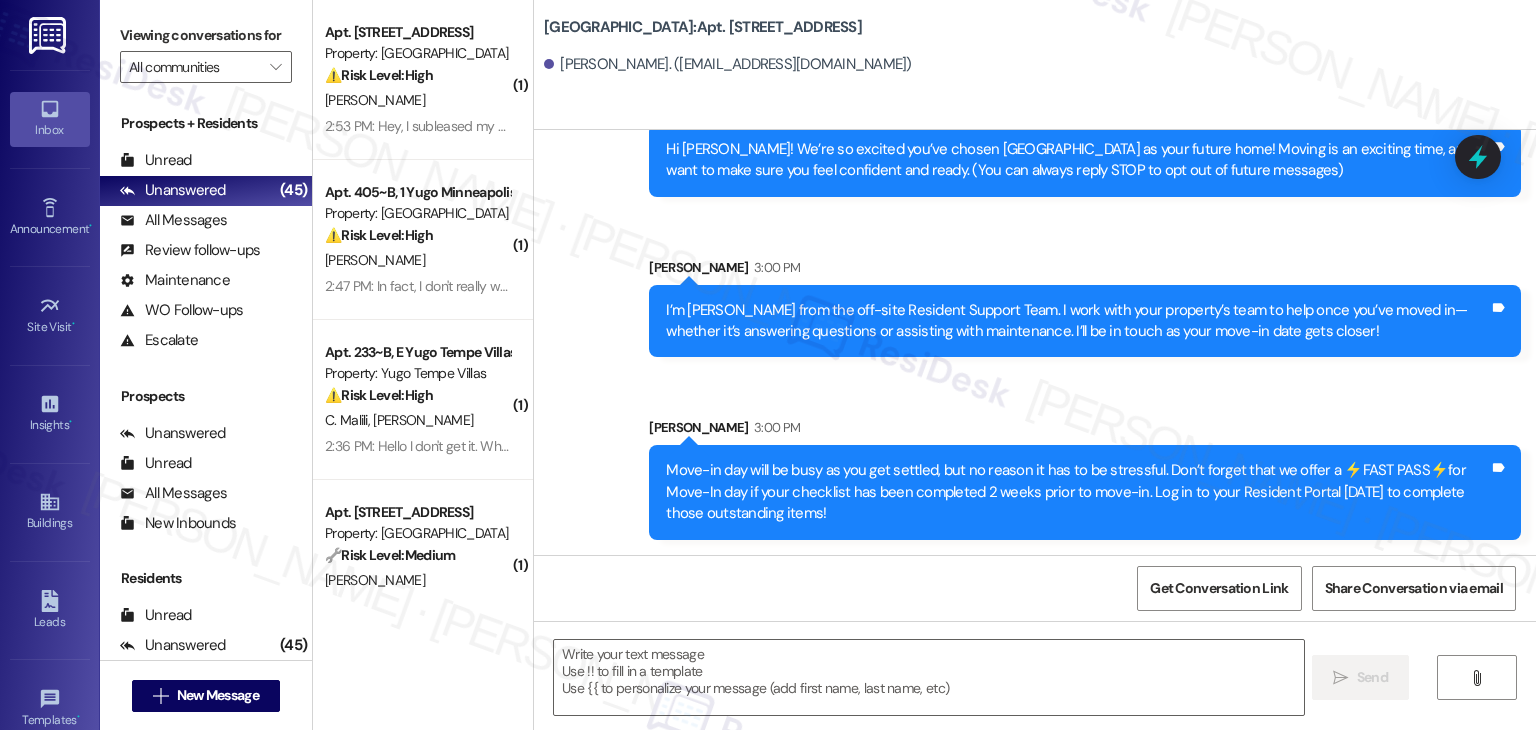 type on "Fetching suggested responses. Please feel free to read through the conversation in the meantime." 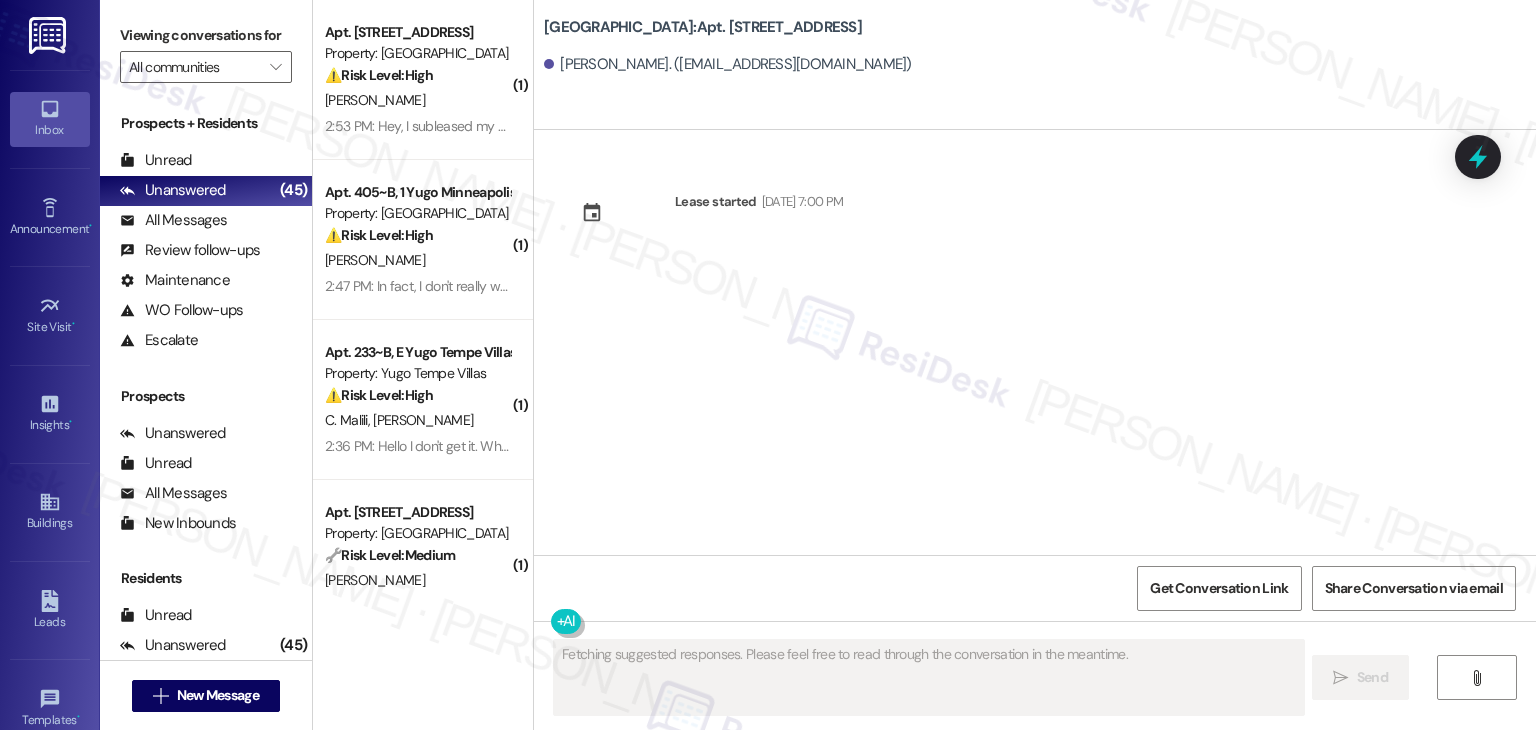 scroll, scrollTop: 0, scrollLeft: 0, axis: both 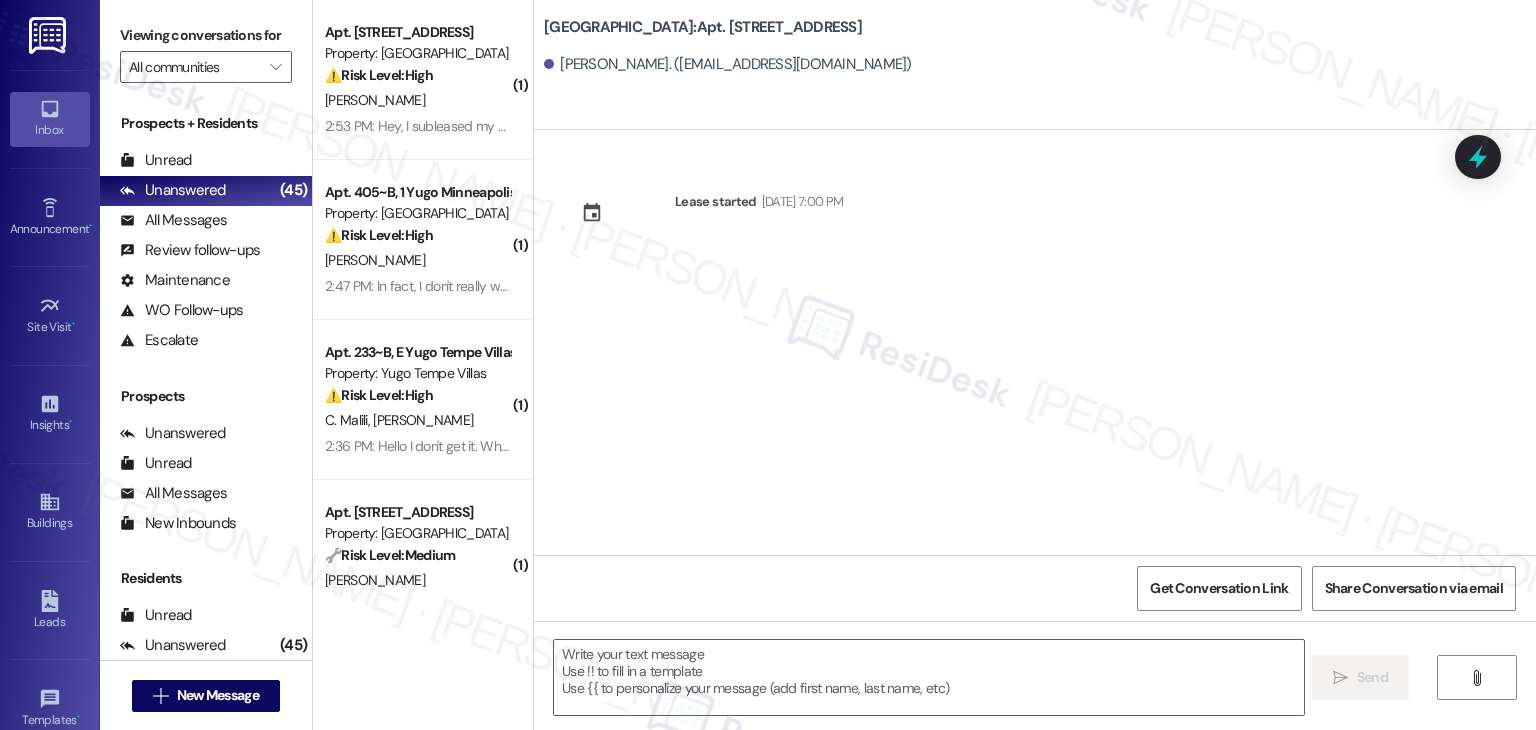 click on "Lease started [DATE] 7:00 PM" at bounding box center (1035, 342) 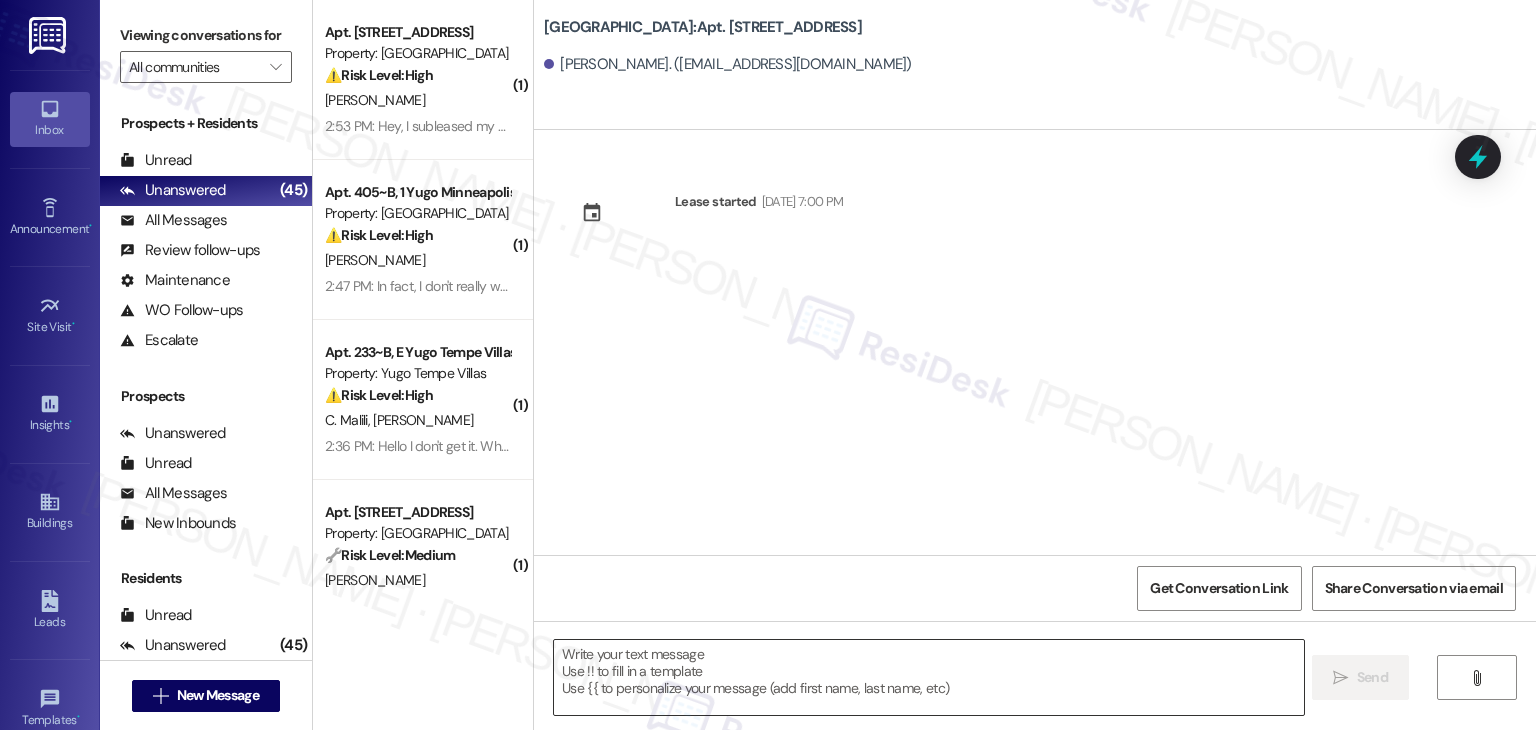 click at bounding box center [928, 677] 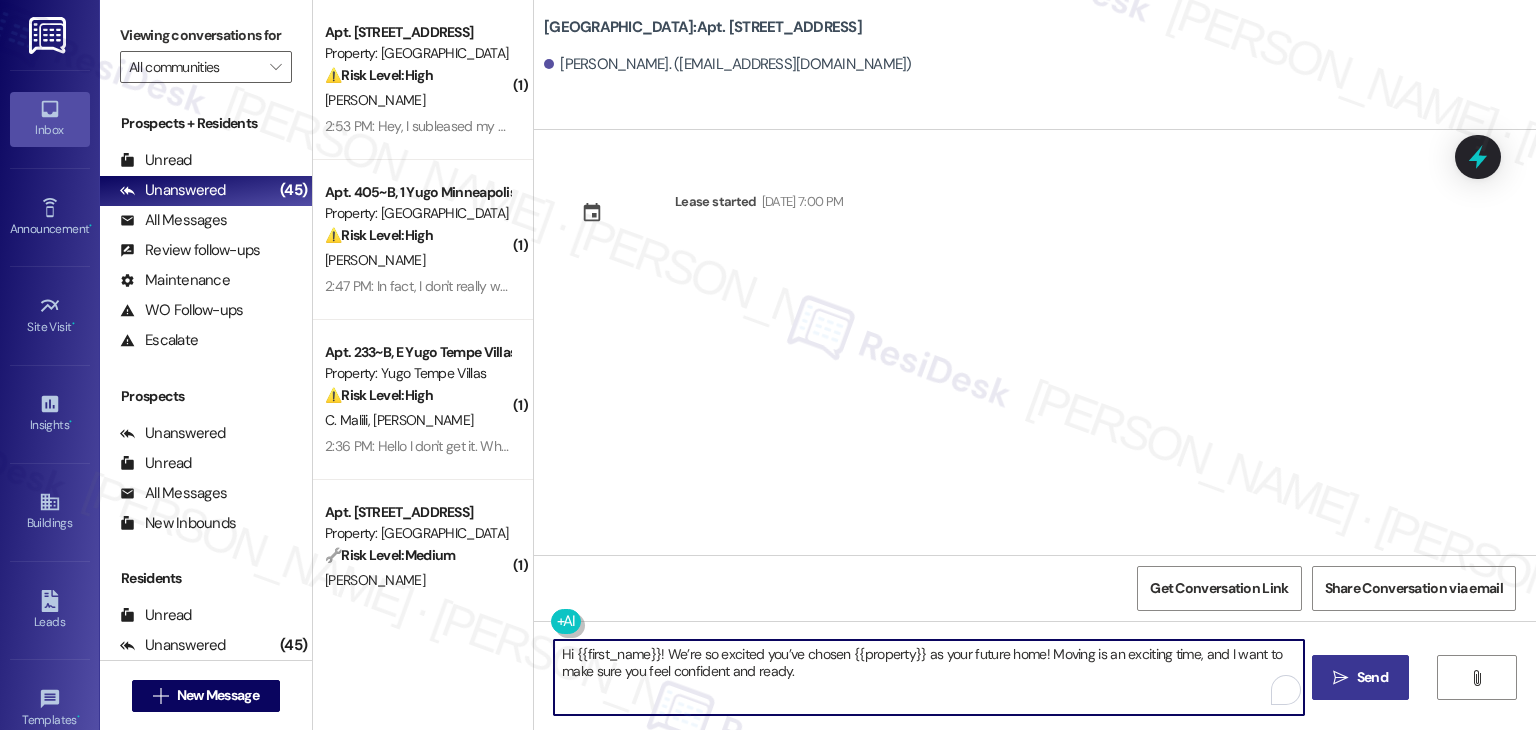 type on "Hi {{first_name}}! We’re so excited you’ve chosen {{property}} as your future home! Moving is an exciting time, and I want to make sure you feel confident and ready." 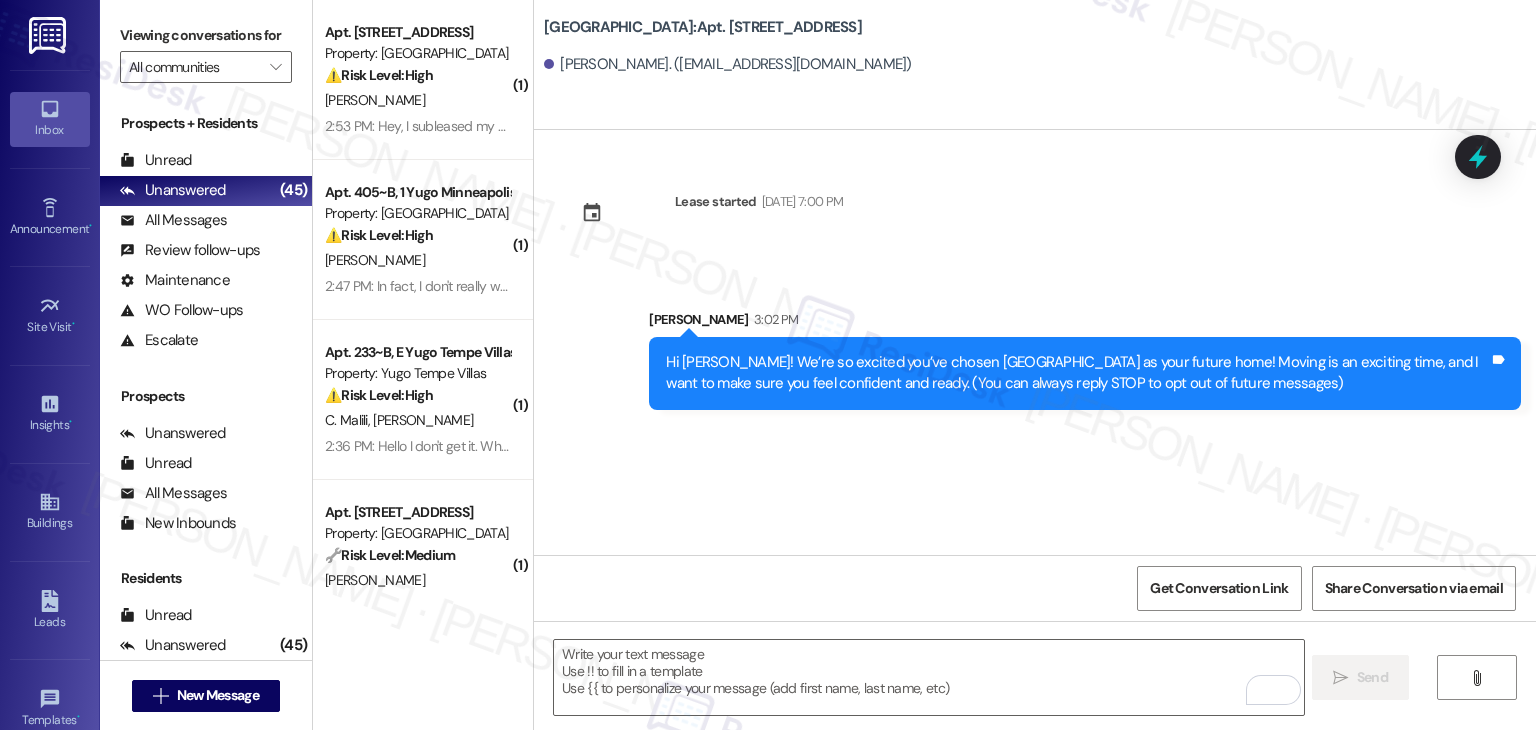 drag, startPoint x: 849, startPoint y: 479, endPoint x: 853, endPoint y: 625, distance: 146.05478 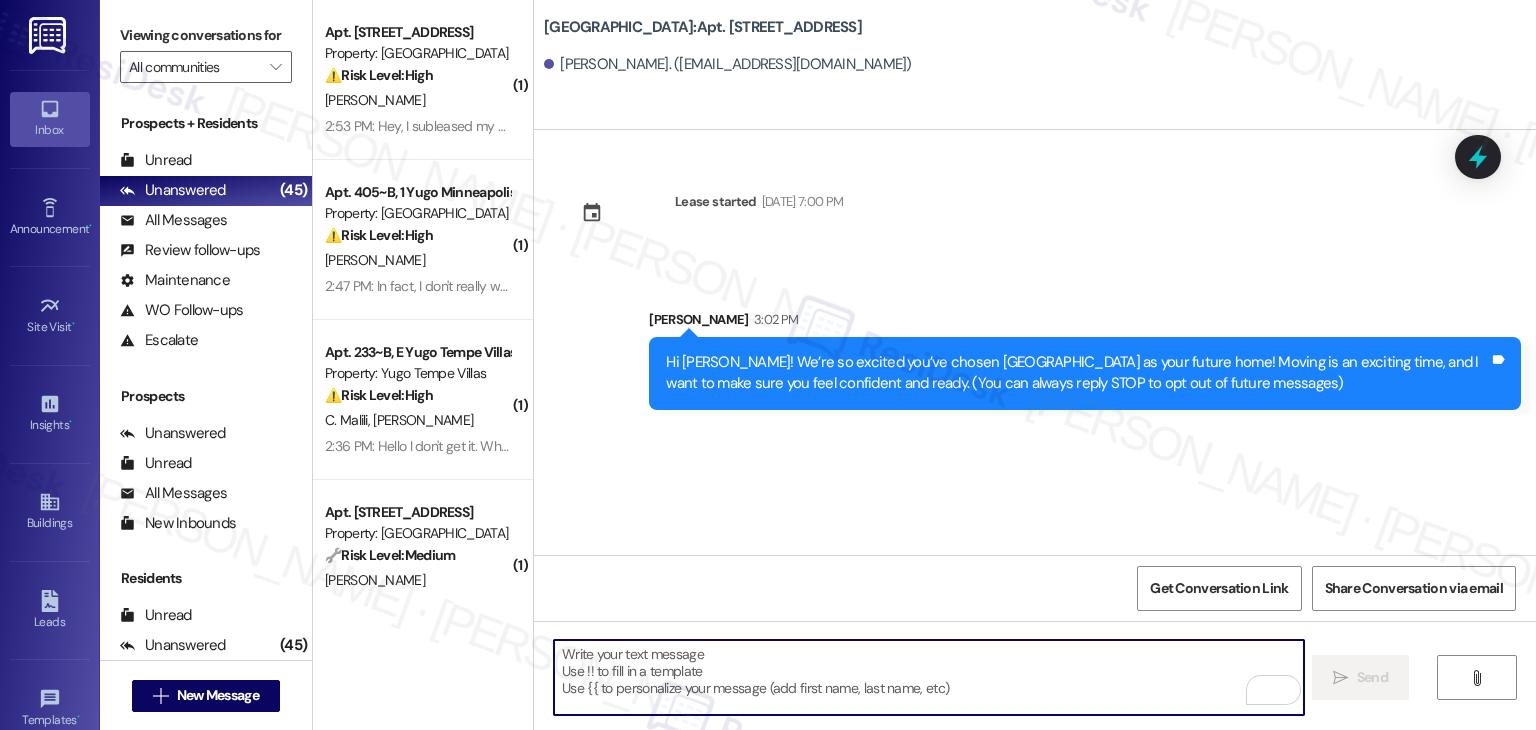 click at bounding box center [928, 677] 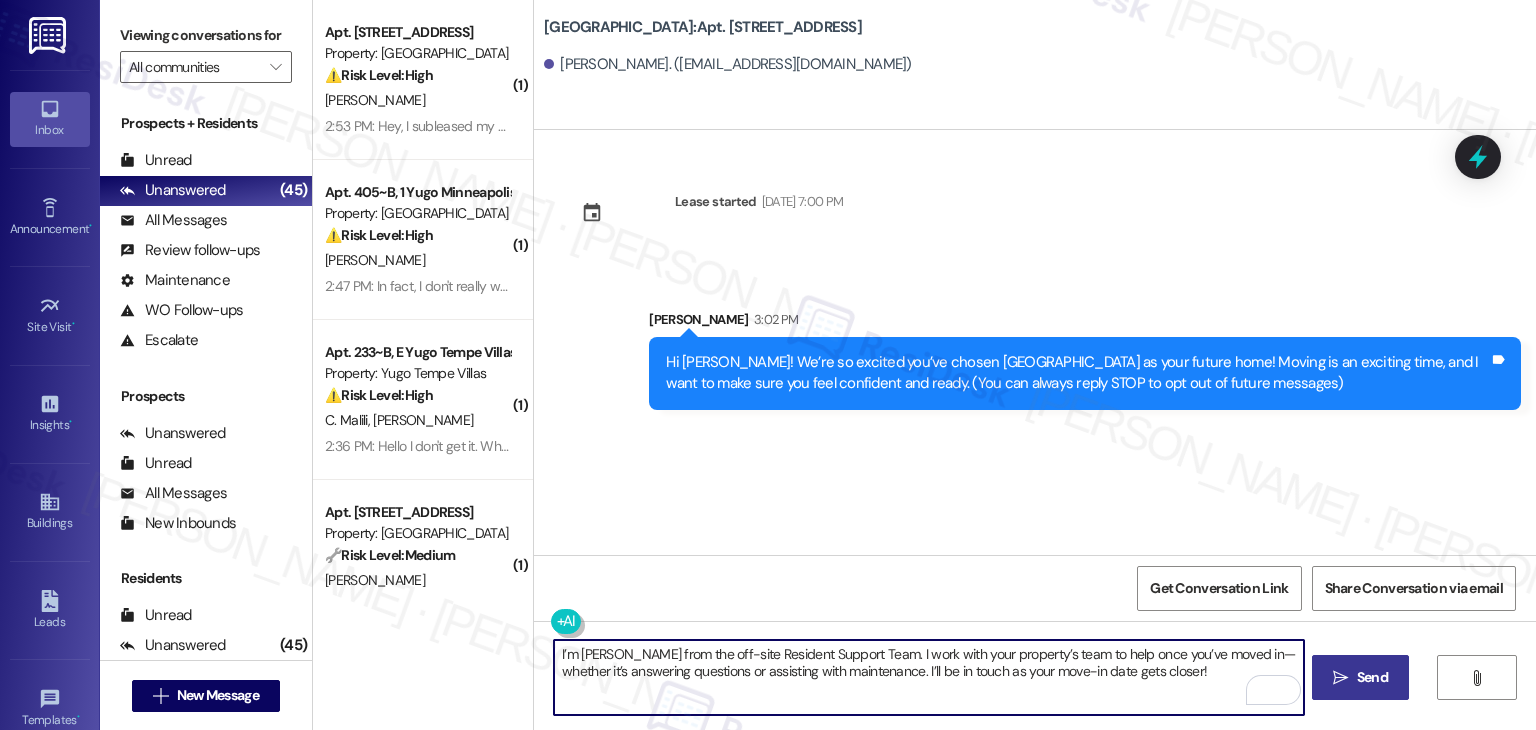 type on "I’m [PERSON_NAME] from the off-site Resident Support Team. I work with your property’s team to help once you’ve moved in—whether it’s answering questions or assisting with maintenance. I’ll be in touch as your move-in date gets closer!" 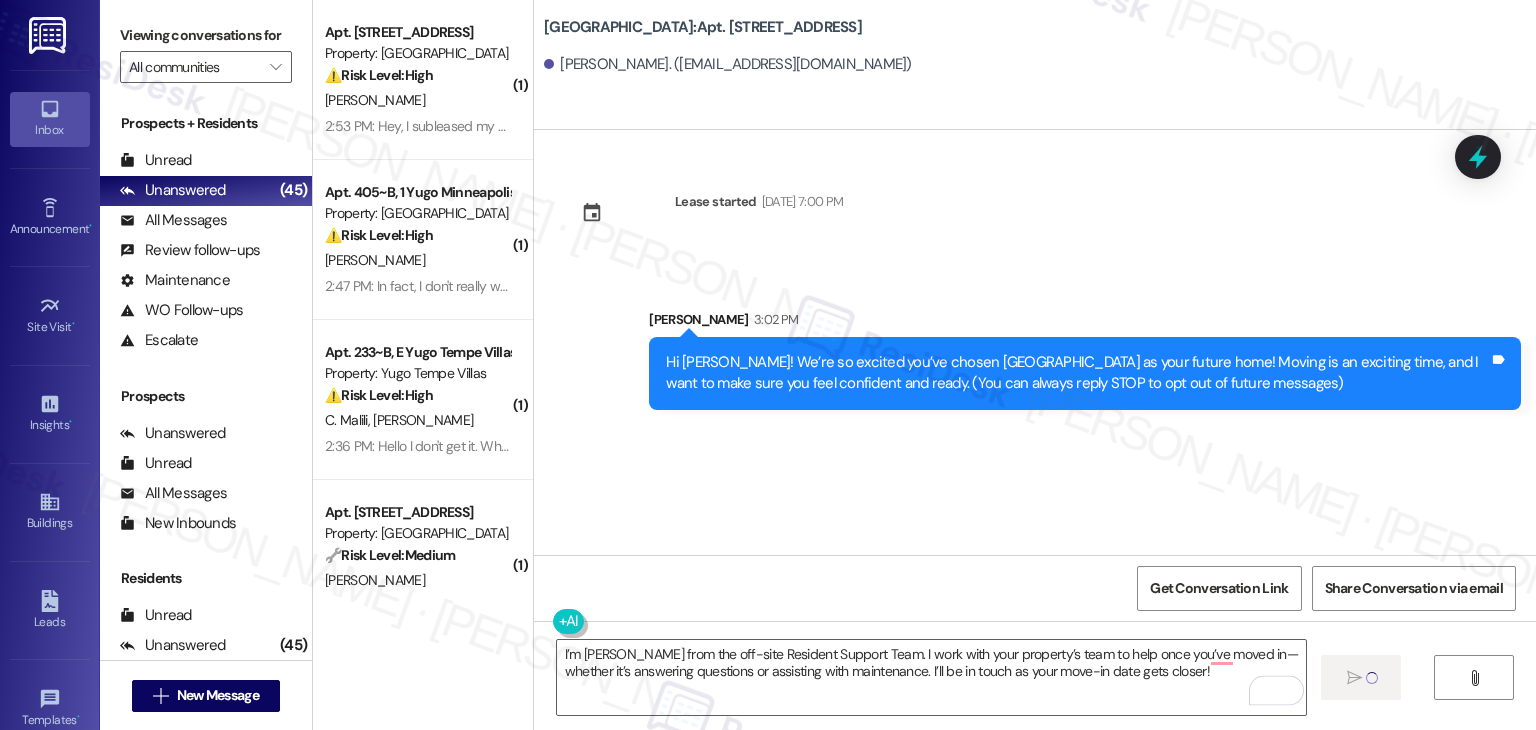 click on "Lease started Jul 31, 2025 at 7:00 PM Sent via SMS Sarah 3:02 PM Hi Isabella! We’re so excited you’ve chosen Yugo Lexington Campus Court as your future home! Moving is an exciting time, and I want to make sure you feel confident and ready. (You can always reply STOP to opt out of future messages) Tags and notes" at bounding box center (1035, 342) 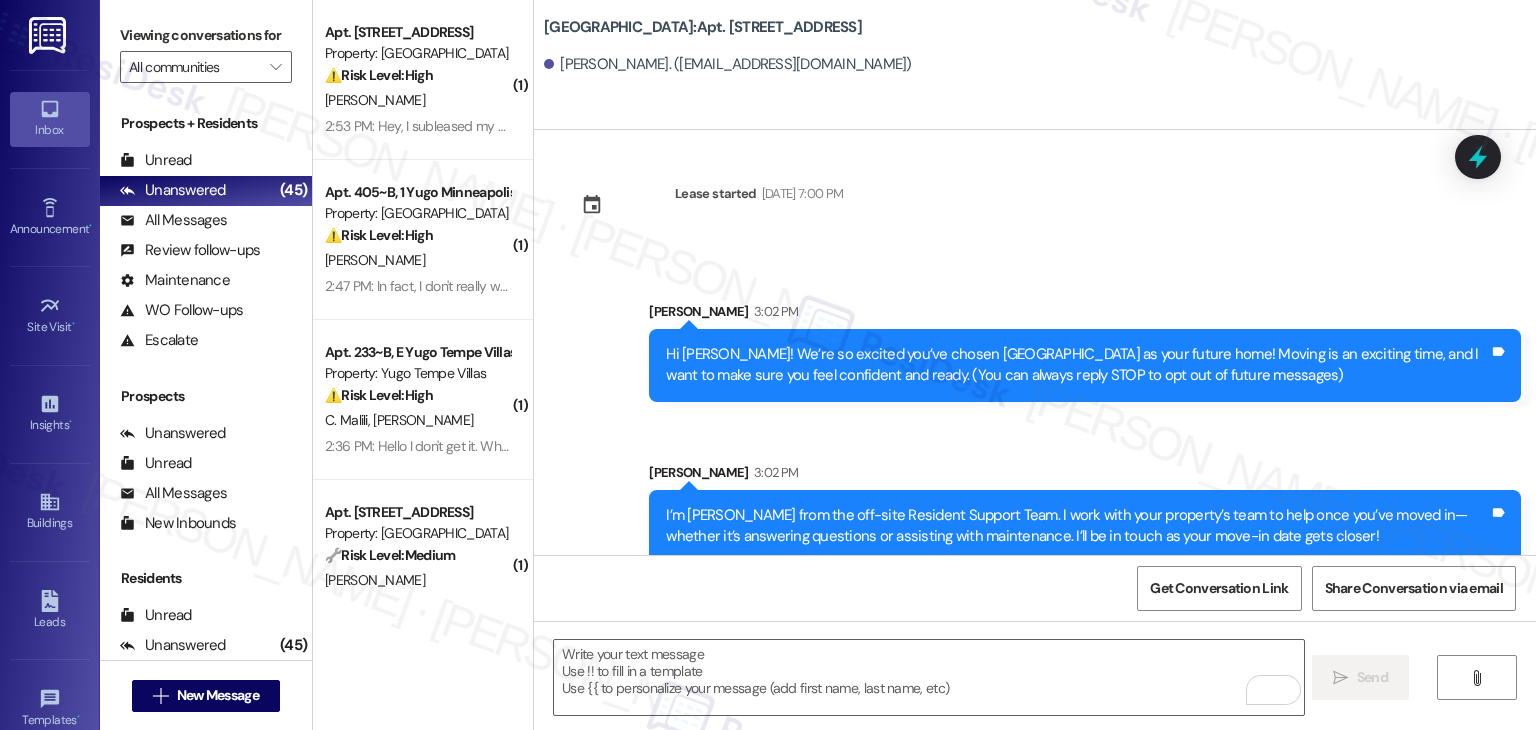 scroll, scrollTop: 32, scrollLeft: 0, axis: vertical 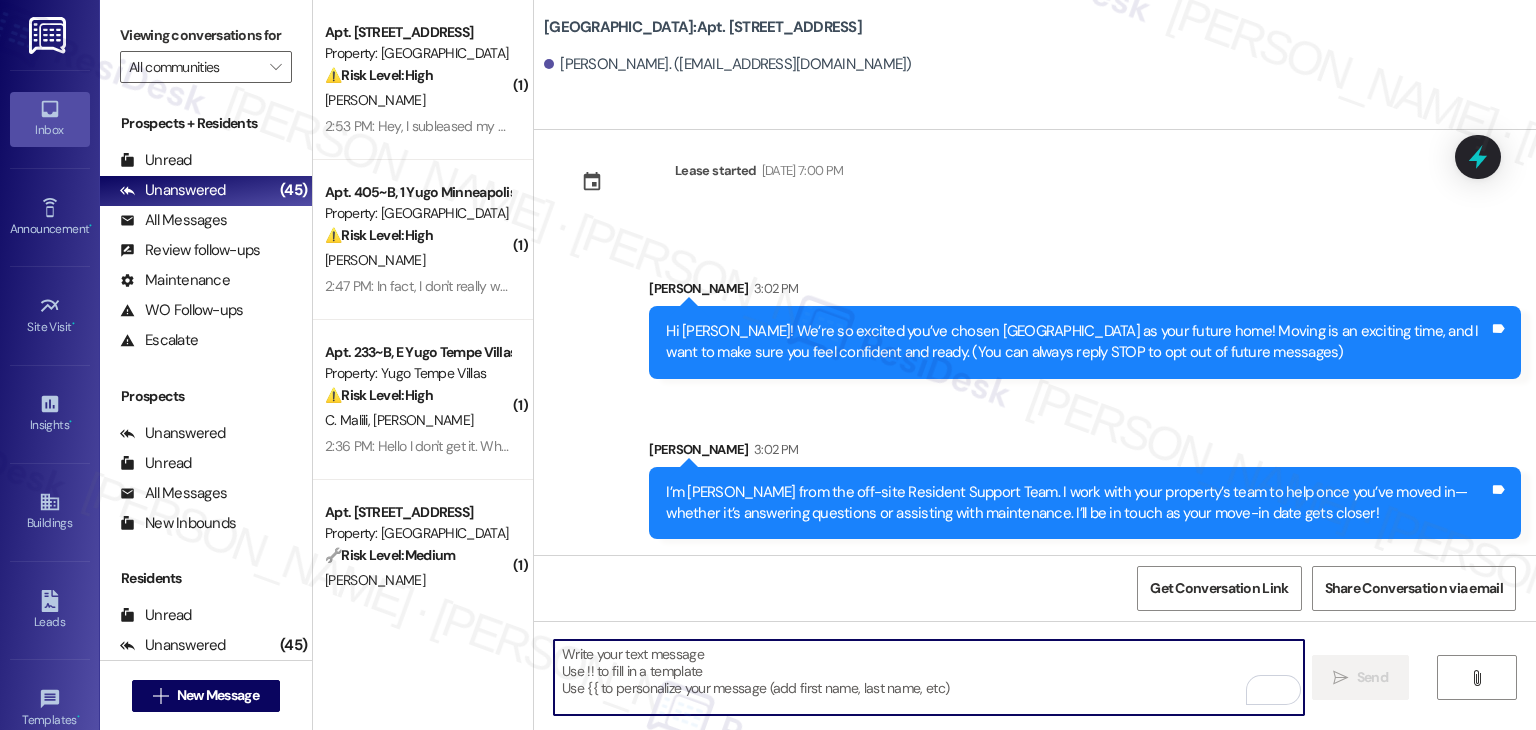 click at bounding box center (928, 677) 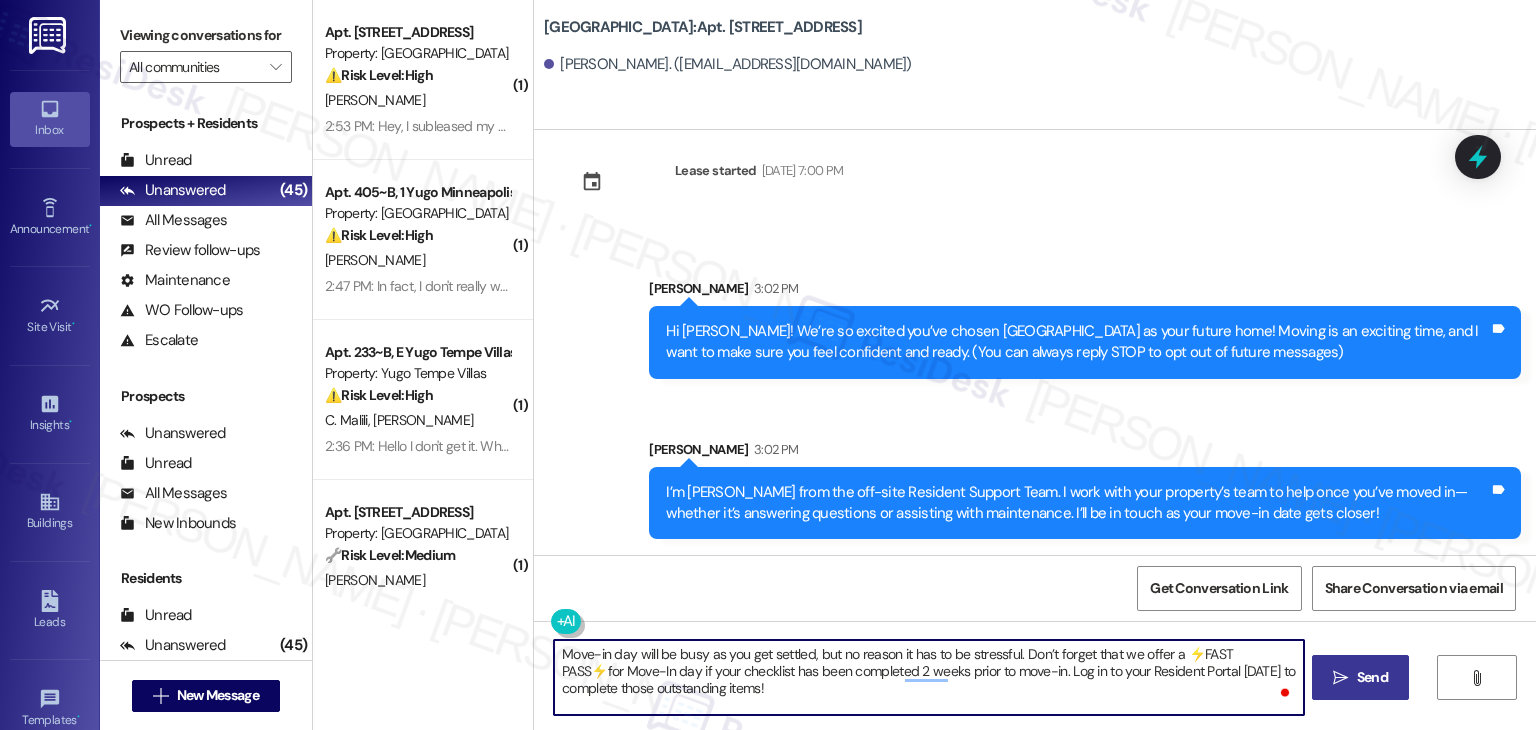 type on "Move-in day will be busy as you get settled, but no reason it has to be stressful. Don’t forget that we offer a ⚡FAST PASS⚡for Move-In day if your checklist has been completed 2 weeks prior to move-in. Log in to your Resident Portal [DATE] to complete those outstanding items!" 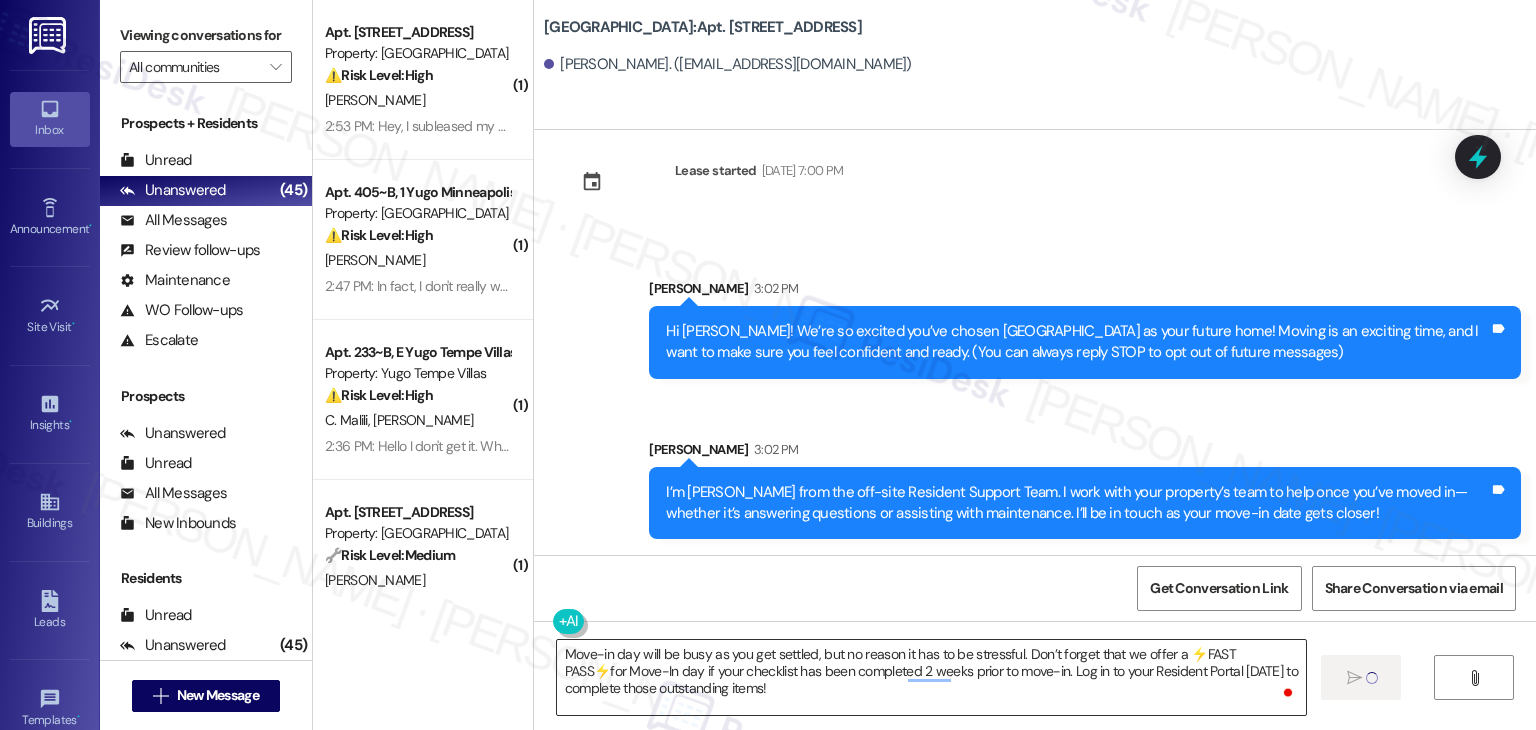 type 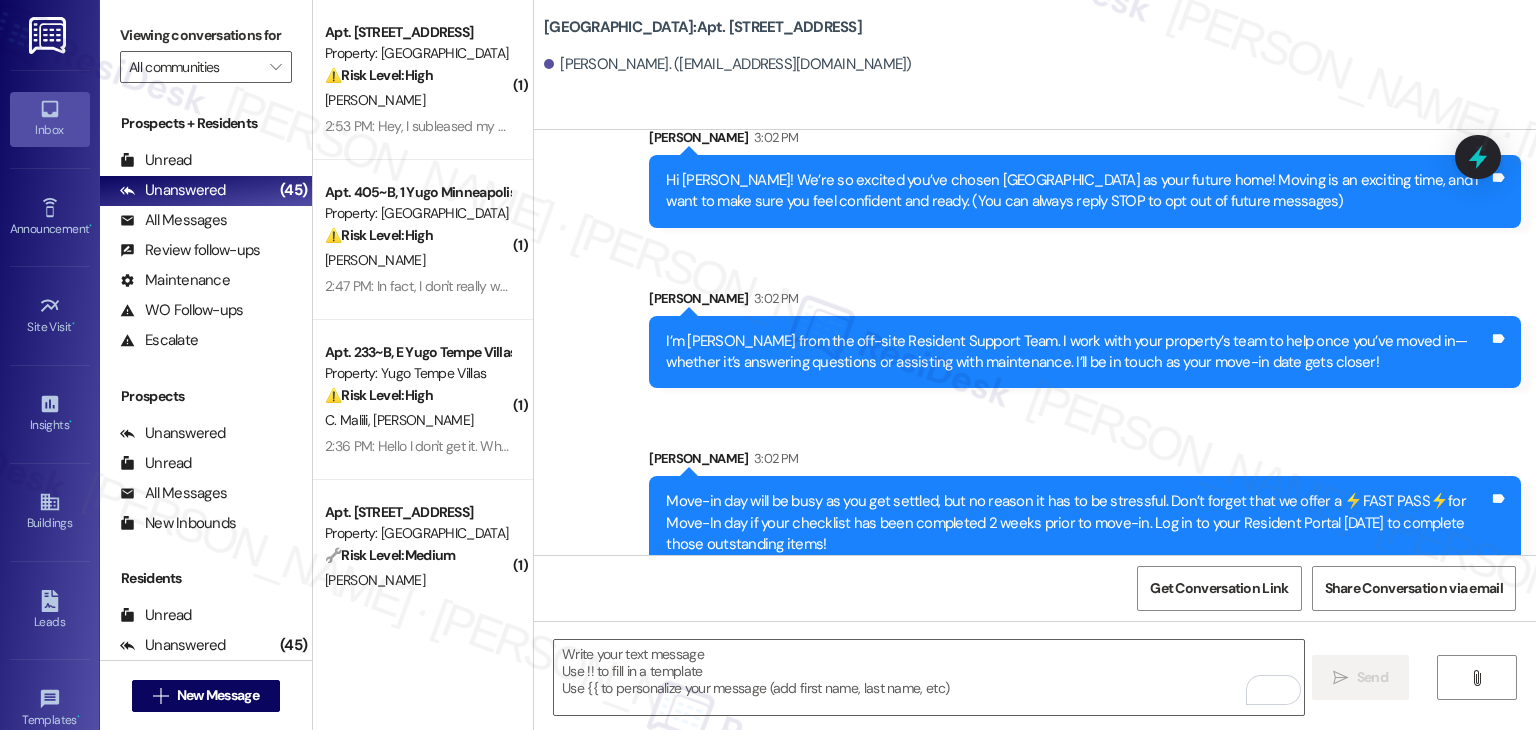 scroll, scrollTop: 213, scrollLeft: 0, axis: vertical 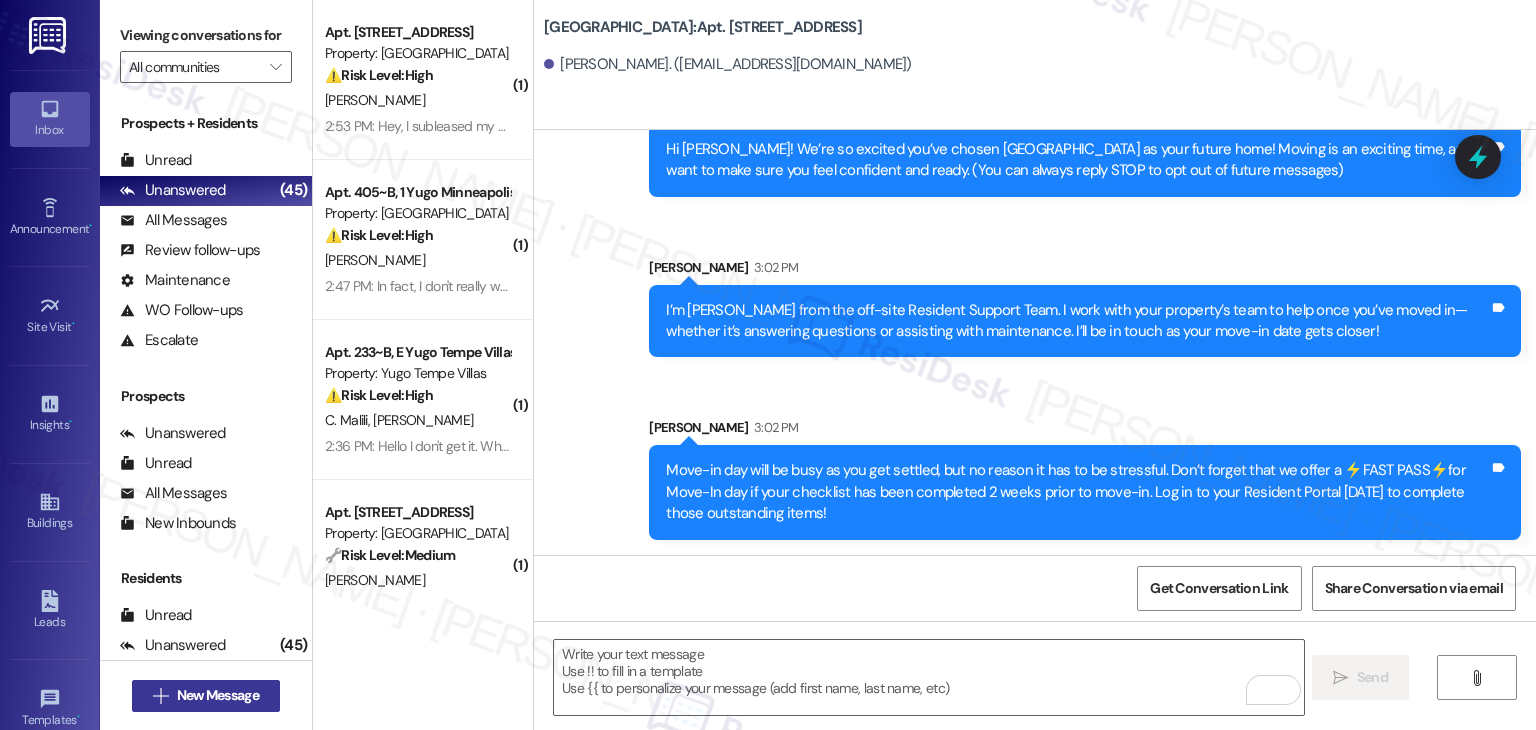 click on "New Message" at bounding box center (218, 695) 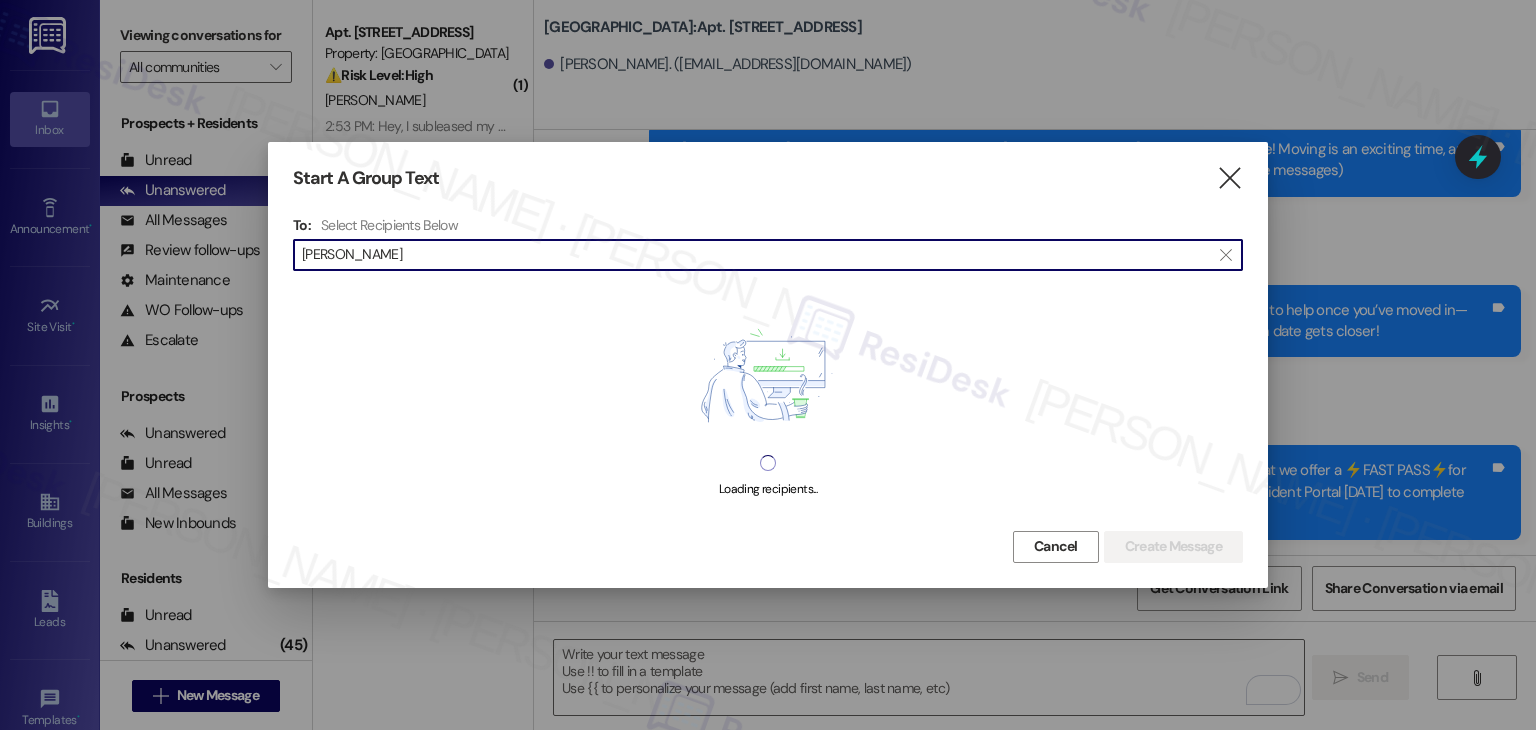 click on "Alexis	Caraballo" at bounding box center [756, 255] 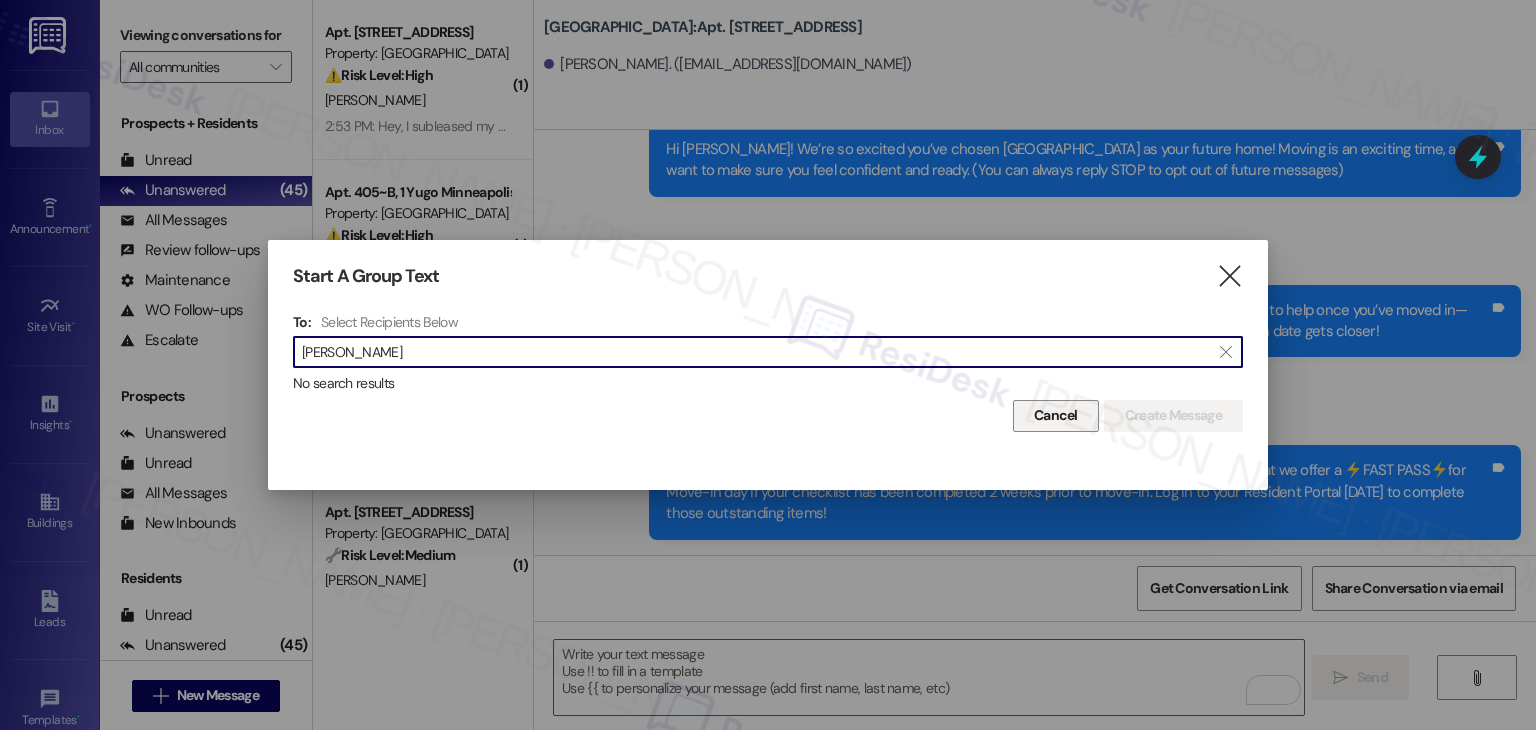 type on "Caraballo" 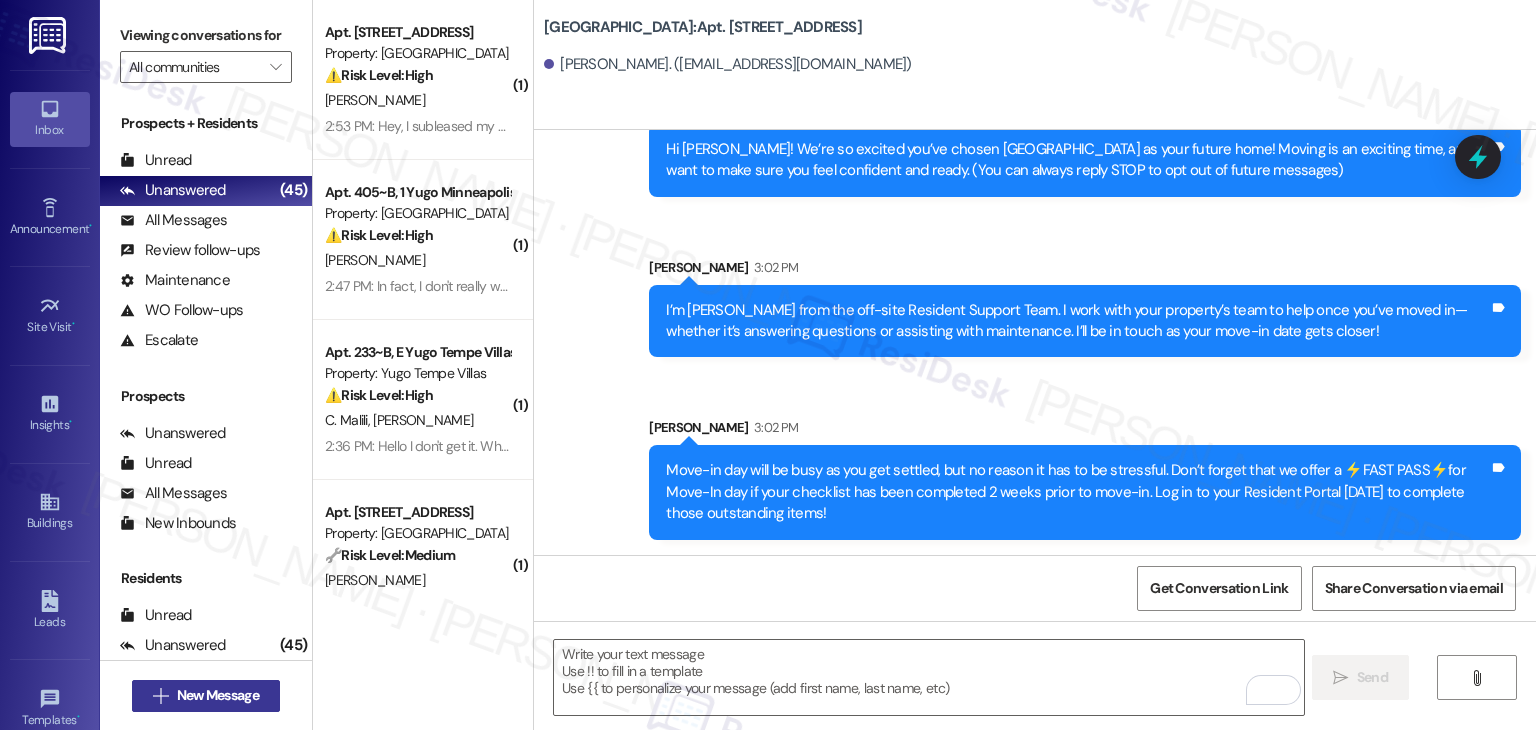 click on "New Message" at bounding box center (218, 695) 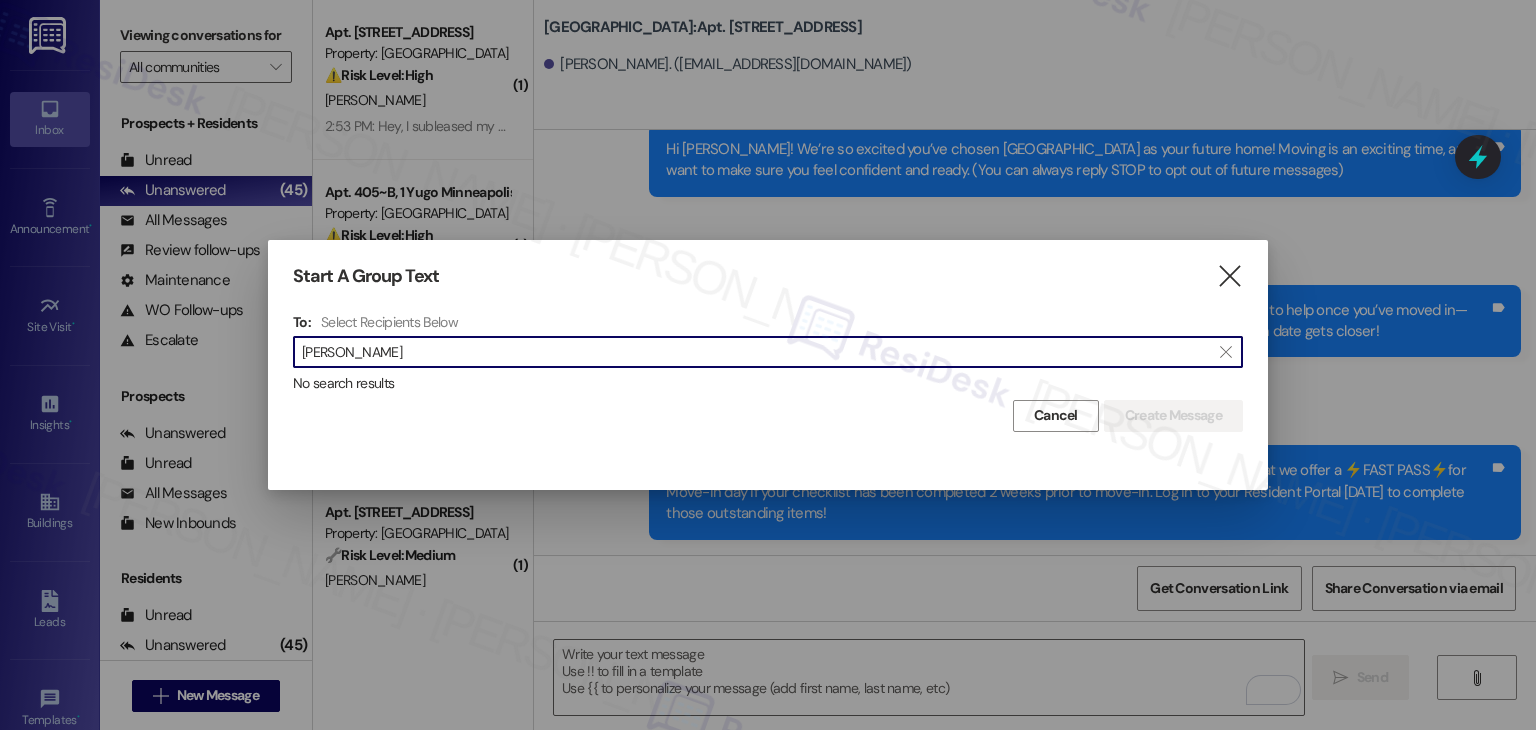click on "Alina	Martin" at bounding box center [756, 352] 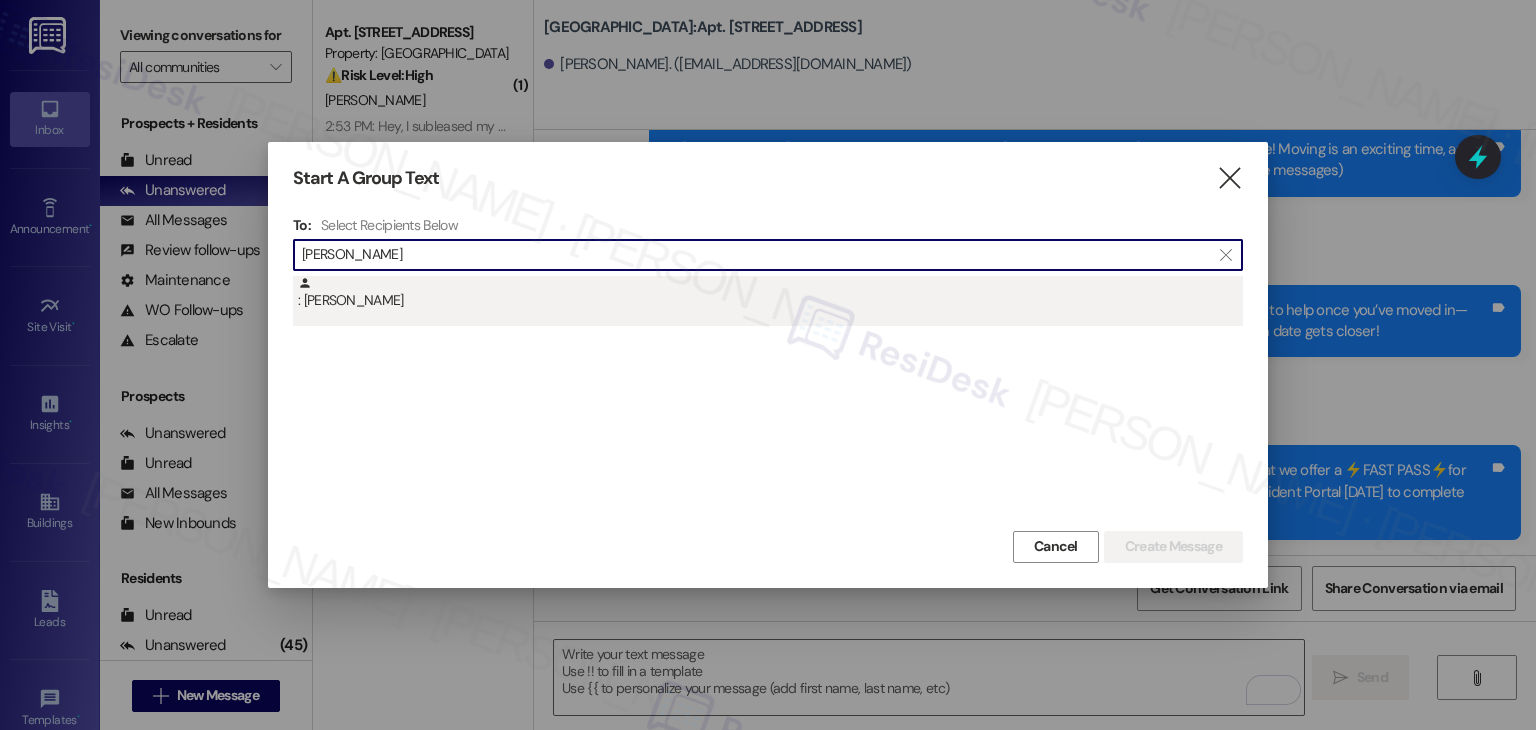 type on "Alina Martin" 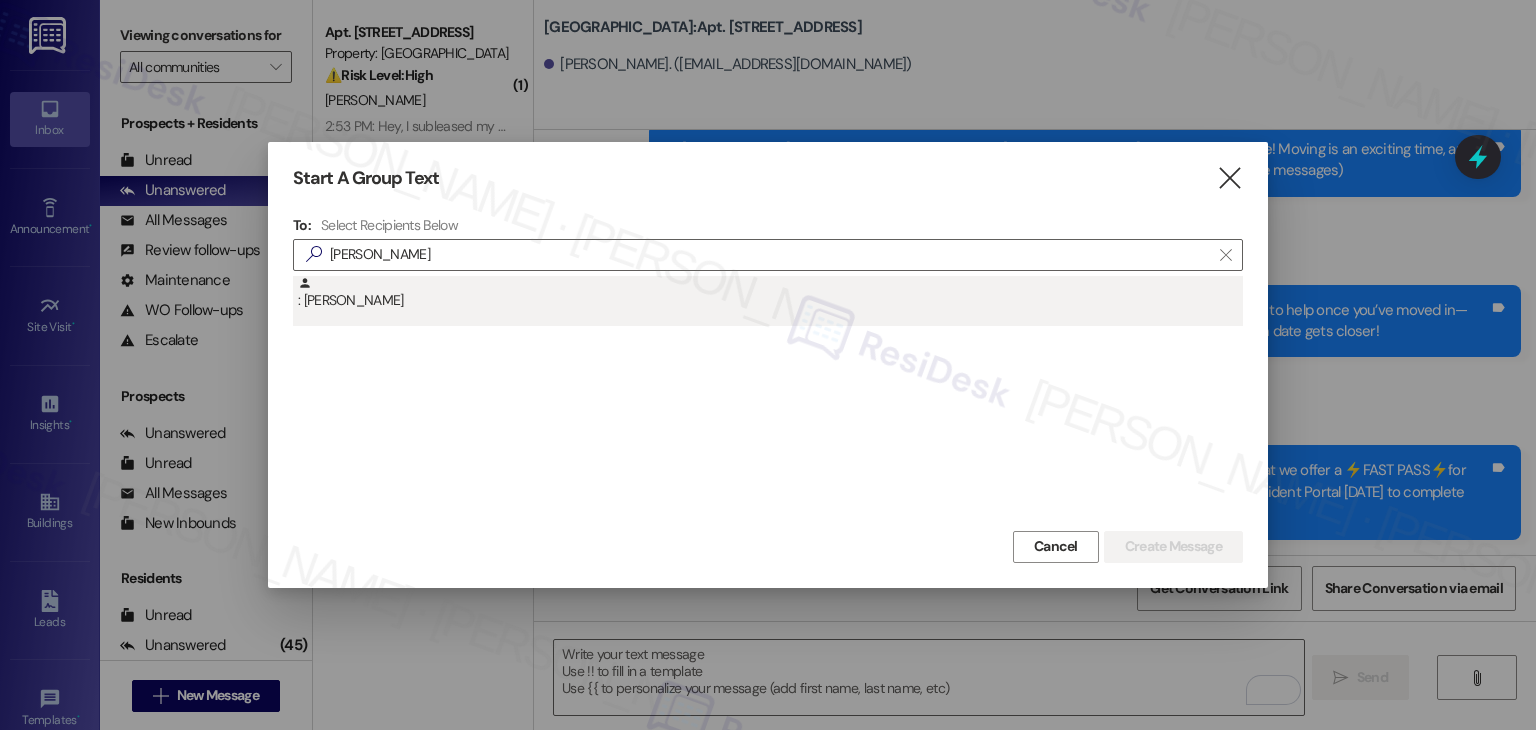 click on ": Alina Martin" at bounding box center (768, 301) 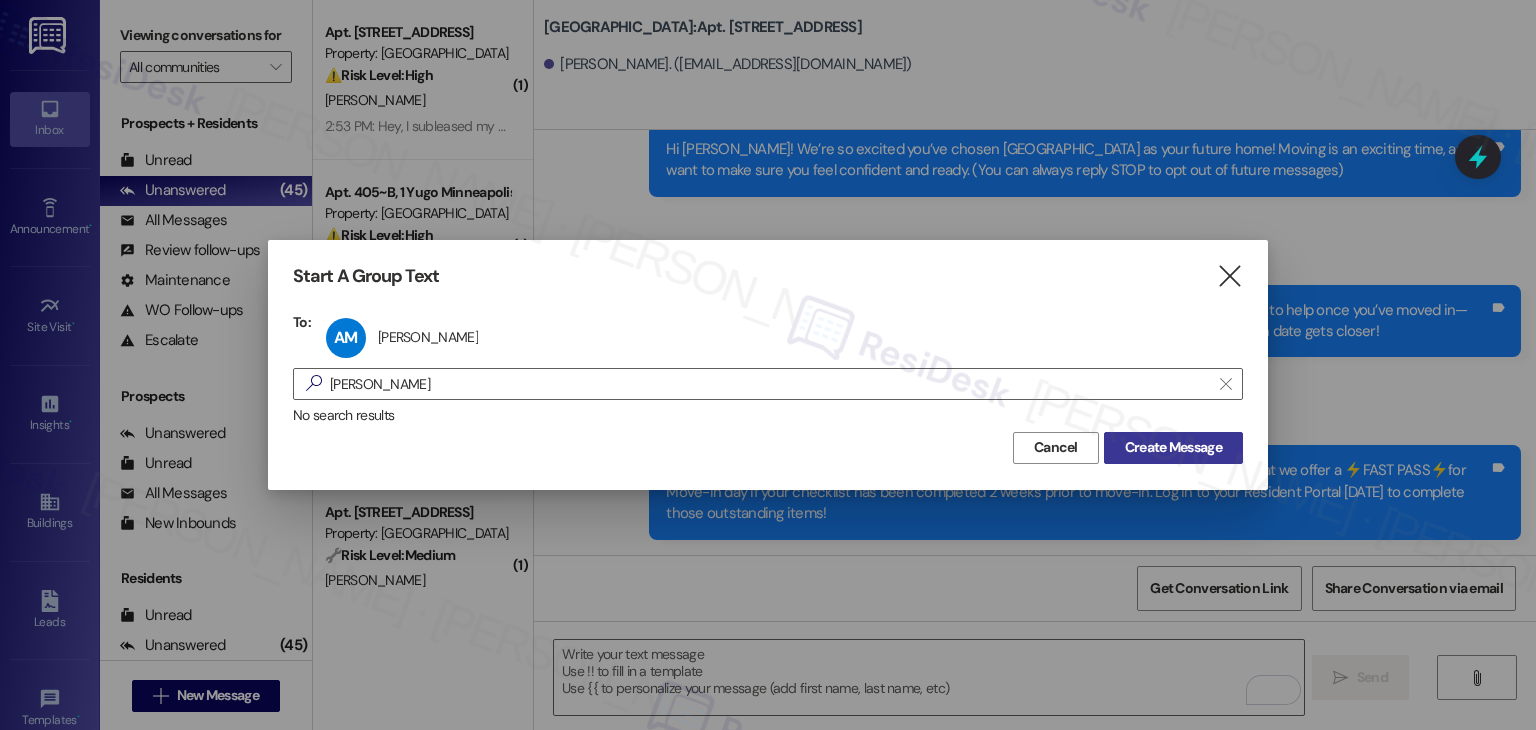 click on "Create Message" at bounding box center [1173, 447] 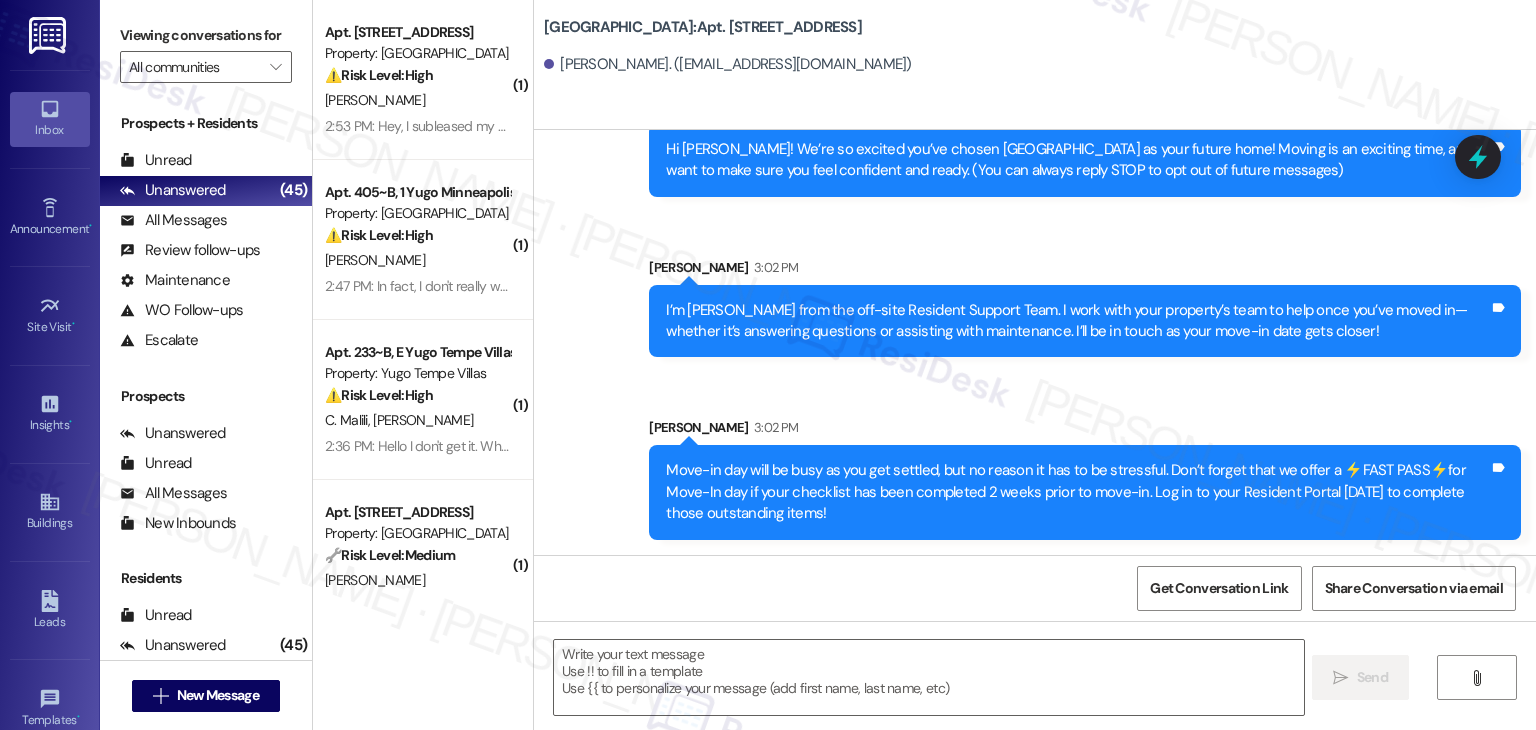type on "Fetching suggested responses. Please feel free to read through the conversation in the meantime." 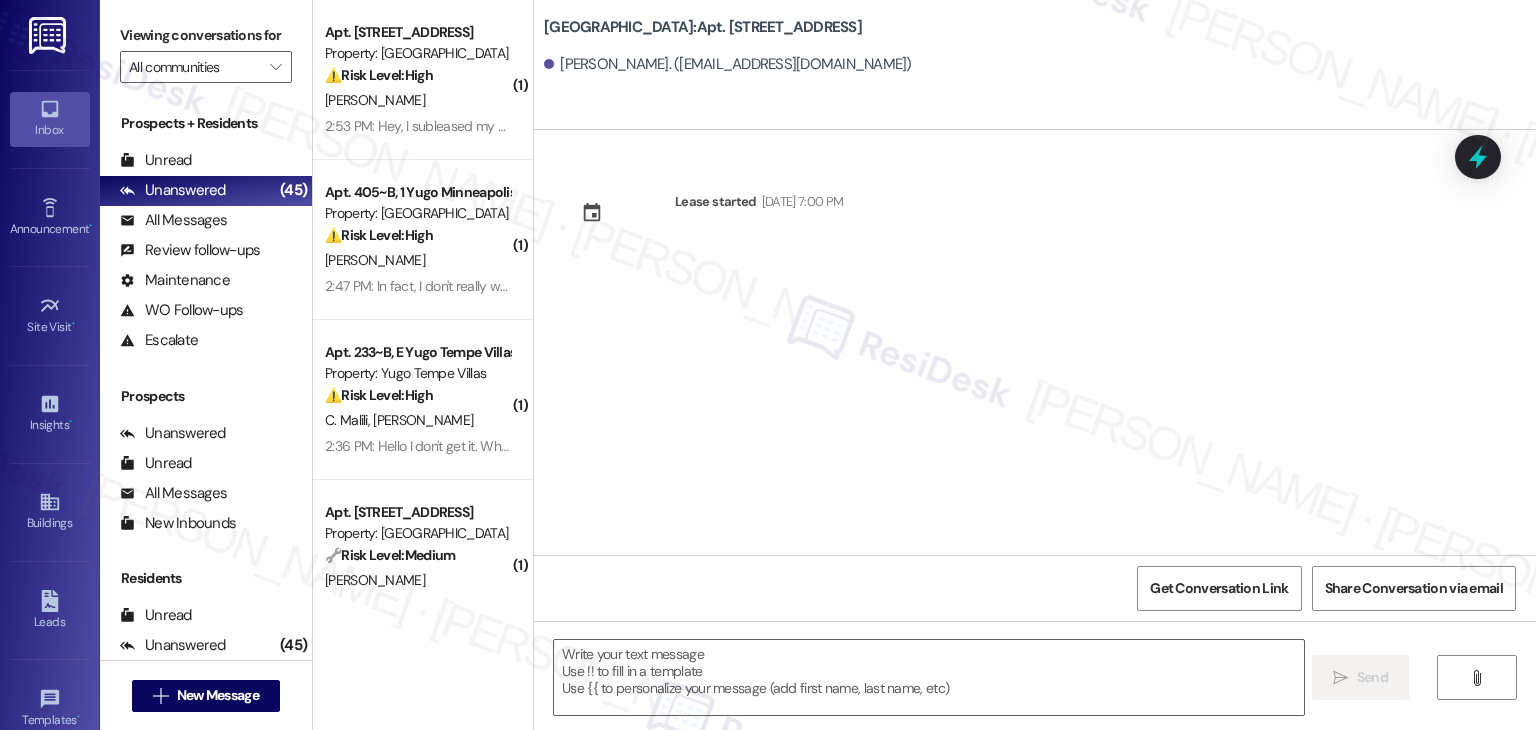type on "Fetching suggested responses. Please feel free to read through the conversation in the meantime." 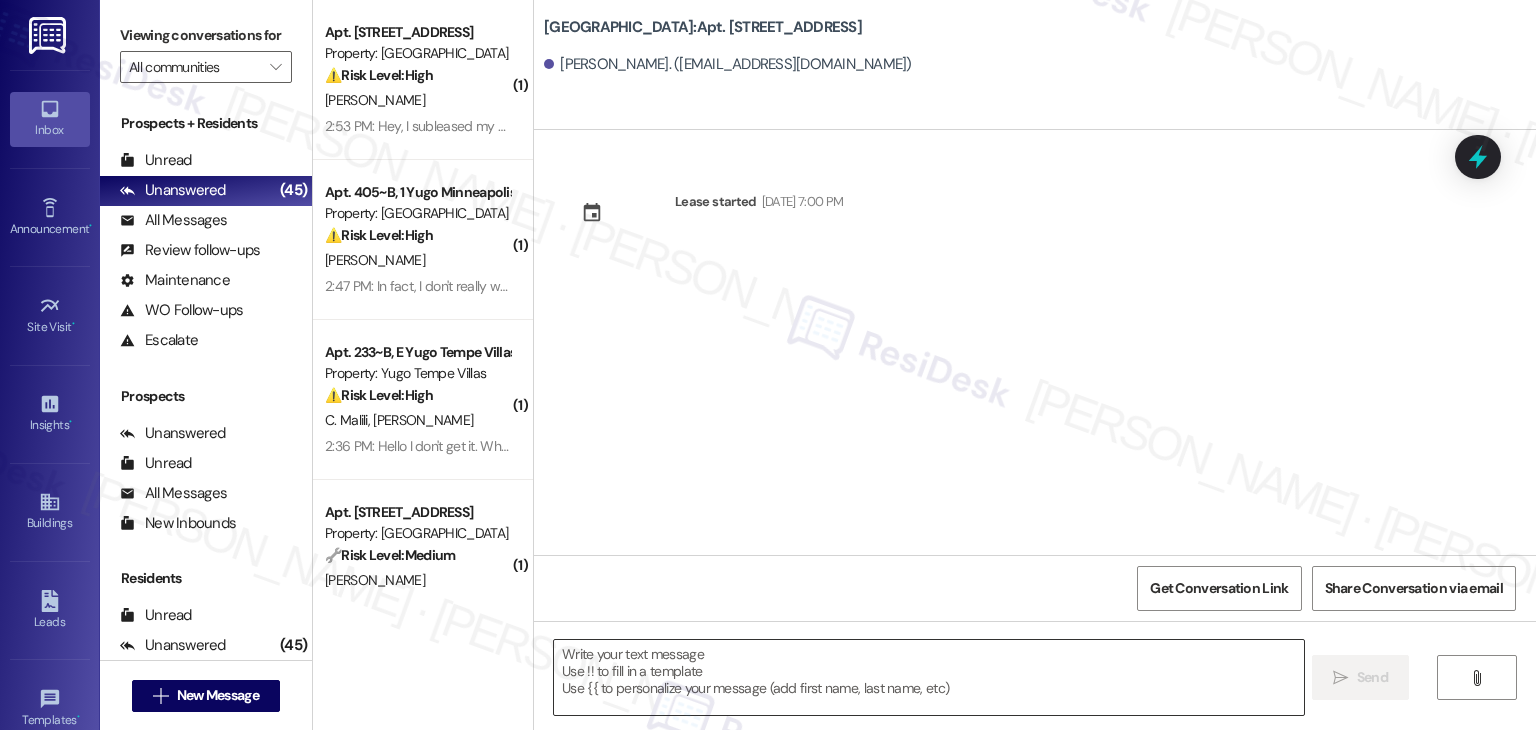 click at bounding box center [928, 677] 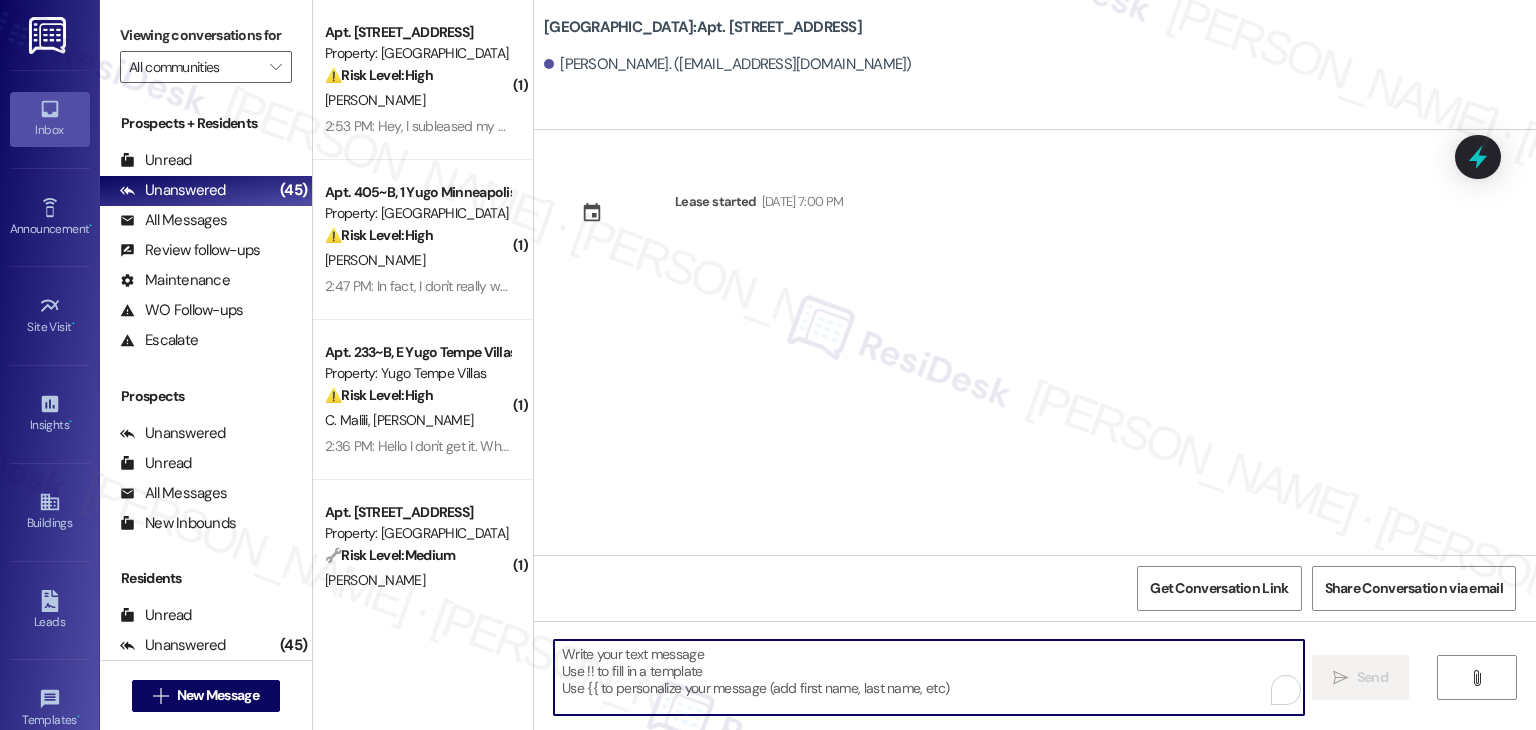 paste on "Hi {{first_name}}! We’re so excited you’ve chosen {{property}} as your future home! Moving is an exciting time, and I want to make sure you feel confident and ready." 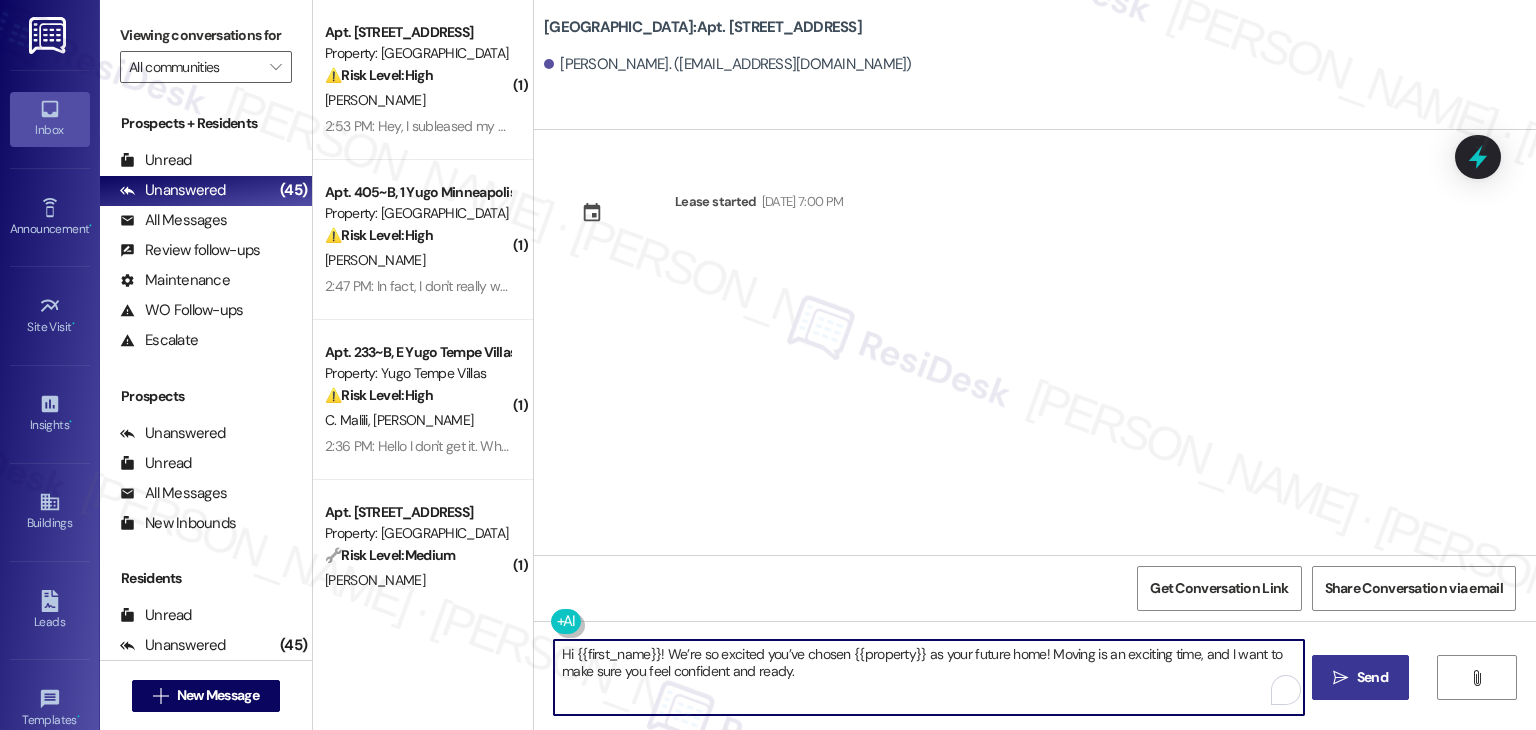 type on "Hi {{first_name}}! We’re so excited you’ve chosen {{property}} as your future home! Moving is an exciting time, and I want to make sure you feel confident and ready." 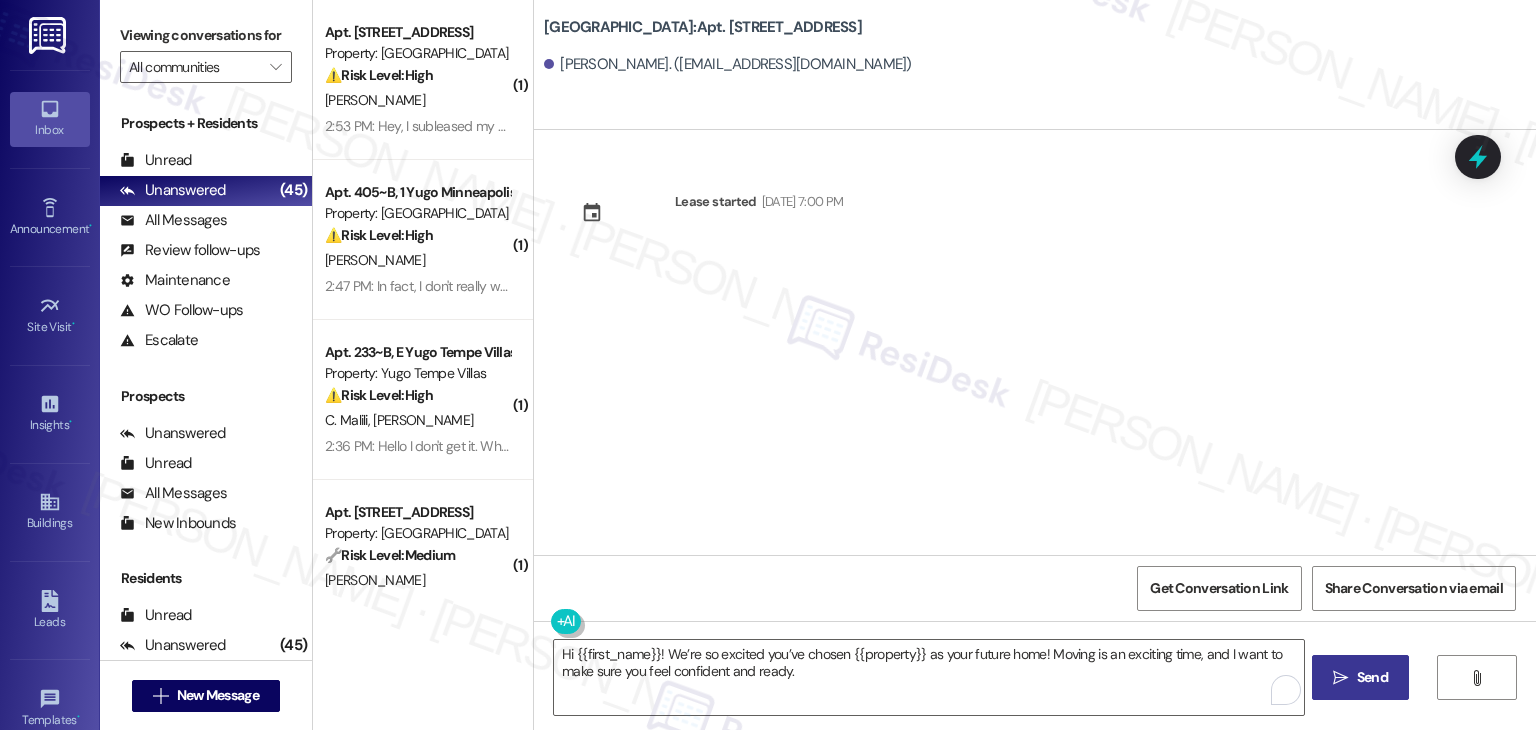 click on " Send" at bounding box center (1360, 677) 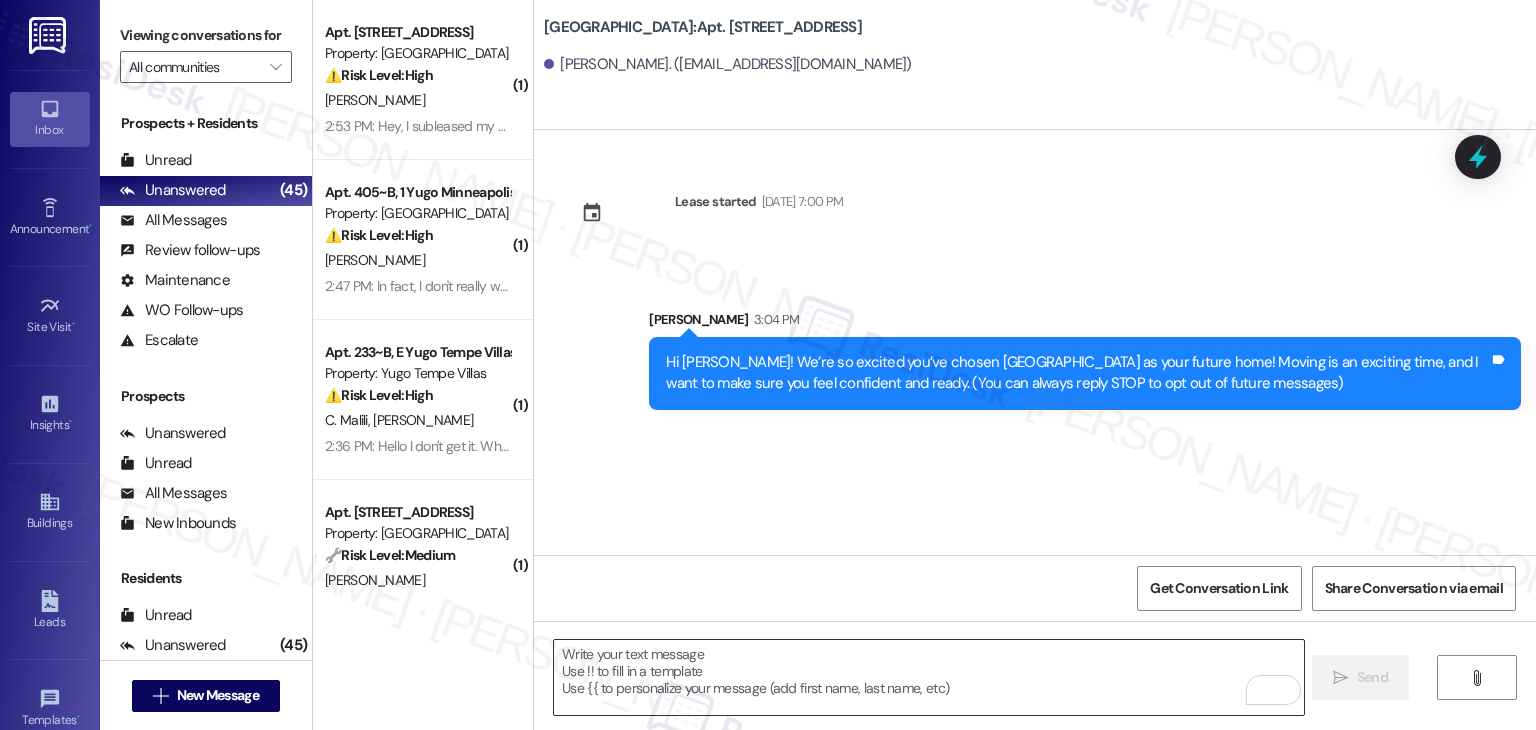 click on "Lease started Jul 31, 2025 at 7:00 PM Sent via SMS Sarah 3:04 PM Hi Alina! We’re so excited you’ve chosen Yugo Lexington Campus Court as your future home! Moving is an exciting time, and I want to make sure you feel confident and ready. (You can always reply STOP to opt out of future messages) Tags and notes" at bounding box center [1035, 342] 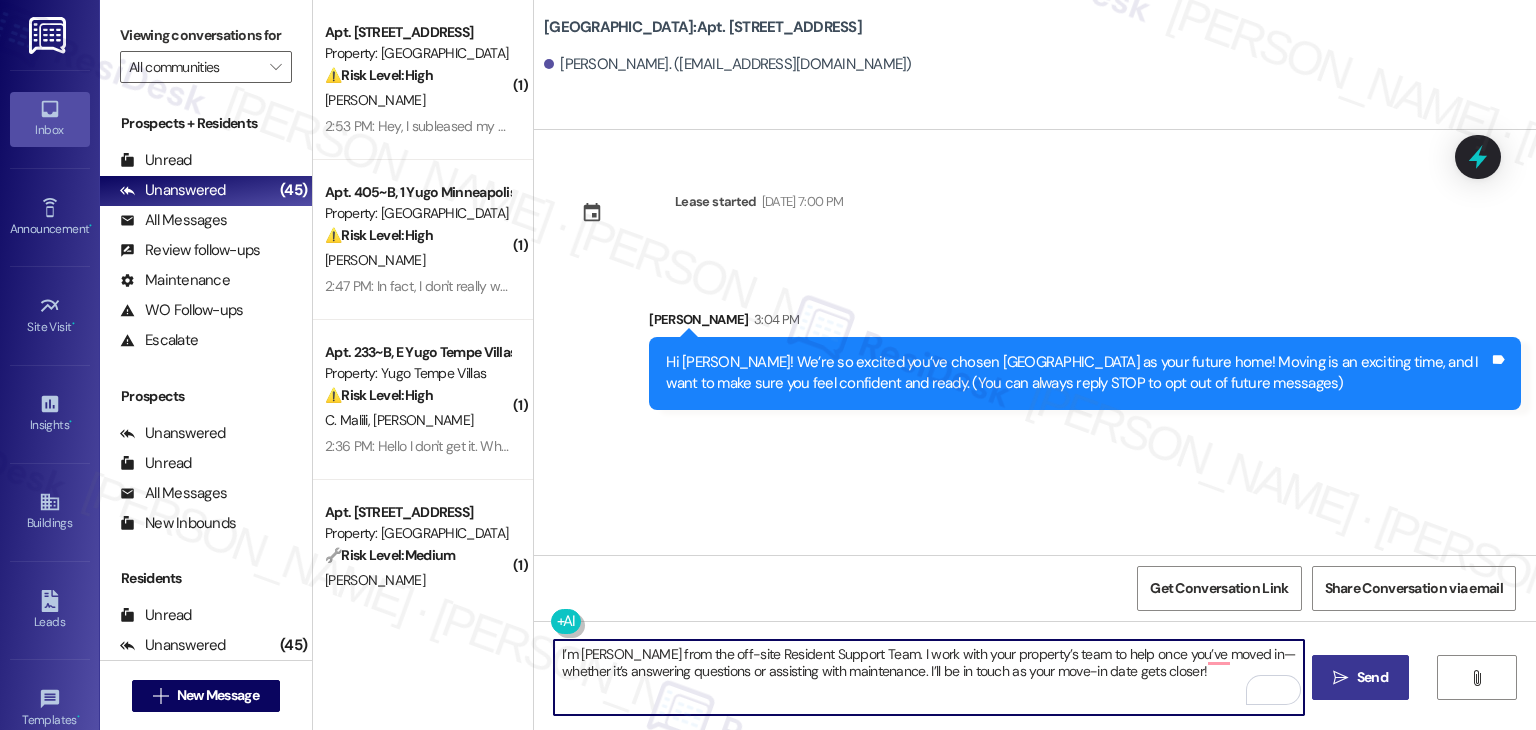 type on "I’m [PERSON_NAME] from the off-site Resident Support Team. I work with your property’s team to help once you’ve moved in—whether it’s answering questions or assisting with maintenance. I’ll be in touch as your move-in date gets closer!" 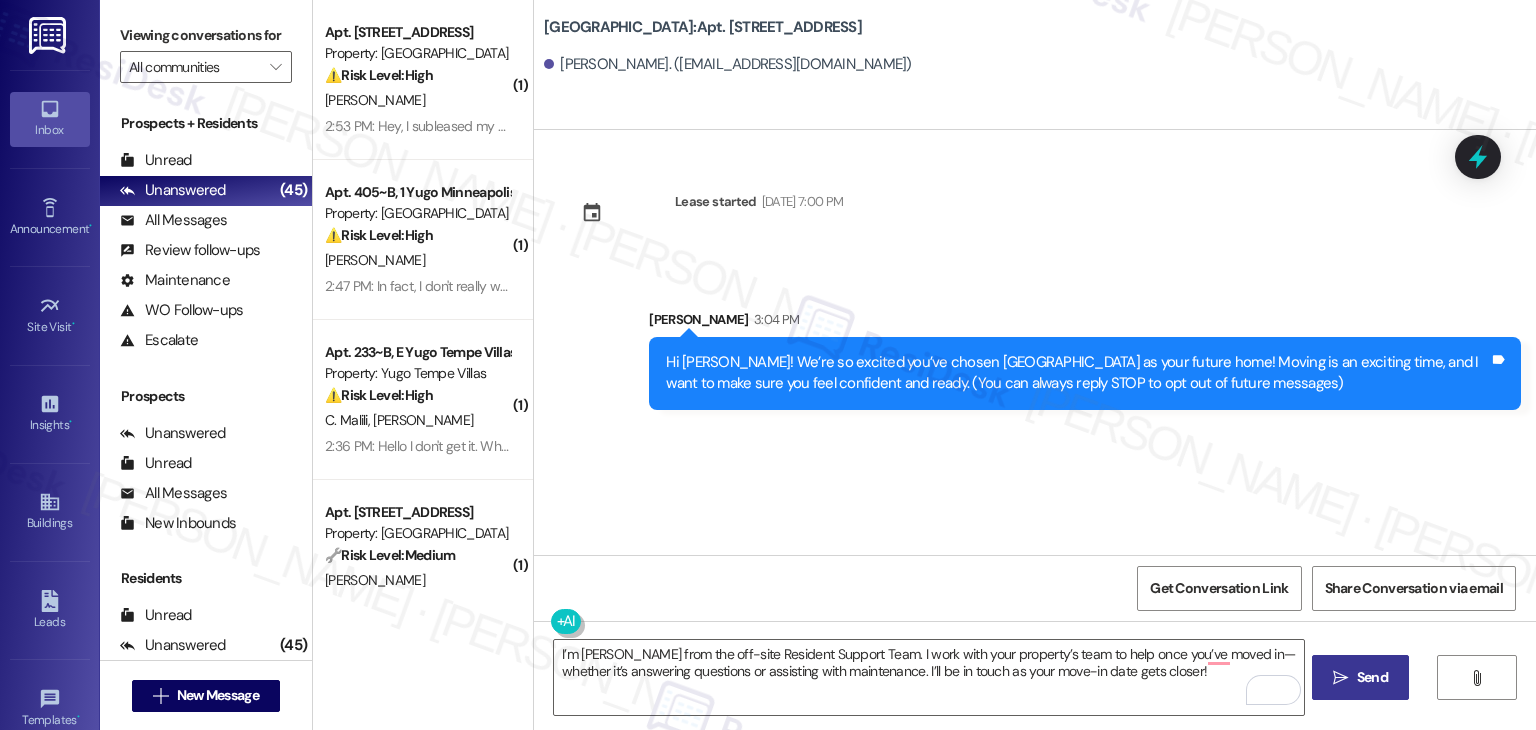 click on "Send" at bounding box center [1372, 677] 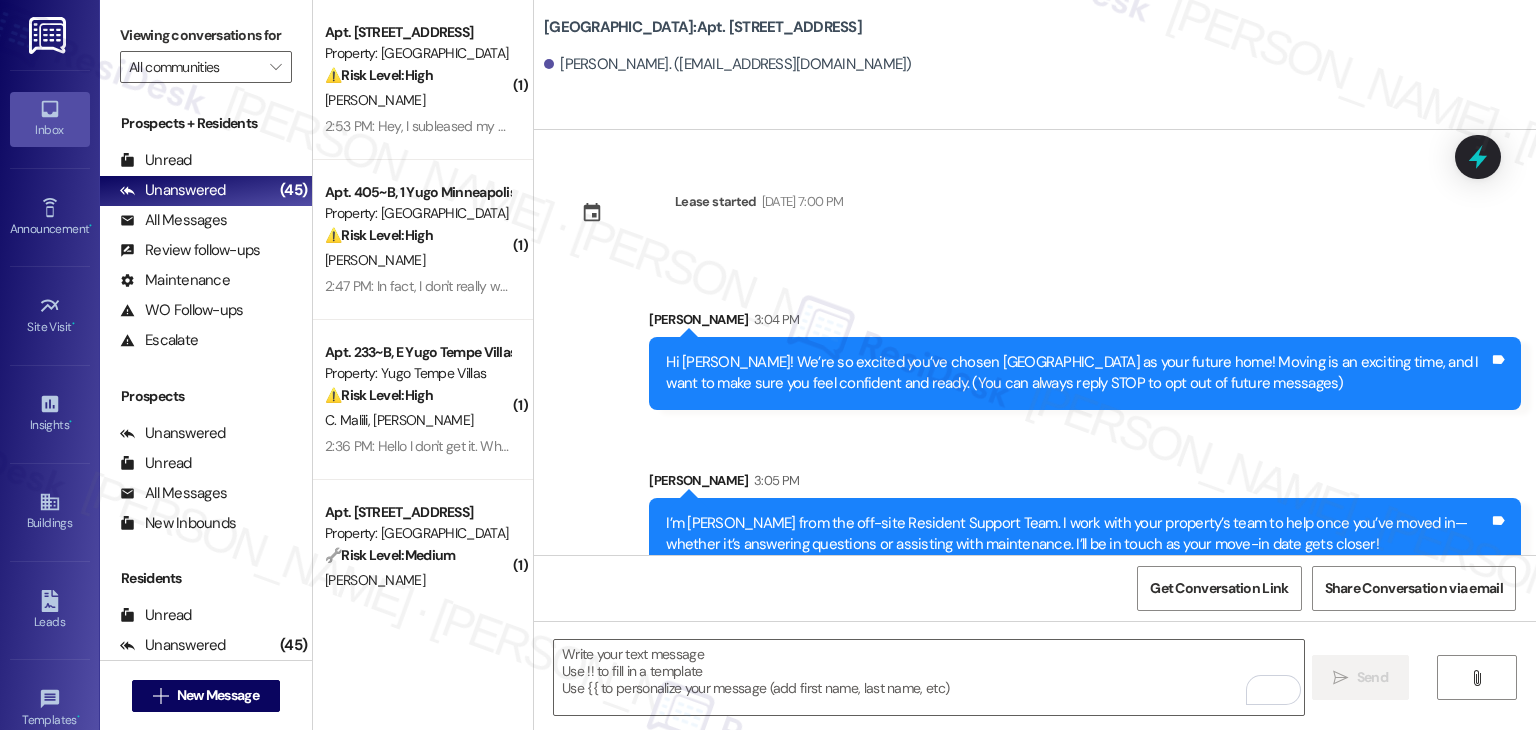 scroll, scrollTop: 32, scrollLeft: 0, axis: vertical 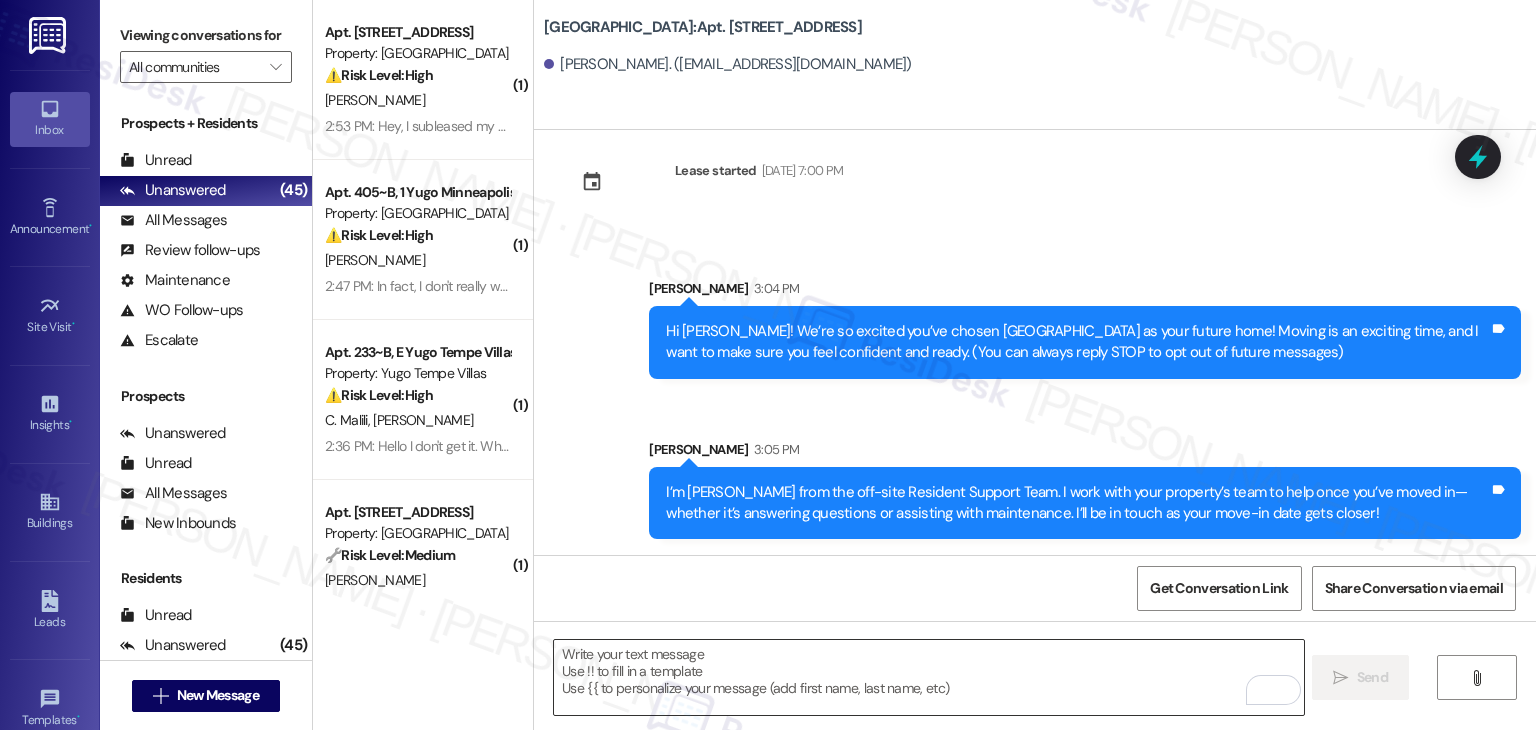 click on "Get Conversation Link Share Conversation via email" at bounding box center [1035, 588] 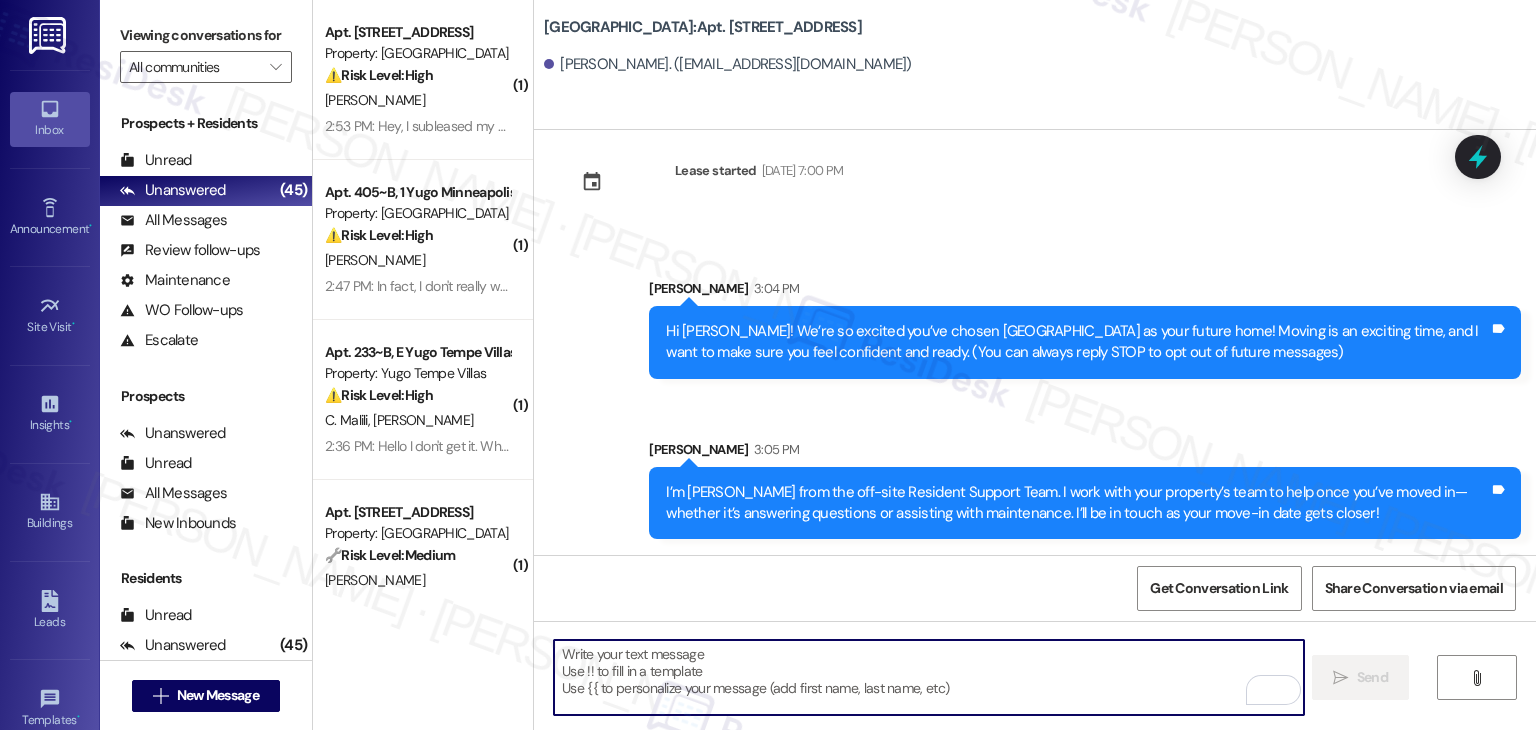 paste on "Move-in day will be busy as you get settled, but no reason it has to be stressful. Don’t forget that we offer a ⚡FAST PASS⚡for Move-In day if your checklist has been completed 2 weeks prior to move-in. Log in to your Resident Portal [DATE] to complete those outstanding items!" 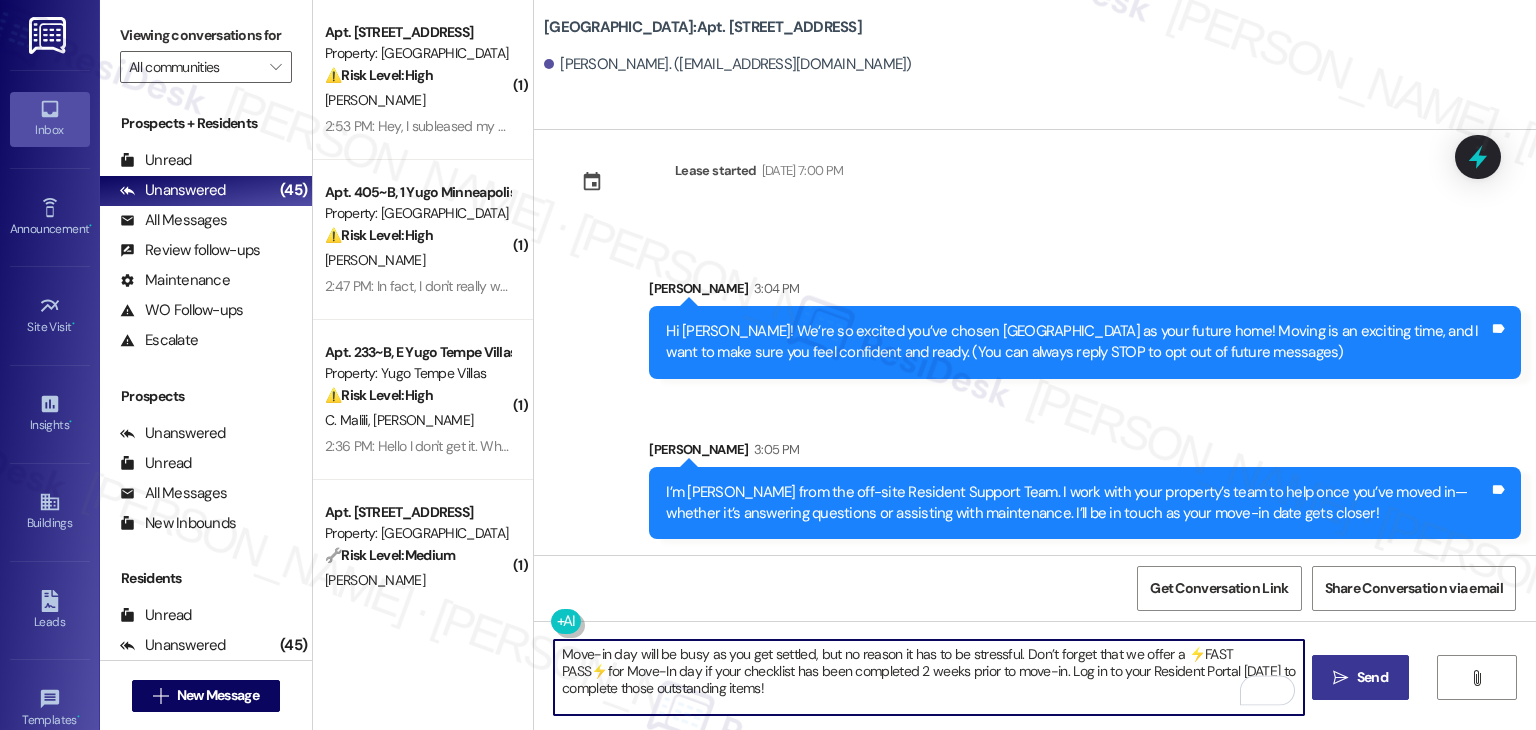 type on "Move-in day will be busy as you get settled, but no reason it has to be stressful. Don’t forget that we offer a ⚡FAST PASS⚡for Move-In day if your checklist has been completed 2 weeks prior to move-in. Log in to your Resident Portal [DATE] to complete those outstanding items!" 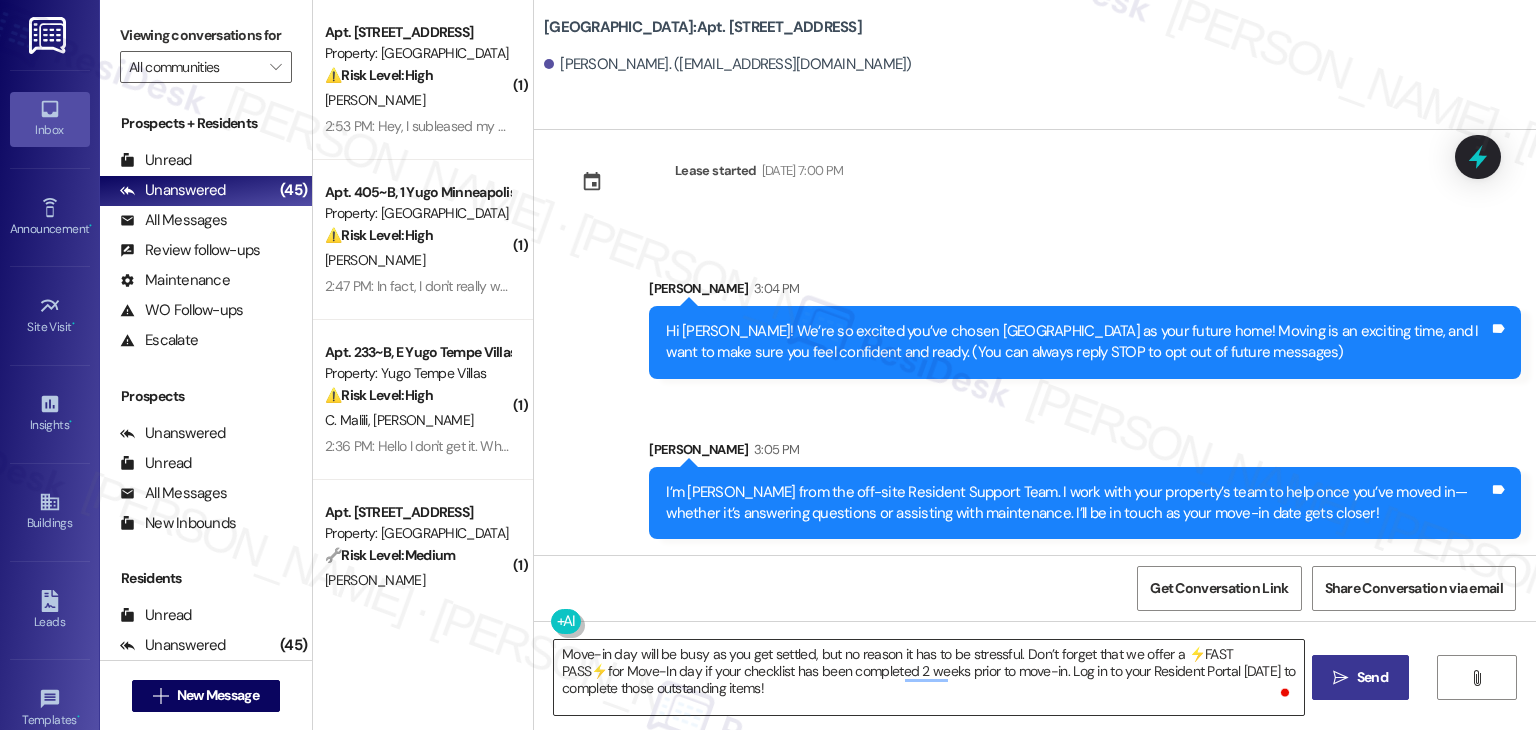 click on "Move-in day will be busy as you get settled, but no reason it has to be stressful. Don’t forget that we offer a ⚡FAST PASS⚡for Move-In day if your checklist has been completed 2 weeks prior to move-in. Log in to your Resident Portal [DATE] to complete those outstanding items!" at bounding box center [928, 677] 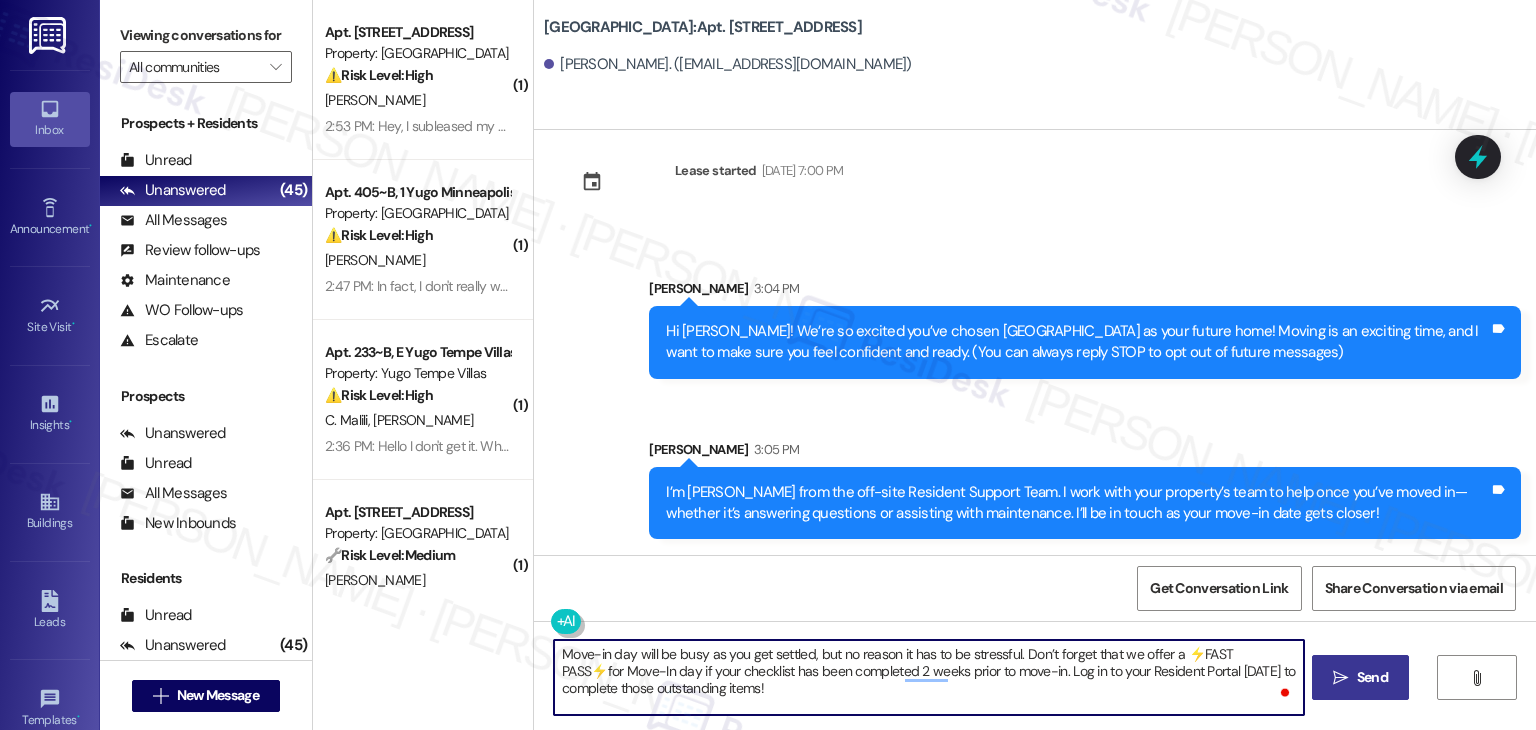 click on "Send" at bounding box center (1372, 677) 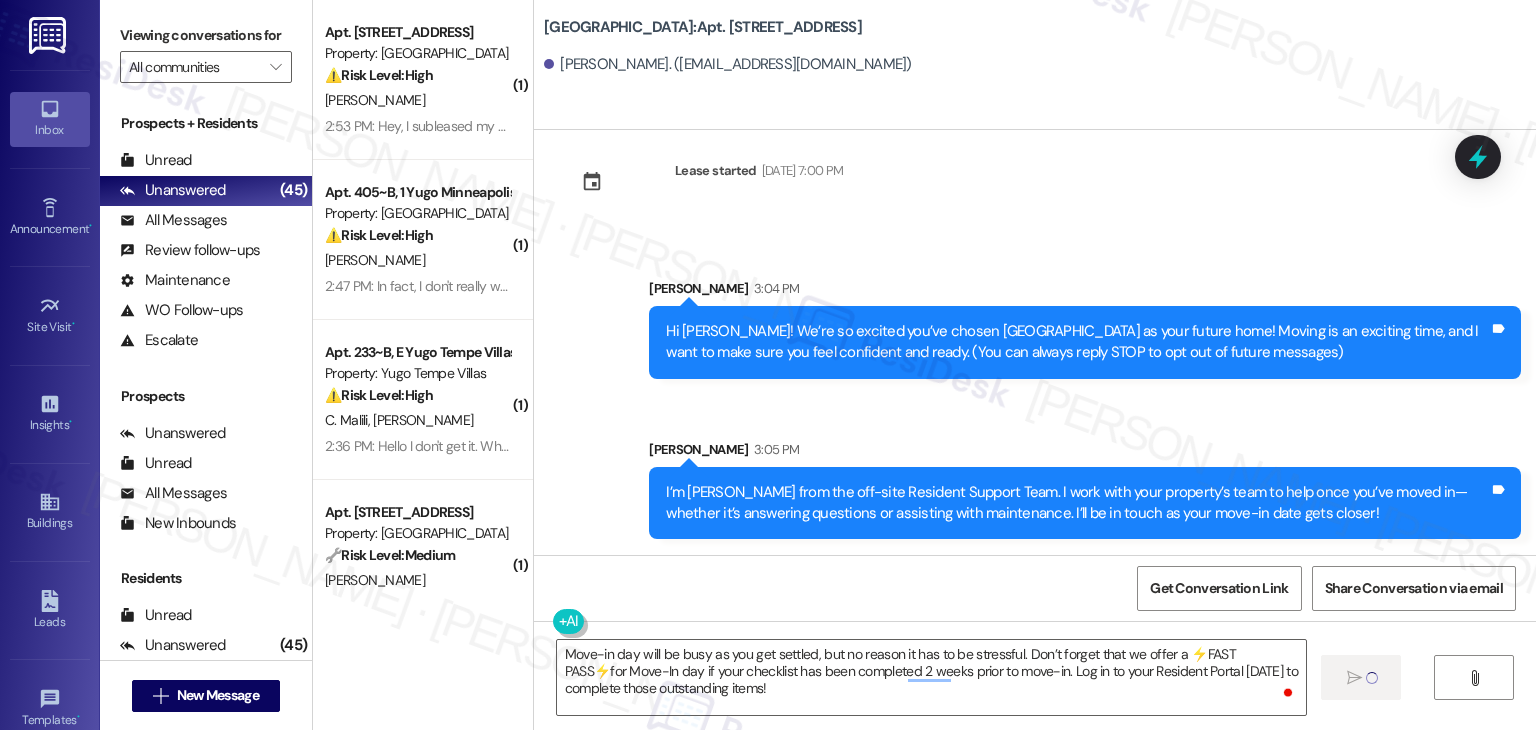 type 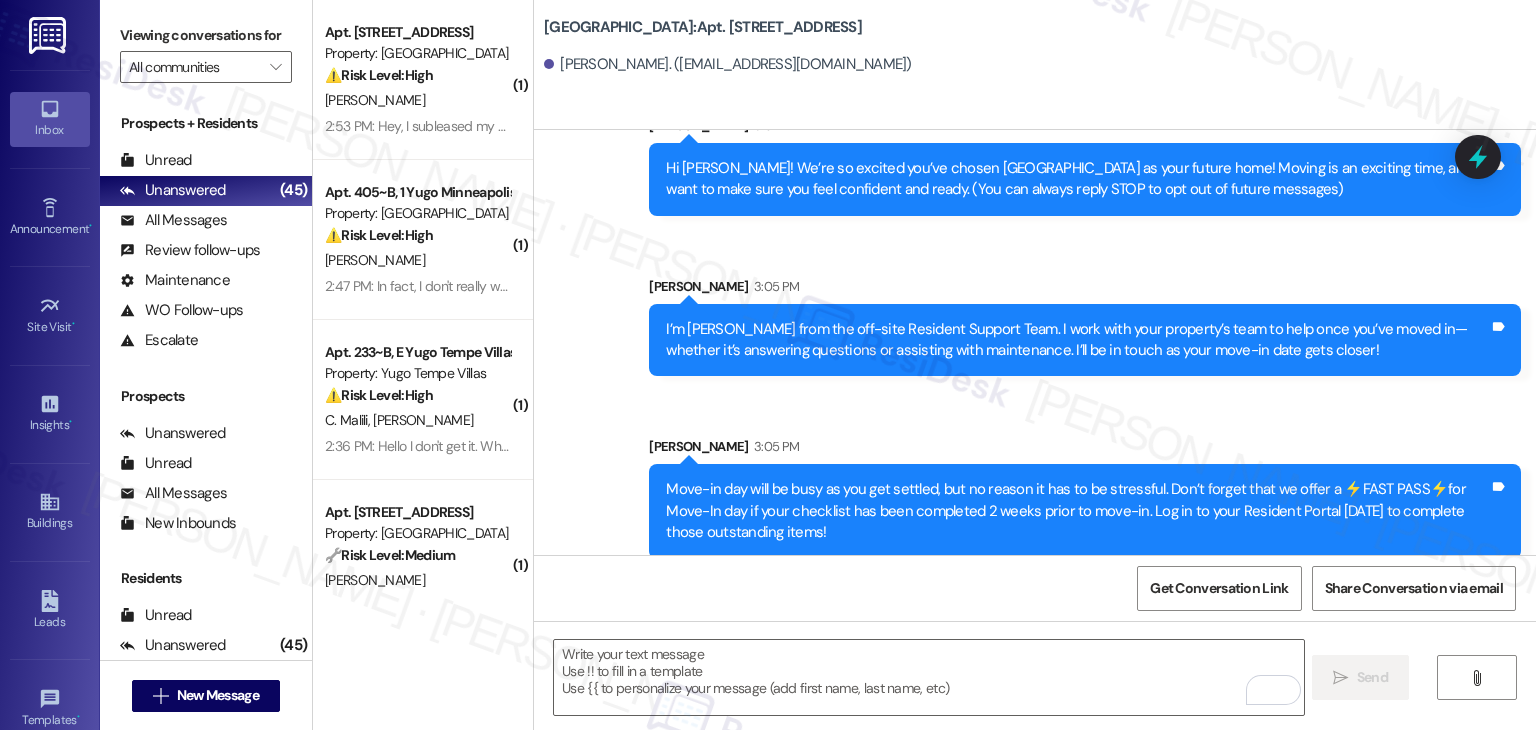 scroll, scrollTop: 213, scrollLeft: 0, axis: vertical 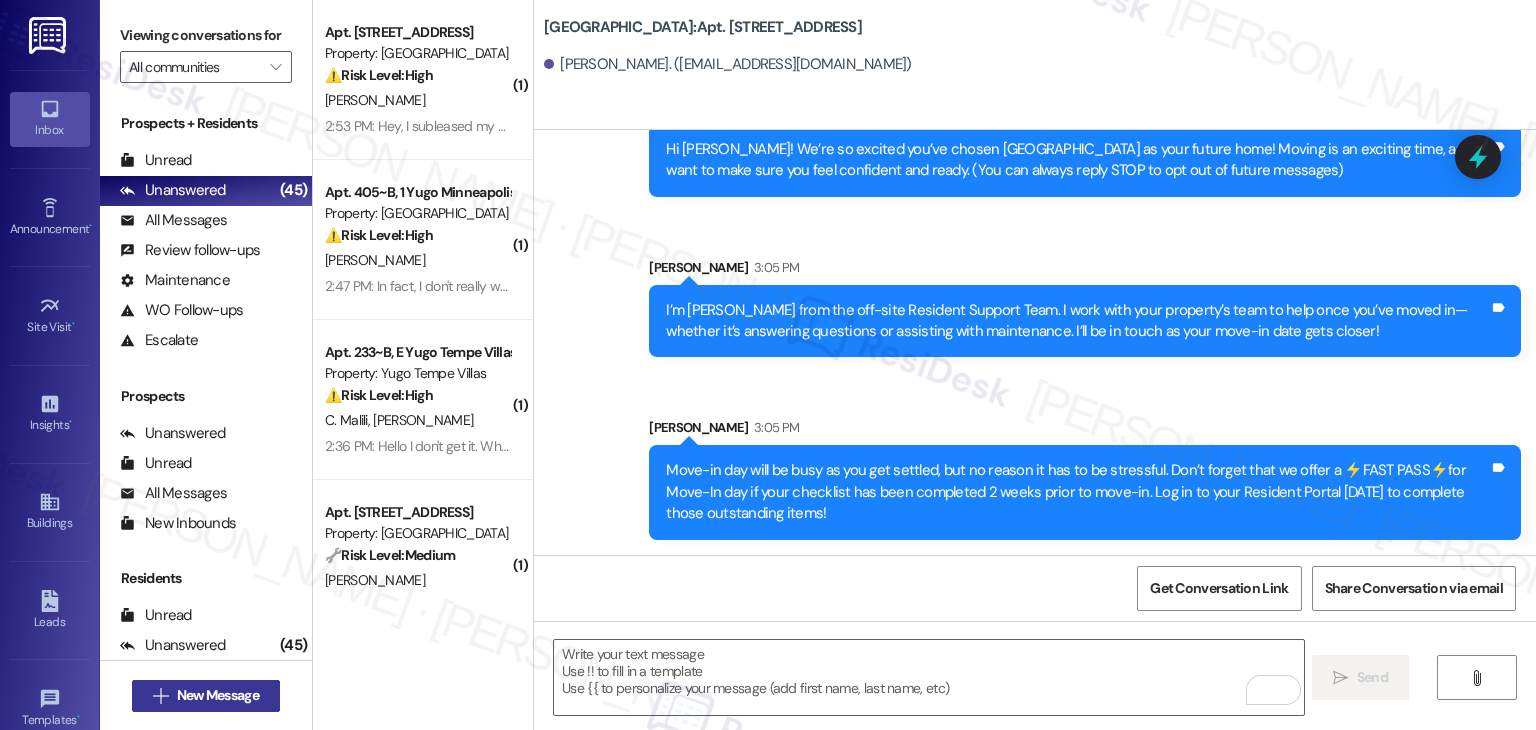 click on "New Message" at bounding box center (218, 695) 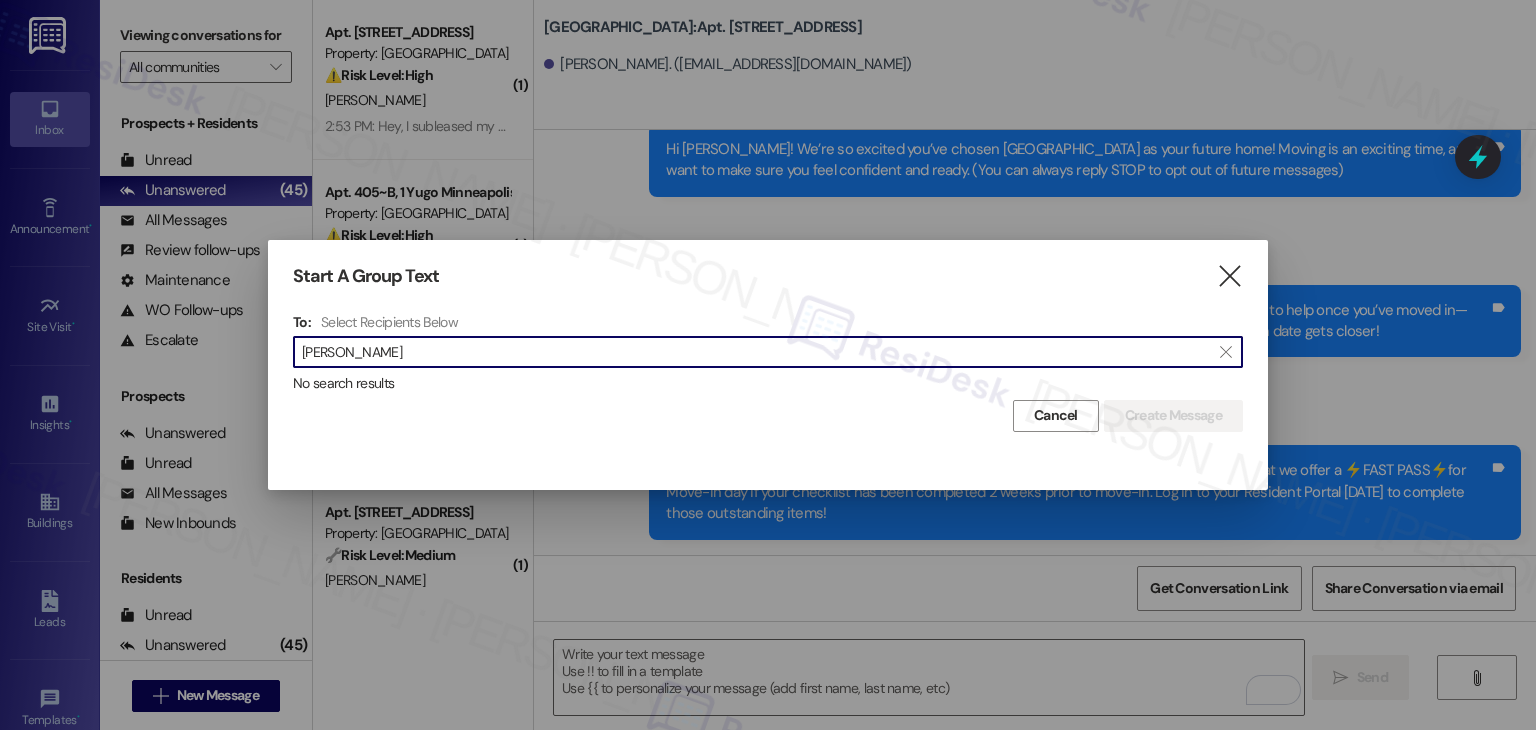click on "Ashley	Scott" at bounding box center [756, 352] 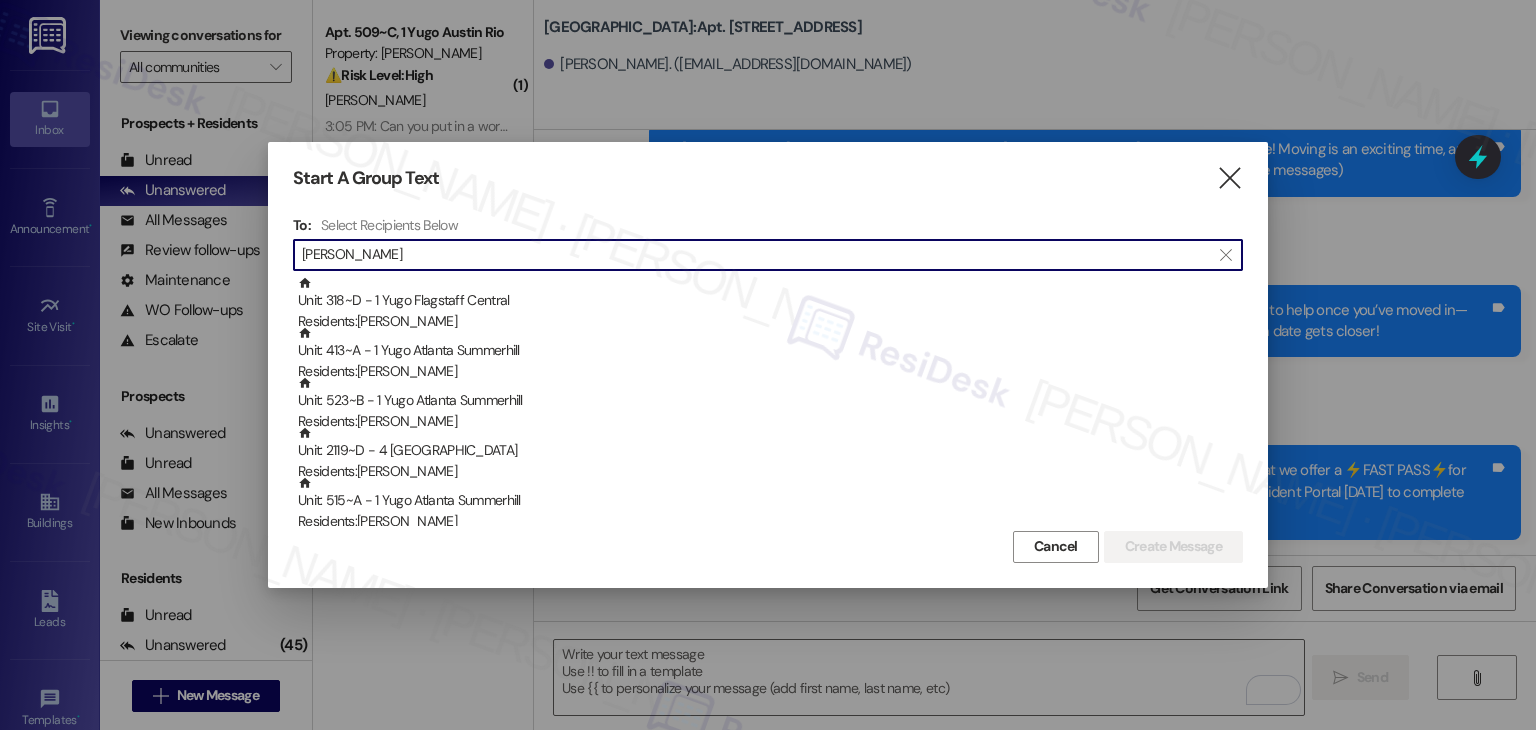 type on "Scott" 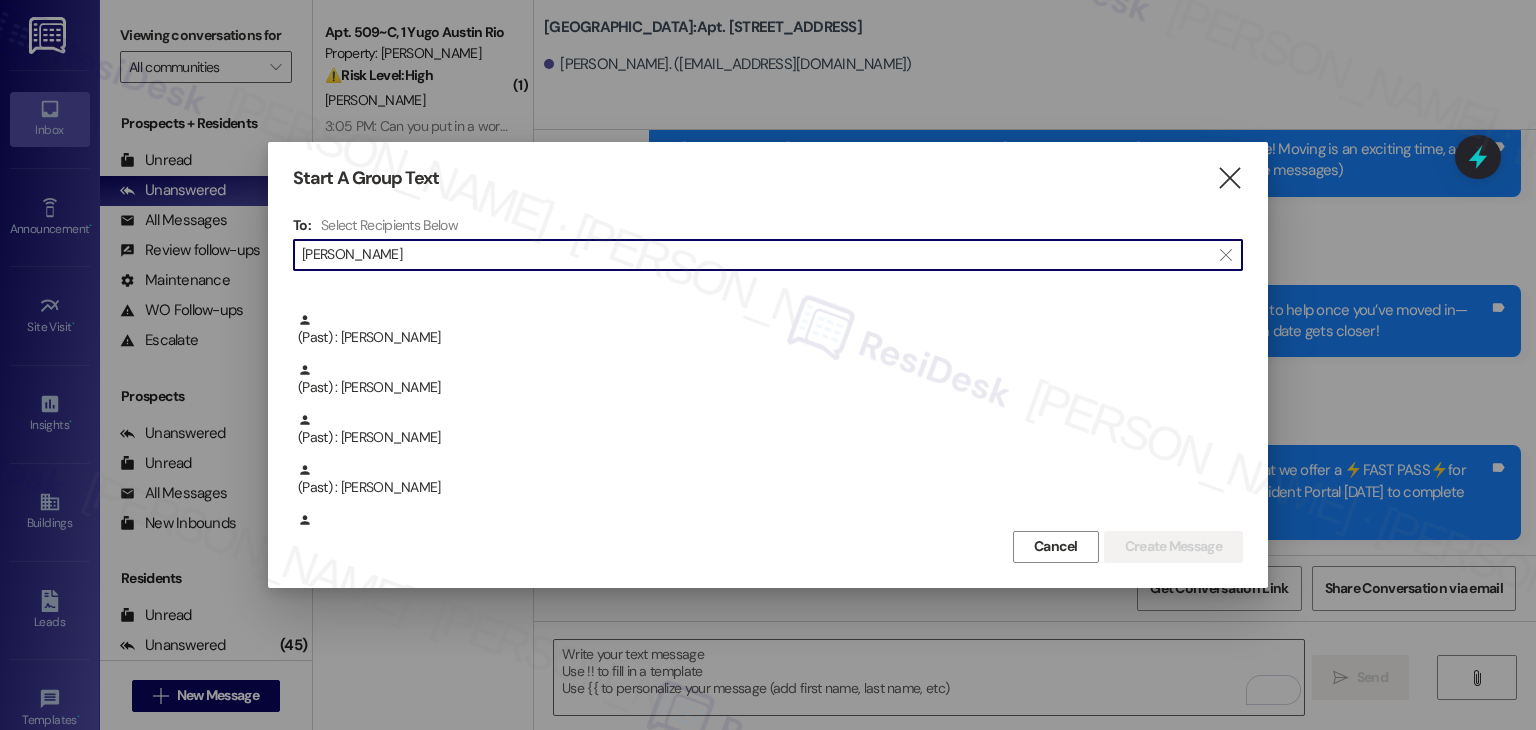 scroll, scrollTop: 6849, scrollLeft: 0, axis: vertical 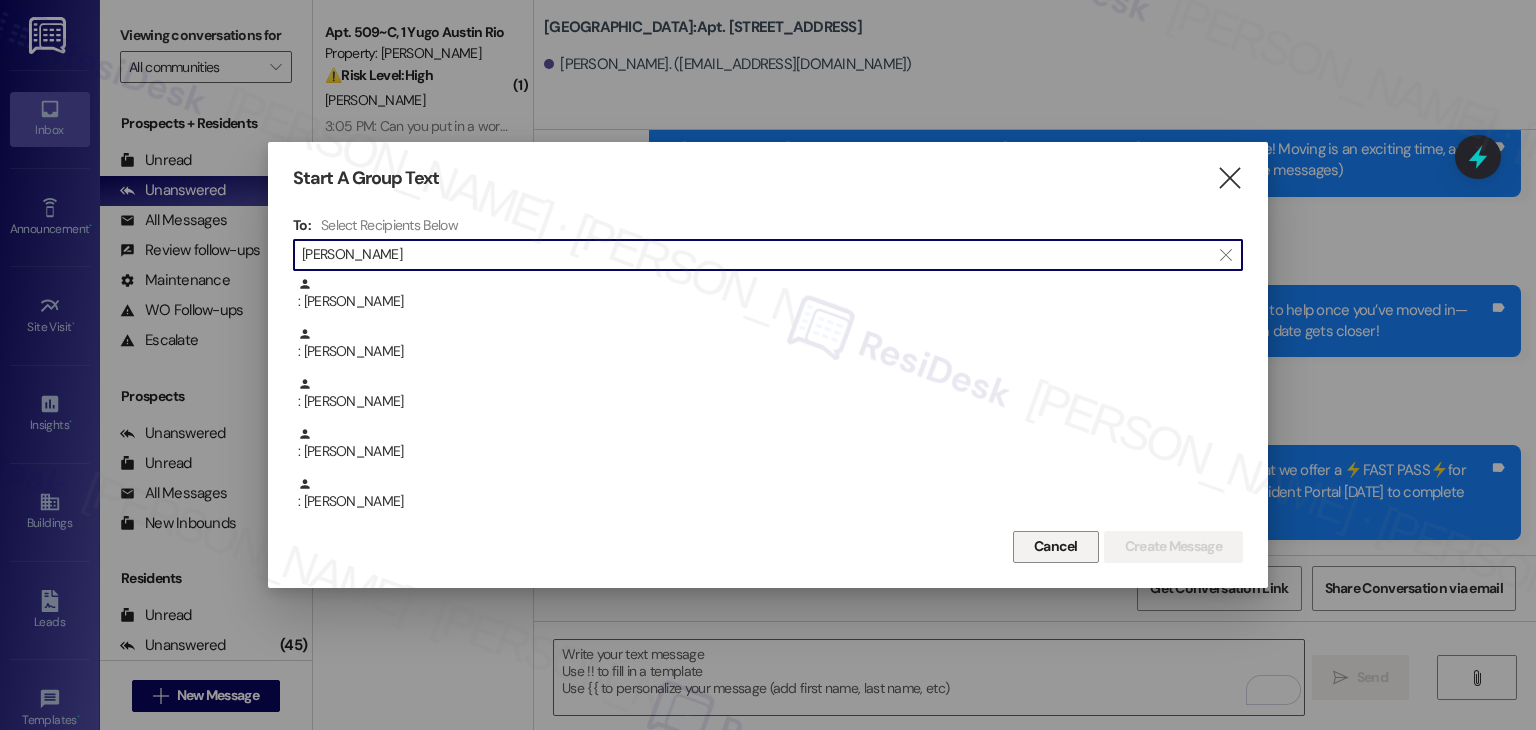 click on "Cancel" at bounding box center [1056, 546] 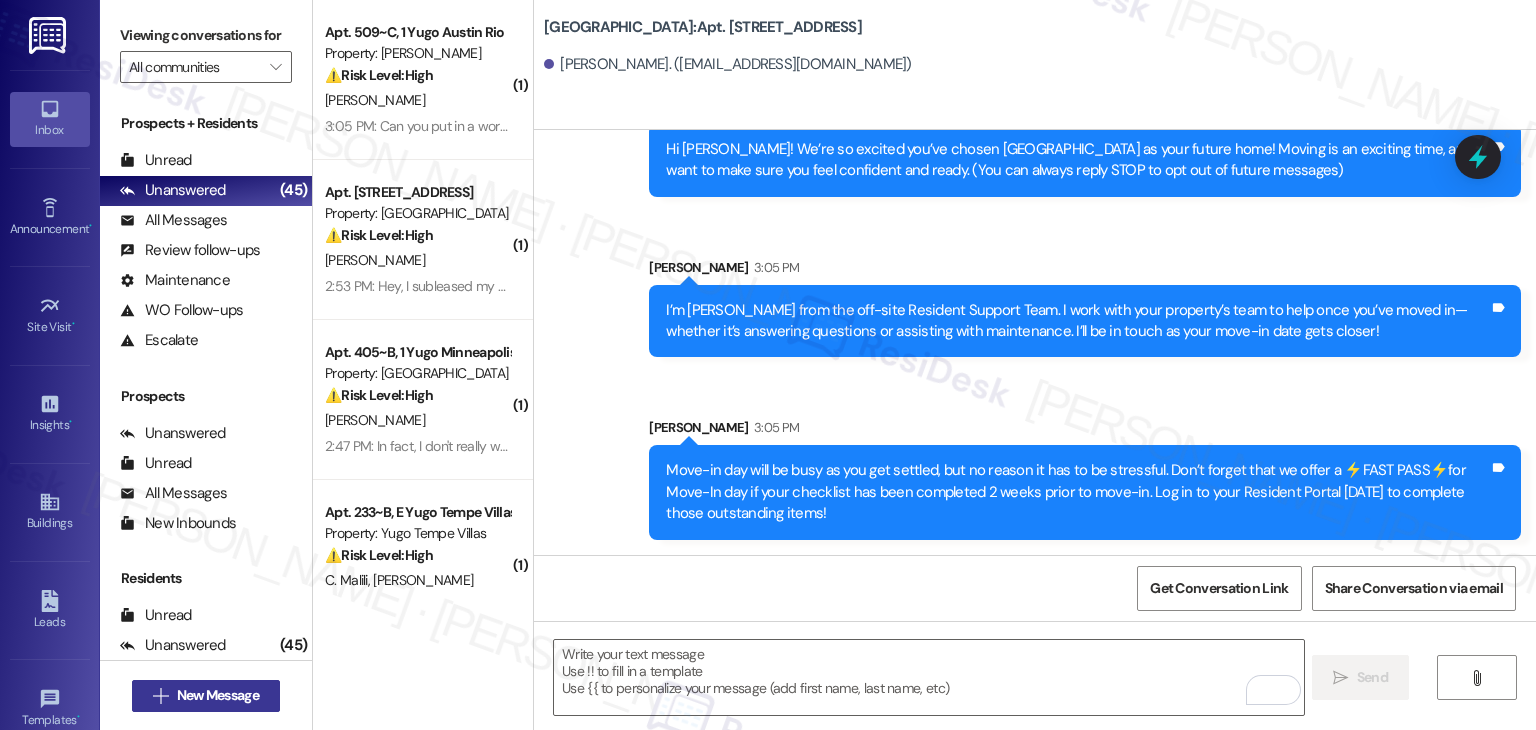 click on "New Message" at bounding box center [218, 695] 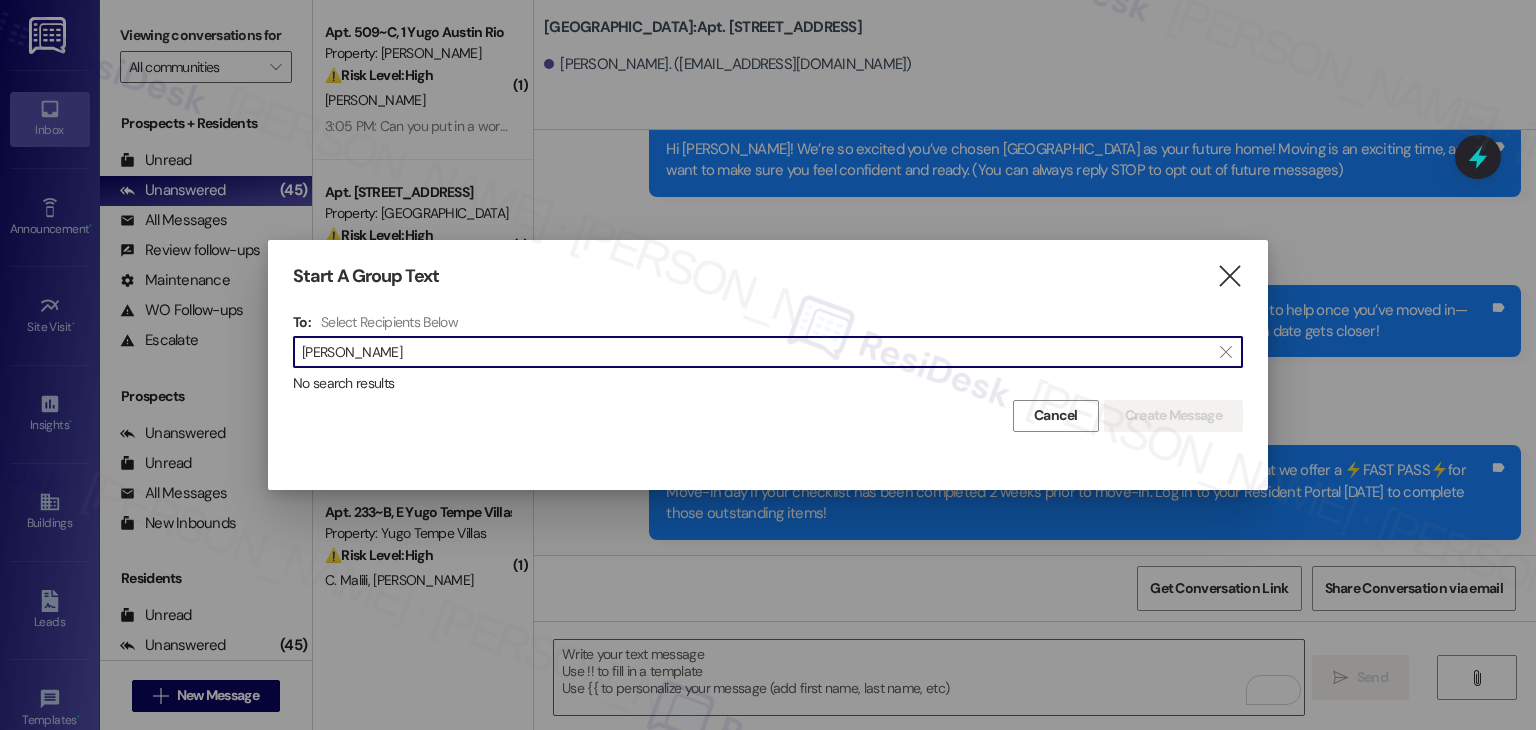 click on "Rayelyn	Dozier" at bounding box center (756, 352) 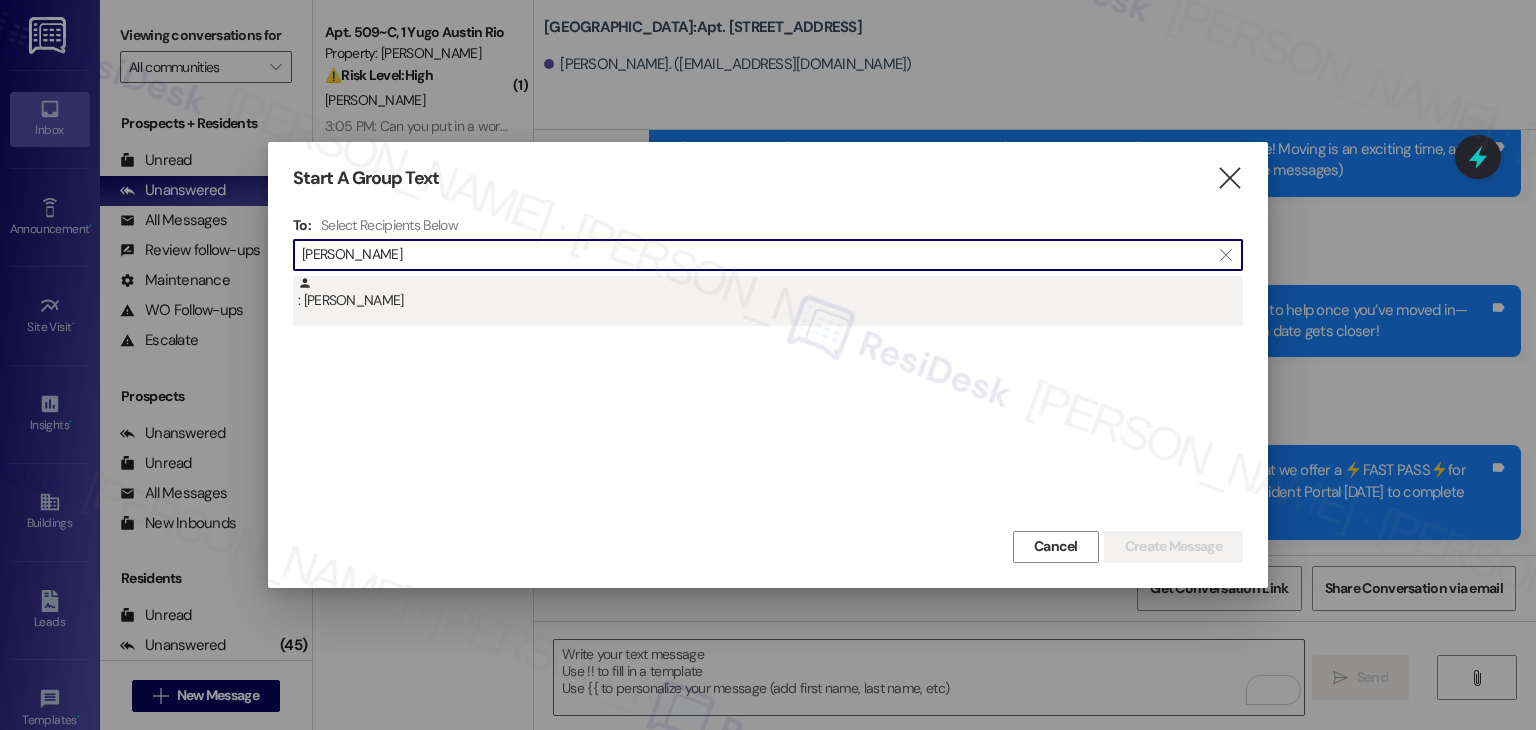 type on "Rayelyn Dozier" 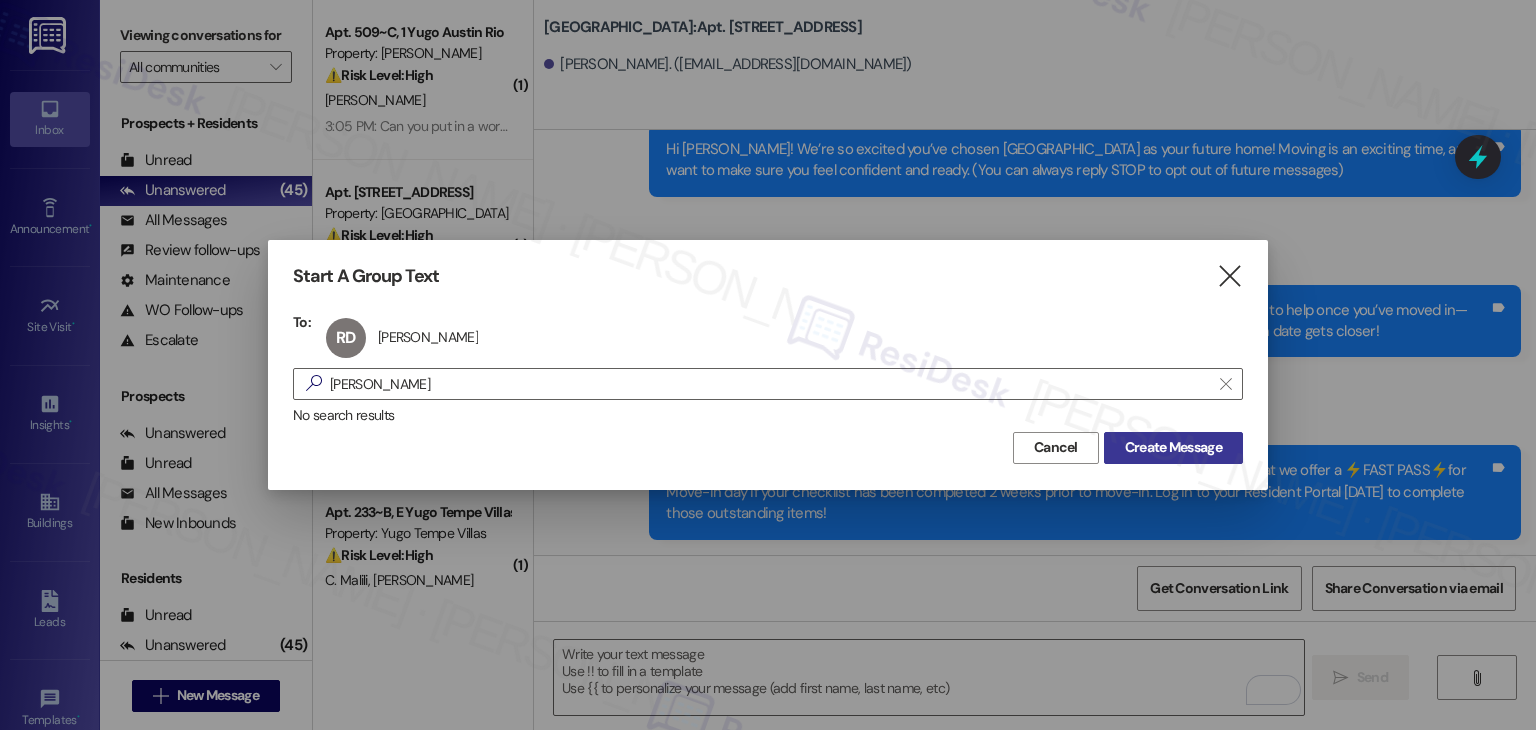 click on "Create Message" at bounding box center [1173, 447] 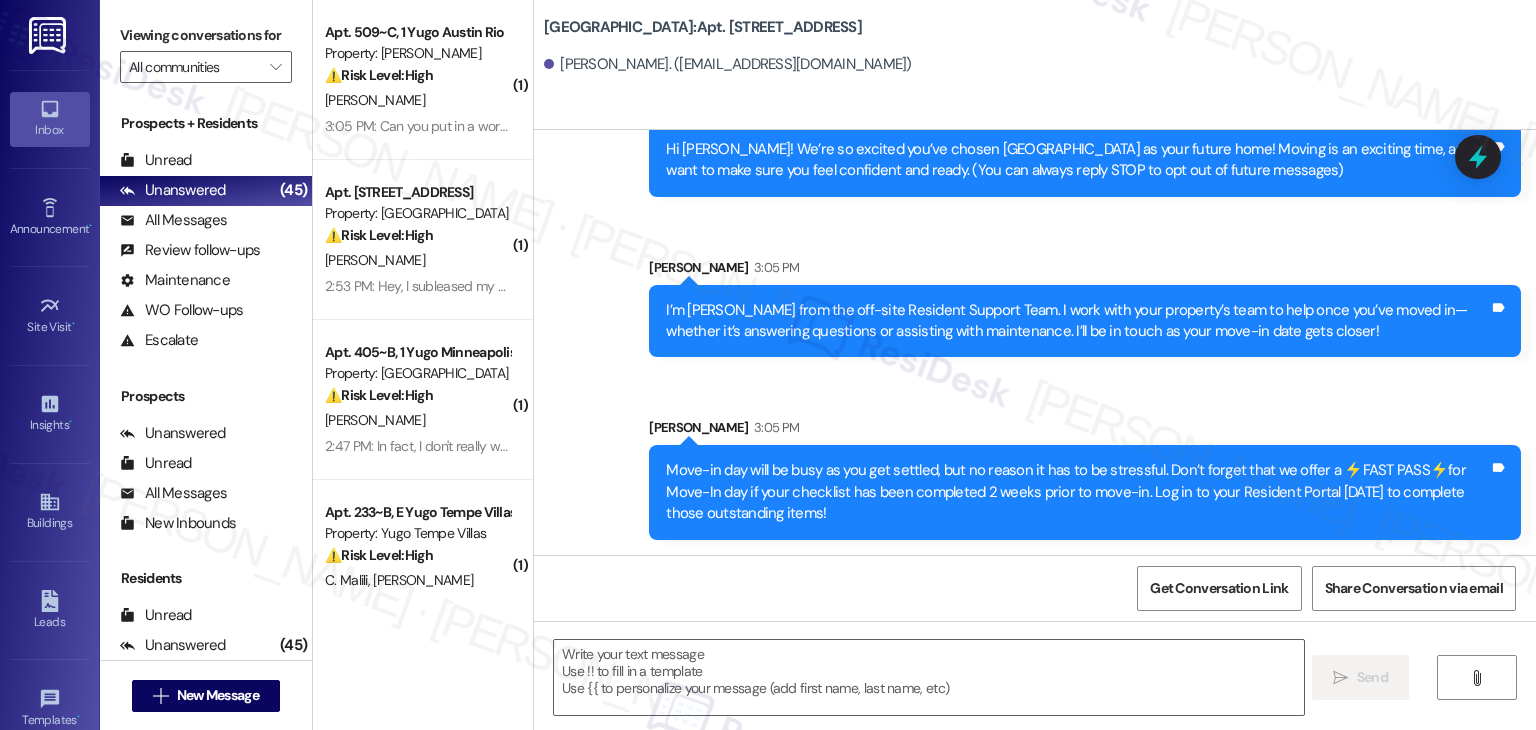 type on "Fetching suggested responses. Please feel free to read through the conversation in the meantime." 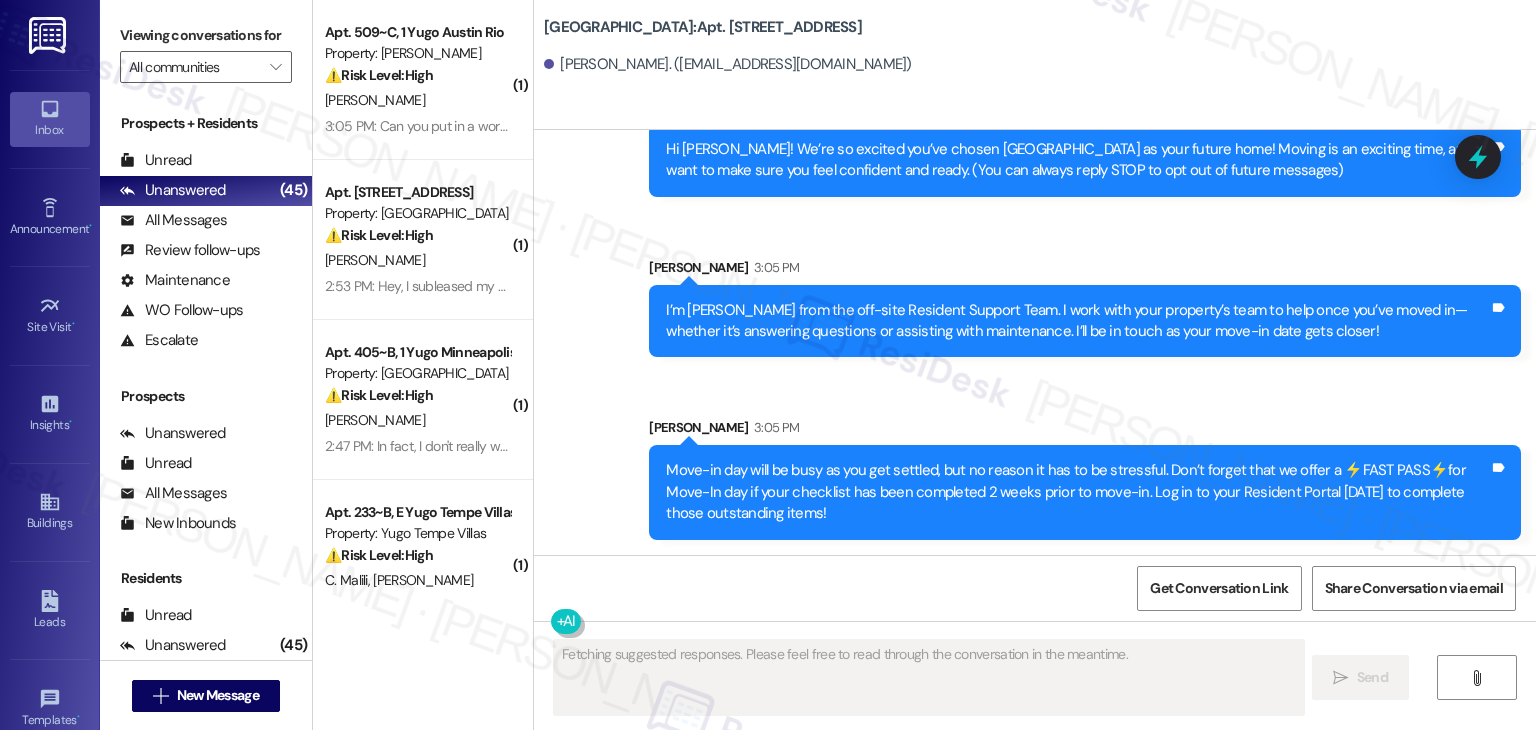 scroll, scrollTop: 0, scrollLeft: 0, axis: both 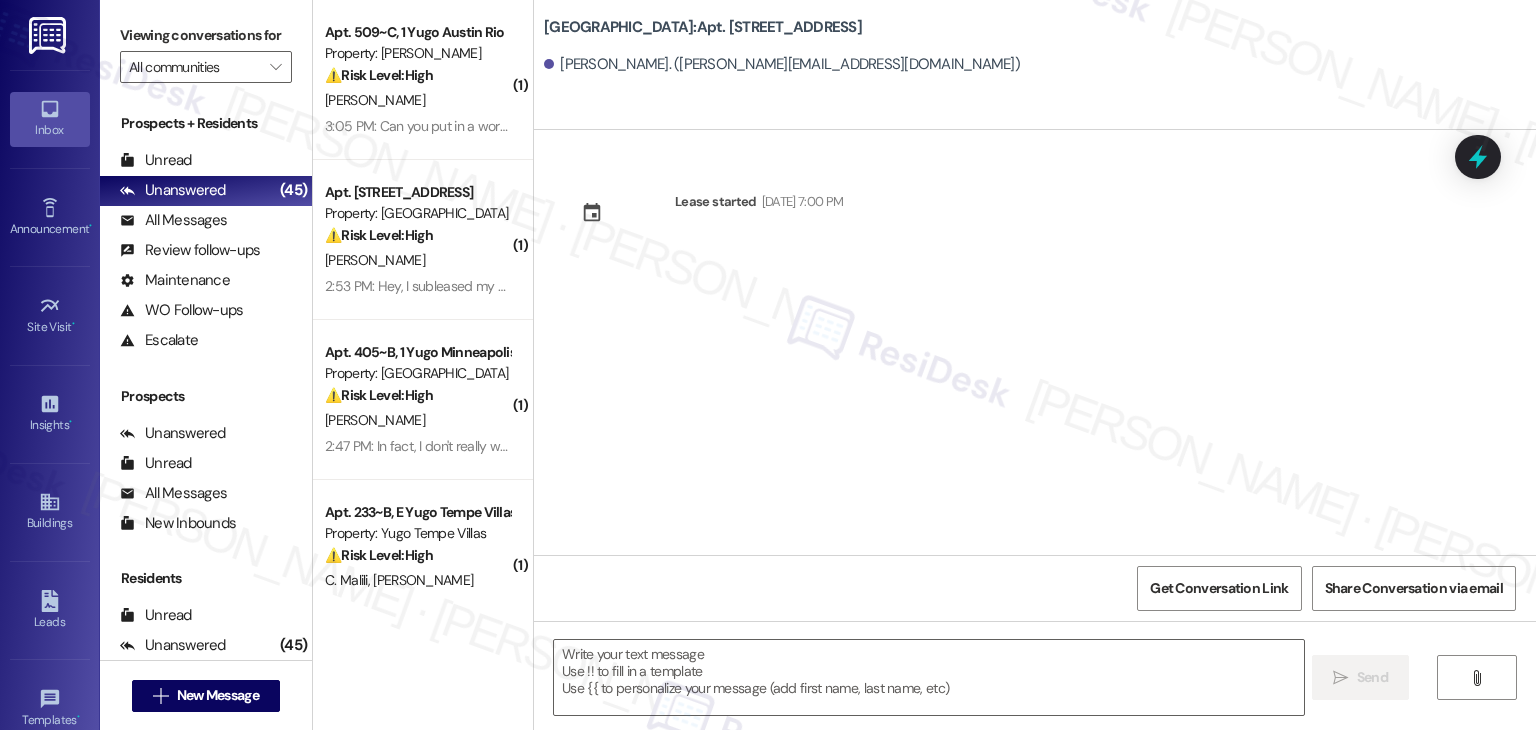 drag, startPoint x: 767, startPoint y: 436, endPoint x: 777, endPoint y: 575, distance: 139.35925 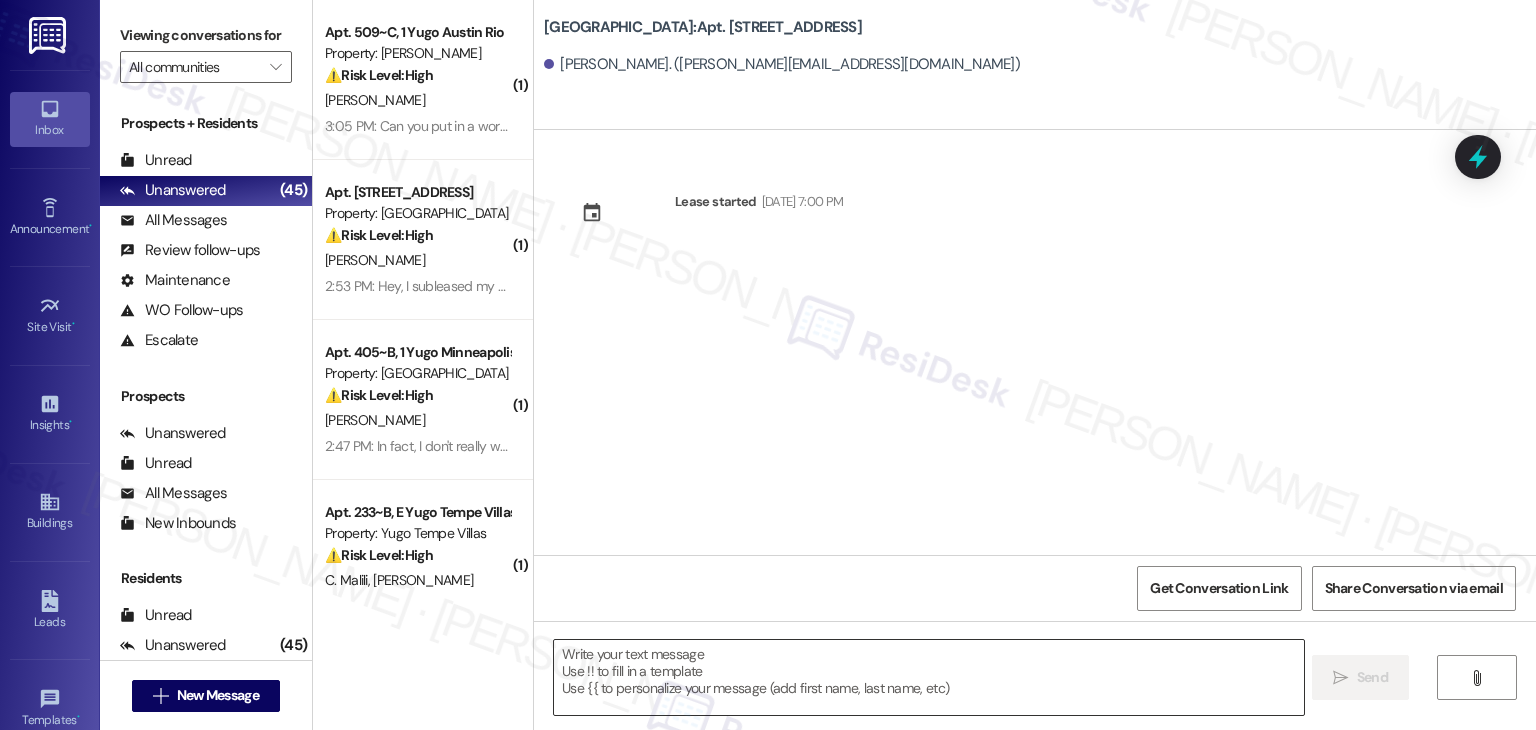 click at bounding box center [928, 677] 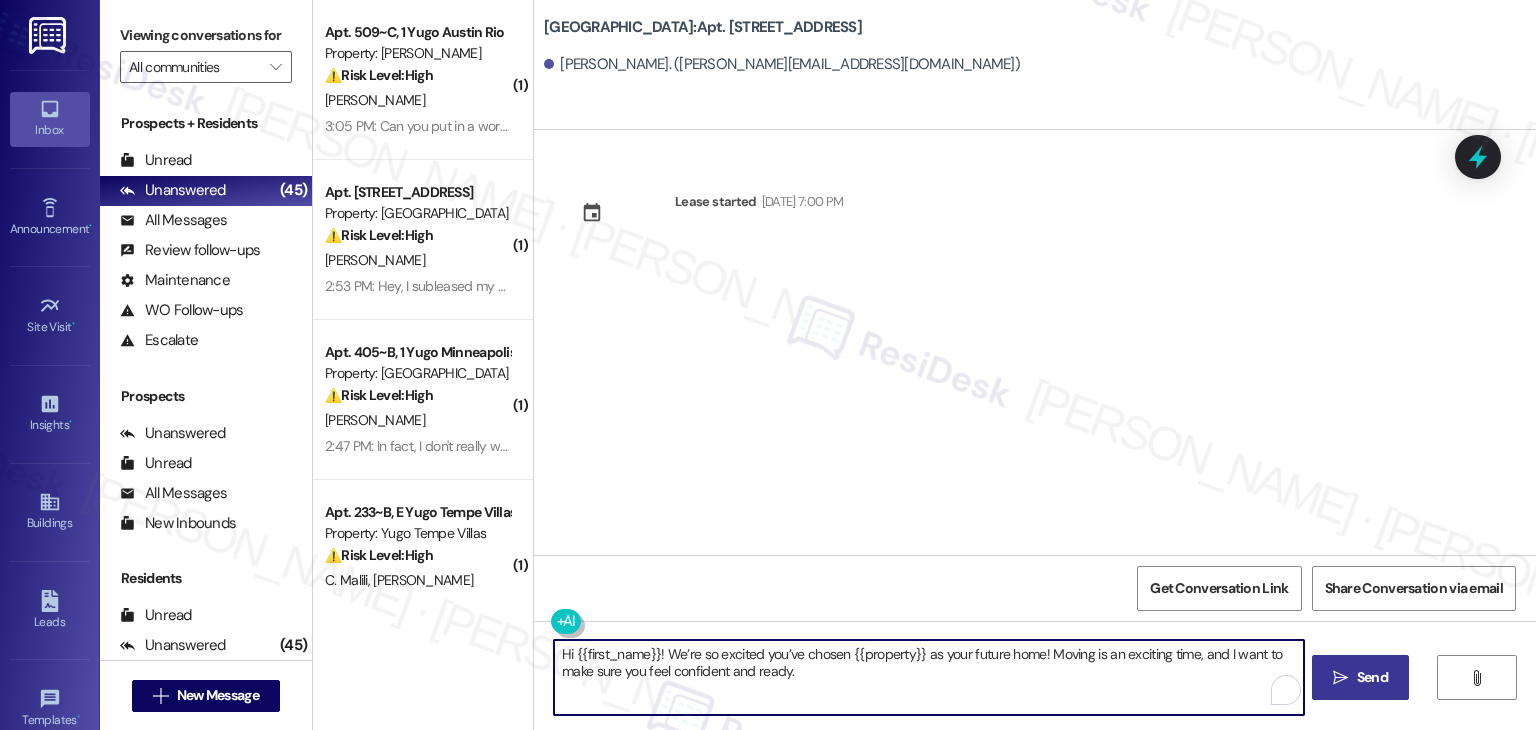 type on "Hi {{first_name}}! We’re so excited you’ve chosen {{property}} as your future home! Moving is an exciting time, and I want to make sure you feel confident and ready." 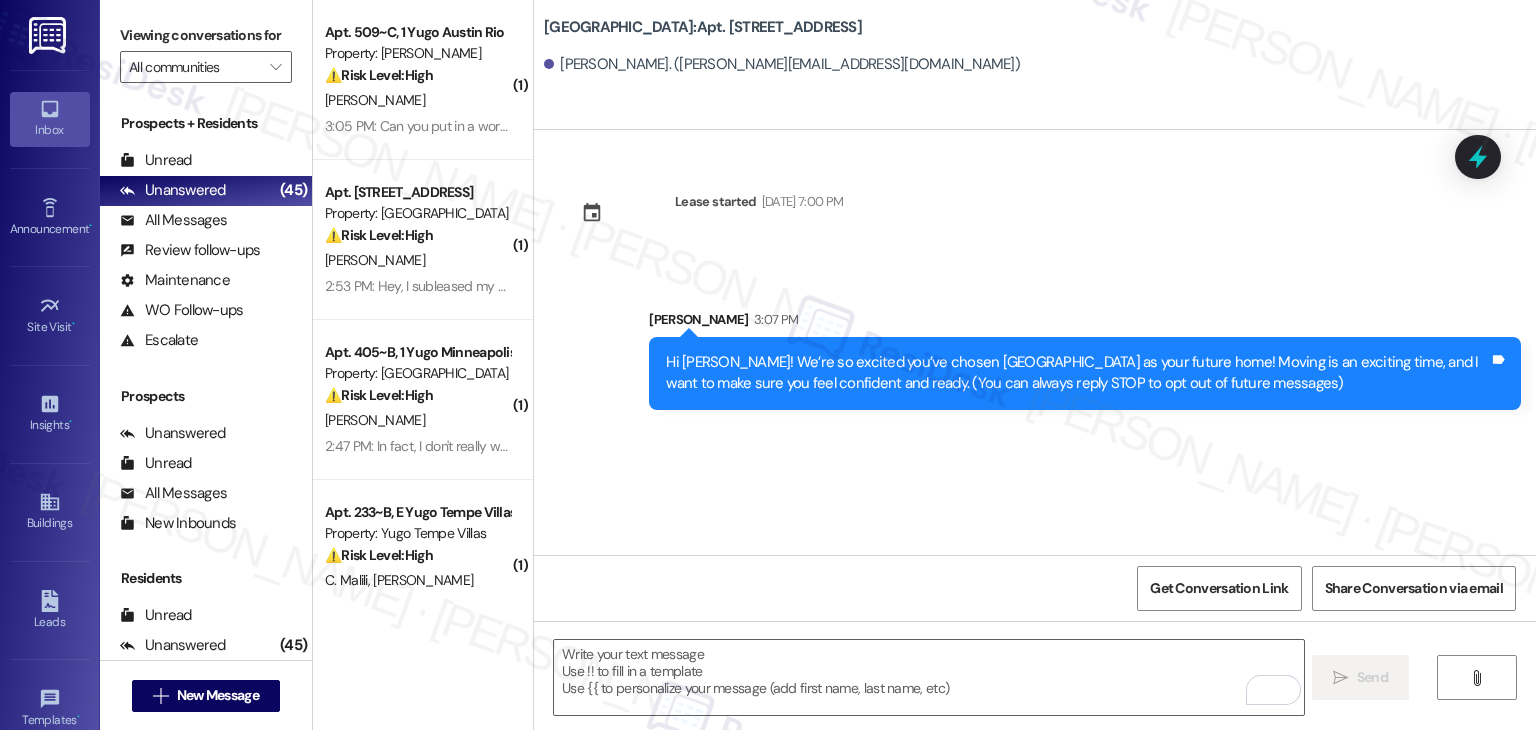 click on "Lease started Jul 31, 2025 at 7:00 PM Sent via SMS Sarah 3:07 PM Hi Rayelyn! We’re so excited you’ve chosen Yugo Lexington Campus Court as your future home! Moving is an exciting time, and I want to make sure you feel confident and ready. (You can always reply STOP to opt out of future messages) Tags and notes" at bounding box center [1035, 342] 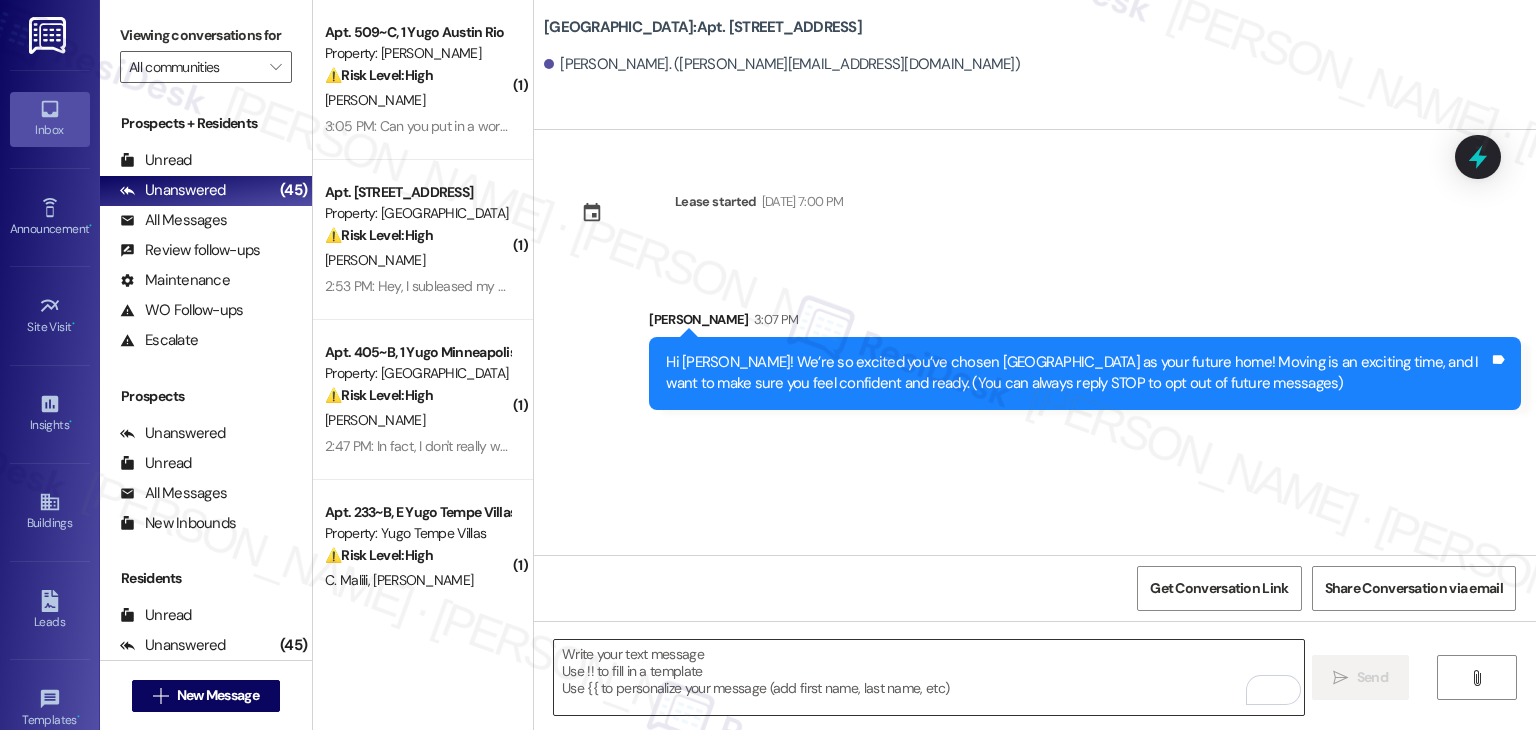 click at bounding box center [928, 677] 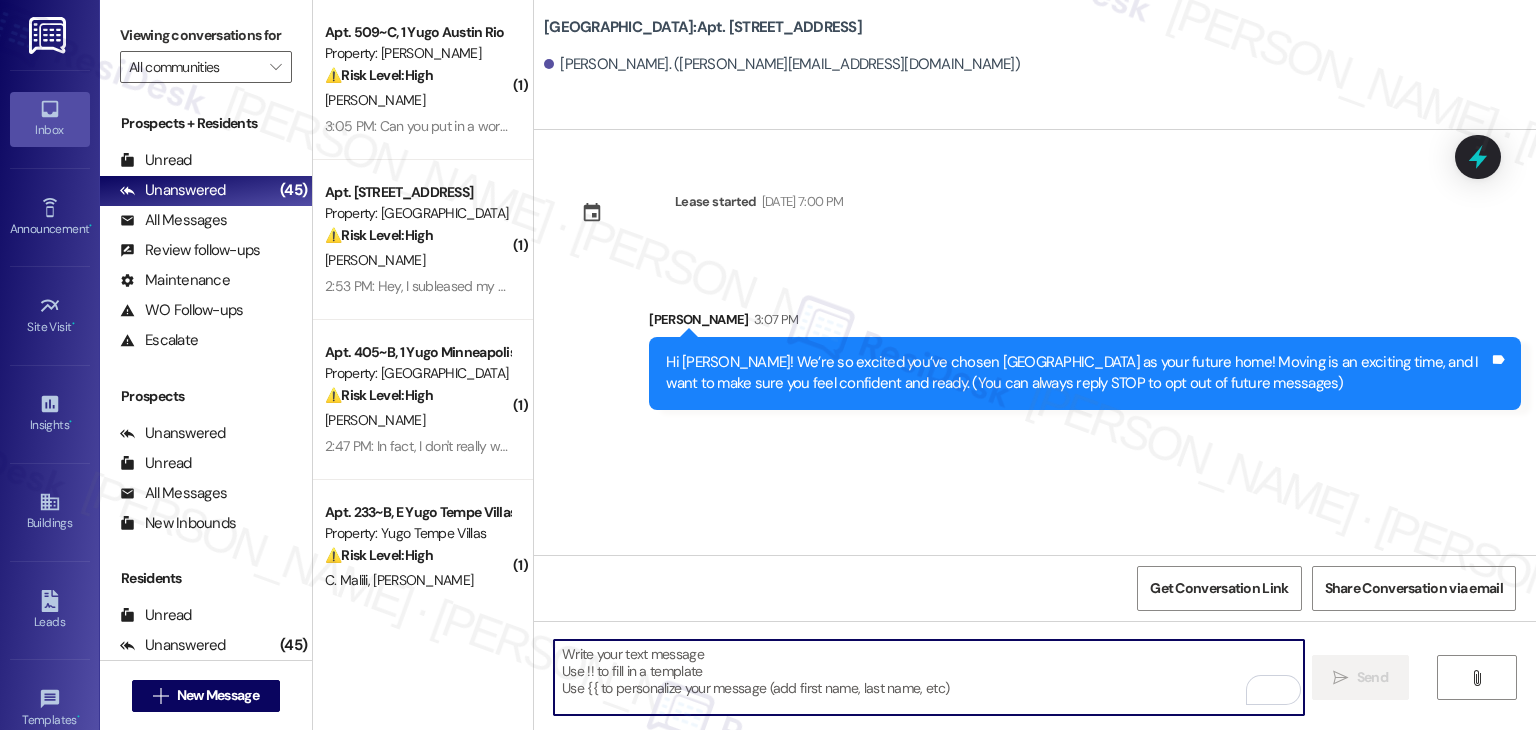 paste on "I’m [PERSON_NAME] from the off-site Resident Support Team. I work with your property’s team to help once you’ve moved in—whether it’s answering questions or assisting with maintenance. I’ll be in touch as your move-in date gets closer!" 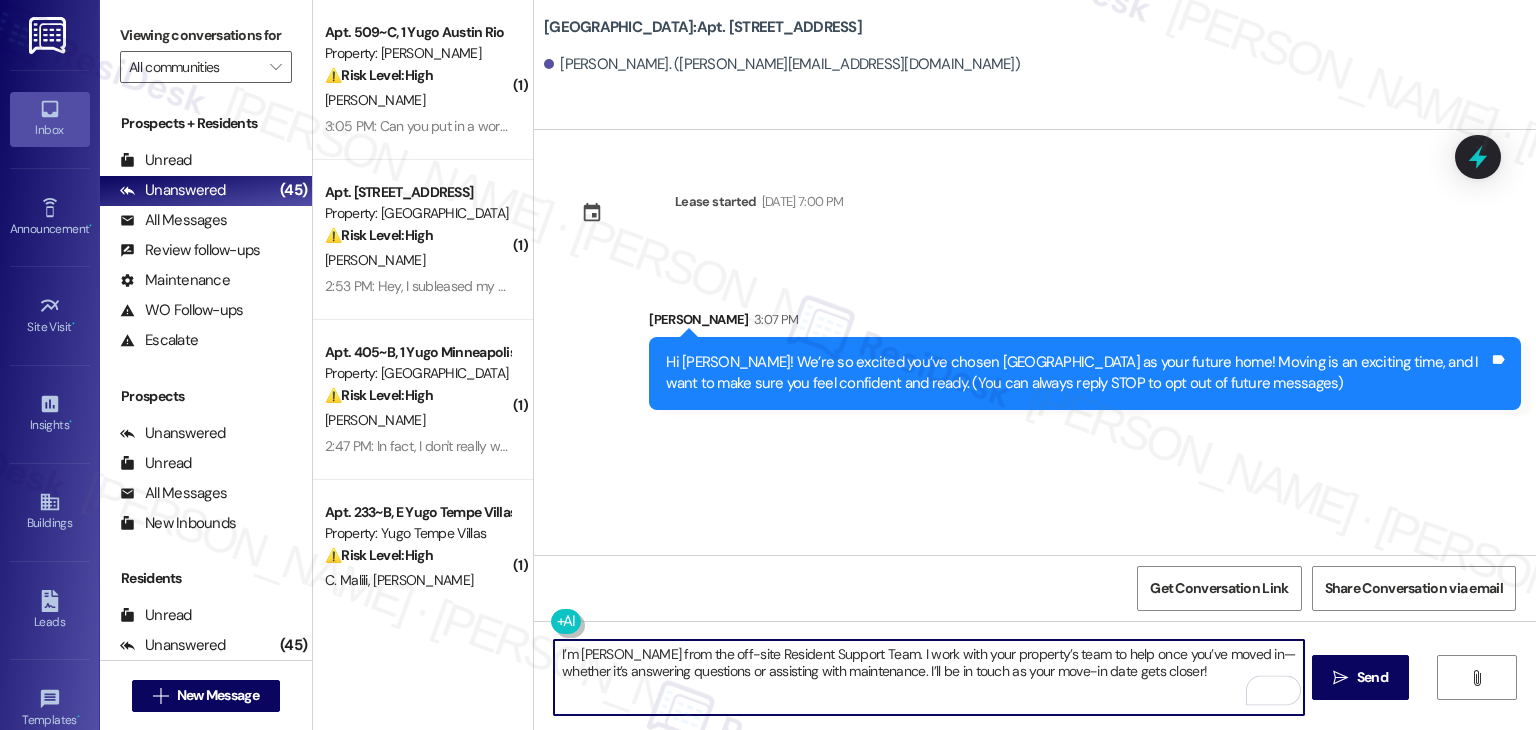 type on "I’m [PERSON_NAME] from the off-site Resident Support Team. I work with your property’s team to help once you’ve moved in—whether it’s answering questions or assisting with maintenance. I’ll be in touch as your move-in date gets closer!" 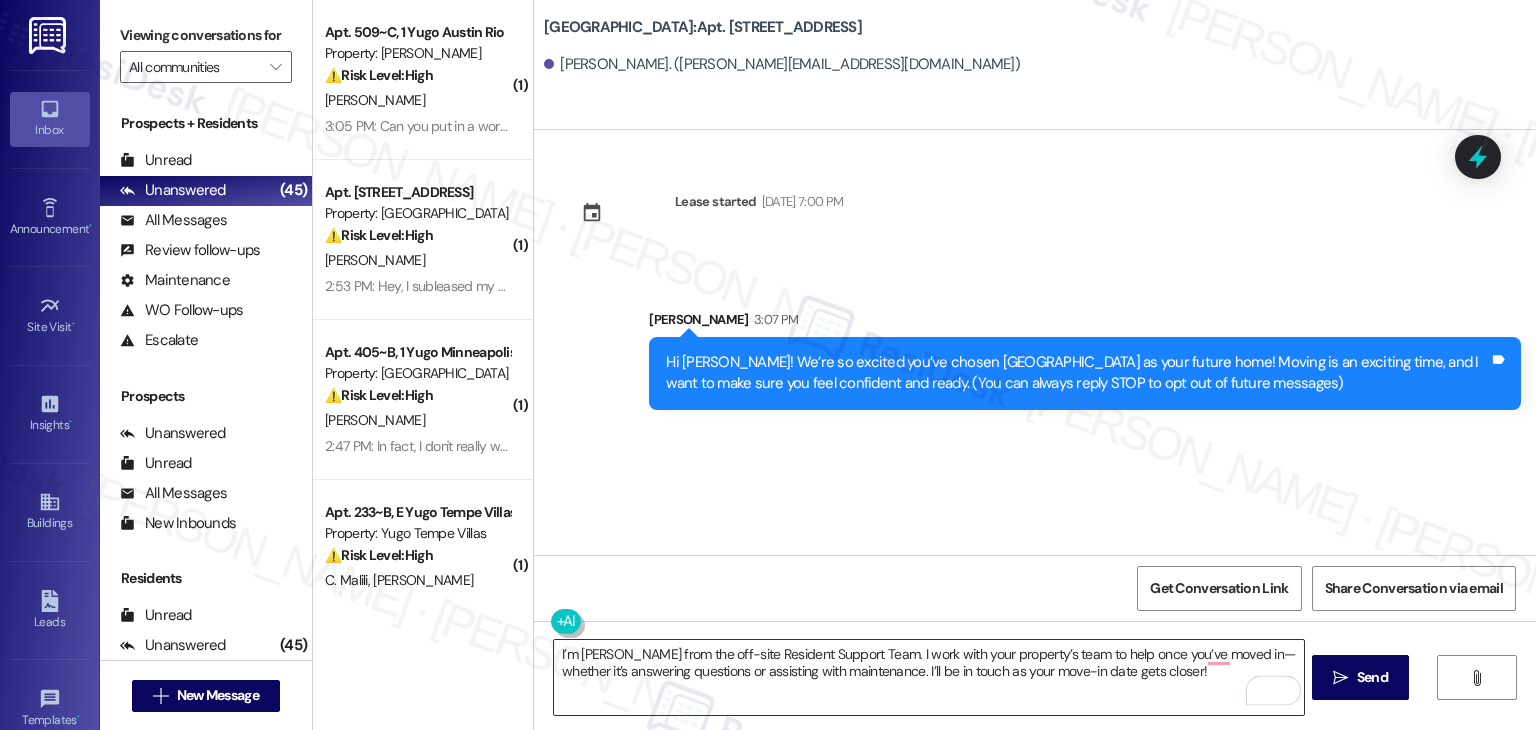 click on "I’m [PERSON_NAME] from the off-site Resident Support Team. I work with your property’s team to help once you’ve moved in—whether it’s answering questions or assisting with maintenance. I’ll be in touch as your move-in date gets closer!" at bounding box center (928, 677) 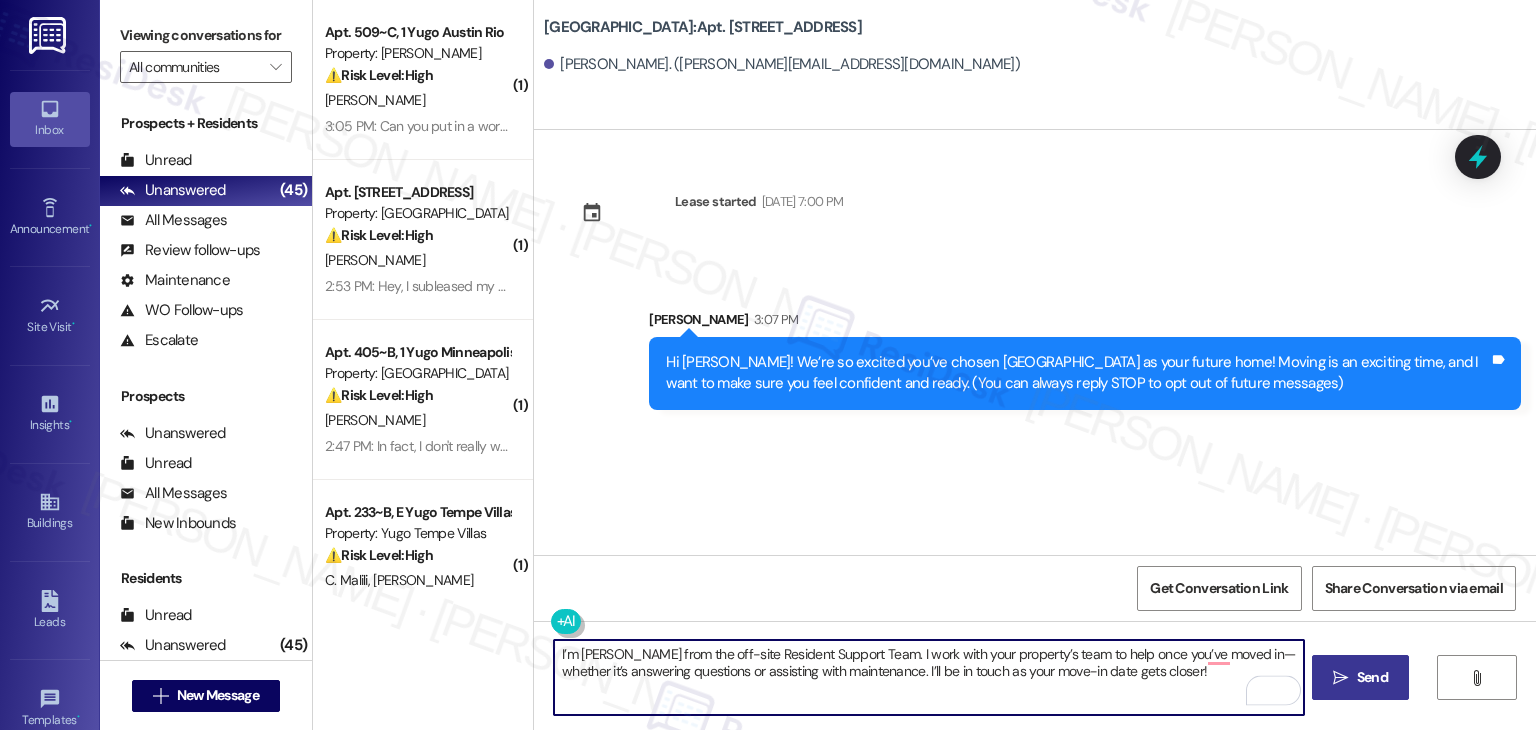 click on "Send" at bounding box center [1372, 677] 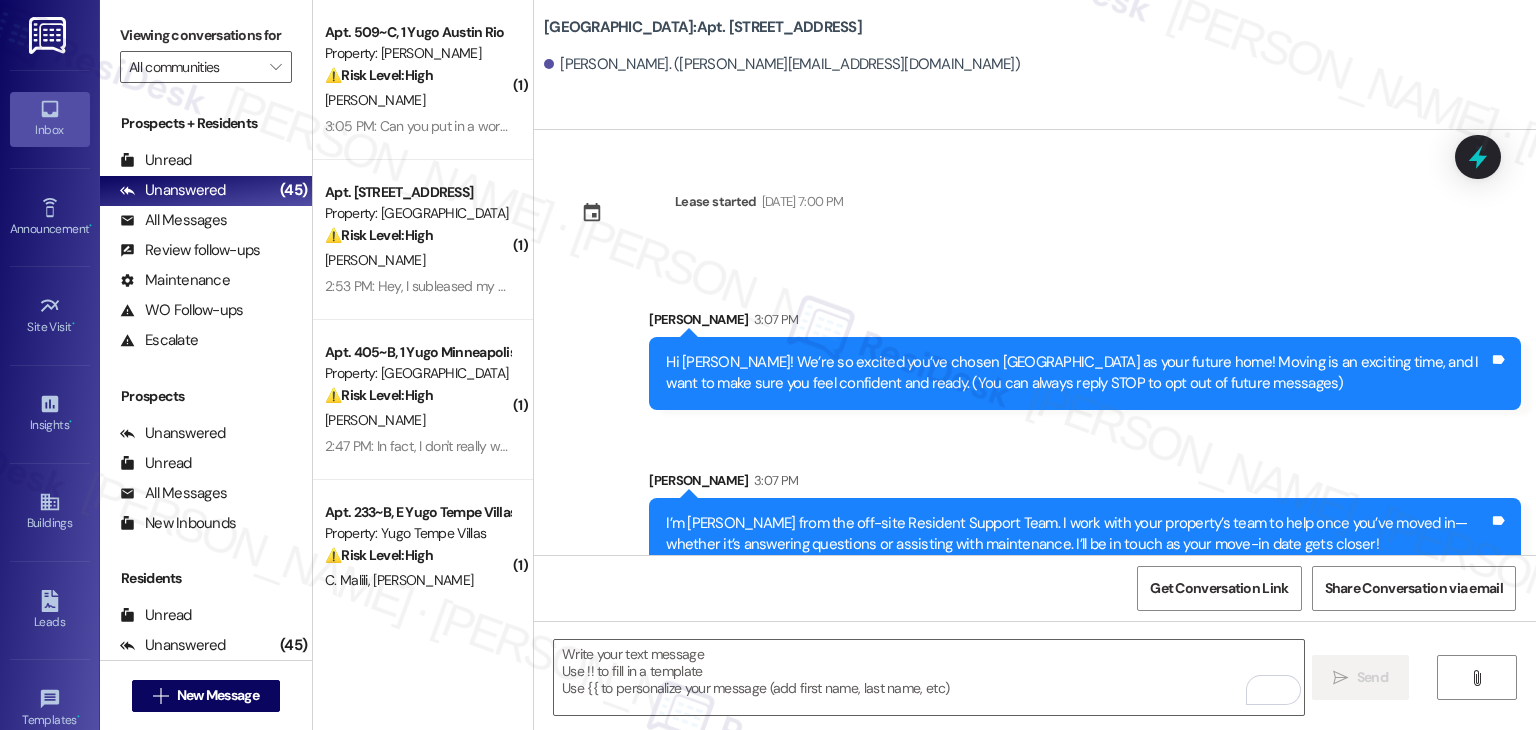 click on "Get Conversation Link Share Conversation via email" at bounding box center [1035, 588] 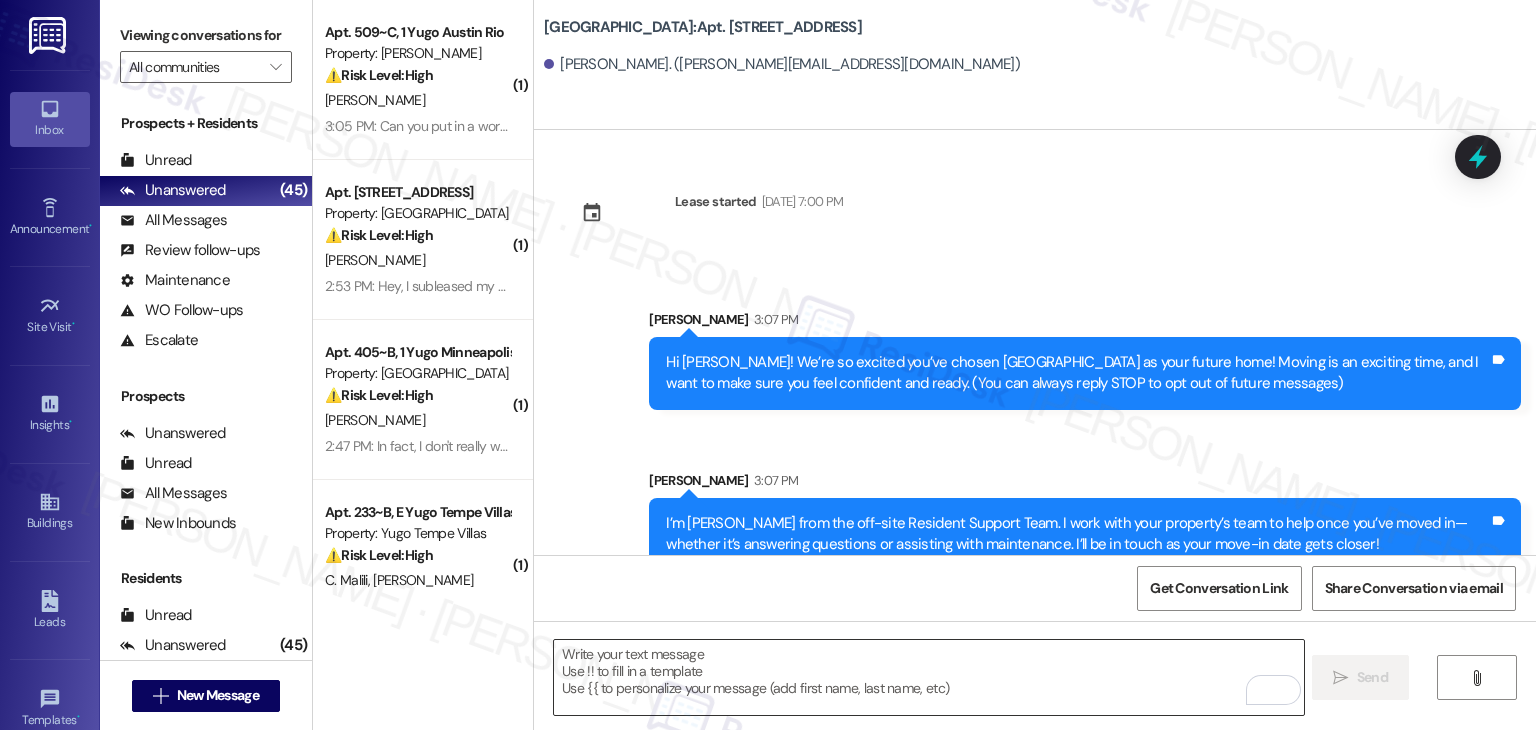 click at bounding box center [928, 677] 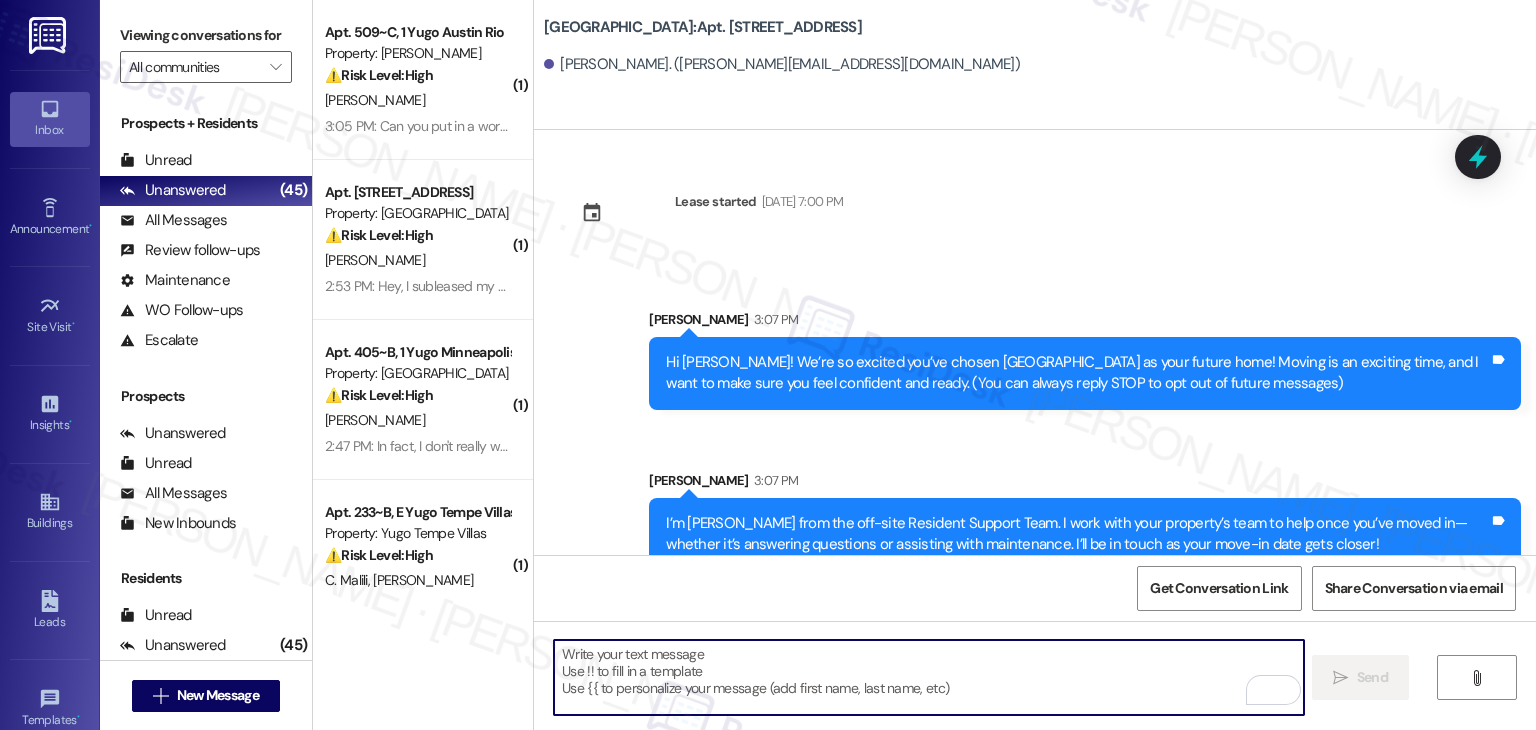 paste on "Move-in day will be busy as you get settled, but no reason it has to be stressful. Don’t forget that we offer a ⚡FAST PASS⚡for Move-In day if your checklist has been completed 2 weeks prior to move-in. Log in to your Resident Portal [DATE] to complete those outstanding items!" 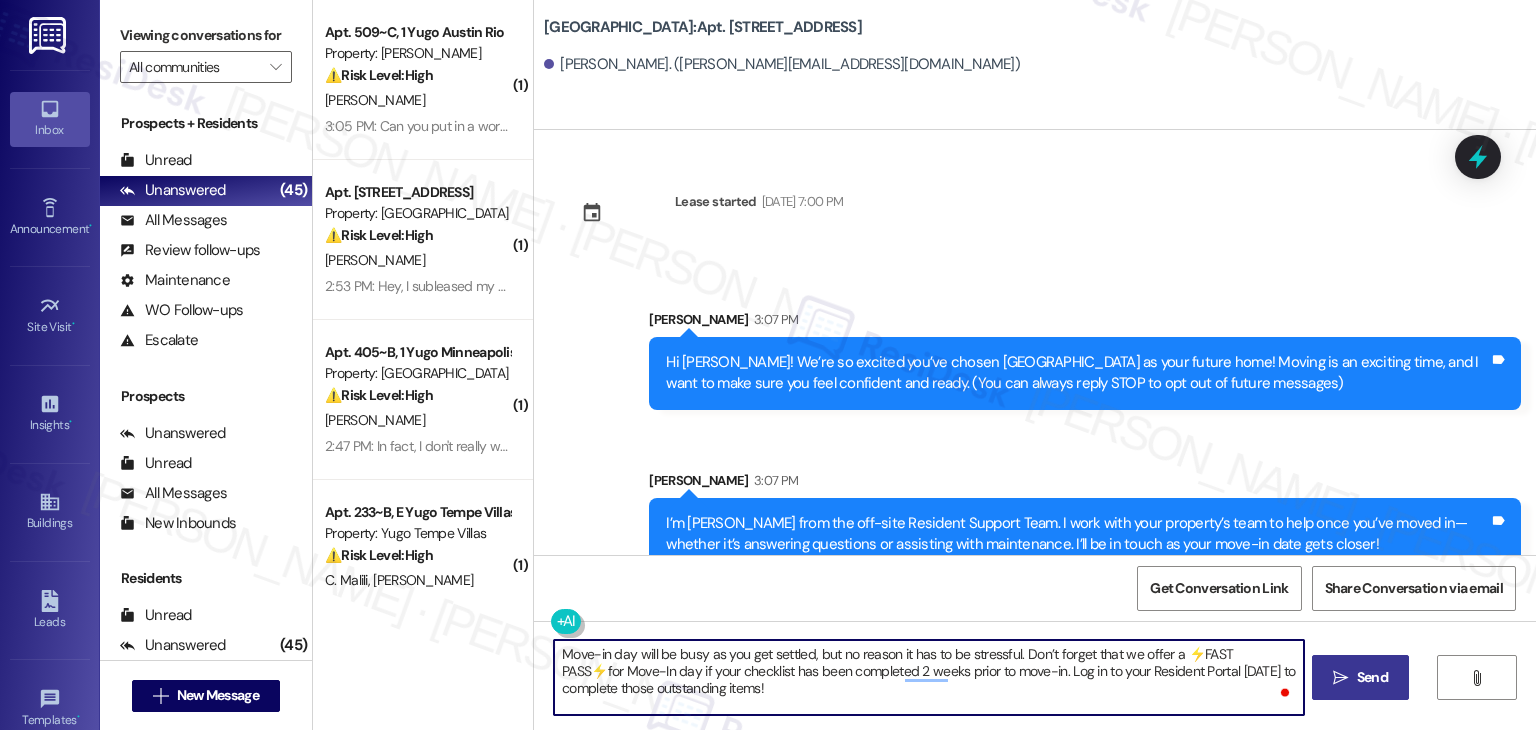 scroll, scrollTop: 32, scrollLeft: 0, axis: vertical 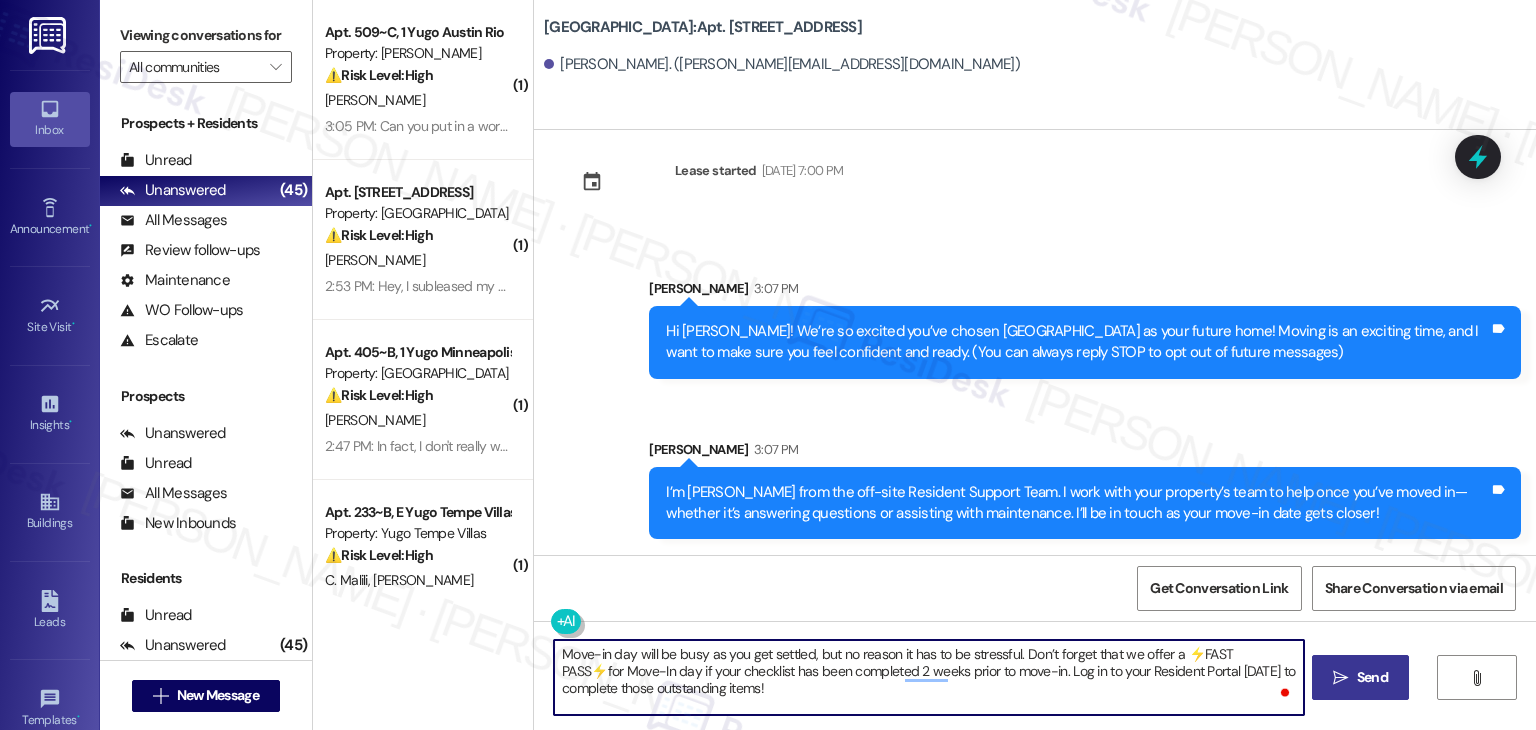 type on "Move-in day will be busy as you get settled, but no reason it has to be stressful. Don’t forget that we offer a ⚡FAST PASS⚡for Move-In day if your checklist has been completed 2 weeks prior to move-in. Log in to your Resident Portal [DATE] to complete those outstanding items!" 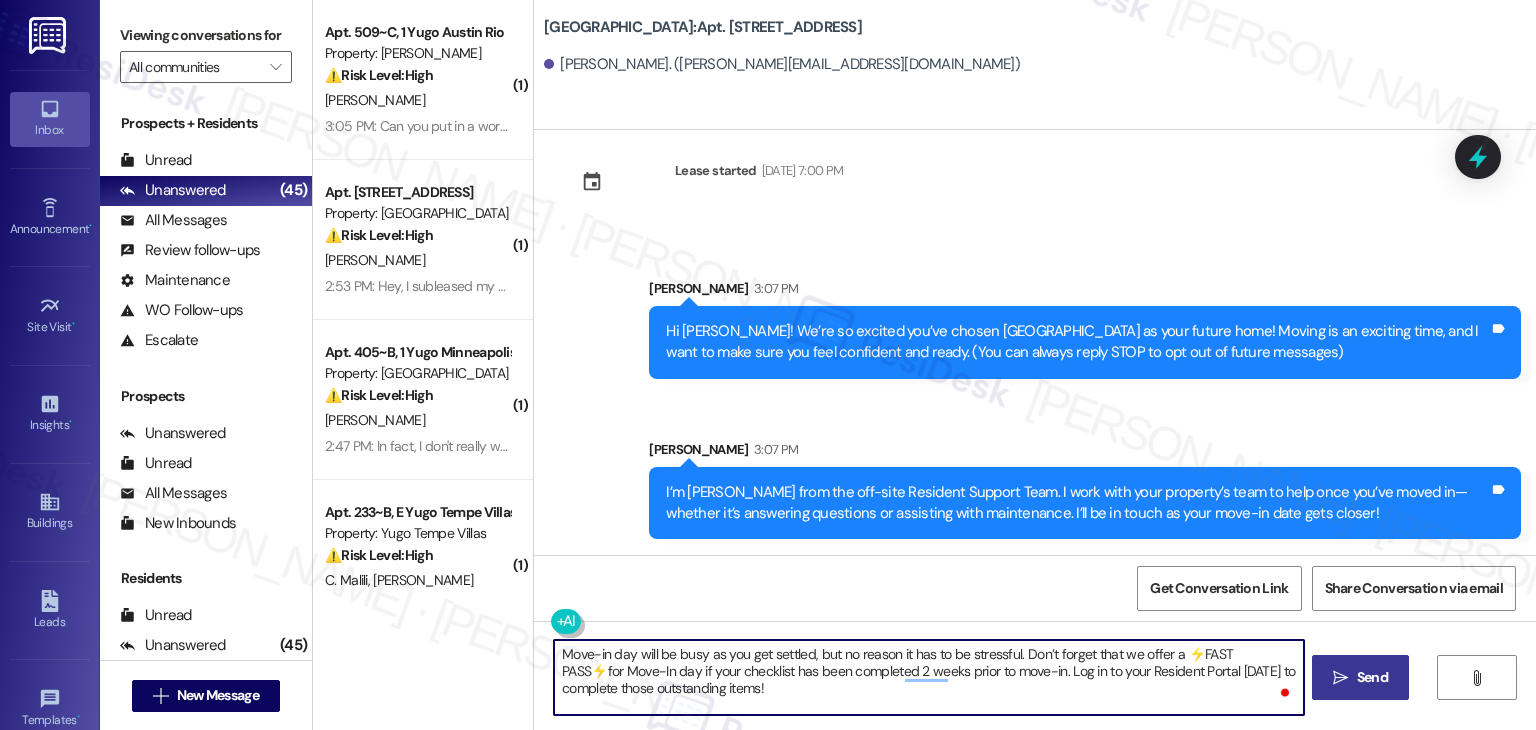 click on "Send" at bounding box center (1372, 677) 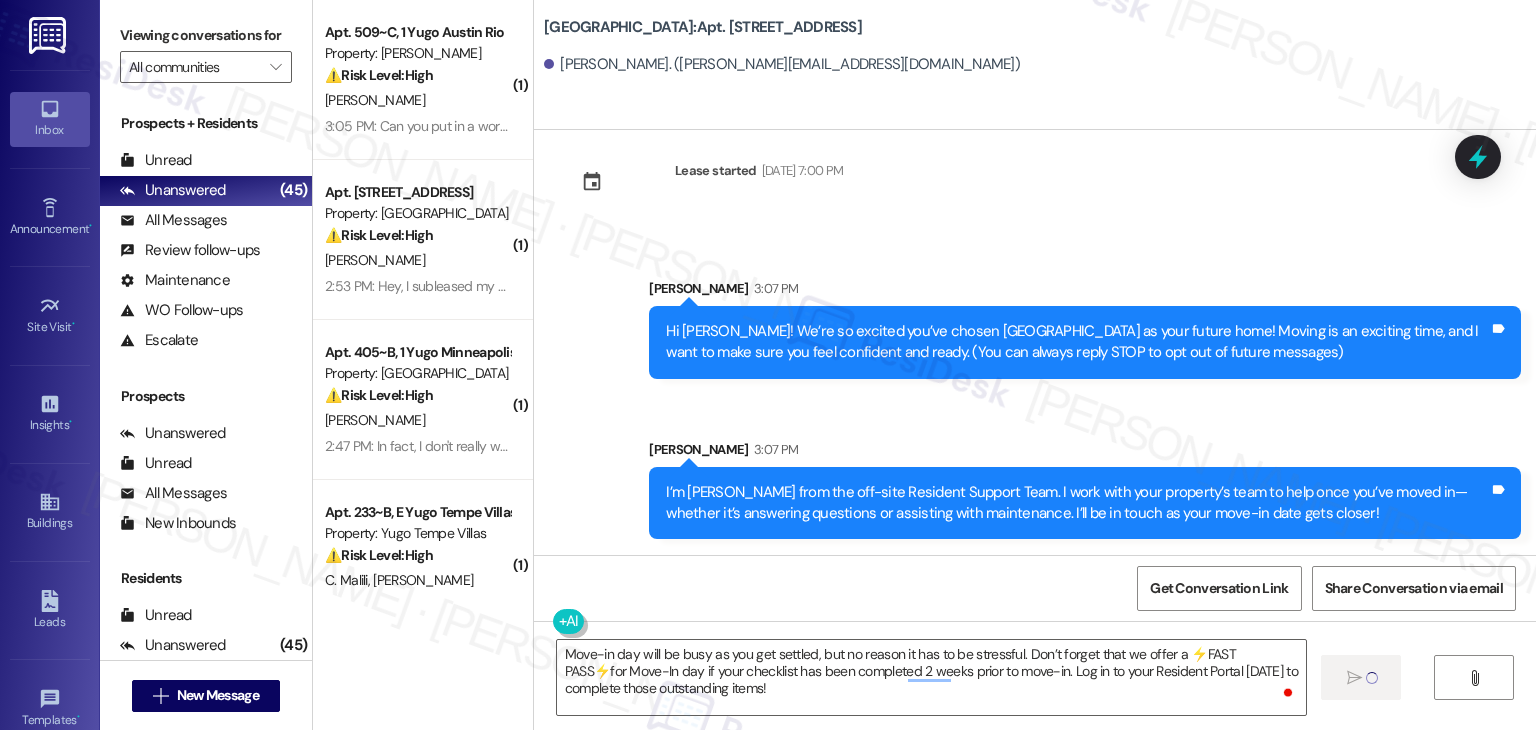 type 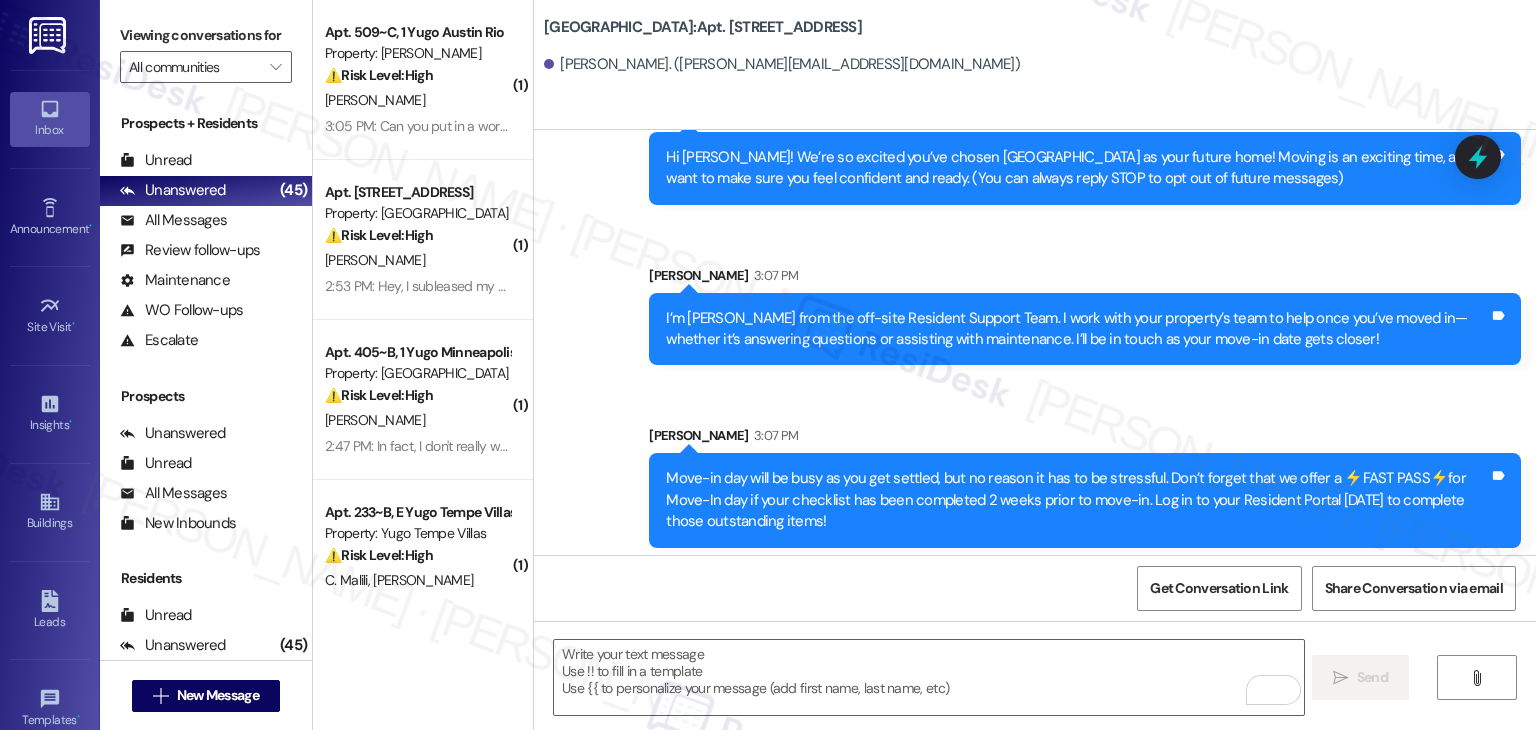 scroll, scrollTop: 213, scrollLeft: 0, axis: vertical 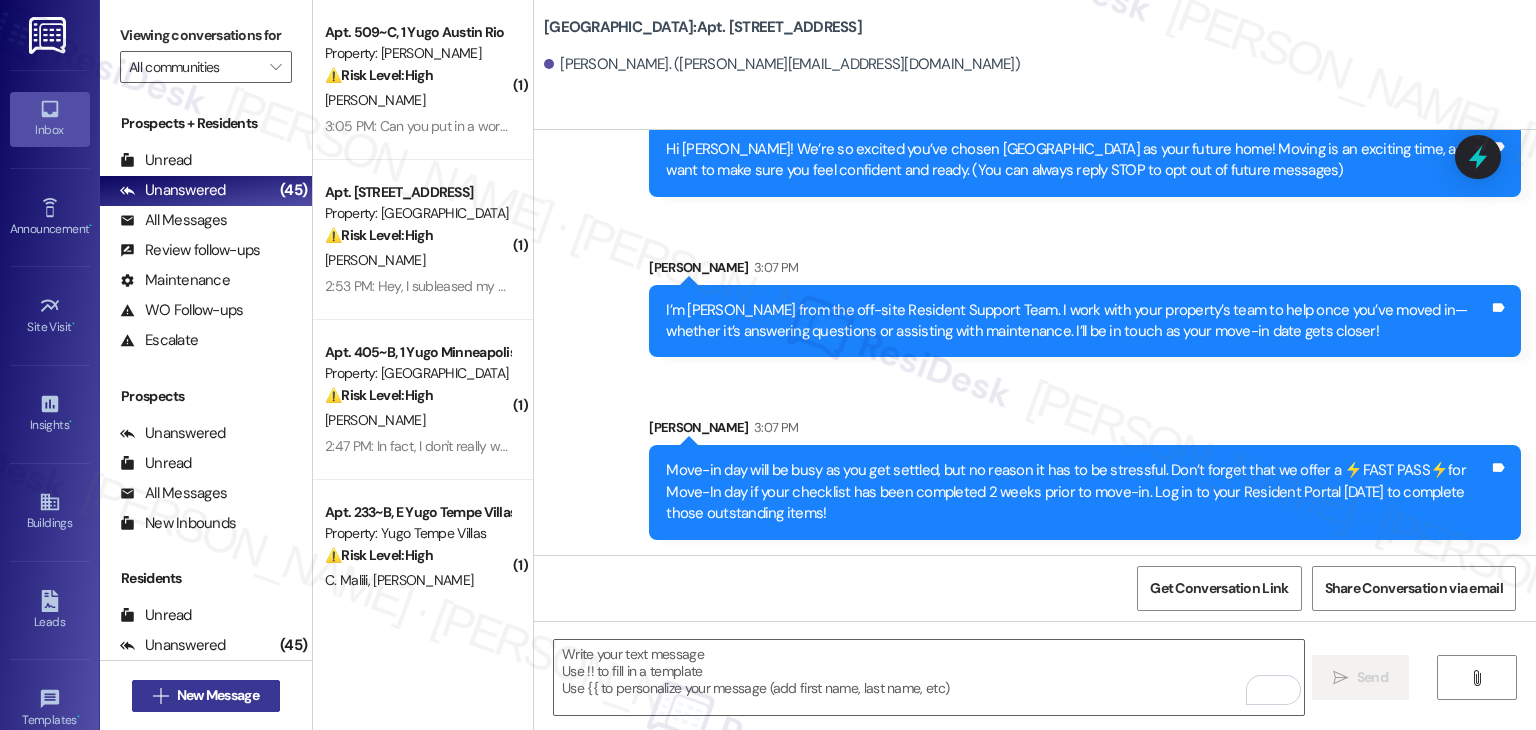 click on "New Message" at bounding box center [218, 695] 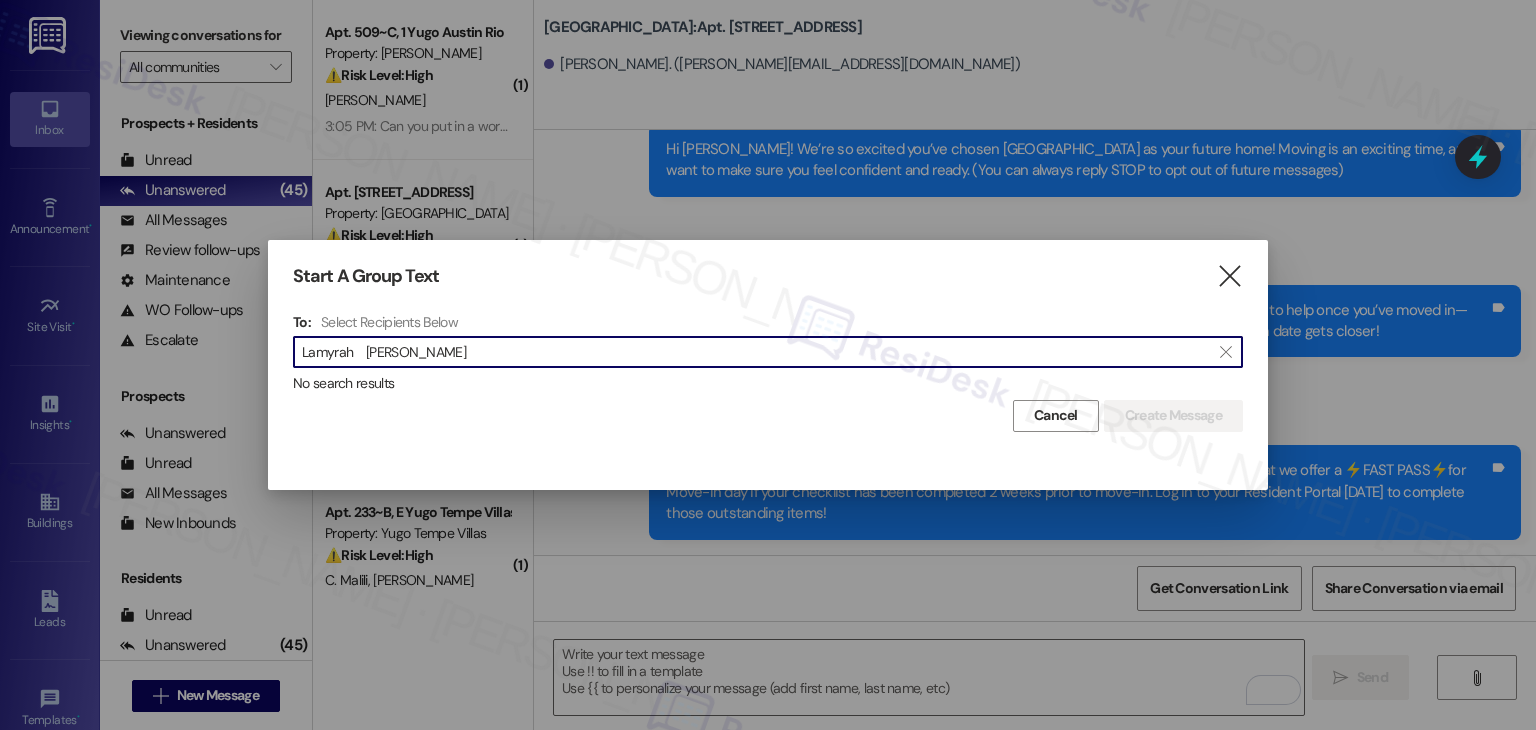 click on "Lamyrah	Gentry" at bounding box center (756, 352) 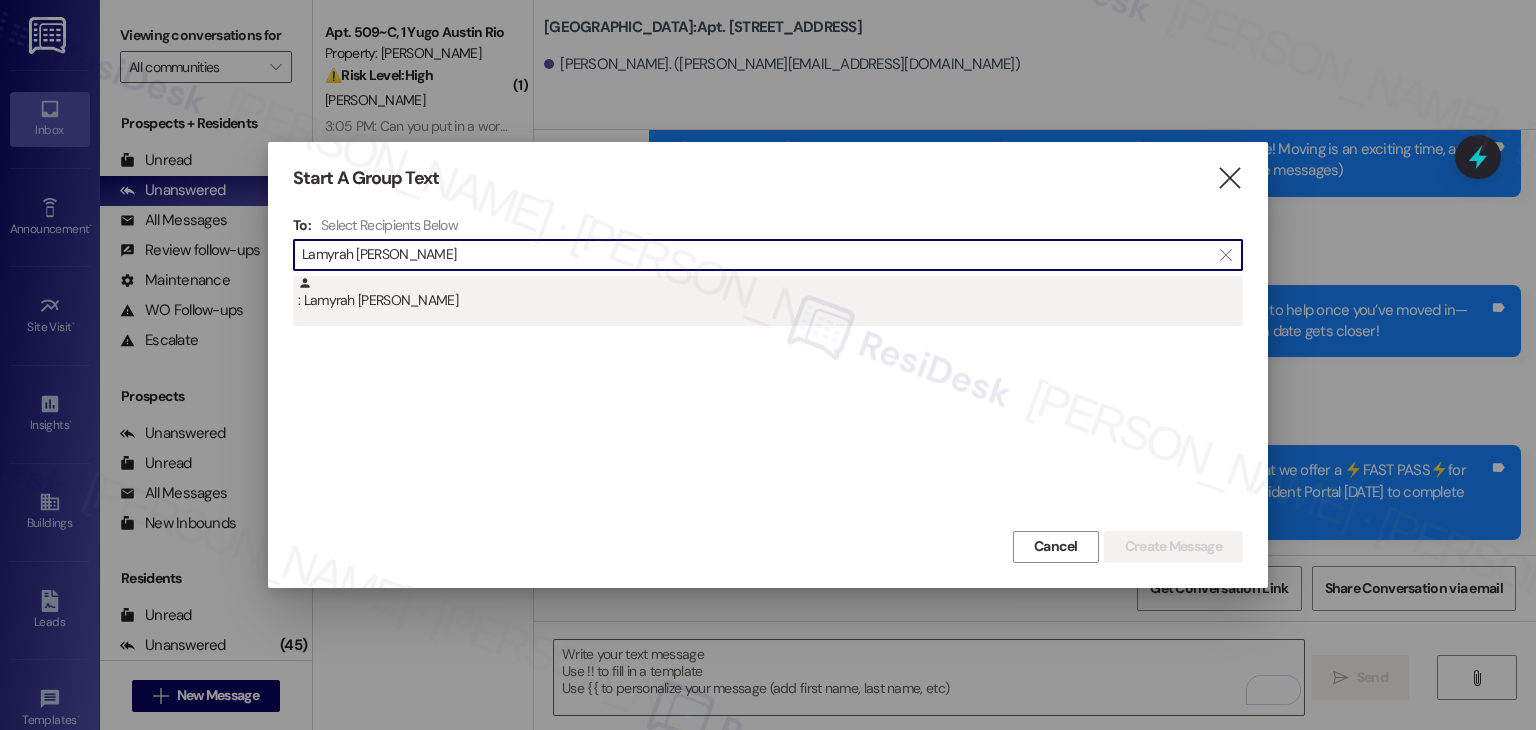 type on "Lamyrah Gentry" 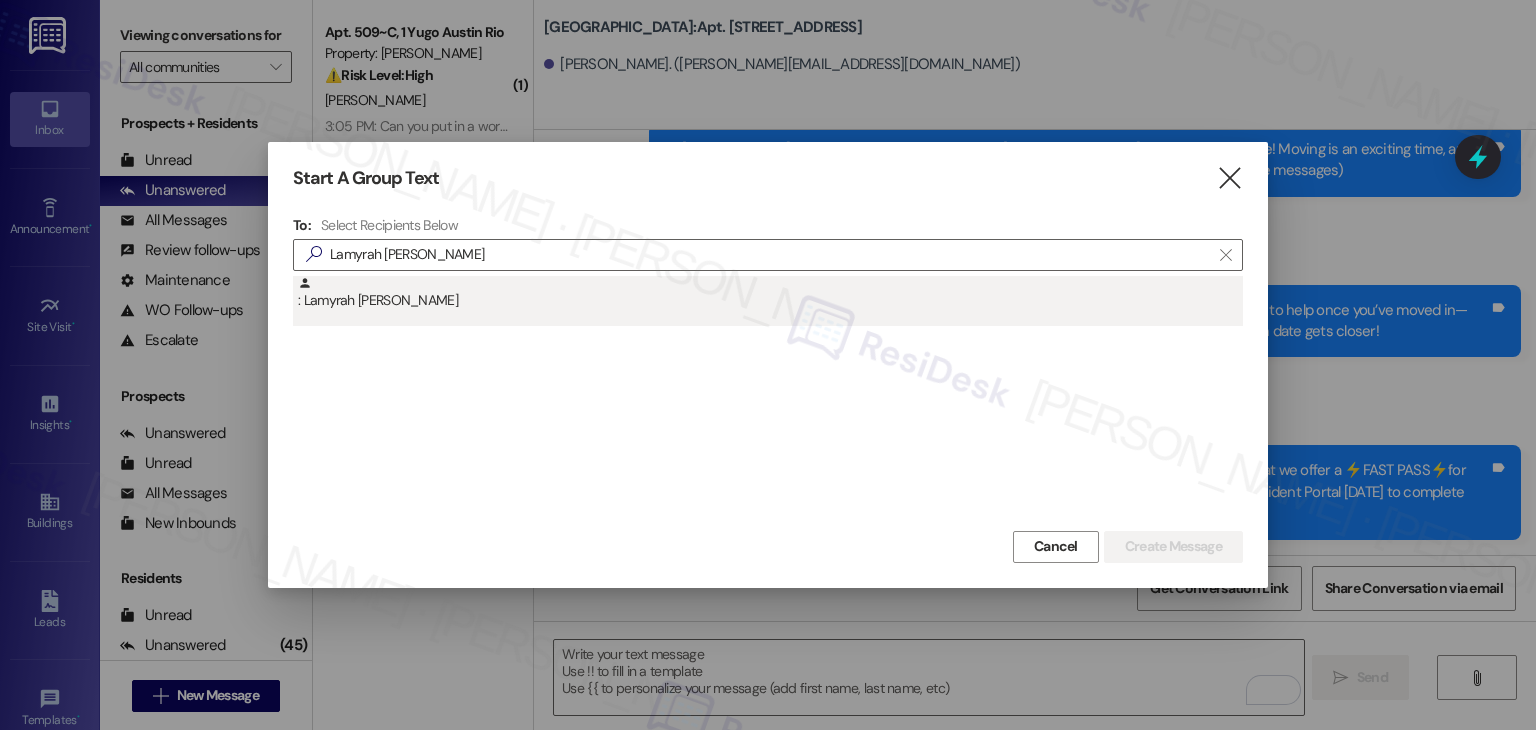 click on ": Lamyrah Gentry" at bounding box center (770, 293) 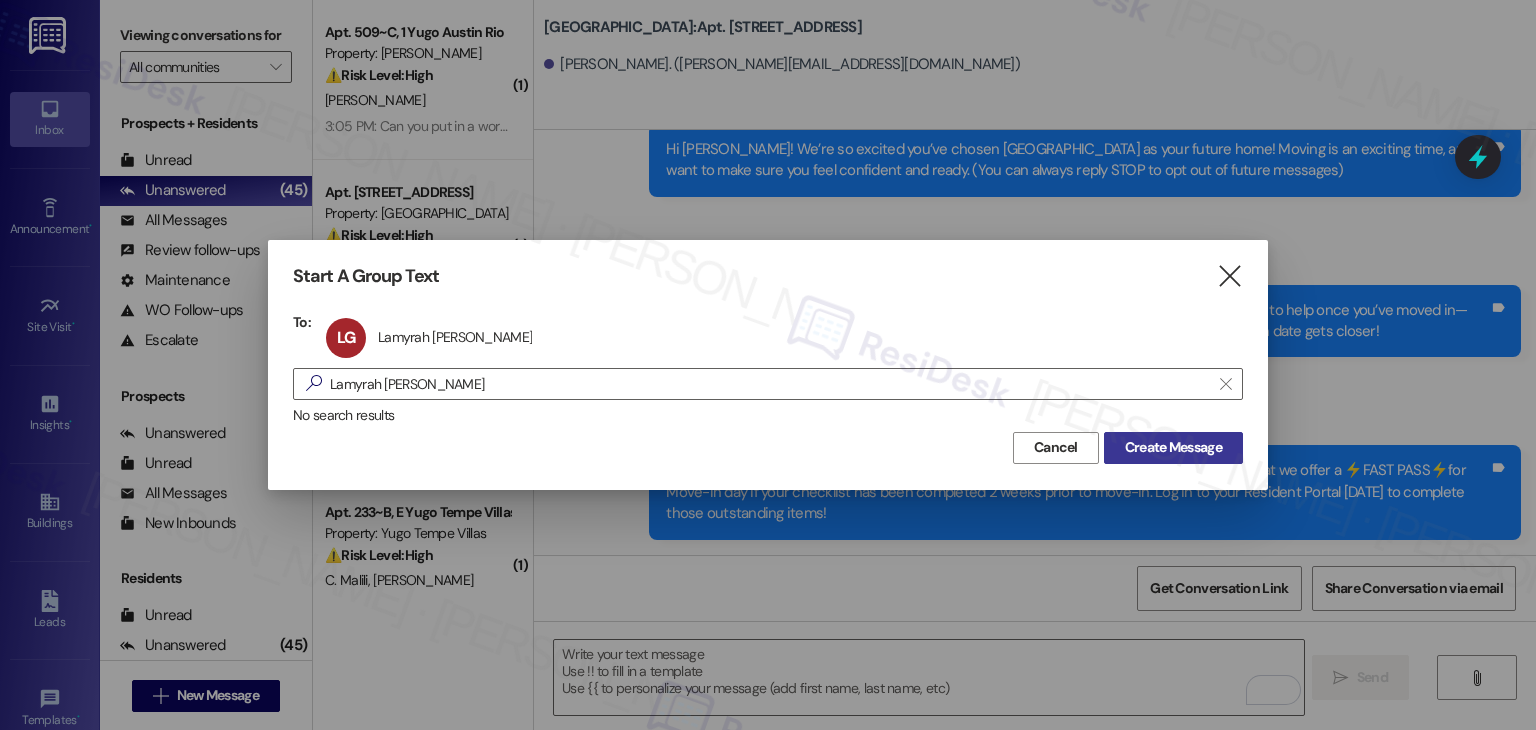 click on "Create Message" at bounding box center (1173, 447) 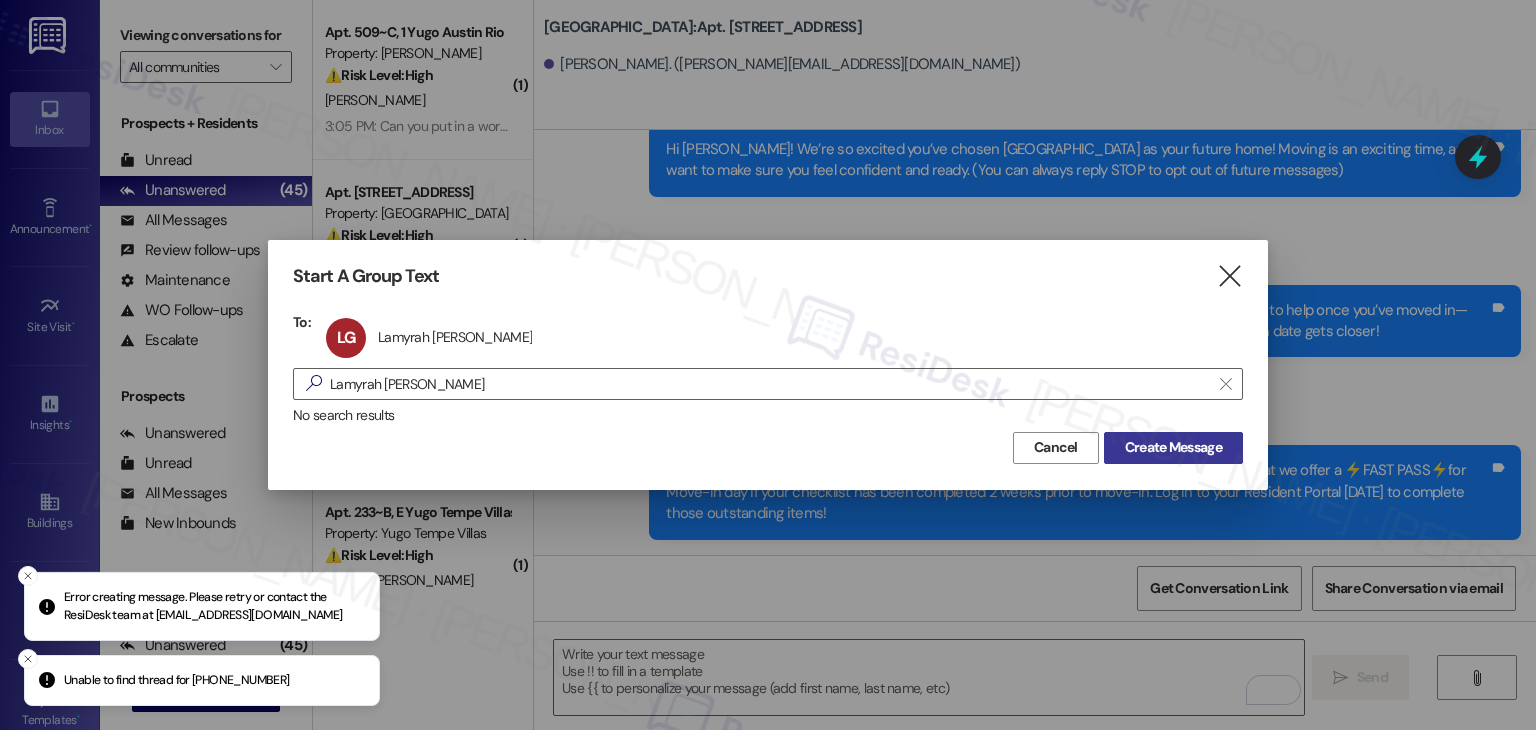 click on "Create Message" at bounding box center [1173, 447] 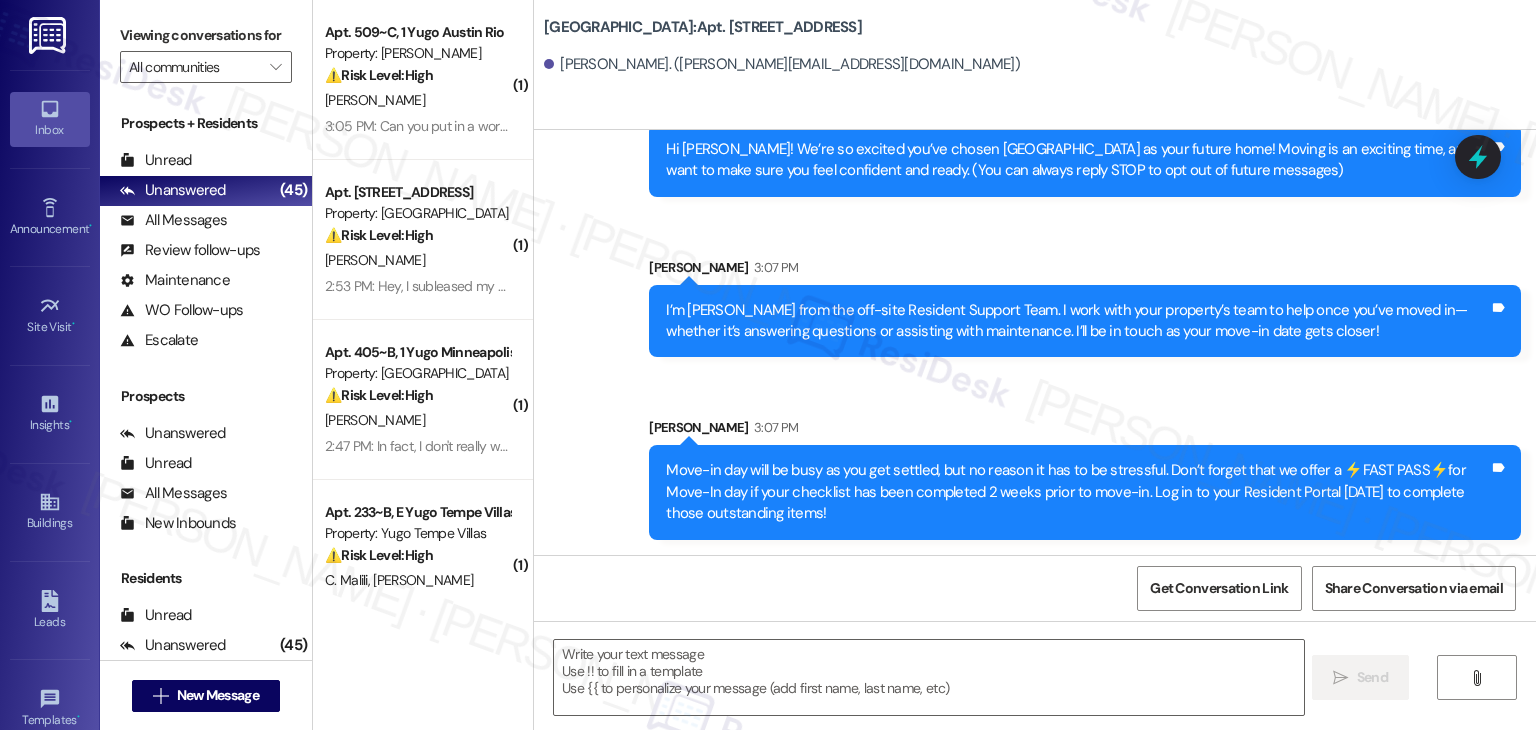 type on "Fetching suggested responses. Please feel free to read through the conversation in the meantime." 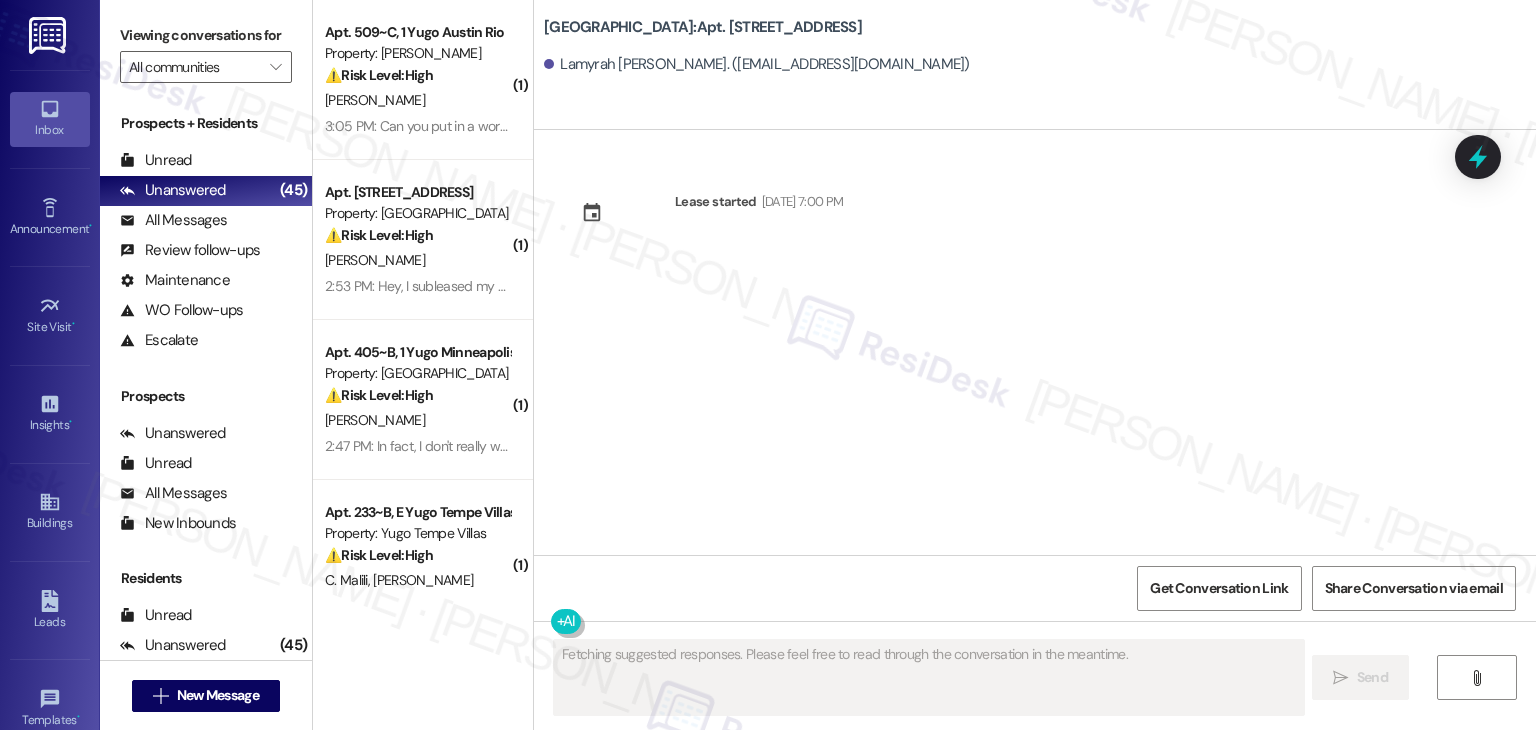 scroll, scrollTop: 0, scrollLeft: 0, axis: both 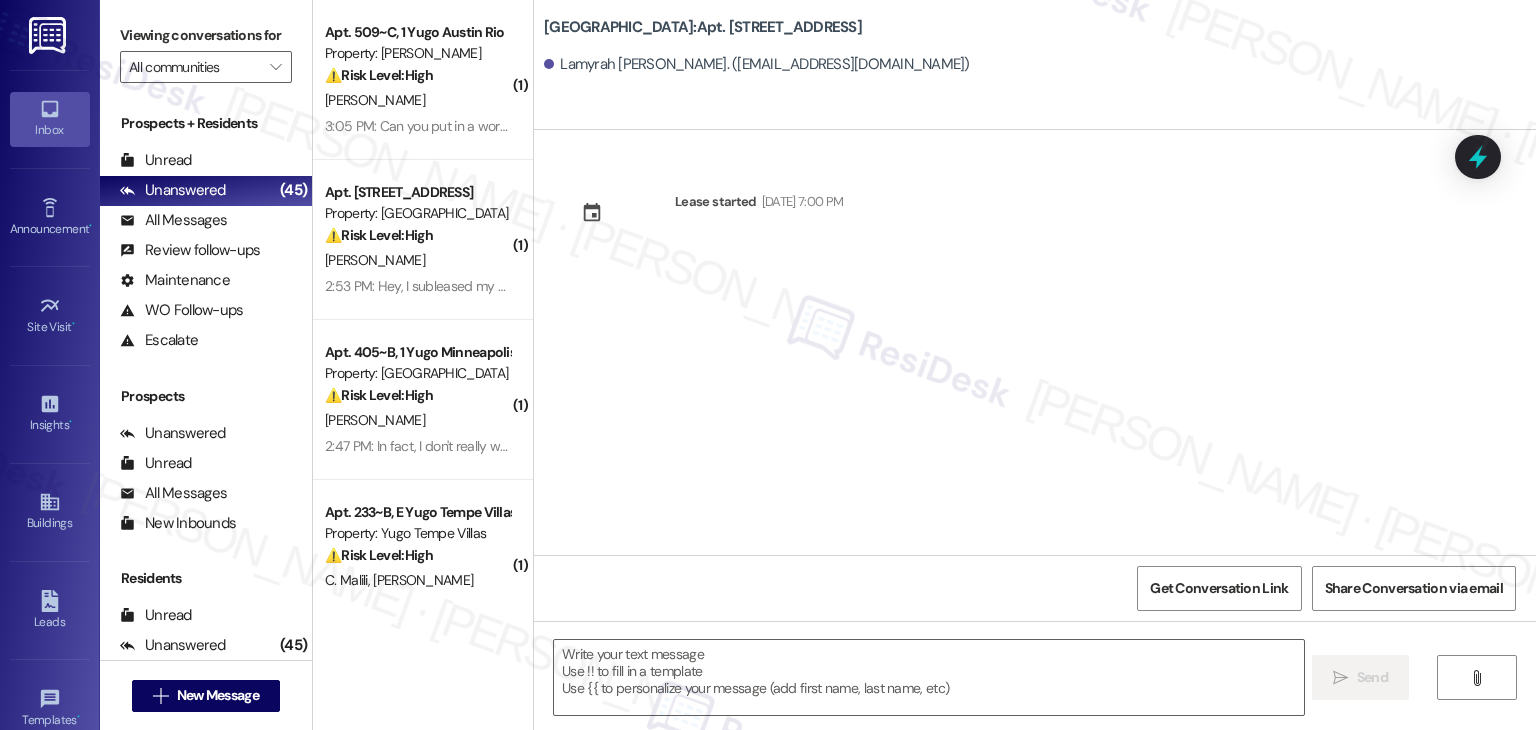 click on "Lease started [DATE] 7:00 PM" at bounding box center (1035, 342) 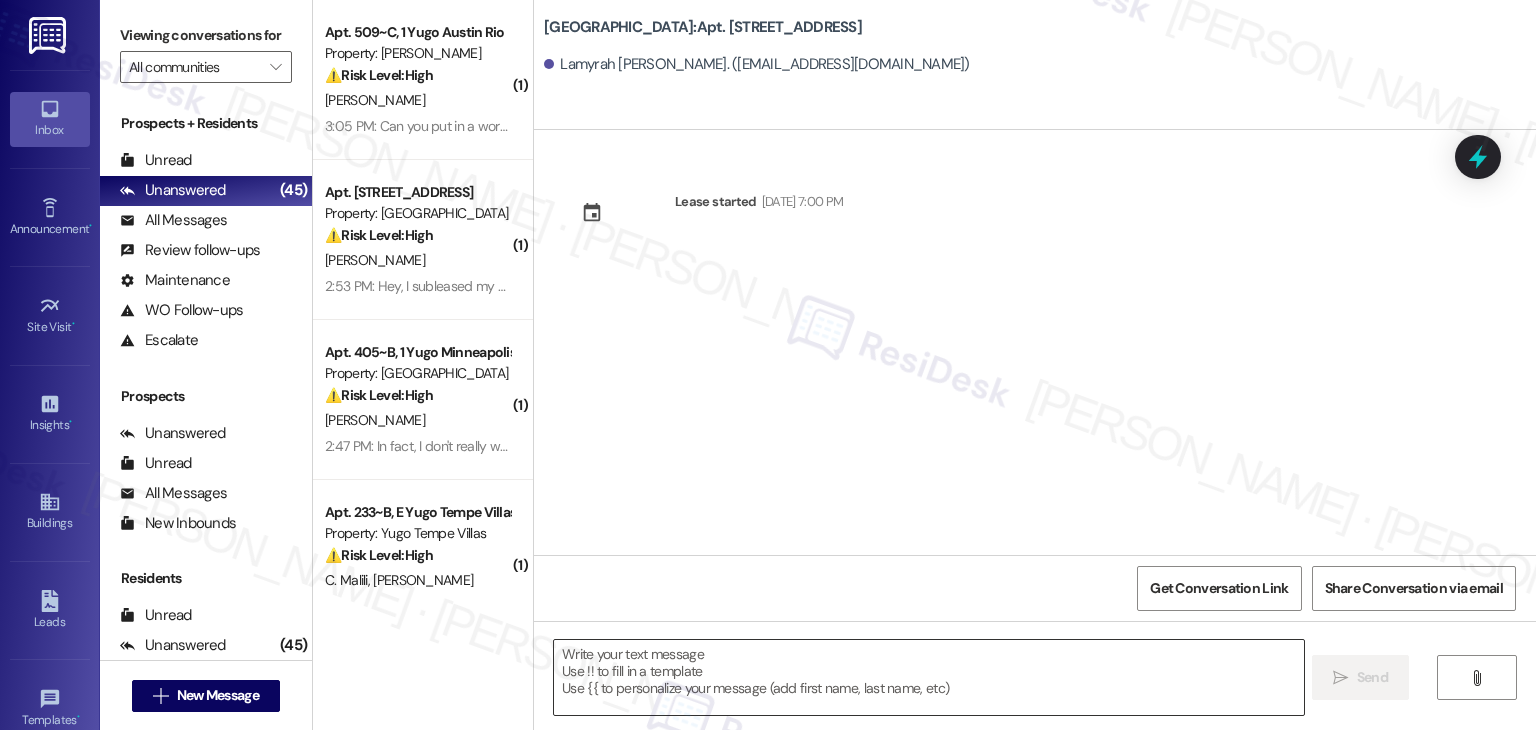 click at bounding box center (928, 677) 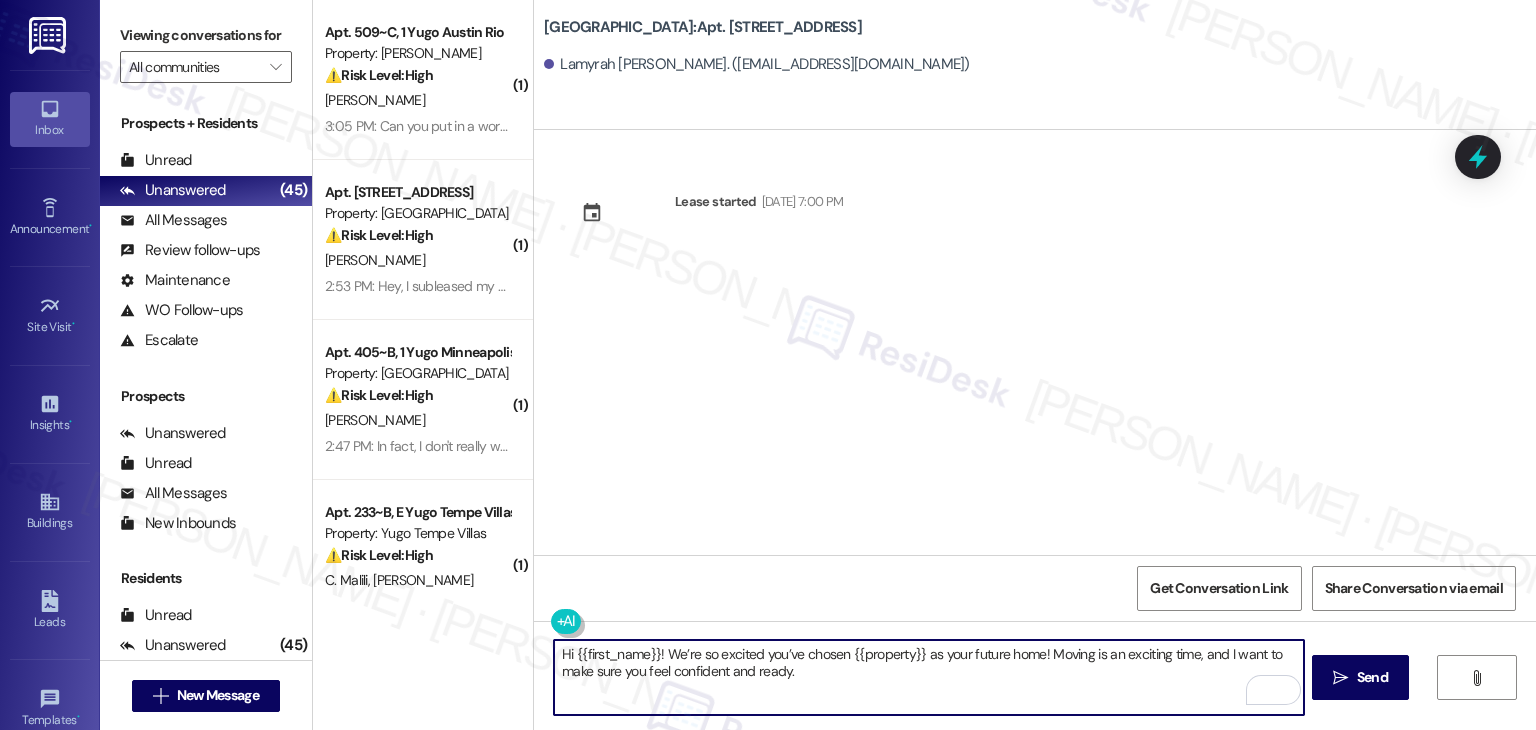 type on "Hi {{first_name}}! We’re so excited you’ve chosen {{property}} as your future home! Moving is an exciting time, and I want to make sure you feel confident and ready." 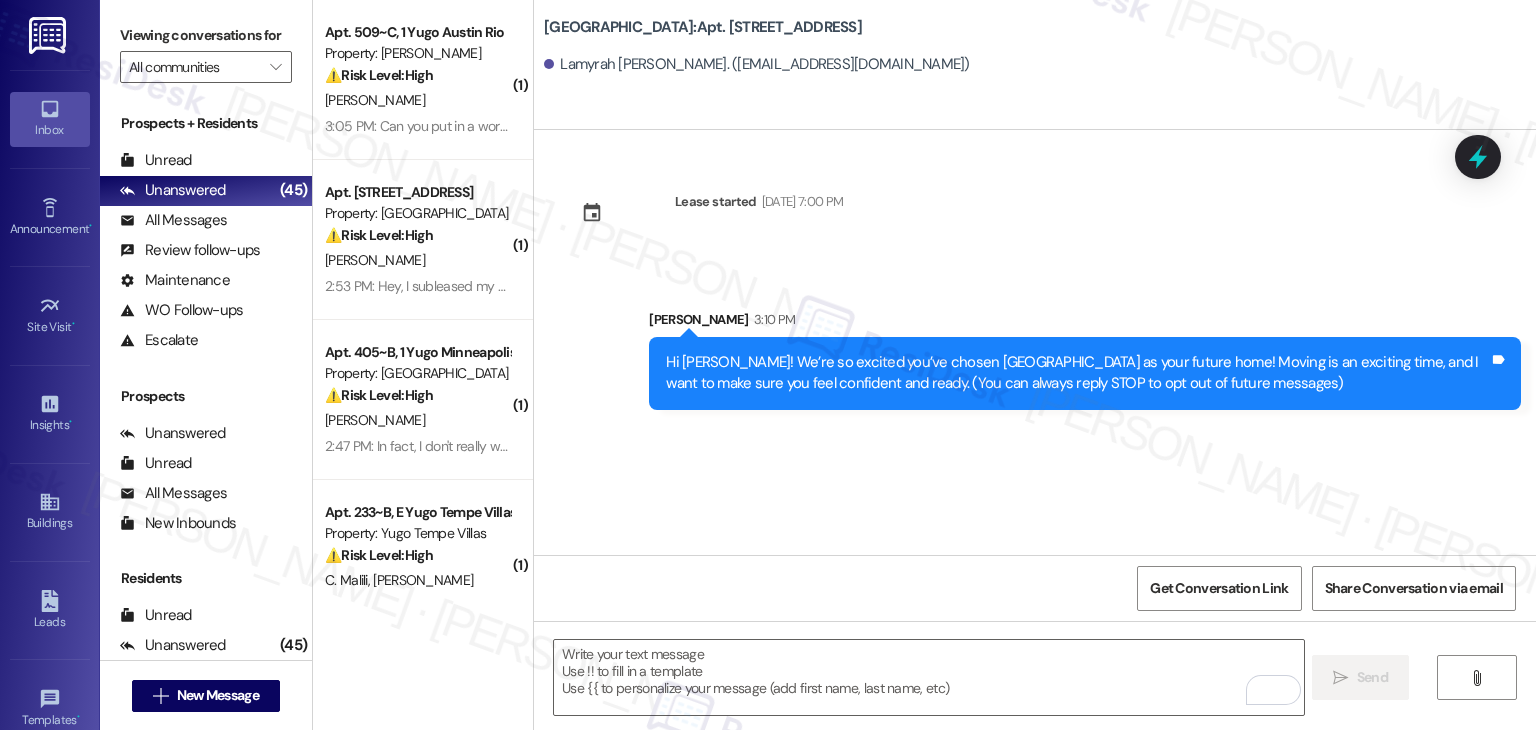click on "Lease started Jul 31, 2025 at 7:00 PM Sent via SMS Sarah 3:10 PM Hi Lamyrah! We’re so excited you’ve chosen Yugo Lexington Campus Court as your future home! Moving is an exciting time, and I want to make sure you feel confident and ready. (You can always reply STOP to opt out of future messages) Tags and notes" at bounding box center [1035, 342] 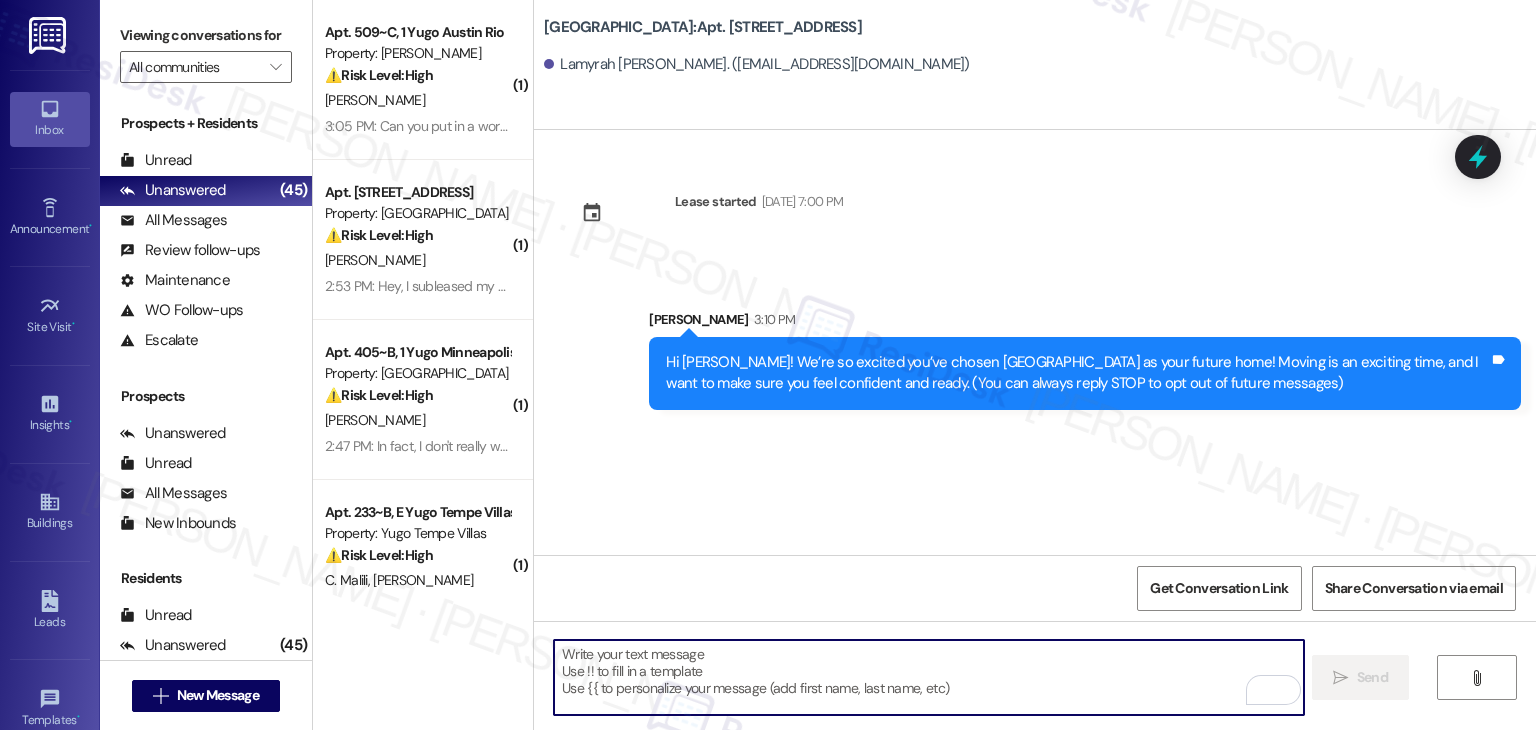 click at bounding box center [928, 677] 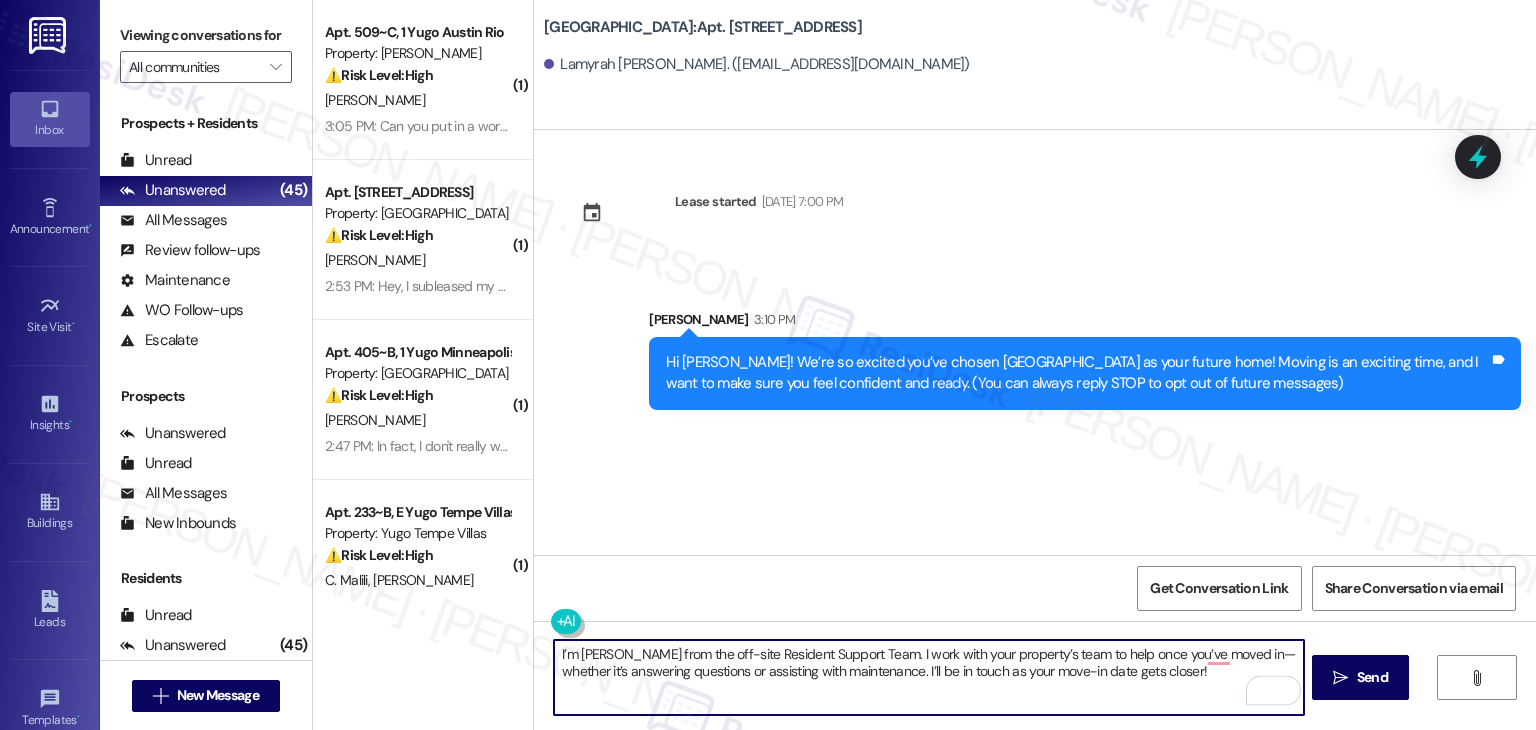 type on "I’m [PERSON_NAME] from the off-site Resident Support Team. I work with your property’s team to help once you’ve moved in—whether it’s answering questions or assisting with maintenance. I’ll be in touch as your move-in date gets closer!" 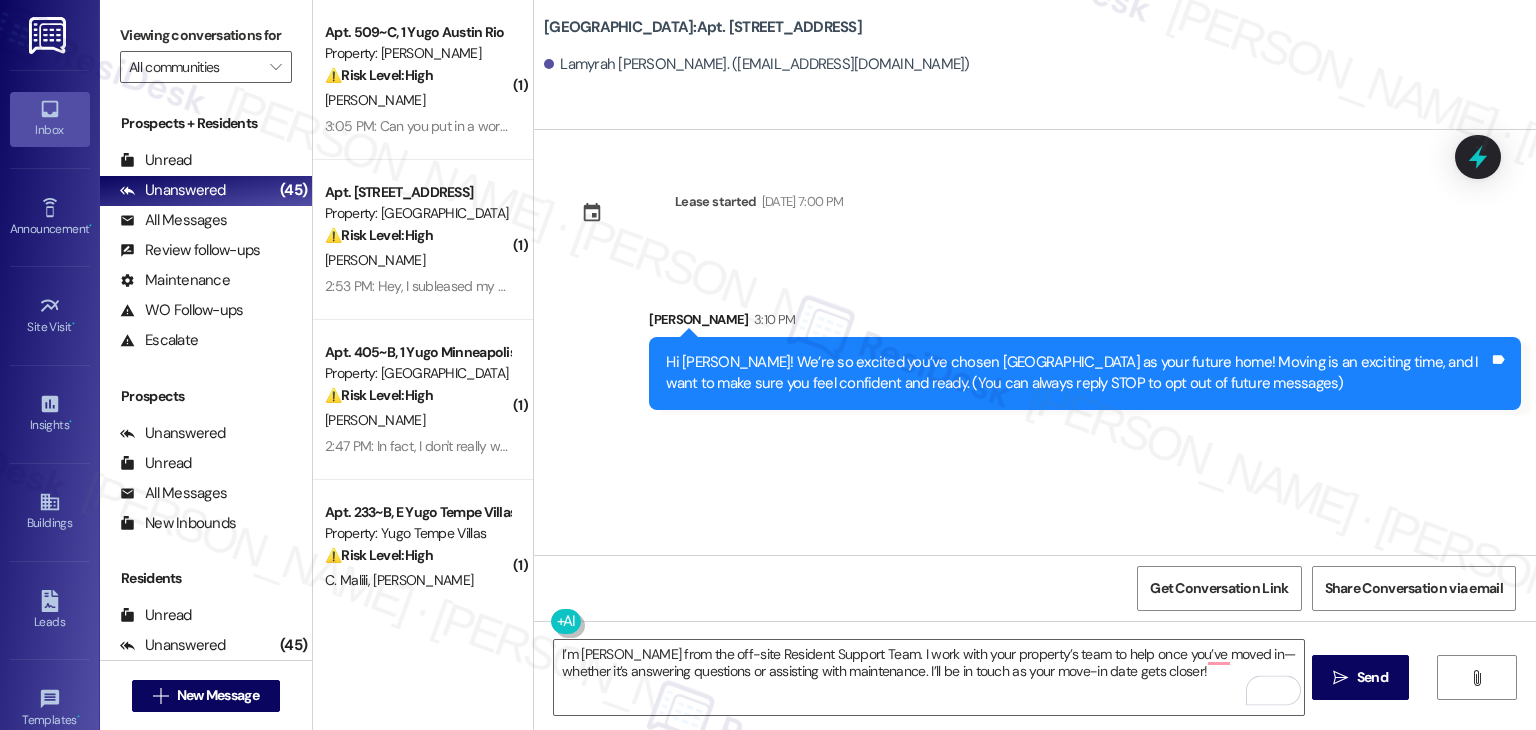 click on "Send" at bounding box center (1372, 677) 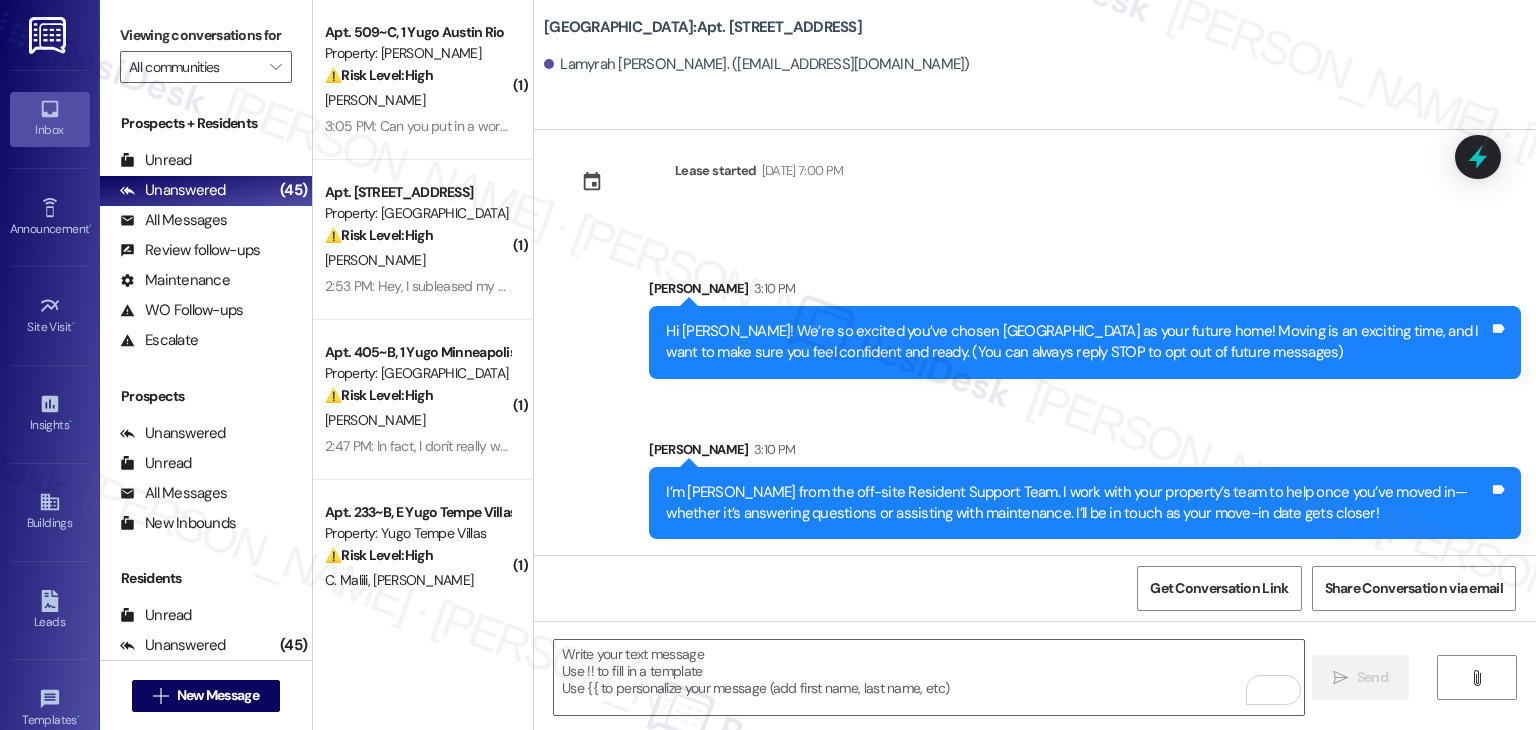 scroll, scrollTop: 32, scrollLeft: 0, axis: vertical 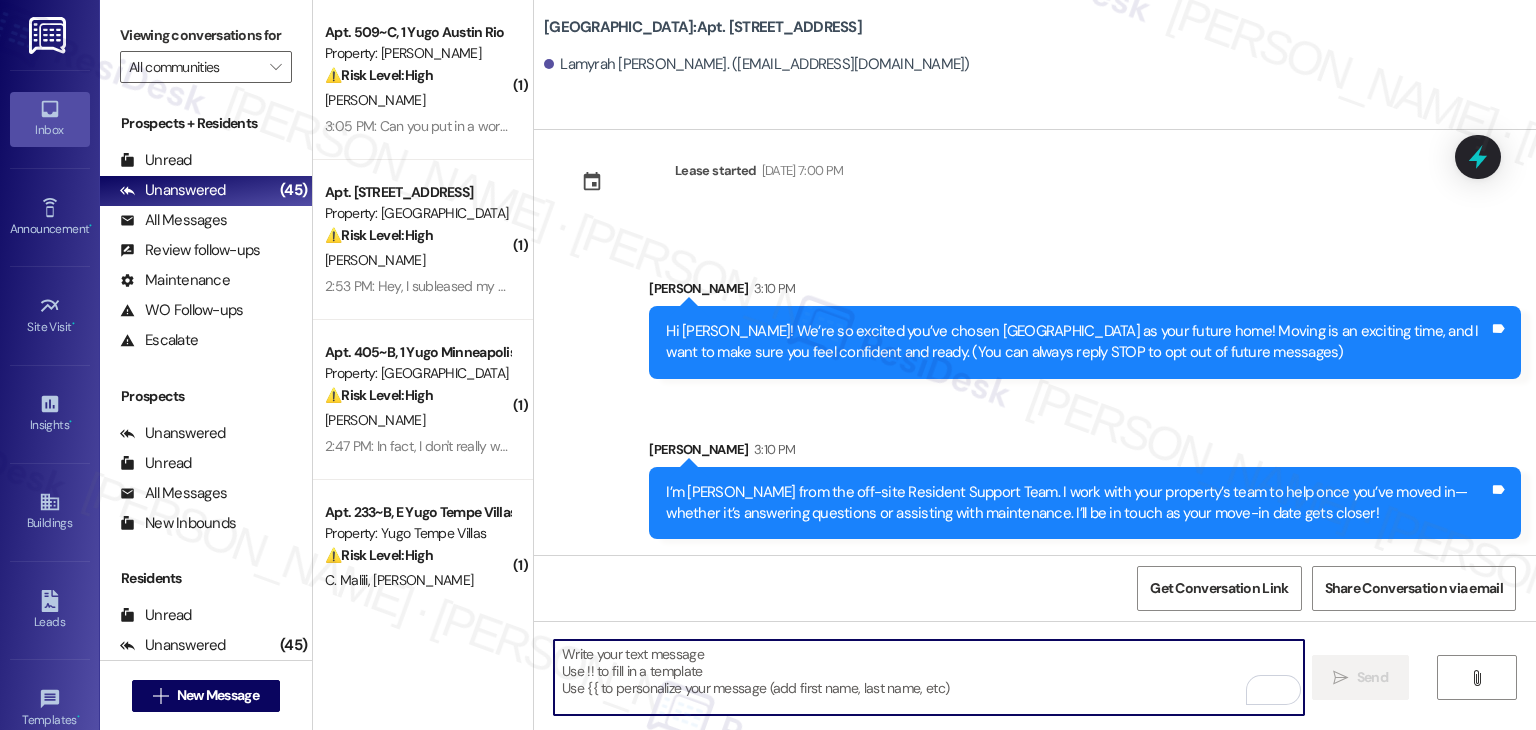 click at bounding box center (928, 677) 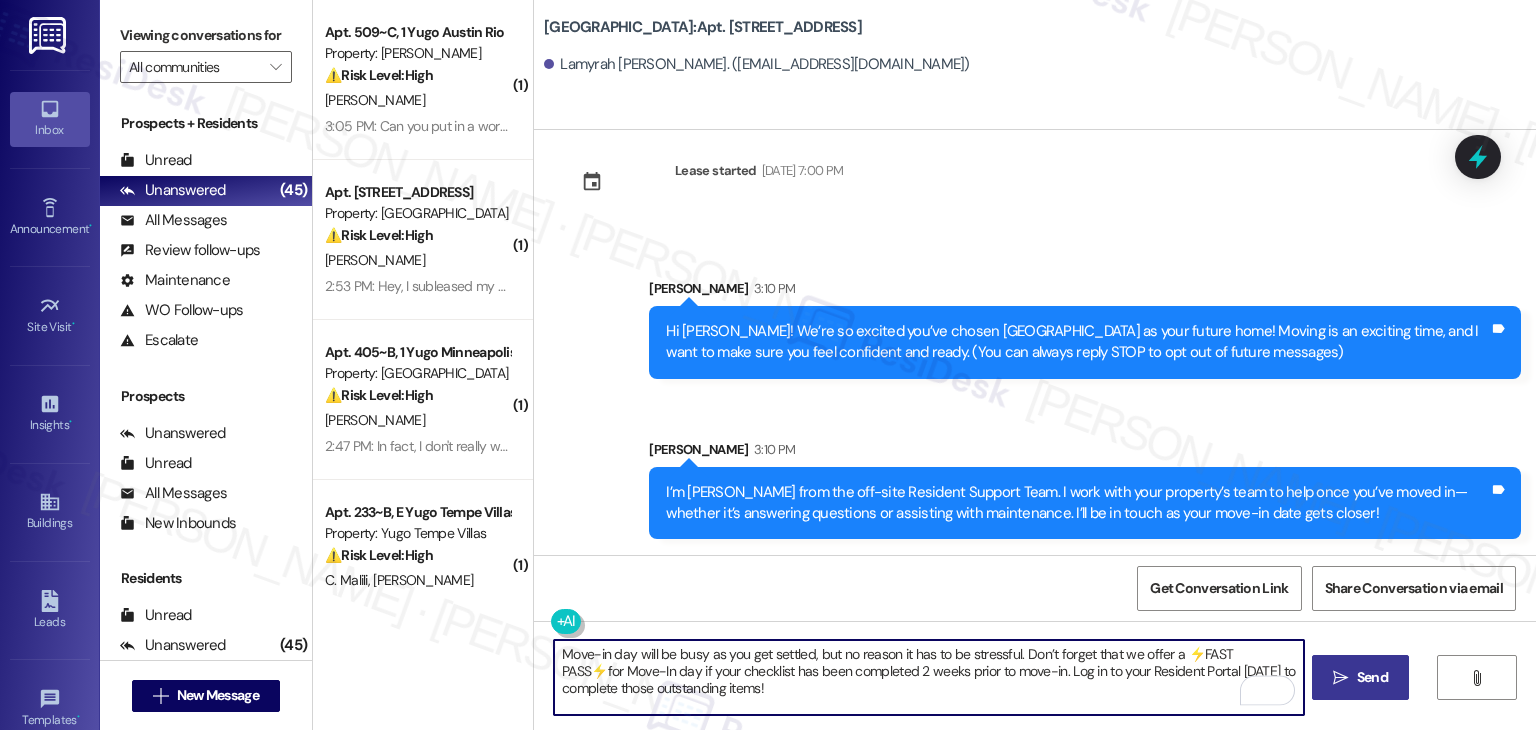 type on "Move-in day will be busy as you get settled, but no reason it has to be stressful. Don’t forget that we offer a ⚡FAST PASS⚡for Move-In day if your checklist has been completed 2 weeks prior to move-in. Log in to your Resident Portal [DATE] to complete those outstanding items!" 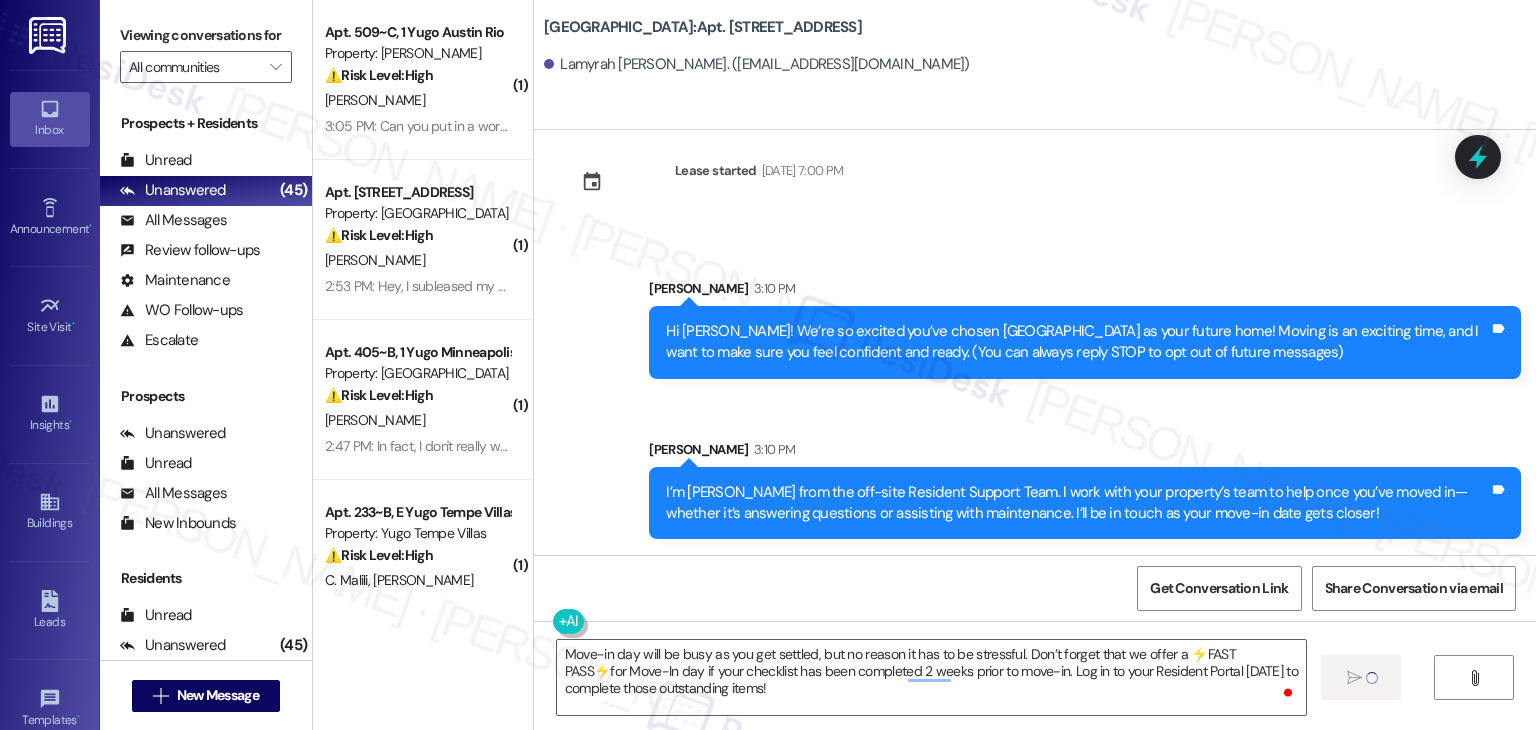 type 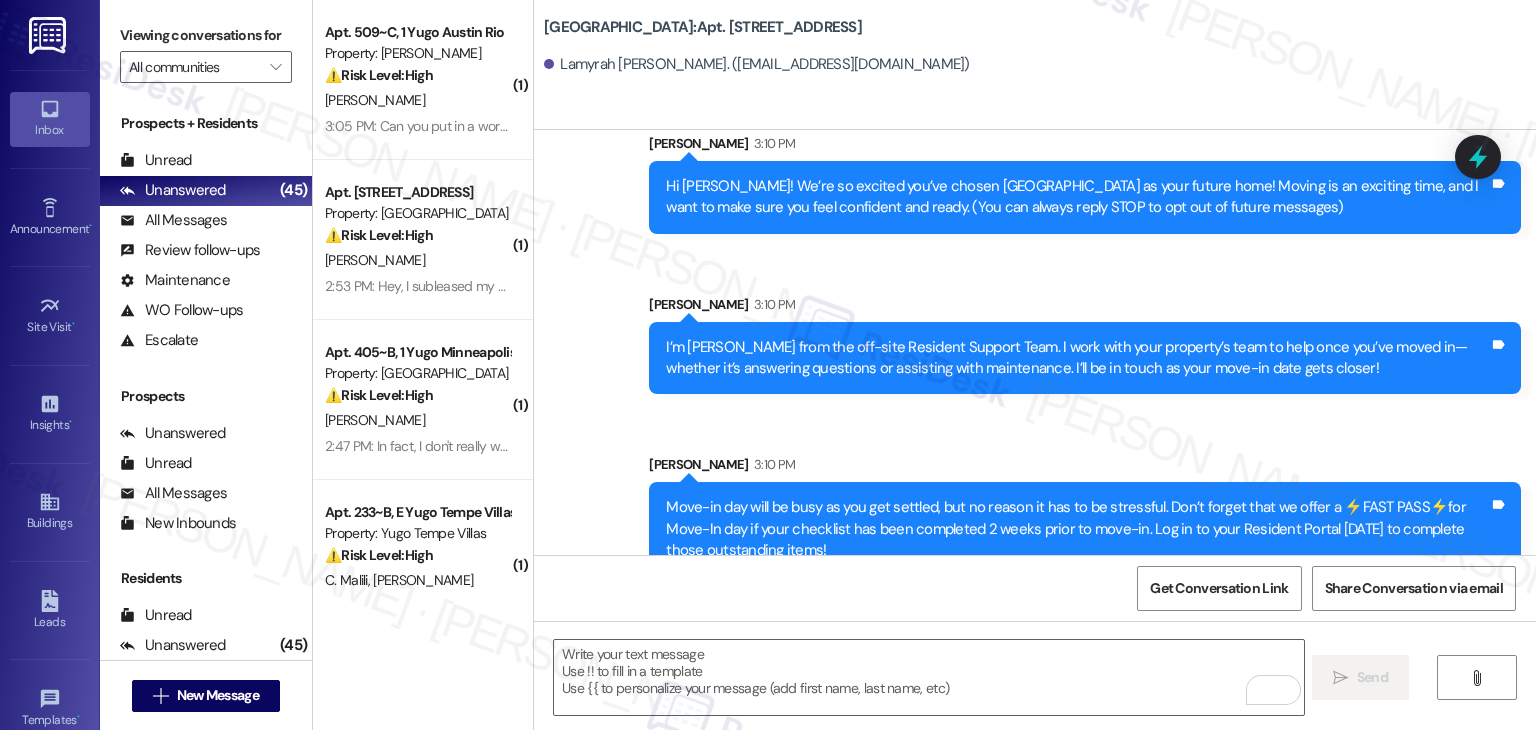 scroll, scrollTop: 213, scrollLeft: 0, axis: vertical 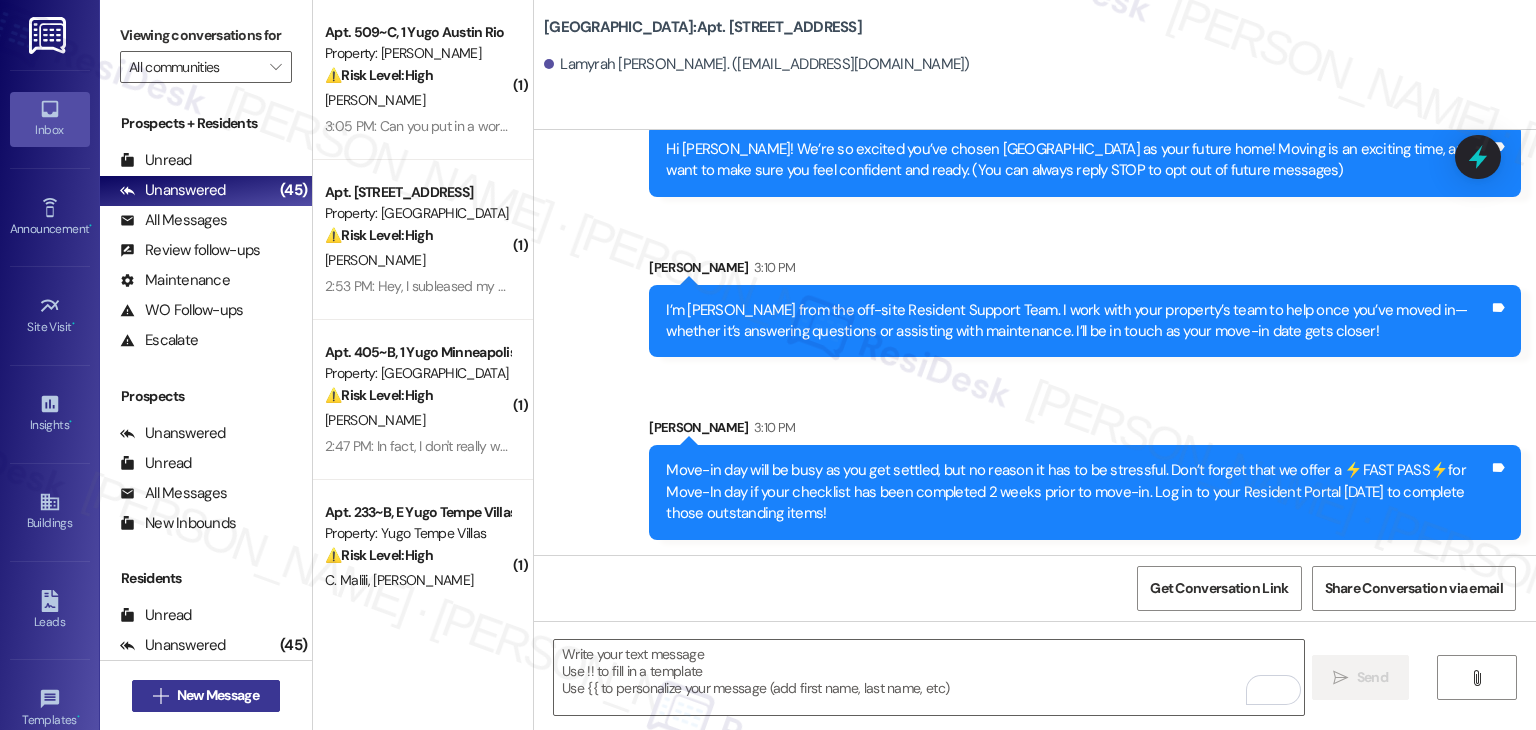 click on " New Message" at bounding box center [206, 696] 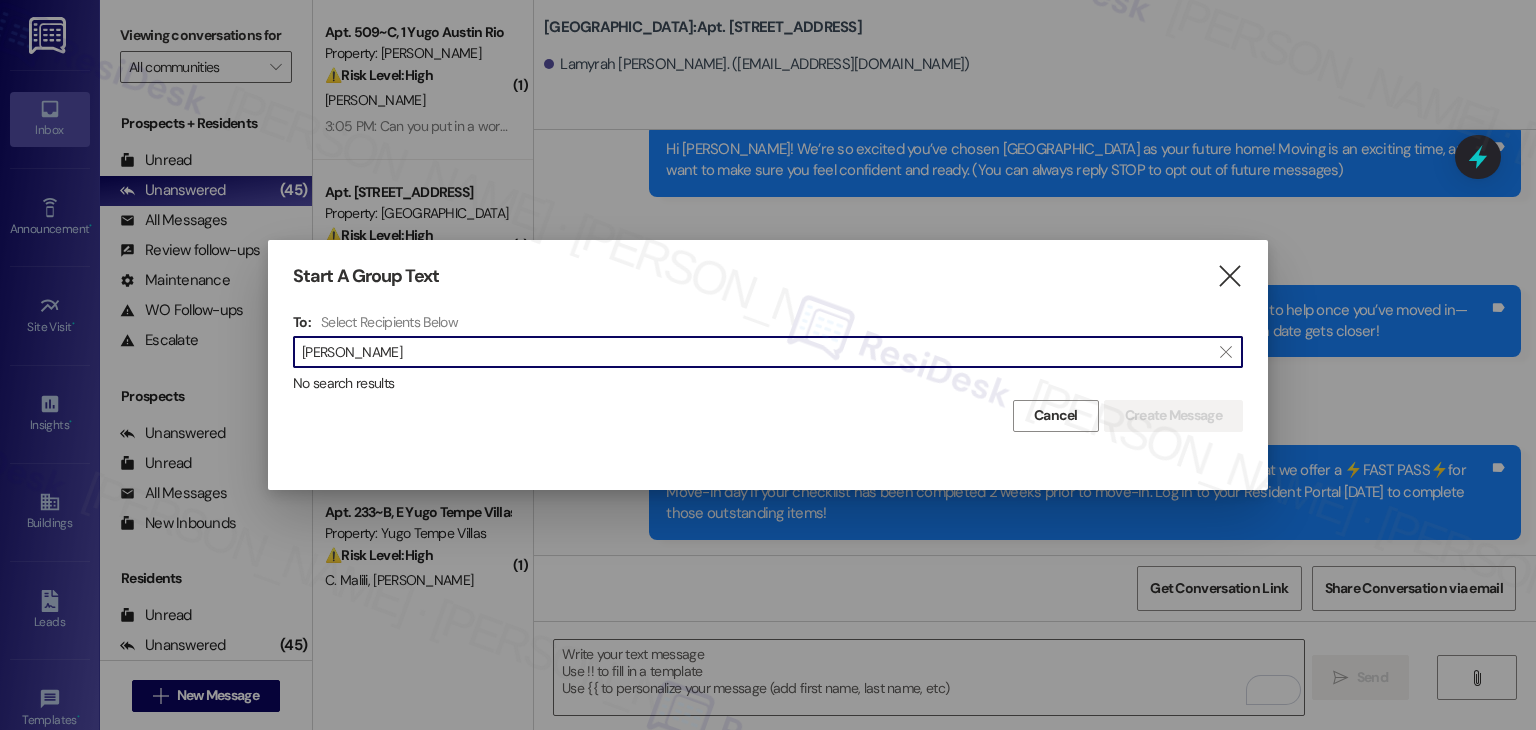 click on "Paris	Anthony" at bounding box center [756, 352] 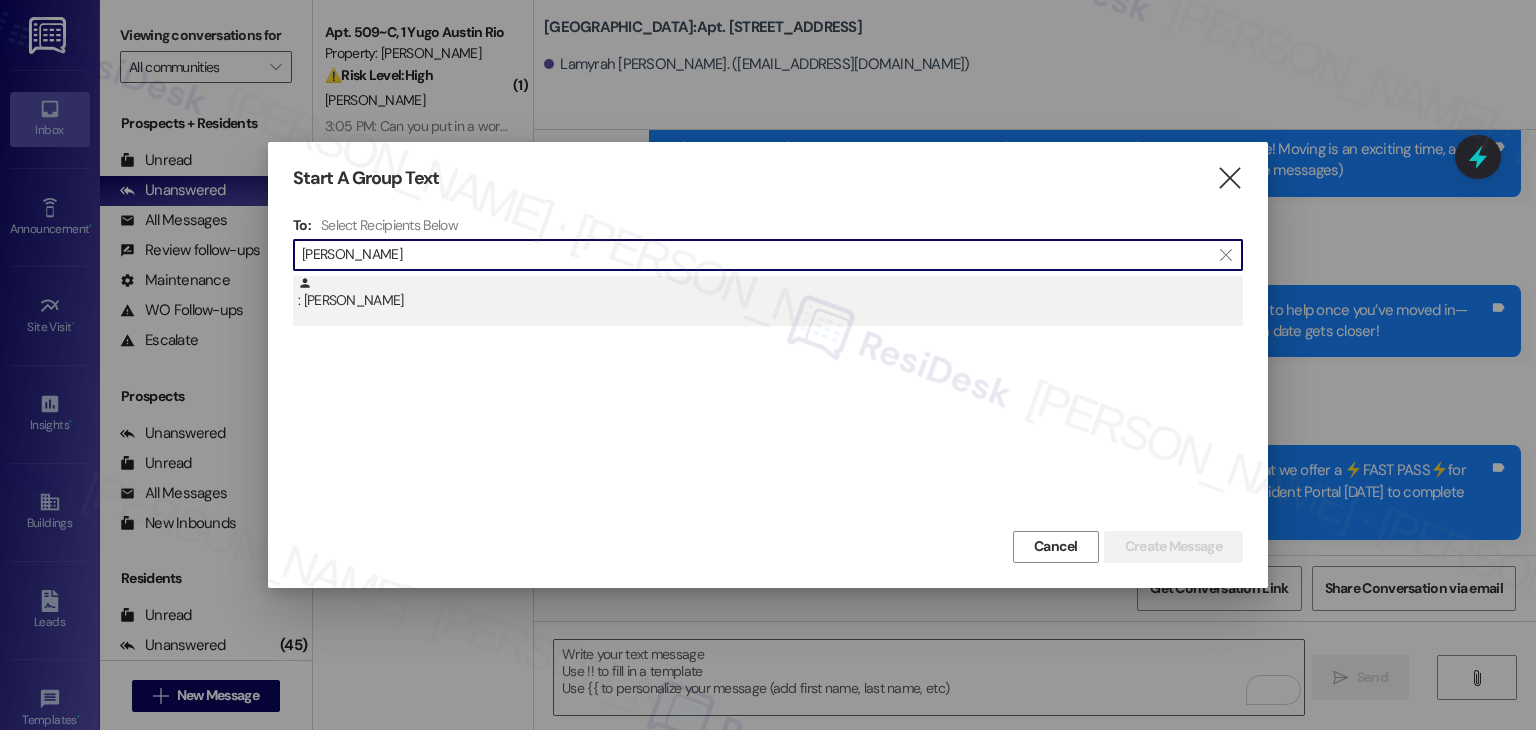 type on "Paris Anthony" 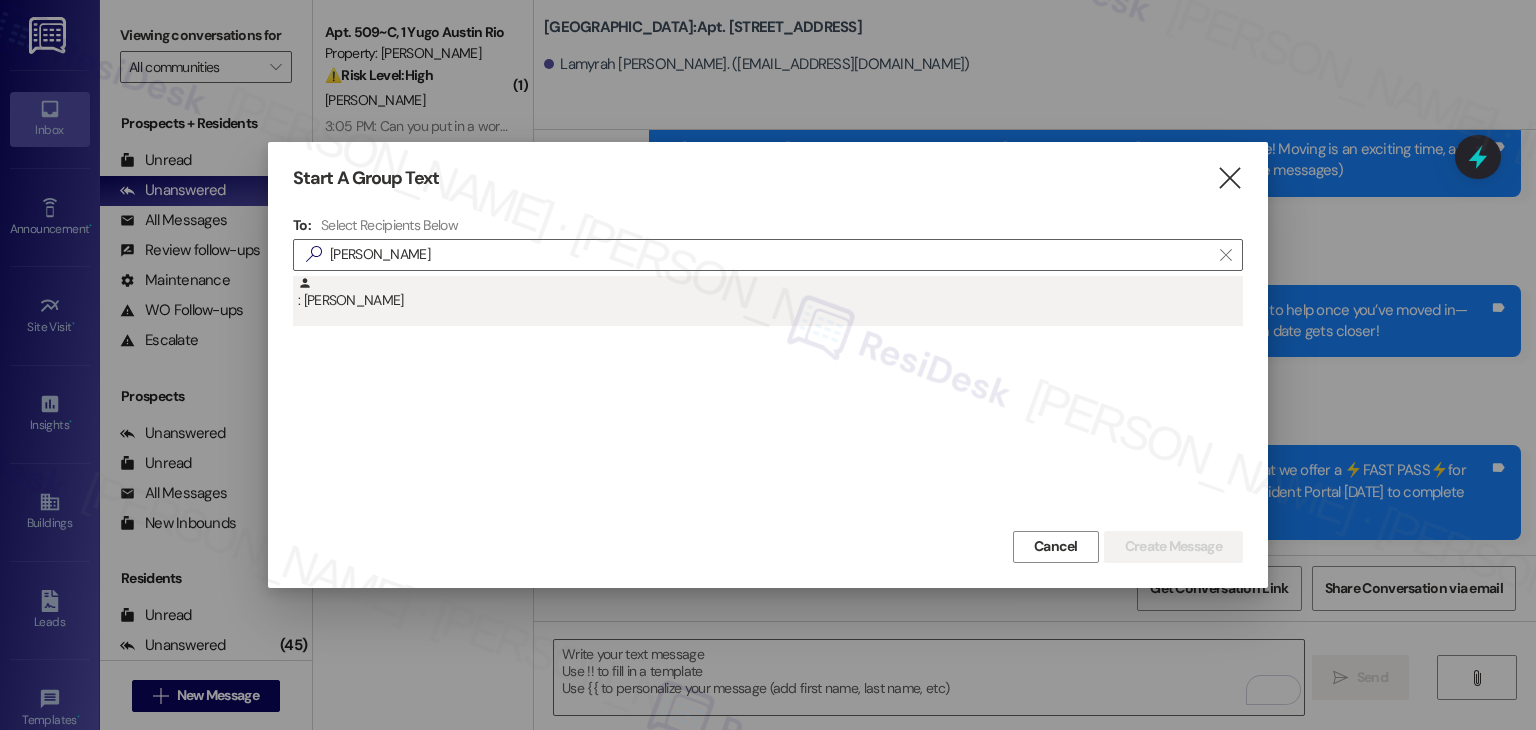 click on ": Paris Anthony" at bounding box center [768, 301] 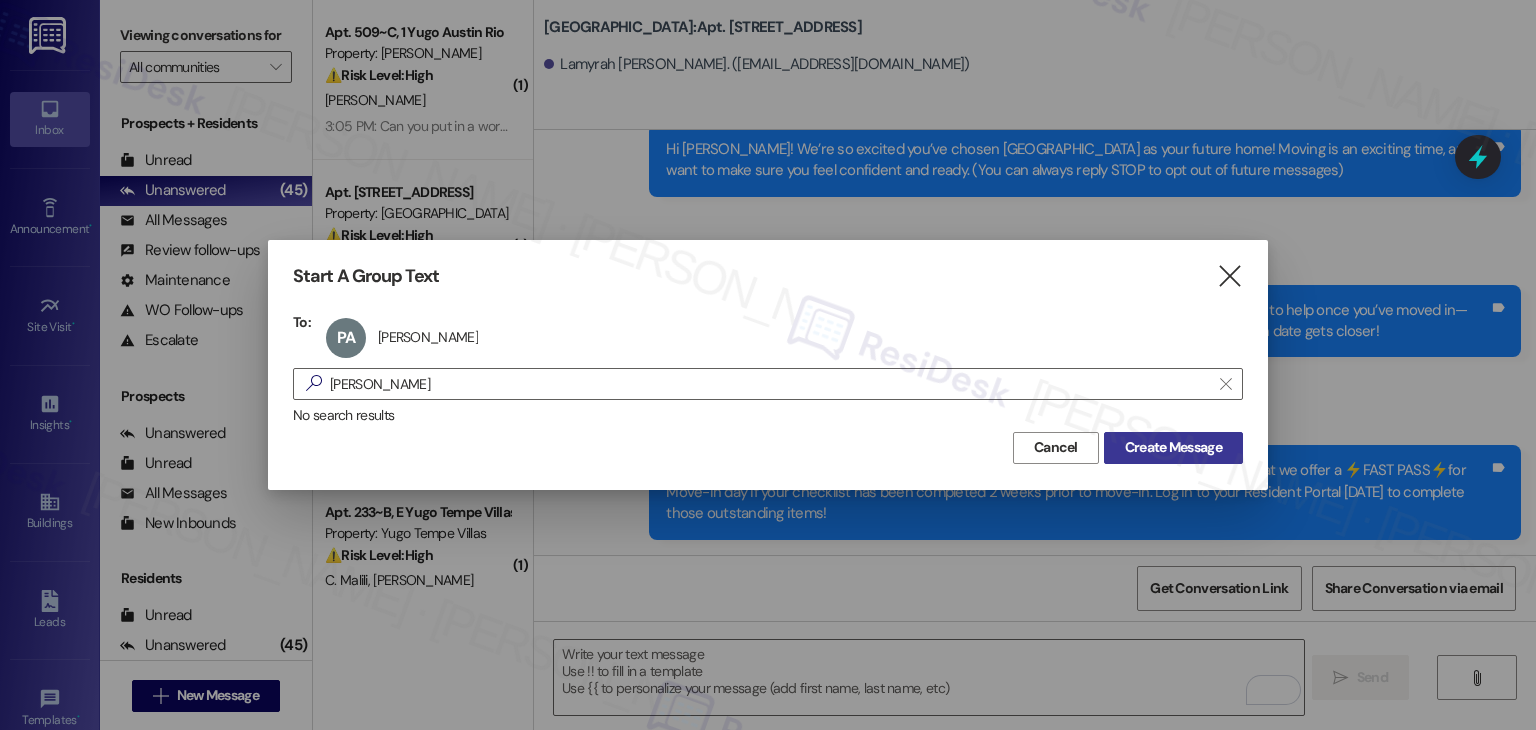 click on "Create Message" at bounding box center [1173, 447] 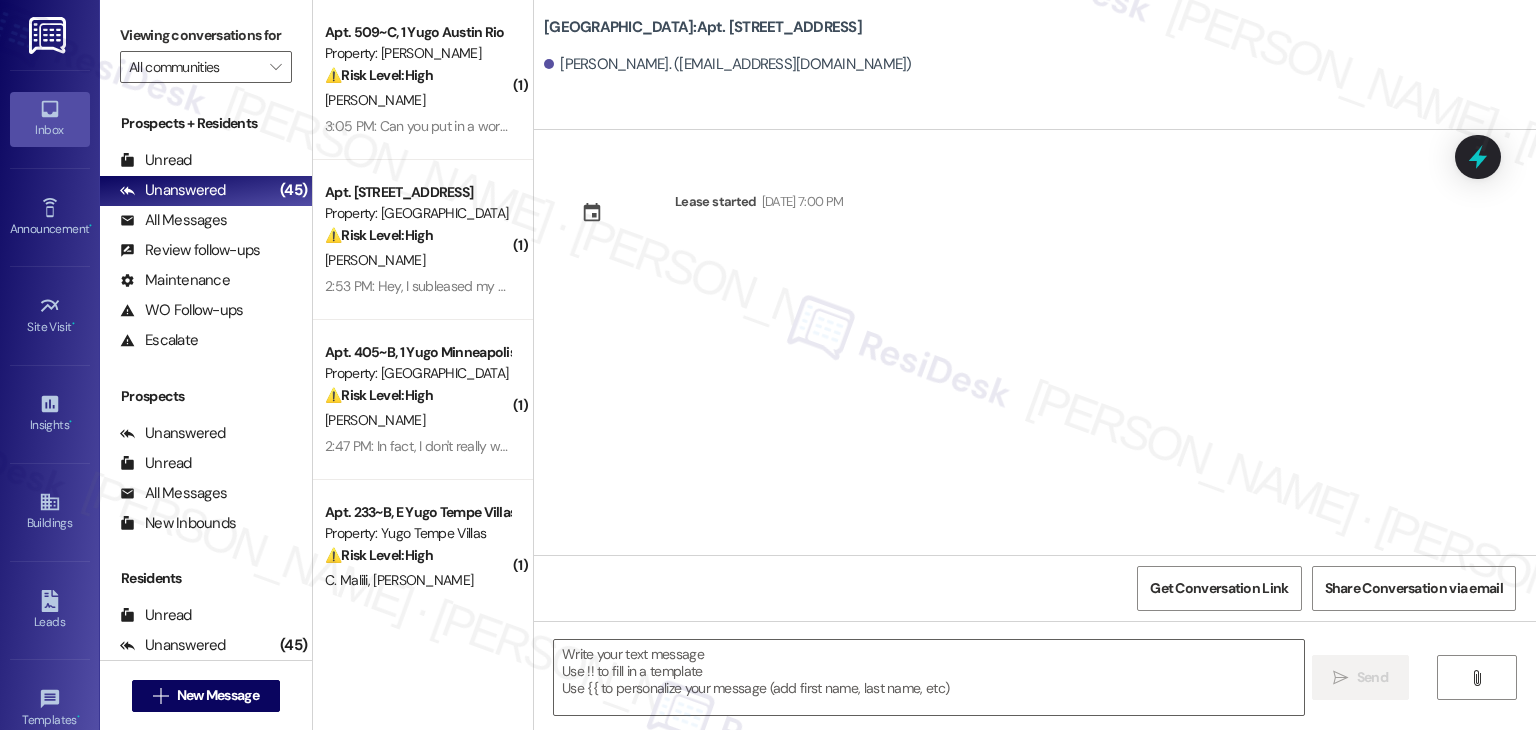 type on "Fetching suggested responses. Please feel free to read through the conversation in the meantime." 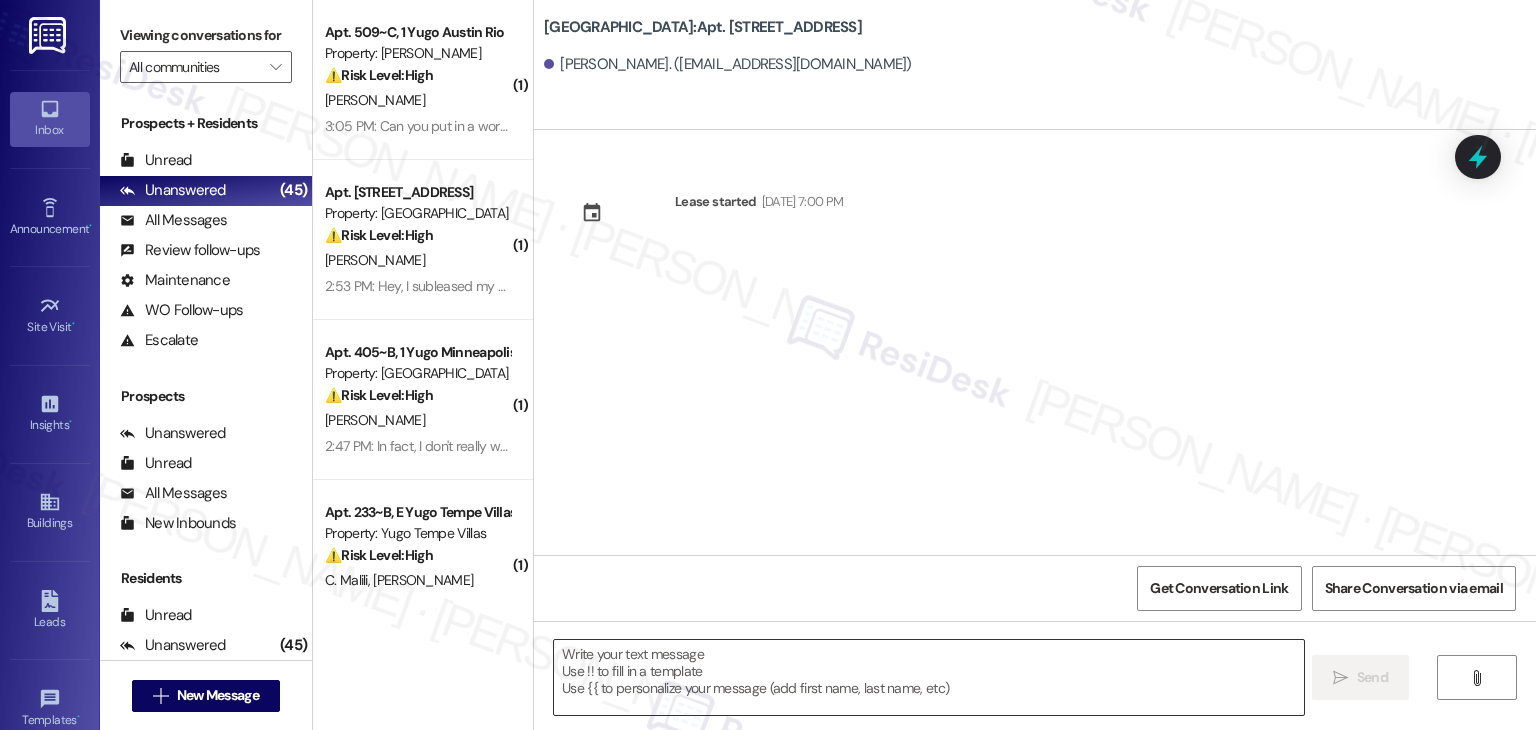 click at bounding box center (928, 677) 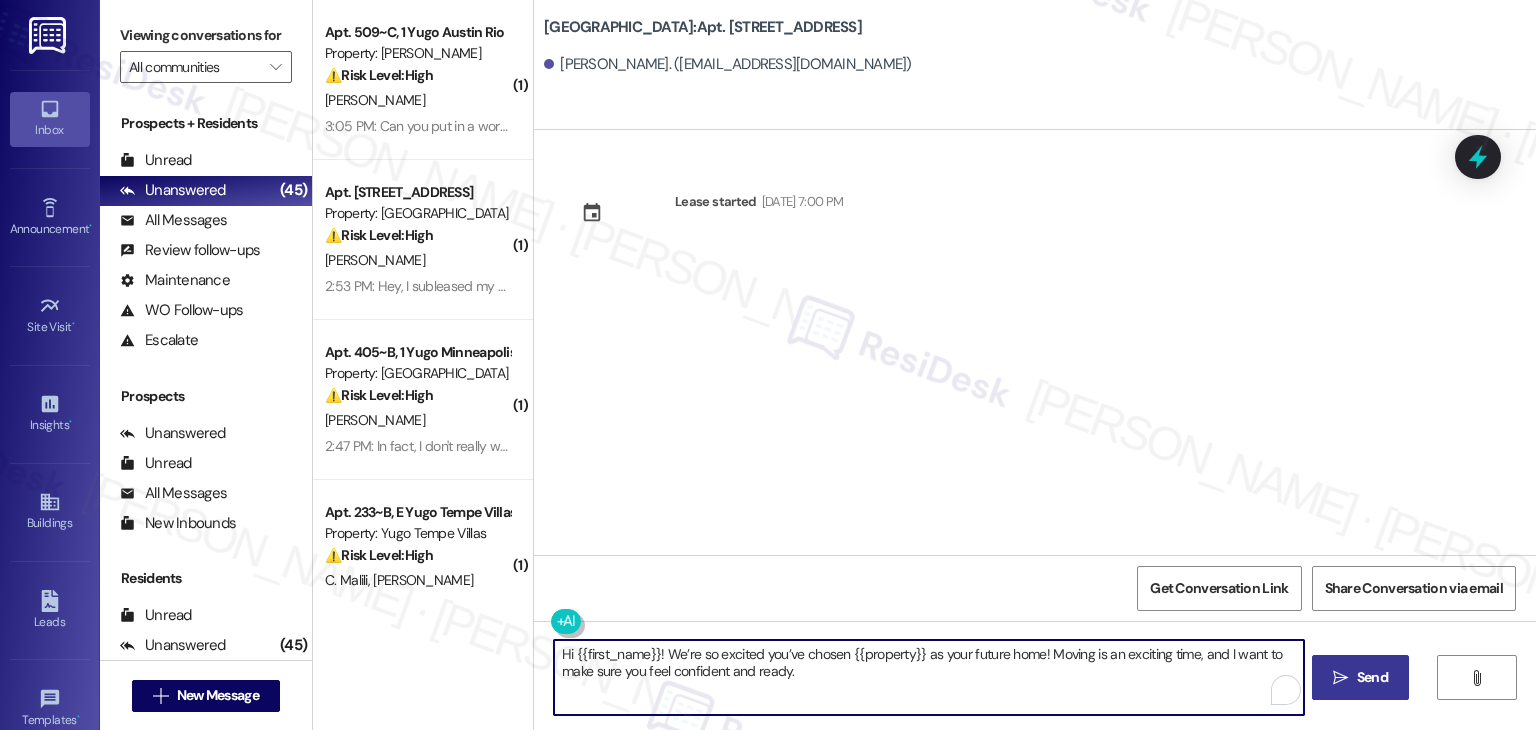 type on "Hi {{first_name}}! We’re so excited you’ve chosen {{property}} as your future home! Moving is an exciting time, and I want to make sure you feel confident and ready." 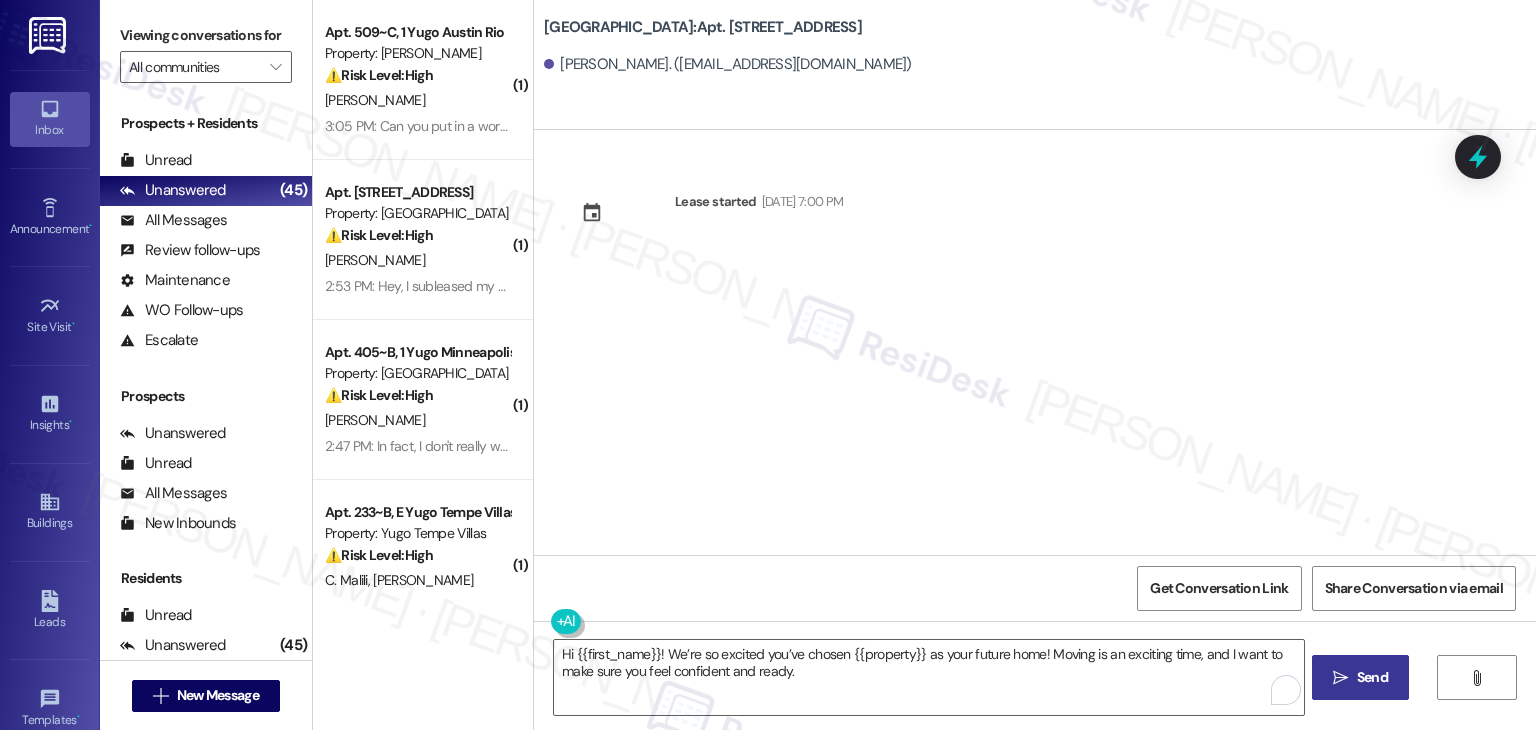 click on " Send" at bounding box center [1360, 677] 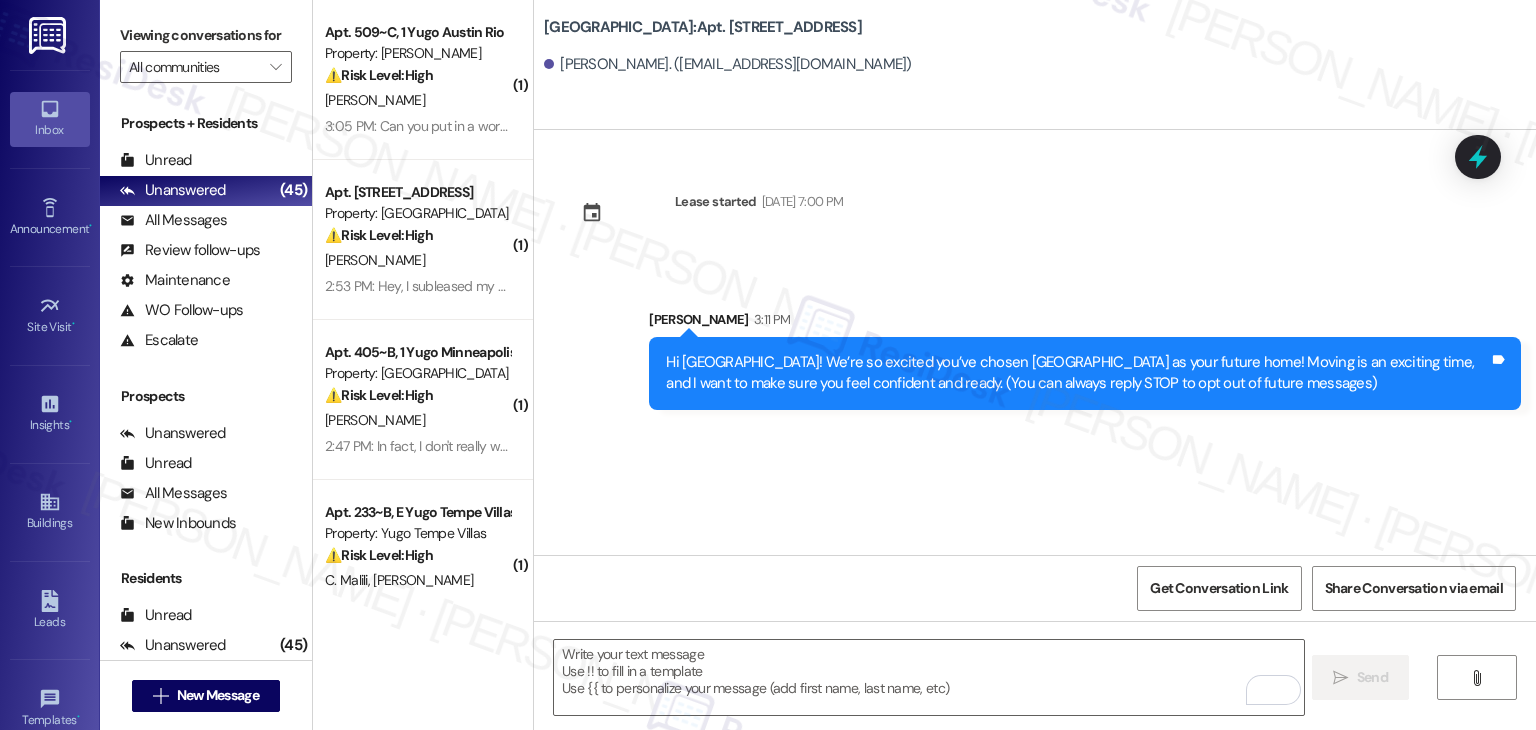 click on "Lease started Jul 31, 2025 at 7:00 PM Sent via SMS Sarah 3:11 PM Hi Paris! We’re so excited you’ve chosen Yugo Lexington Campus Court as your future home! Moving is an exciting time, and I want to make sure you feel confident and ready. (You can always reply STOP to opt out of future messages) Tags and notes" at bounding box center [1035, 342] 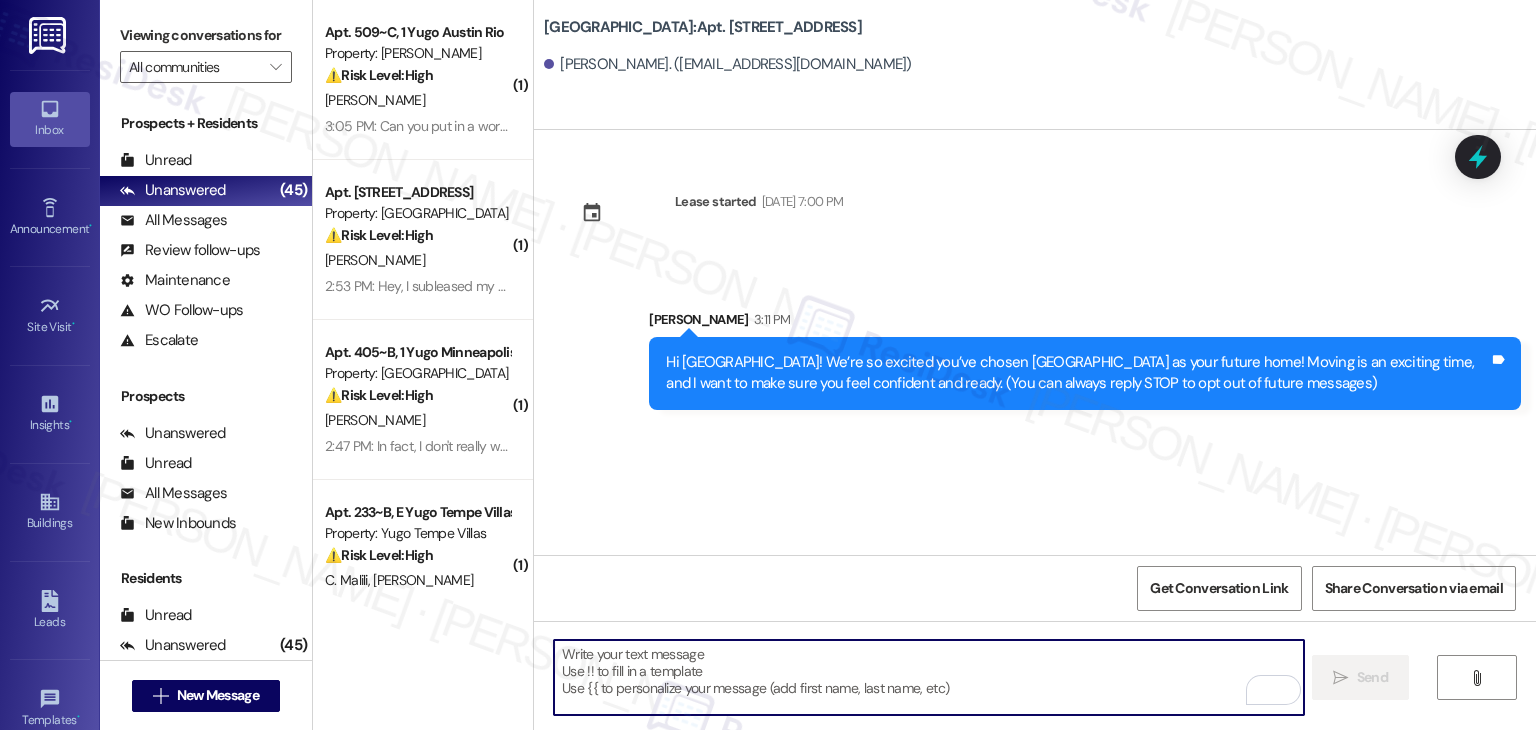 click at bounding box center (928, 677) 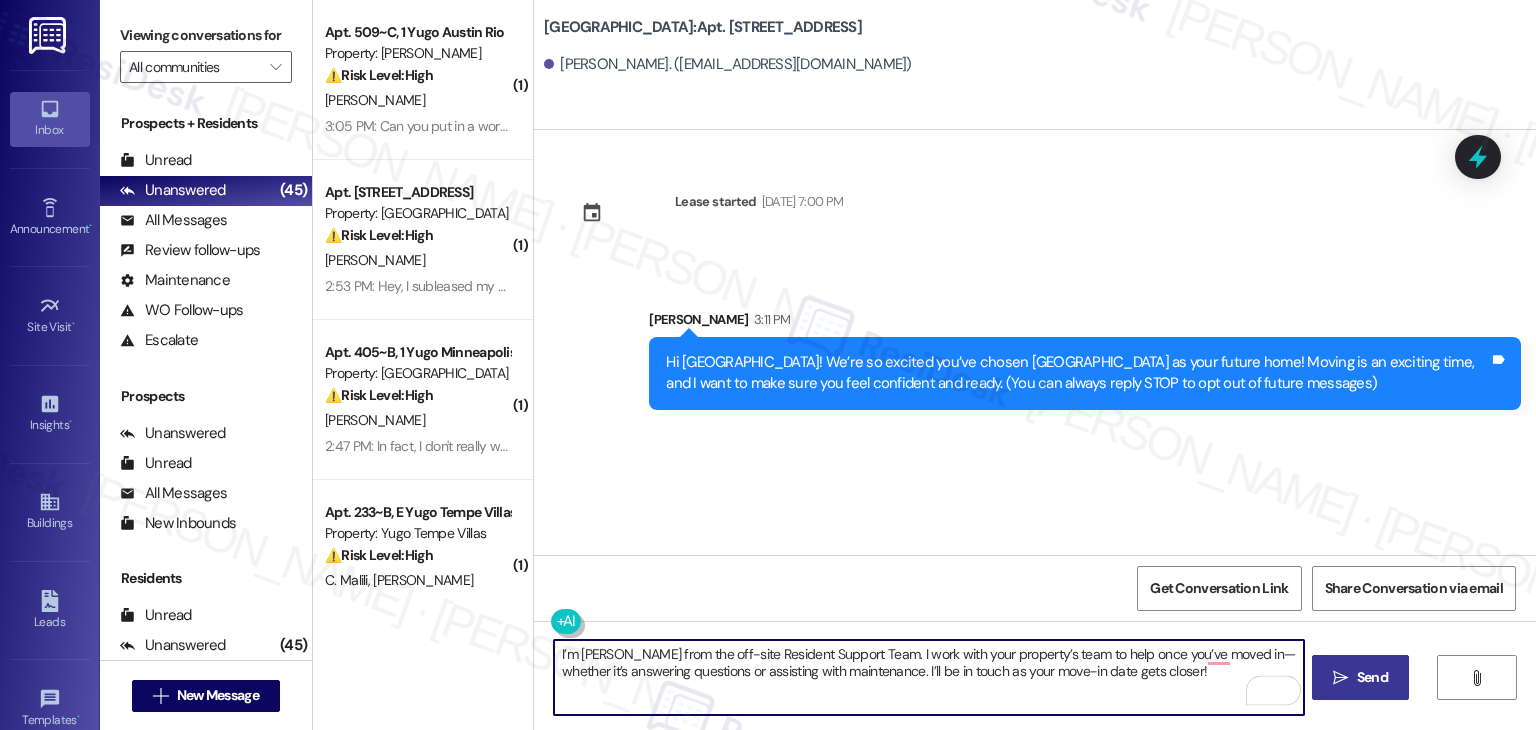type on "I’m [PERSON_NAME] from the off-site Resident Support Team. I work with your property’s team to help once you’ve moved in—whether it’s answering questions or assisting with maintenance. I’ll be in touch as your move-in date gets closer!" 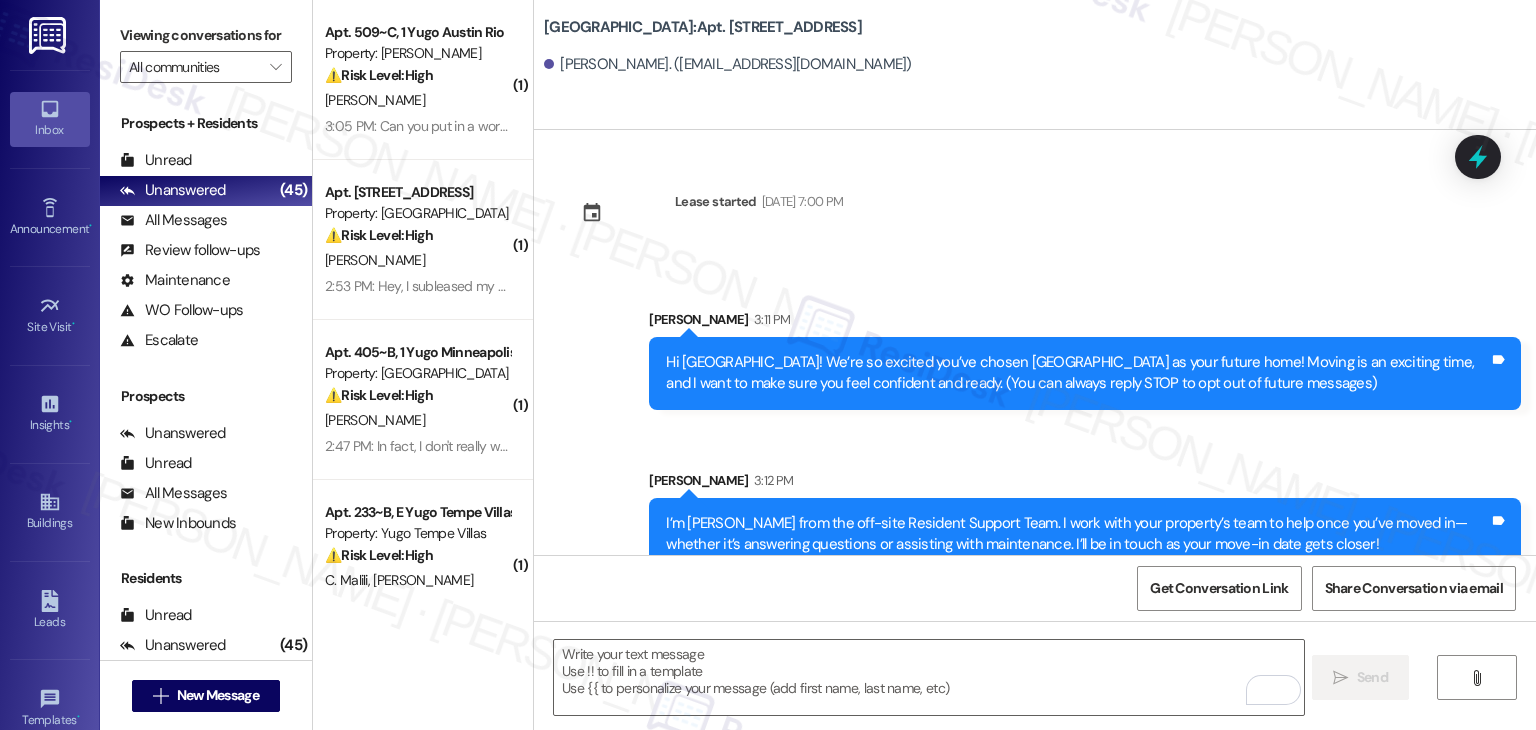 scroll, scrollTop: 32, scrollLeft: 0, axis: vertical 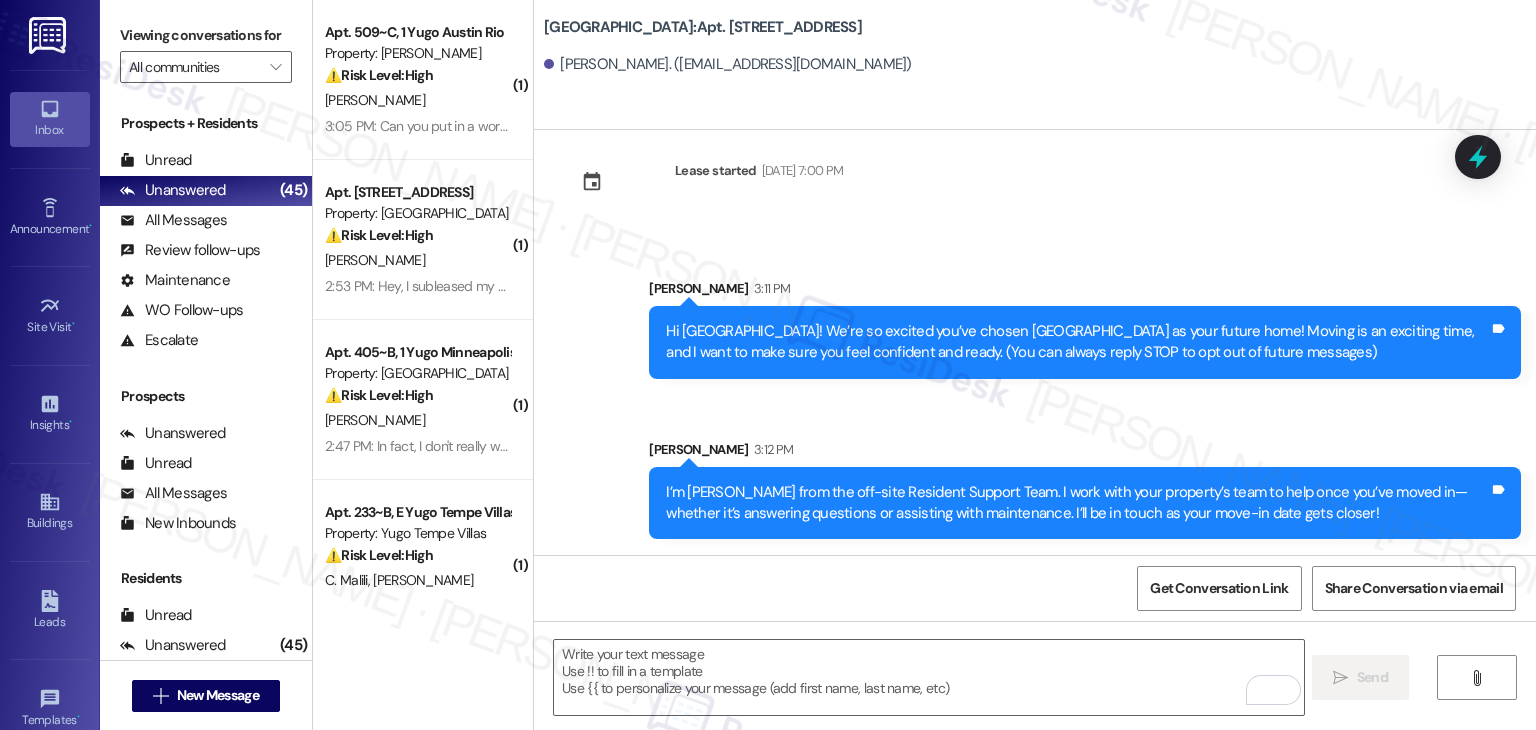 click on "Get Conversation Link Share Conversation via email" at bounding box center [1035, 588] 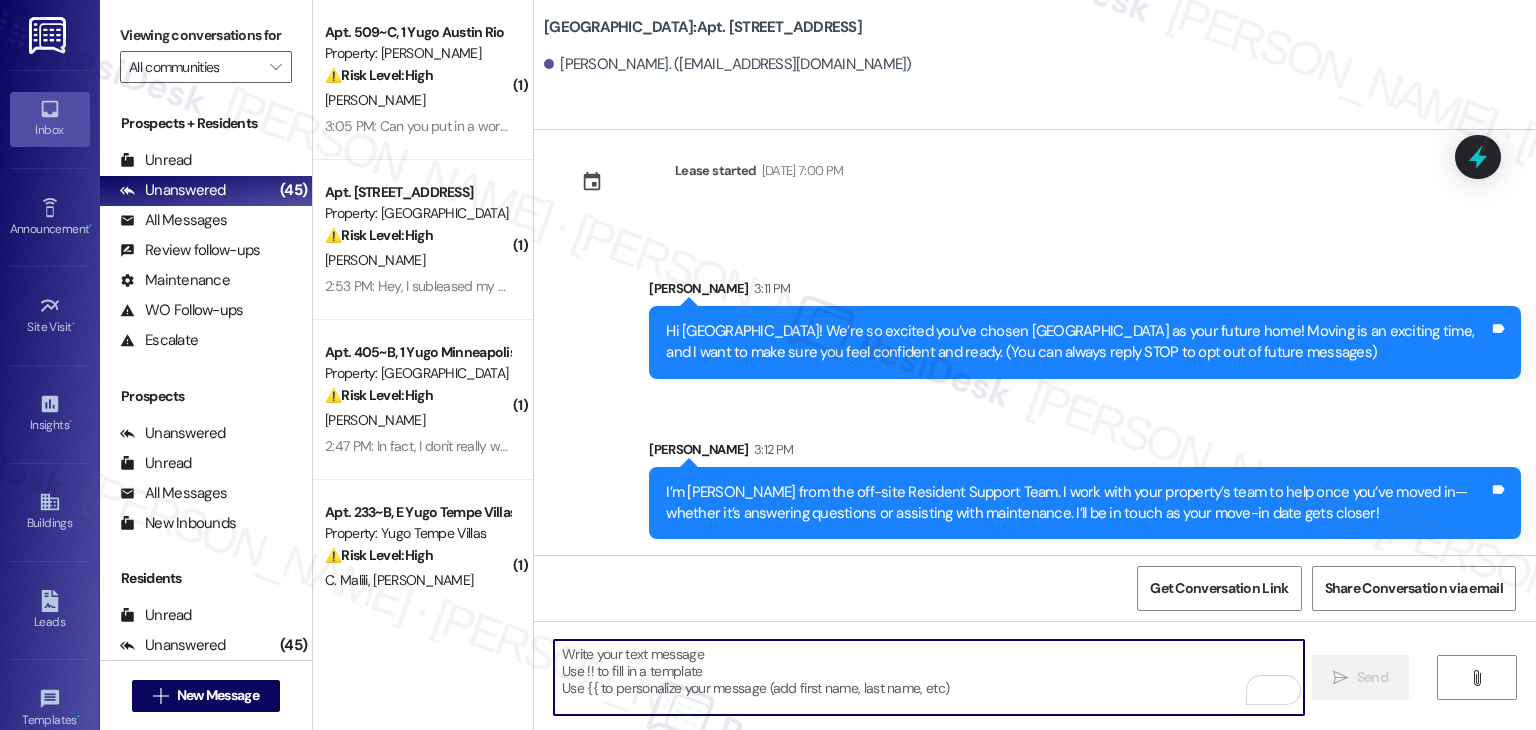 click at bounding box center [928, 677] 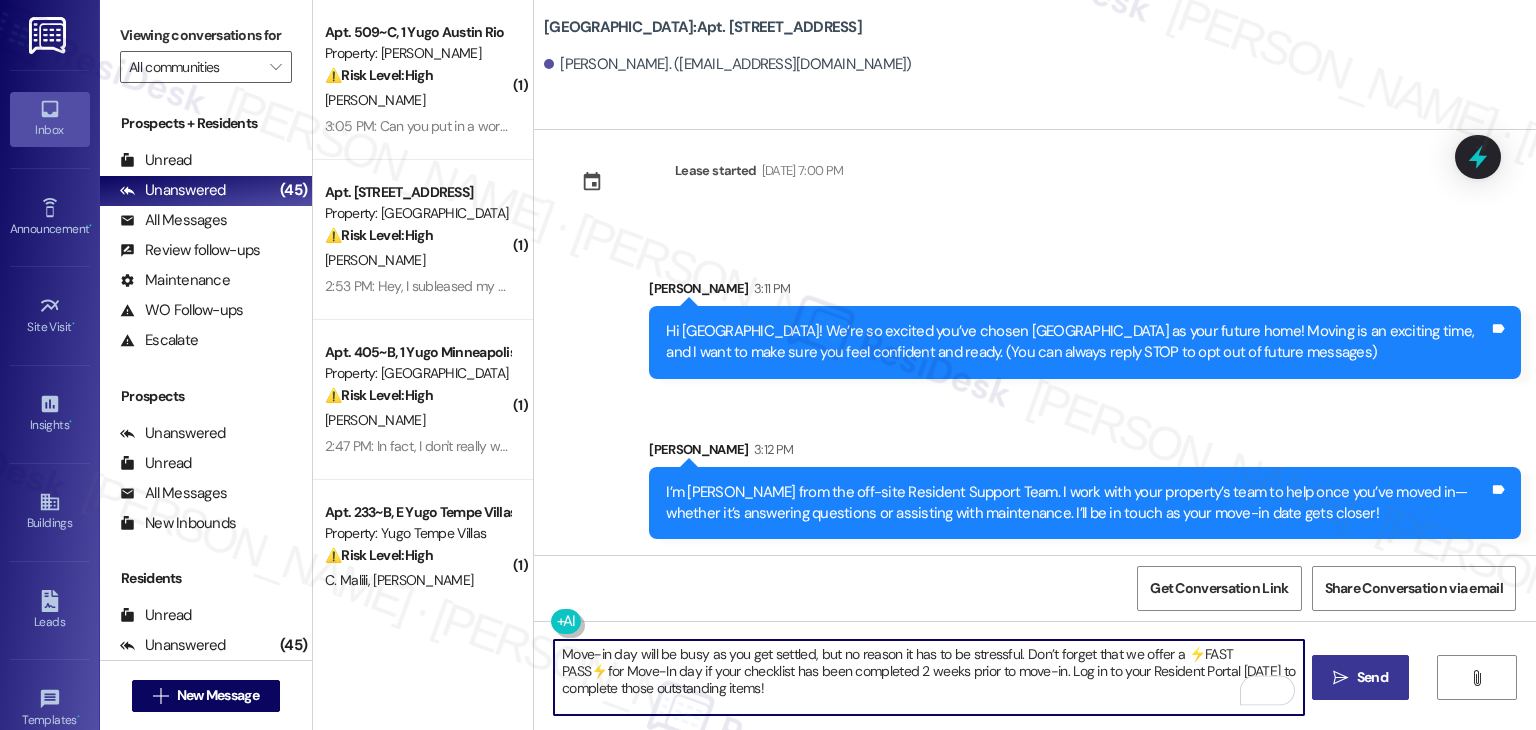 type on "Move-in day will be busy as you get settled, but no reason it has to be stressful. Don’t forget that we offer a ⚡FAST PASS⚡for Move-In day if your checklist has been completed 2 weeks prior to move-in. Log in to your Resident Portal [DATE] to complete those outstanding items!" 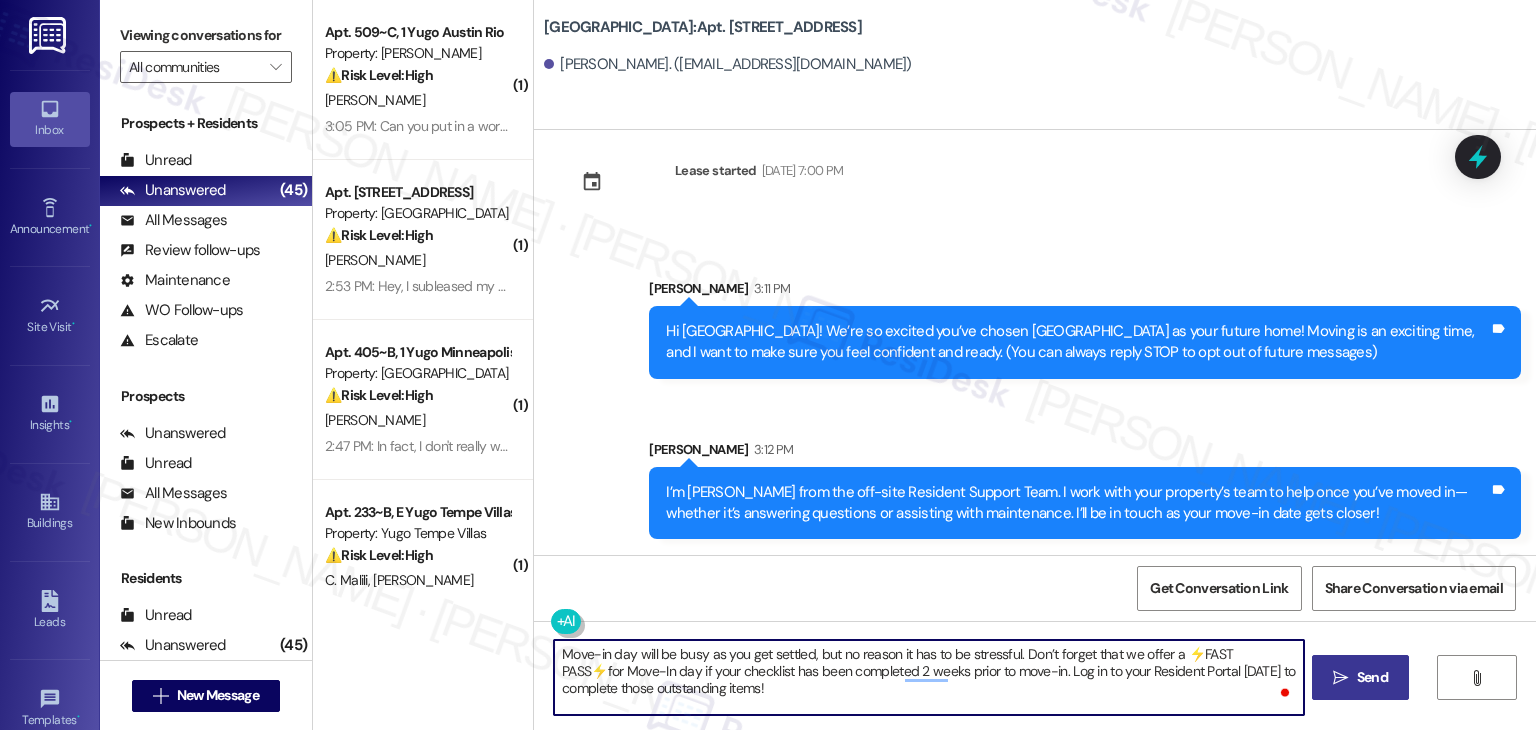 click on "Move-in day will be busy as you get settled, but no reason it has to be stressful. Don’t forget that we offer a ⚡FAST PASS⚡for Move-In day if your checklist has been completed 2 weeks prior to move-in. Log in to your Resident Portal [DATE] to complete those outstanding items!" at bounding box center (928, 677) 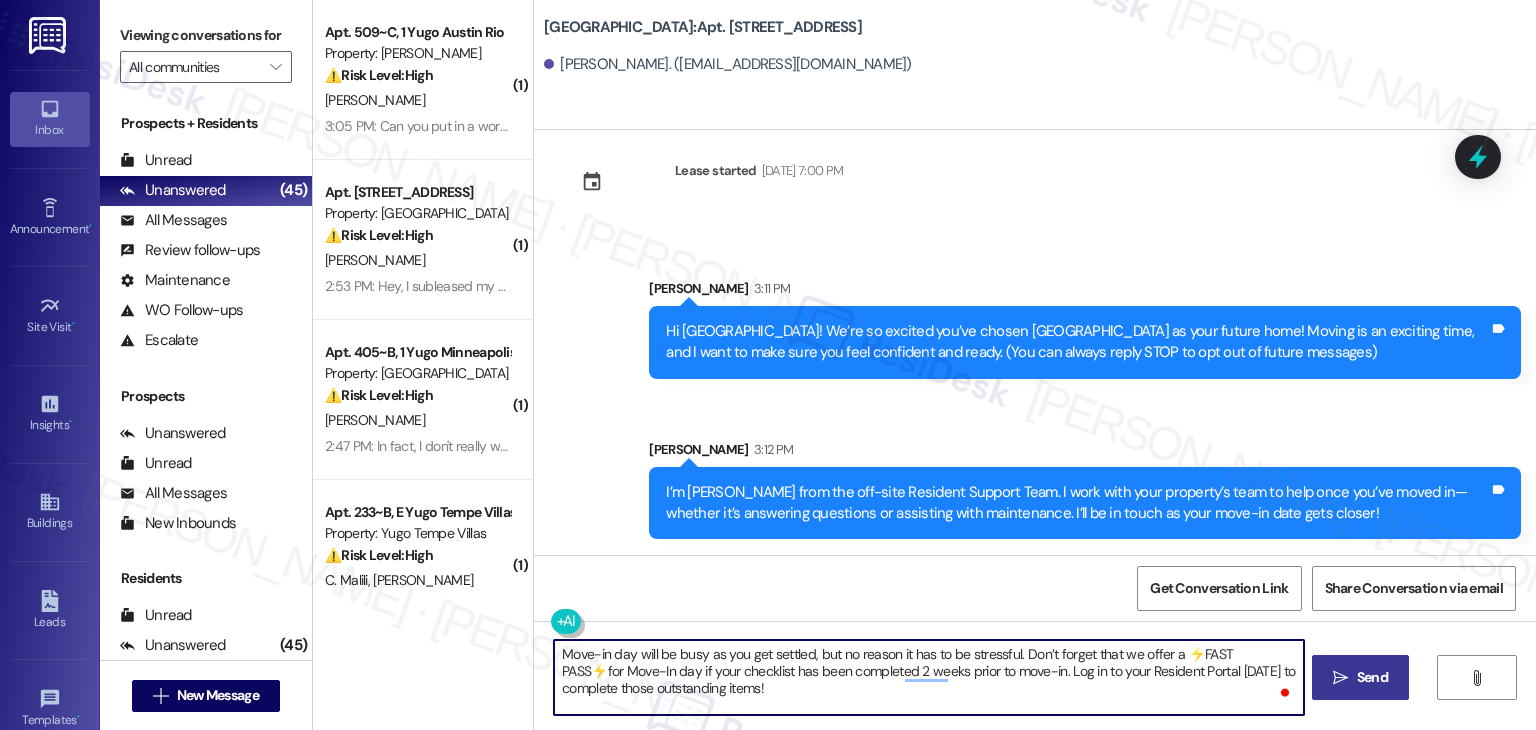 click on "Send" at bounding box center [1372, 677] 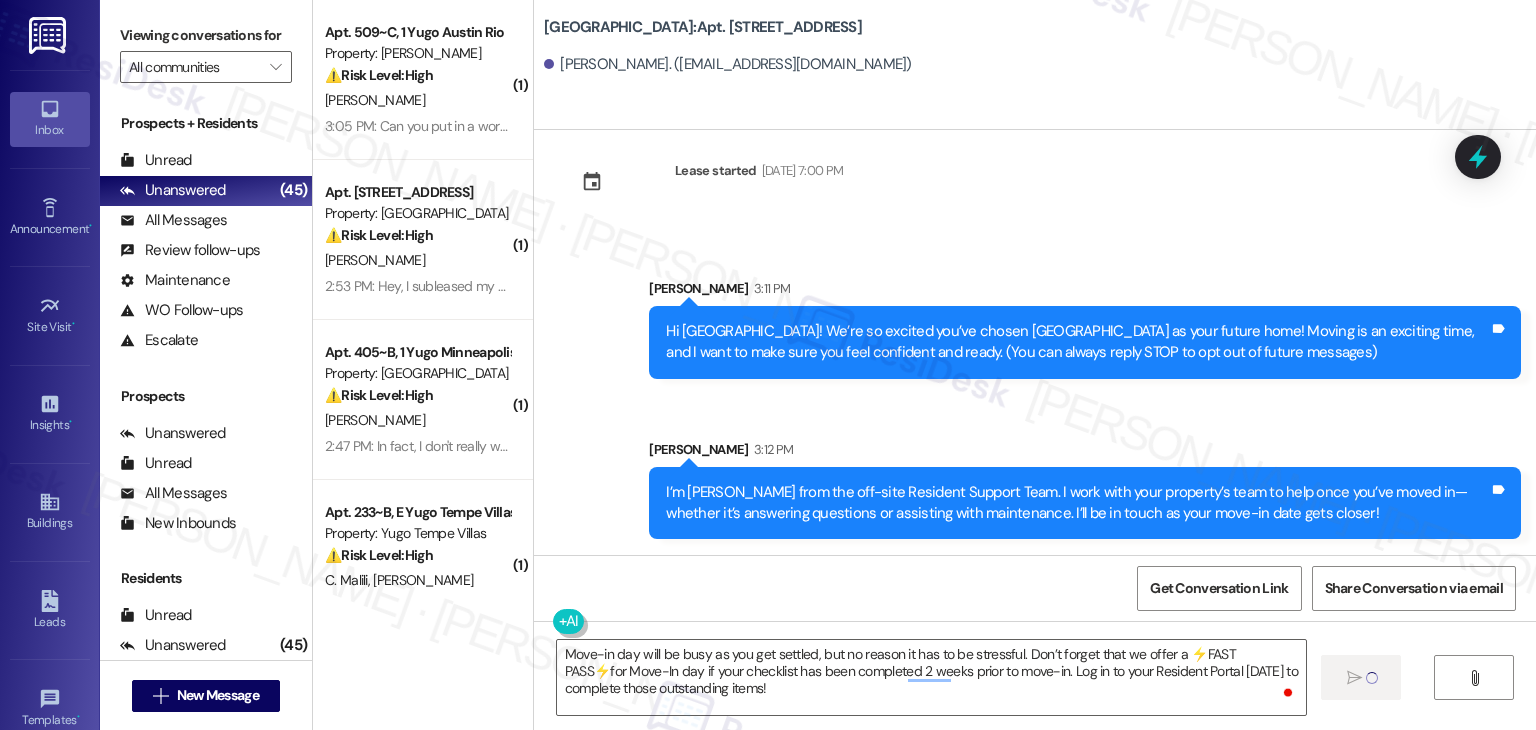 type 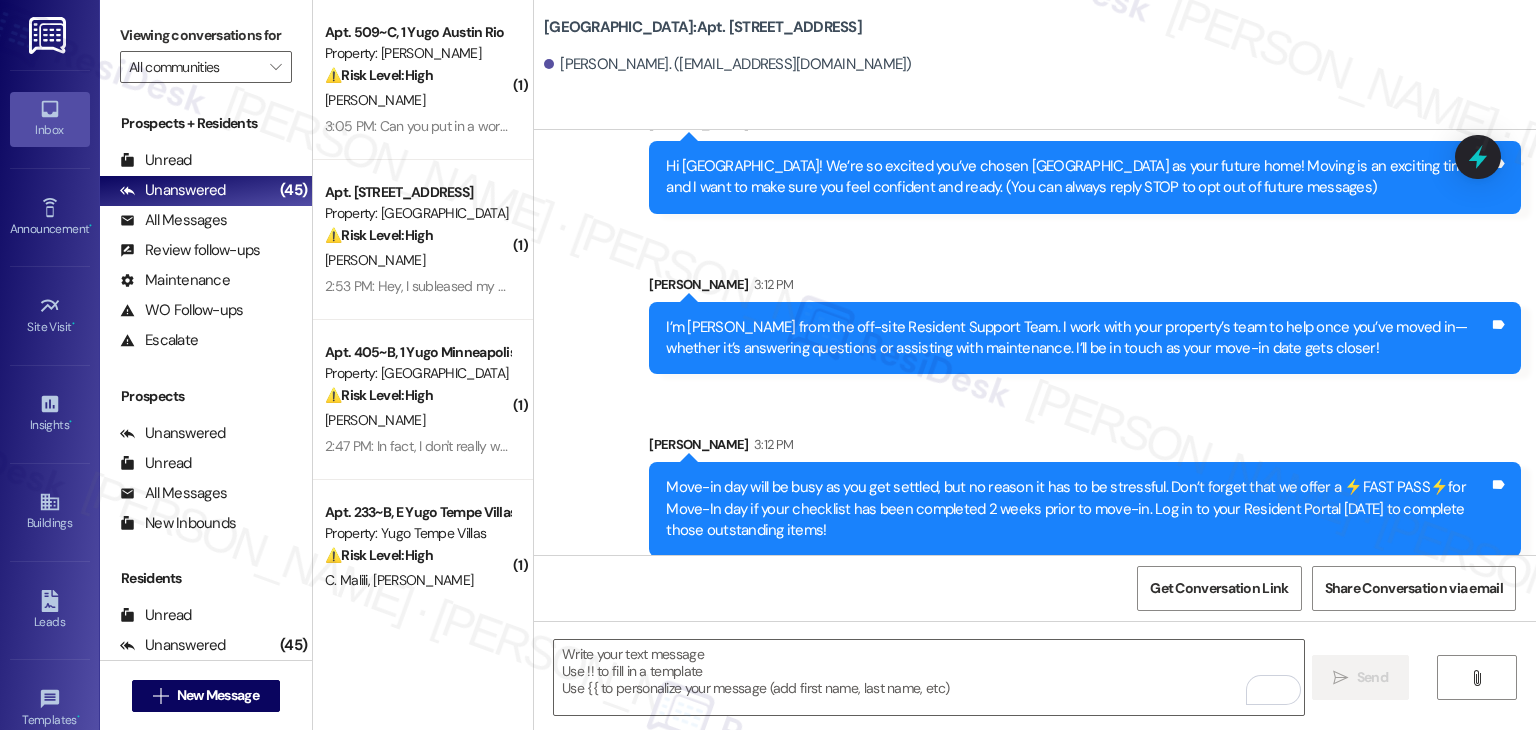 scroll, scrollTop: 213, scrollLeft: 0, axis: vertical 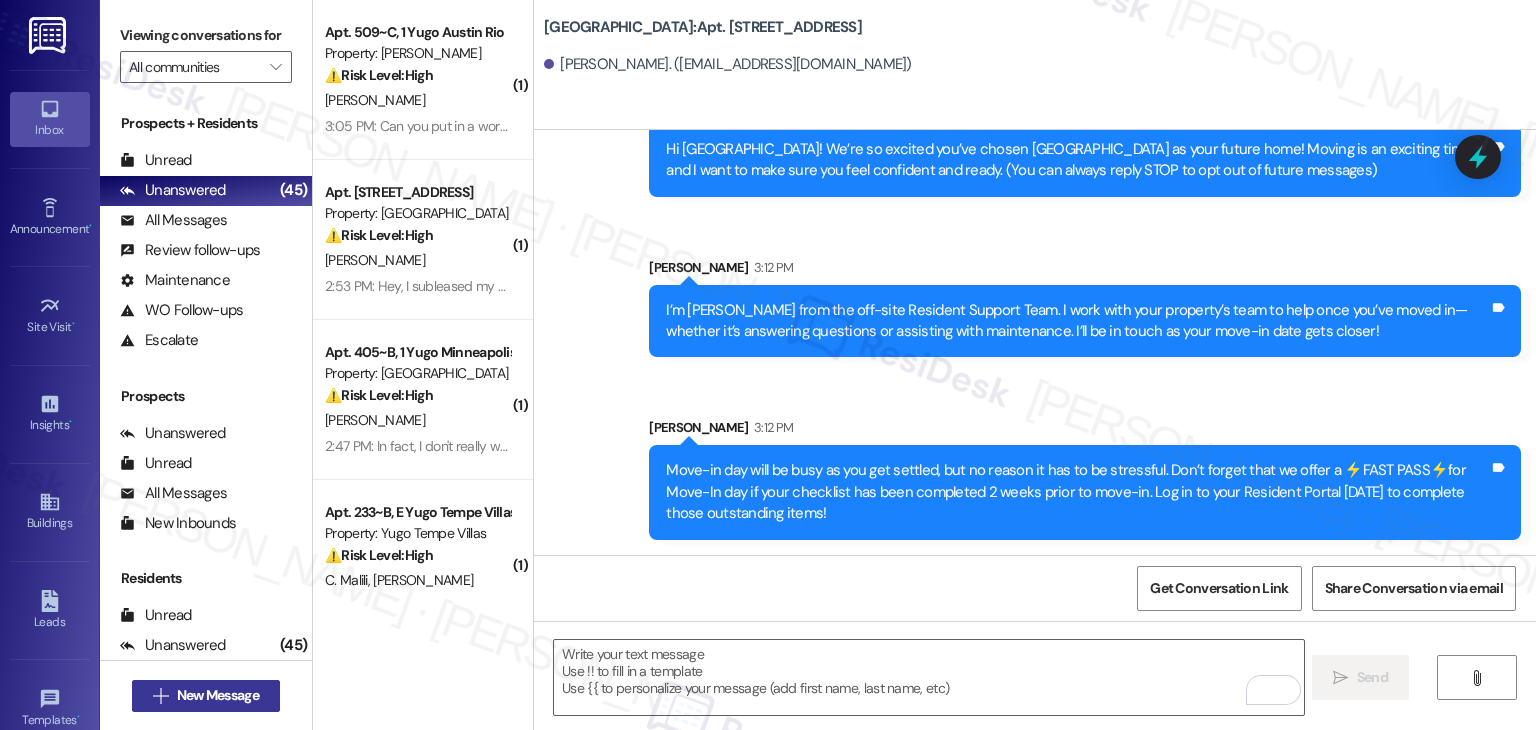 click on "New Message" at bounding box center [218, 695] 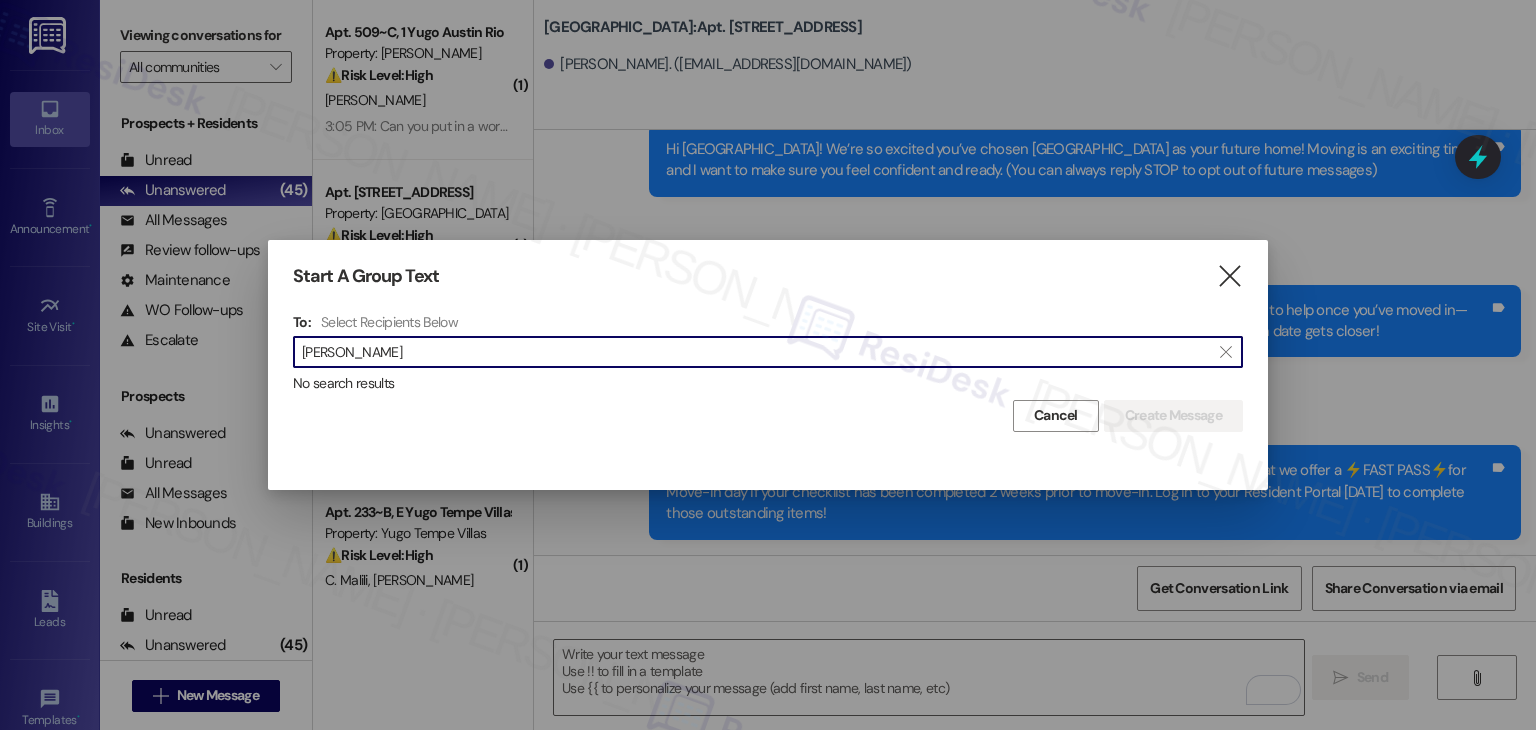 click on "Grace	Dietrich" at bounding box center [756, 352] 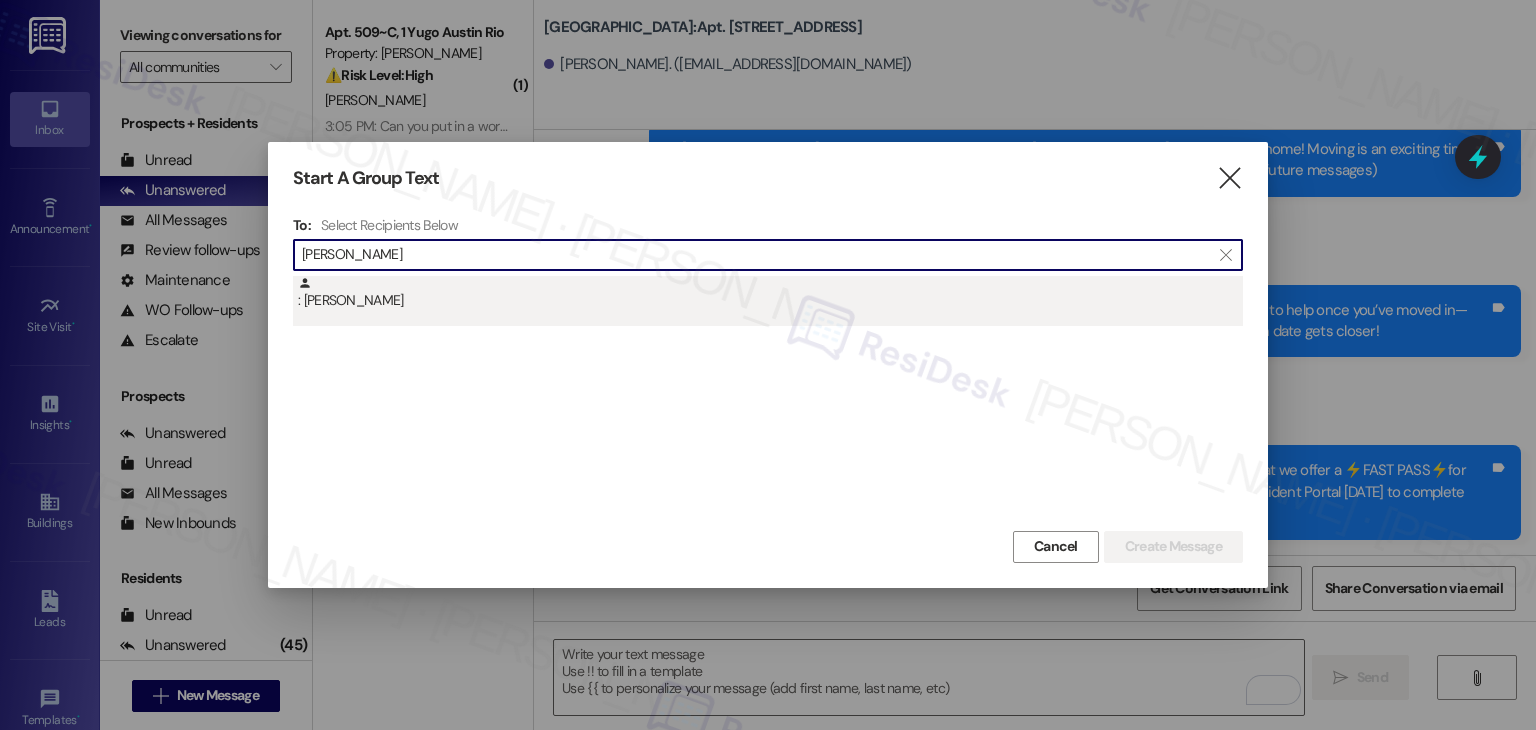 type on "Grace Dietrich" 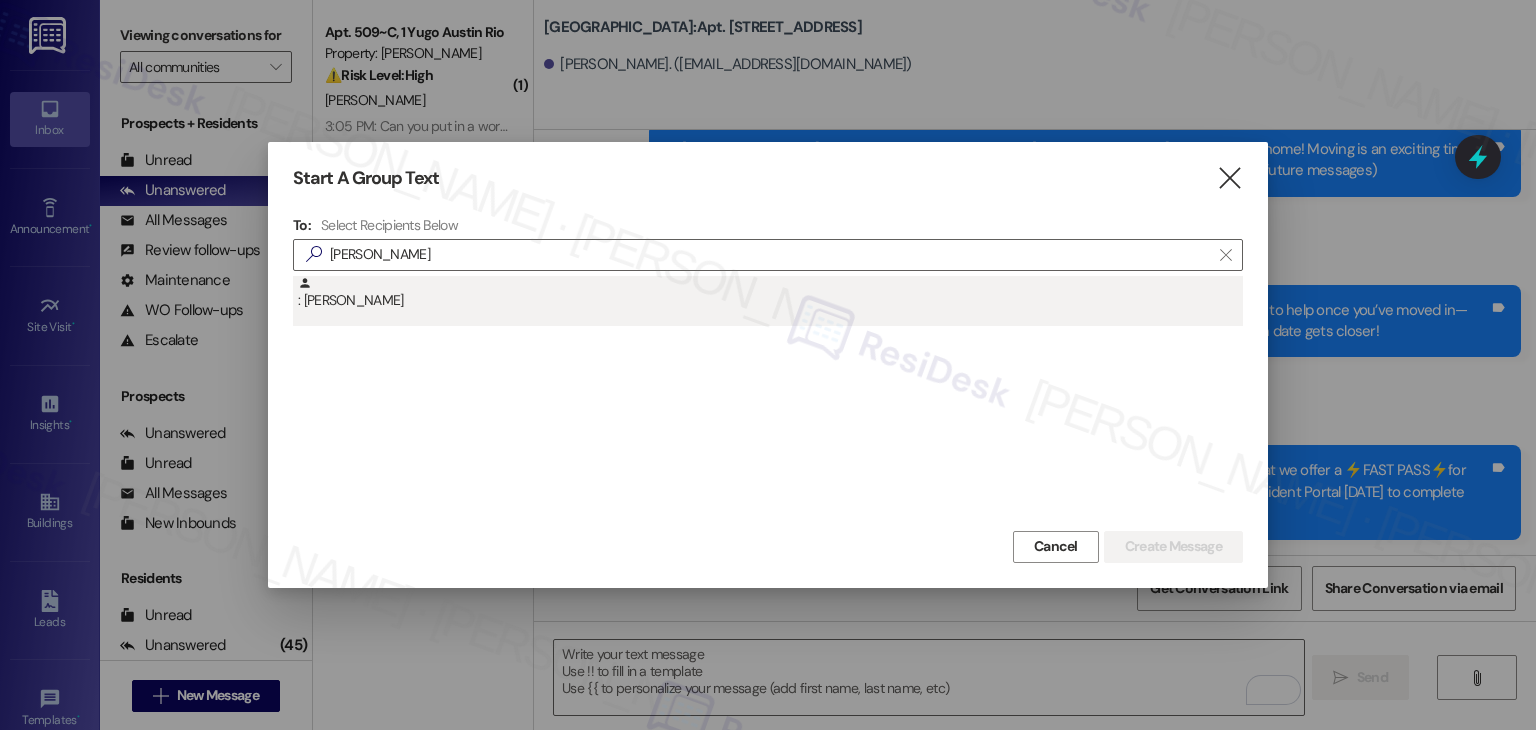 click on ": Grace Dietrich" at bounding box center (768, 301) 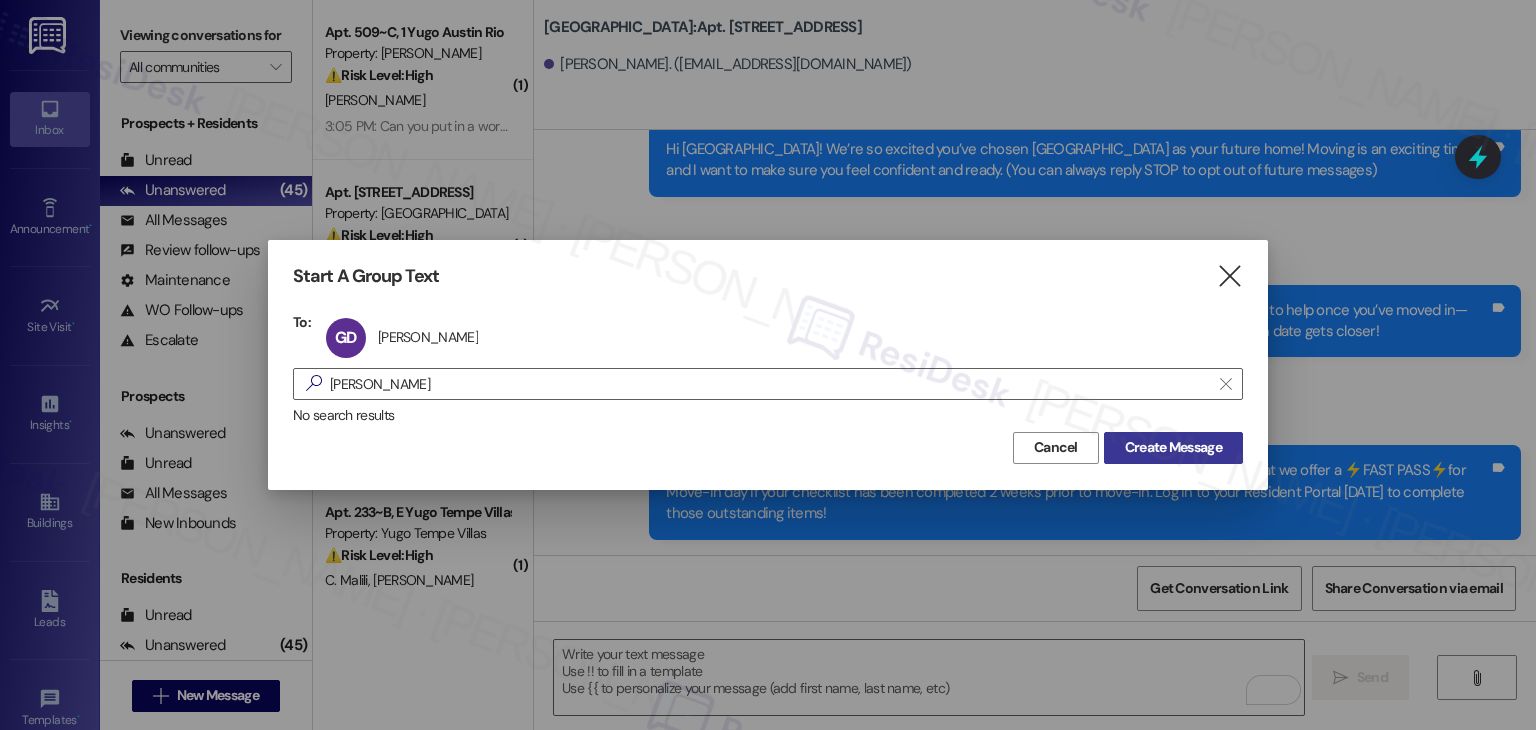 click on "Create Message" at bounding box center (1173, 447) 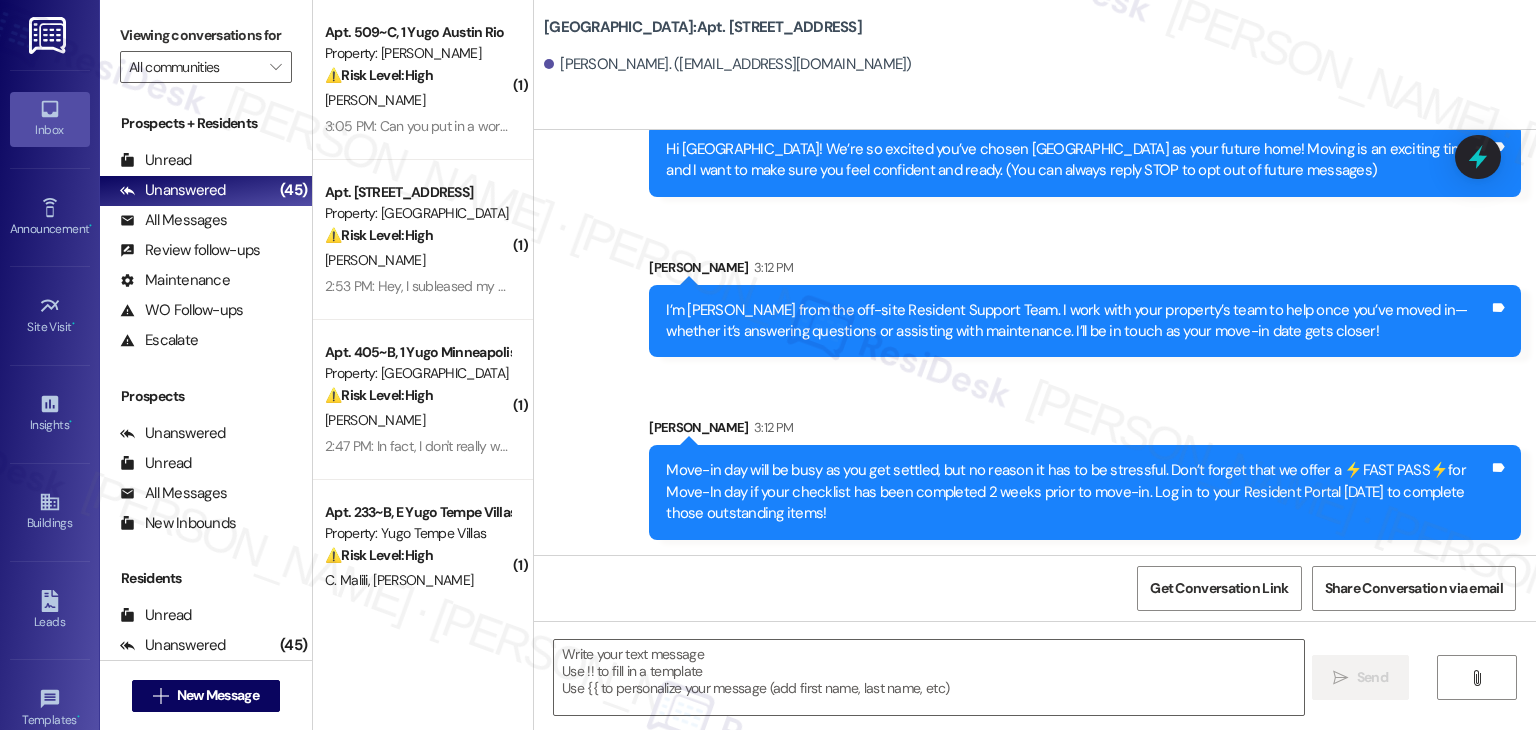 type on "Fetching suggested responses. Please feel free to read through the conversation in the meantime." 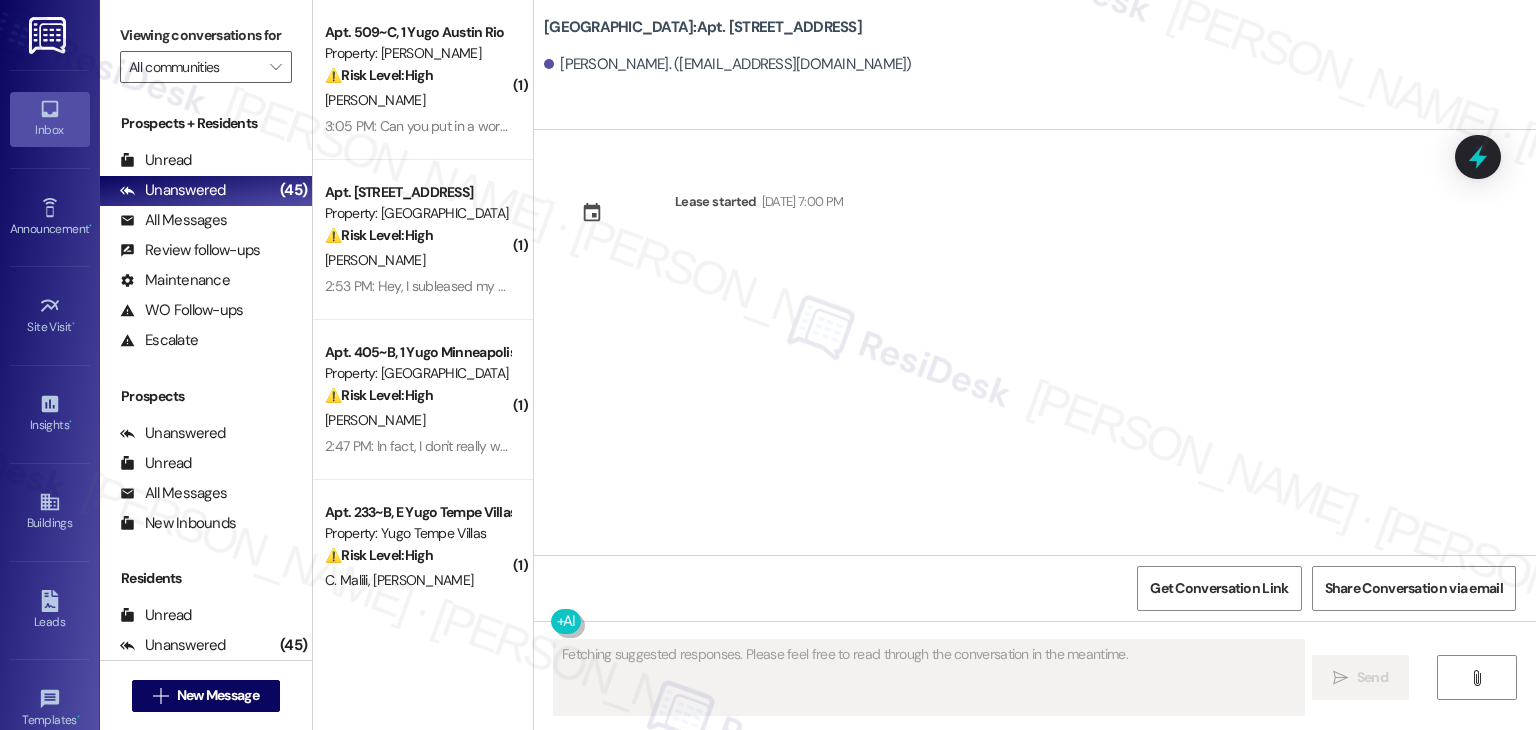 scroll, scrollTop: 0, scrollLeft: 0, axis: both 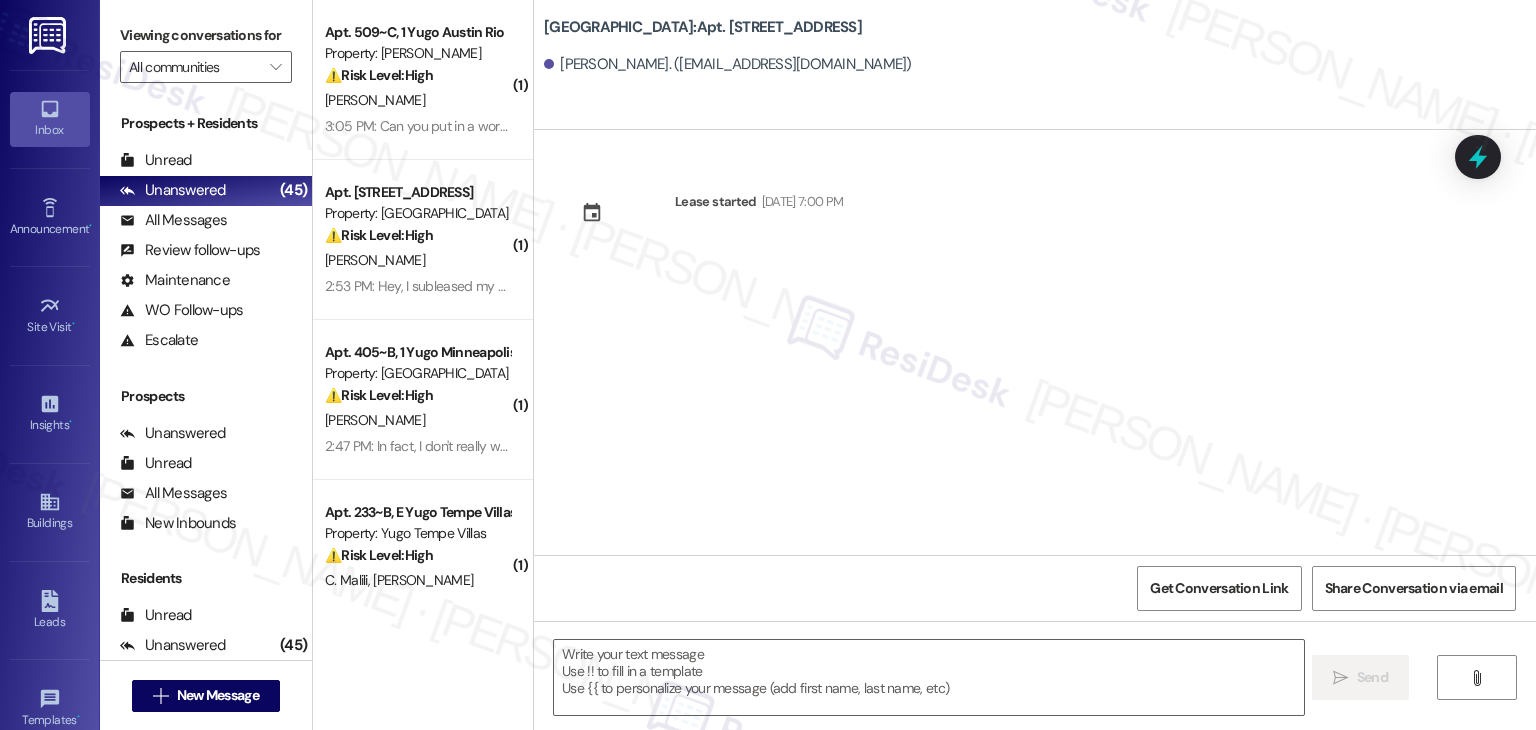 click on "Lease started [DATE] 7:00 PM" at bounding box center [1035, 342] 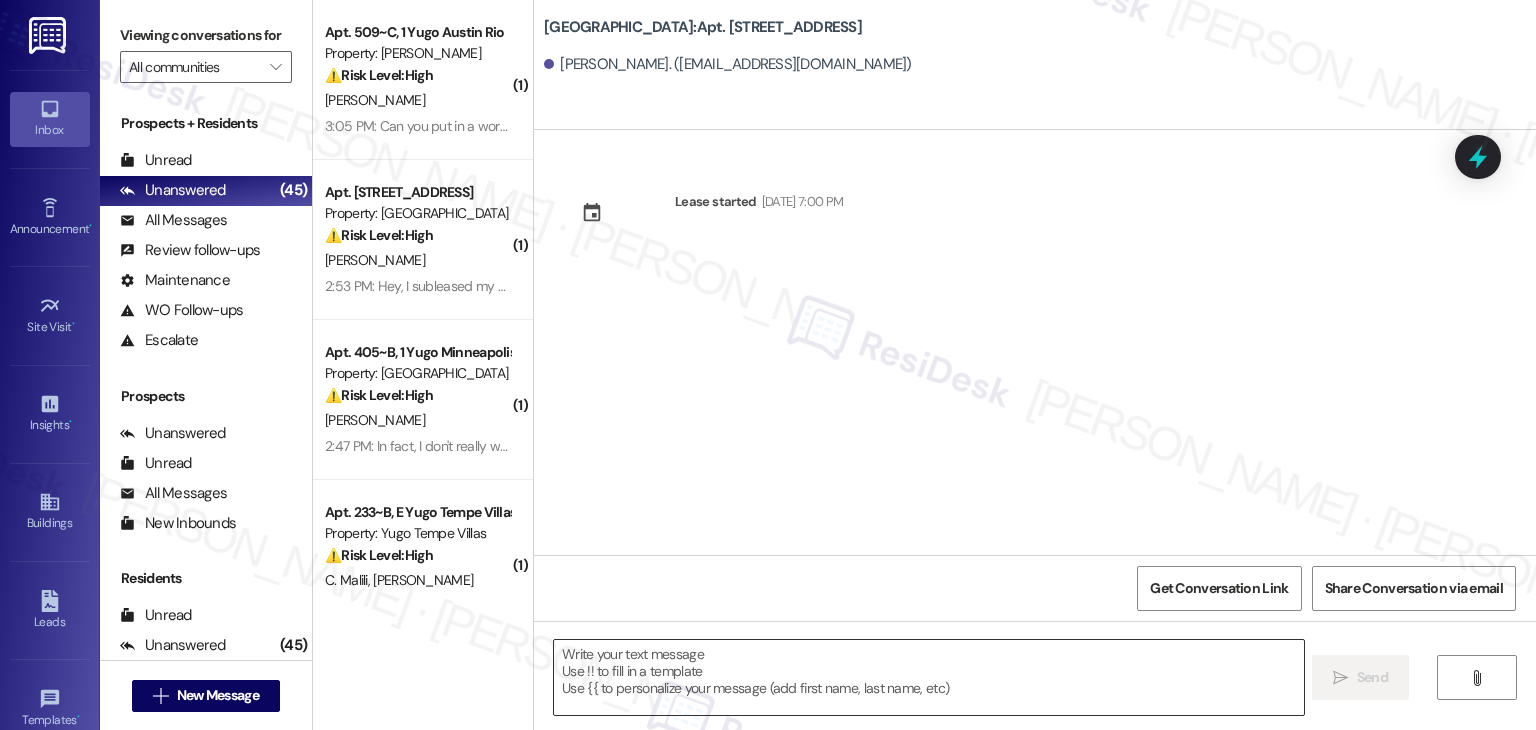 click at bounding box center [928, 677] 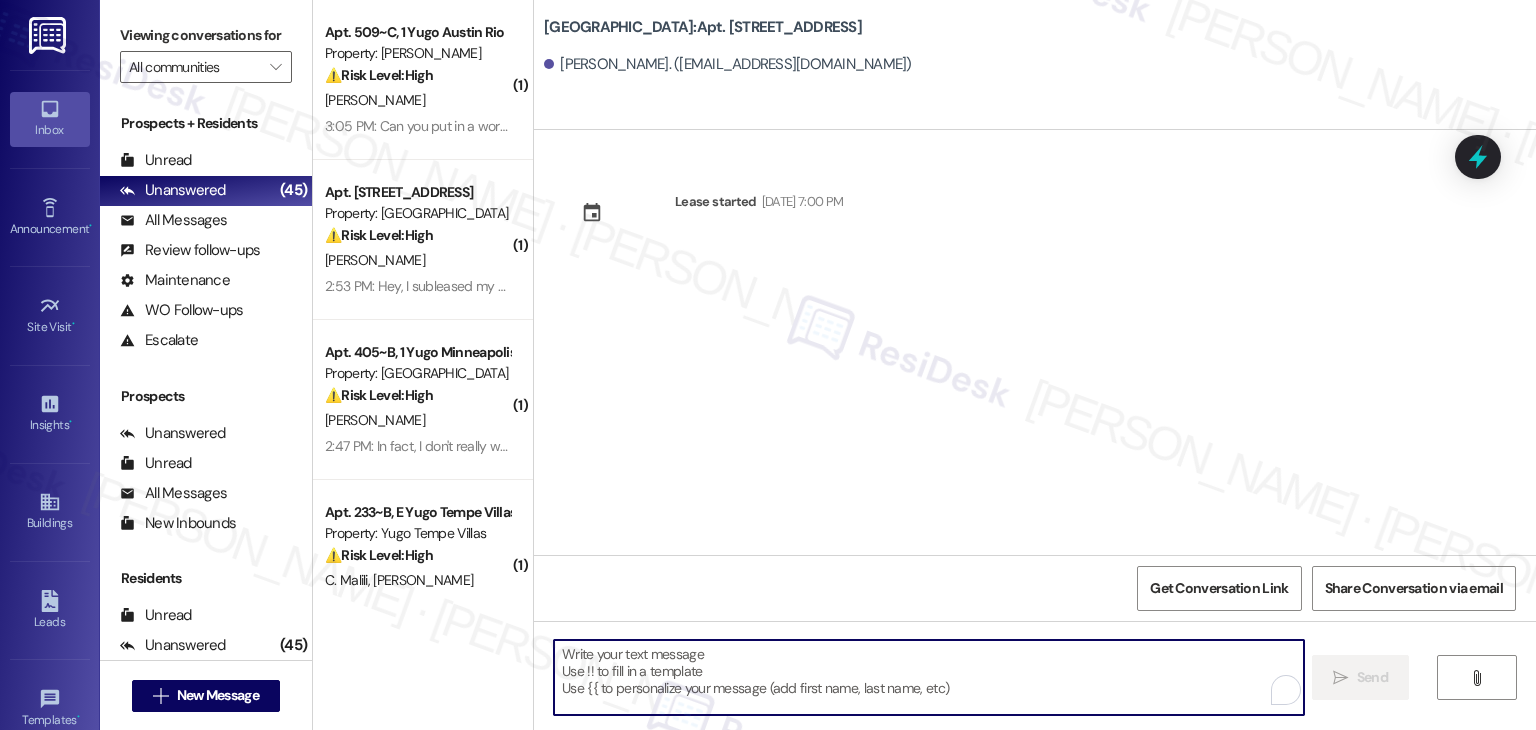 paste on "Hi {{first_name}}! We’re so excited you’ve chosen {{property}} as your future home! Moving is an exciting time, and I want to make sure you feel confident and ready." 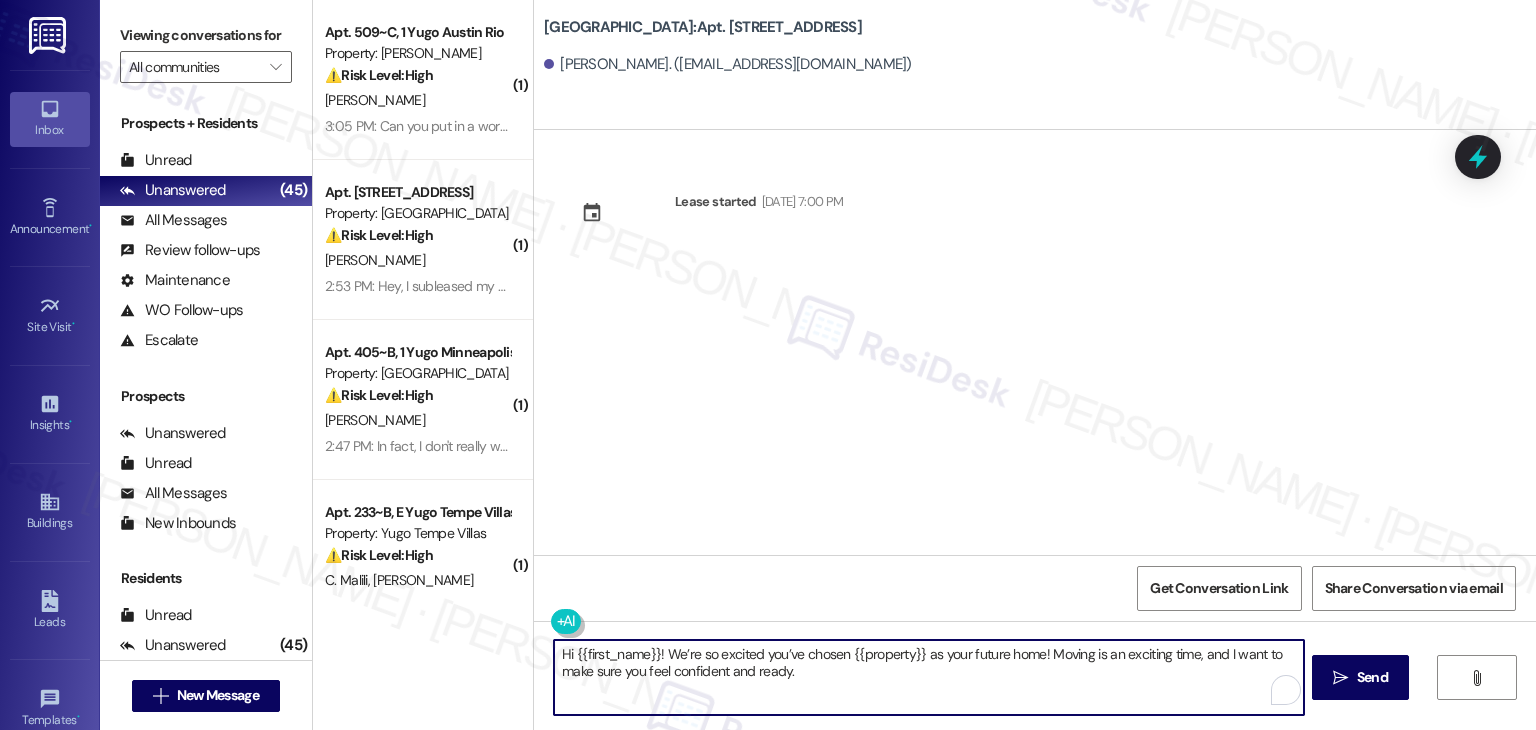 type on "Hi {{first_name}}! We’re so excited you’ve chosen {{property}} as your future home! Moving is an exciting time, and I want to make sure you feel confident and ready." 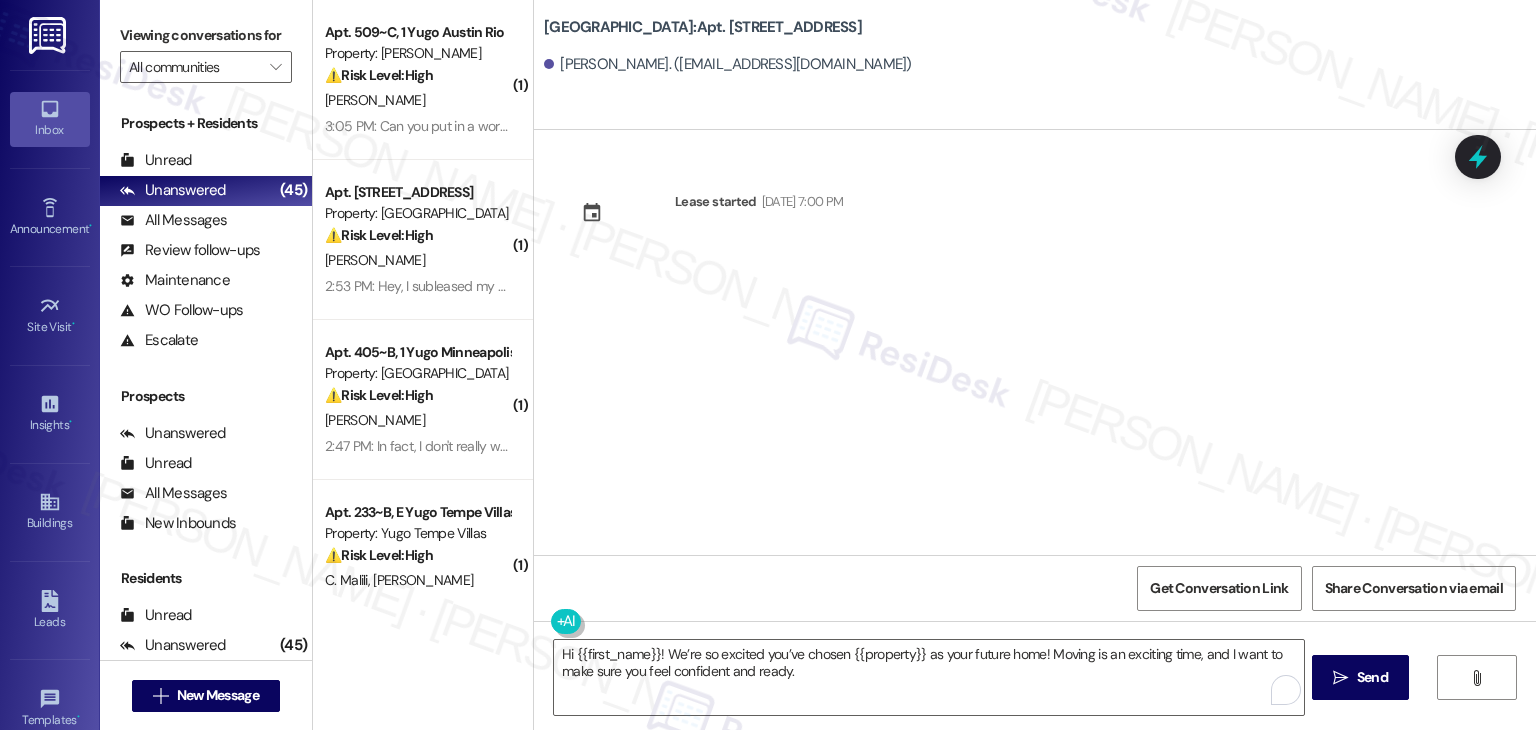 click on "Send" at bounding box center (1372, 677) 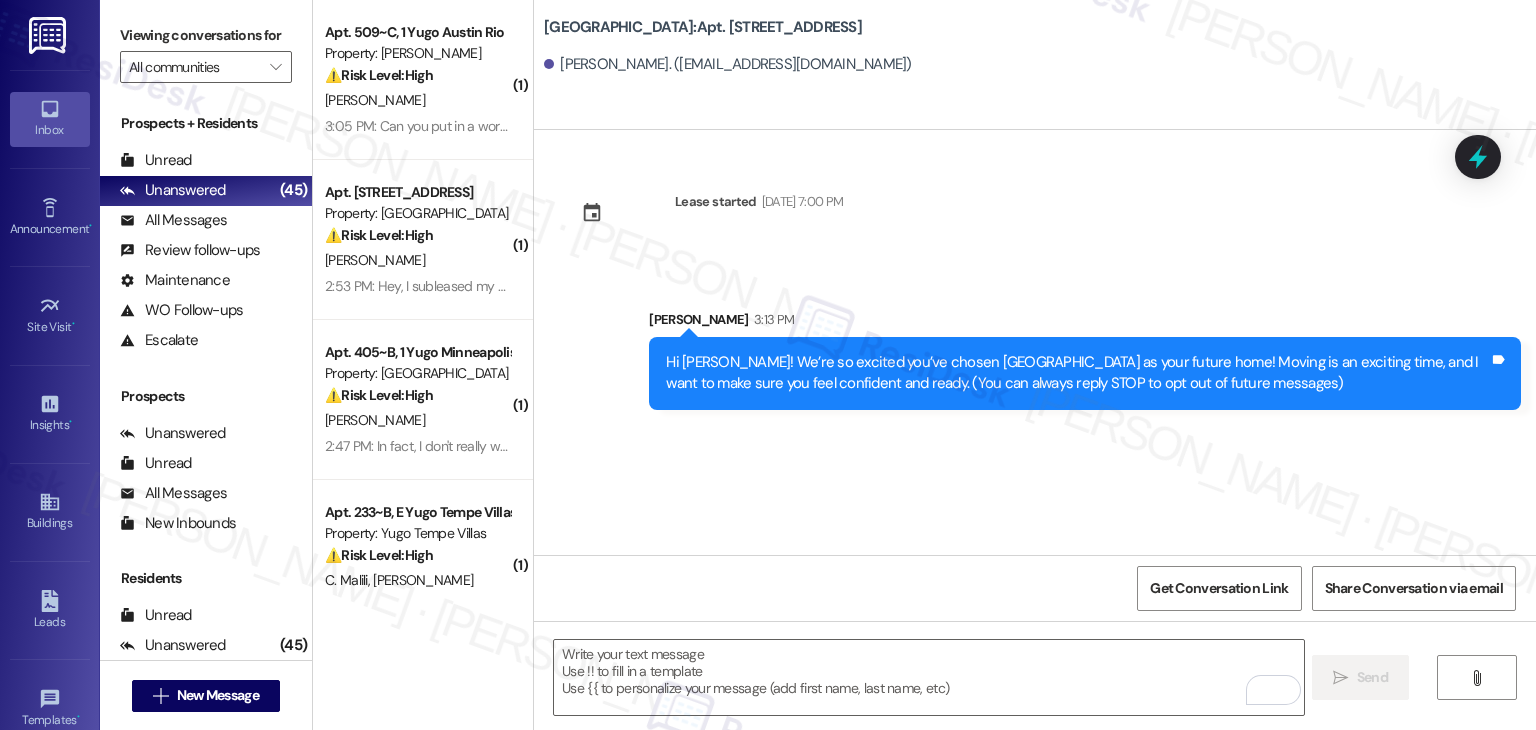 drag, startPoint x: 825, startPoint y: 482, endPoint x: 829, endPoint y: 605, distance: 123.065025 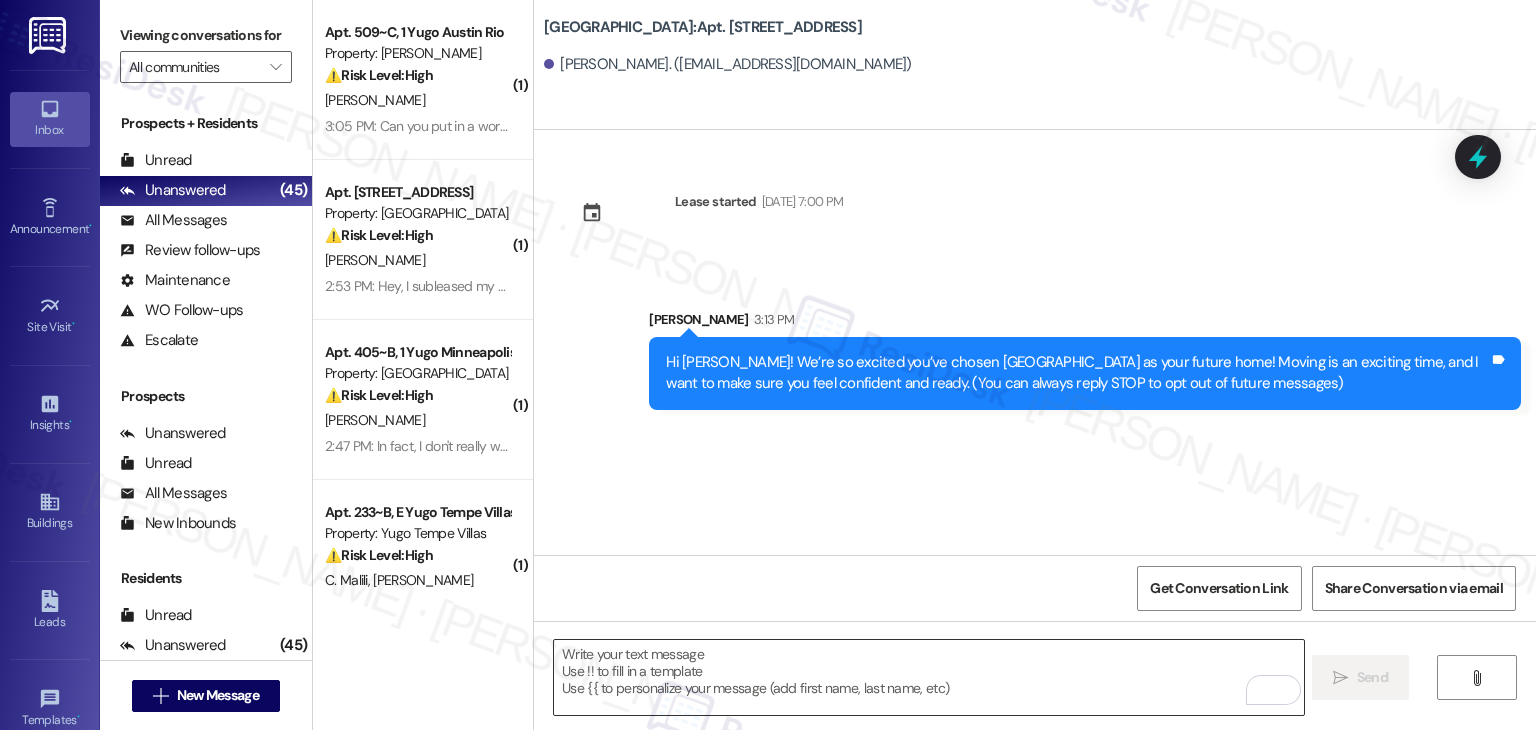 click at bounding box center (928, 677) 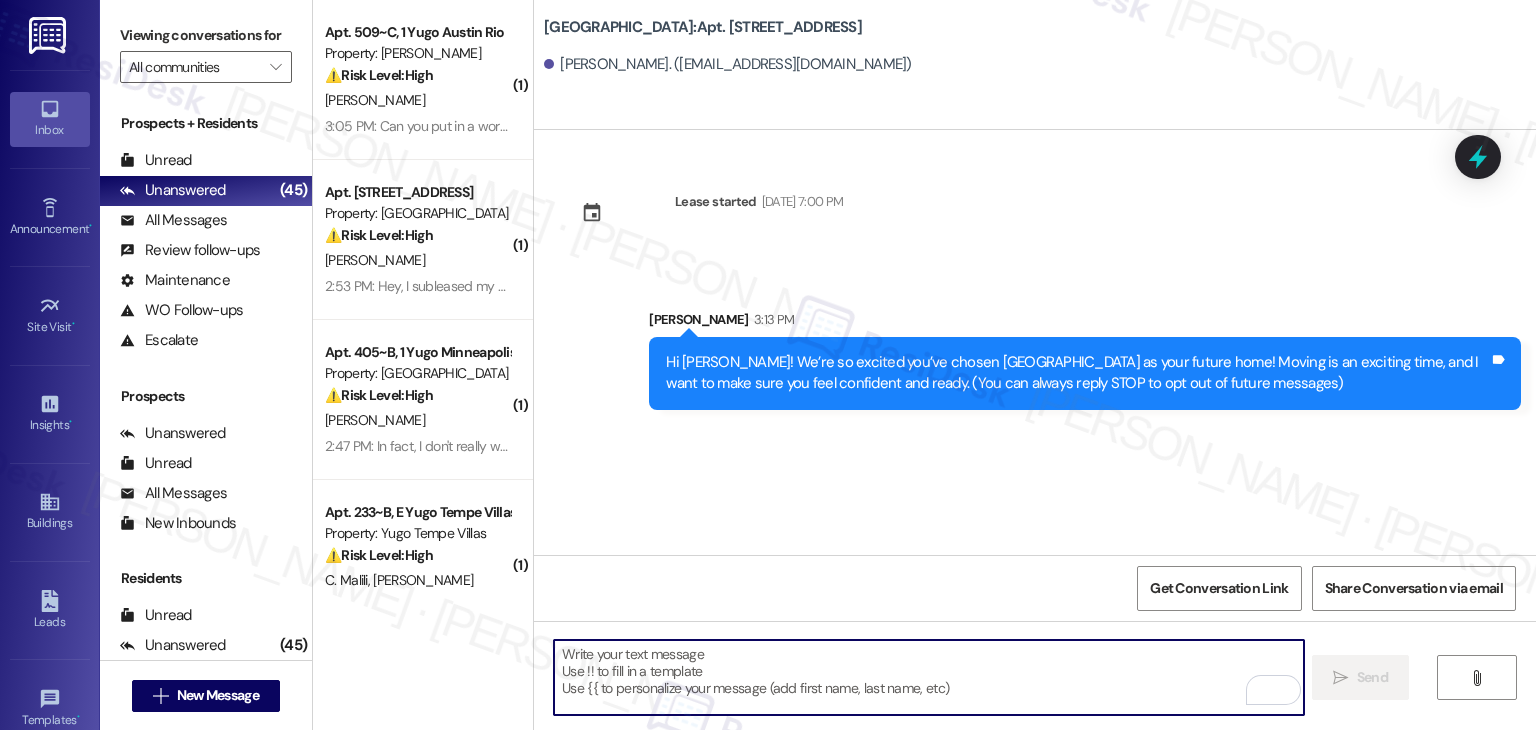 paste on "I’m [PERSON_NAME] from the off-site Resident Support Team. I work with your property’s team to help once you’ve moved in—whether it’s answering questions or assisting with maintenance. I’ll be in touch as your move-in date gets closer!" 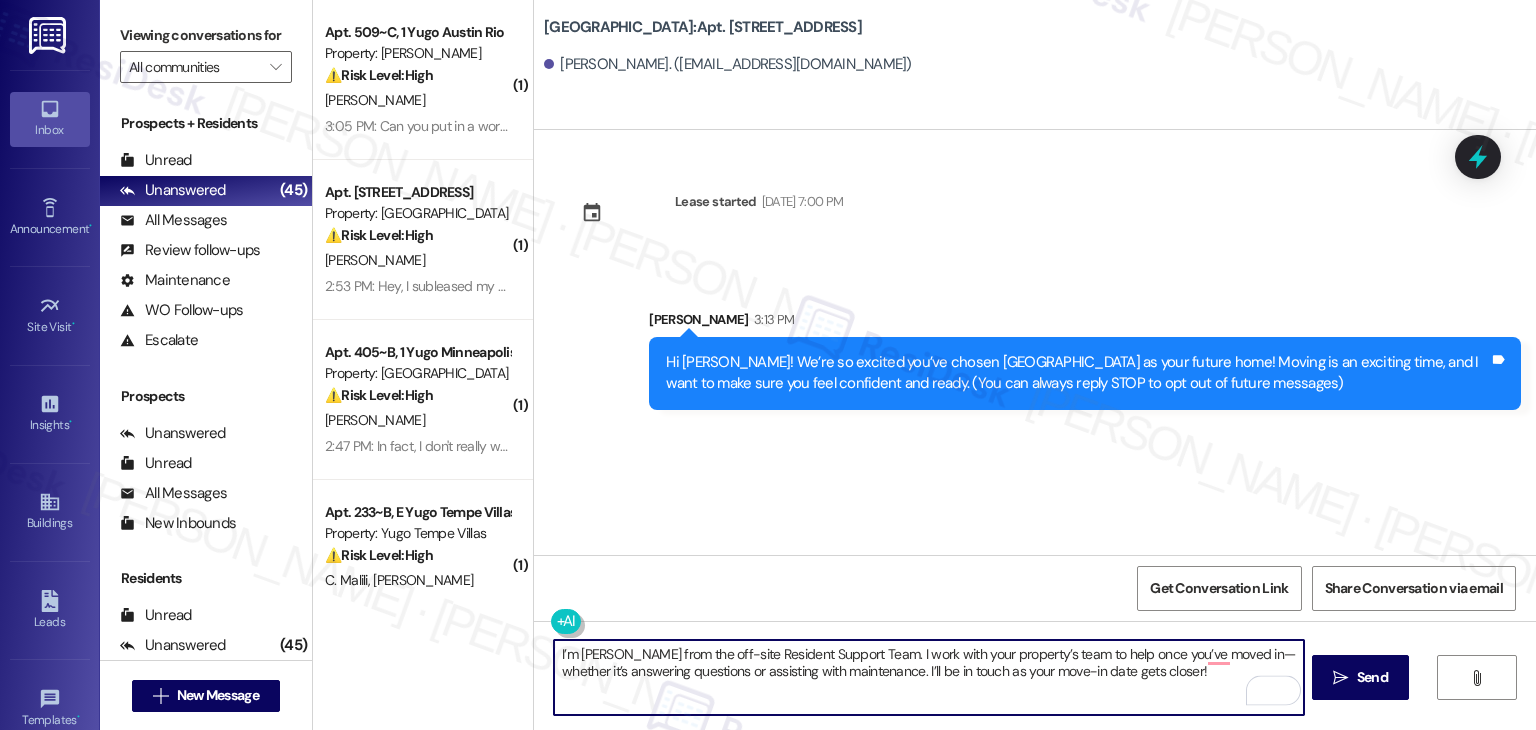 type on "I’m [PERSON_NAME] from the off-site Resident Support Team. I work with your property’s team to help once you’ve moved in—whether it’s answering questions or assisting with maintenance. I’ll be in touch as your move-in date gets closer!" 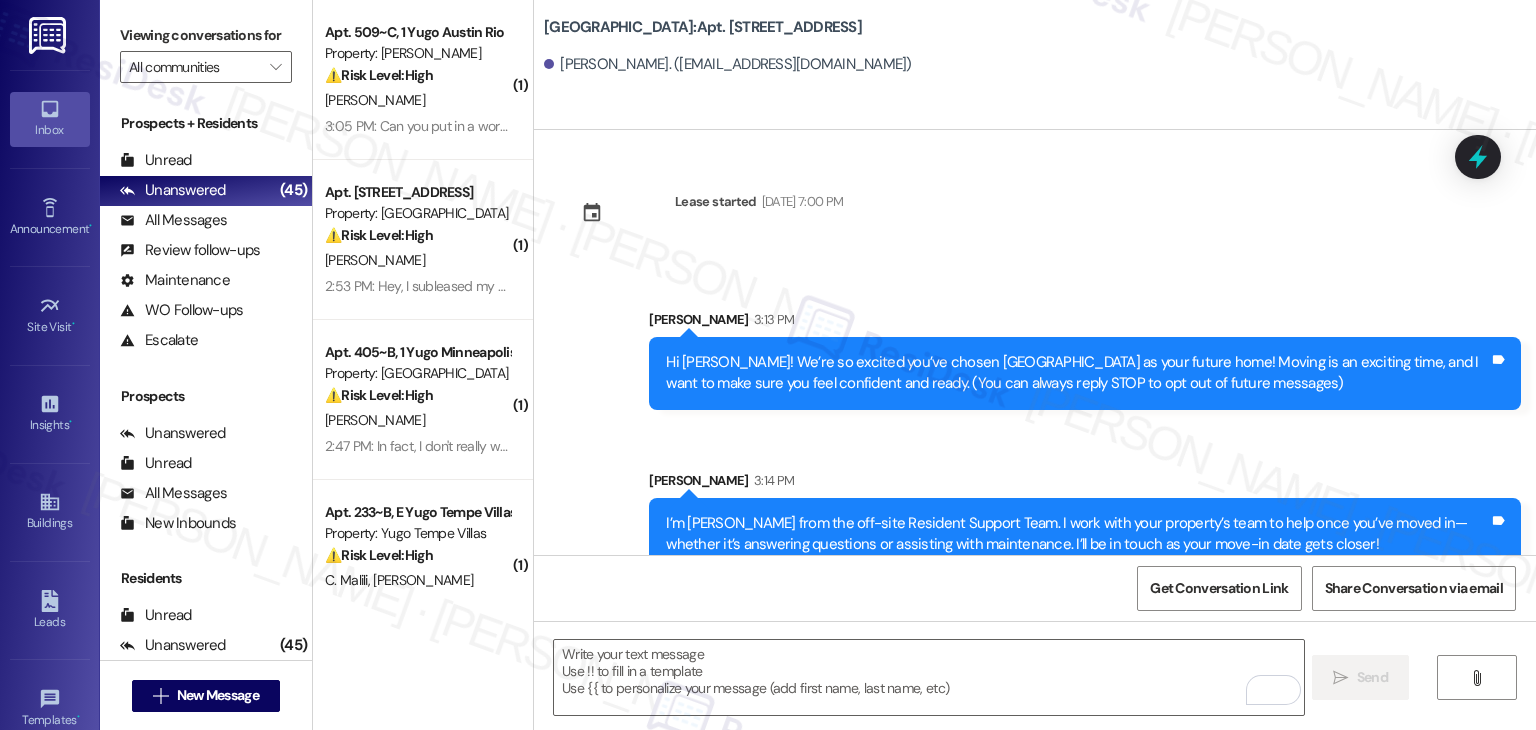 click on "Get Conversation Link Share Conversation via email" at bounding box center [1035, 588] 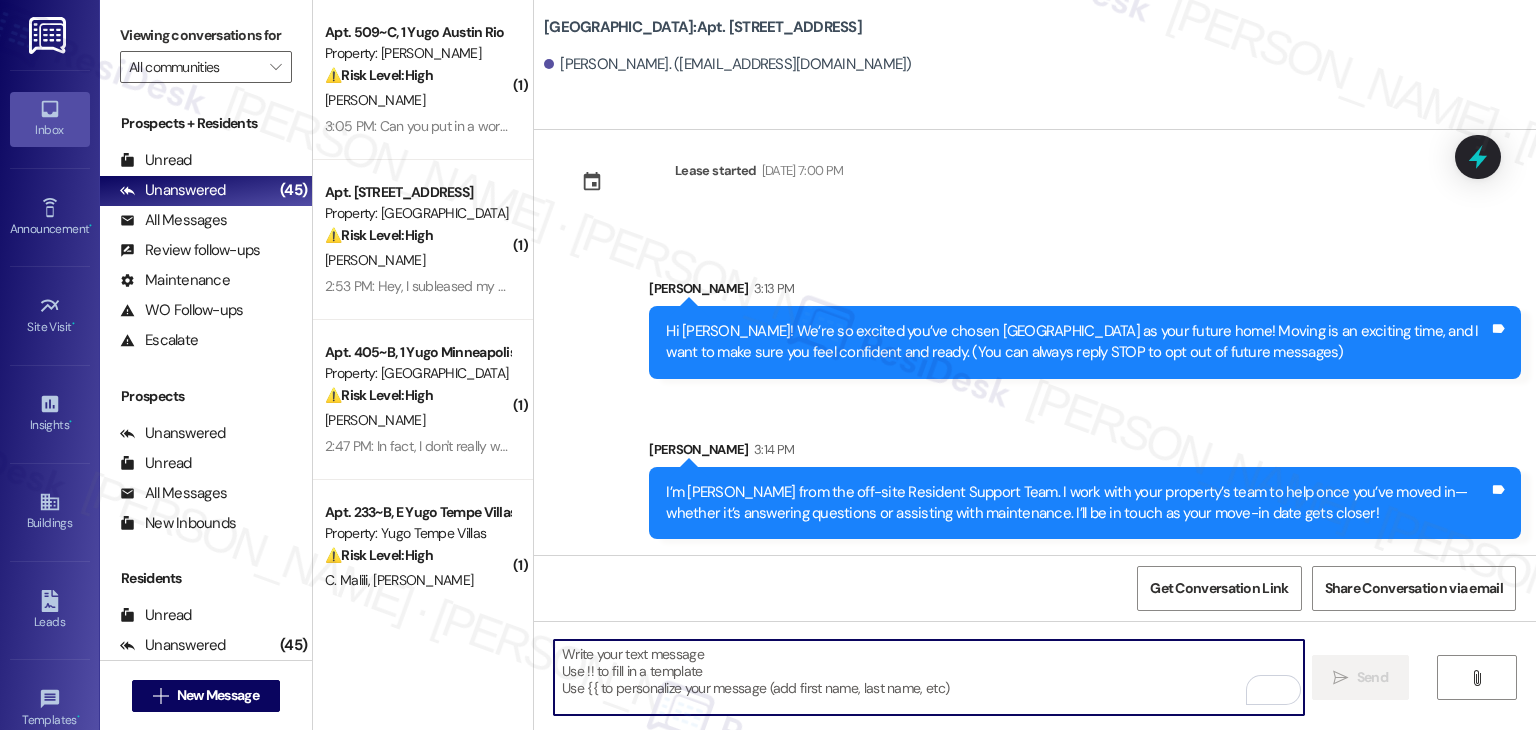 click at bounding box center (928, 677) 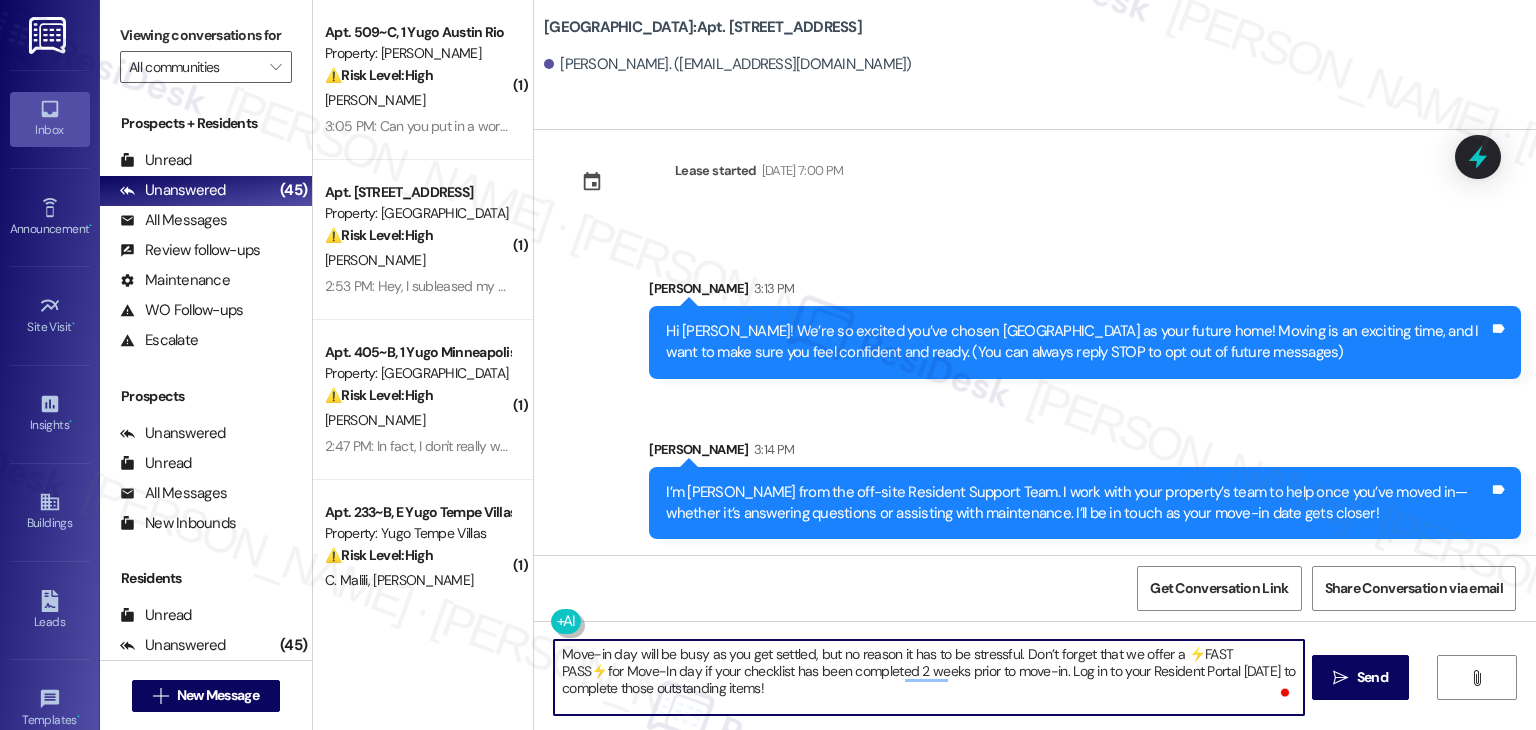 type on "Move-in day will be busy as you get settled, but no reason it has to be stressful. Don’t forget that we offer a ⚡FAST PASS⚡for Move-In day if your checklist has been completed 2 weeks prior to move-in. Log in to your Resident Portal [DATE] to complete those outstanding items!" 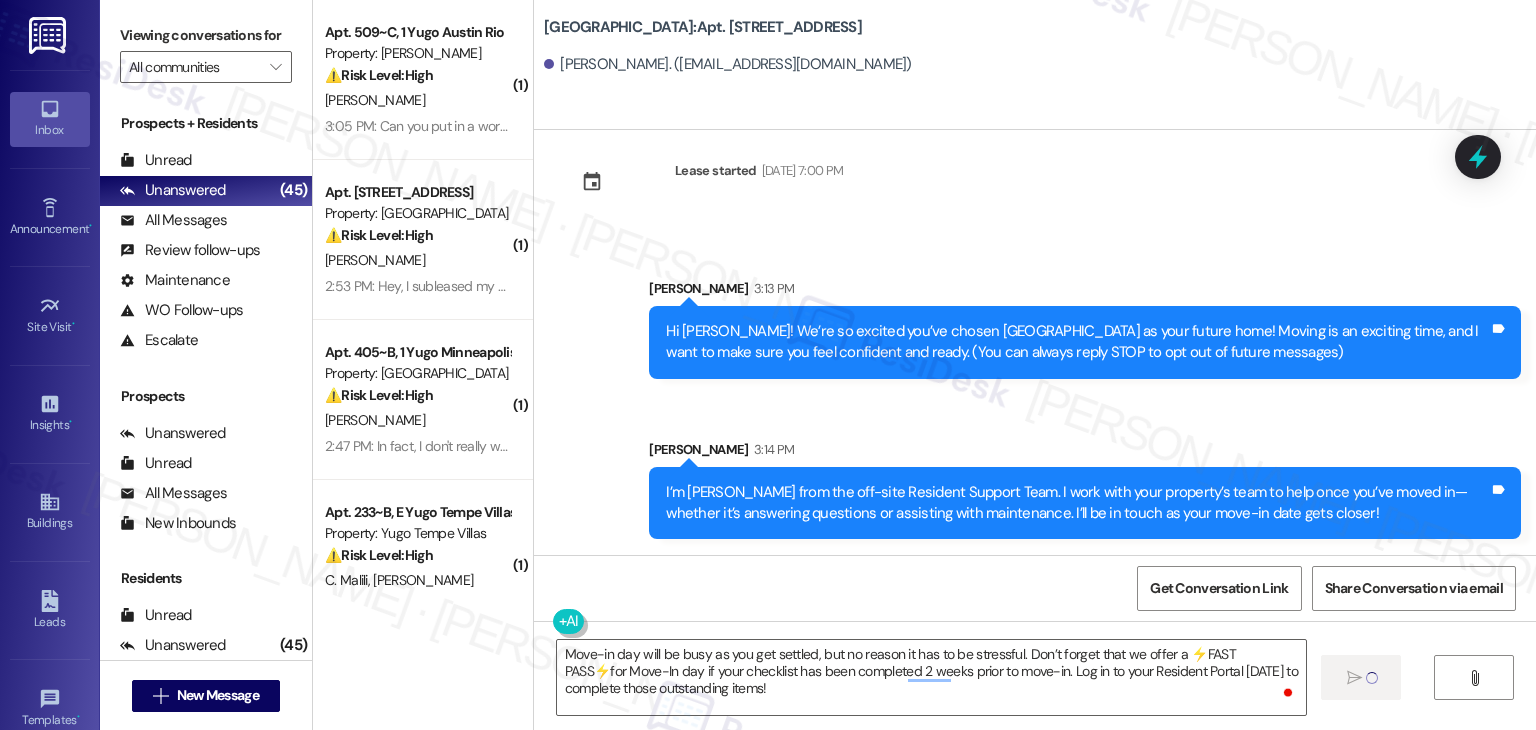 type 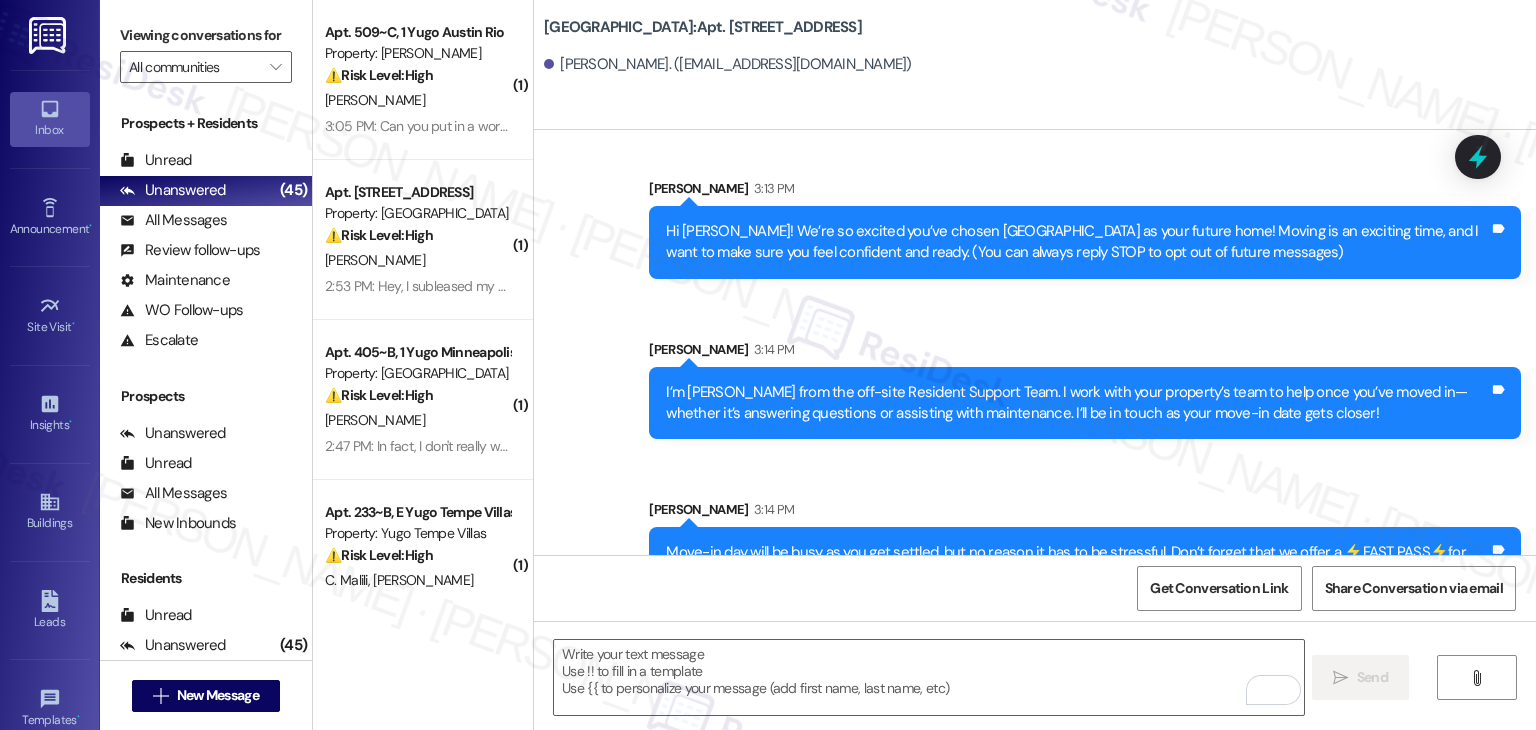 scroll, scrollTop: 114, scrollLeft: 0, axis: vertical 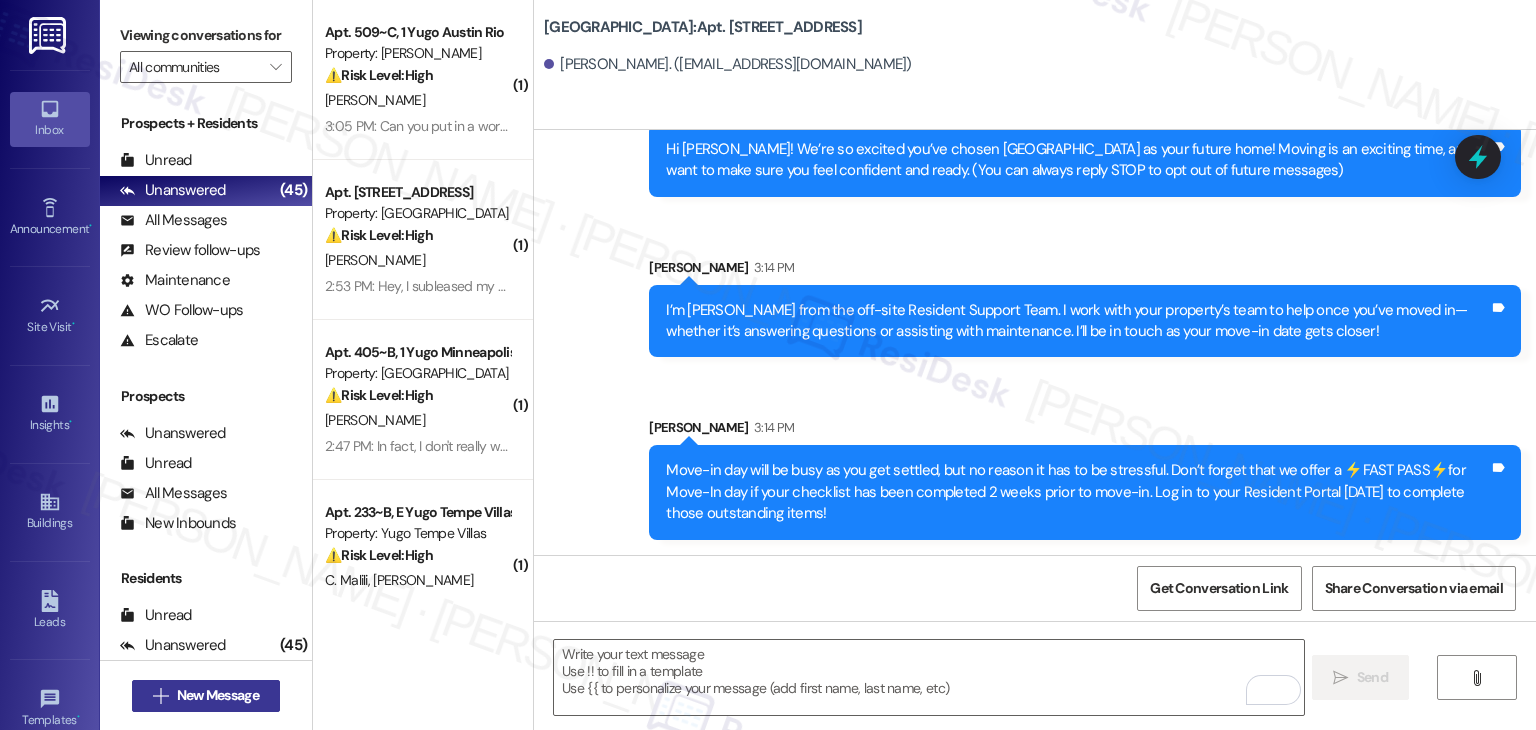 click on "New Message" at bounding box center [218, 695] 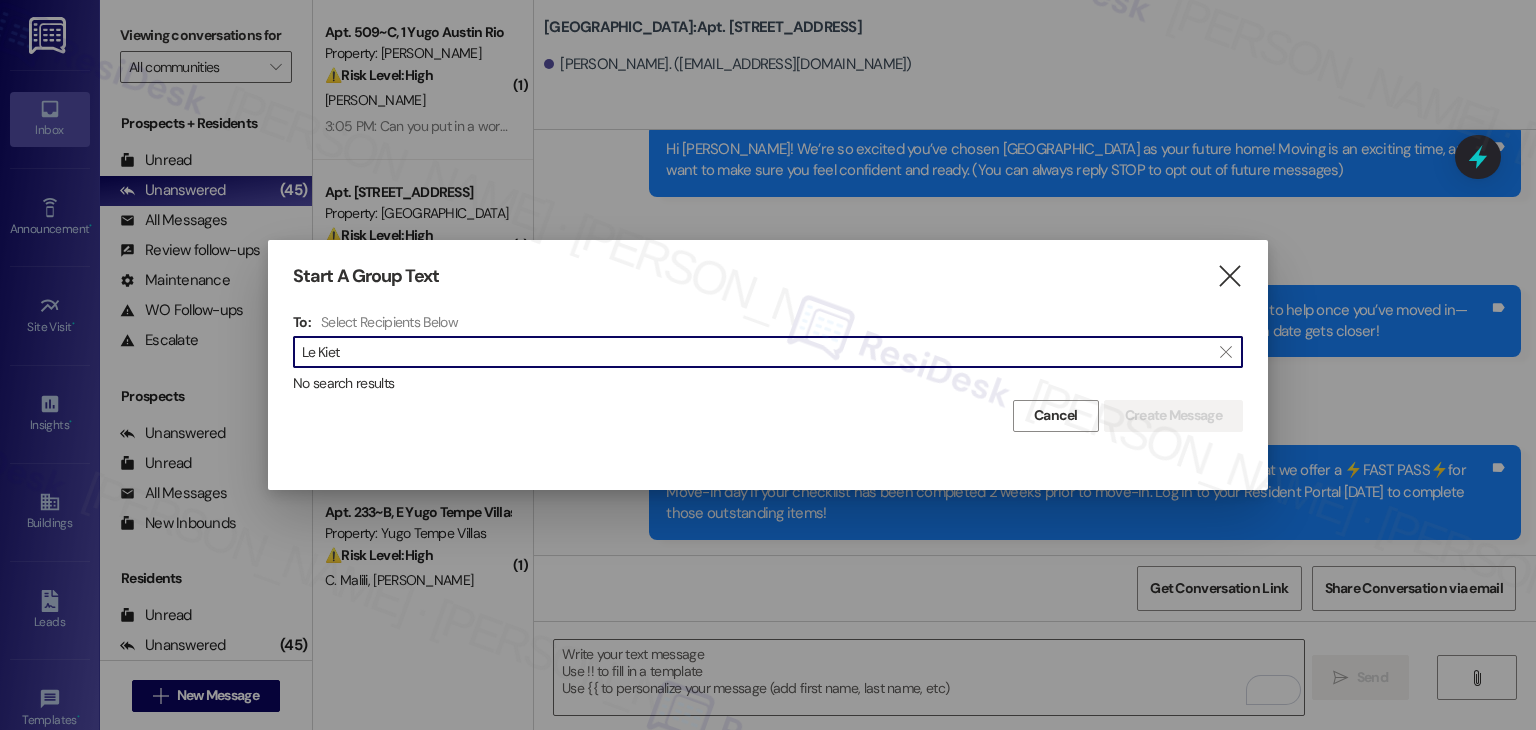 click on "Le	Kiet" at bounding box center [756, 352] 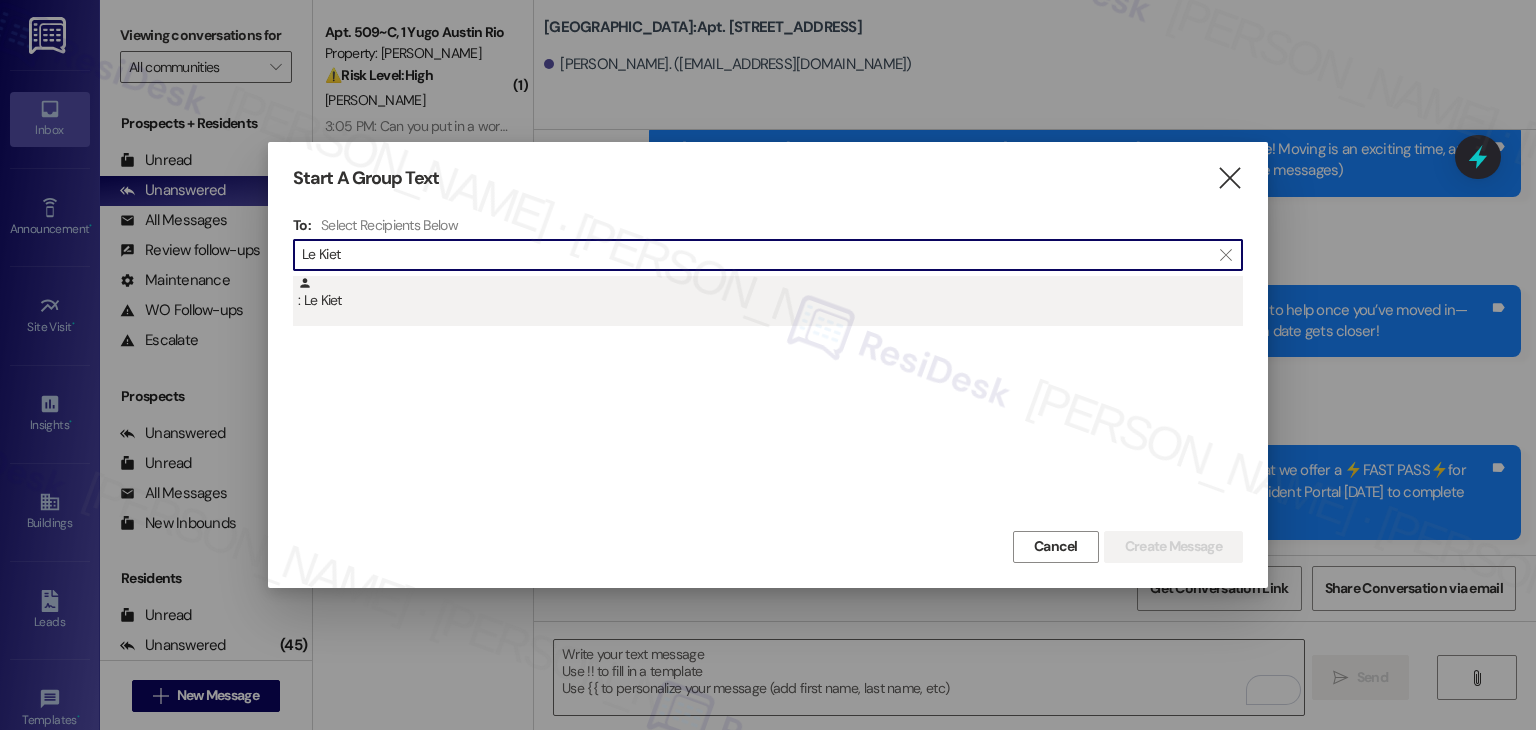 type on "Le Kiet" 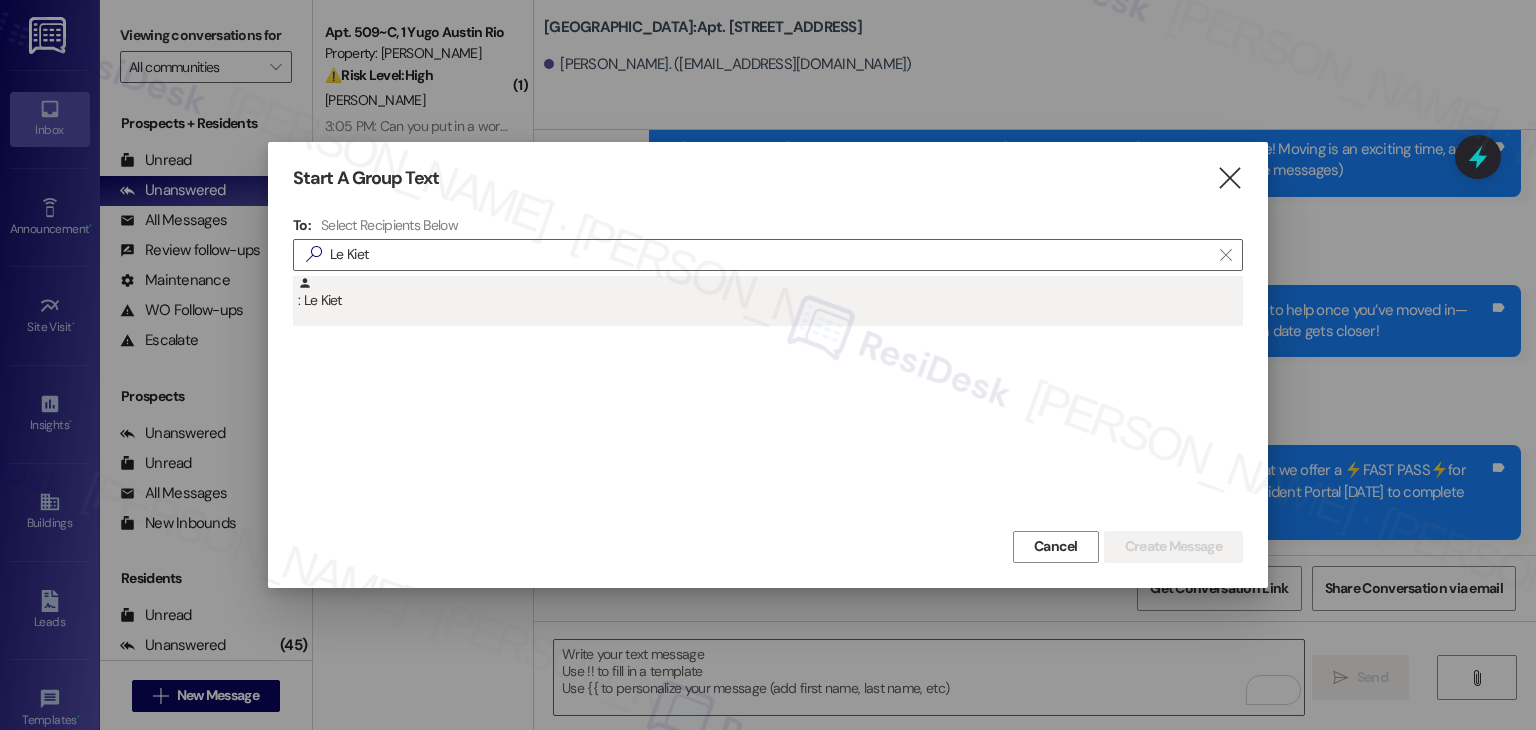 click on ": Le Kiet" at bounding box center (768, 301) 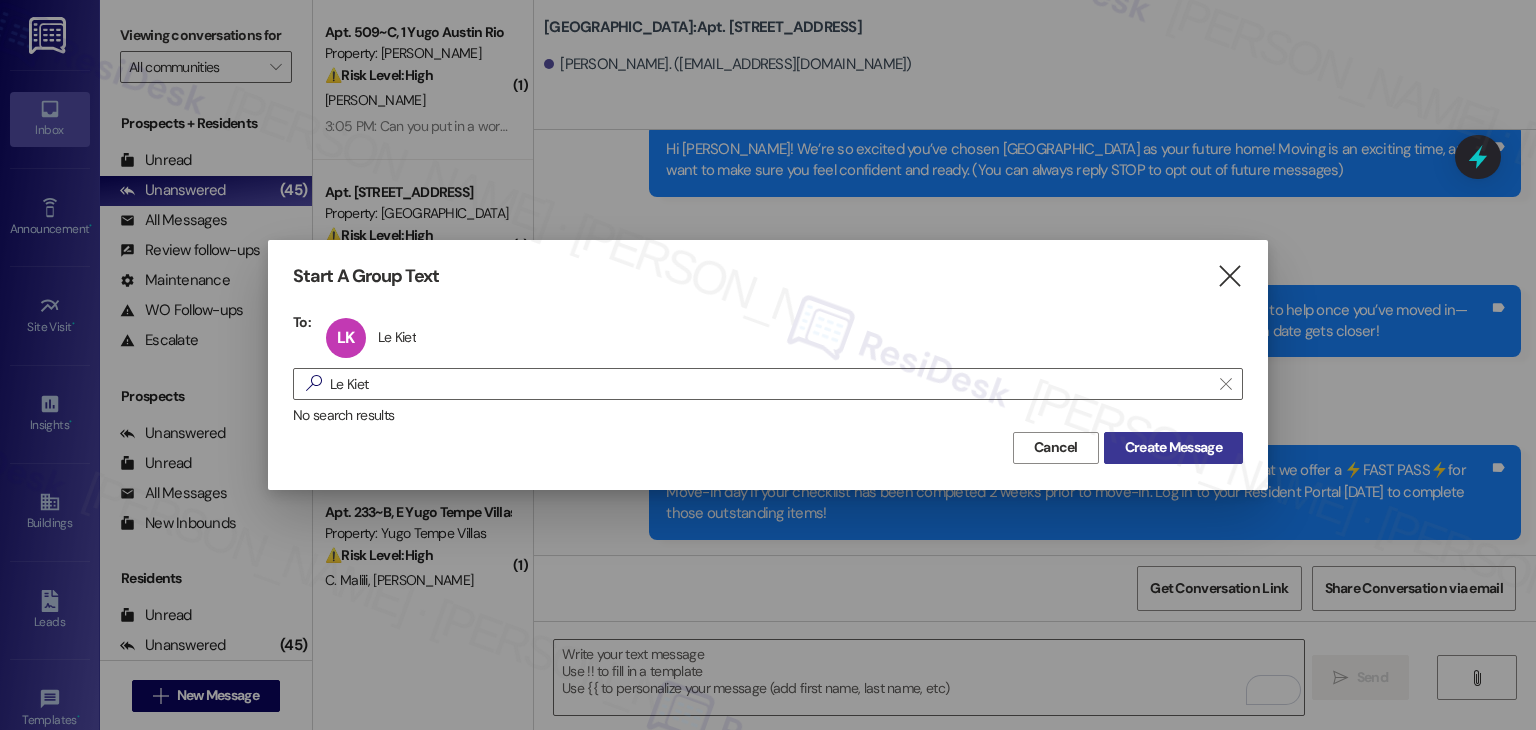 click on "Create Message" at bounding box center [1173, 447] 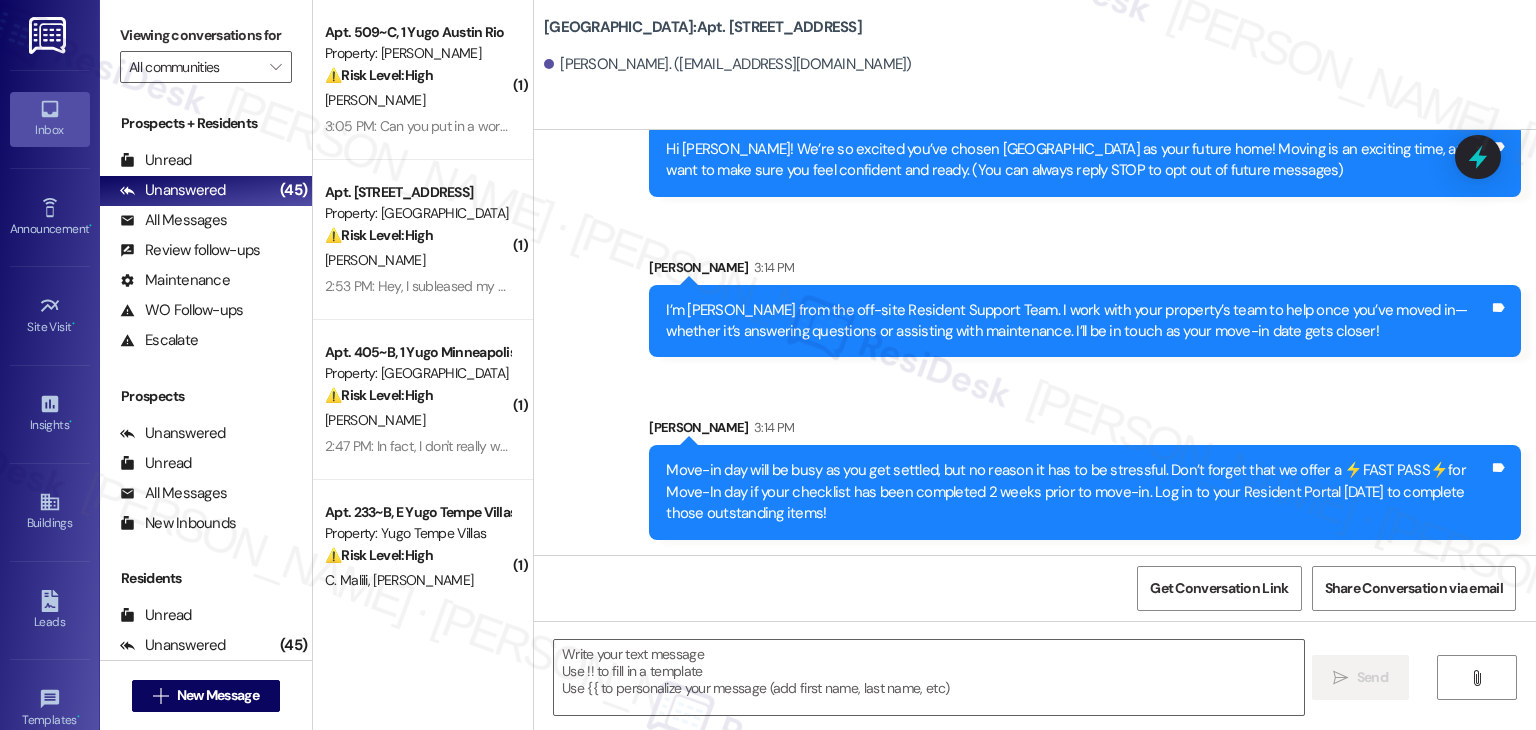 type on "Fetching suggested responses. Please feel free to read through the conversation in the meantime." 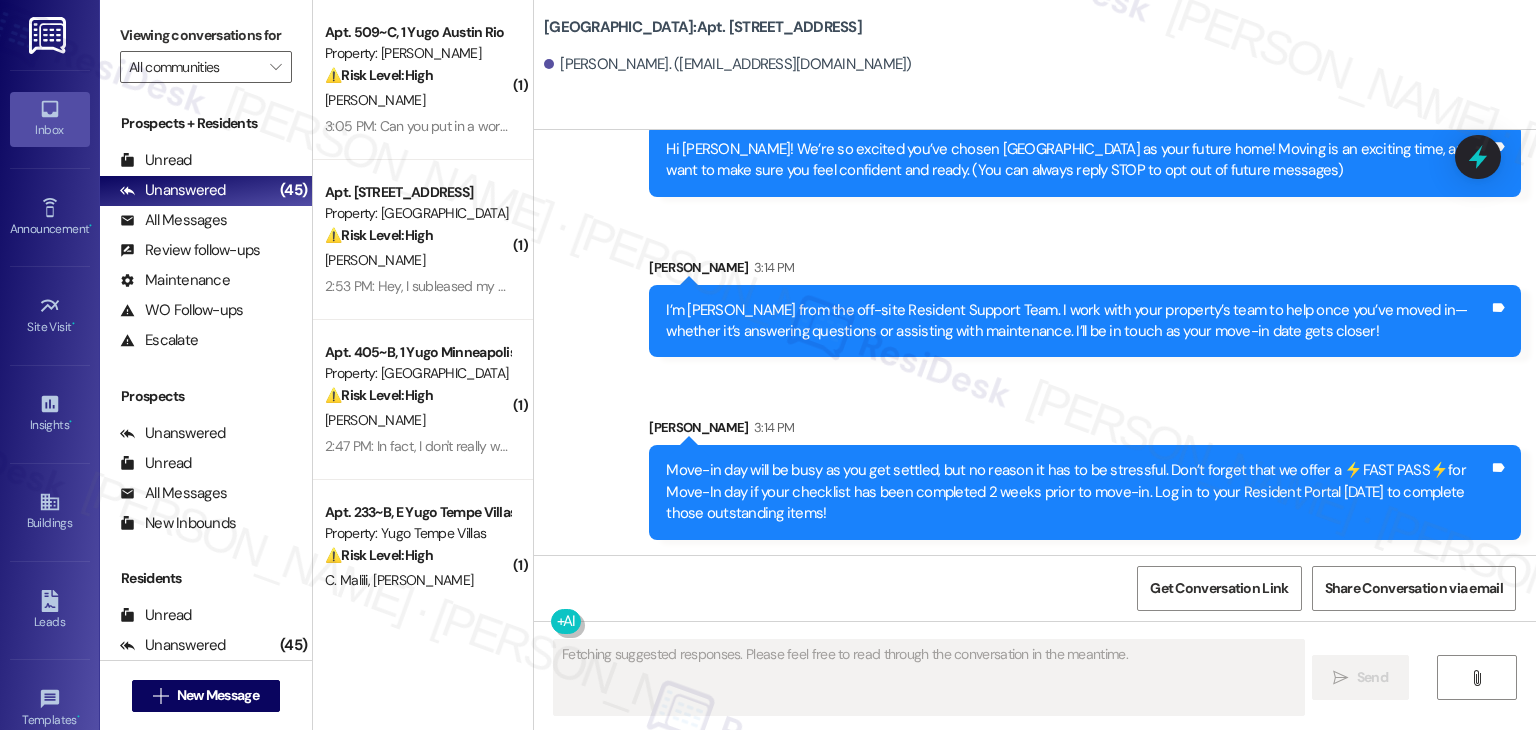 scroll, scrollTop: 0, scrollLeft: 0, axis: both 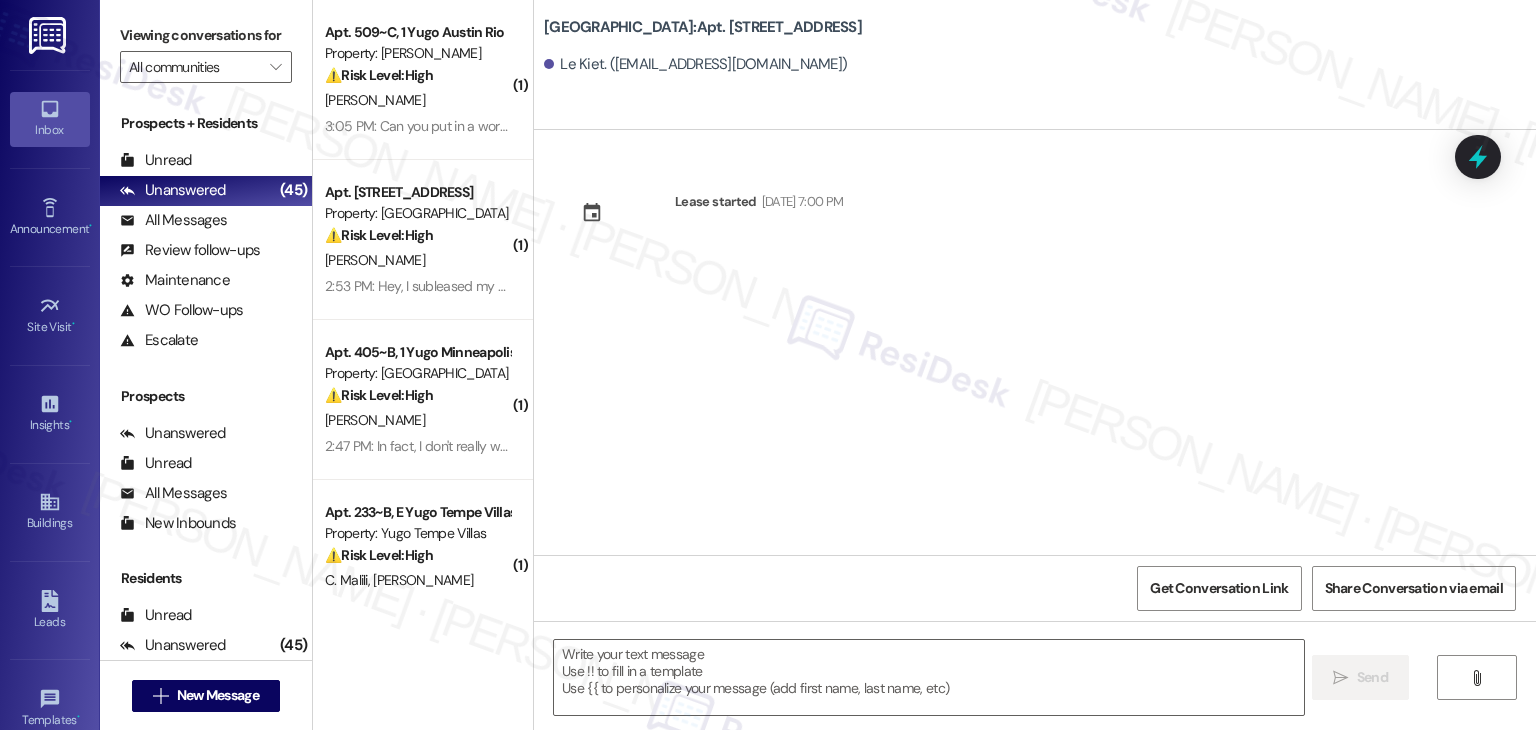 drag, startPoint x: 760, startPoint y: 422, endPoint x: 764, endPoint y: 501, distance: 79.101204 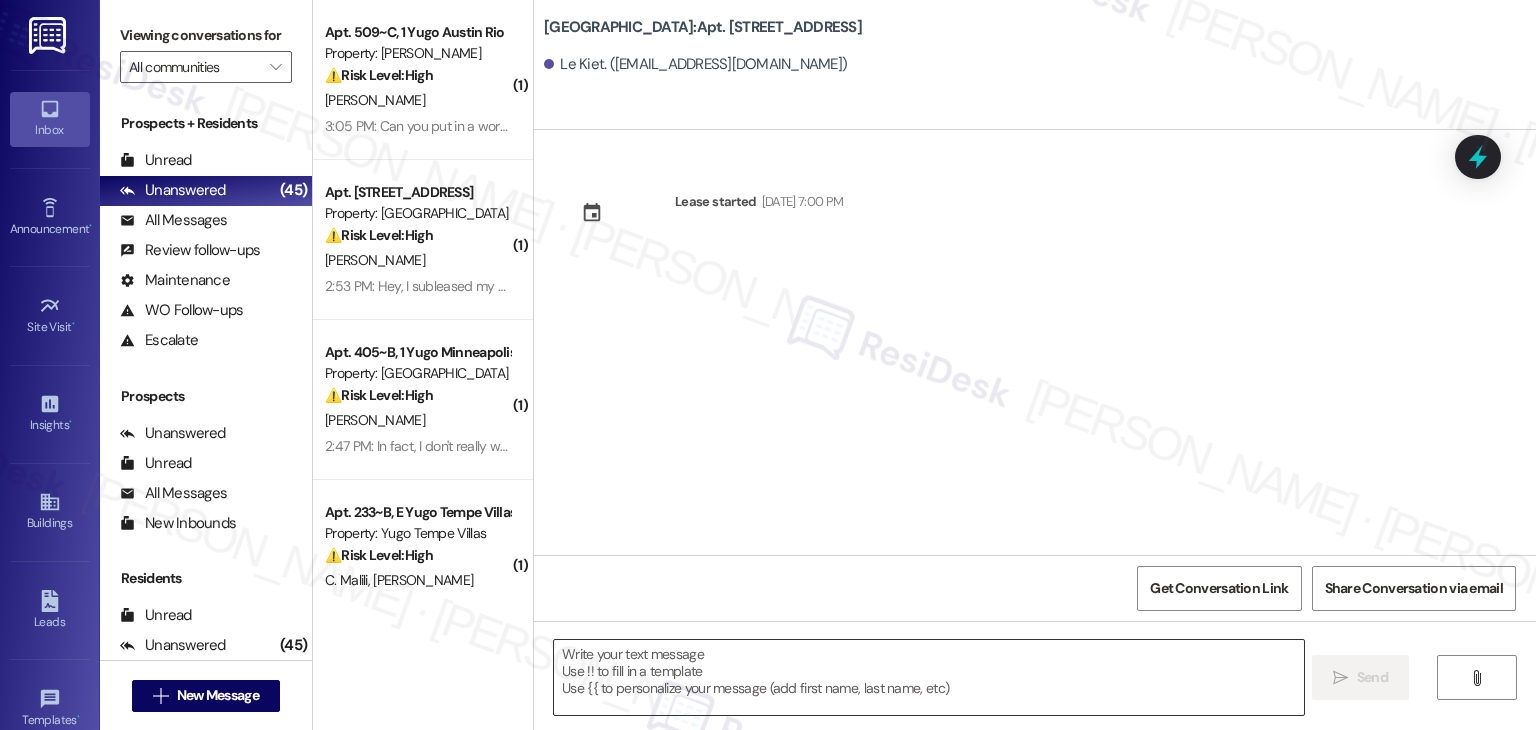 click at bounding box center (928, 677) 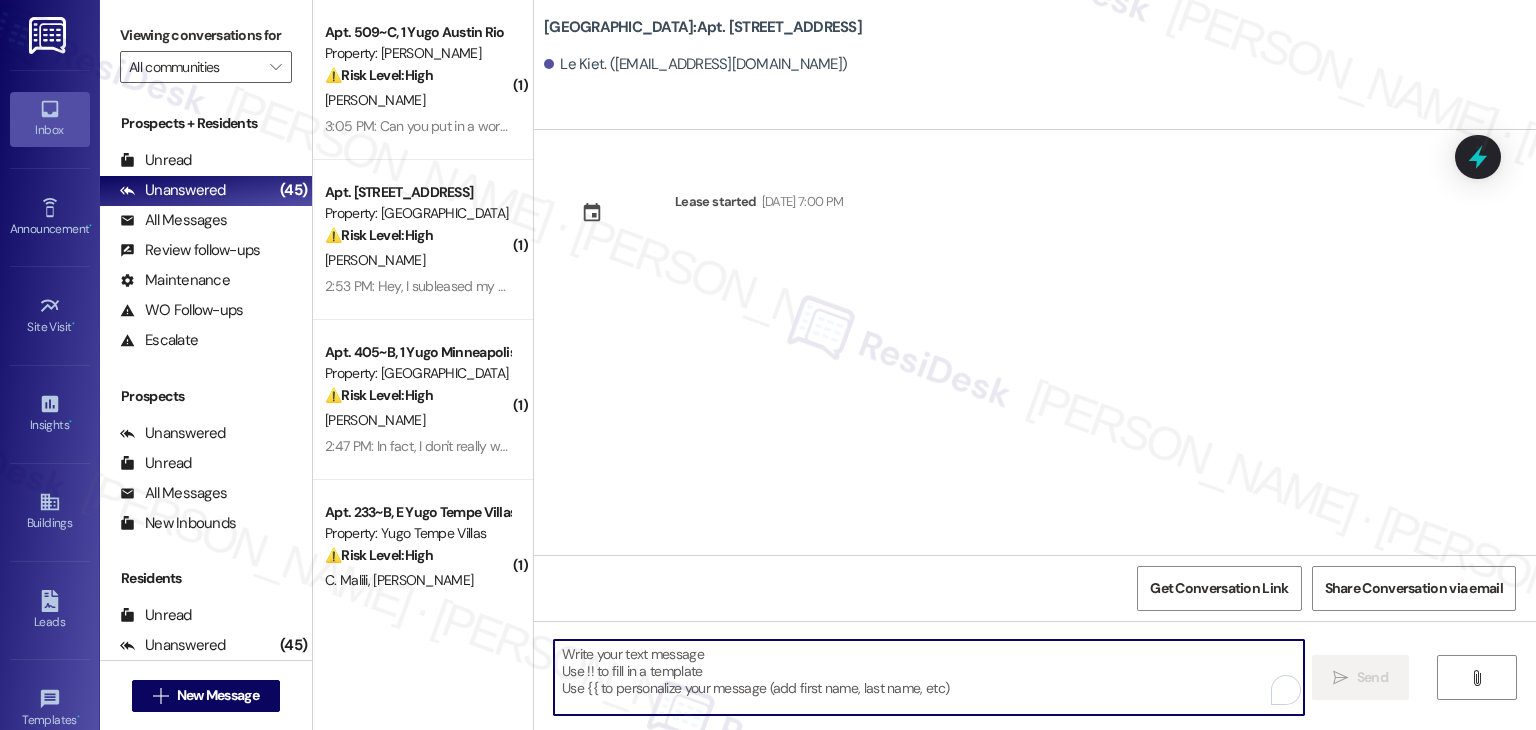 paste on "Hi {{first_name}}! We’re so excited you’ve chosen {{property}} as your future home! Moving is an exciting time, and I want to make sure you feel confident and ready." 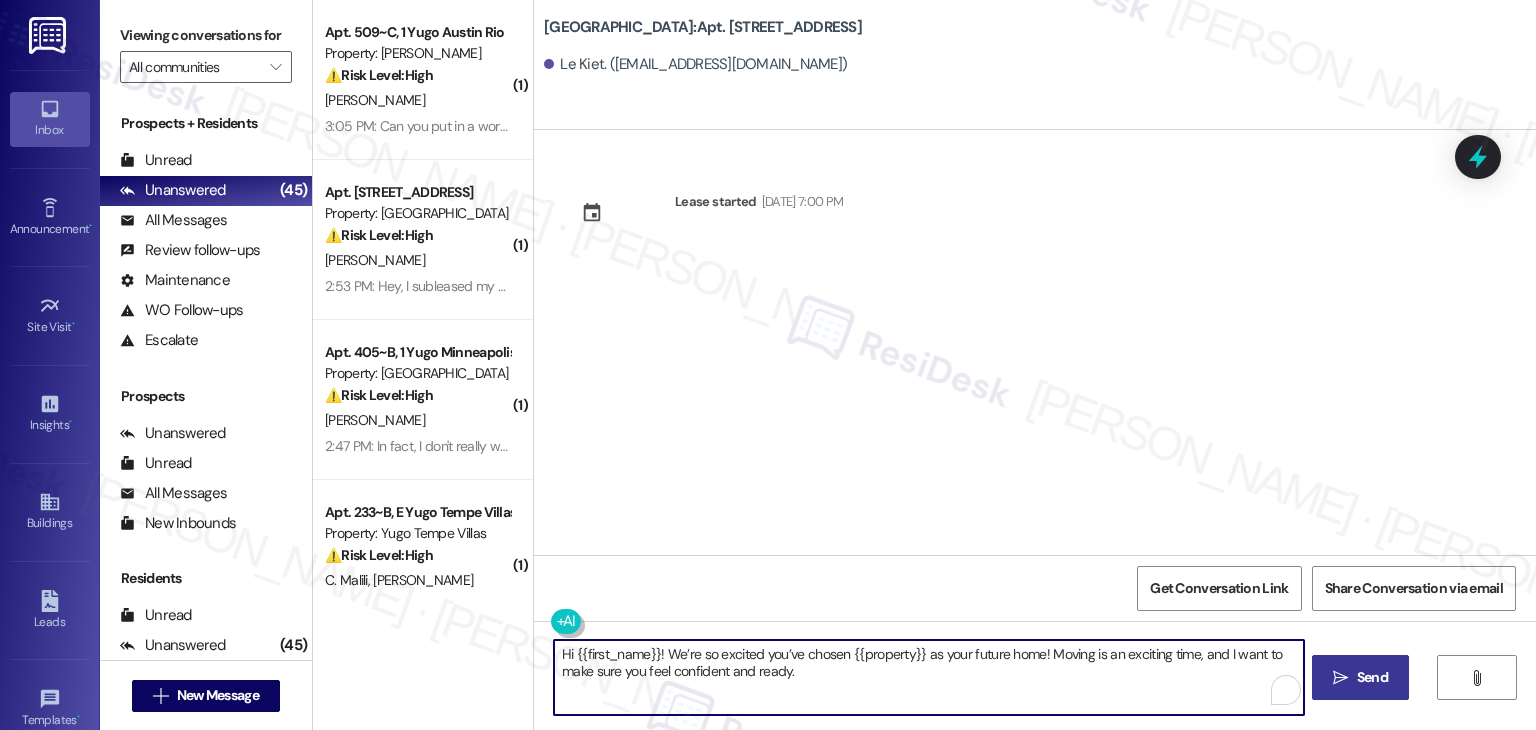 type on "Hi {{first_name}}! We’re so excited you’ve chosen {{property}} as your future home! Moving is an exciting time, and I want to make sure you feel confident and ready." 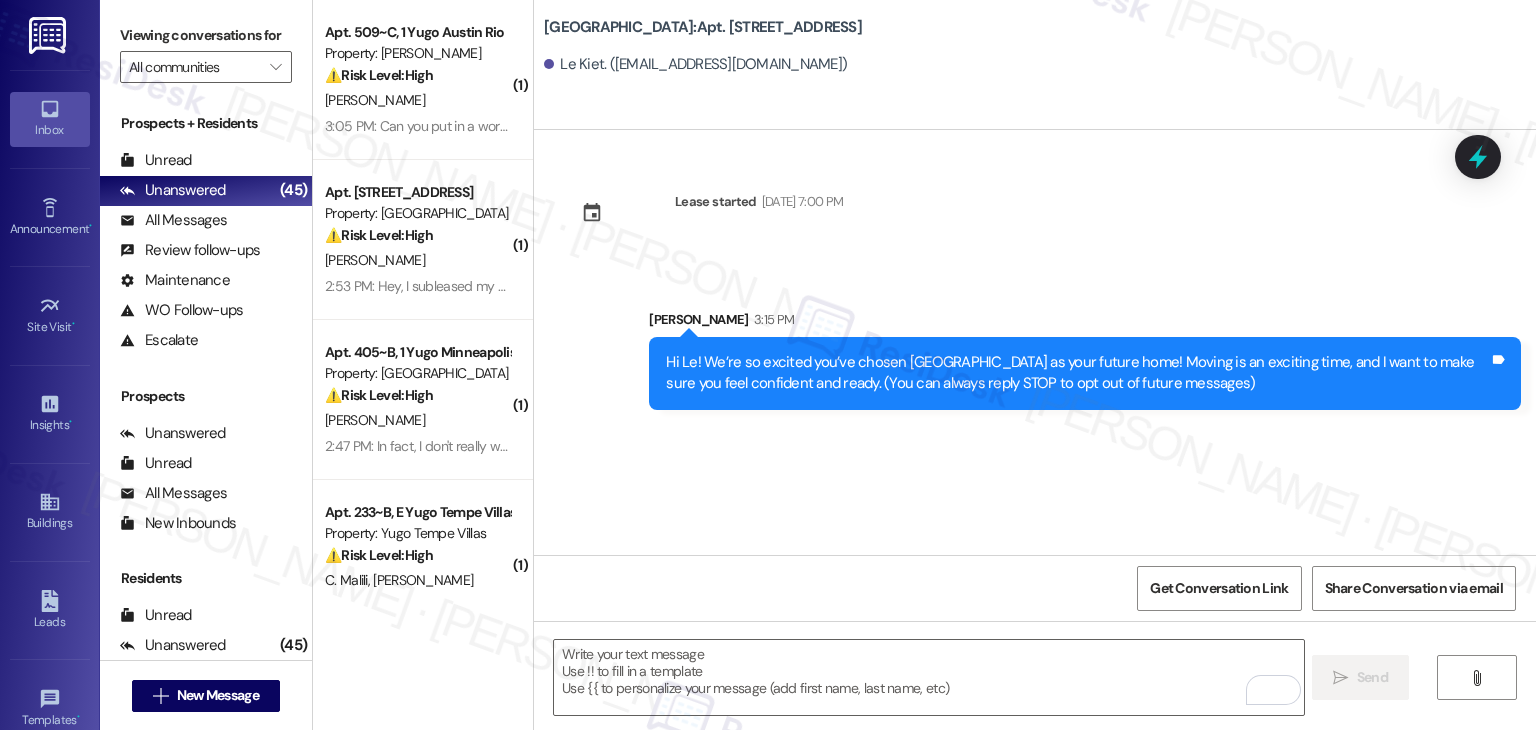 drag, startPoint x: 752, startPoint y: 501, endPoint x: 792, endPoint y: 634, distance: 138.88484 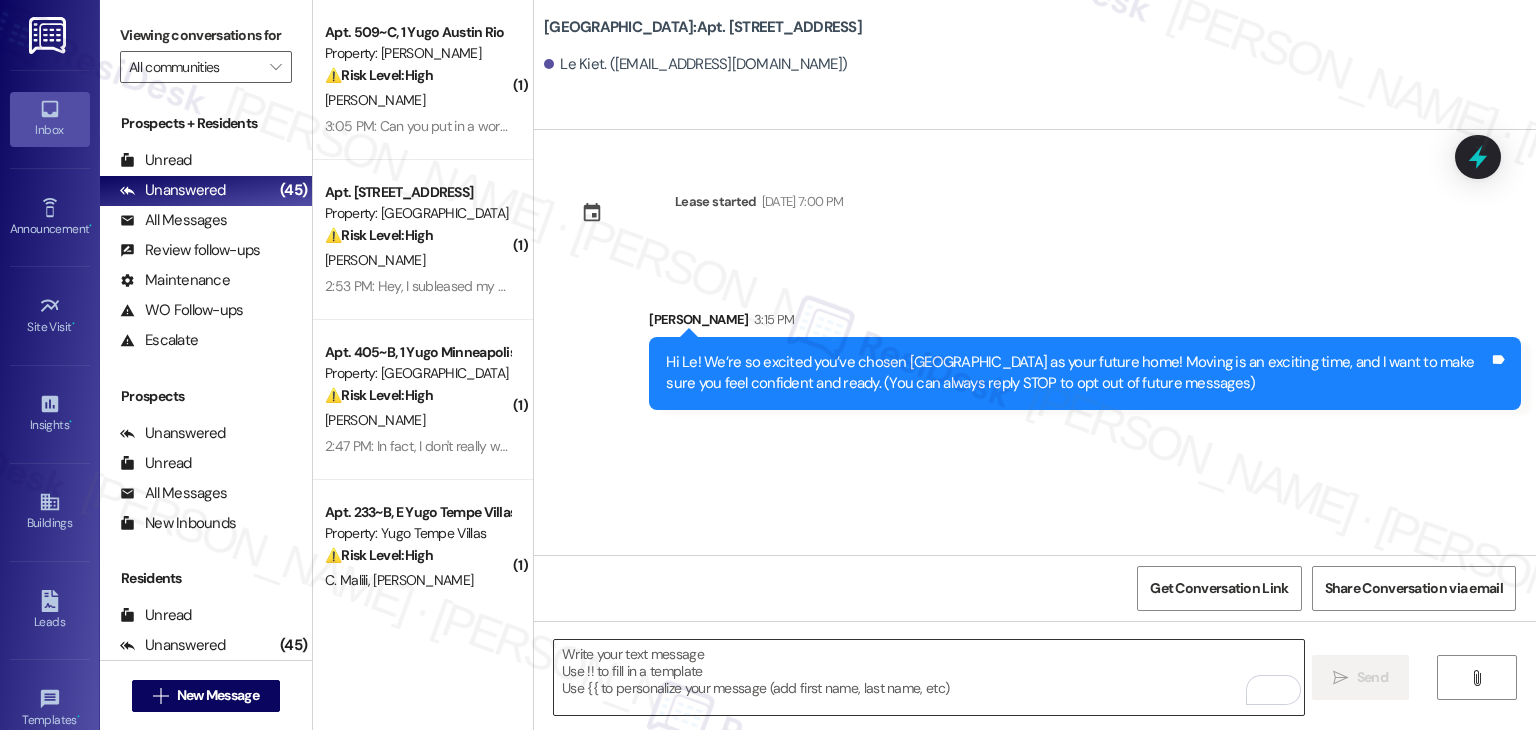 click at bounding box center (928, 677) 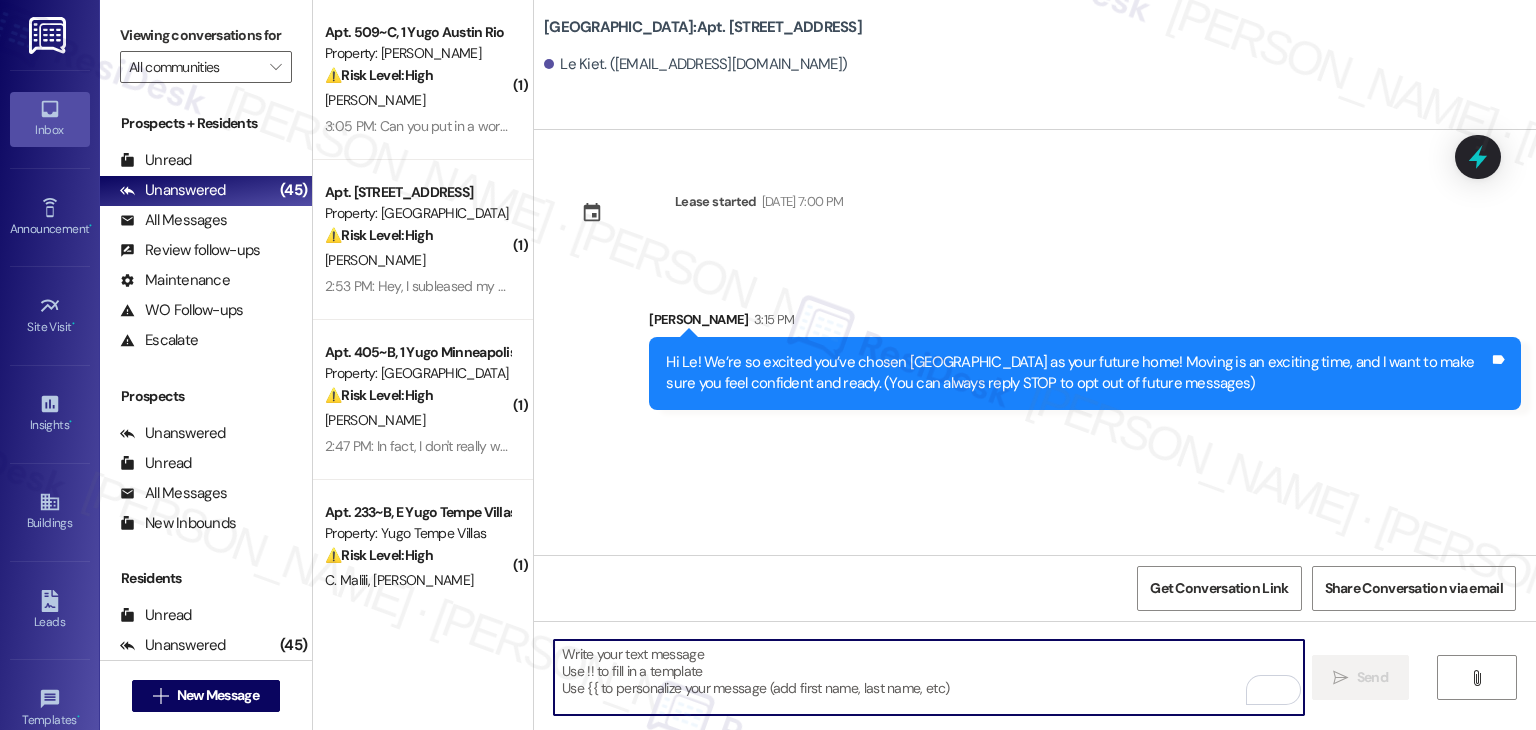 paste on "I’m [PERSON_NAME] from the off-site Resident Support Team. I work with your property’s team to help once you’ve moved in—whether it’s answering questions or assisting with maintenance. I’ll be in touch as your move-in date gets closer!" 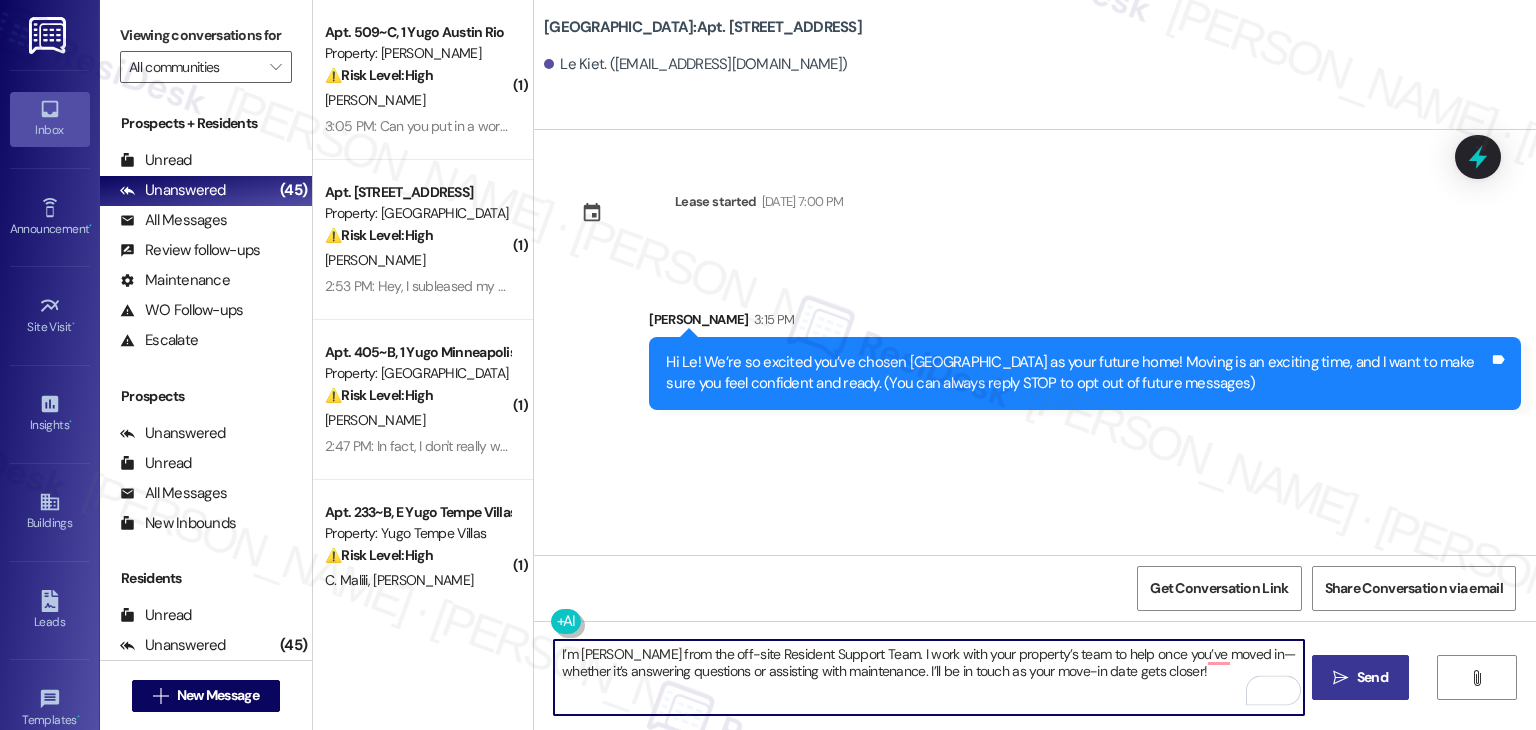 type on "I’m [PERSON_NAME] from the off-site Resident Support Team. I work with your property’s team to help once you’ve moved in—whether it’s answering questions or assisting with maintenance. I’ll be in touch as your move-in date gets closer!" 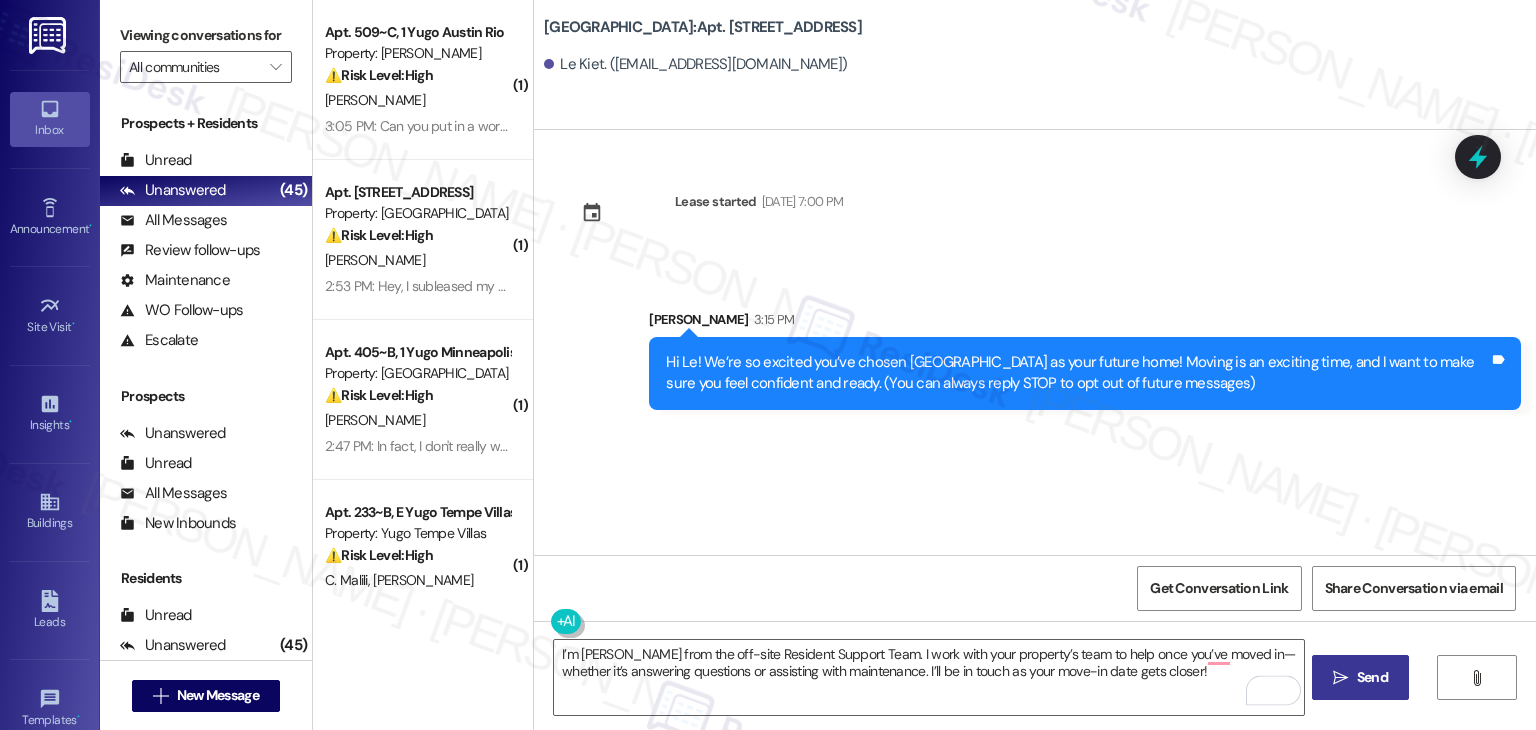 click on "" at bounding box center [1340, 678] 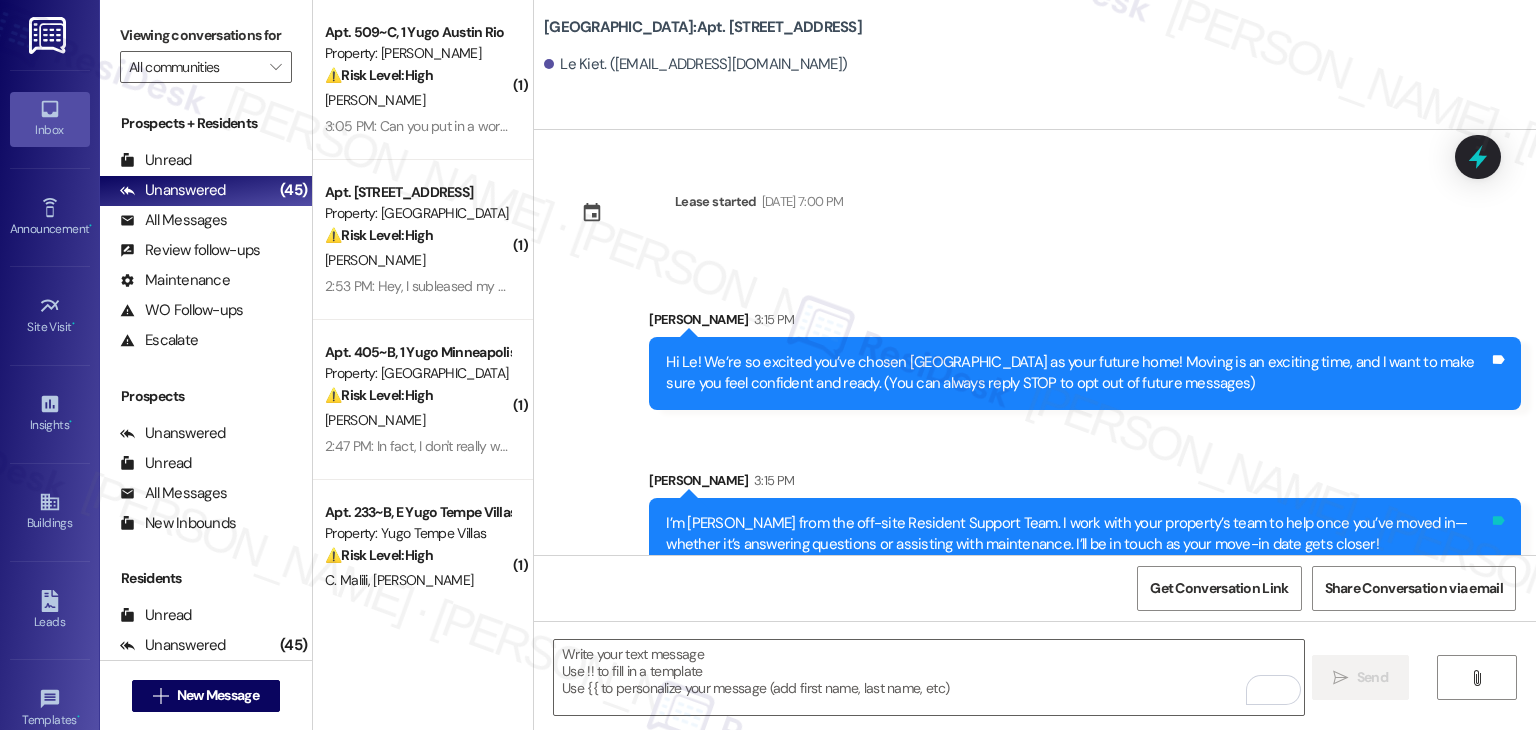 drag, startPoint x: 789, startPoint y: 594, endPoint x: 1485, endPoint y: 528, distance: 699.1223 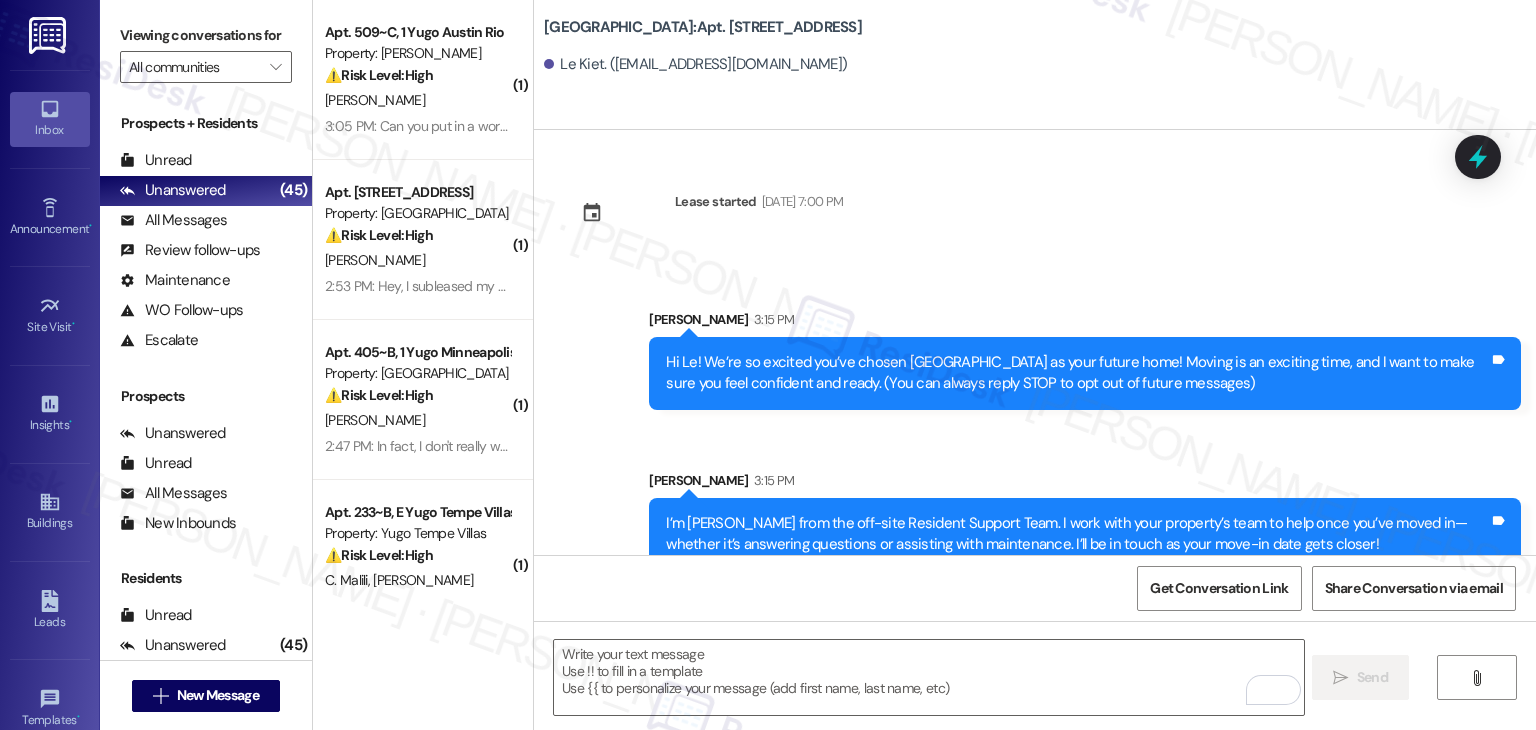scroll, scrollTop: 32, scrollLeft: 0, axis: vertical 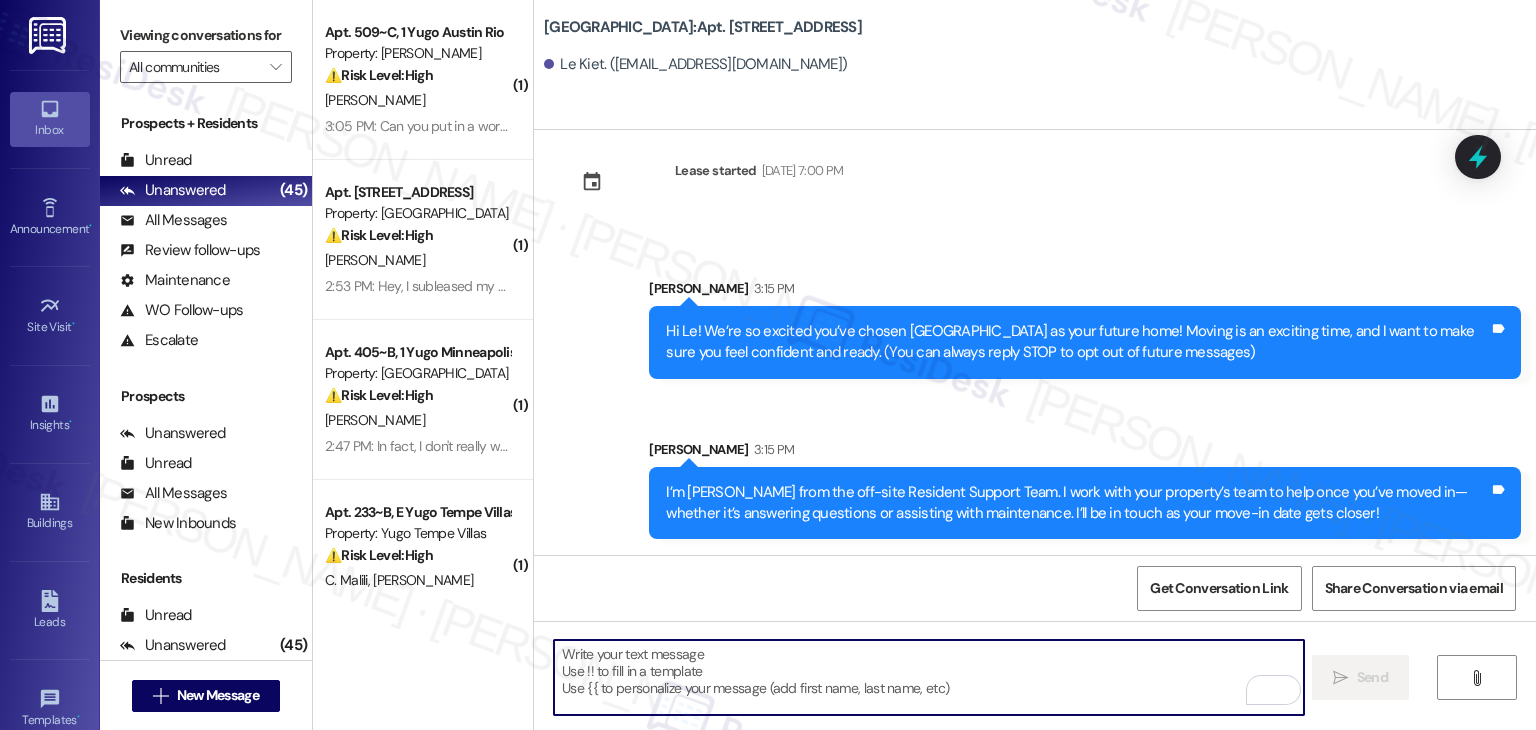 click at bounding box center (928, 677) 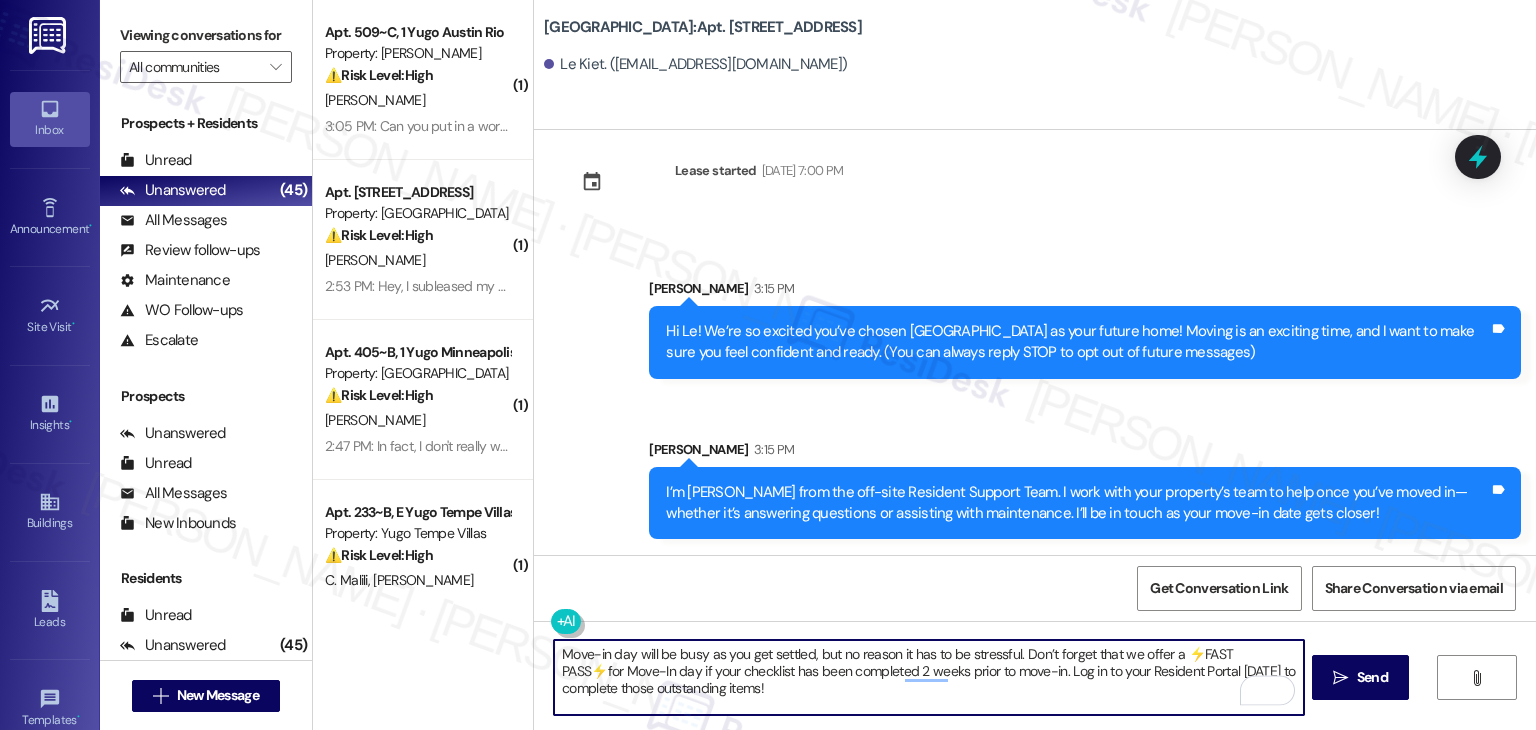 type on "Move-in day will be busy as you get settled, but no reason it has to be stressful. Don’t forget that we offer a ⚡FAST PASS⚡for Move-In day if your checklist has been completed 2 weeks prior to move-in. Log in to your Resident Portal [DATE] to complete those outstanding items!" 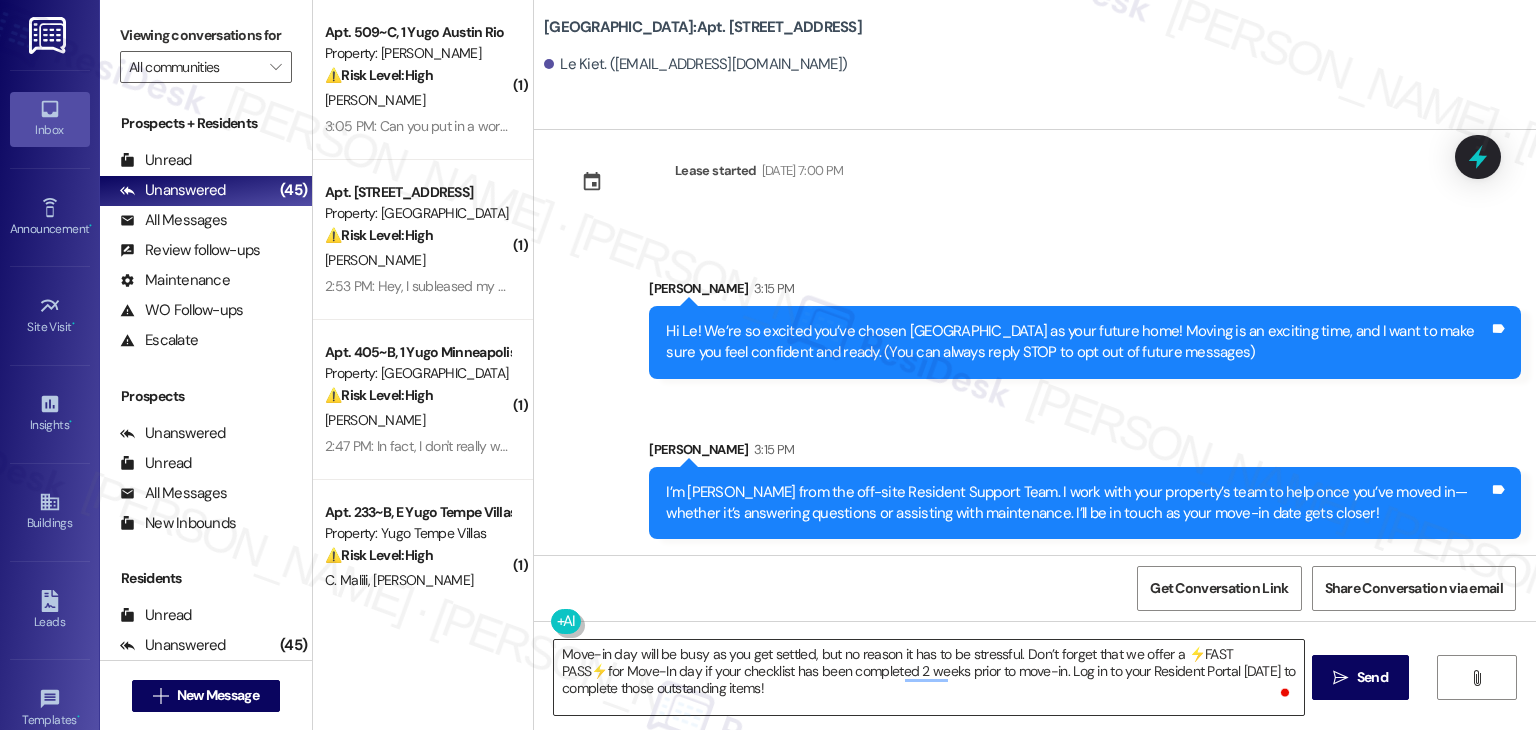 click on "Move-in day will be busy as you get settled, but no reason it has to be stressful. Don’t forget that we offer a ⚡FAST PASS⚡for Move-In day if your checklist has been completed 2 weeks prior to move-in. Log in to your Resident Portal [DATE] to complete those outstanding items!" at bounding box center [928, 677] 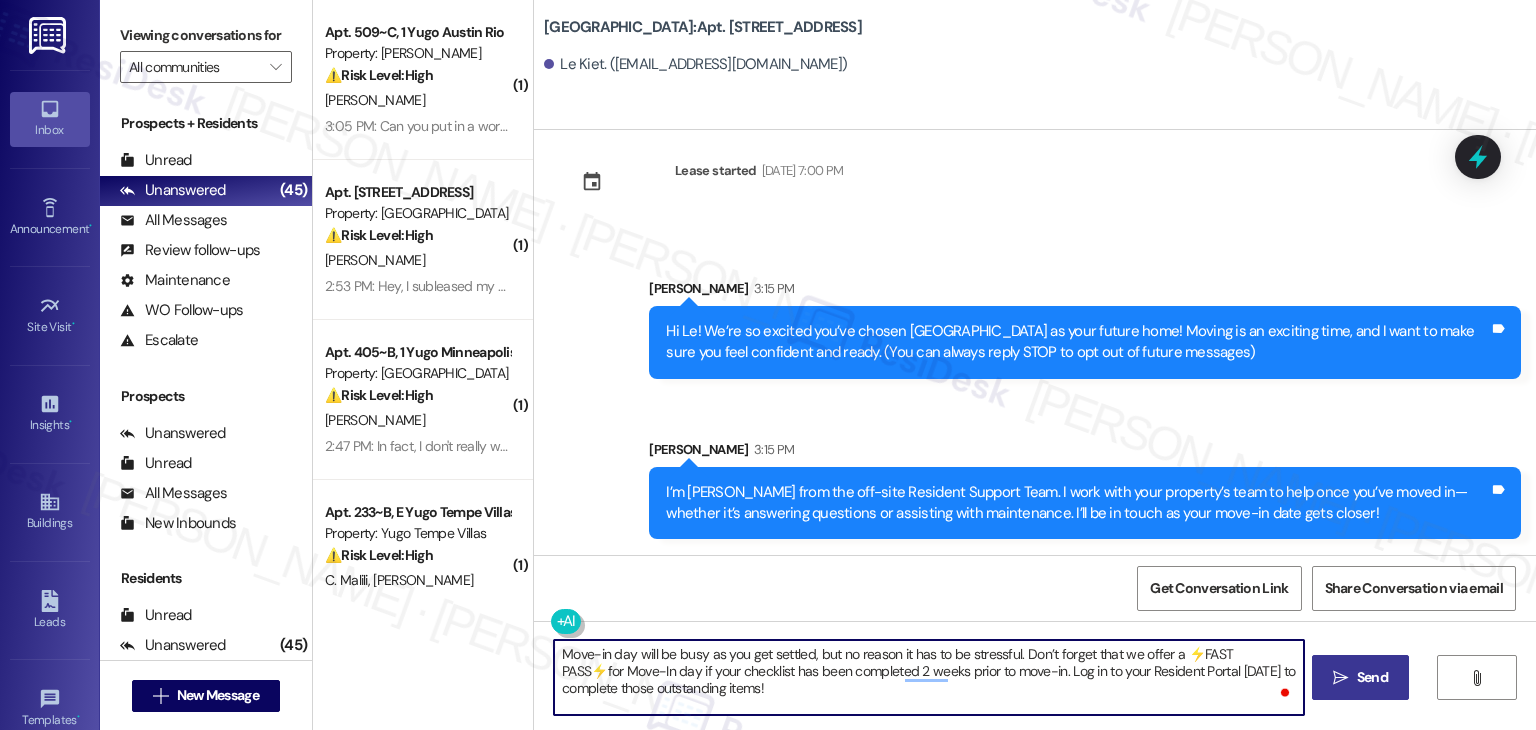 click on "Send" at bounding box center [1372, 677] 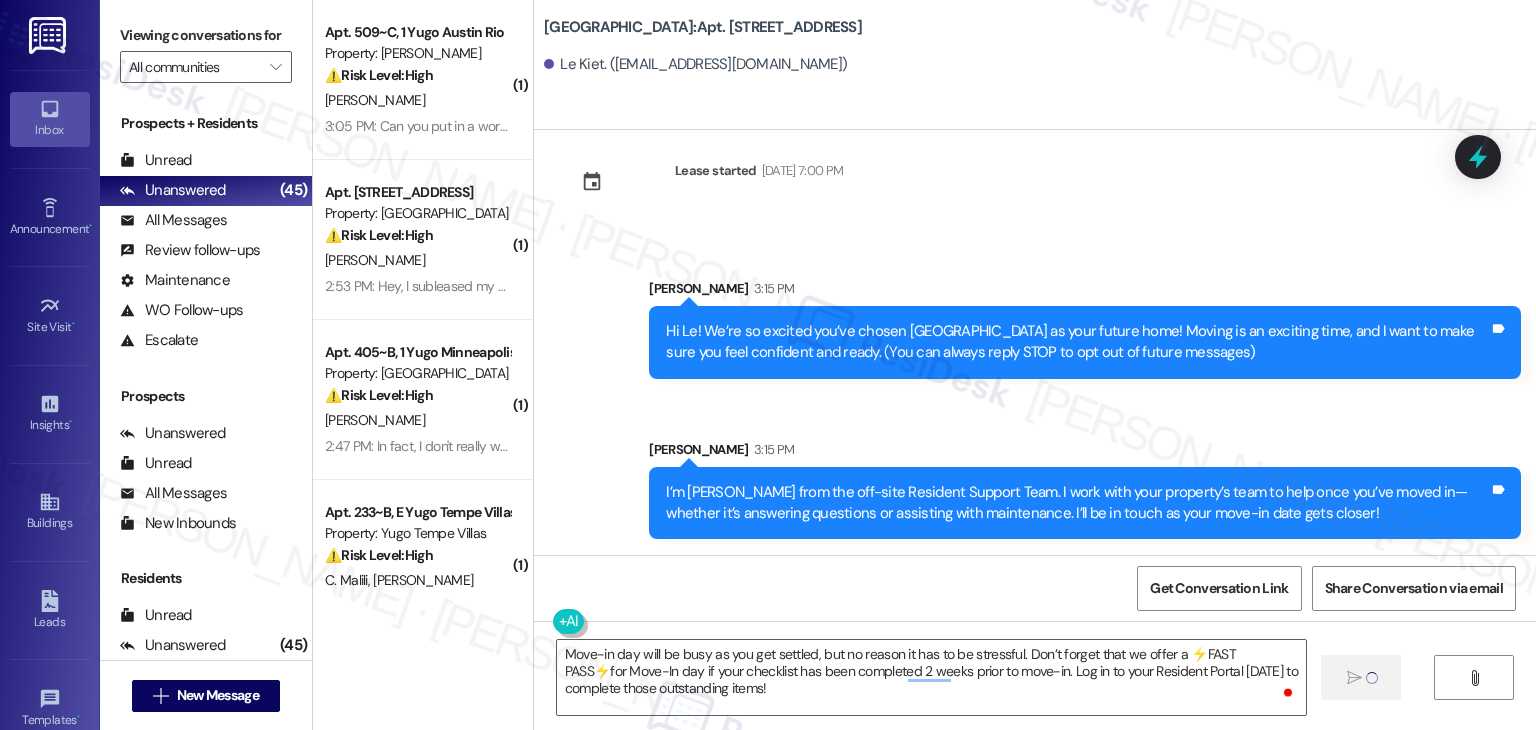 type 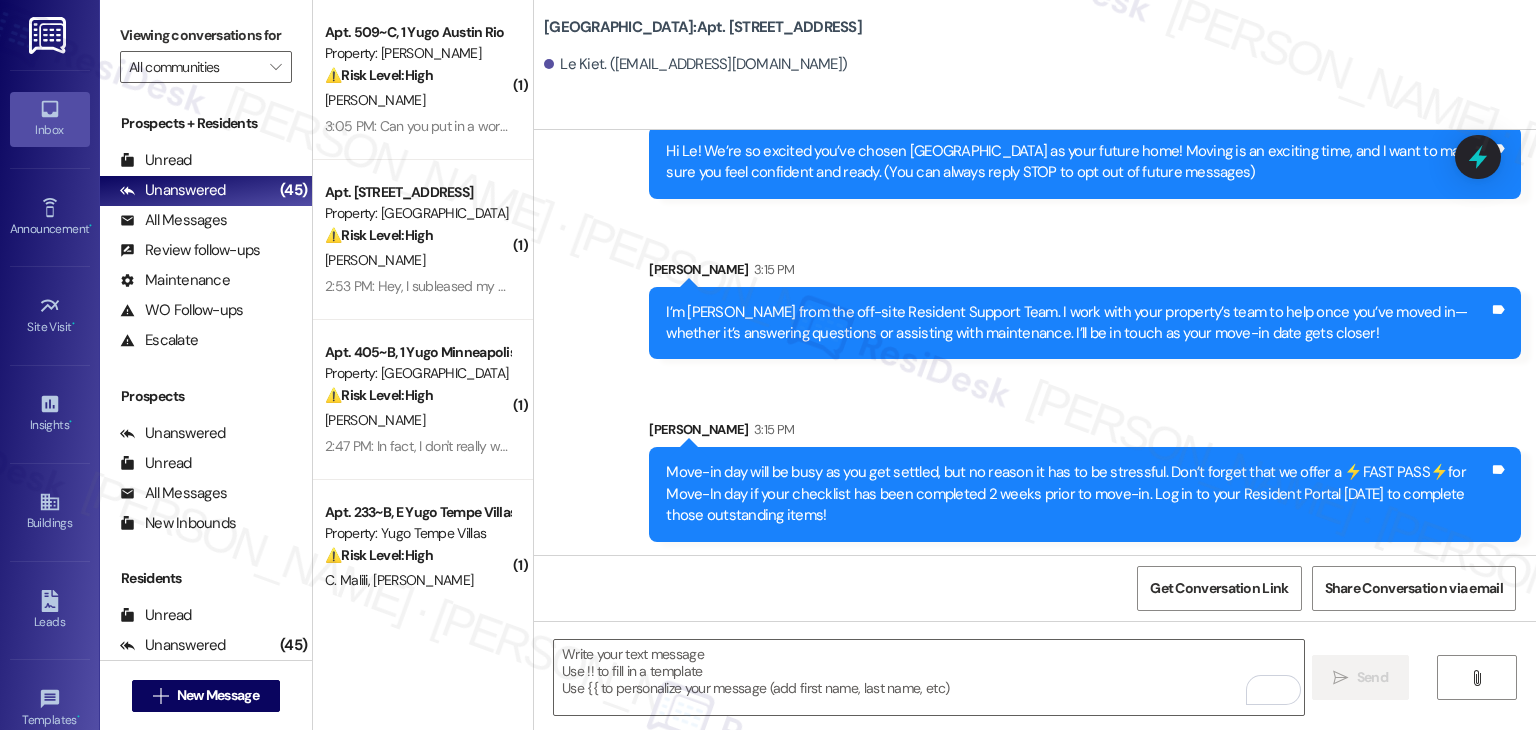 scroll, scrollTop: 213, scrollLeft: 0, axis: vertical 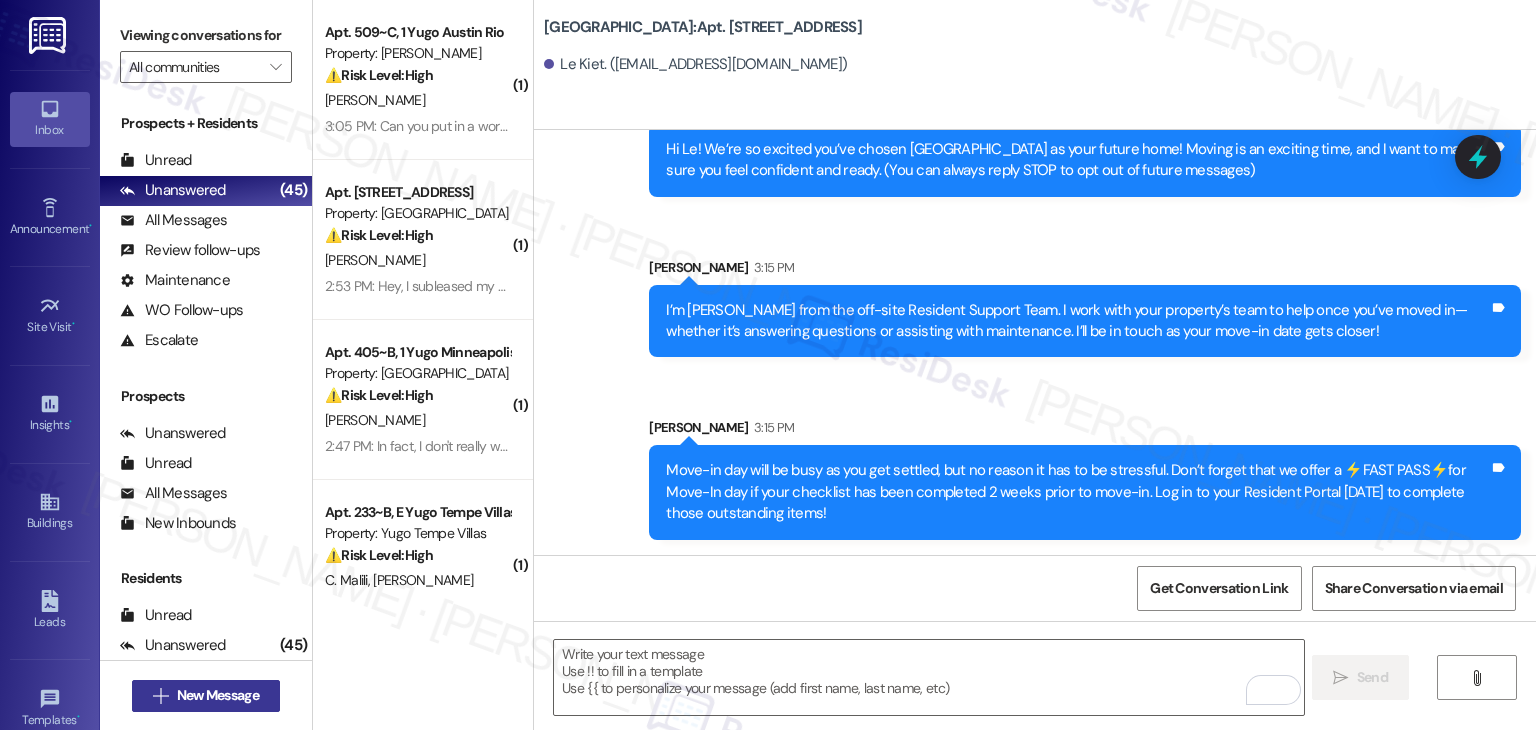 click on "New Message" at bounding box center (218, 695) 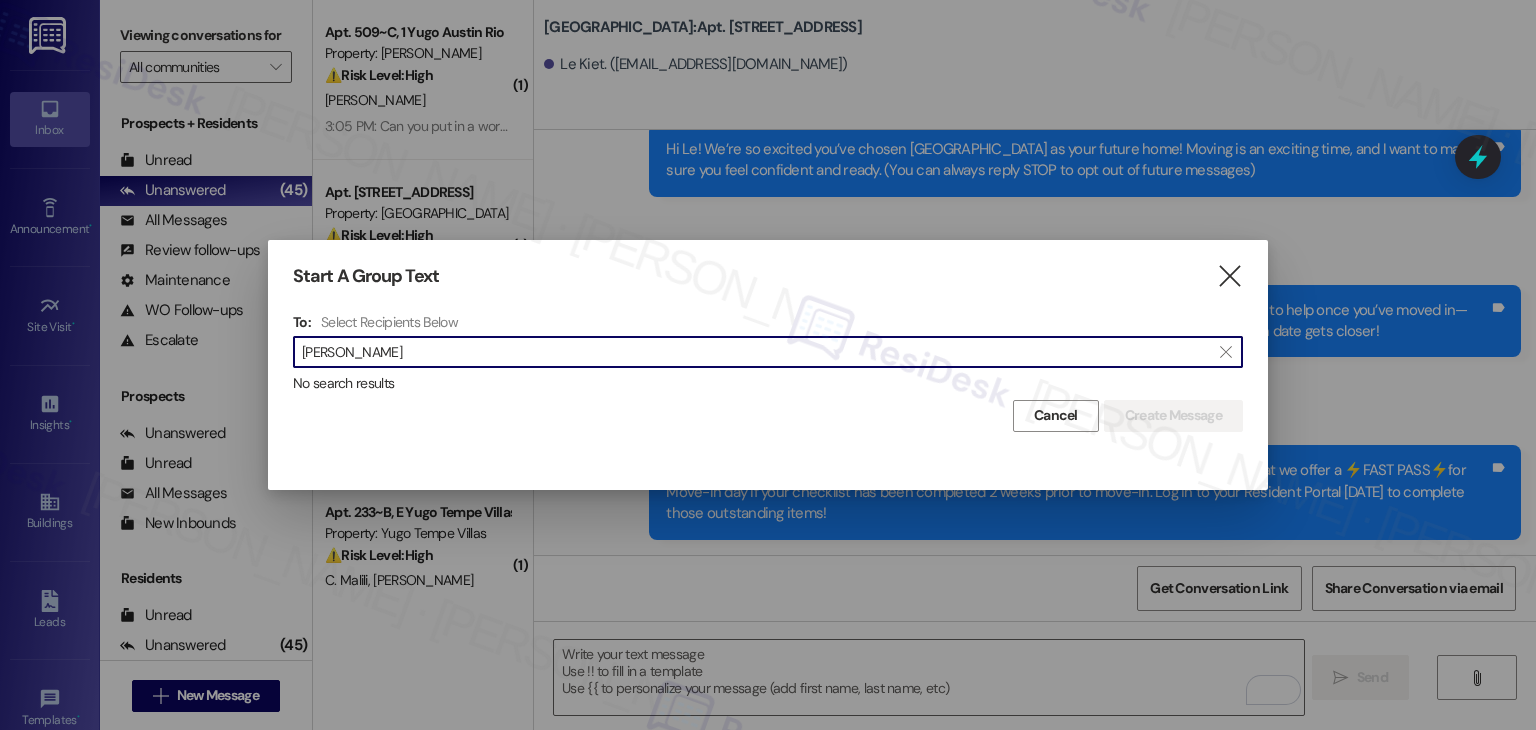 click on "Allyson	Yawn" at bounding box center (756, 352) 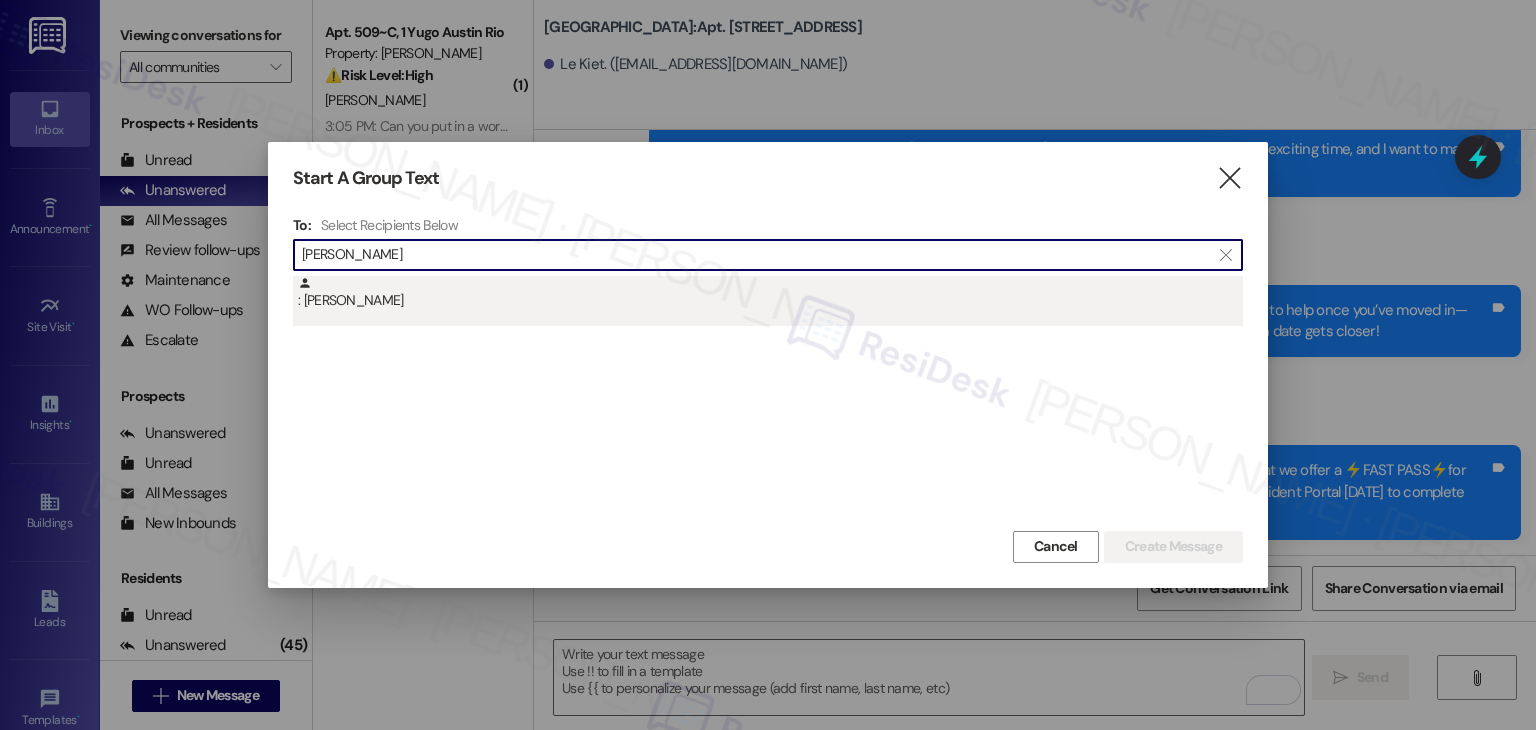 type on "Allyson Yawn" 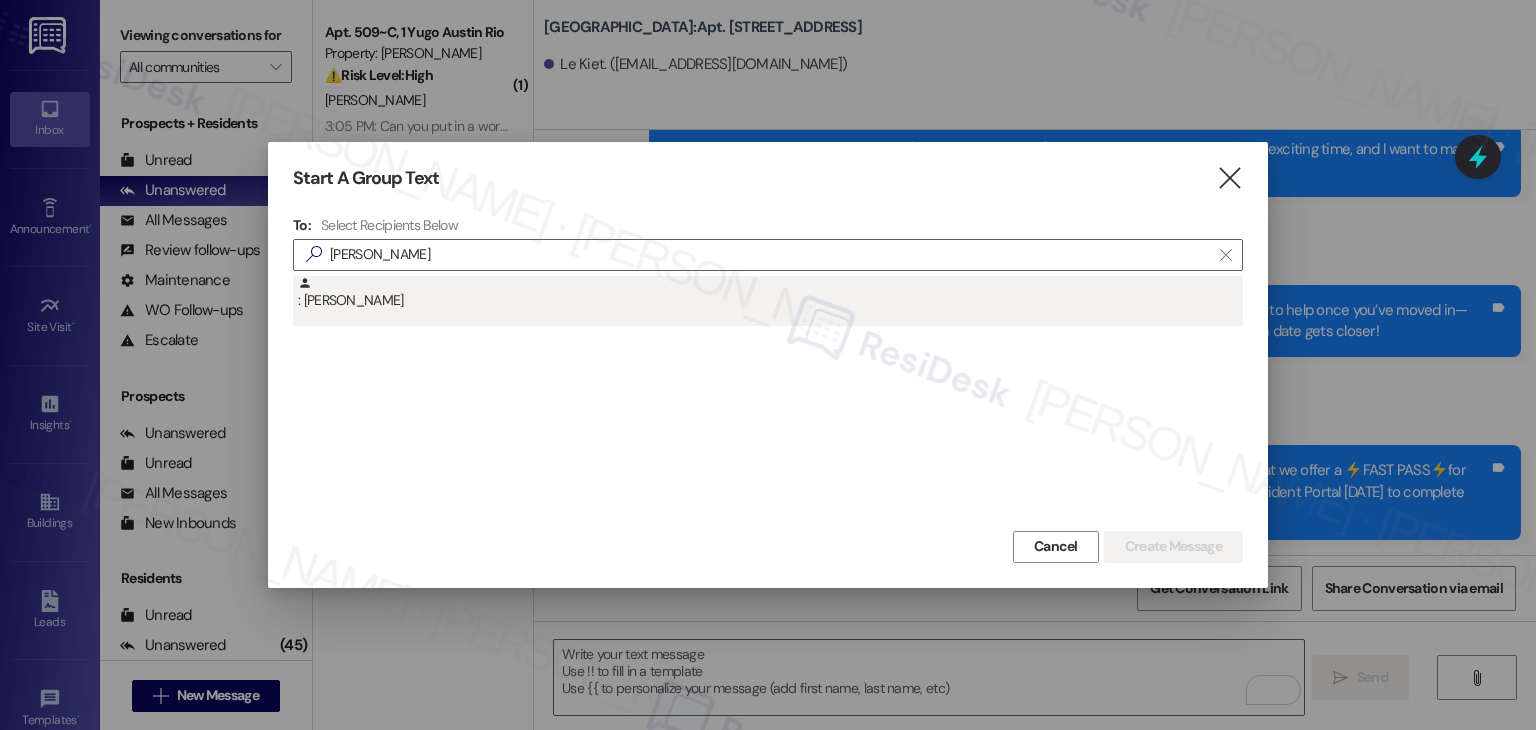 click on ": Allyson Yawn" at bounding box center [770, 293] 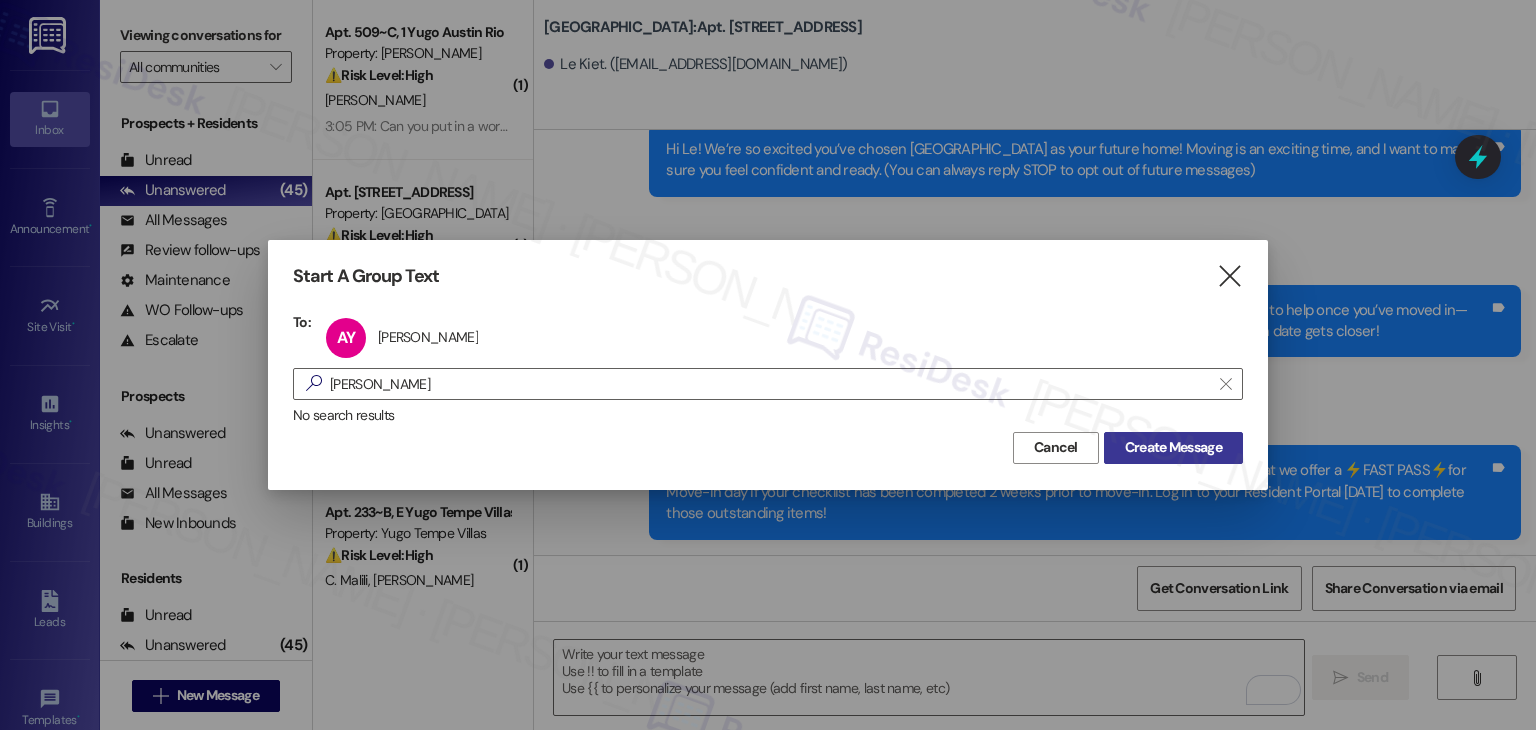 click on "Create Message" at bounding box center (1173, 447) 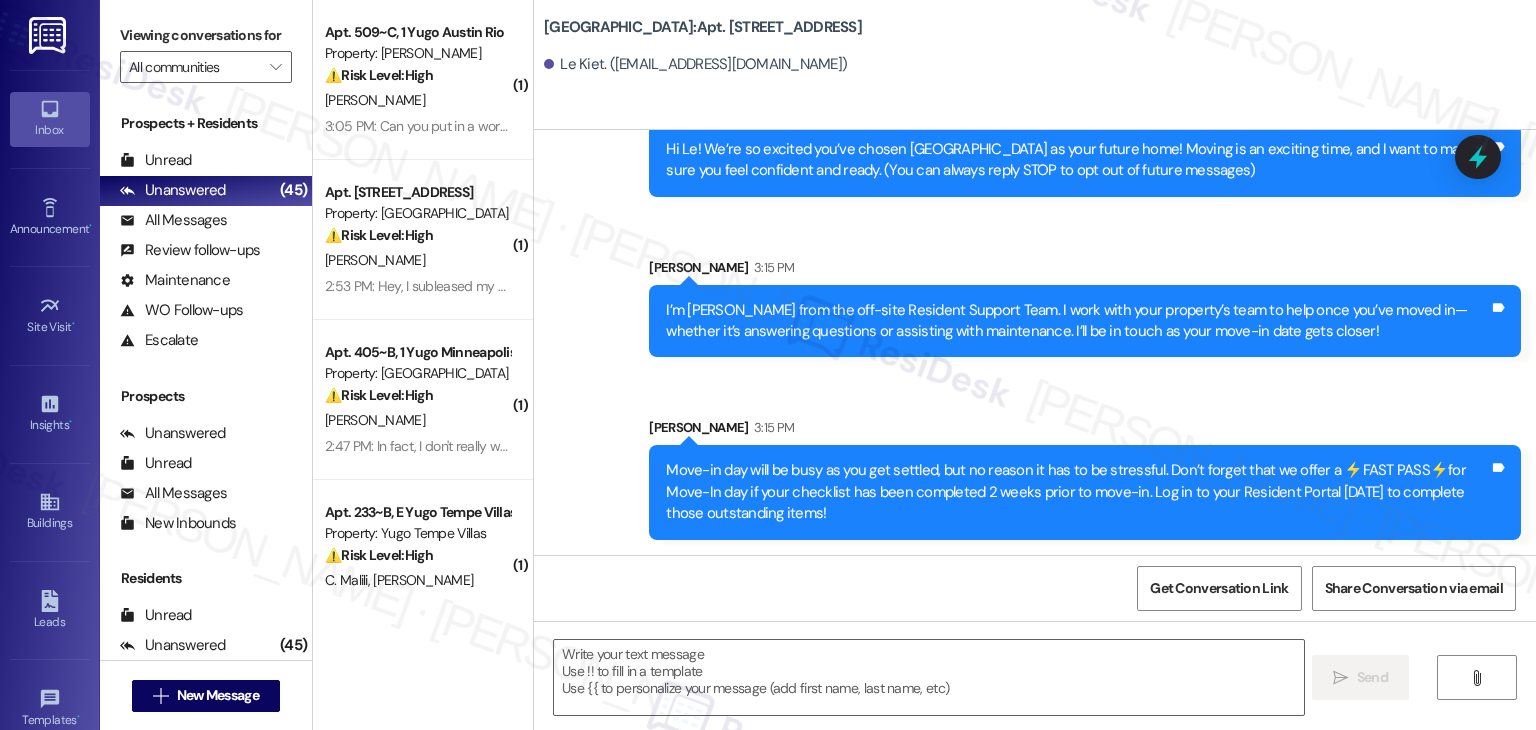 type on "Fetching suggested responses. Please feel free to read through the conversation in the meantime." 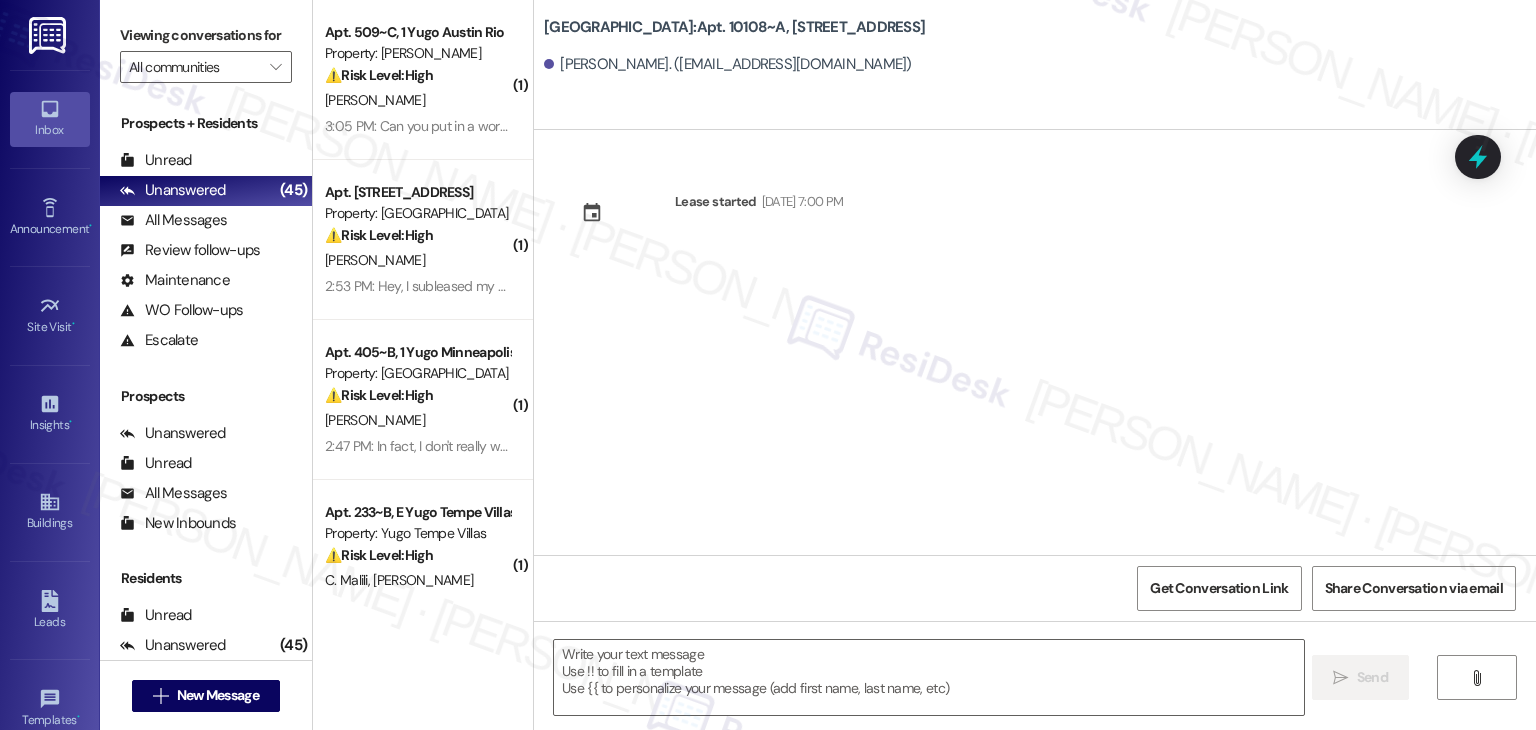 type on "Fetching suggested responses. Please feel free to read through the conversation in the meantime." 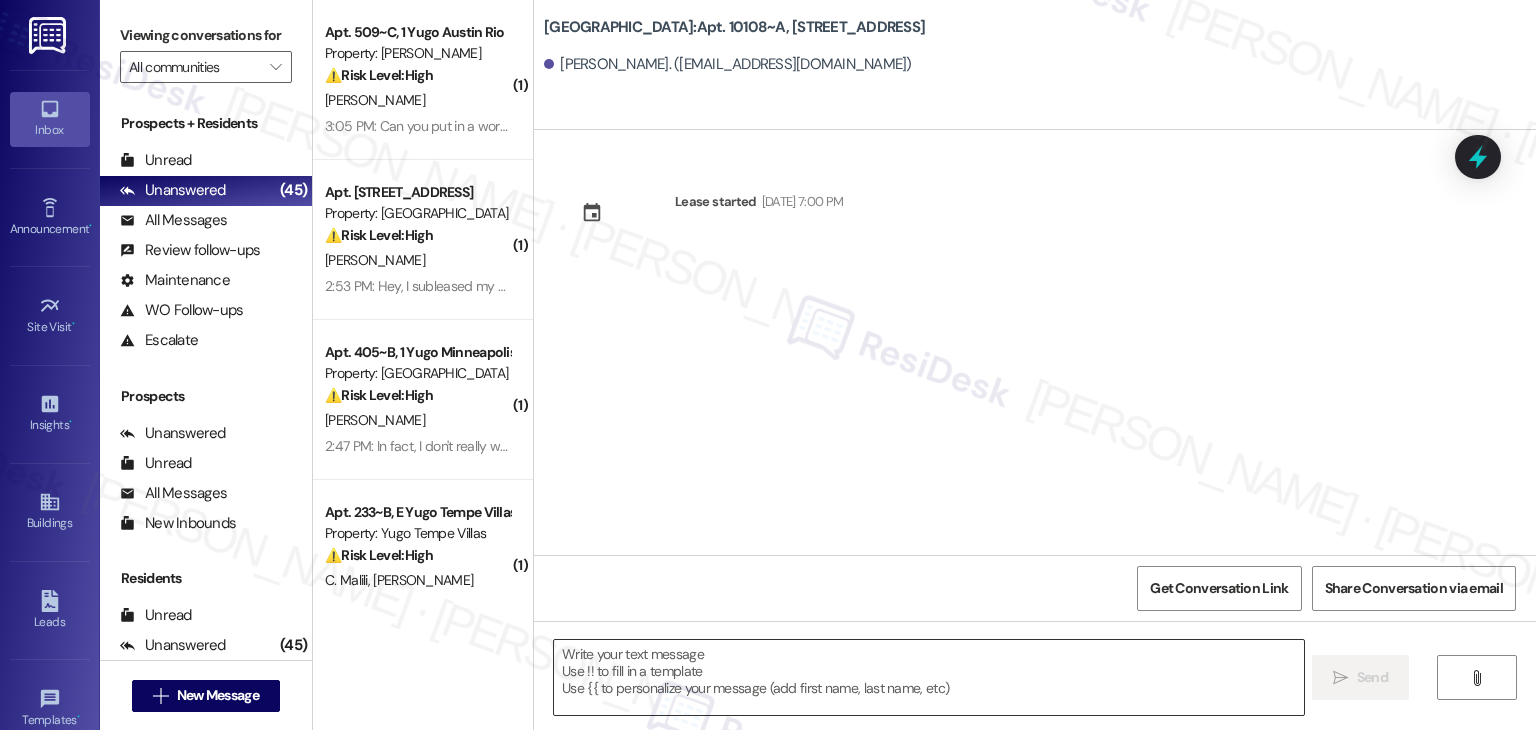 click at bounding box center [928, 677] 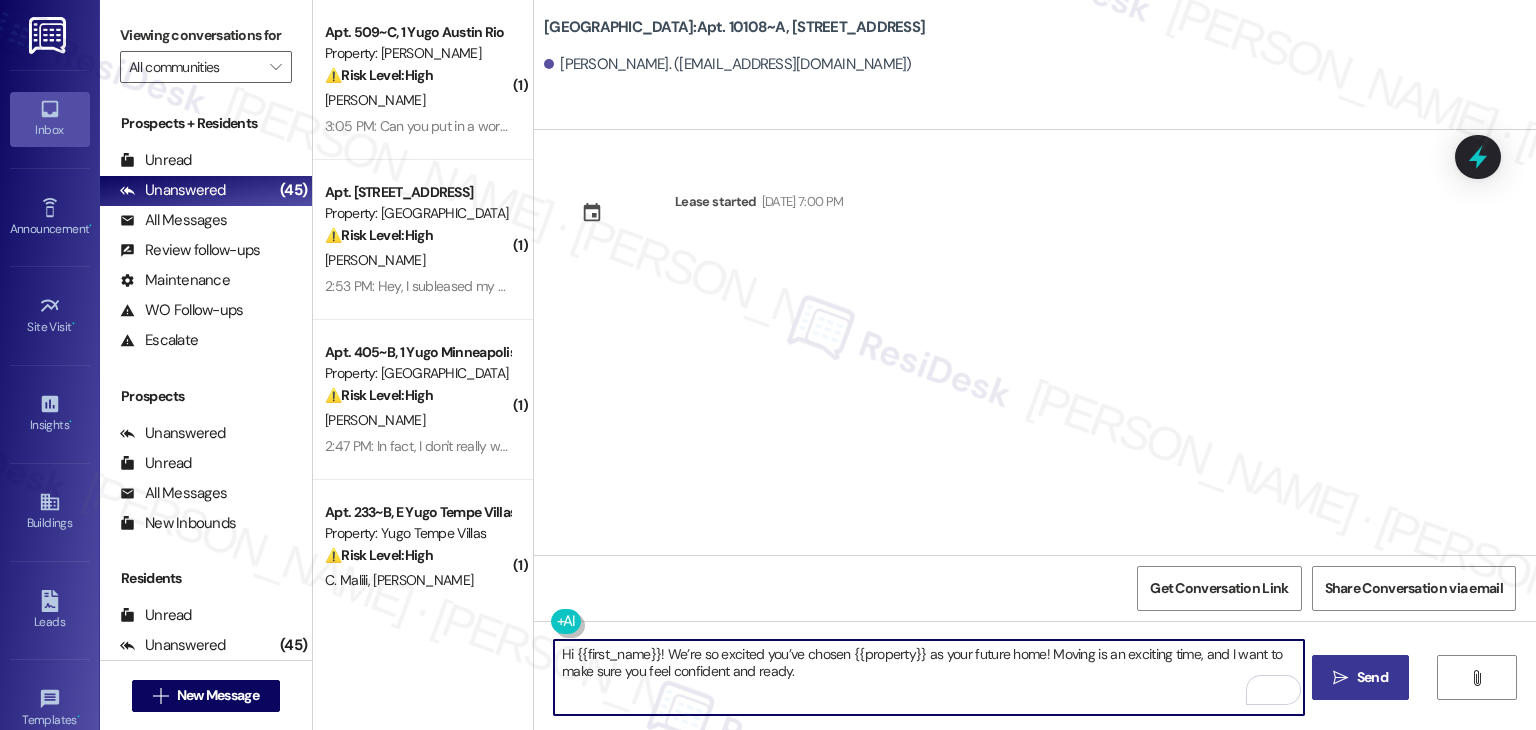 type on "Hi {{first_name}}! We’re so excited you’ve chosen {{property}} as your future home! Moving is an exciting time, and I want to make sure you feel confident and ready." 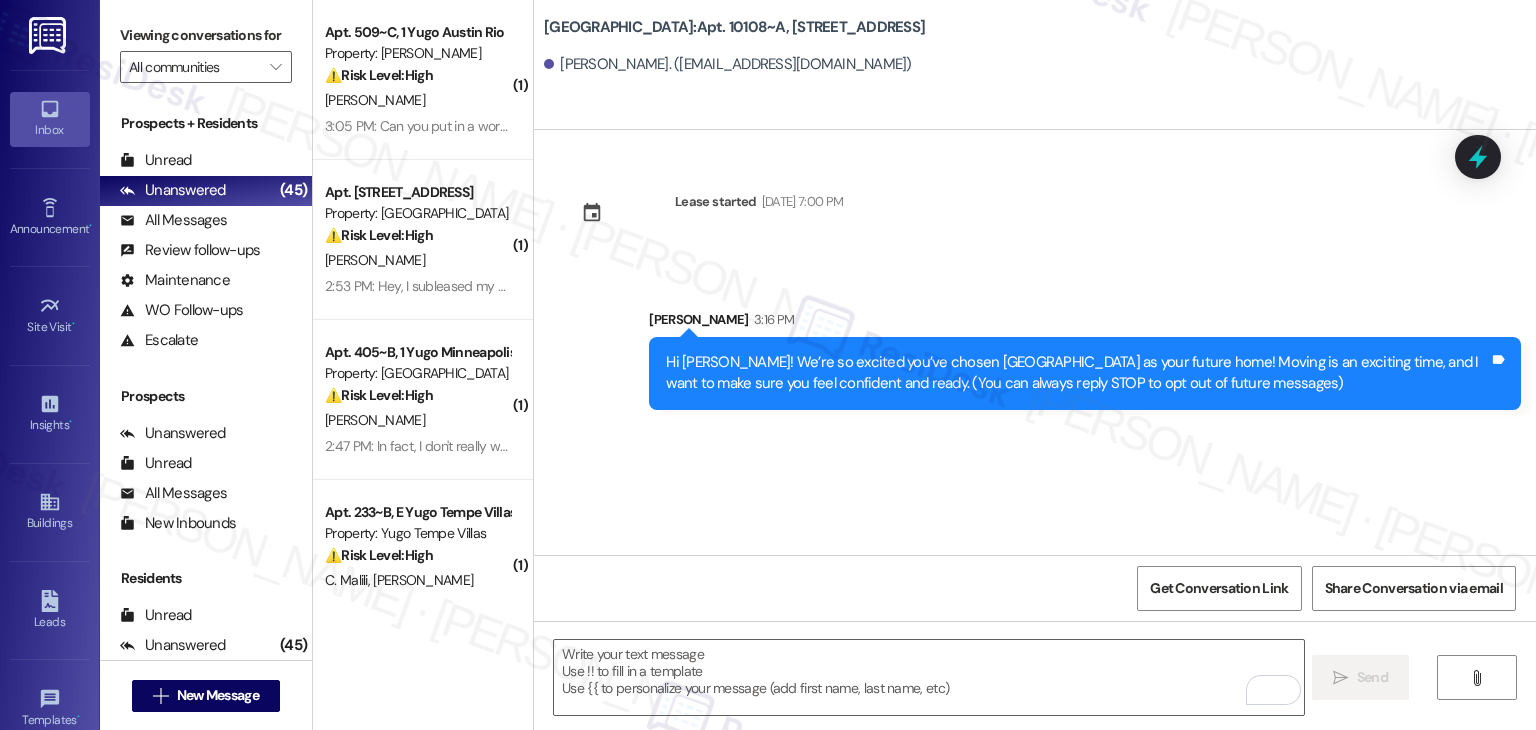 click on "Lease started Jul 31, 2025 at 7:00 PM Sent via SMS Sarah 3:16 PM Hi Allyson! We’re so excited you’ve chosen Yugo Lexington Campus Court as your future home! Moving is an exciting time, and I want to make sure you feel confident and ready. (You can always reply STOP to opt out of future messages) Tags and notes" at bounding box center (1035, 342) 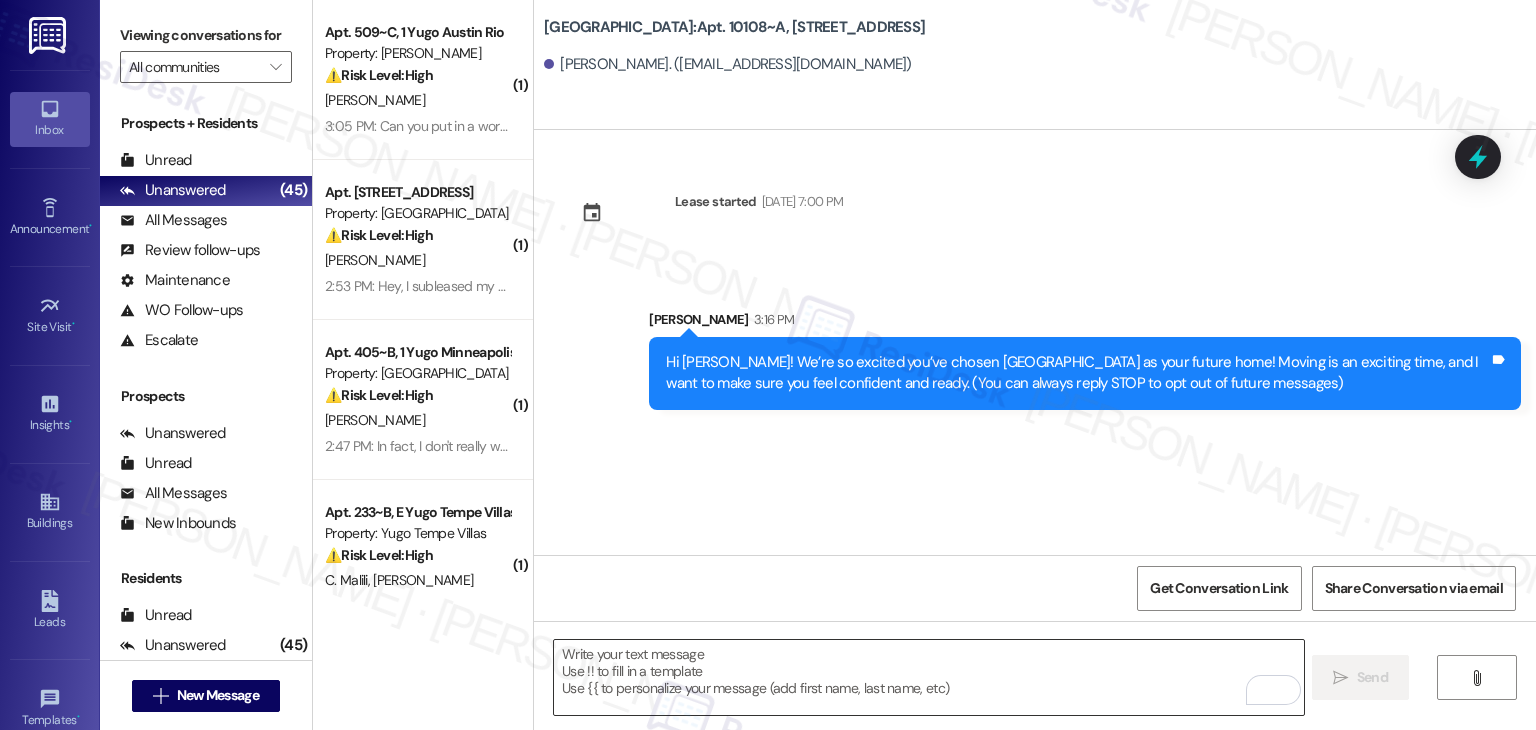 click at bounding box center (928, 677) 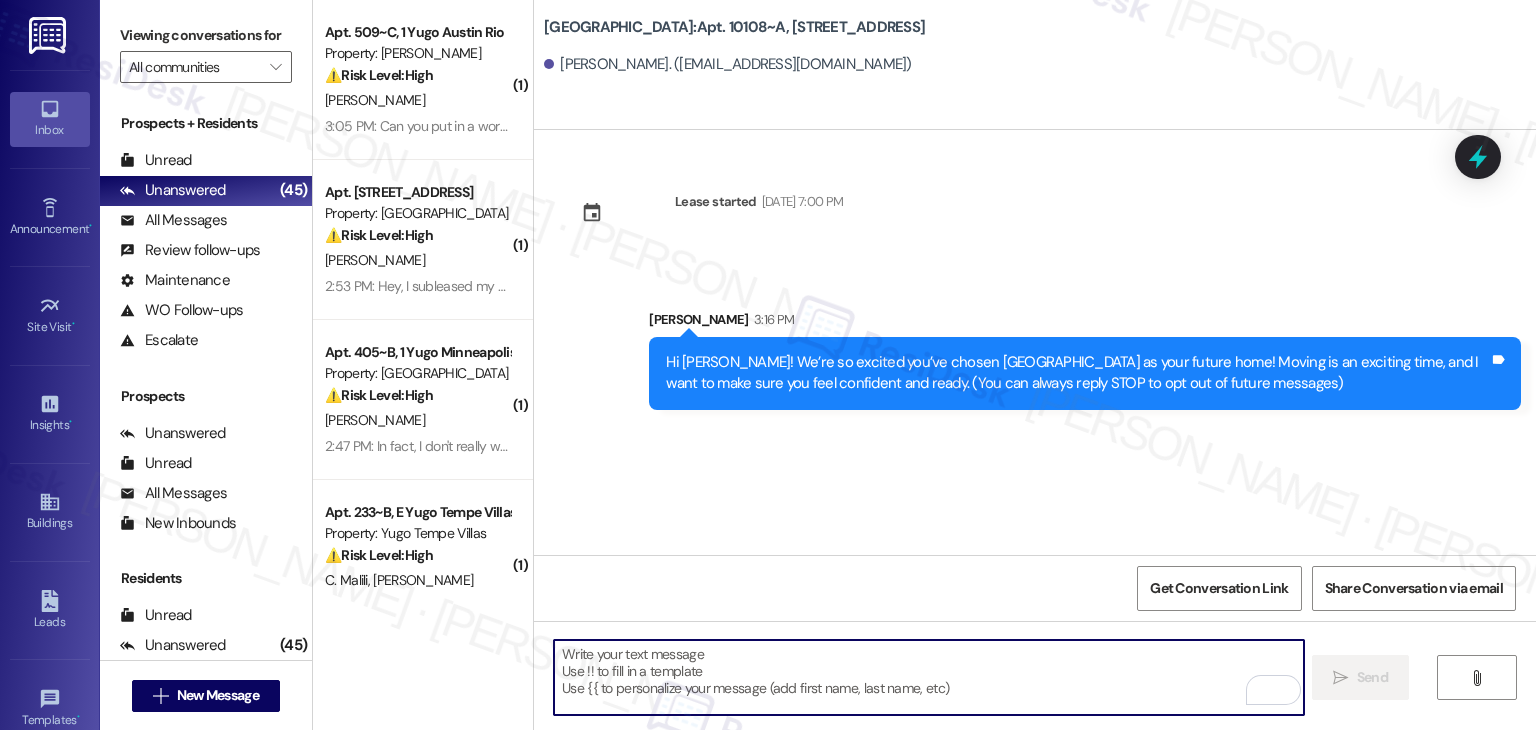 paste on "I’m [PERSON_NAME] from the off-site Resident Support Team. I work with your property’s team to help once you’ve moved in—whether it’s answering questions or assisting with maintenance. I’ll be in touch as your move-in date gets closer!" 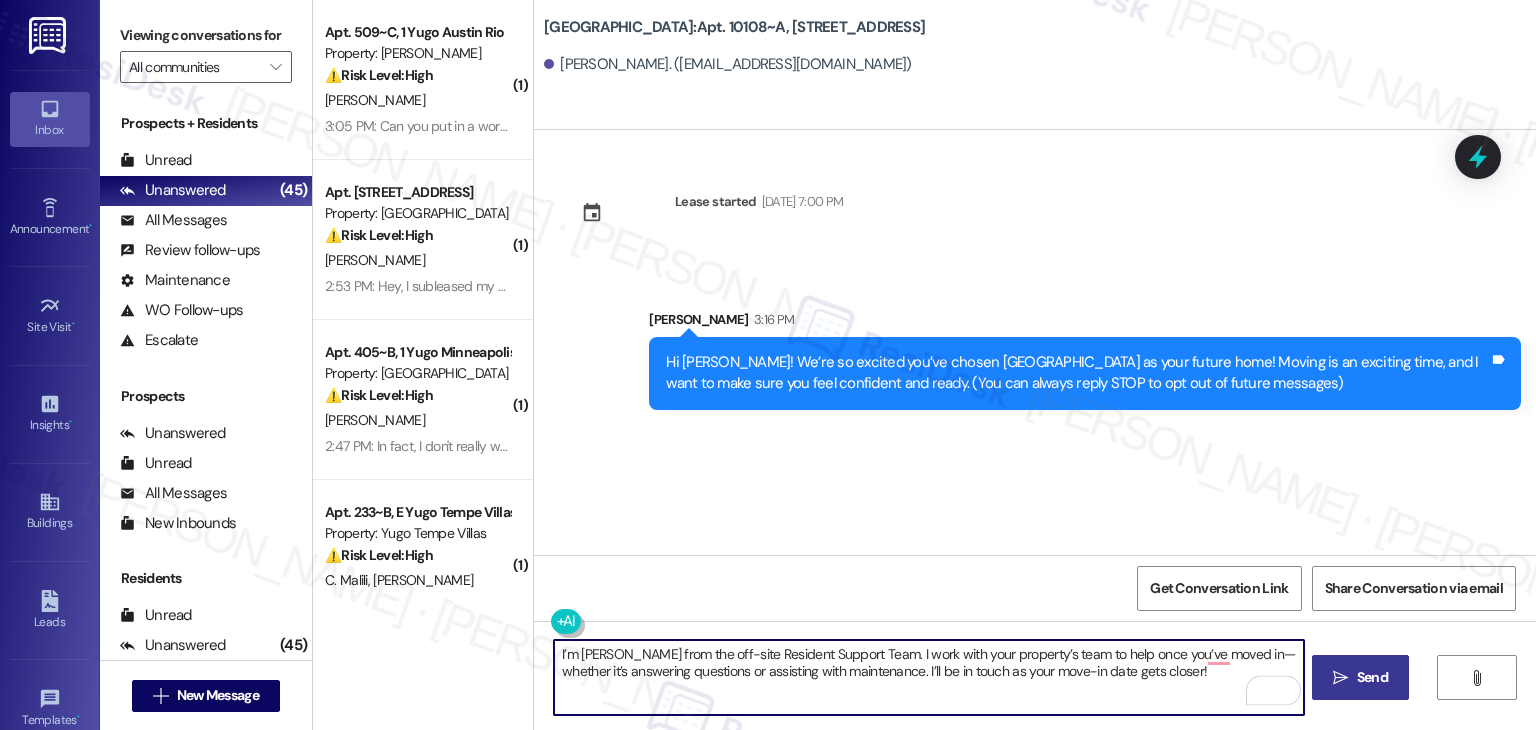 type on "I’m [PERSON_NAME] from the off-site Resident Support Team. I work with your property’s team to help once you’ve moved in—whether it’s answering questions or assisting with maintenance. I’ll be in touch as your move-in date gets closer!" 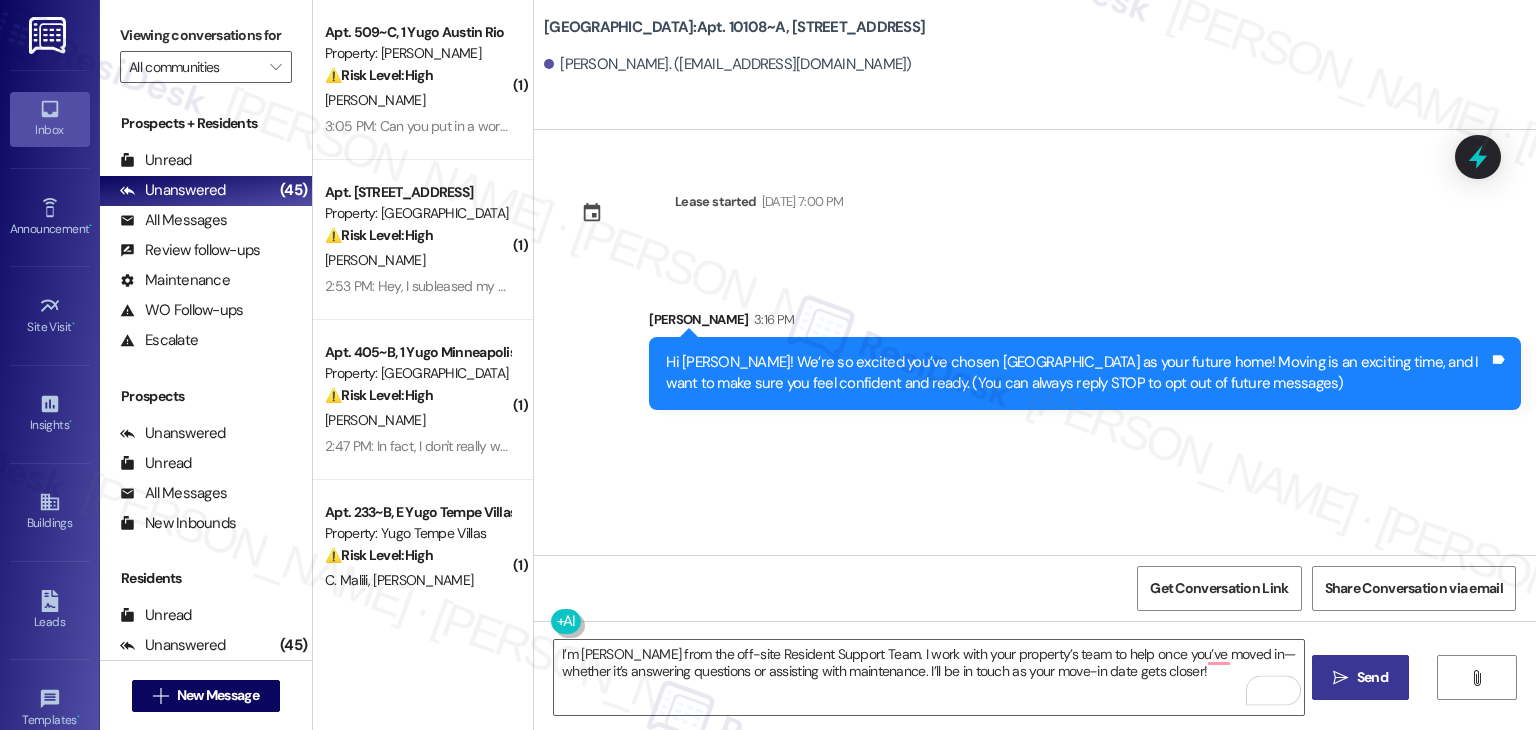 click on " Send" at bounding box center [1360, 677] 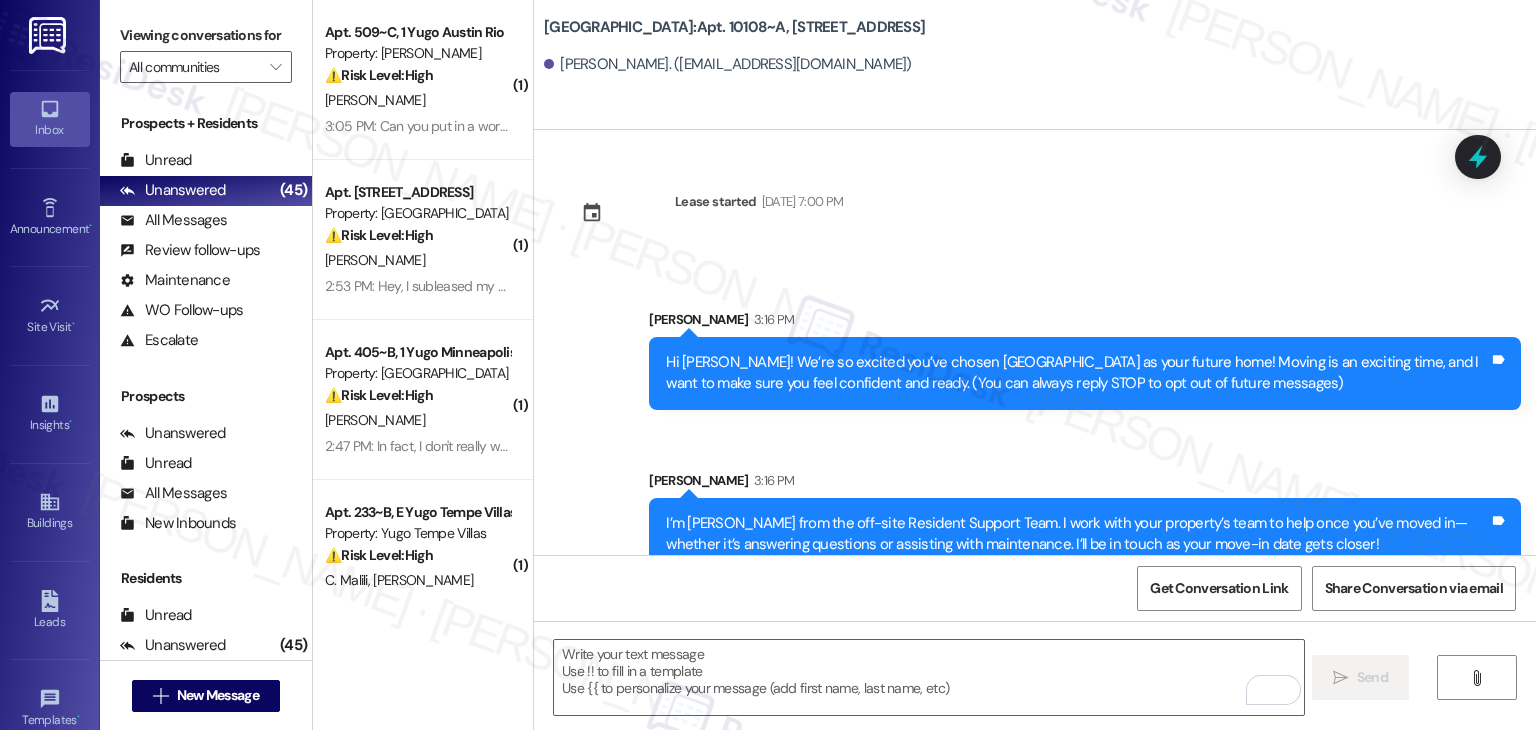 click on "Get Conversation Link Share Conversation via email" at bounding box center [1035, 588] 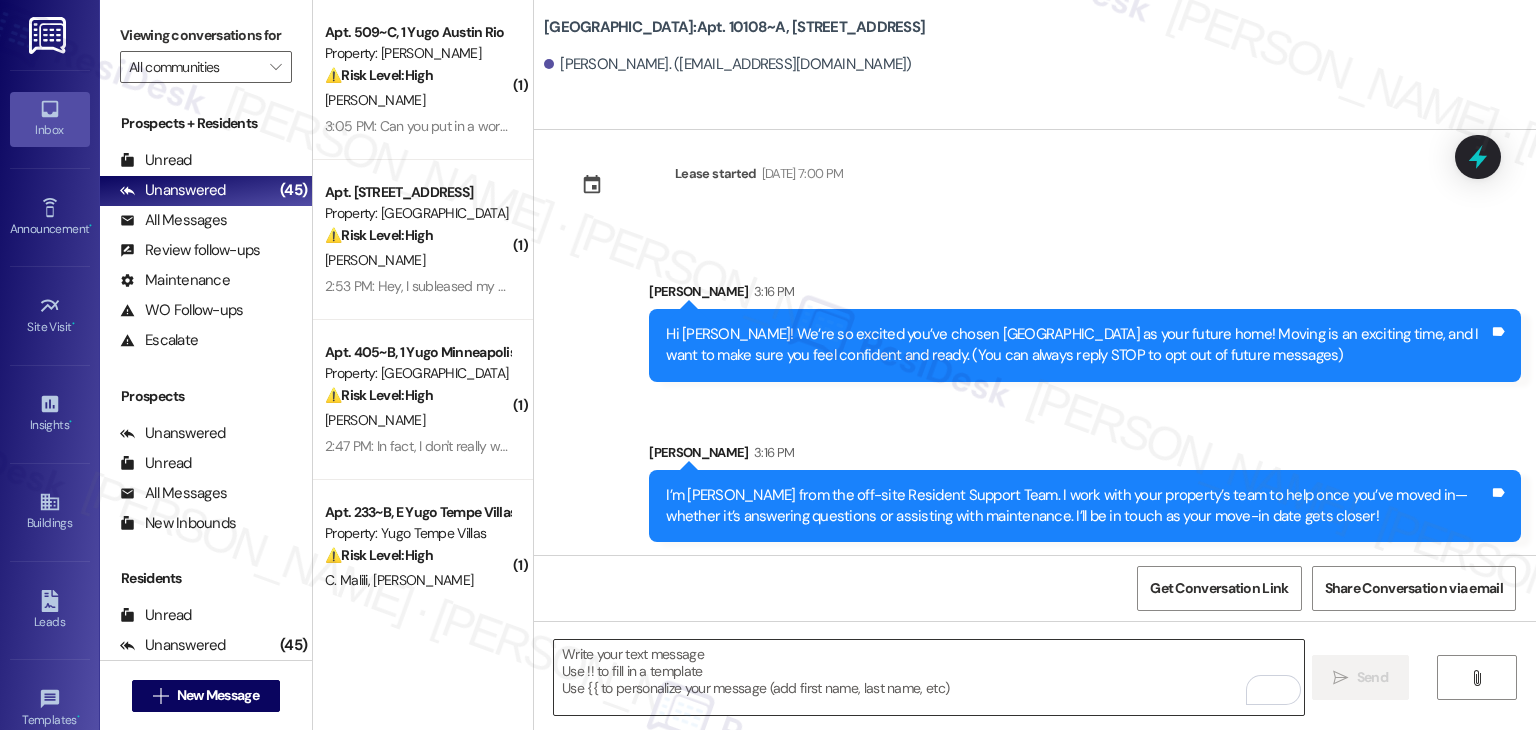 scroll, scrollTop: 32, scrollLeft: 0, axis: vertical 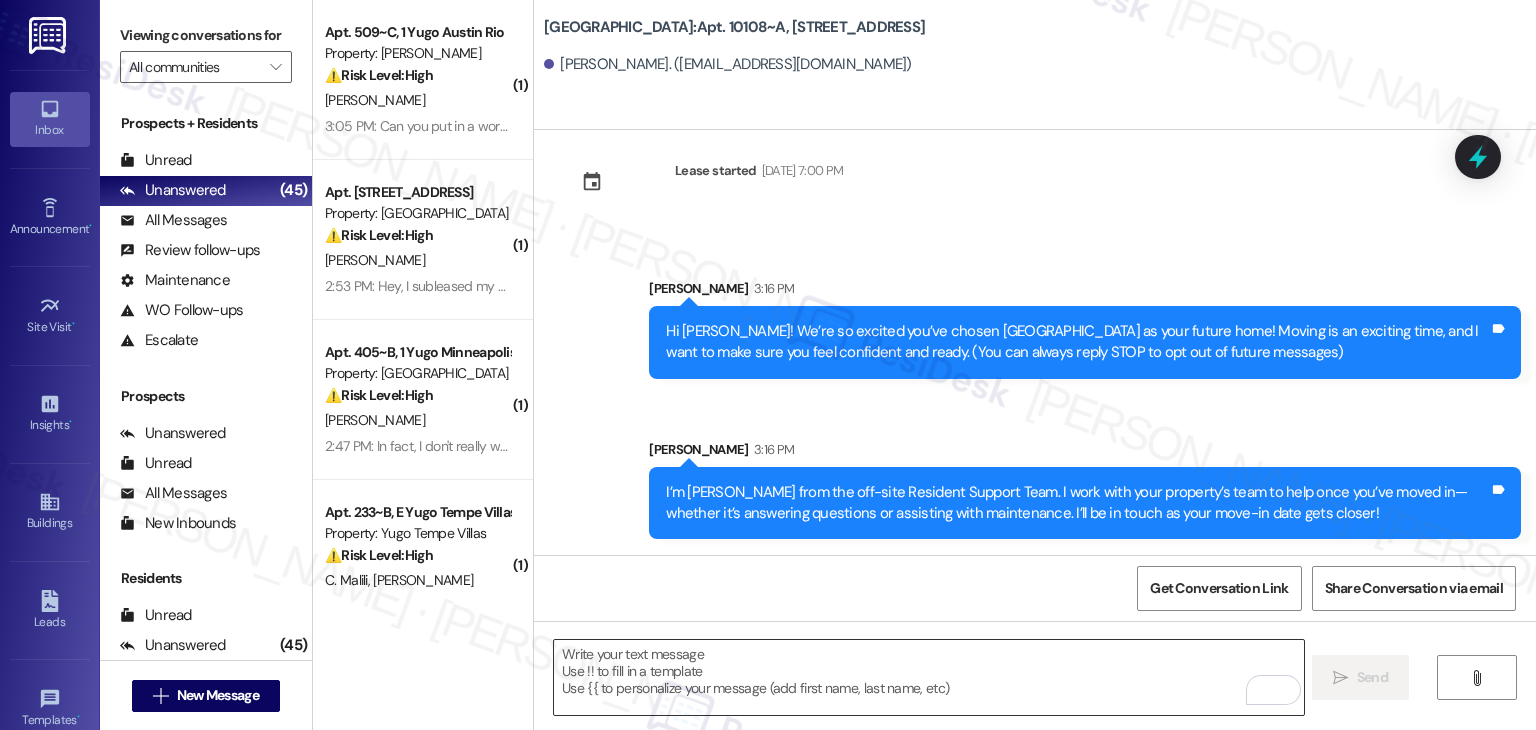 click at bounding box center [928, 677] 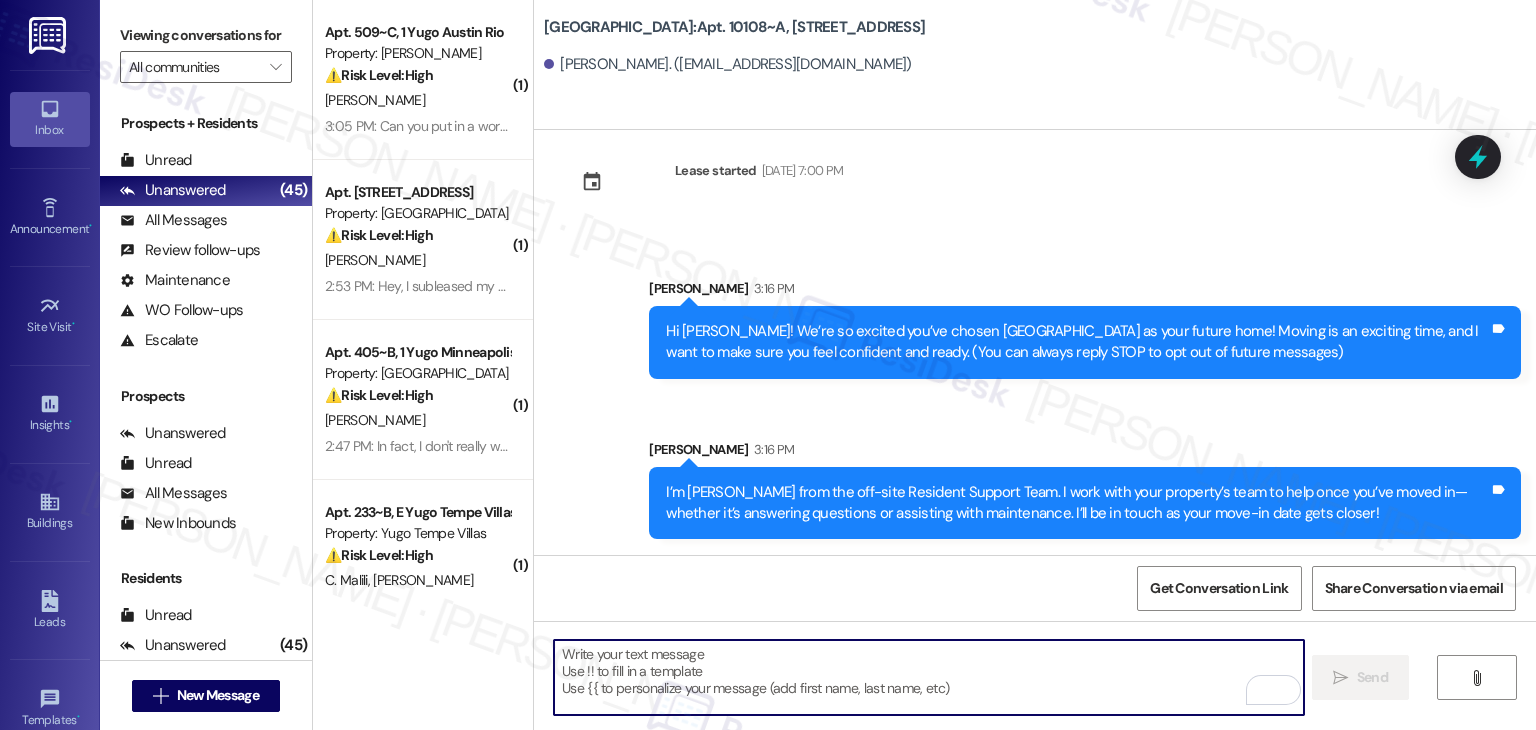 paste on "Move-in day will be busy as you get settled, but no reason it has to be stressful. Don’t forget that we offer a ⚡FAST PASS⚡for Move-In day if your checklist has been completed 2 weeks prior to move-in. Log in to your Resident Portal [DATE] to complete those outstanding items!" 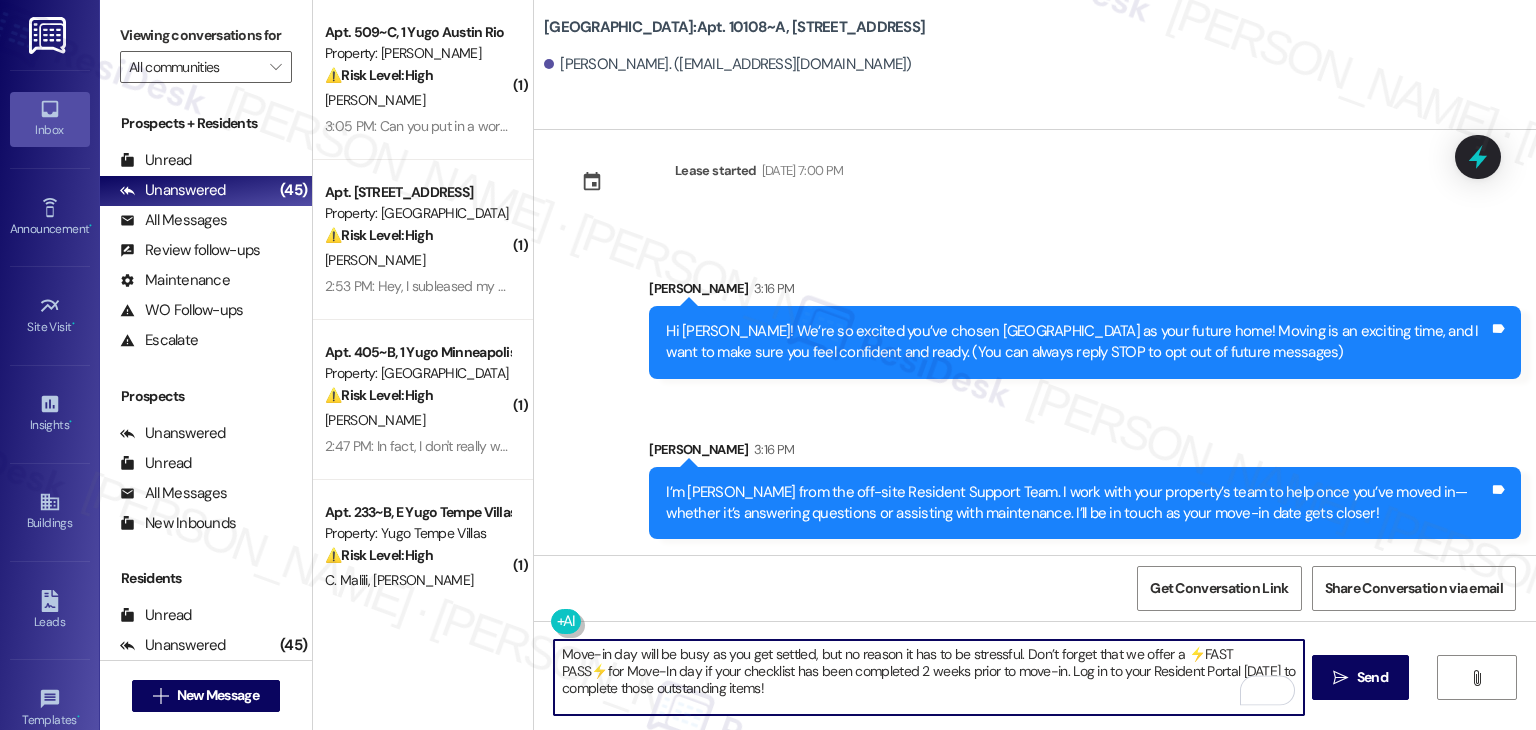 type on "Move-in day will be busy as you get settled, but no reason it has to be stressful. Don’t forget that we offer a ⚡FAST PASS⚡for Move-In day if your checklist has been completed 2 weeks prior to move-in. Log in to your Resident Portal [DATE] to complete those outstanding items!" 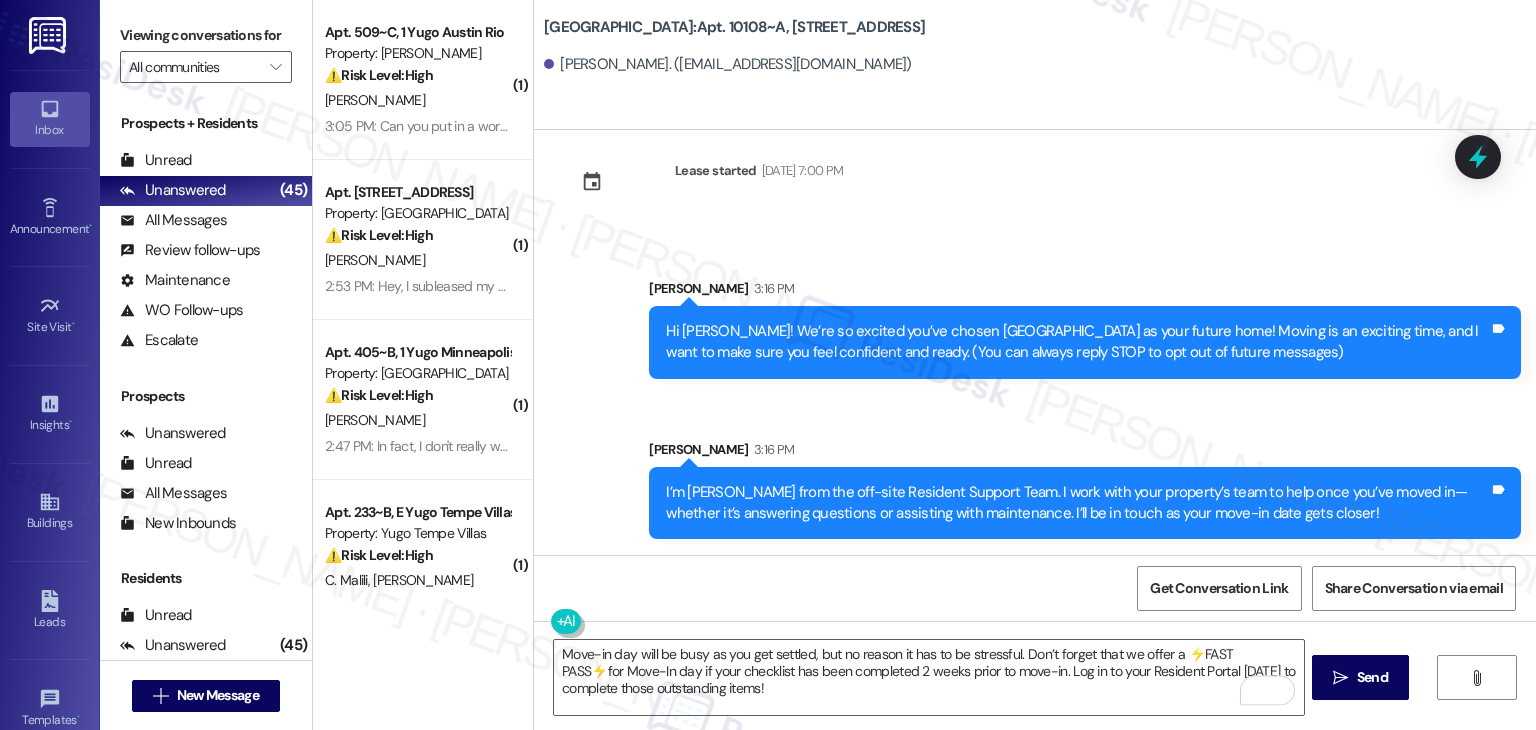 click on "Send" at bounding box center (1372, 677) 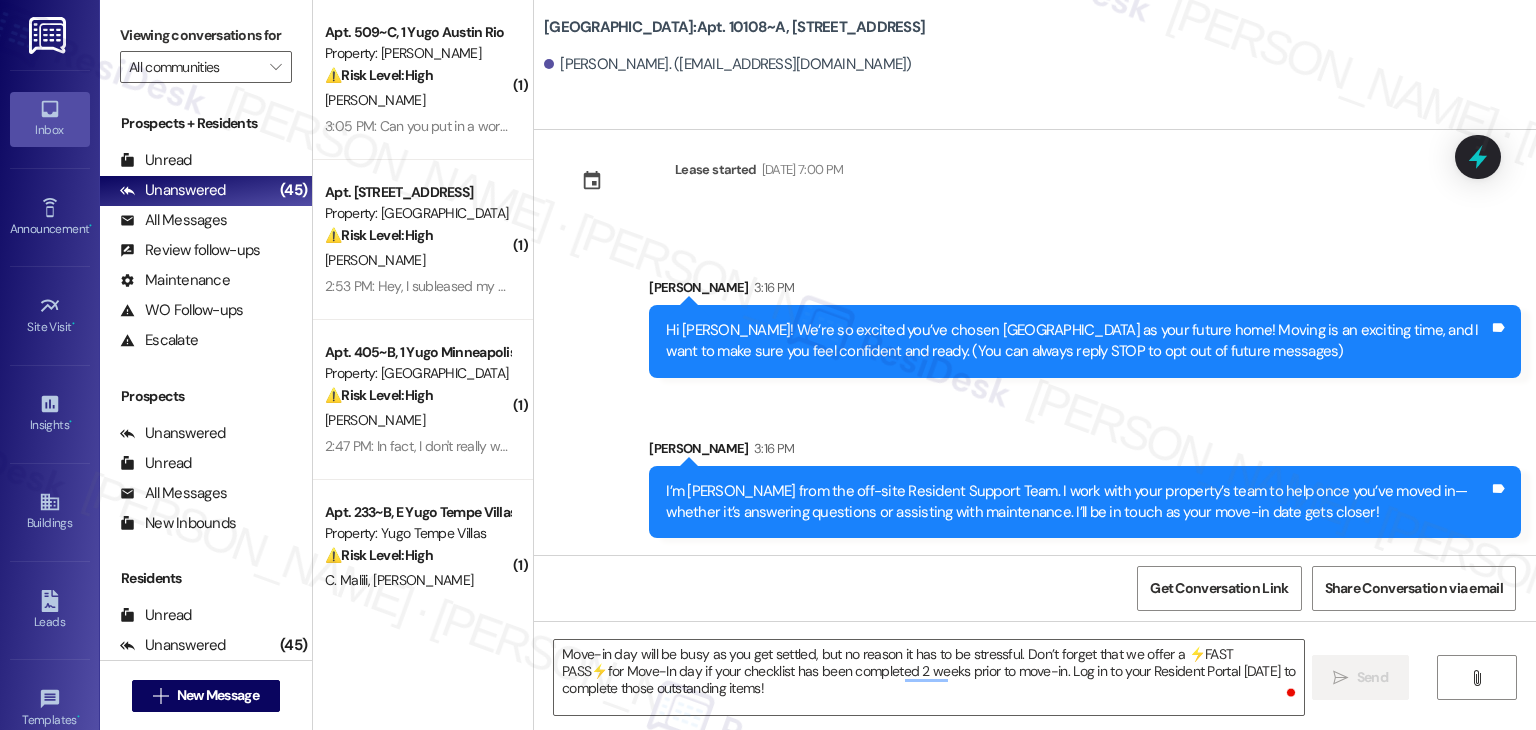 type 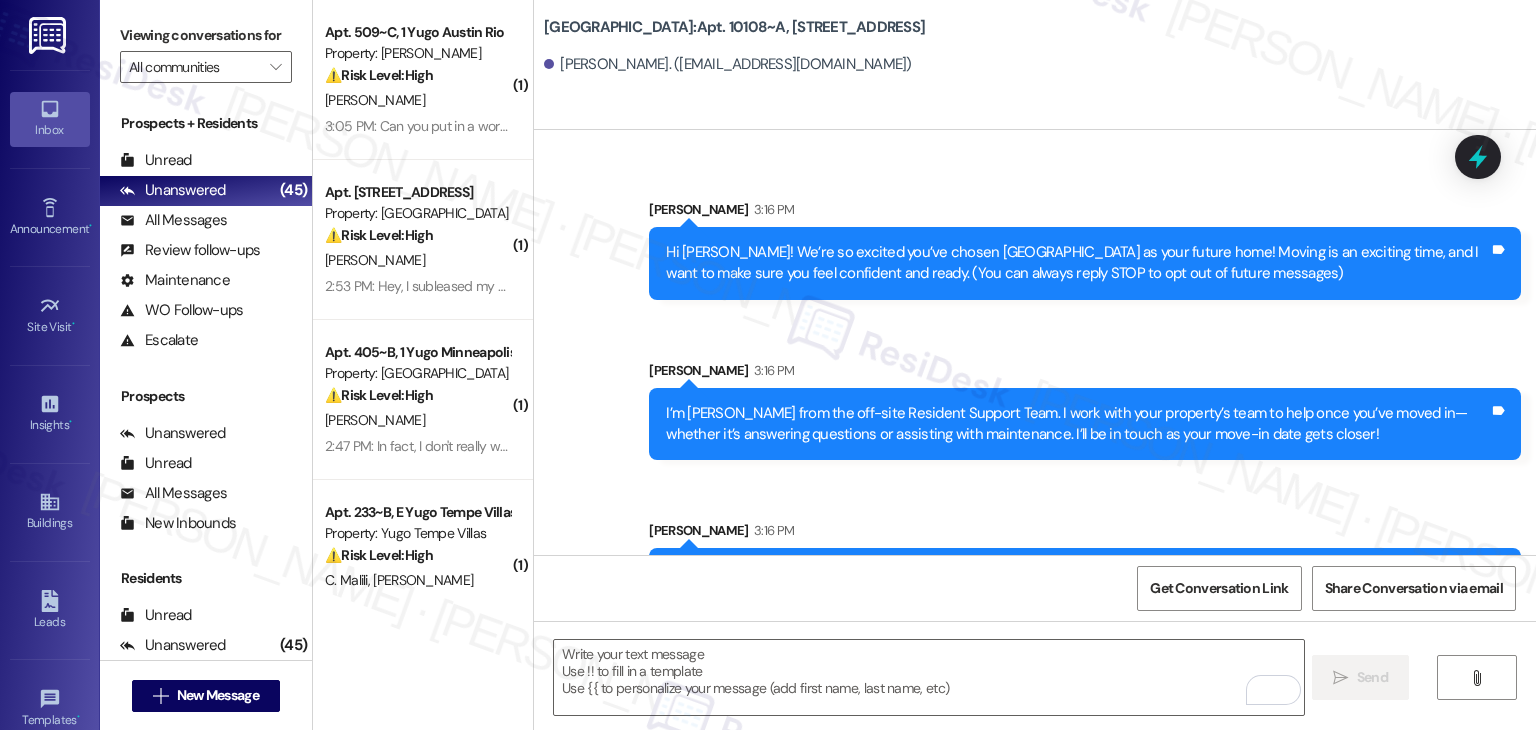 scroll, scrollTop: 213, scrollLeft: 0, axis: vertical 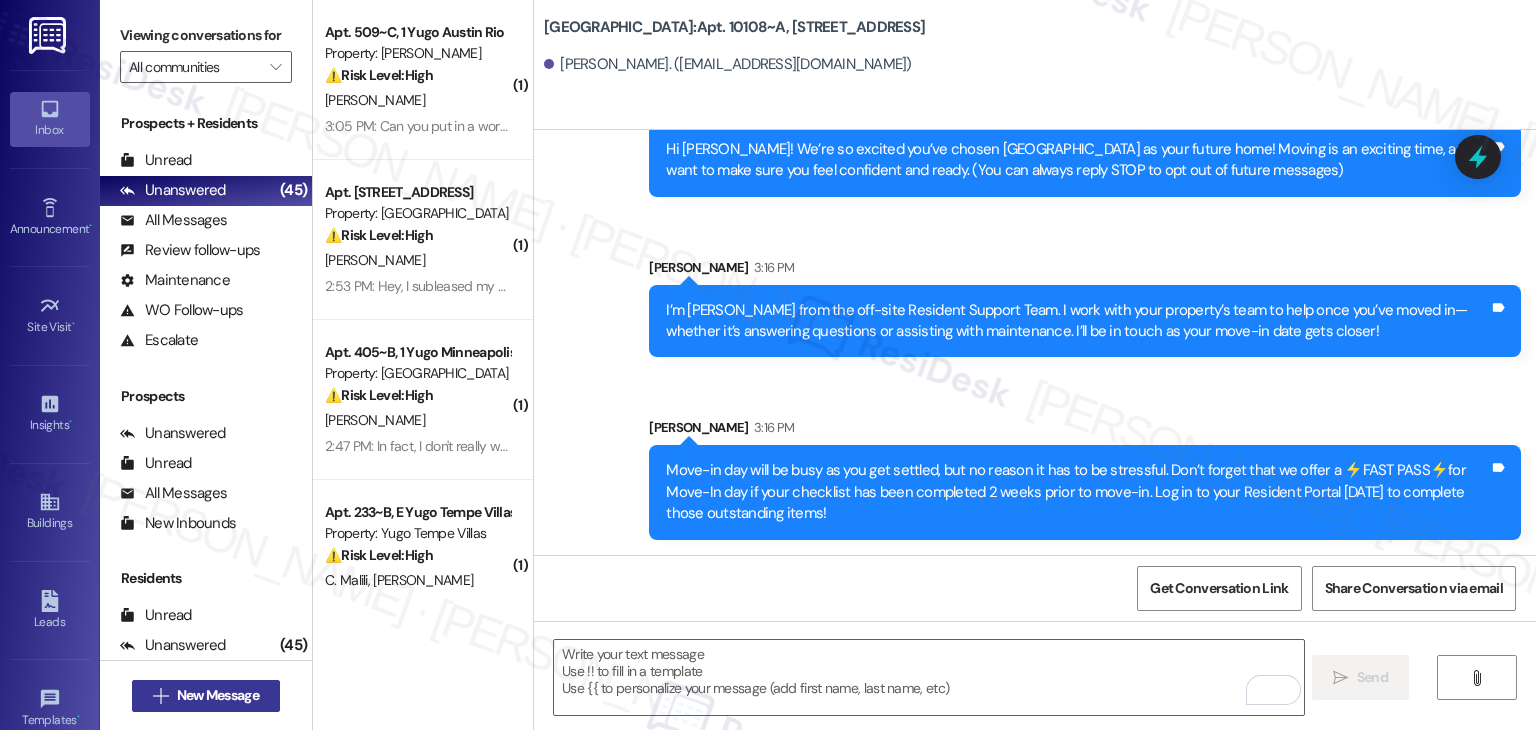 click on "New Message" at bounding box center (218, 695) 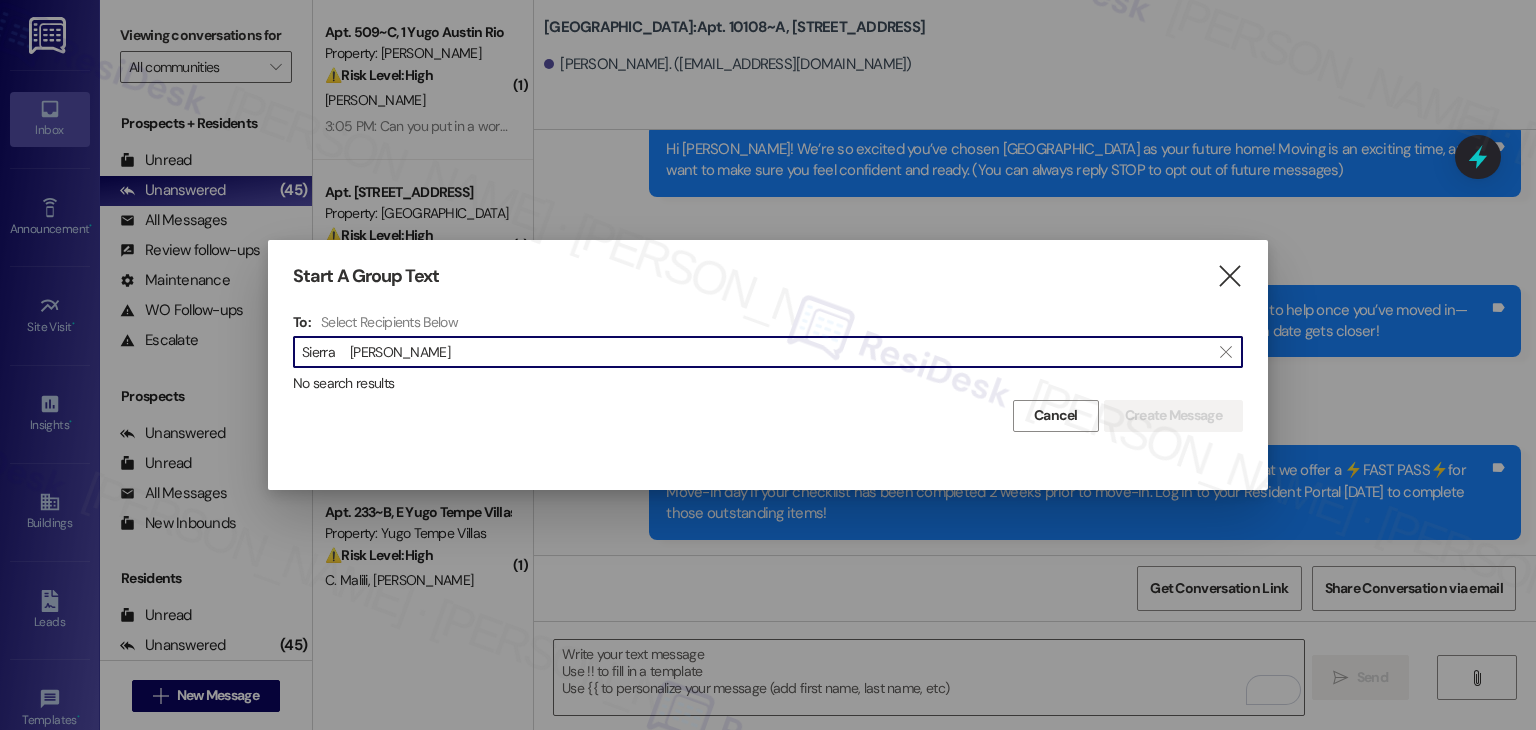 click on "Sierra	Imel" at bounding box center [756, 352] 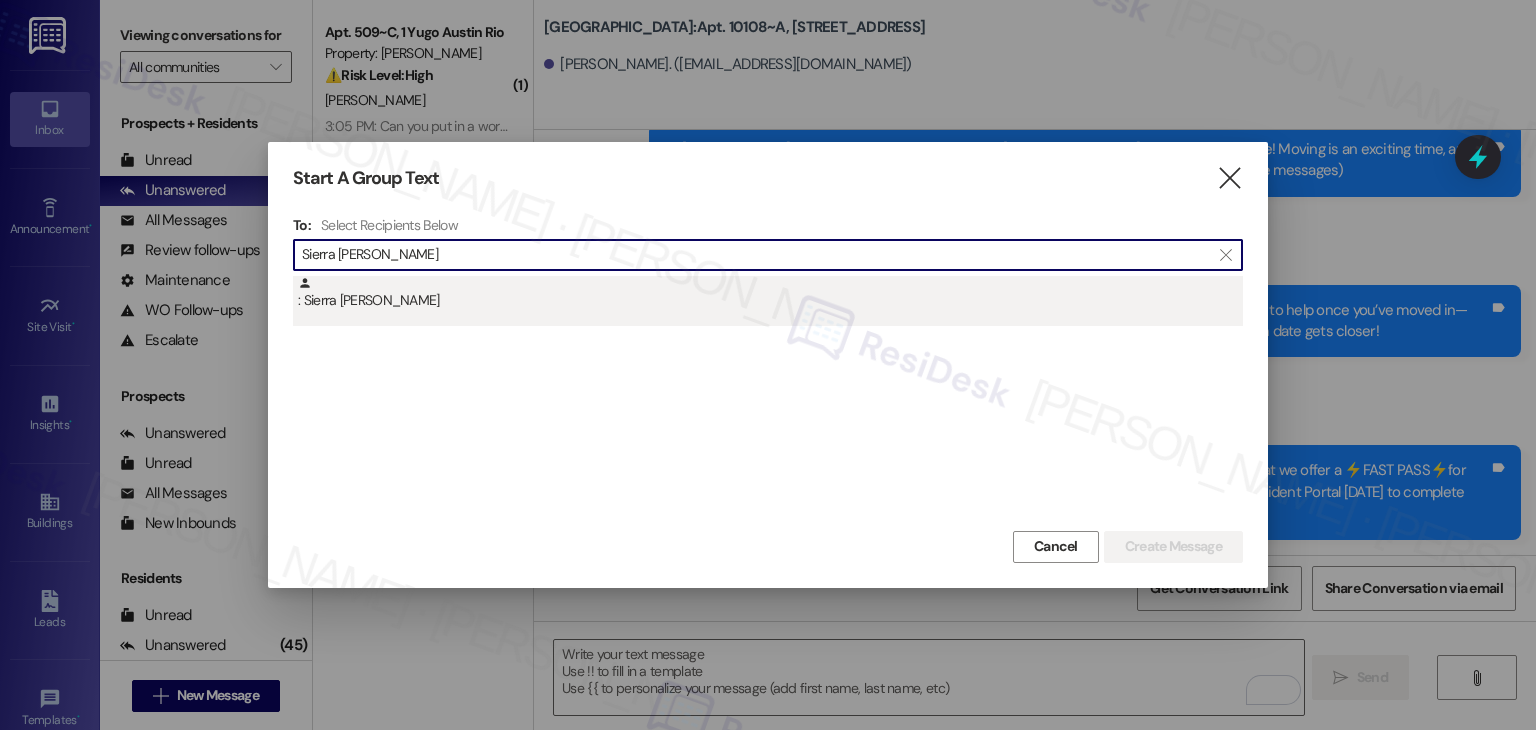 type on "Sierra Imel" 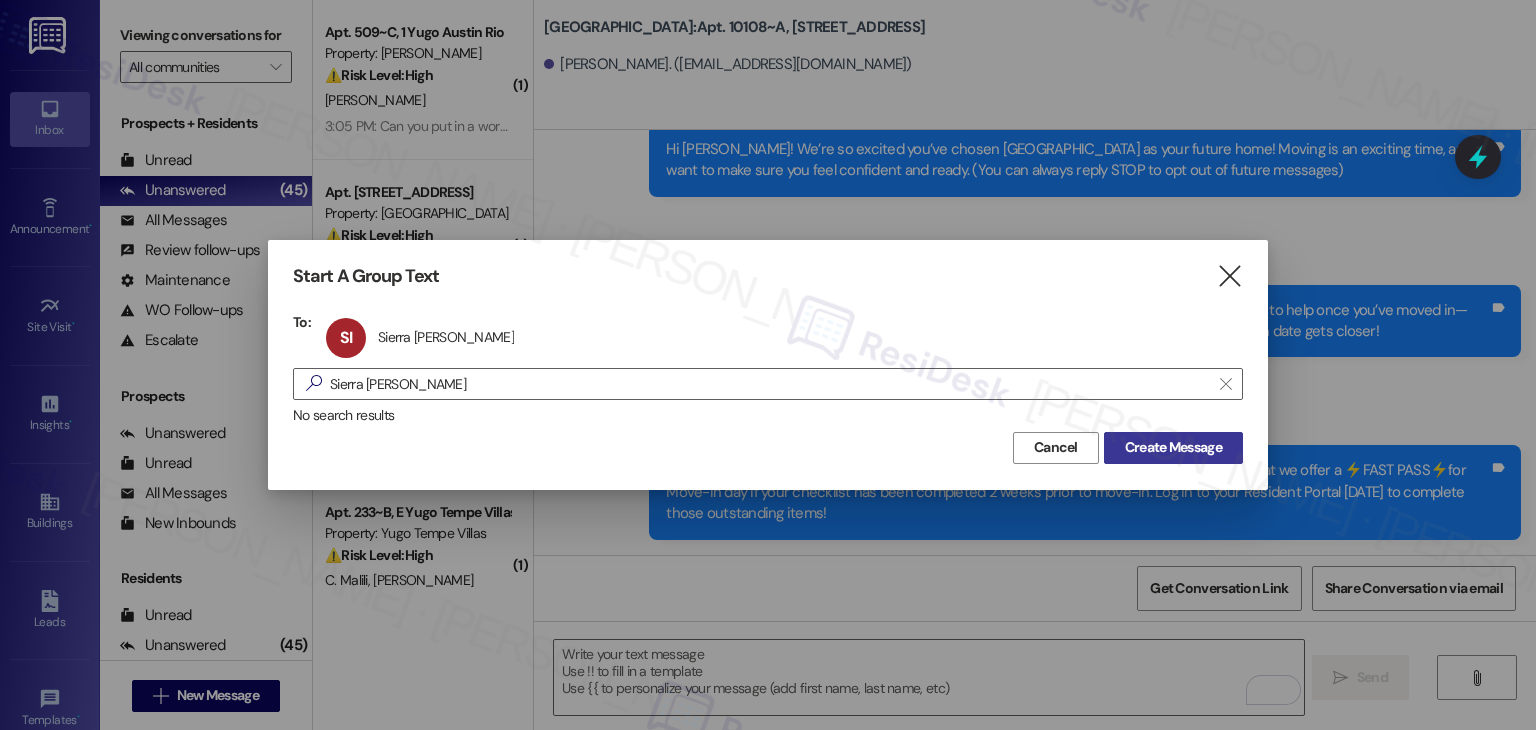 click on "Create Message" at bounding box center (1173, 447) 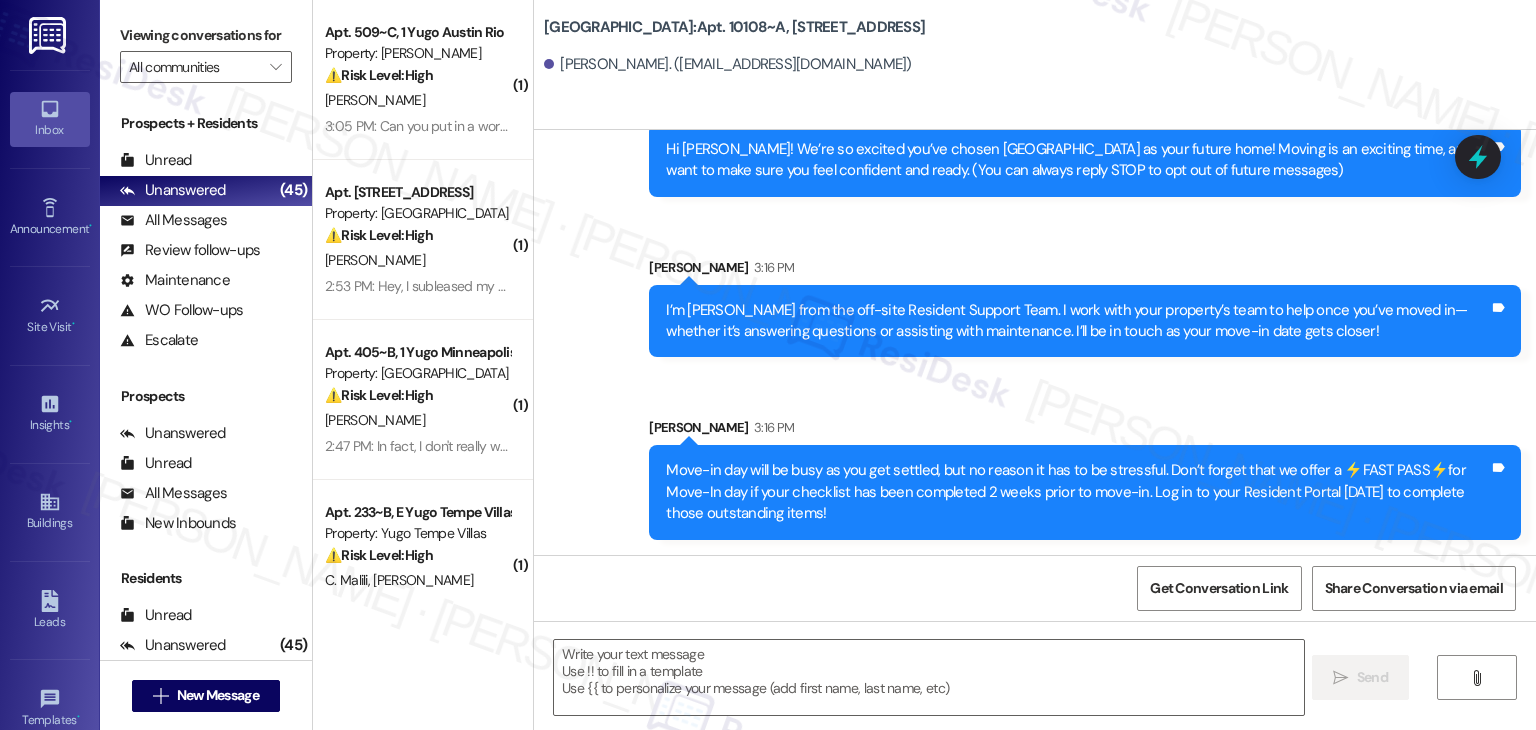 type on "Fetching suggested responses. Please feel free to read through the conversation in the meantime." 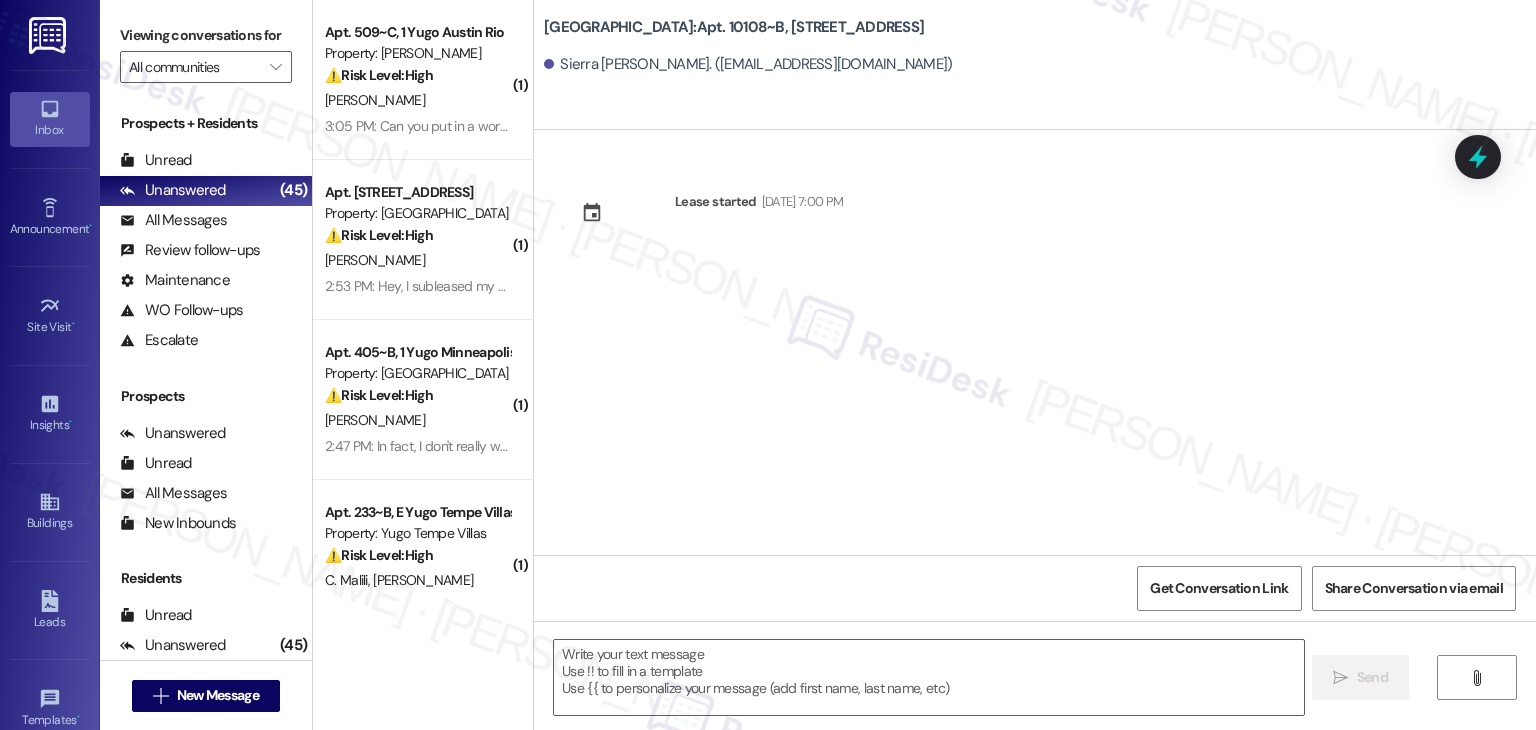 type on "Fetching suggested responses. Please feel free to read through the conversation in the meantime." 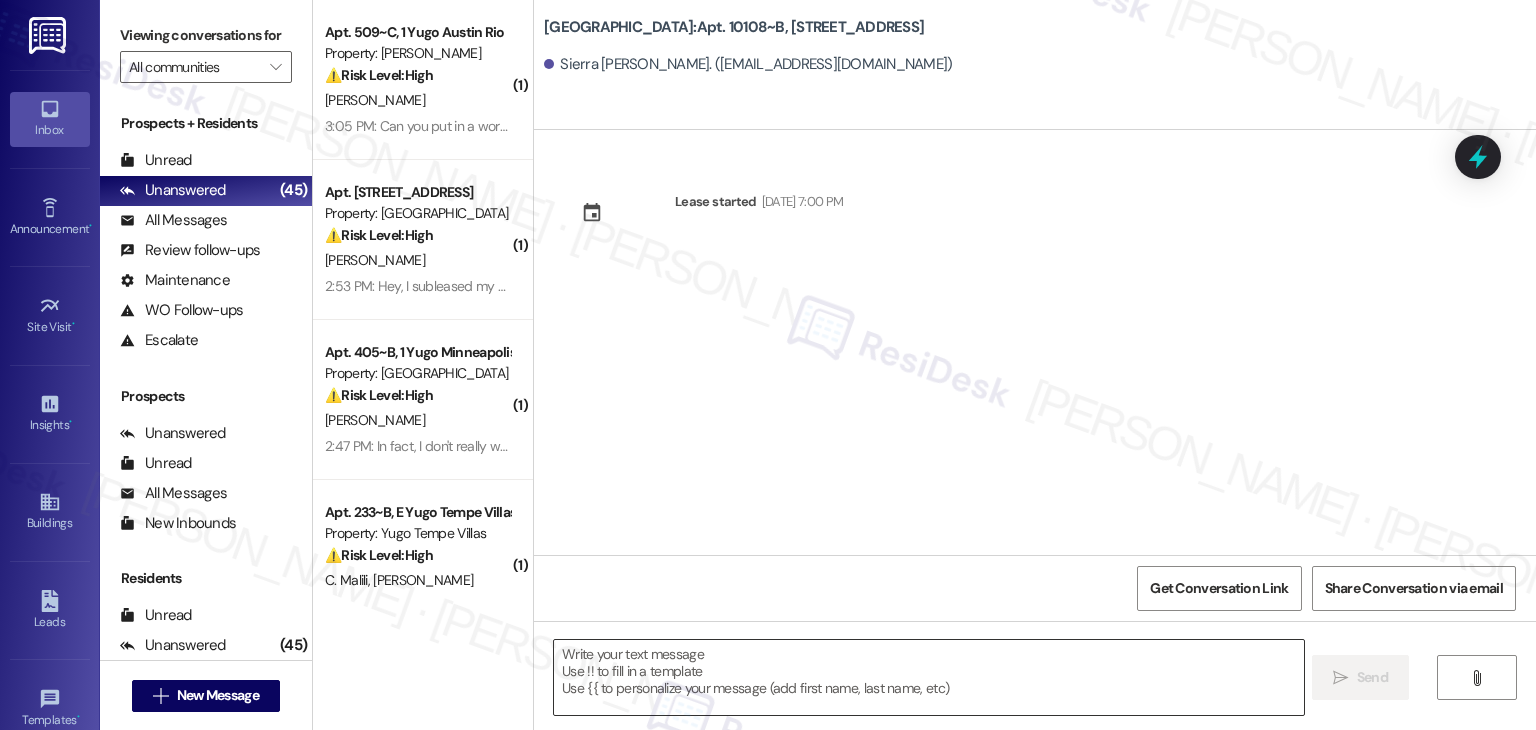click at bounding box center [928, 677] 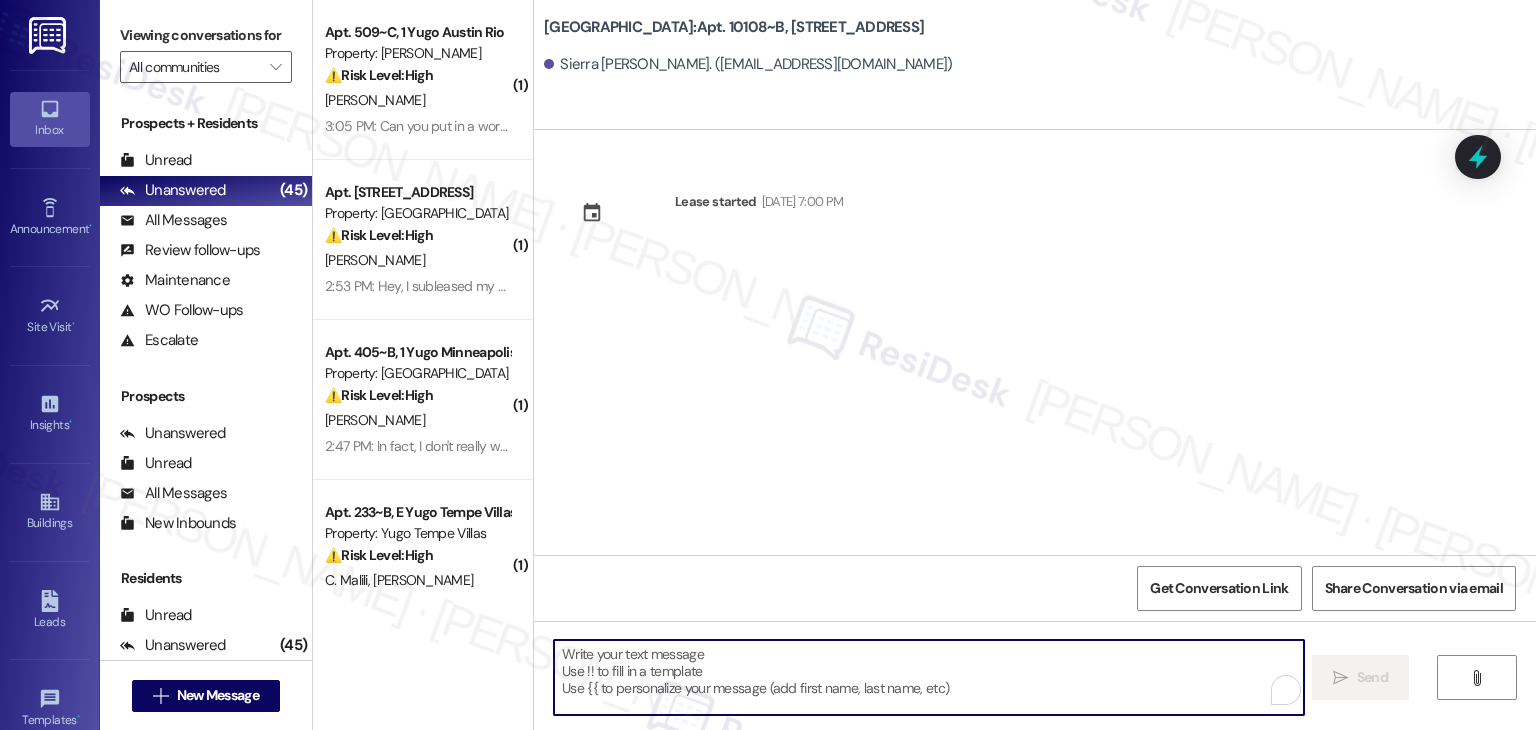 paste on "Hi {{first_name}}! We’re so excited you’ve chosen {{property}} as your future home! Moving is an exciting time, and I want to make sure you feel confident and ready." 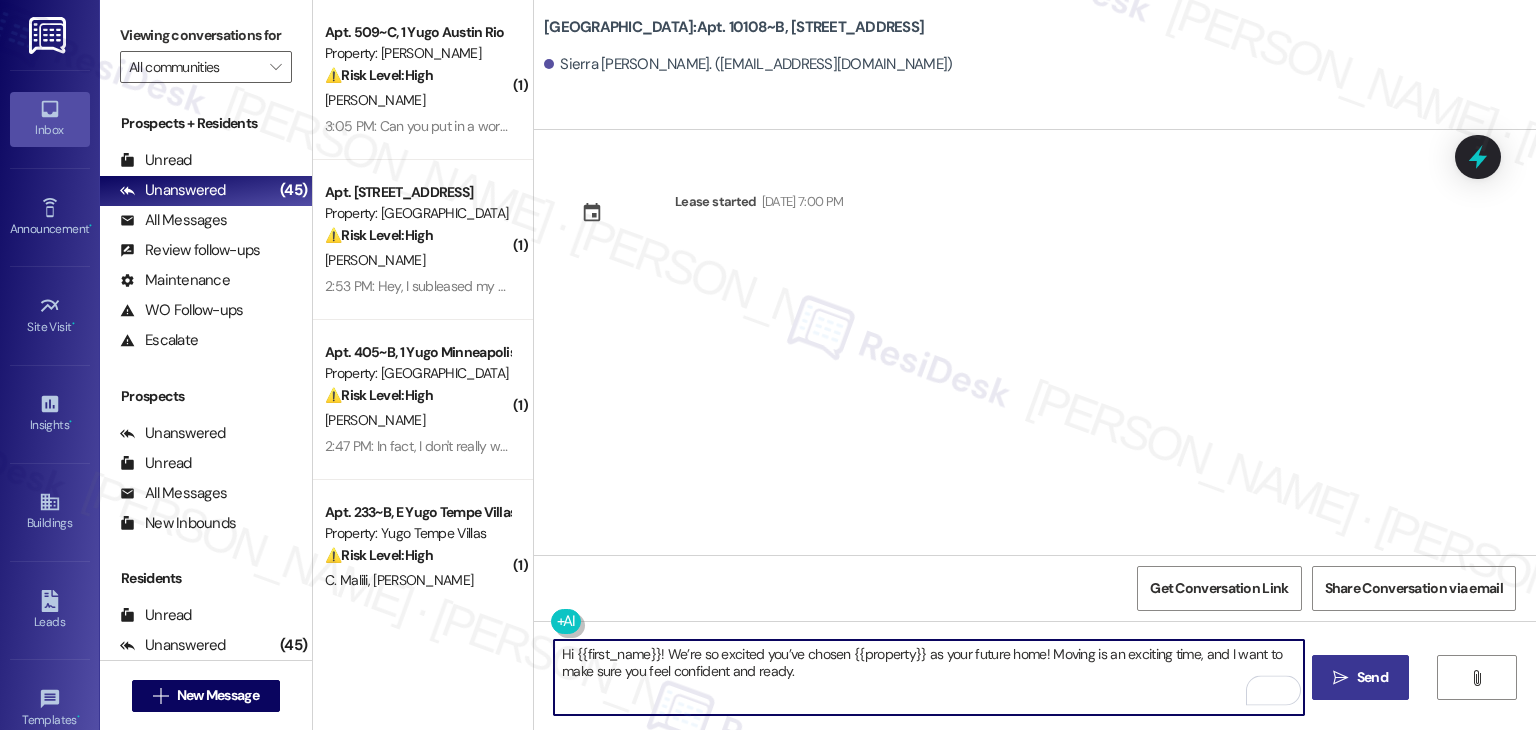 type on "Hi {{first_name}}! We’re so excited you’ve chosen {{property}} as your future home! Moving is an exciting time, and I want to make sure you feel confident and ready." 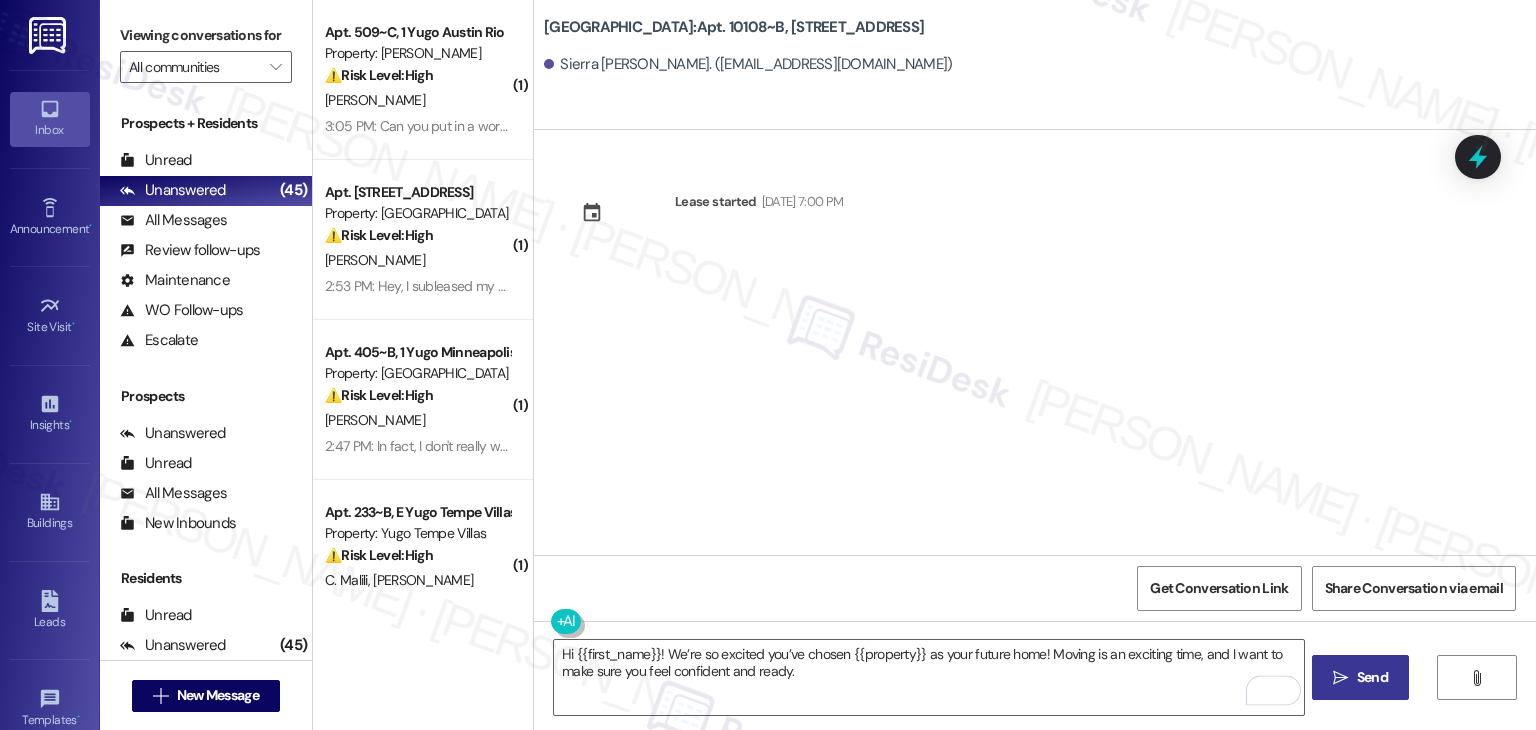 click on "Send" at bounding box center (1372, 677) 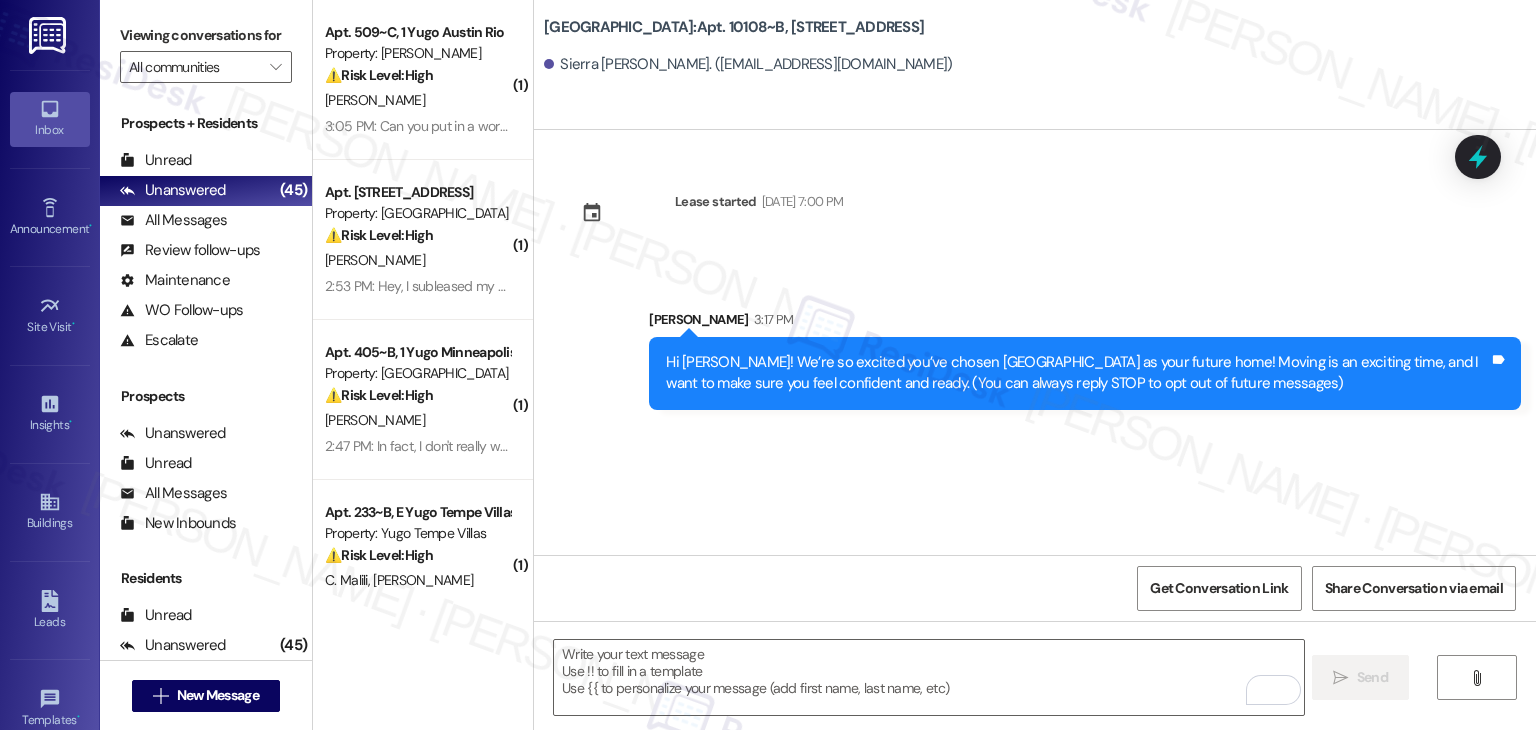 click on "Lease started Jul 31, 2025 at 7:00 PM Sent via SMS Sarah 3:17 PM Hi Sierra! We’re so excited you’ve chosen Yugo Lexington Campus Court as your future home! Moving is an exciting time, and I want to make sure you feel confident and ready. (You can always reply STOP to opt out of future messages) Tags and notes" at bounding box center (1035, 342) 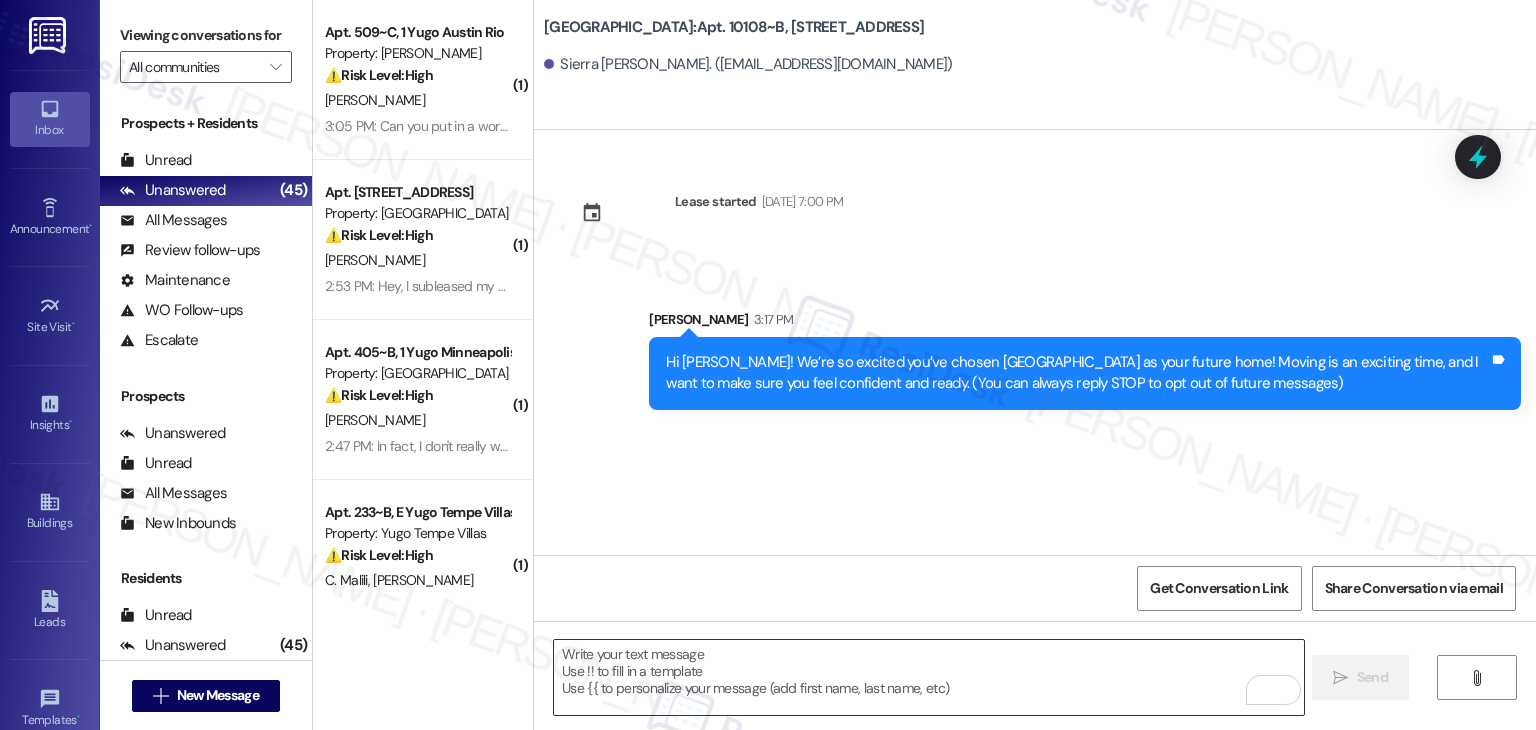click at bounding box center [928, 677] 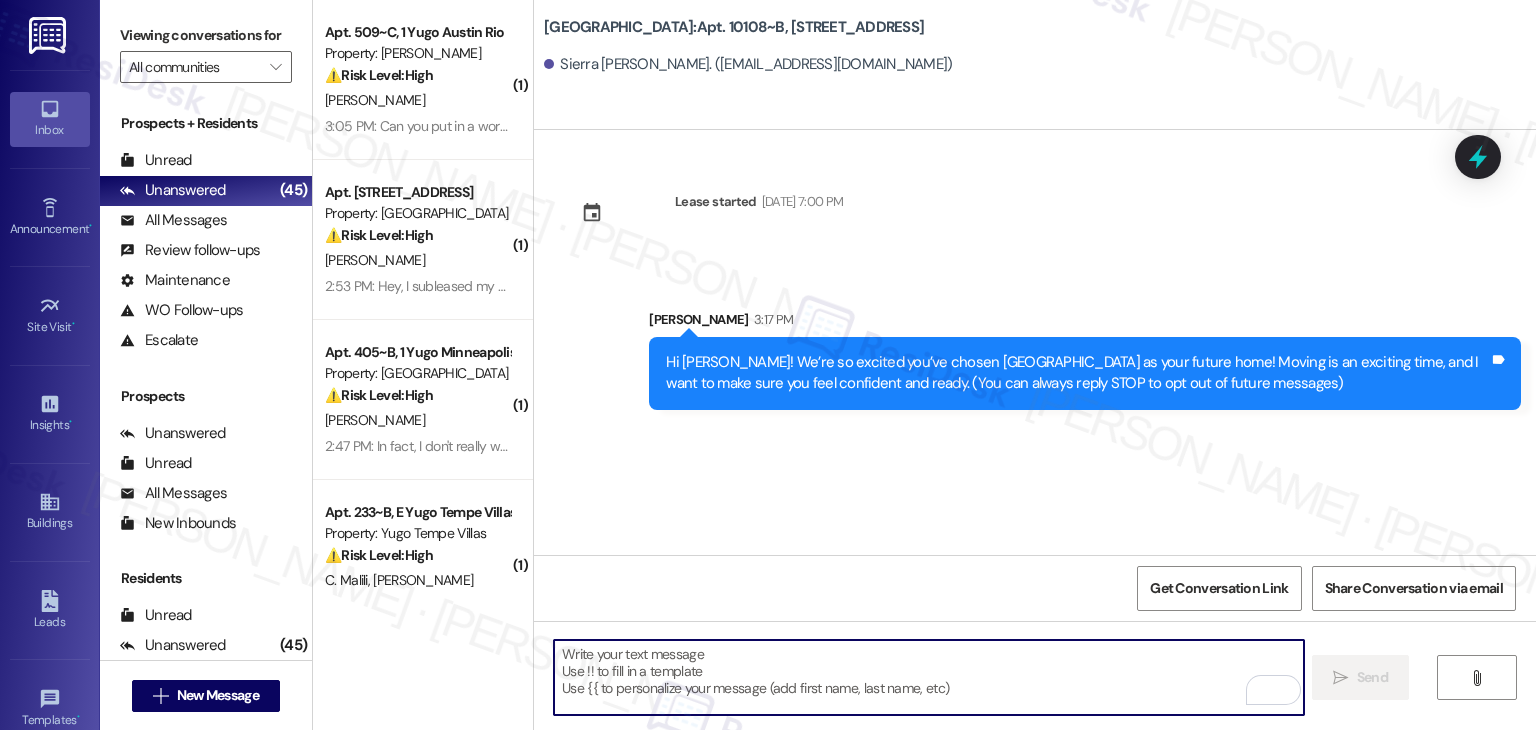 paste on "I’m [PERSON_NAME] from the off-site Resident Support Team. I work with your property’s team to help once you’ve moved in—whether it’s answering questions or assisting with maintenance. I’ll be in touch as your move-in date gets closer!" 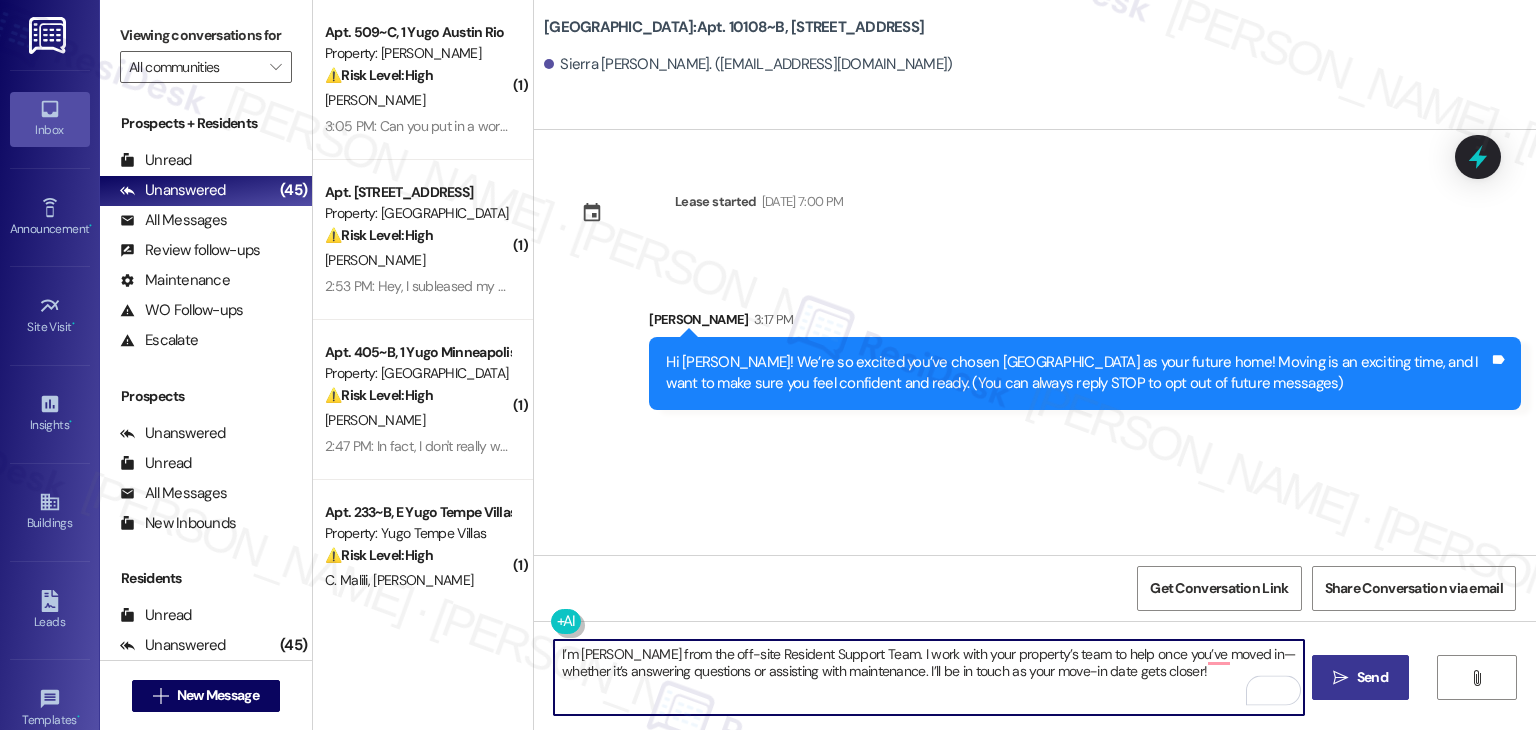 type on "I’m [PERSON_NAME] from the off-site Resident Support Team. I work with your property’s team to help once you’ve moved in—whether it’s answering questions or assisting with maintenance. I’ll be in touch as your move-in date gets closer!" 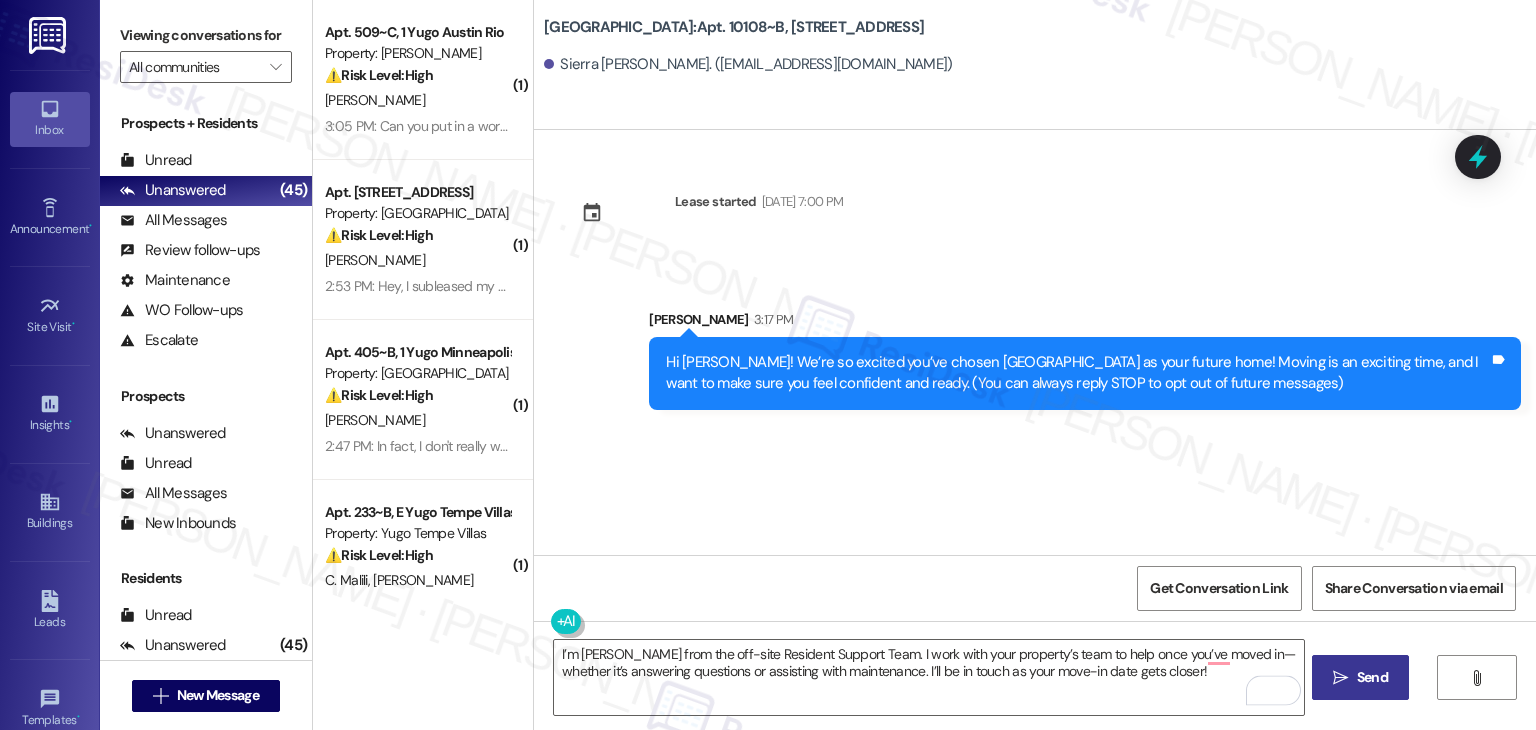 click on "Send" at bounding box center [1372, 677] 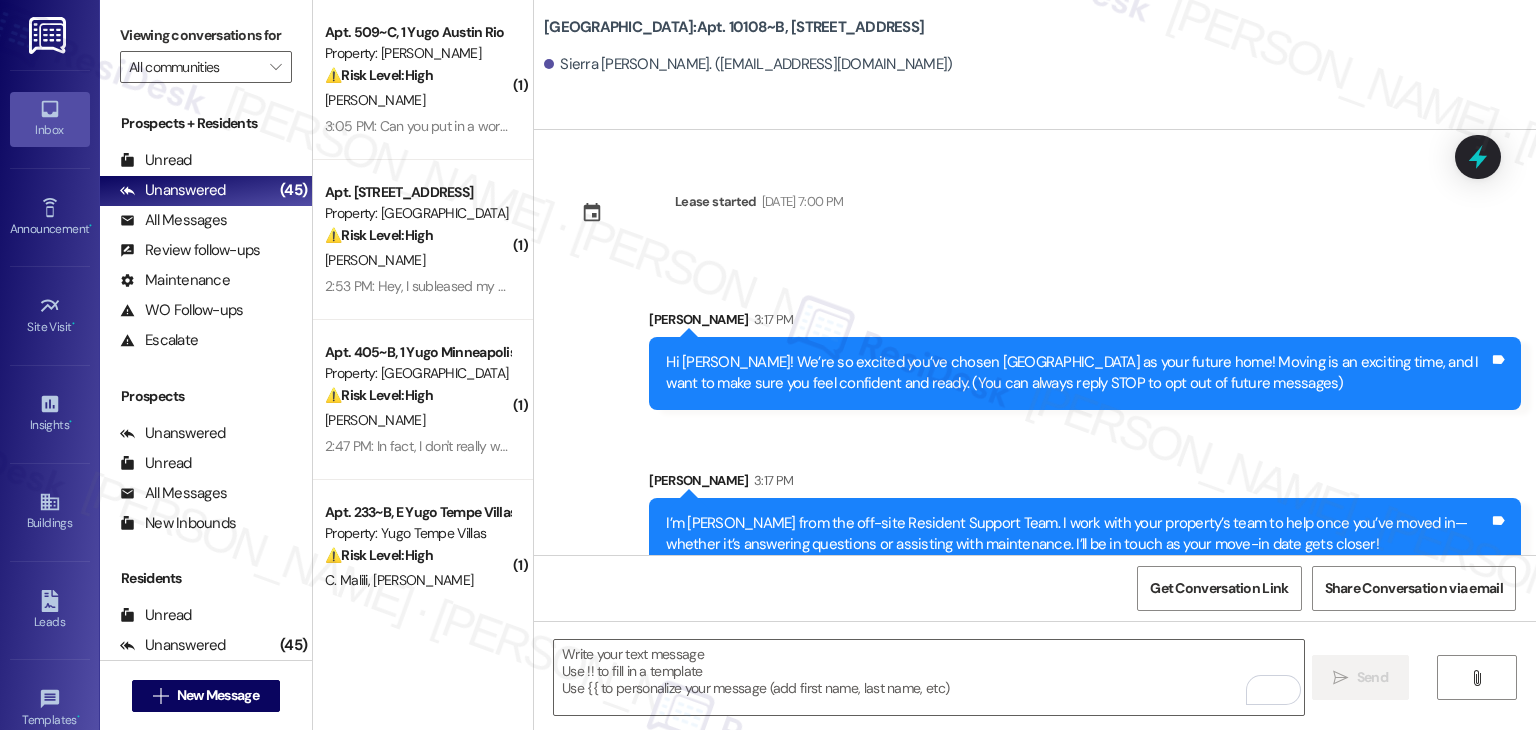 click on "Get Conversation Link Share Conversation via email" at bounding box center (1035, 588) 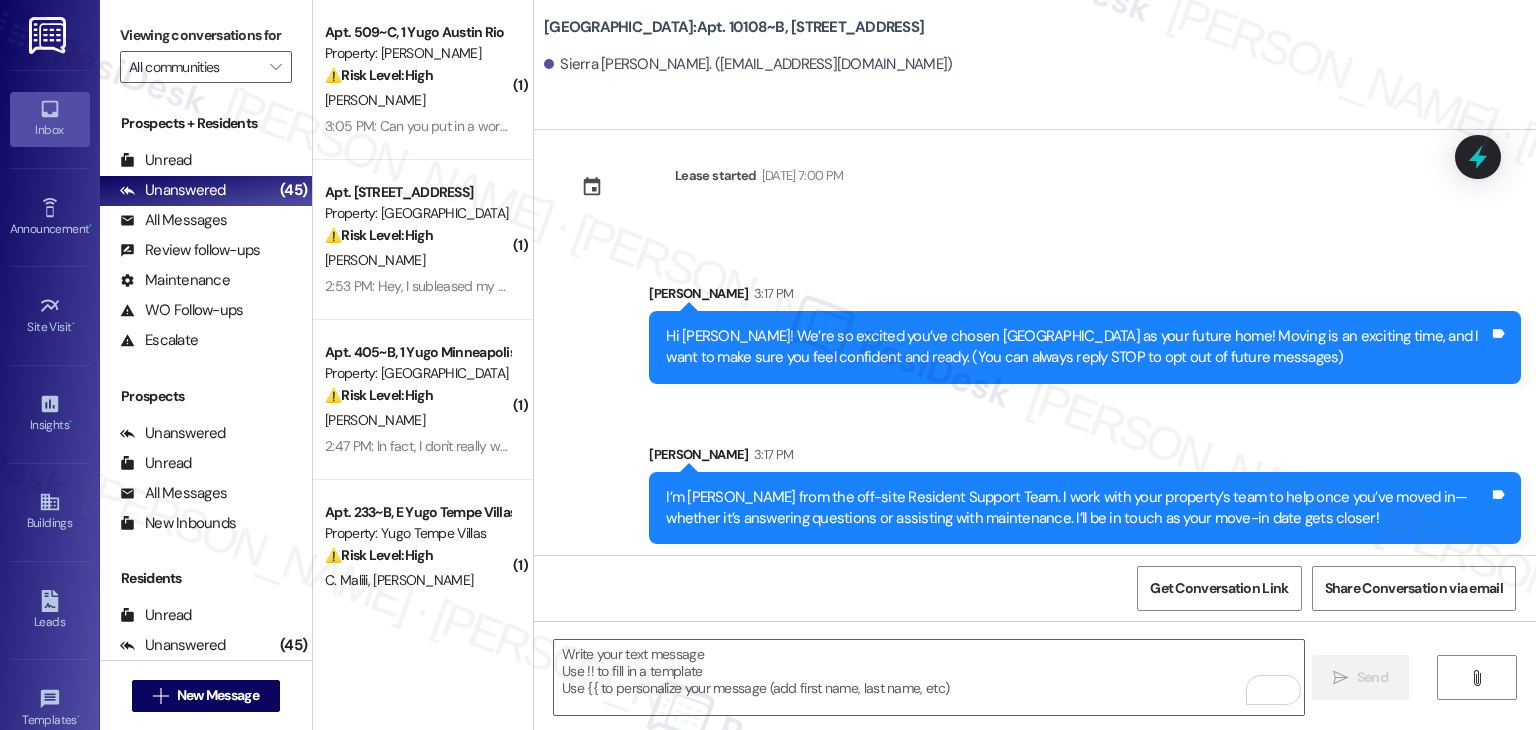 scroll, scrollTop: 32, scrollLeft: 0, axis: vertical 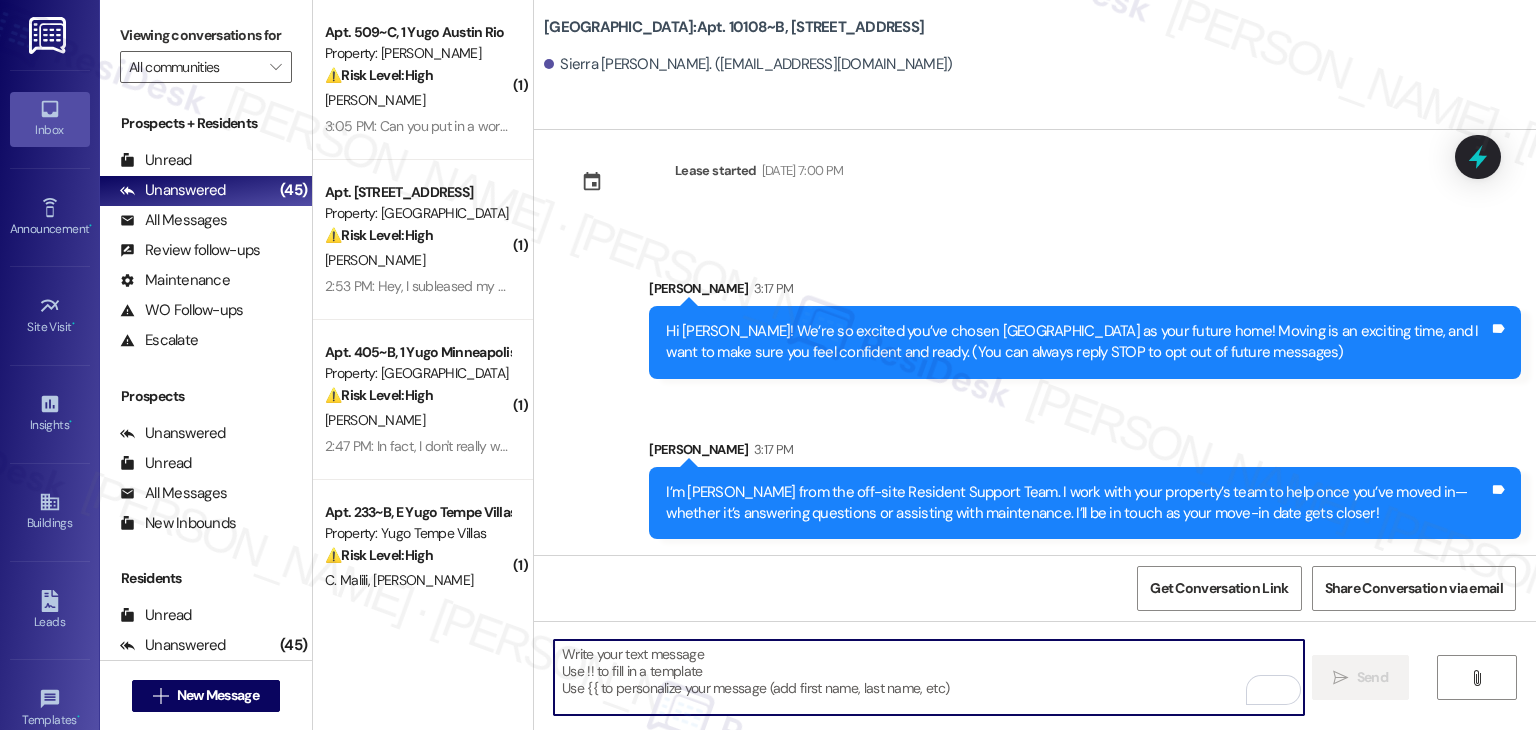 click at bounding box center [928, 677] 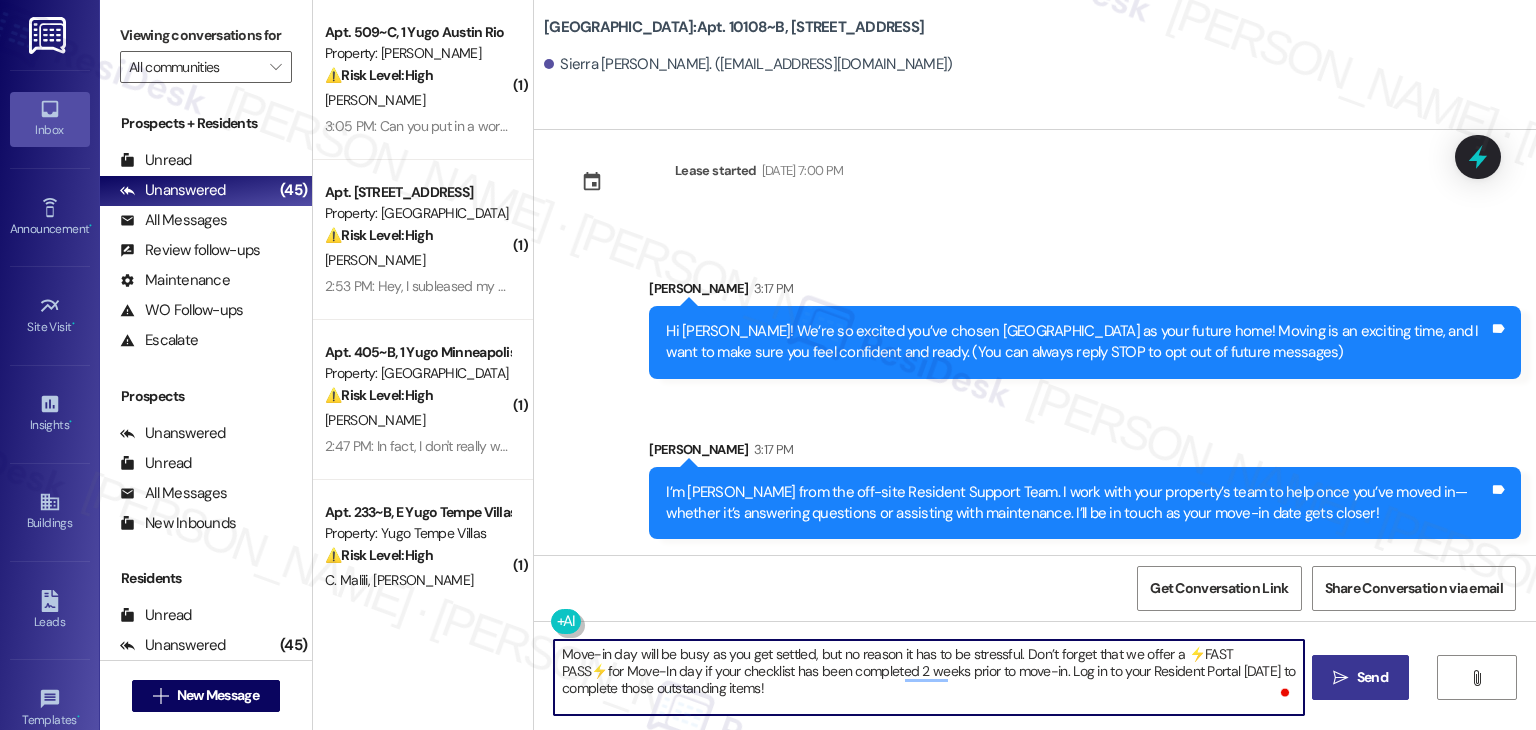 type on "Move-in day will be busy as you get settled, but no reason it has to be stressful. Don’t forget that we offer a ⚡FAST PASS⚡for Move-In day if your checklist has been completed 2 weeks prior to move-in. Log in to your Resident Portal [DATE] to complete those outstanding items!" 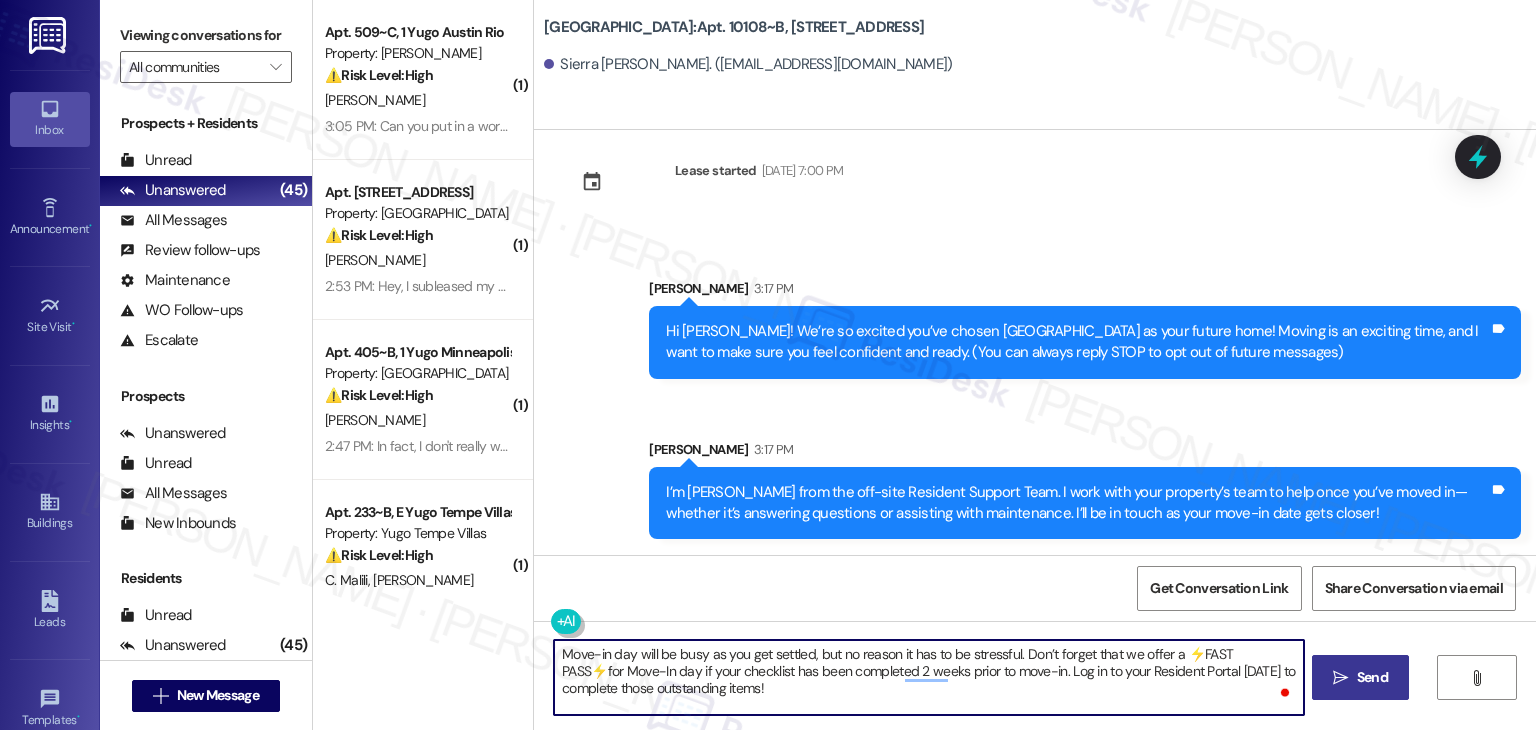 click on "Move-in day will be busy as you get settled, but no reason it has to be stressful. Don’t forget that we offer a ⚡FAST PASS⚡for Move-In day if your checklist has been completed 2 weeks prior to move-in. Log in to your Resident Portal [DATE] to complete those outstanding items!" at bounding box center (928, 677) 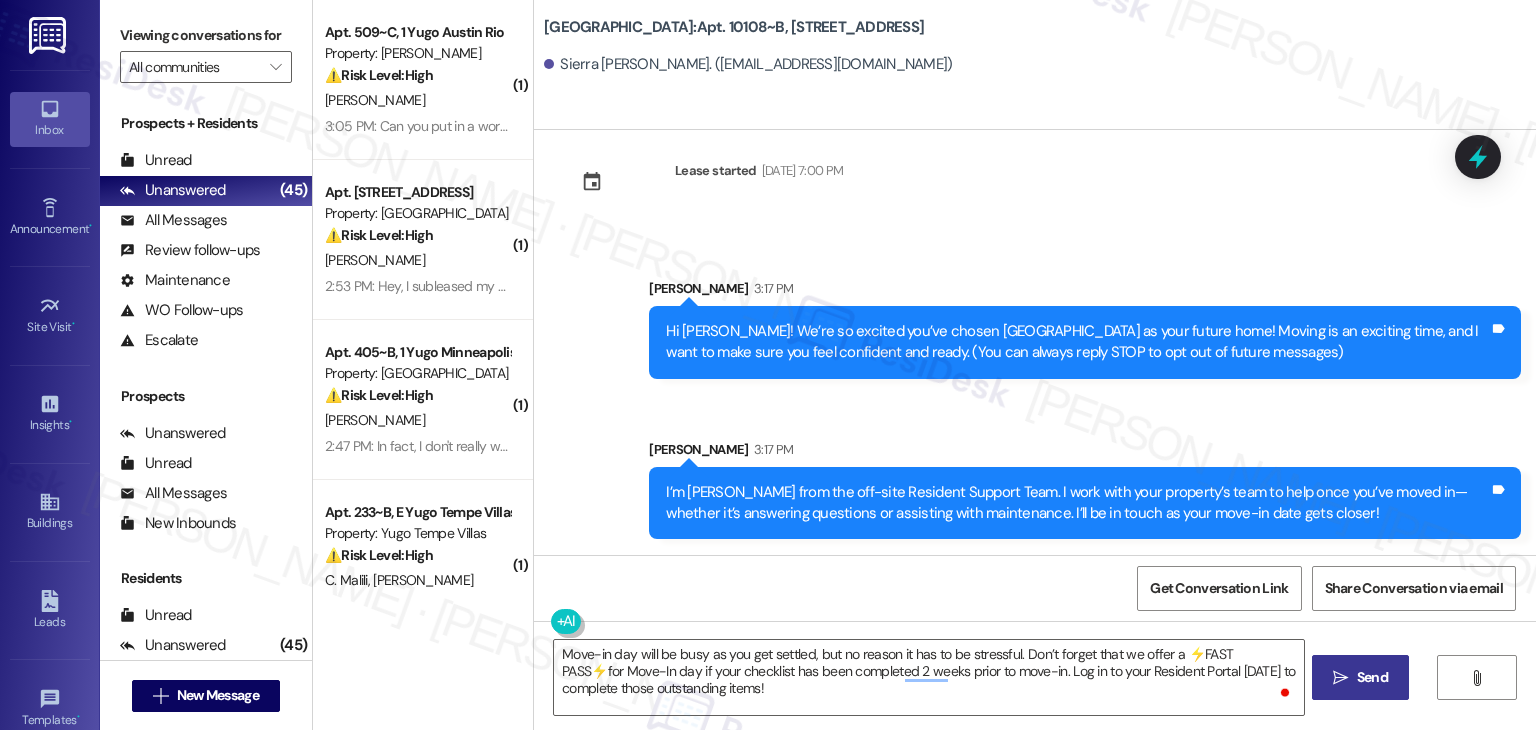 click on "Send" at bounding box center [1372, 677] 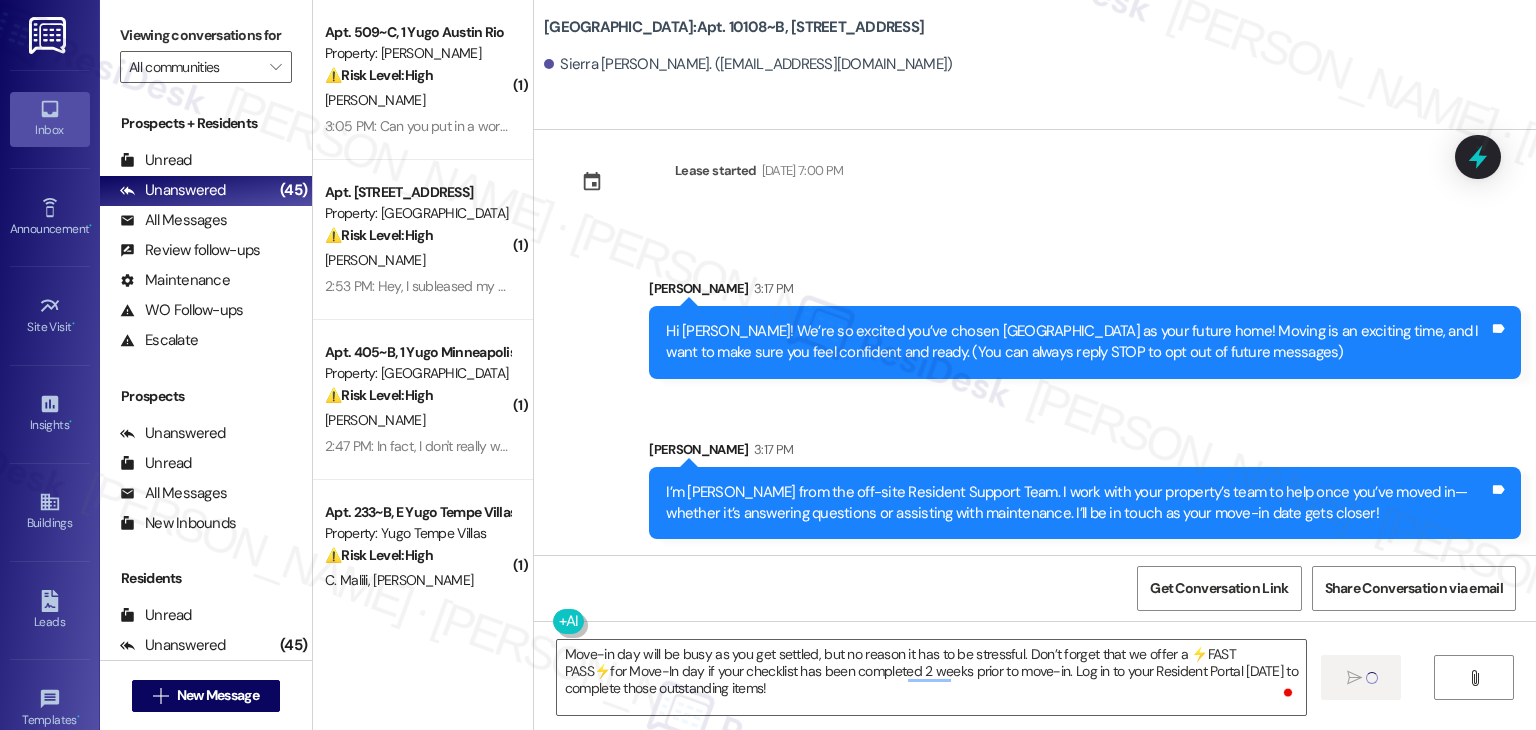 type 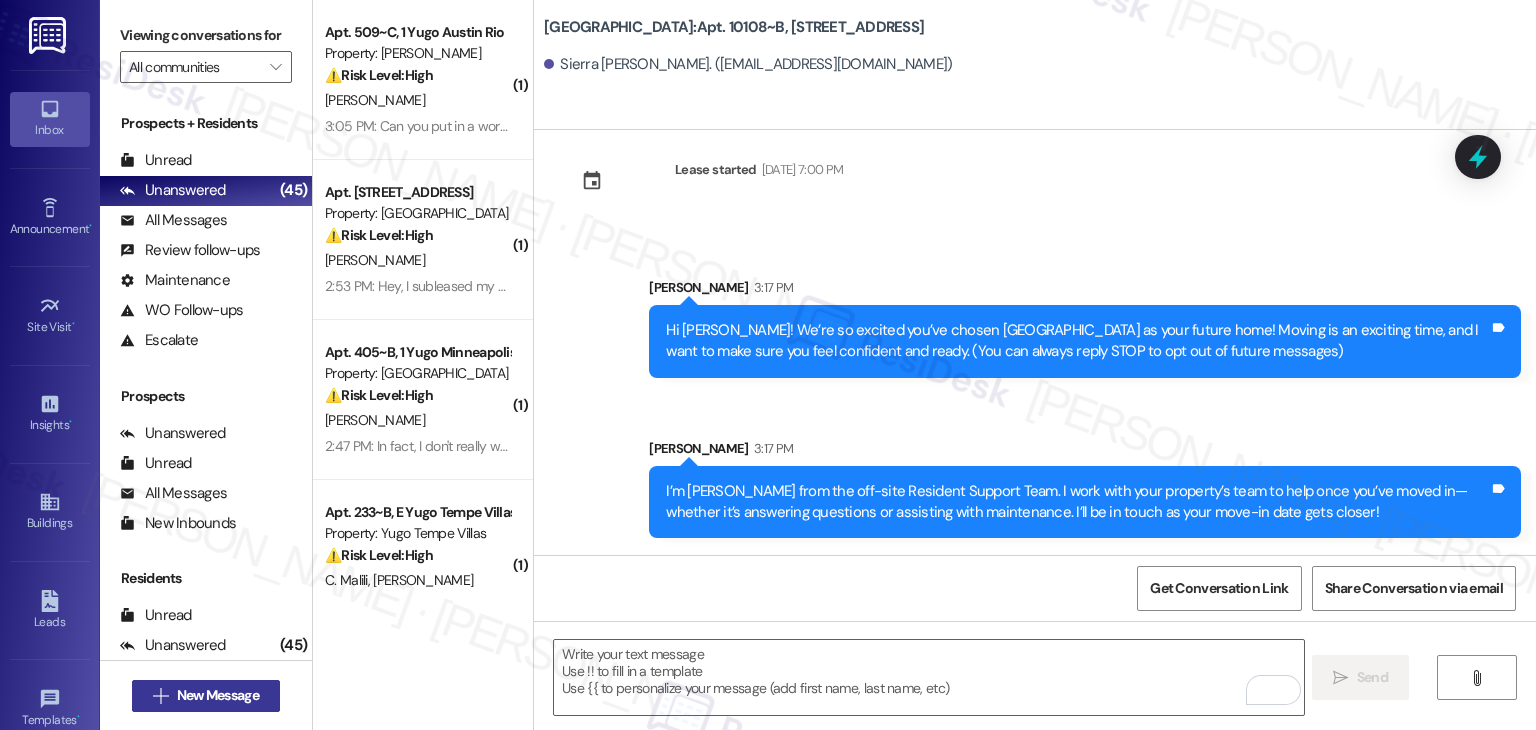click on "New Message" at bounding box center (218, 695) 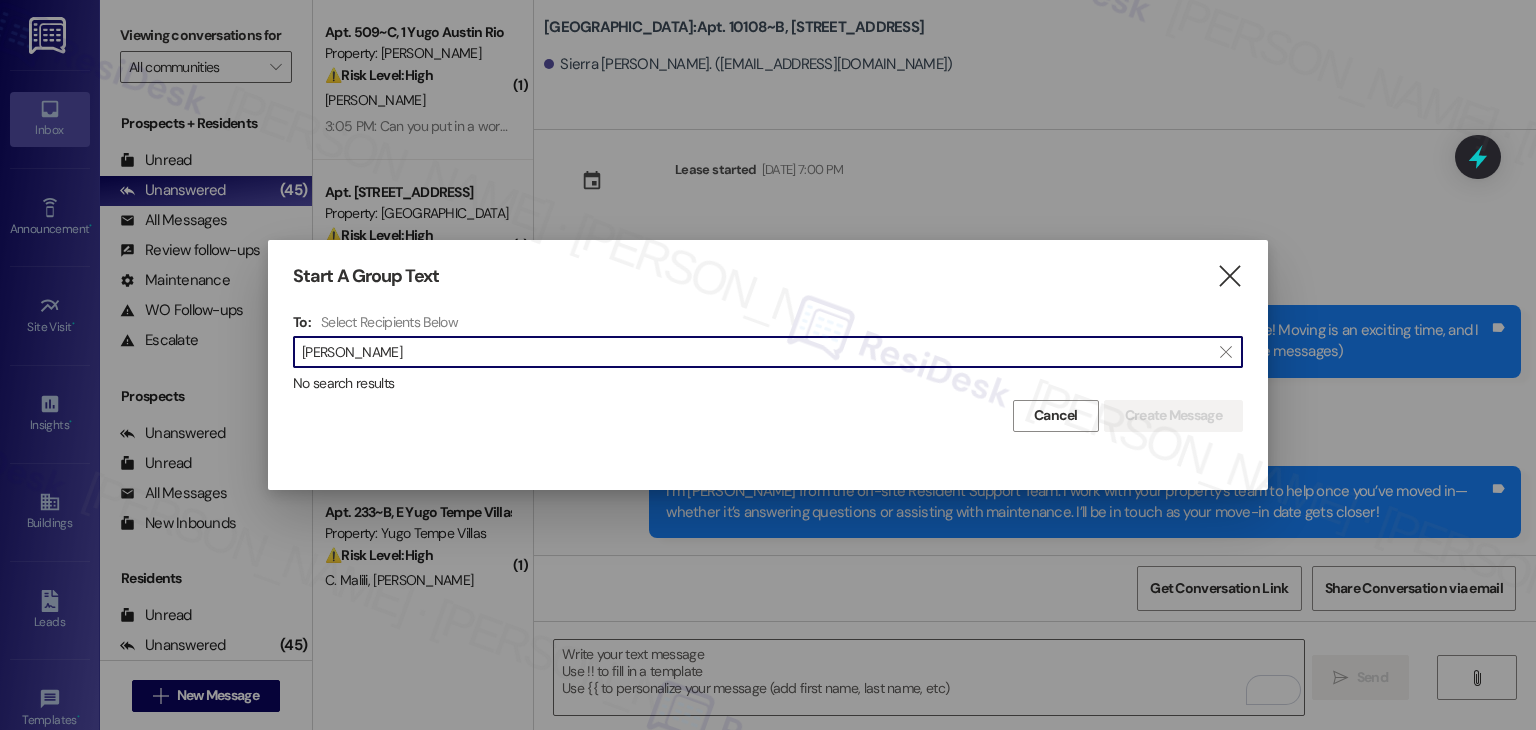click on "Molly	Hart" at bounding box center (756, 352) 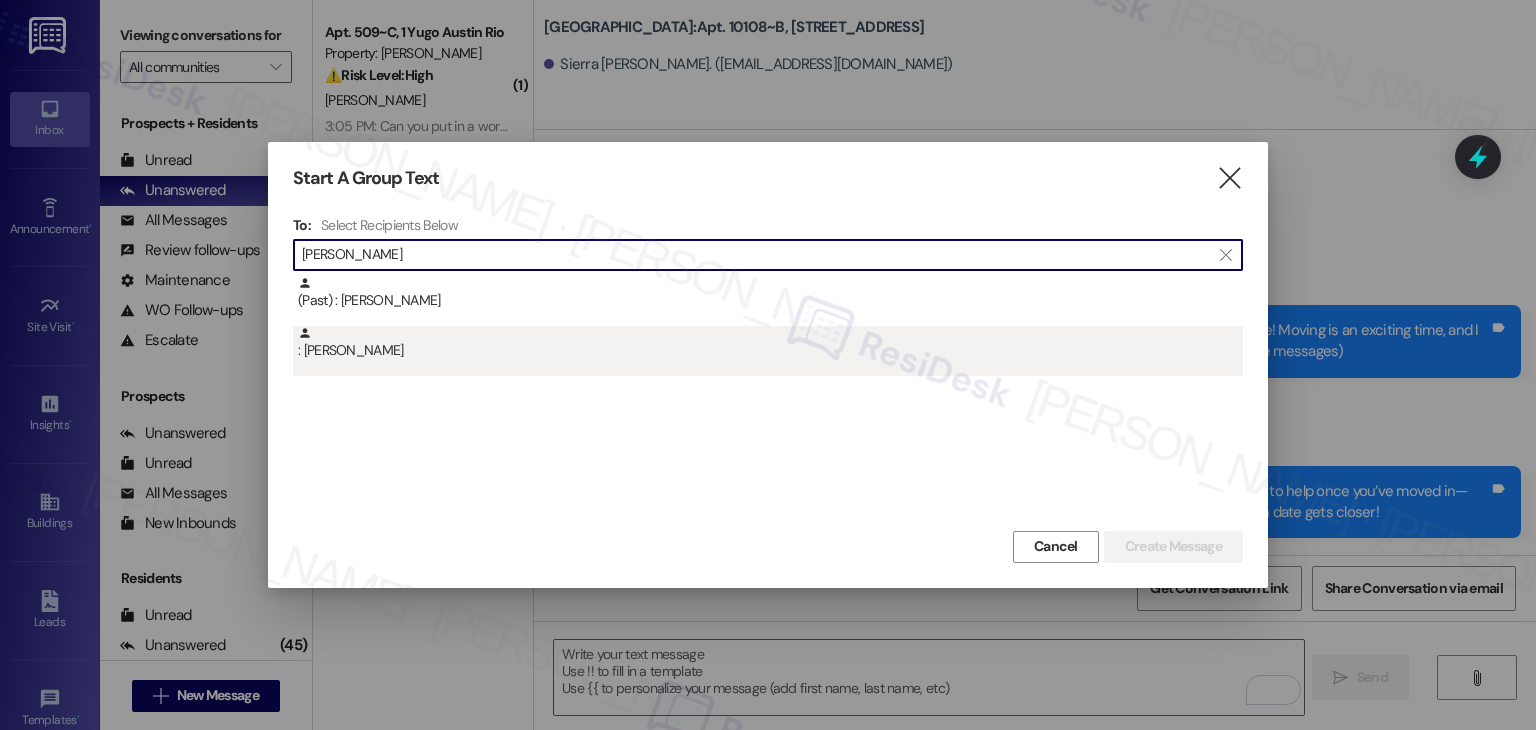 type on "Molly Hart" 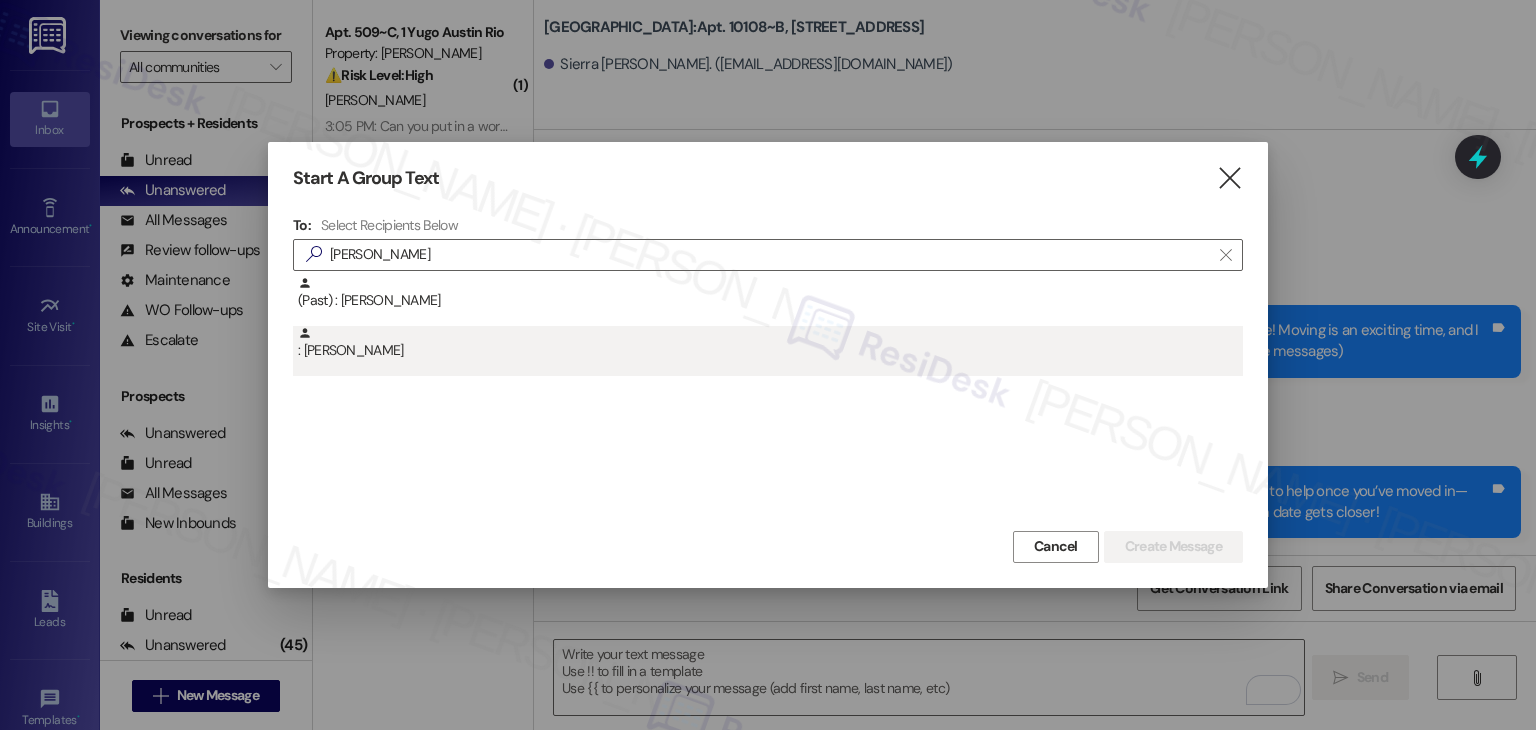 click on ": Molly Hart" at bounding box center (770, 343) 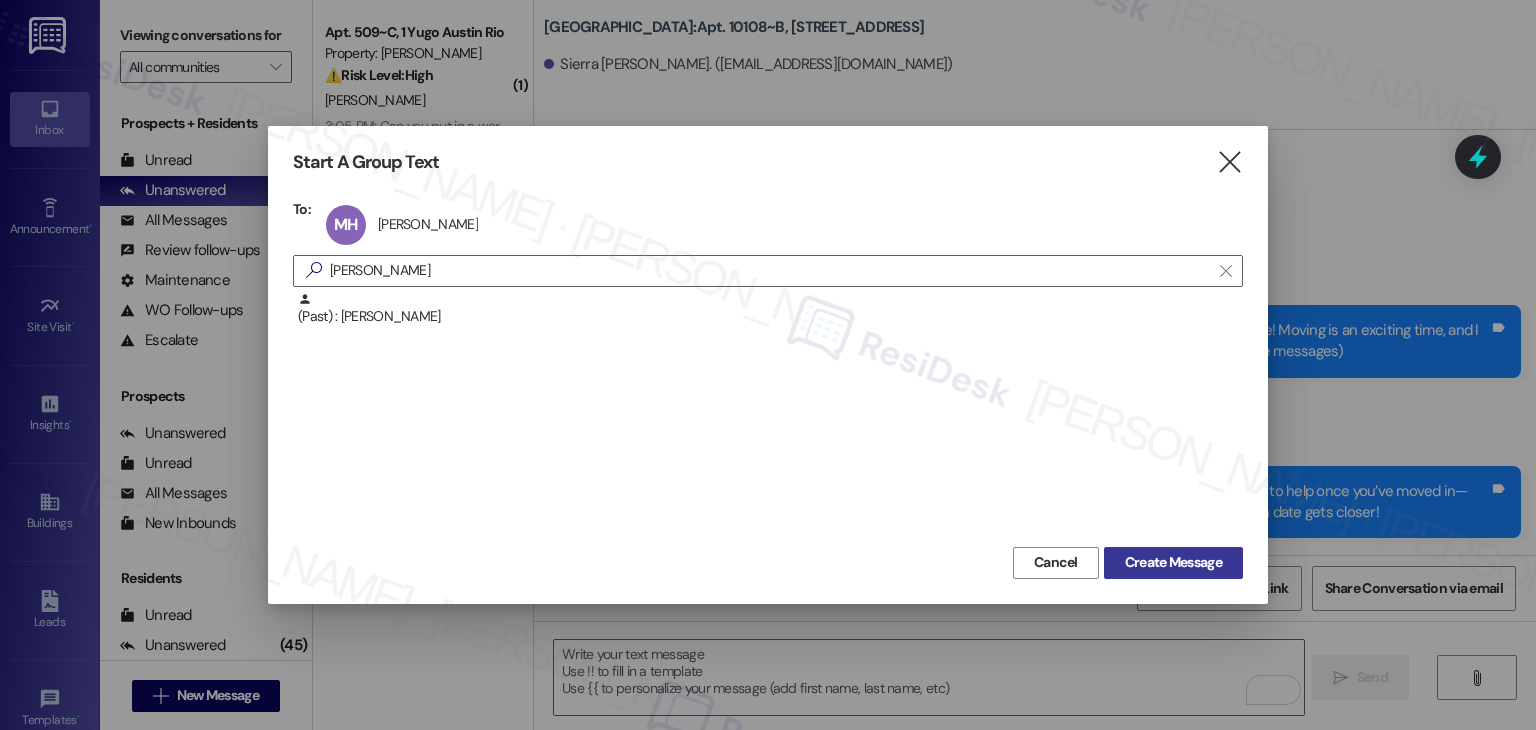 click on "Create Message" at bounding box center [1173, 562] 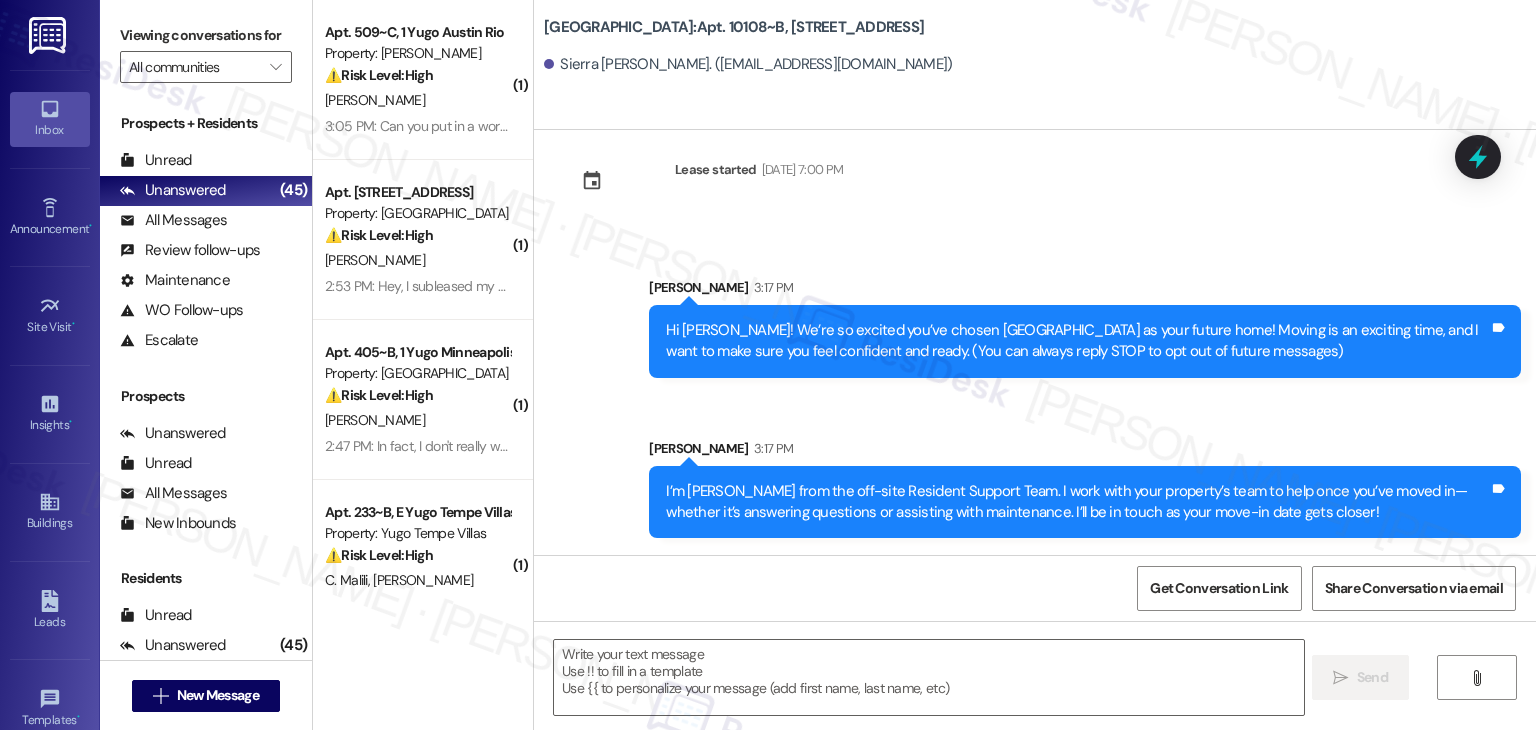 type on "Fetching suggested responses. Please feel free to read through the conversation in the meantime." 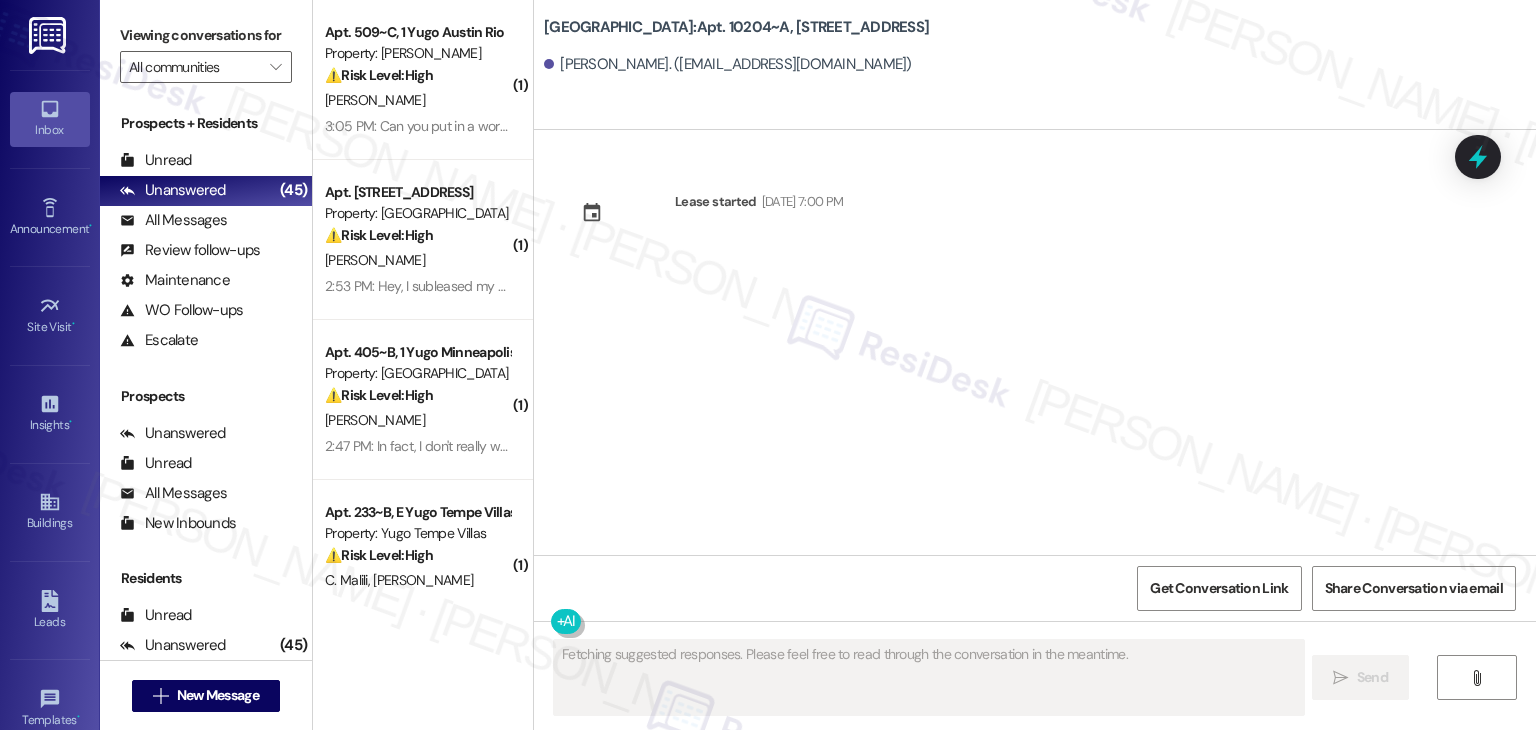 scroll, scrollTop: 0, scrollLeft: 0, axis: both 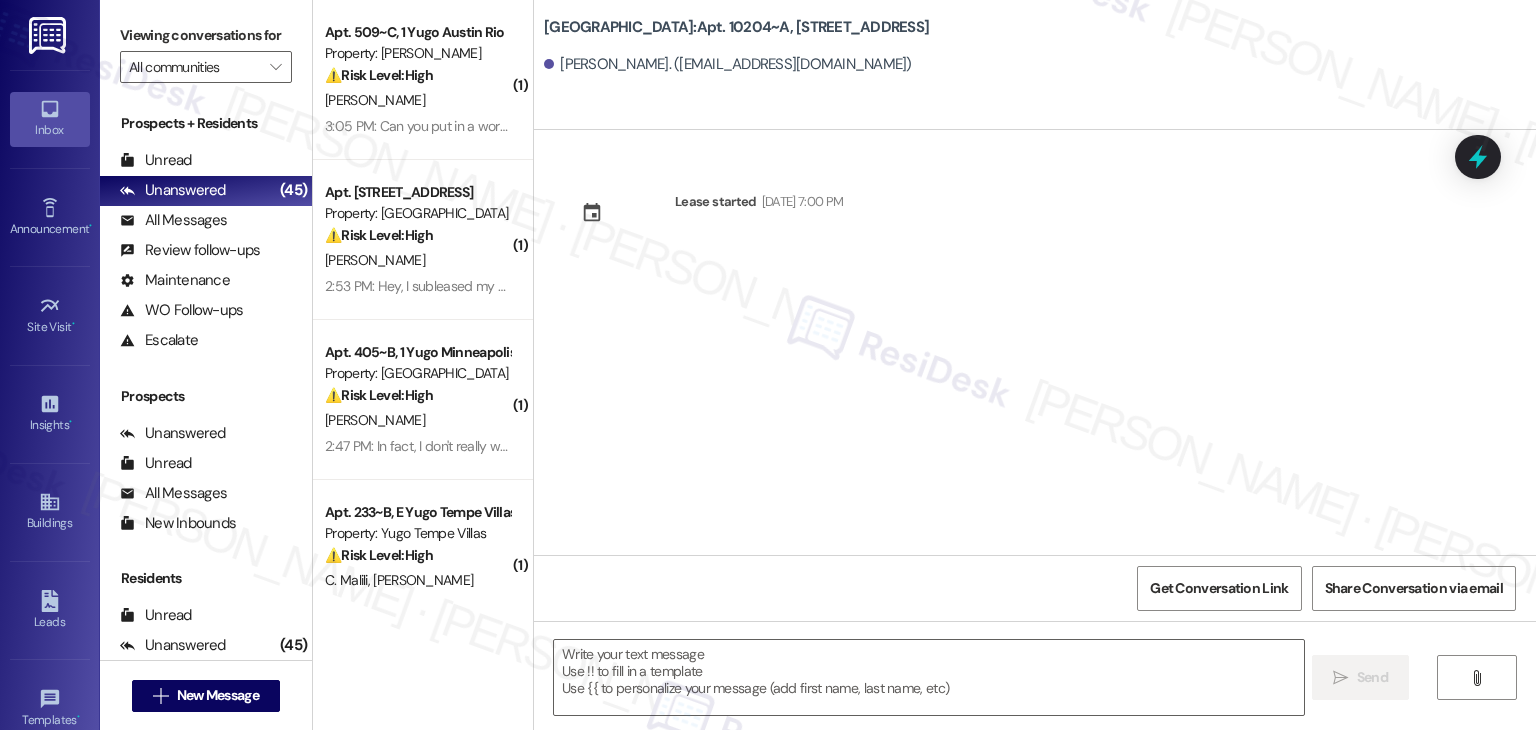 click on "Lease started [DATE] 7:00 PM" at bounding box center (1035, 342) 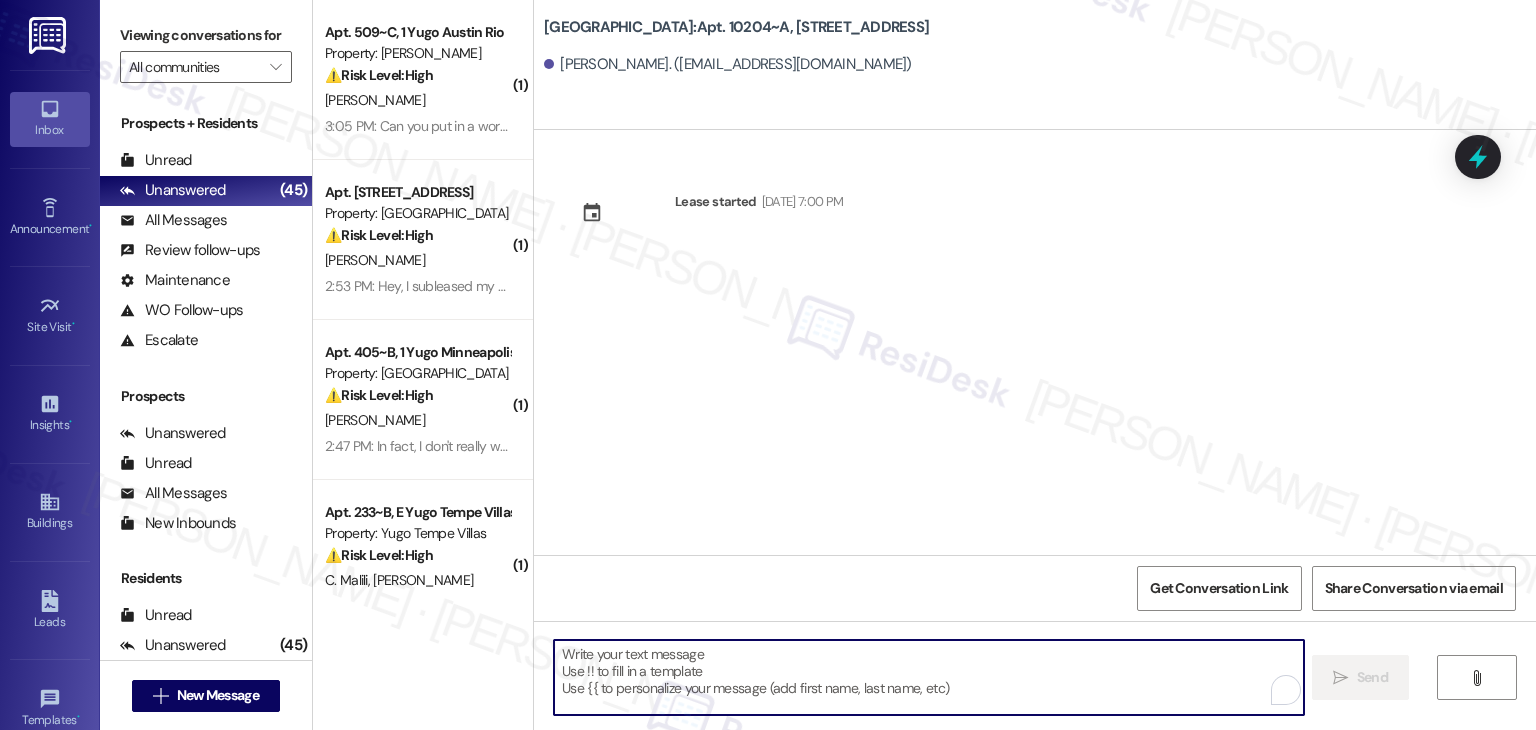 click at bounding box center (928, 677) 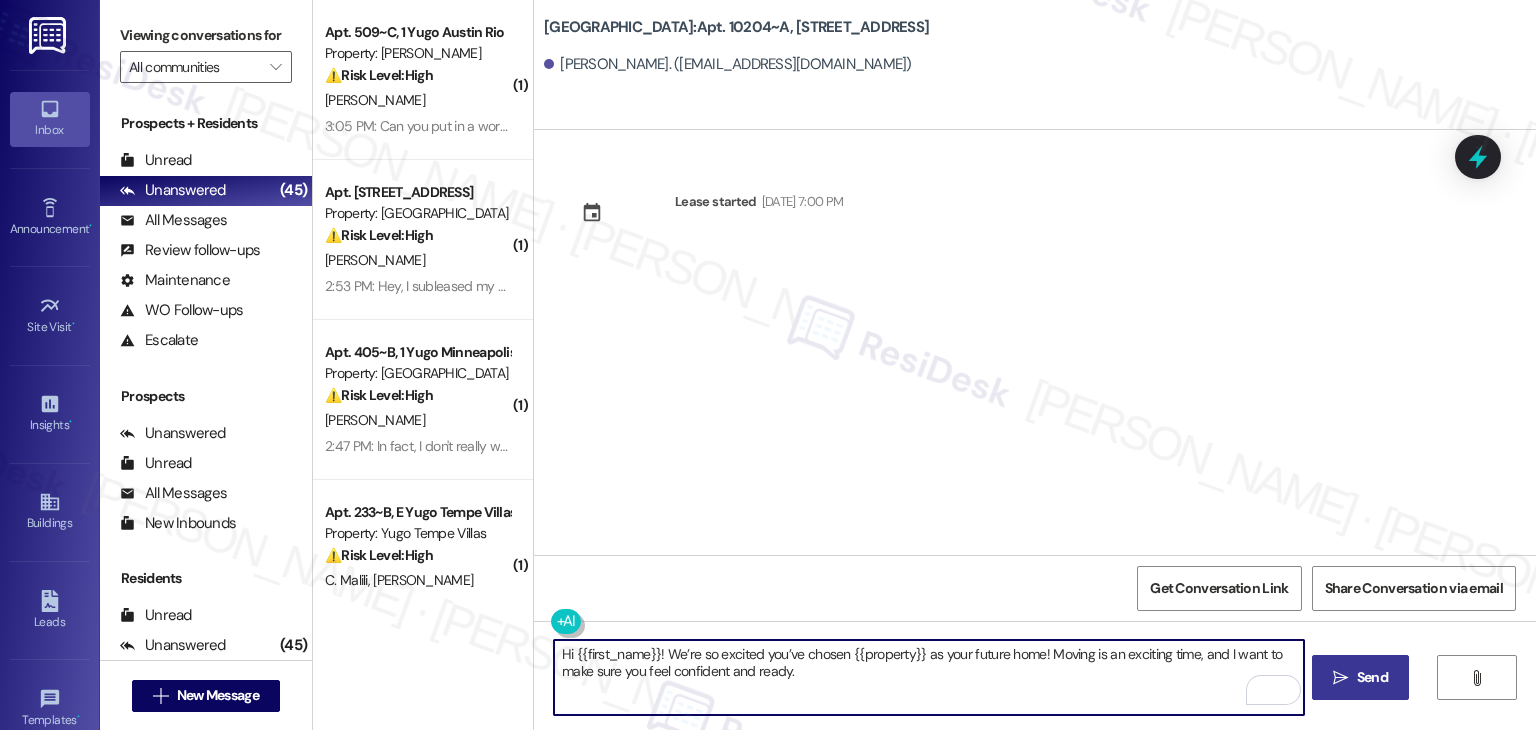 type on "Hi {{first_name}}! We’re so excited you’ve chosen {{property}} as your future home! Moving is an exciting time, and I want to make sure you feel confident and ready." 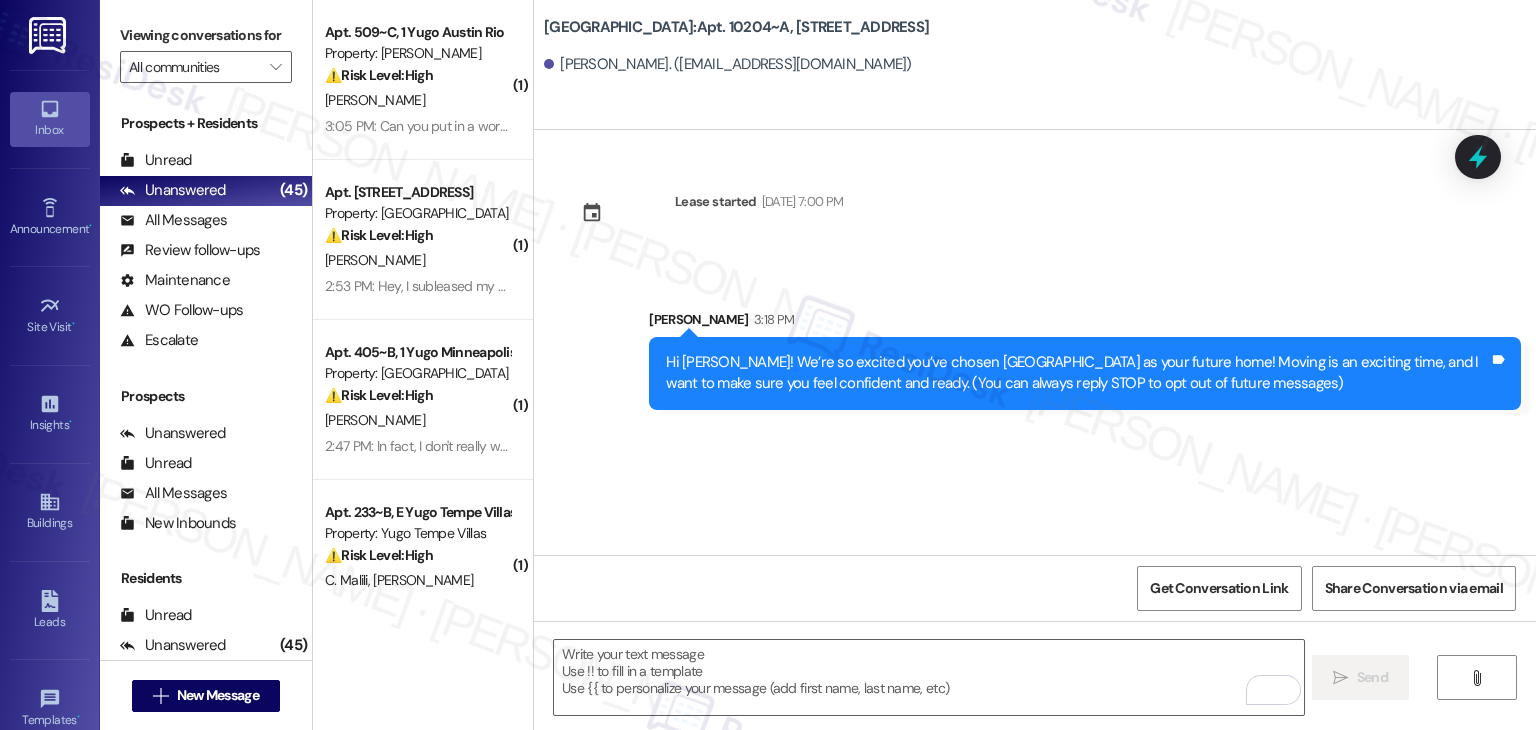 click on "Lease started Jul 31, 2025 at 7:00 PM Sent via SMS Sarah 3:18 PM Hi Molly! We’re so excited you’ve chosen Yugo Lexington Campus Court as your future home! Moving is an exciting time, and I want to make sure you feel confident and ready. (You can always reply STOP to opt out of future messages) Tags and notes" at bounding box center (1035, 342) 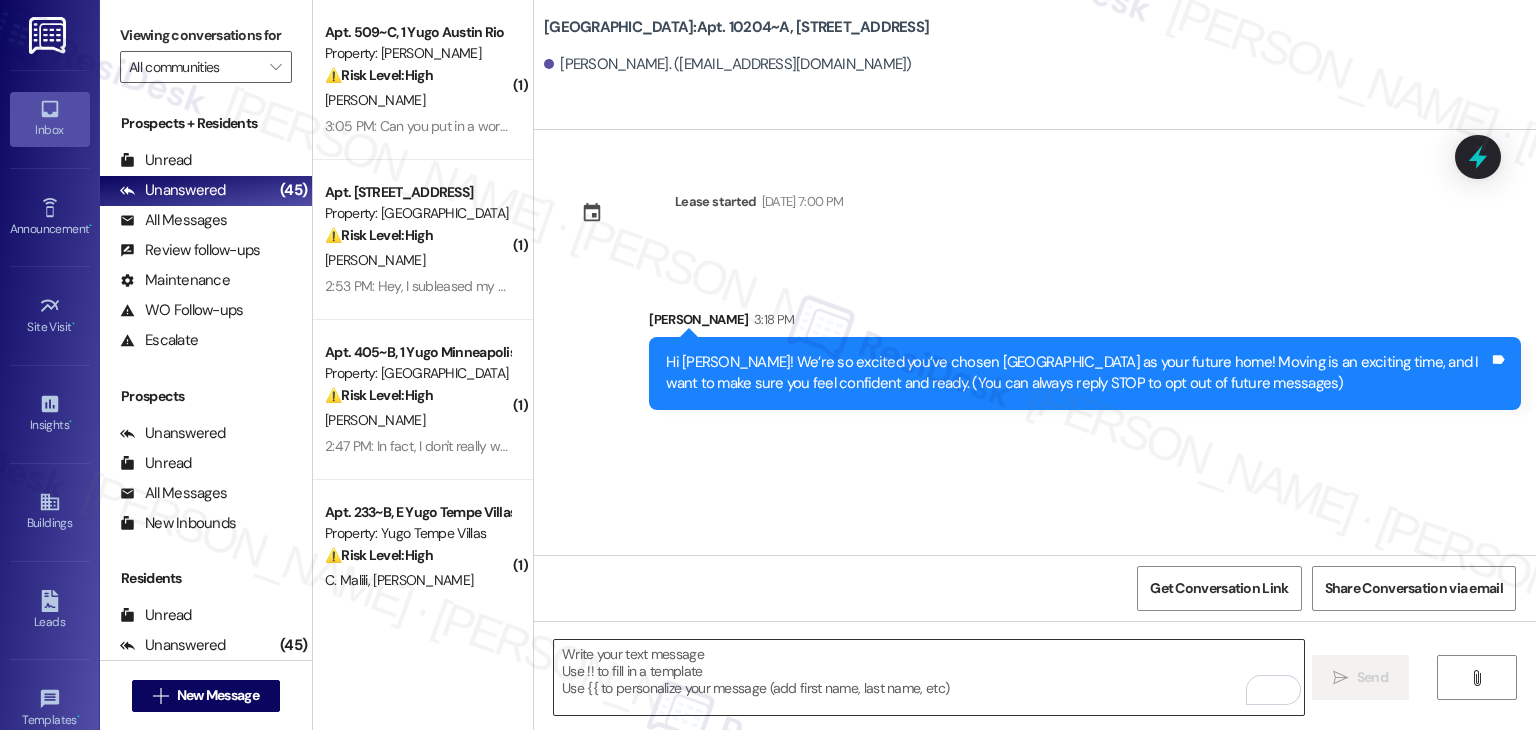 click at bounding box center (928, 677) 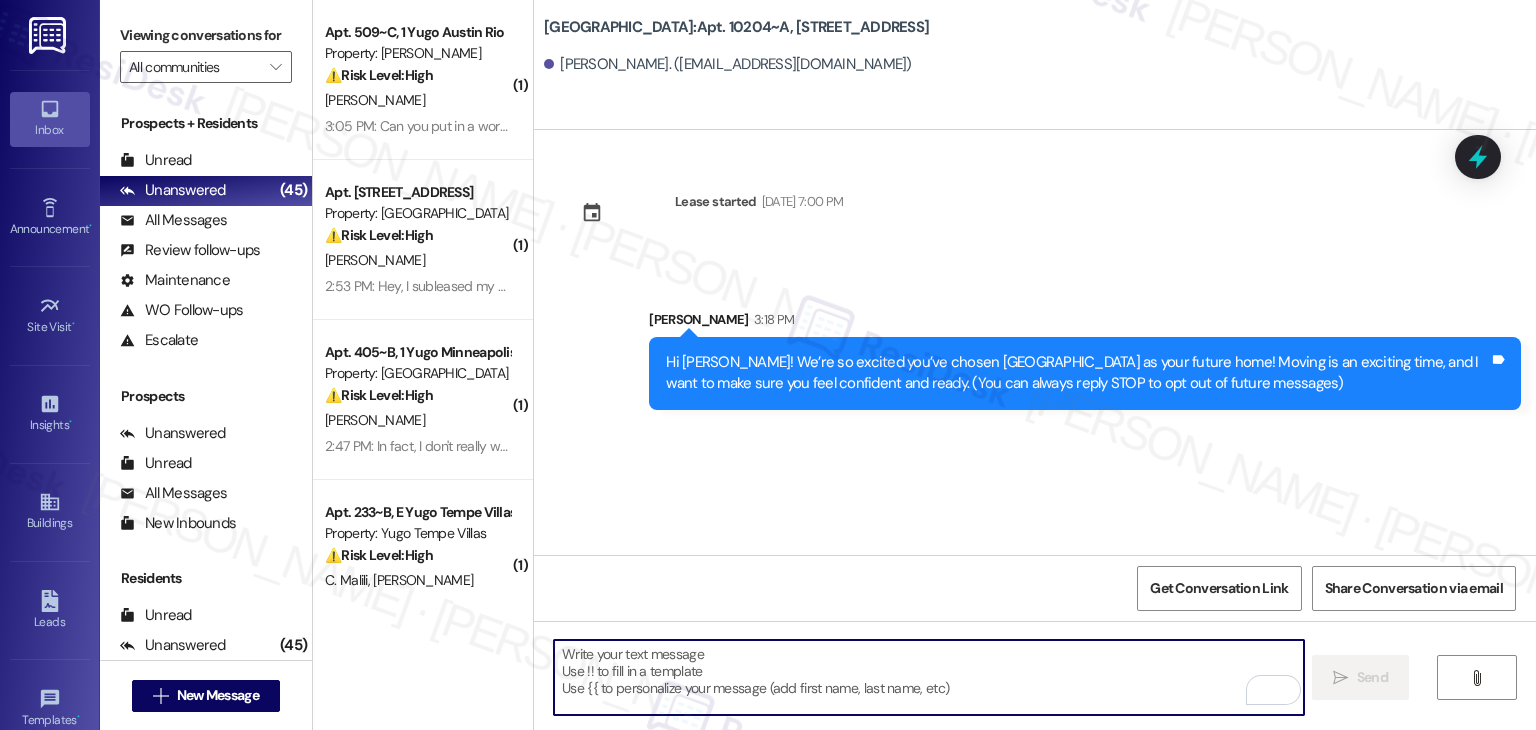paste on "I’m [PERSON_NAME] from the off-site Resident Support Team. I work with your property’s team to help once you’ve moved in—whether it’s answering questions or assisting with maintenance. I’ll be in touch as your move-in date gets closer!" 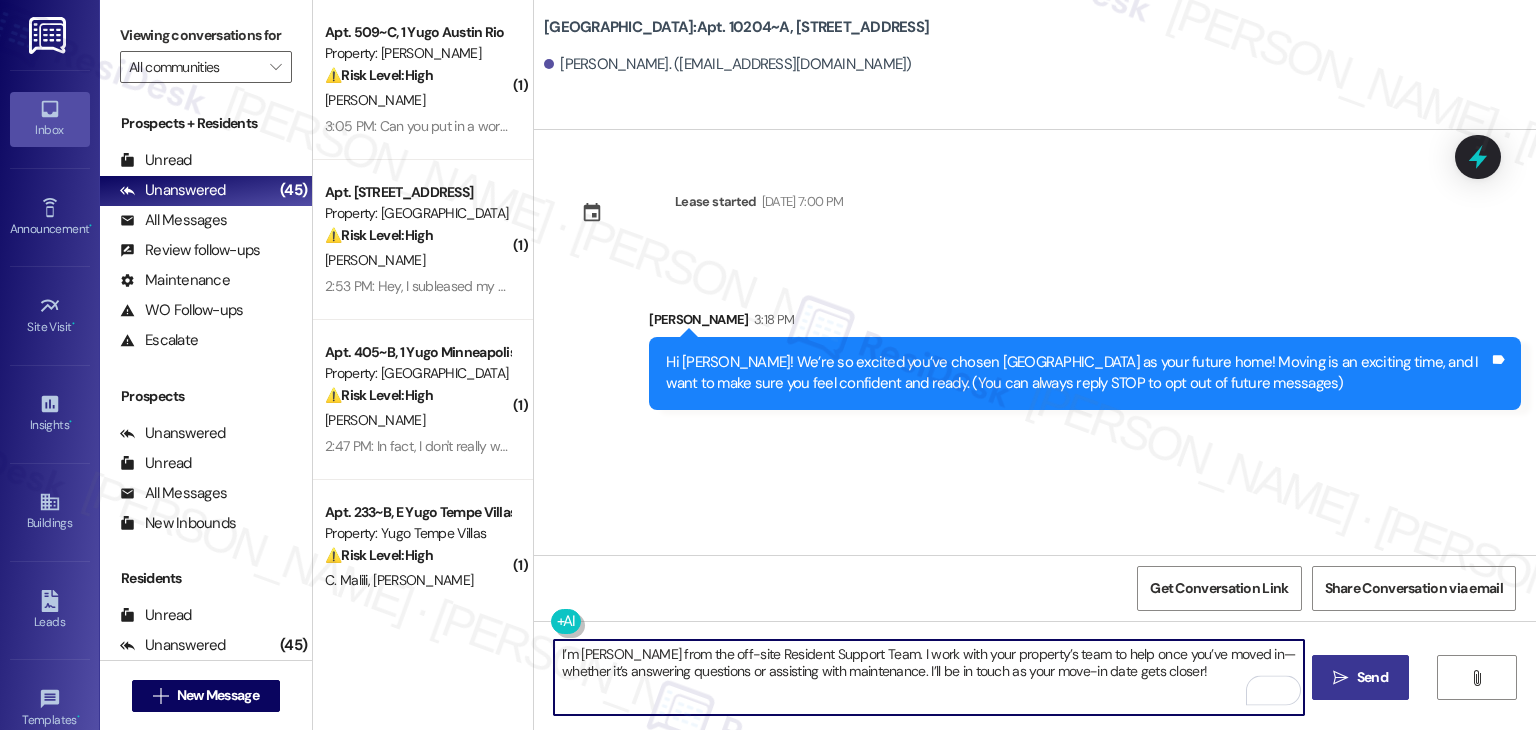 type on "I’m [PERSON_NAME] from the off-site Resident Support Team. I work with your property’s team to help once you’ve moved in—whether it’s answering questions or assisting with maintenance. I’ll be in touch as your move-in date gets closer!" 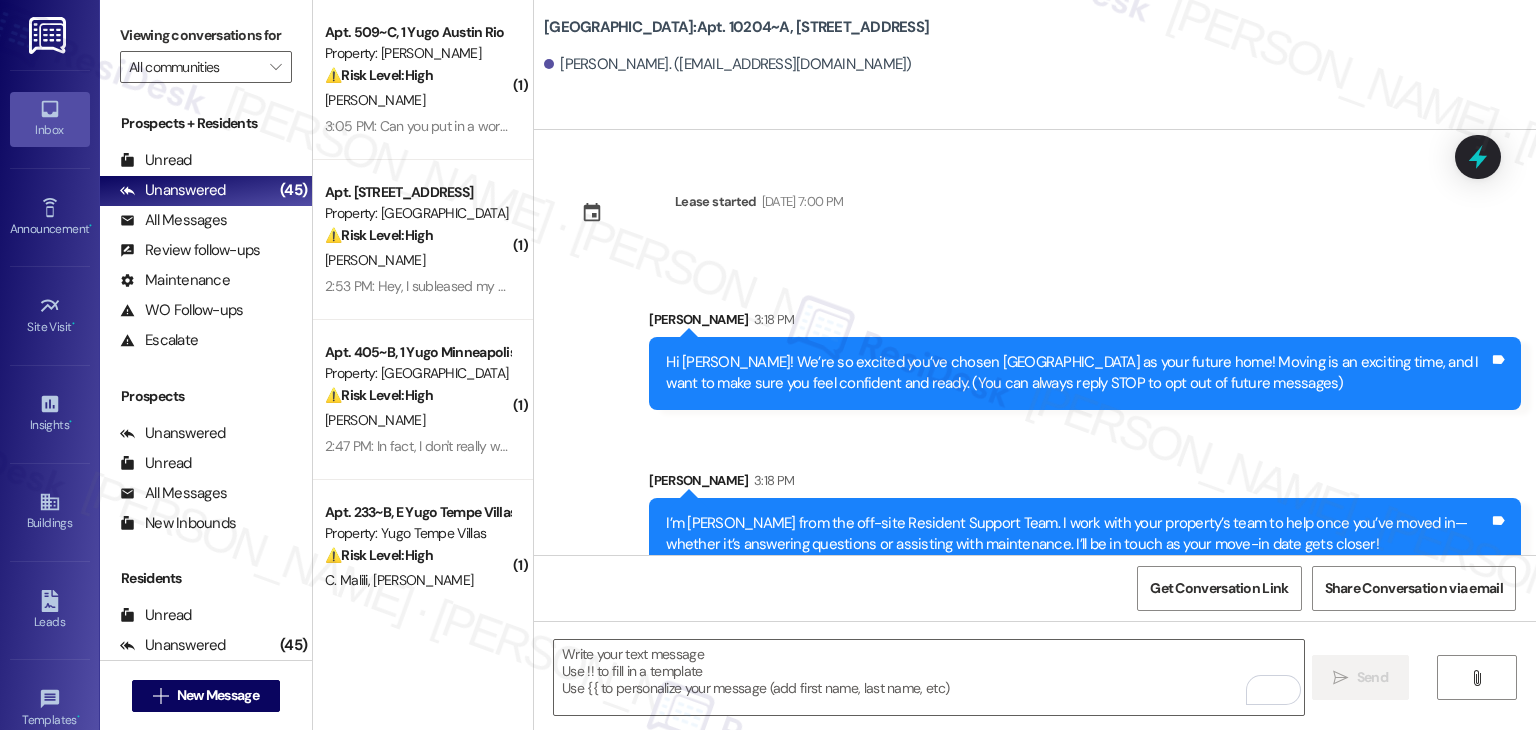 click on "Get Conversation Link Share Conversation via email" at bounding box center (1035, 588) 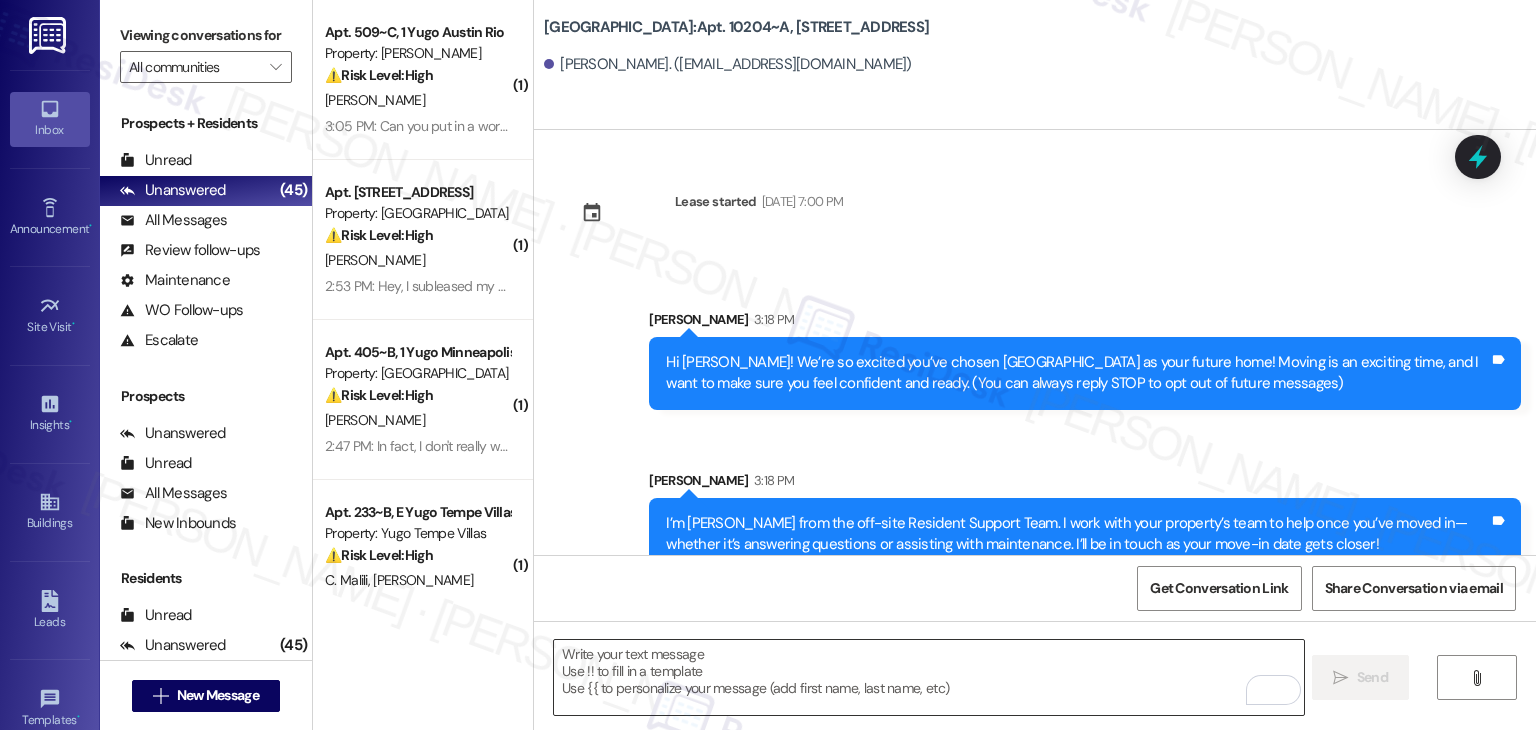 scroll, scrollTop: 32, scrollLeft: 0, axis: vertical 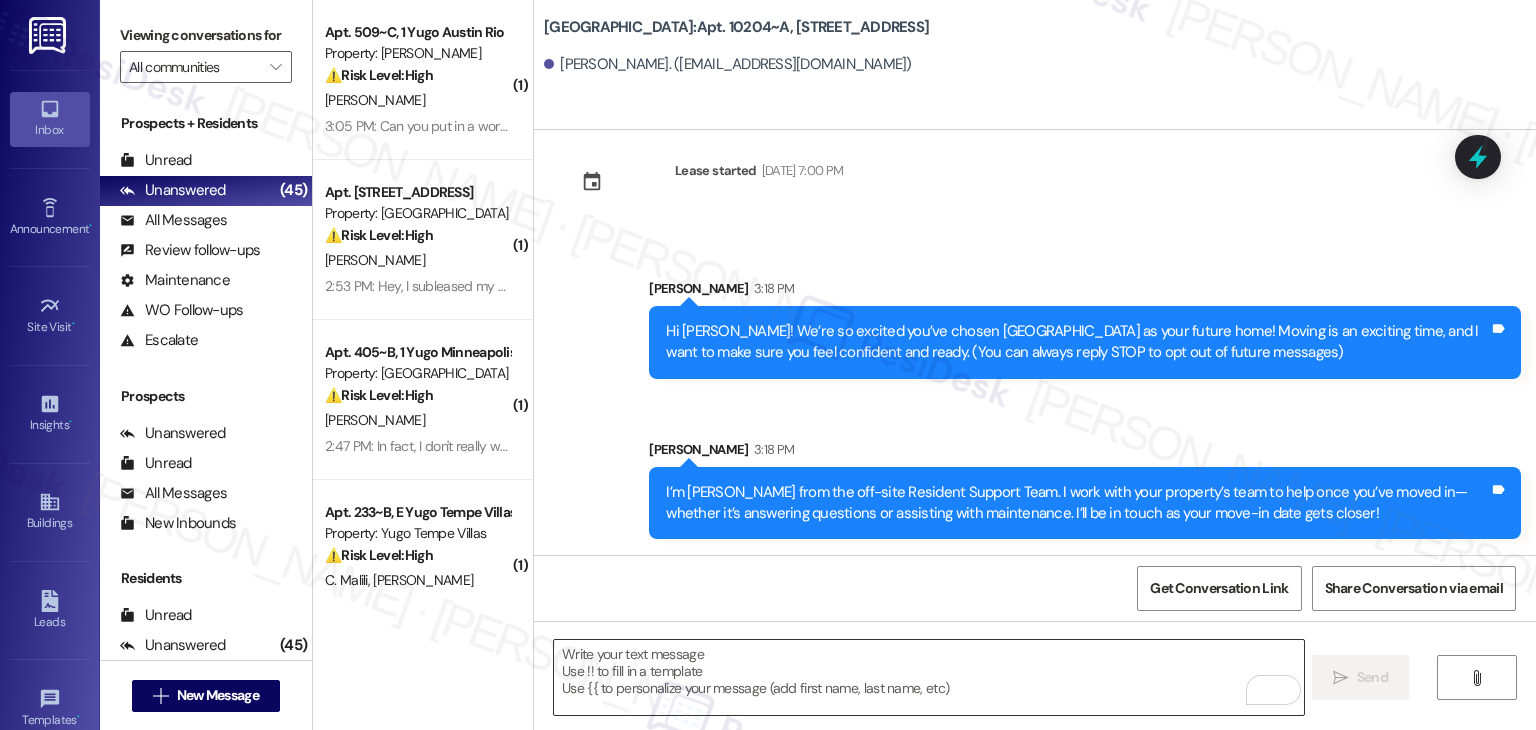 click at bounding box center [928, 677] 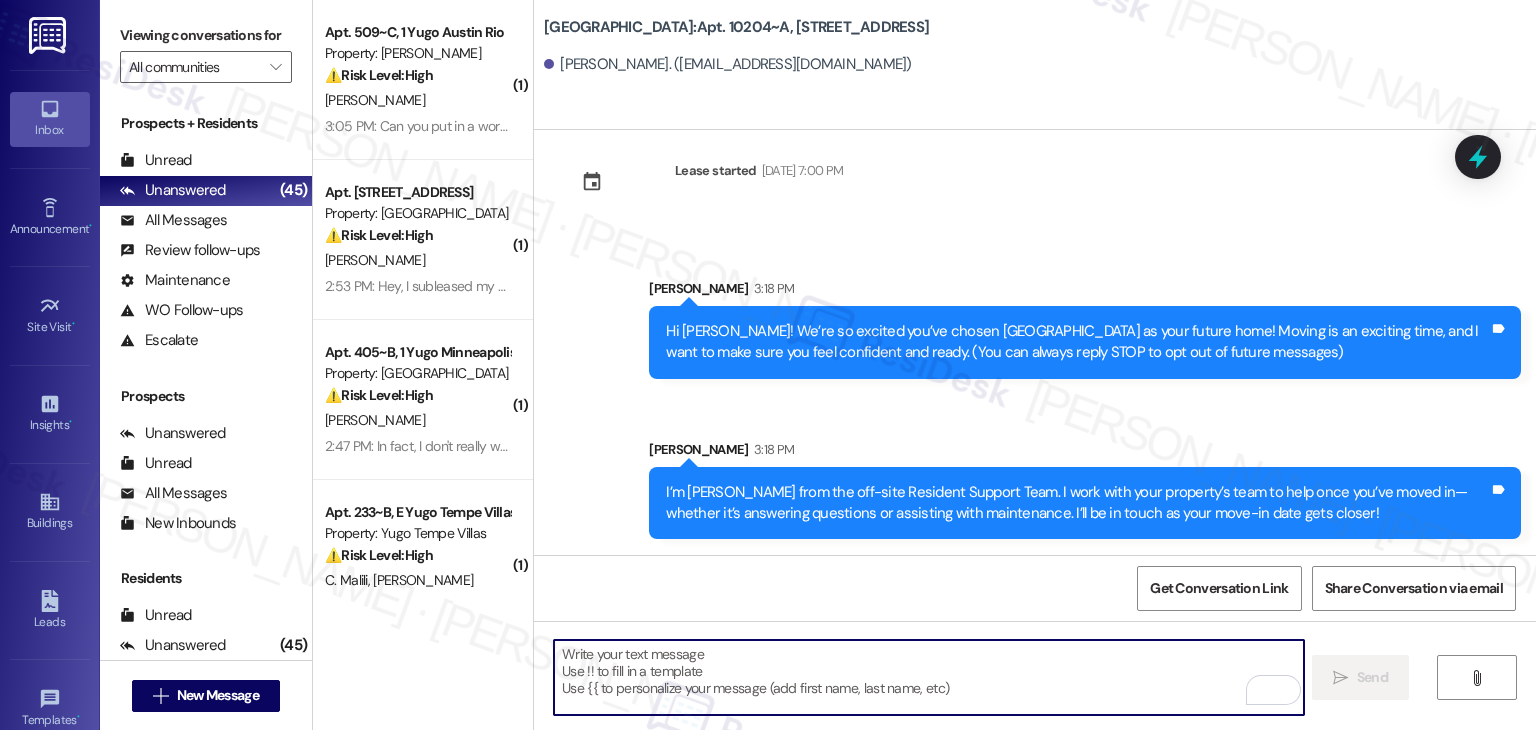 paste on "Move-in day will be busy as you get settled, but no reason it has to be stressful. Don’t forget that we offer a ⚡FAST PASS⚡for Move-In day if your checklist has been completed 2 weeks prior to move-in. Log in to your Resident Portal [DATE] to complete those outstanding items!" 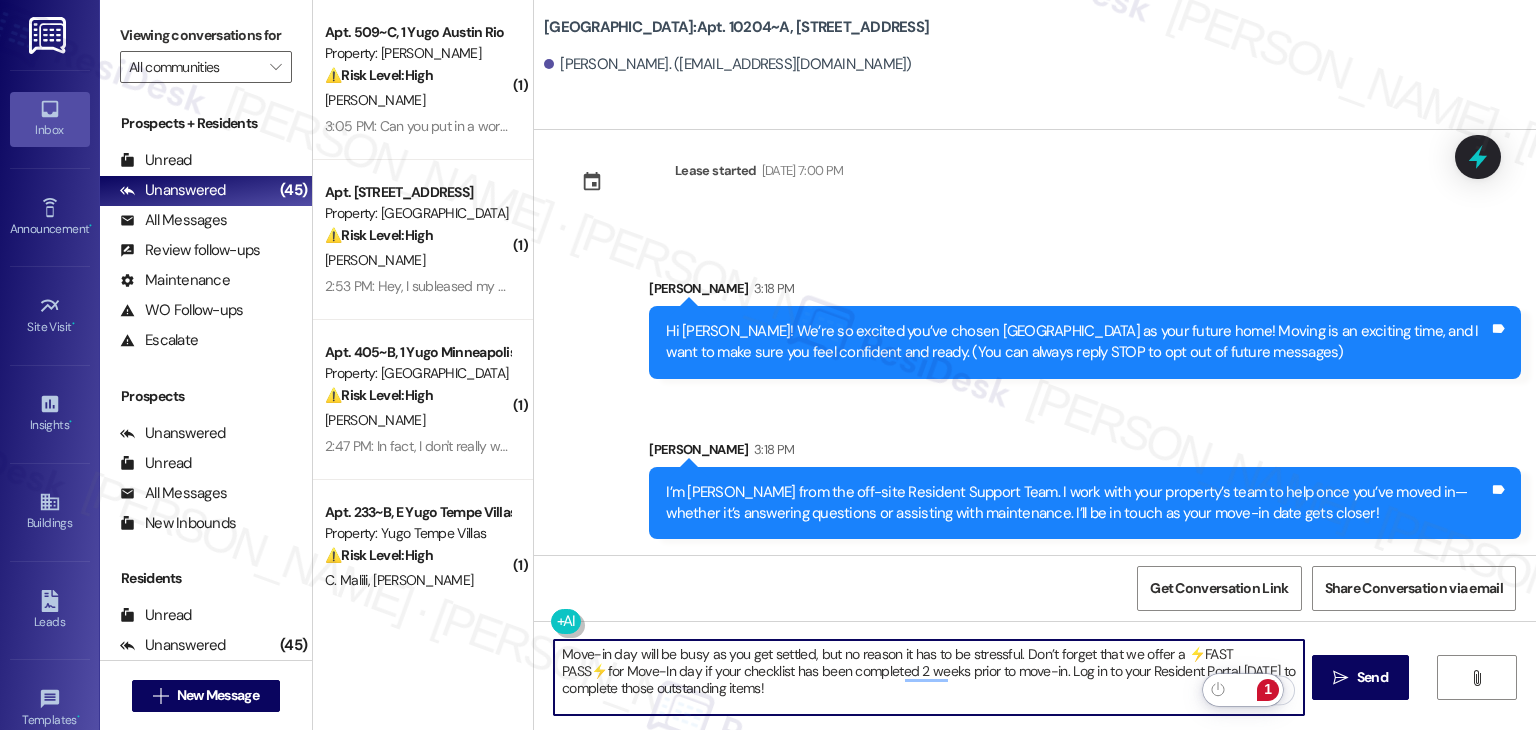 type on "Move-in day will be busy as you get settled, but no reason it has to be stressful. Don’t forget that we offer a ⚡FAST PASS⚡for Move-In day if your checklist has been completed 2 weeks prior to move-in. Log in to your Resident Portal [DATE] to complete those outstanding items!" 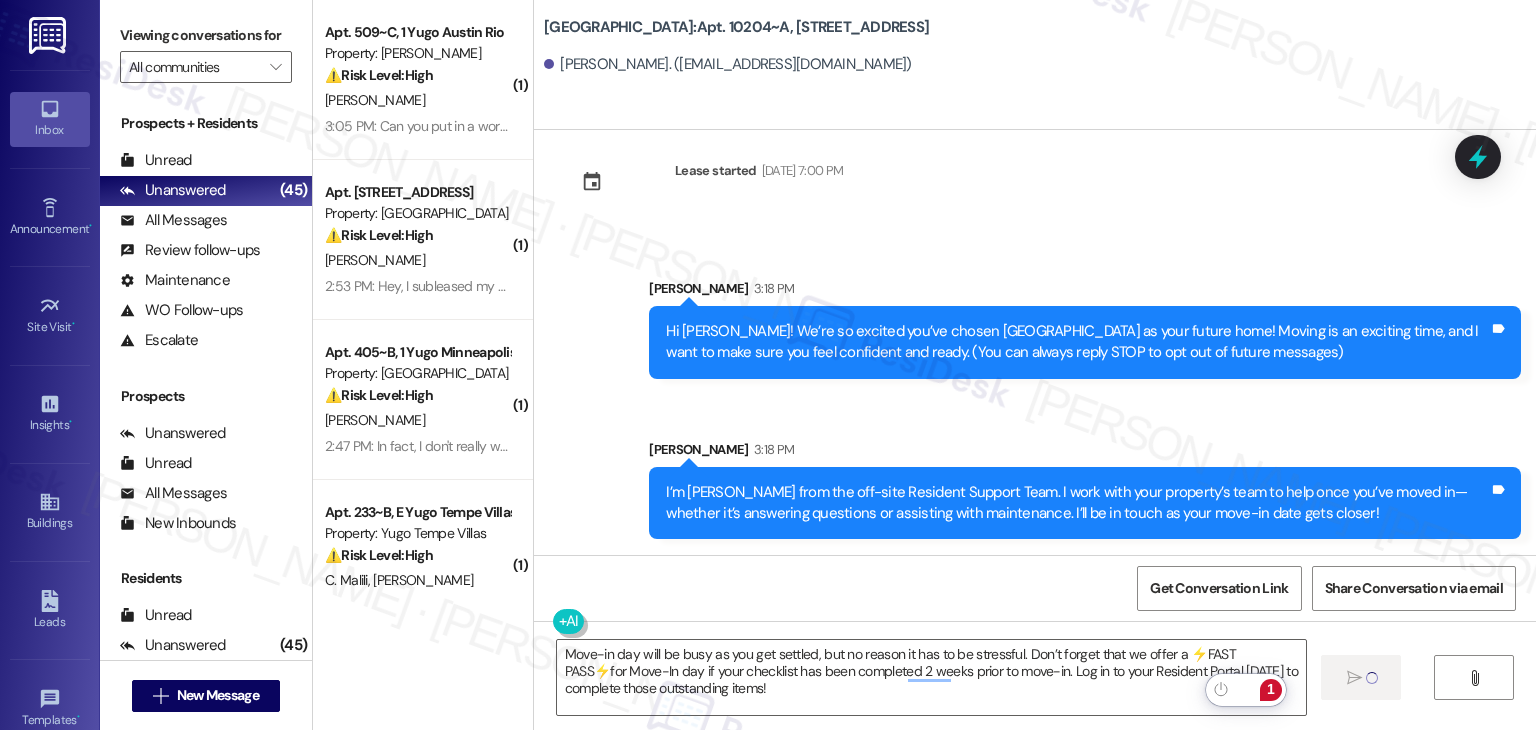 type 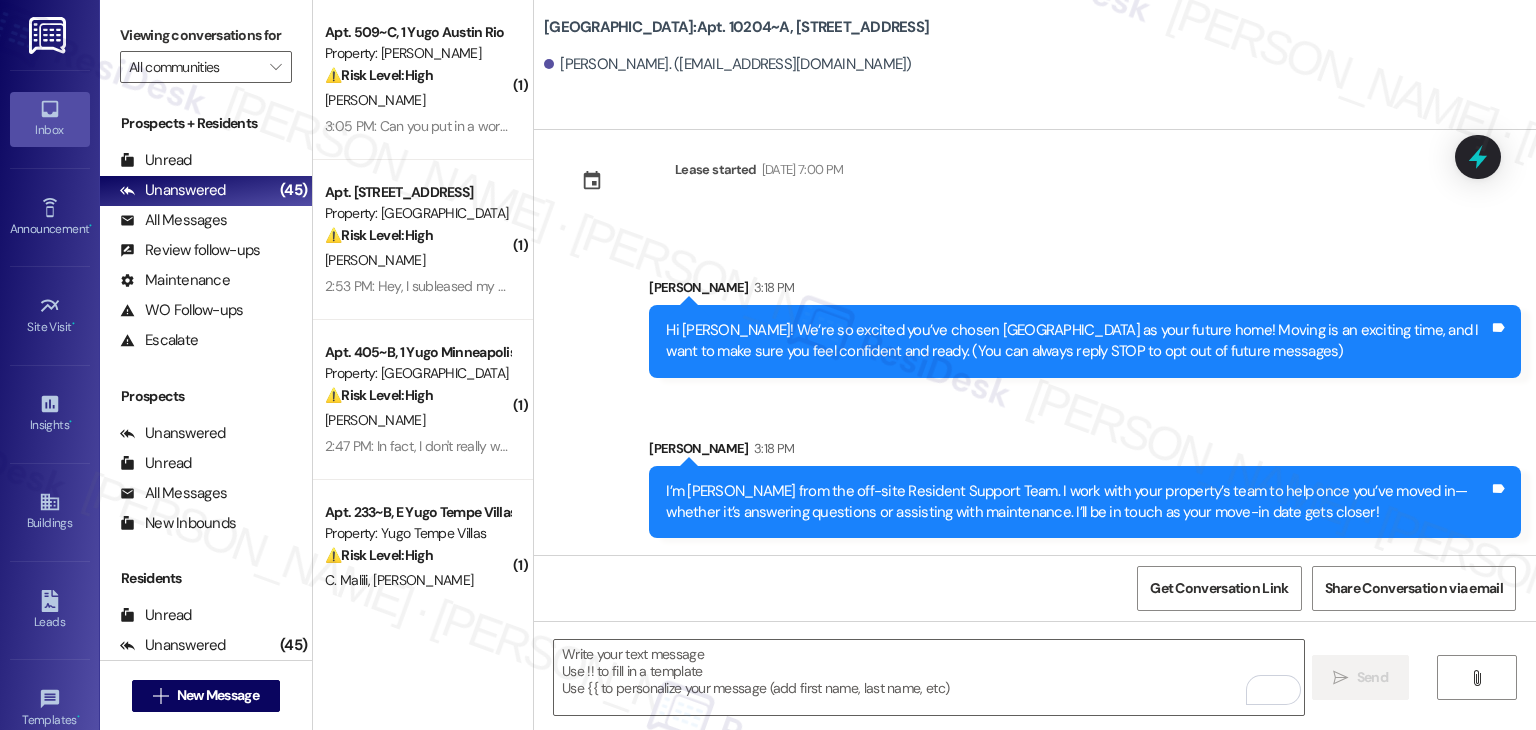scroll, scrollTop: 213, scrollLeft: 0, axis: vertical 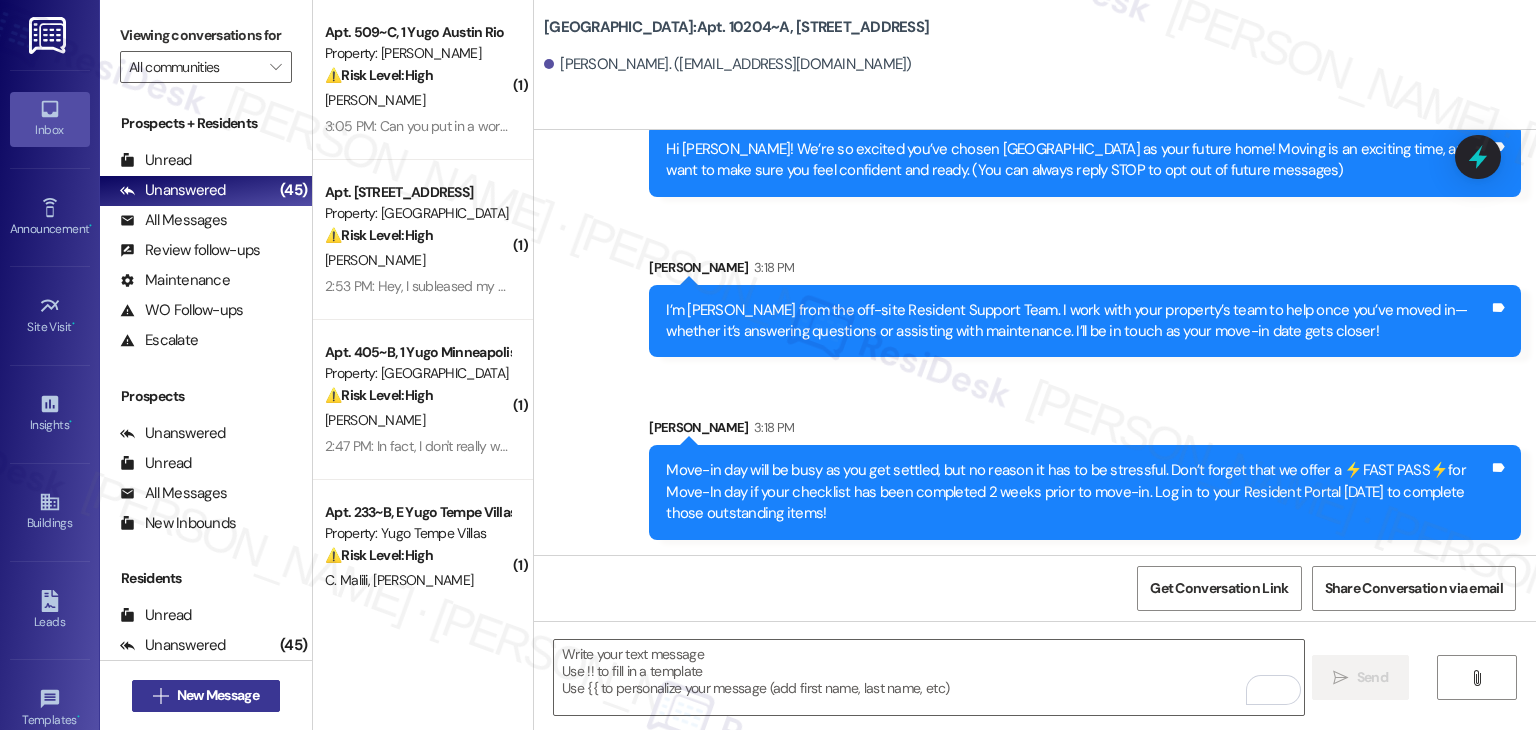 click on "New Message" at bounding box center [218, 695] 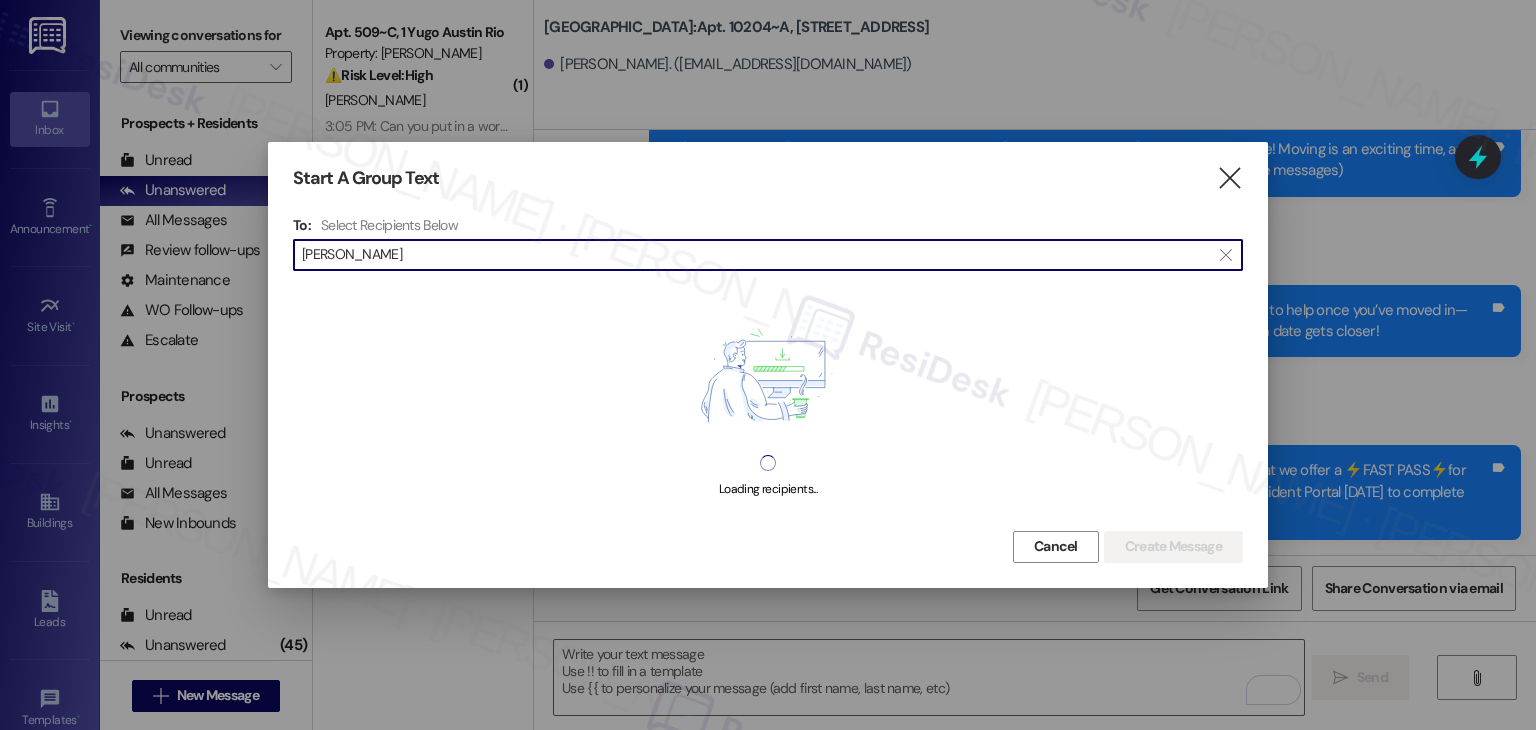 click on "Morgan	Hart" at bounding box center (756, 255) 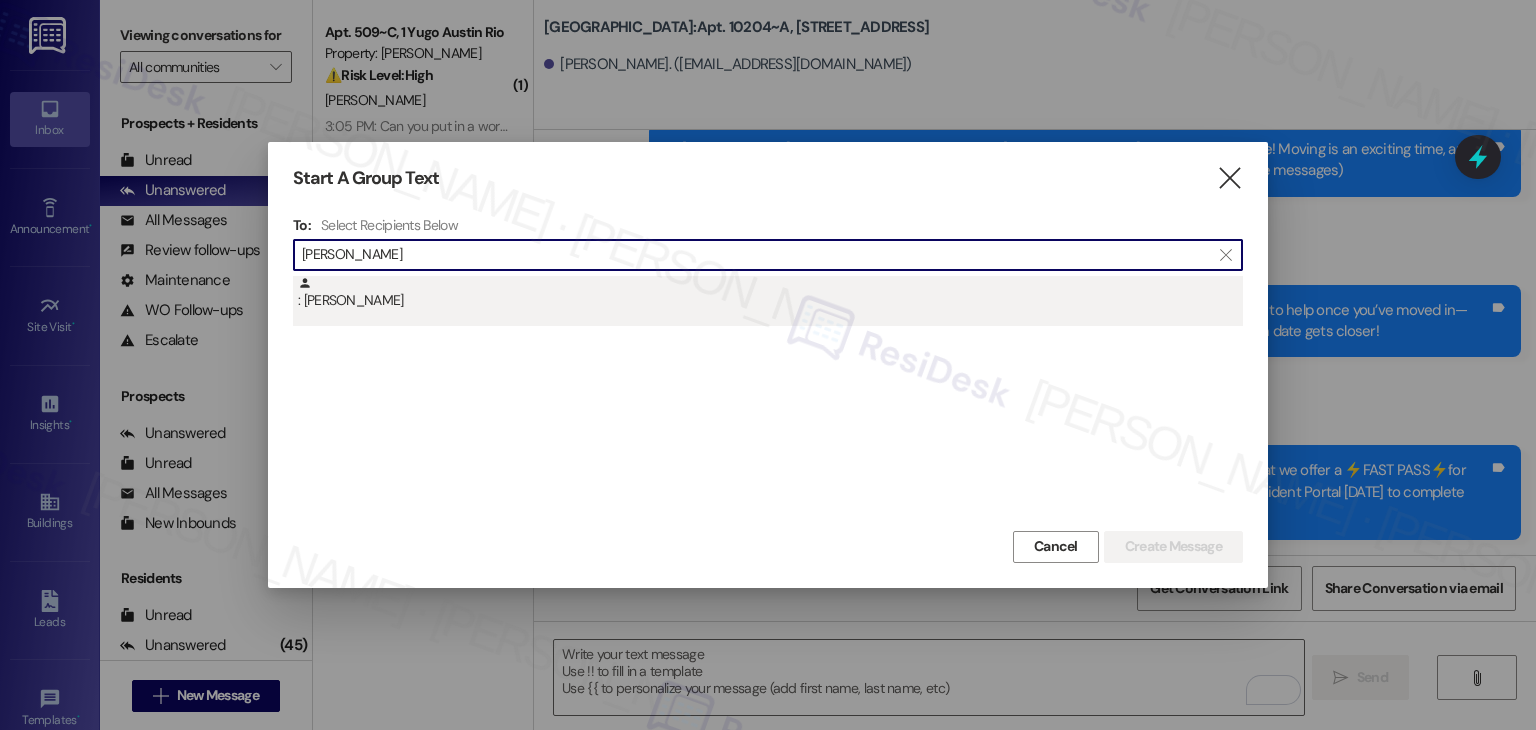 type on "Morgan Hart" 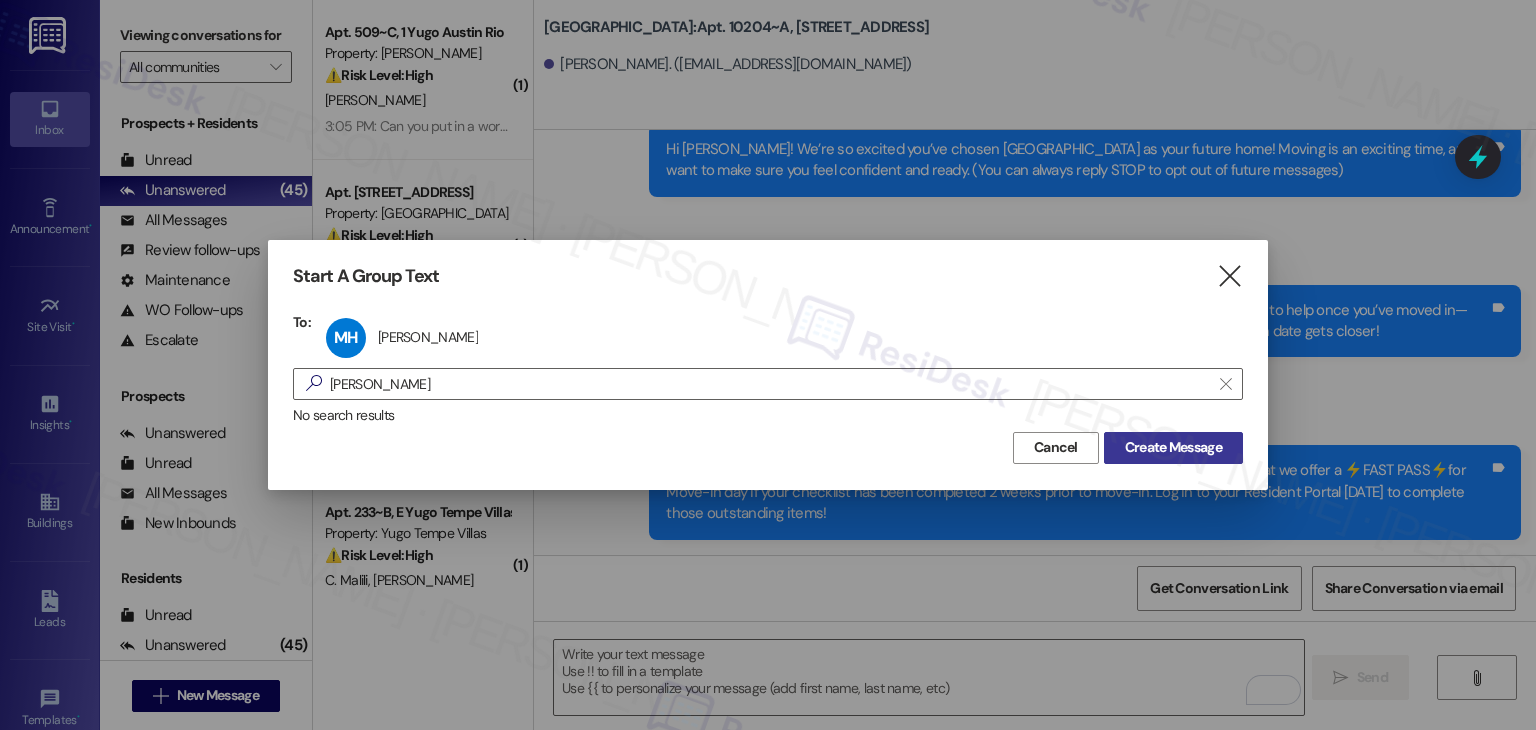 click on "Create Message" at bounding box center [1173, 447] 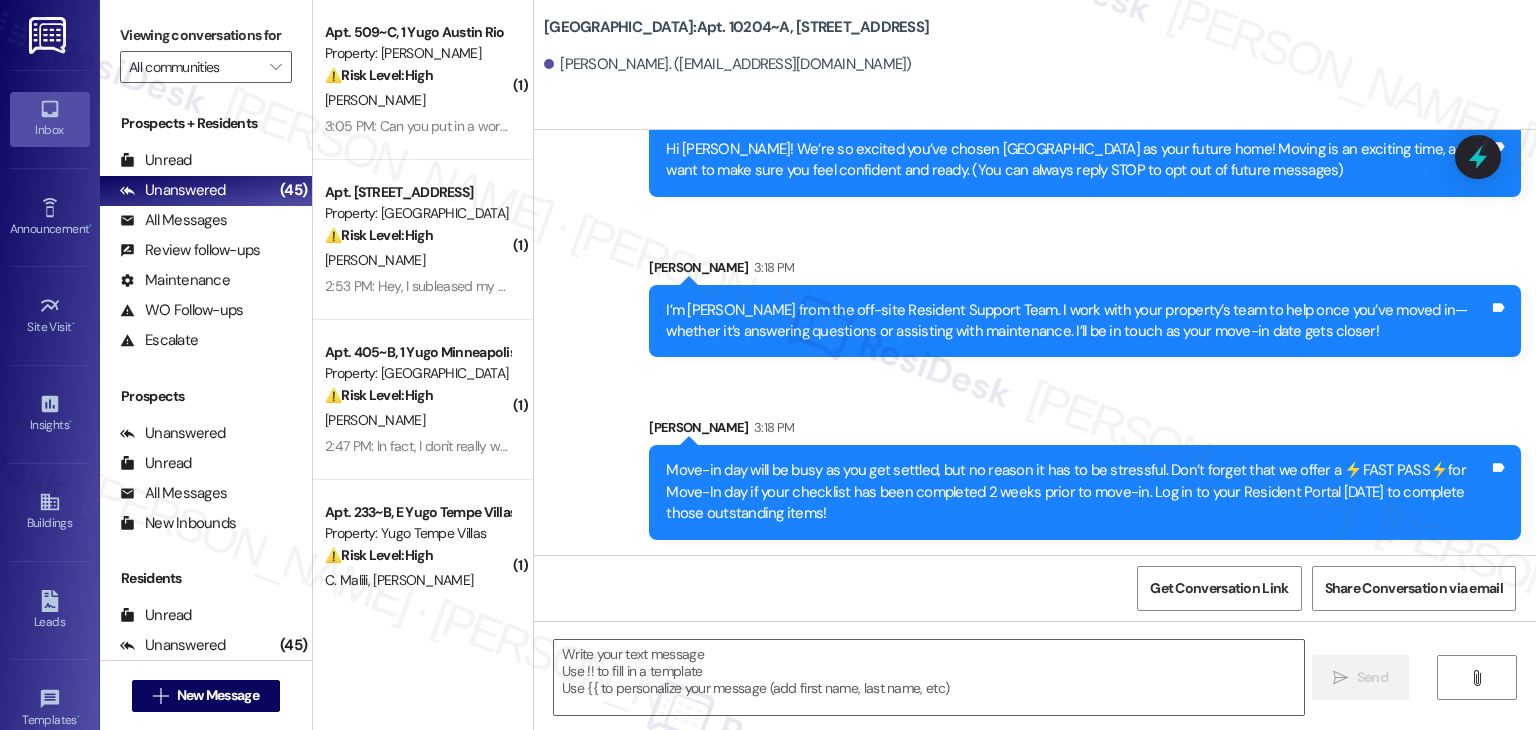 type on "Fetching suggested responses. Please feel free to read through the conversation in the meantime." 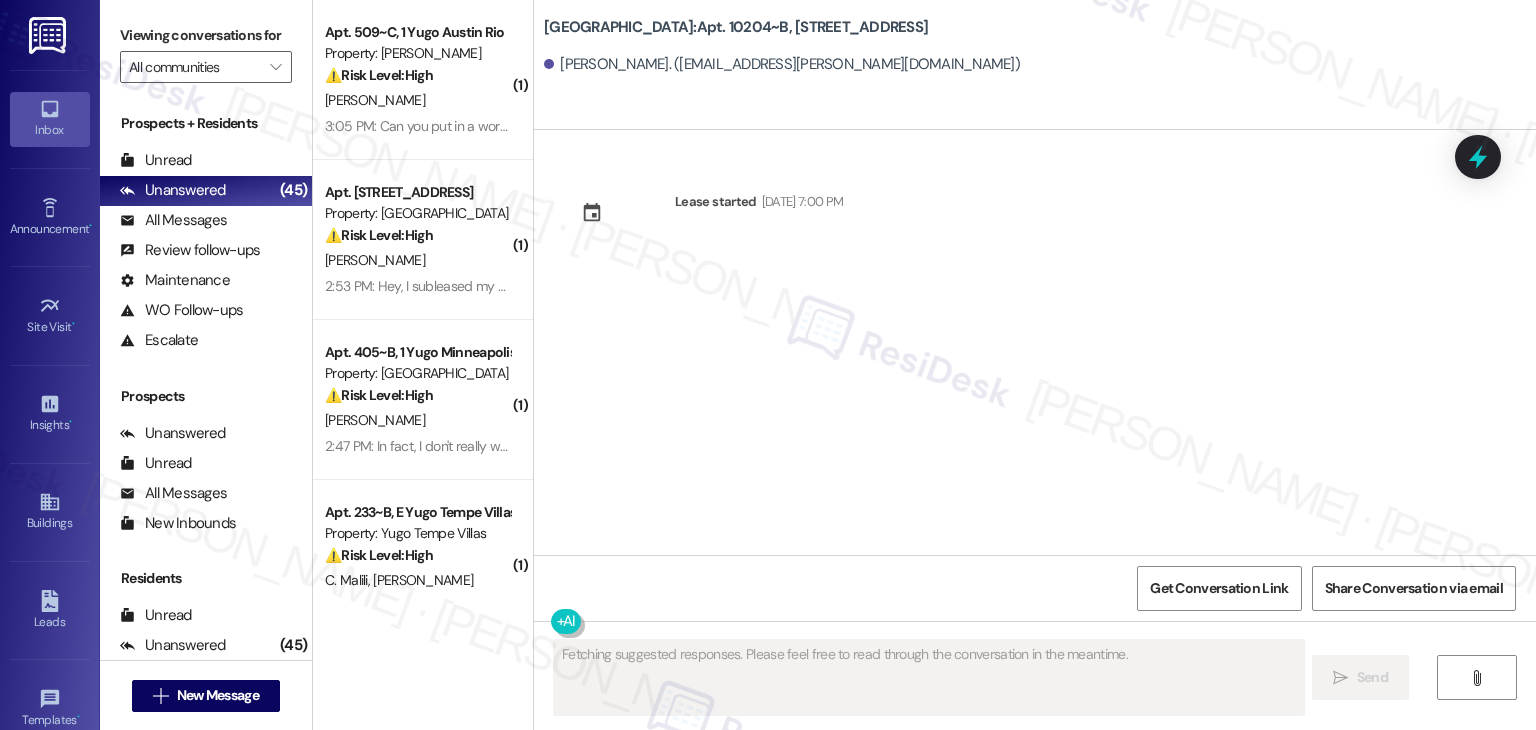 scroll, scrollTop: 0, scrollLeft: 0, axis: both 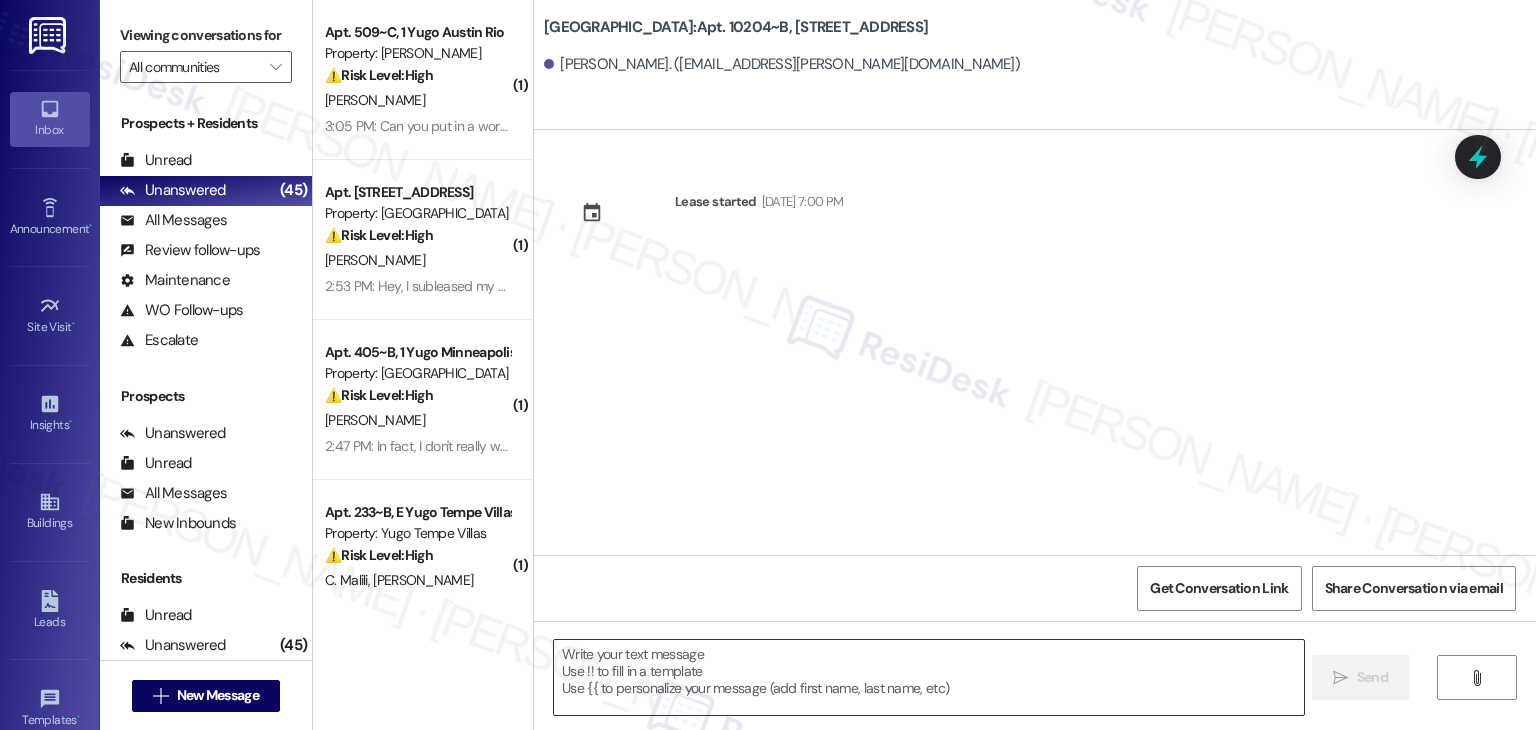 drag, startPoint x: 792, startPoint y: 432, endPoint x: 804, endPoint y: 688, distance: 256.2811 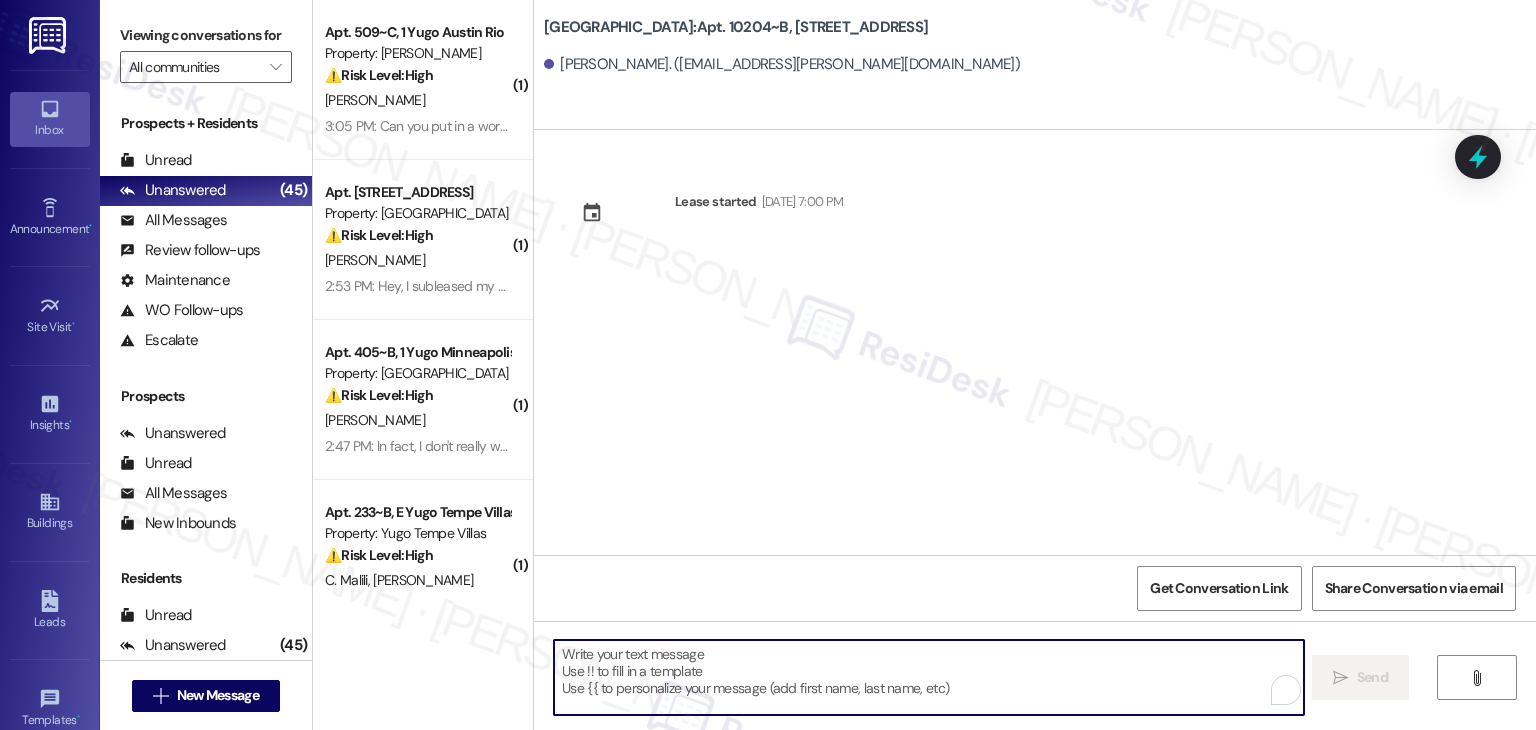paste on "Hi {{first_name}}! We’re so excited you’ve chosen {{property}} as your future home! Moving is an exciting time, and I want to make sure you feel confident and ready." 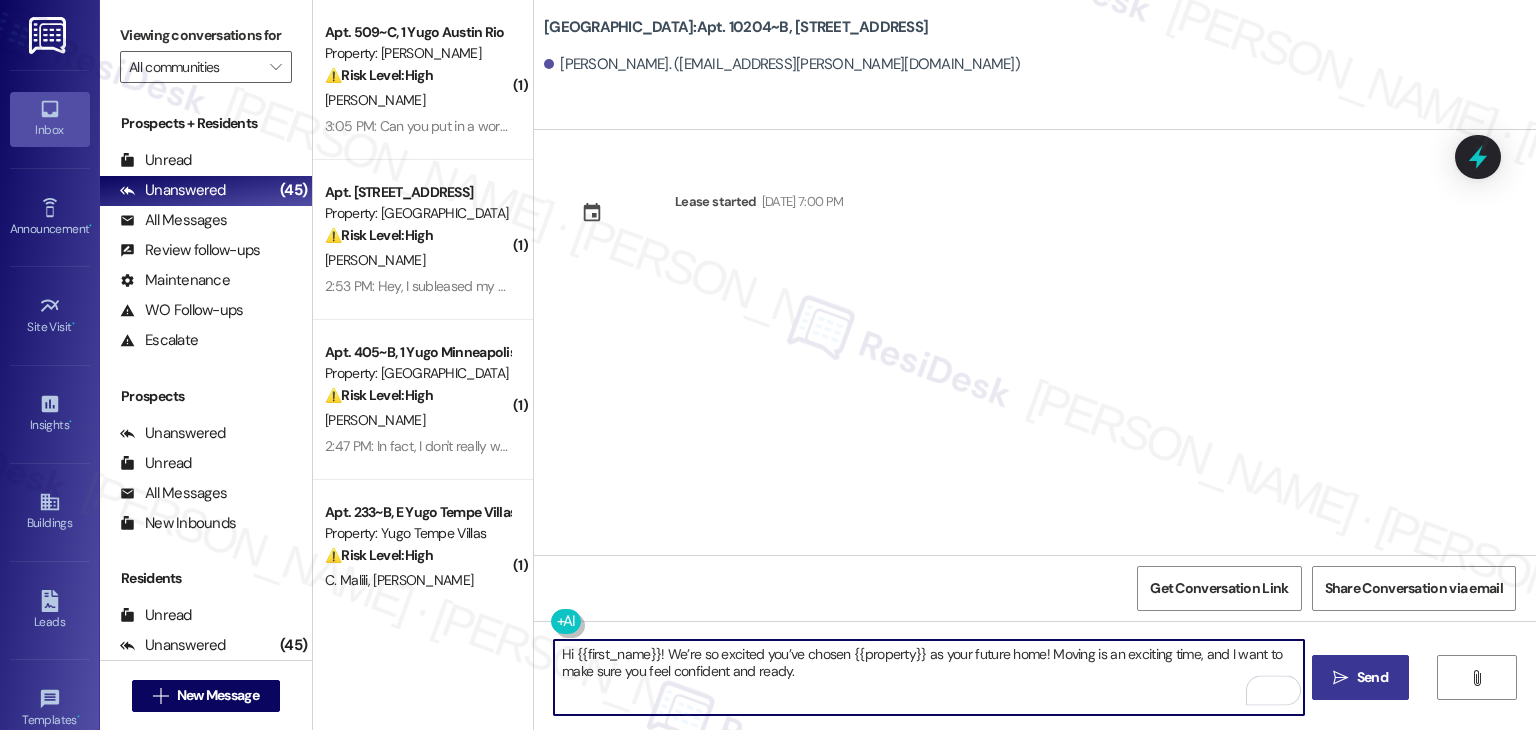 type on "Hi {{first_name}}! We’re so excited you’ve chosen {{property}} as your future home! Moving is an exciting time, and I want to make sure you feel confident and ready." 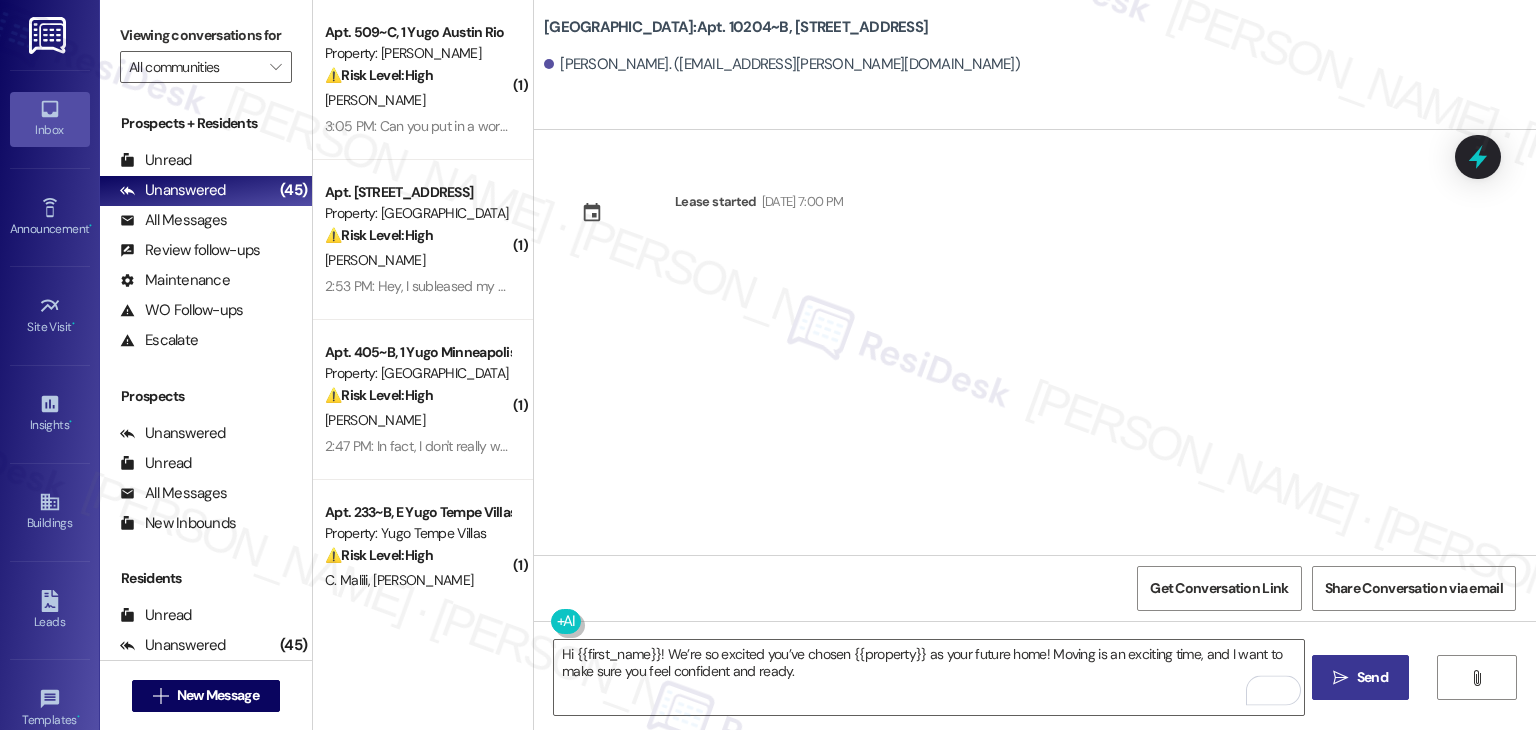 click on "Send" at bounding box center [1372, 677] 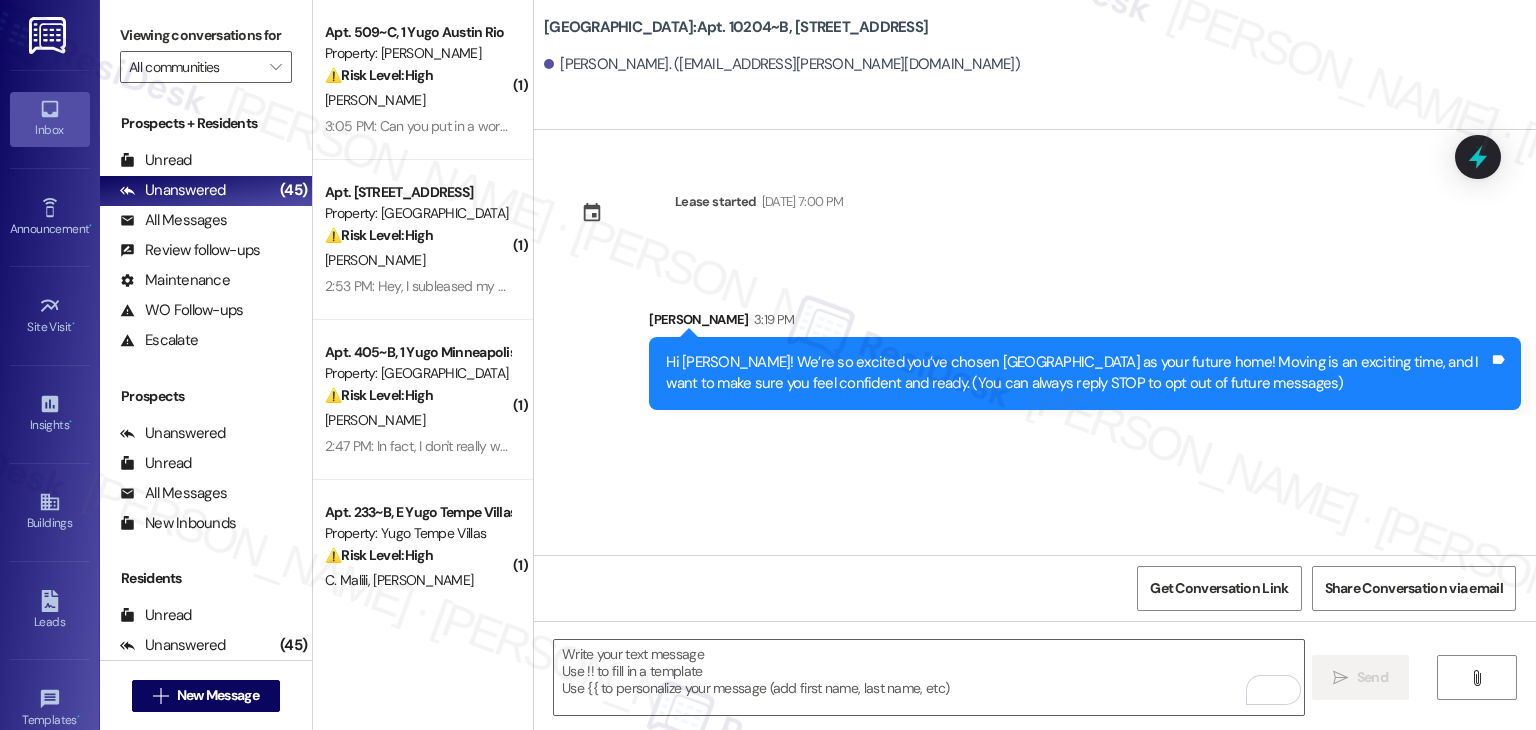 click on "Lease started Jul 31, 2025 at 7:00 PM Sent via SMS Sarah 3:19 PM Hi Morgan! We’re so excited you’ve chosen Yugo Lexington Campus Court as your future home! Moving is an exciting time, and I want to make sure you feel confident and ready. (You can always reply STOP to opt out of future messages) Tags and notes" at bounding box center [1035, 342] 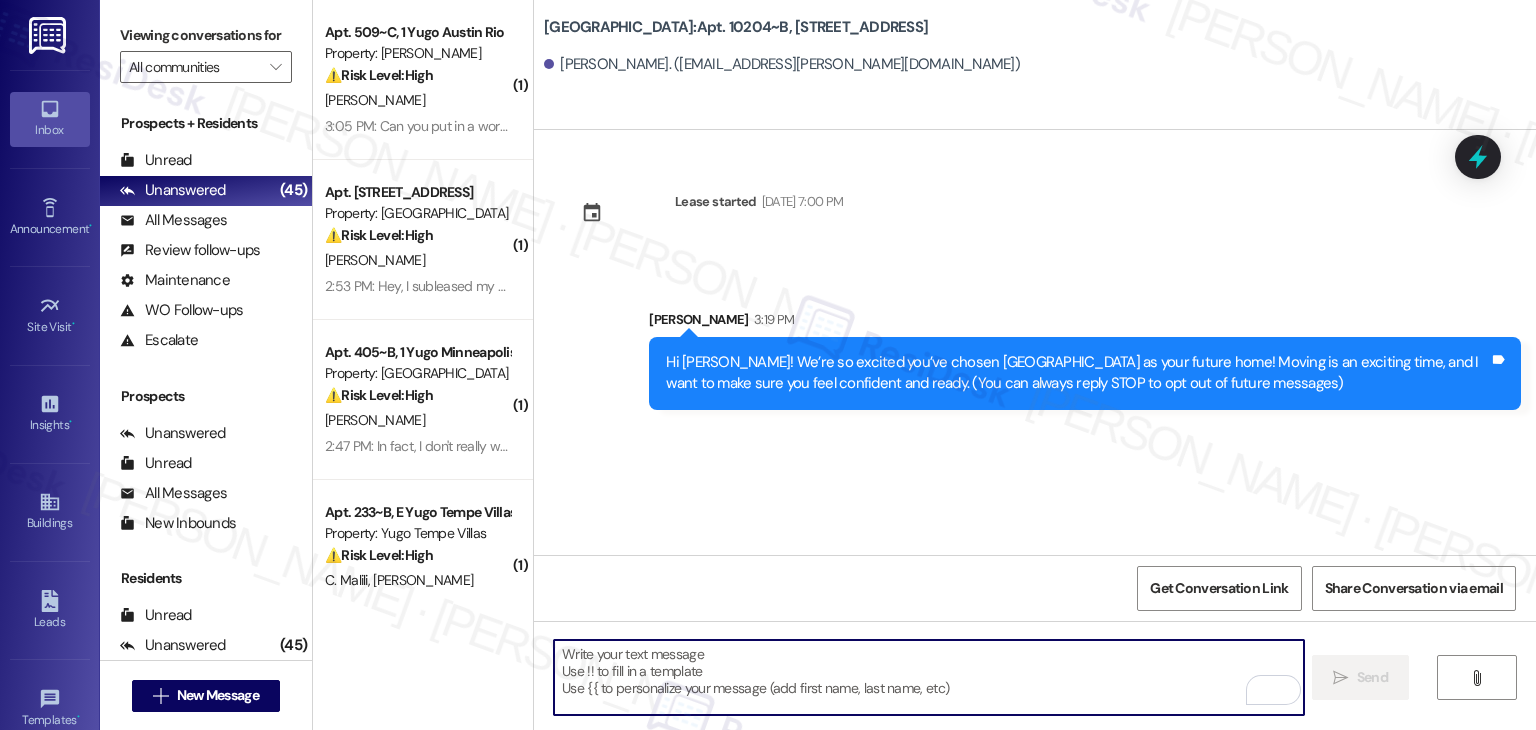 click at bounding box center [928, 677] 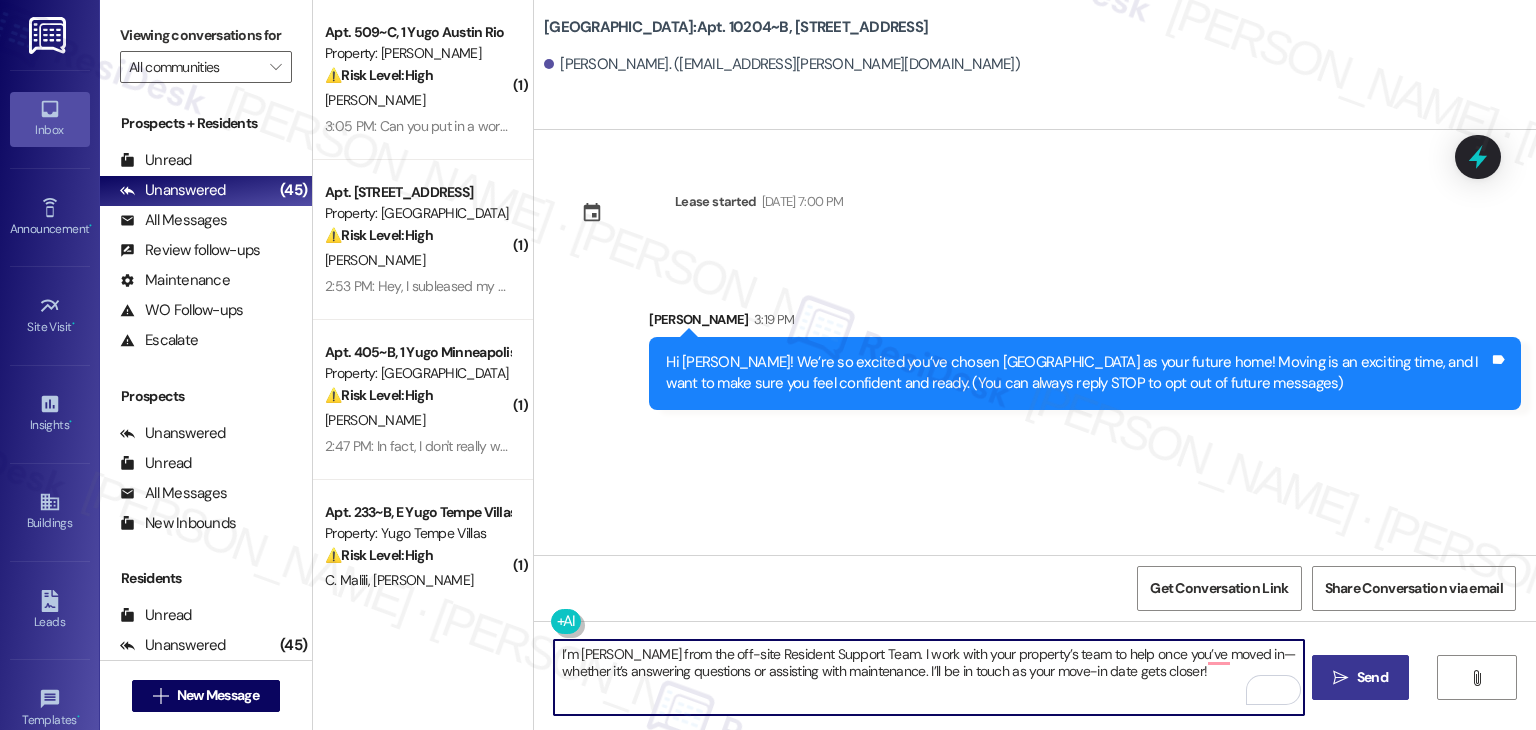 type on "I’m [PERSON_NAME] from the off-site Resident Support Team. I work with your property’s team to help once you’ve moved in—whether it’s answering questions or assisting with maintenance. I’ll be in touch as your move-in date gets closer!" 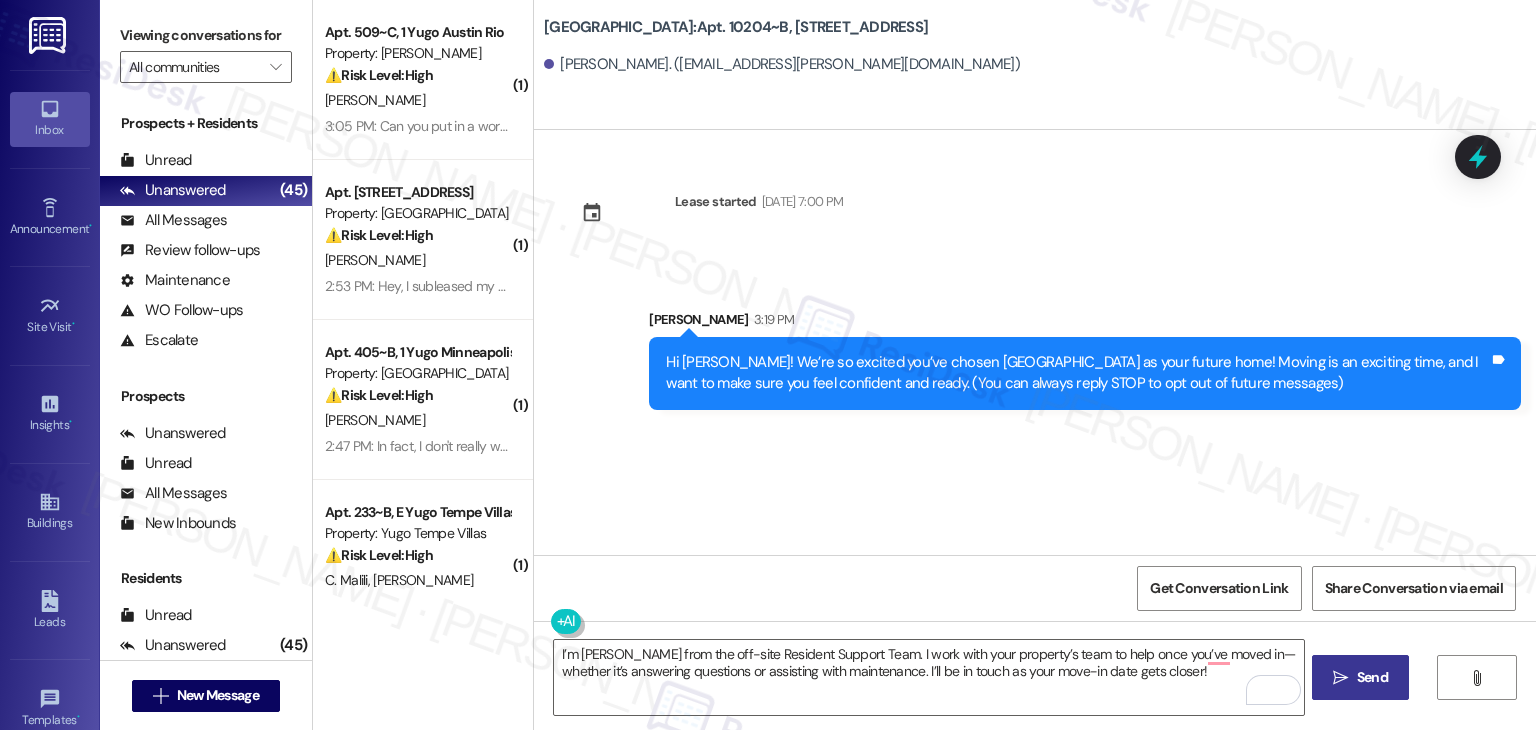 click on "Send" at bounding box center [1372, 677] 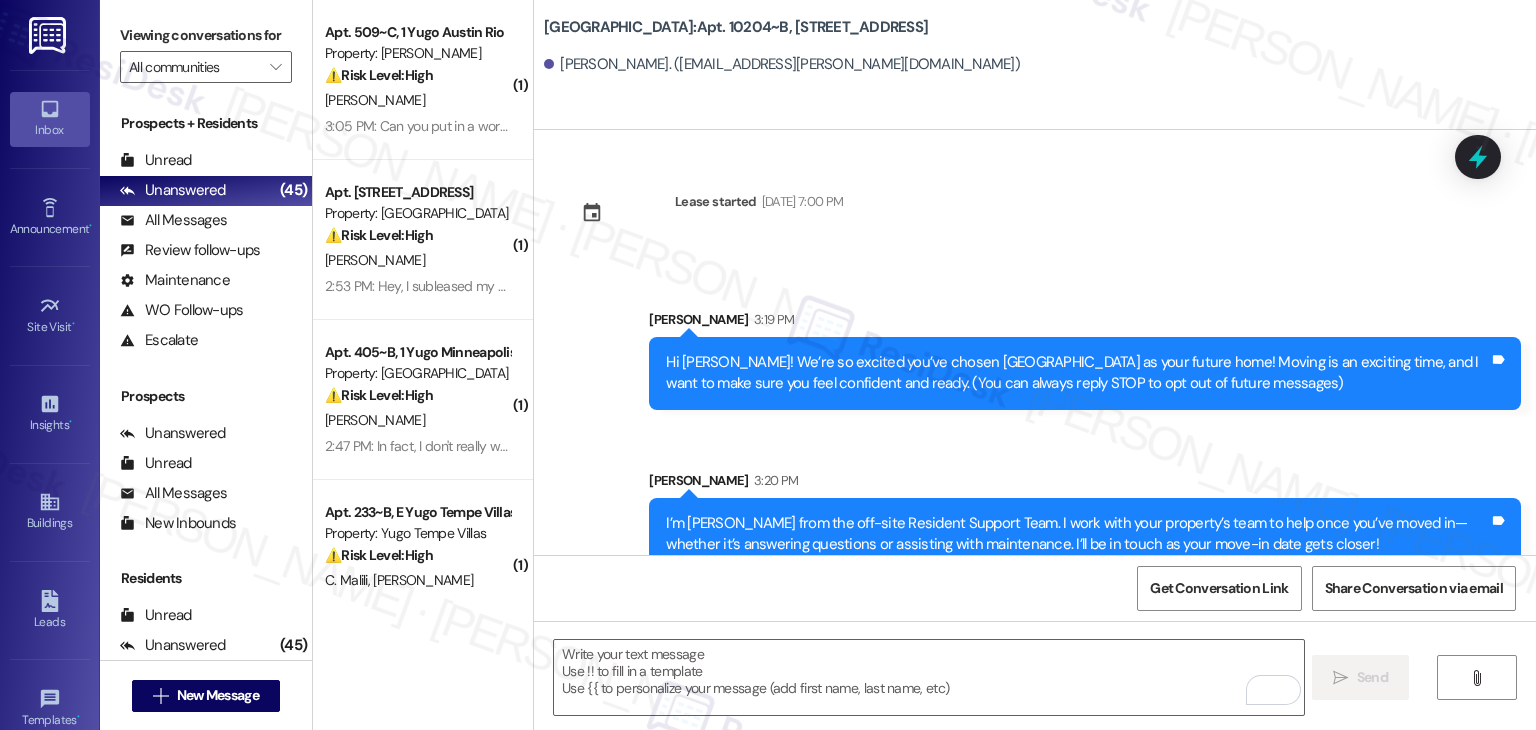 scroll, scrollTop: 32, scrollLeft: 0, axis: vertical 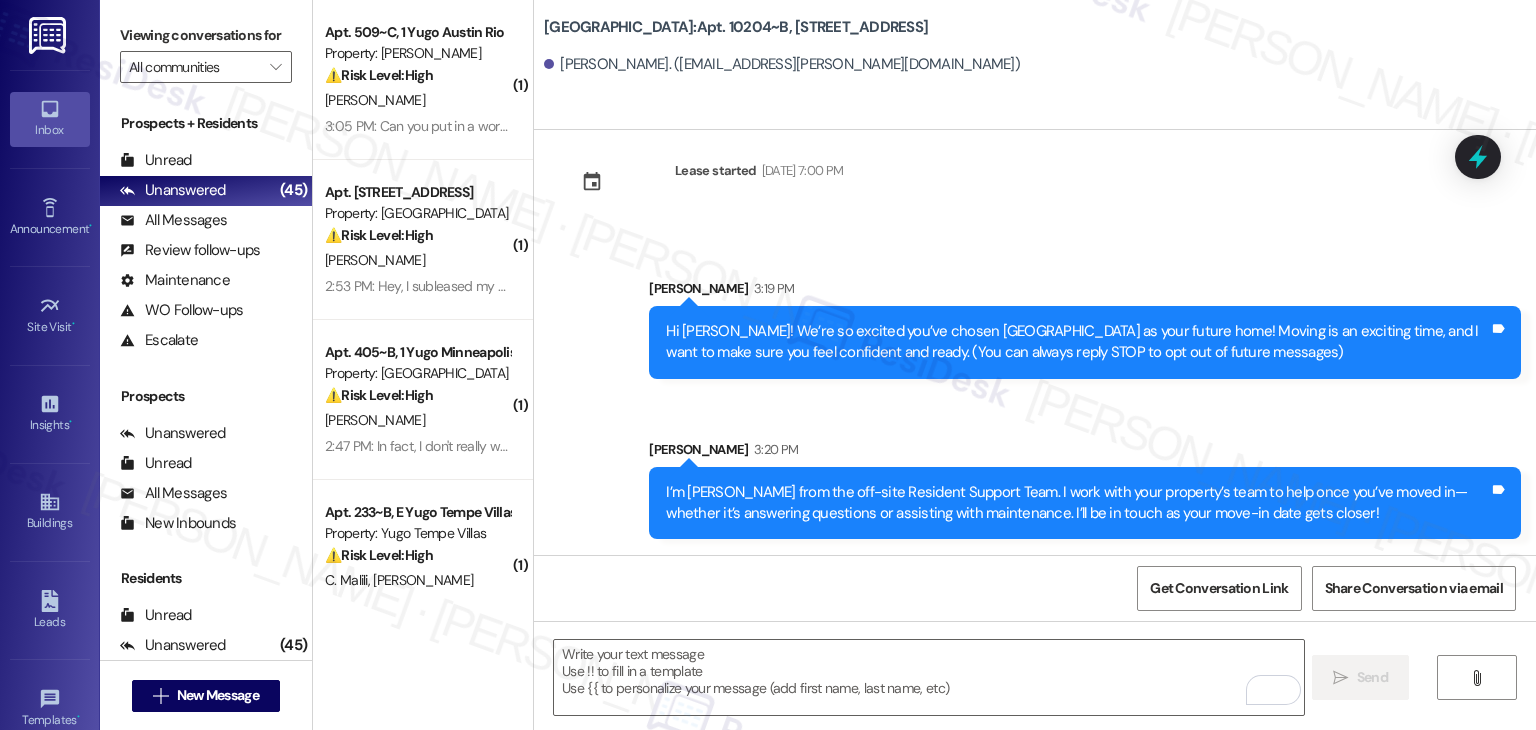 click on "Get Conversation Link Share Conversation via email" at bounding box center (1035, 588) 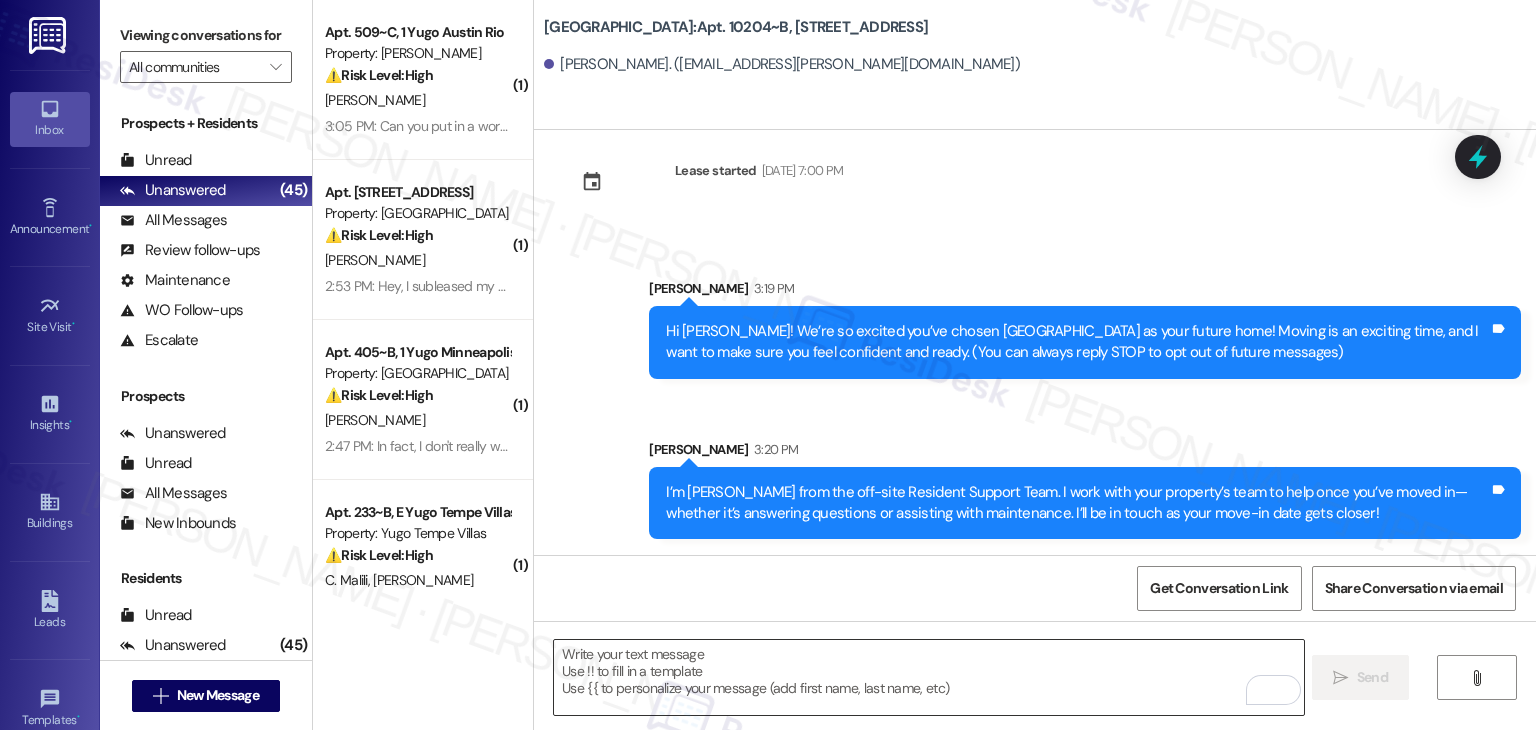 click at bounding box center [928, 677] 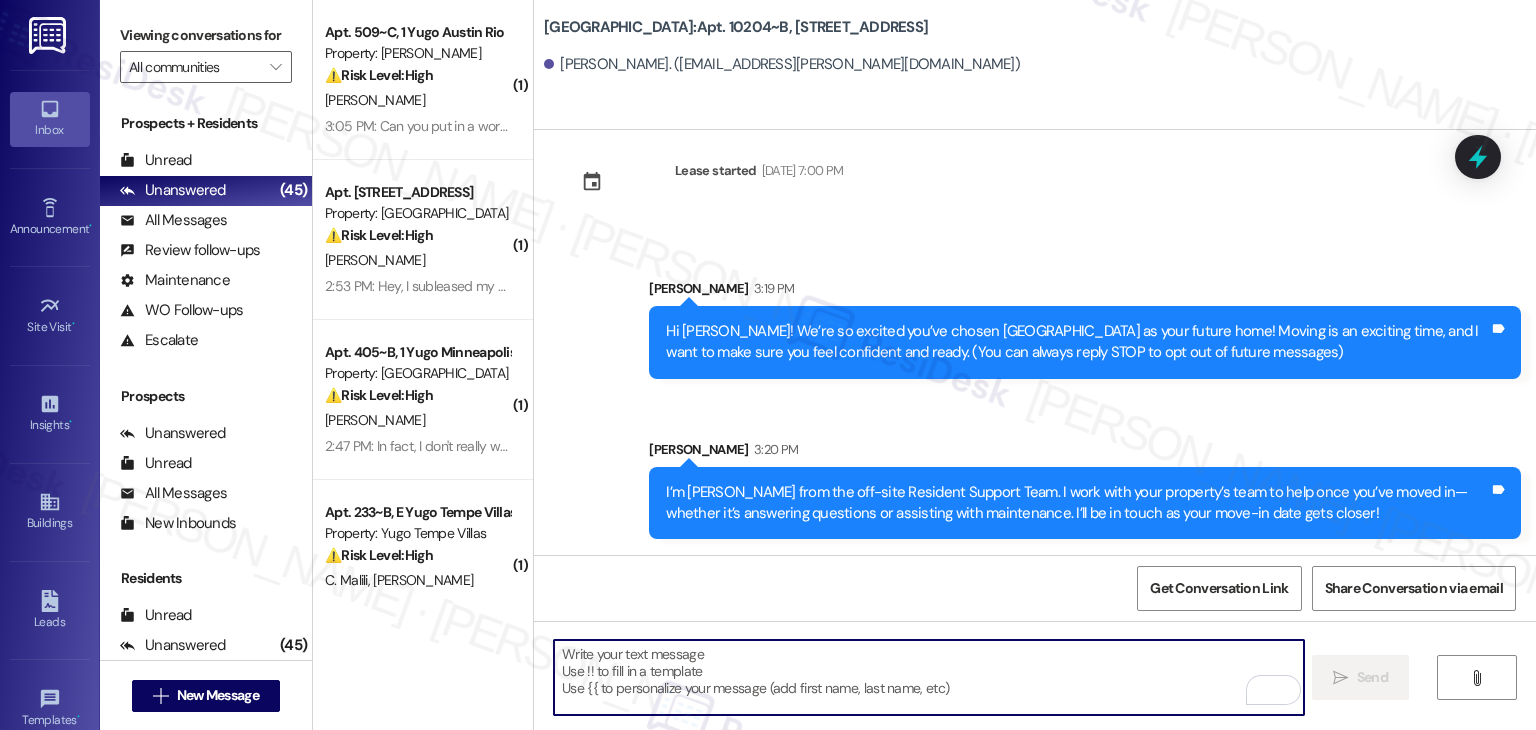 paste on "Move-in day will be busy as you get settled, but no reason it has to be stressful. Don’t forget that we offer a ⚡FAST PASS⚡for Move-In day if your checklist has been completed 2 weeks prior to move-in. Log in to your Resident Portal [DATE] to complete those outstanding items!" 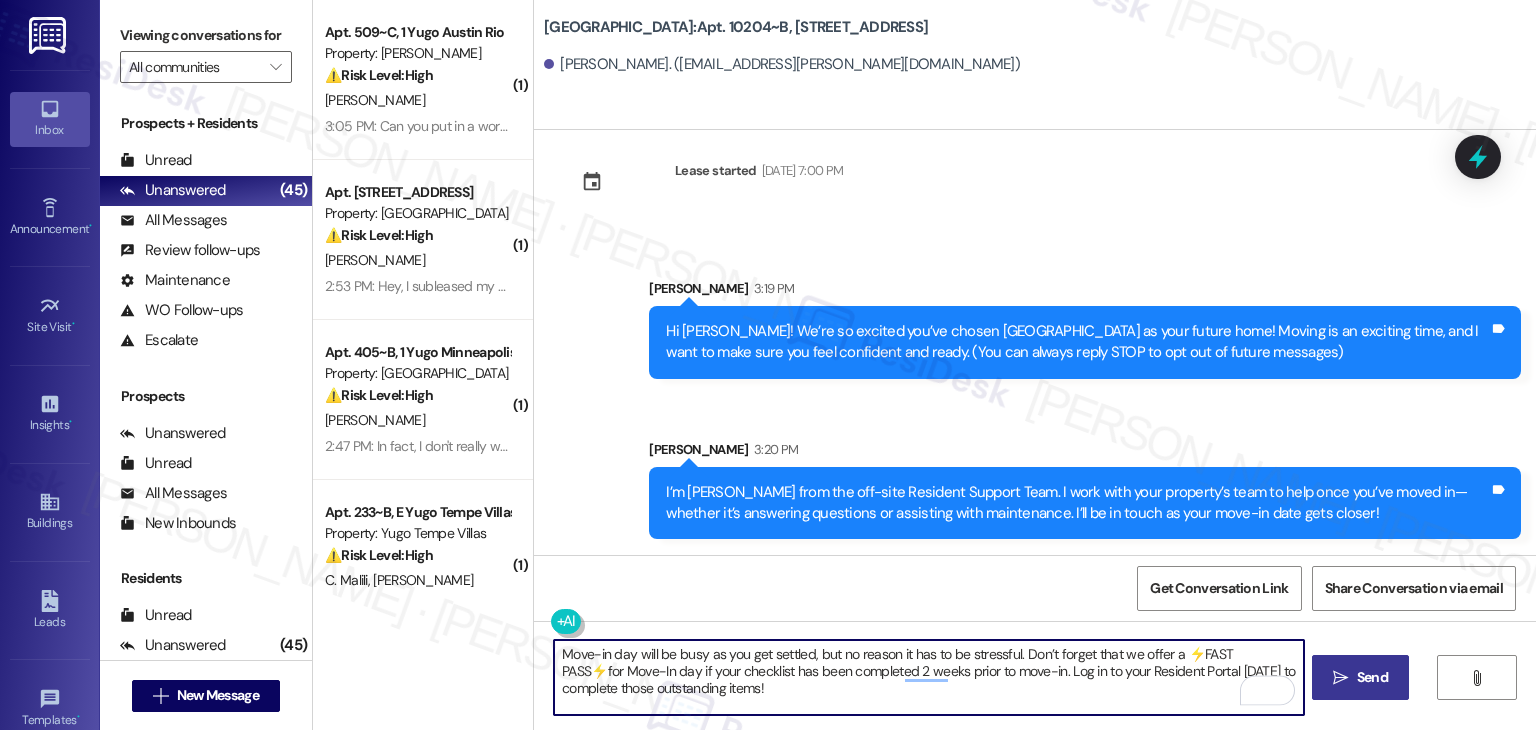 type on "Move-in day will be busy as you get settled, but no reason it has to be stressful. Don’t forget that we offer a ⚡FAST PASS⚡for Move-In day if your checklist has been completed 2 weeks prior to move-in. Log in to your Resident Portal [DATE] to complete those outstanding items!" 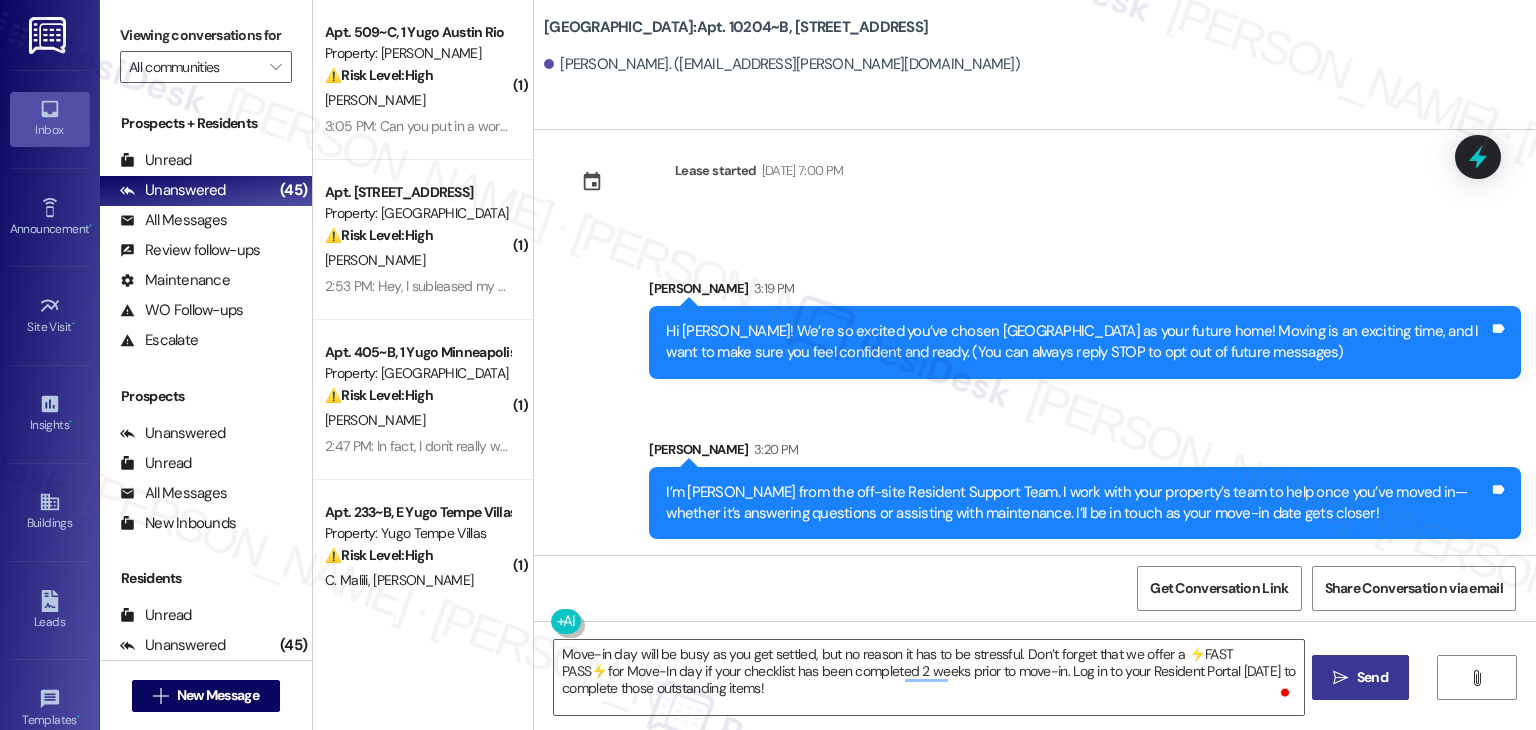 click on "Send" at bounding box center (1372, 677) 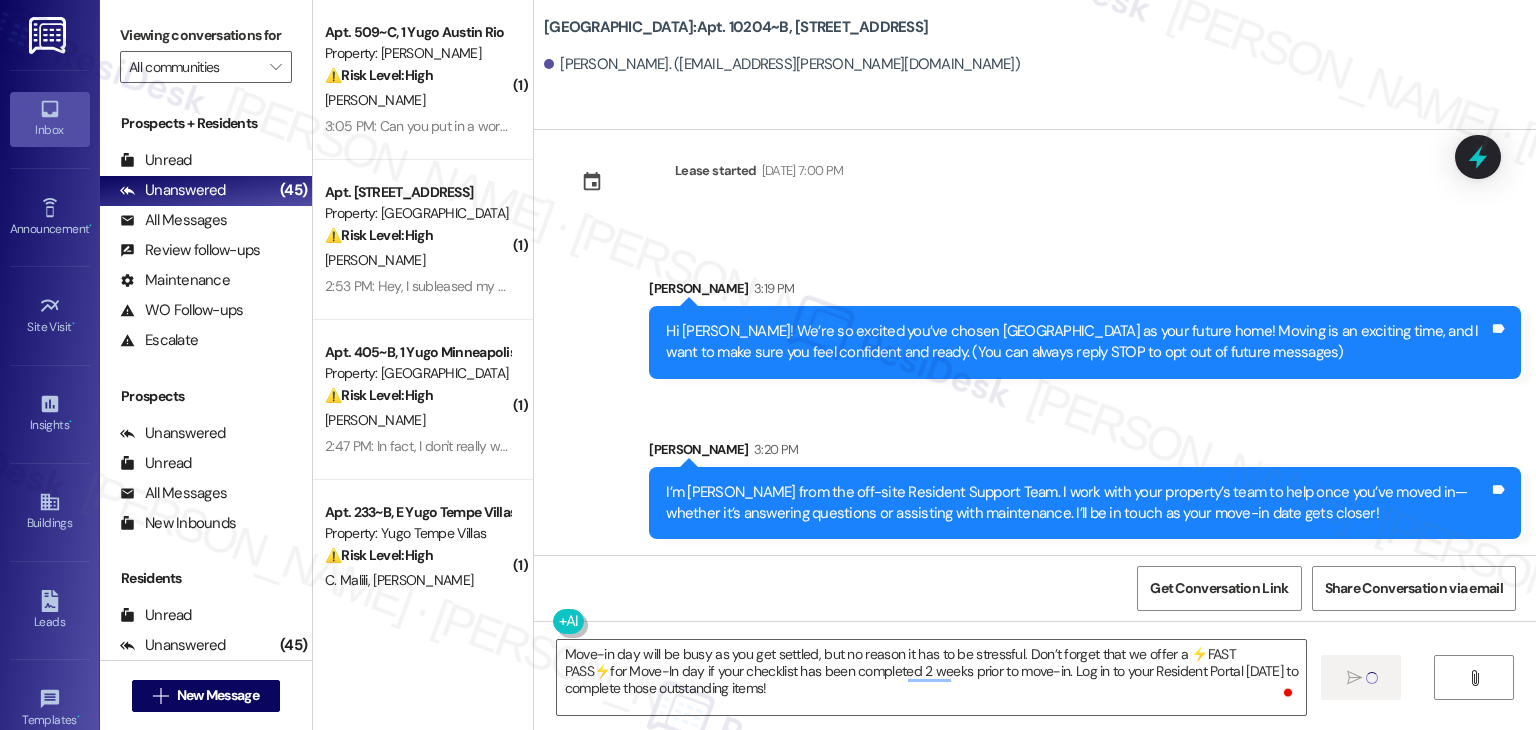type 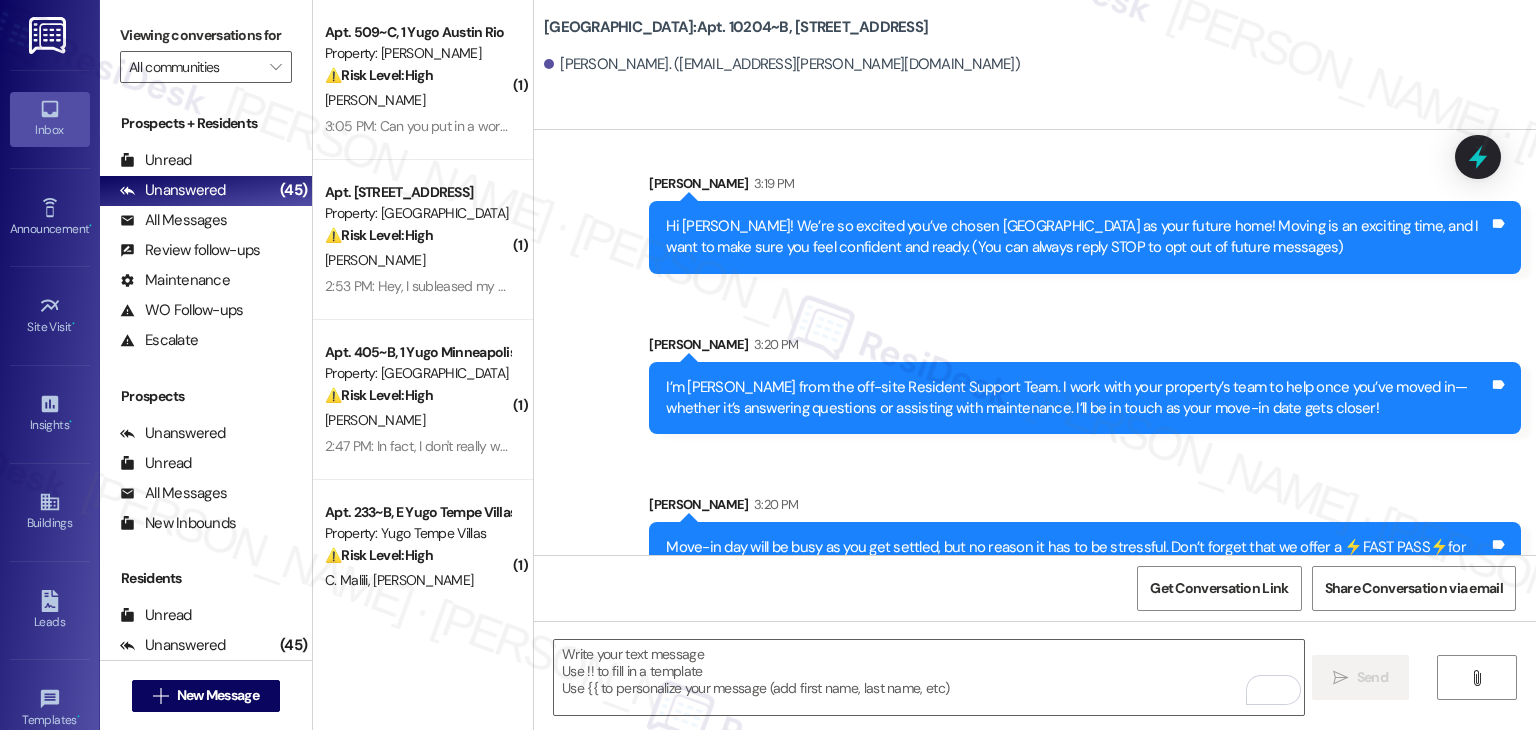 scroll, scrollTop: 213, scrollLeft: 0, axis: vertical 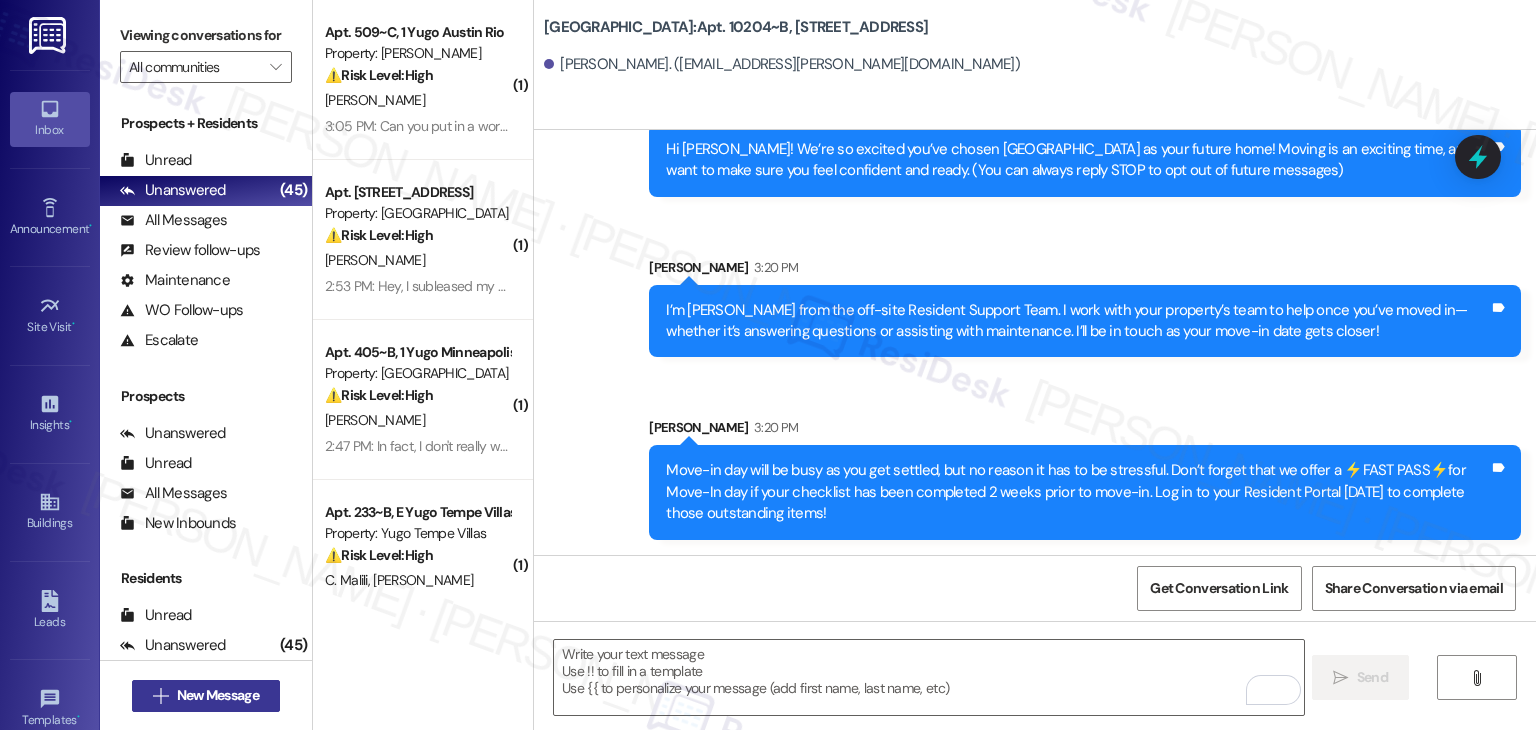 click on "New Message" at bounding box center (218, 695) 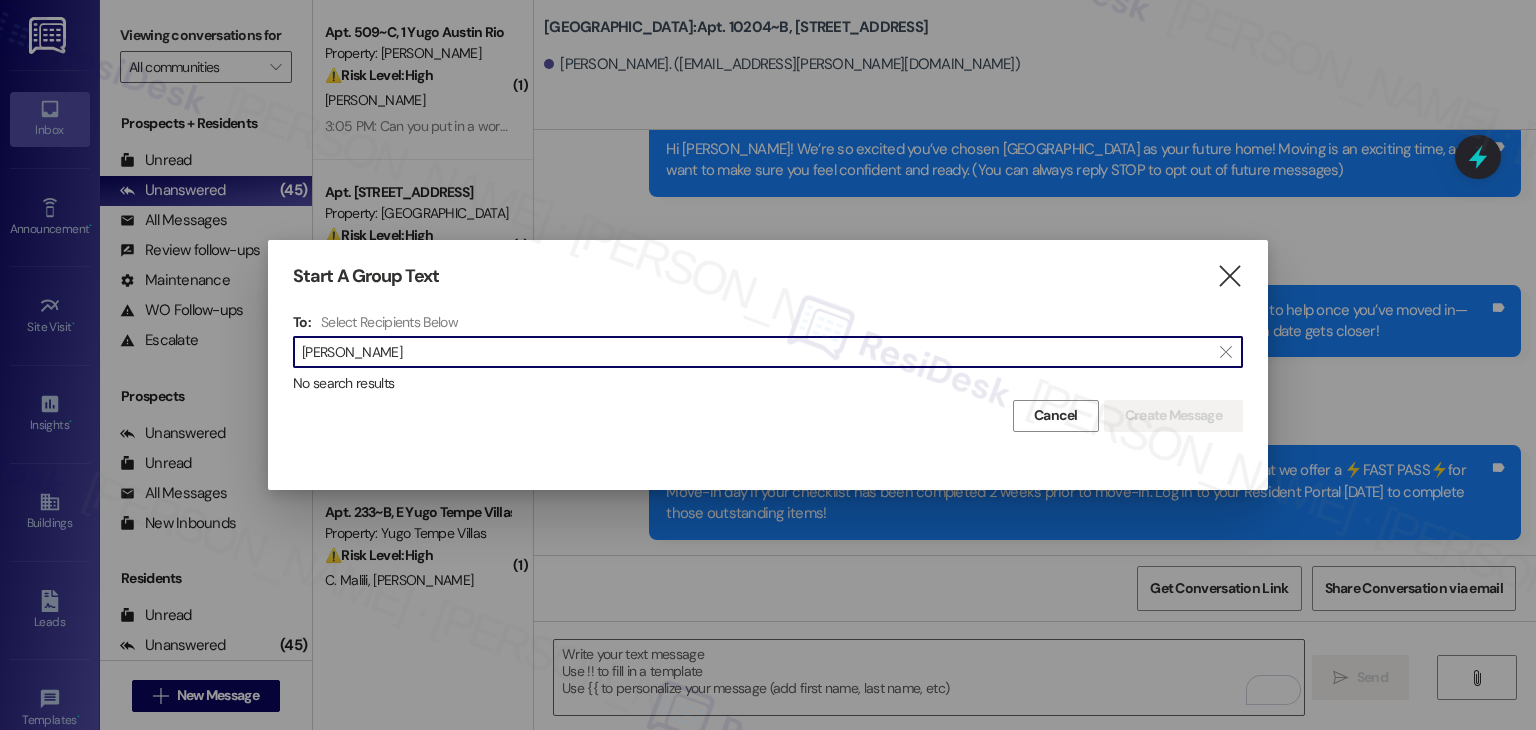 click on "Thomas	Snow" at bounding box center [756, 352] 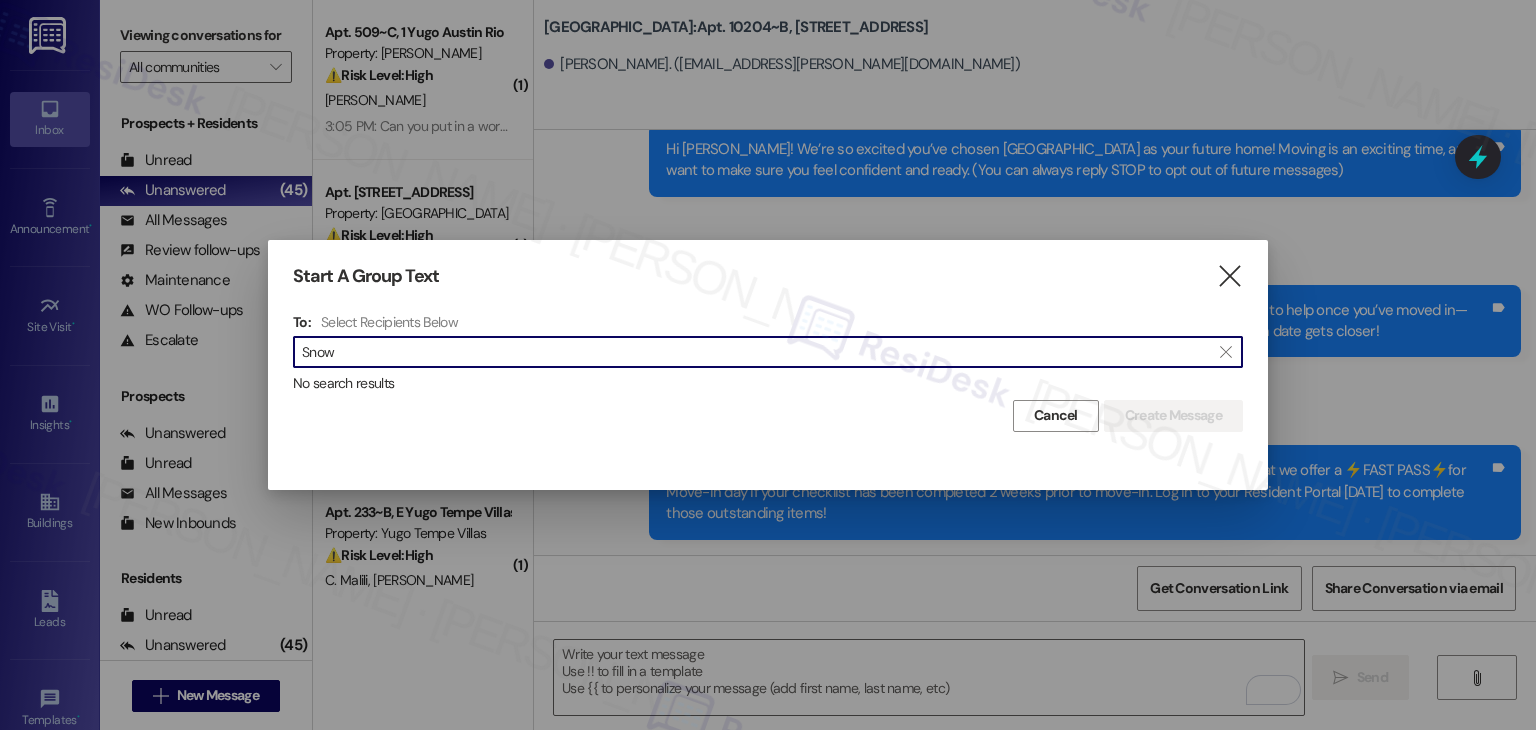type on "Snow" 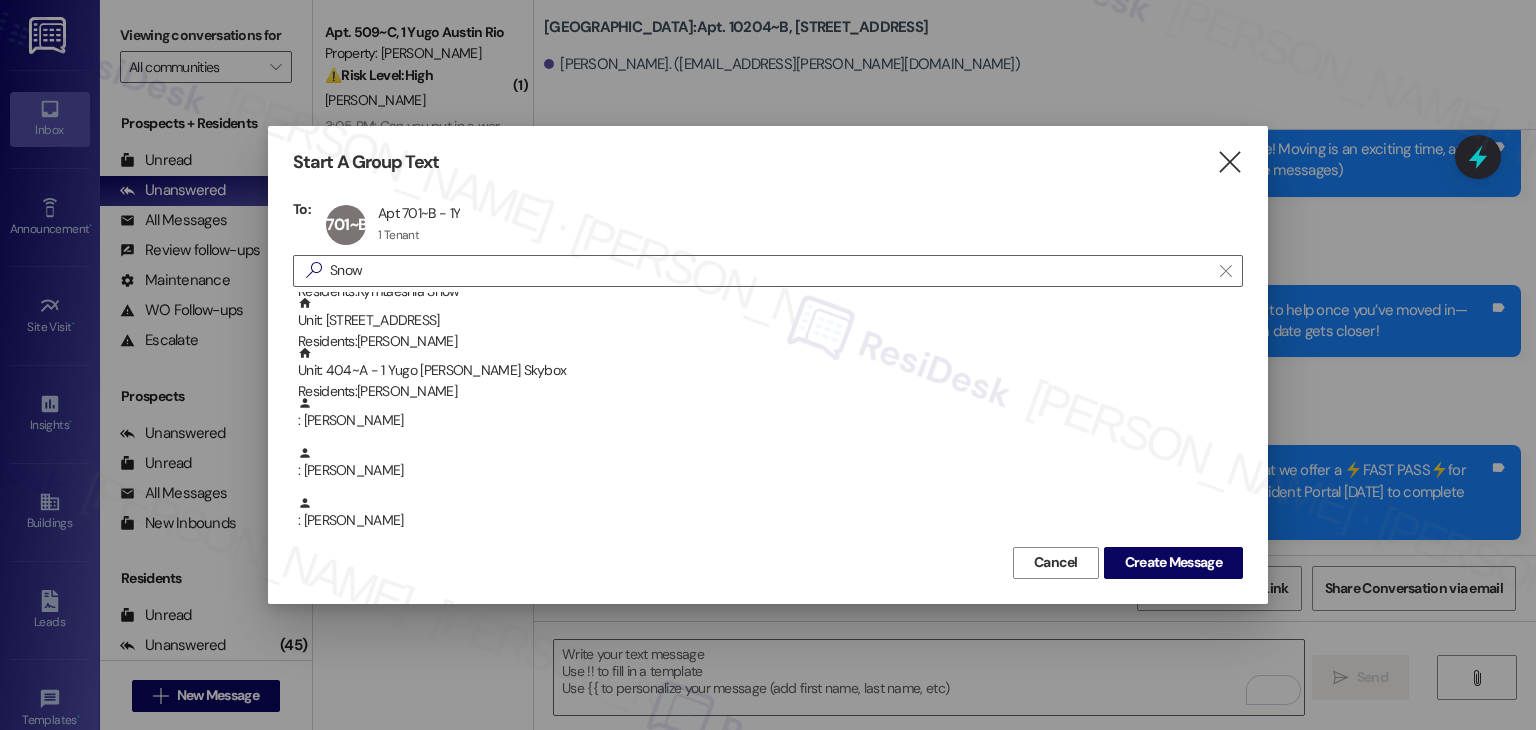 scroll, scrollTop: 0, scrollLeft: 0, axis: both 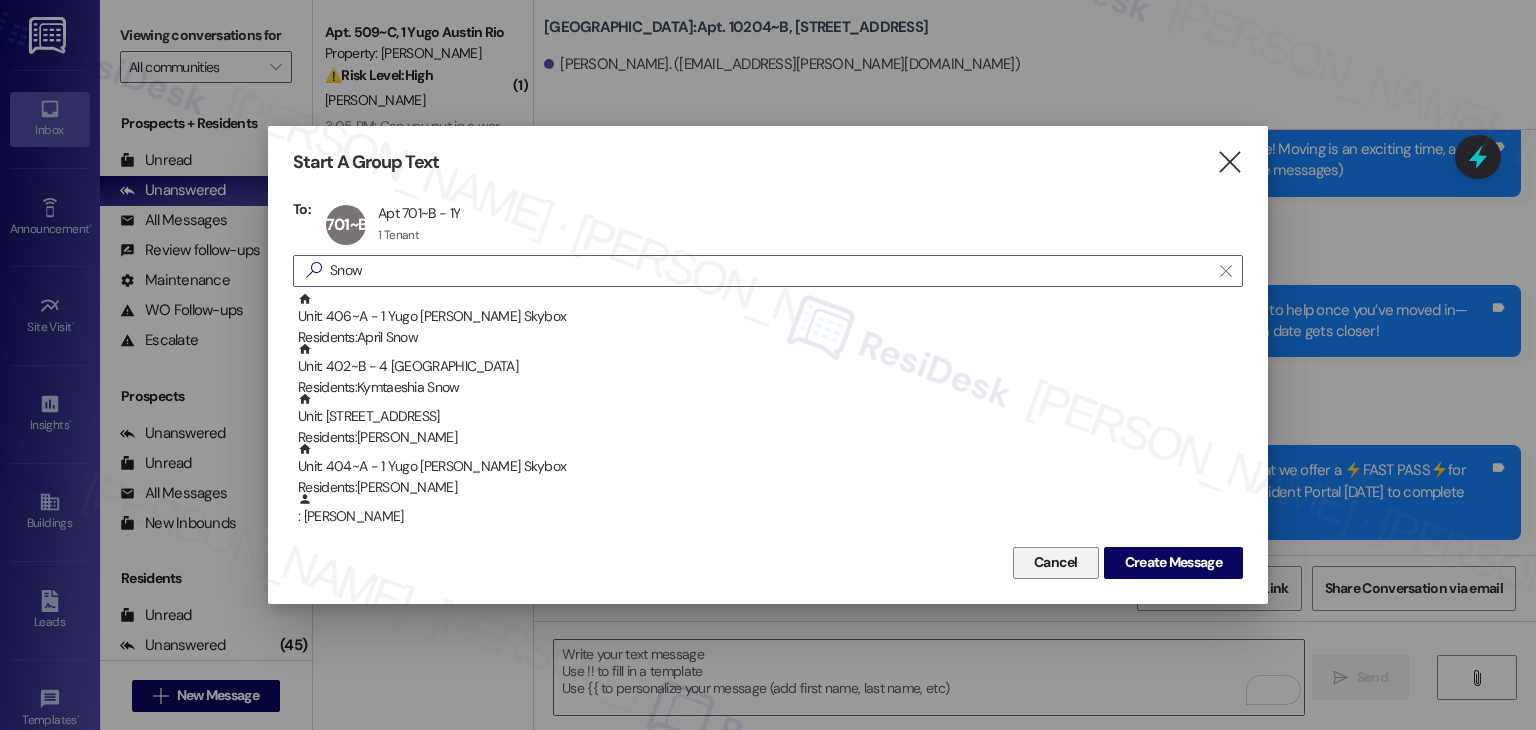 click on "Cancel" at bounding box center [1056, 563] 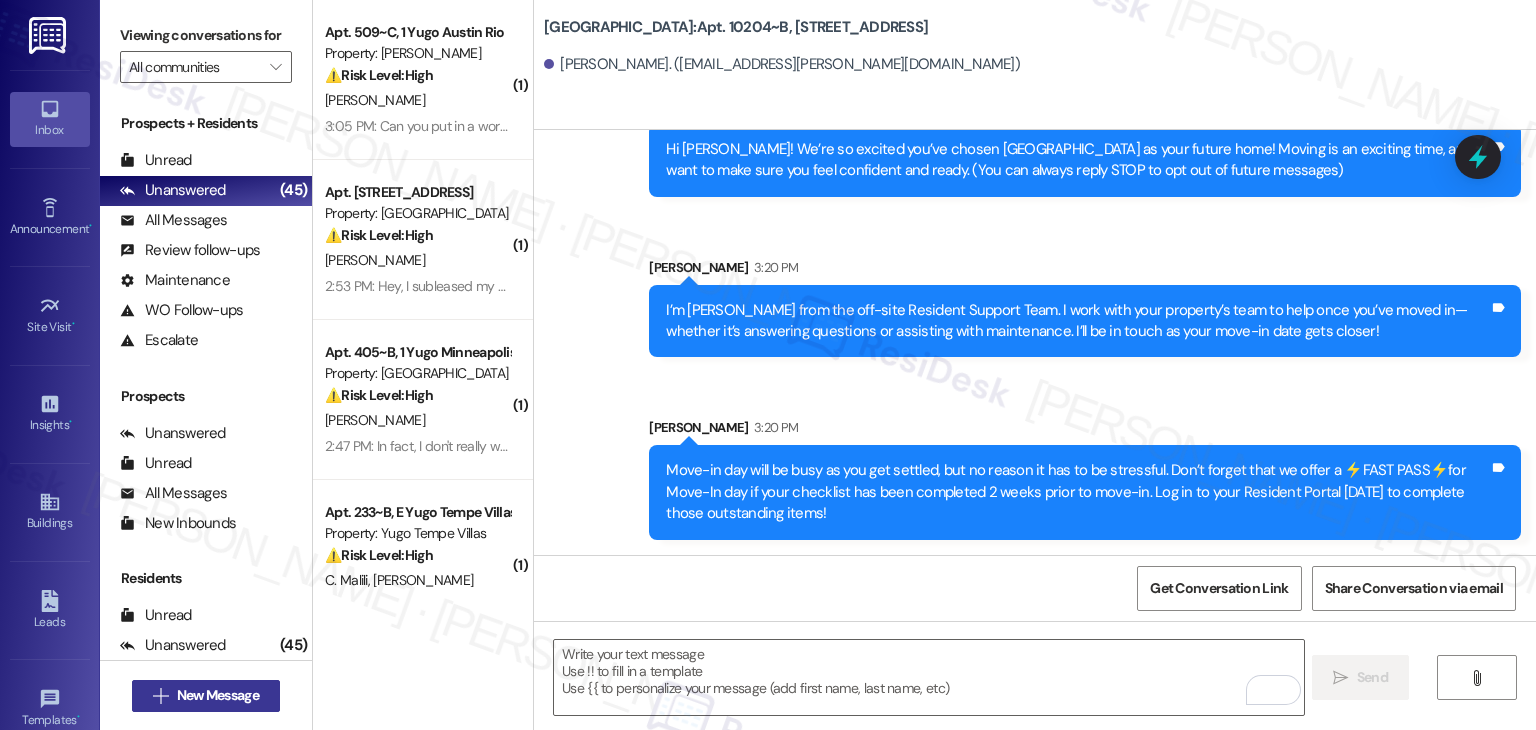 click on "New Message" at bounding box center (218, 695) 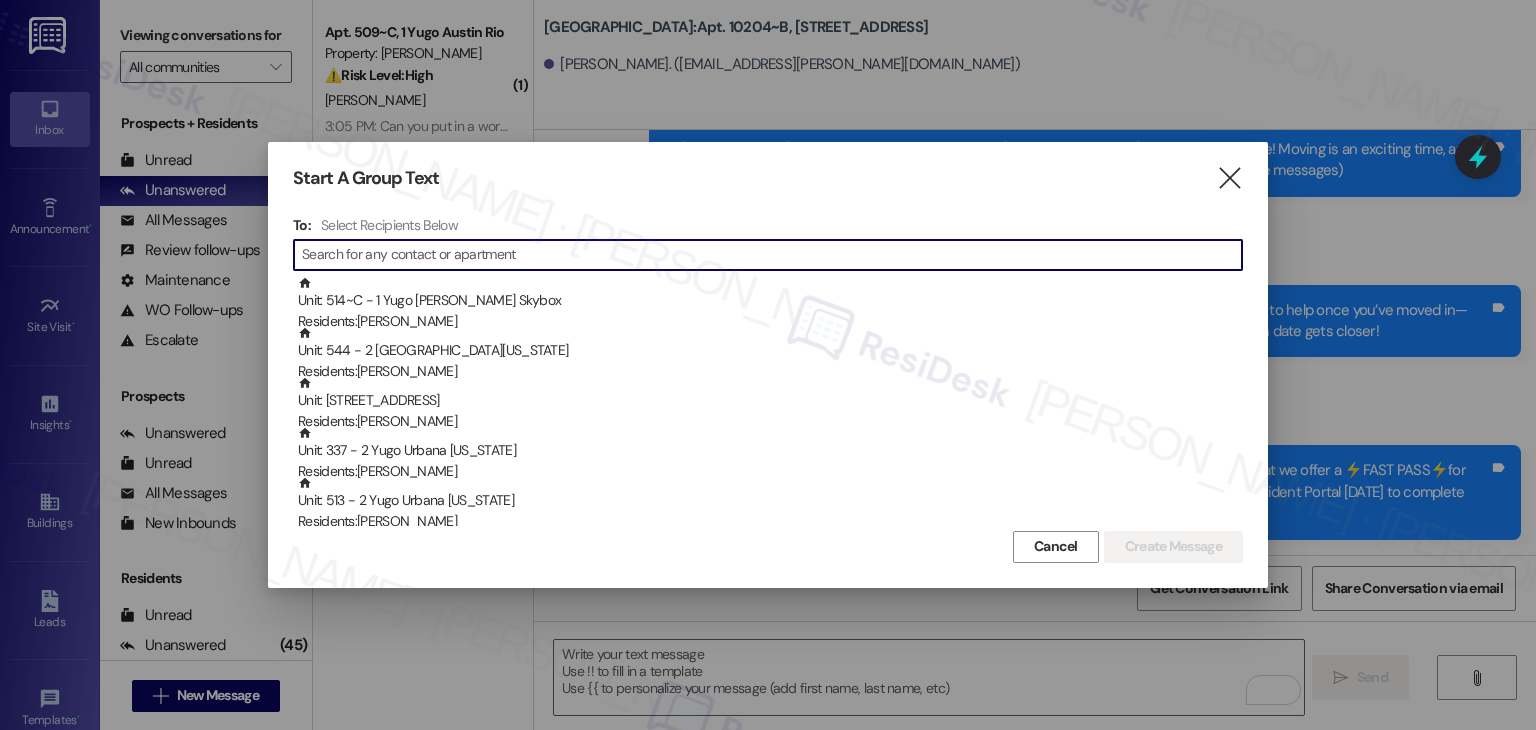 click at bounding box center (772, 255) 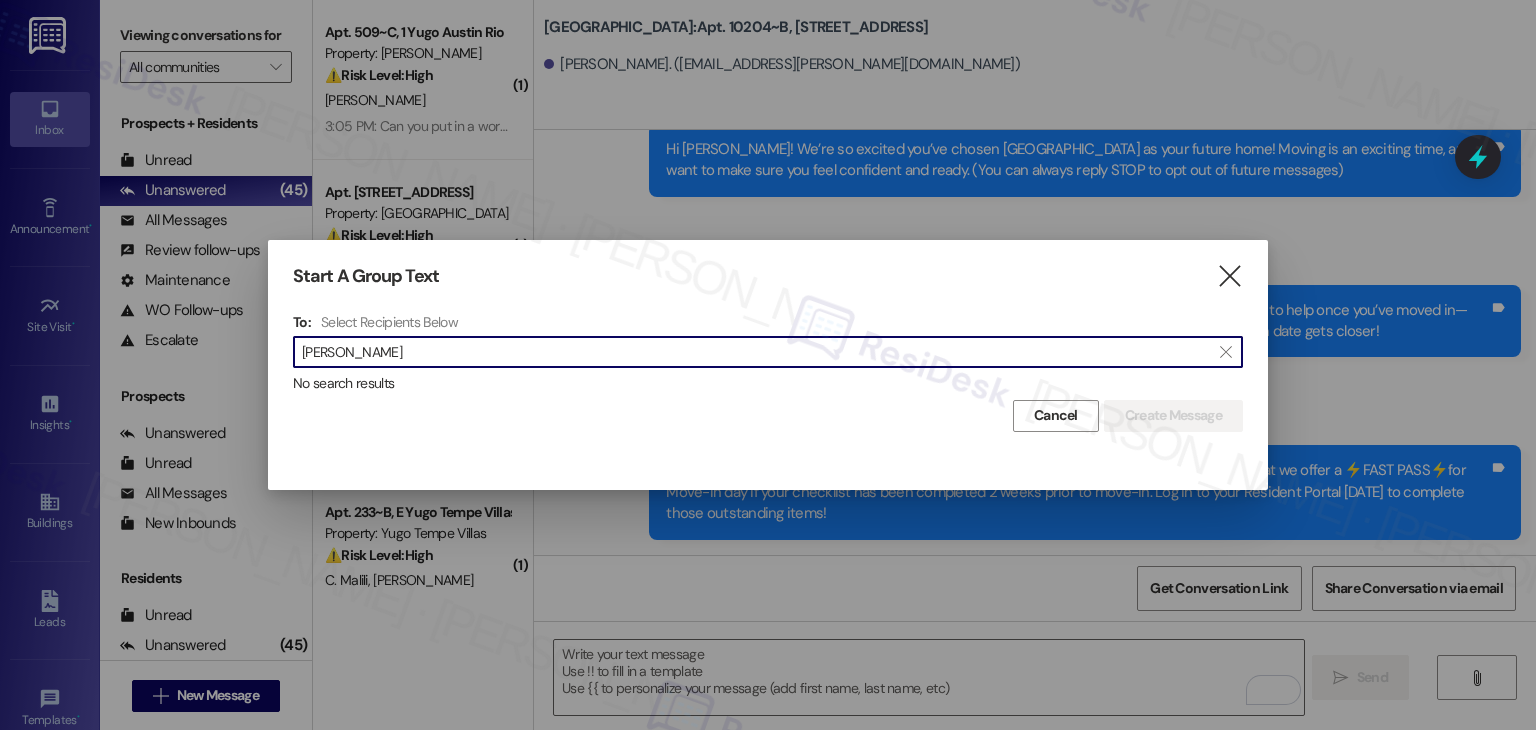 click on "Alyssa	Winston" at bounding box center [756, 352] 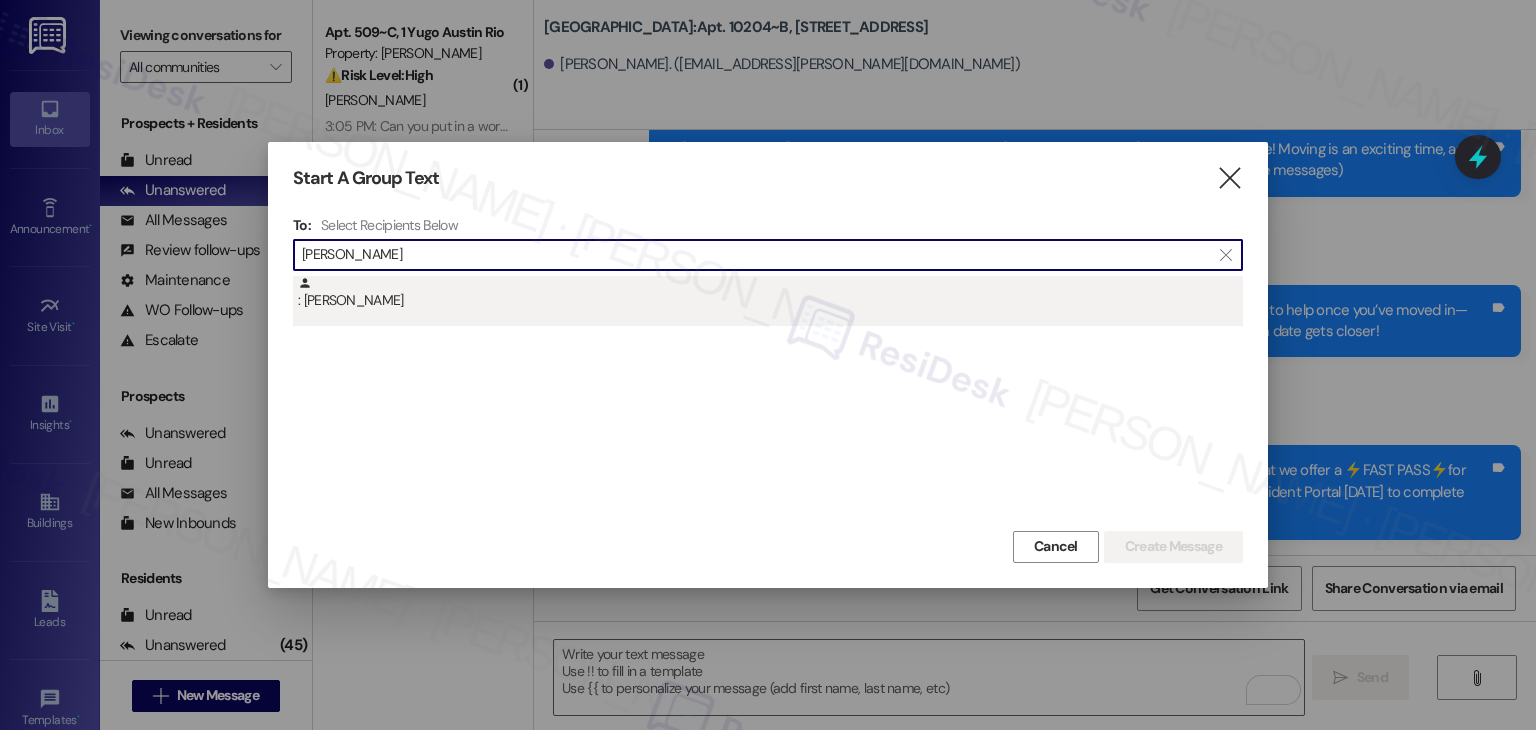 type on "Alyssa Winston" 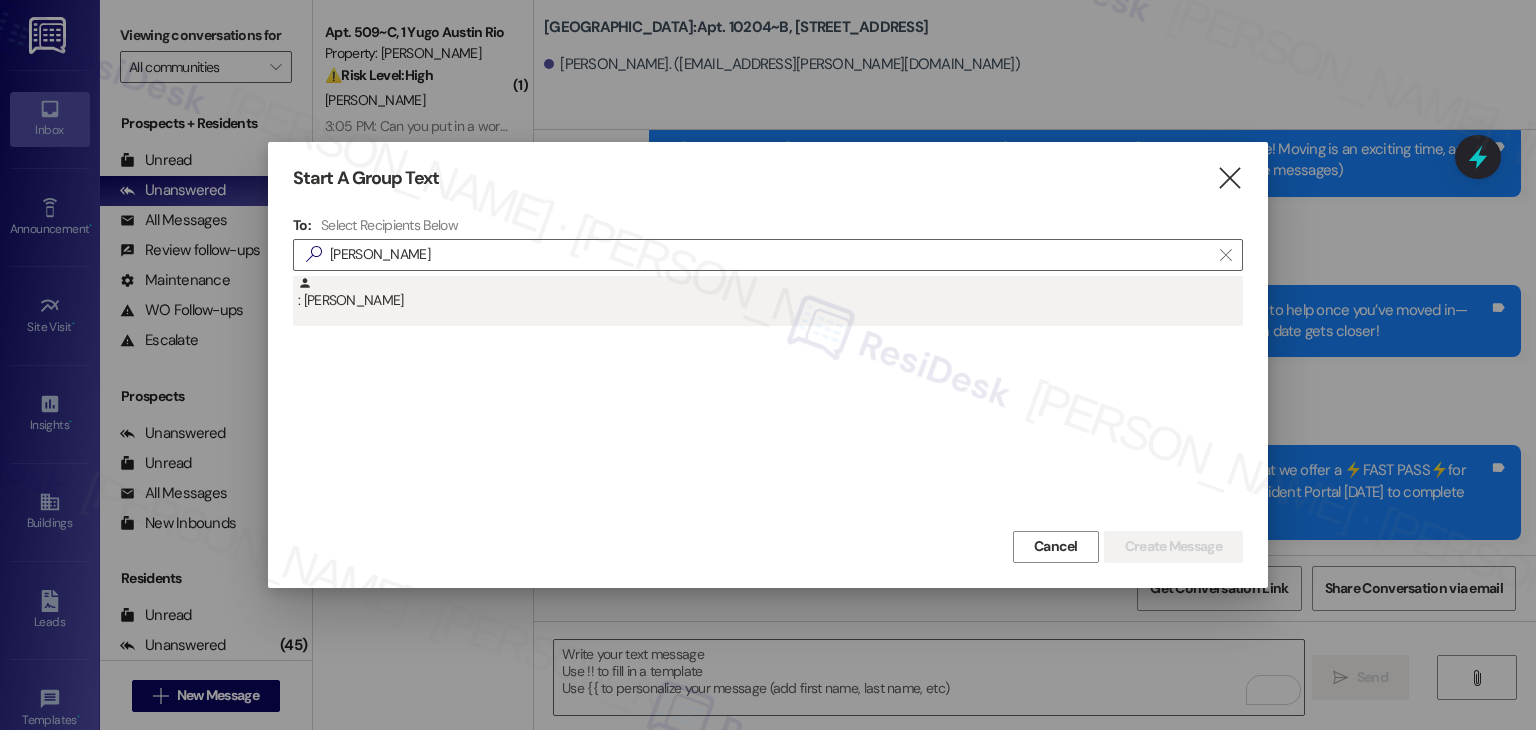 click on ": Alyssa Winston" at bounding box center (770, 293) 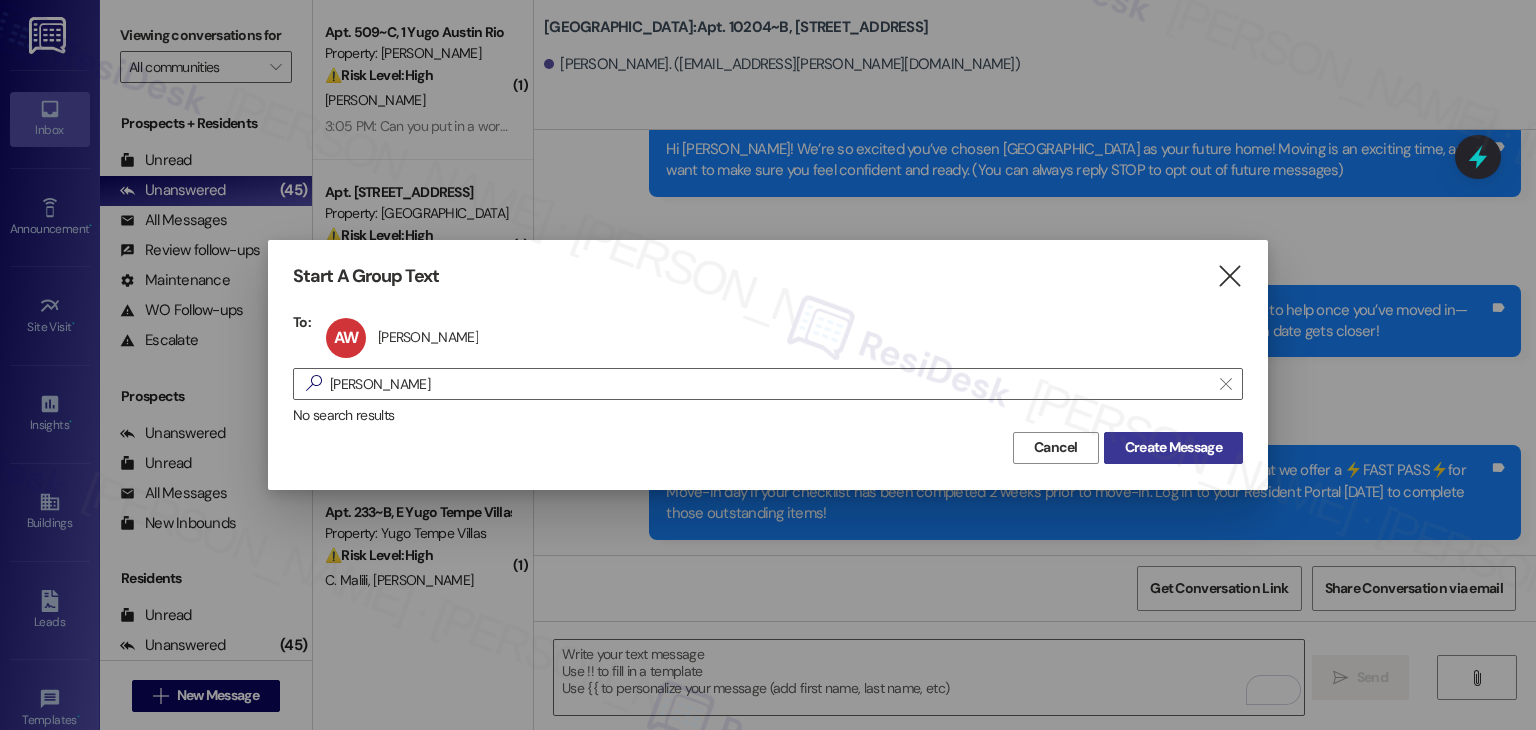 click on "Create Message" at bounding box center [1173, 447] 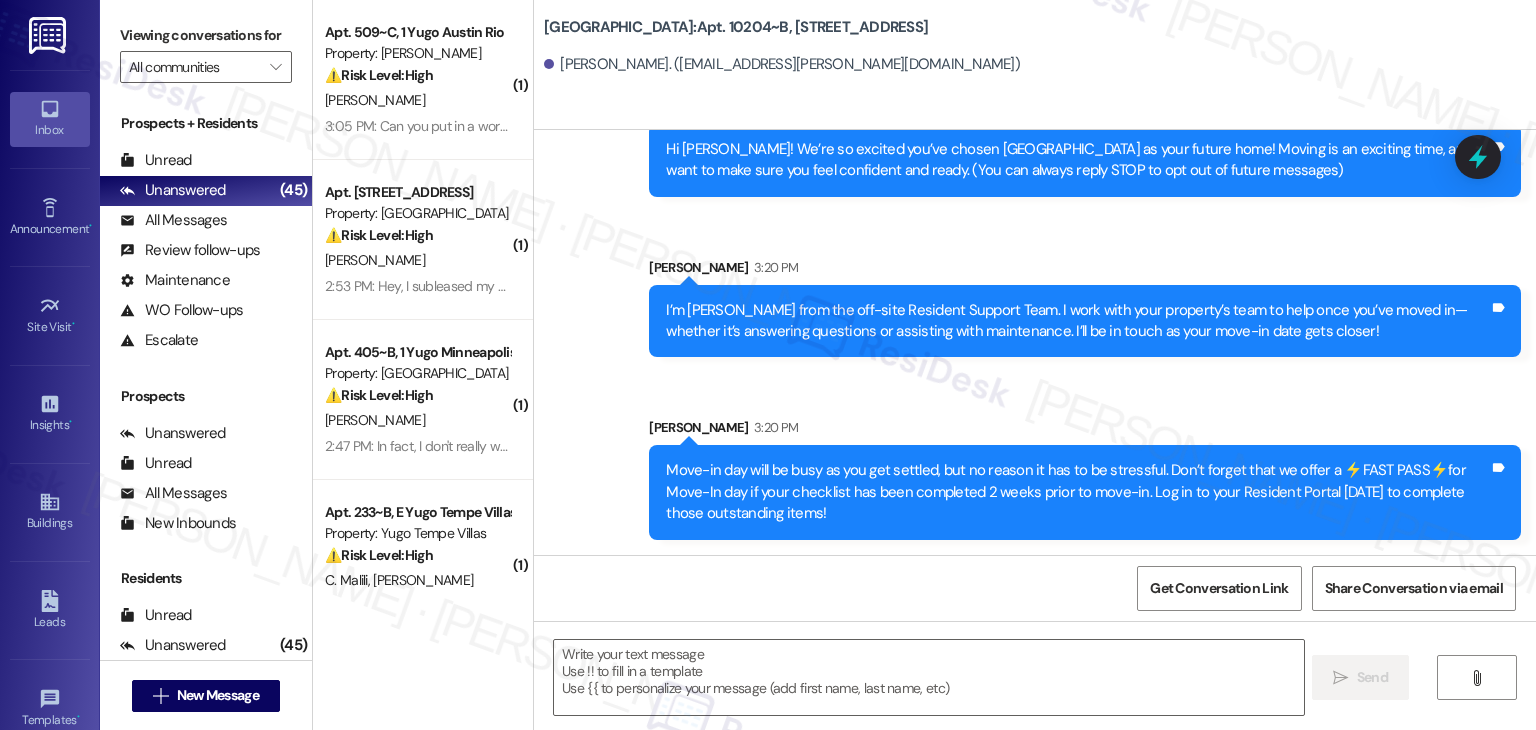 type on "Fetching suggested responses. Please feel free to read through the conversation in the meantime." 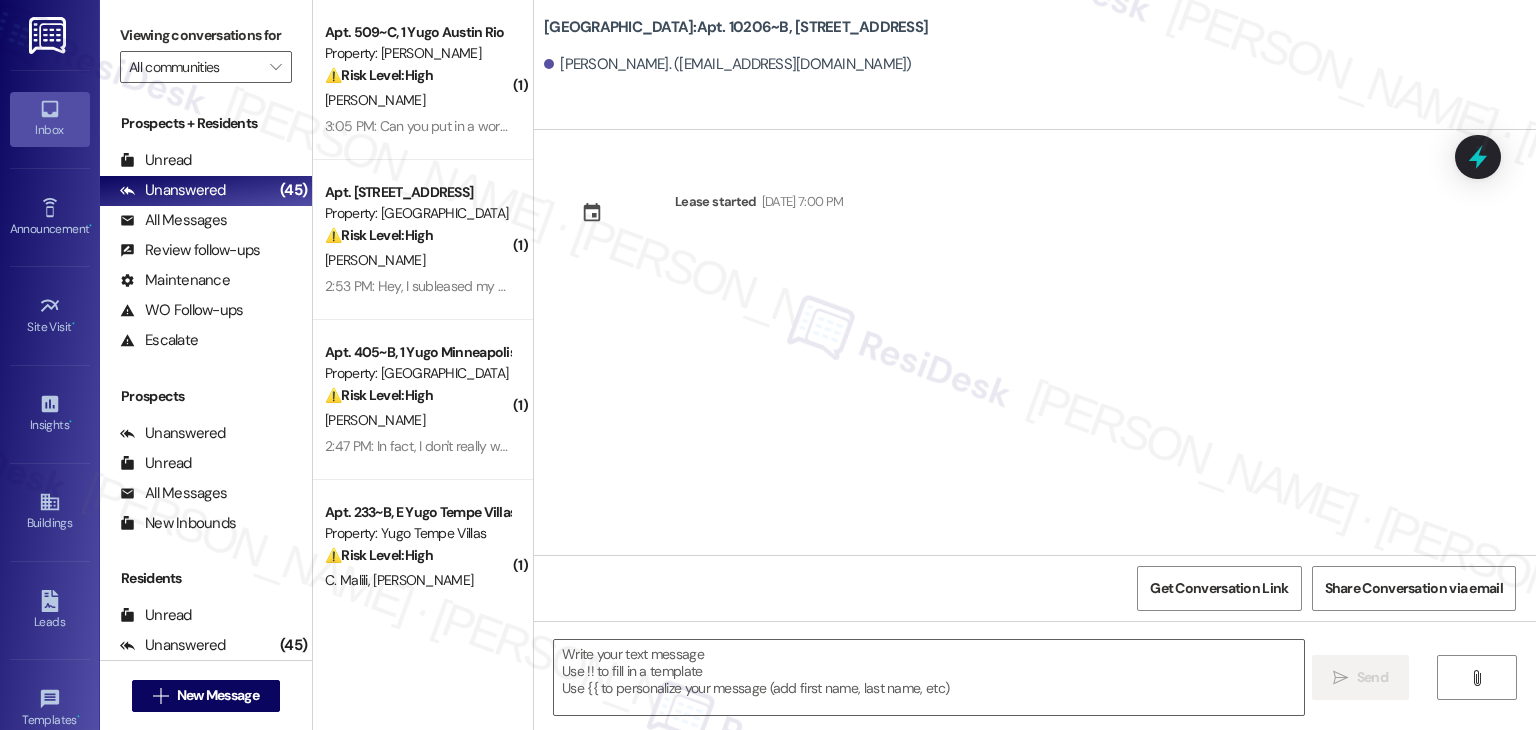 type on "Fetching suggested responses. Please feel free to read through the conversation in the meantime." 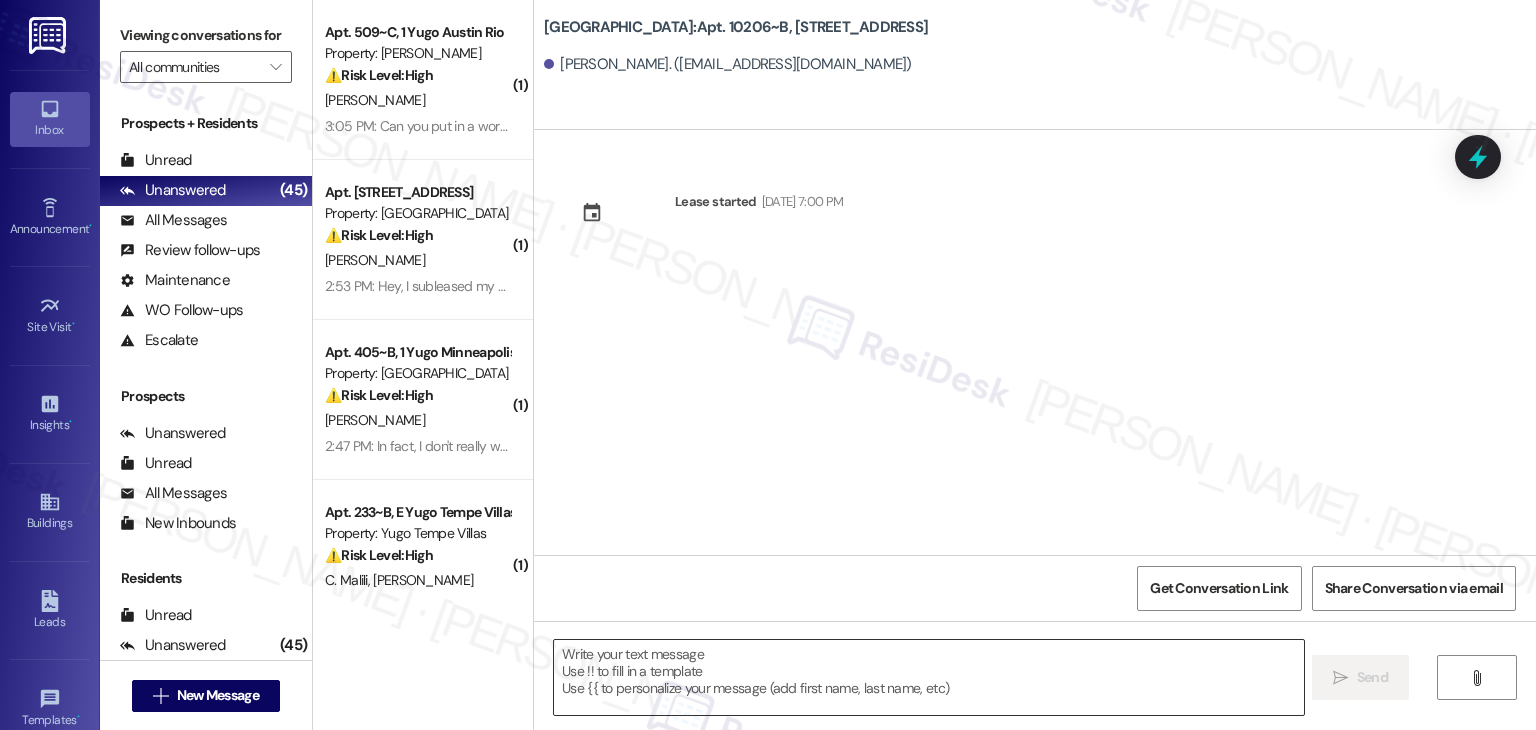 click at bounding box center (928, 677) 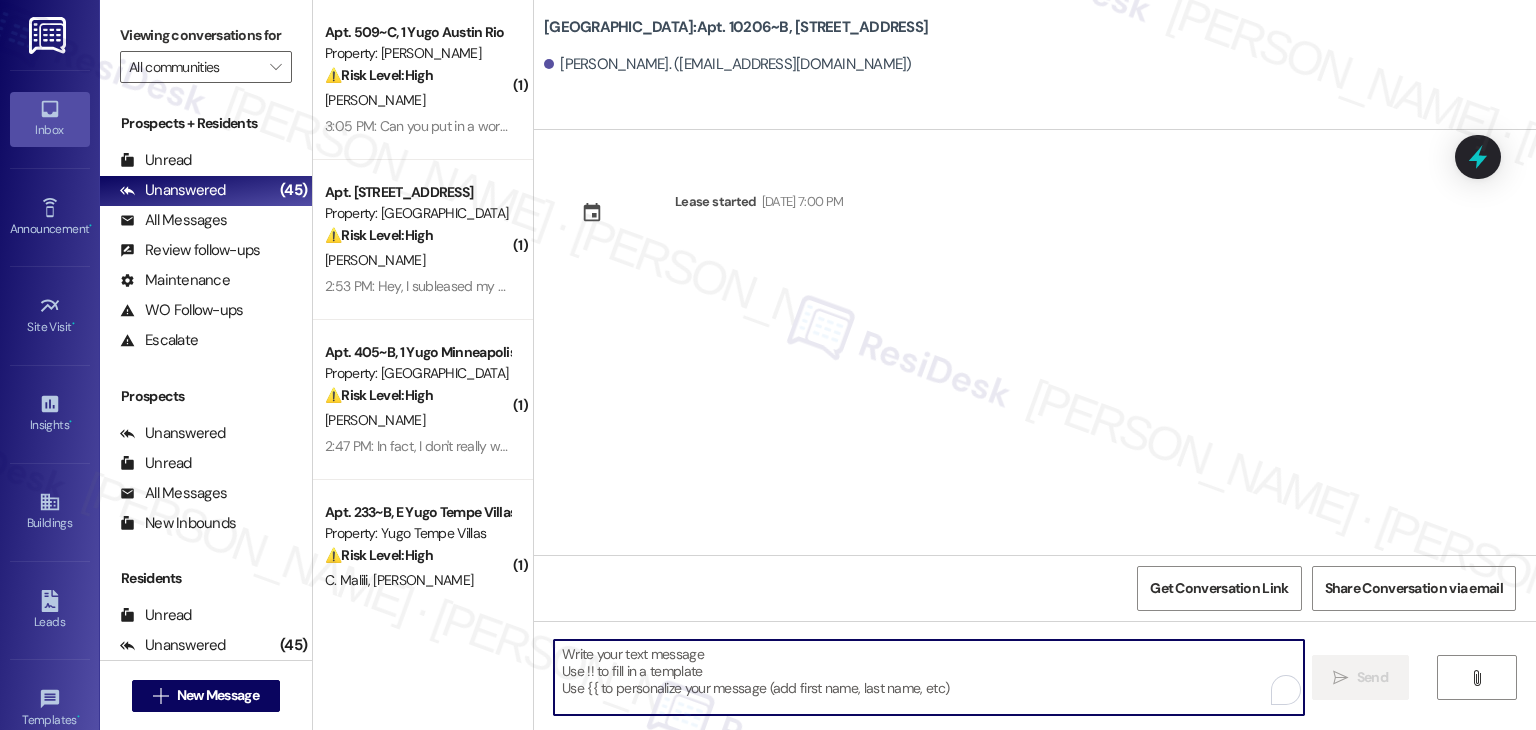 paste on "Hi {{first_name}}! We’re so excited you’ve chosen {{property}} as your future home! Moving is an exciting time, and I want to make sure you feel confident and ready." 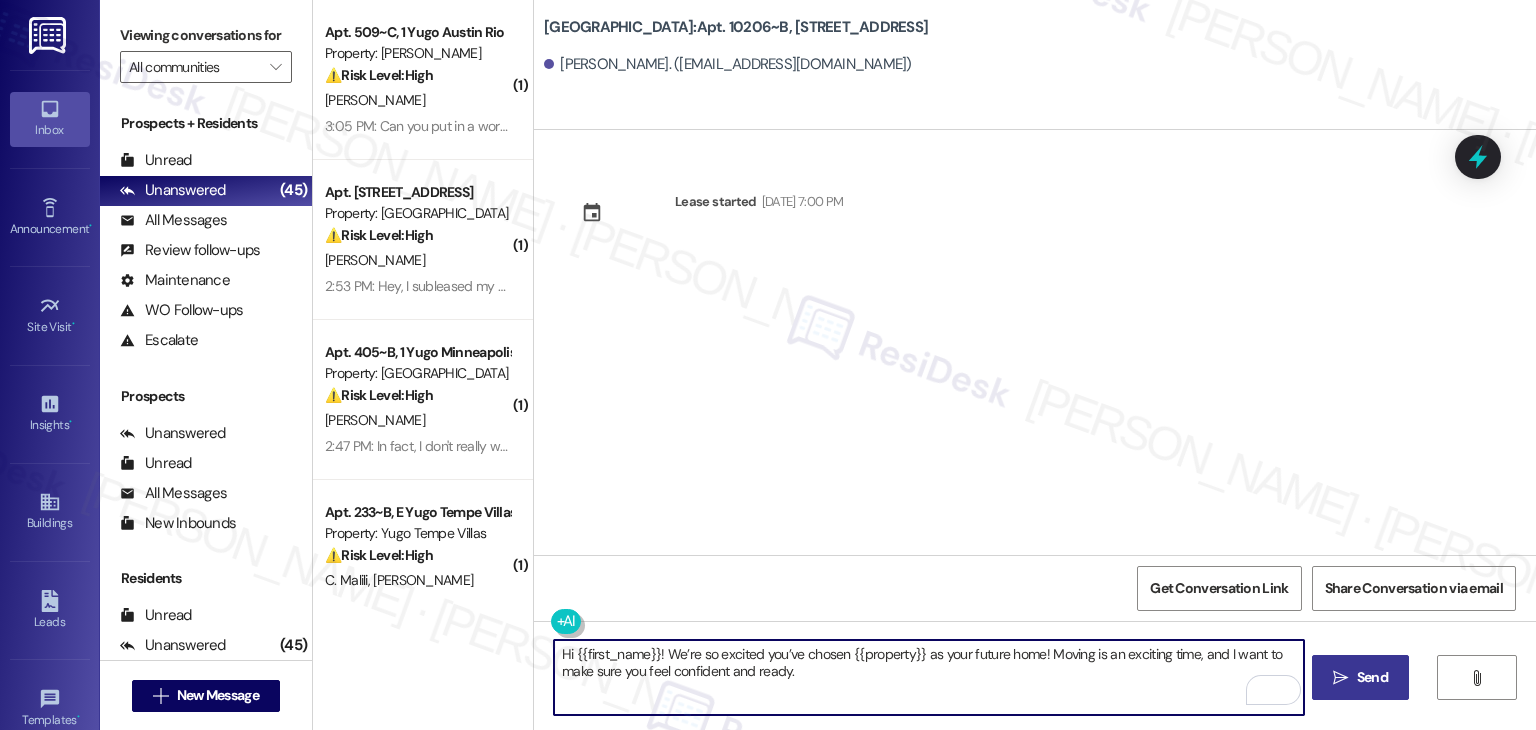 type on "Hi {{first_name}}! We’re so excited you’ve chosen {{property}} as your future home! Moving is an exciting time, and I want to make sure you feel confident and ready." 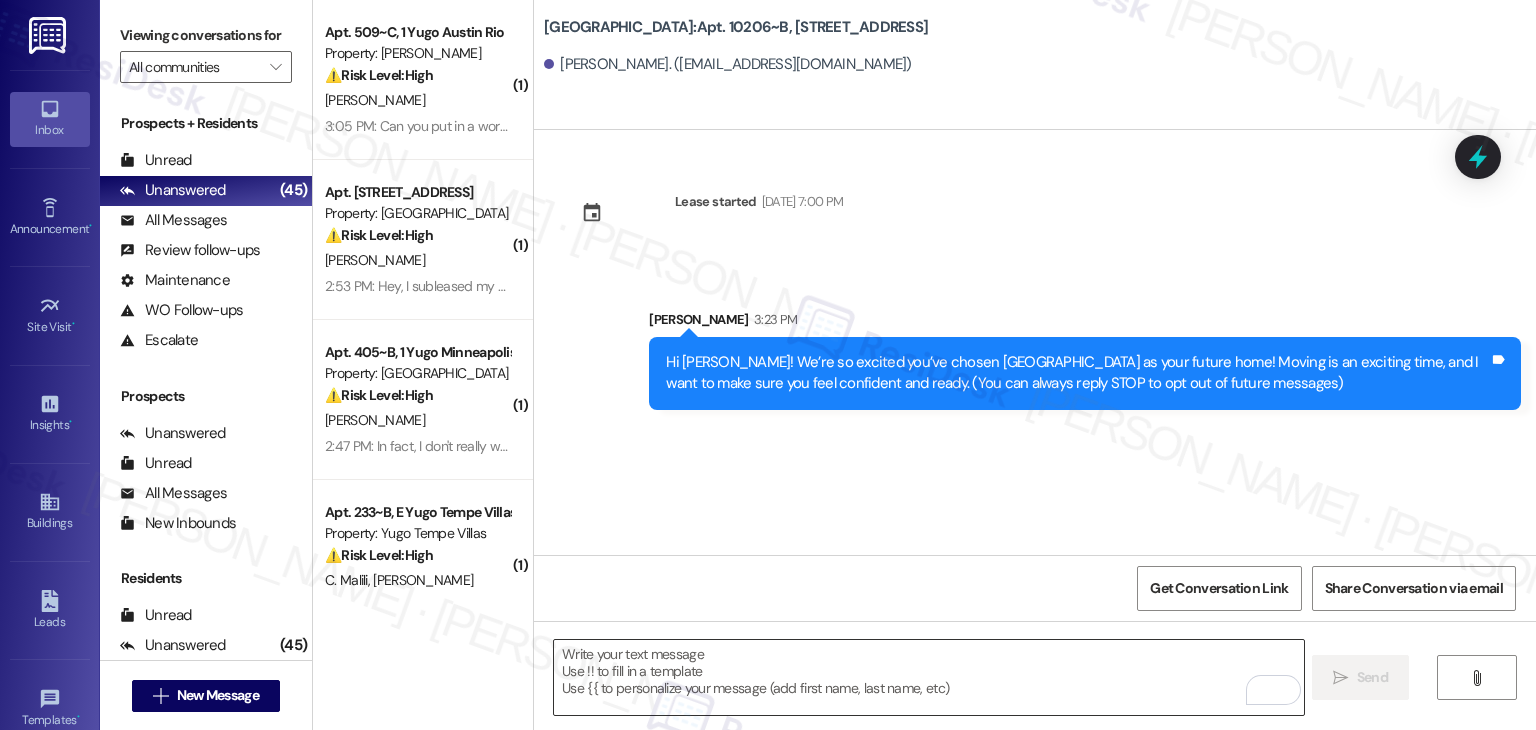 drag, startPoint x: 720, startPoint y: 463, endPoint x: 714, endPoint y: 671, distance: 208.08652 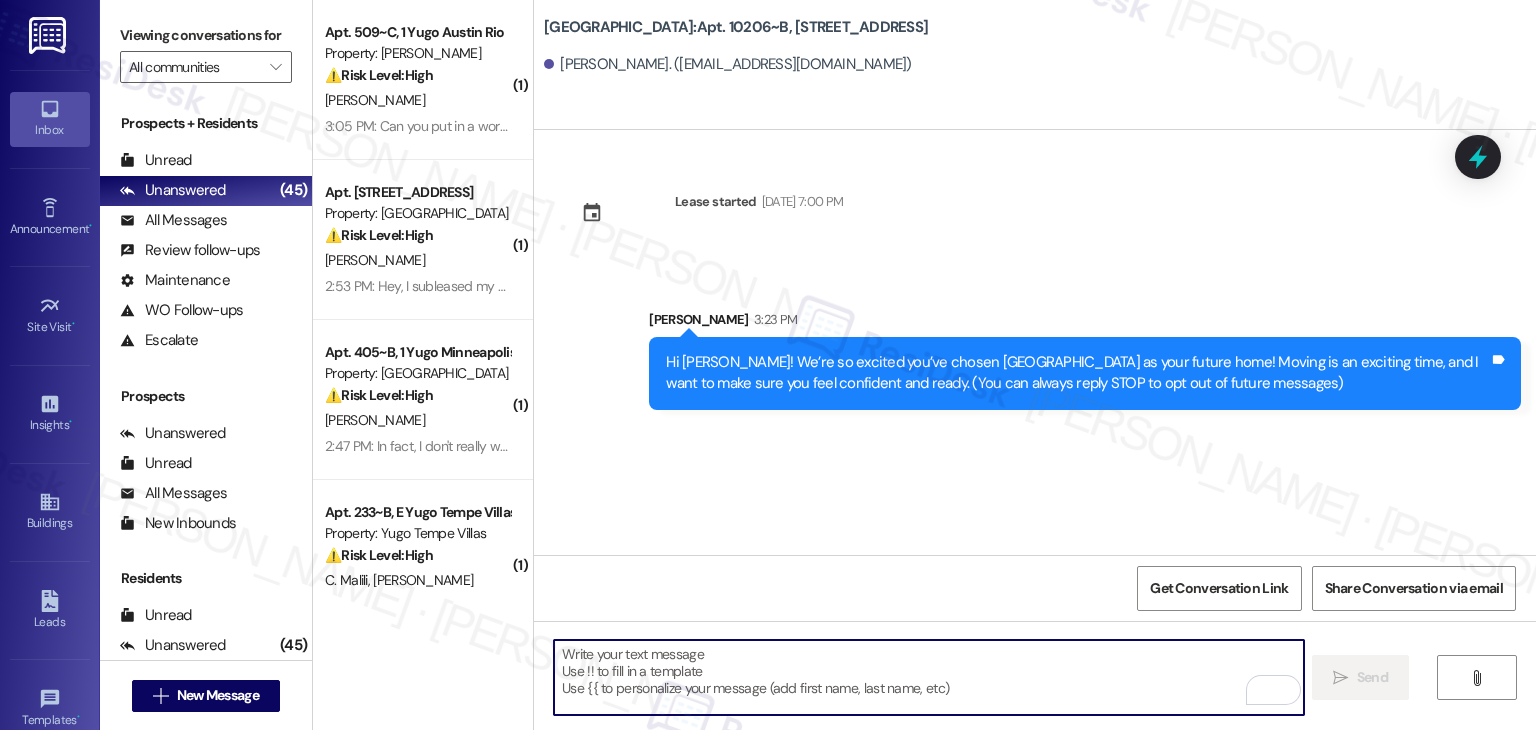 paste on "I’m [PERSON_NAME] from the off-site Resident Support Team. I work with your property’s team to help once you’ve moved in—whether it’s answering questions or assisting with maintenance. I’ll be in touch as your move-in date gets closer!" 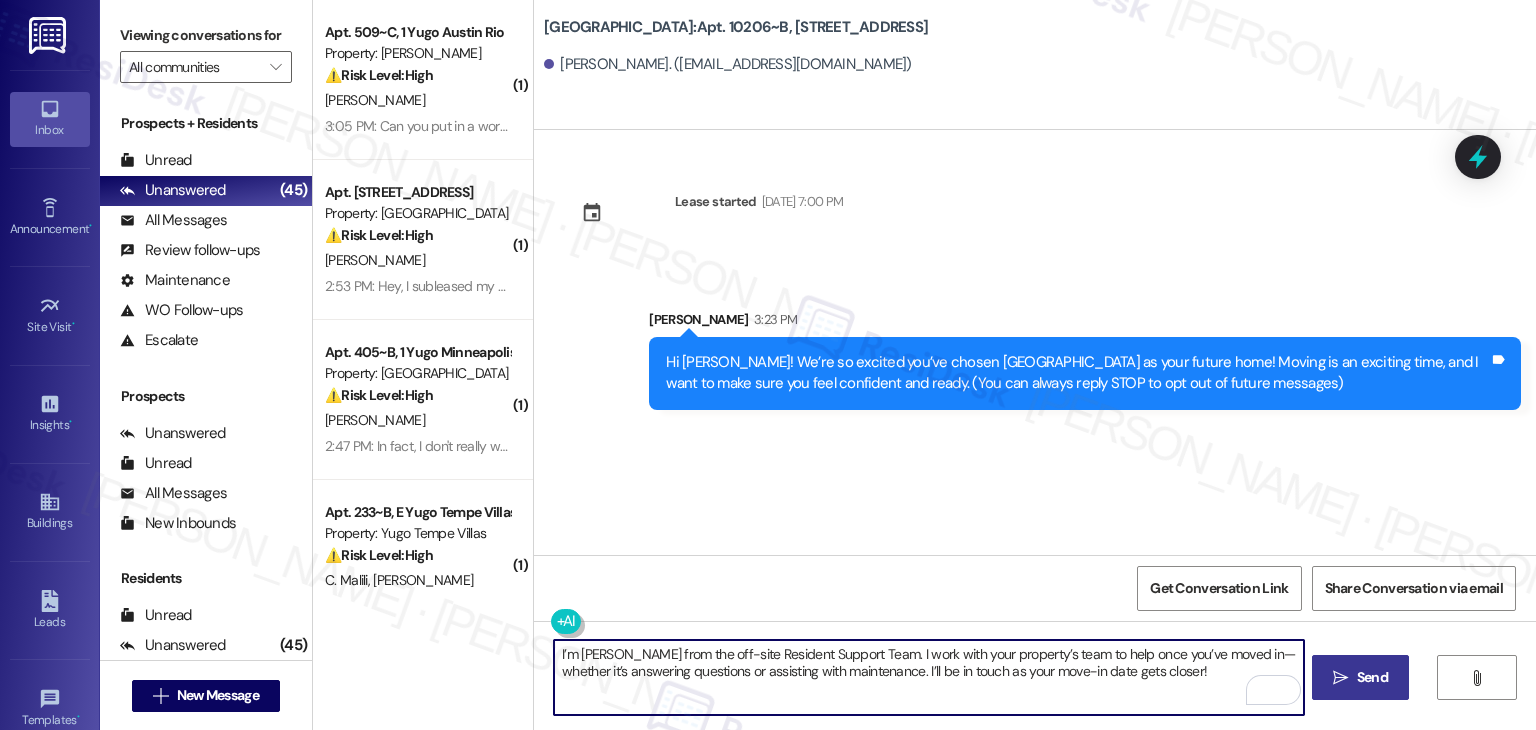 type on "I’m [PERSON_NAME] from the off-site Resident Support Team. I work with your property’s team to help once you’ve moved in—whether it’s answering questions or assisting with maintenance. I’ll be in touch as your move-in date gets closer!" 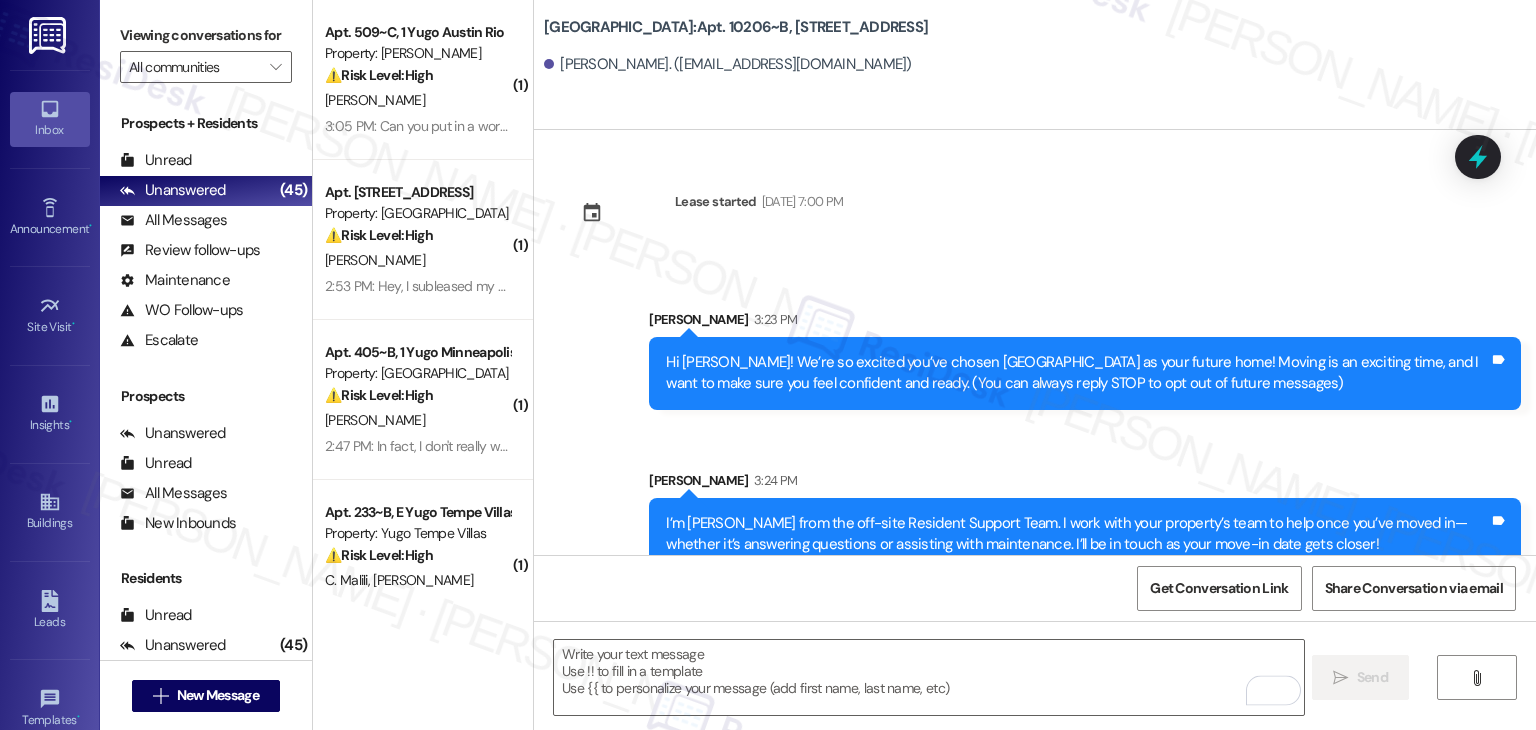 click on "Get Conversation Link Share Conversation via email" at bounding box center [1035, 588] 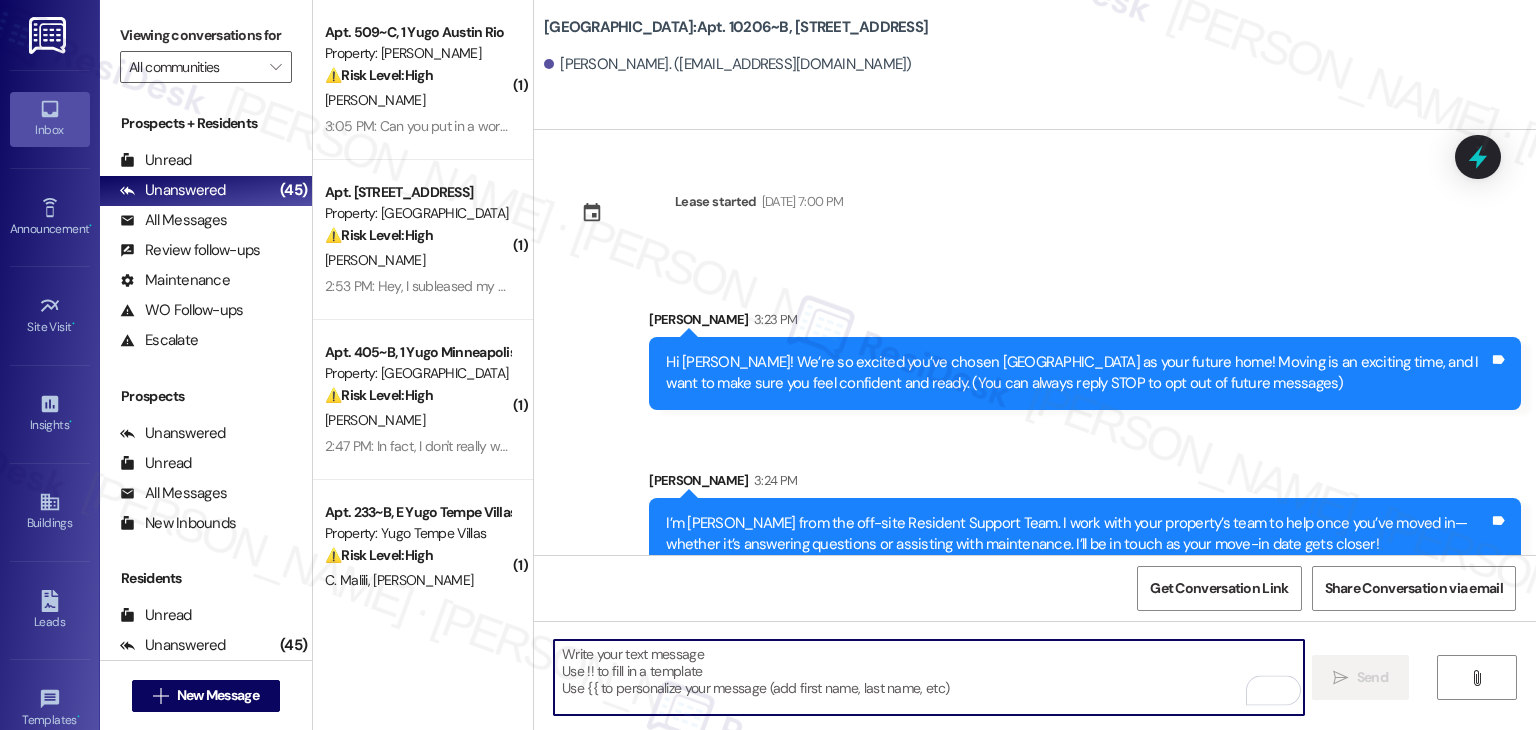 click at bounding box center (928, 677) 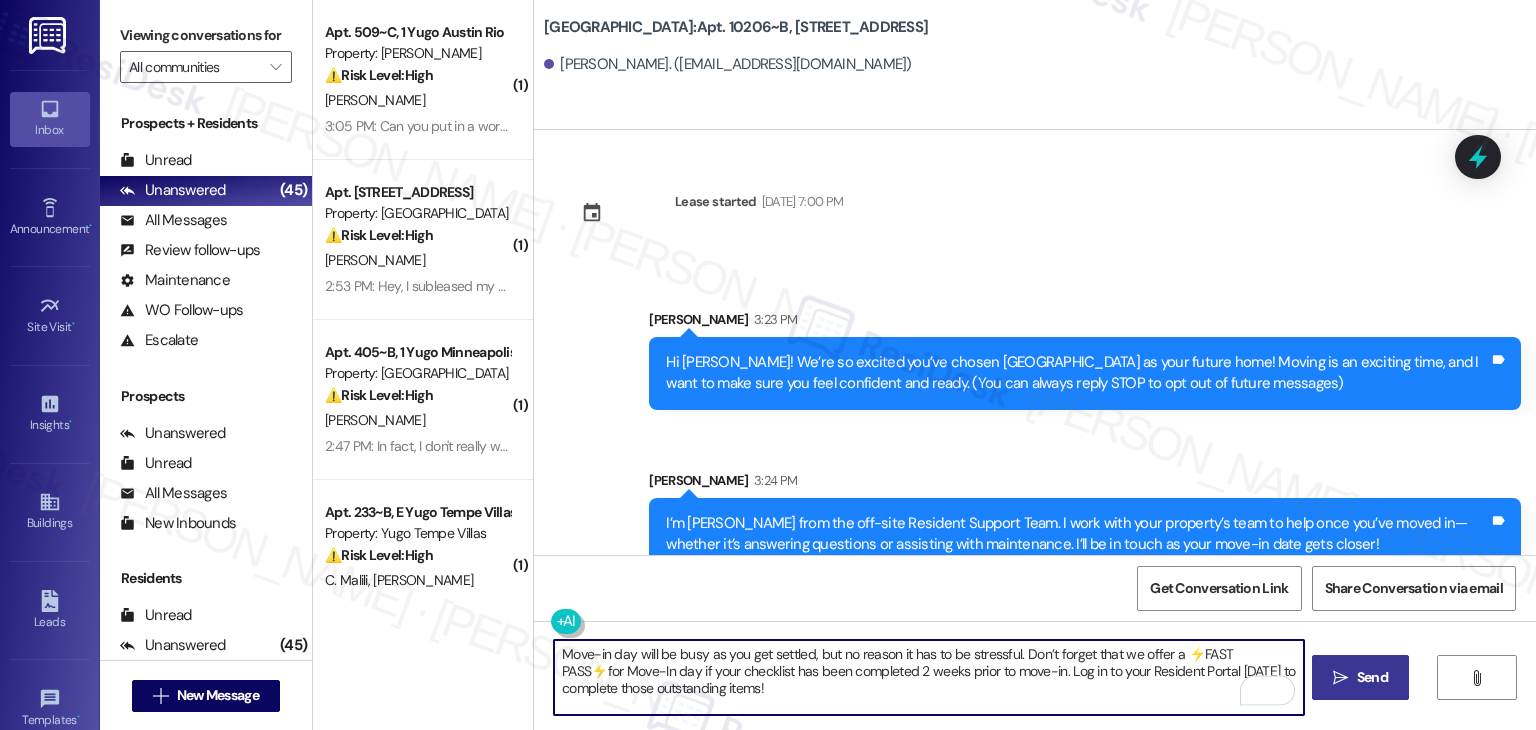 type on "Move-in day will be busy as you get settled, but no reason it has to be stressful. Don’t forget that we offer a ⚡FAST PASS⚡for Move-In day if your checklist has been completed 2 weeks prior to move-in. Log in to your Resident Portal [DATE] to complete those outstanding items!" 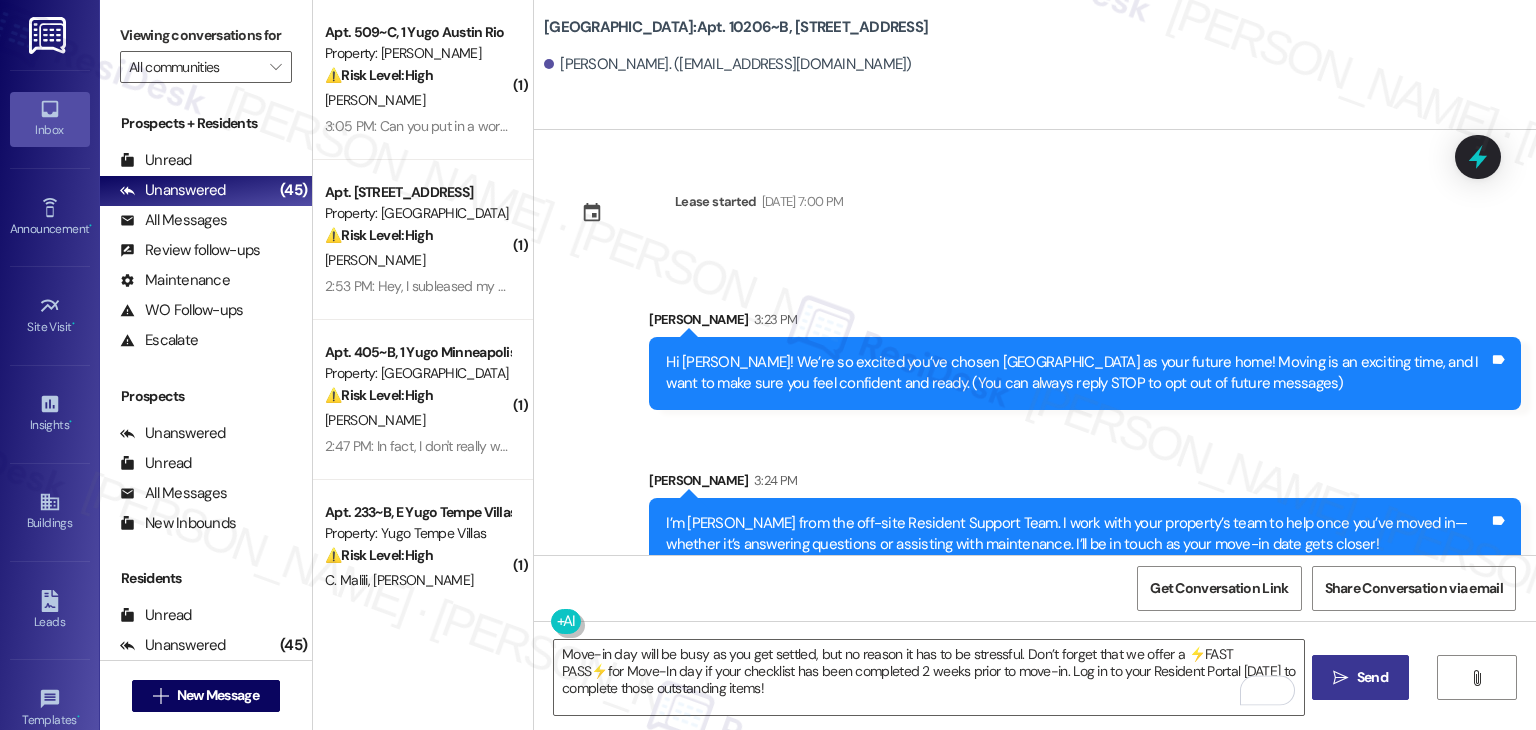 click on "Send" at bounding box center (1372, 677) 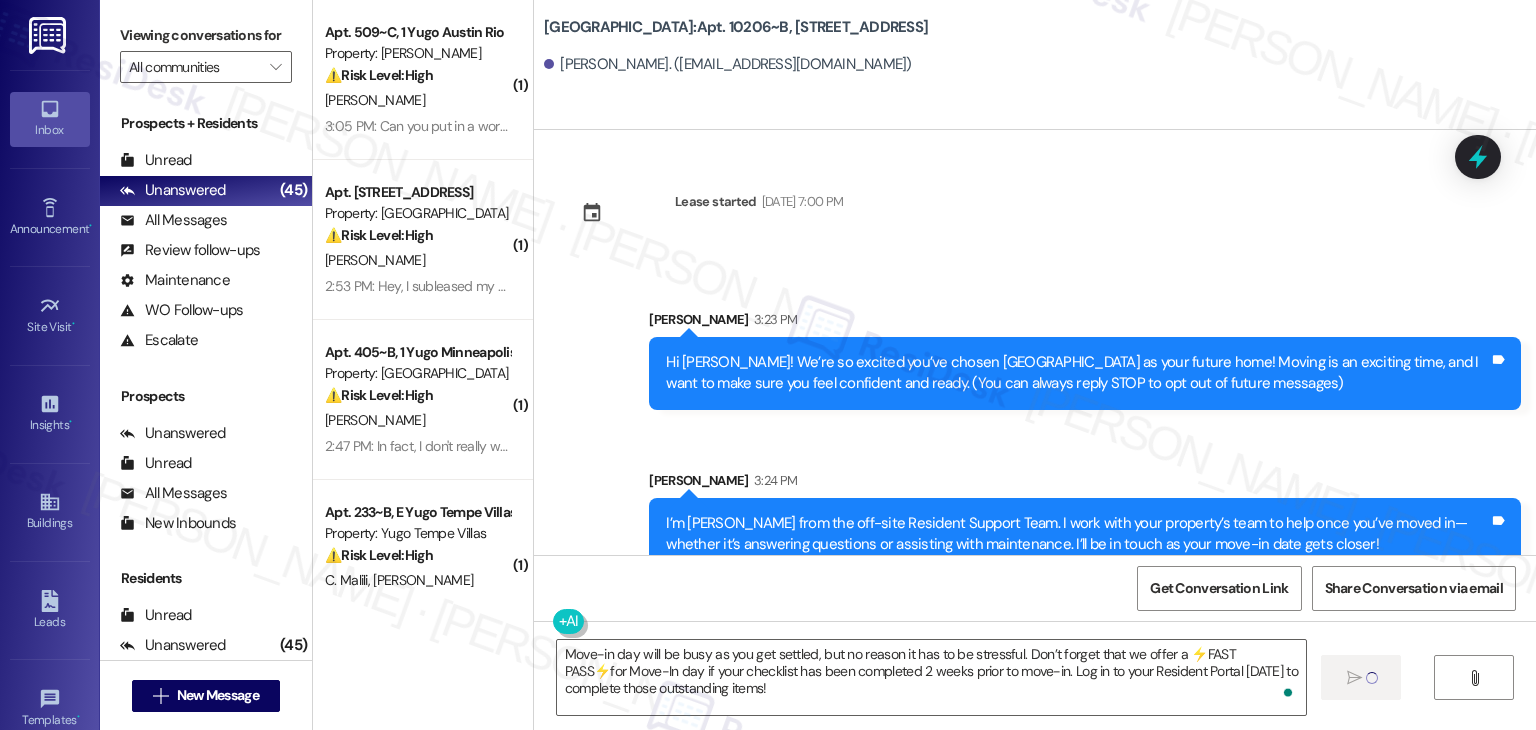 type 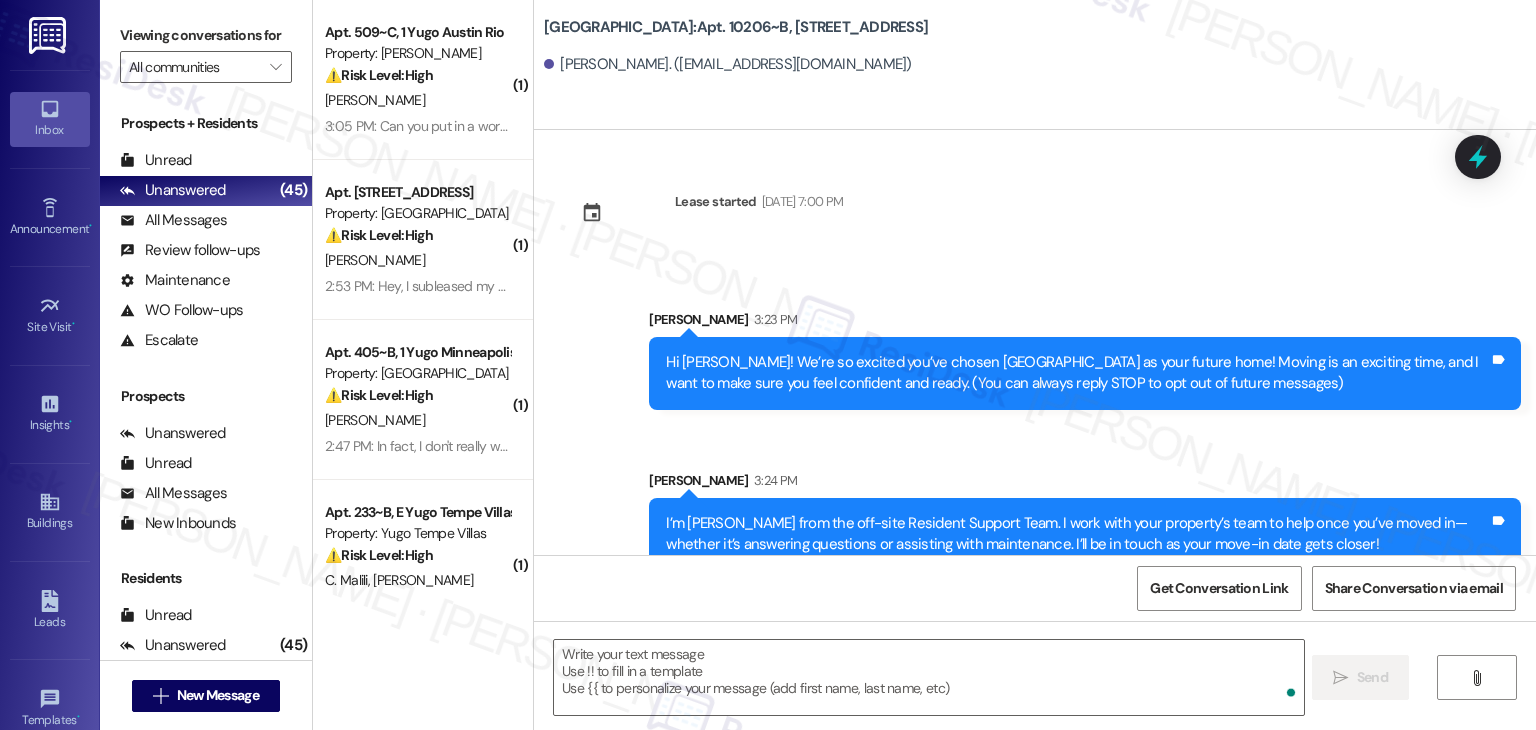 click on "Lease started Jul 31, 2025 at 7:00 PM Sent via SMS Sarah 3:23 PM Hi Alyssa! We’re so excited you’ve chosen Yugo Lexington Campus Court as your future home! Moving is an exciting time, and I want to make sure you feel confident and ready. (You can always reply STOP to opt out of future messages) Tags and notes Sent via SMS Sarah 3:24 PM I’m Sarah from the off-site Resident Support Team. I work with your property’s team to help once you’ve moved in—whether it’s answering questions or assisting with maintenance. I’ll be in touch as your move-in date gets closer! Tags and notes Sent via SMS Sarah 3:24 PM Move-in day will be busy as you get settled, but no reason it has to be stressful. Don’t forget that we offer a ⚡FAST PASS⚡for Move-In day if your checklist has been completed 2 weeks prior to move-in. Log in to your Resident Portal today to complete those outstanding items! Tags and notes" at bounding box center (1035, 342) 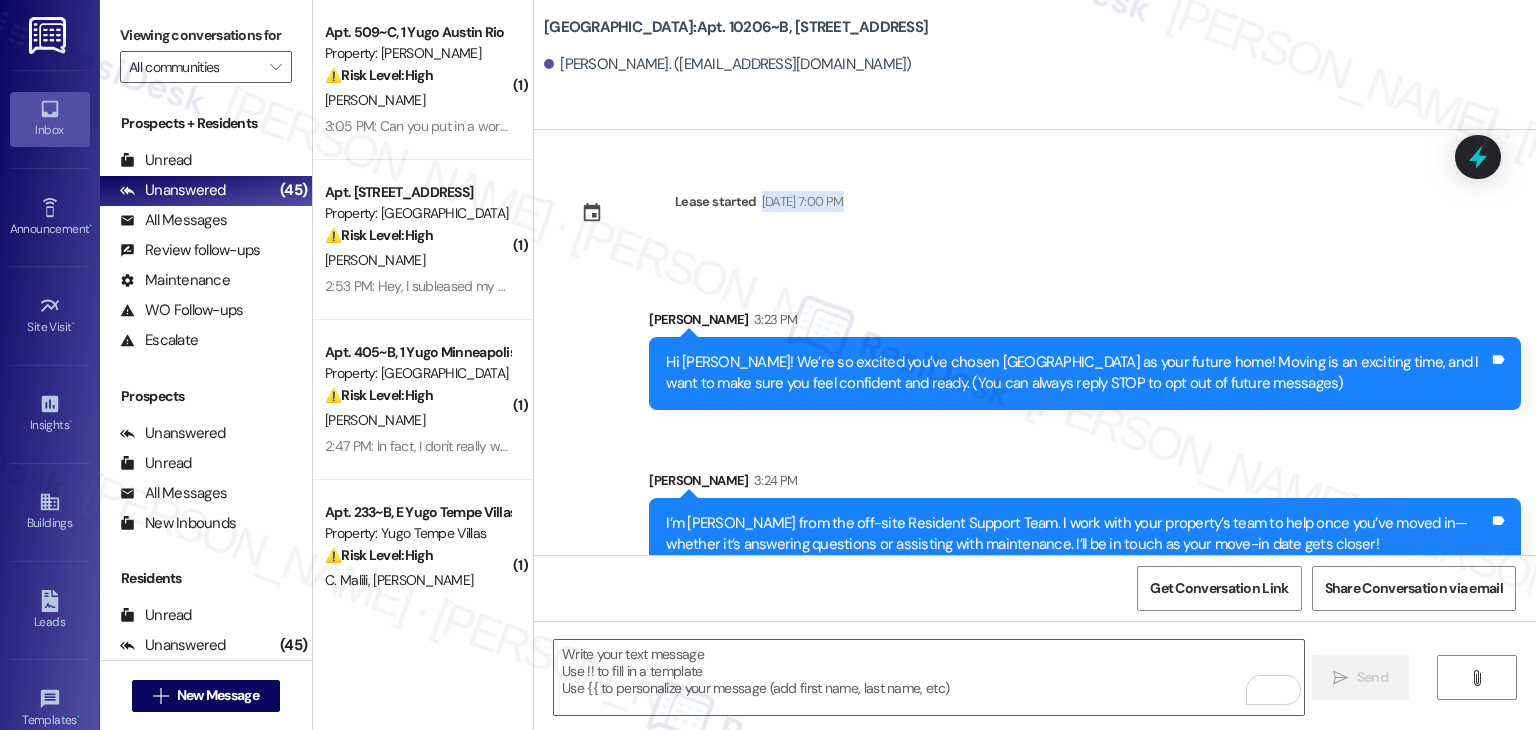 click on "Lease started Jul 31, 2025 at 7:00 PM Sent via SMS Sarah 3:23 PM Hi Alyssa! We’re so excited you’ve chosen Yugo Lexington Campus Court as your future home! Moving is an exciting time, and I want to make sure you feel confident and ready. (You can always reply STOP to opt out of future messages) Tags and notes Sent via SMS Sarah 3:24 PM I’m Sarah from the off-site Resident Support Team. I work with your property’s team to help once you’ve moved in—whether it’s answering questions or assisting with maintenance. I’ll be in touch as your move-in date gets closer! Tags and notes Sent via SMS Sarah 3:24 PM Move-in day will be busy as you get settled, but no reason it has to be stressful. Don’t forget that we offer a ⚡FAST PASS⚡for Move-In day if your checklist has been completed 2 weeks prior to move-in. Log in to your Resident Portal today to complete those outstanding items! Tags and notes" at bounding box center [1035, 342] 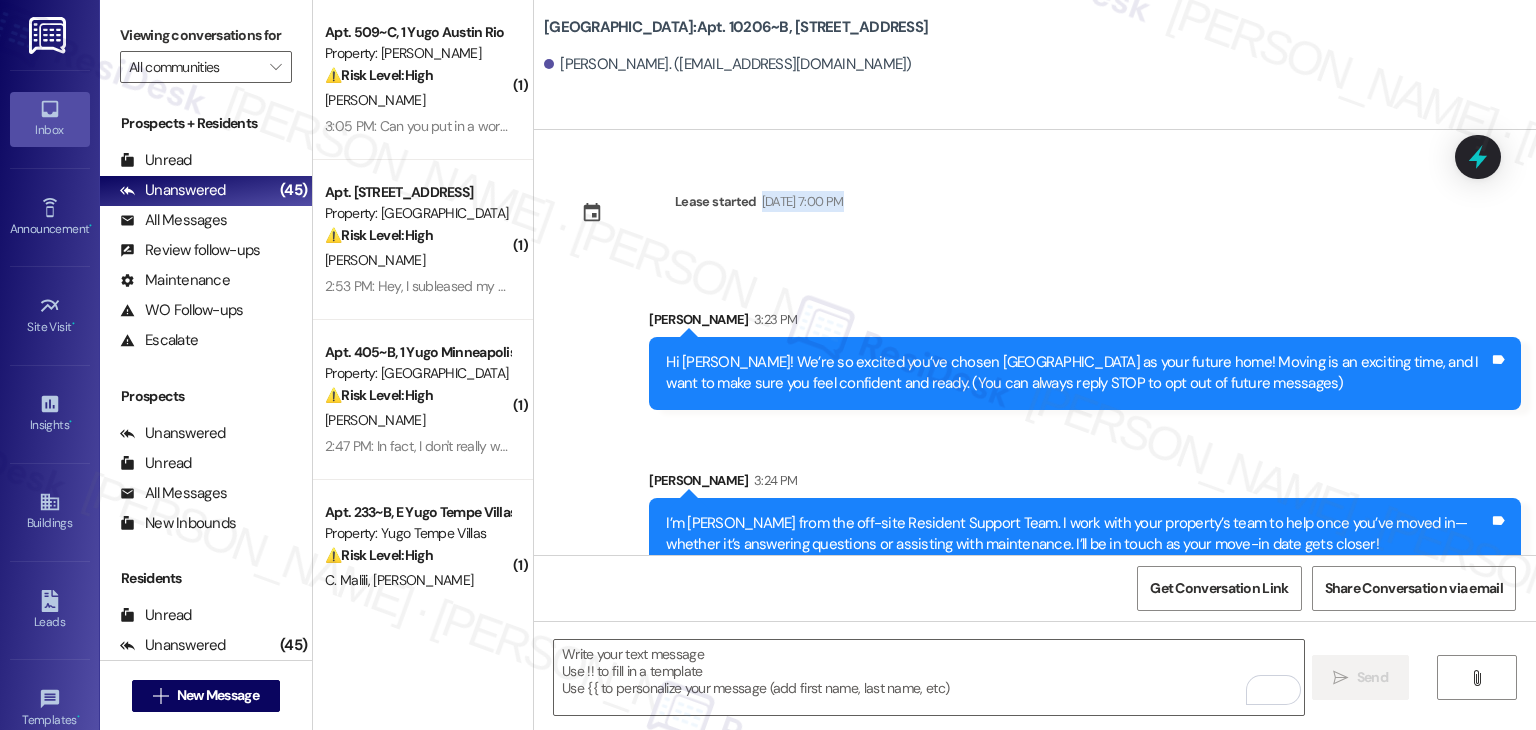 click on "Lease started Jul 31, 2025 at 7:00 PM Sent via SMS Sarah 3:23 PM Hi Alyssa! We’re so excited you’ve chosen Yugo Lexington Campus Court as your future home! Moving is an exciting time, and I want to make sure you feel confident and ready. (You can always reply STOP to opt out of future messages) Tags and notes Sent via SMS Sarah 3:24 PM I’m Sarah from the off-site Resident Support Team. I work with your property’s team to help once you’ve moved in—whether it’s answering questions or assisting with maintenance. I’ll be in touch as your move-in date gets closer! Tags and notes Sent via SMS Sarah 3:24 PM Move-in day will be busy as you get settled, but no reason it has to be stressful. Don’t forget that we offer a ⚡FAST PASS⚡for Move-In day if your checklist has been completed 2 weeks prior to move-in. Log in to your Resident Portal today to complete those outstanding items! Tags and notes" at bounding box center (1035, 342) 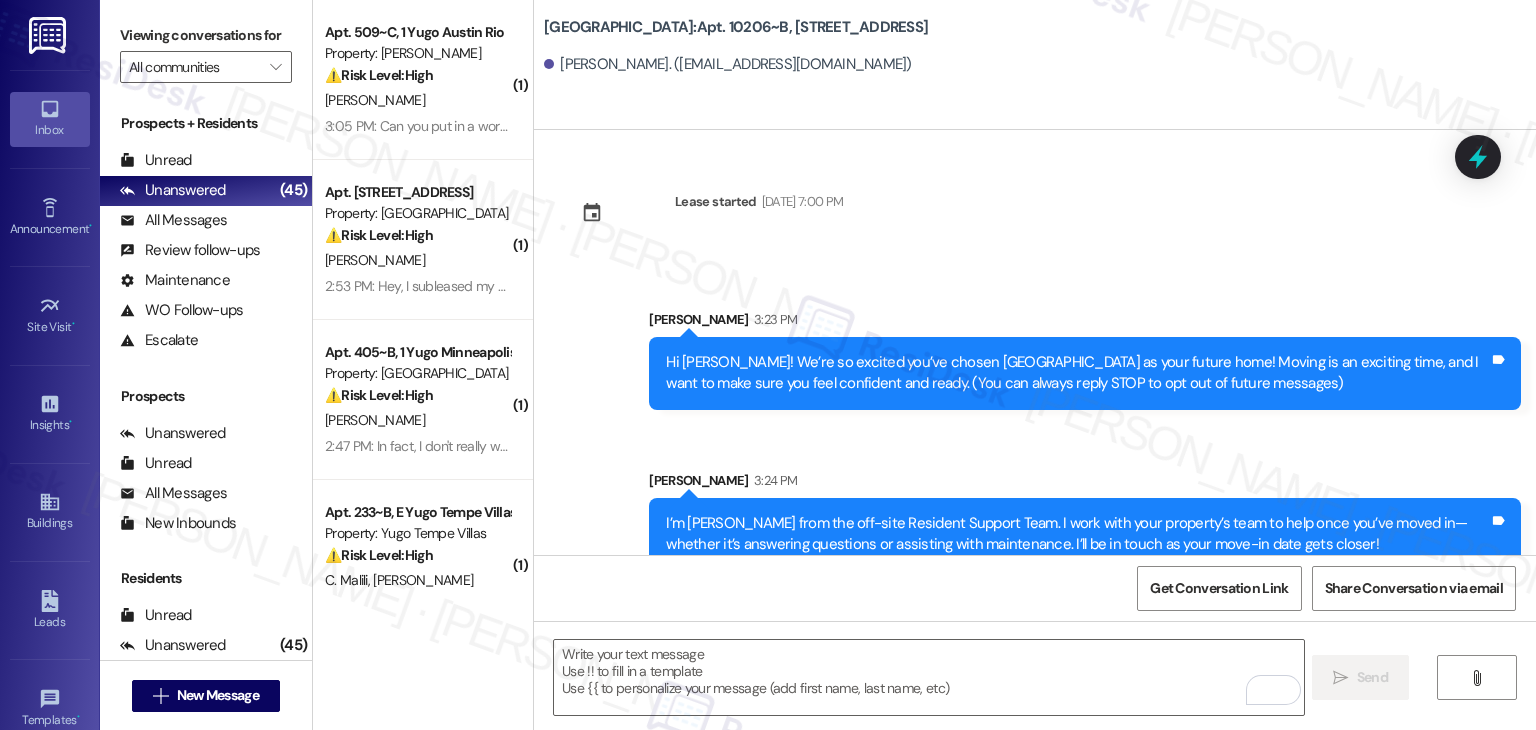 click on "Lease started Jul 31, 2025 at 7:00 PM Sent via SMS Sarah 3:23 PM Hi Alyssa! We’re so excited you’ve chosen Yugo Lexington Campus Court as your future home! Moving is an exciting time, and I want to make sure you feel confident and ready. (You can always reply STOP to opt out of future messages) Tags and notes Sent via SMS Sarah 3:24 PM I’m Sarah from the off-site Resident Support Team. I work with your property’s team to help once you’ve moved in—whether it’s answering questions or assisting with maintenance. I’ll be in touch as your move-in date gets closer! Tags and notes Sent via SMS Sarah 3:24 PM Move-in day will be busy as you get settled, but no reason it has to be stressful. Don’t forget that we offer a ⚡FAST PASS⚡for Move-In day if your checklist has been completed 2 weeks prior to move-in. Log in to your Resident Portal today to complete those outstanding items! Tags and notes" at bounding box center [1035, 342] 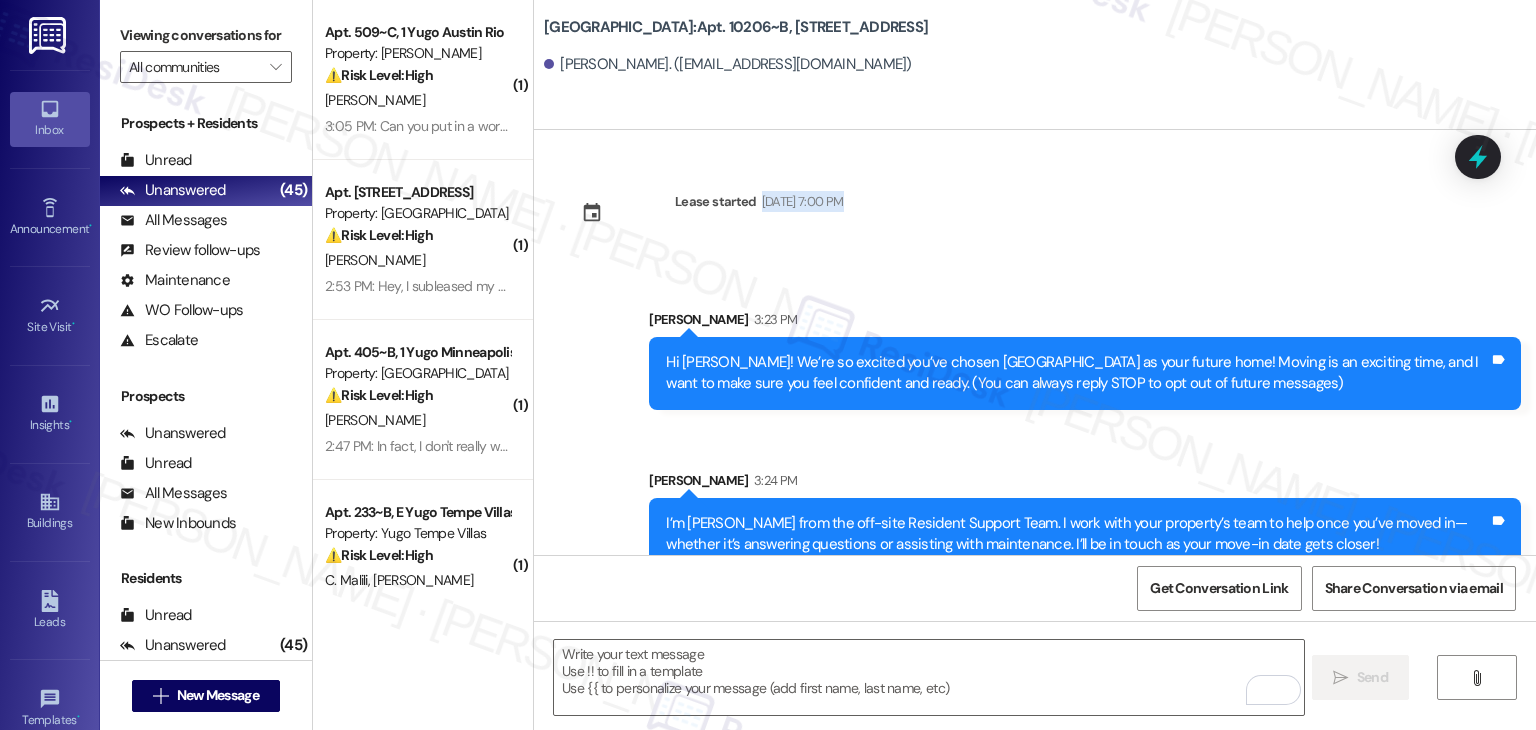 click on "Lease started Jul 31, 2025 at 7:00 PM Sent via SMS Sarah 3:23 PM Hi Alyssa! We’re so excited you’ve chosen Yugo Lexington Campus Court as your future home! Moving is an exciting time, and I want to make sure you feel confident and ready. (You can always reply STOP to opt out of future messages) Tags and notes Sent via SMS Sarah 3:24 PM I’m Sarah from the off-site Resident Support Team. I work with your property’s team to help once you’ve moved in—whether it’s answering questions or assisting with maintenance. I’ll be in touch as your move-in date gets closer! Tags and notes Sent via SMS Sarah 3:24 PM Move-in day will be busy as you get settled, but no reason it has to be stressful. Don’t forget that we offer a ⚡FAST PASS⚡for Move-In day if your checklist has been completed 2 weeks prior to move-in. Log in to your Resident Portal today to complete those outstanding items! Tags and notes" at bounding box center (1035, 342) 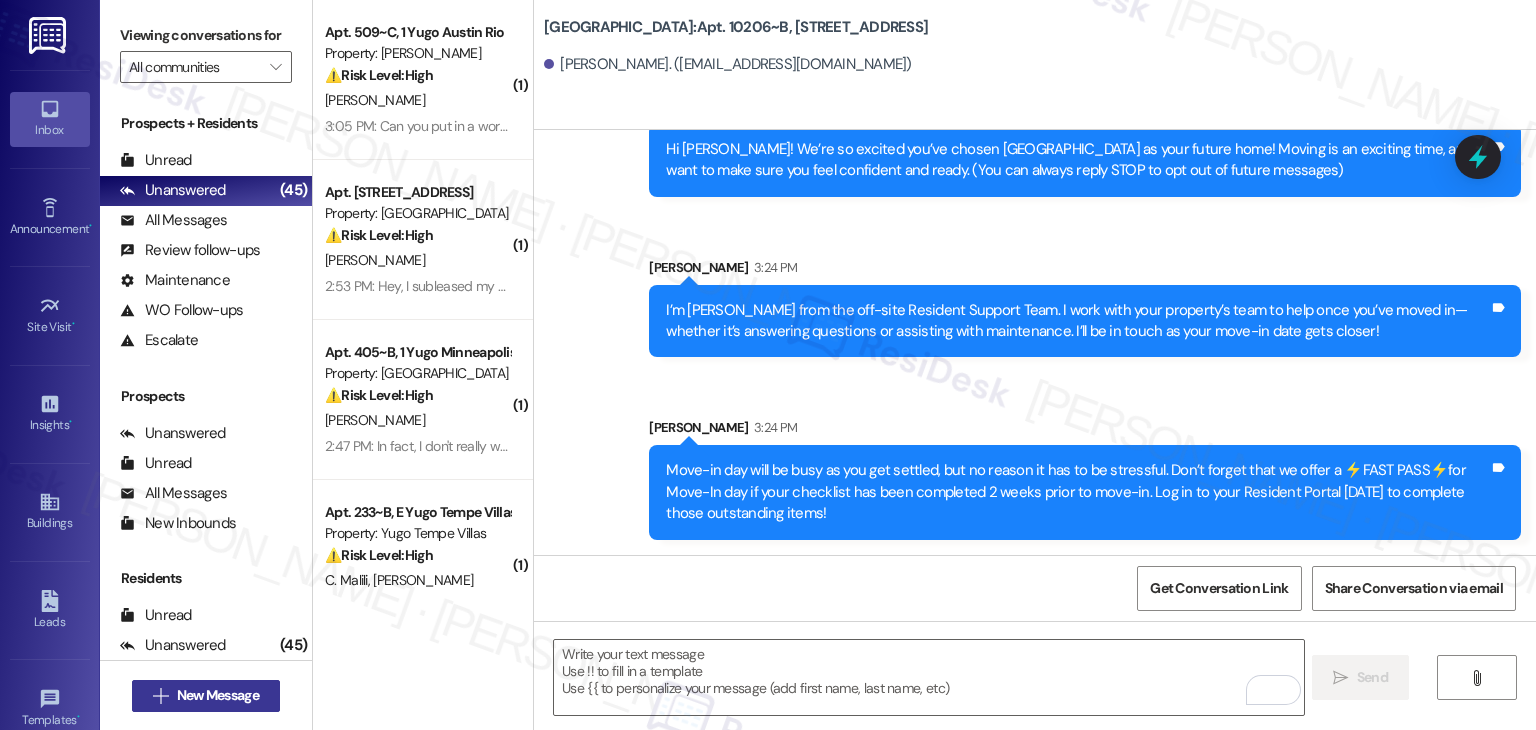 click on "New Message" at bounding box center (218, 695) 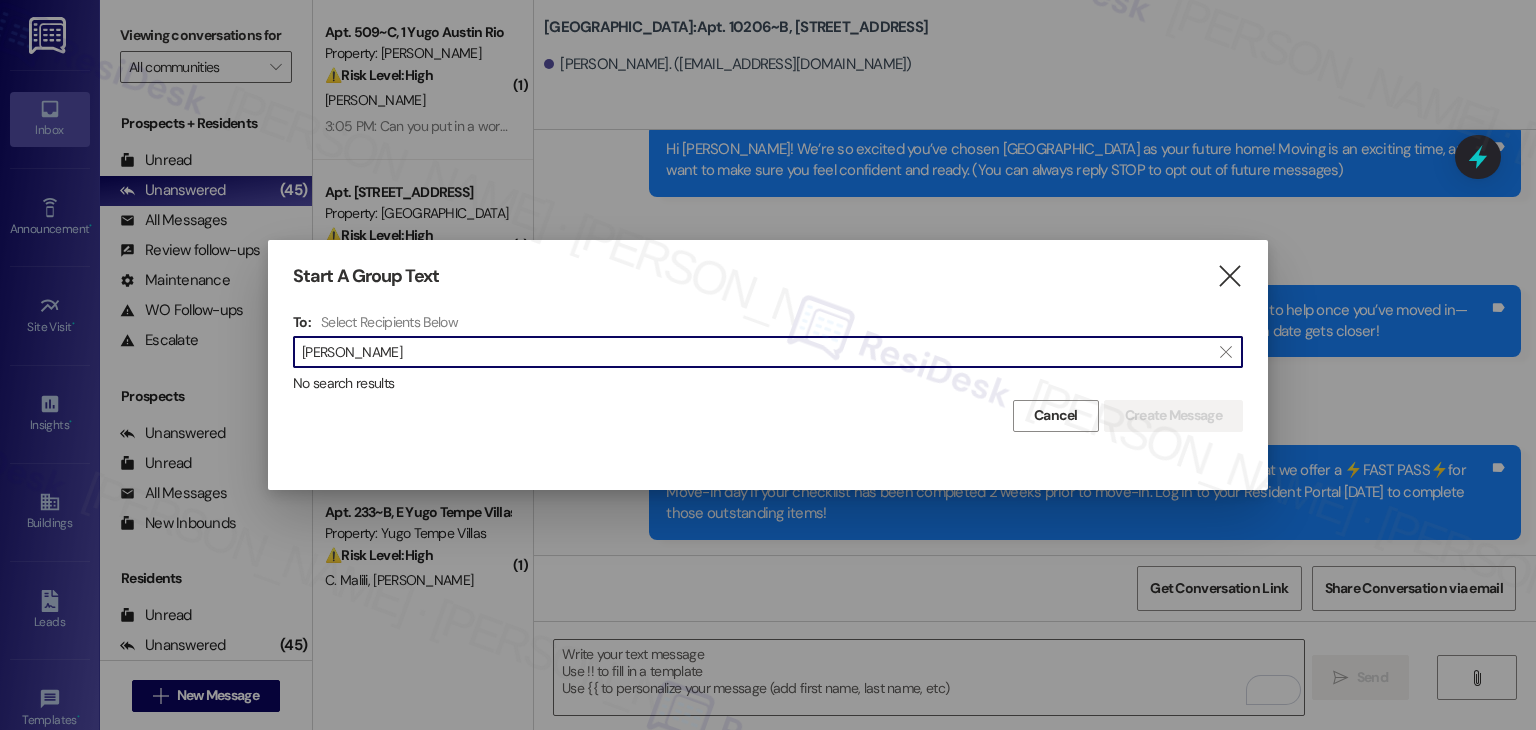 click on "Kauri	Whitfield" at bounding box center (756, 352) 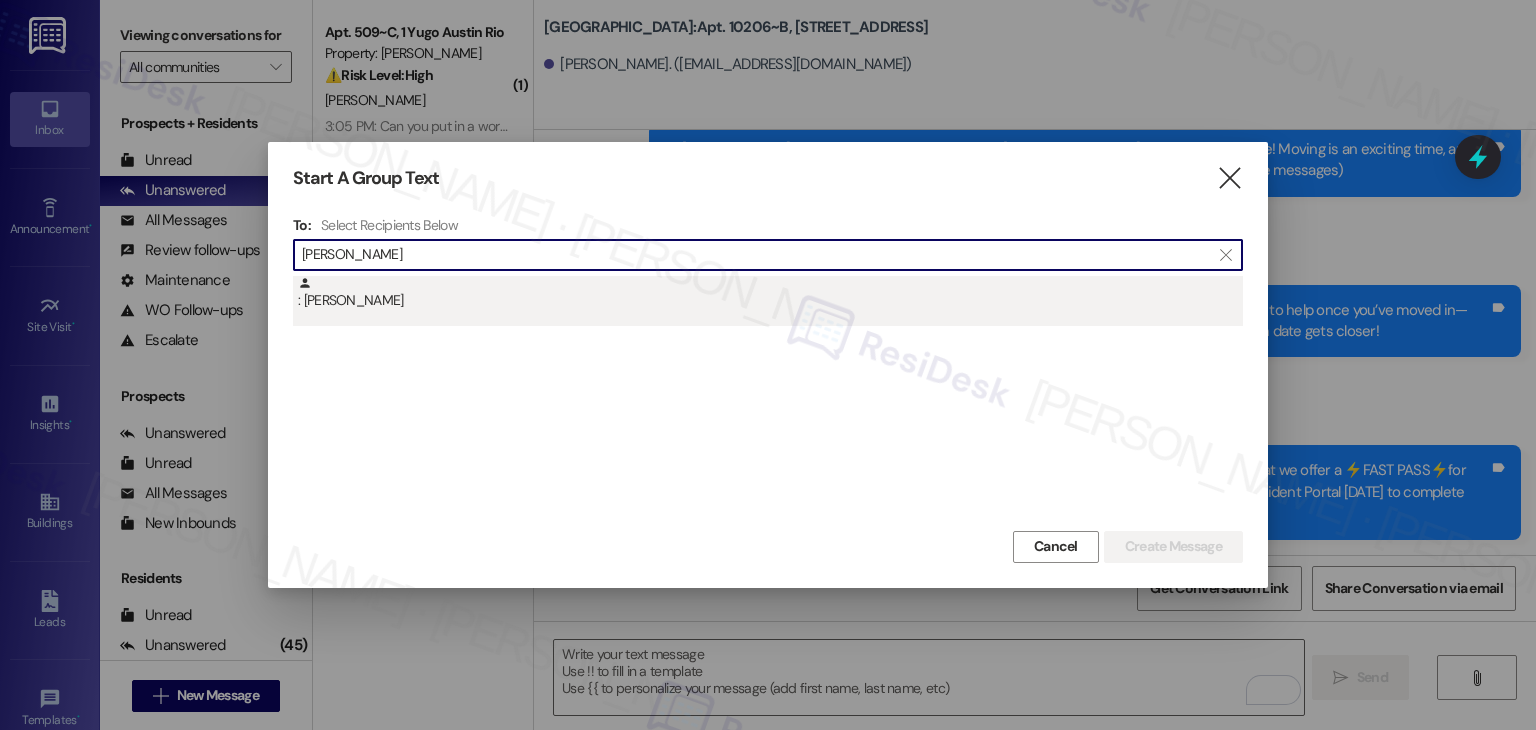 type on "Kauri Whitfield" 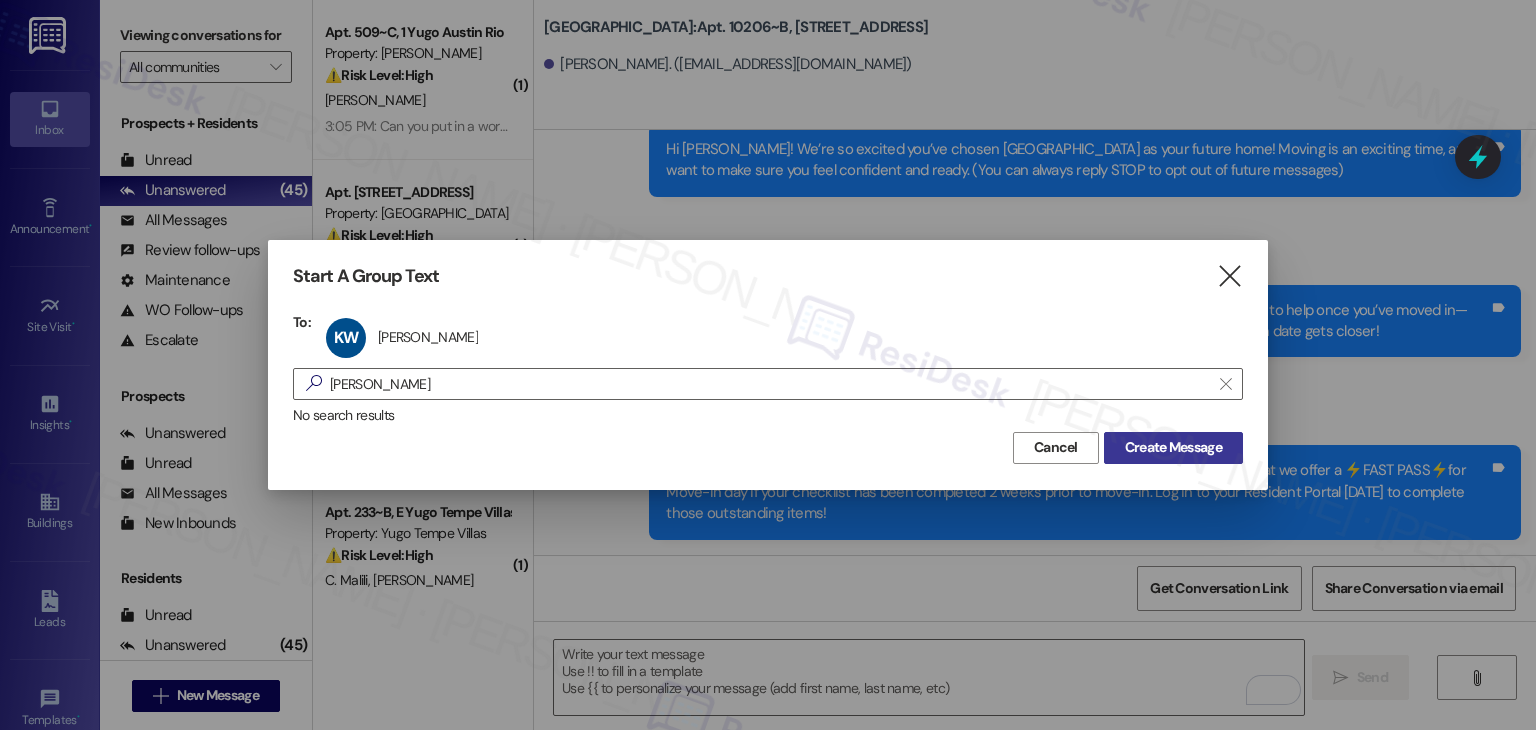 click on "Create Message" at bounding box center [1173, 447] 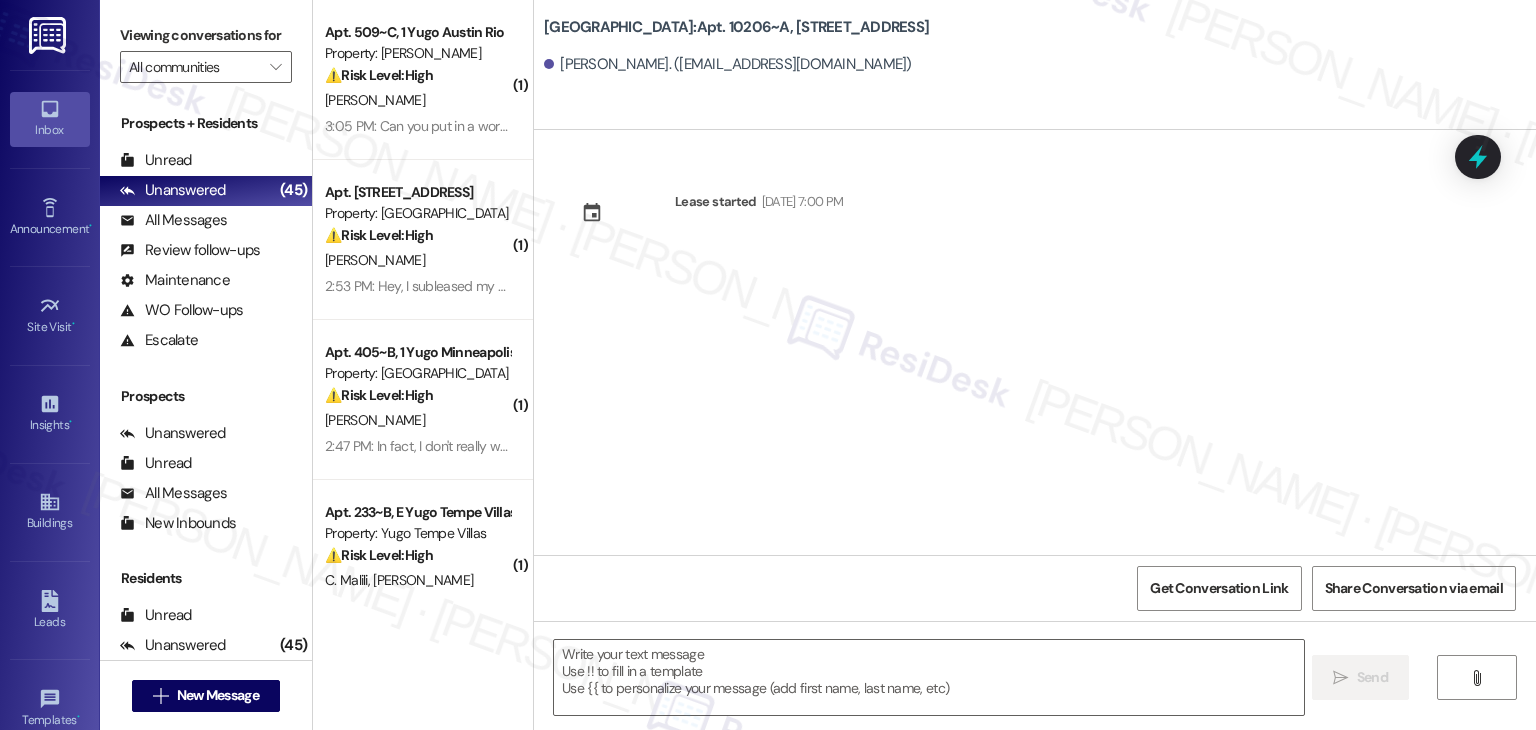 type on "Fetching suggested responses. Please feel free to read through the conversation in the meantime." 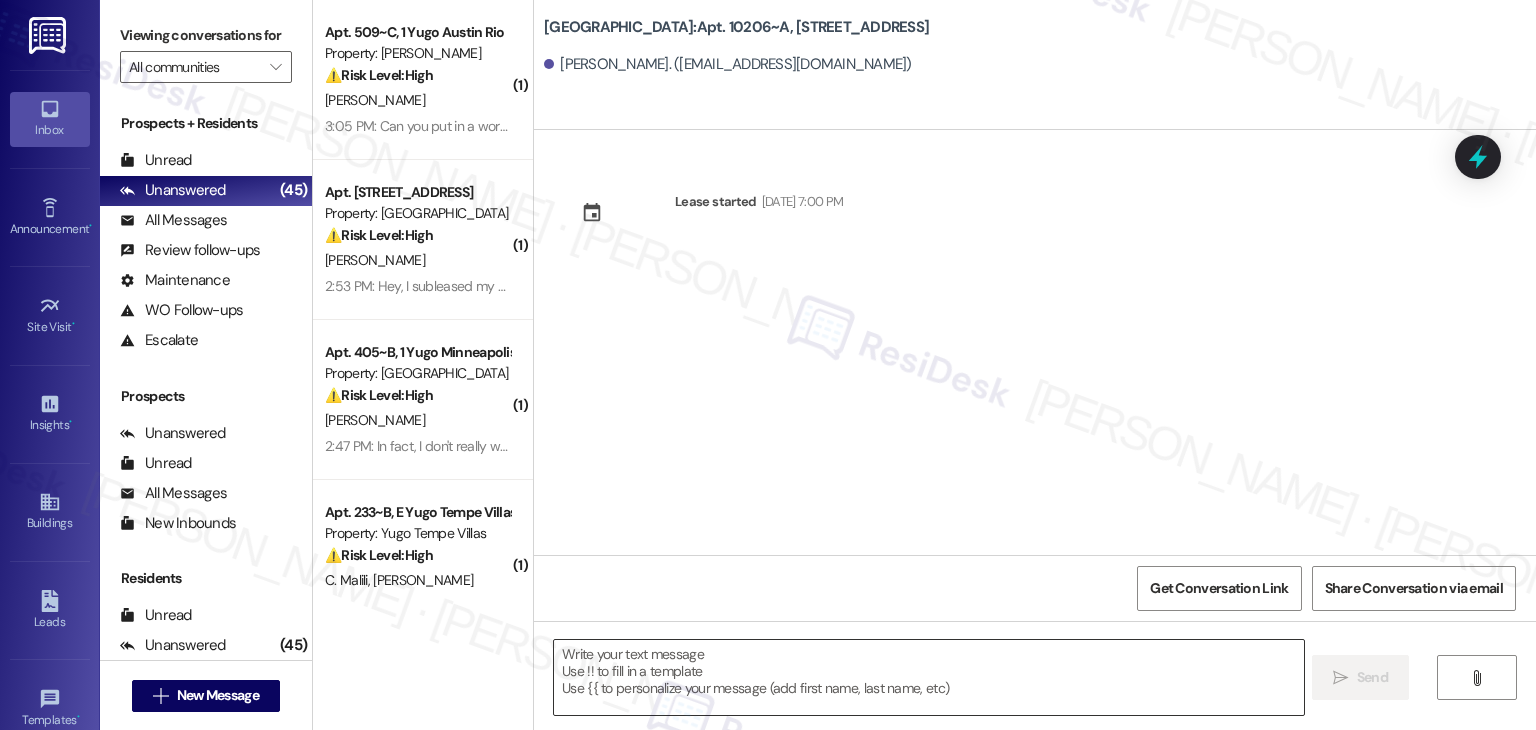 click at bounding box center [928, 677] 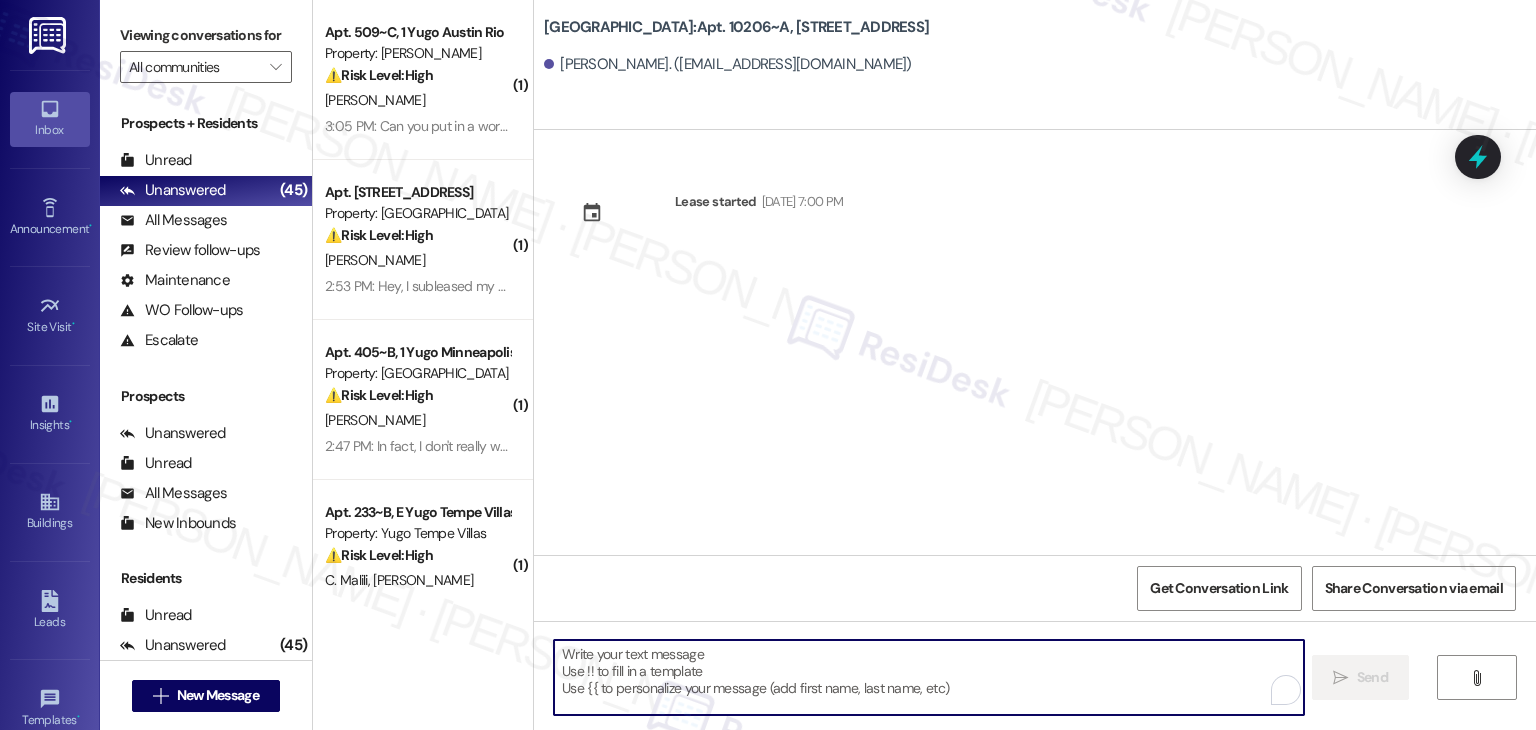 paste on "Hi {{first_name}}! We’re so excited you’ve chosen {{property}} as your future home! Moving is an exciting time, and I want to make sure you feel confident and ready." 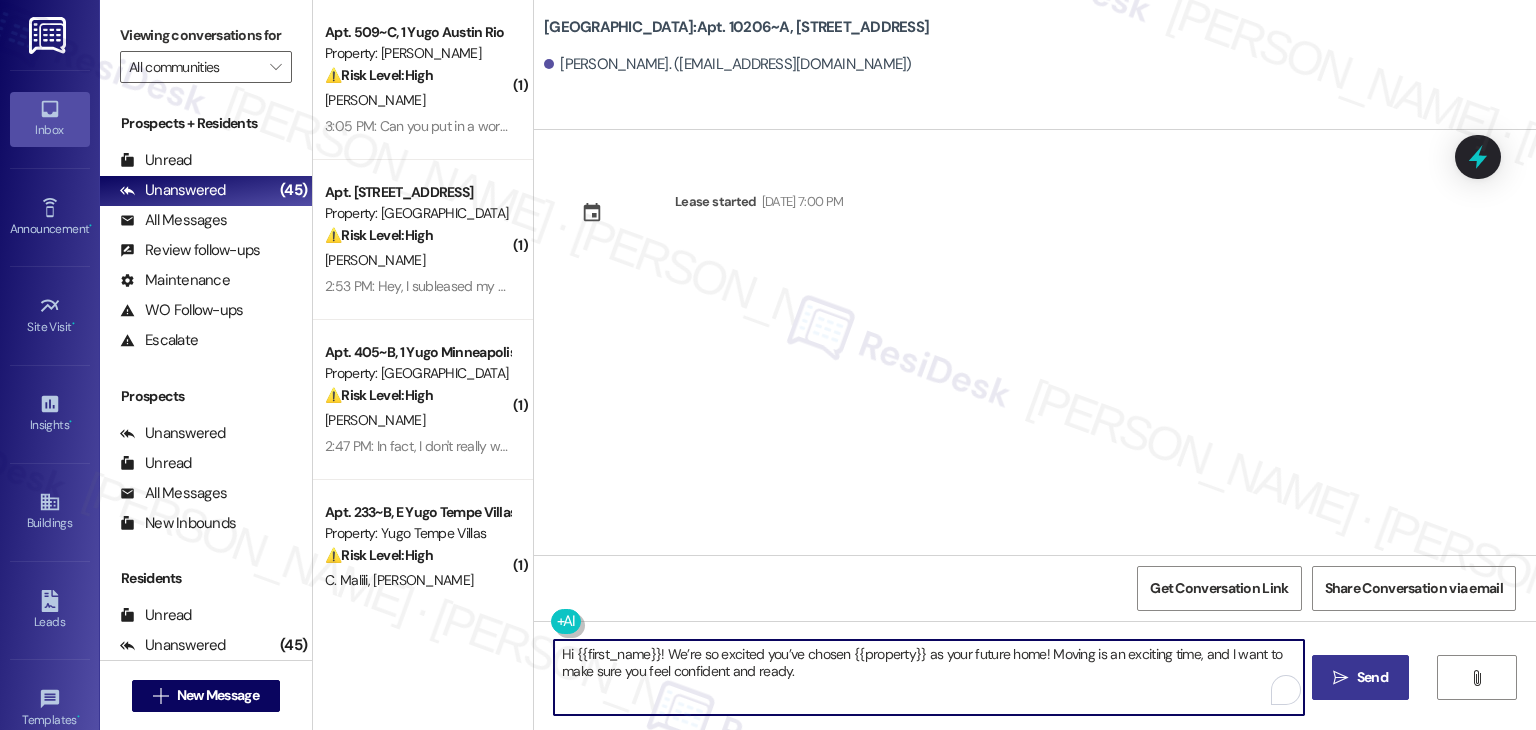 type on "Hi {{first_name}}! We’re so excited you’ve chosen {{property}} as your future home! Moving is an exciting time, and I want to make sure you feel confident and ready." 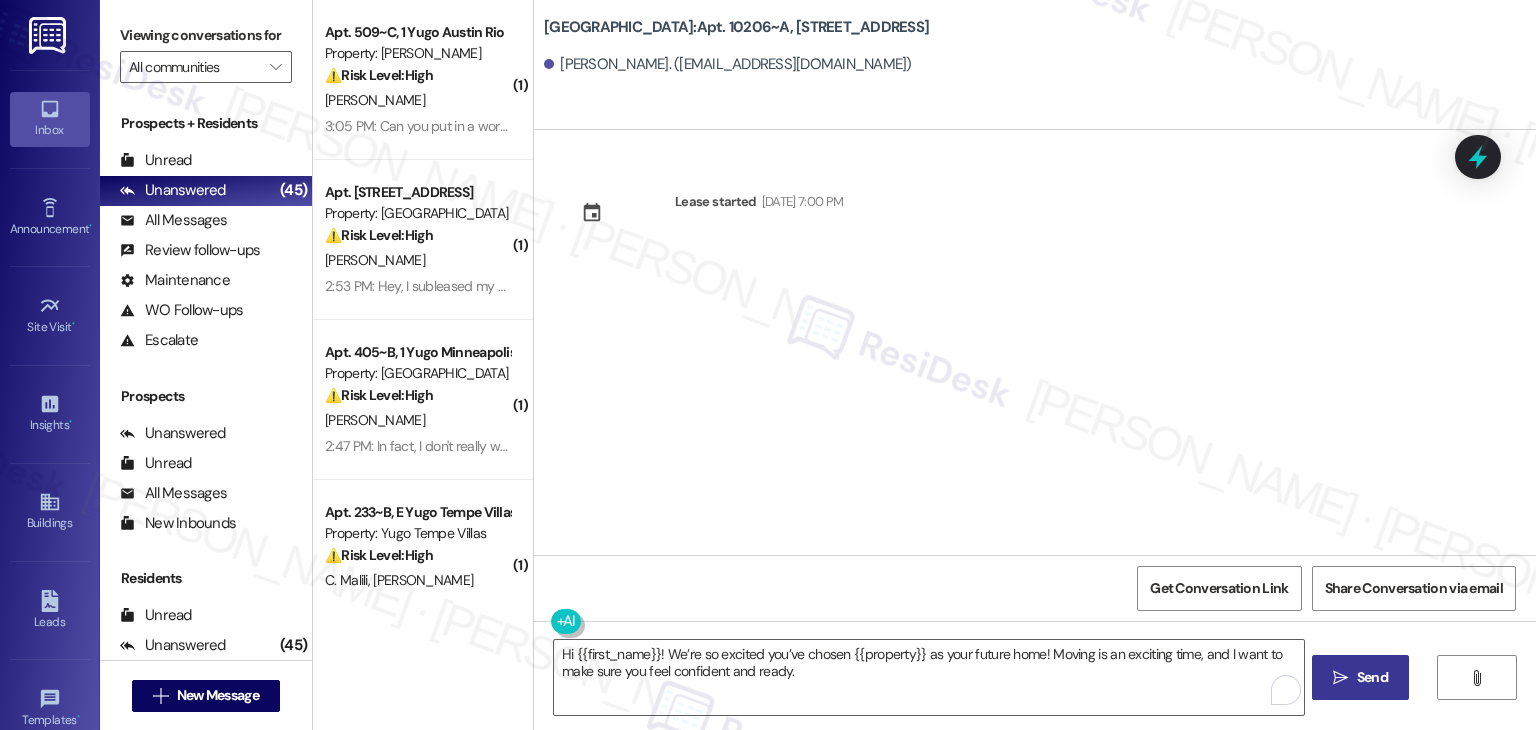 click on "Send" at bounding box center [1372, 677] 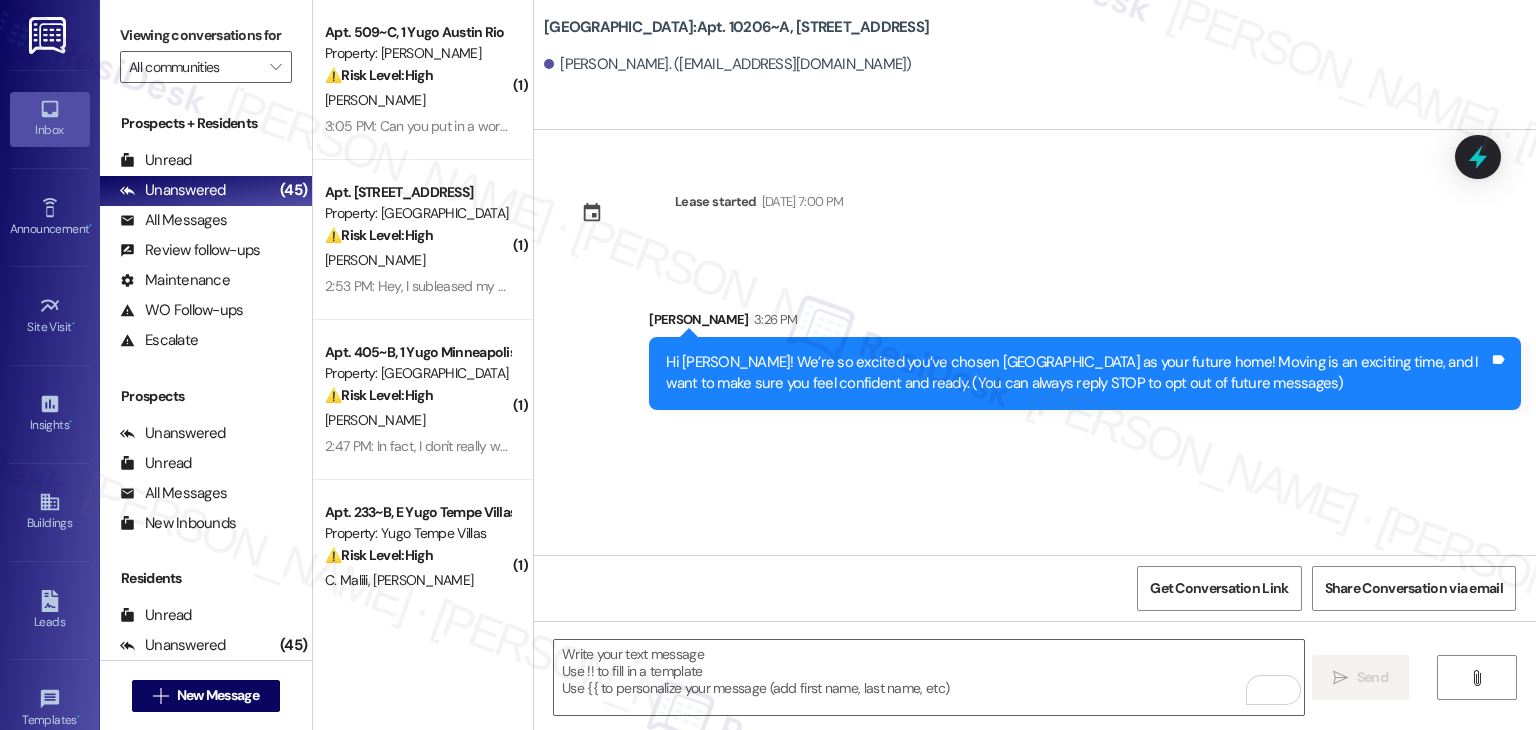 click on "Lease started Jul 31, 2025 at 7:00 PM Sent via SMS Sarah 3:26 PM Hi Kauri! We’re so excited you’ve chosen Yugo Lexington Campus Court as your future home! Moving is an exciting time, and I want to make sure you feel confident and ready. (You can always reply STOP to opt out of future messages) Tags and notes" at bounding box center [1035, 342] 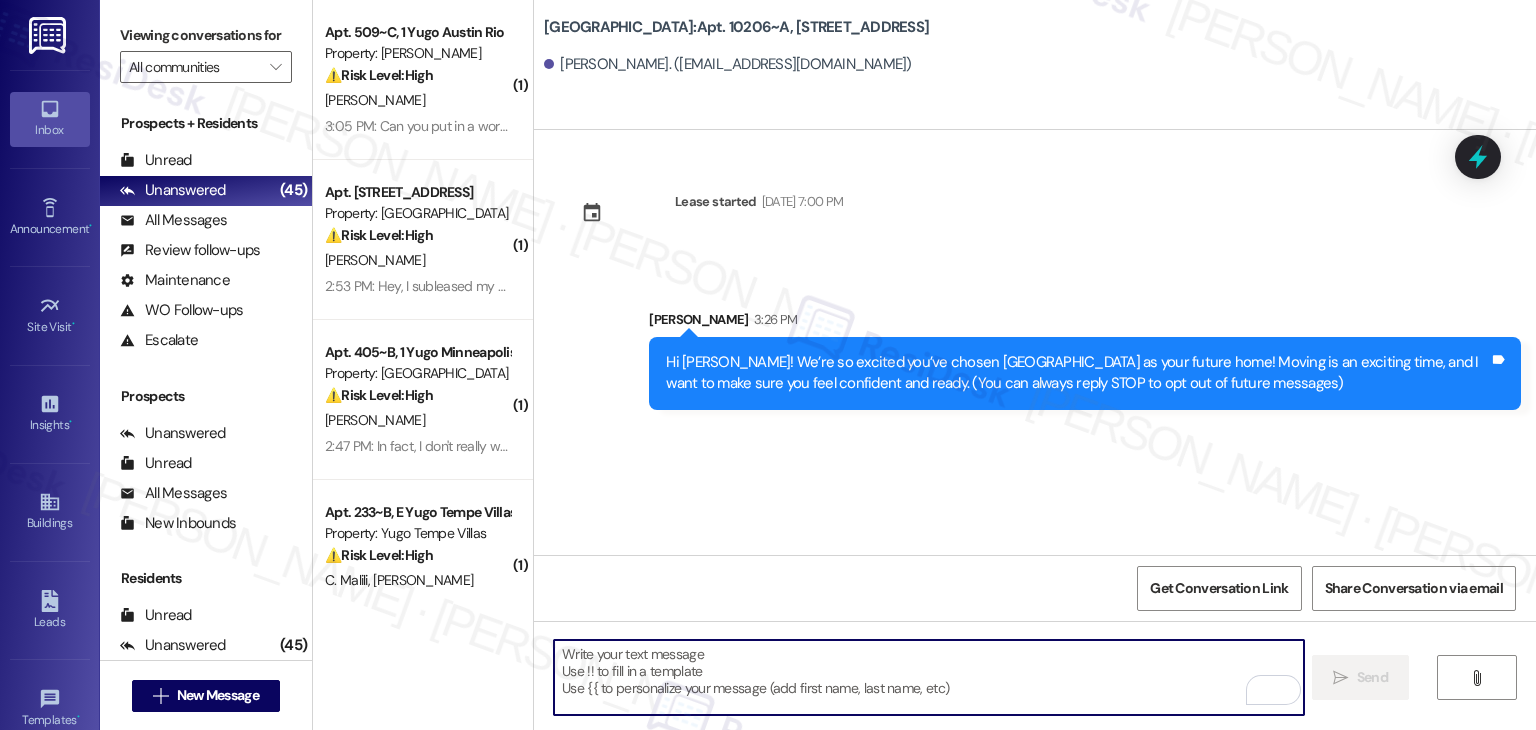 click at bounding box center [928, 677] 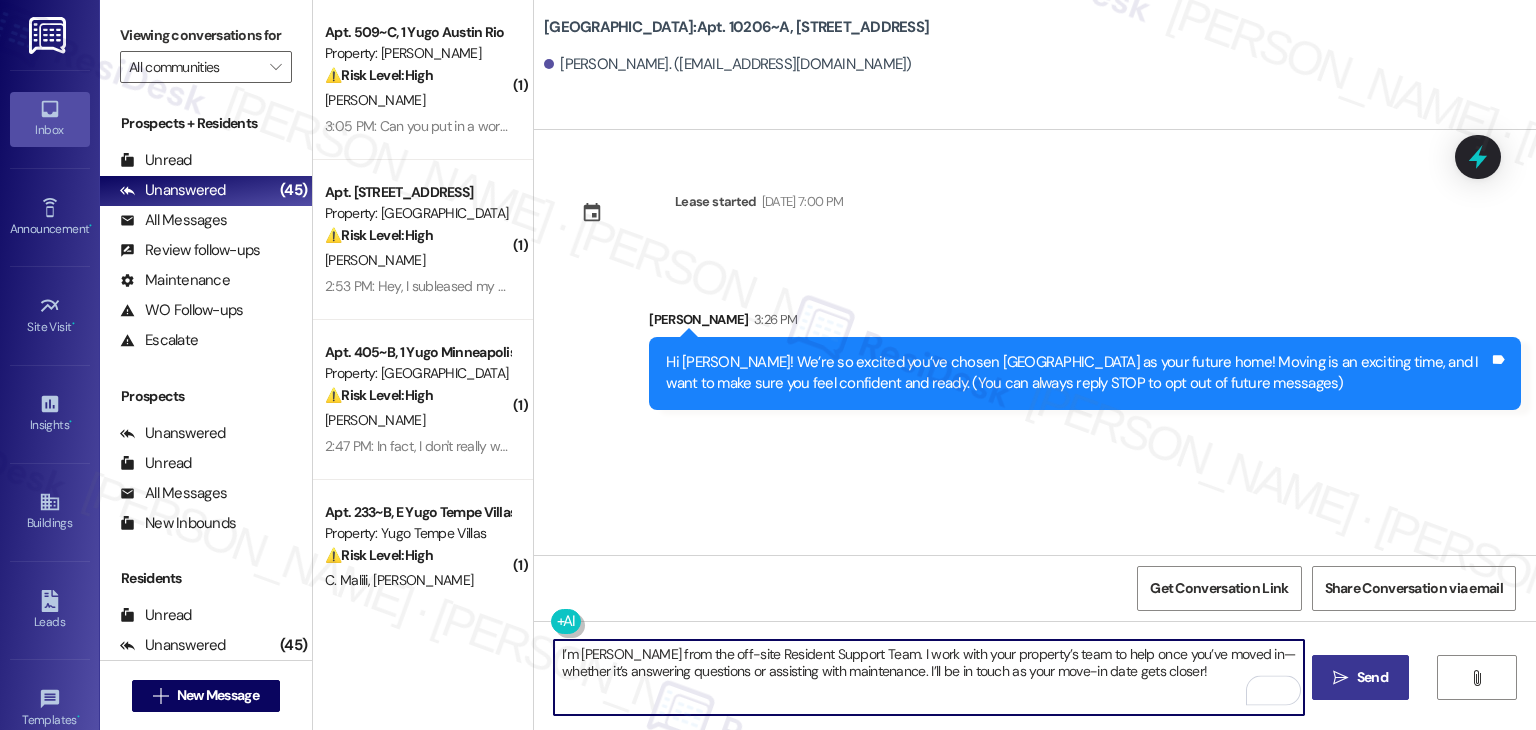 type on "I’m [PERSON_NAME] from the off-site Resident Support Team. I work with your property’s team to help once you’ve moved in—whether it’s answering questions or assisting with maintenance. I’ll be in touch as your move-in date gets closer!" 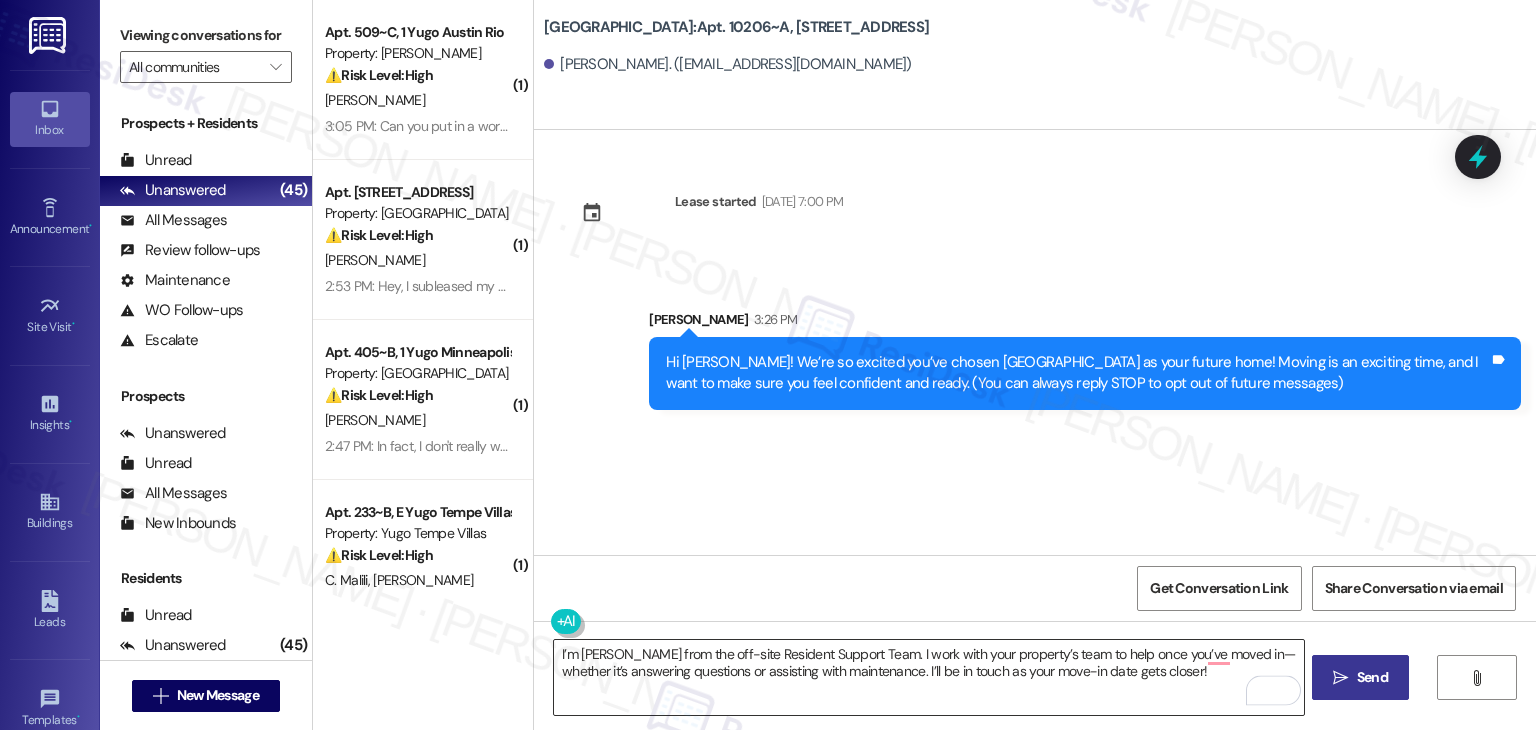 click on "I’m [PERSON_NAME] from the off-site Resident Support Team. I work with your property’s team to help once you’ve moved in—whether it’s answering questions or assisting with maintenance. I’ll be in touch as your move-in date gets closer!" at bounding box center [928, 677] 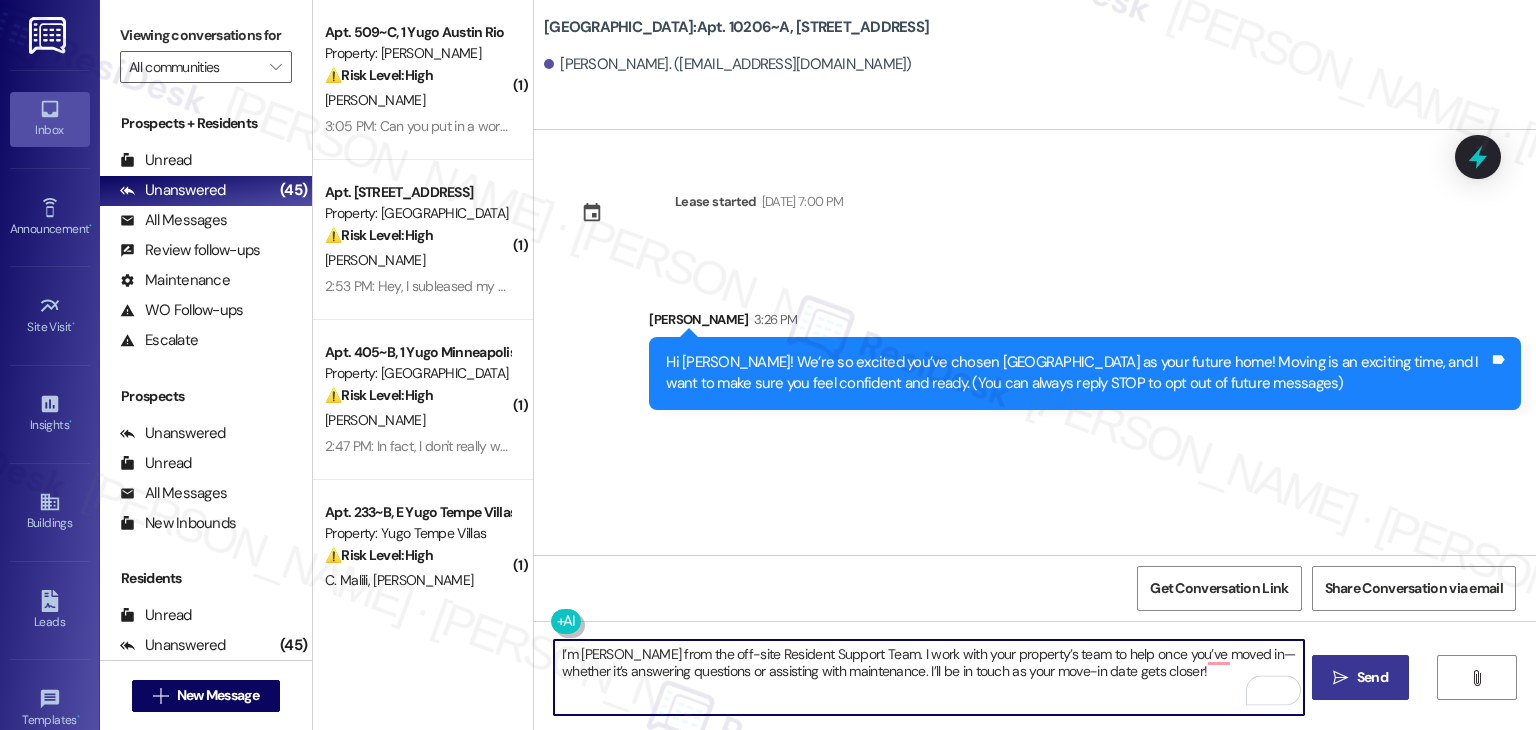 click on "Send" at bounding box center [1372, 677] 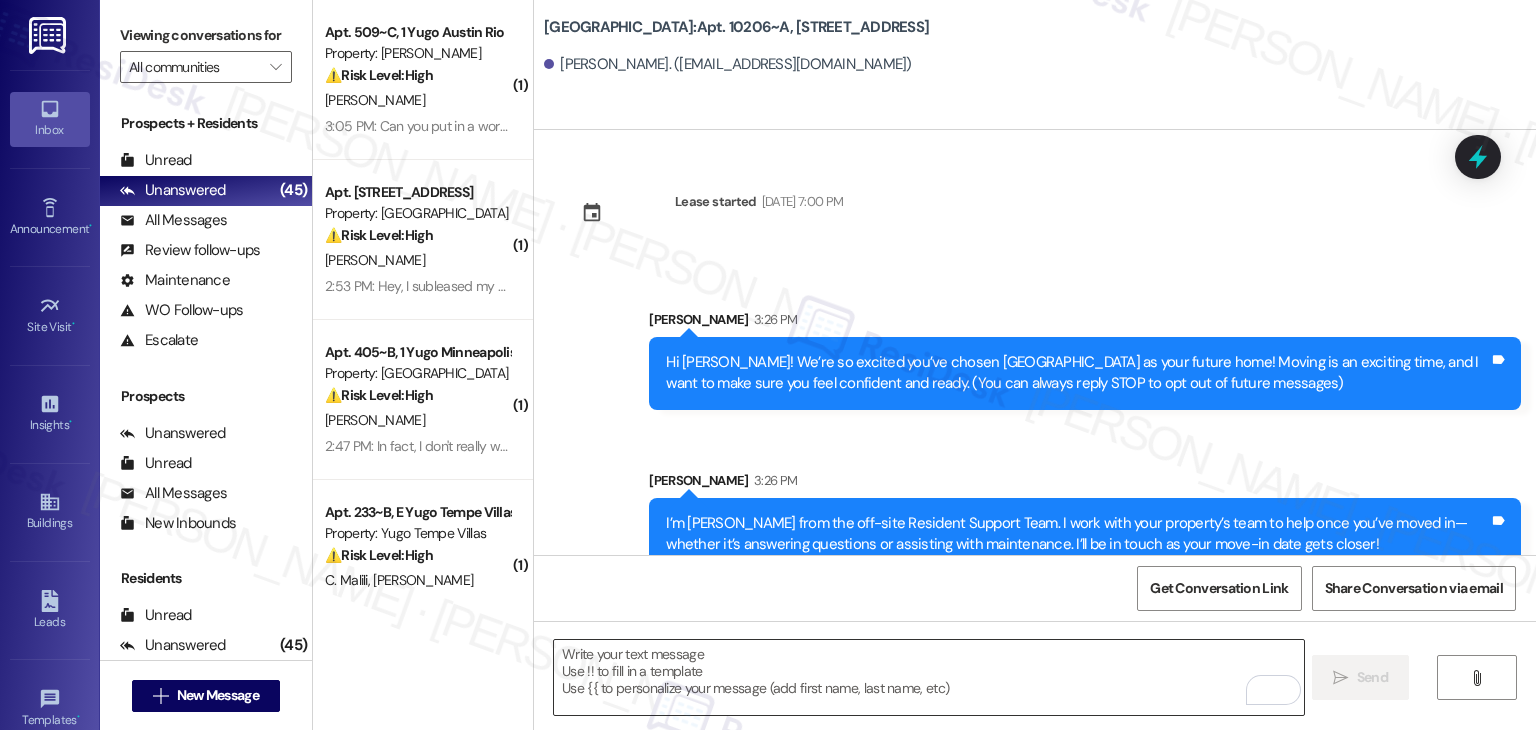 drag, startPoint x: 807, startPoint y: 576, endPoint x: 823, endPoint y: 671, distance: 96.337944 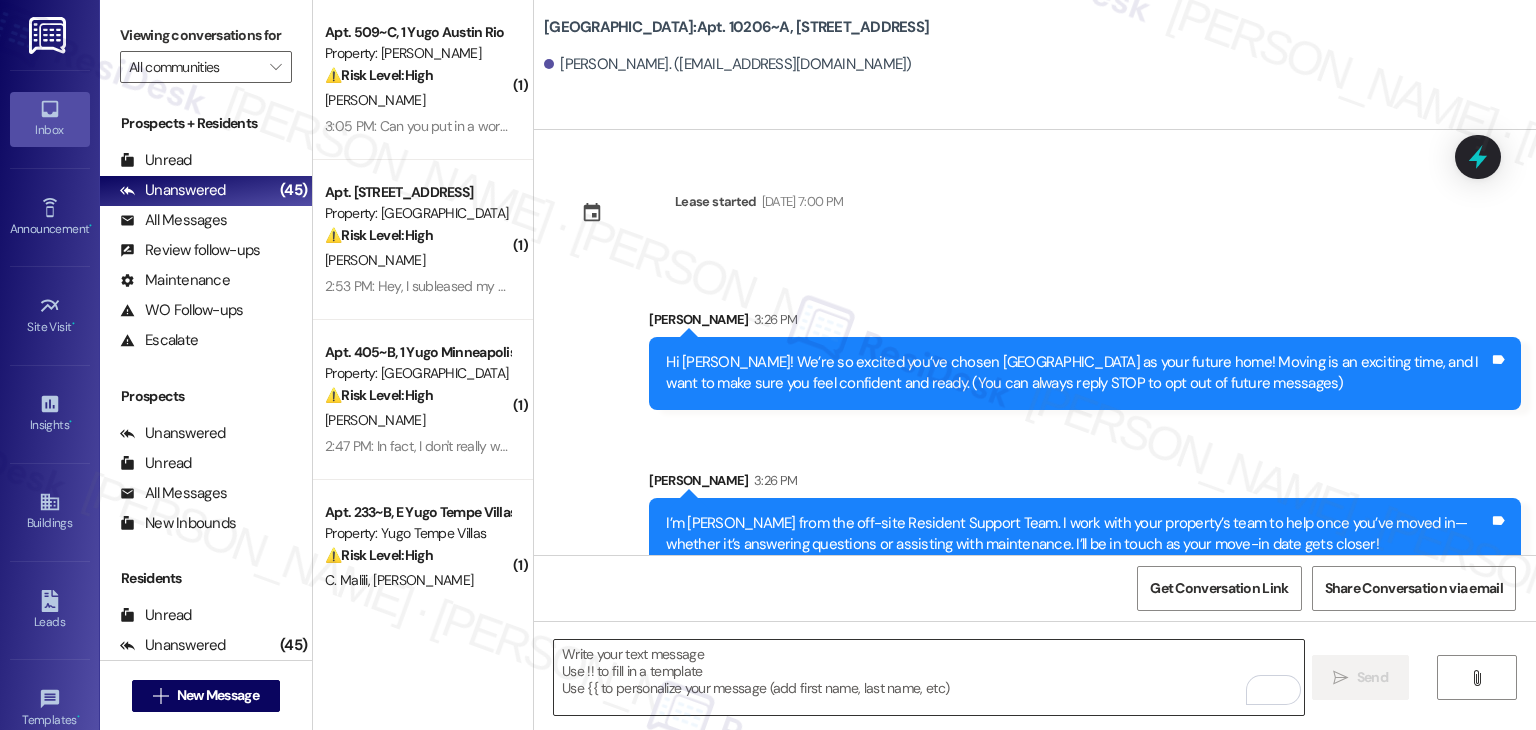 click at bounding box center [928, 677] 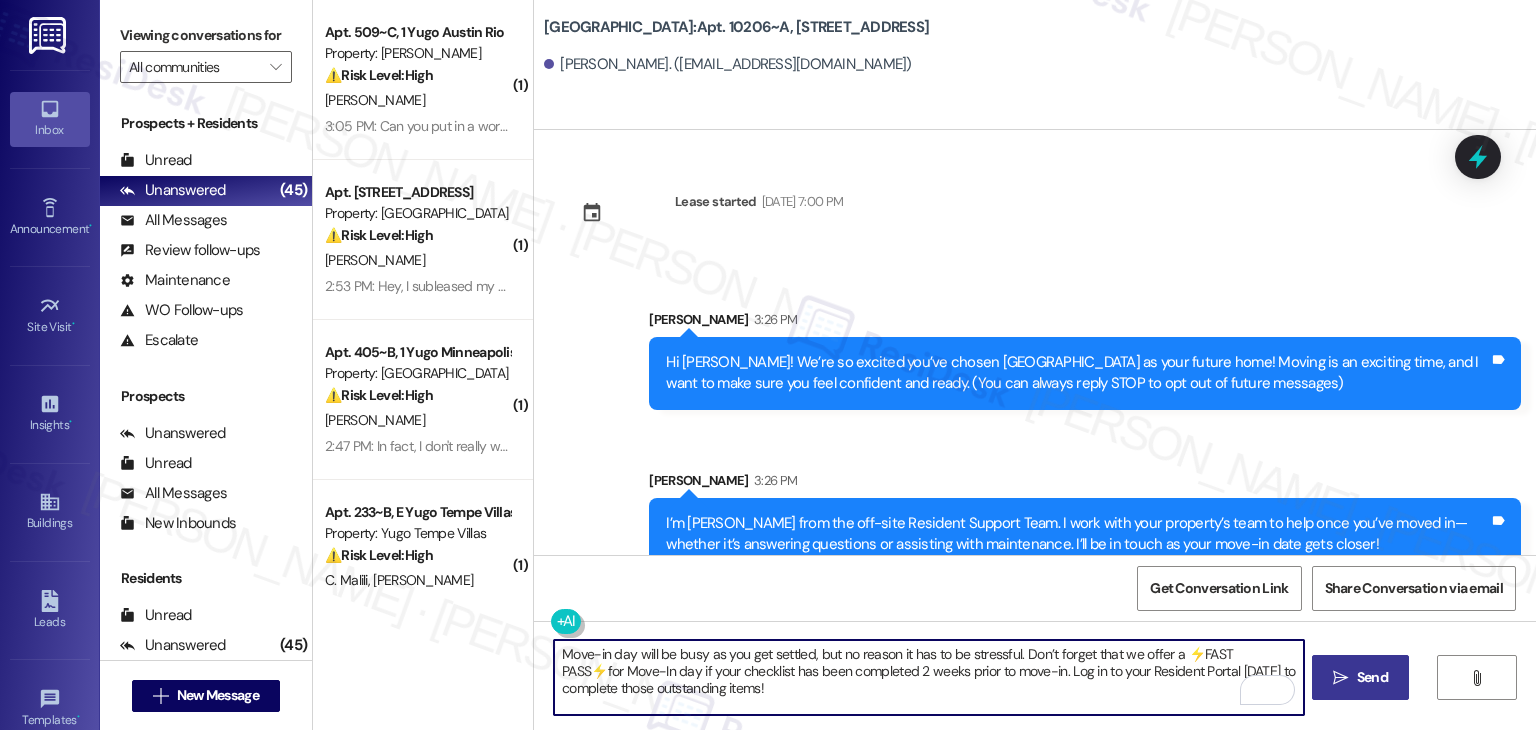 type on "Move-in day will be busy as you get settled, but no reason it has to be stressful. Don’t forget that we offer a ⚡FAST PASS⚡for Move-In day if your checklist has been completed 2 weeks prior to move-in. Log in to your Resident Portal [DATE] to complete those outstanding items!" 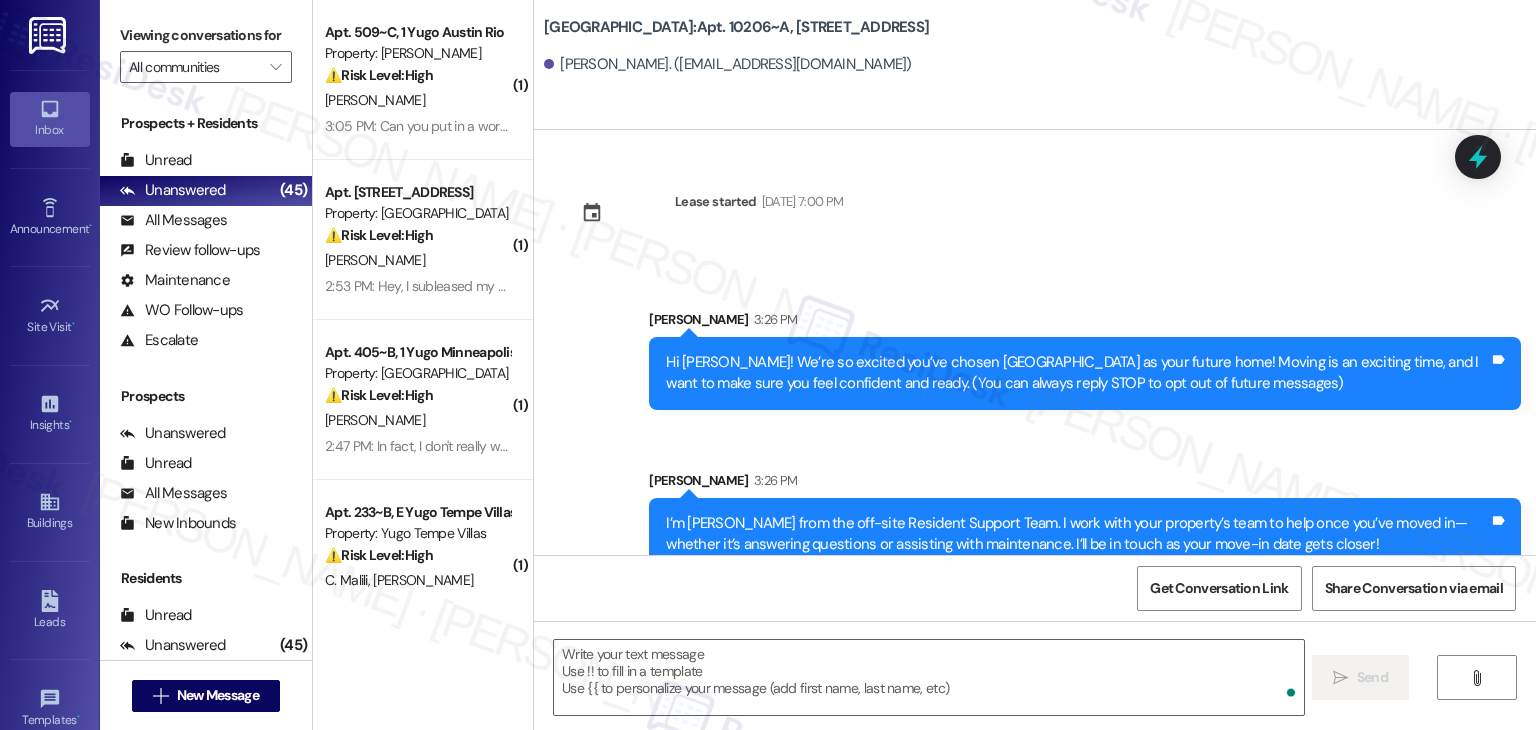 click on "Lease started [DATE] 7:00 PM Sent via SMS [PERSON_NAME] 3:26 PM Hi [PERSON_NAME]! We’re so excited you’ve chosen [GEOGRAPHIC_DATA] as your future home! Moving is an exciting time, and I want to make sure you feel confident and ready. (You can always reply STOP to opt out of future messages) Tags and notes Sent via SMS [PERSON_NAME] 3:26 PM I’m [PERSON_NAME] from the off-site Resident Support Team. I work with your property’s team to help once you’ve moved in—whether it’s answering questions or assisting with maintenance. I’ll be in touch as your move-in date gets closer! Tags and notes Sent via SMS [PERSON_NAME] 3:26 PM Move-in day will be busy as you get settled, but no reason it has to be stressful. Don’t forget that we offer a ⚡FAST PASS⚡for Move-In day if your checklist has been completed 2 weeks prior to move-in. Log in to your Resident Portal [DATE] to complete those outstanding items! Tags and notes" at bounding box center (1035, 342) 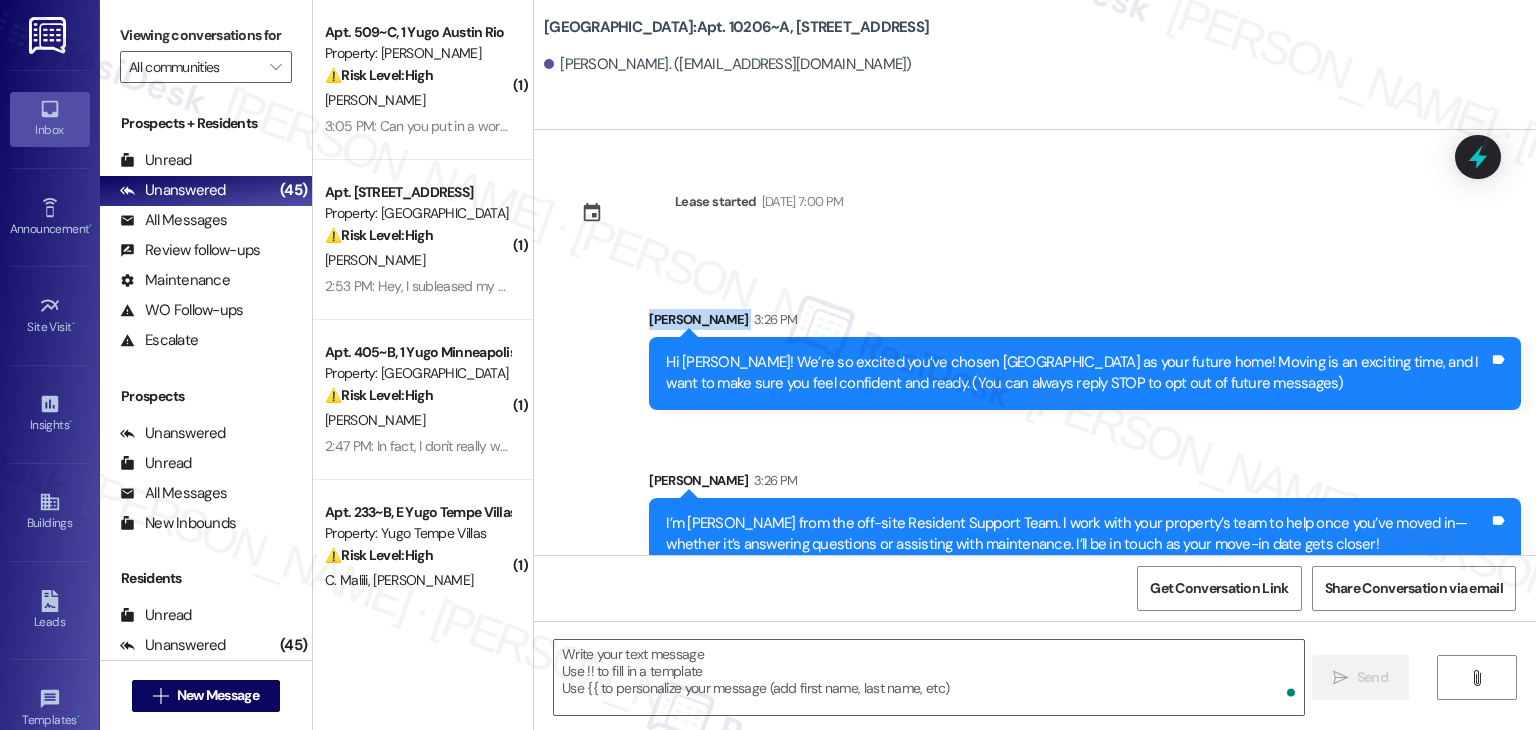 scroll, scrollTop: 0, scrollLeft: 0, axis: both 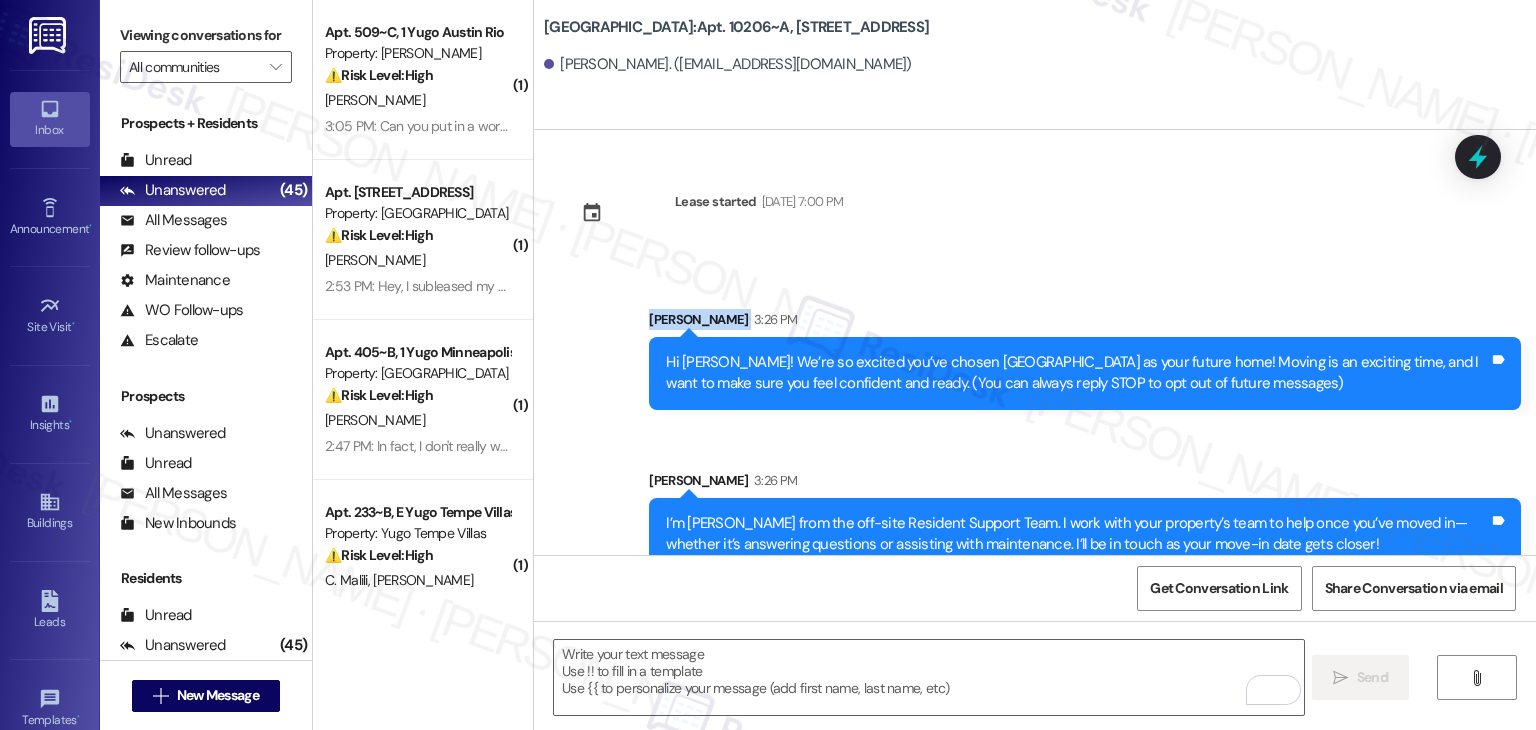 click on "Lease started [DATE] 7:00 PM Sent via SMS [PERSON_NAME] 3:26 PM Hi [PERSON_NAME]! We’re so excited you’ve chosen [GEOGRAPHIC_DATA] as your future home! Moving is an exciting time, and I want to make sure you feel confident and ready. (You can always reply STOP to opt out of future messages) Tags and notes Sent via SMS [PERSON_NAME] 3:26 PM I’m [PERSON_NAME] from the off-site Resident Support Team. I work with your property’s team to help once you’ve moved in—whether it’s answering questions or assisting with maintenance. I’ll be in touch as your move-in date gets closer! Tags and notes Sent via SMS [PERSON_NAME] 3:26 PM Move-in day will be busy as you get settled, but no reason it has to be stressful. Don’t forget that we offer a ⚡FAST PASS⚡for Move-In day if your checklist has been completed 2 weeks prior to move-in. Log in to your Resident Portal [DATE] to complete those outstanding items! Tags and notes" at bounding box center [1035, 342] 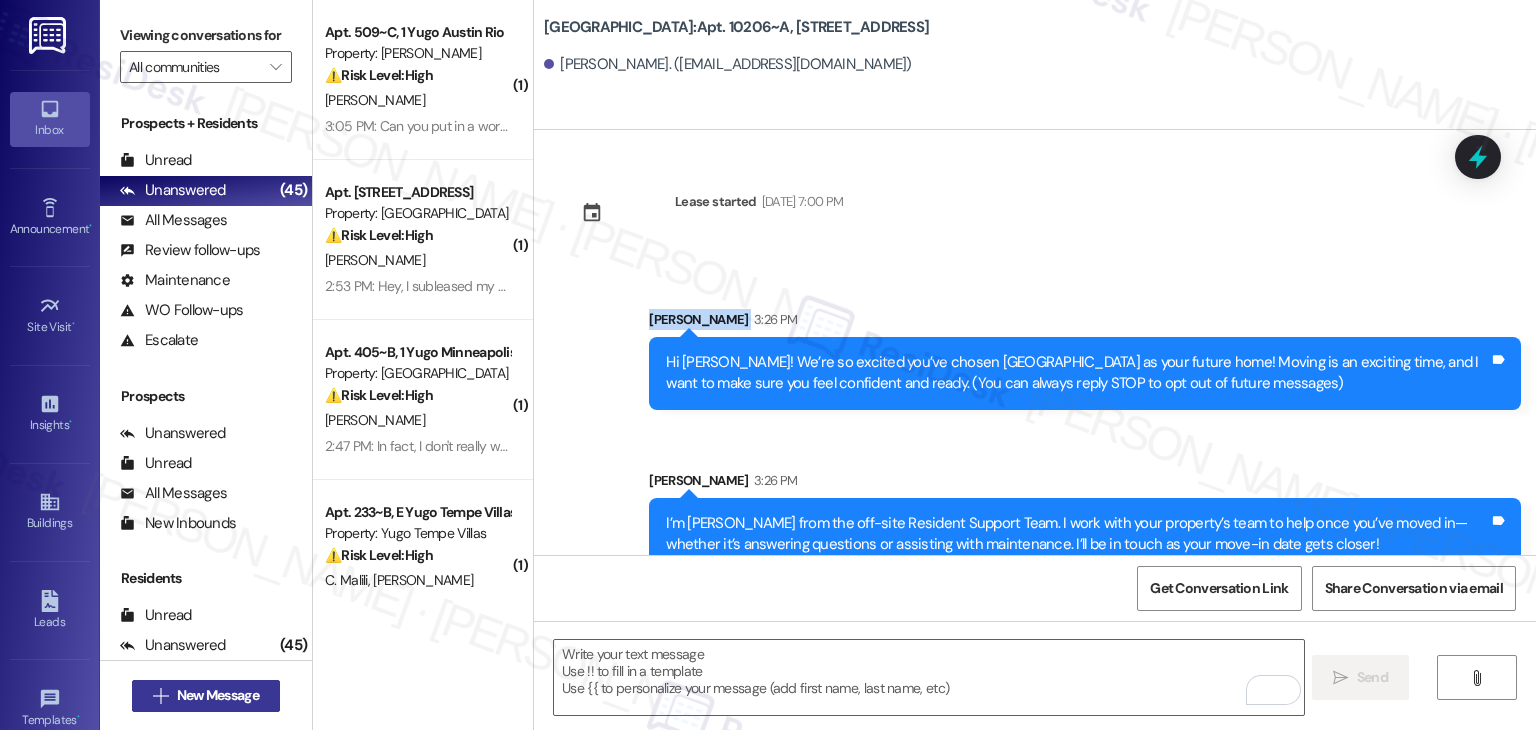 click on "New Message" at bounding box center (218, 695) 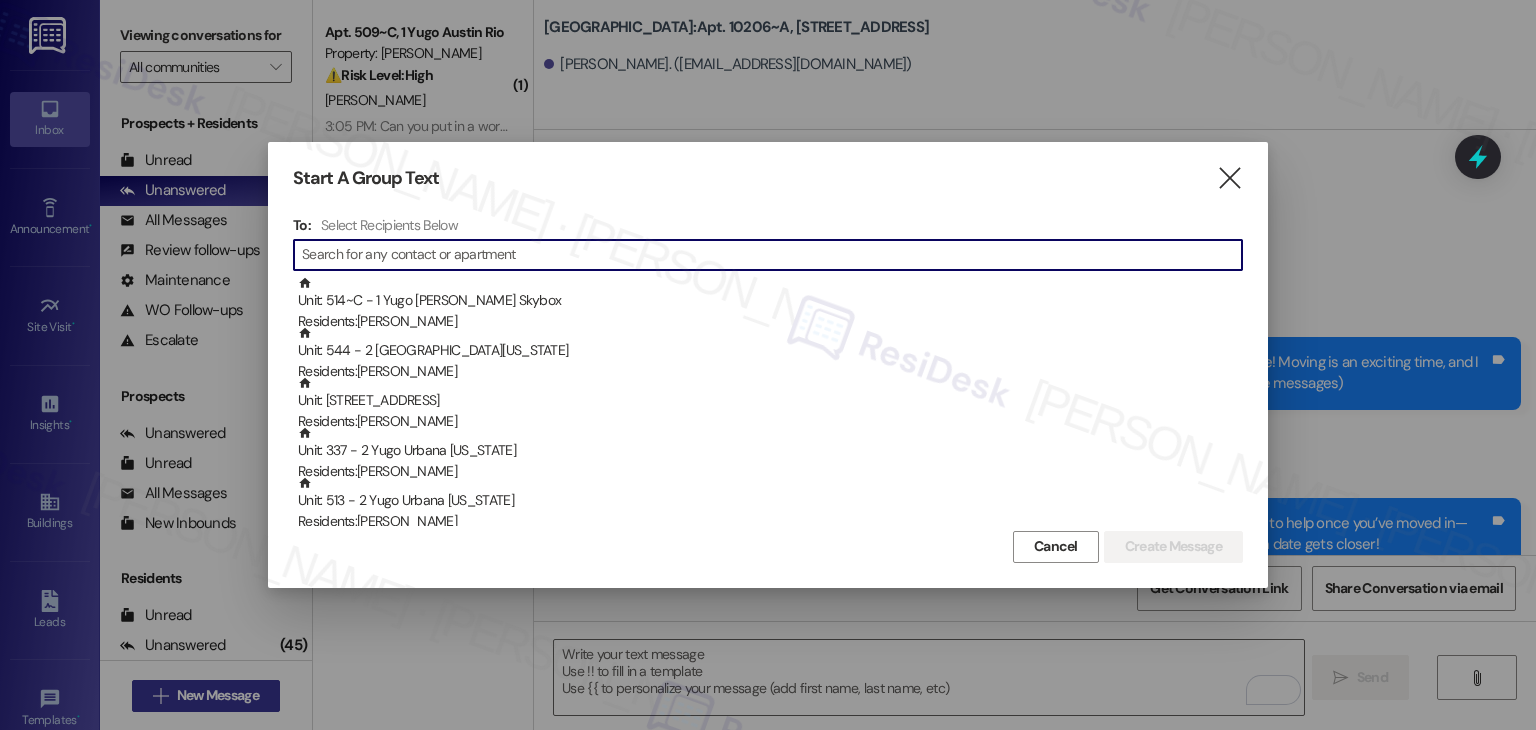 scroll, scrollTop: 200, scrollLeft: 0, axis: vertical 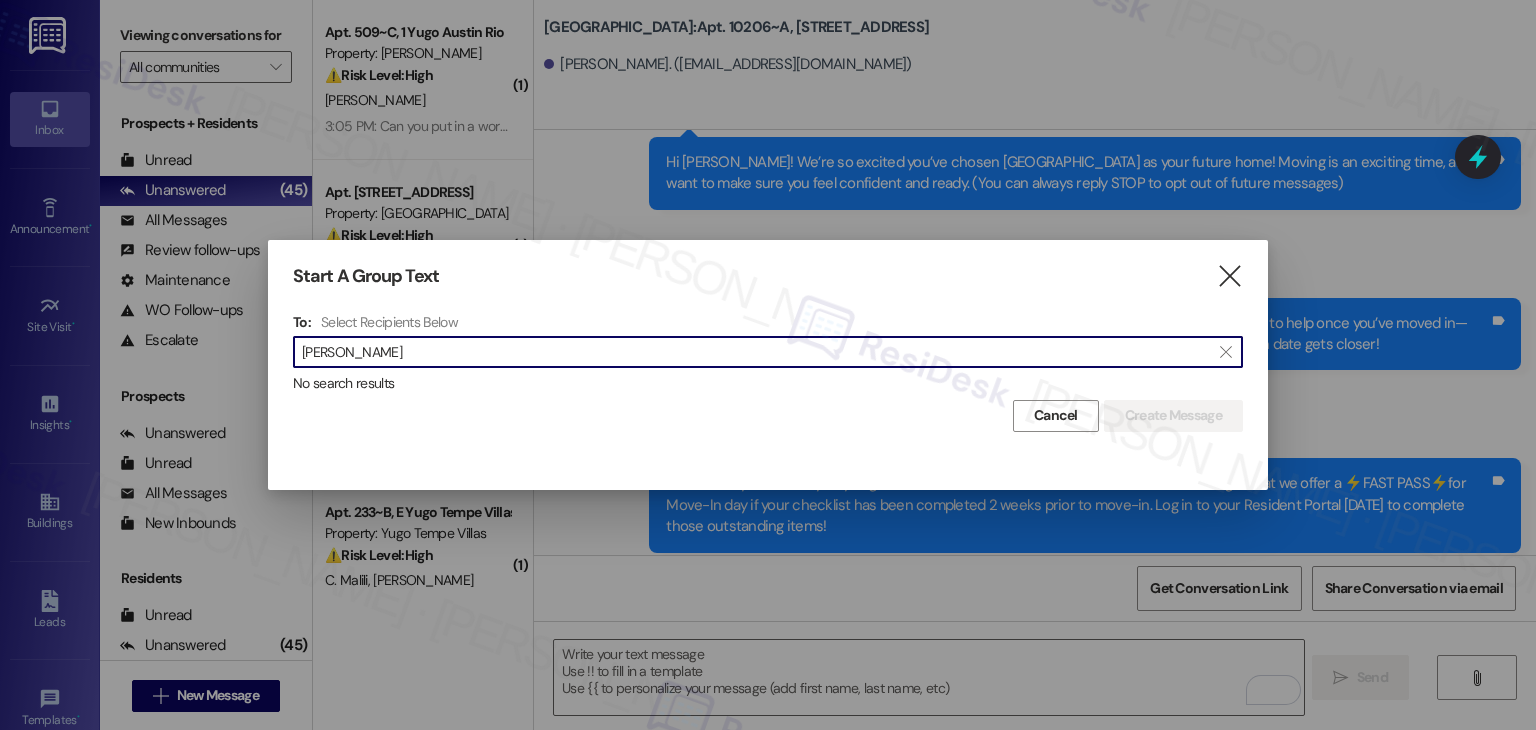 click on "[PERSON_NAME]" at bounding box center (756, 352) 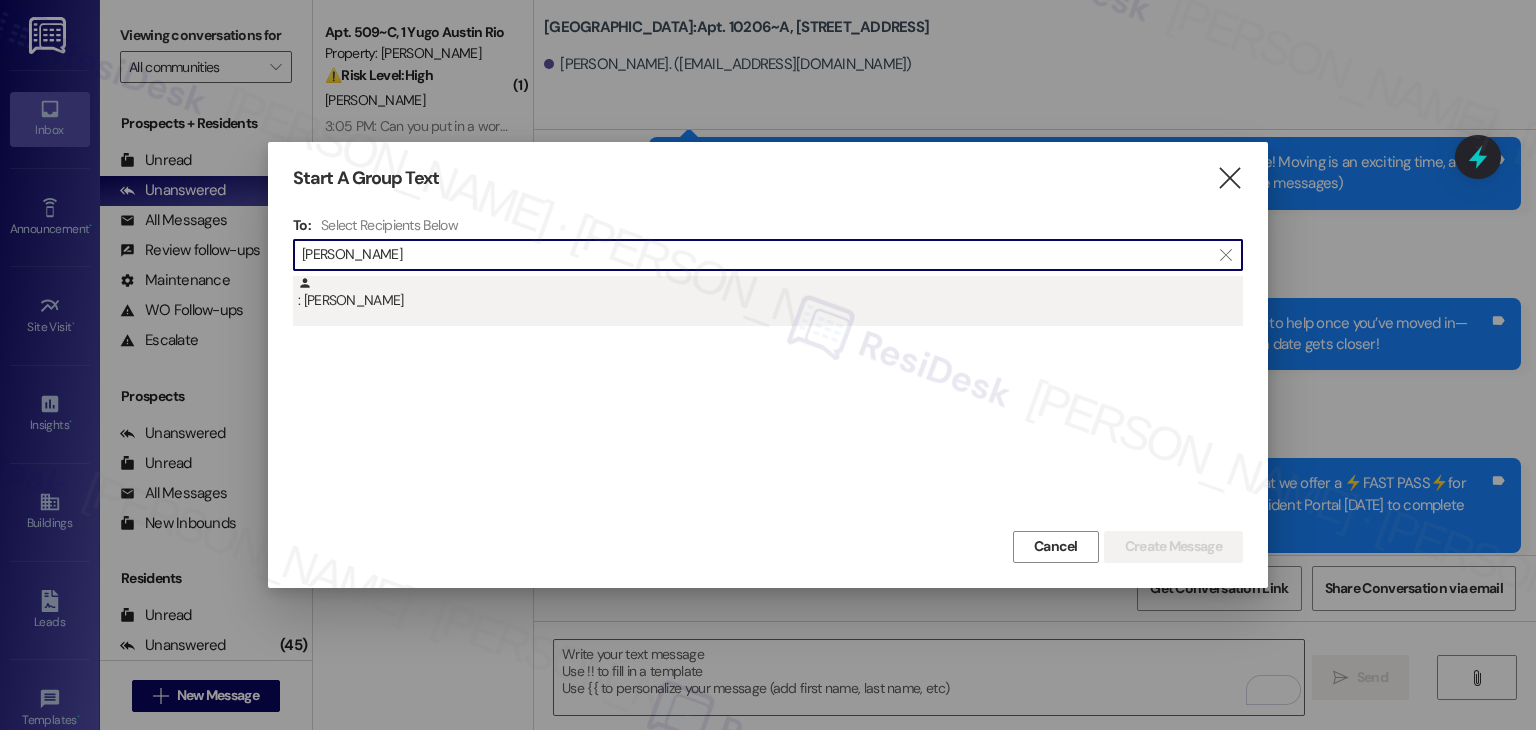 type on "[PERSON_NAME]" 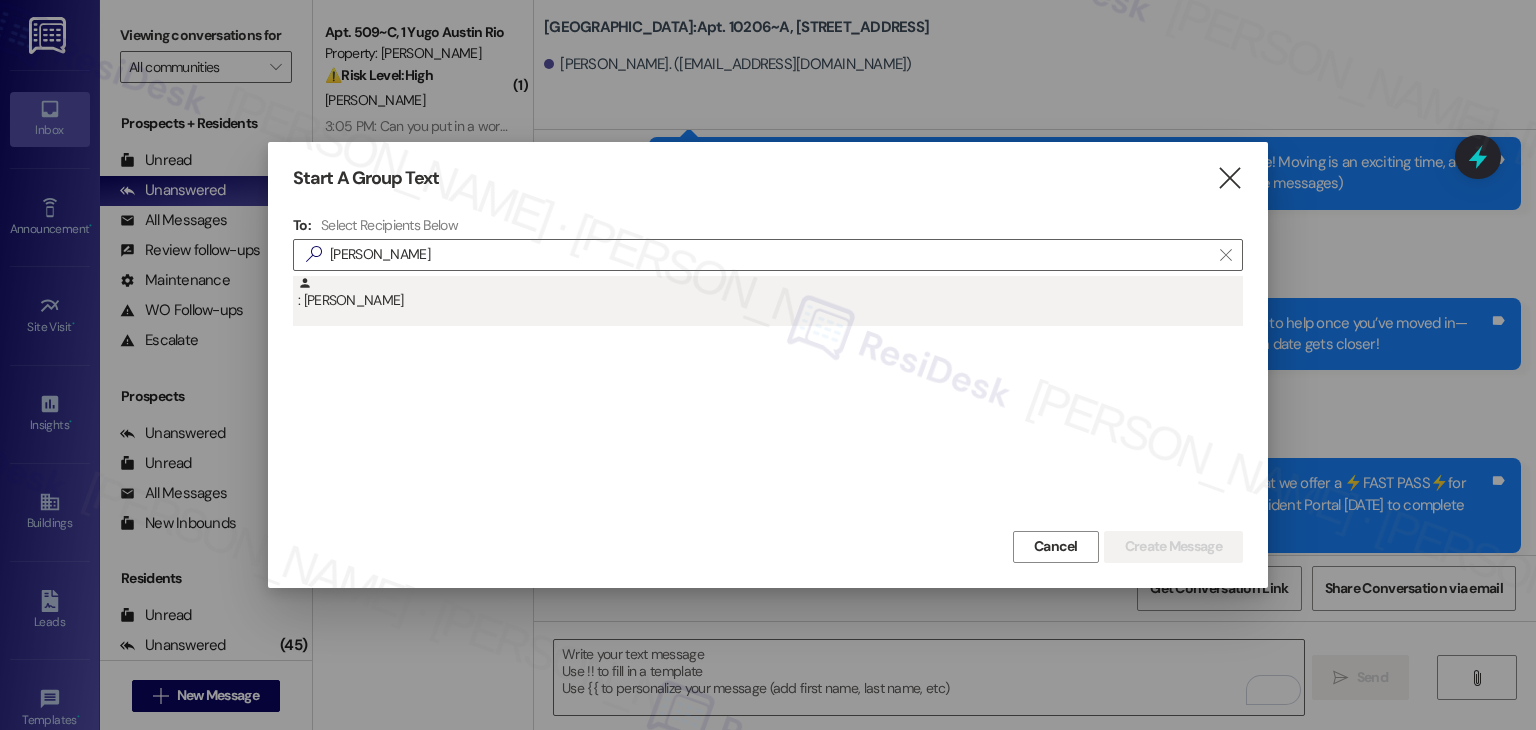 click on ": [PERSON_NAME]" at bounding box center (770, 293) 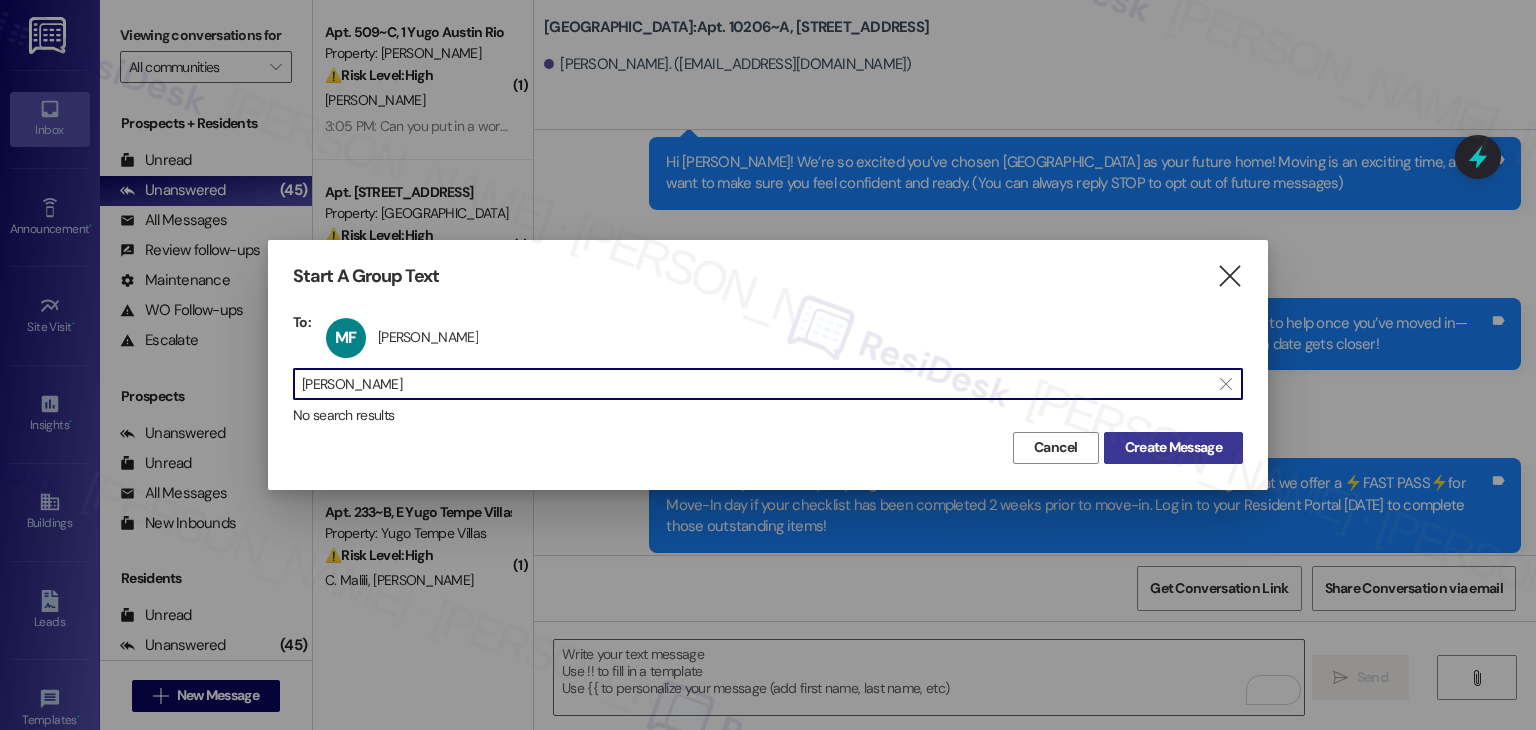click on "Create Message" at bounding box center [1173, 447] 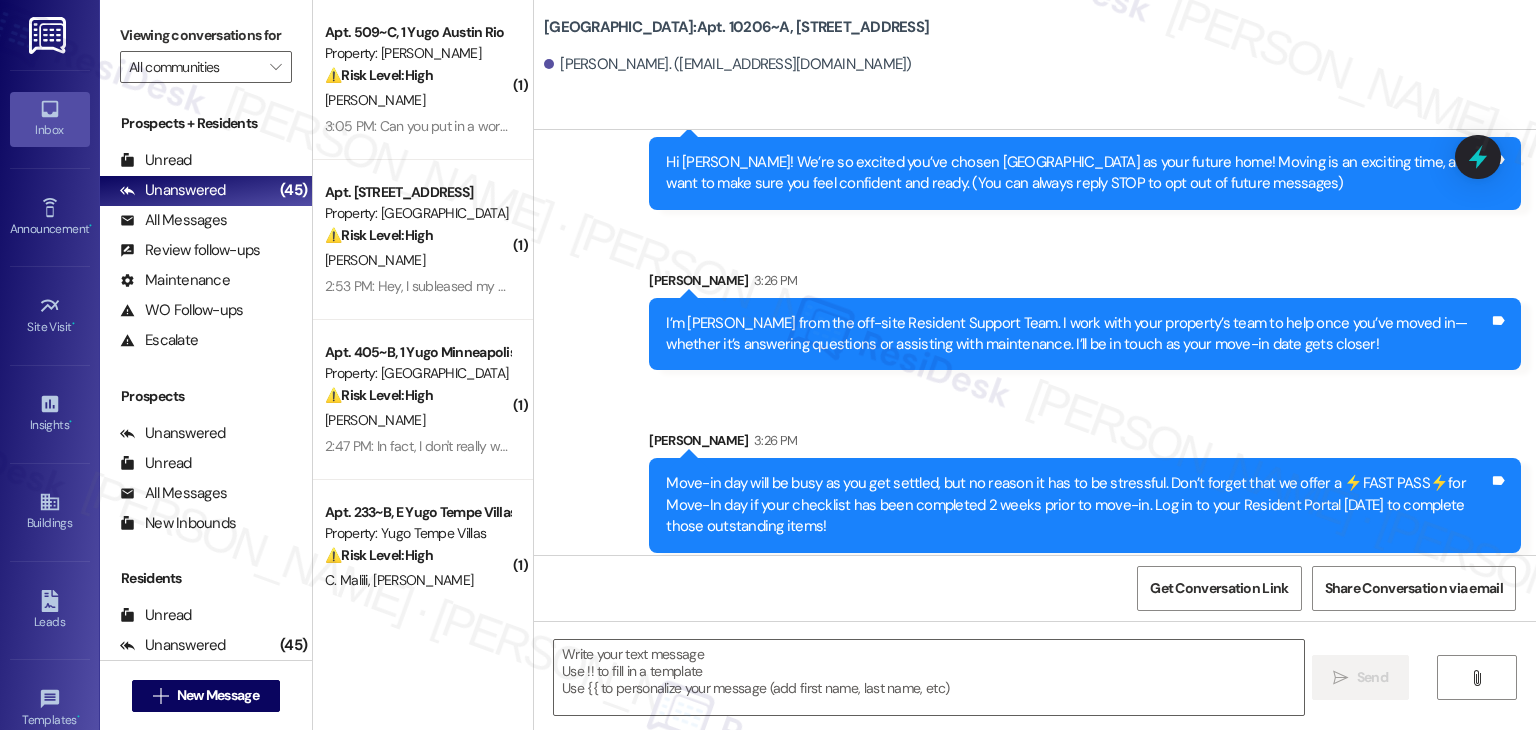 type on "Fetching suggested responses. Please feel free to read through the conversation in the meantime." 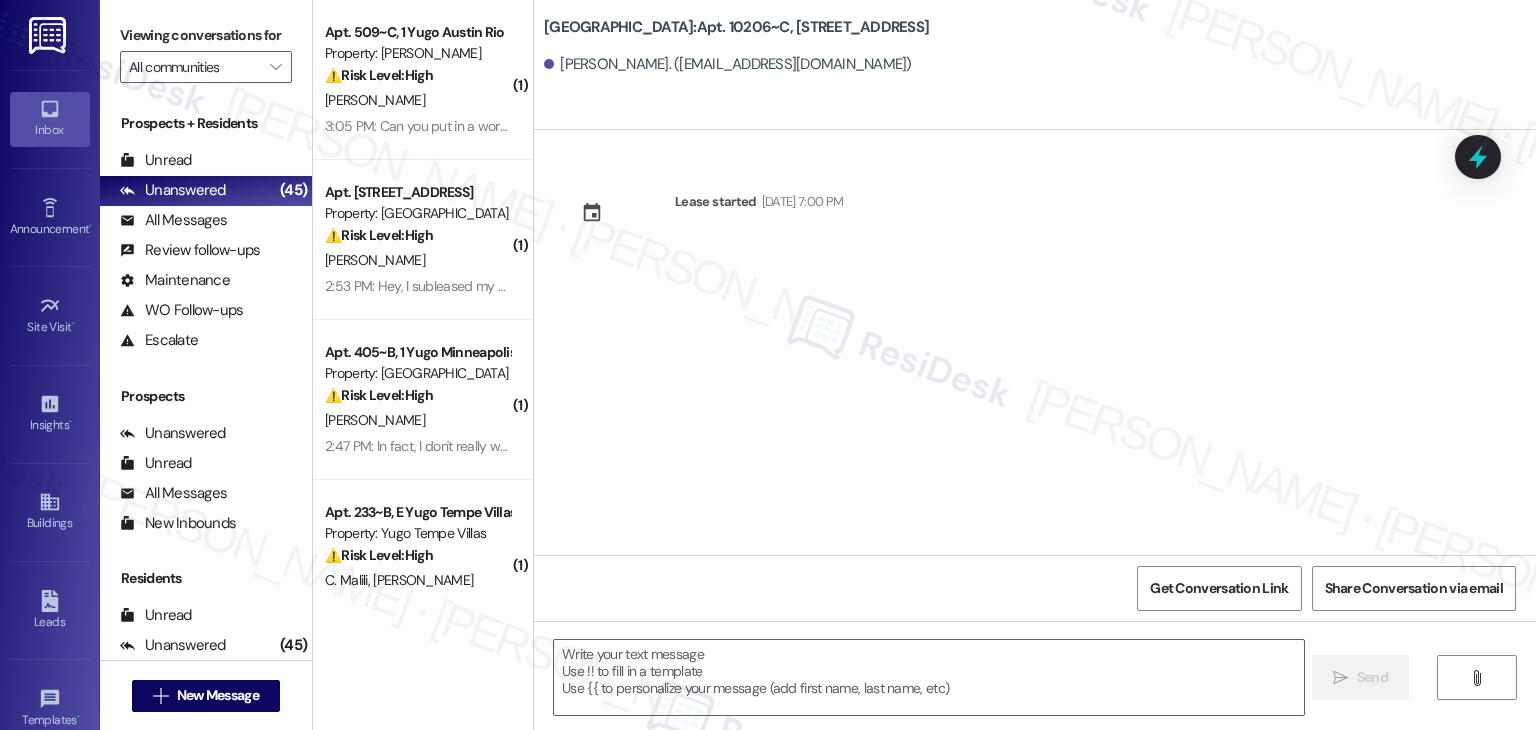 type on "Fetching suggested responses. Please feel free to read through the conversation in the meantime." 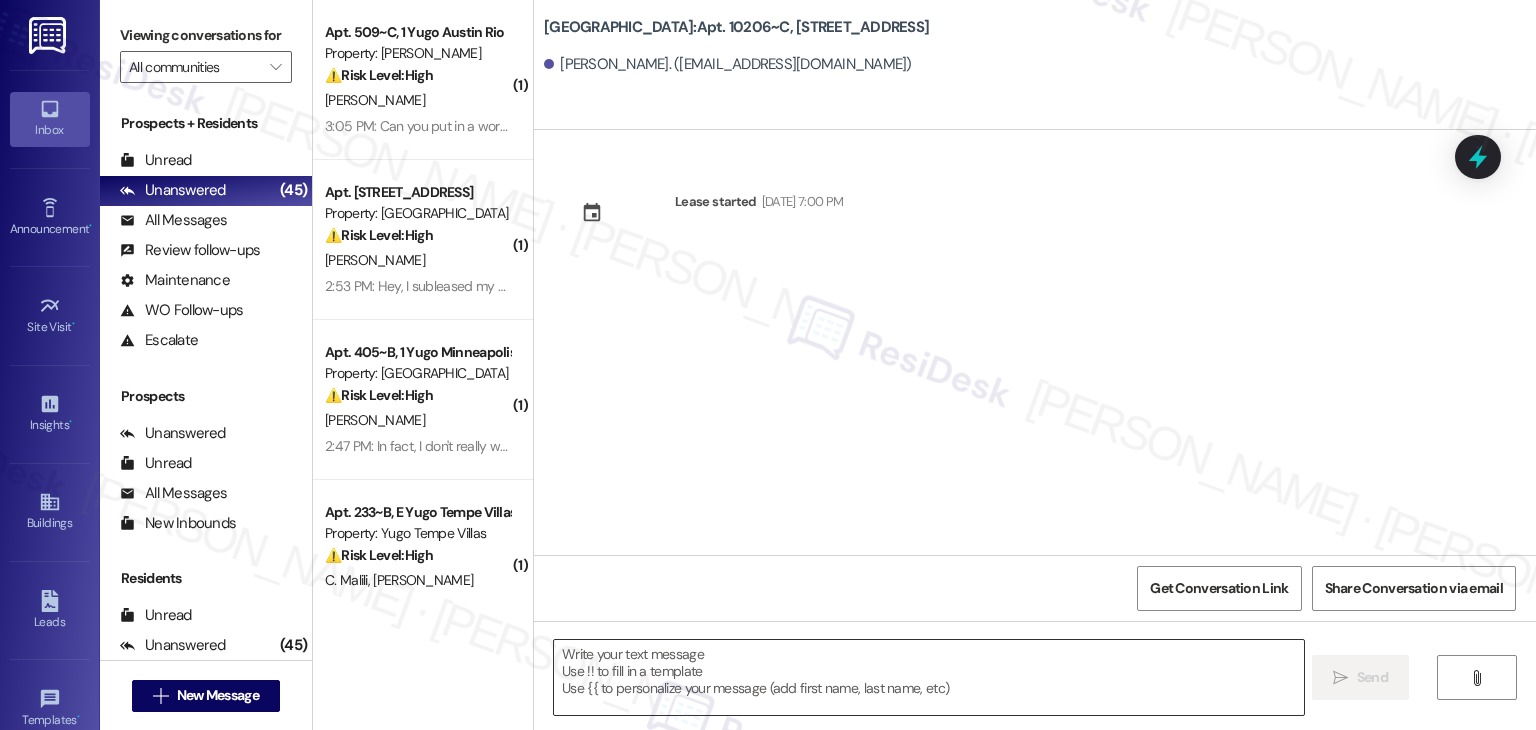 click at bounding box center (928, 677) 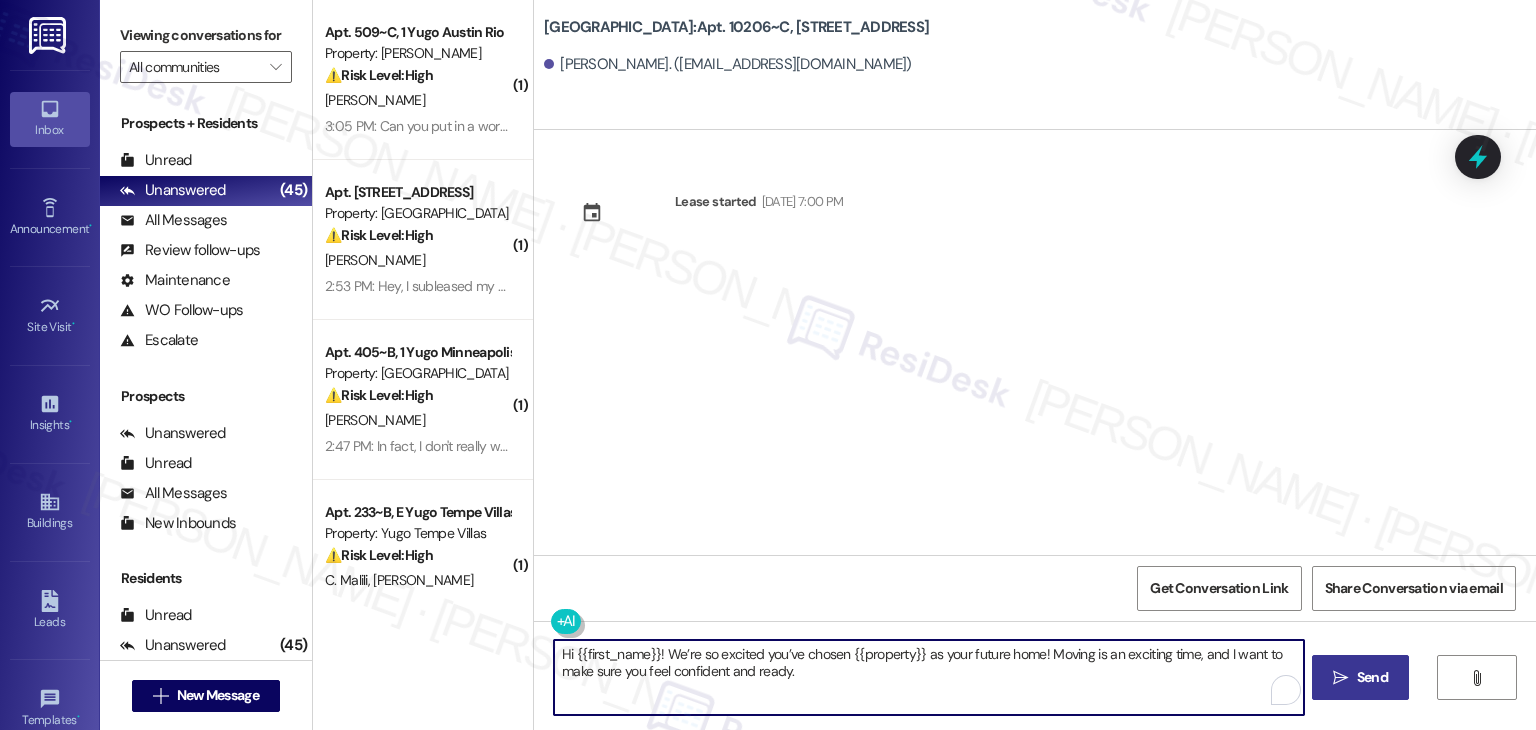 type on "Hi {{first_name}}! We’re so excited you’ve chosen {{property}} as your future home! Moving is an exciting time, and I want to make sure you feel confident and ready." 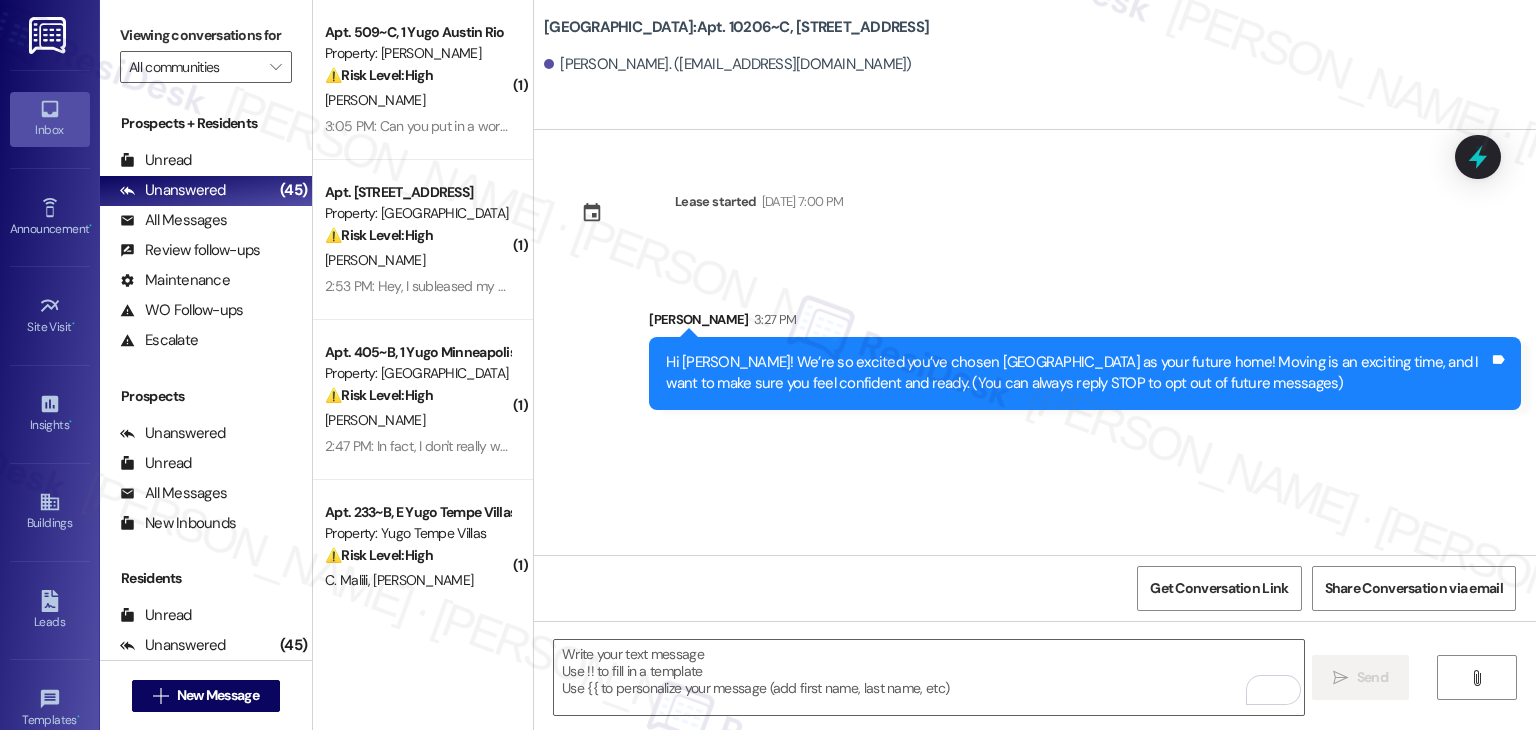 click on "Lease started [DATE] 7:00 PM Sent via SMS [PERSON_NAME] 3:27 PM Hi [PERSON_NAME]! We’re so excited you’ve chosen [GEOGRAPHIC_DATA] as your future home! Moving is an exciting time, and I want to make sure you feel confident and ready. (You can always reply STOP to opt out of future messages) Tags and notes" at bounding box center (1035, 342) 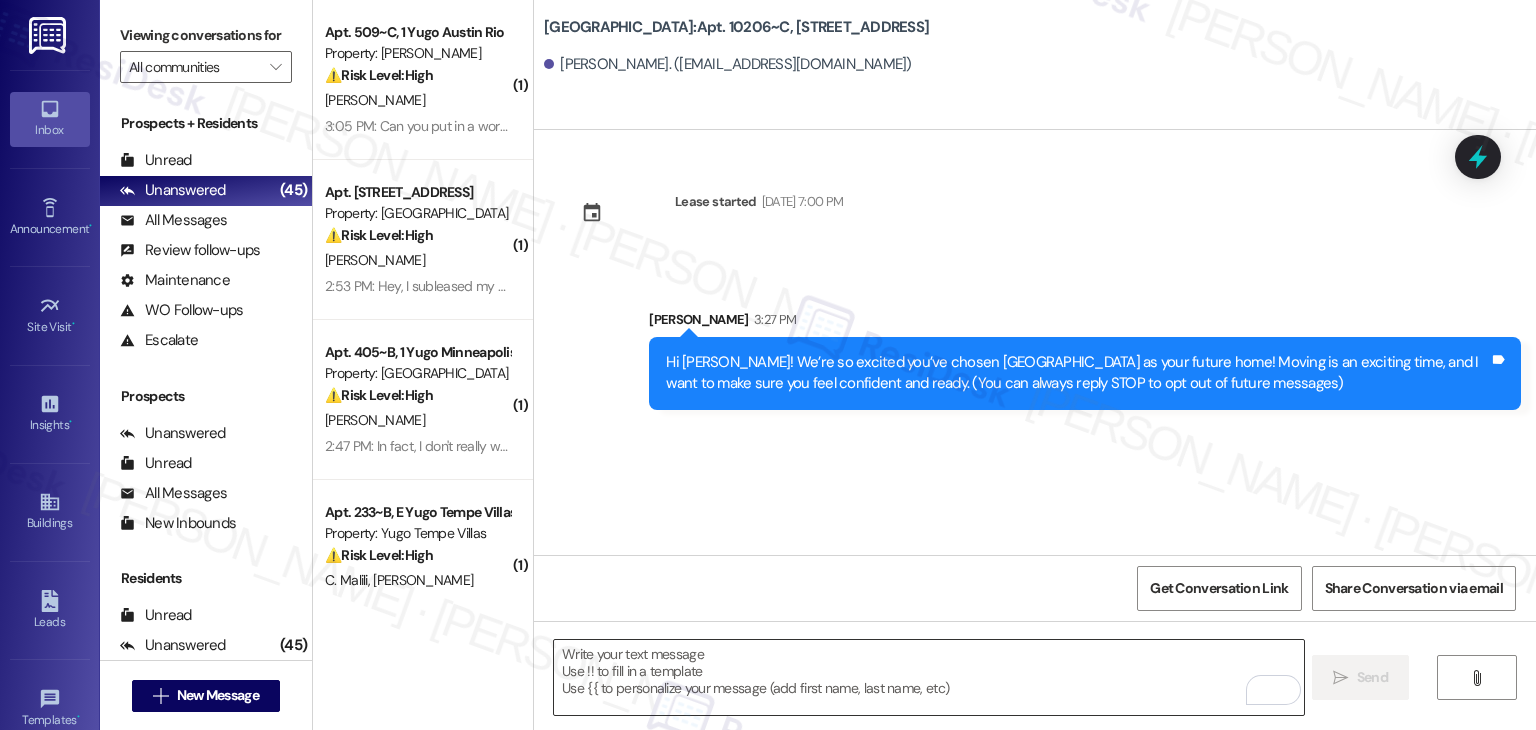 click at bounding box center [928, 677] 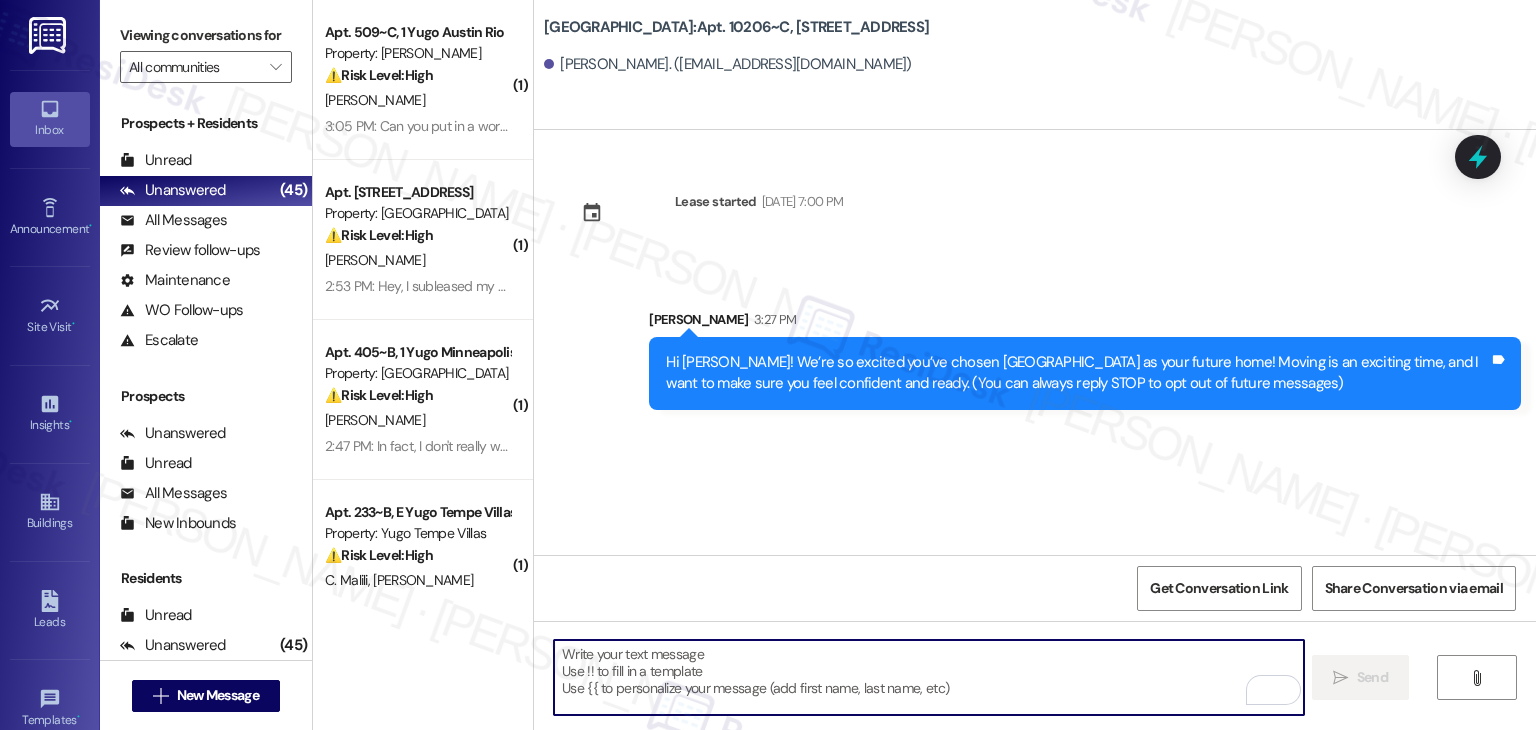 paste on "I’m [PERSON_NAME] from the off-site Resident Support Team. I work with your property’s team to help once you’ve moved in—whether it’s answering questions or assisting with maintenance. I’ll be in touch as your move-in date gets closer!" 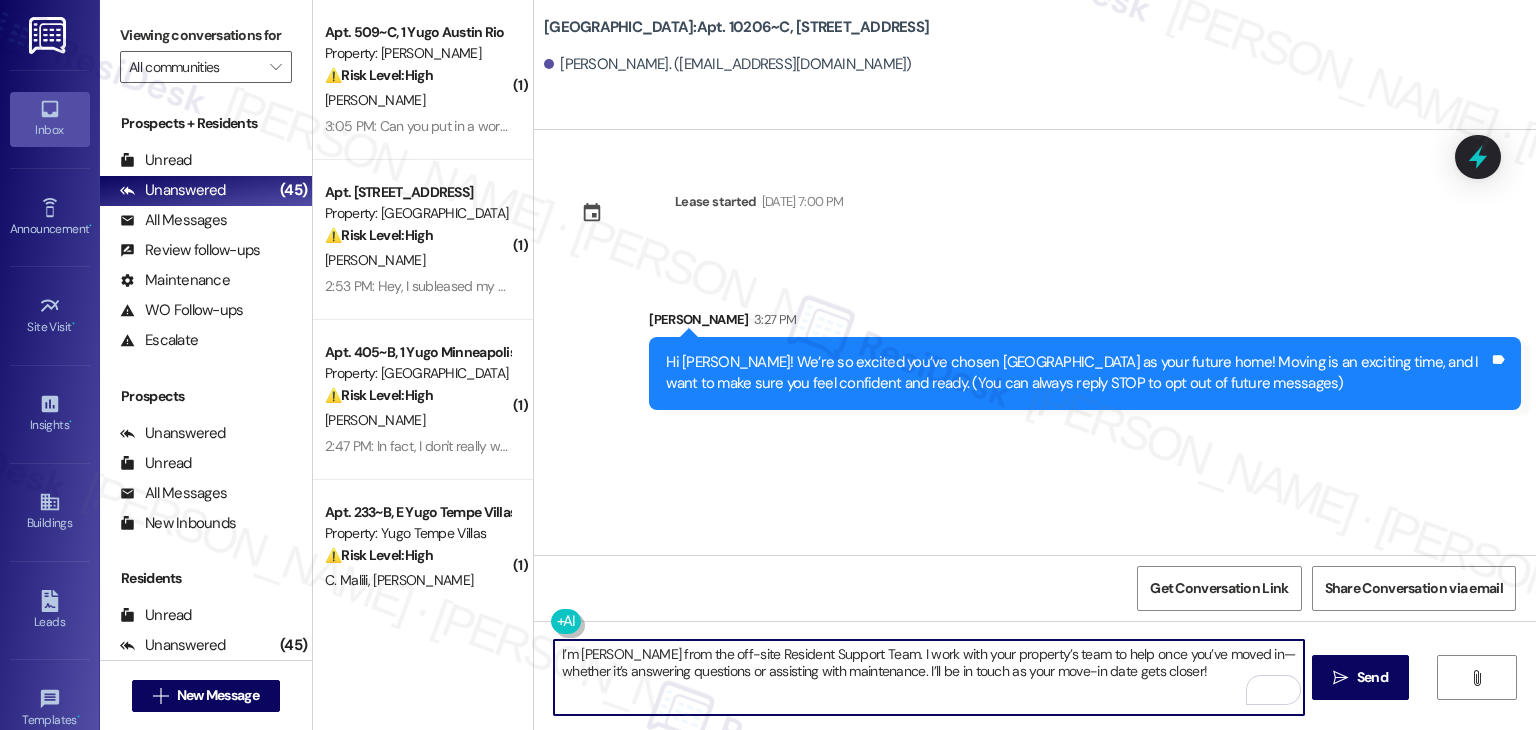 type on "I’m [PERSON_NAME] from the off-site Resident Support Team. I work with your property’s team to help once you’ve moved in—whether it’s answering questions or assisting with maintenance. I’ll be in touch as your move-in date gets closer!" 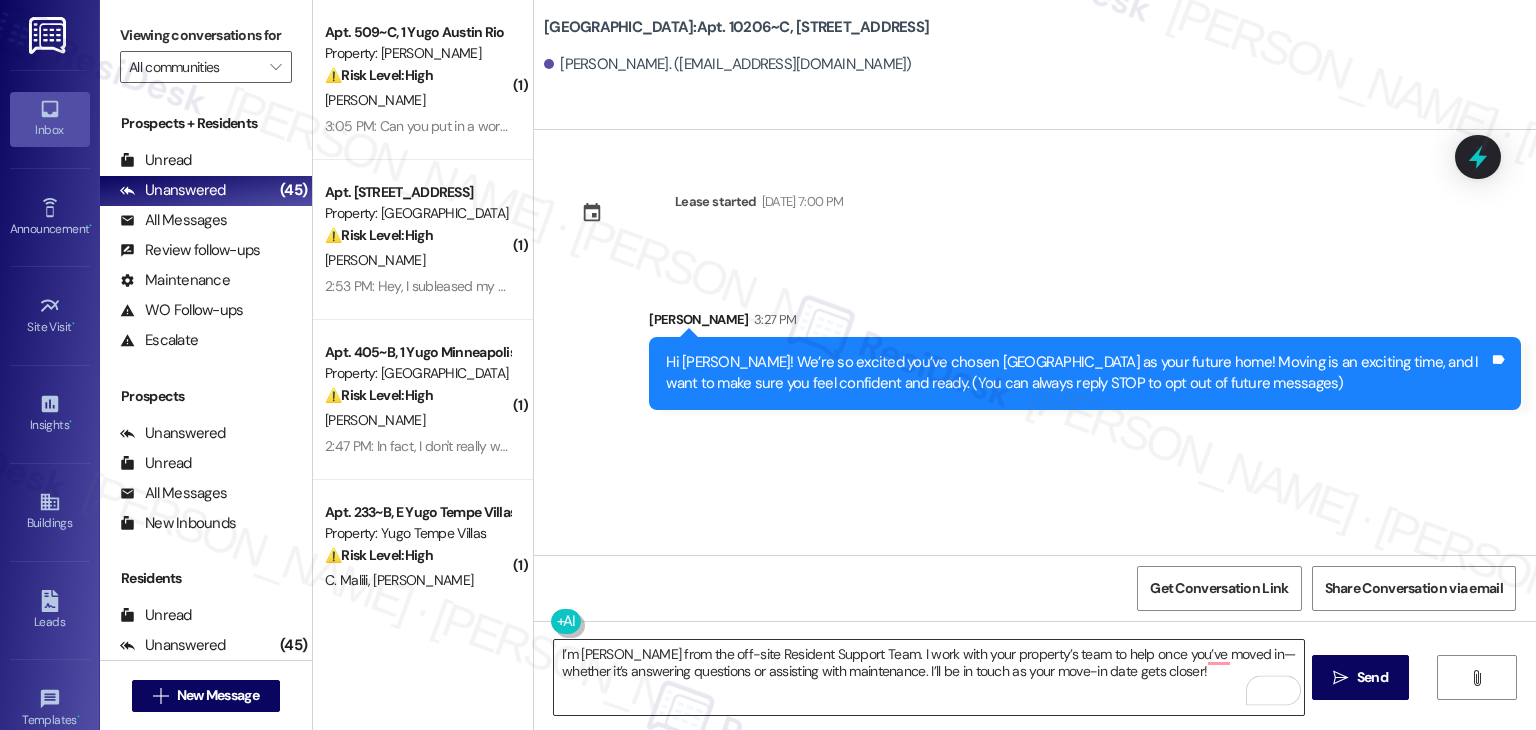 drag, startPoint x: 1020, startPoint y: 677, endPoint x: 1055, endPoint y: 684, distance: 35.69314 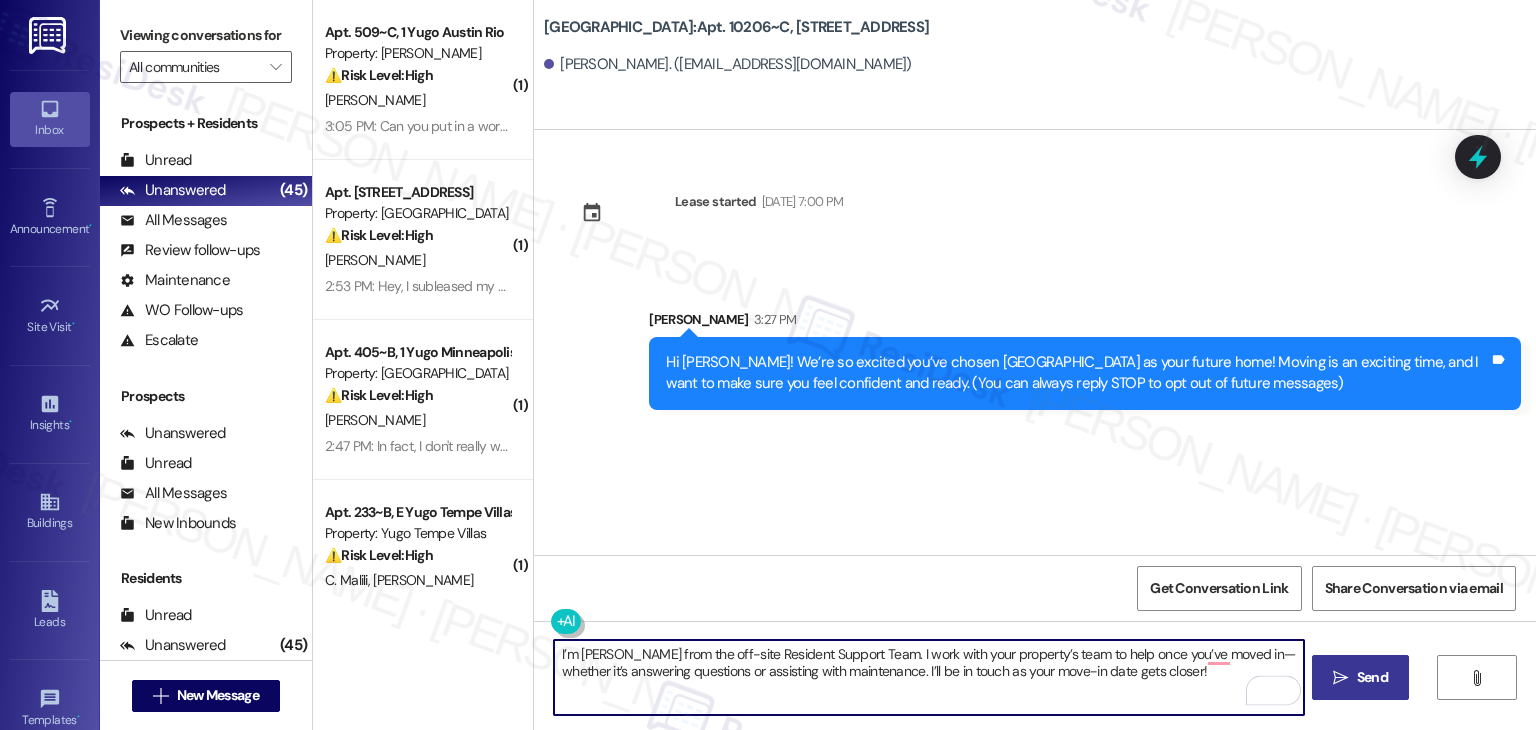 click on " Send" at bounding box center (1360, 677) 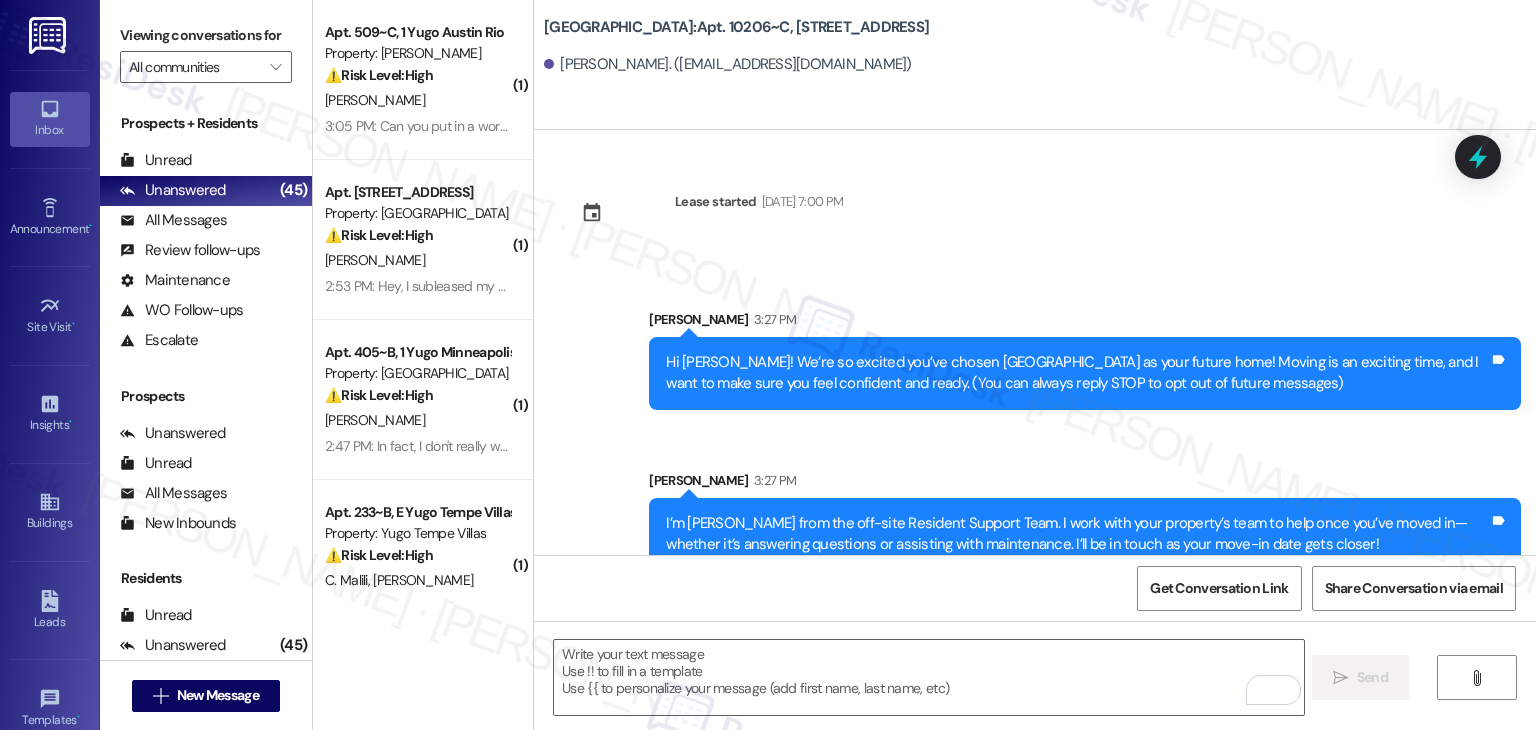 click on "Get Conversation Link Share Conversation via email" at bounding box center (1035, 588) 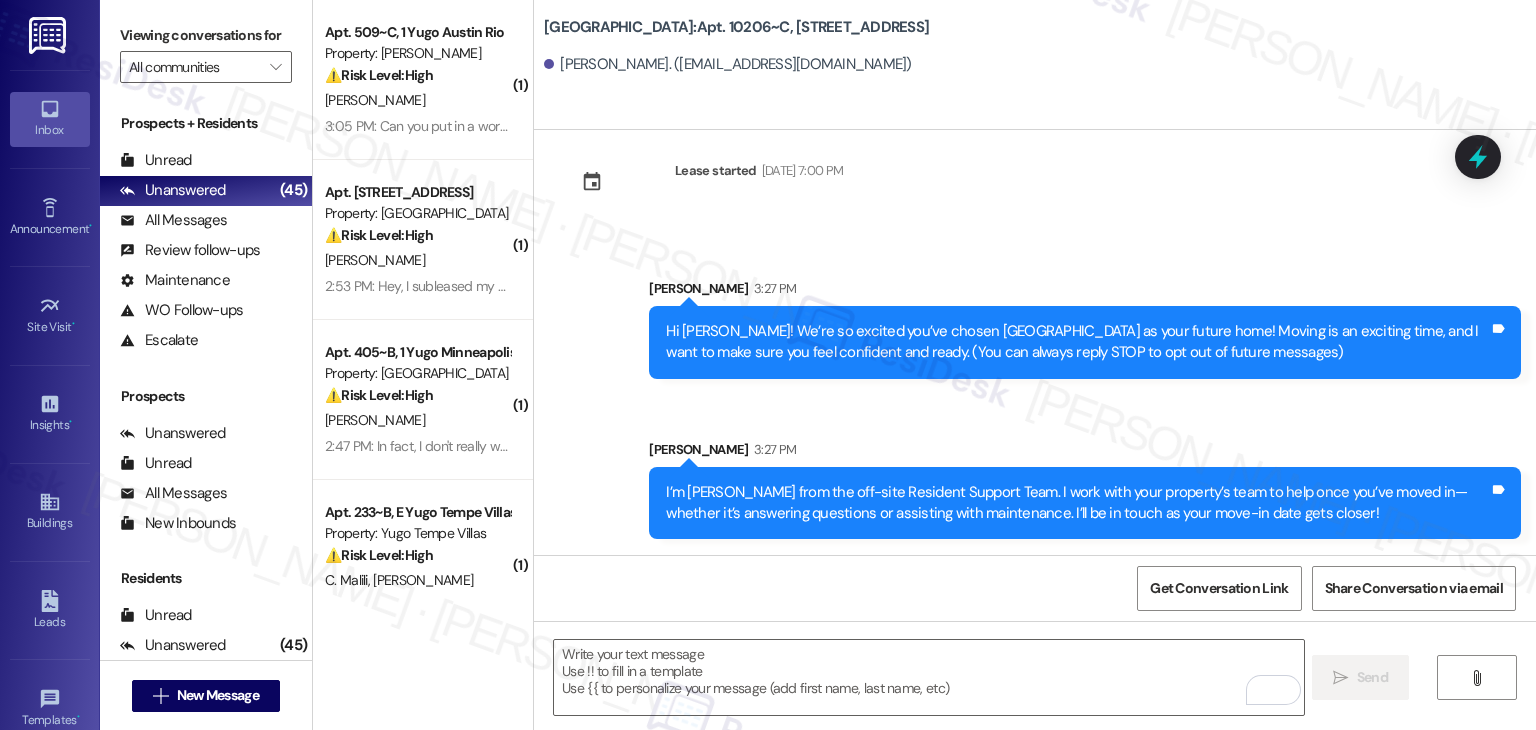 scroll, scrollTop: 0, scrollLeft: 0, axis: both 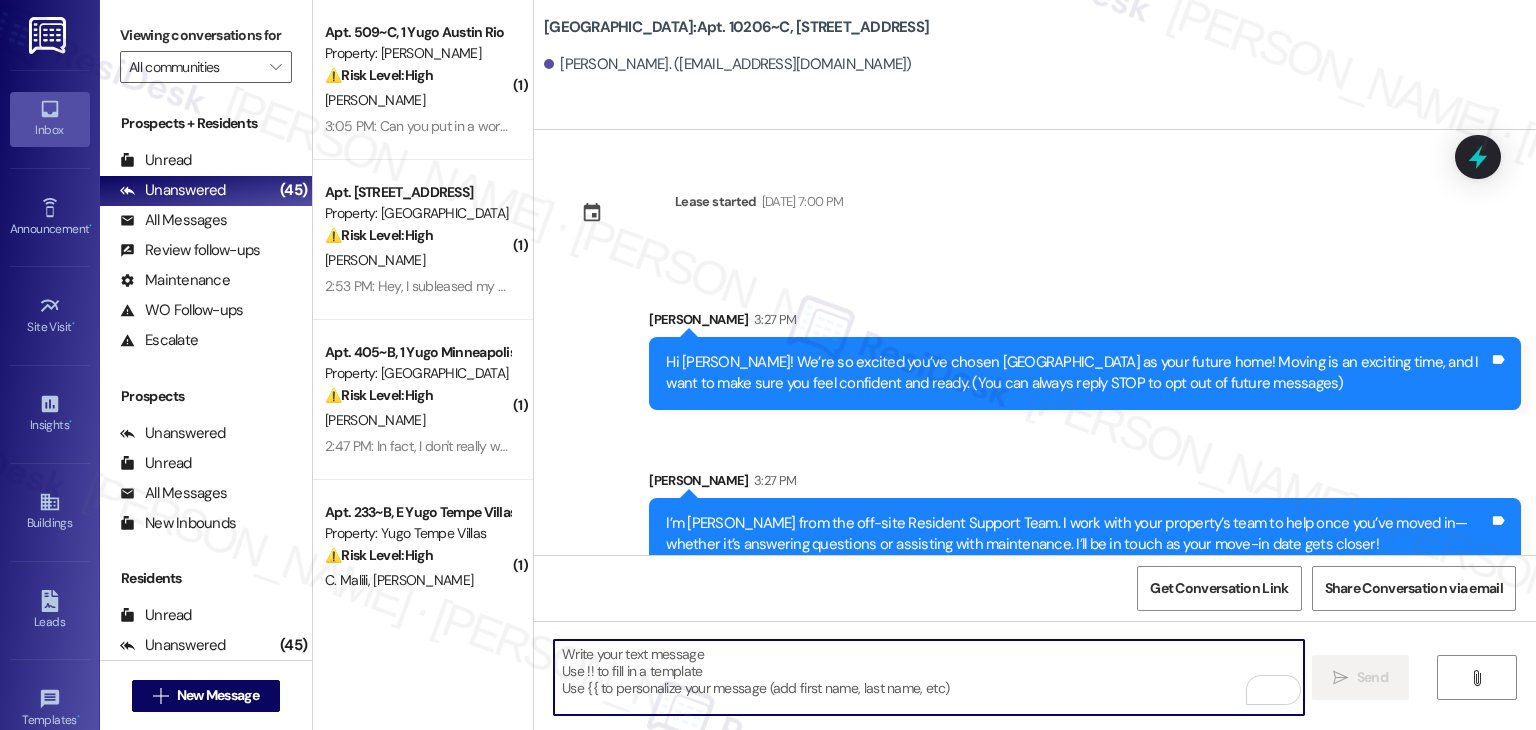click at bounding box center (928, 677) 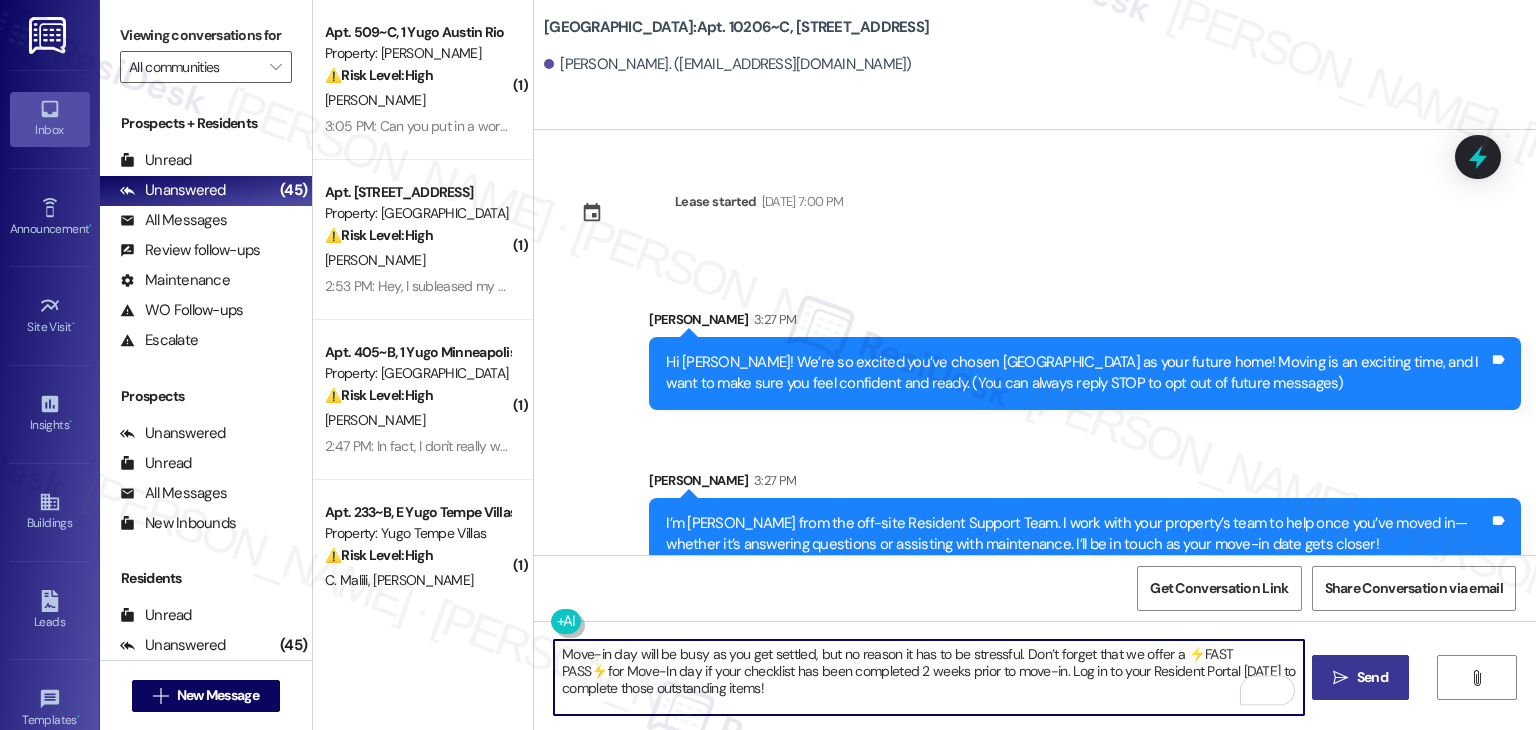 type on "Move-in day will be busy as you get settled, but no reason it has to be stressful. Don’t forget that we offer a ⚡FAST PASS⚡for Move-In day if your checklist has been completed 2 weeks prior to move-in. Log in to your Resident Portal [DATE] to complete those outstanding items!" 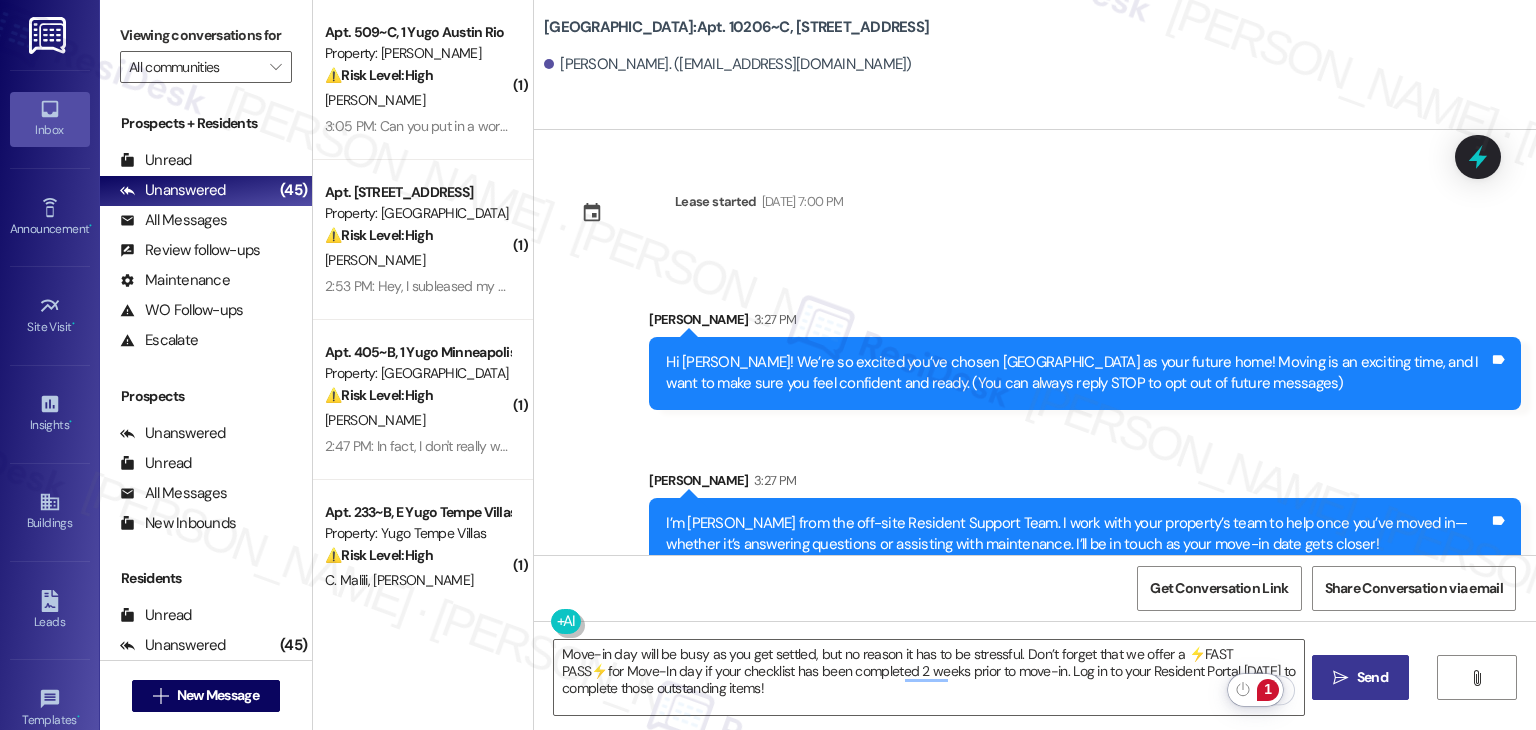 click on " Send" at bounding box center (1360, 677) 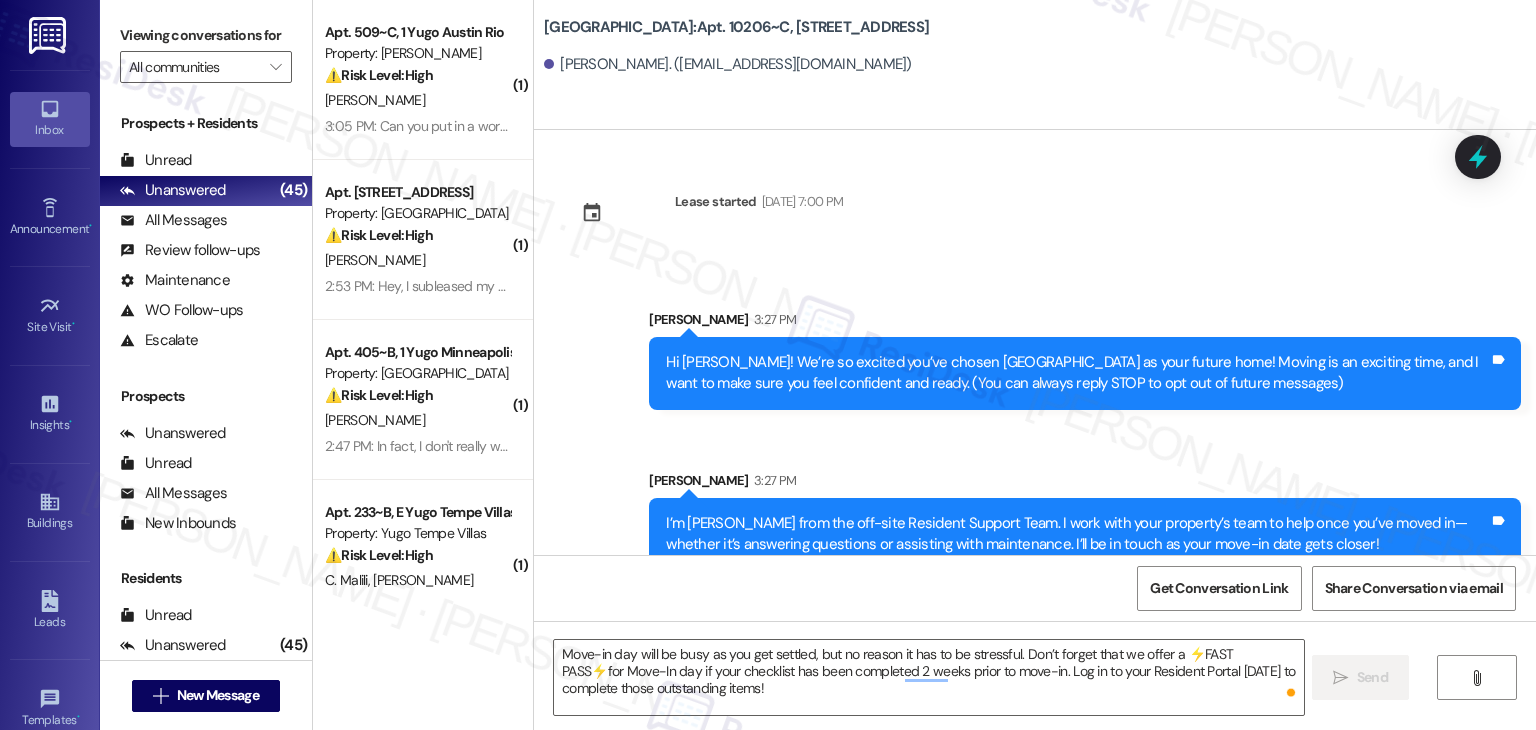 type 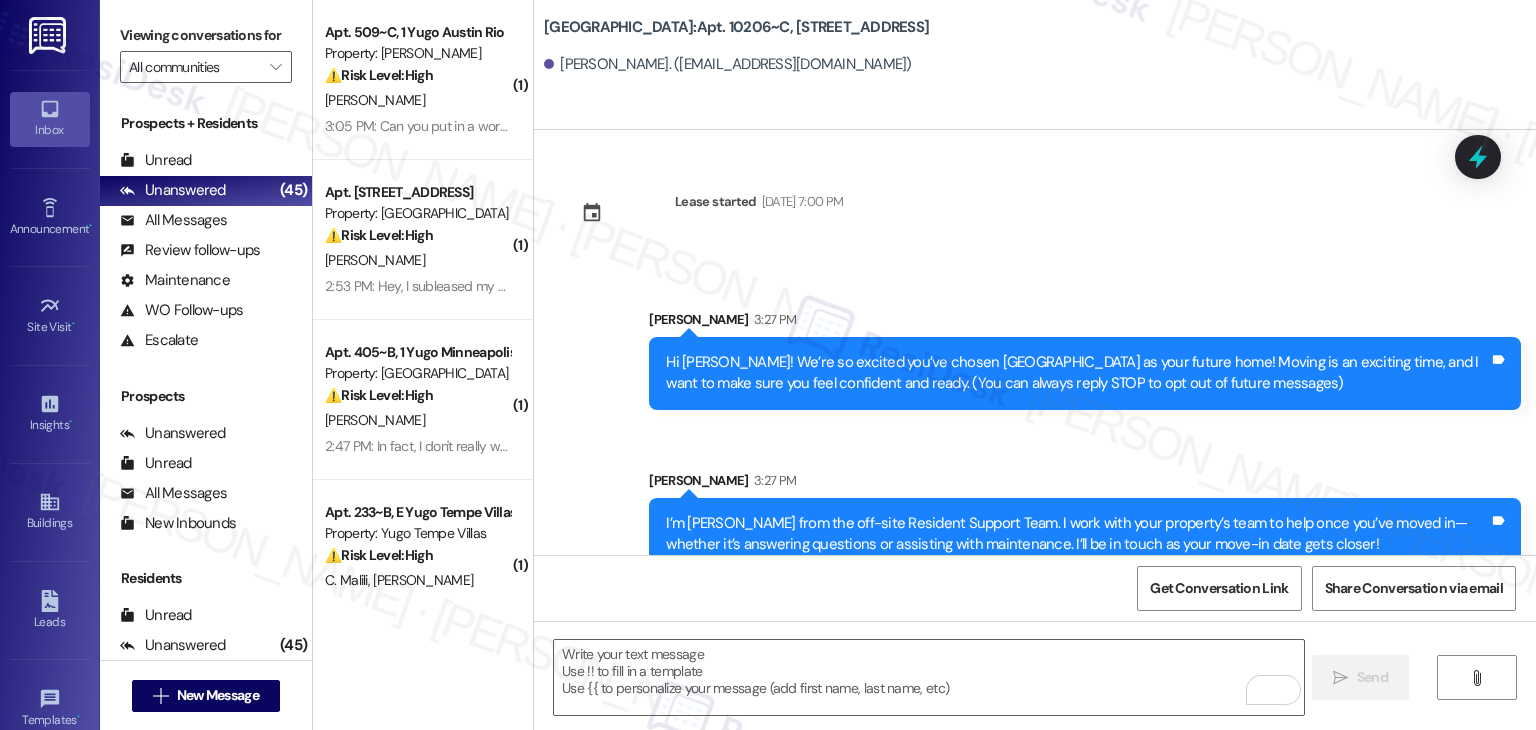 scroll, scrollTop: 213, scrollLeft: 0, axis: vertical 